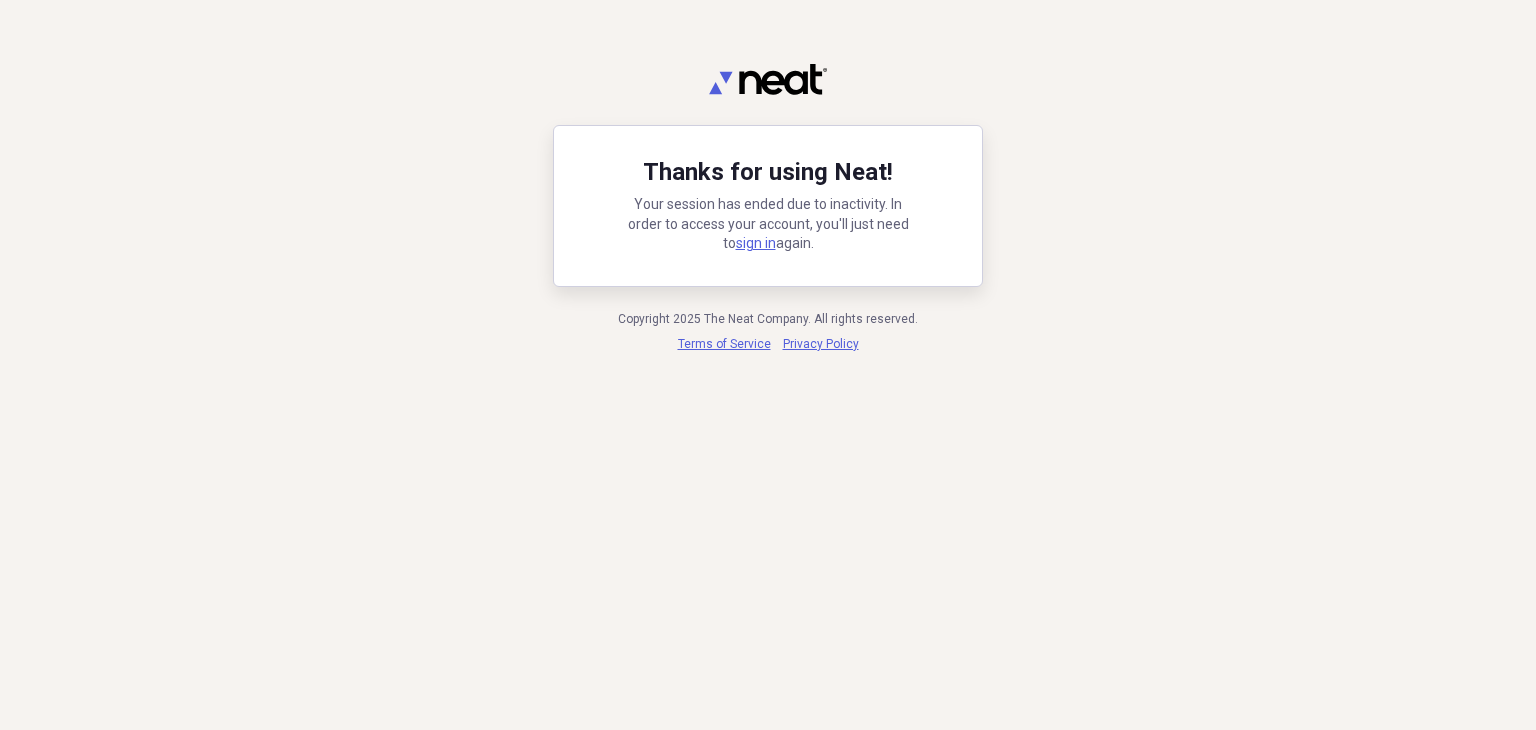scroll, scrollTop: 0, scrollLeft: 0, axis: both 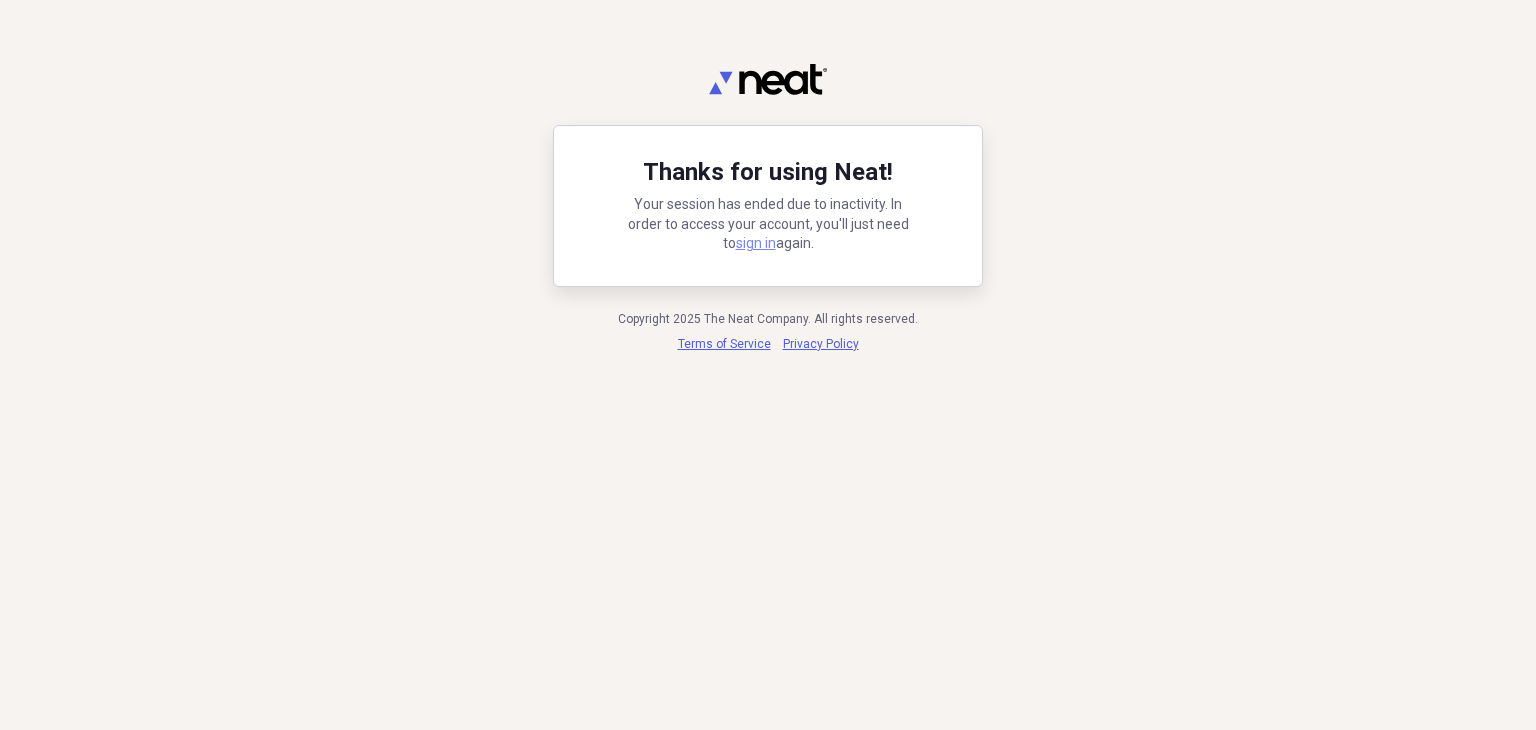 click on "sign in" at bounding box center [756, 243] 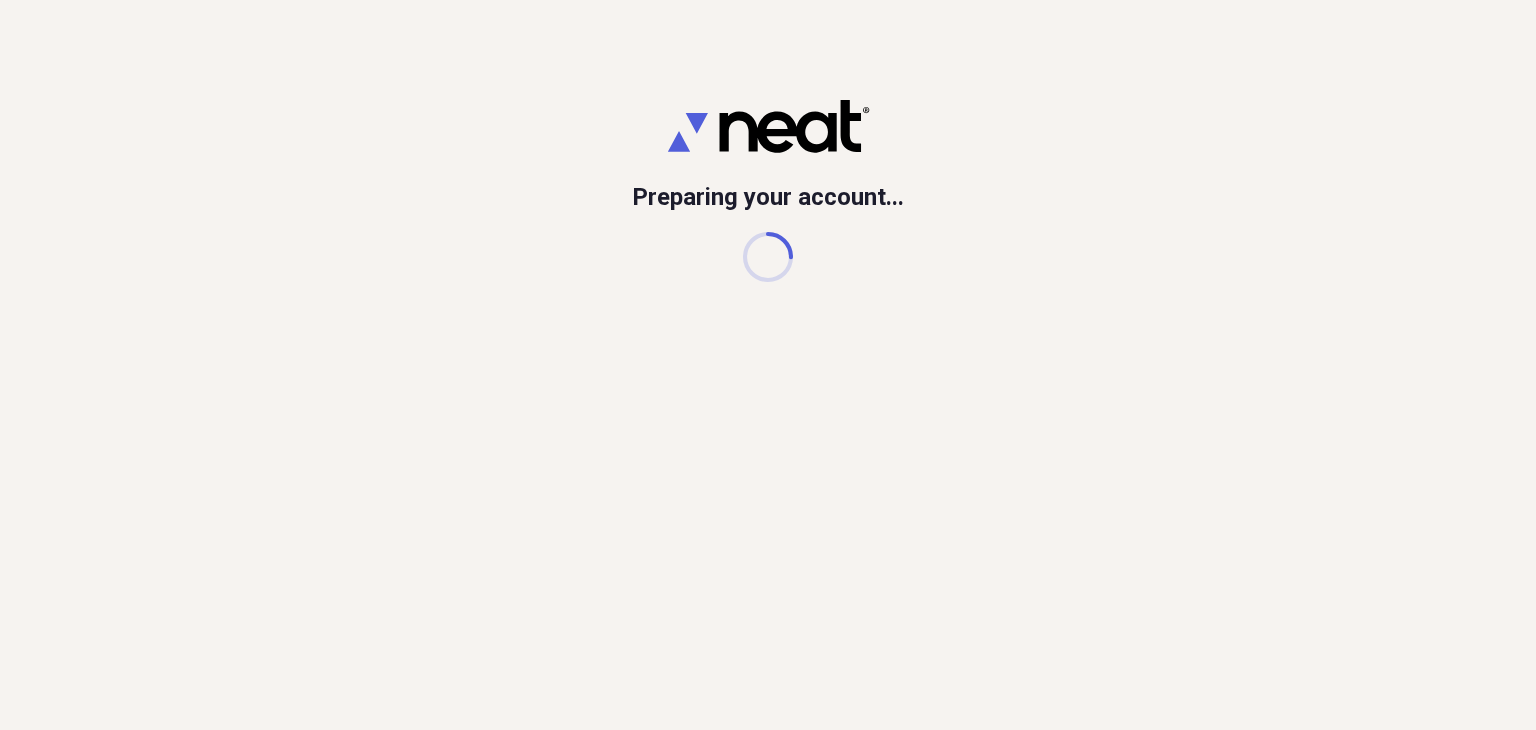 scroll, scrollTop: 0, scrollLeft: 0, axis: both 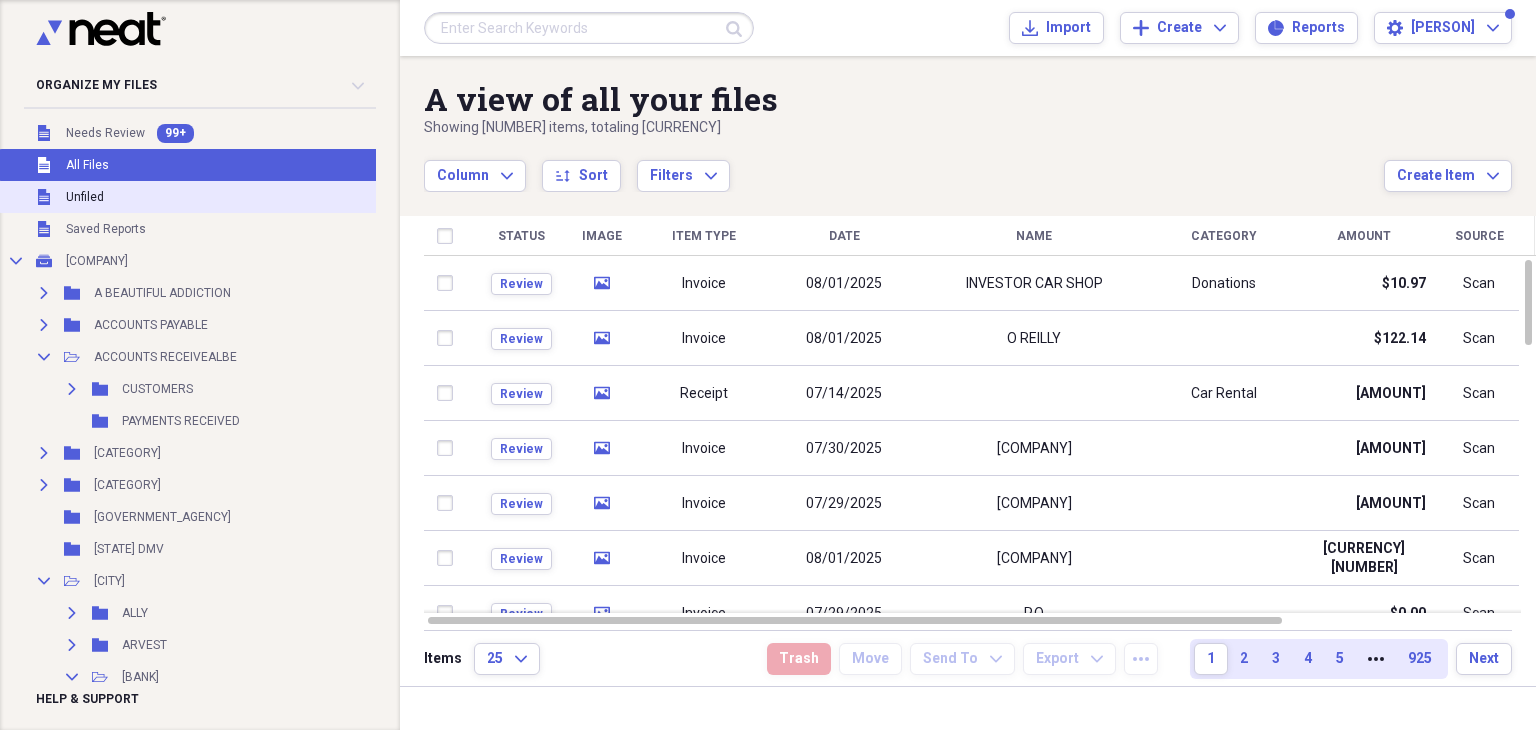 click on "Unfiled" at bounding box center [85, 197] 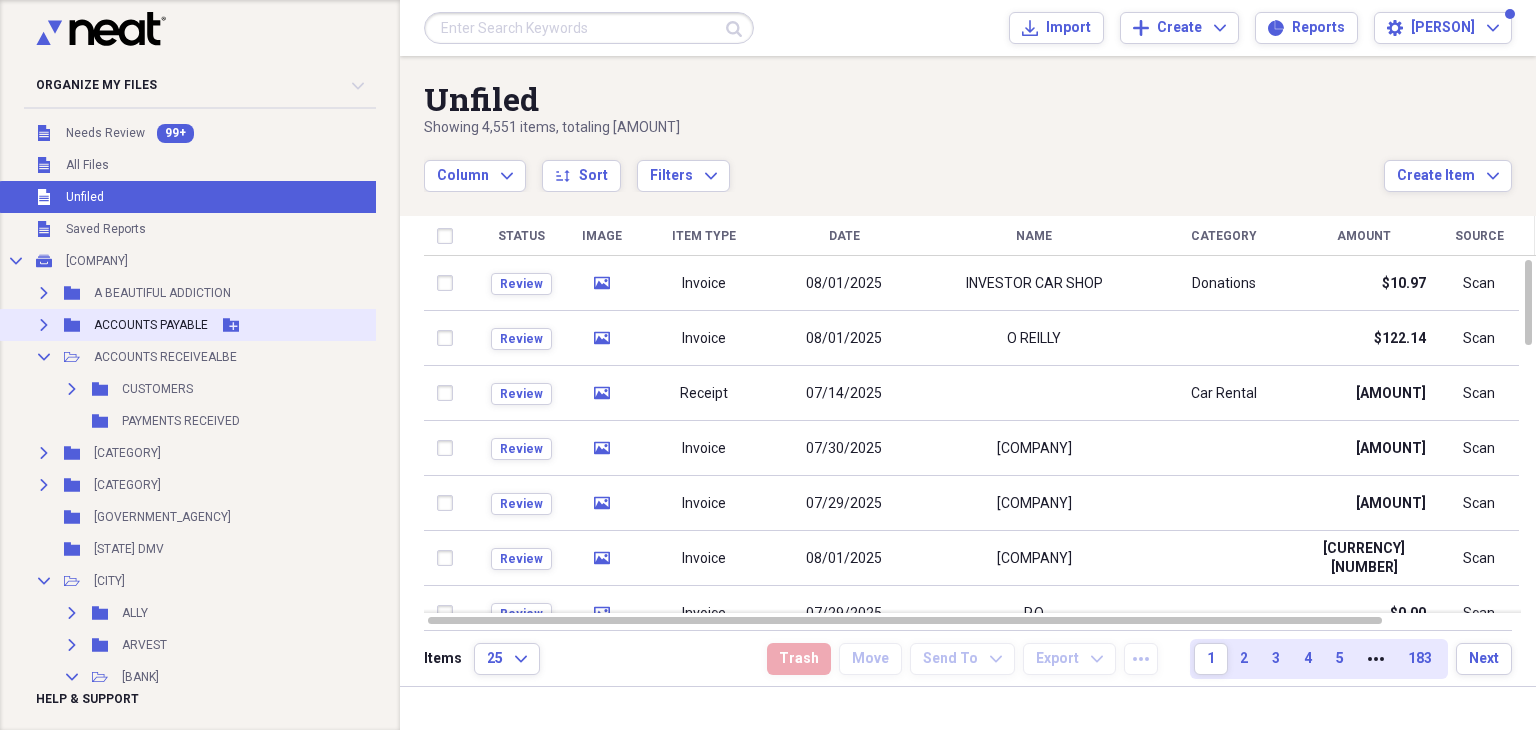 click on "Expand" 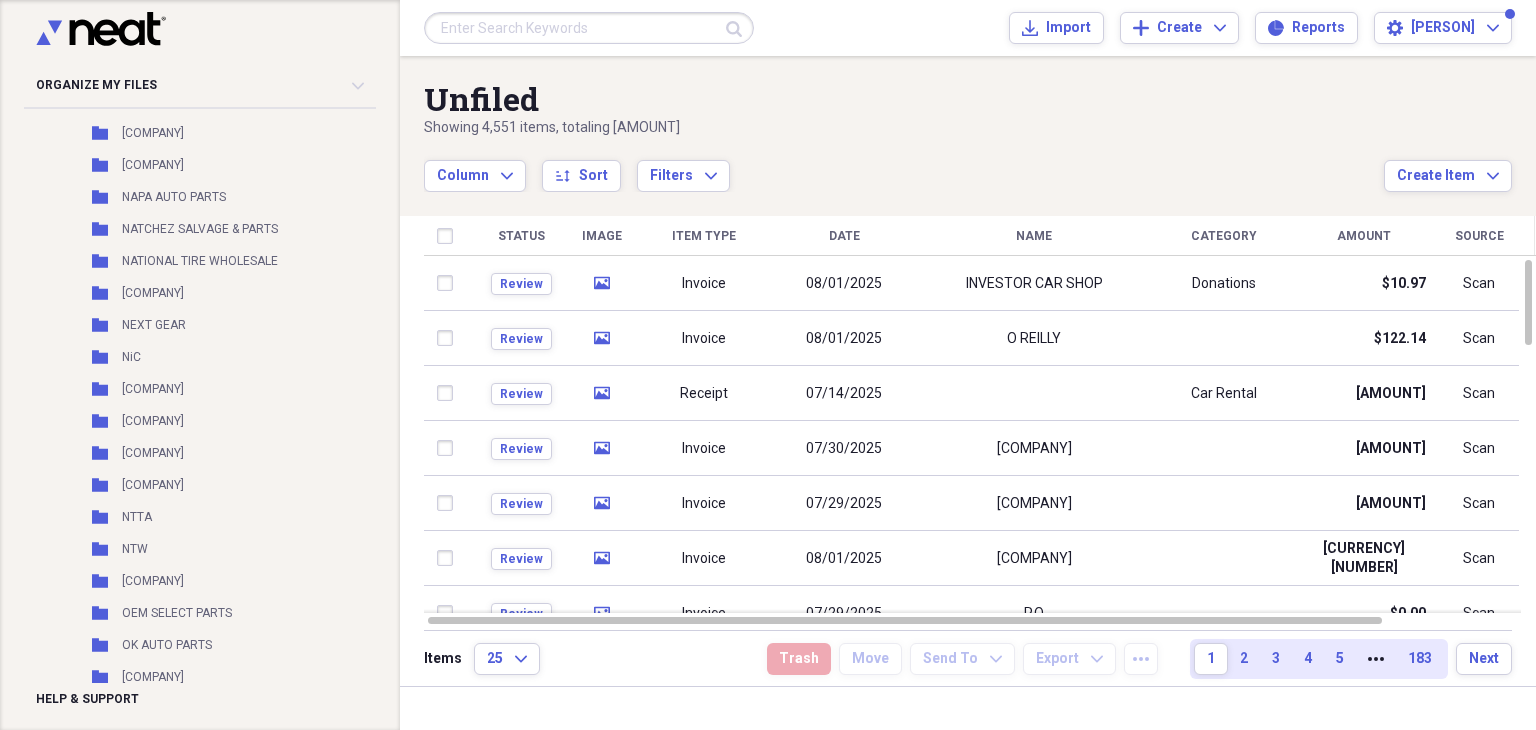 scroll, scrollTop: 7300, scrollLeft: 0, axis: vertical 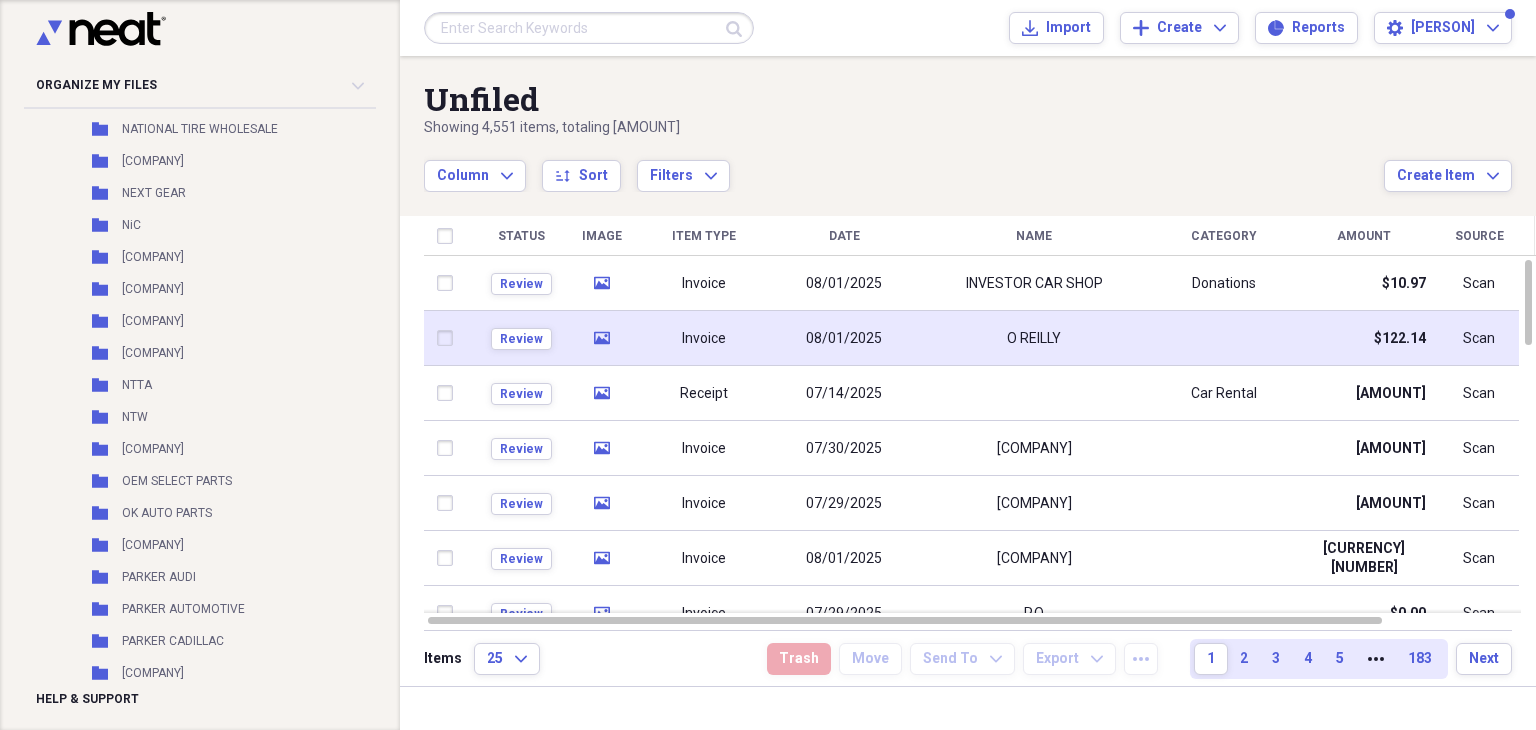 click on "media" 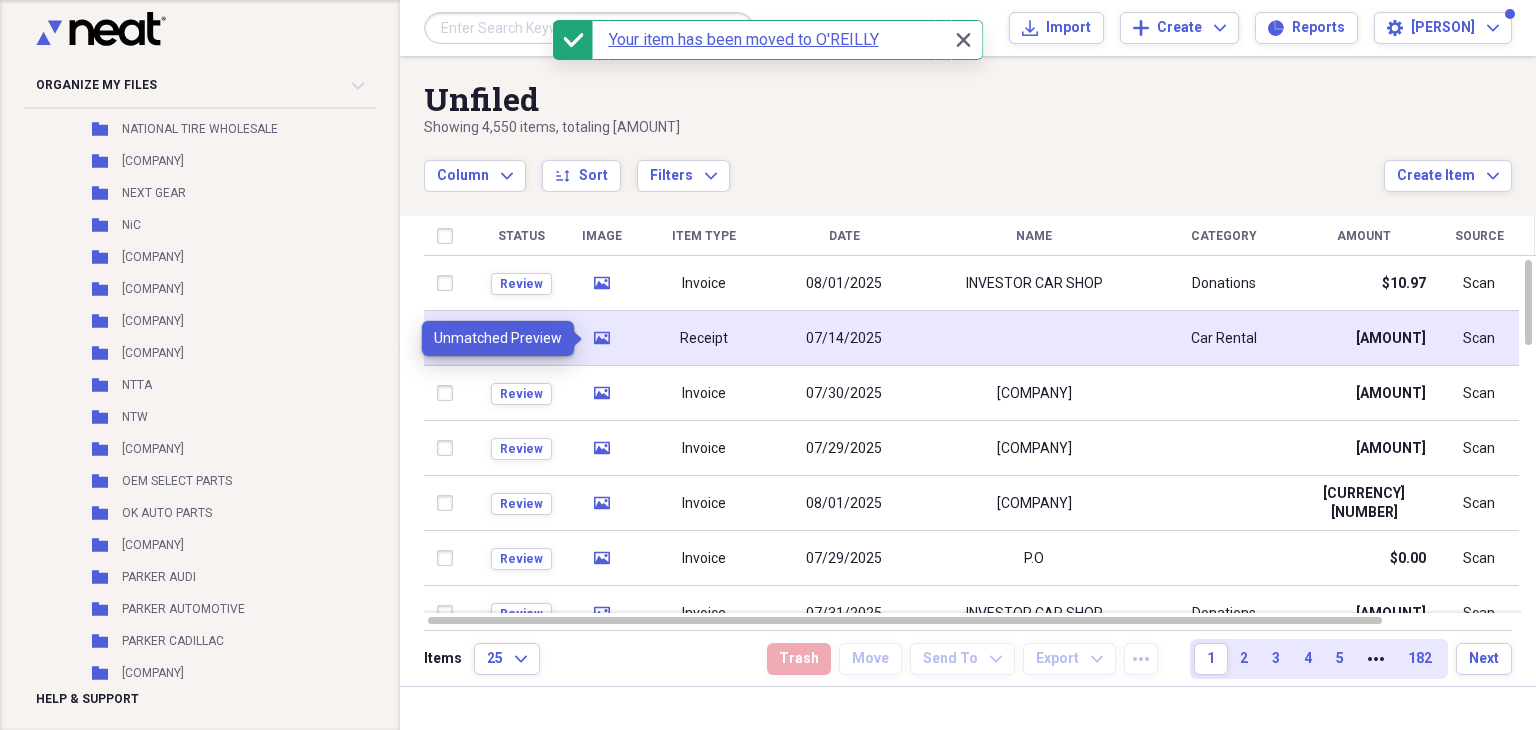 click on "media" 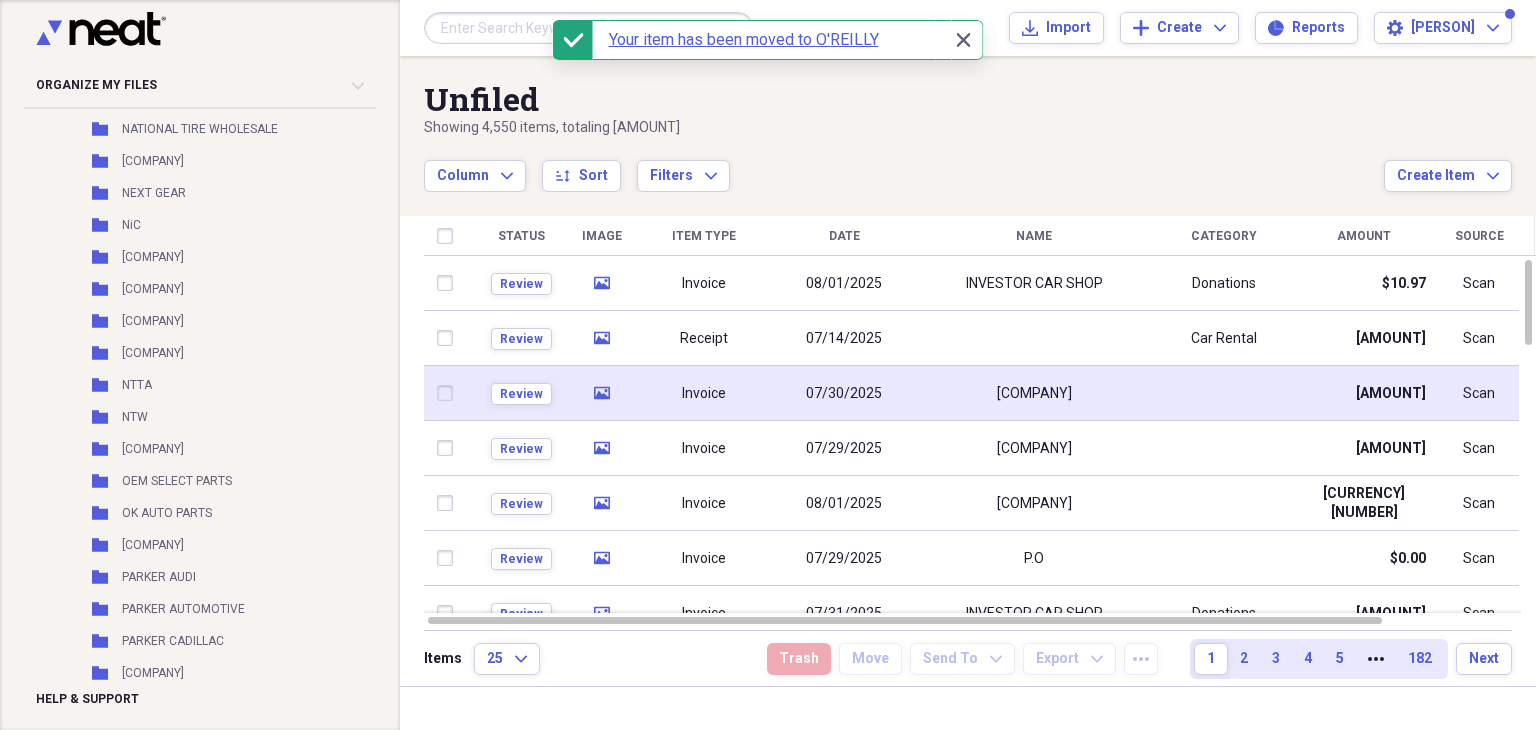 click 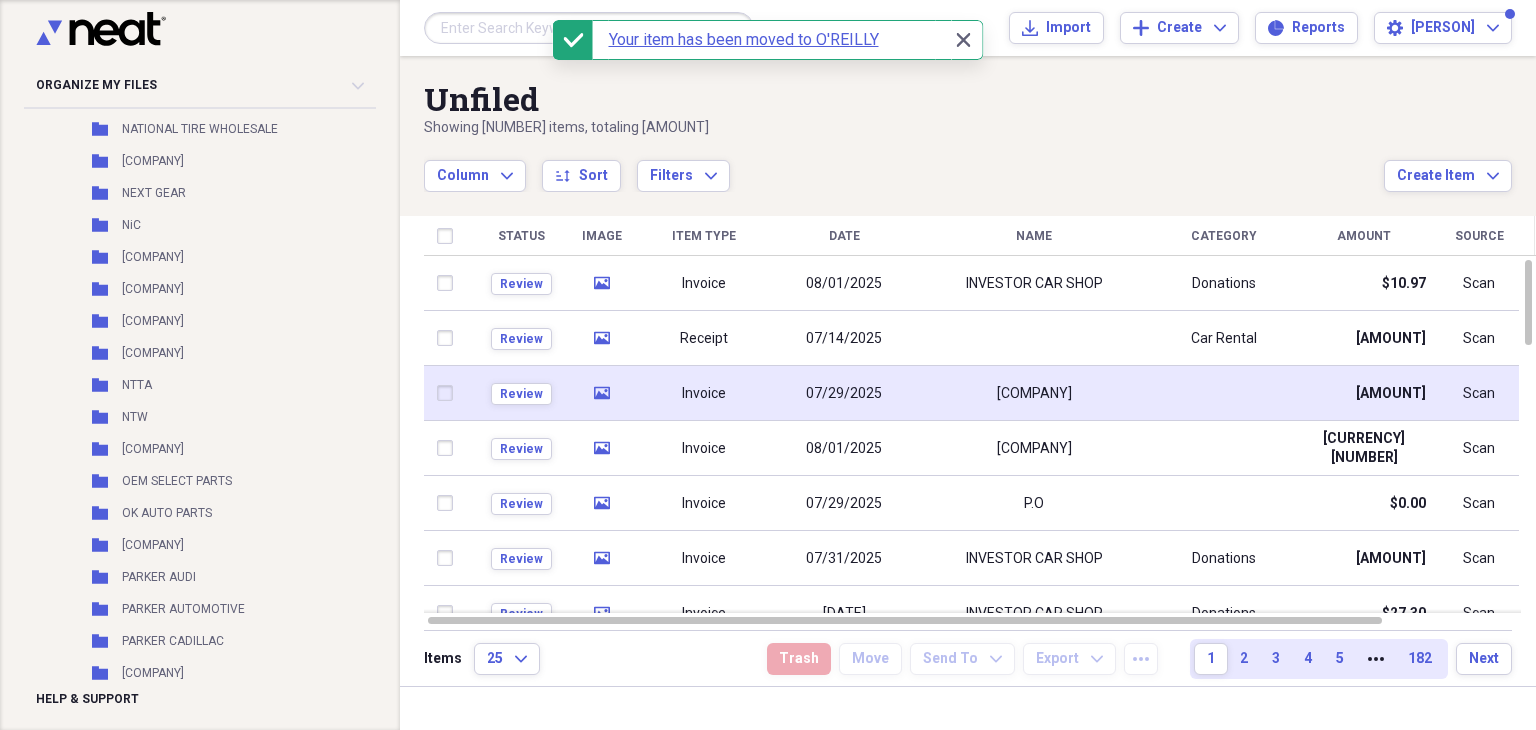 click on "media" 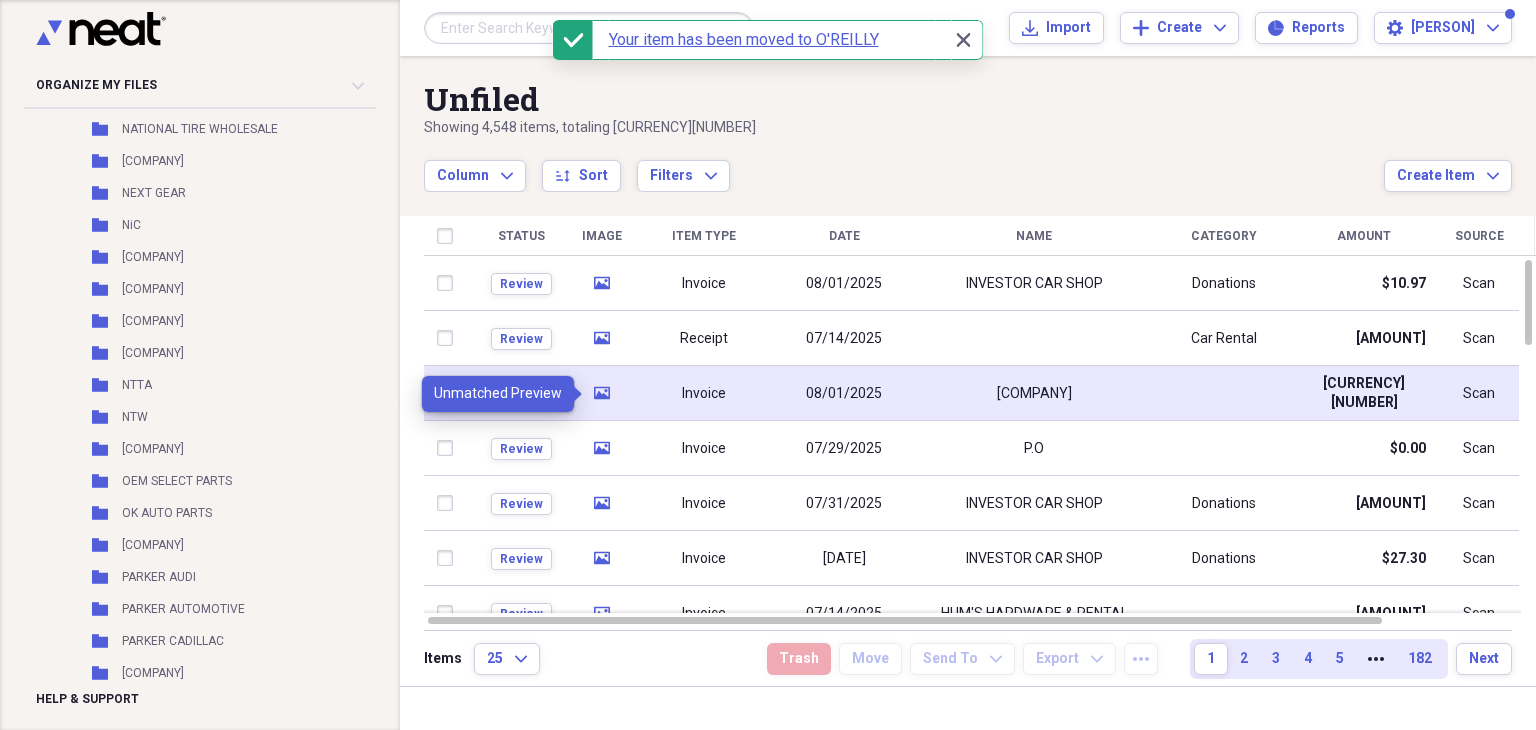 click on "media" 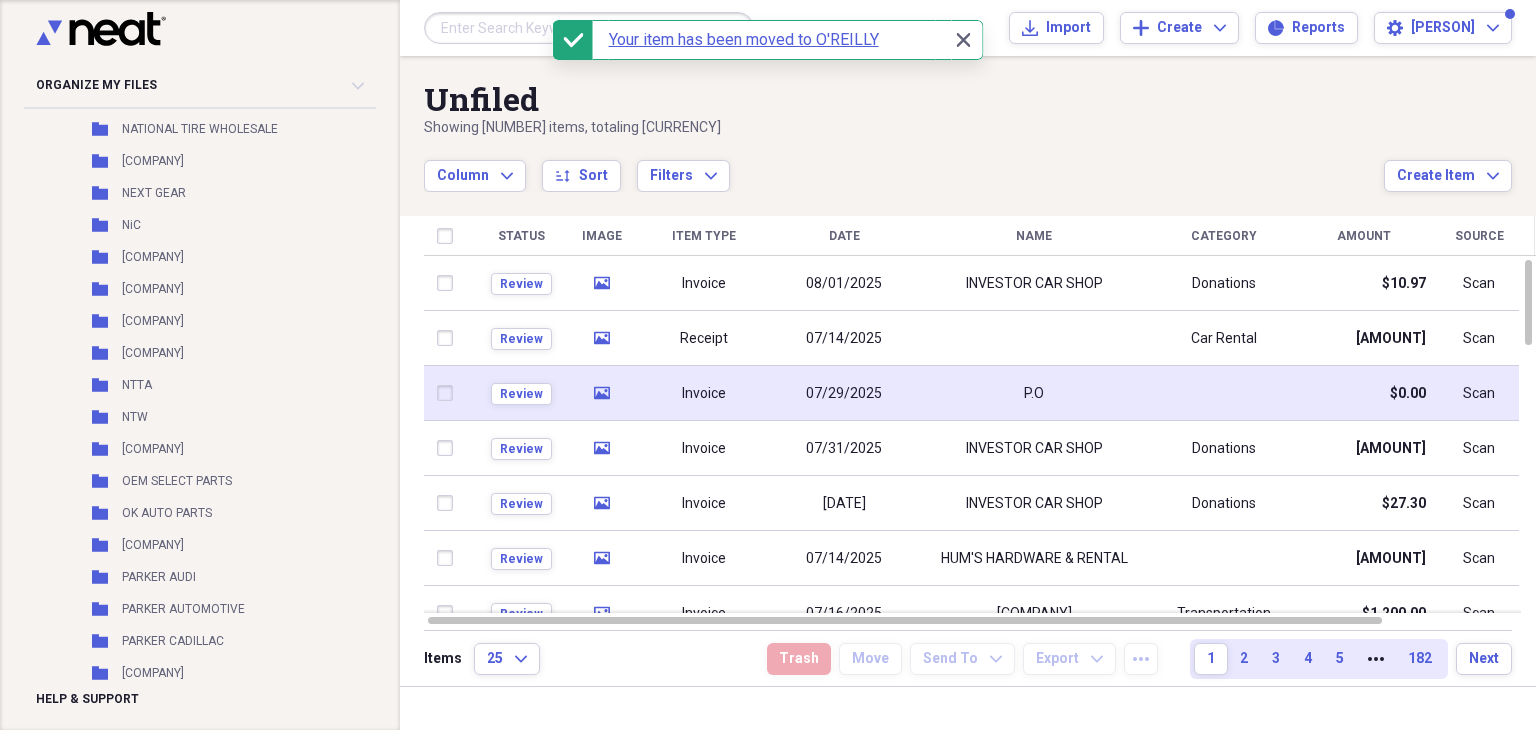 click 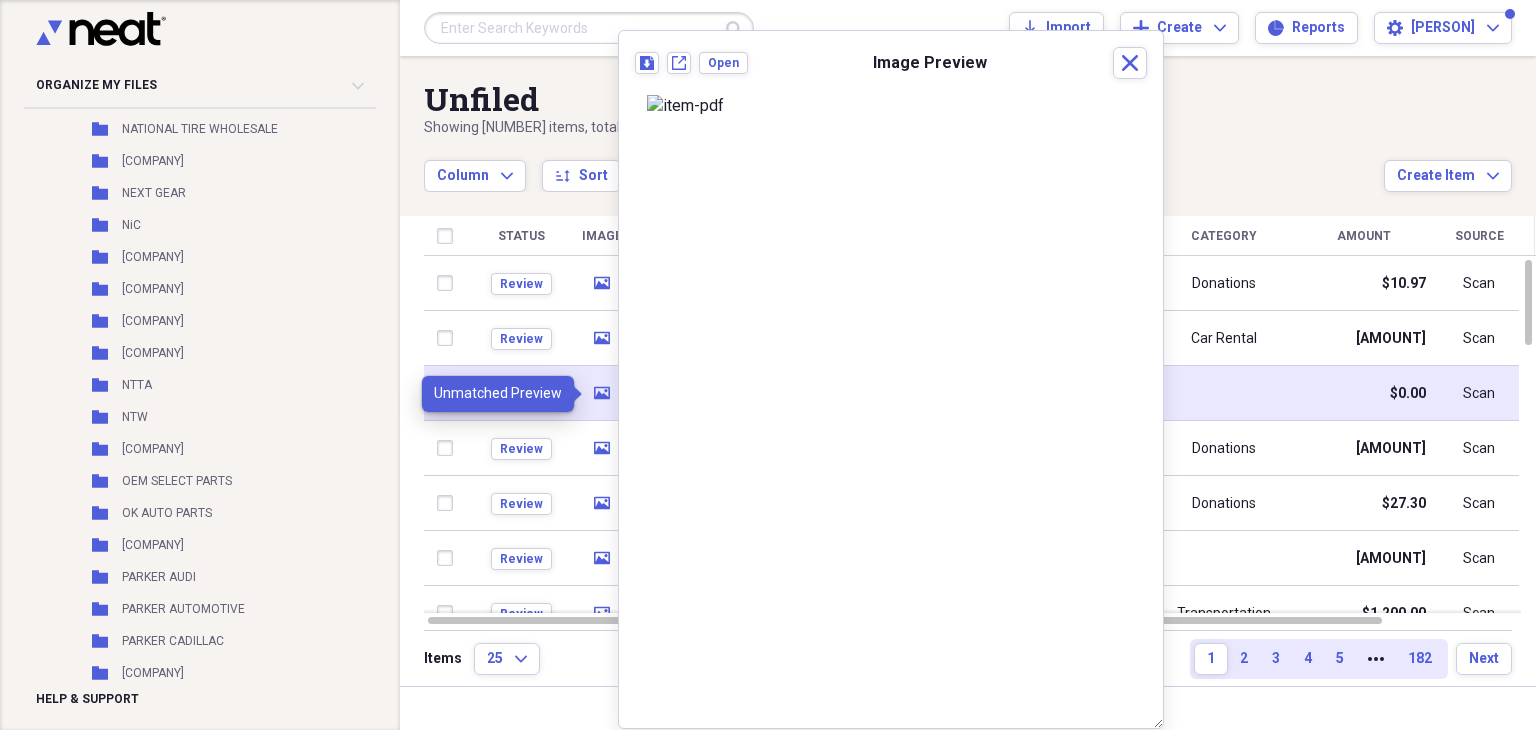 click 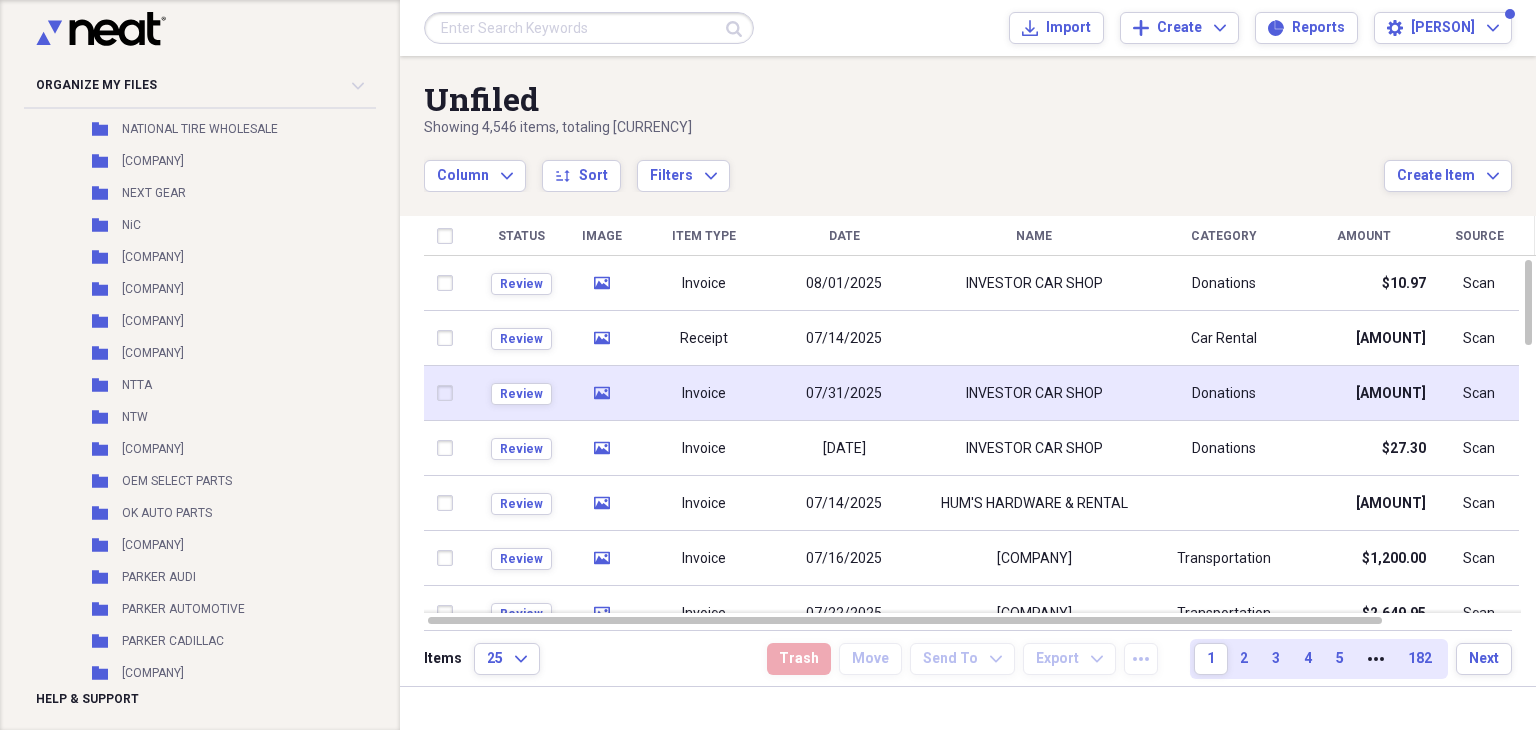 click 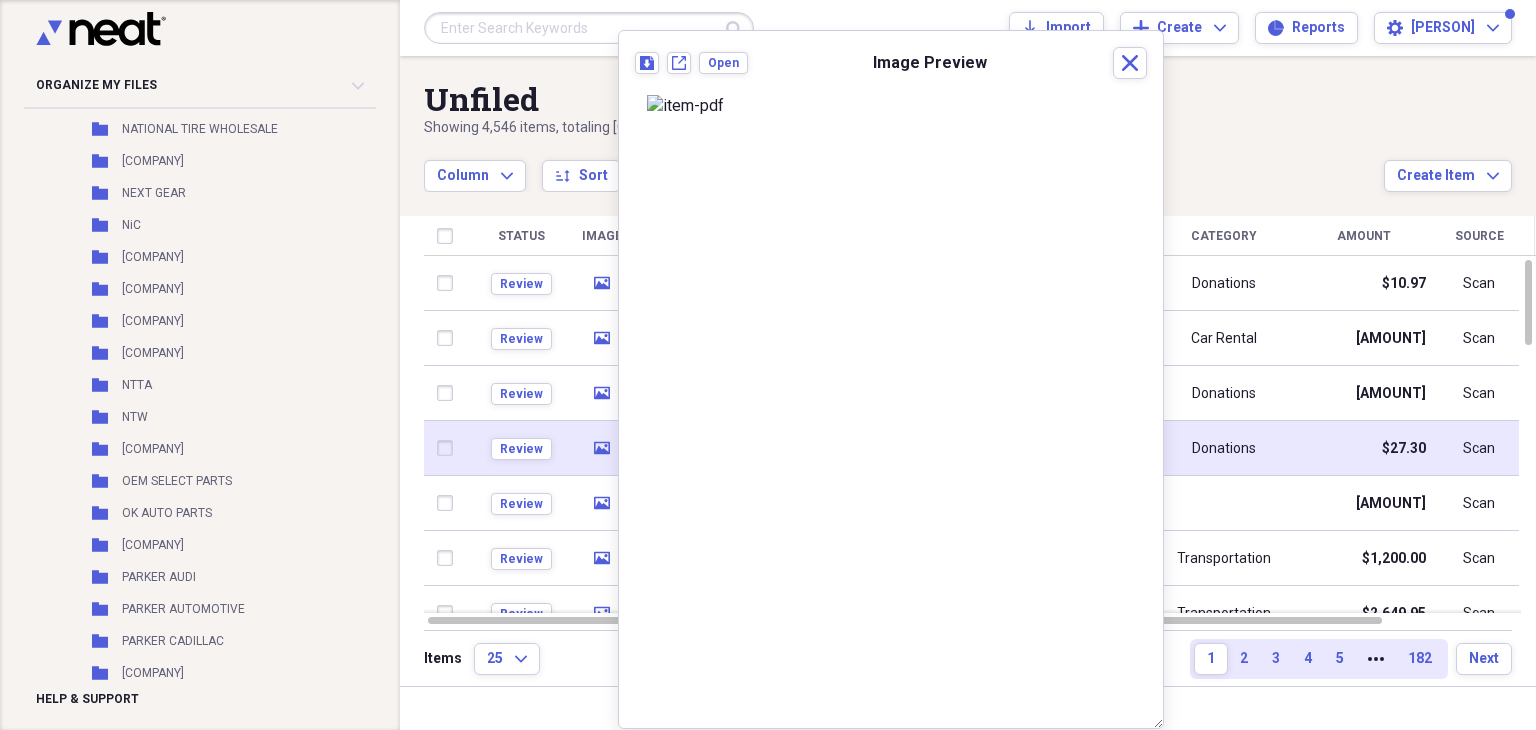 click on "media" 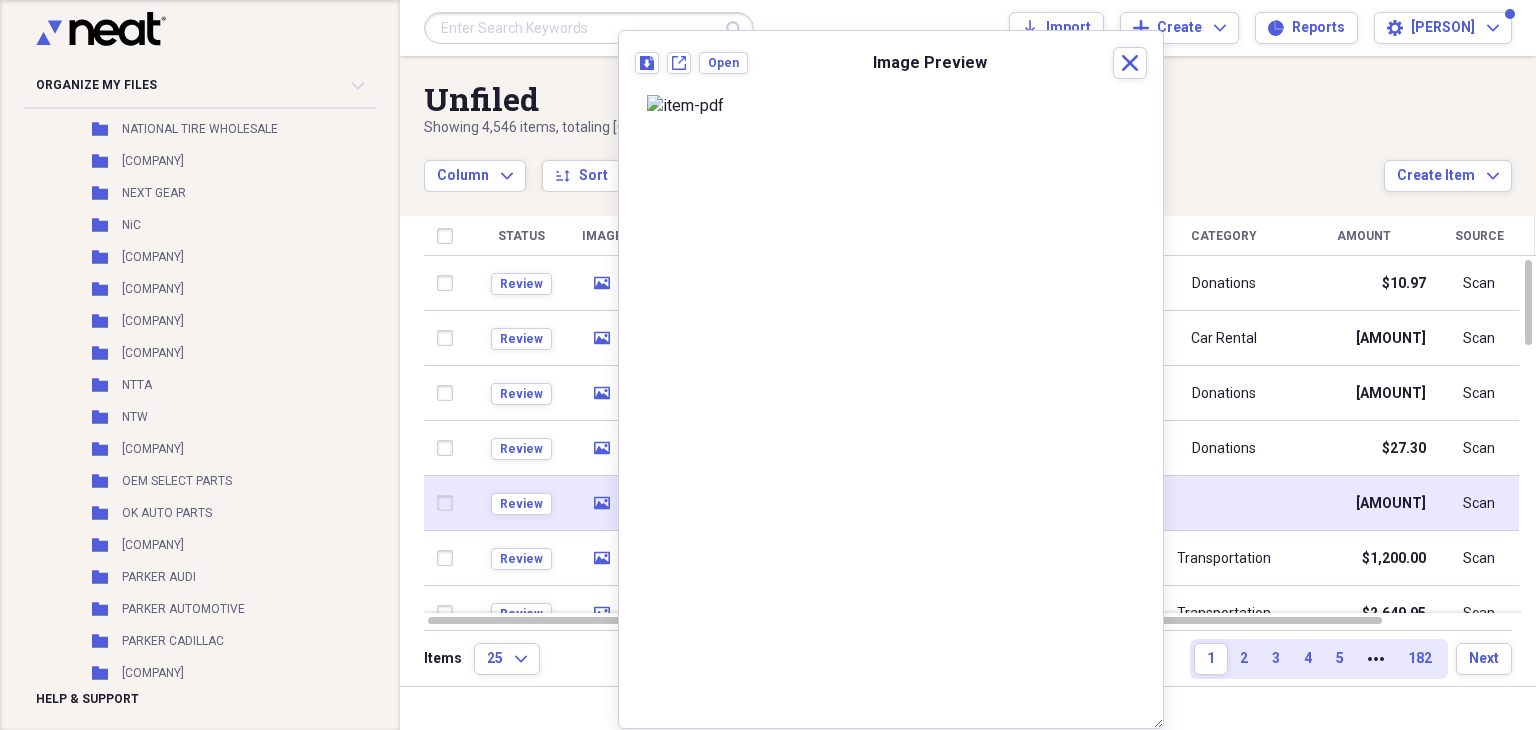 click 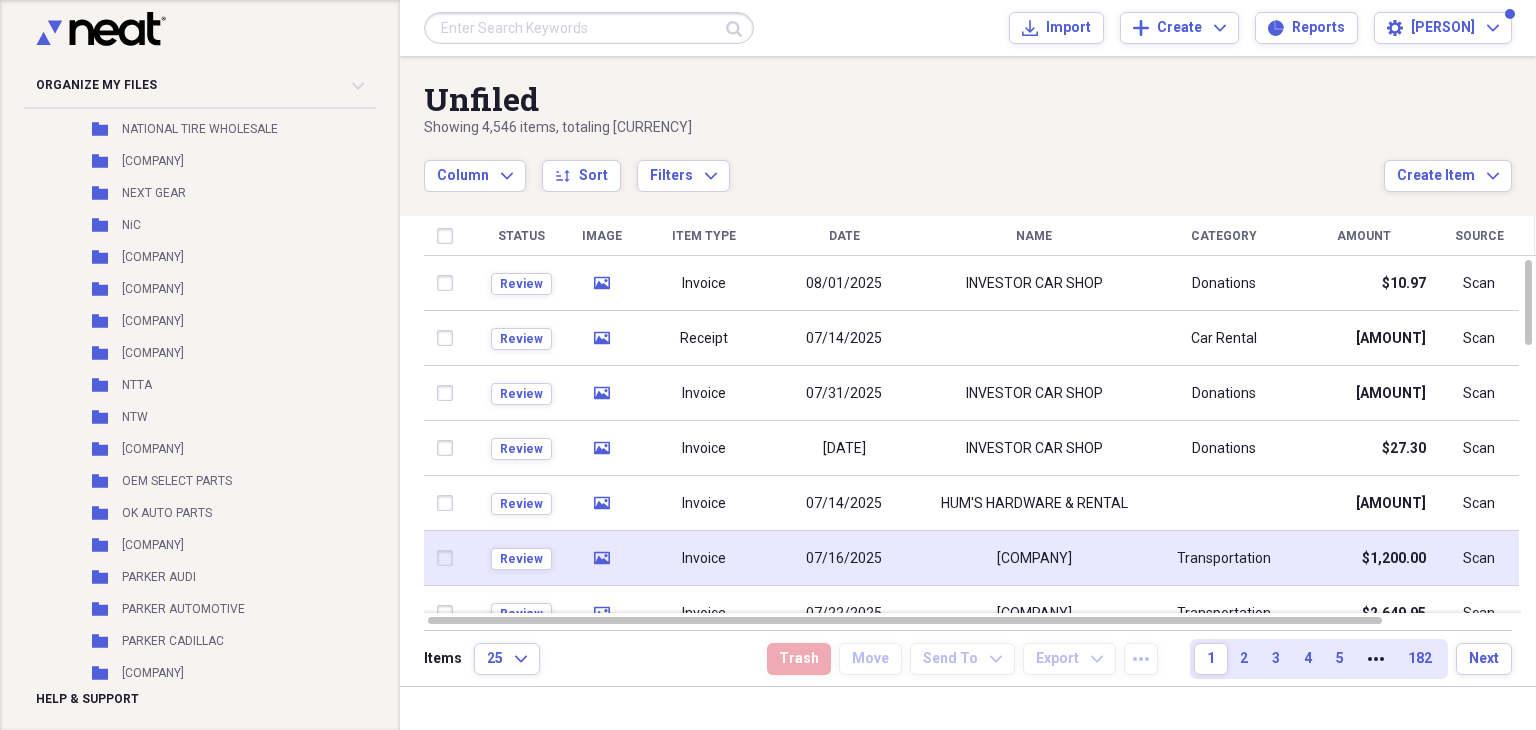 click 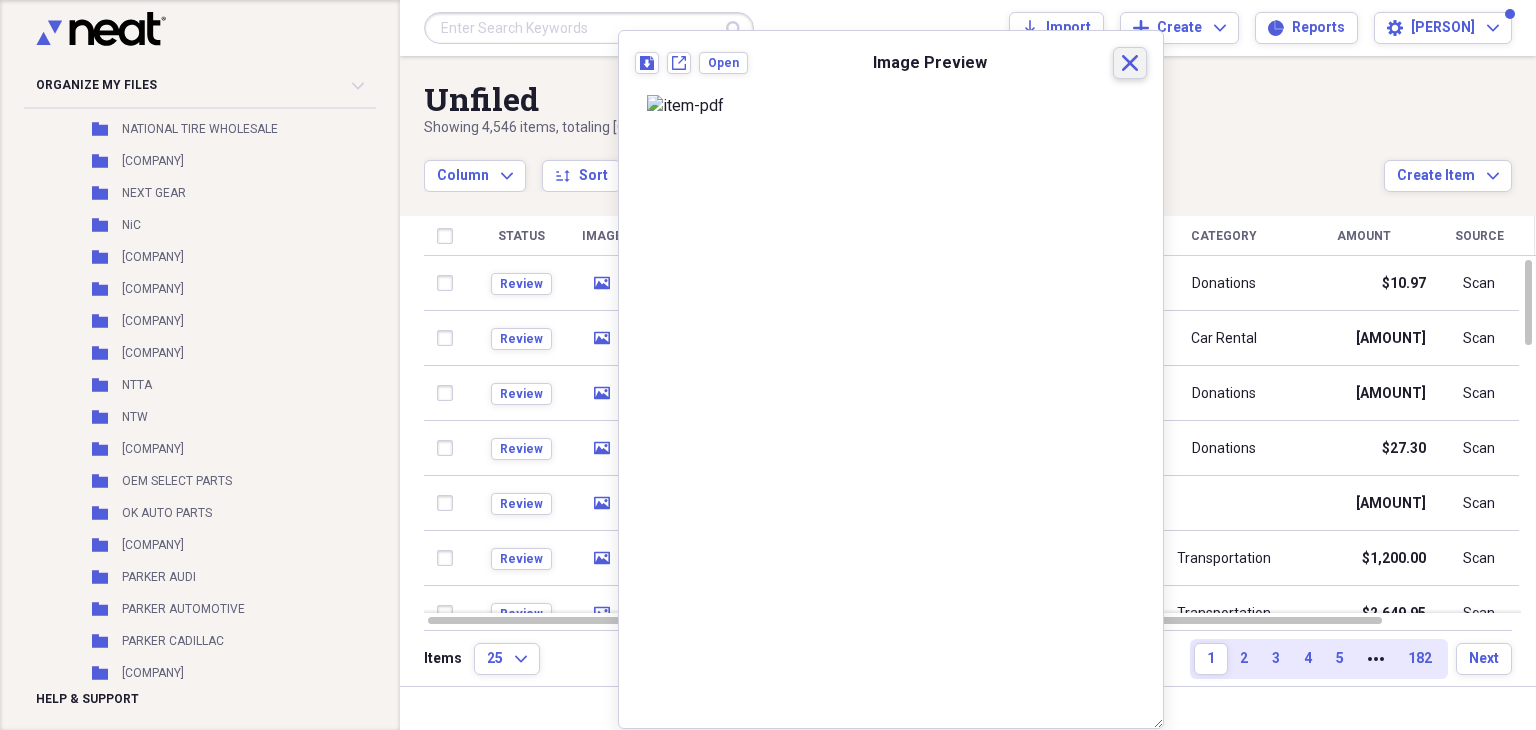 click on "Close" 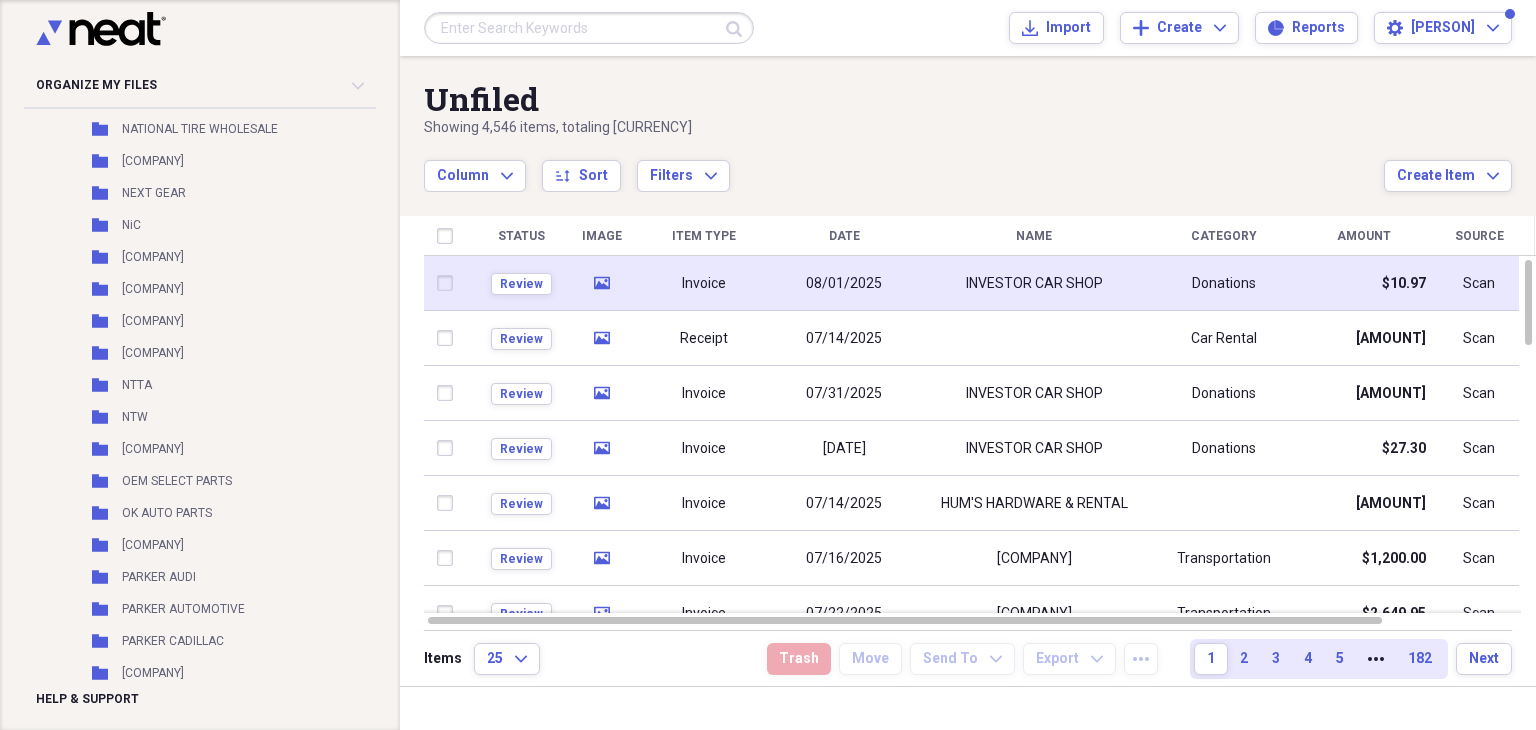 click on "media" 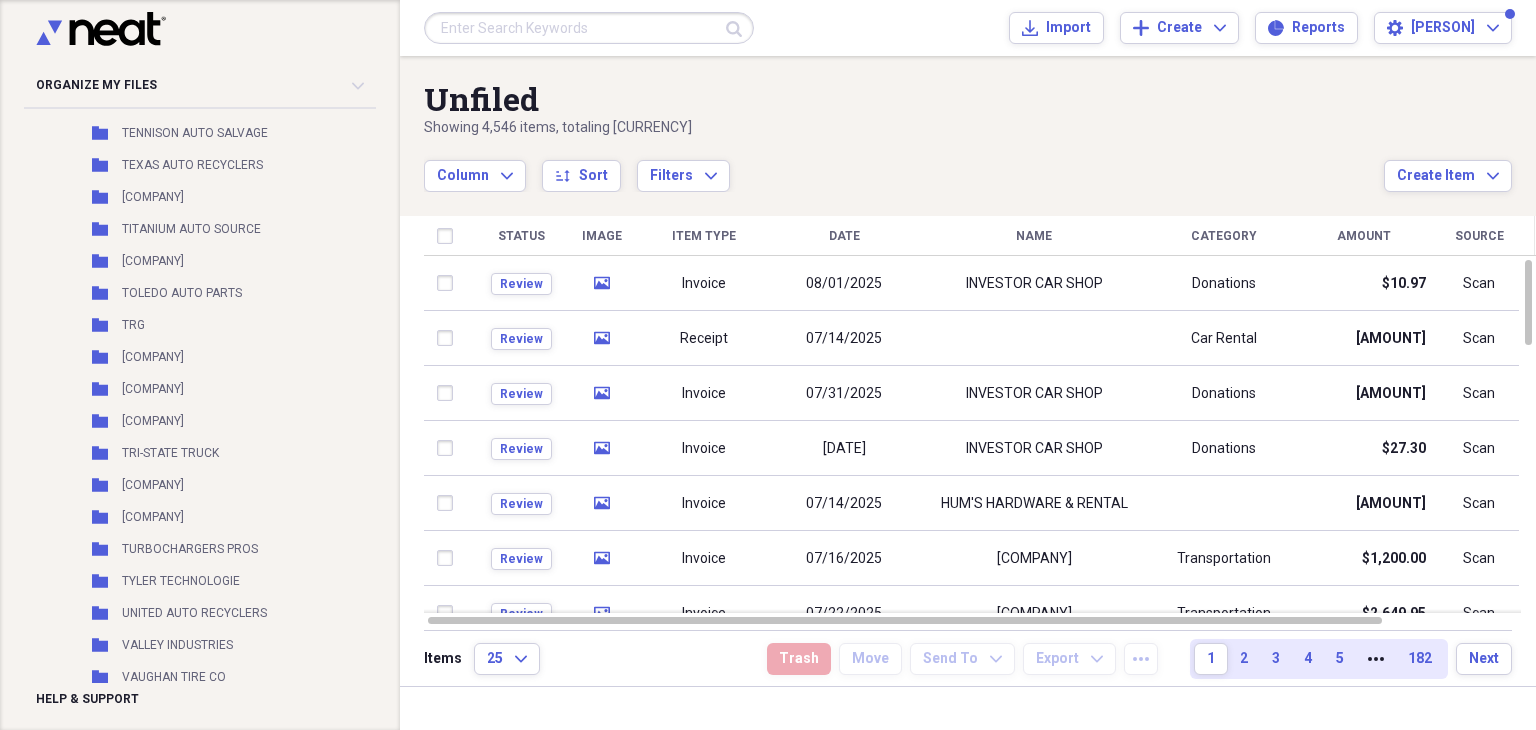 scroll, scrollTop: 10200, scrollLeft: 0, axis: vertical 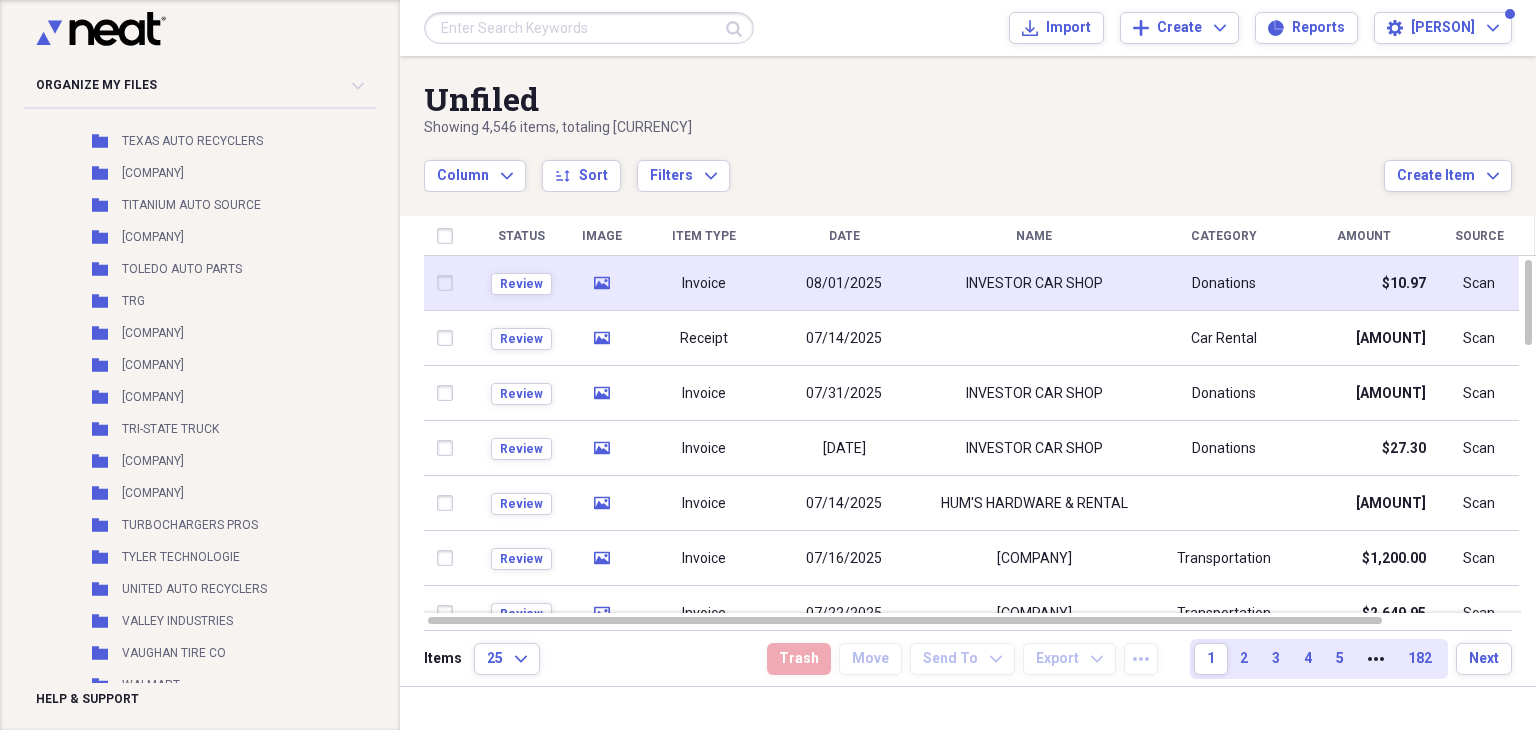 click on "media" 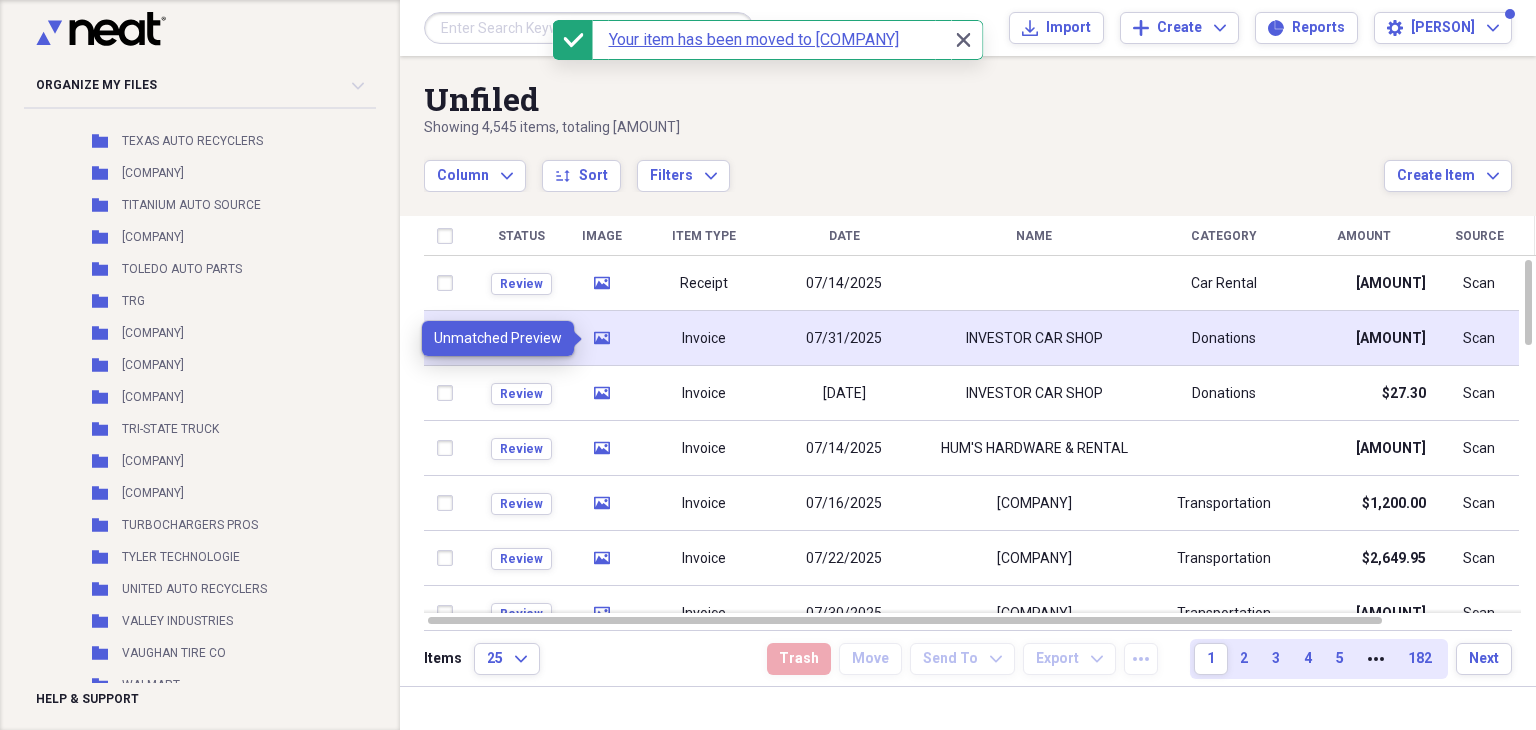 click 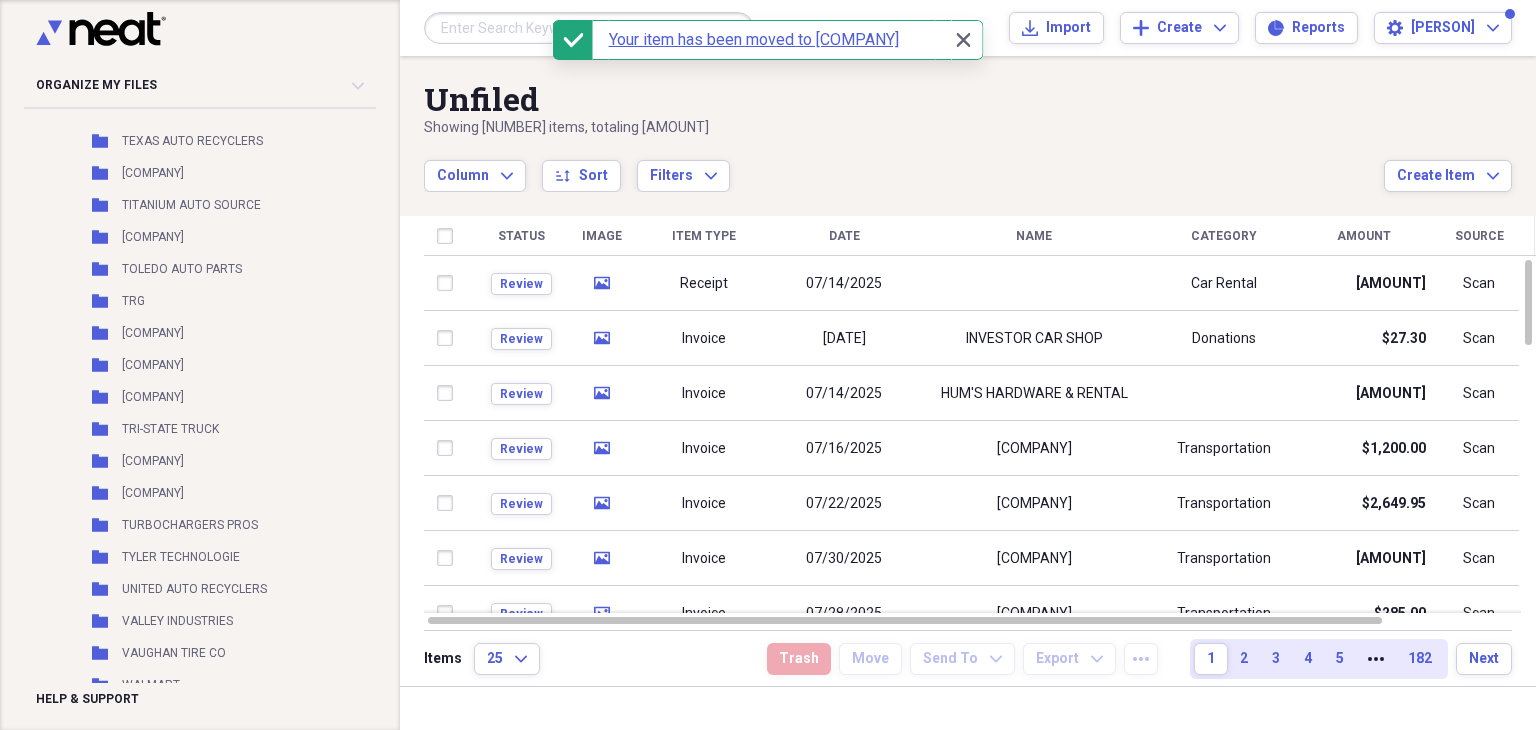 click 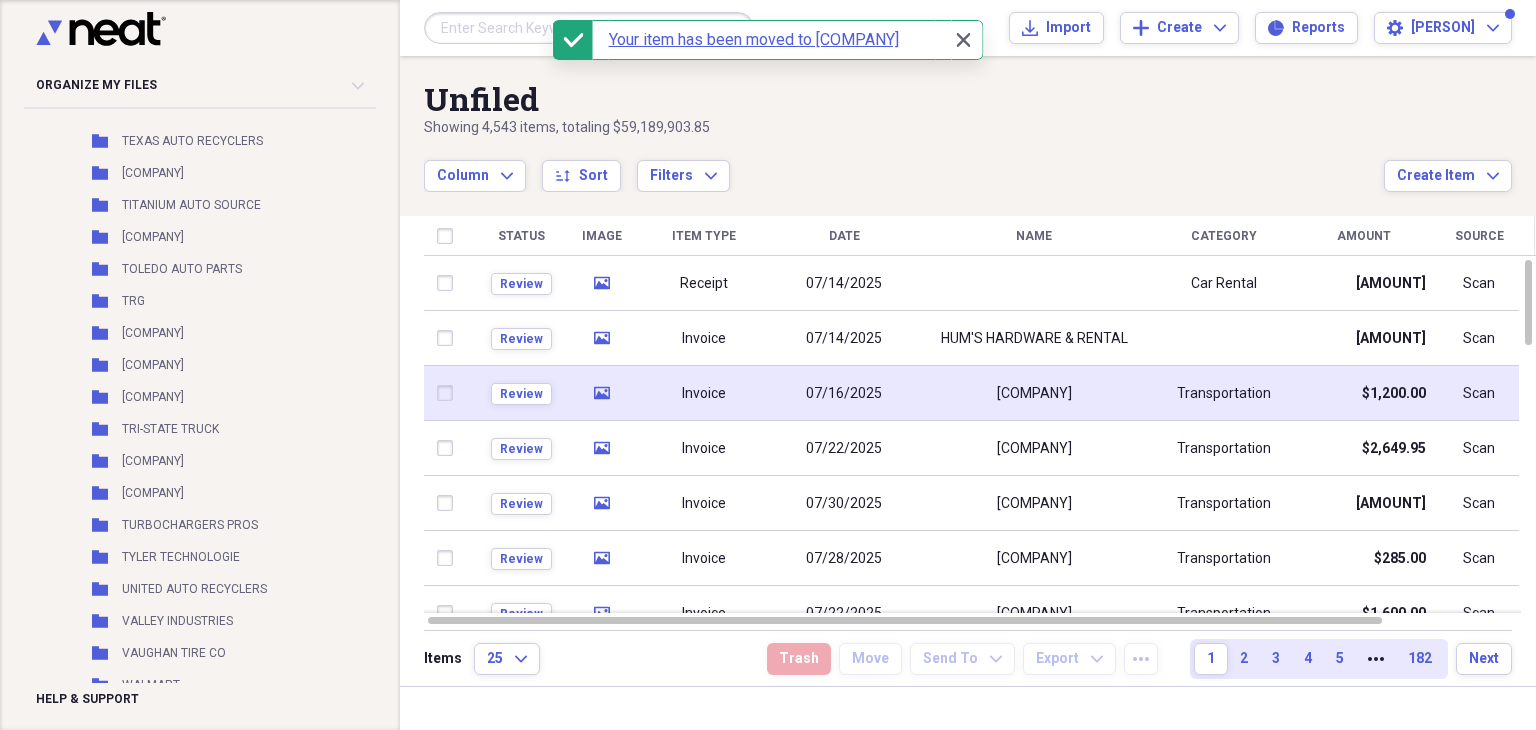 click 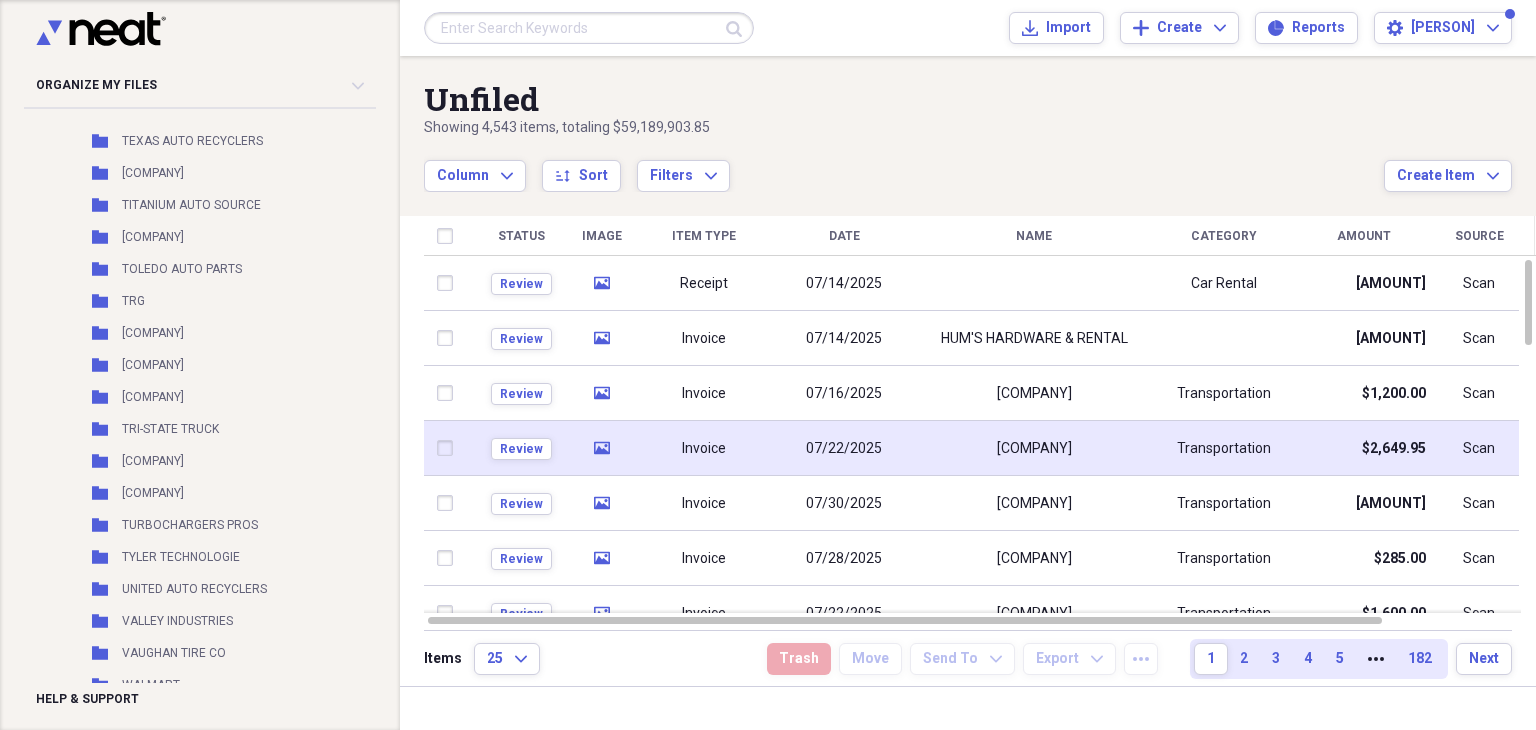 click on "media" 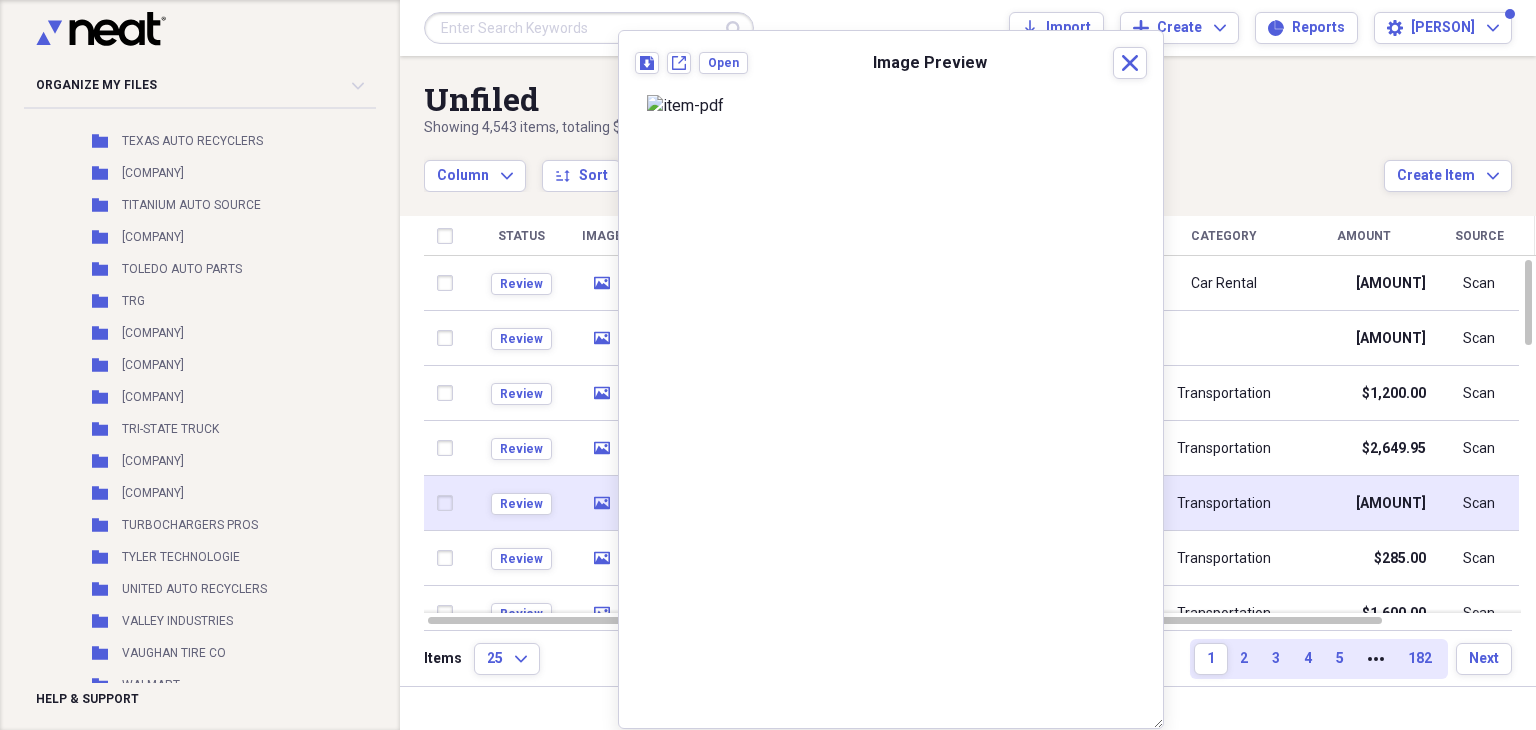 click 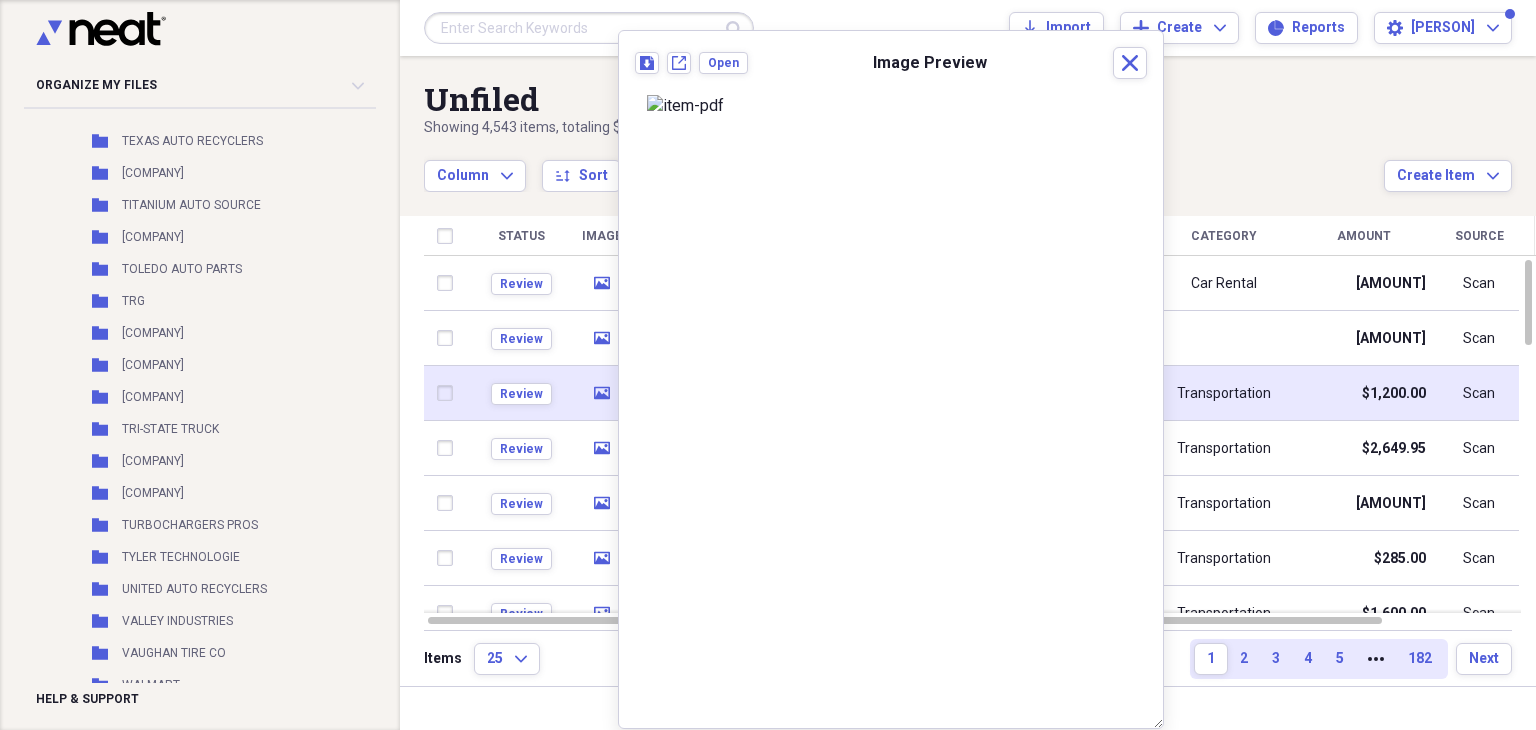 click on "media" at bounding box center [601, 393] 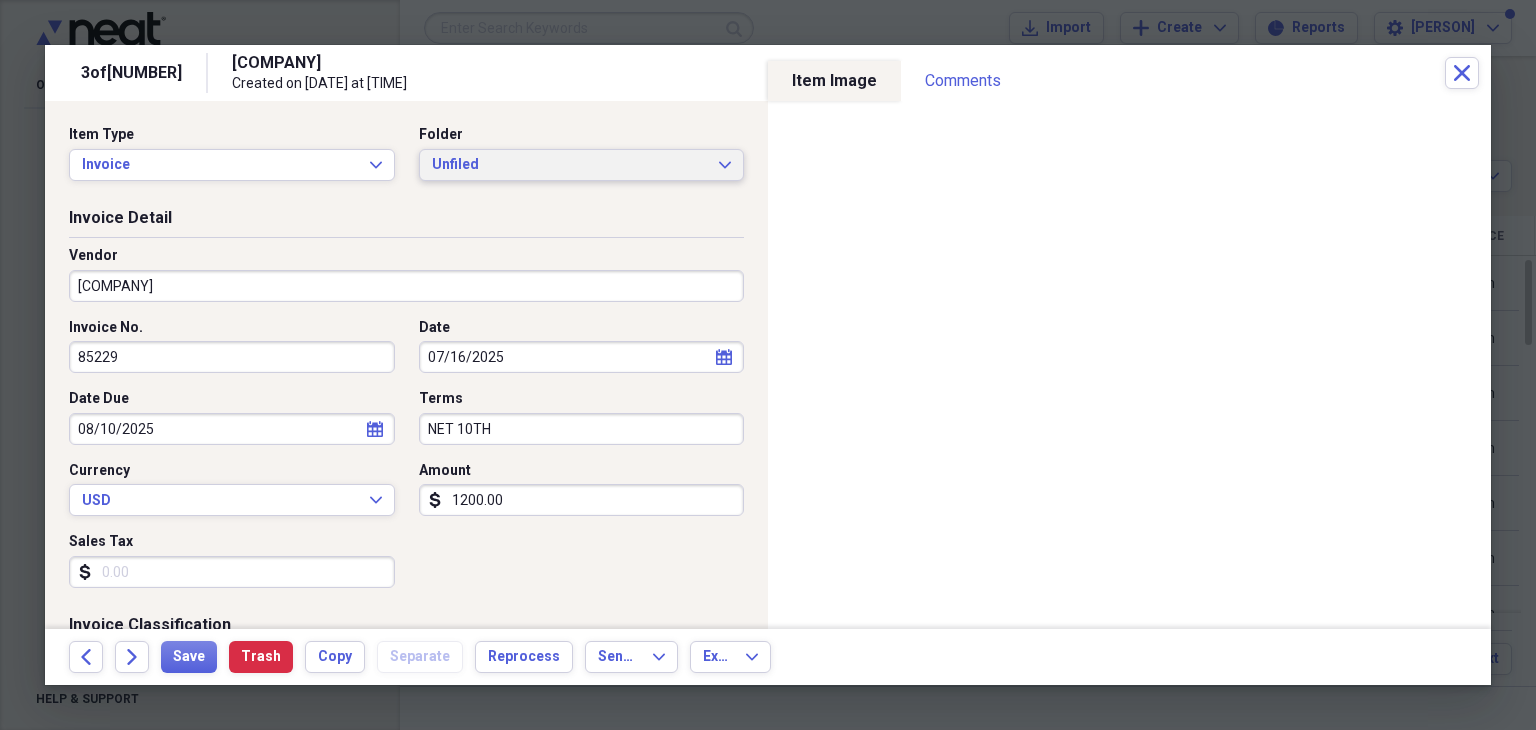 click on "Unfiled" at bounding box center [570, 165] 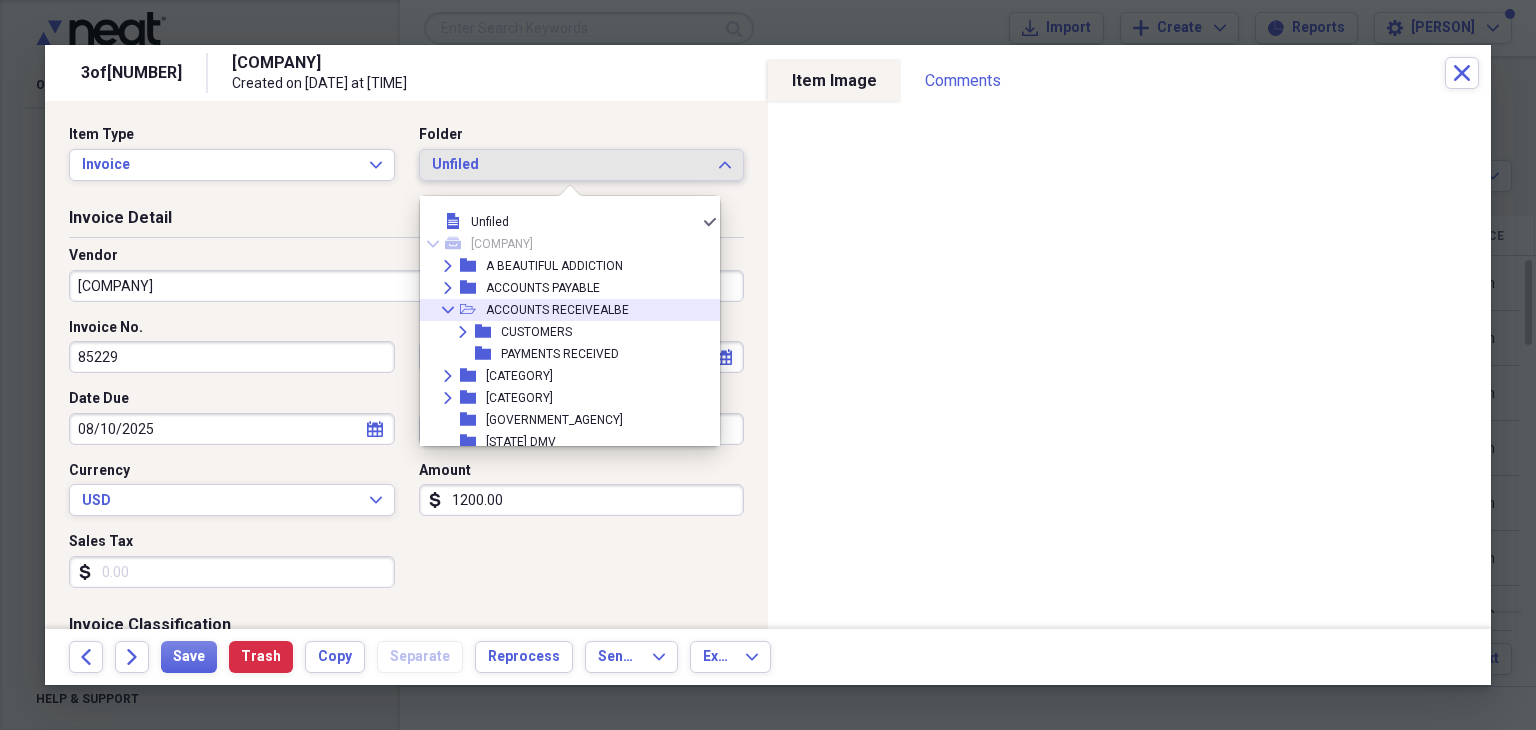 click on "Collapse open-folder ACCOUNTS RECEIVEALBE" at bounding box center (562, 310) 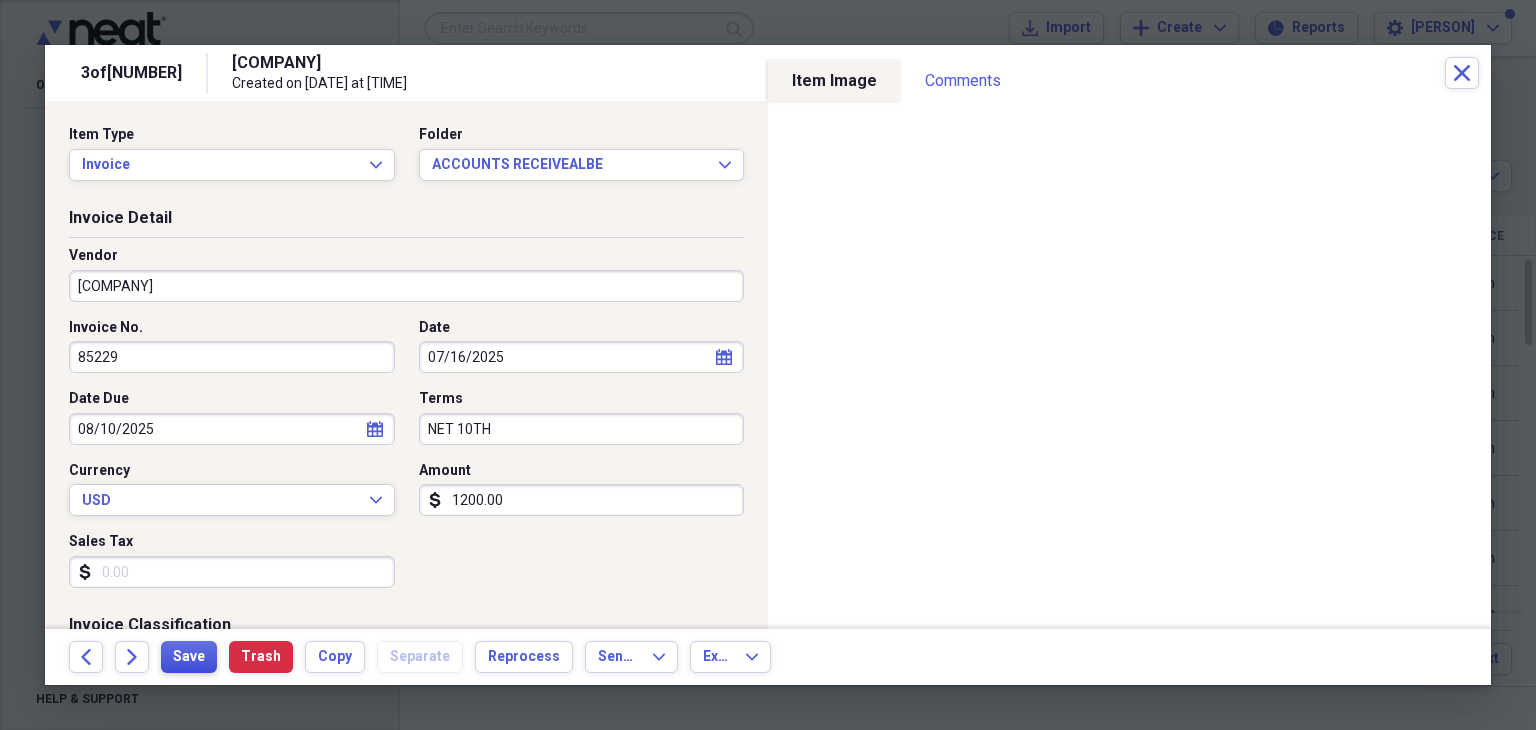 click on "Save" at bounding box center [189, 657] 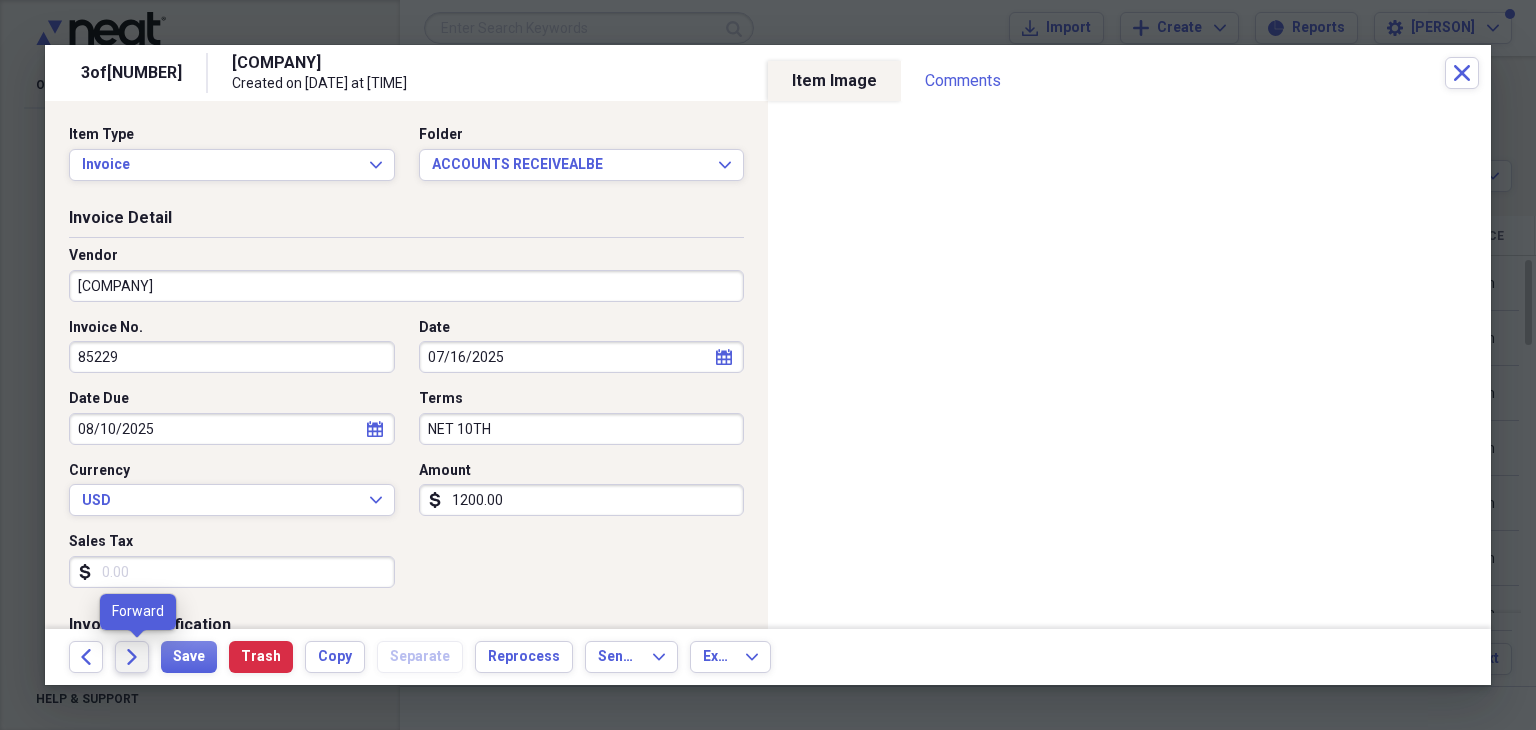 click on "Forward" at bounding box center (132, 657) 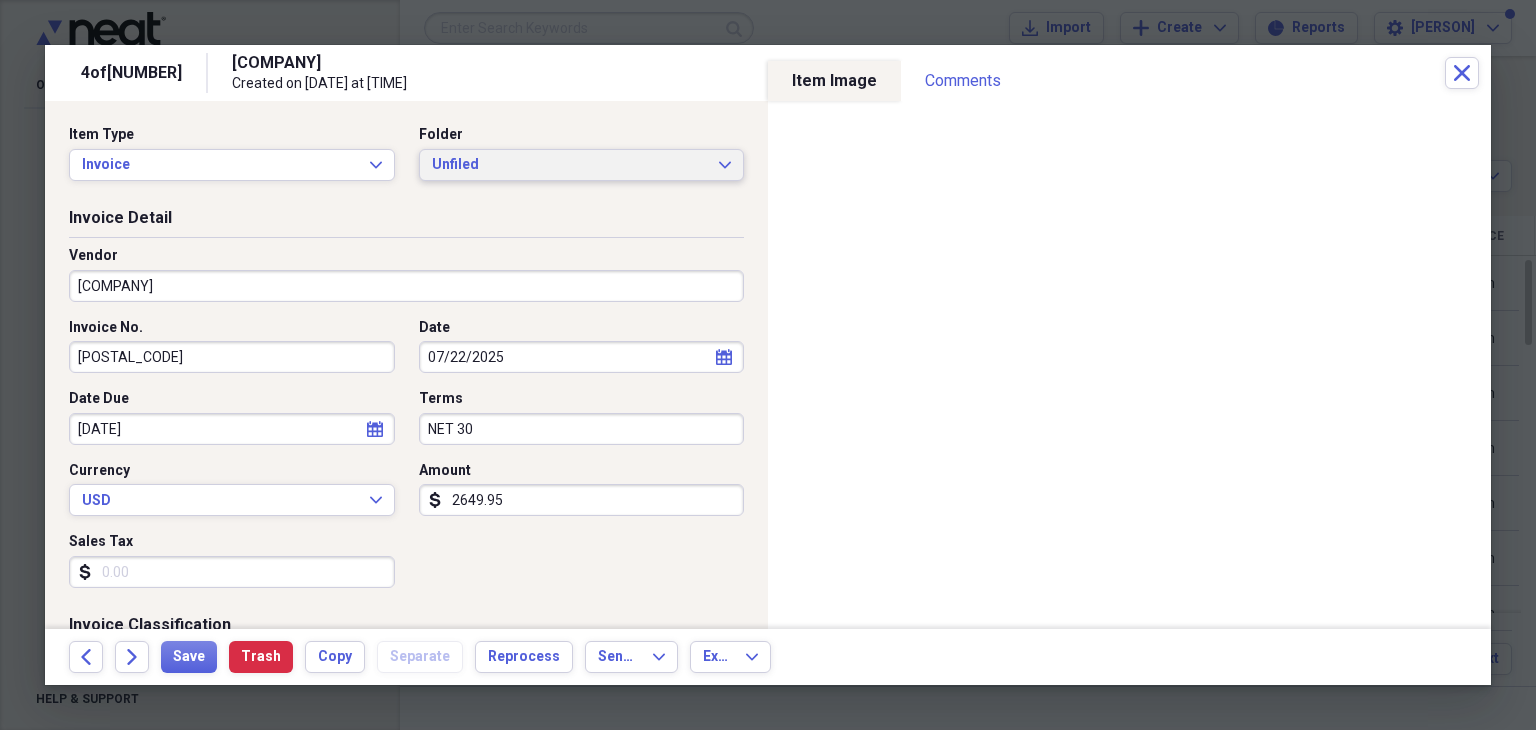 click on "Unfiled" at bounding box center [570, 165] 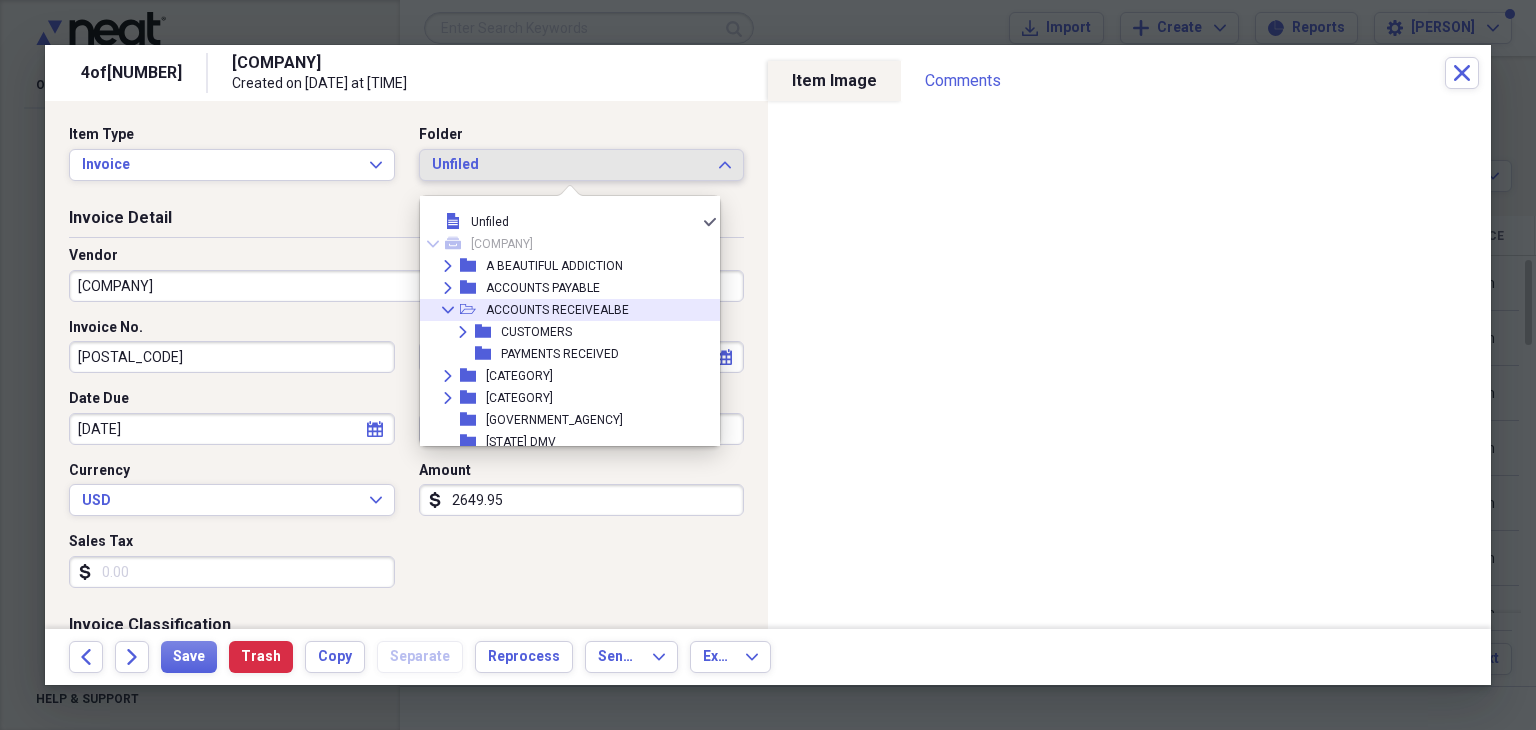 click on "ACCOUNTS RECEIVEALBE" at bounding box center (557, 310) 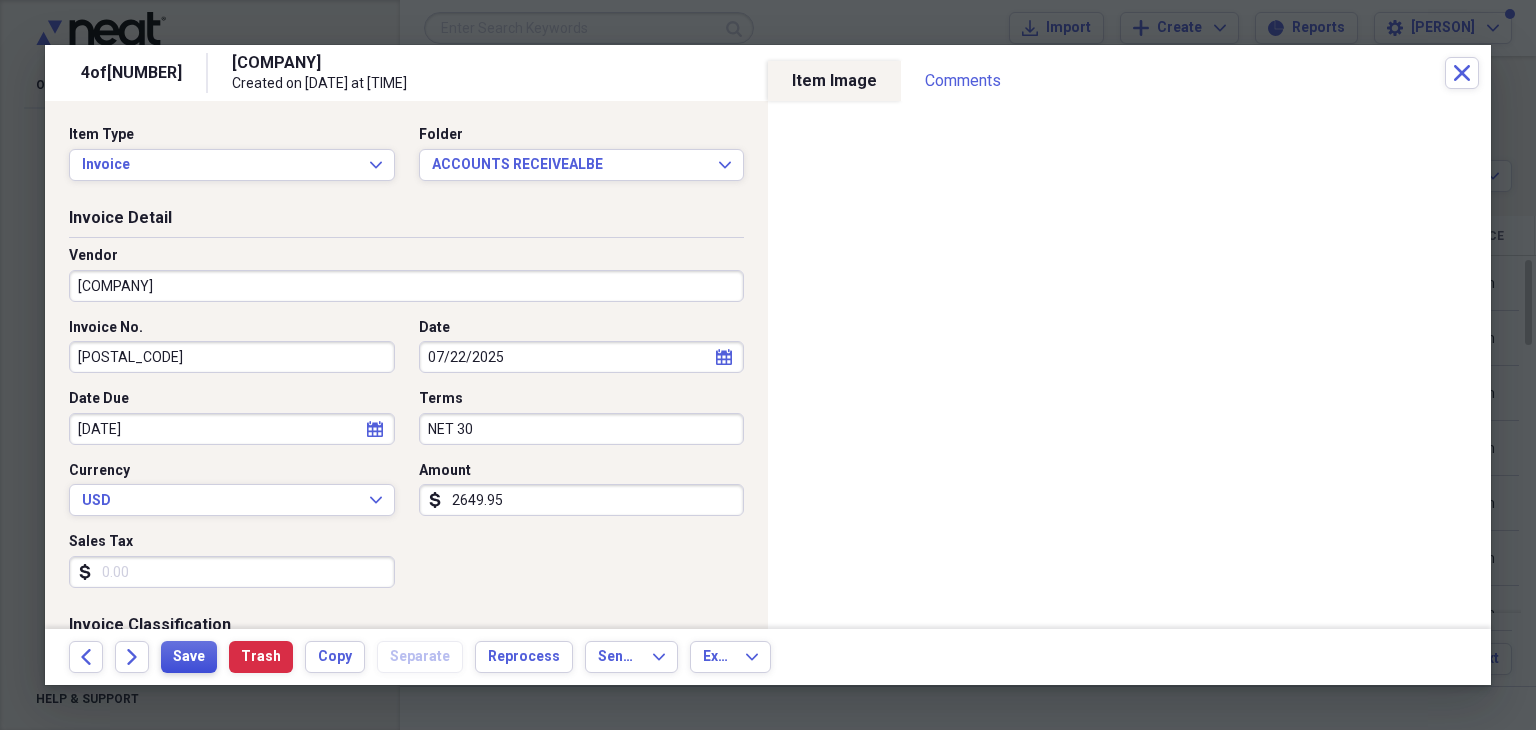 click on "Save" at bounding box center (189, 657) 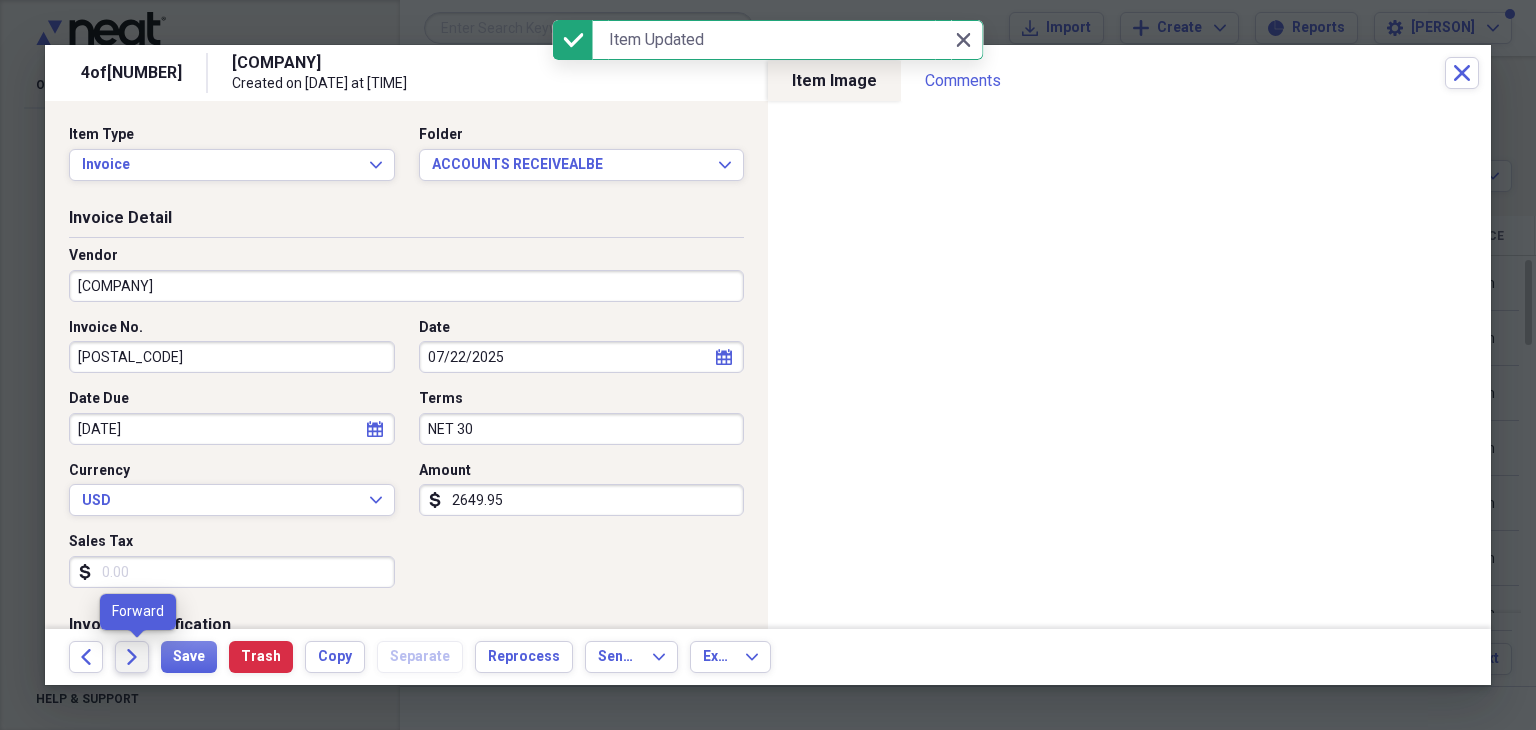 click on "Forward" 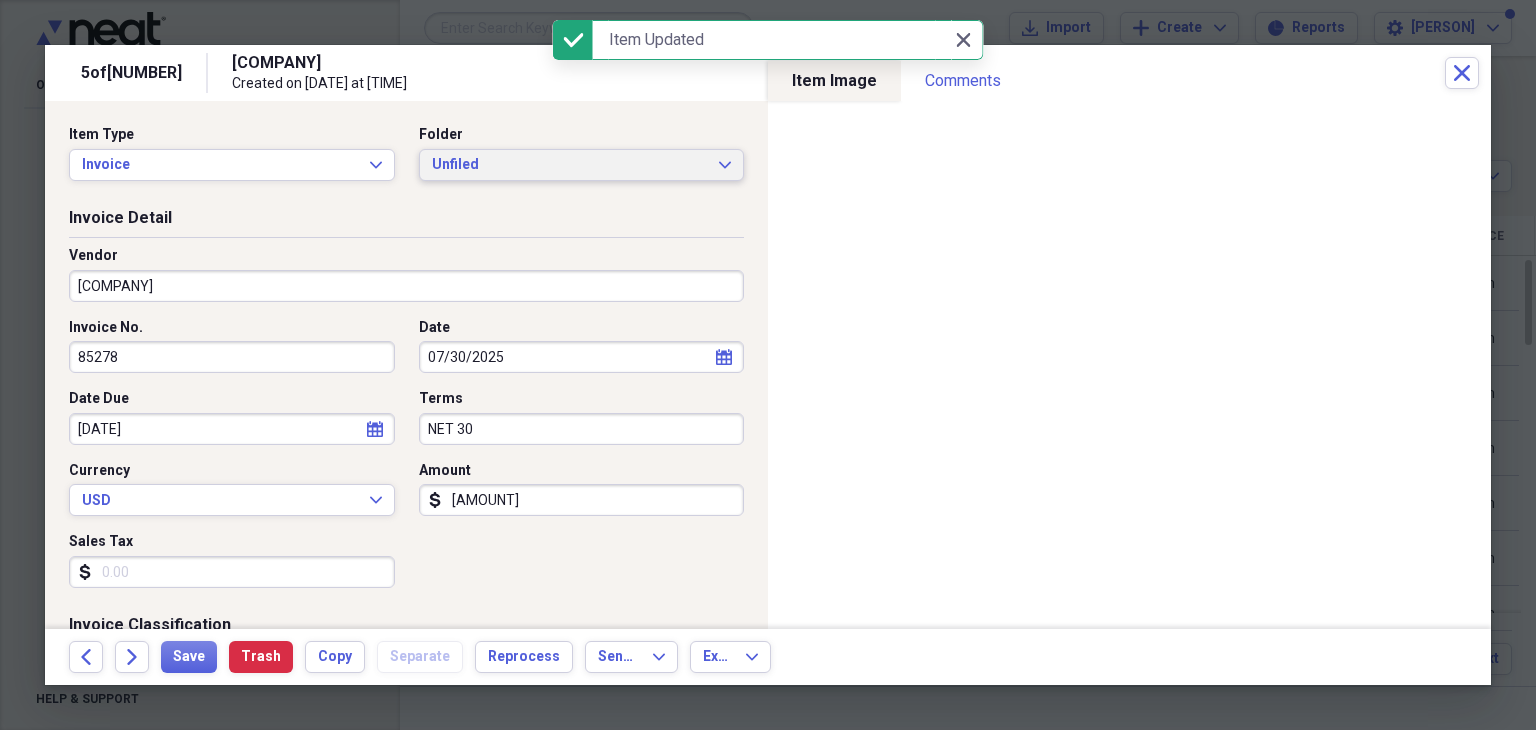 click on "Unfiled Expand" at bounding box center (582, 165) 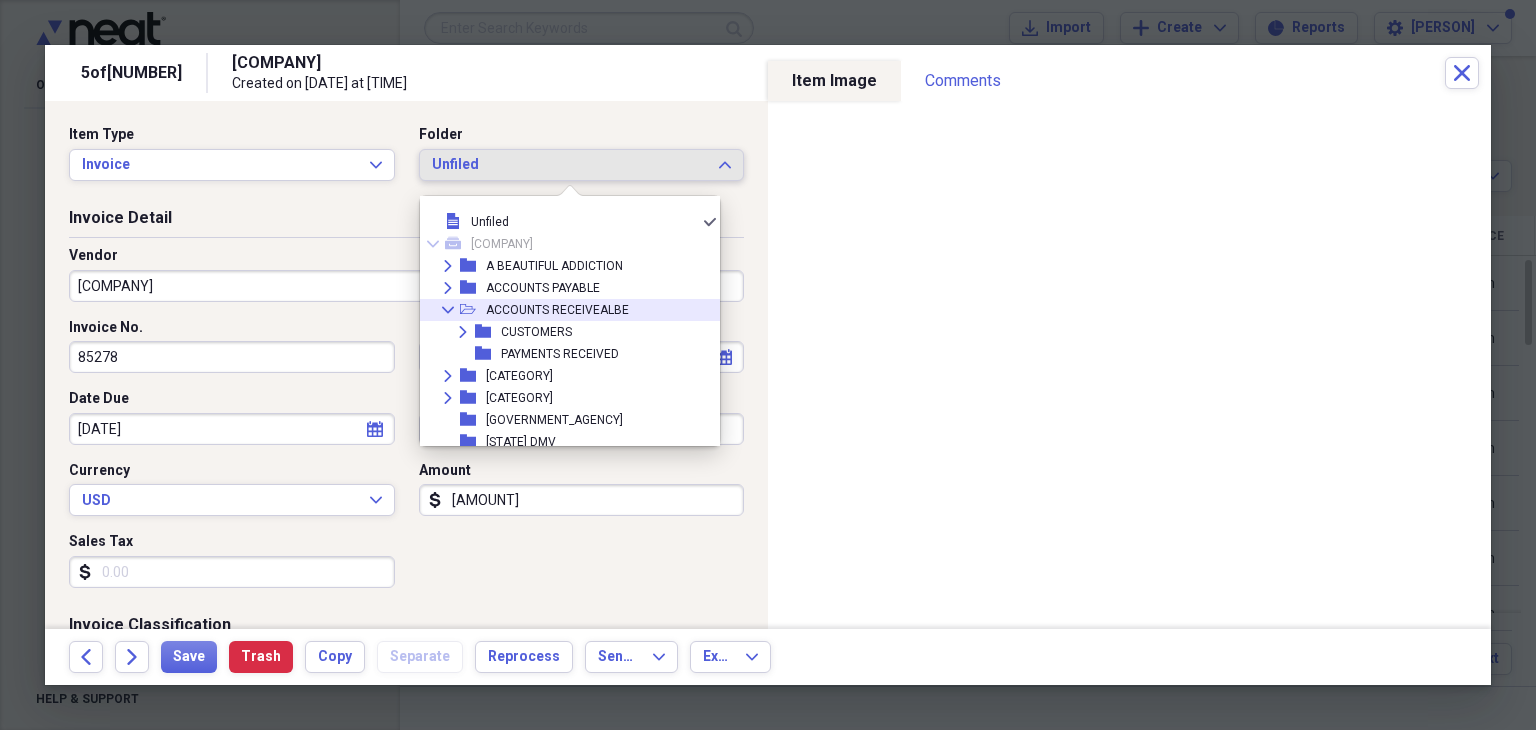 click on "ACCOUNTS RECEIVEALBE" at bounding box center (557, 310) 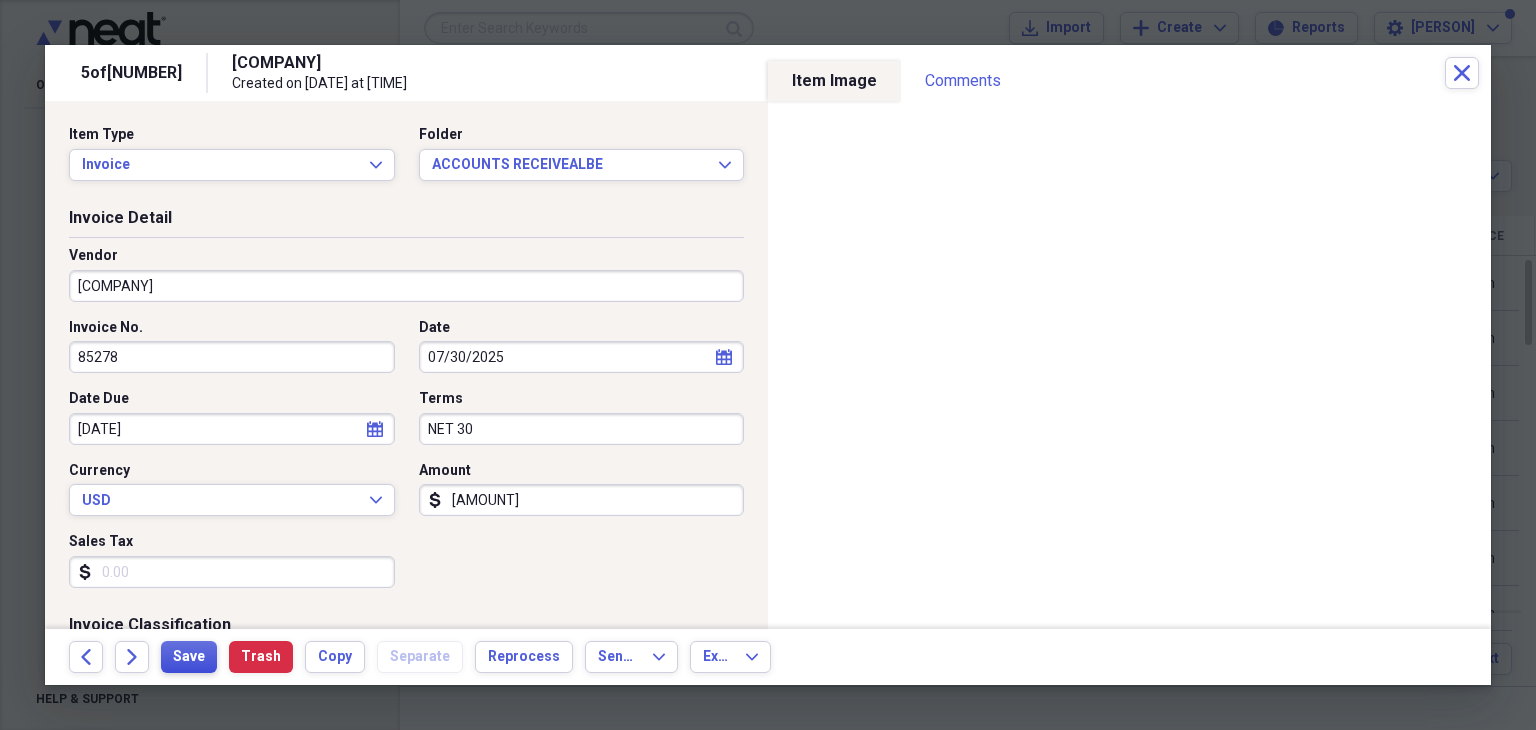 click on "Save" at bounding box center [189, 657] 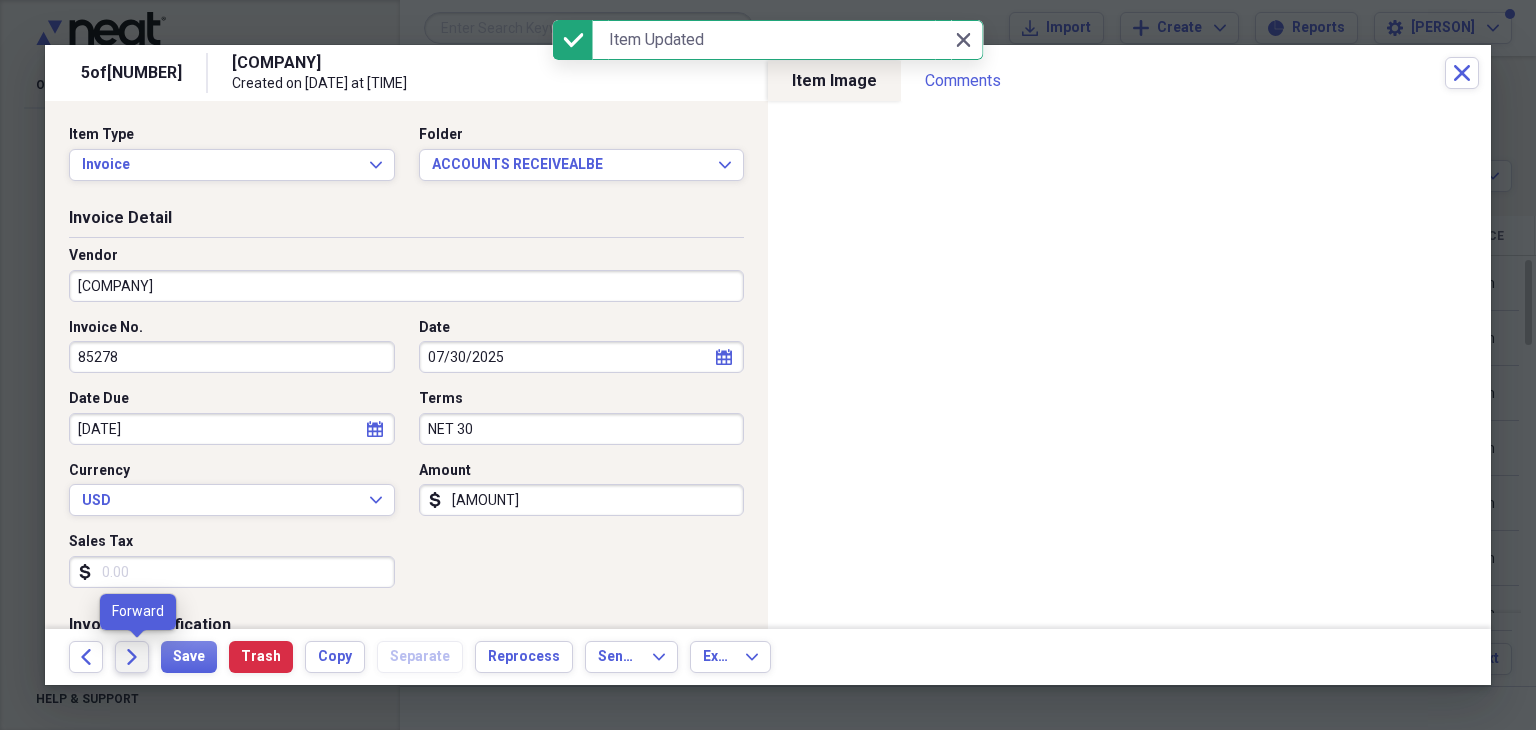 click on "Forward" 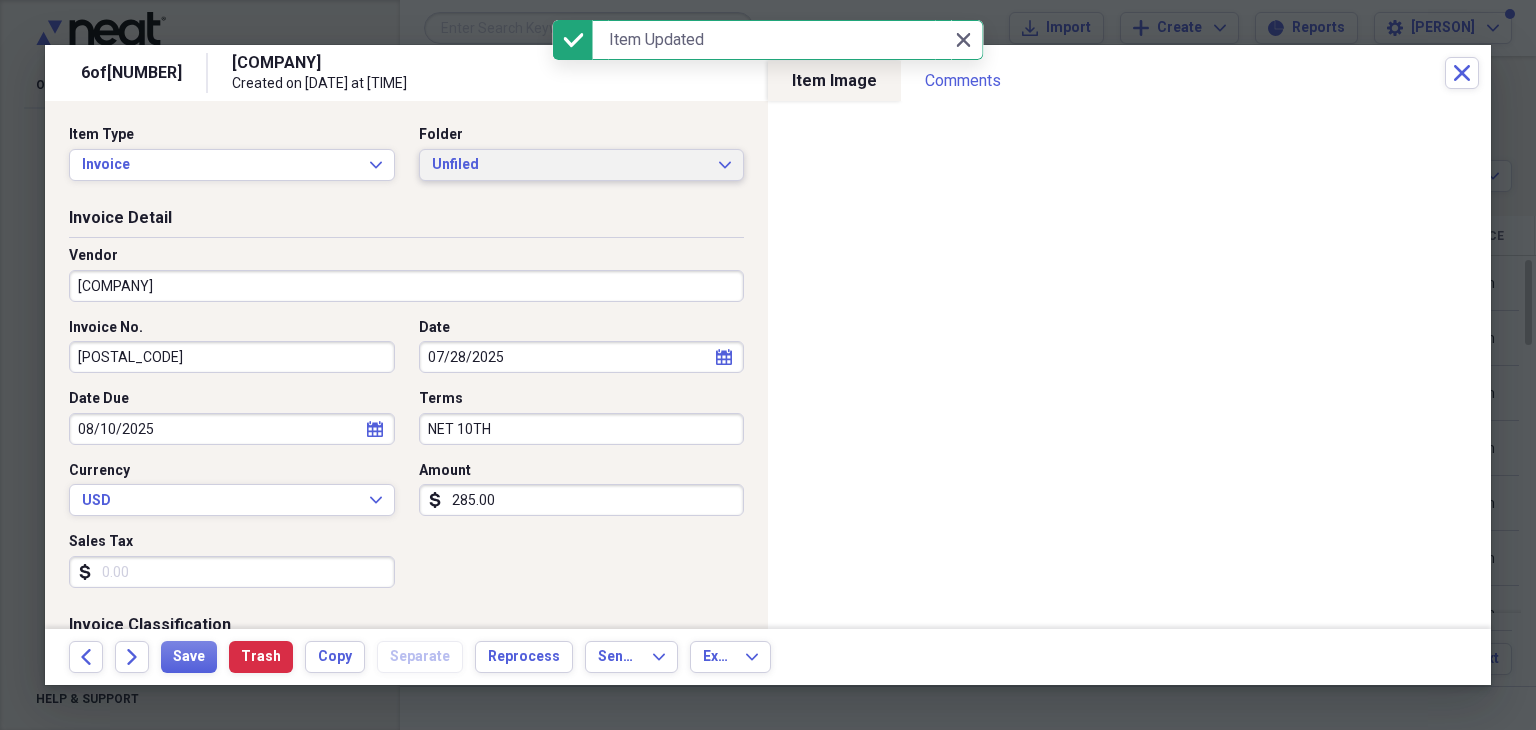 click on "Unfiled Expand" at bounding box center [582, 165] 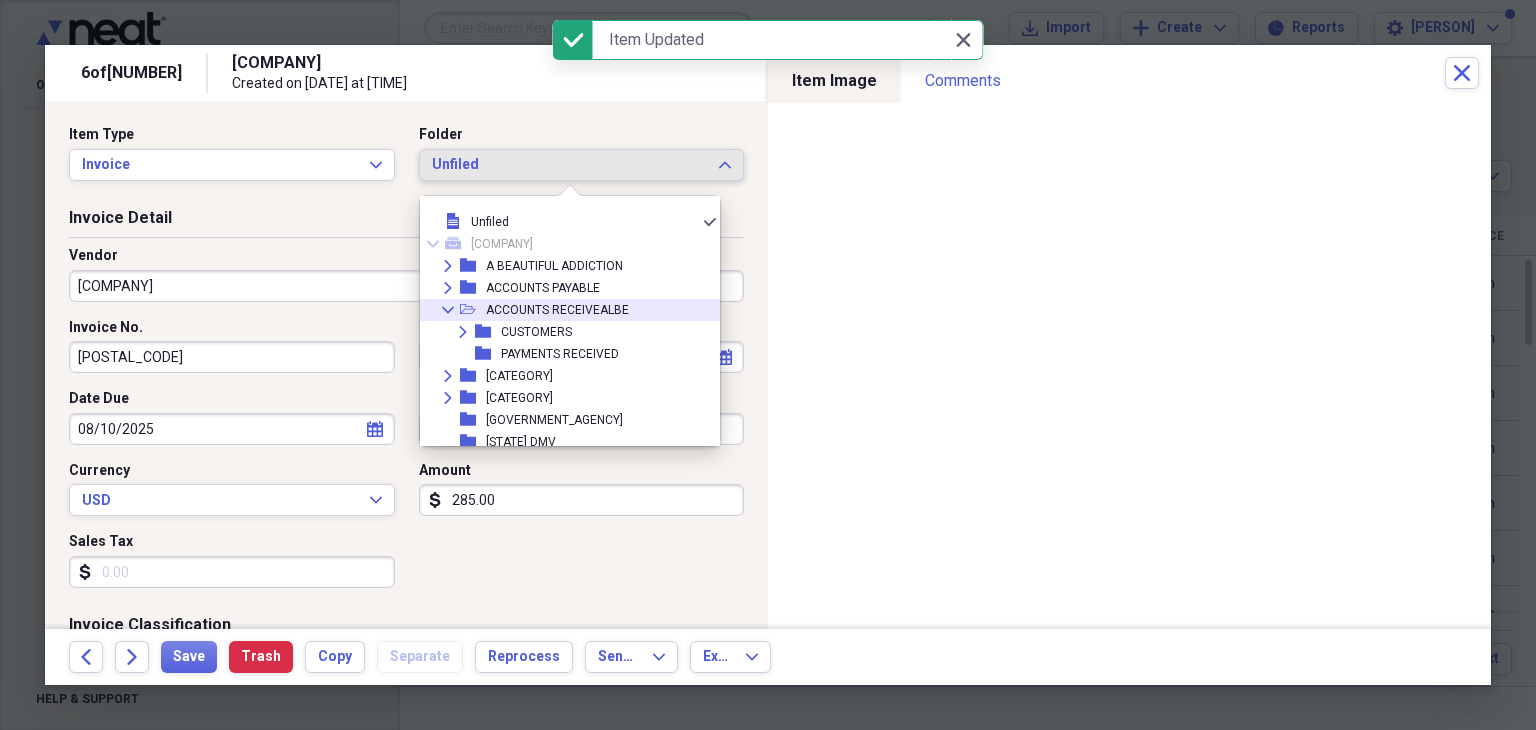 click on "ACCOUNTS RECEIVEALBE" at bounding box center [557, 310] 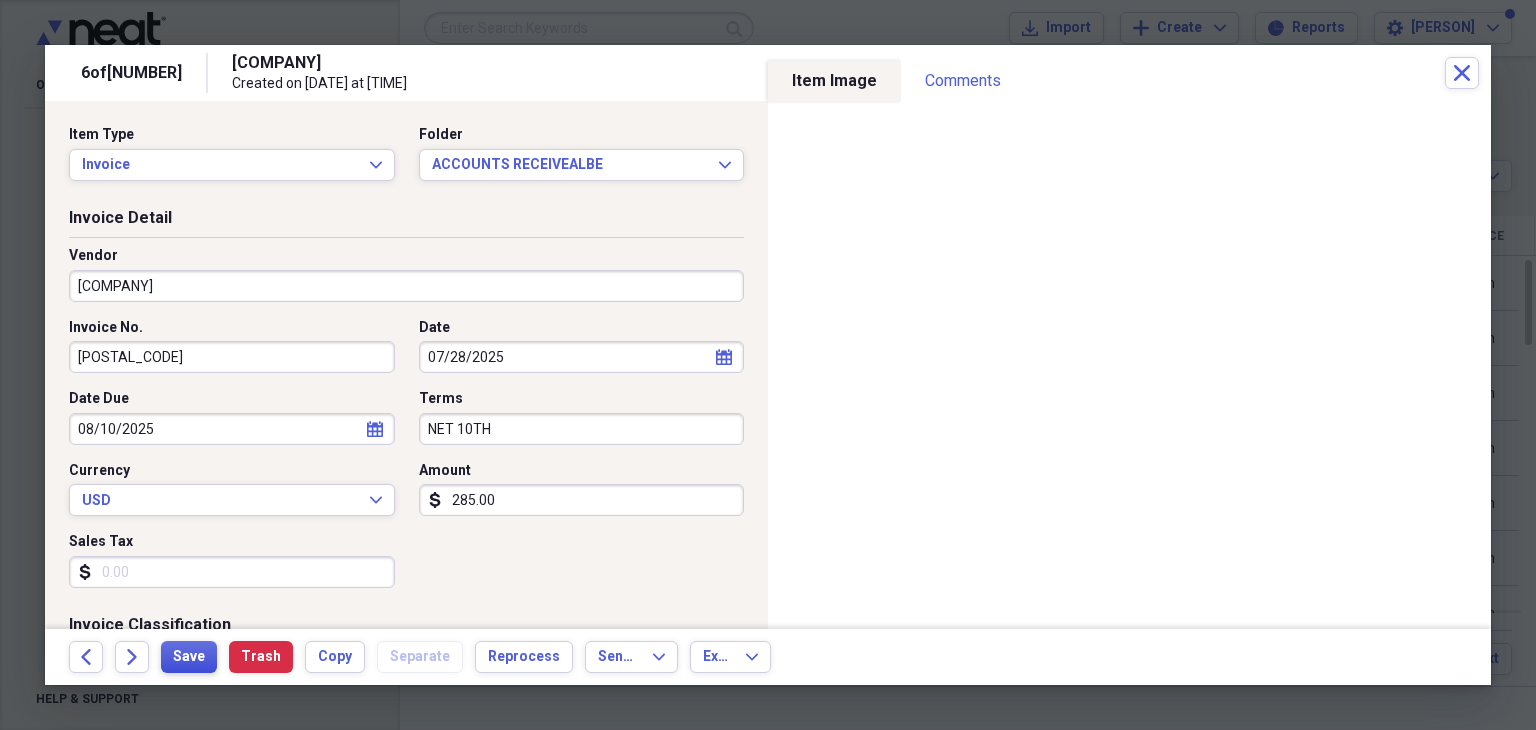 click on "Save" at bounding box center [189, 657] 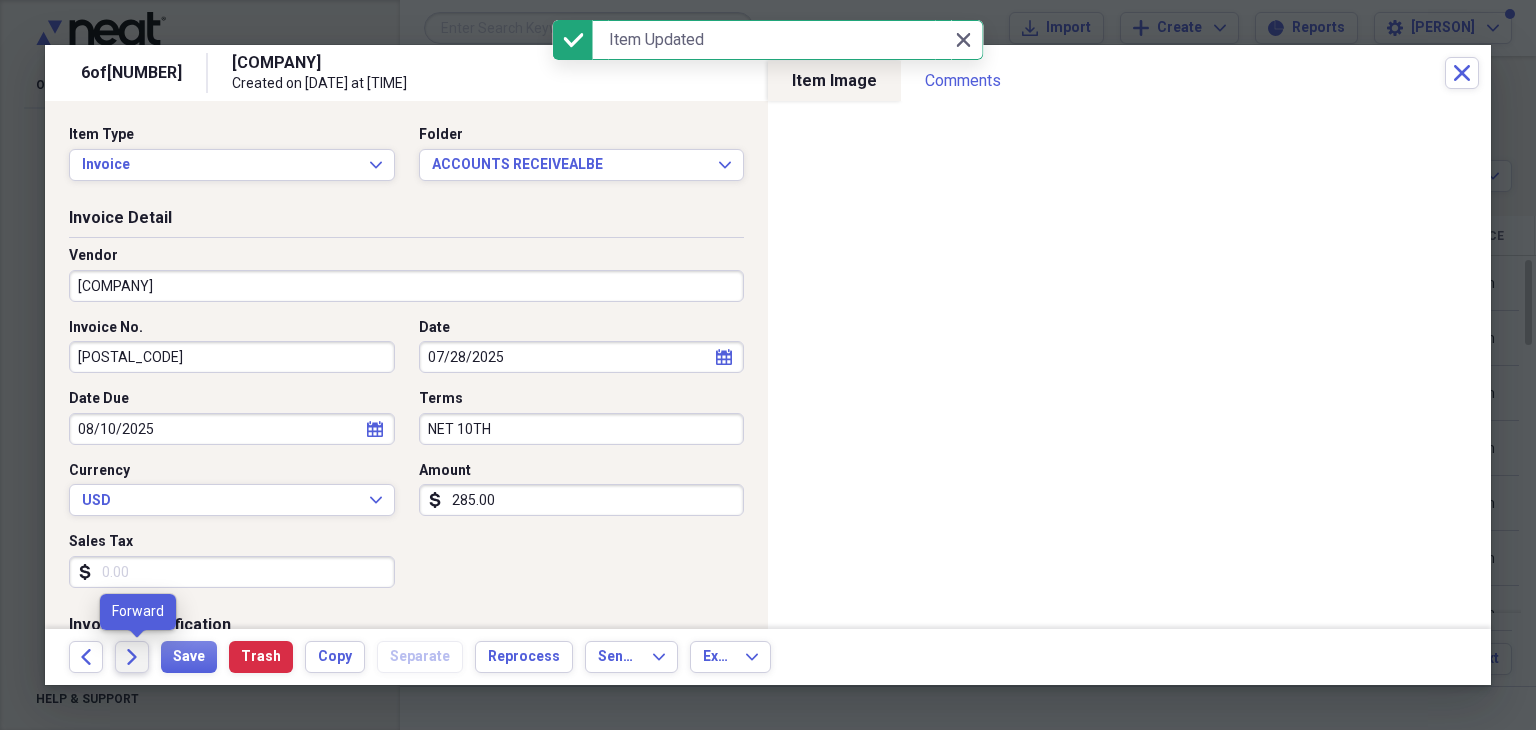 click on "Forward" at bounding box center [132, 657] 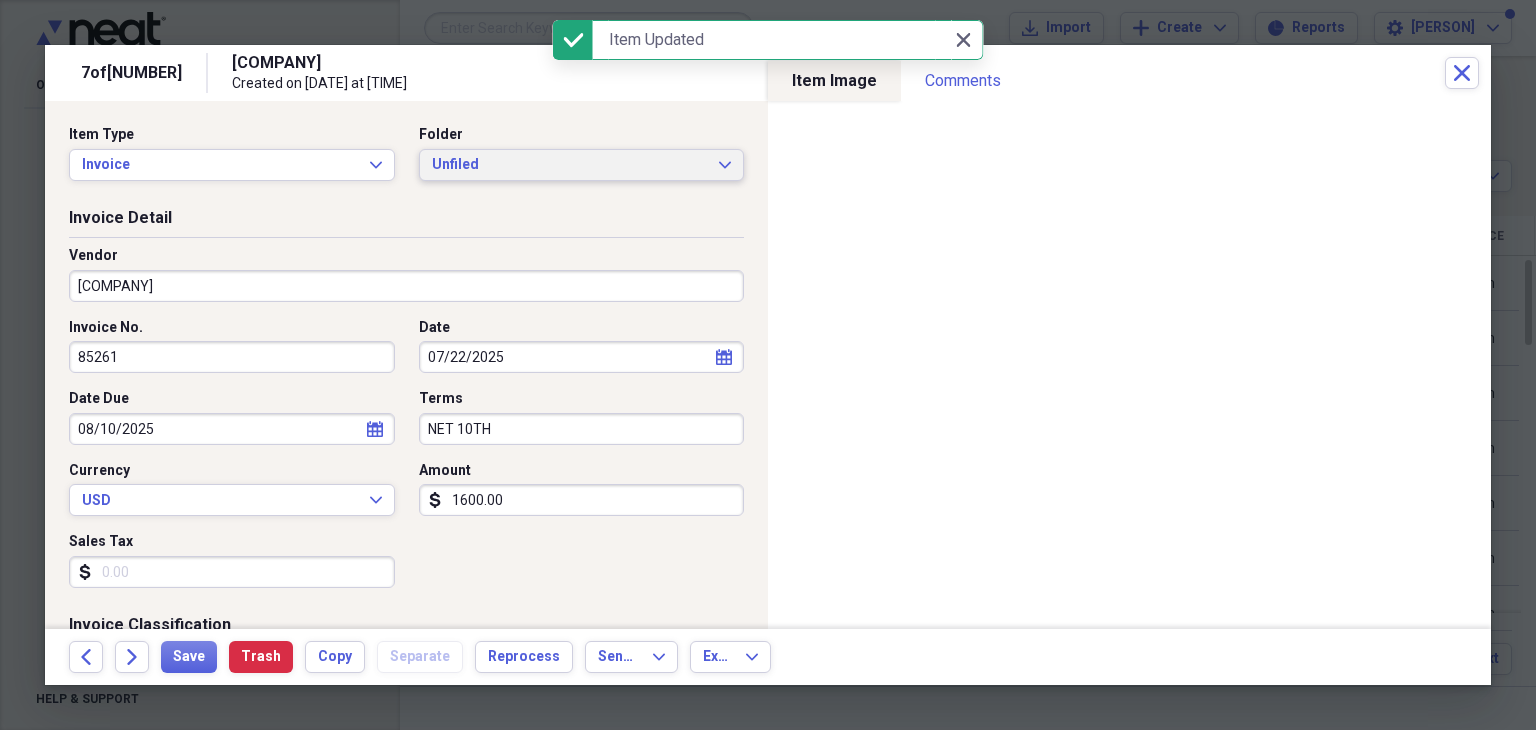 click on "Unfiled" at bounding box center (570, 165) 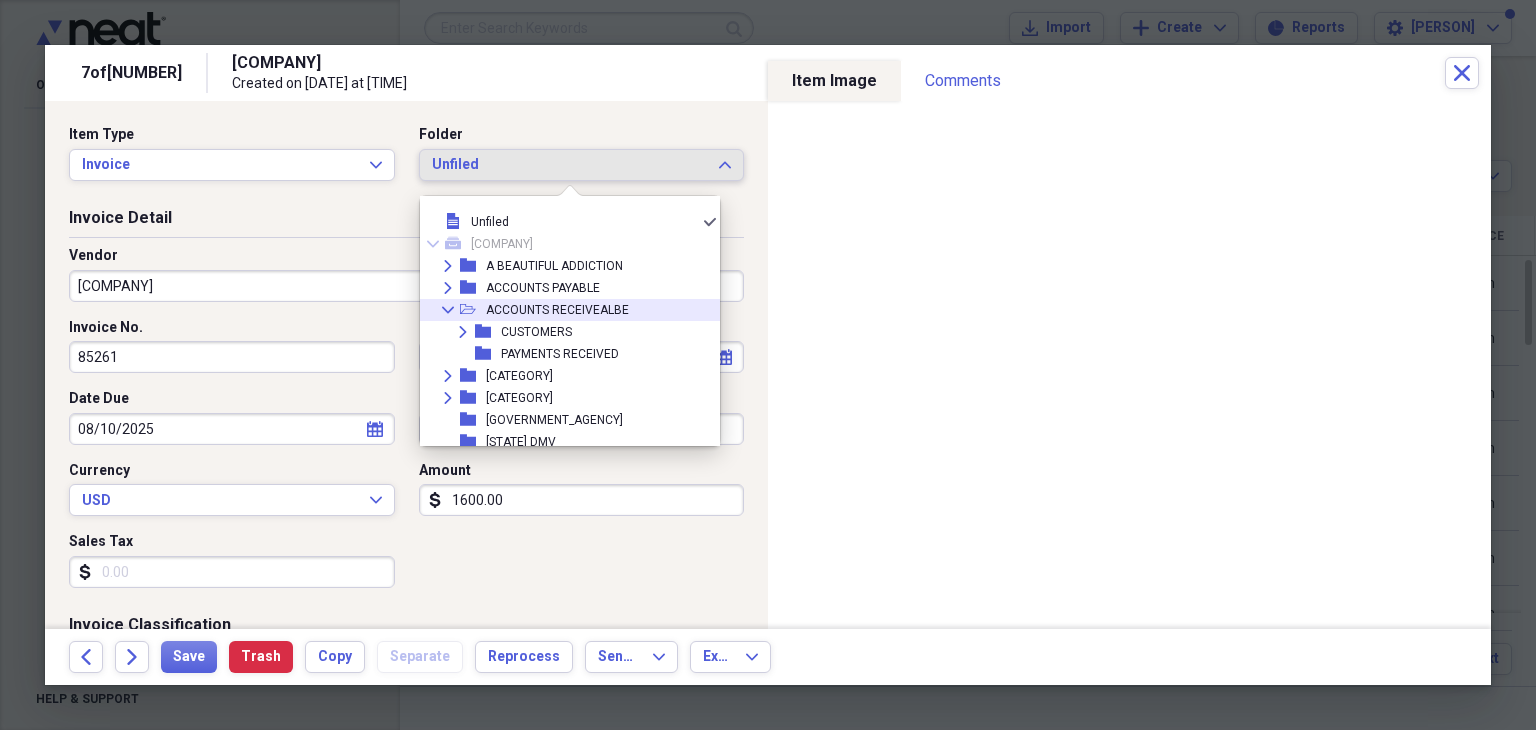 click on "ACCOUNTS RECEIVEALBE" at bounding box center (557, 310) 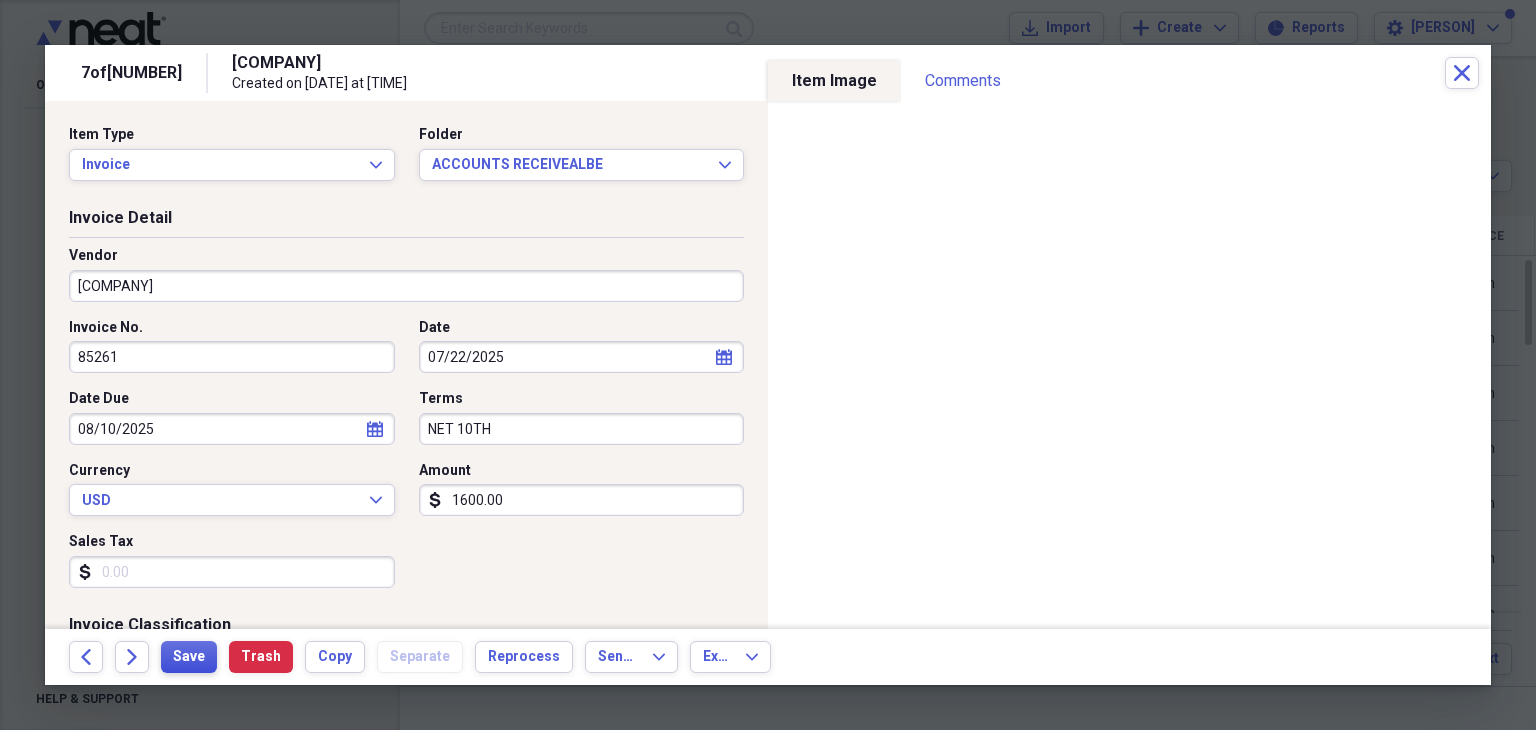 click on "Save" at bounding box center [189, 657] 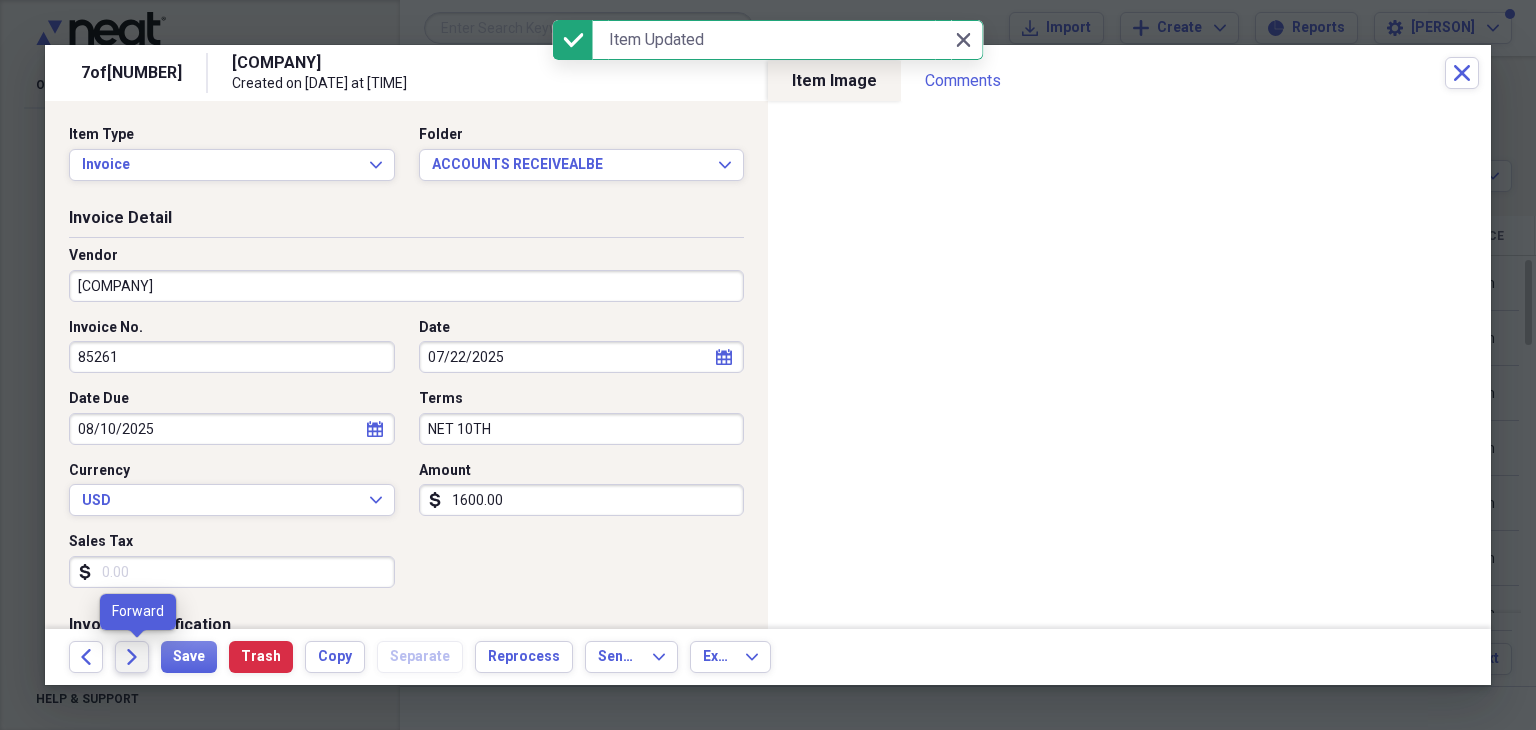 click on "Forward" at bounding box center [132, 657] 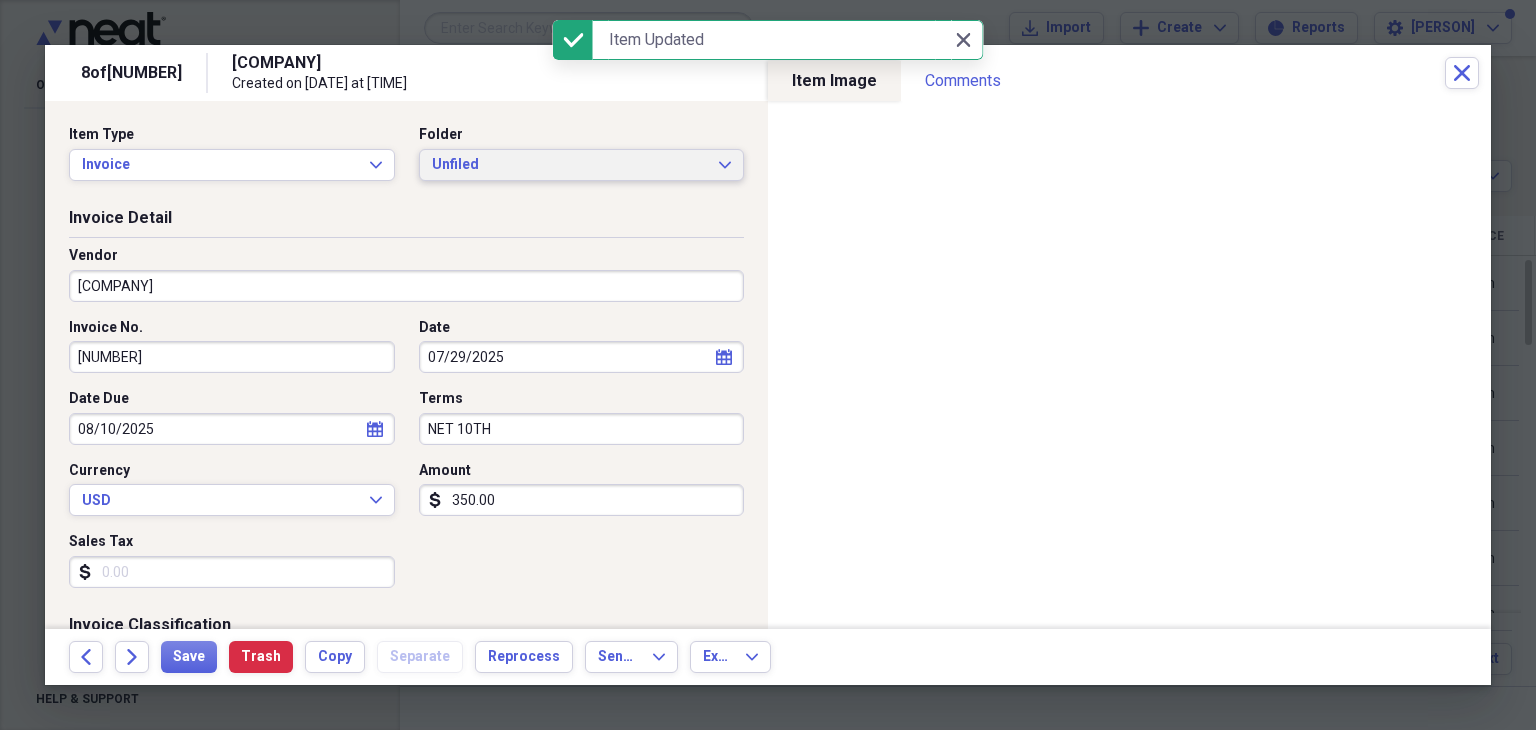 click on "Unfiled" at bounding box center (570, 165) 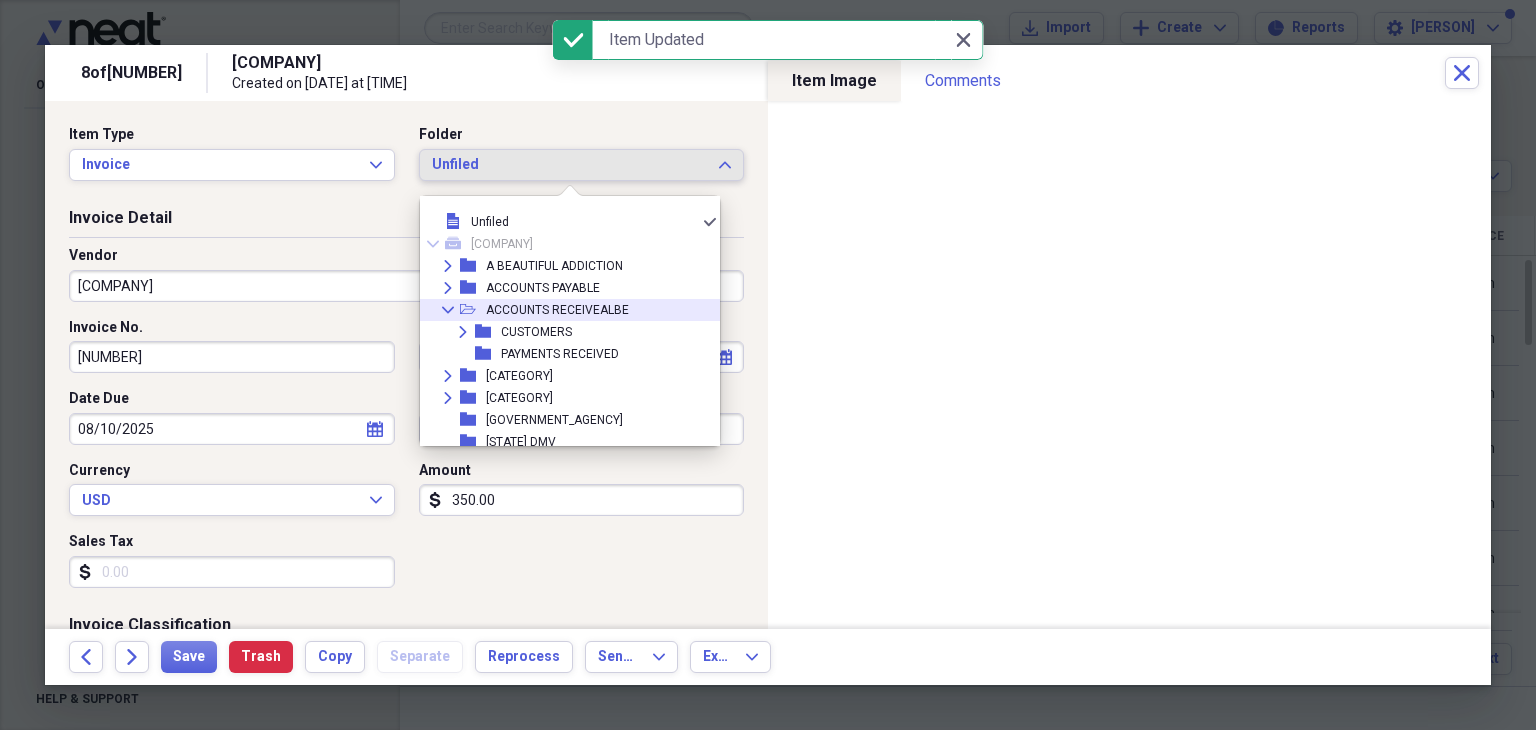 click on "ACCOUNTS RECEIVEALBE" at bounding box center [557, 310] 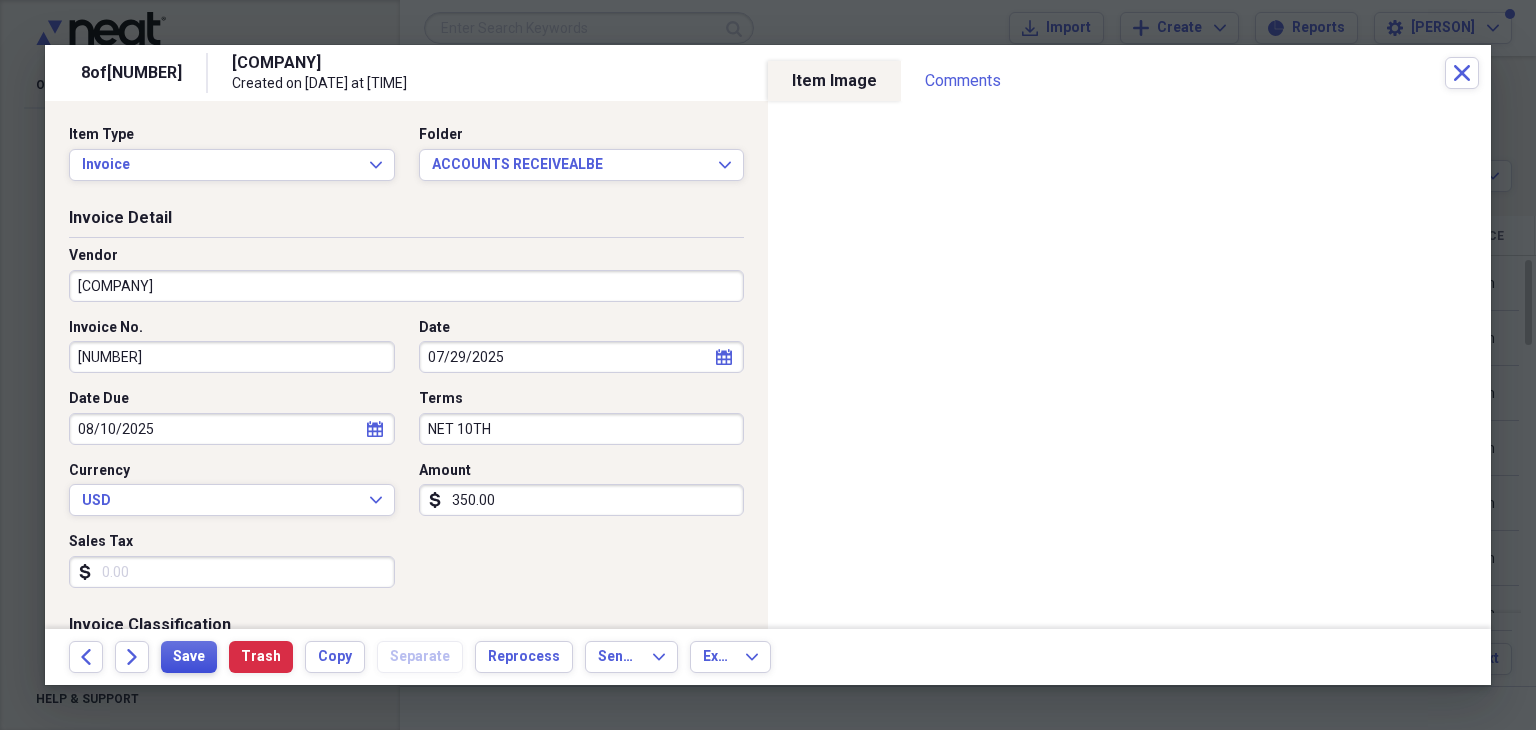 click on "Save" at bounding box center (189, 657) 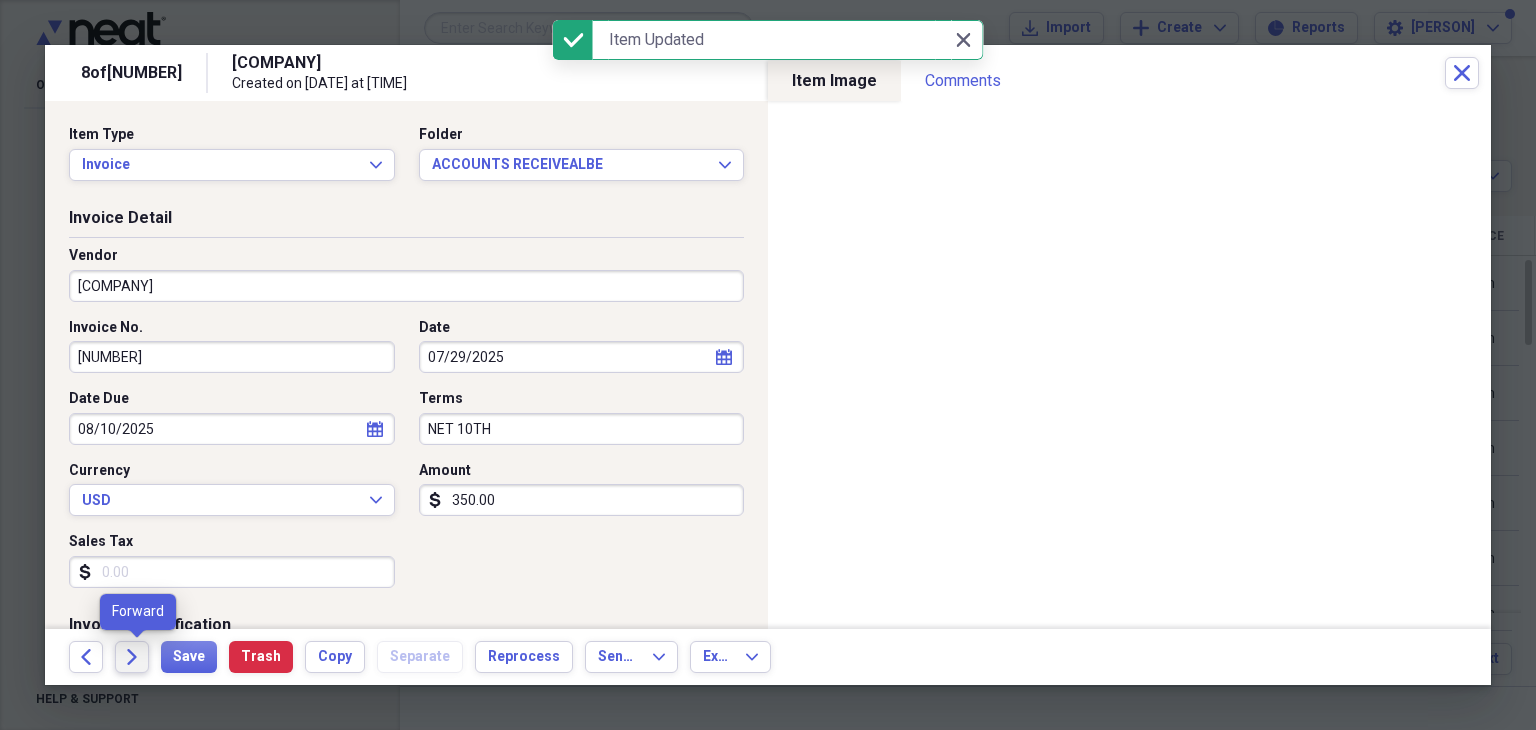 click on "Forward" 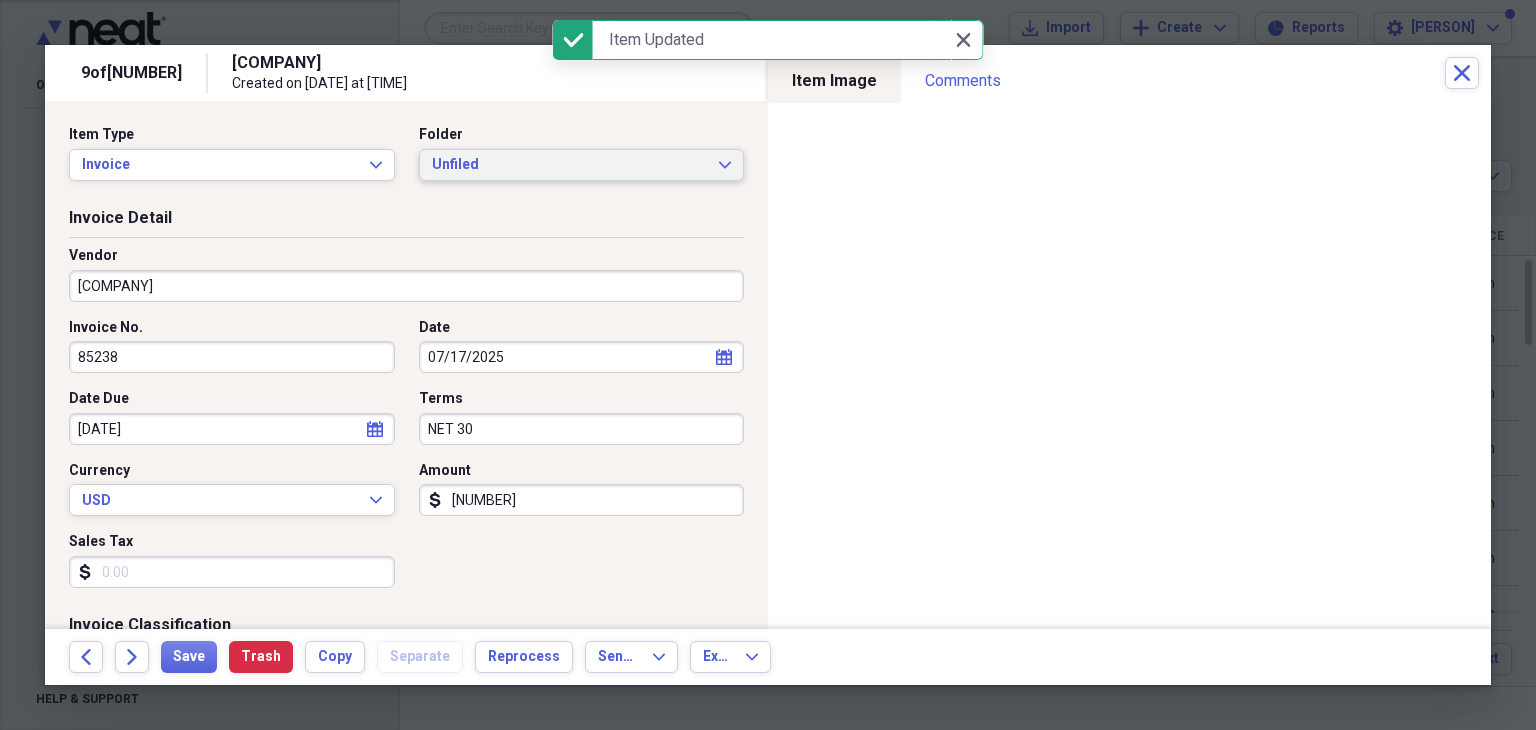 click on "Unfiled" at bounding box center (570, 165) 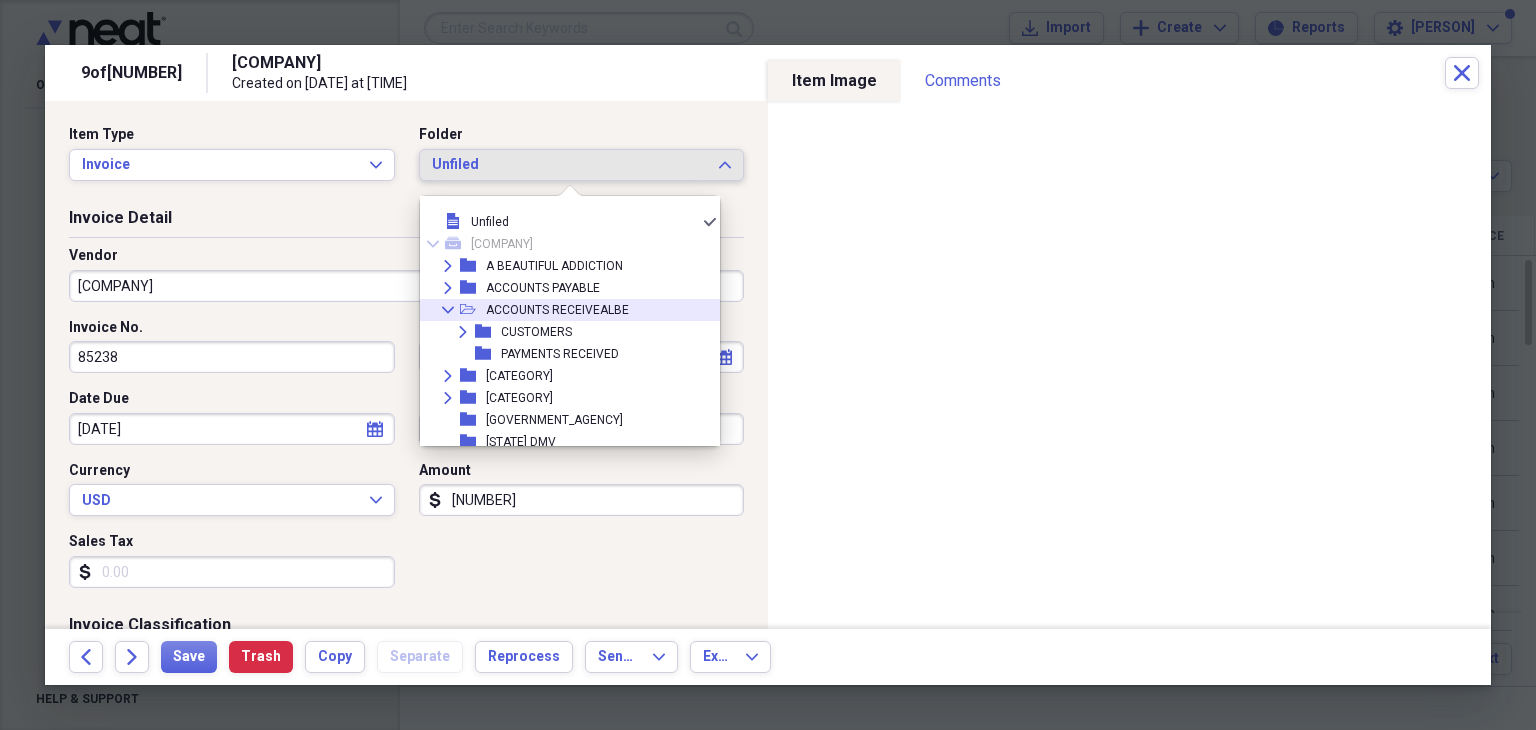 click on "ACCOUNTS RECEIVEALBE" at bounding box center (557, 310) 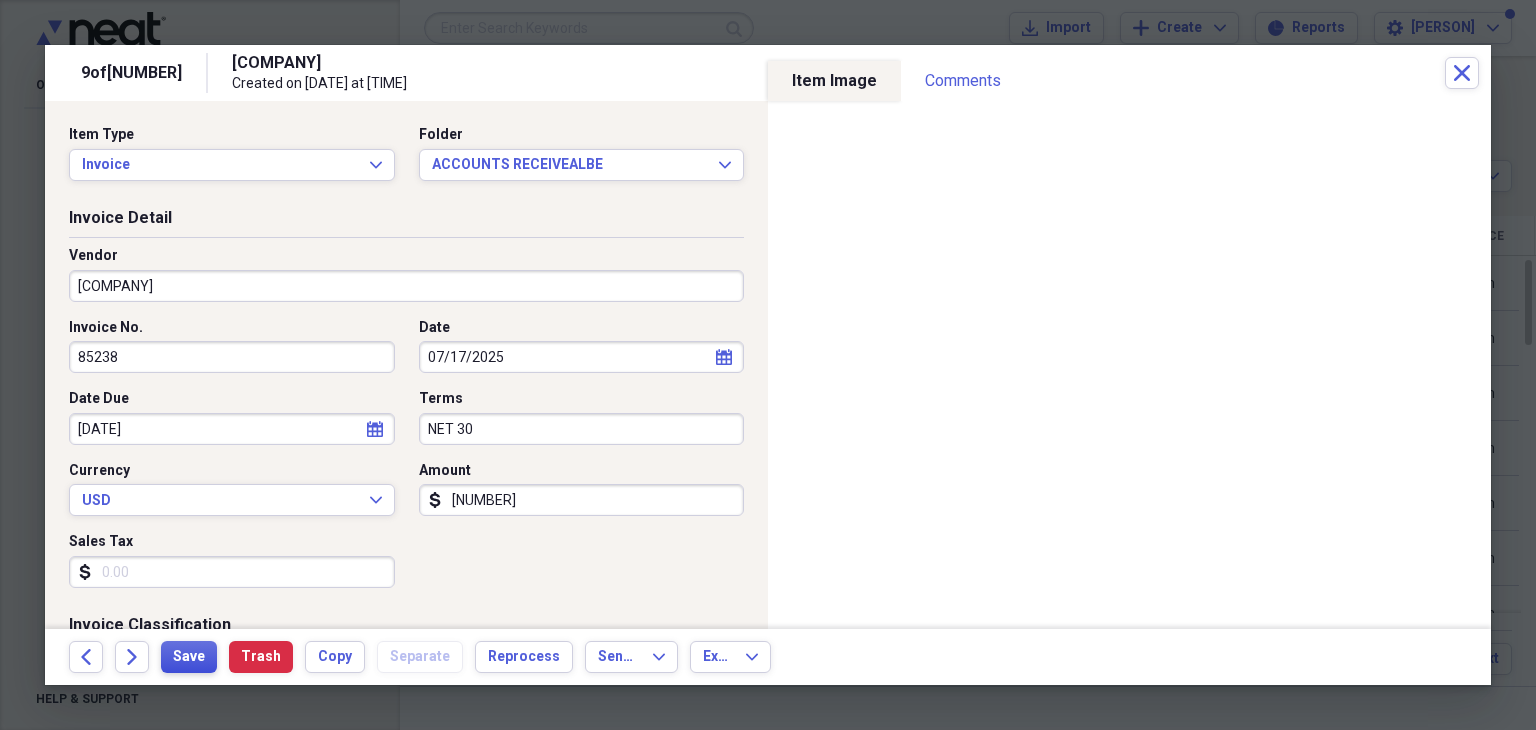 click on "Save" at bounding box center (189, 657) 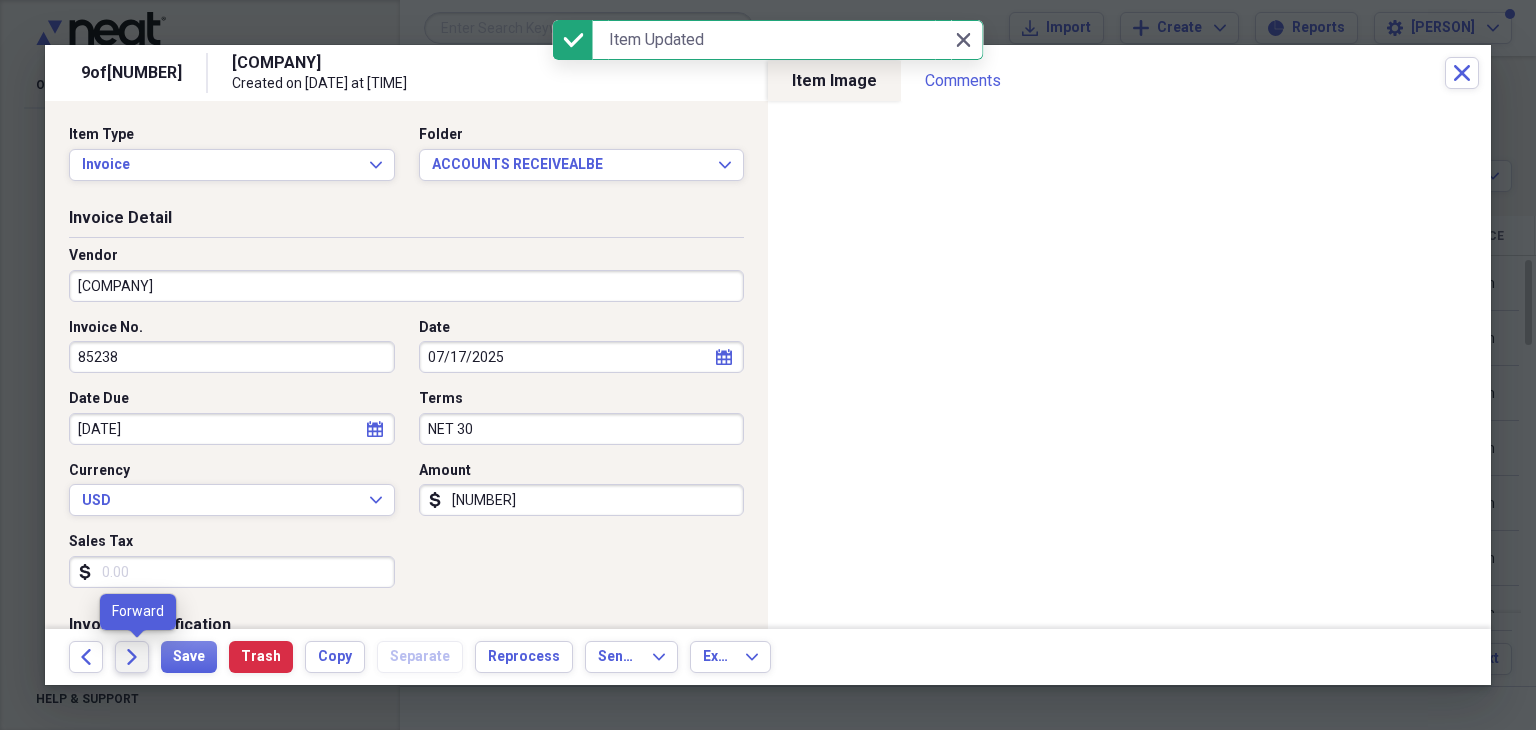 click on "Forward" at bounding box center [132, 657] 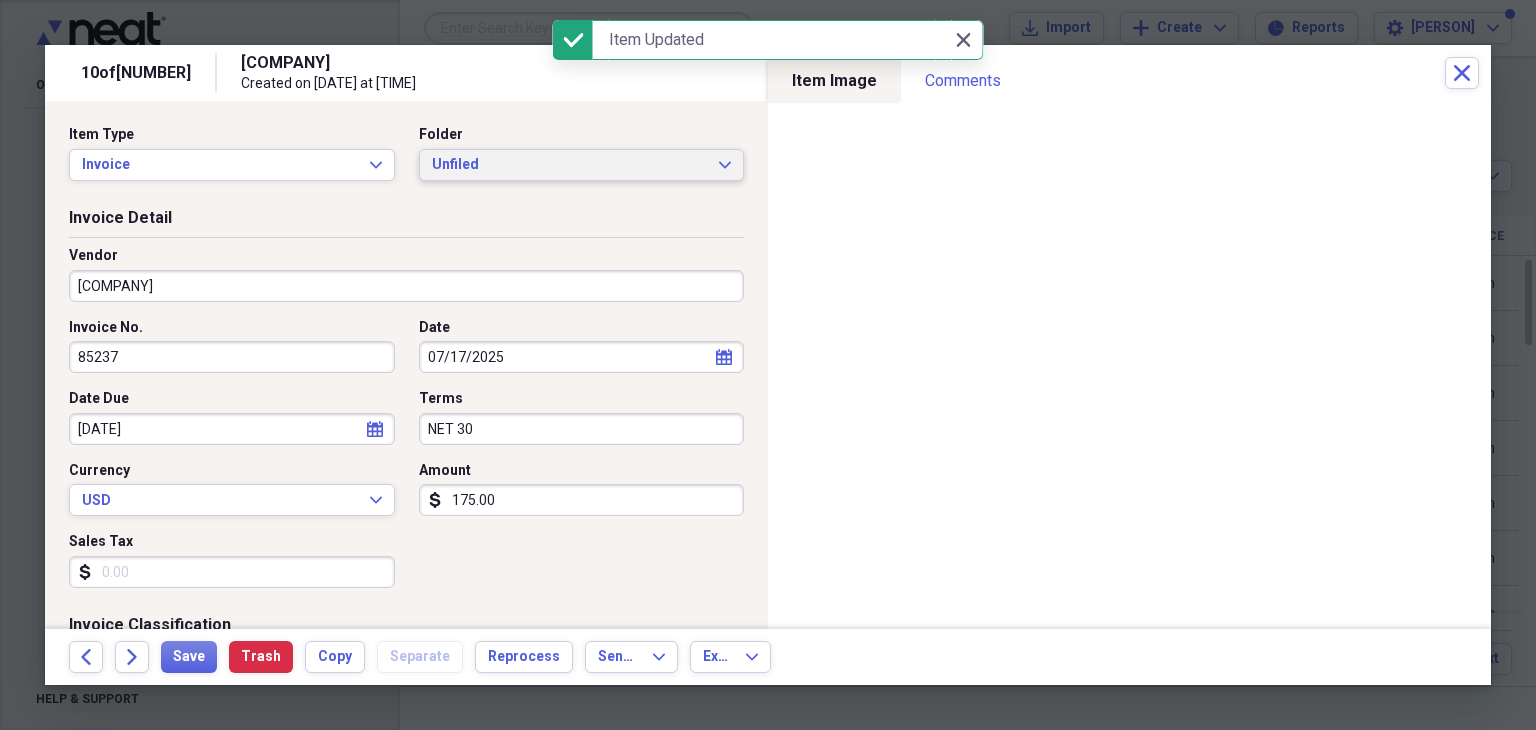 click on "Unfiled" at bounding box center [570, 165] 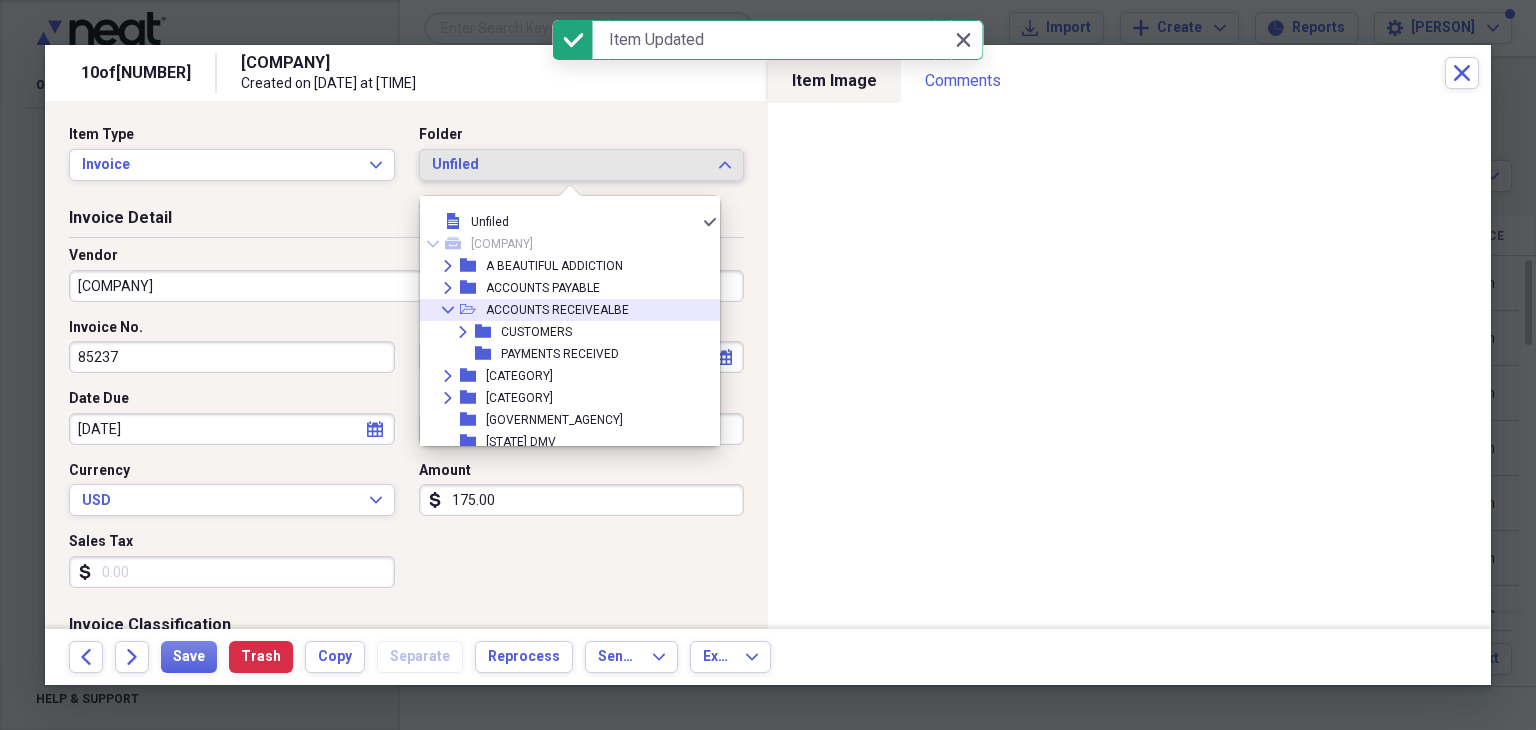 click on "ACCOUNTS RECEIVEALBE" at bounding box center [557, 310] 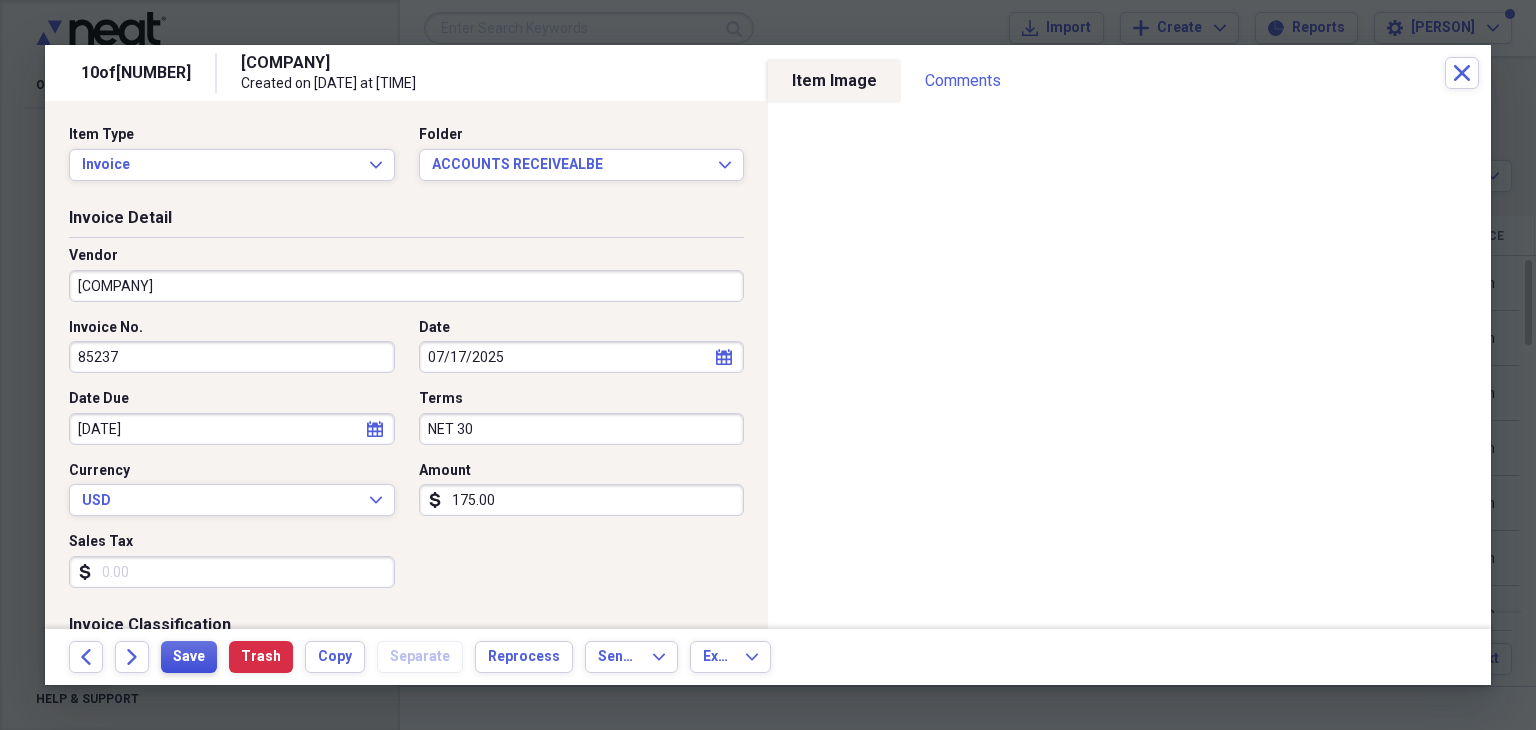 click on "Save" at bounding box center (189, 657) 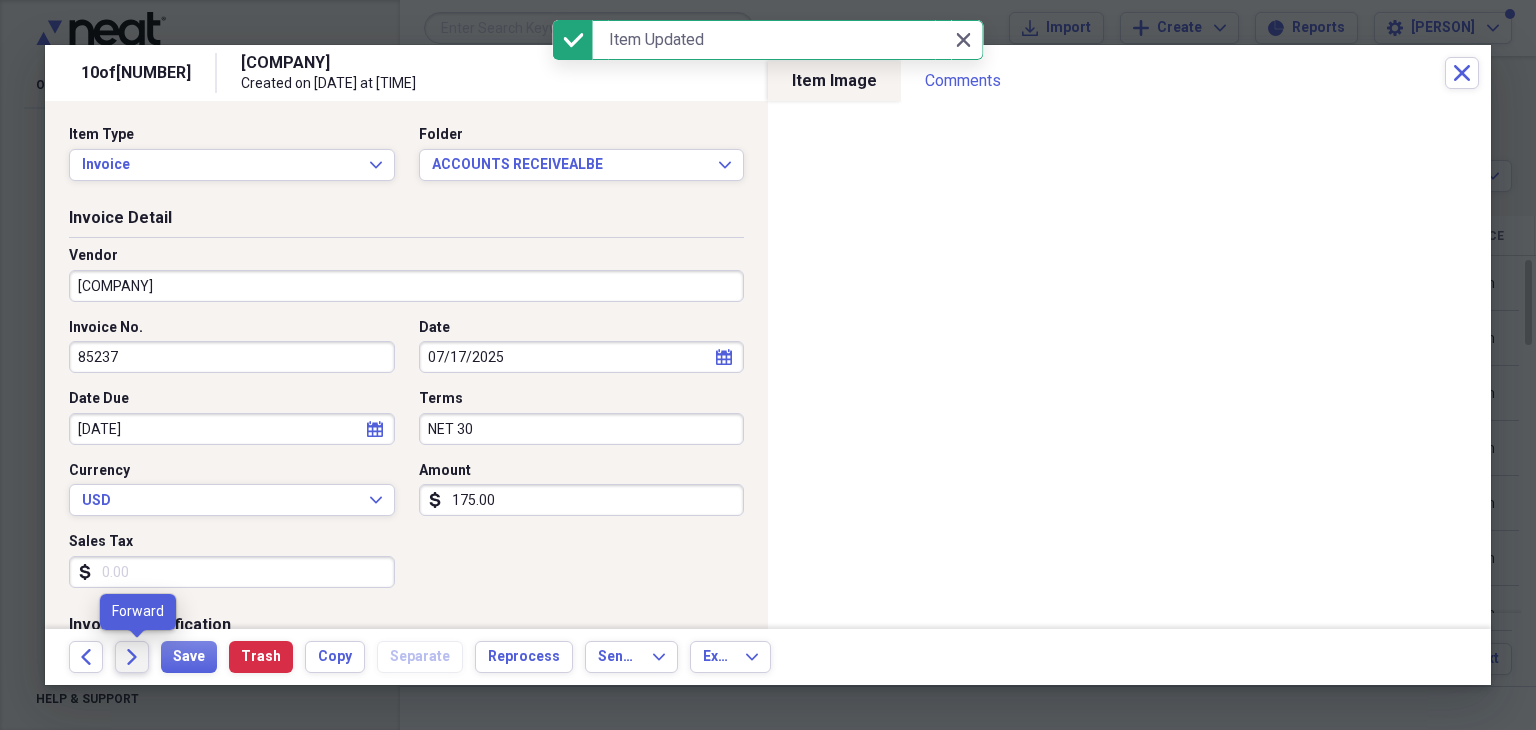 click on "Forward" 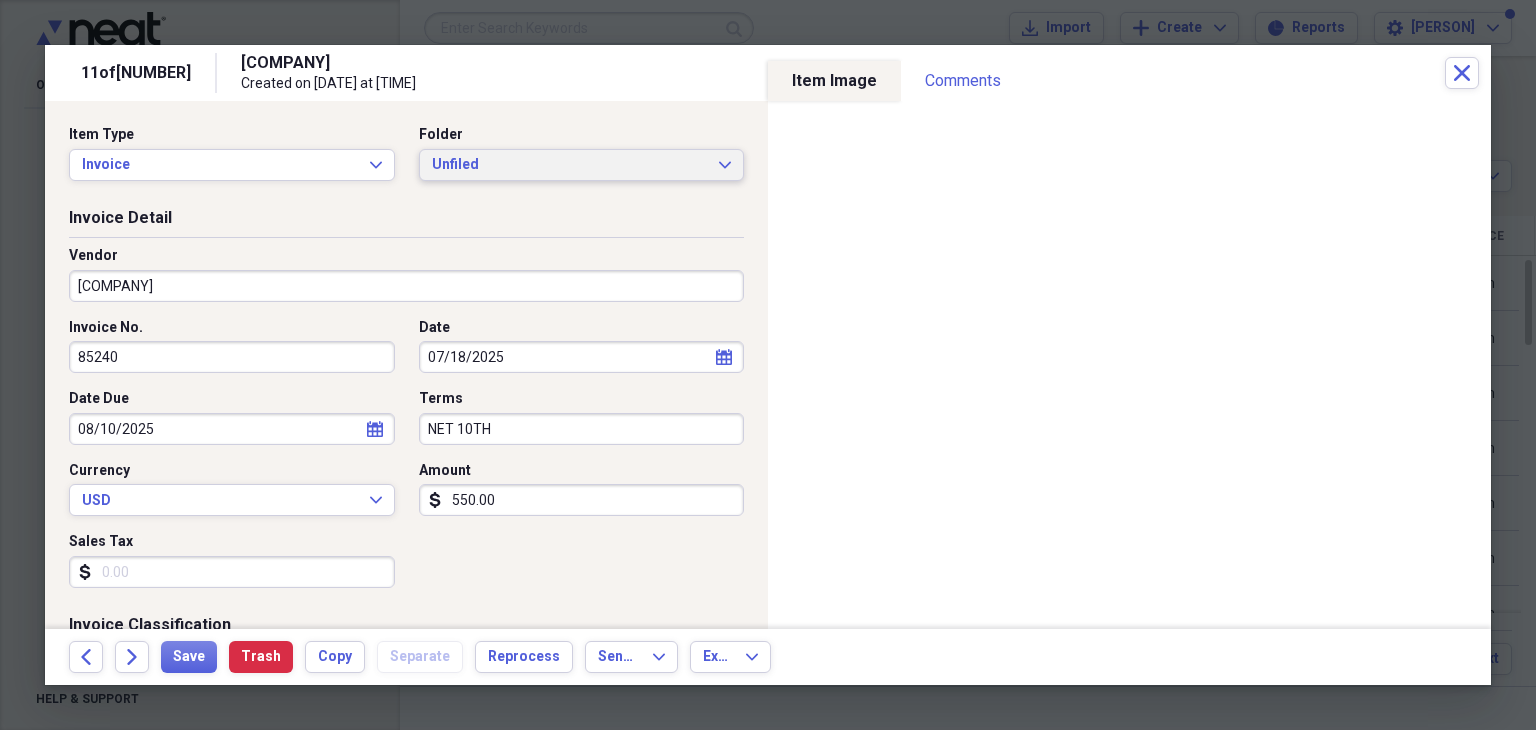 click on "Unfiled" at bounding box center (570, 165) 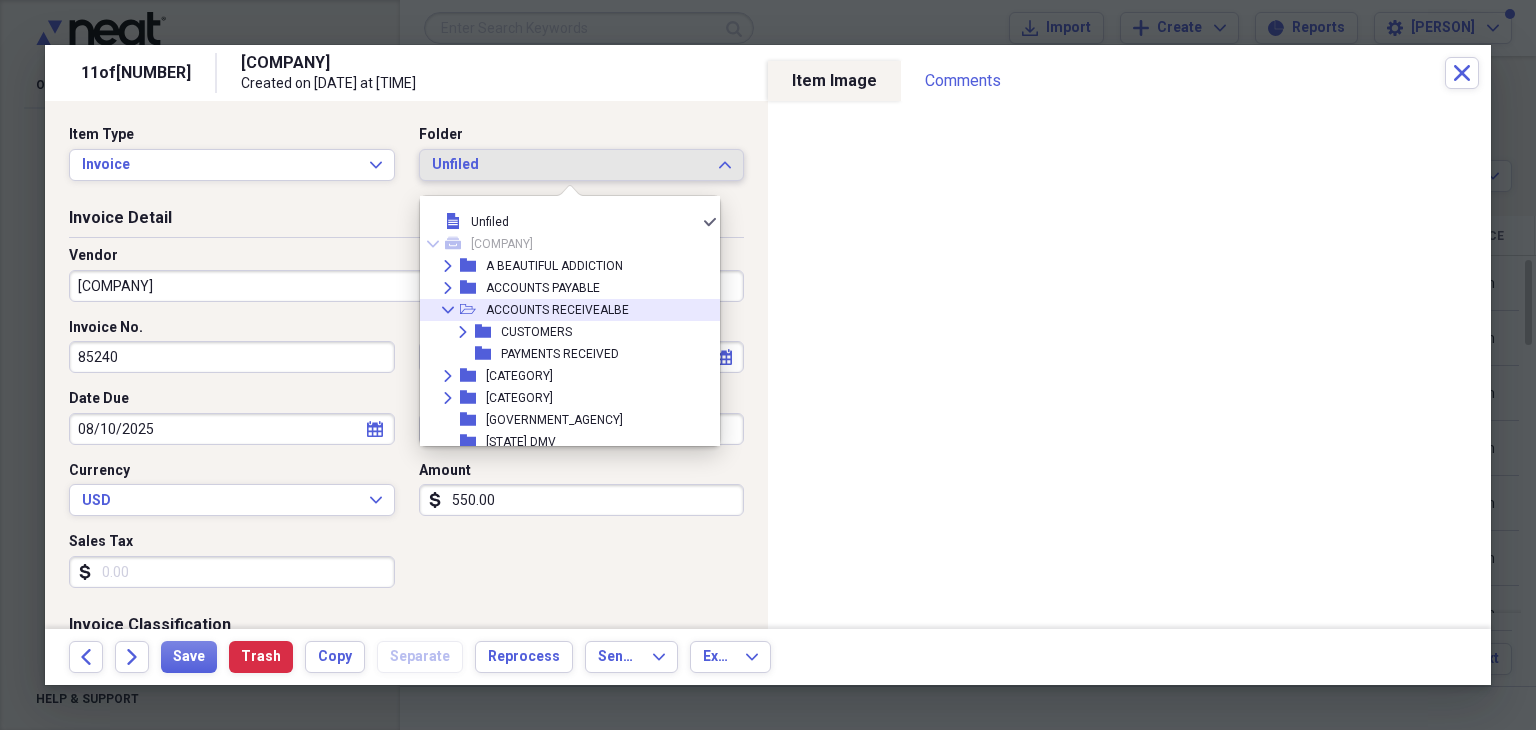 click on "ACCOUNTS RECEIVEALBE" at bounding box center (557, 310) 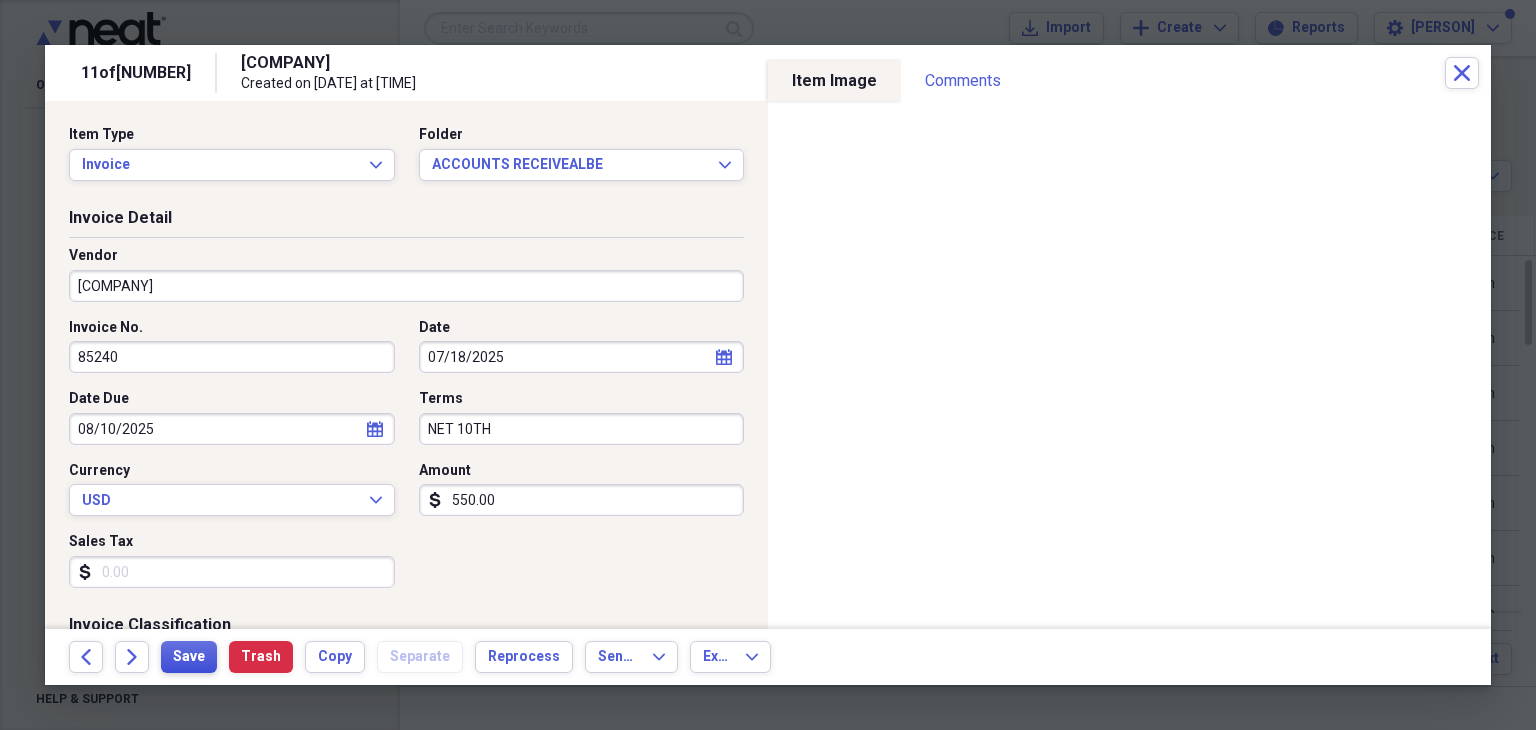 click on "Save" at bounding box center [189, 657] 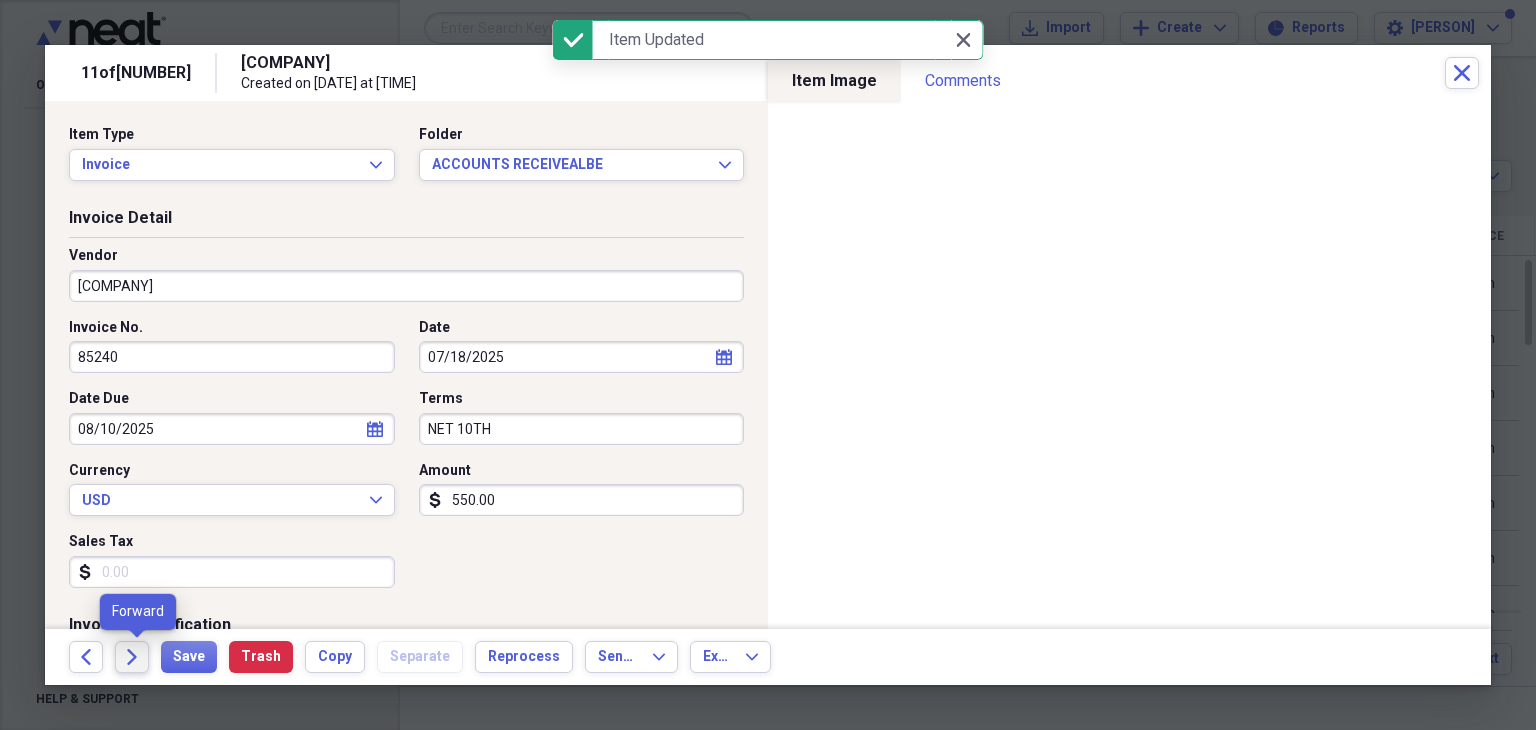 click on "Forward" 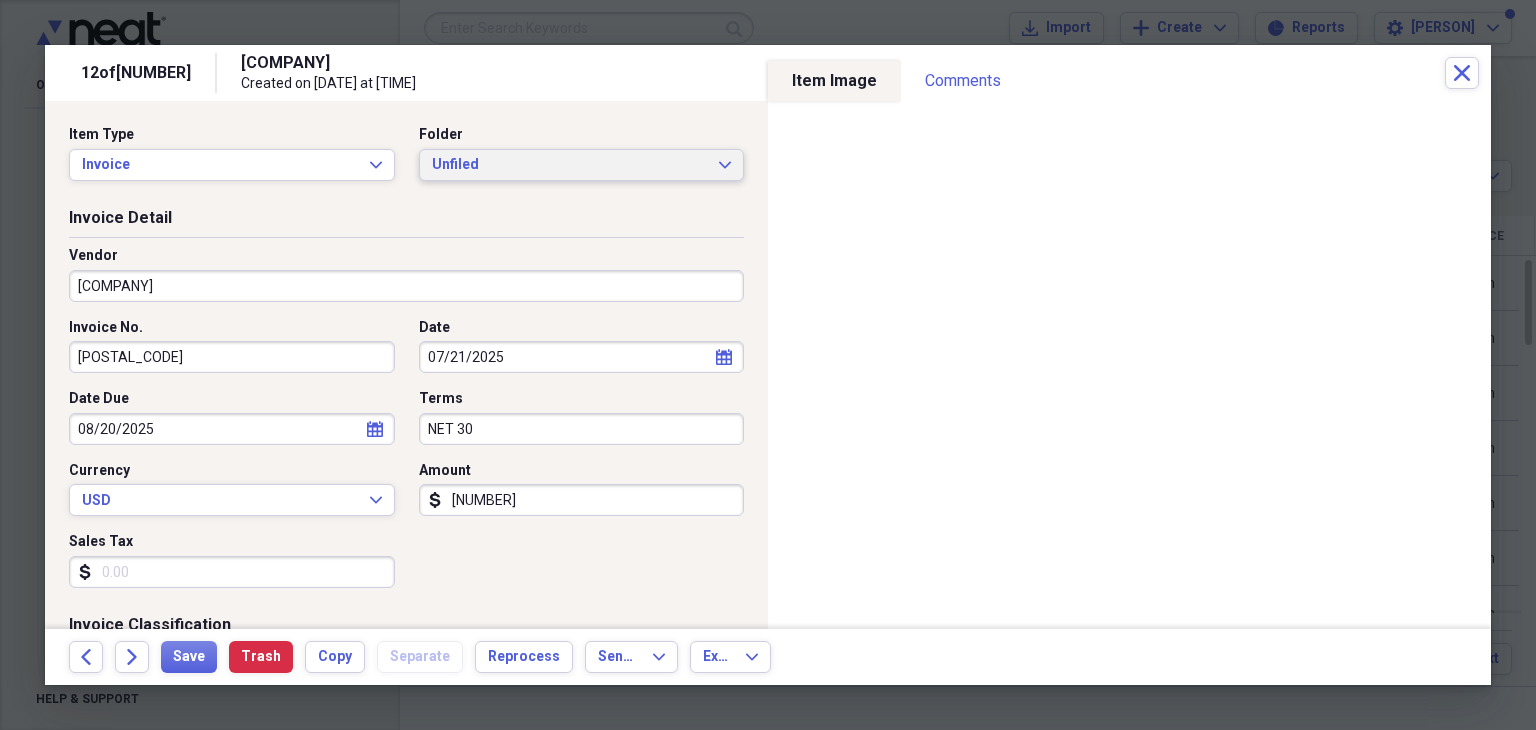 click on "Unfiled" at bounding box center [570, 165] 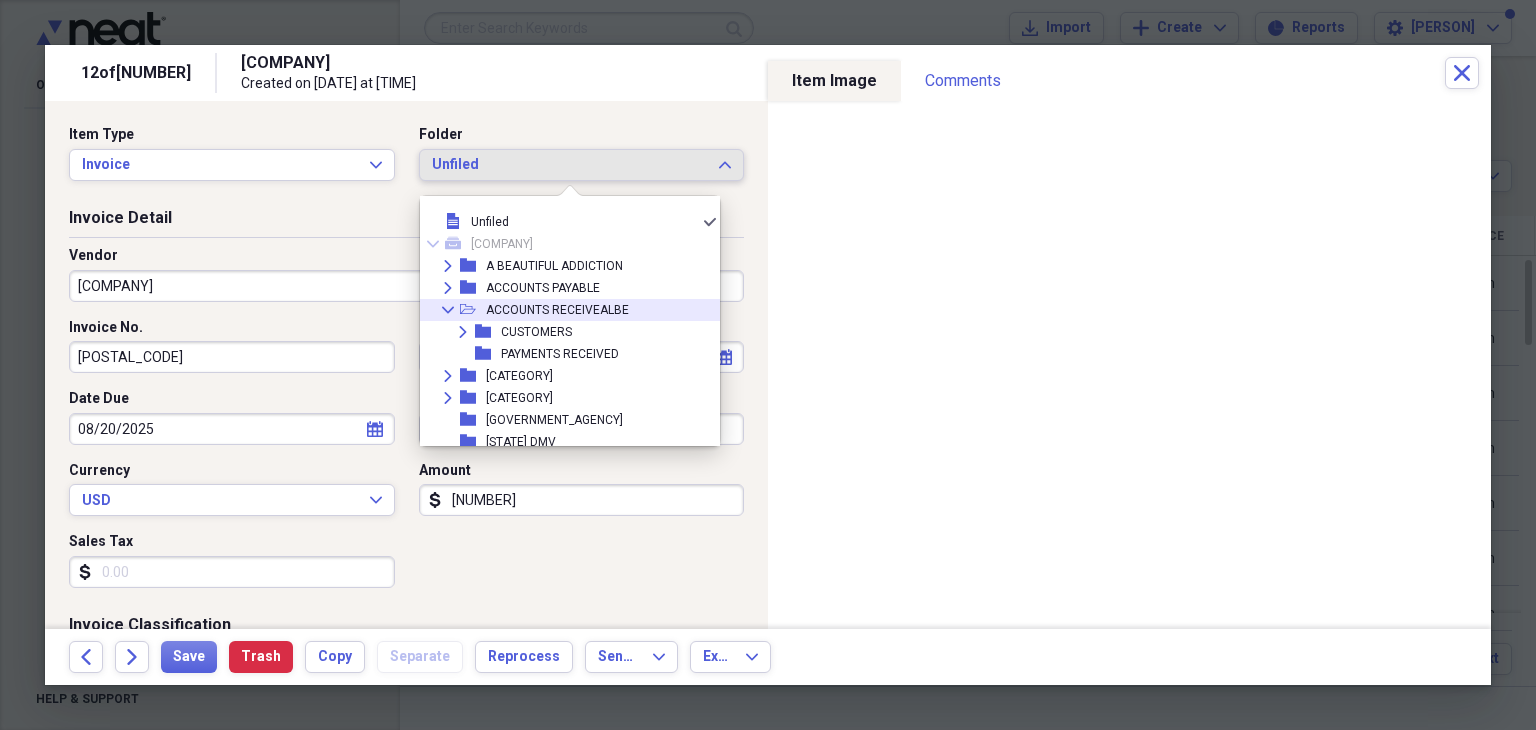 click on "ACCOUNTS RECEIVEALBE" at bounding box center (557, 310) 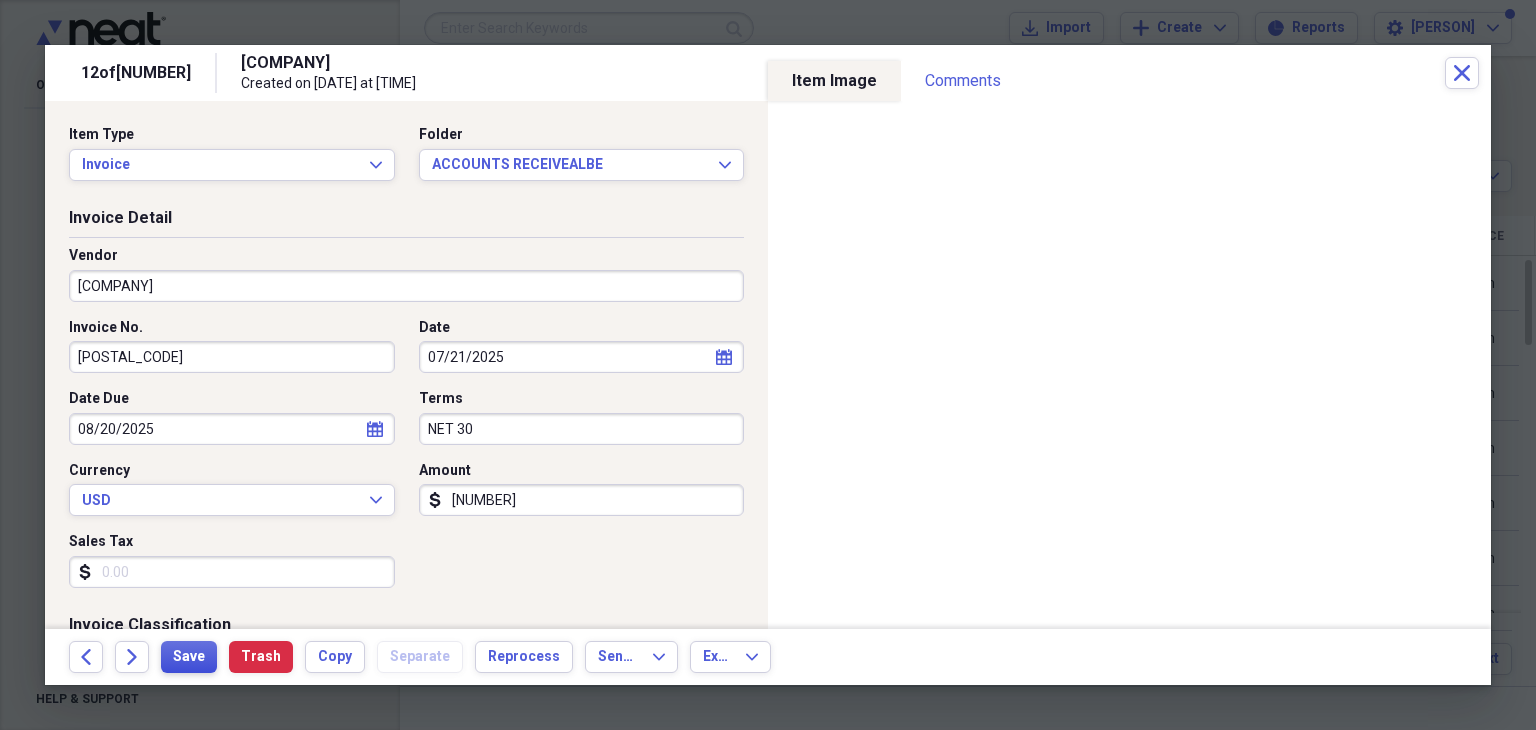 click on "Save" at bounding box center [189, 657] 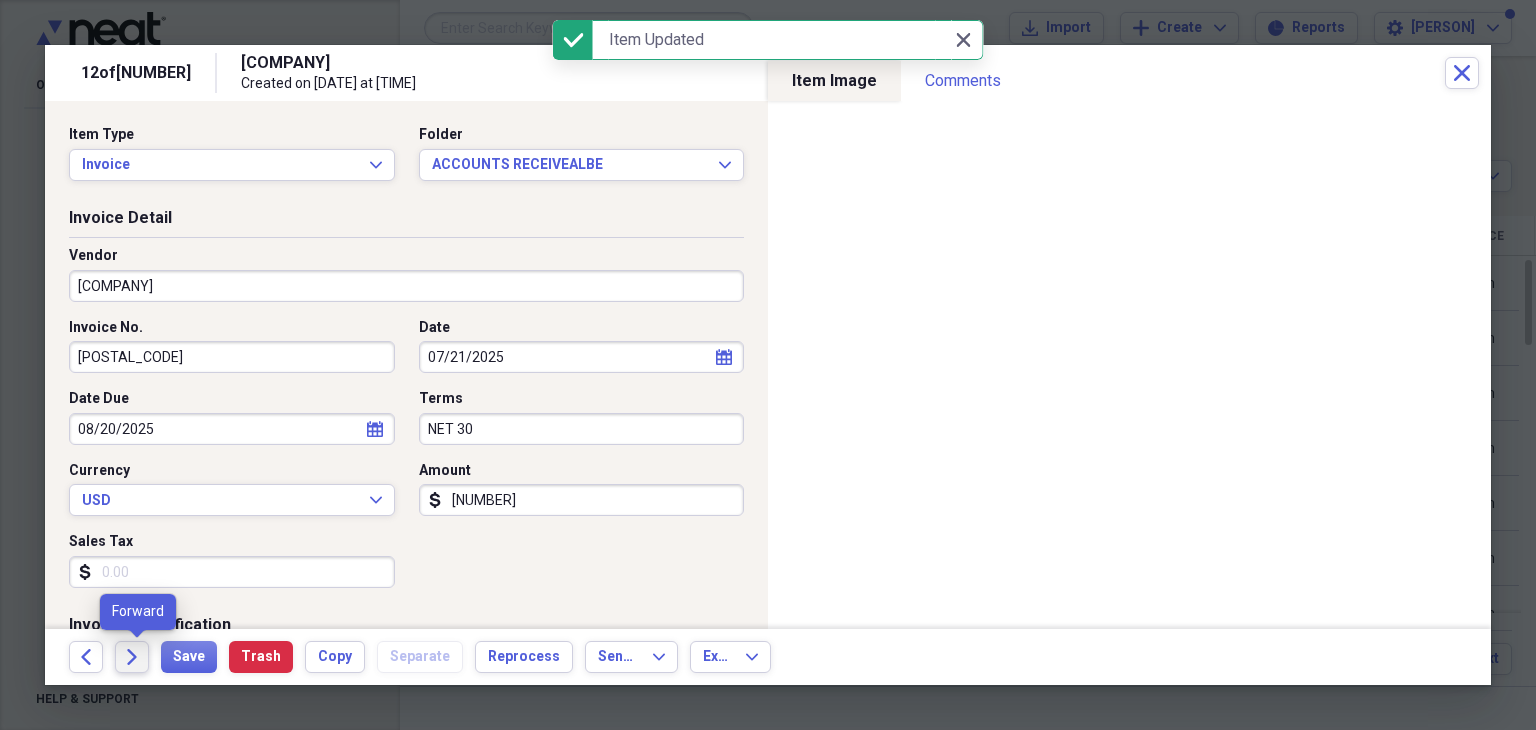 click on "Forward" at bounding box center [132, 657] 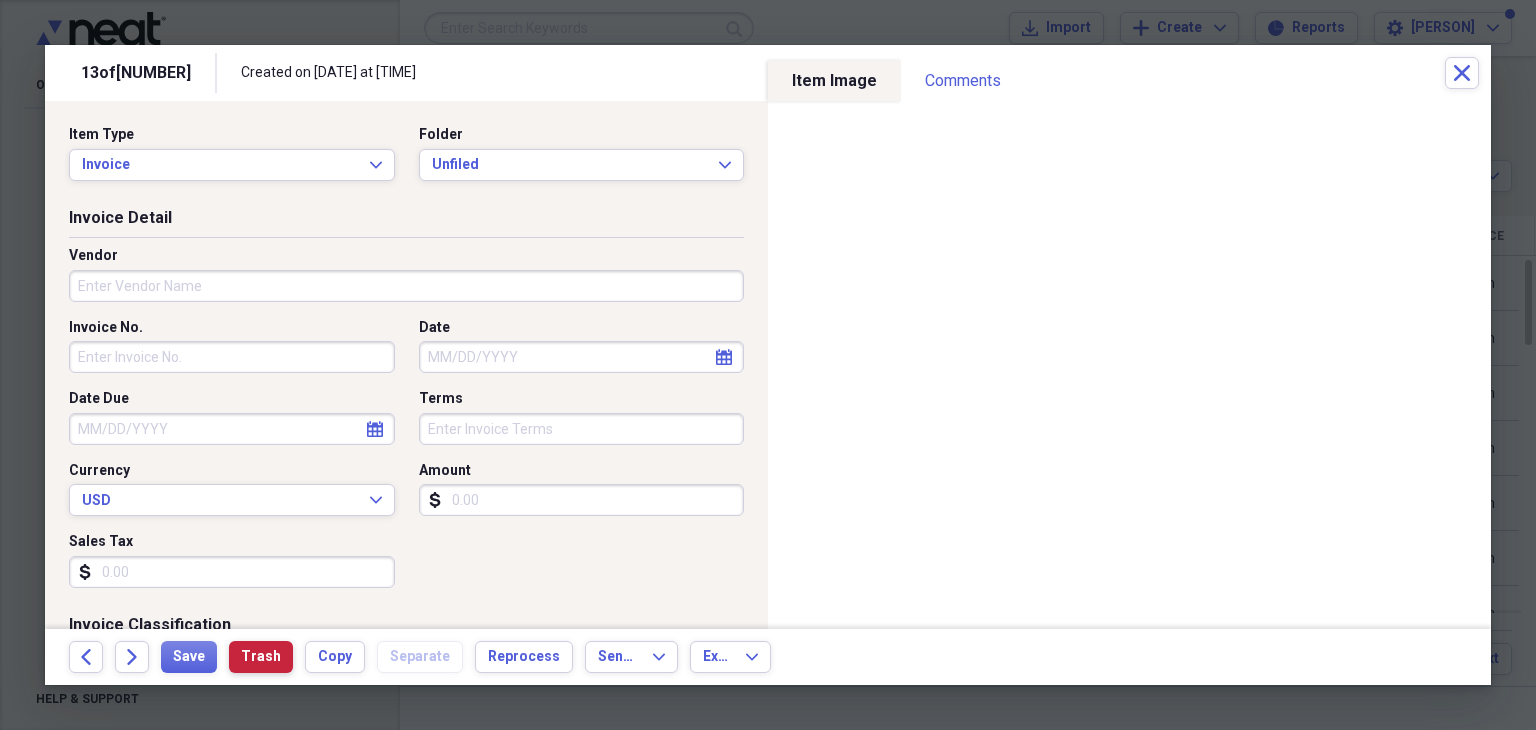 click on "Trash" at bounding box center [261, 657] 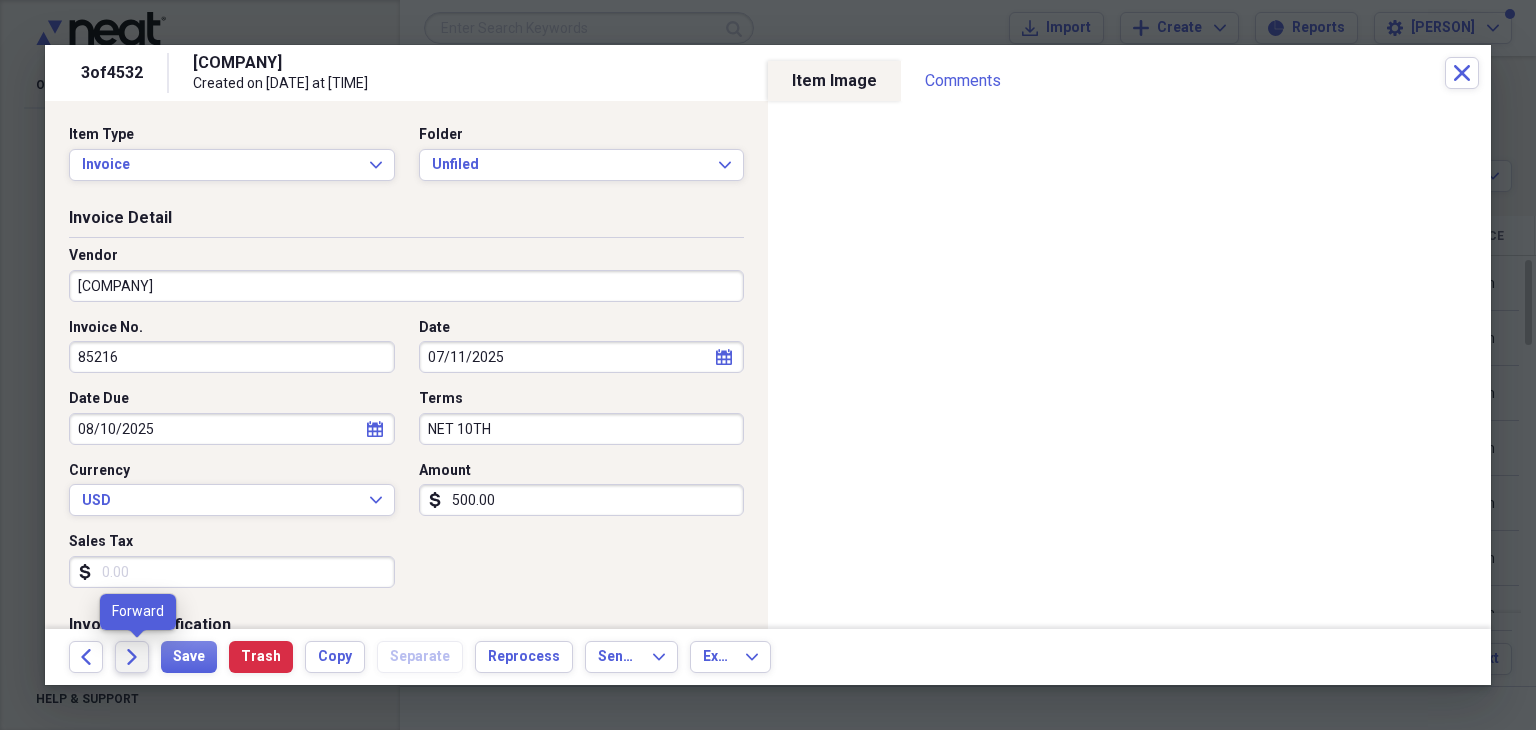 click on "Forward" at bounding box center [132, 657] 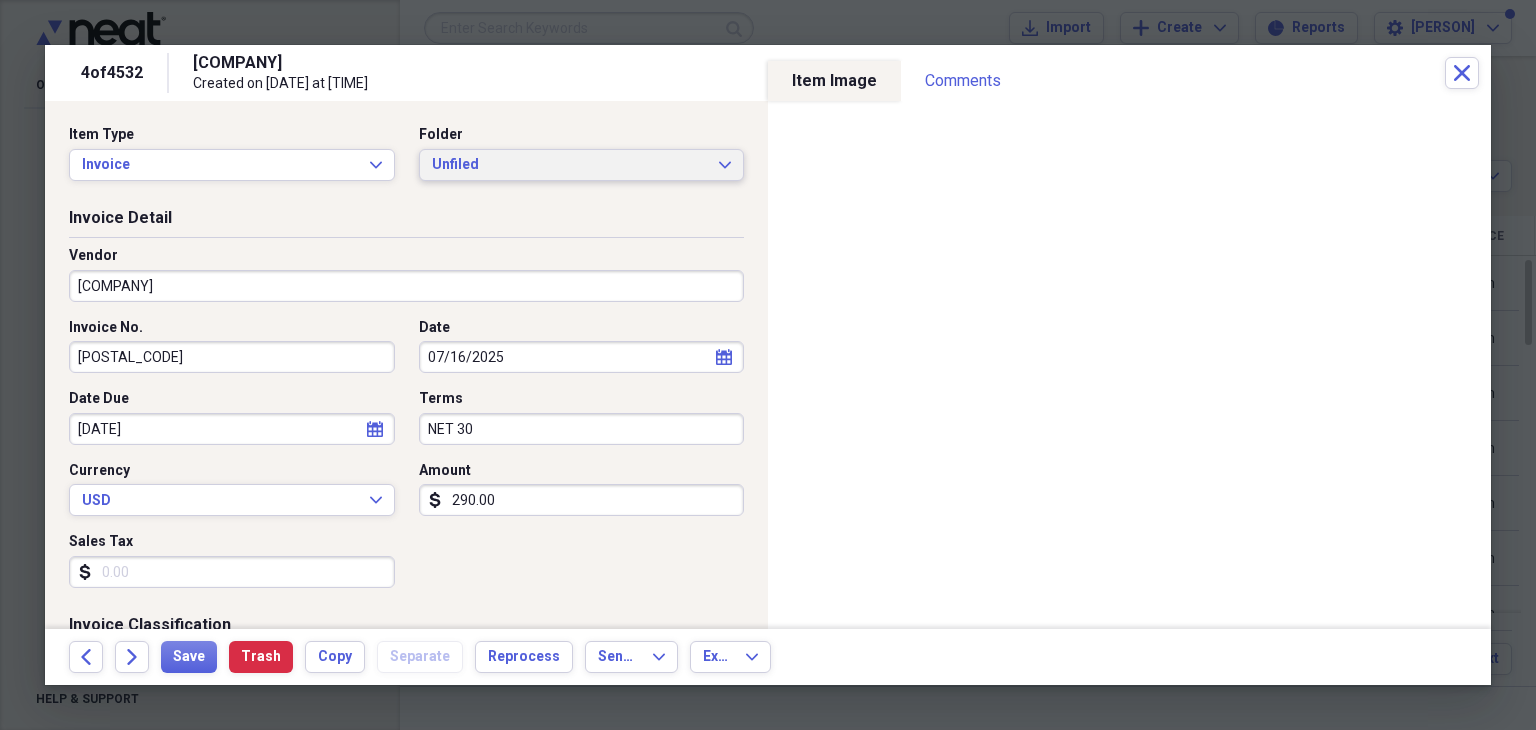 click on "Unfiled" at bounding box center (570, 165) 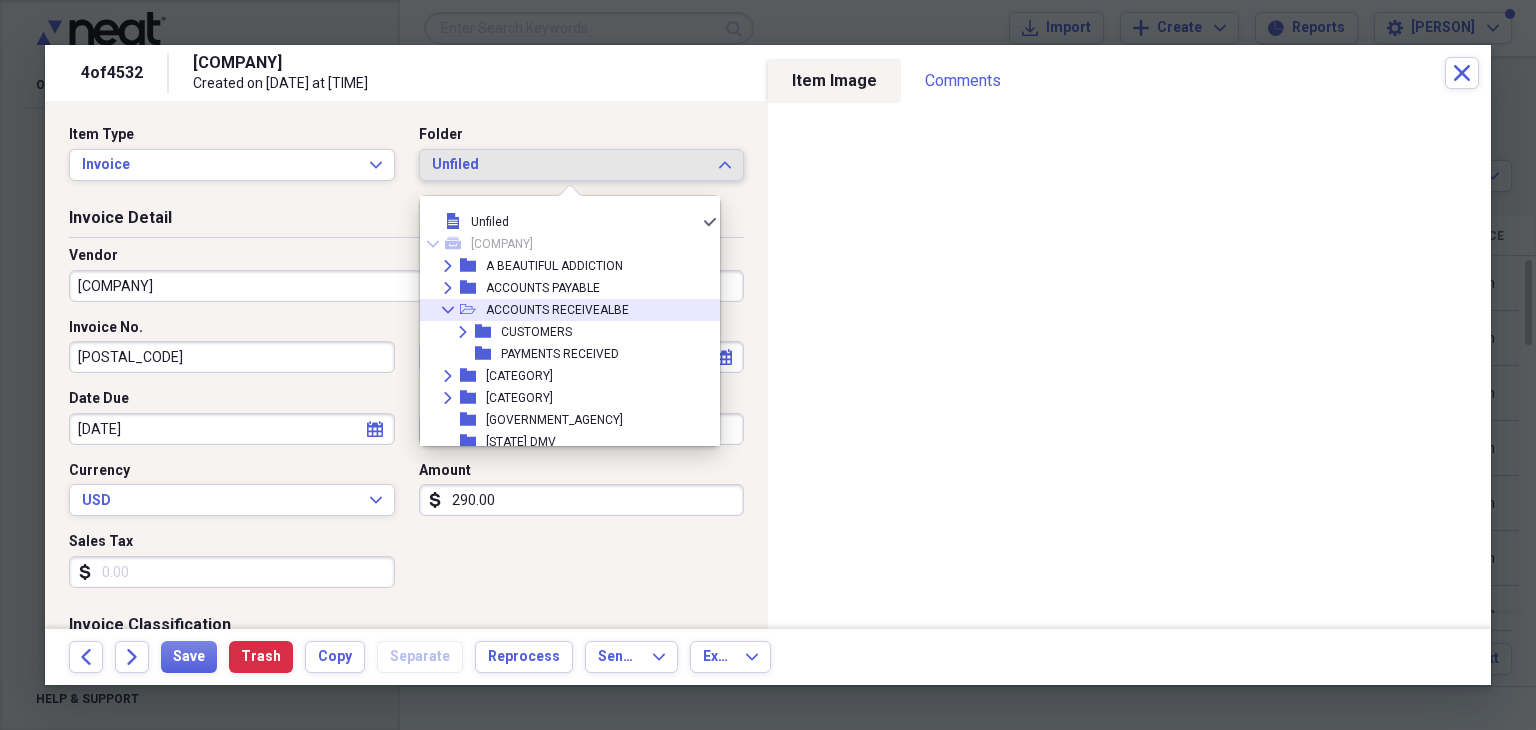 click on "ACCOUNTS RECEIVEALBE" at bounding box center (557, 310) 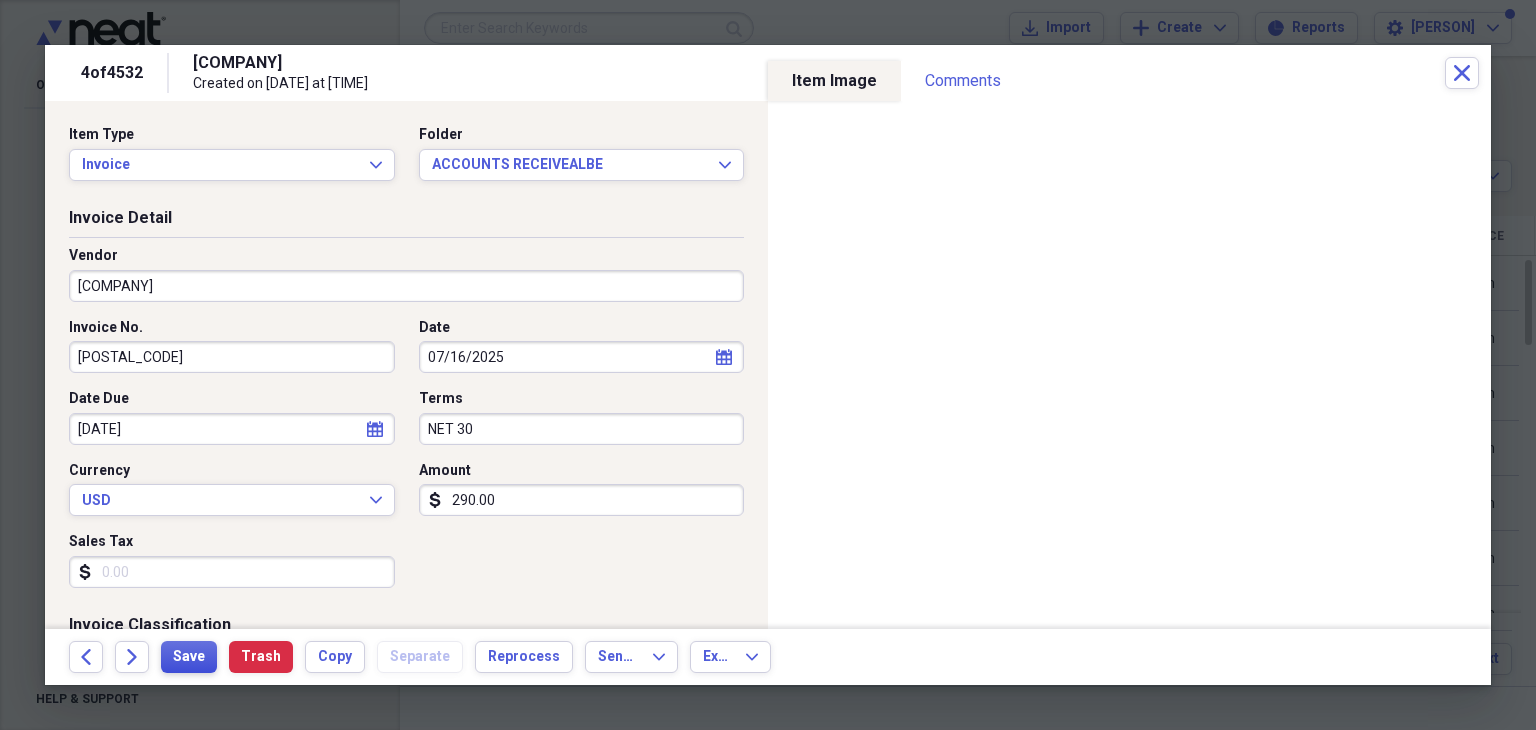 click on "Save" at bounding box center (189, 657) 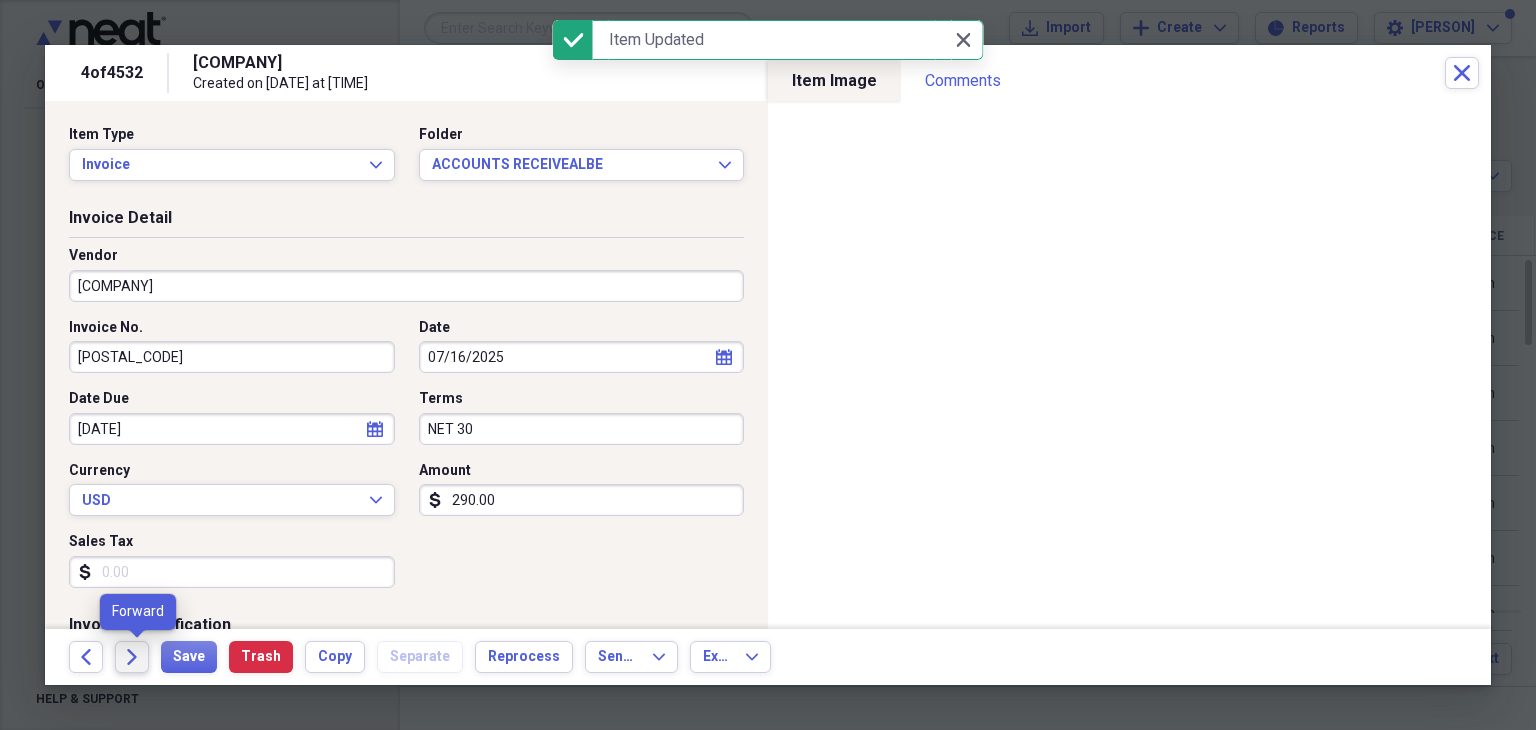 click on "Forward" 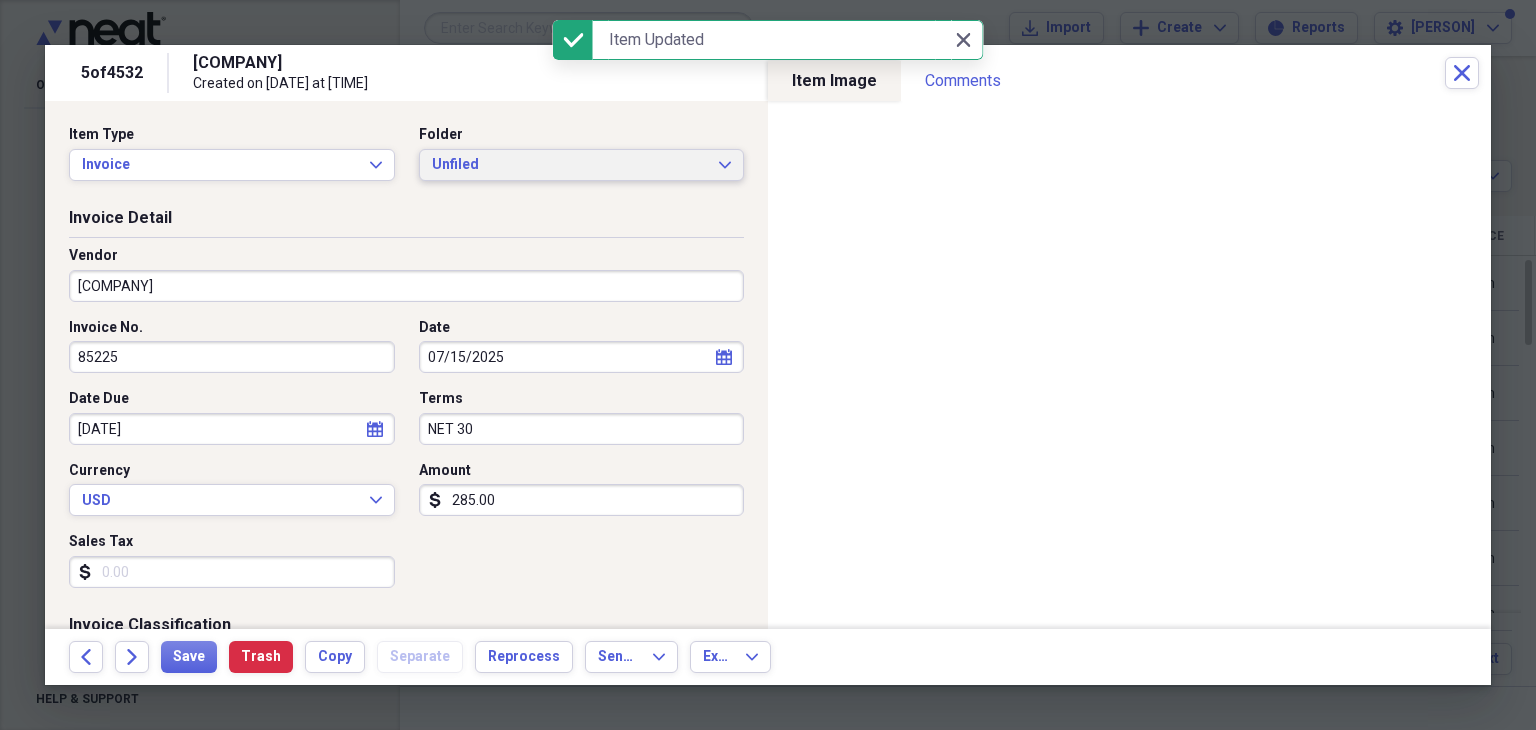 click on "Unfiled" at bounding box center (570, 165) 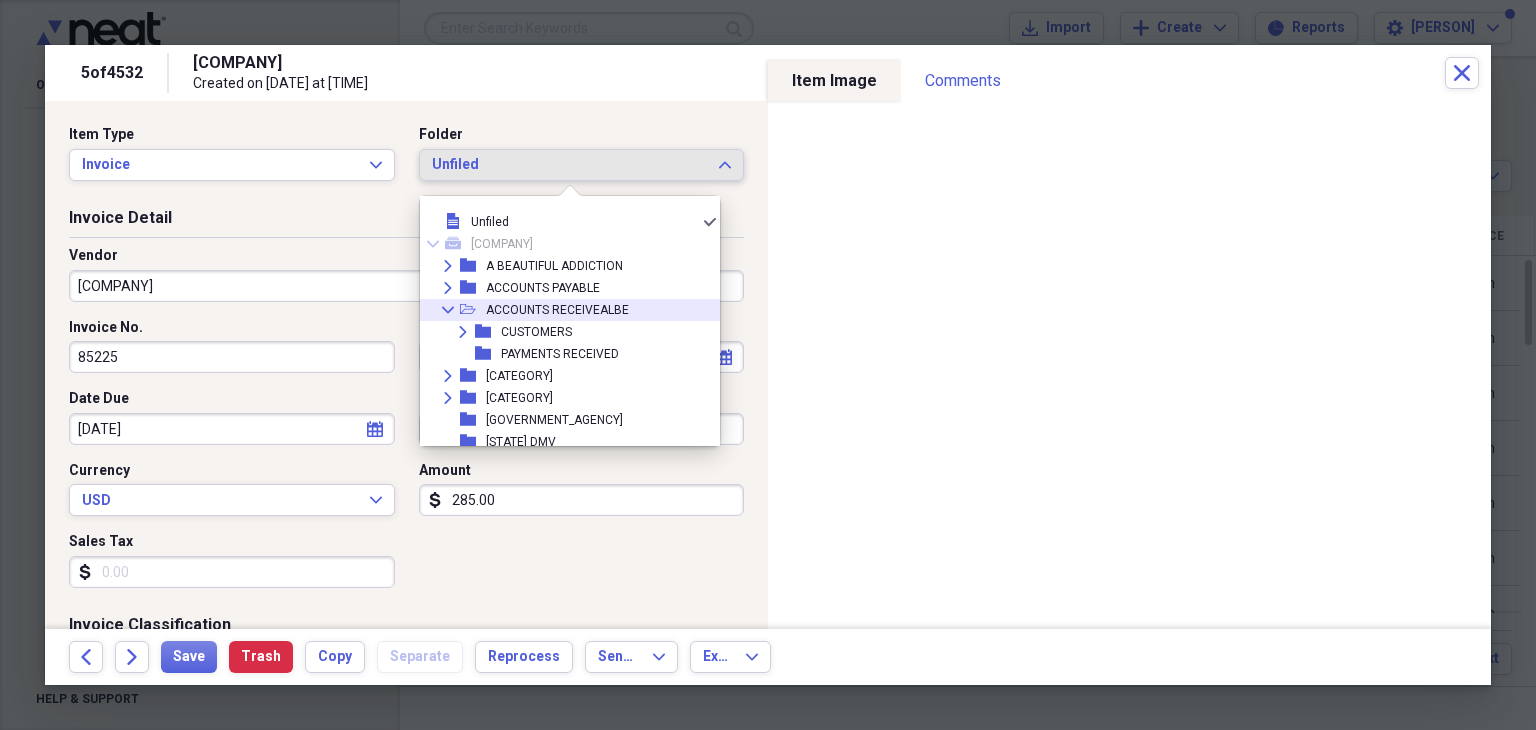 click on "ACCOUNTS RECEIVEALBE" at bounding box center (557, 310) 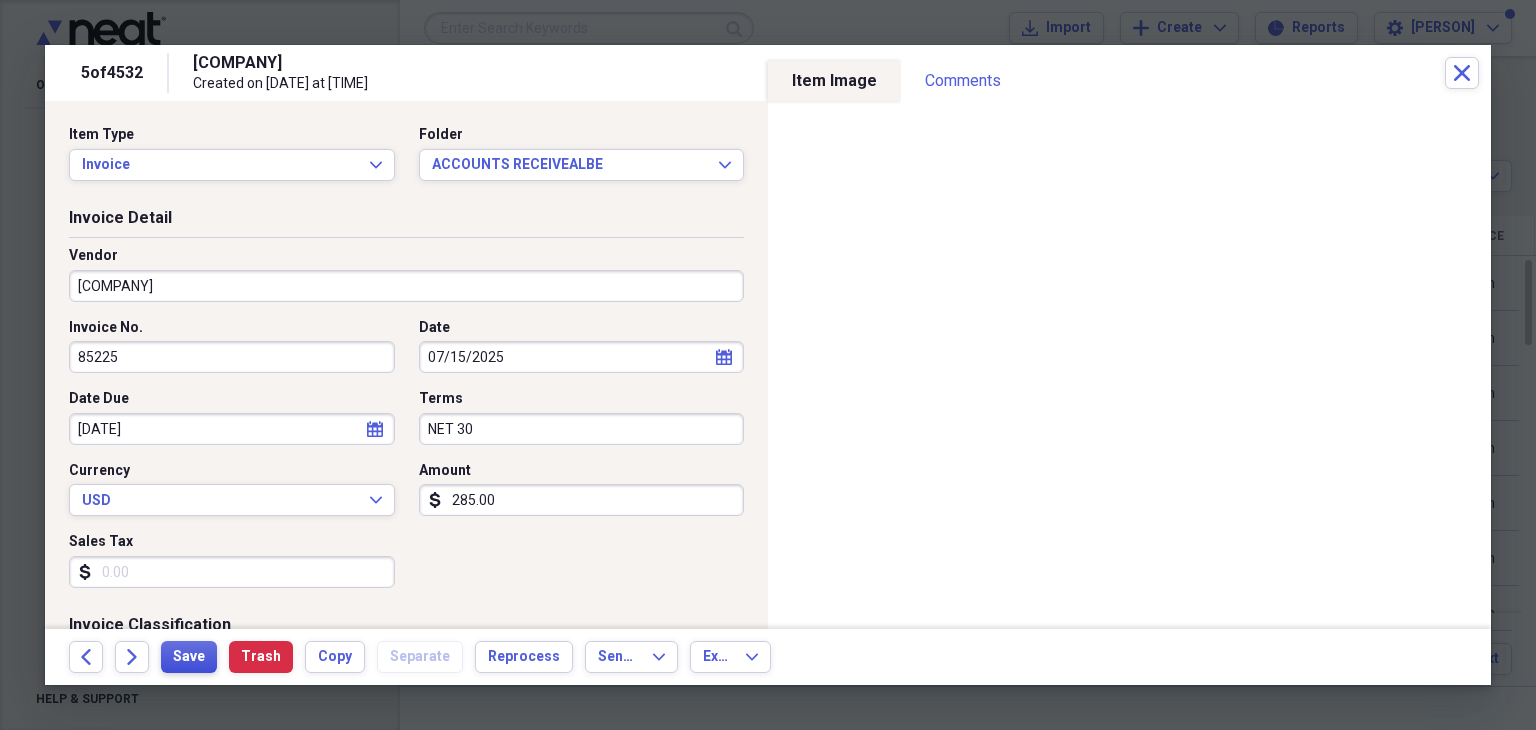 click on "Save" at bounding box center [189, 657] 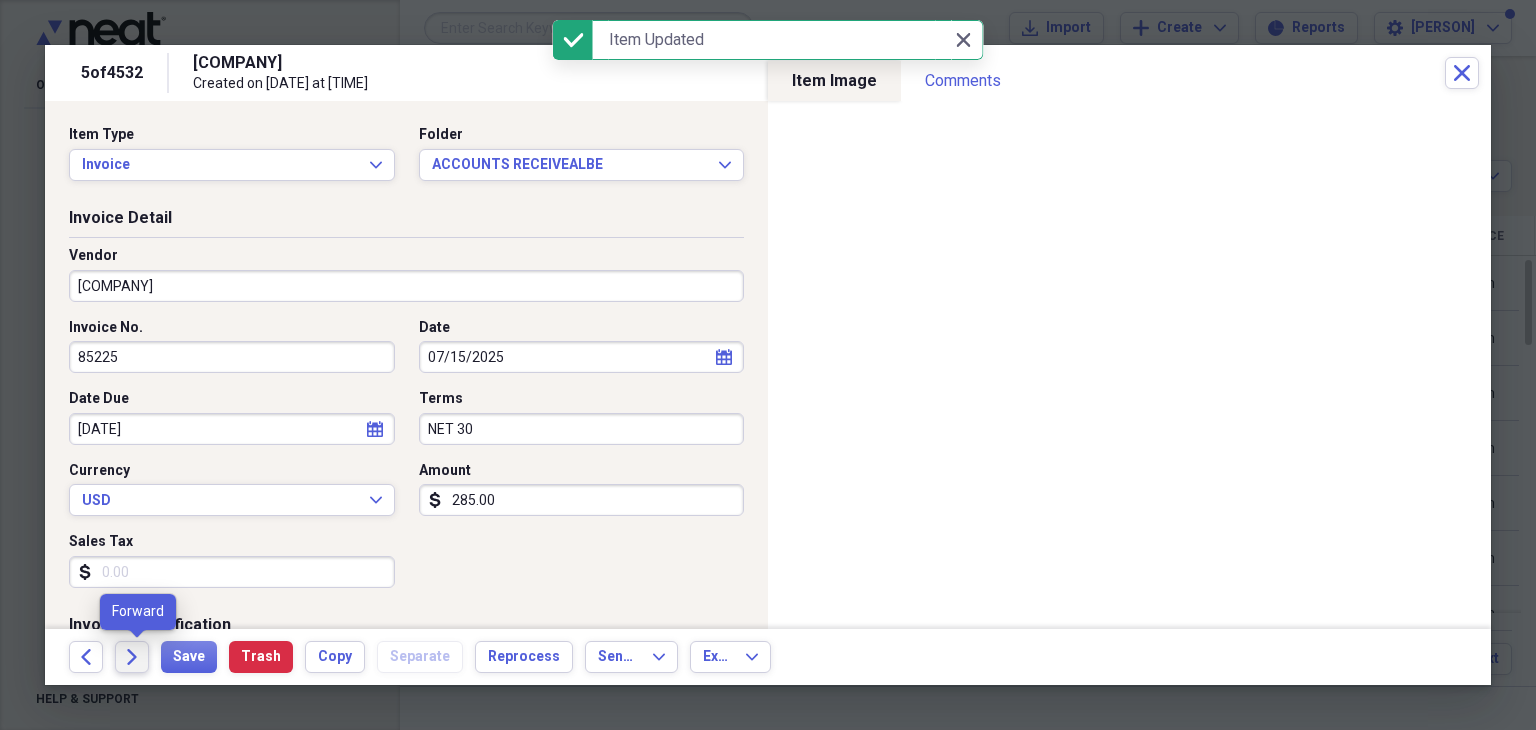 click on "Forward" 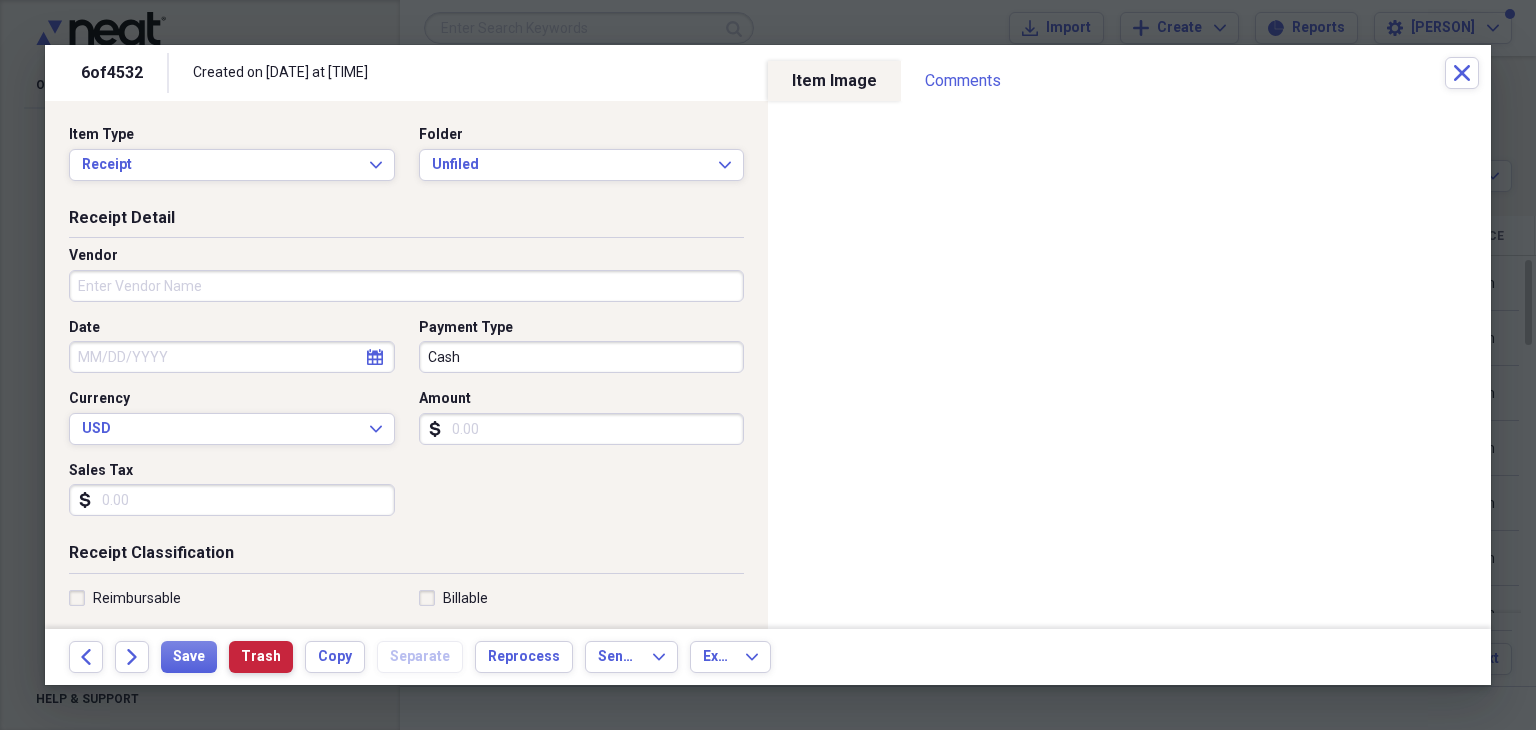 click on "Trash" at bounding box center (261, 657) 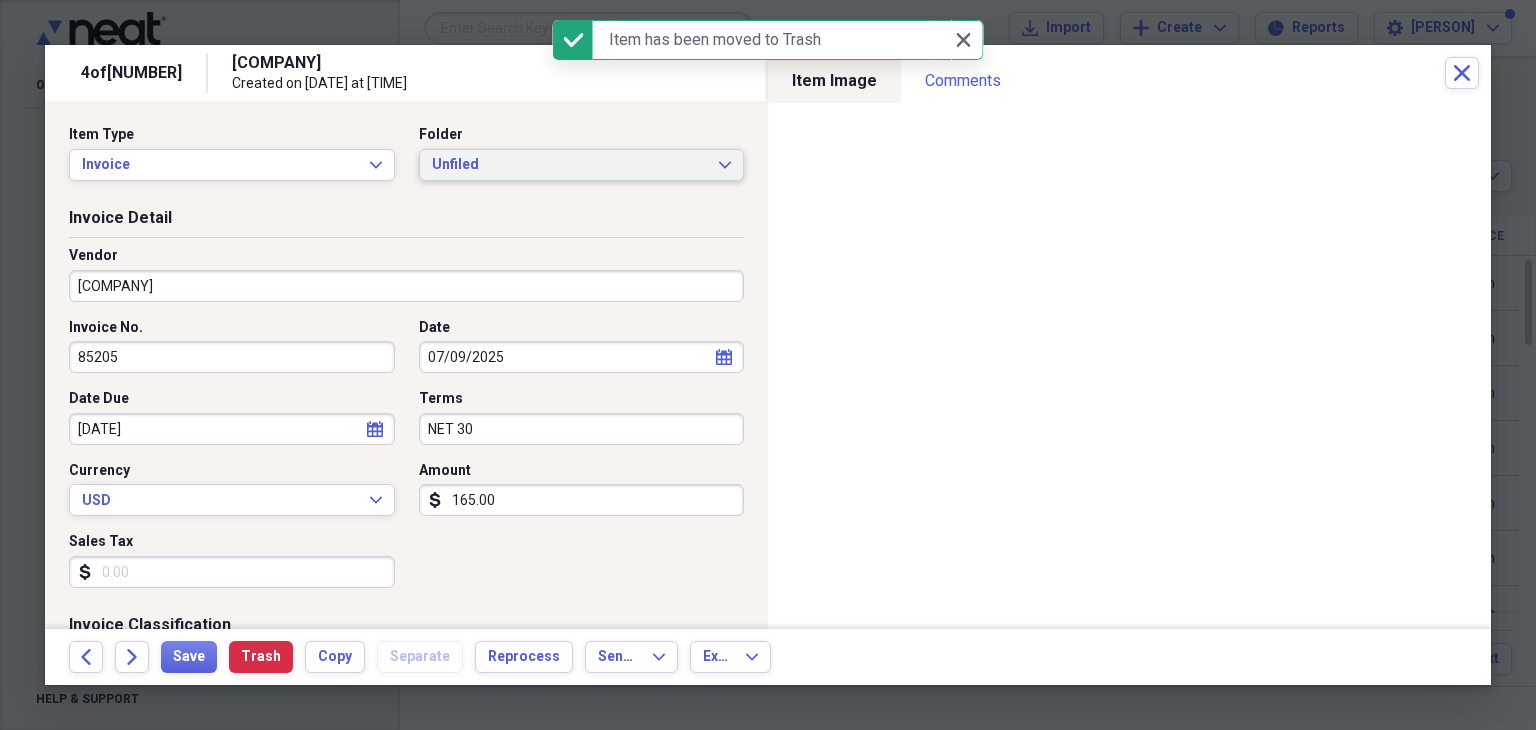 click on "Unfiled Expand" at bounding box center (582, 165) 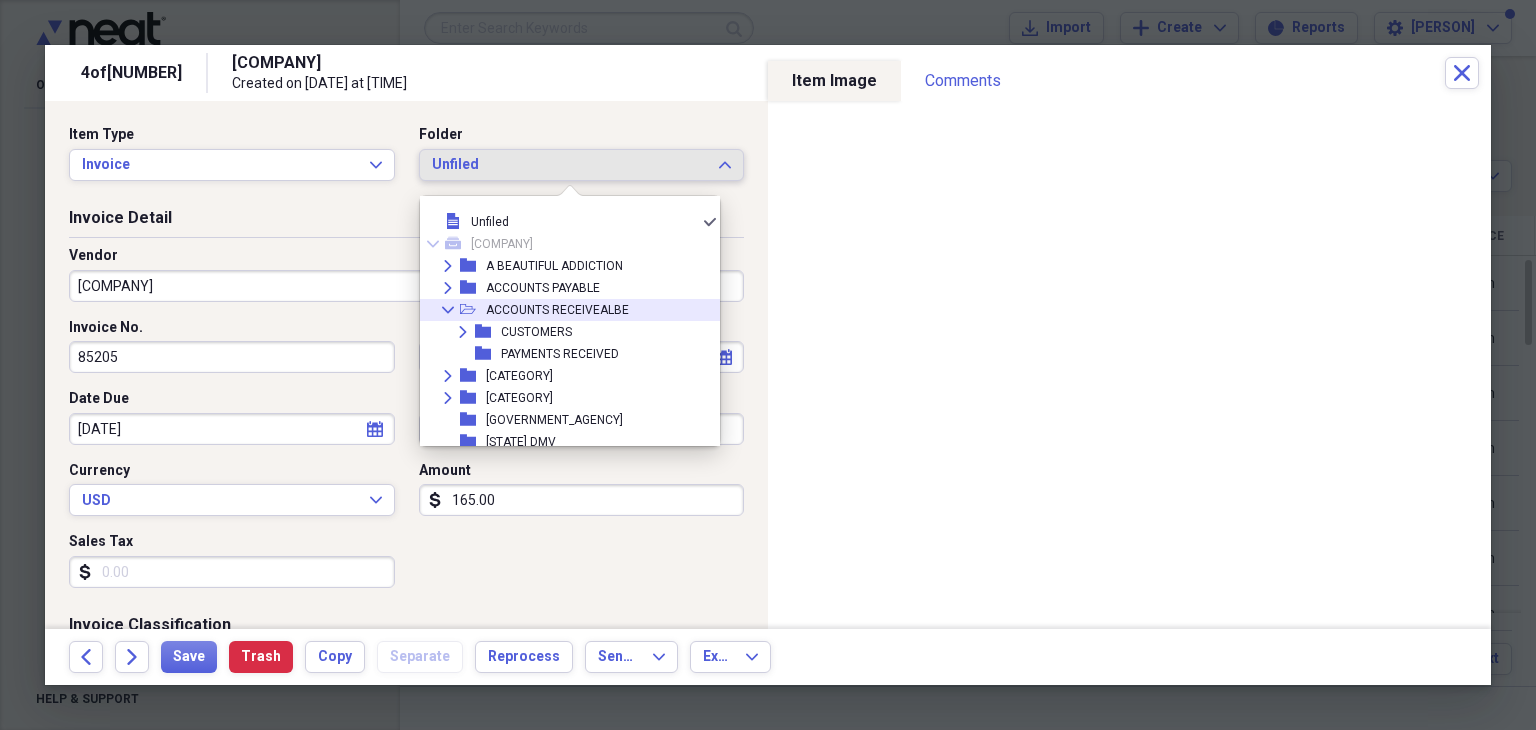 click on "ACCOUNTS RECEIVEALBE" at bounding box center [557, 310] 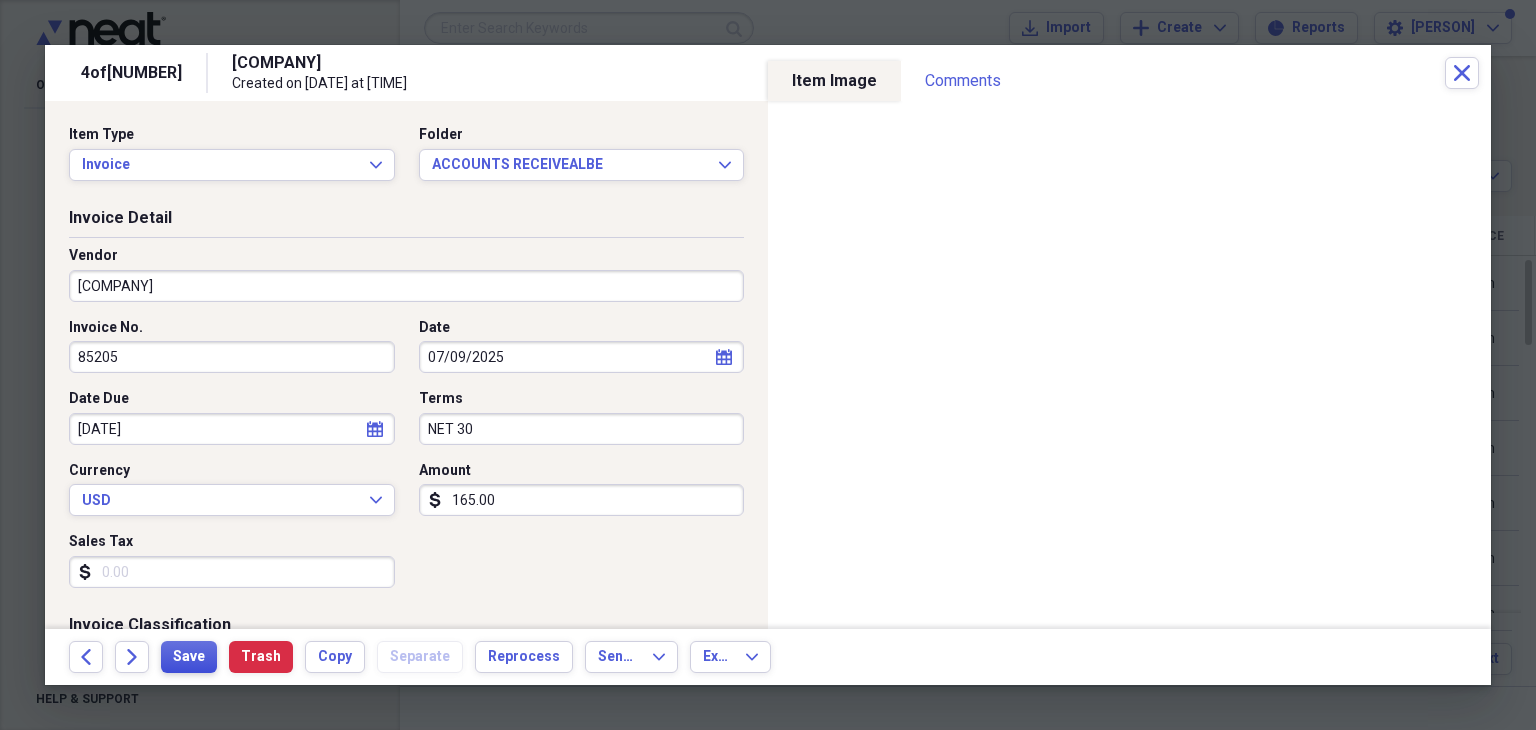 click on "Save" at bounding box center [189, 657] 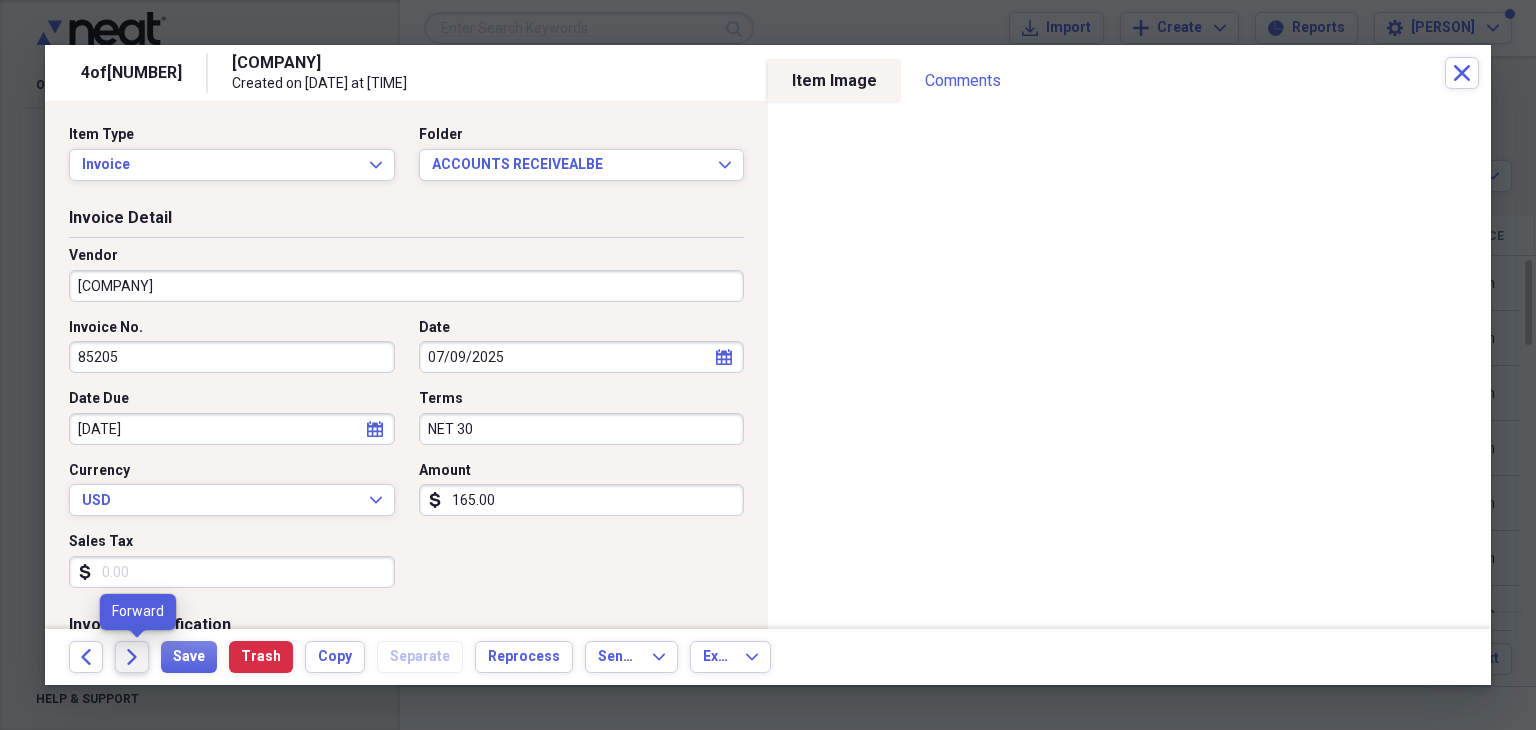 click on "Forward" 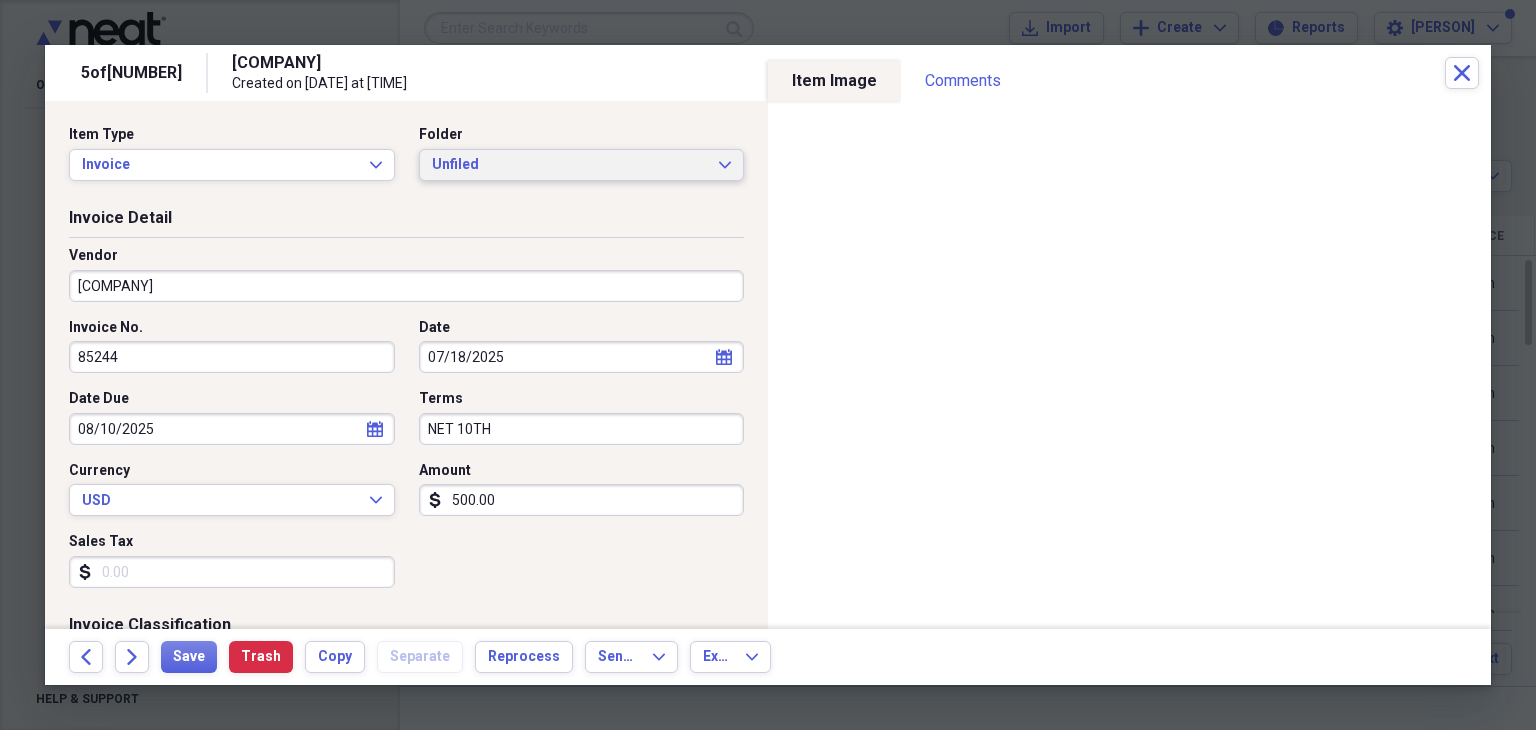 click on "Unfiled" at bounding box center [570, 165] 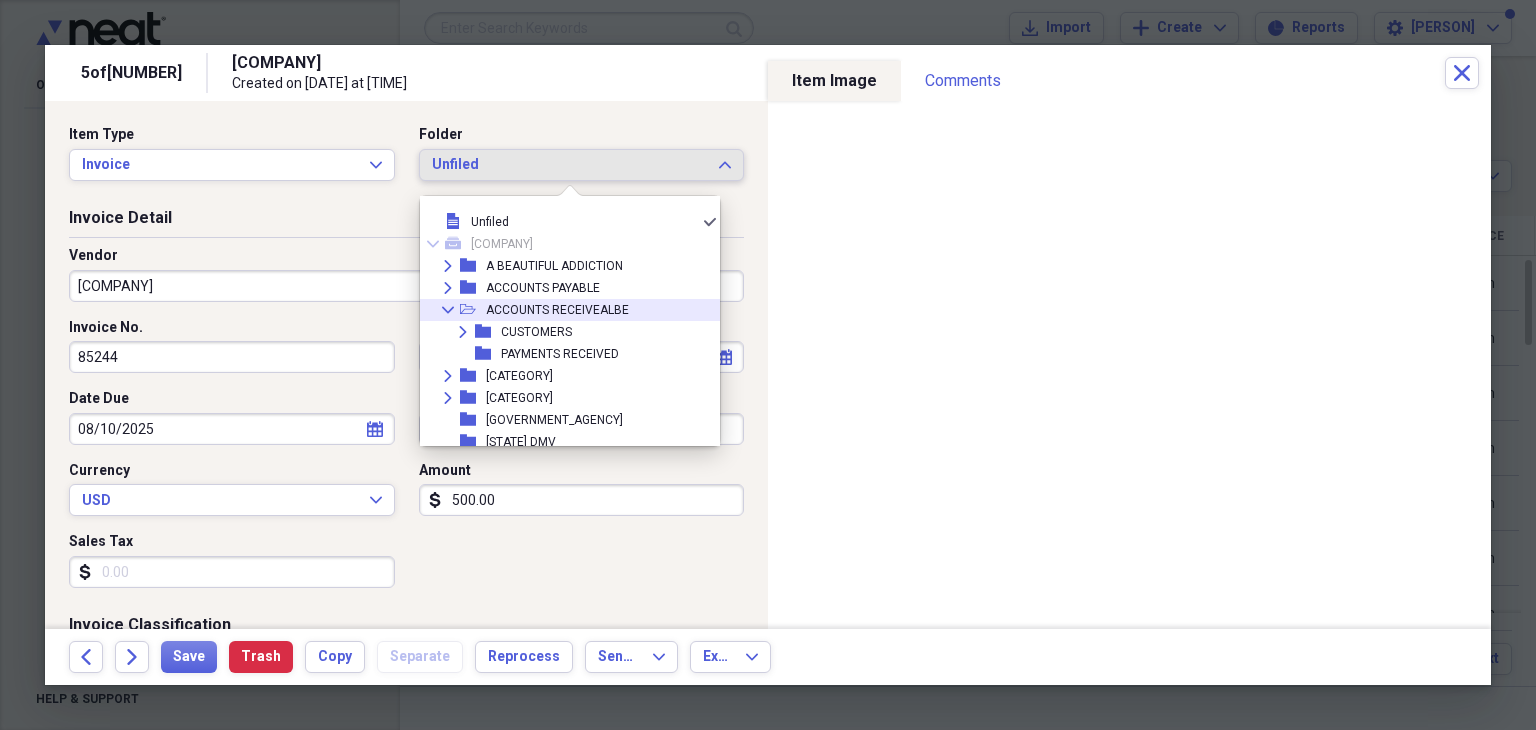 click on "ACCOUNTS RECEIVEALBE" at bounding box center [557, 310] 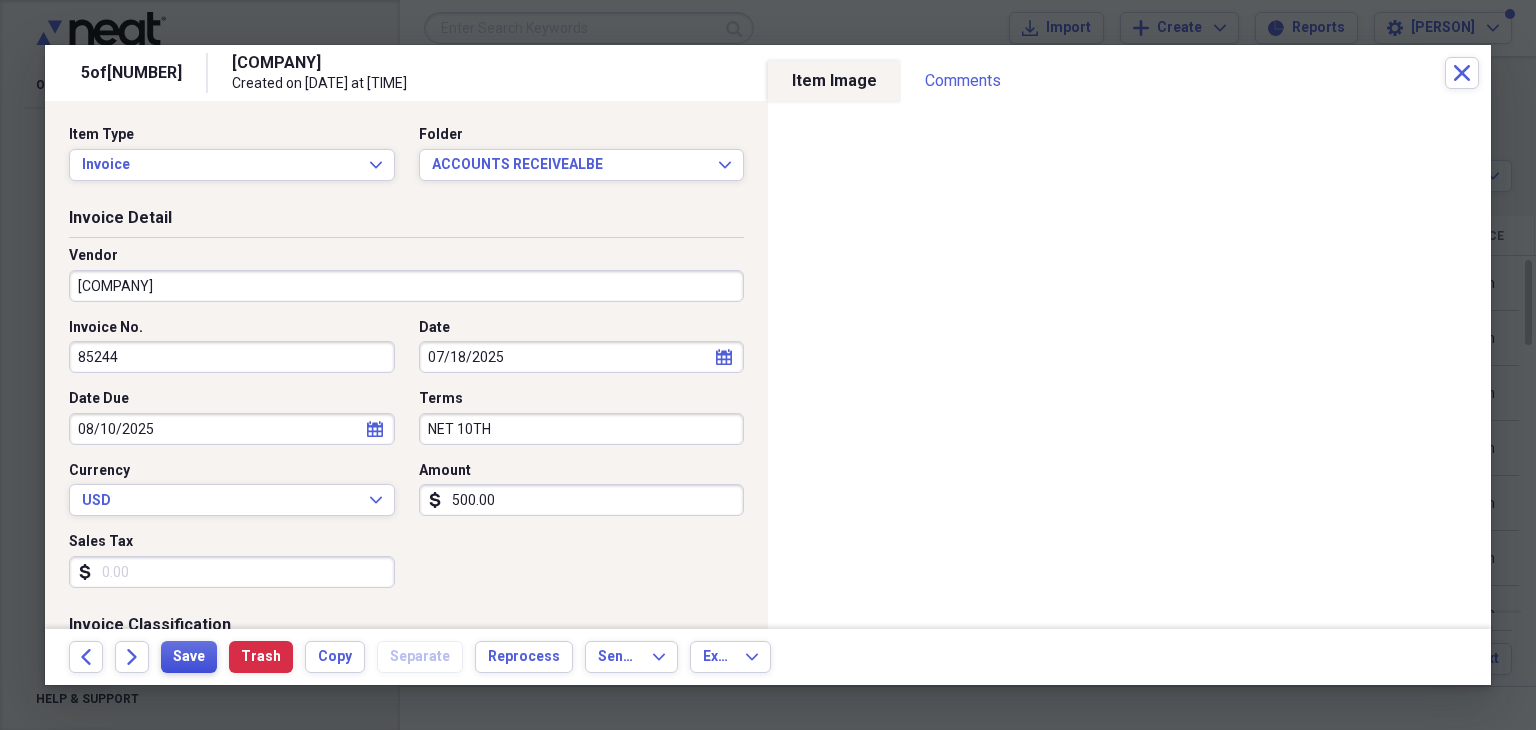 click on "Save" at bounding box center [189, 657] 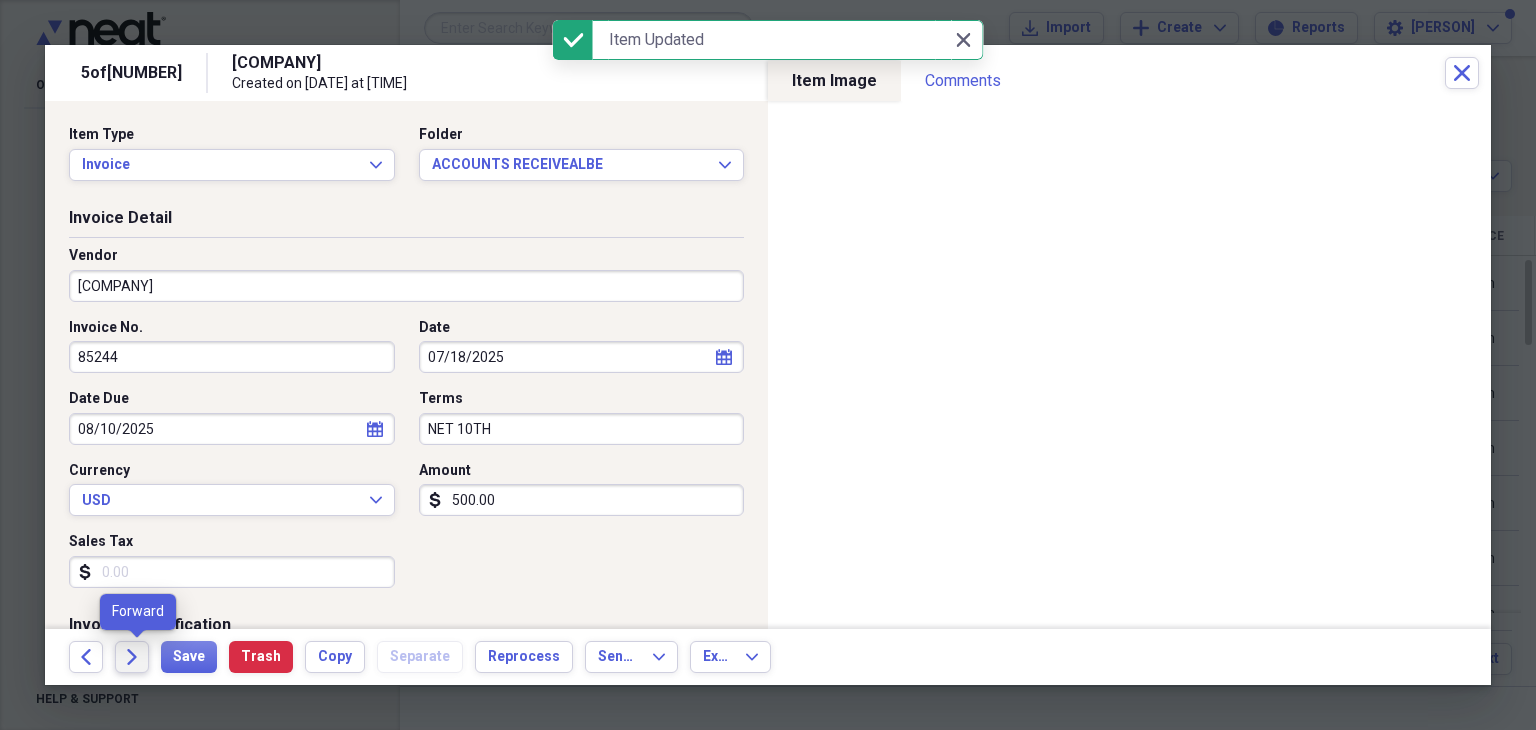 click on "Forward" at bounding box center [132, 657] 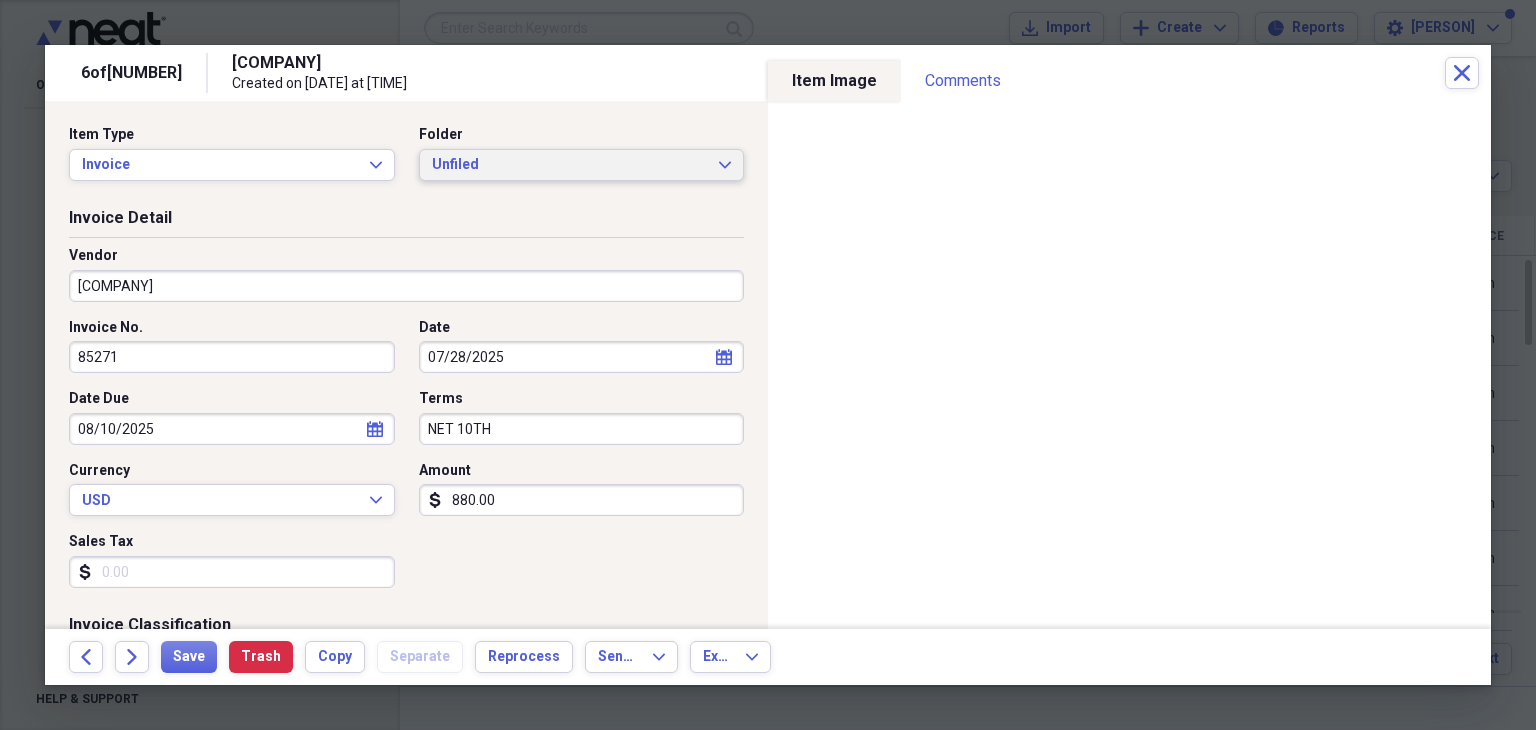 click on "Unfiled" at bounding box center [570, 165] 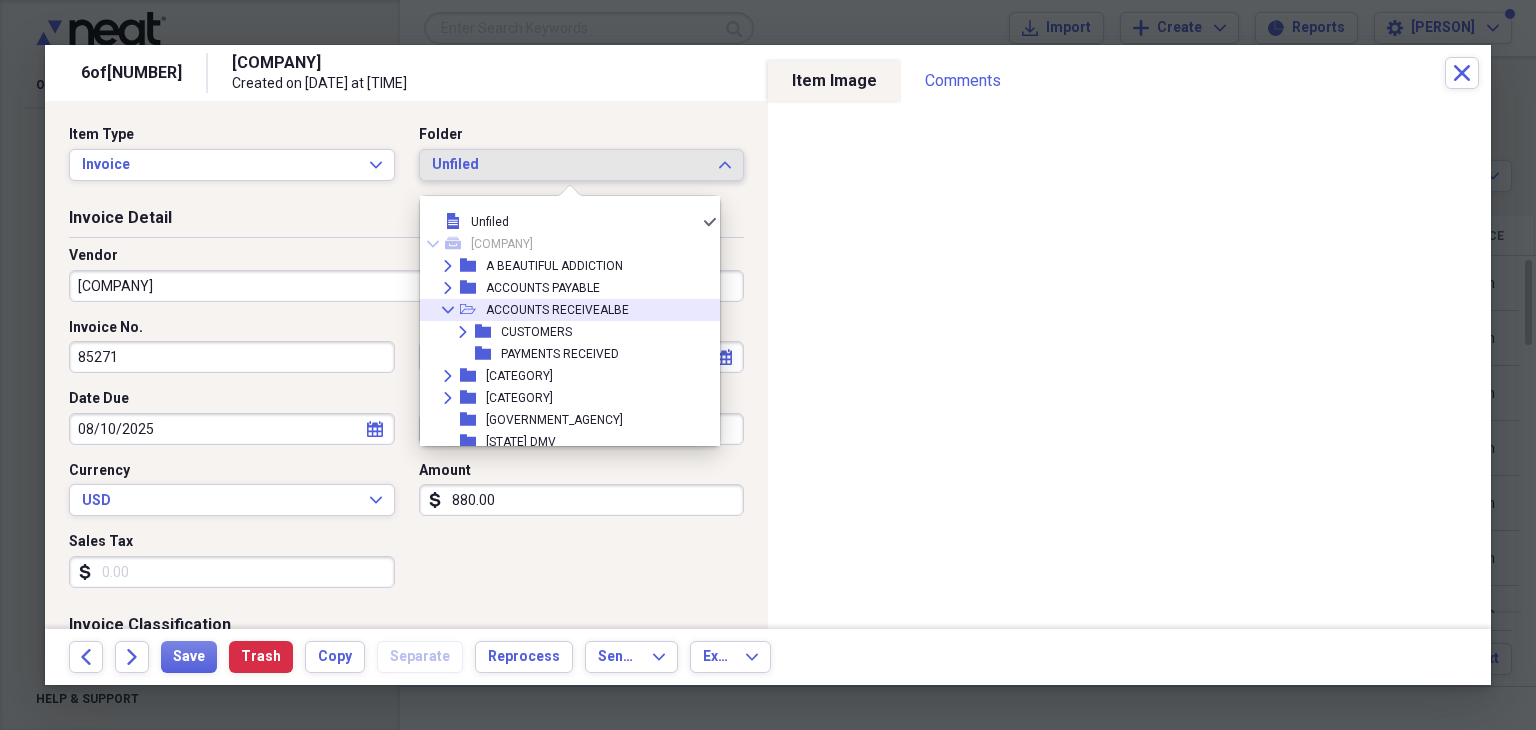 click on "ACCOUNTS RECEIVEALBE" at bounding box center (557, 310) 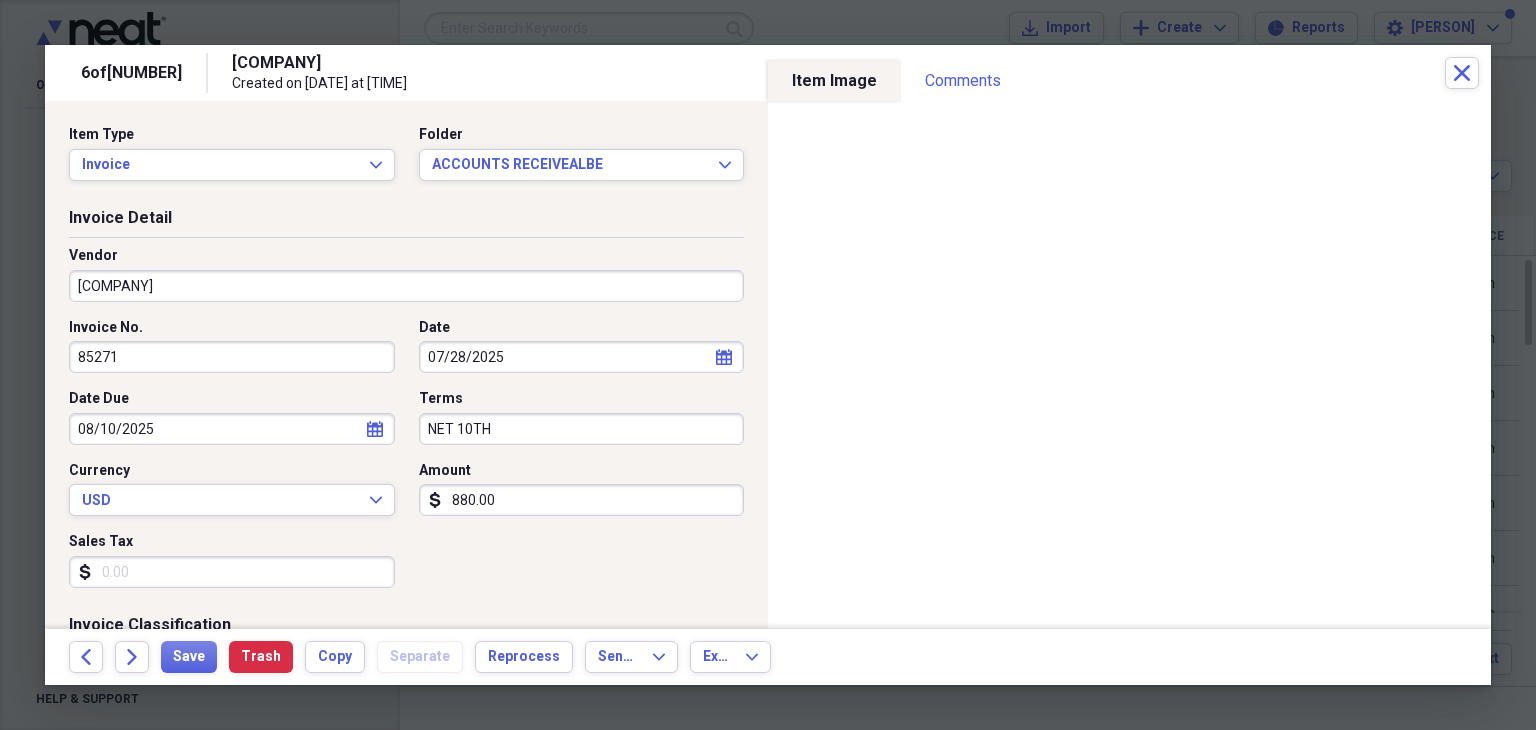 click on "Back Forward Save Trash Copy Separate Reprocess Send To Expand Export Expand" at bounding box center (768, 657) 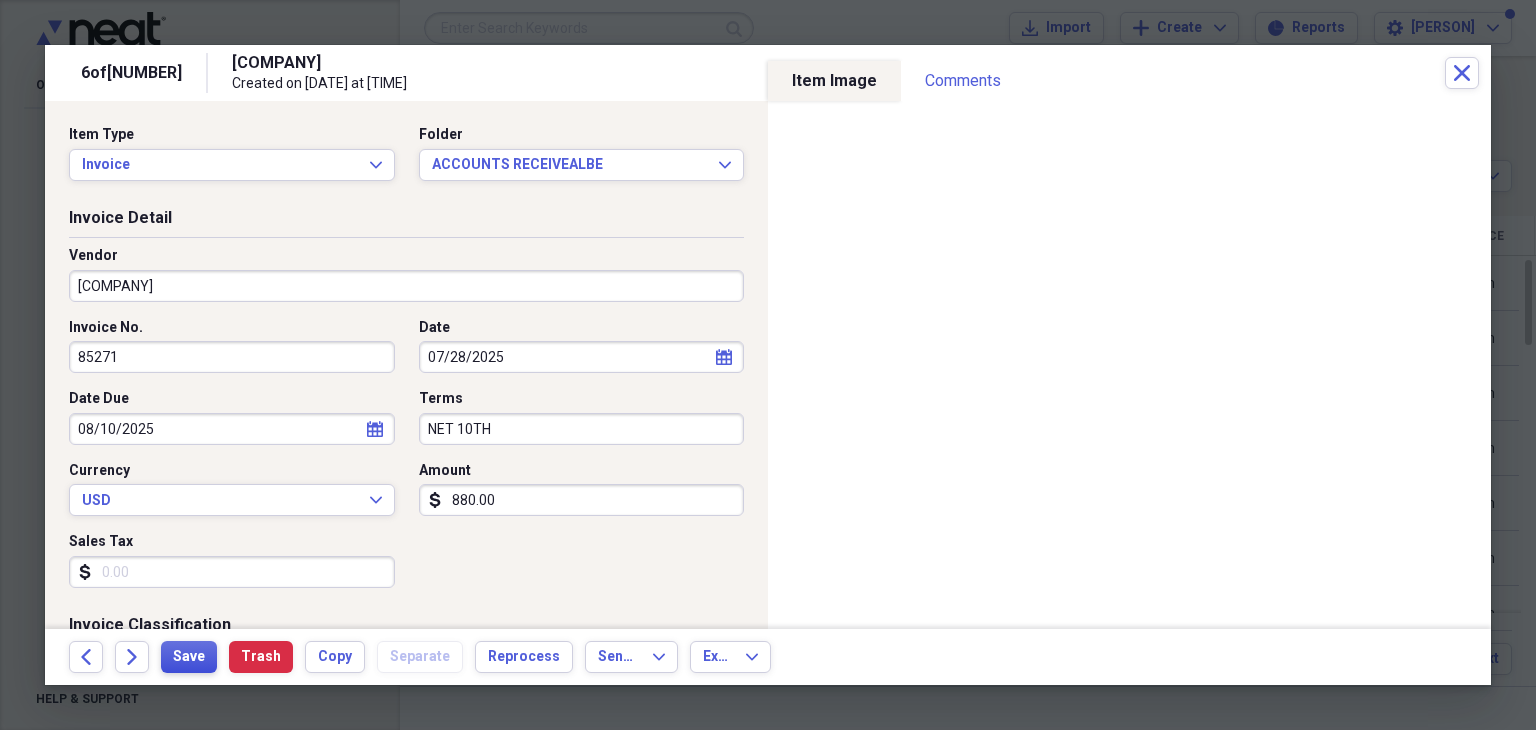 click on "Save" at bounding box center (189, 657) 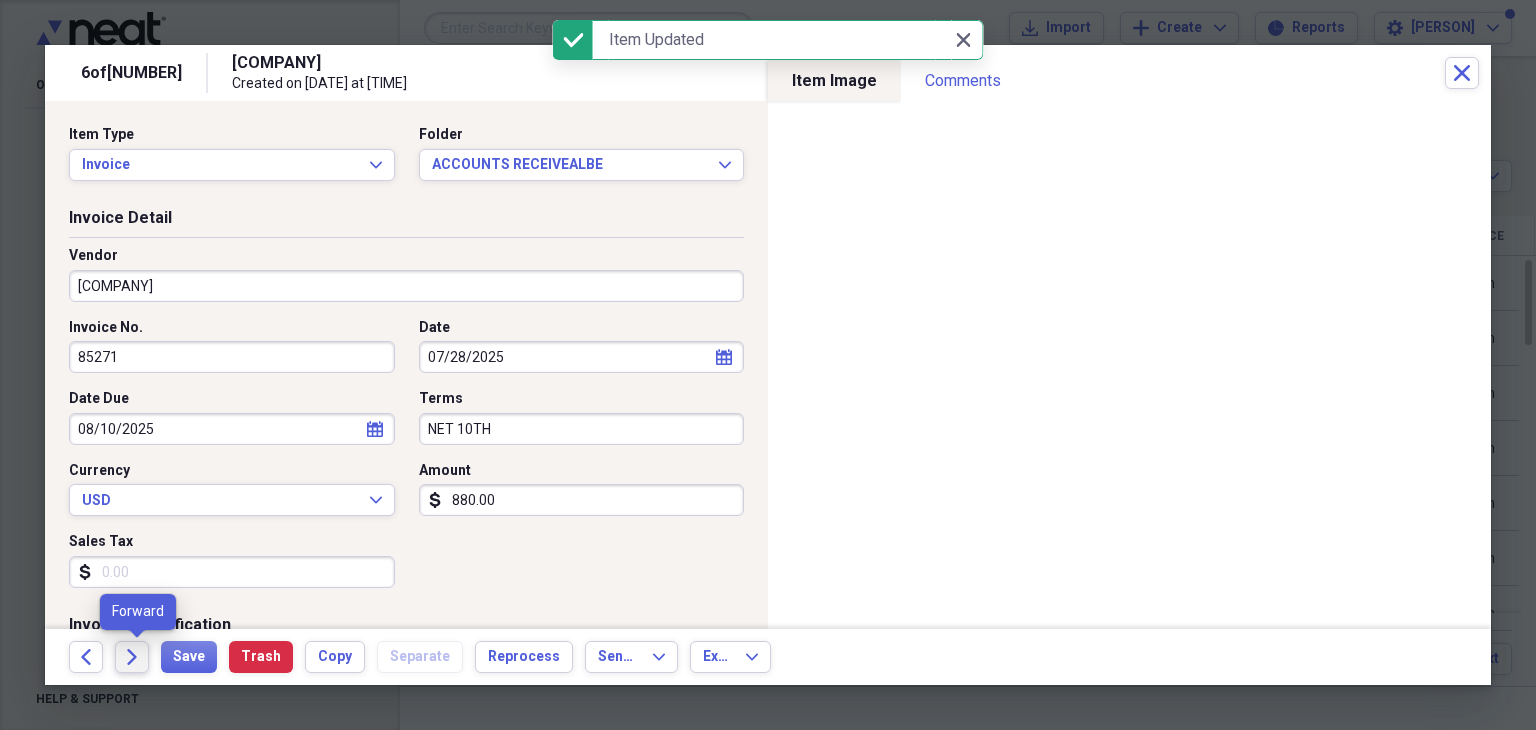 click on "Forward" at bounding box center [132, 657] 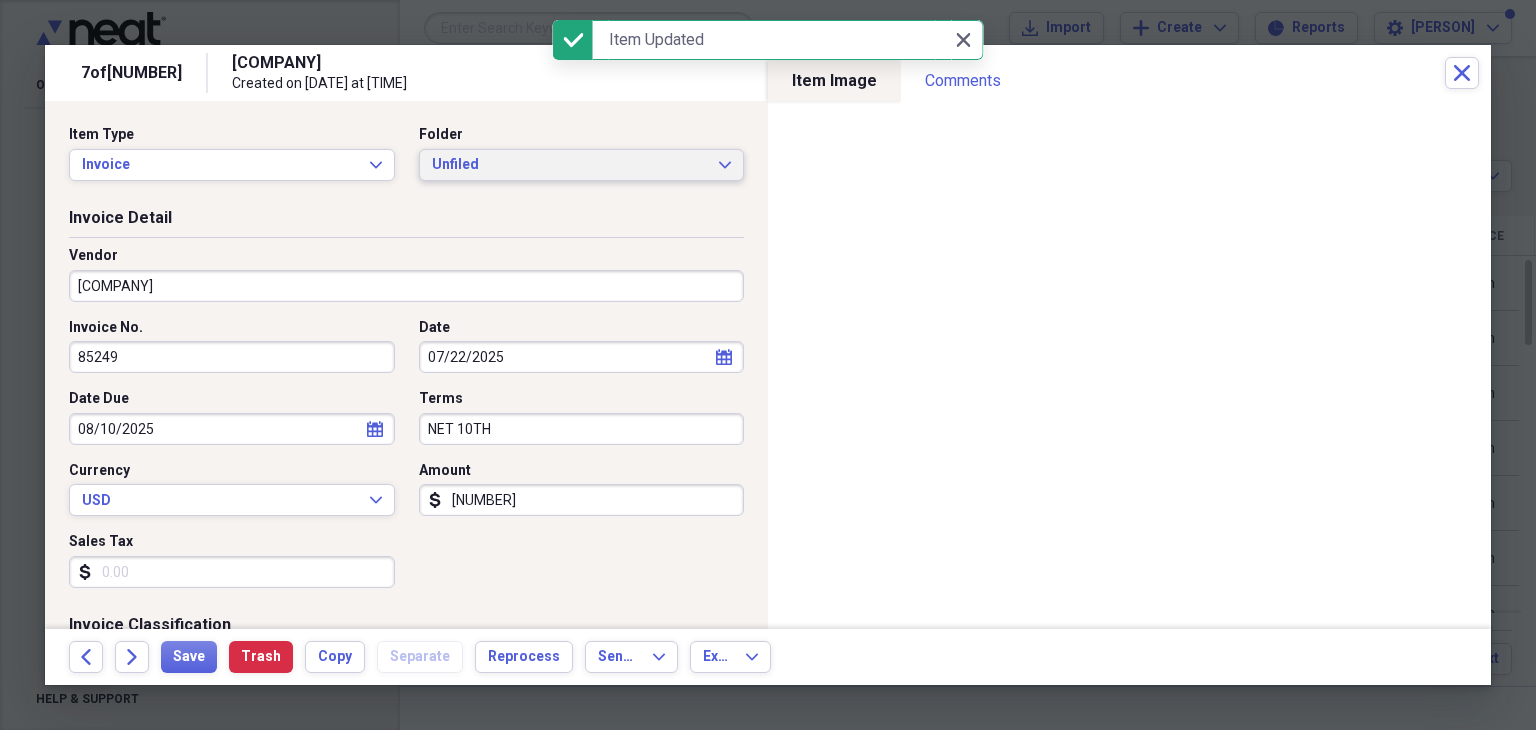 click on "Unfiled" at bounding box center (570, 165) 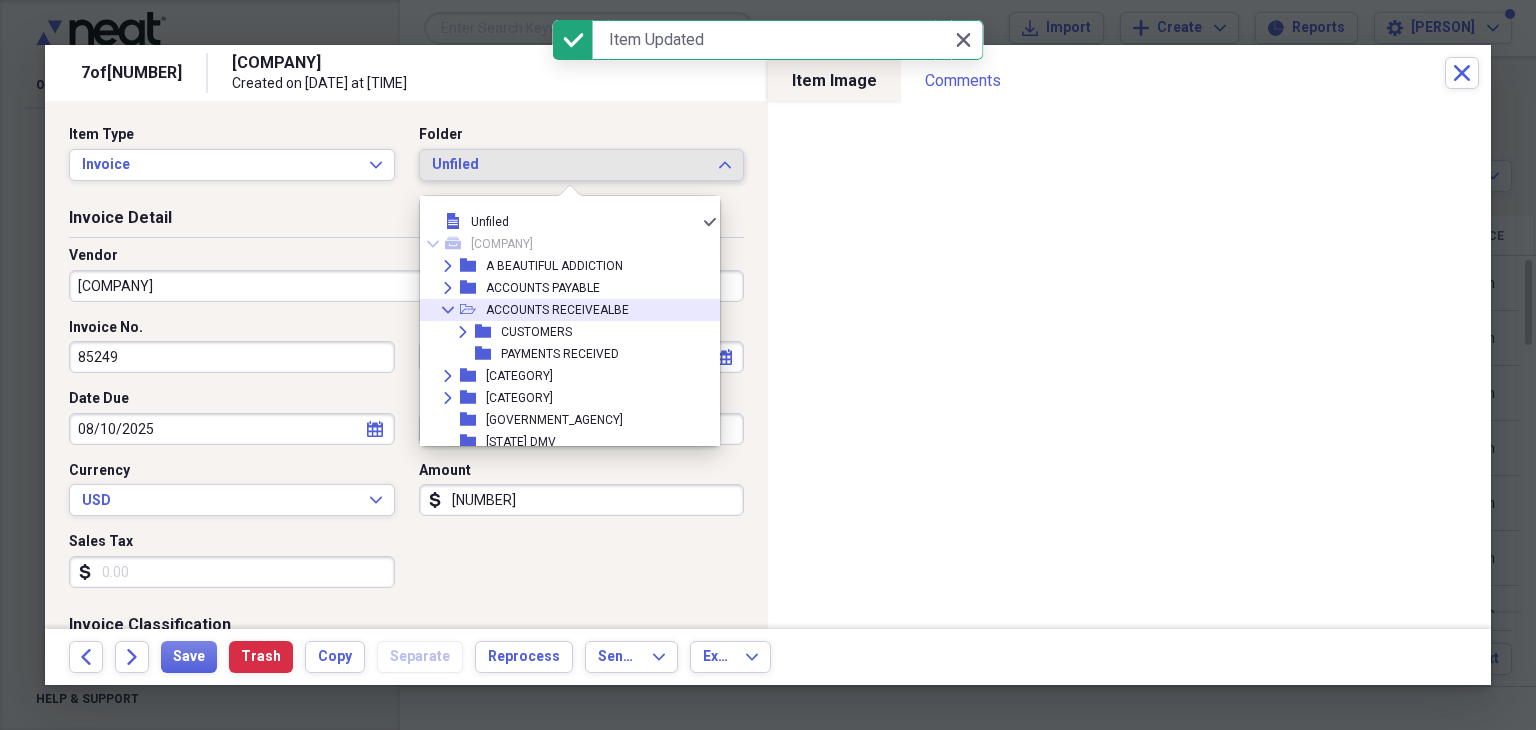 click on "ACCOUNTS RECEIVEALBE" at bounding box center (557, 310) 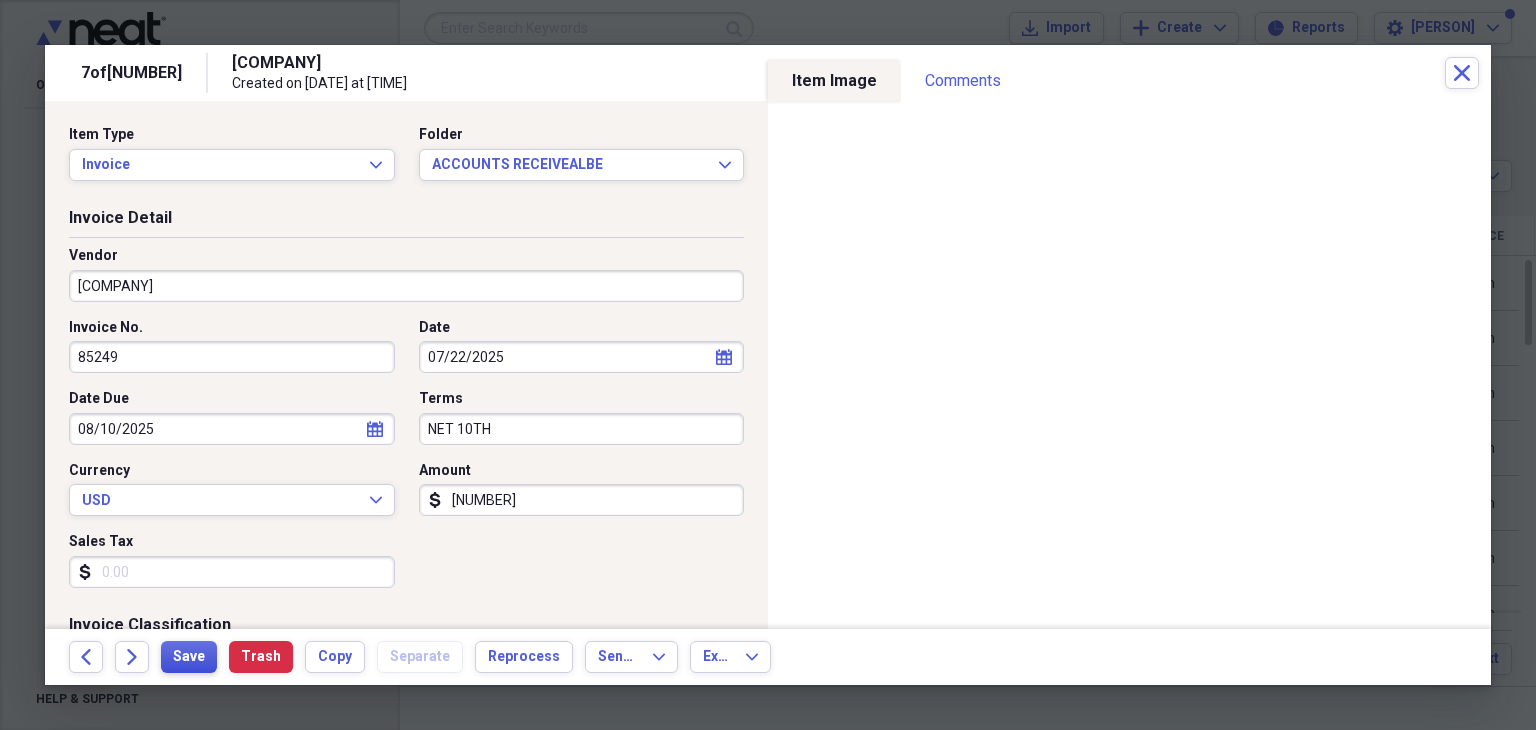 click on "Save" at bounding box center [189, 657] 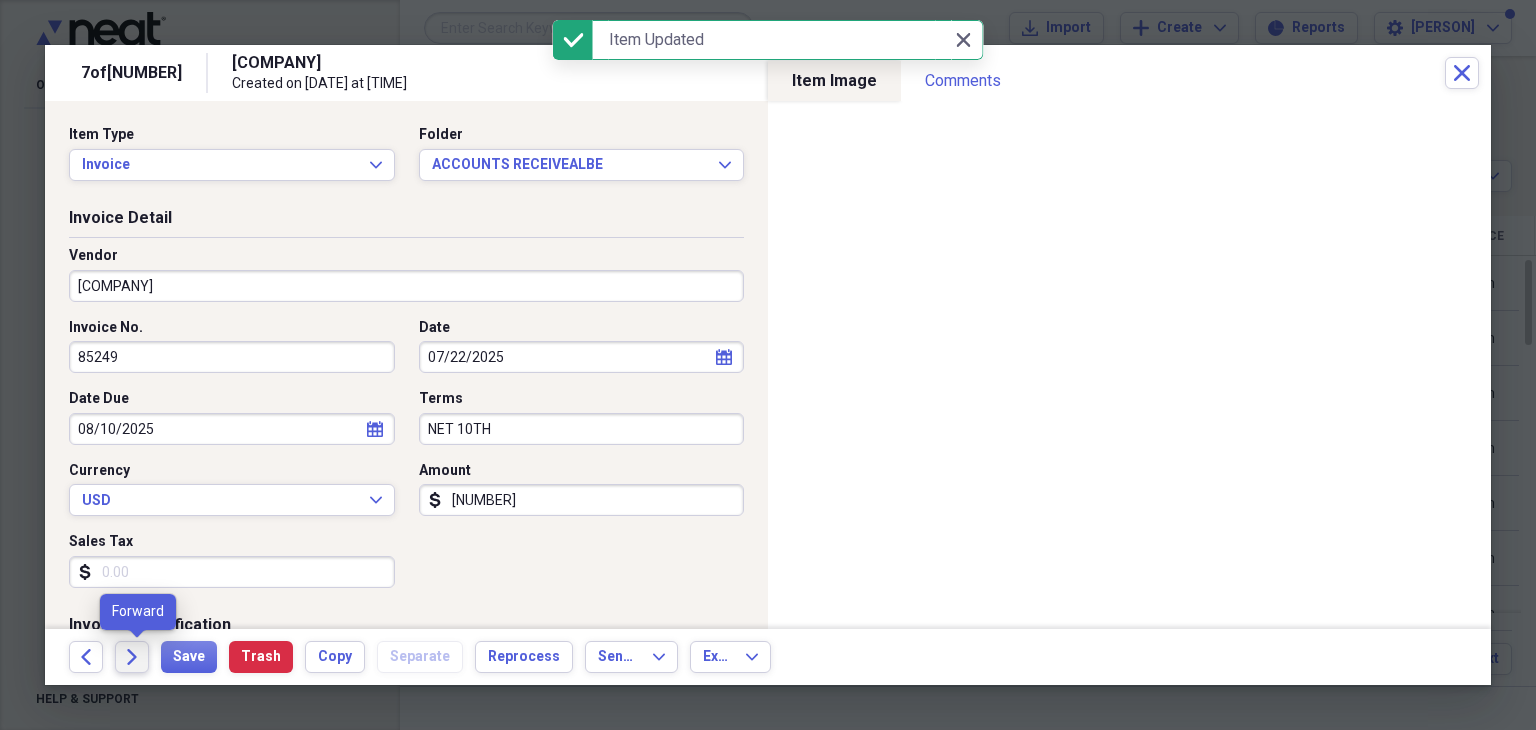 click on "Forward" at bounding box center [132, 657] 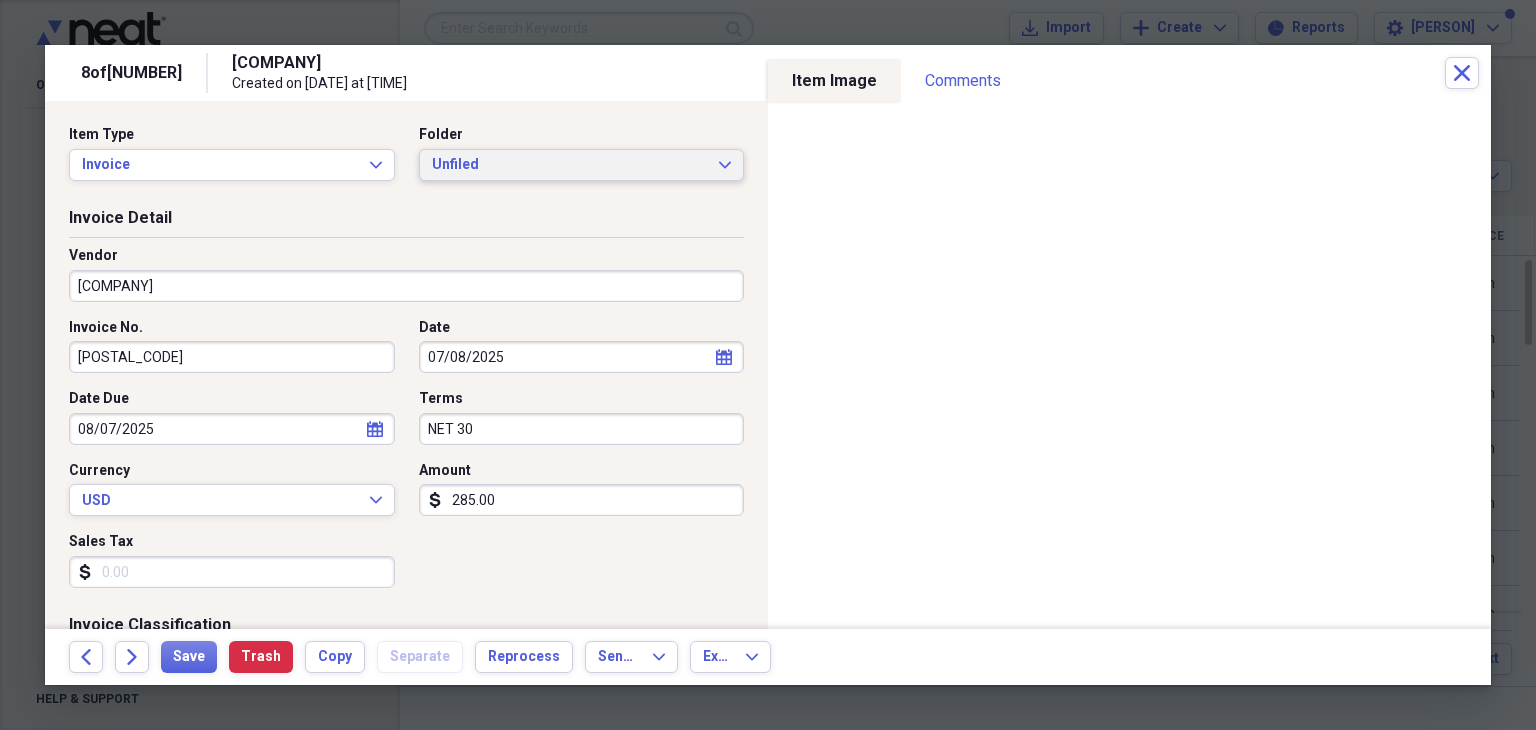 click on "Unfiled Expand" at bounding box center [582, 165] 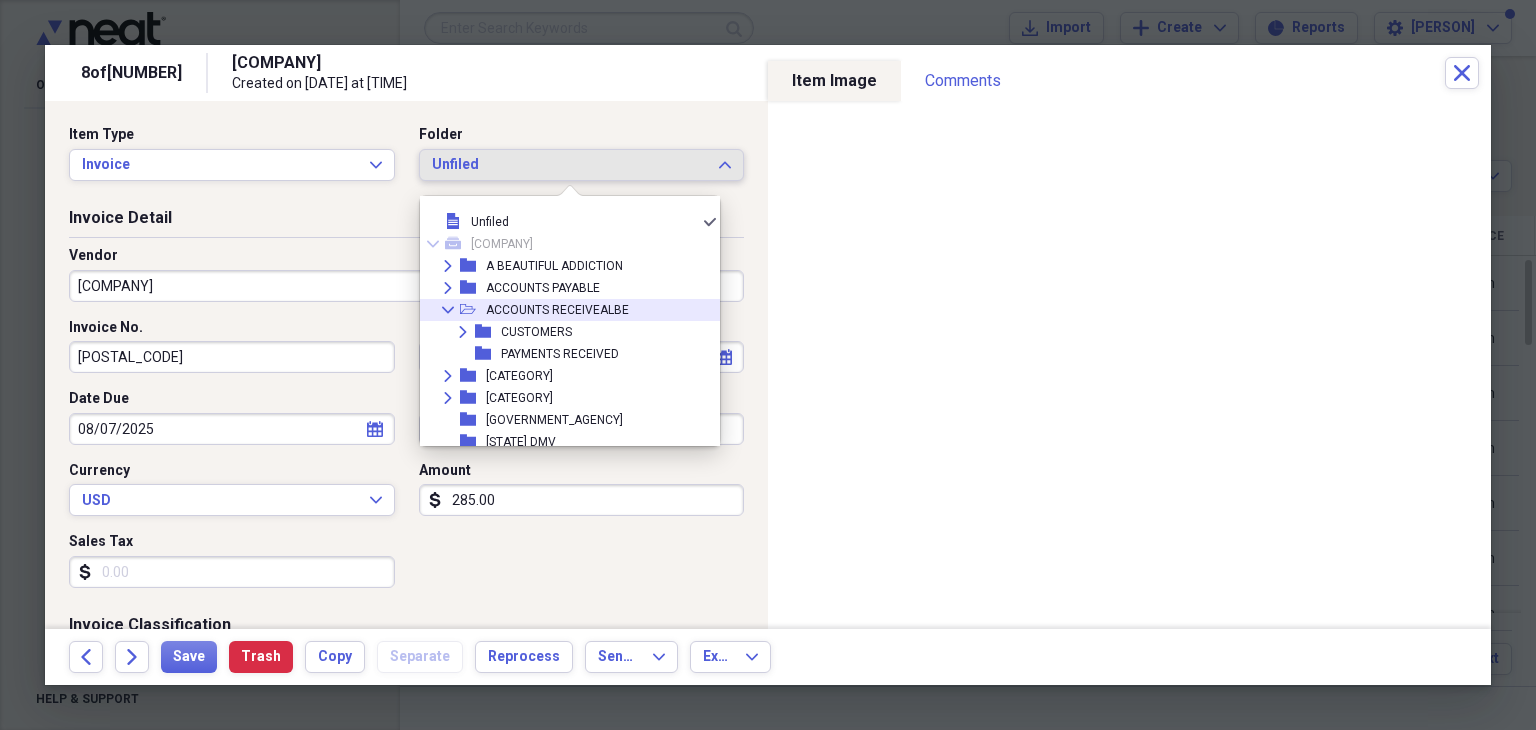 click on "ACCOUNTS RECEIVEALBE" at bounding box center [557, 310] 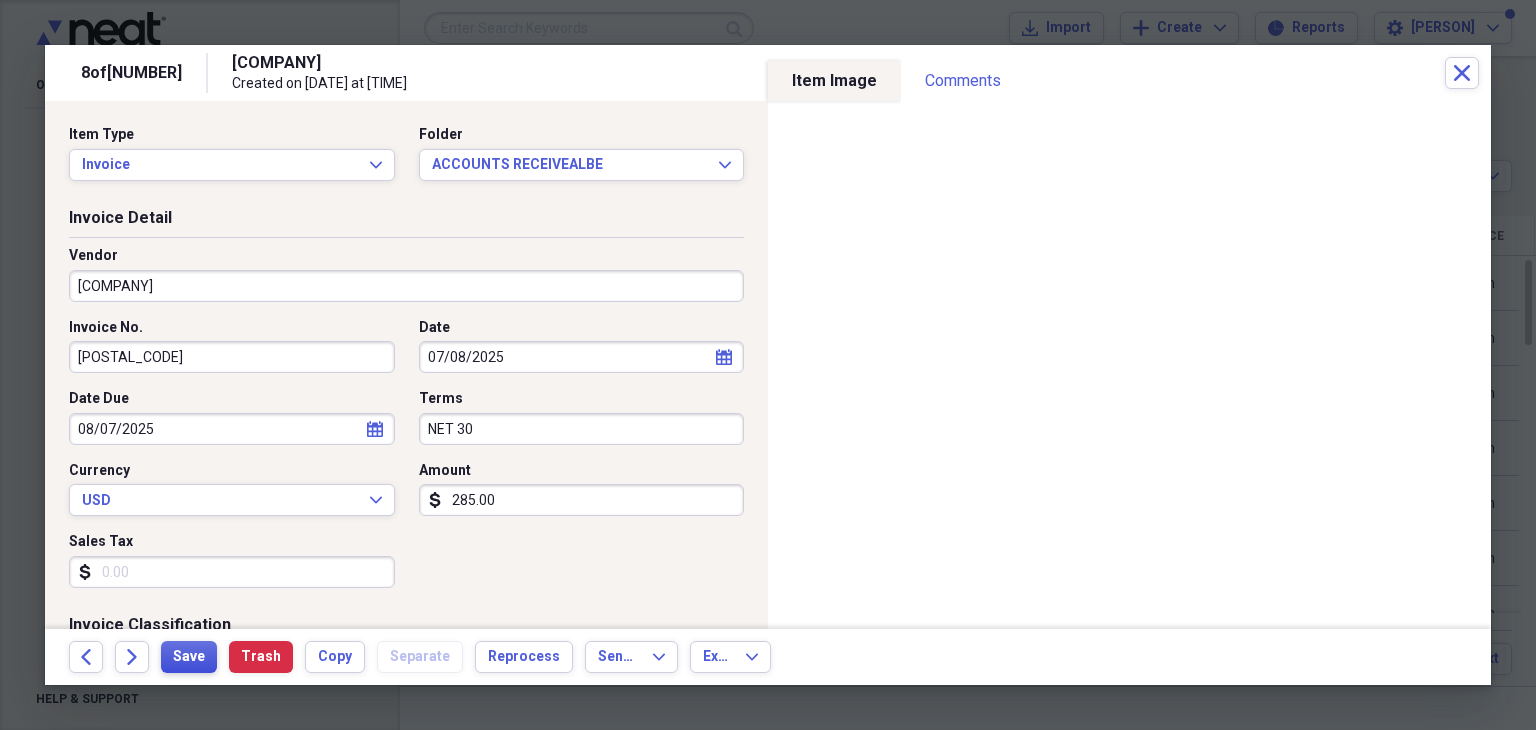 click on "Save" at bounding box center [189, 657] 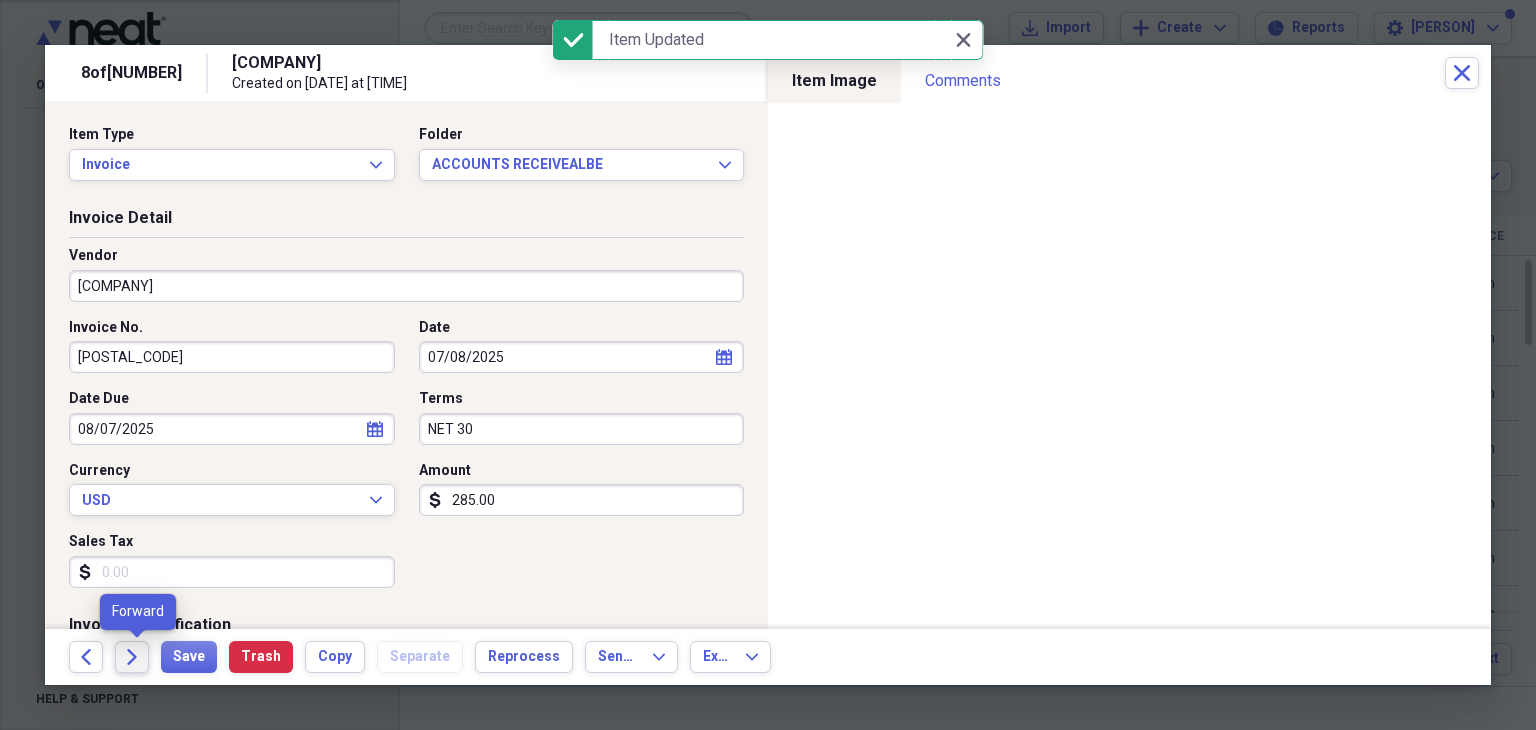 click on "Forward" 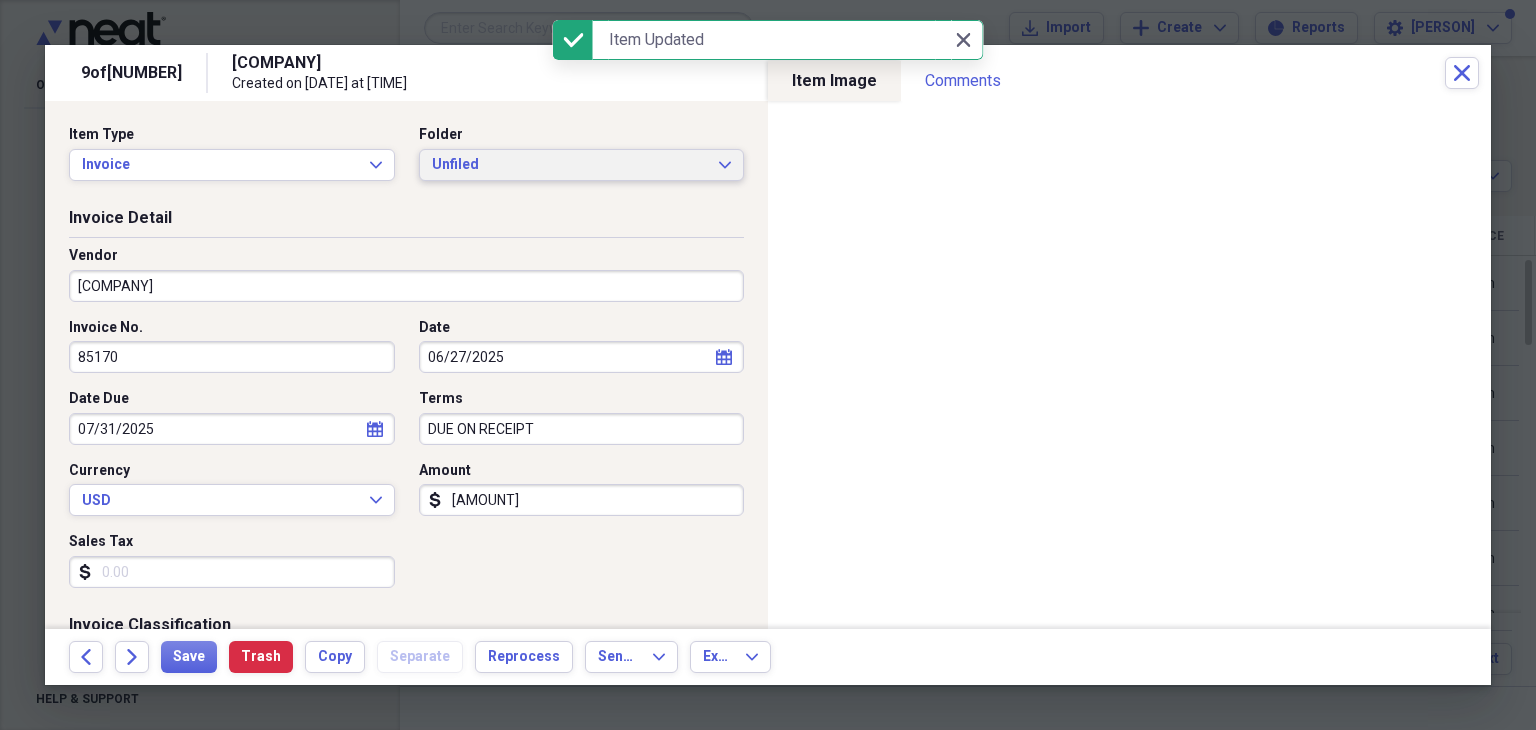 click on "Unfiled" at bounding box center [570, 165] 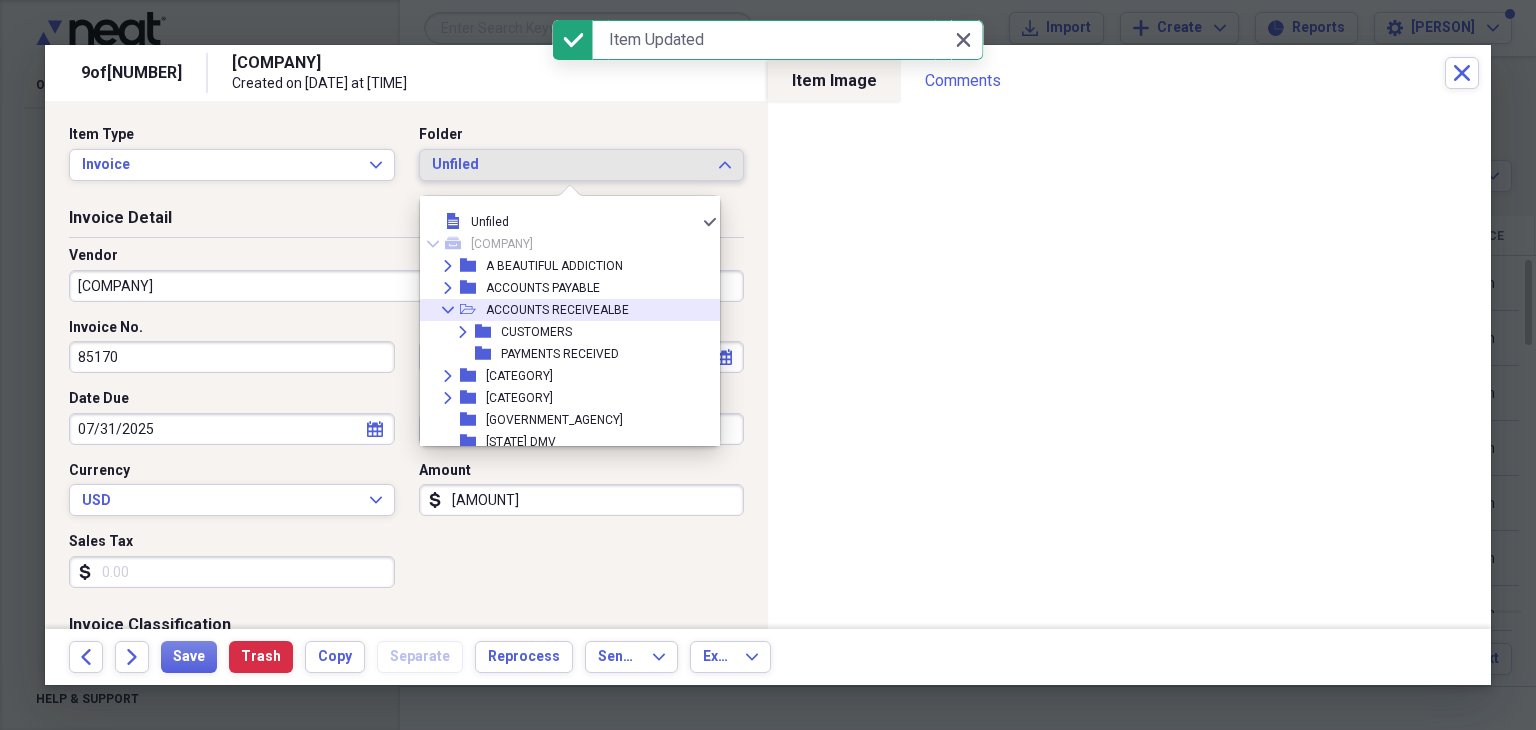 click on "ACCOUNTS RECEIVEALBE" at bounding box center [557, 310] 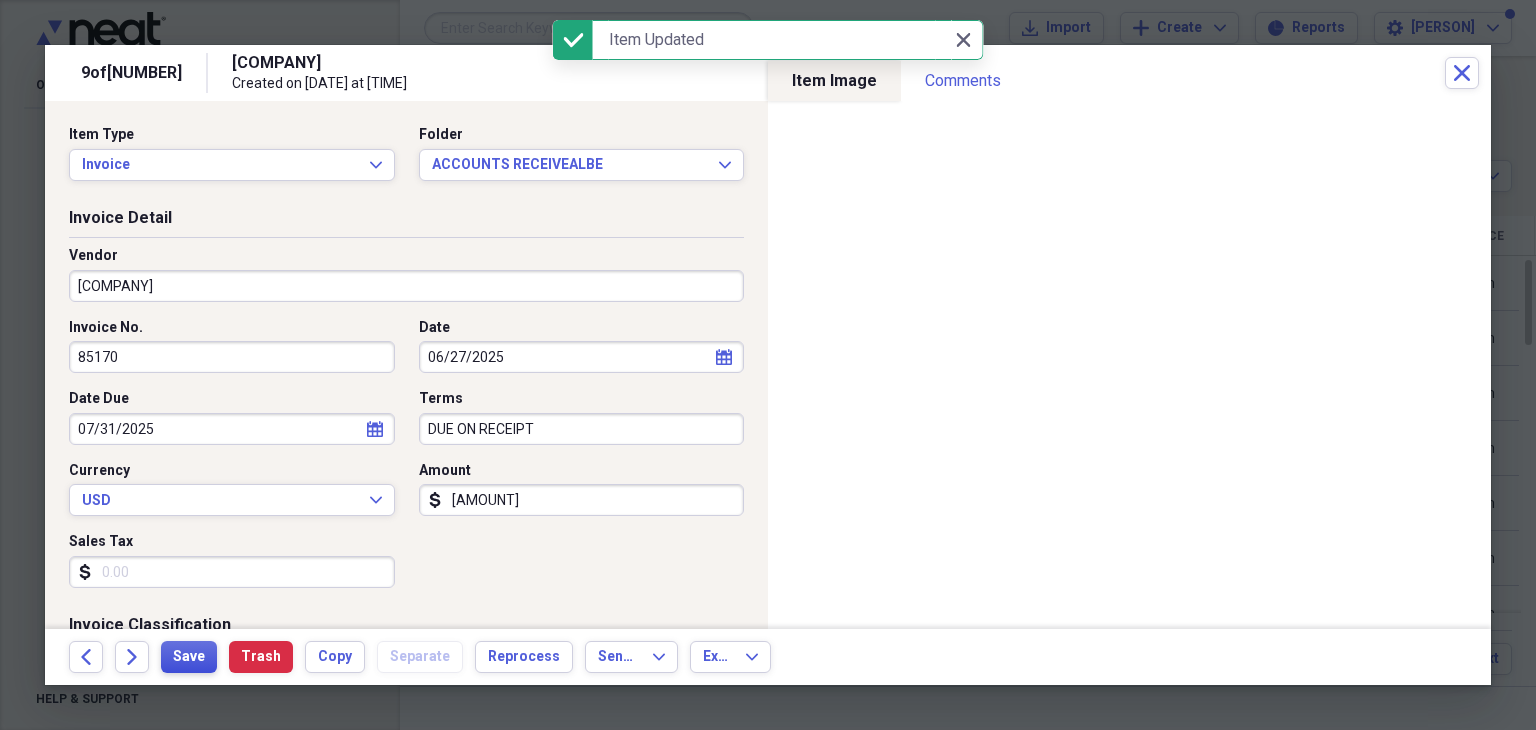 click on "Save" at bounding box center (189, 657) 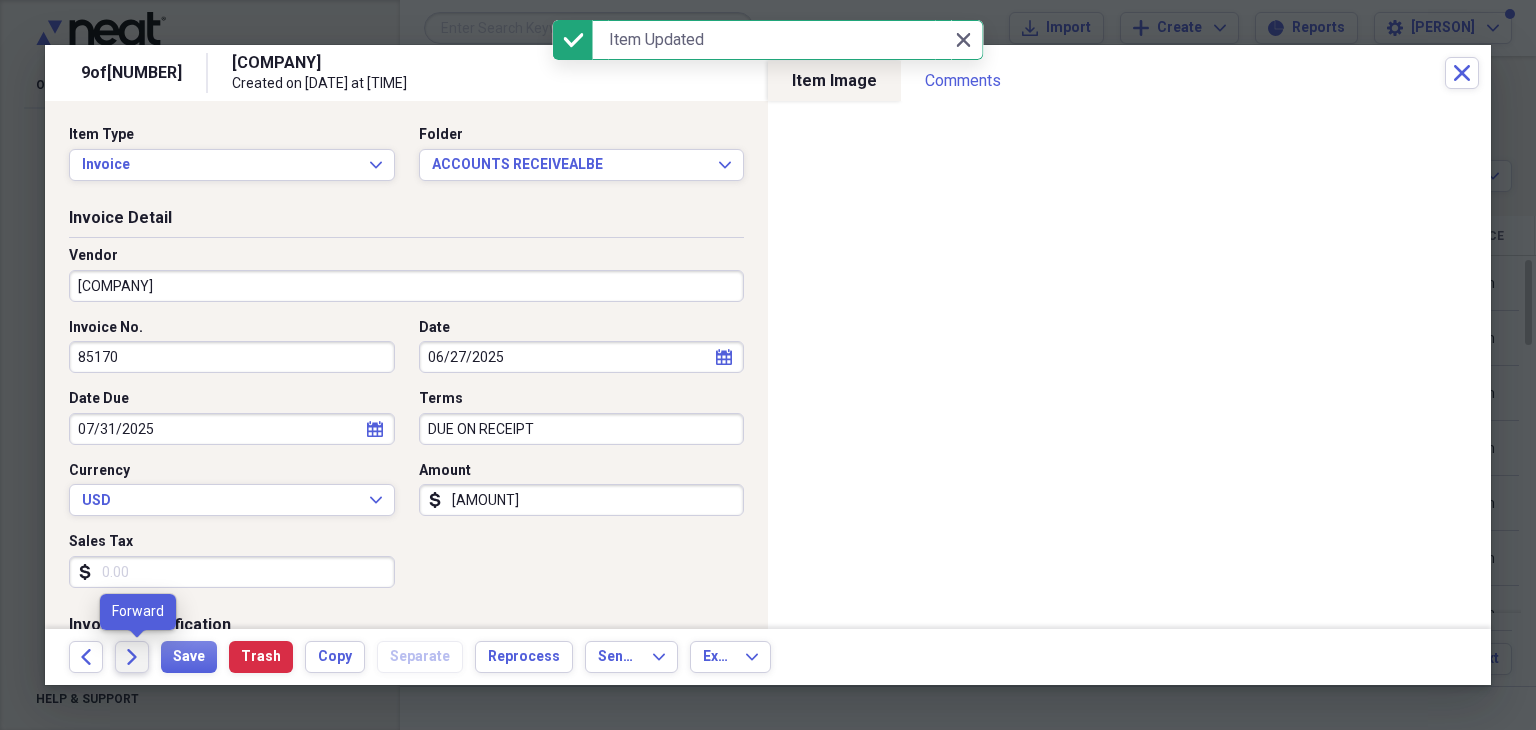 click on "Forward" at bounding box center (132, 657) 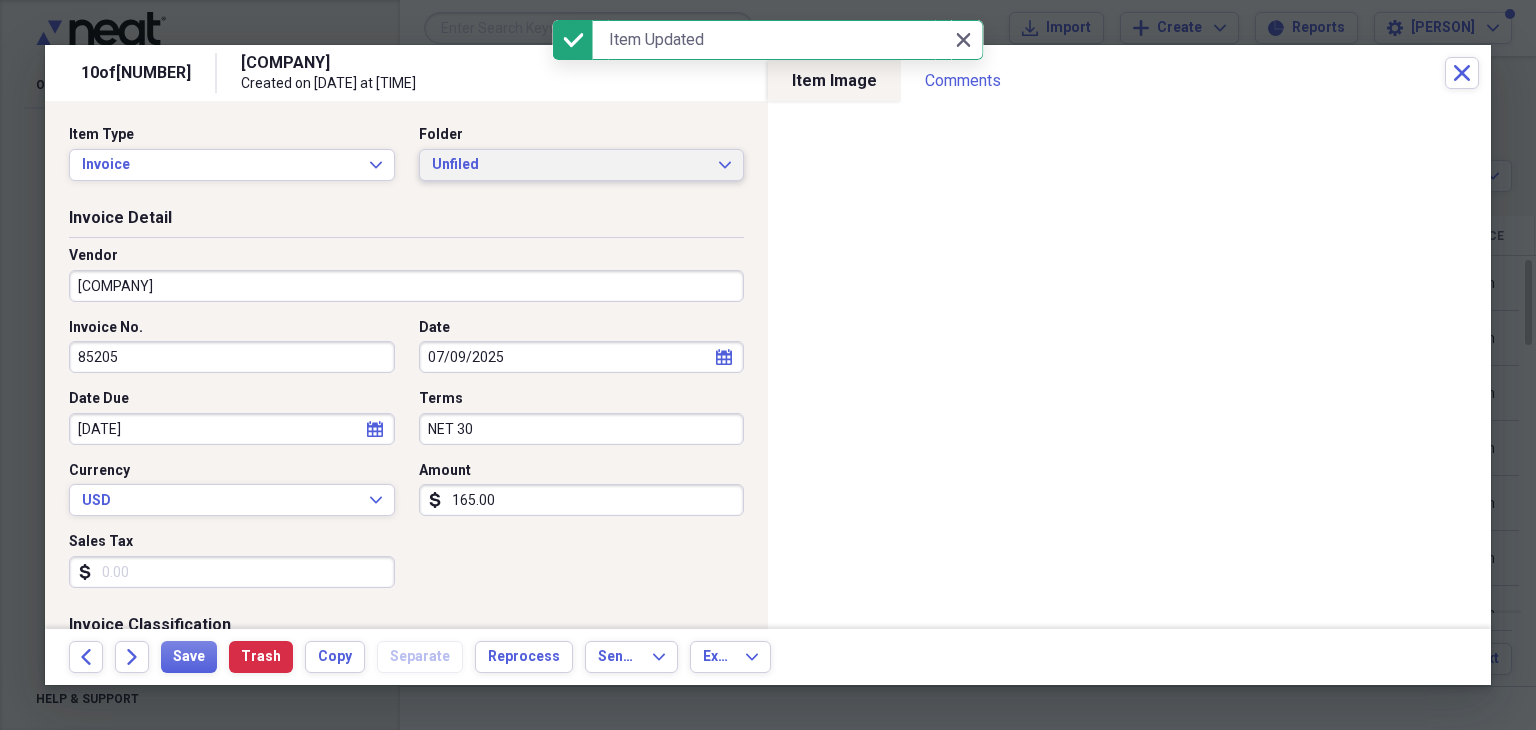 click on "Unfiled" at bounding box center (570, 165) 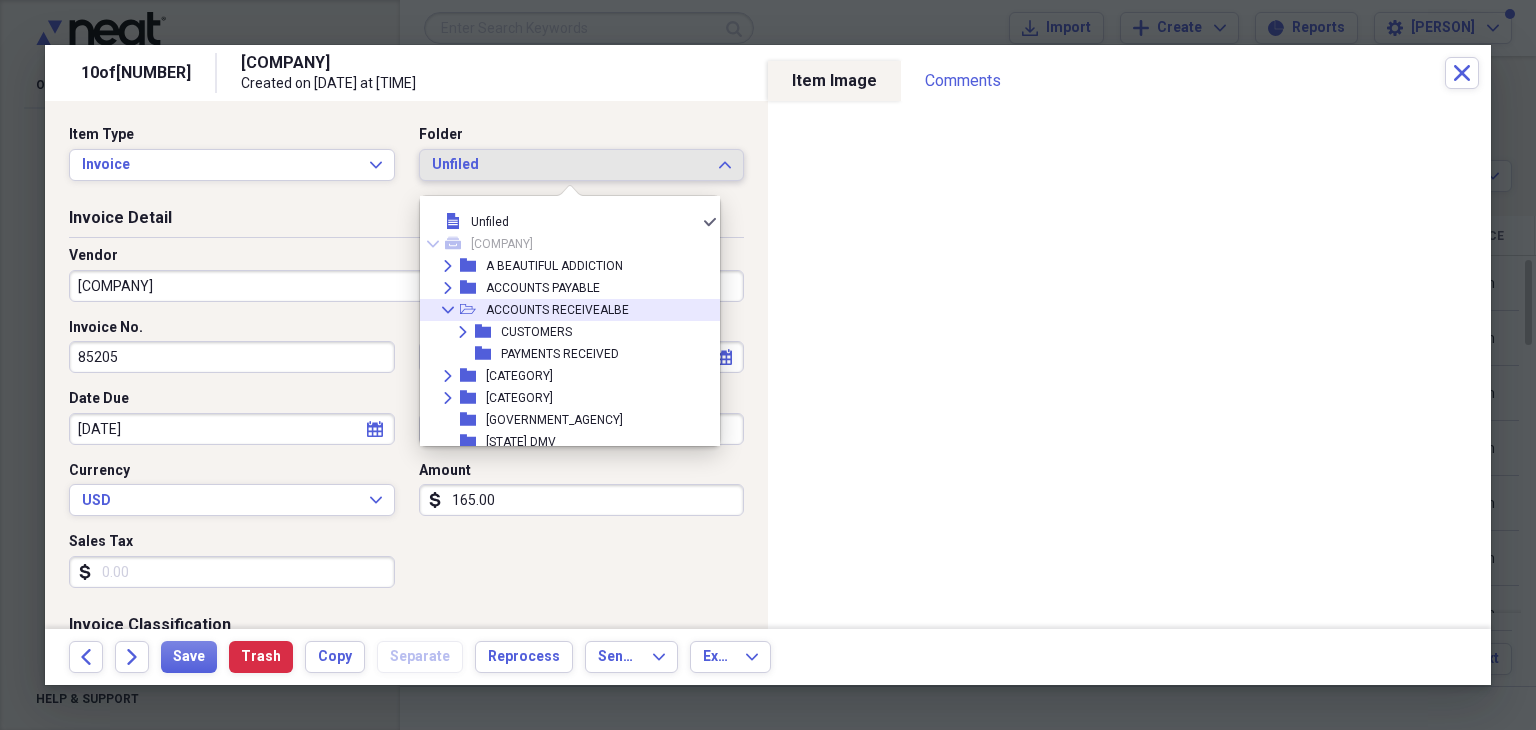 click on "ACCOUNTS RECEIVEALBE" at bounding box center [557, 310] 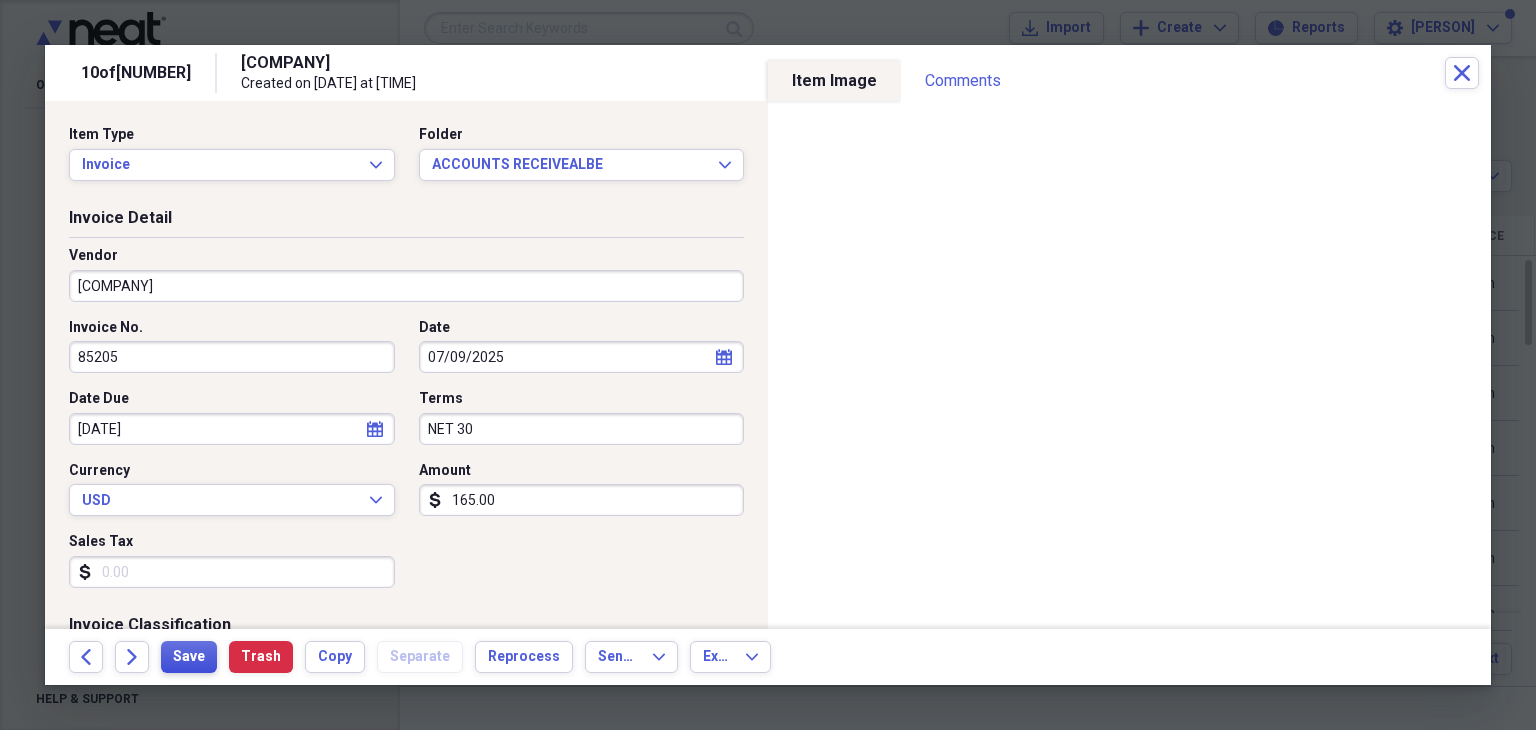 click on "Save" at bounding box center [189, 657] 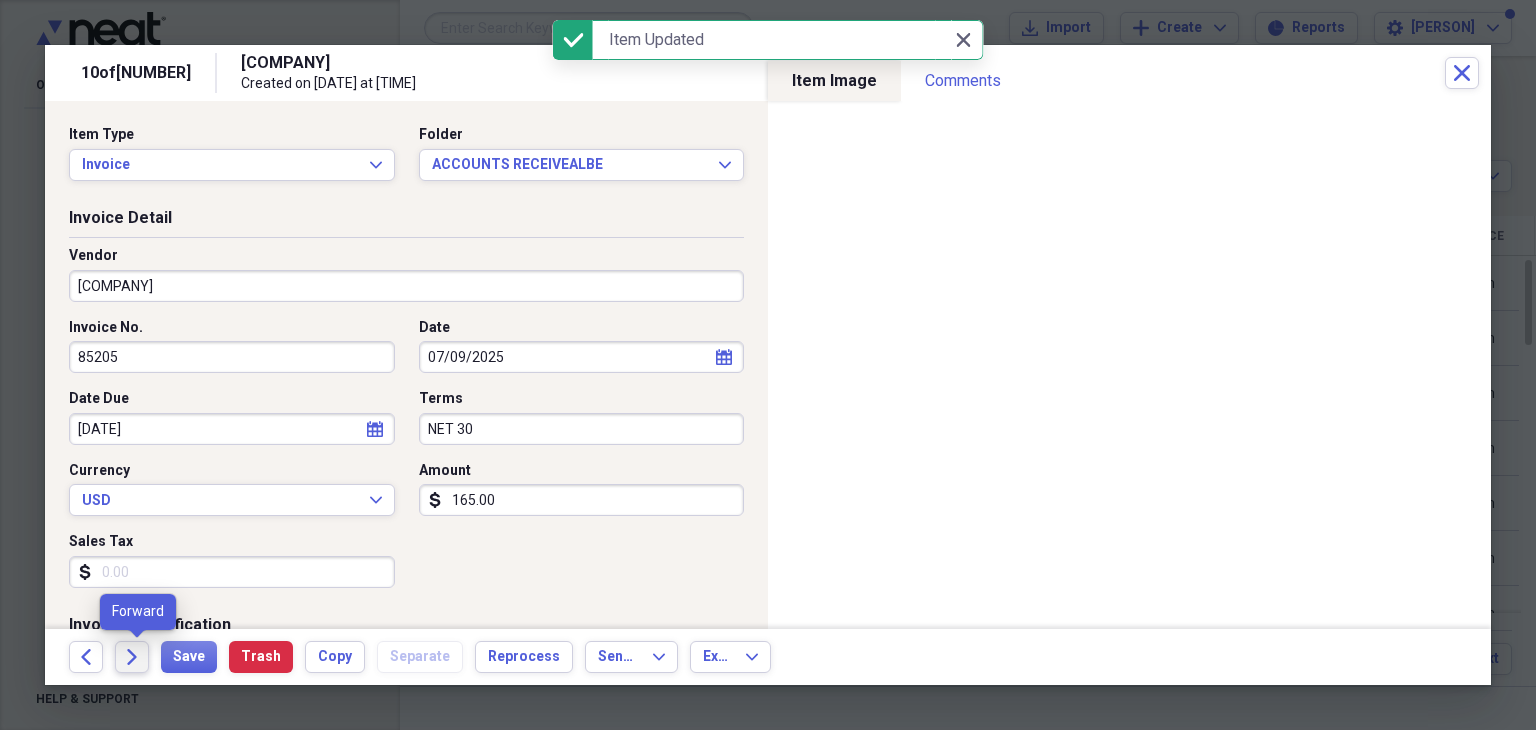 click on "Forward" at bounding box center (132, 657) 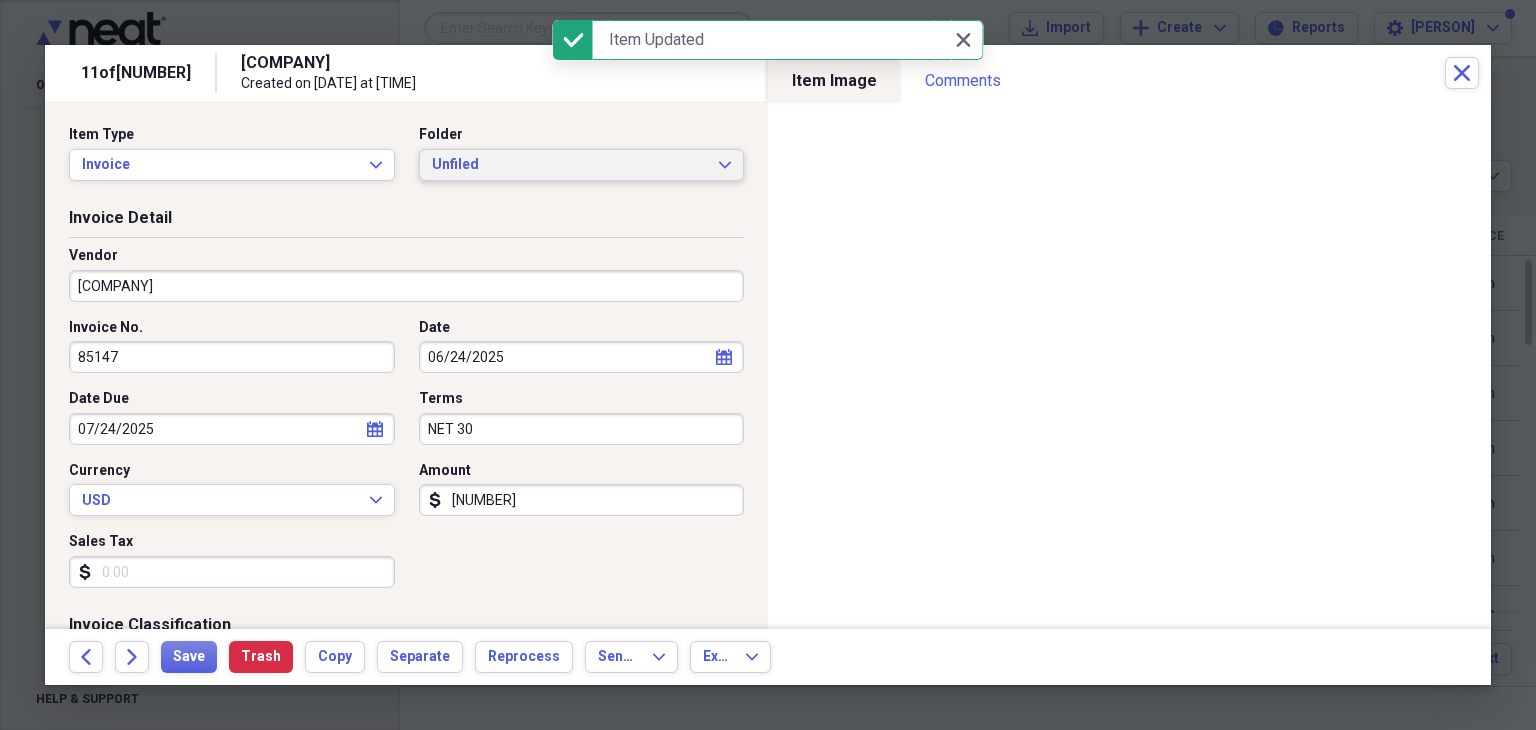 click on "Unfiled" at bounding box center (570, 165) 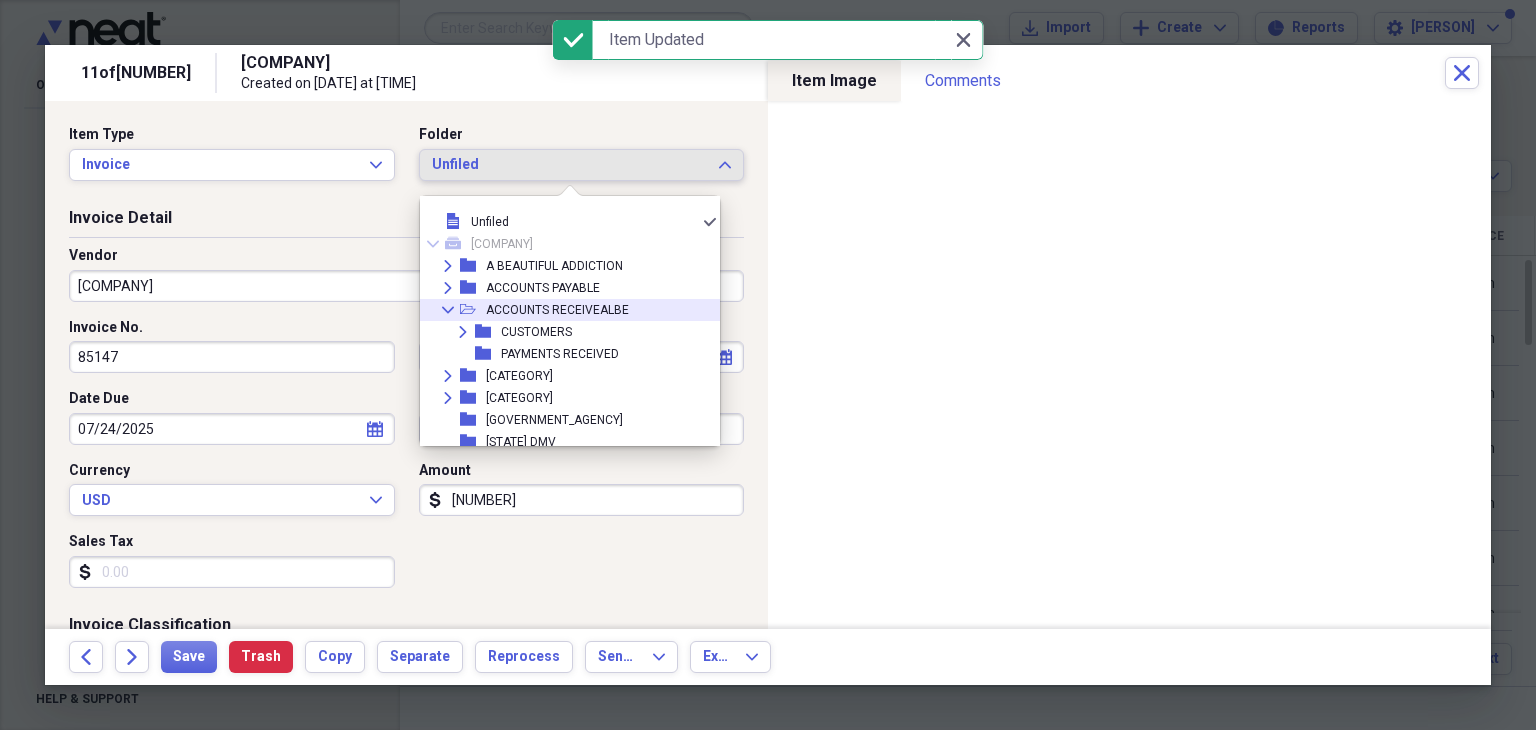click on "ACCOUNTS RECEIVEALBE" at bounding box center [557, 310] 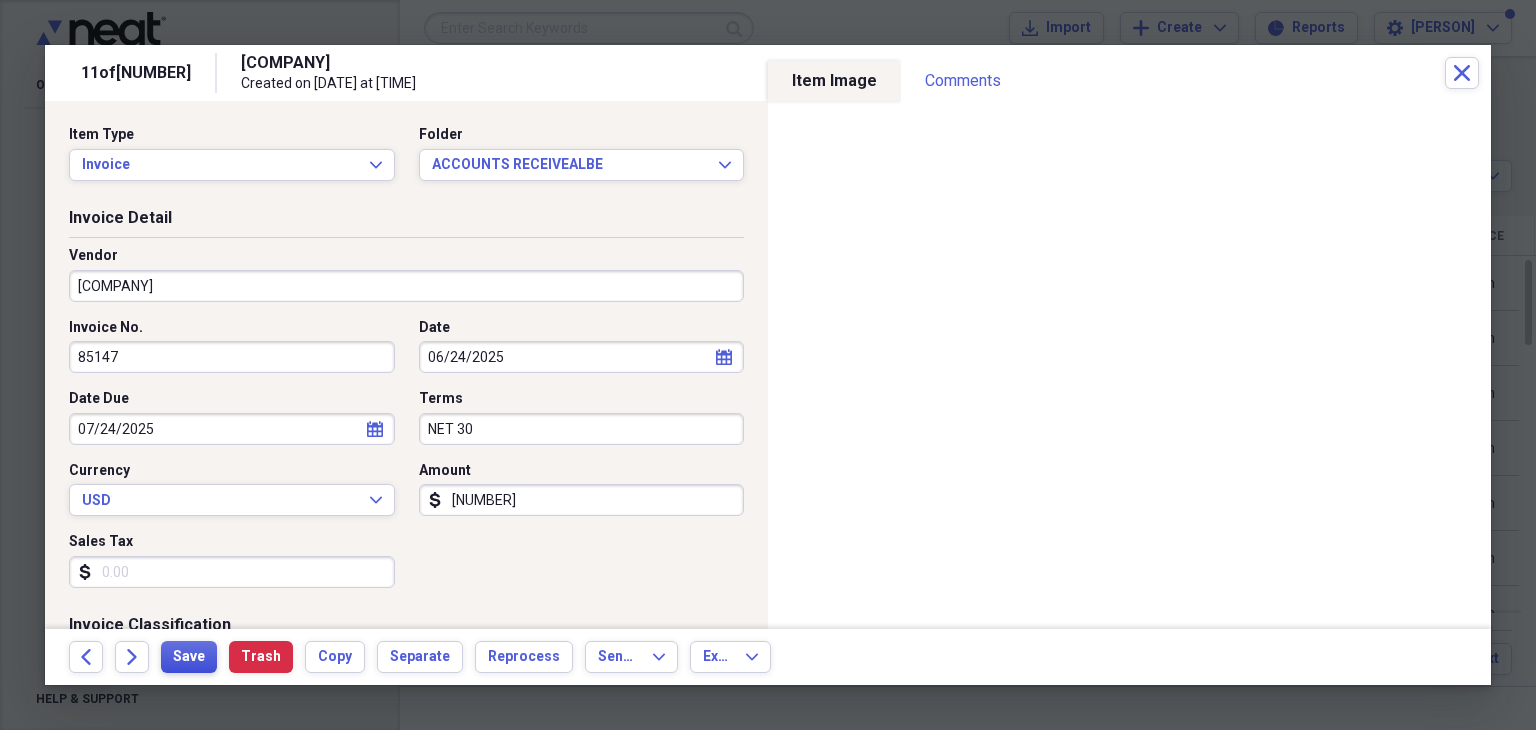click on "Save" at bounding box center [189, 657] 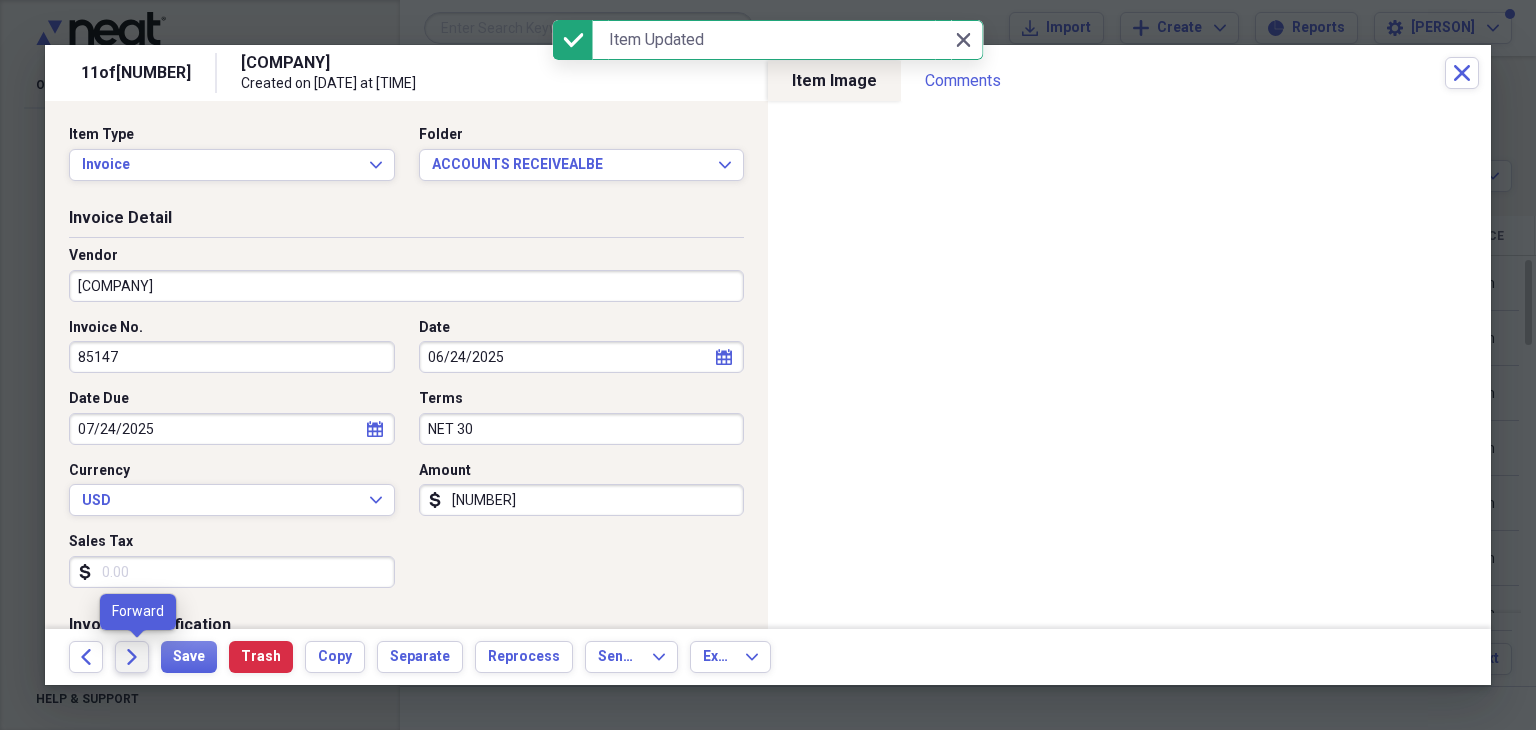 click 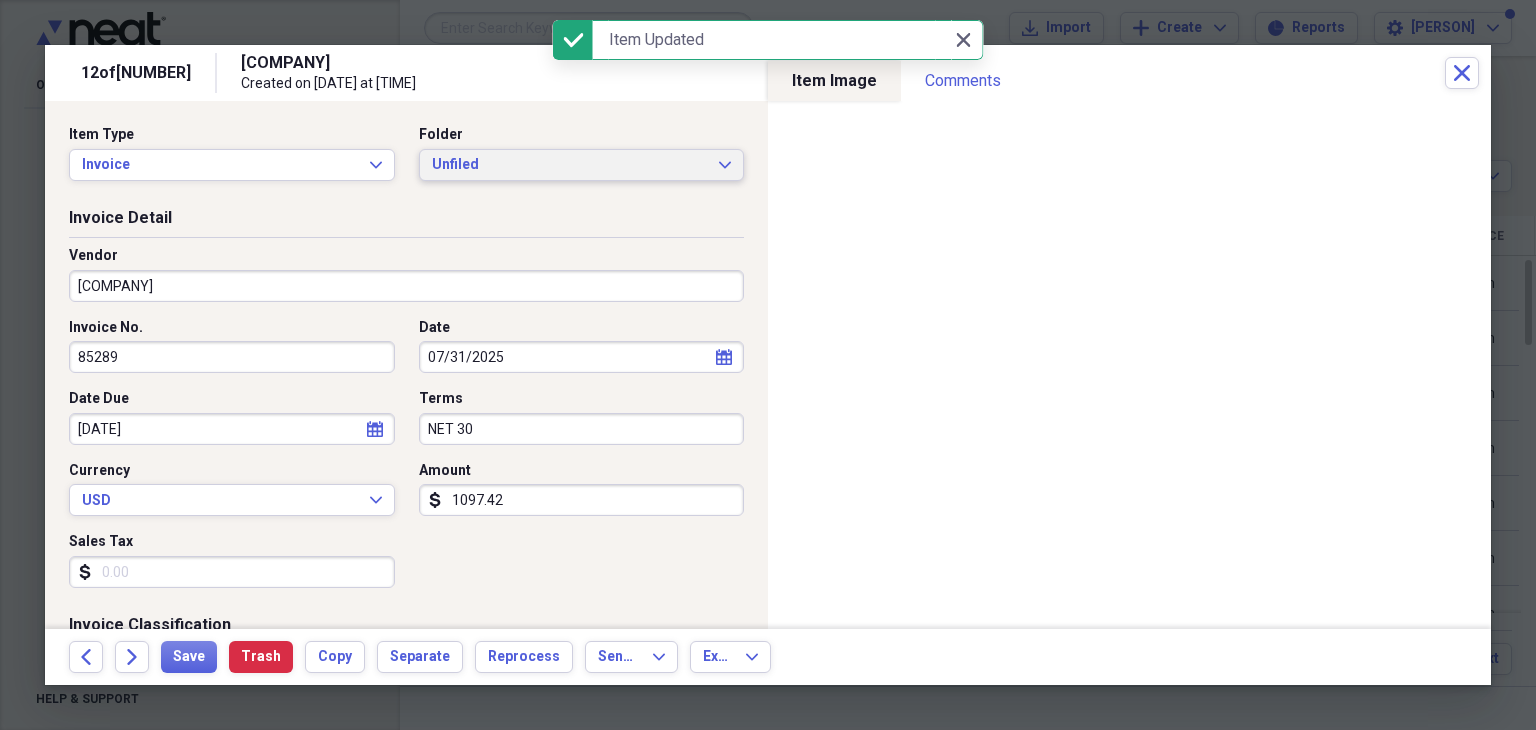 click on "Unfiled Expand" at bounding box center (582, 165) 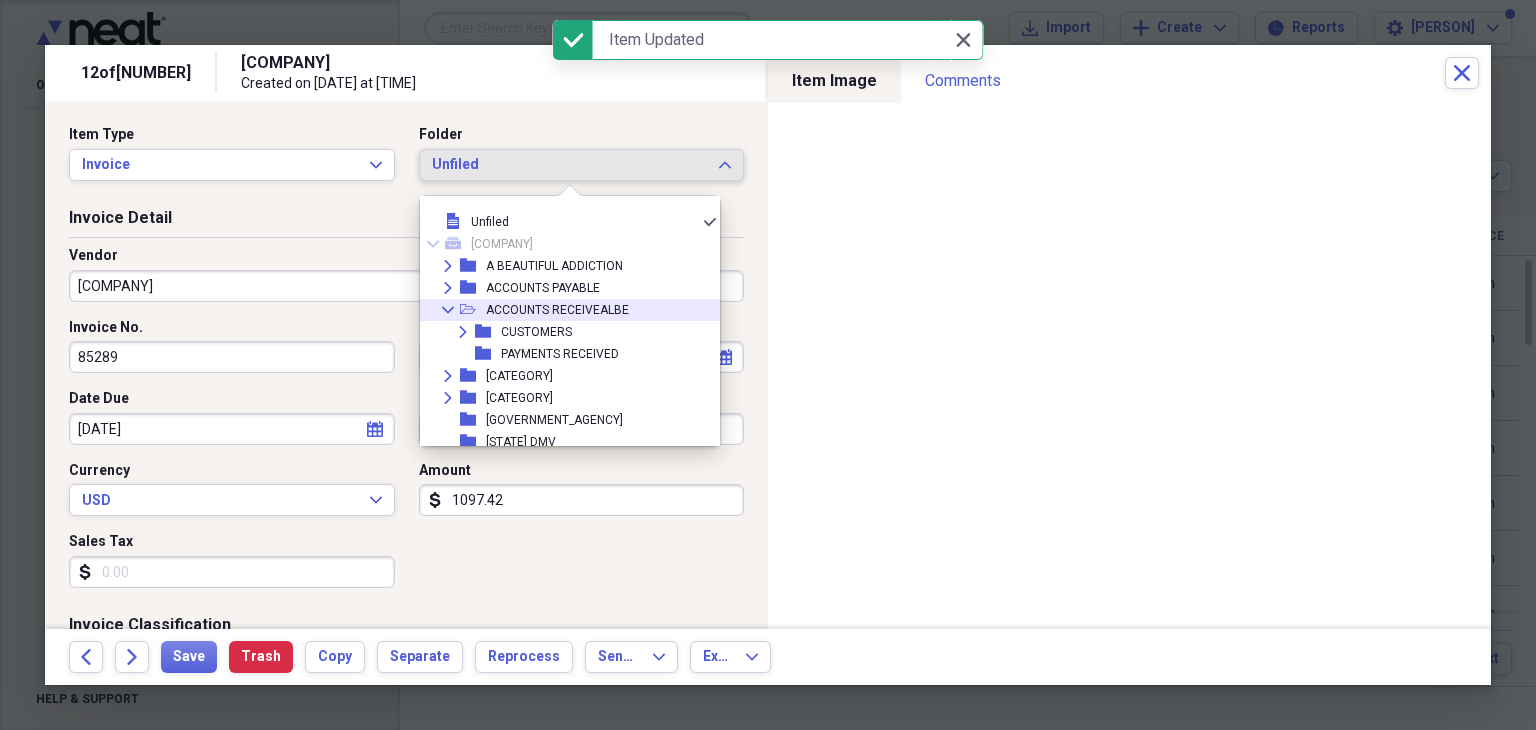 click on "ACCOUNTS RECEIVEALBE" at bounding box center [557, 310] 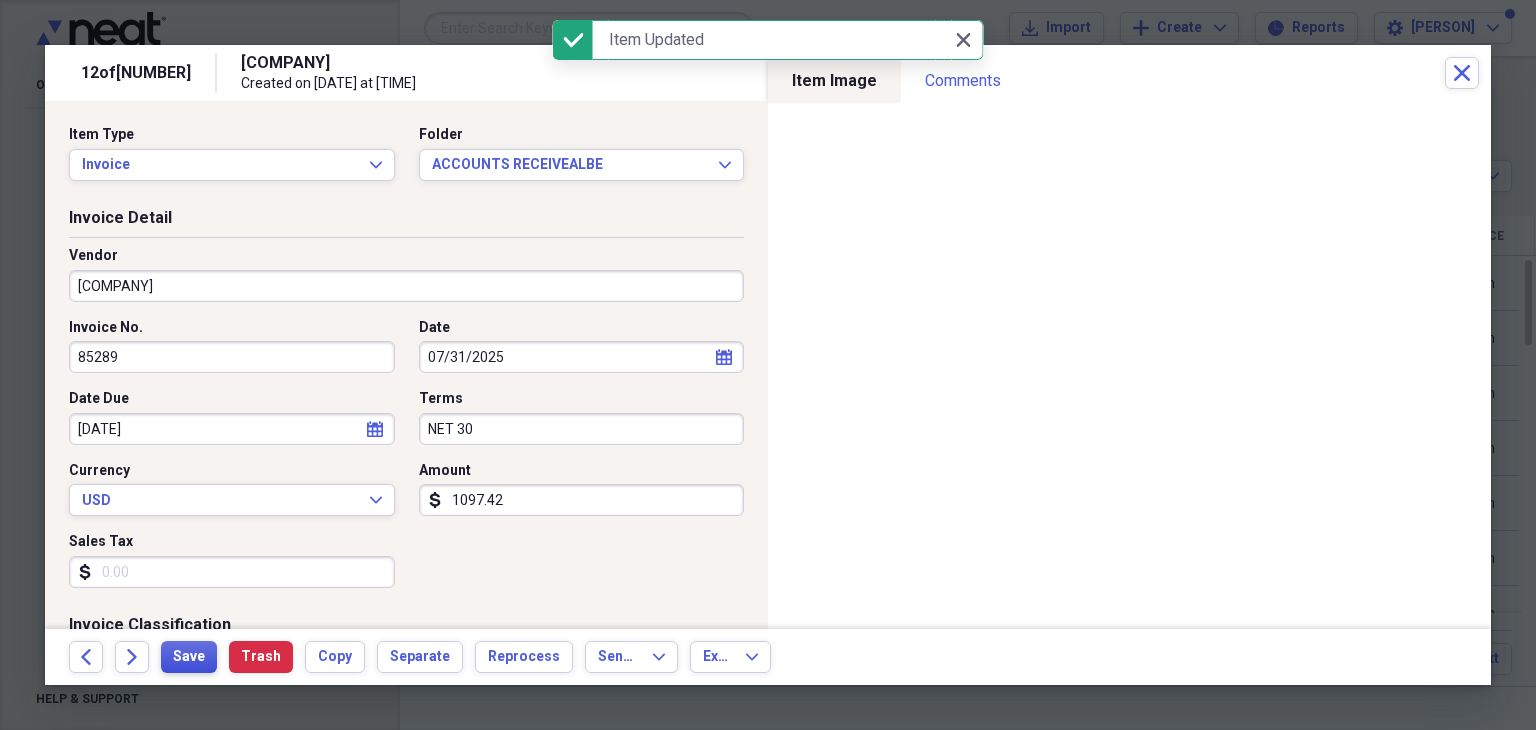 click on "Save" at bounding box center [189, 657] 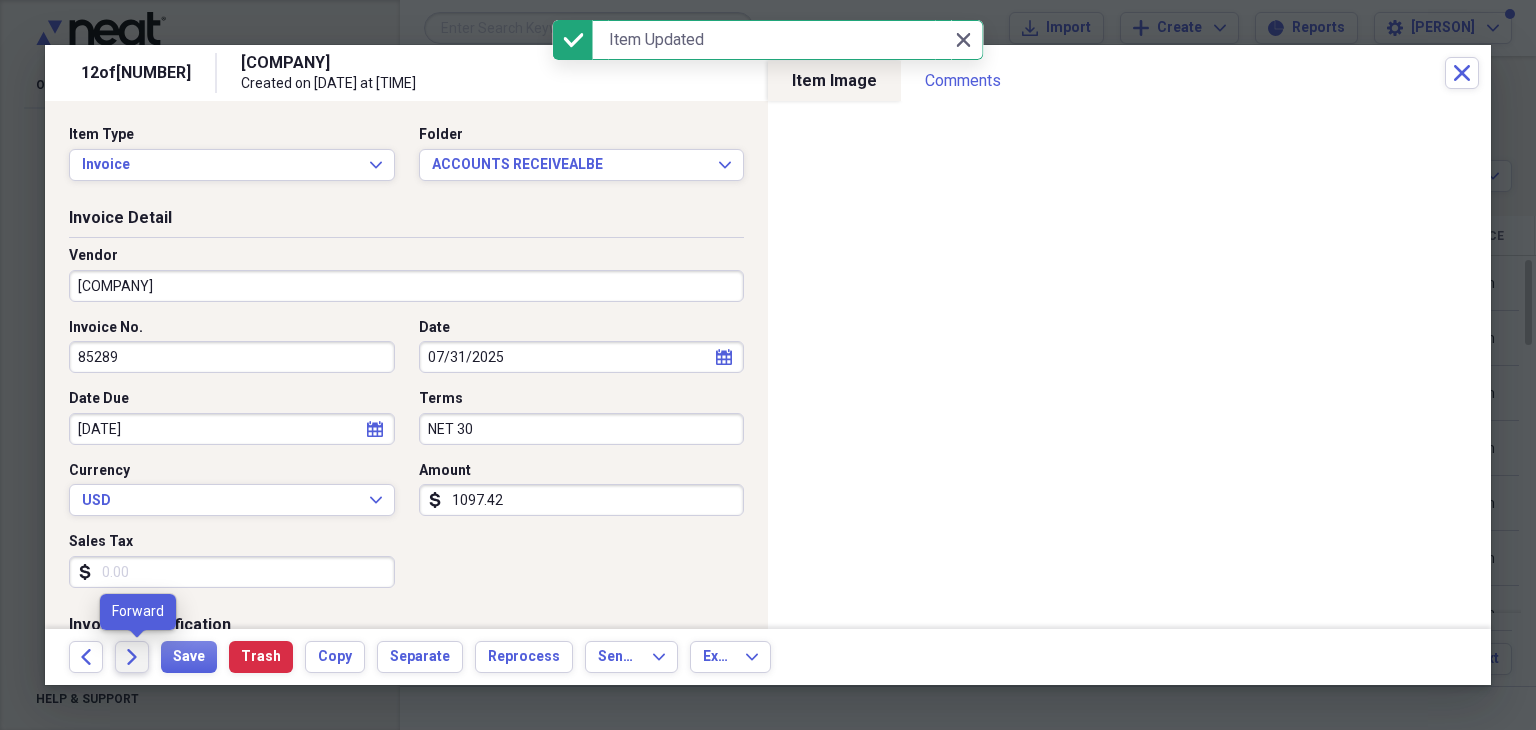 click on "Forward" at bounding box center (132, 657) 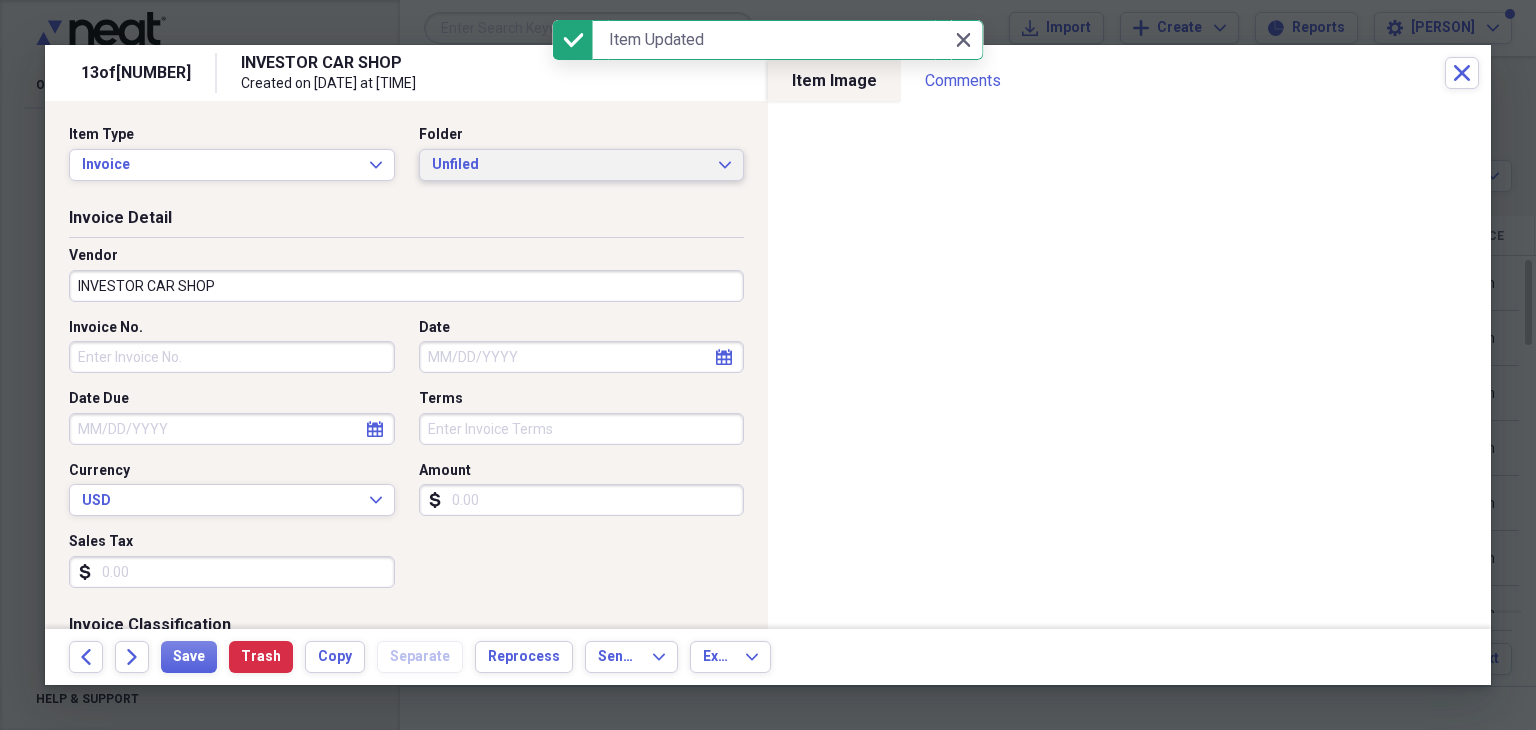 click on "Unfiled Expand" at bounding box center (582, 165) 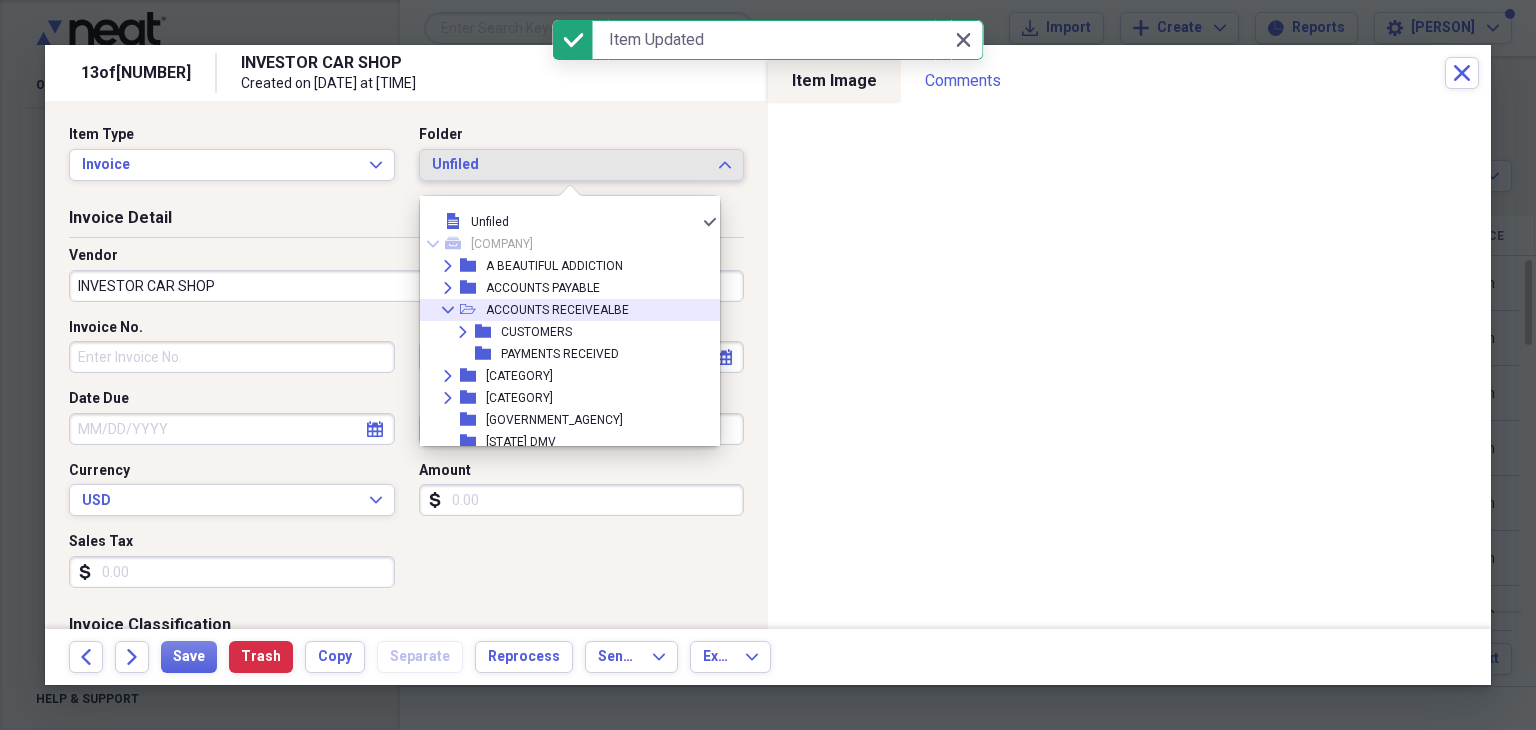 click on "ACCOUNTS RECEIVEALBE" at bounding box center [557, 310] 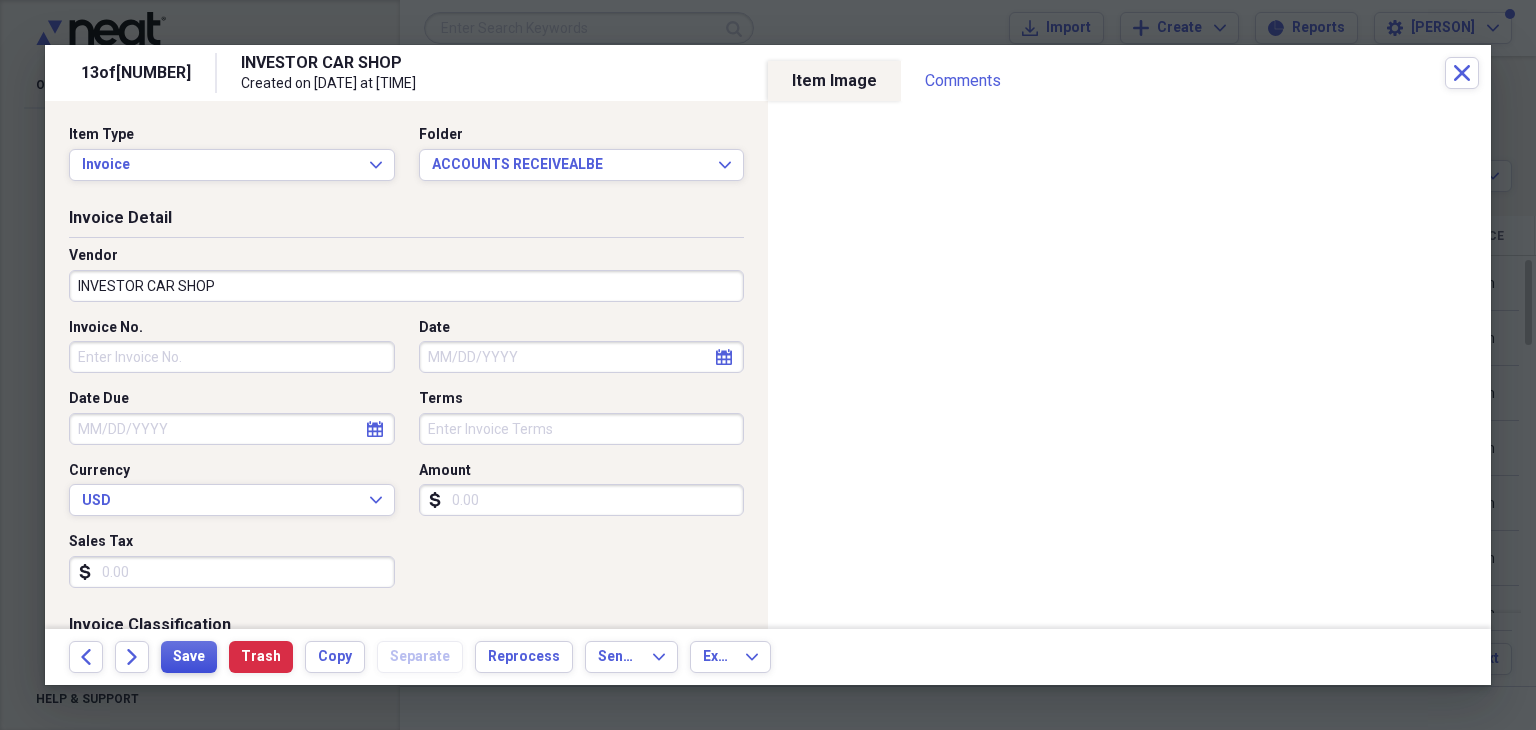 click on "Save" at bounding box center (189, 657) 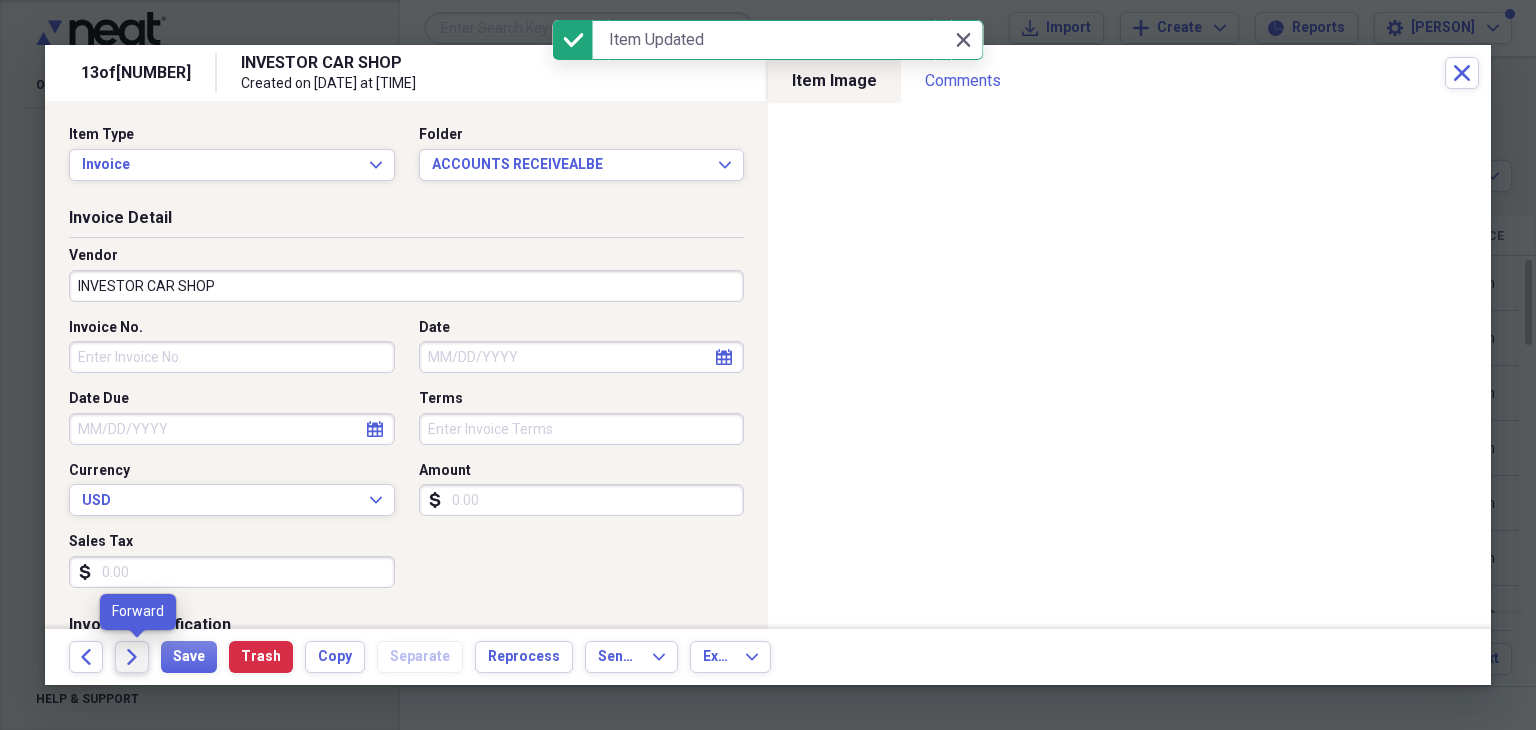 click on "Forward" at bounding box center (132, 657) 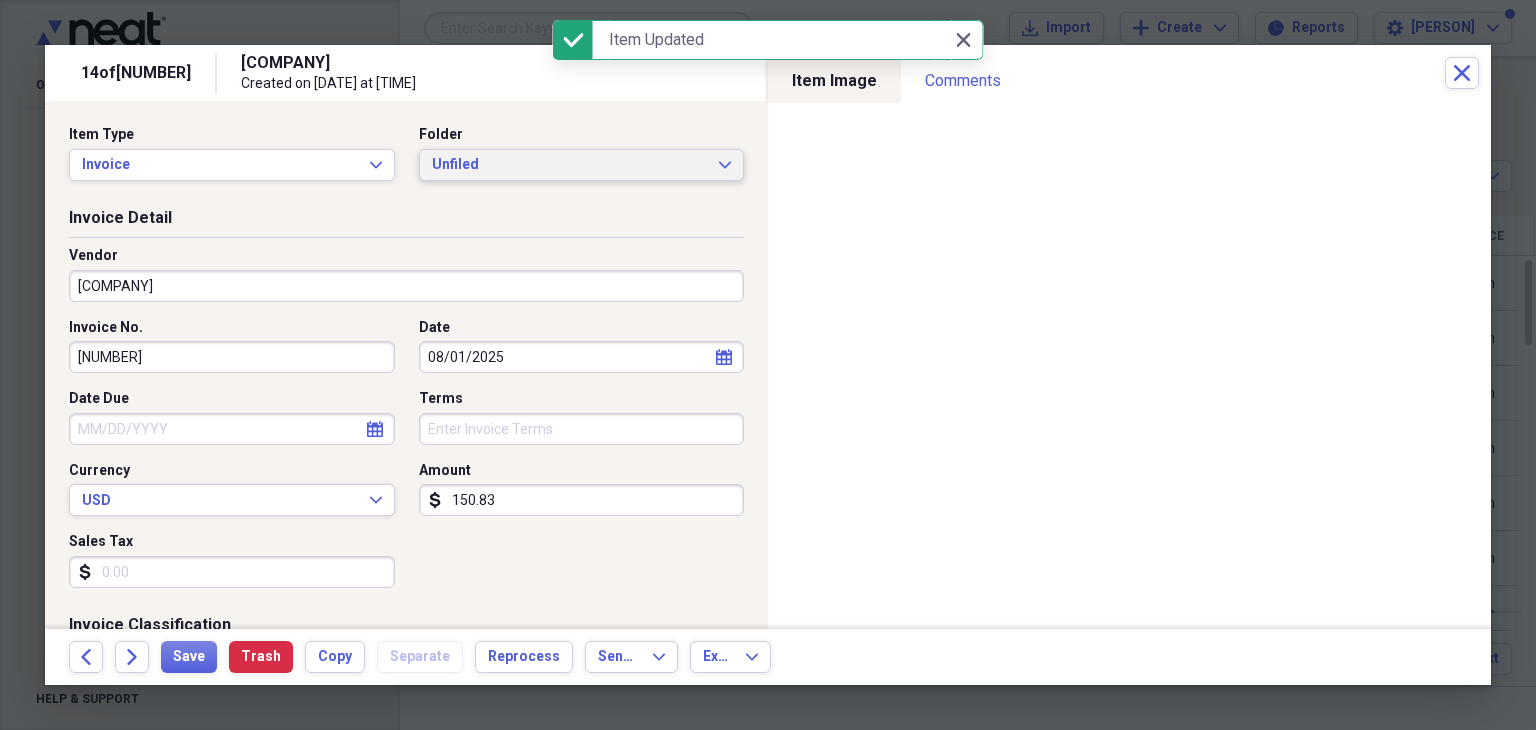 click on "Unfiled Expand" at bounding box center [582, 165] 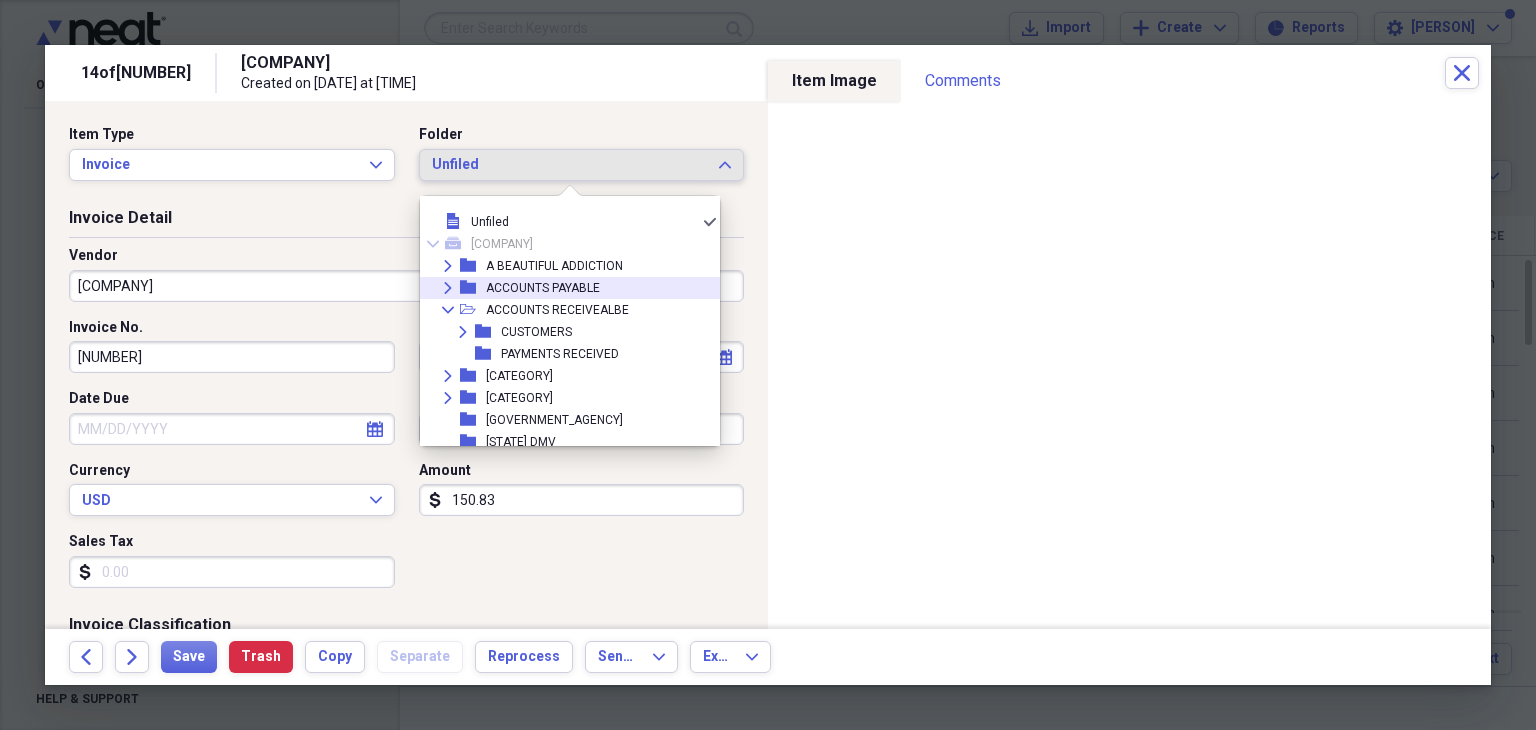 click on "Expand" at bounding box center (448, 288) 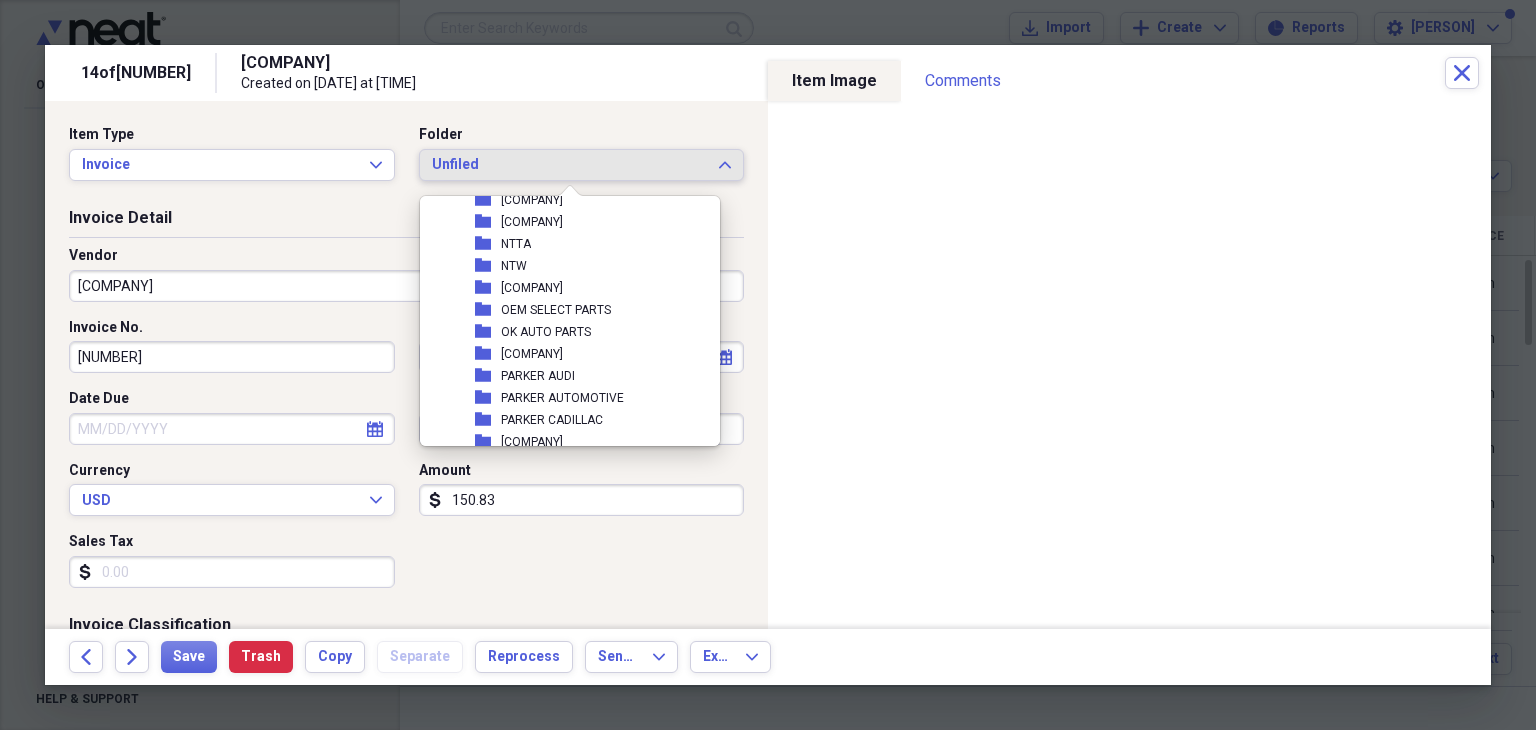 scroll, scrollTop: 5100, scrollLeft: 0, axis: vertical 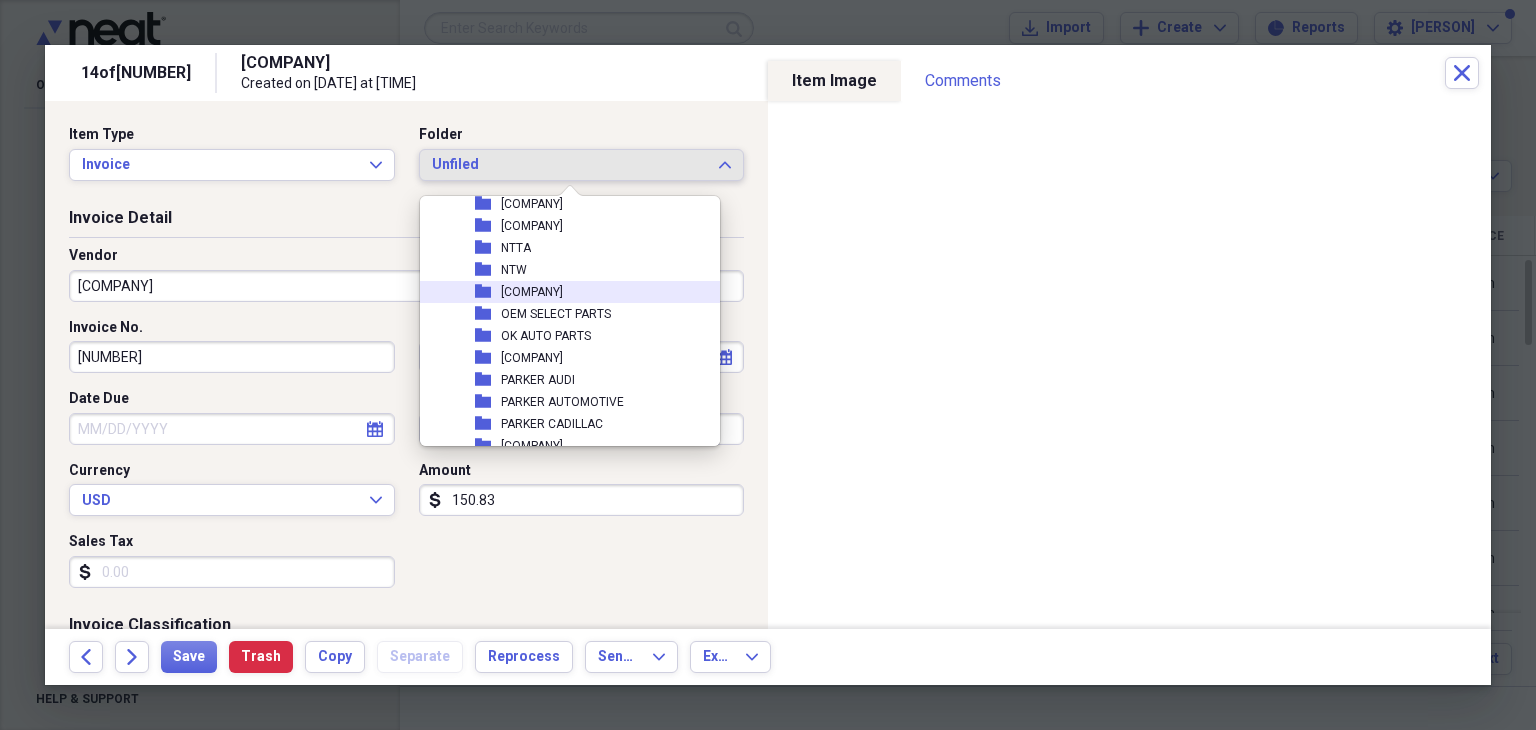 click on "O'REILLY" at bounding box center [532, 292] 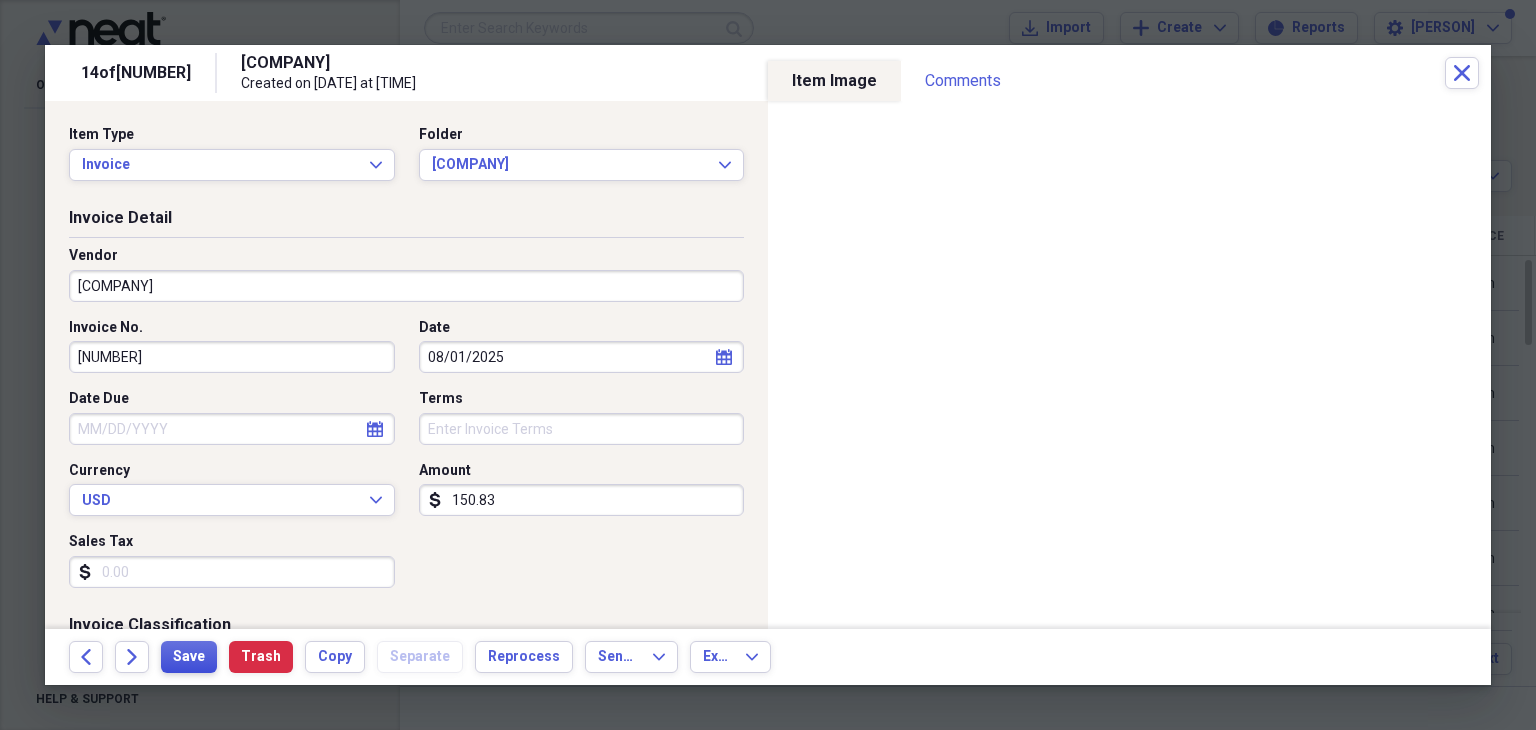 click on "Save" at bounding box center [189, 657] 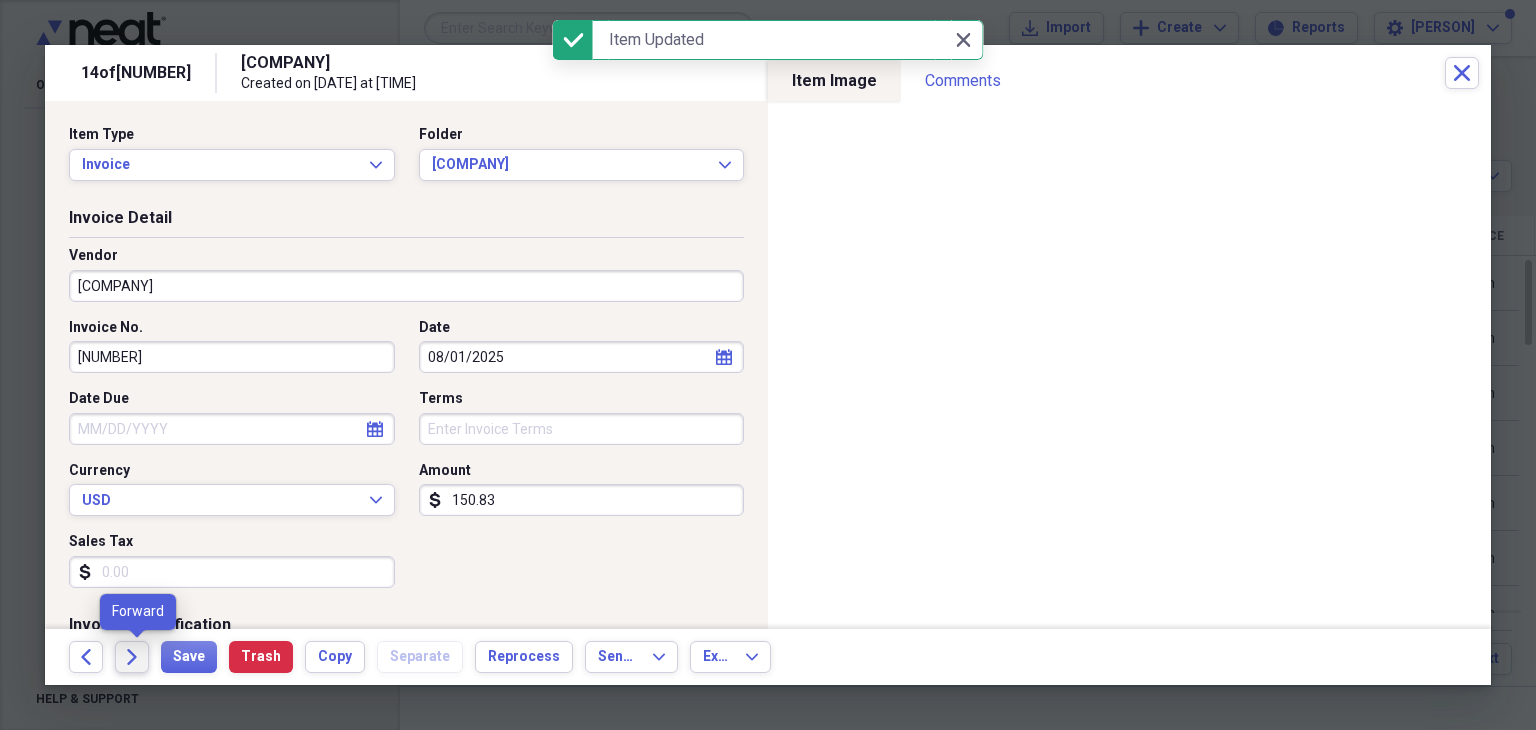 click on "Forward" at bounding box center (132, 657) 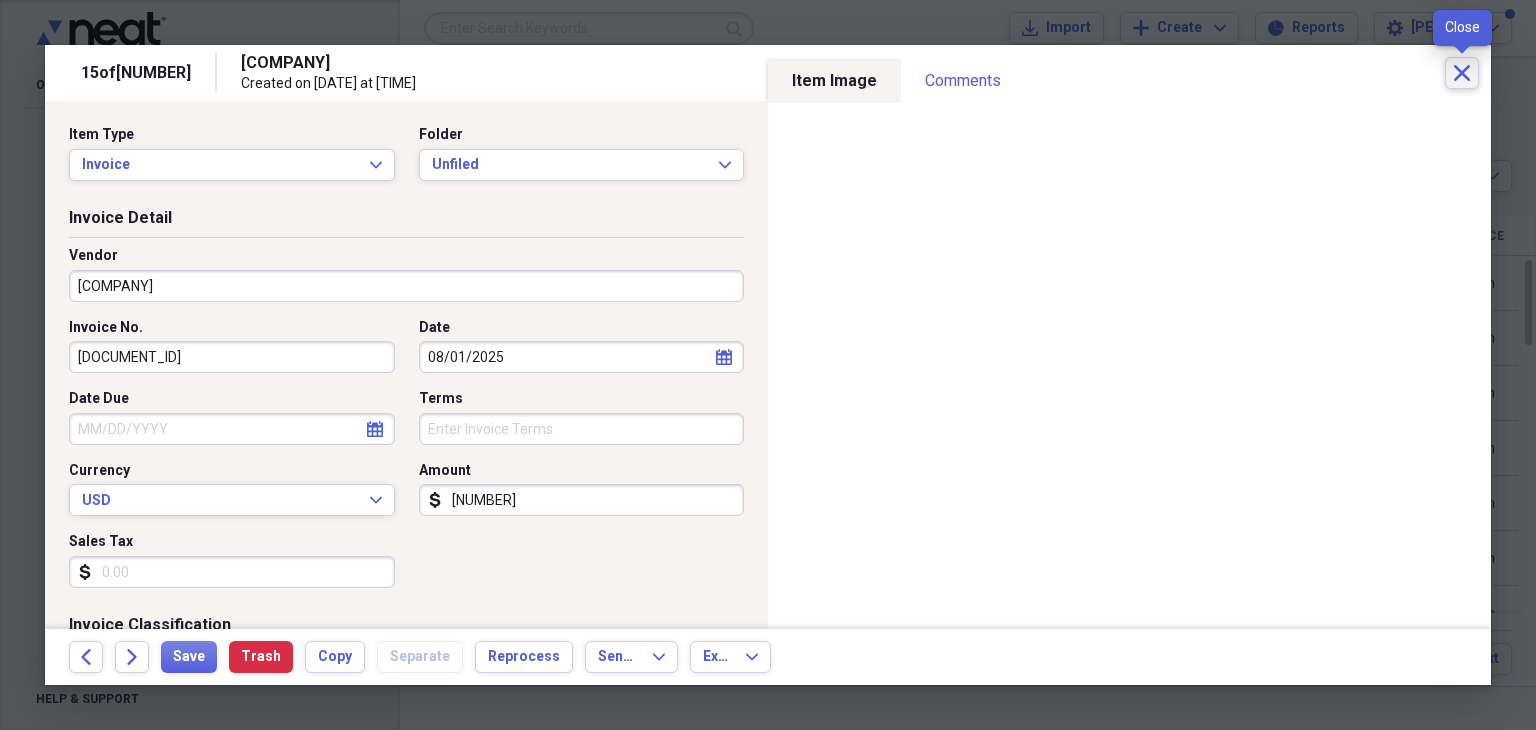 click 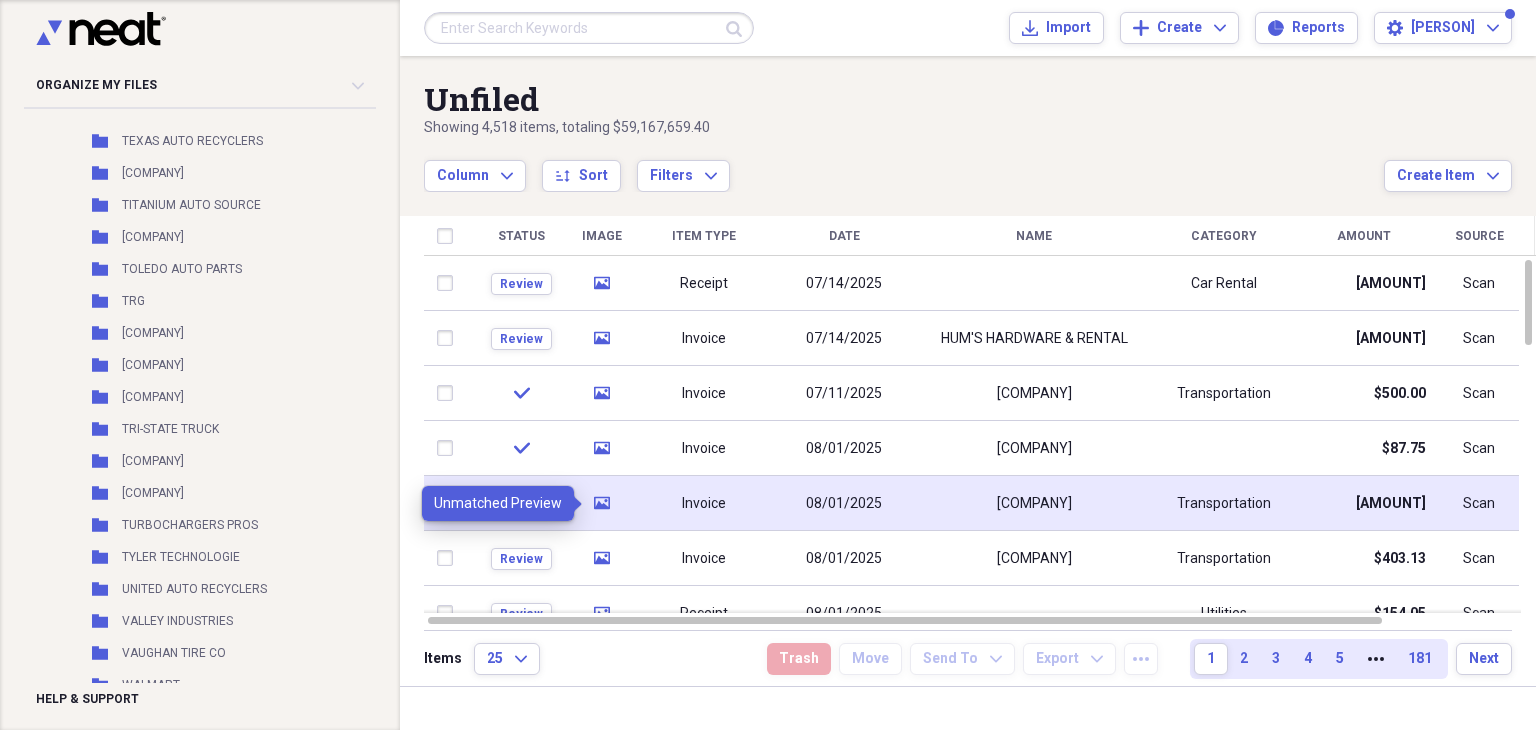 click 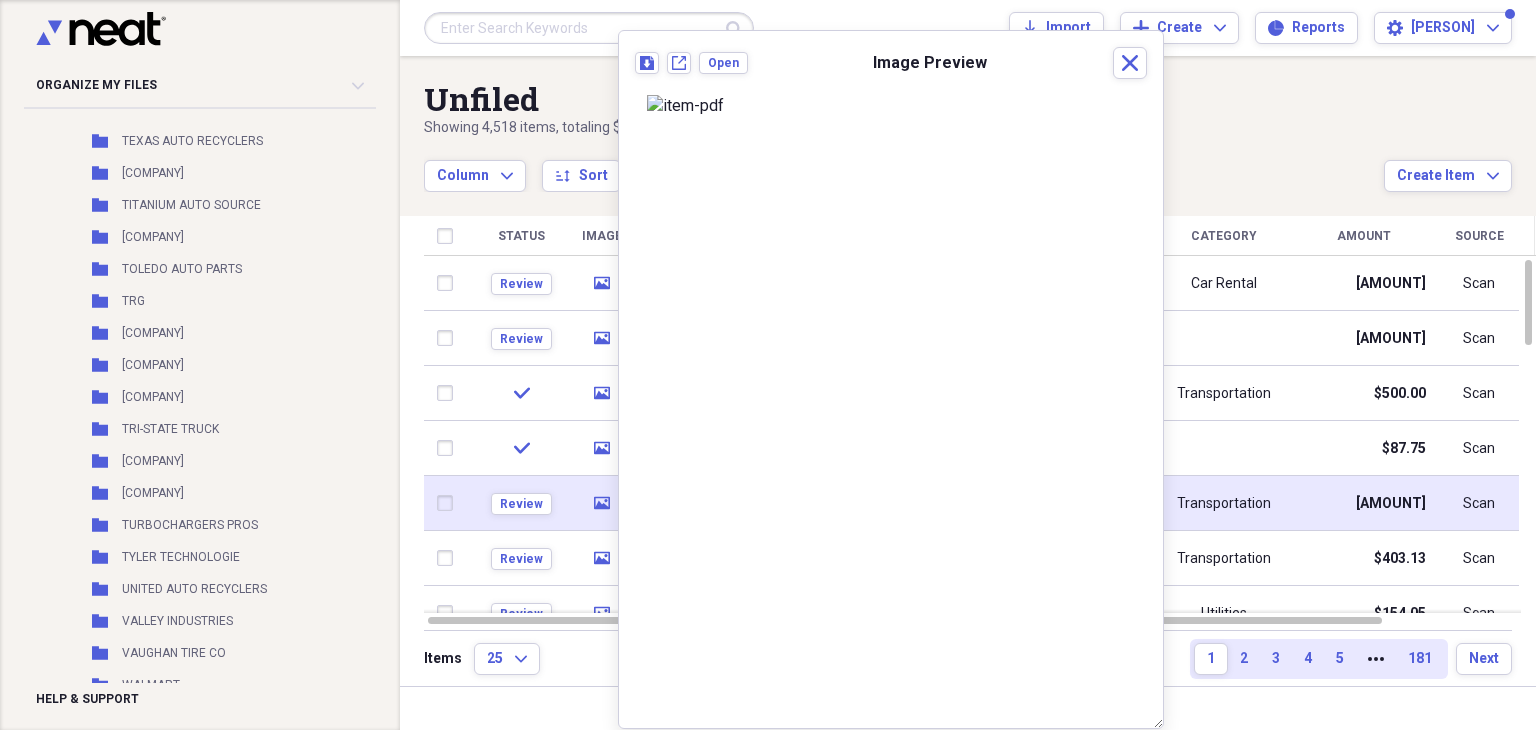 click on "media" at bounding box center (601, 503) 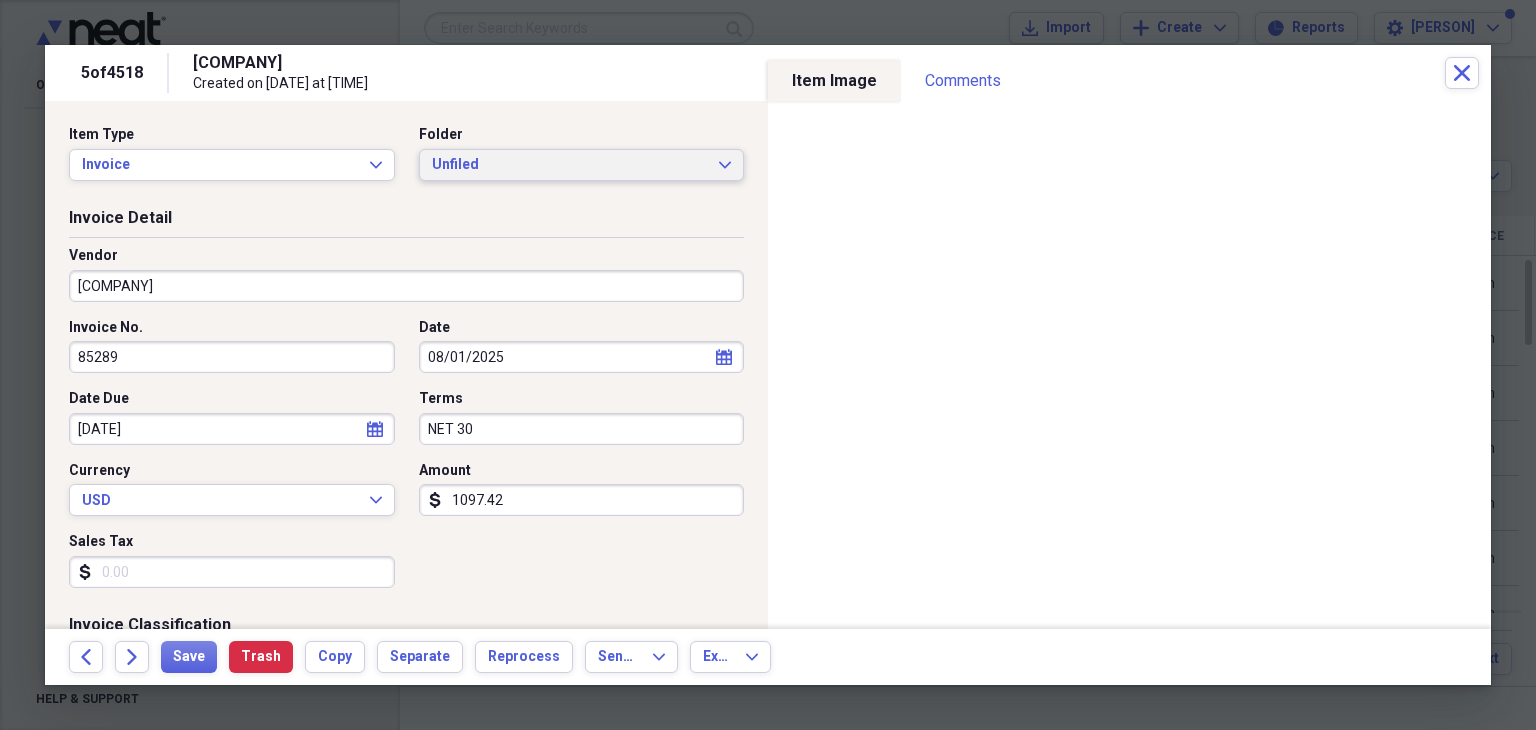 click on "Unfiled Expand" at bounding box center [582, 165] 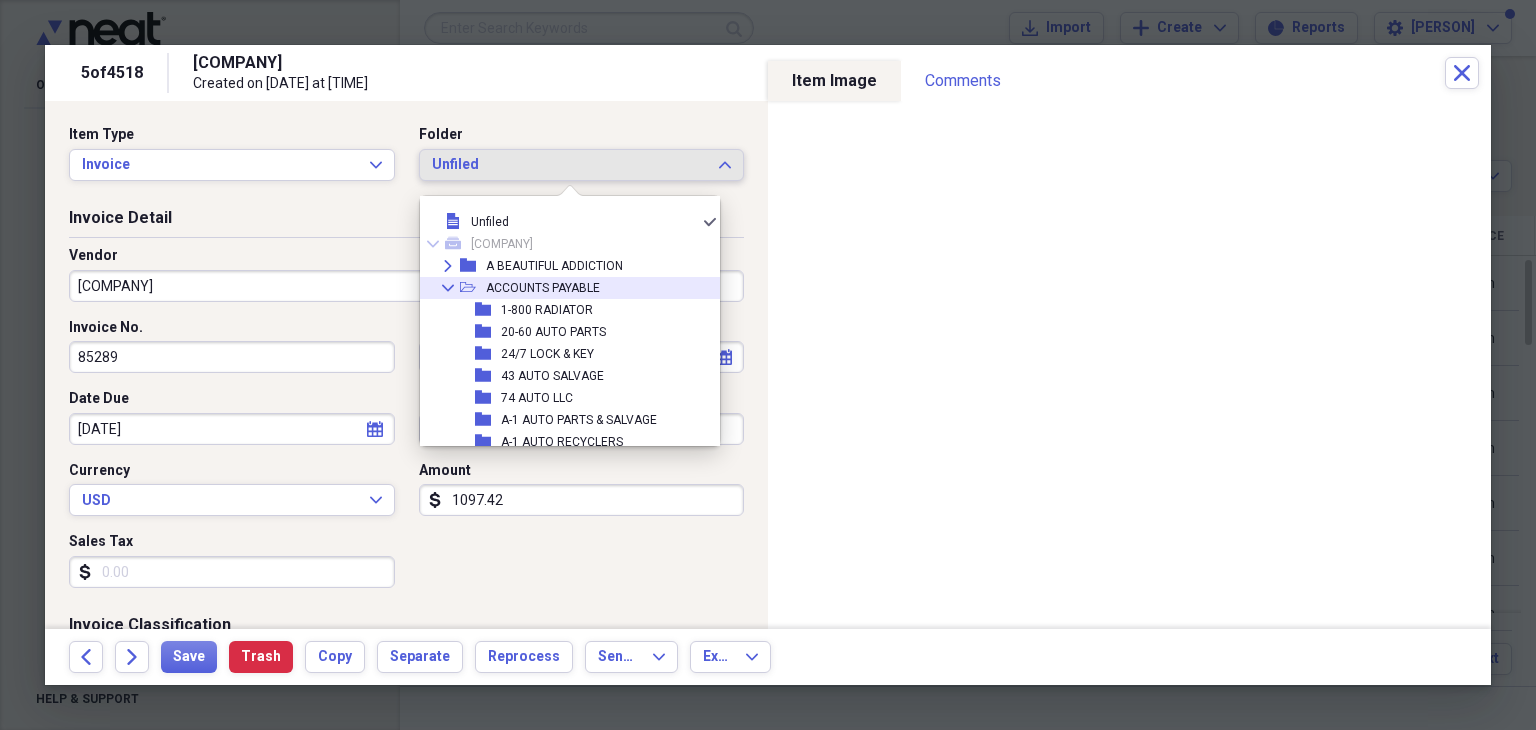 click on "Collapse" 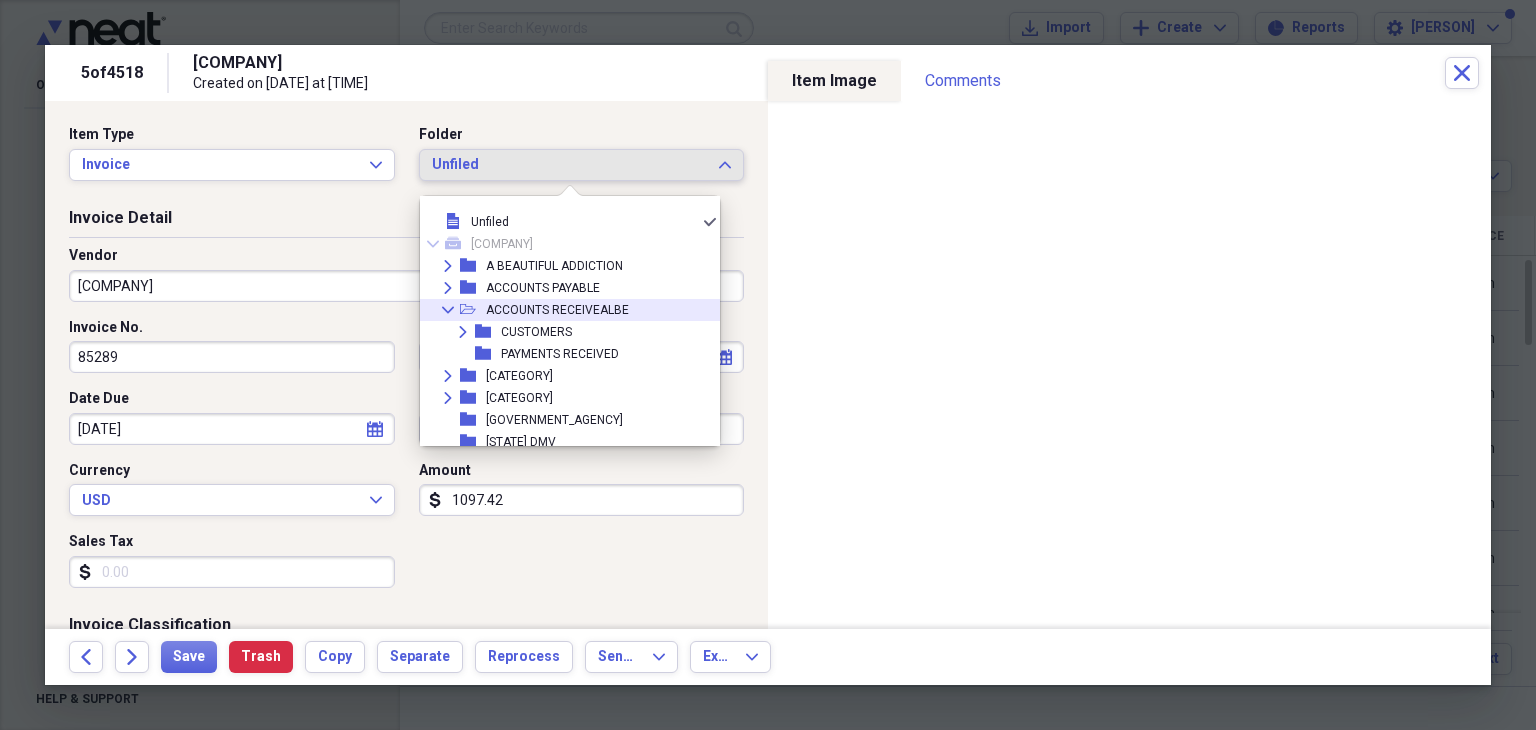 click on "ACCOUNTS RECEIVEALBE" at bounding box center [557, 310] 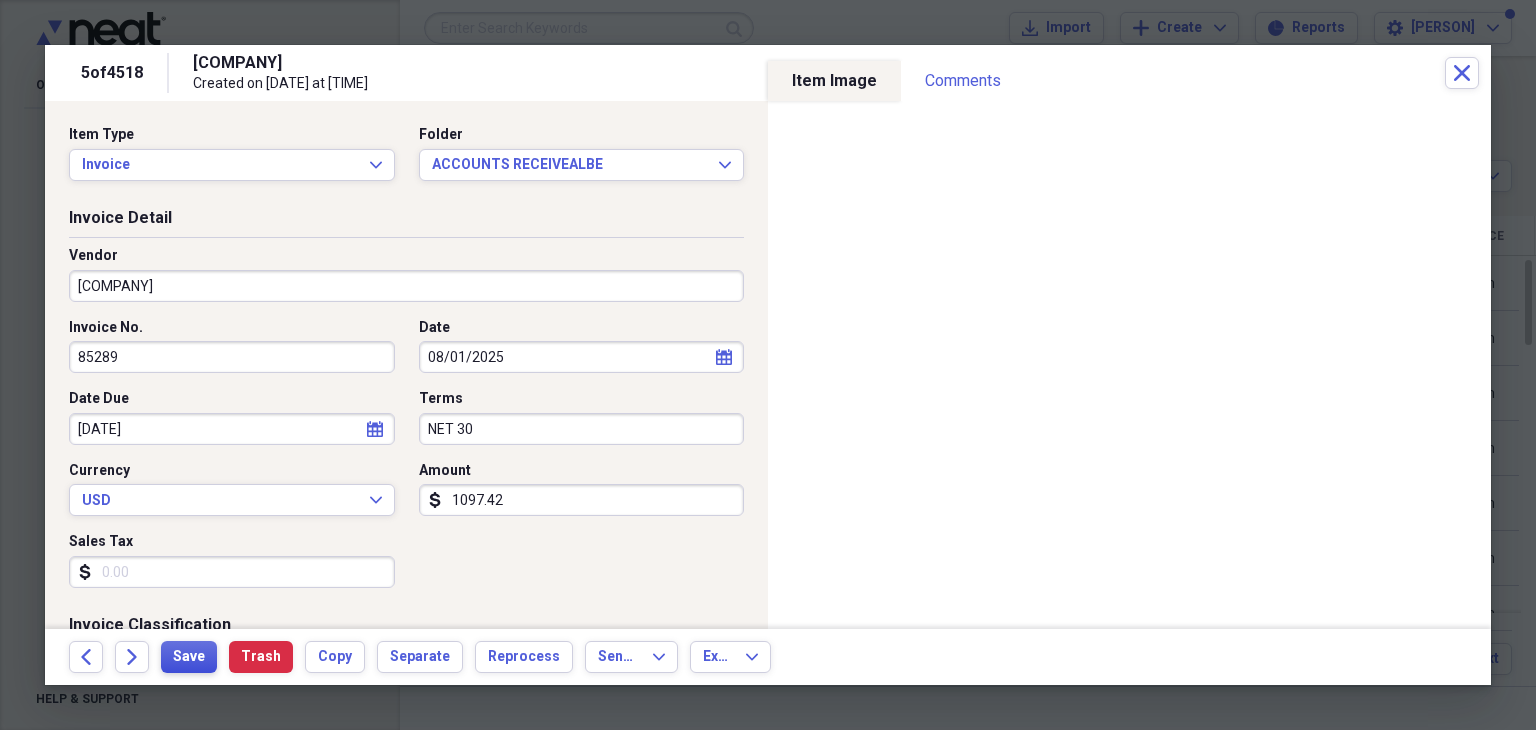 click on "Save" at bounding box center (189, 657) 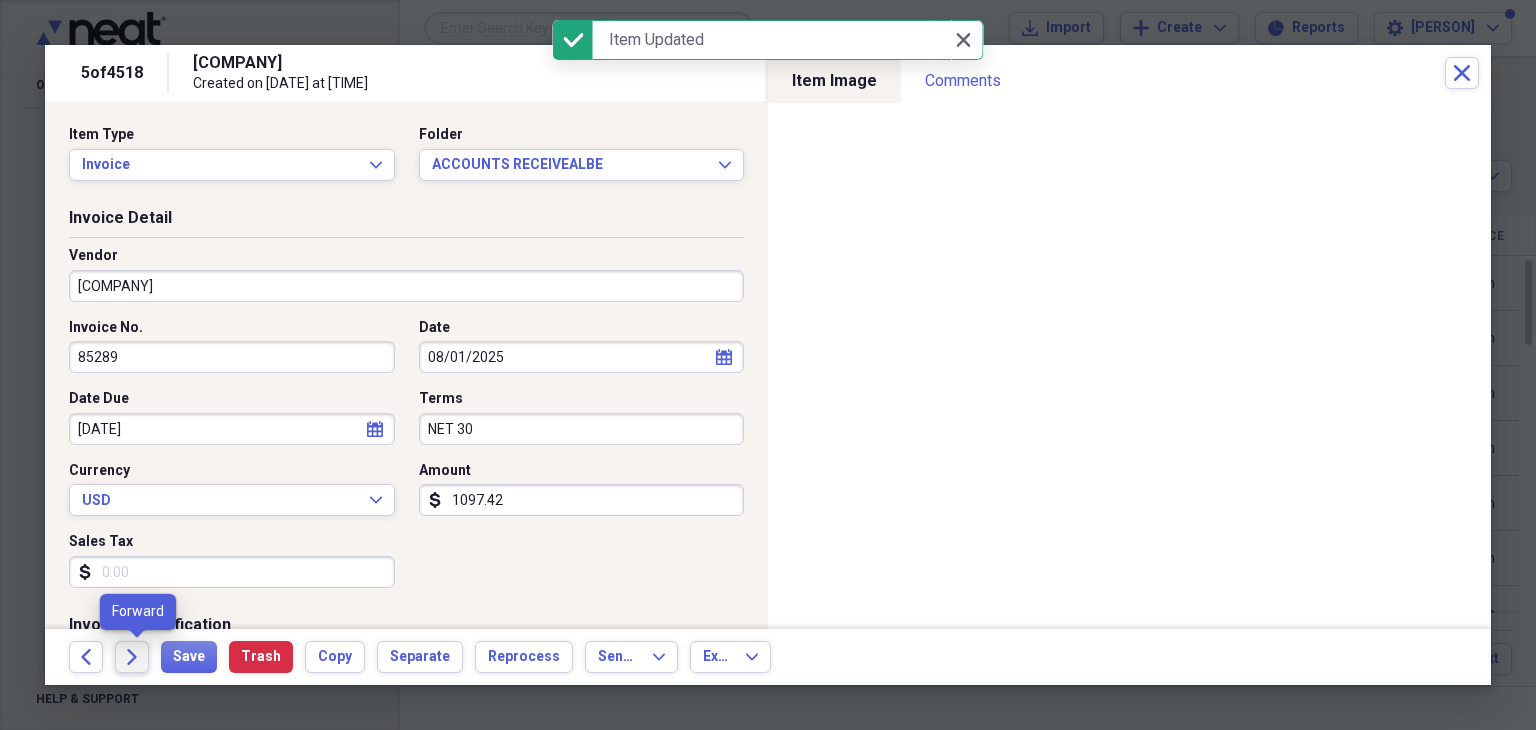 click on "Forward" at bounding box center (132, 657) 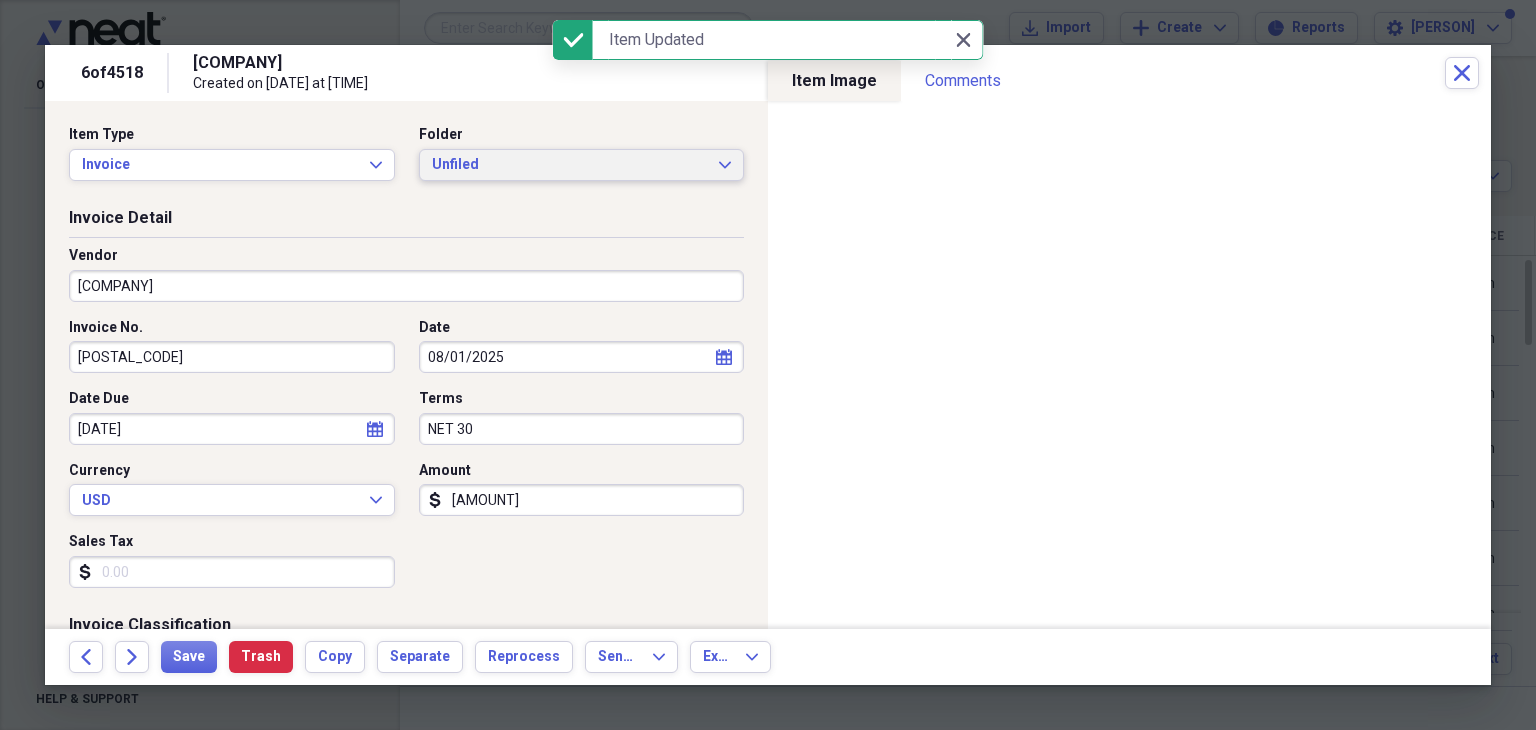 click on "Unfiled" at bounding box center [570, 165] 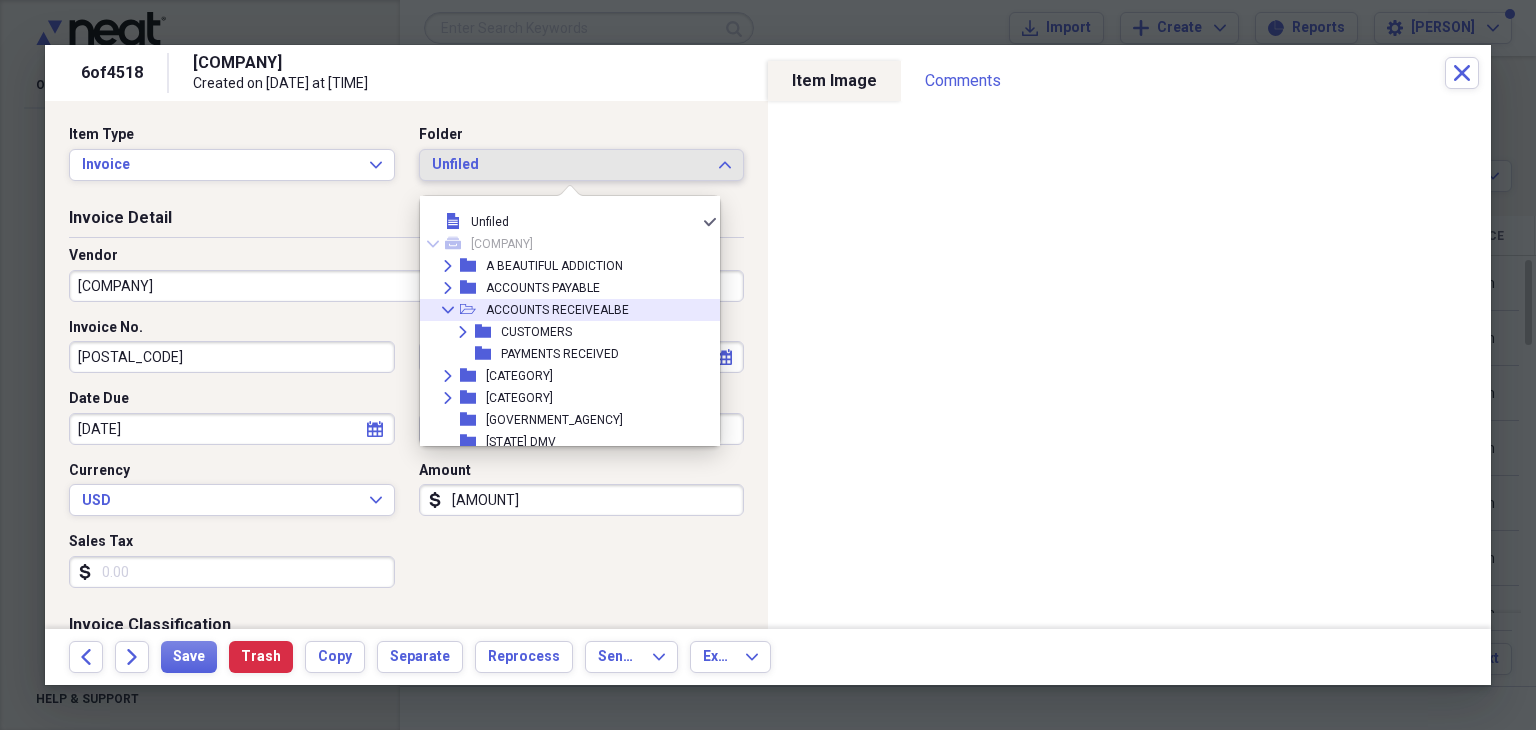 click on "ACCOUNTS RECEIVEALBE" at bounding box center [557, 310] 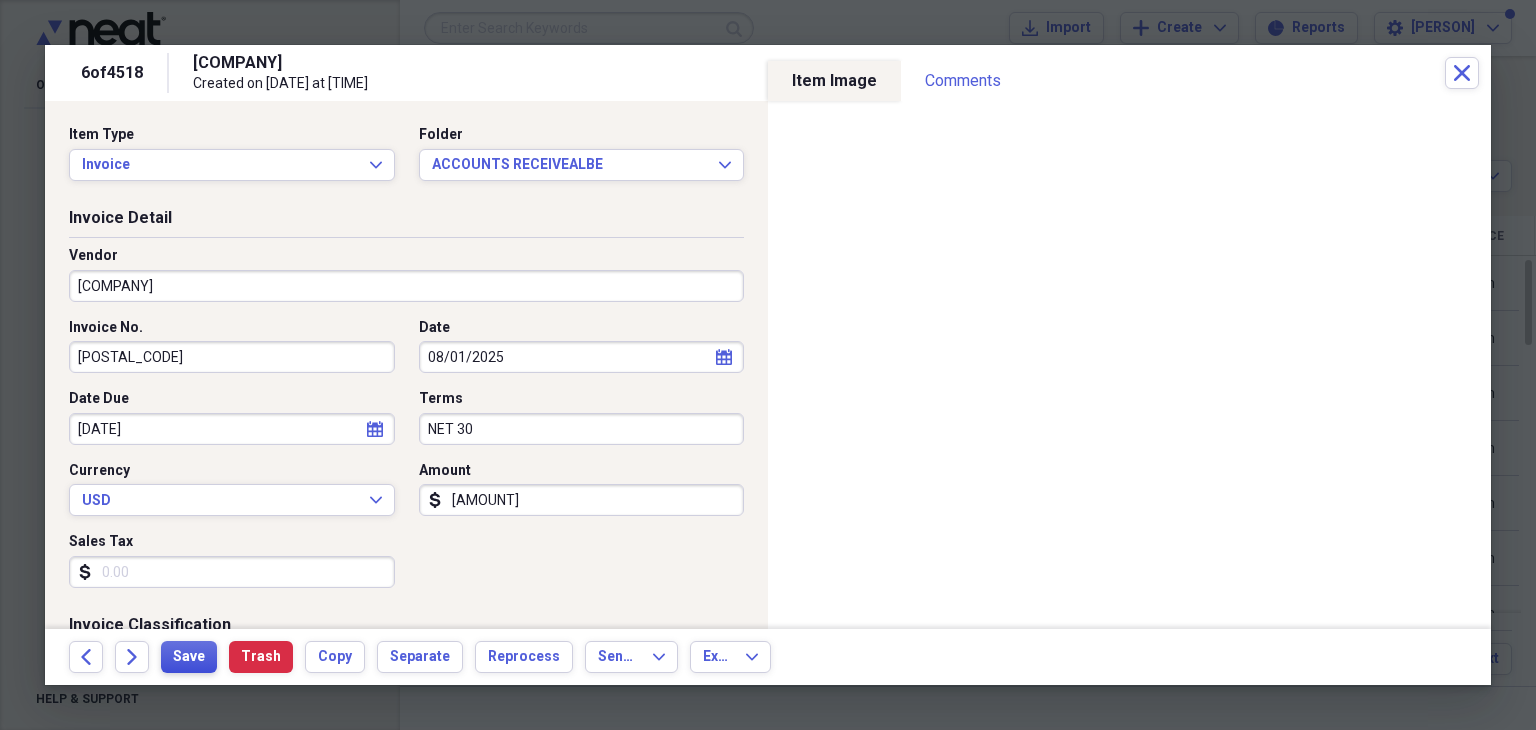 click on "Save" at bounding box center (189, 657) 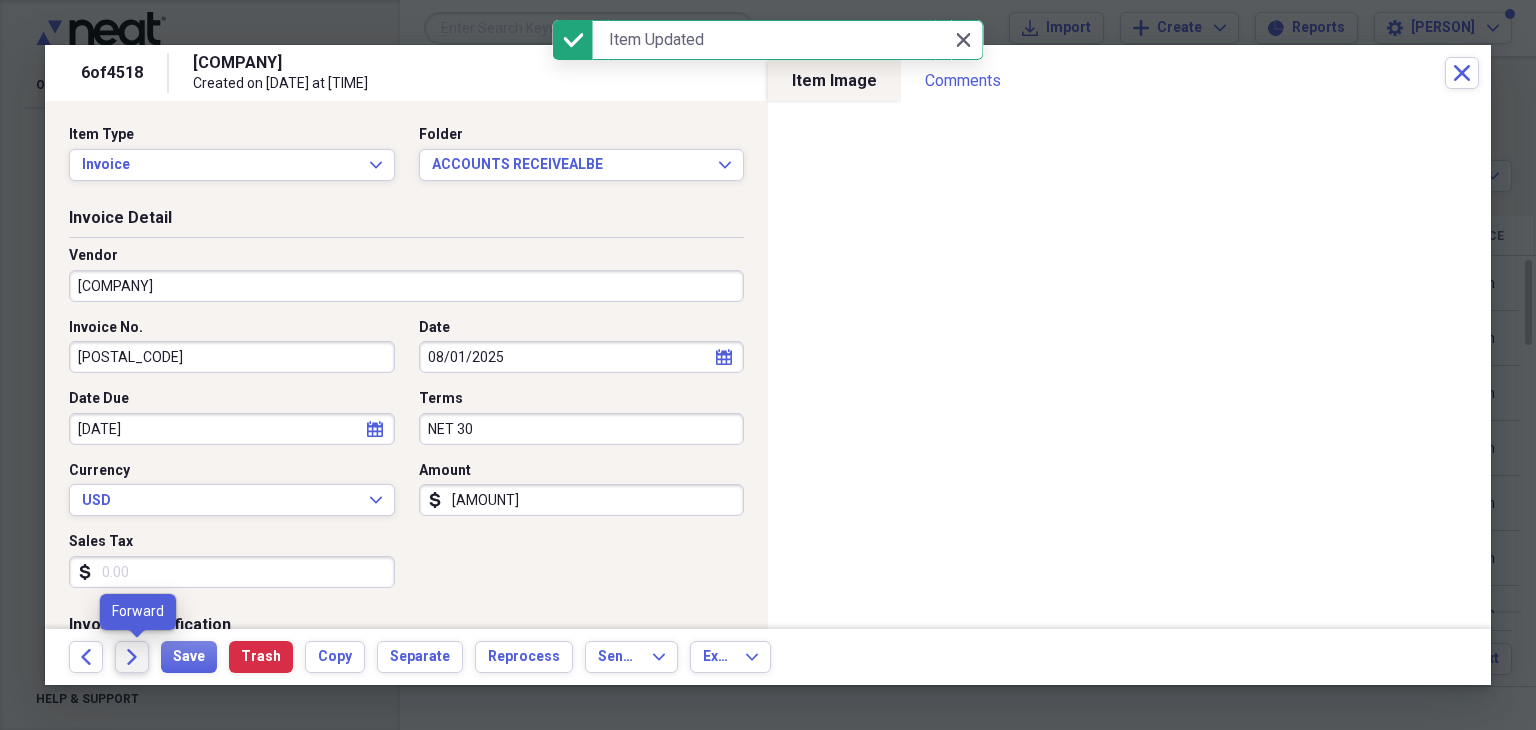 click on "Forward" 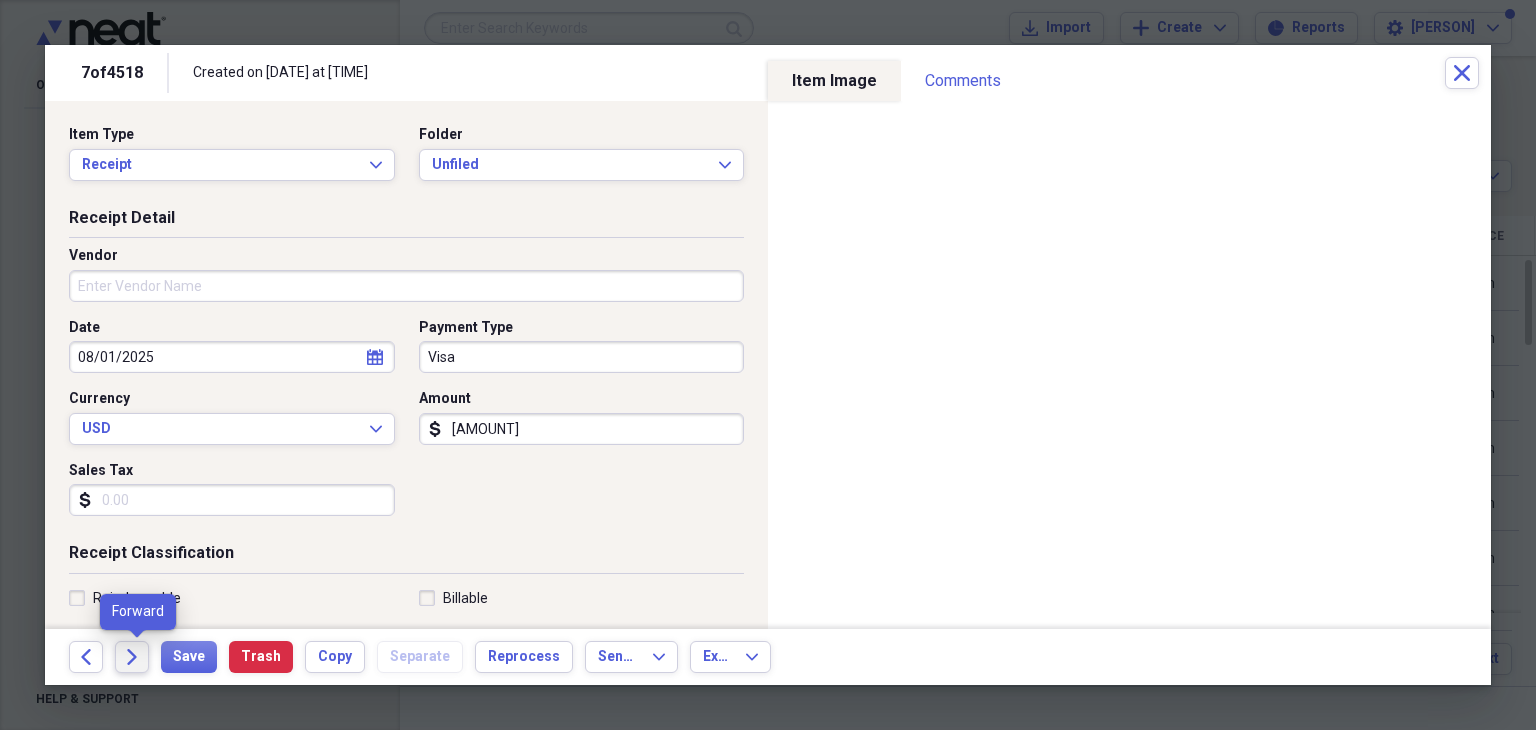 click on "Forward" at bounding box center (132, 657) 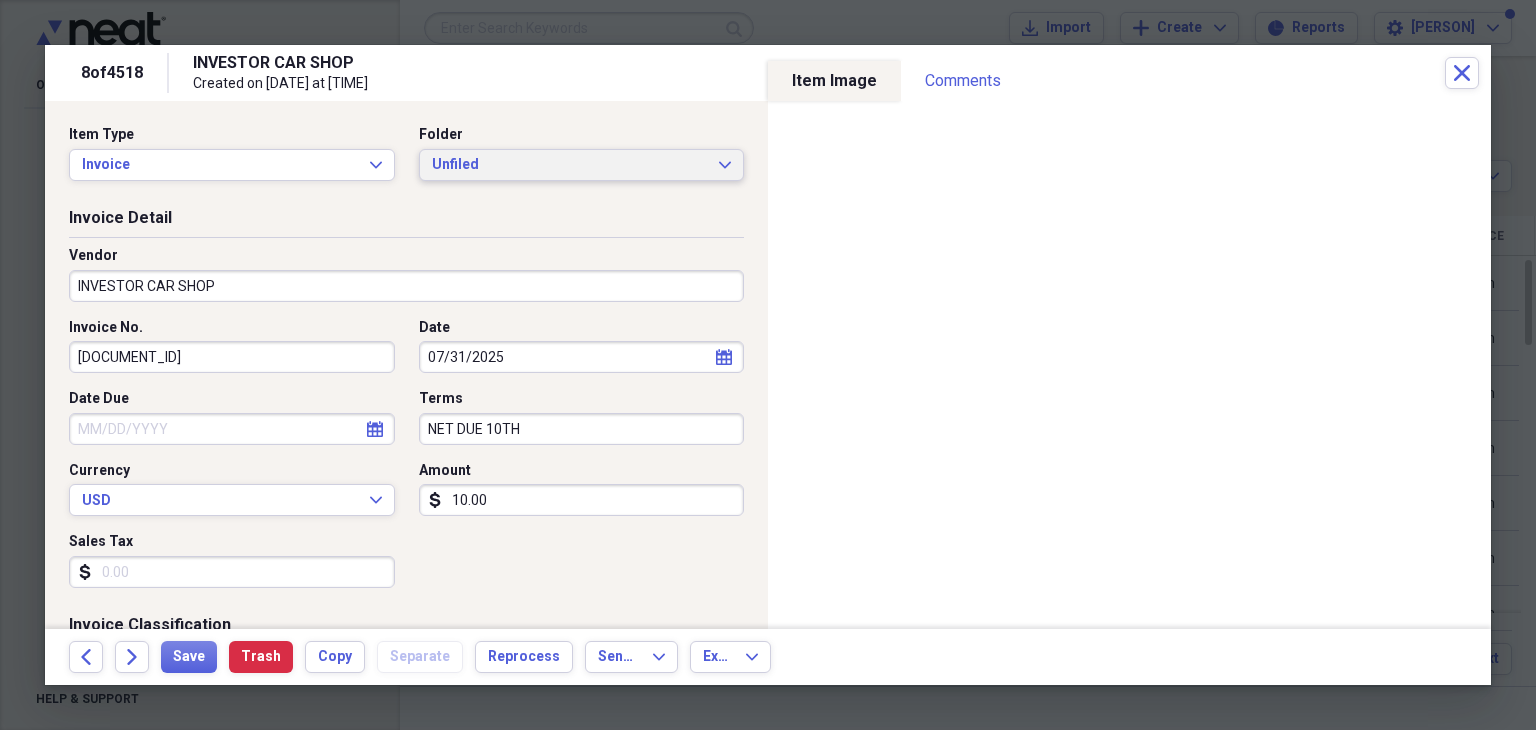 click on "Expand" 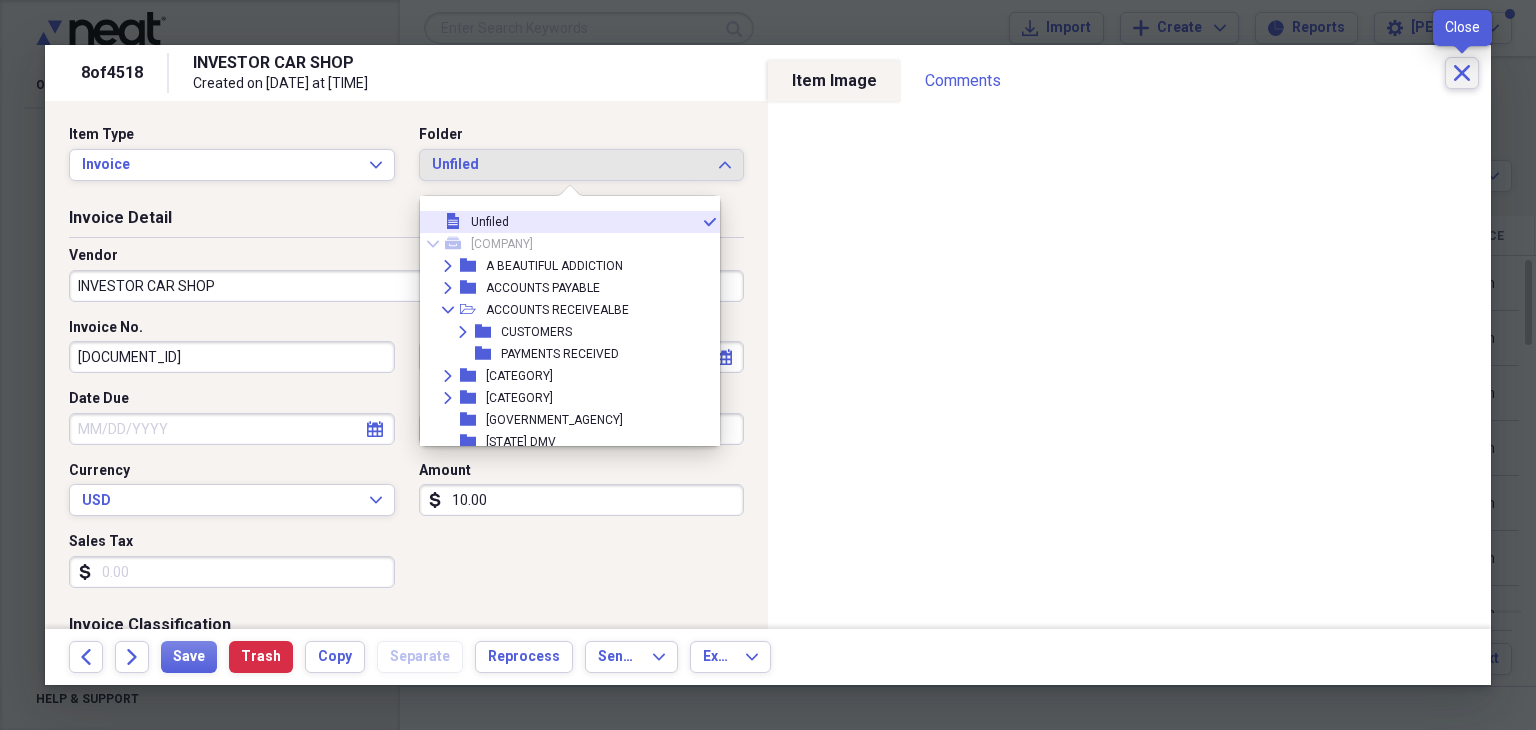 click on "Close" at bounding box center [1462, 73] 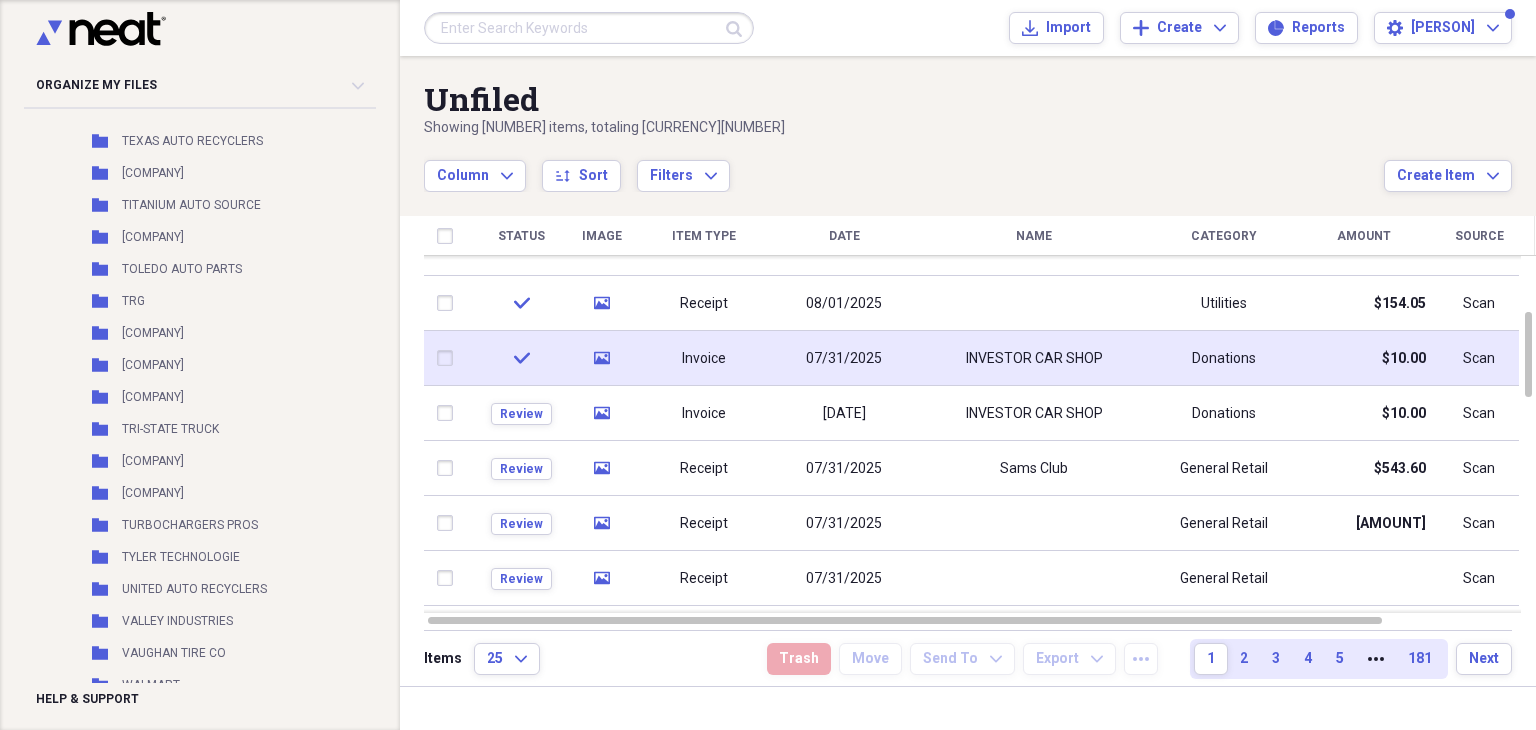click on "media" 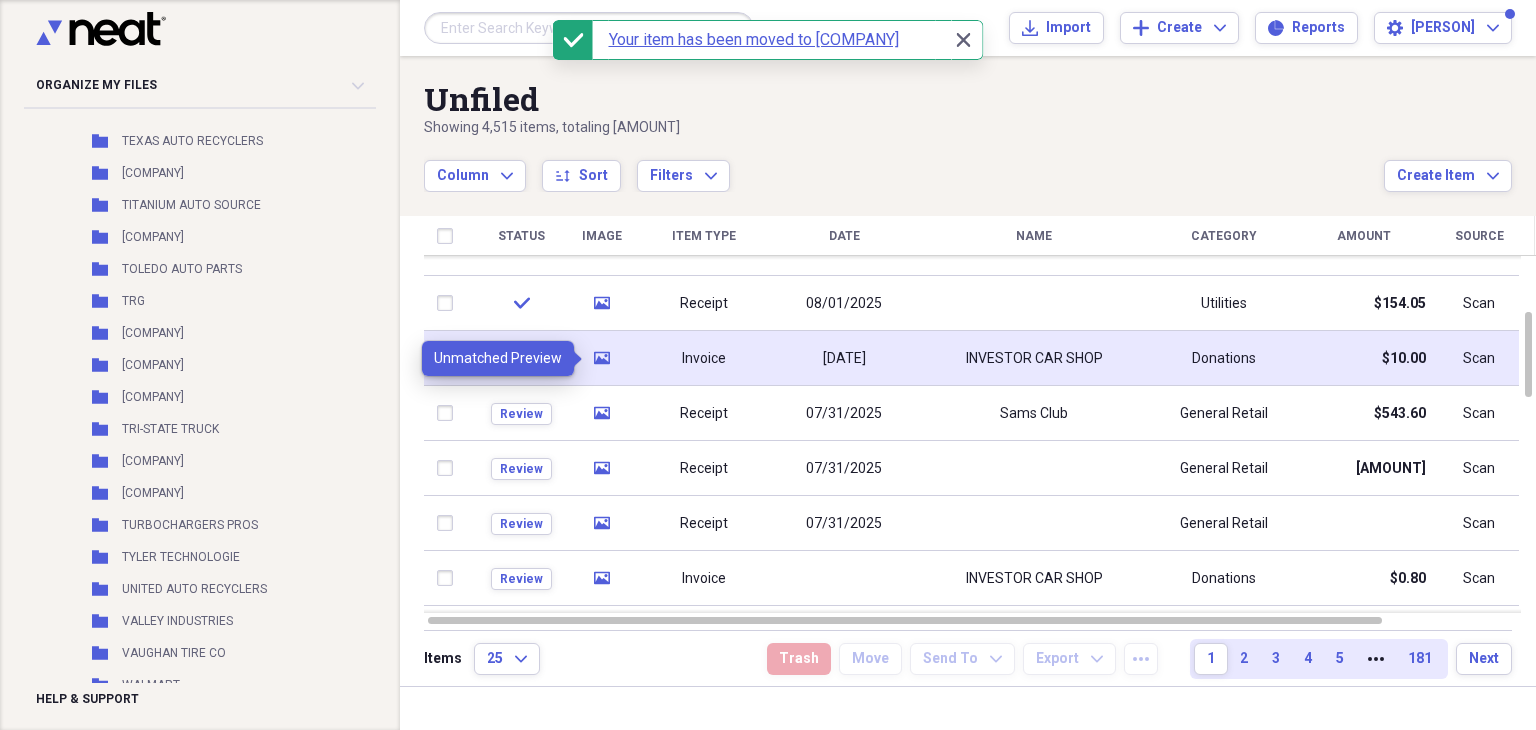 click on "media" 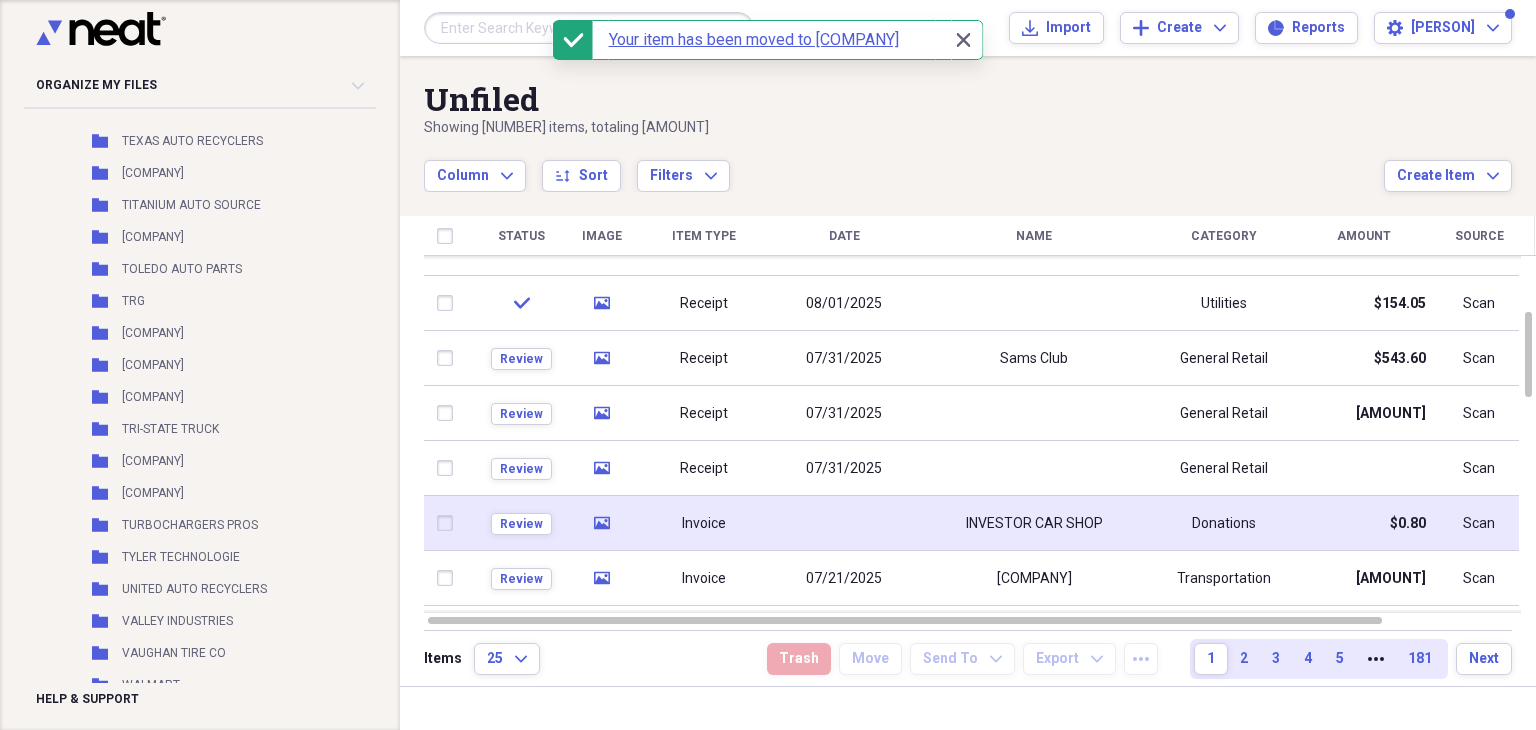 click 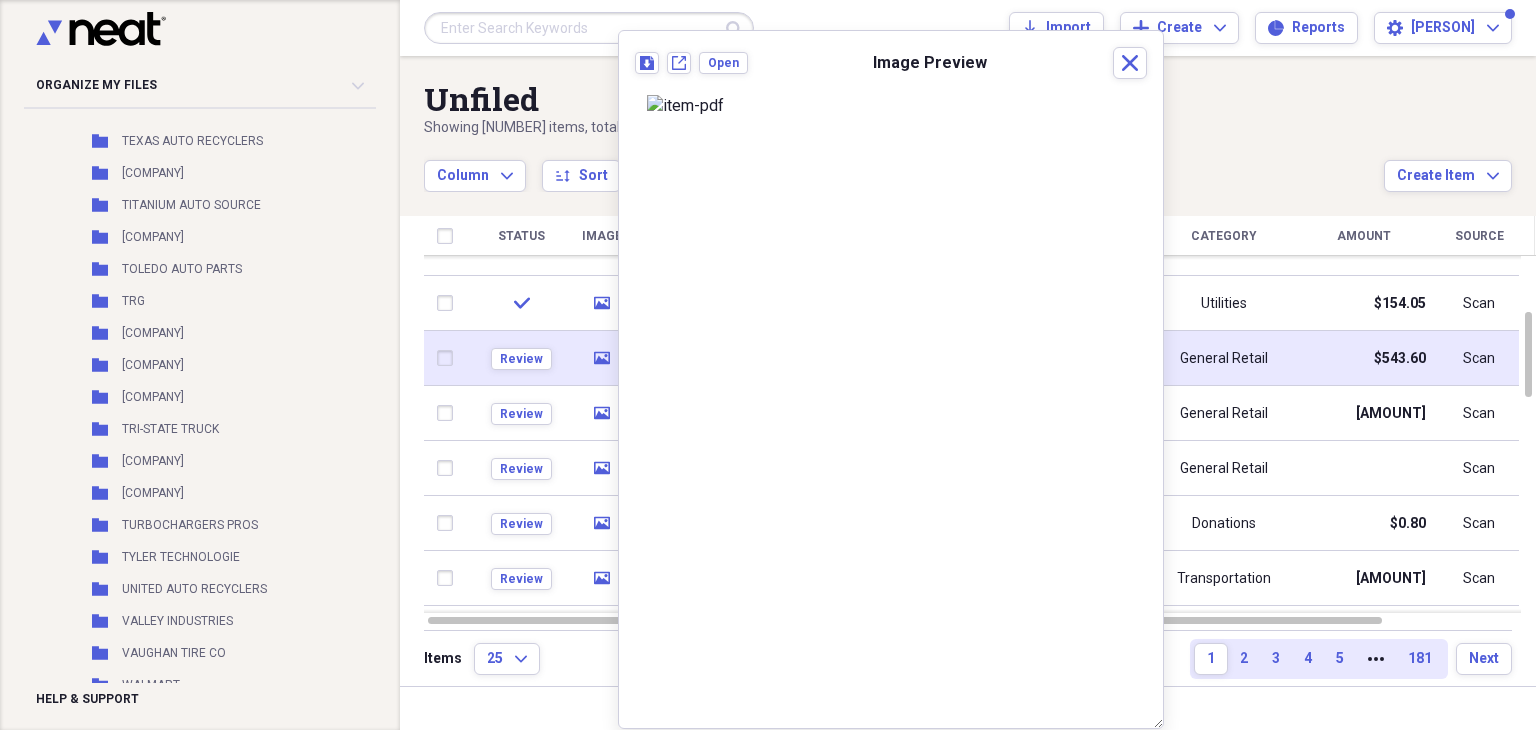 click 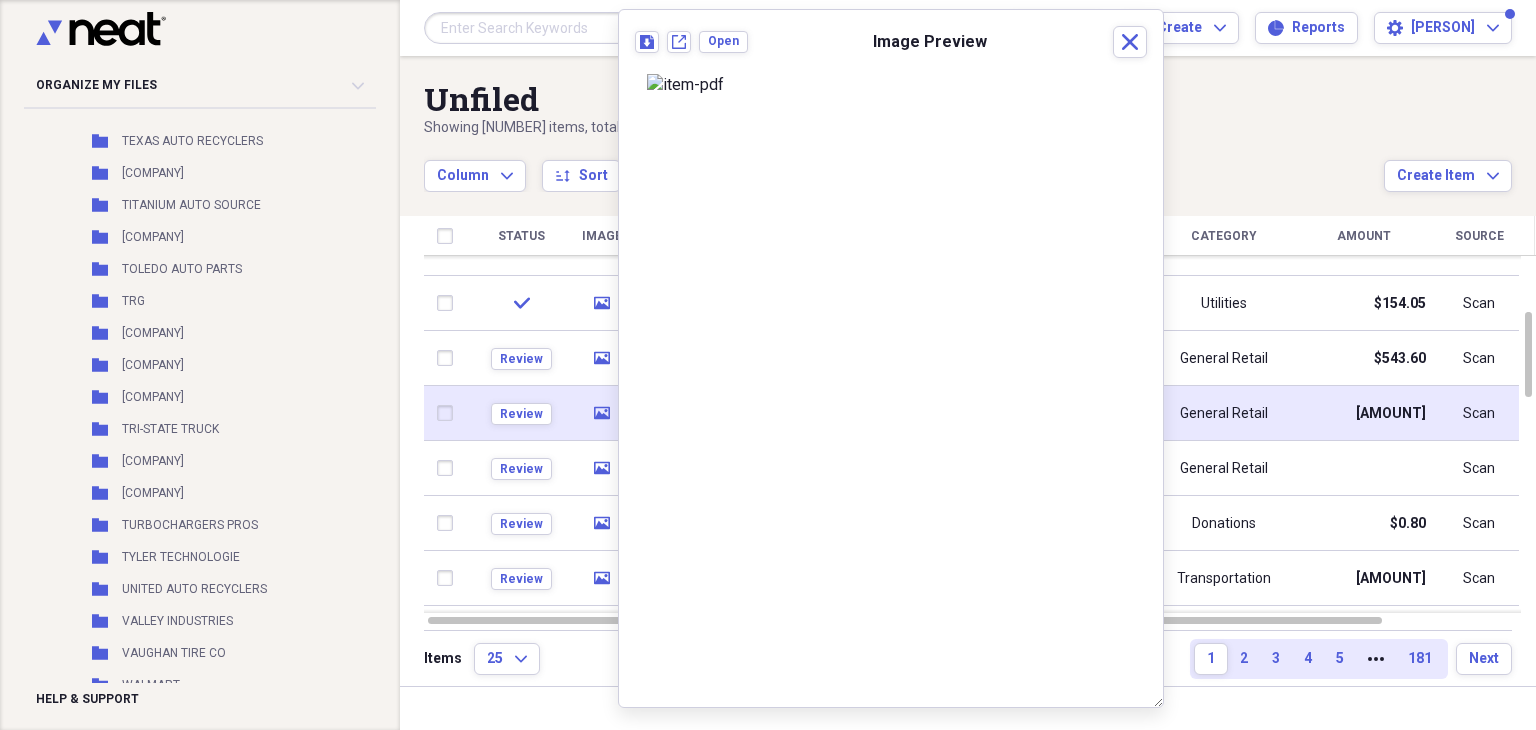 click 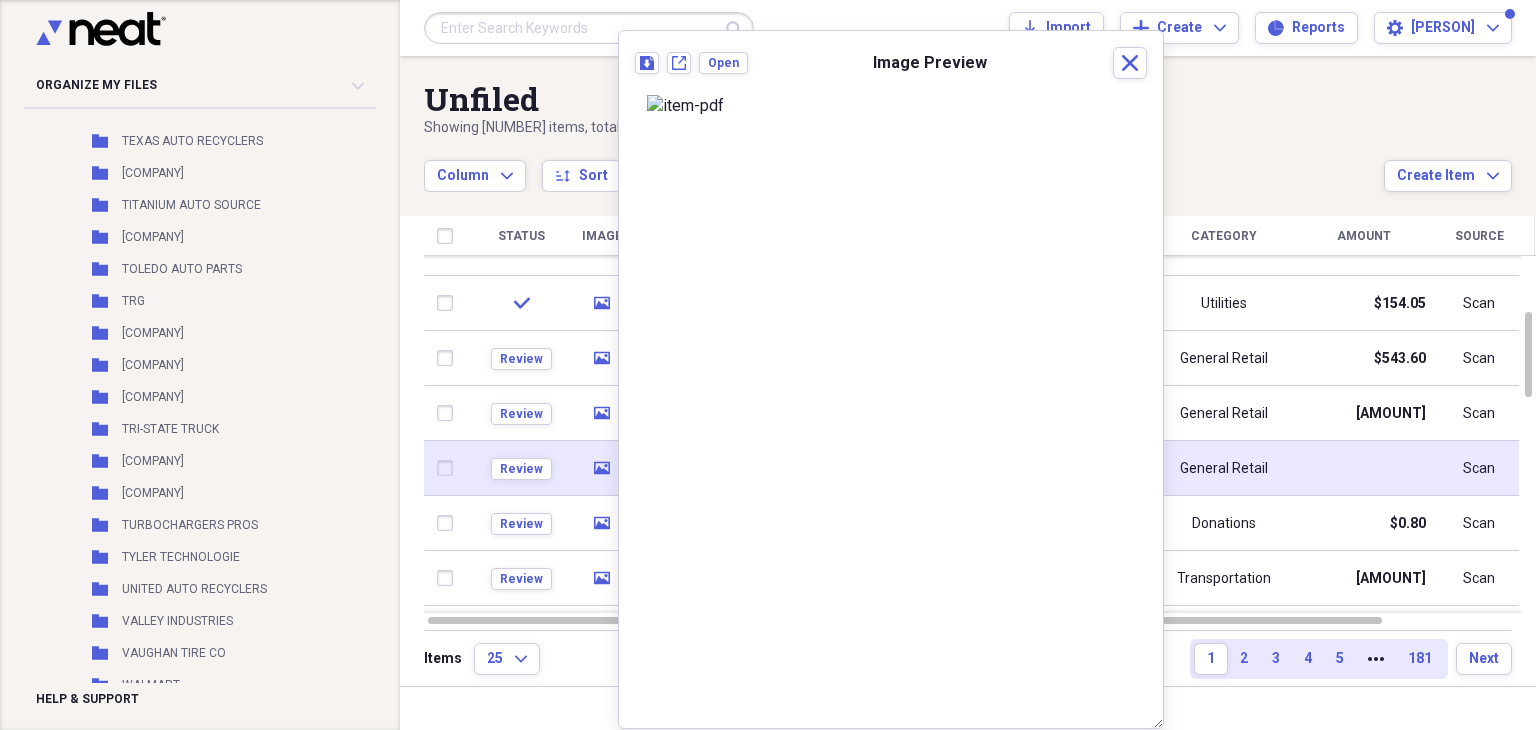 click 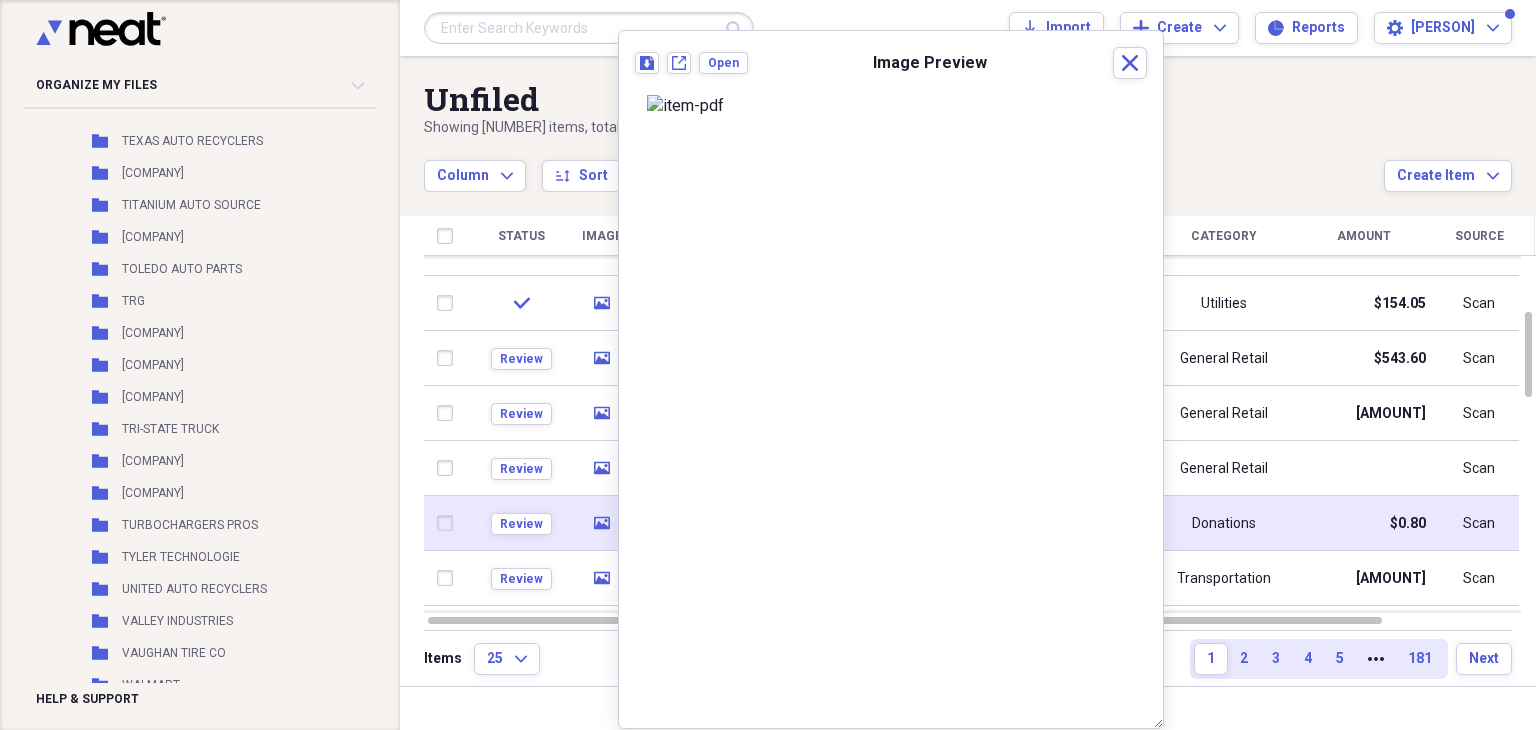 click on "media" 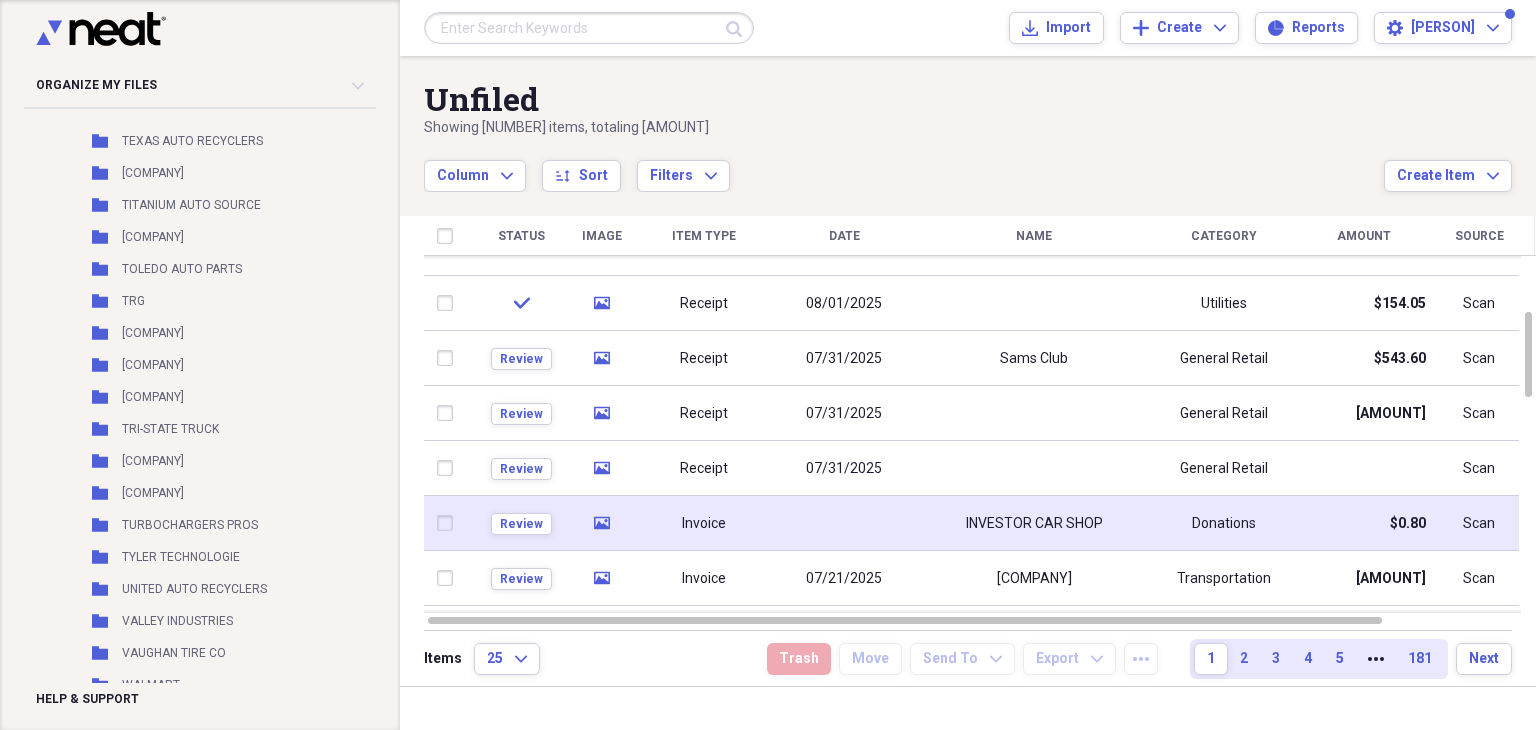 click on "Review" at bounding box center [521, 523] 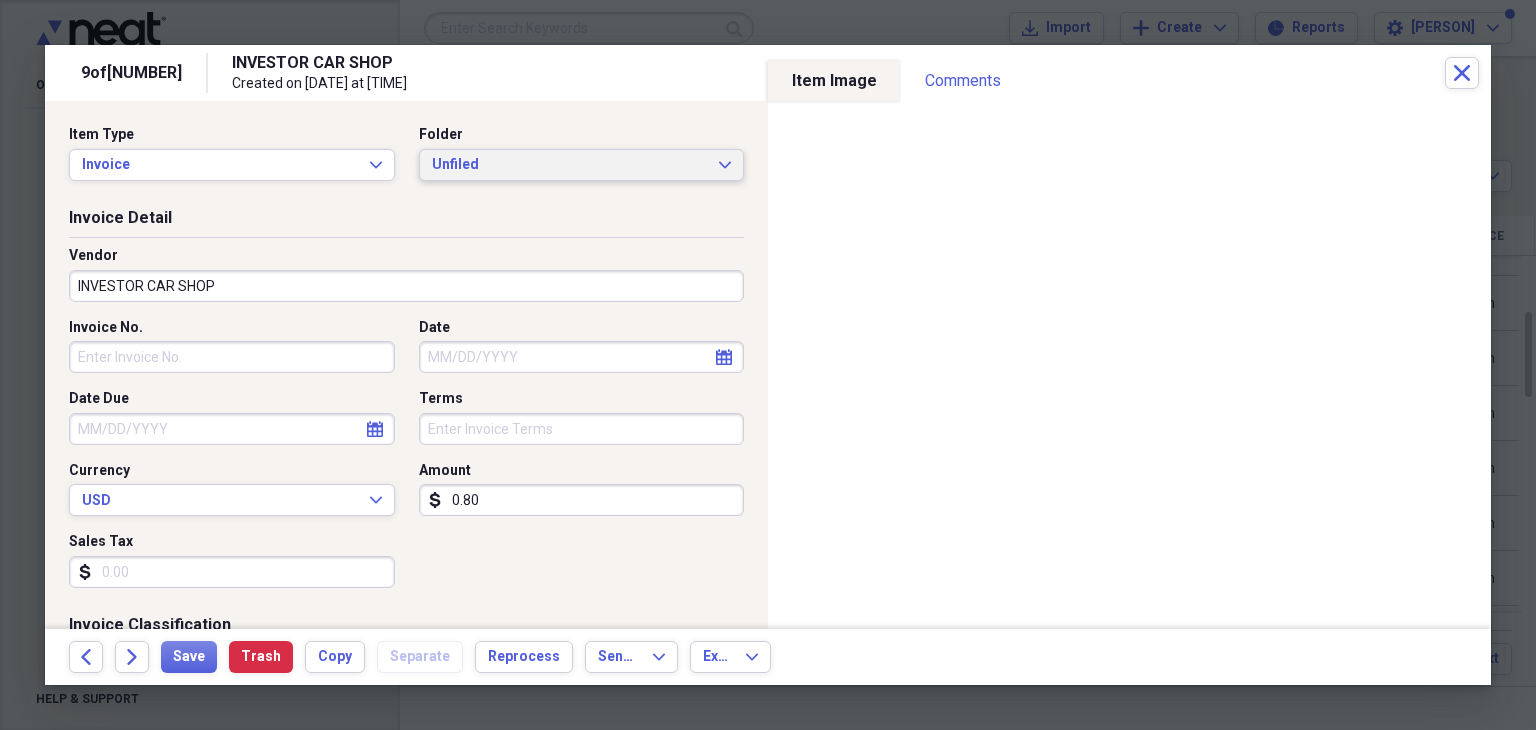 click on "Expand" 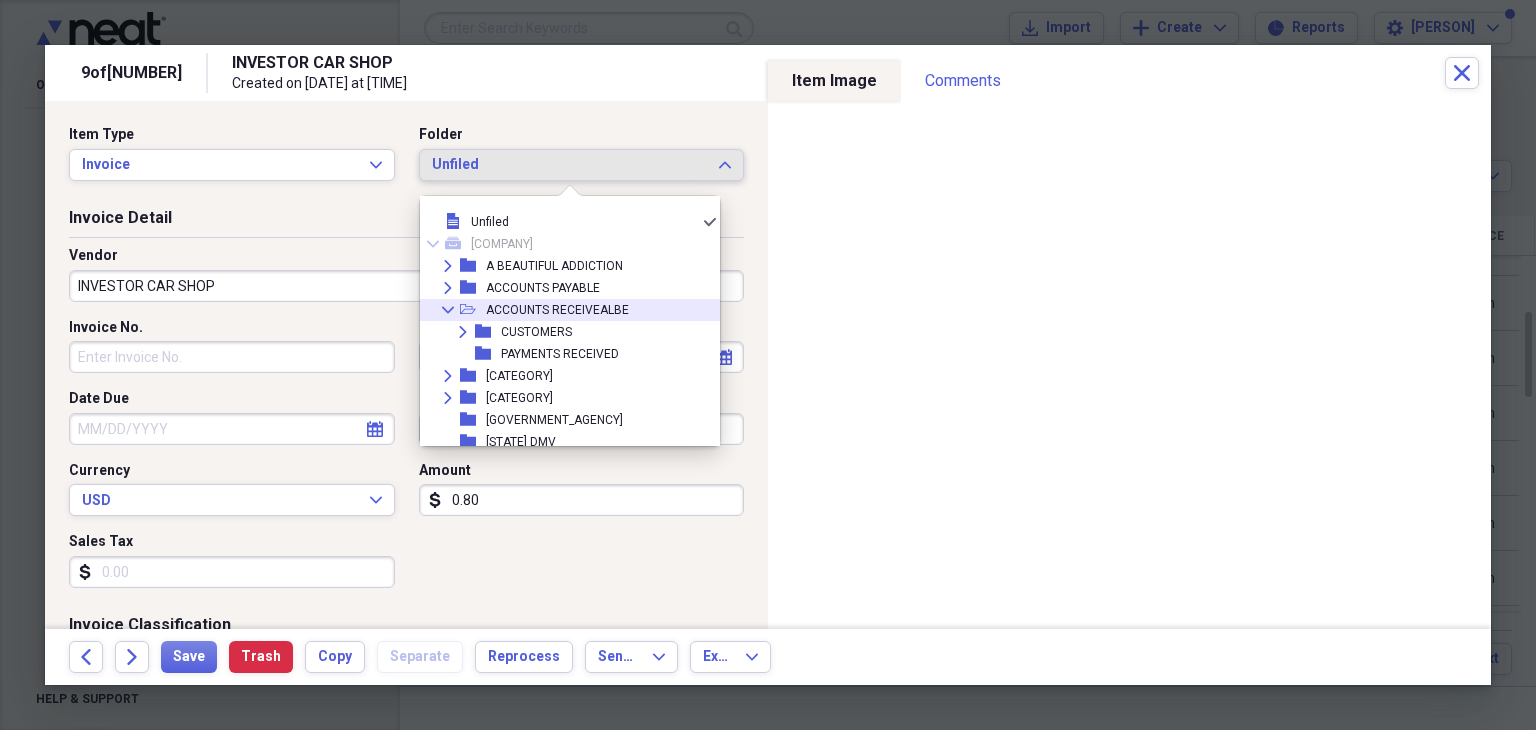 click on "ACCOUNTS RECEIVEALBE" at bounding box center (557, 310) 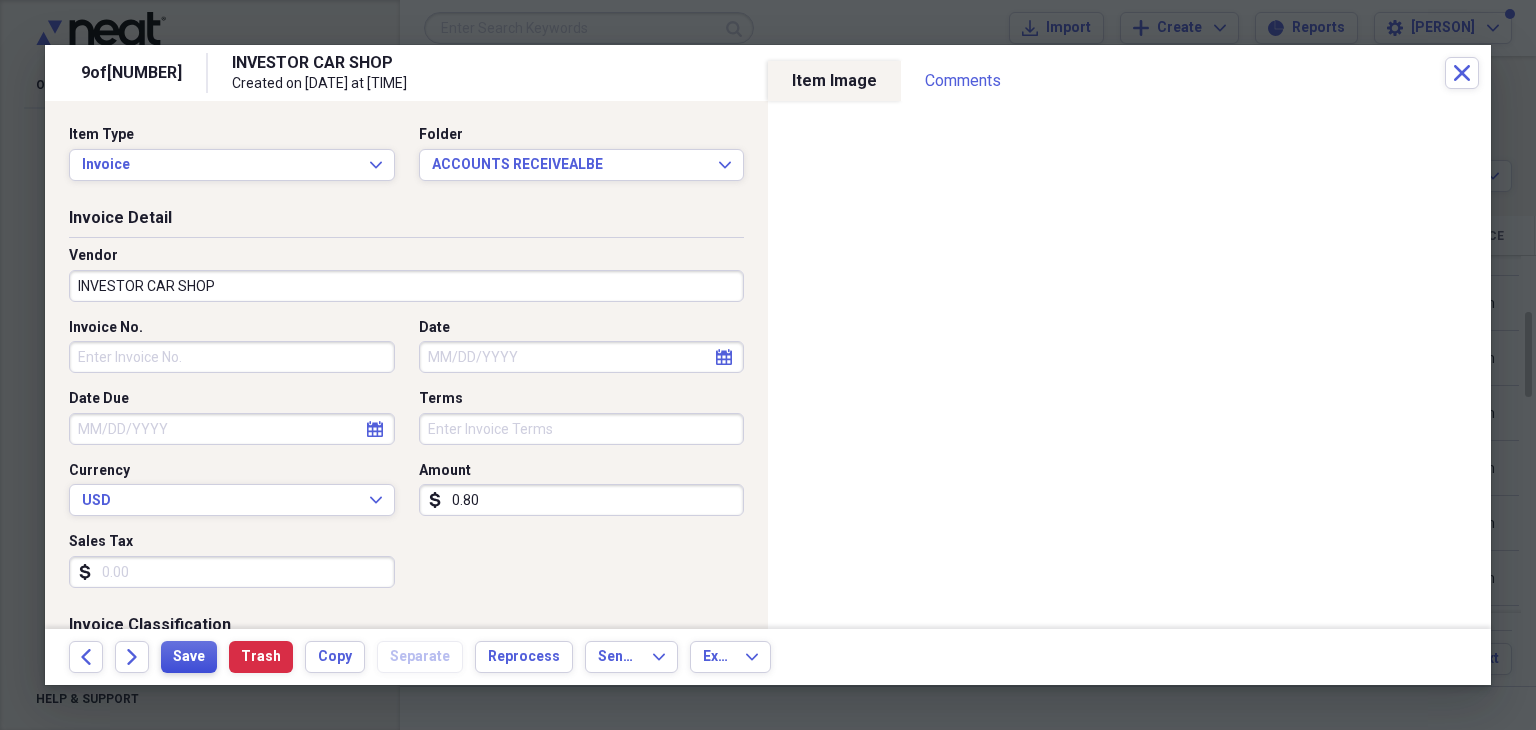 click on "Save" at bounding box center [189, 657] 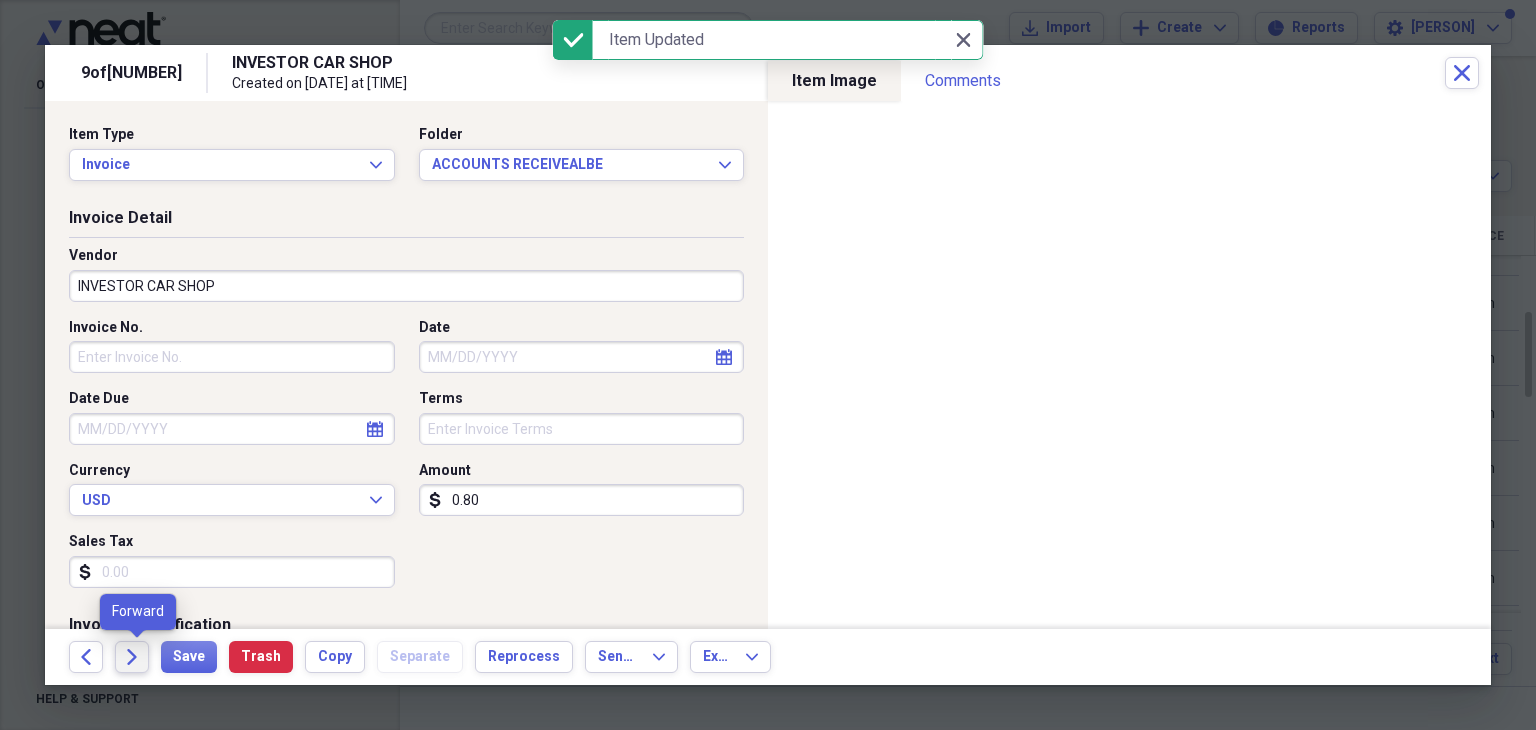 click on "Forward" 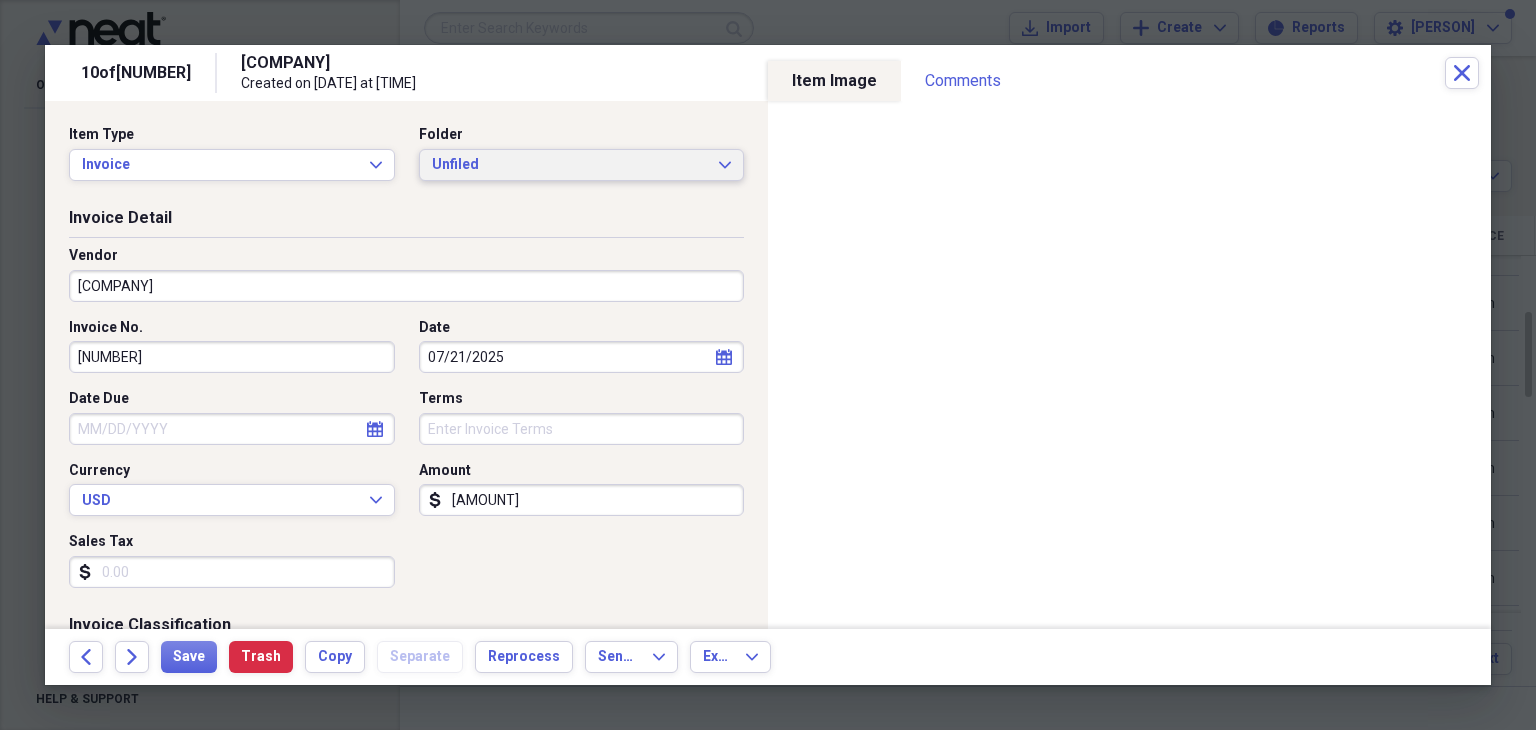 click on "Unfiled Expand" at bounding box center [582, 165] 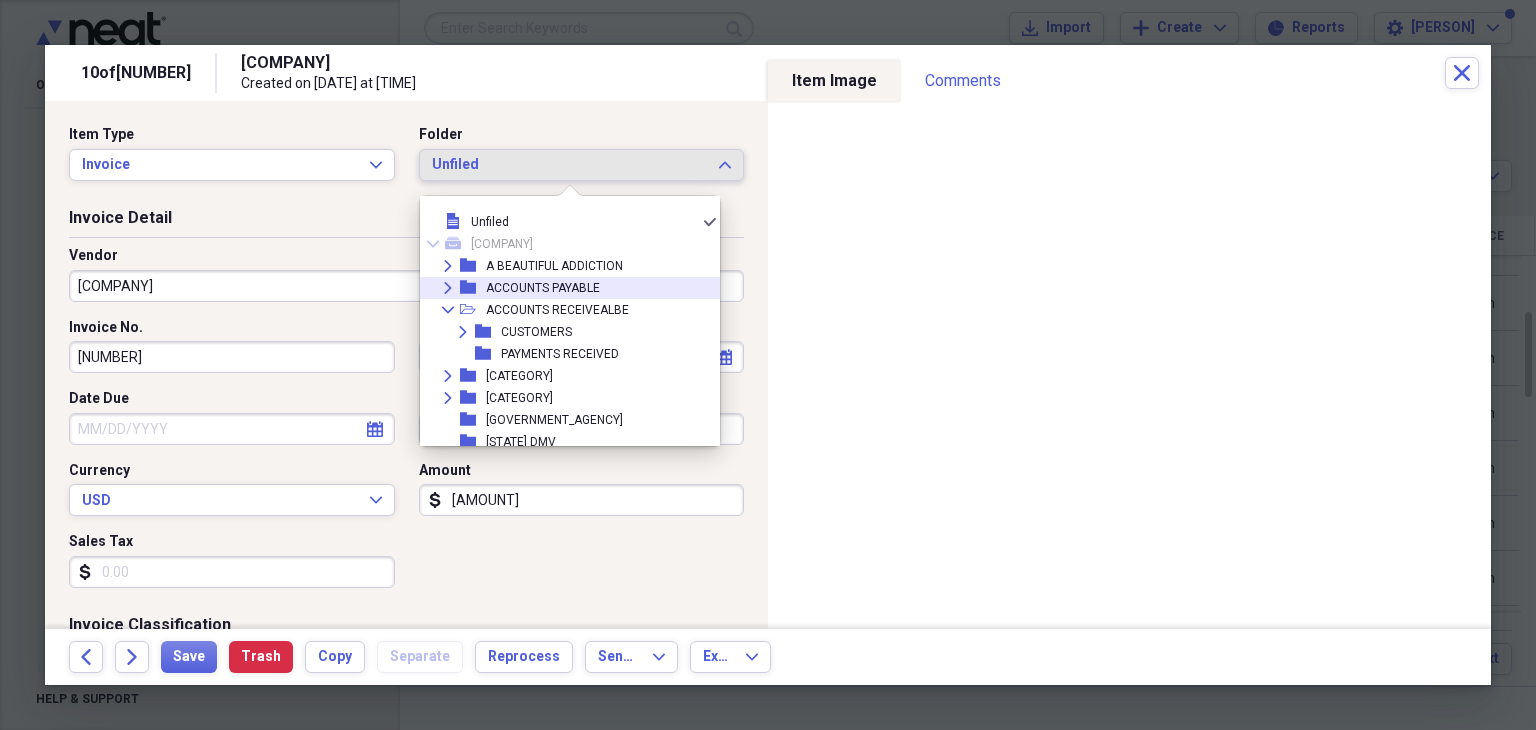 click on "Expand" 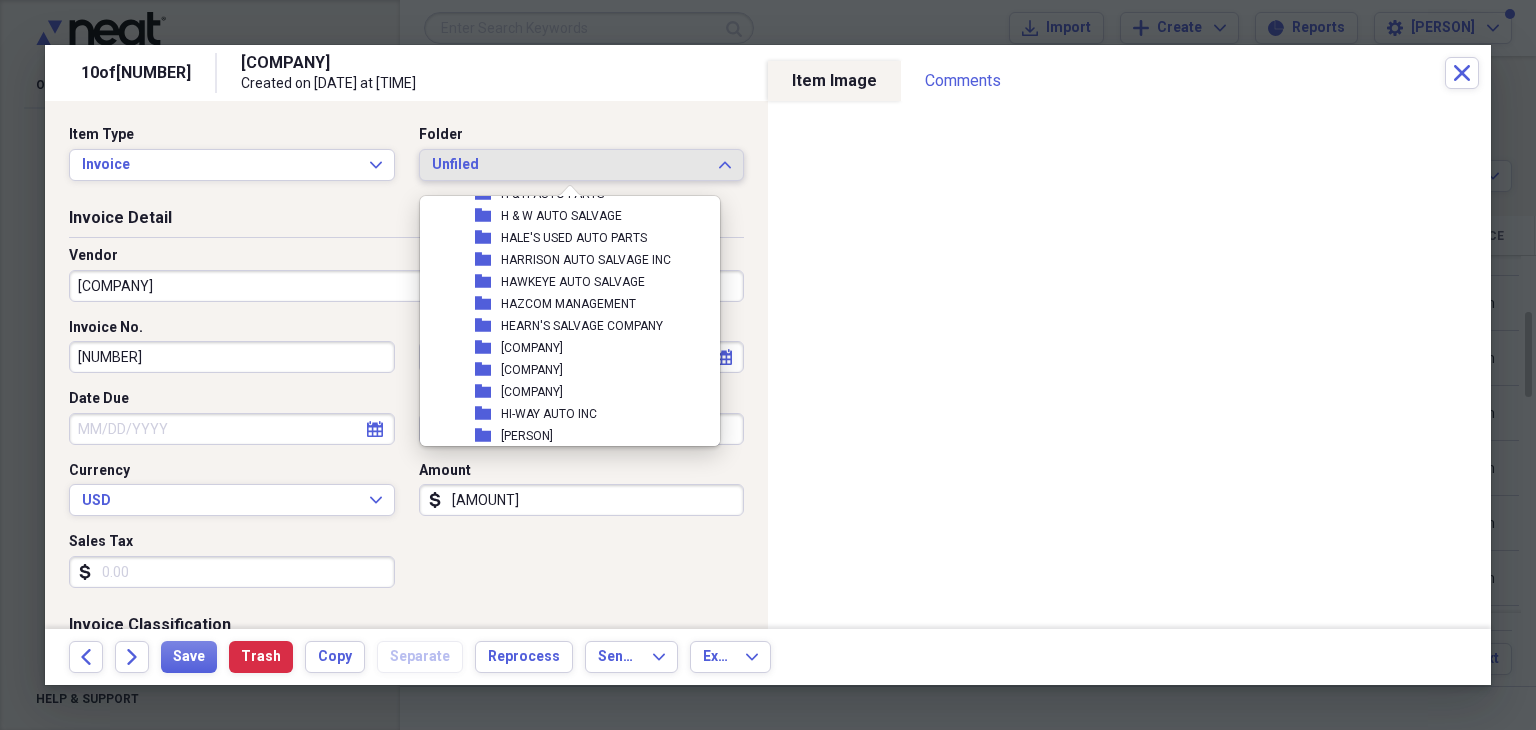 scroll, scrollTop: 3200, scrollLeft: 0, axis: vertical 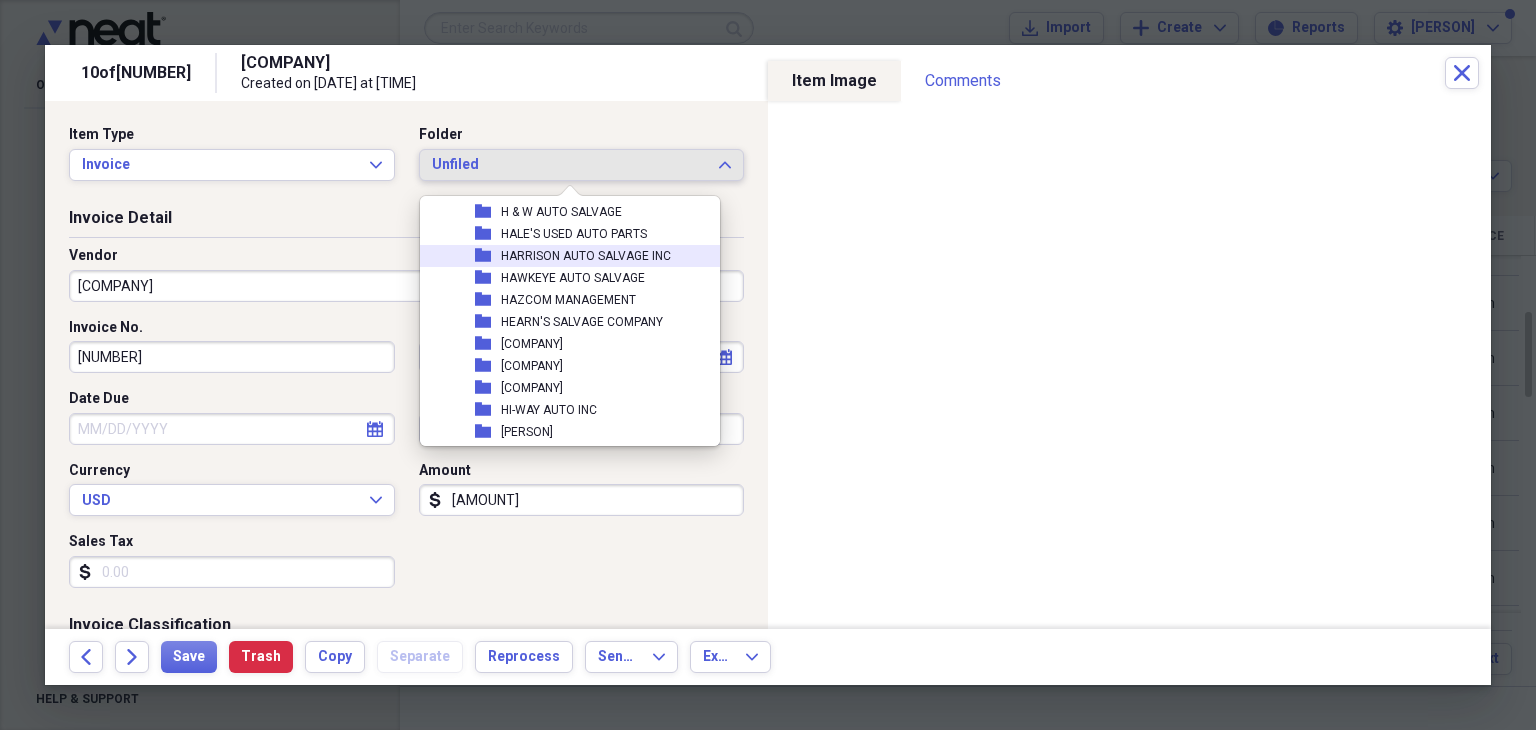 click on "HARRISON AUTO SALVAGE INC" at bounding box center (586, 256) 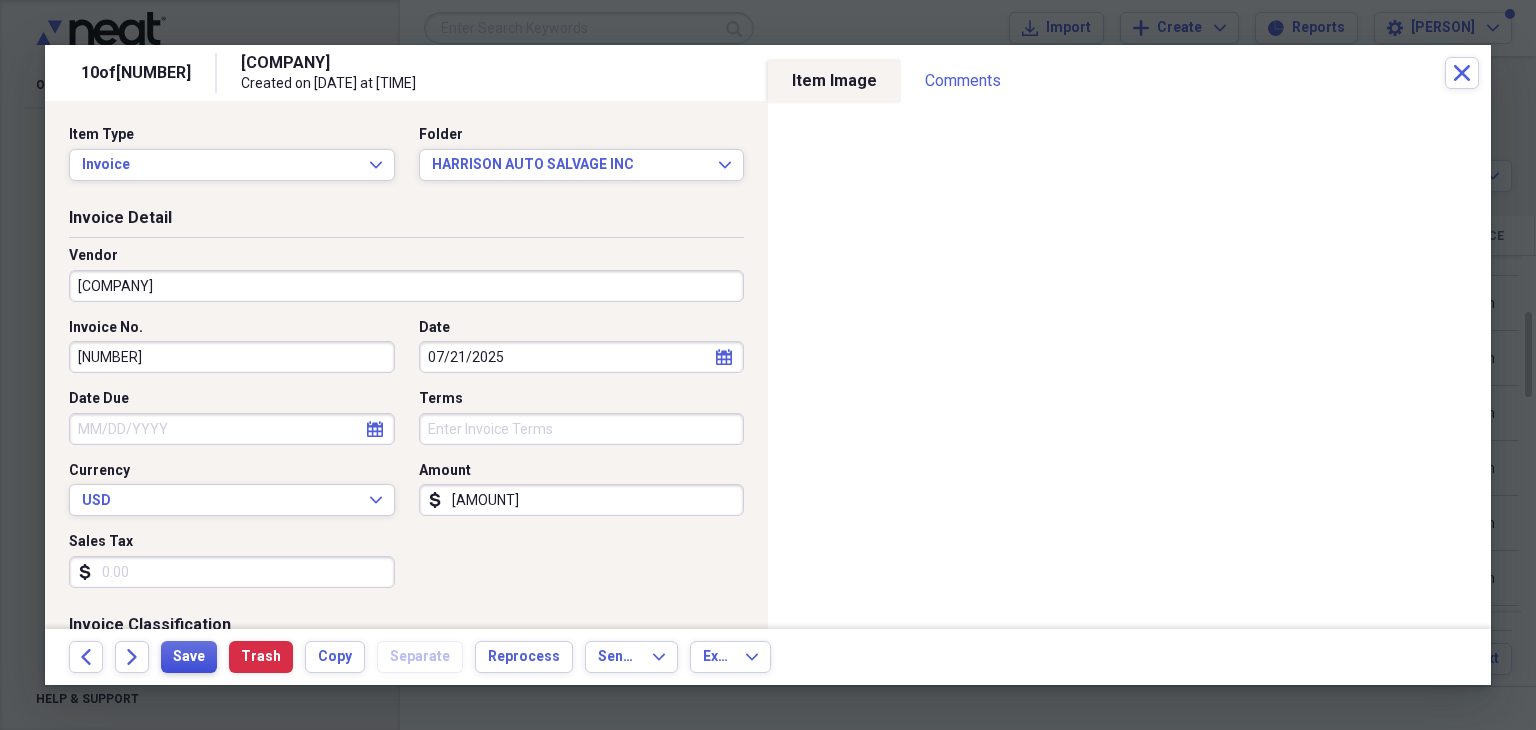 click on "Save" at bounding box center (189, 657) 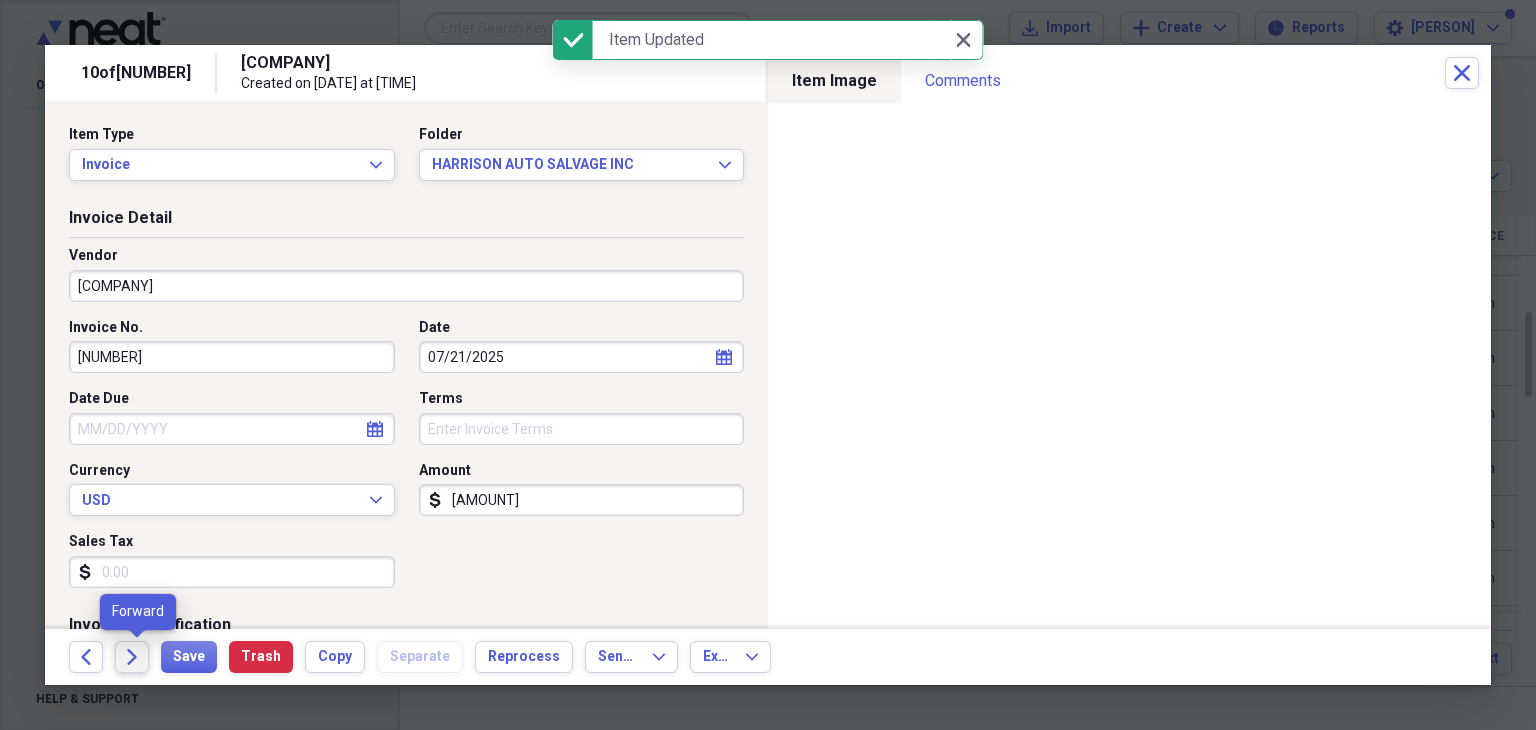 click on "Forward" 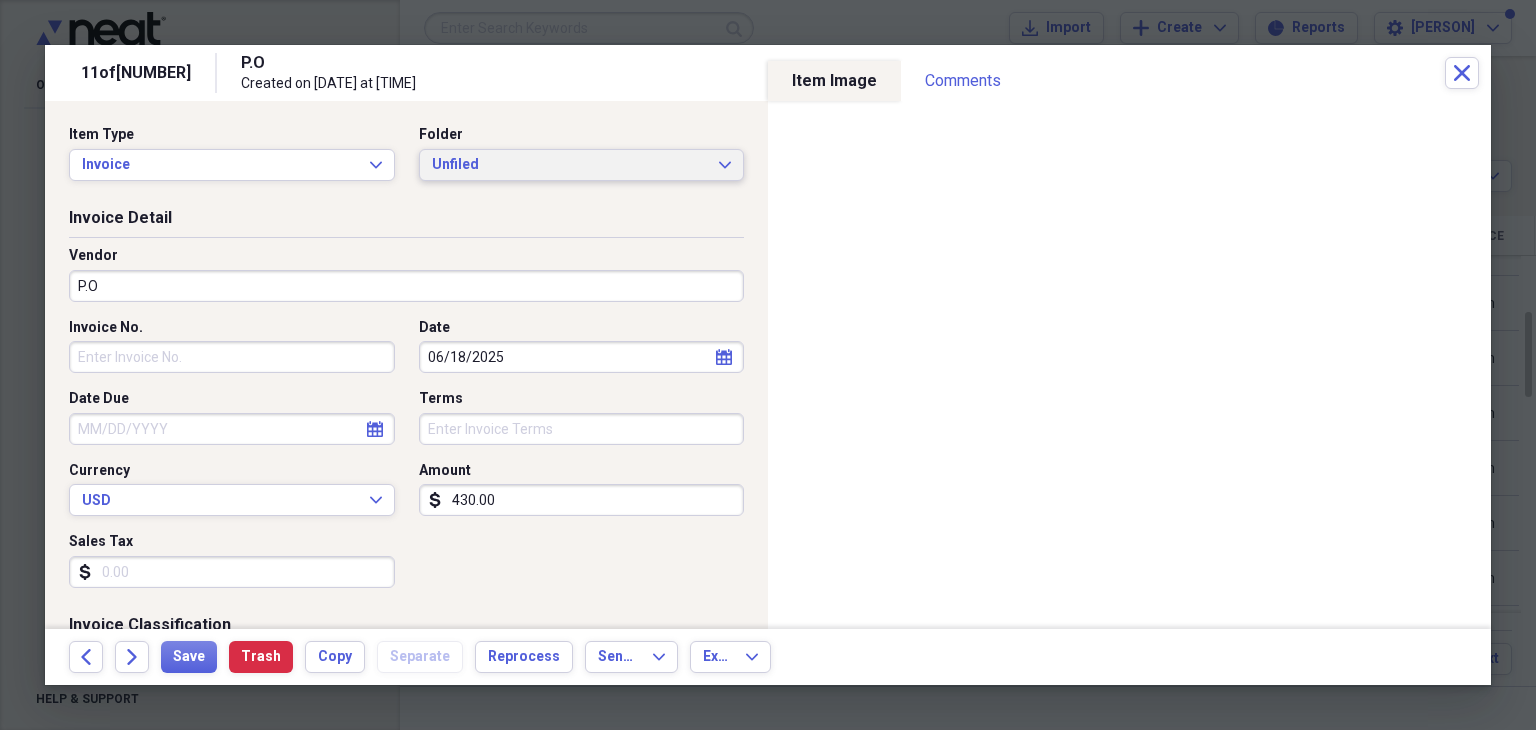 click on "Expand" 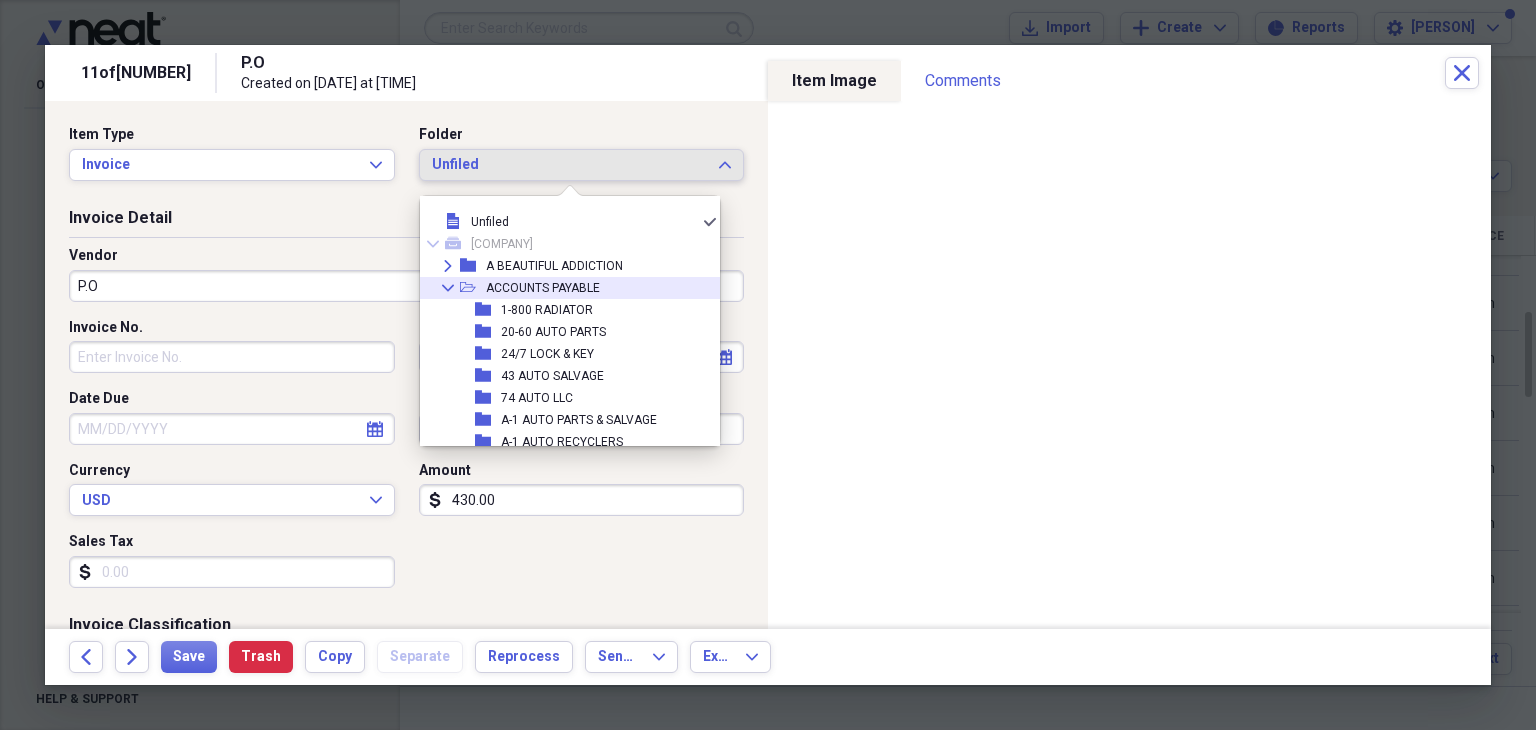 click on "Collapse" 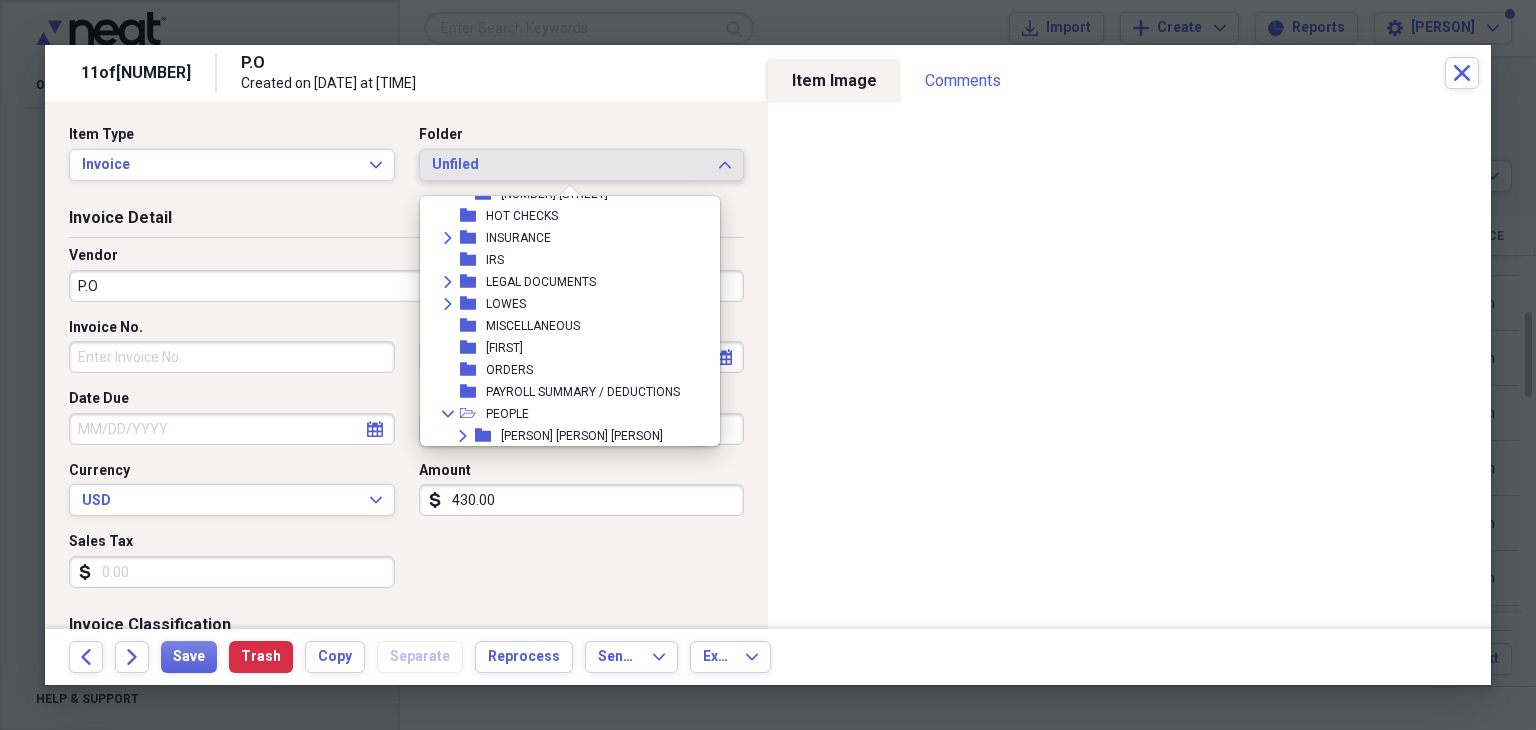 scroll, scrollTop: 1600, scrollLeft: 0, axis: vertical 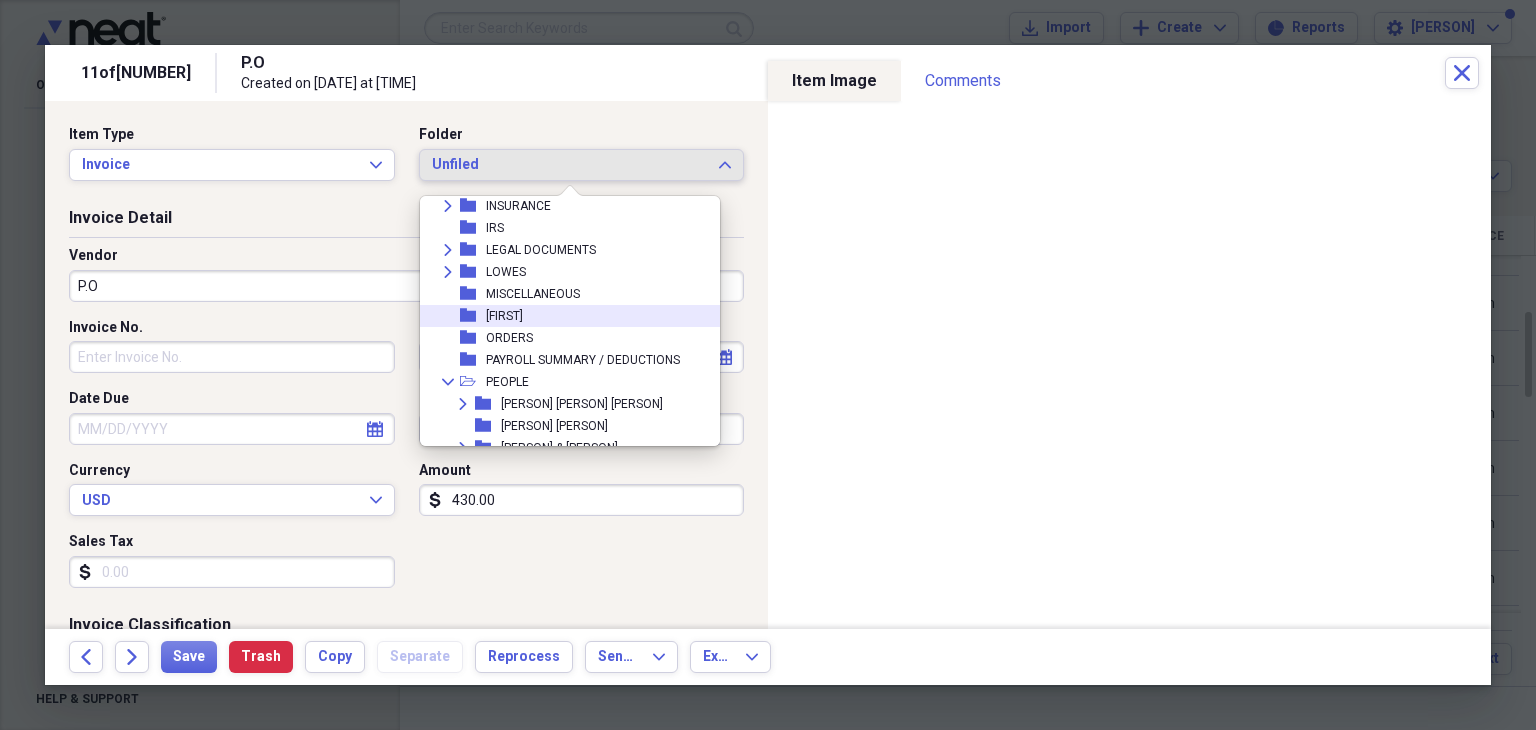click on "folder" at bounding box center [473, 316] 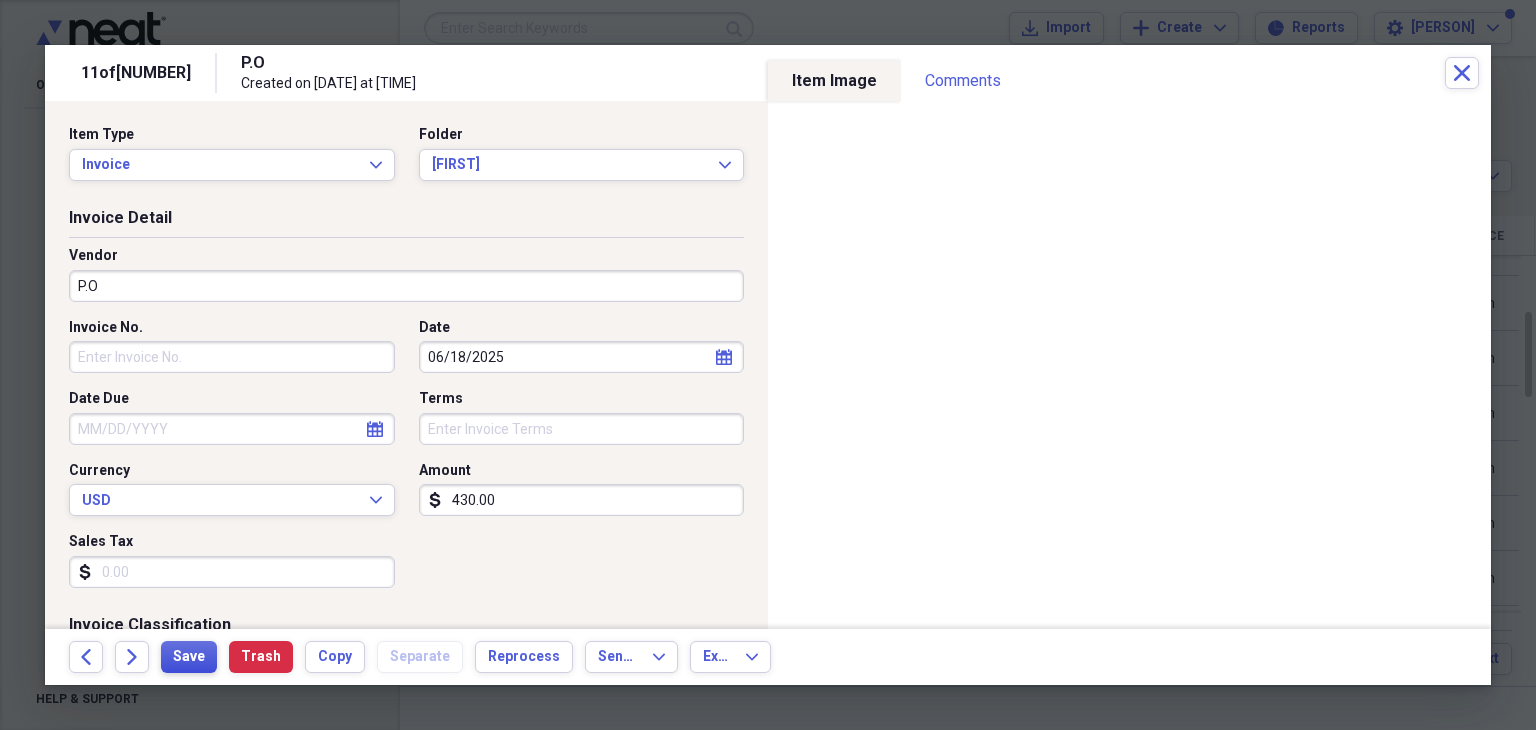 click on "Save" at bounding box center (189, 657) 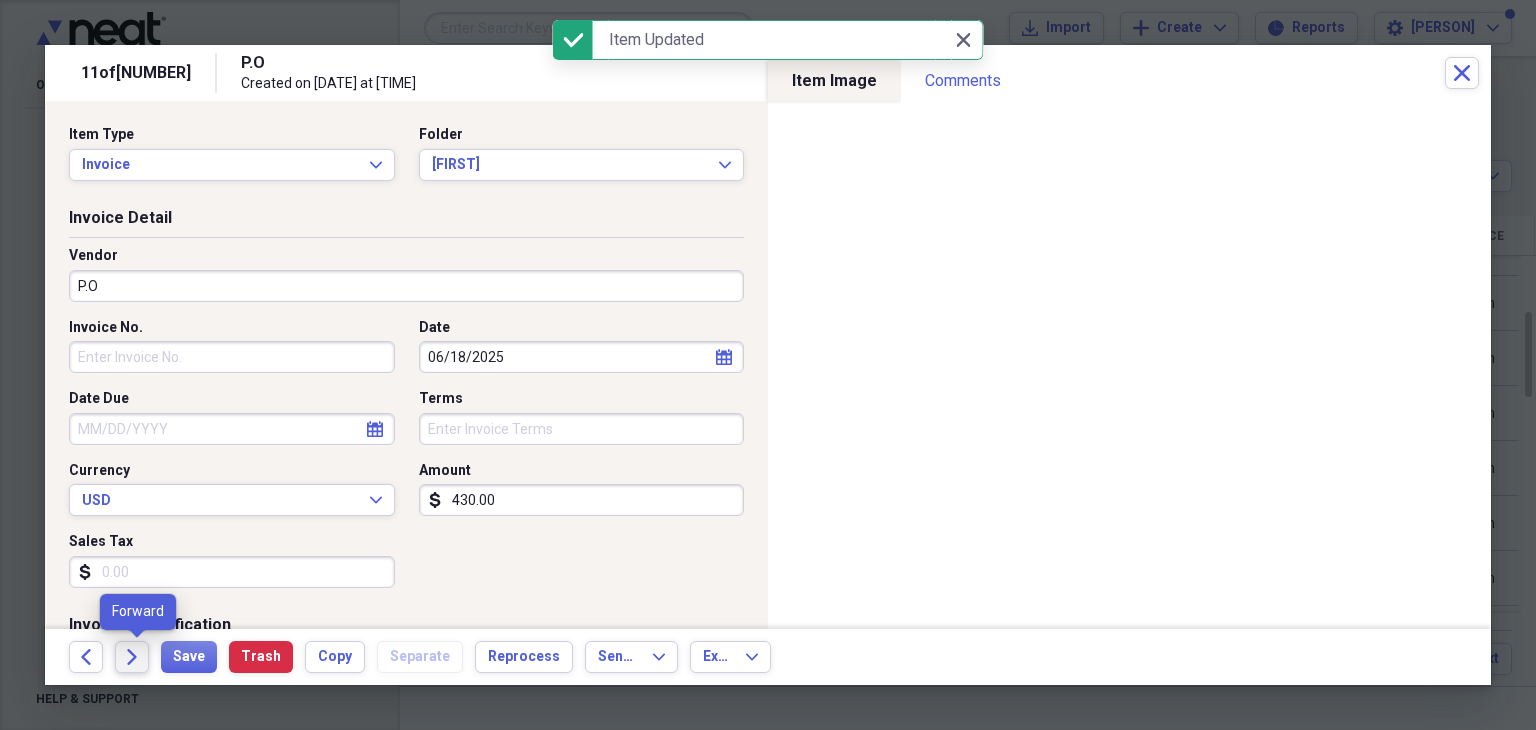 click on "Forward" at bounding box center (132, 657) 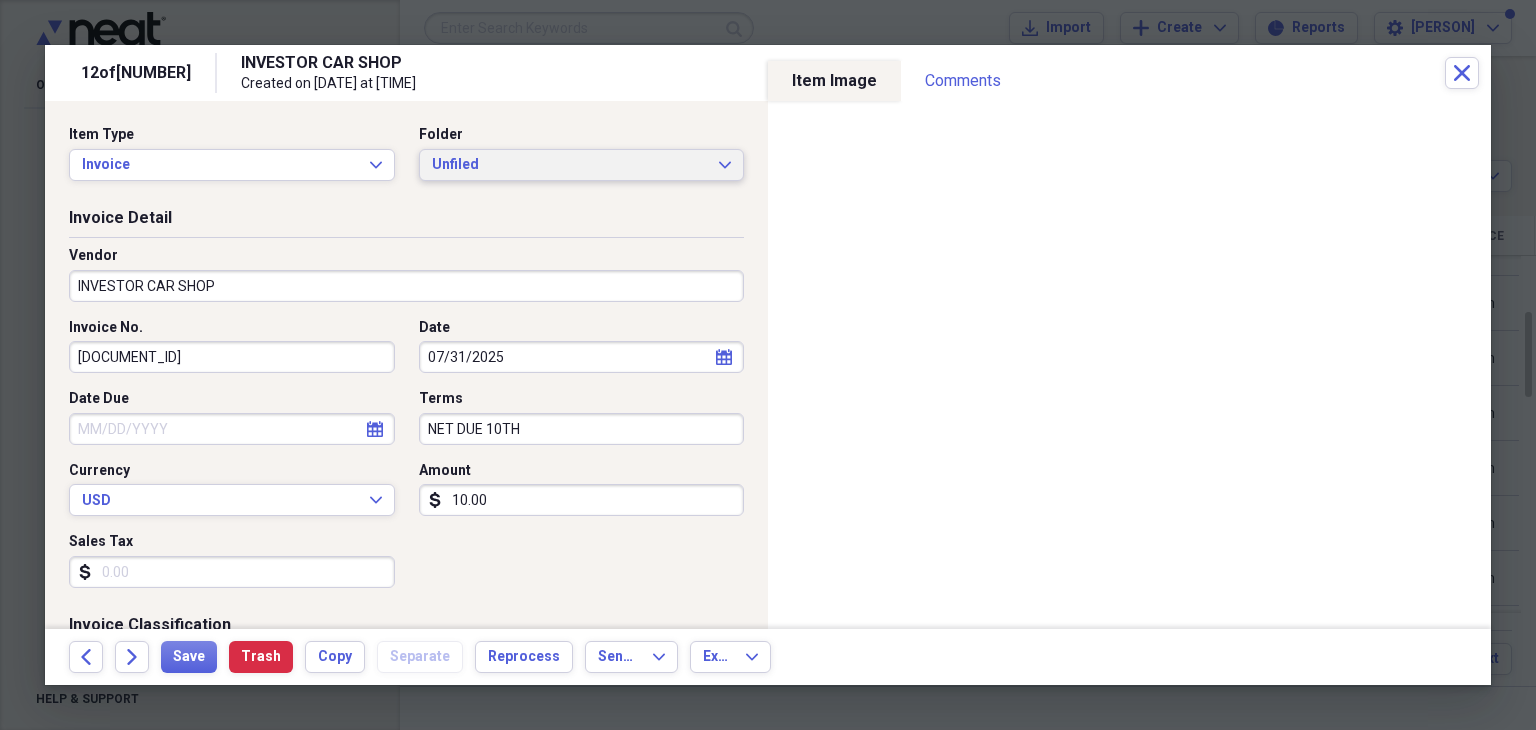 click on "Expand" 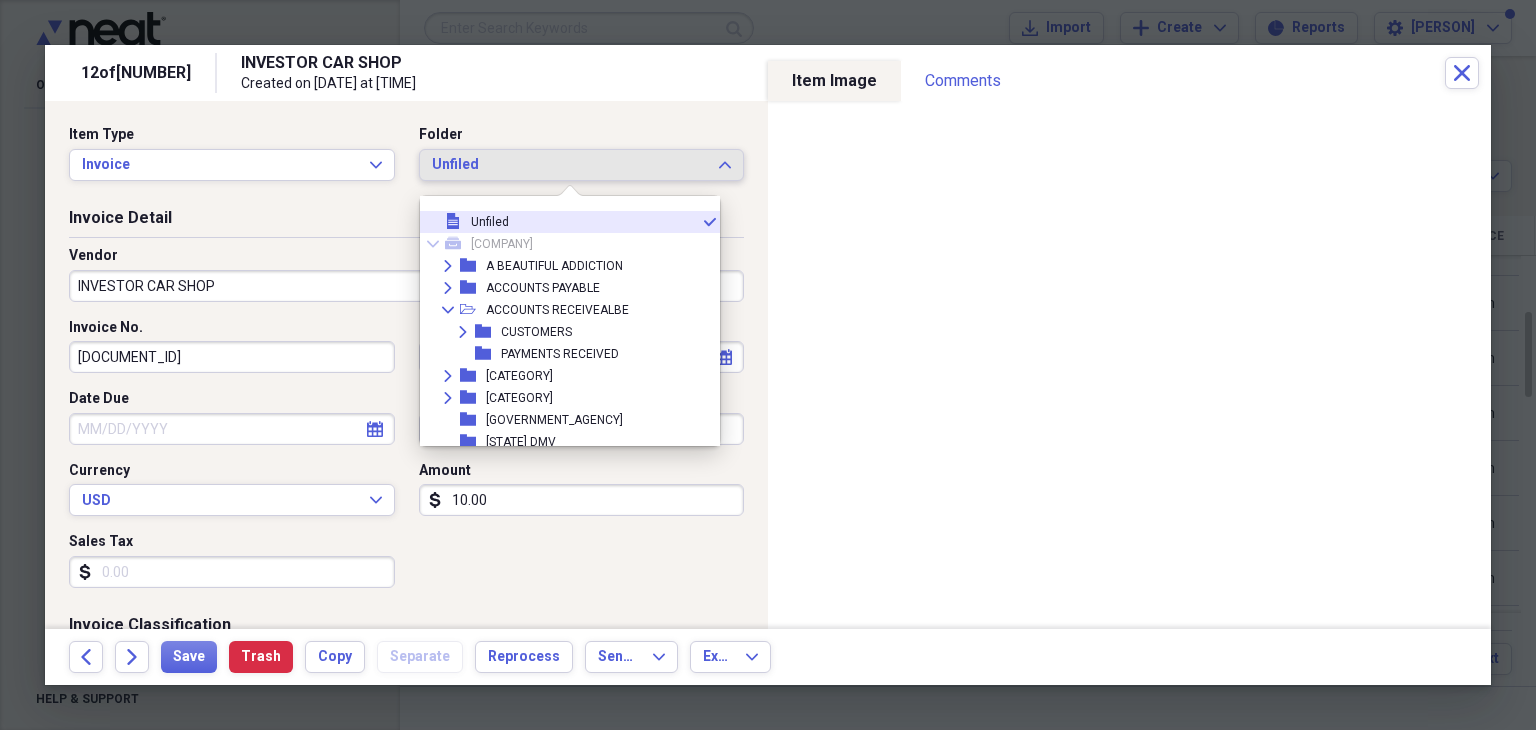 click 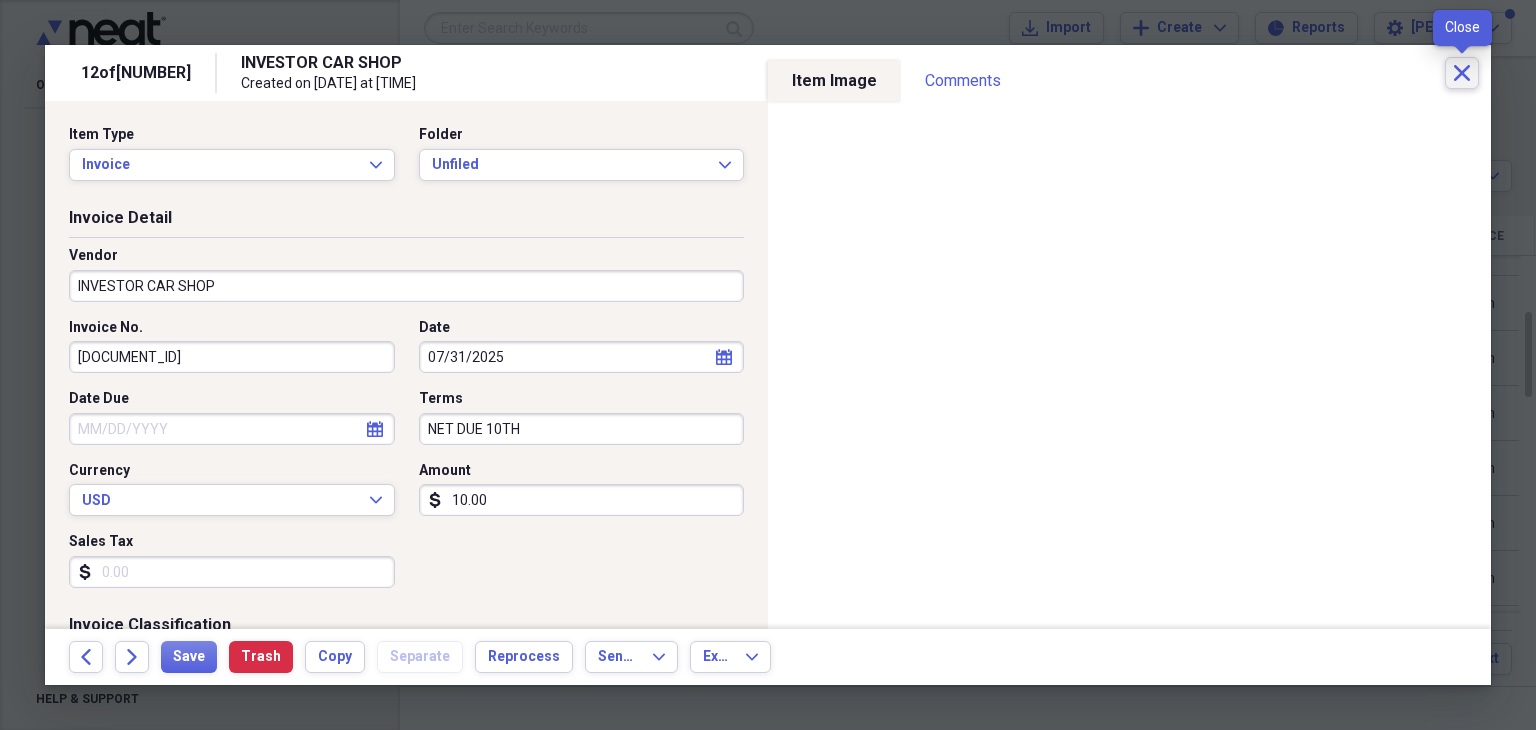 click on "Close" at bounding box center (1462, 73) 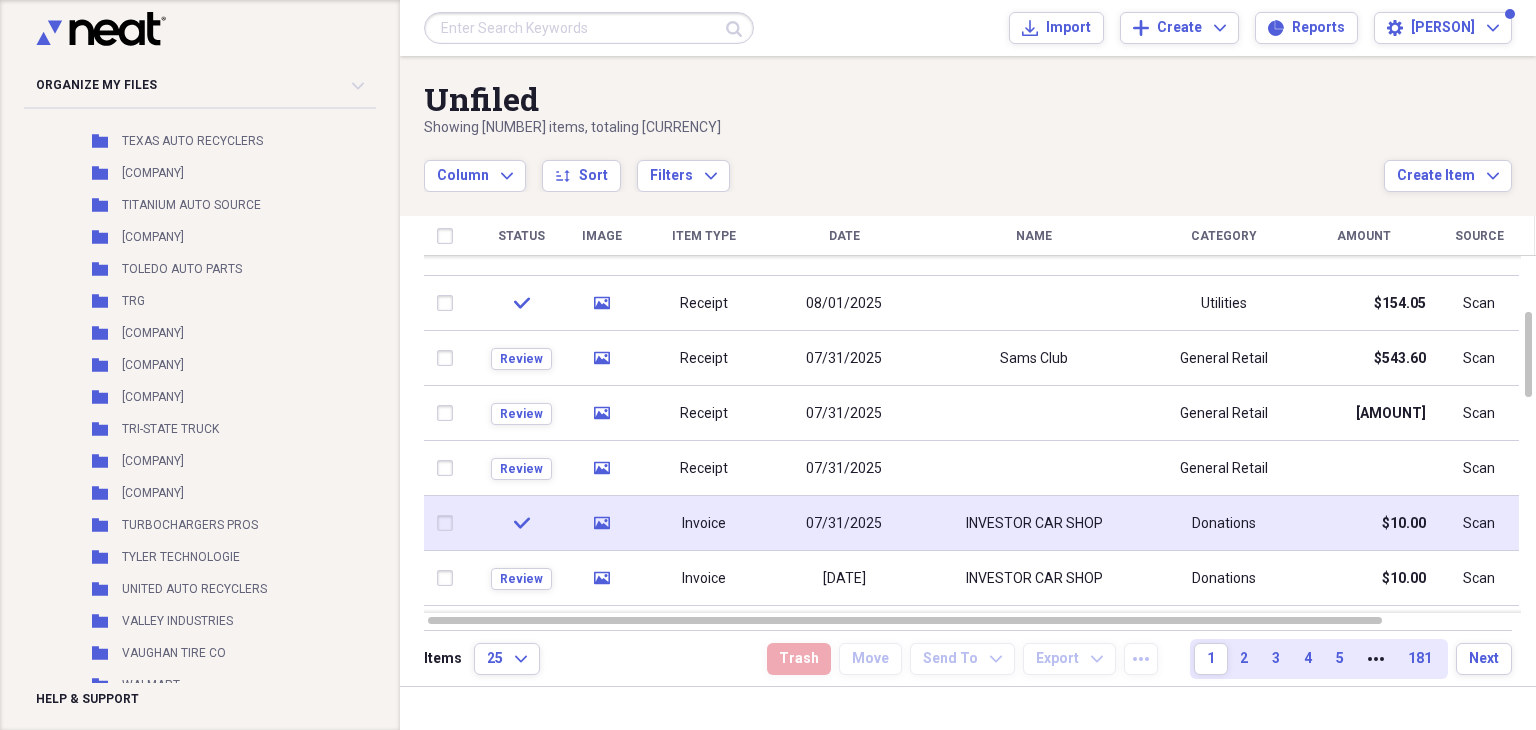 click 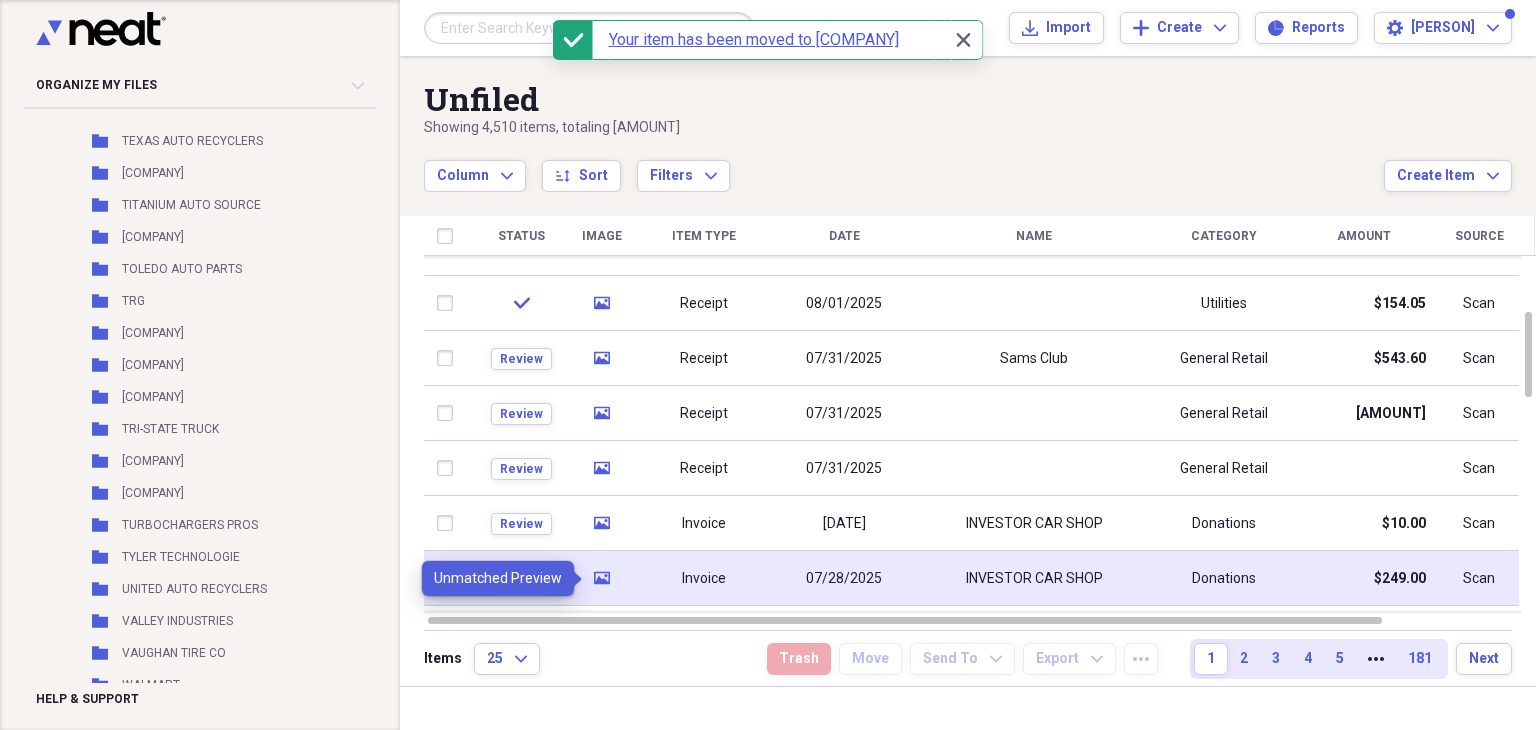 click on "media" 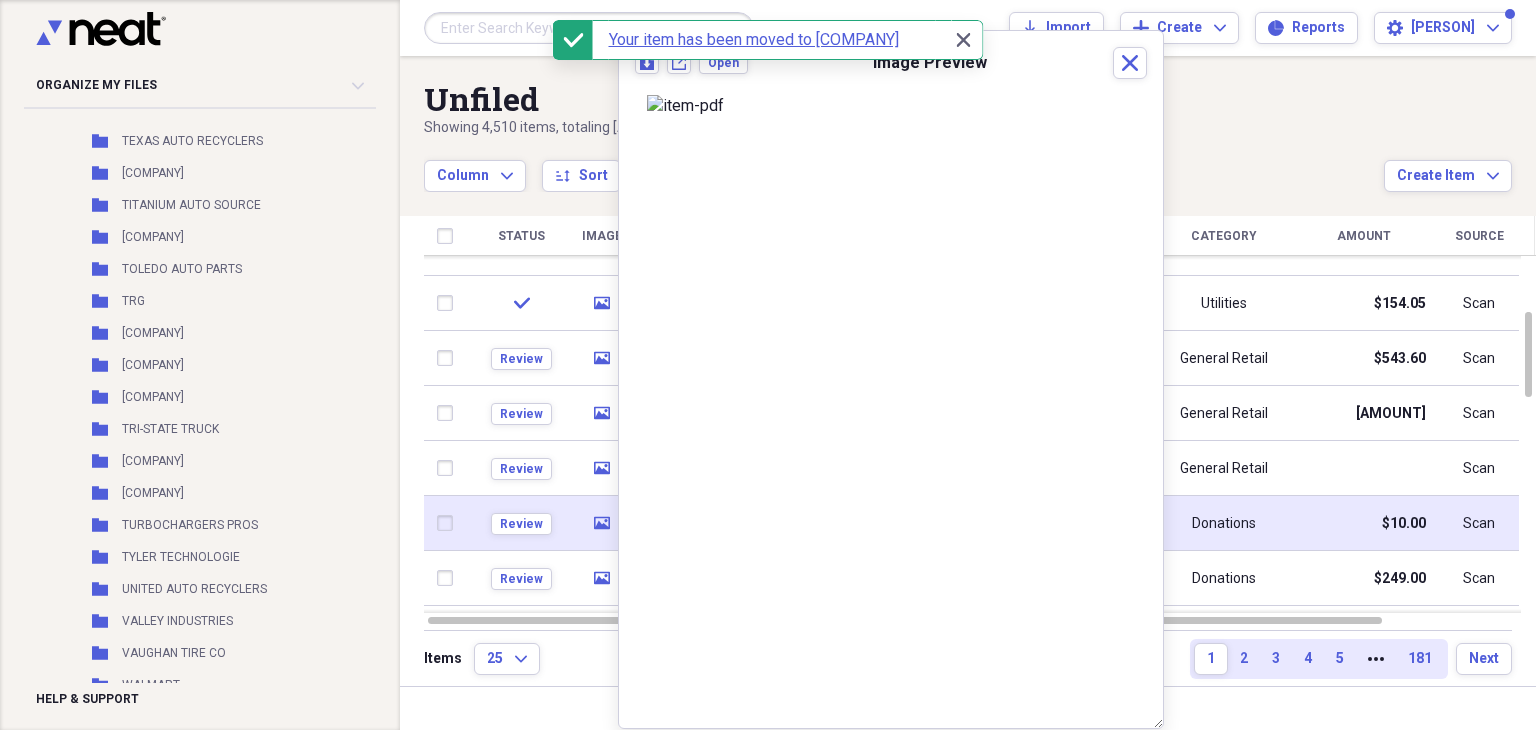 click 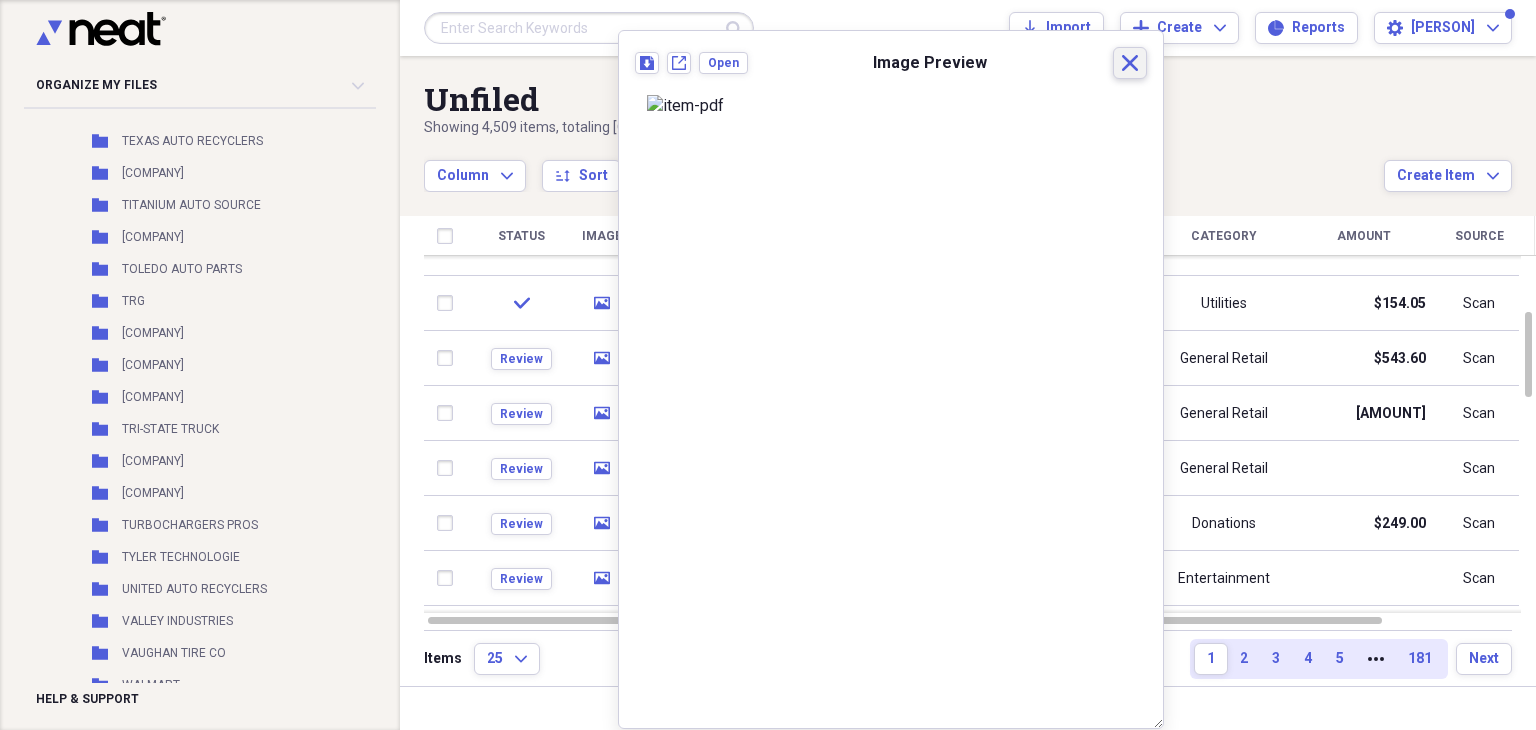click on "Close" at bounding box center (1130, 63) 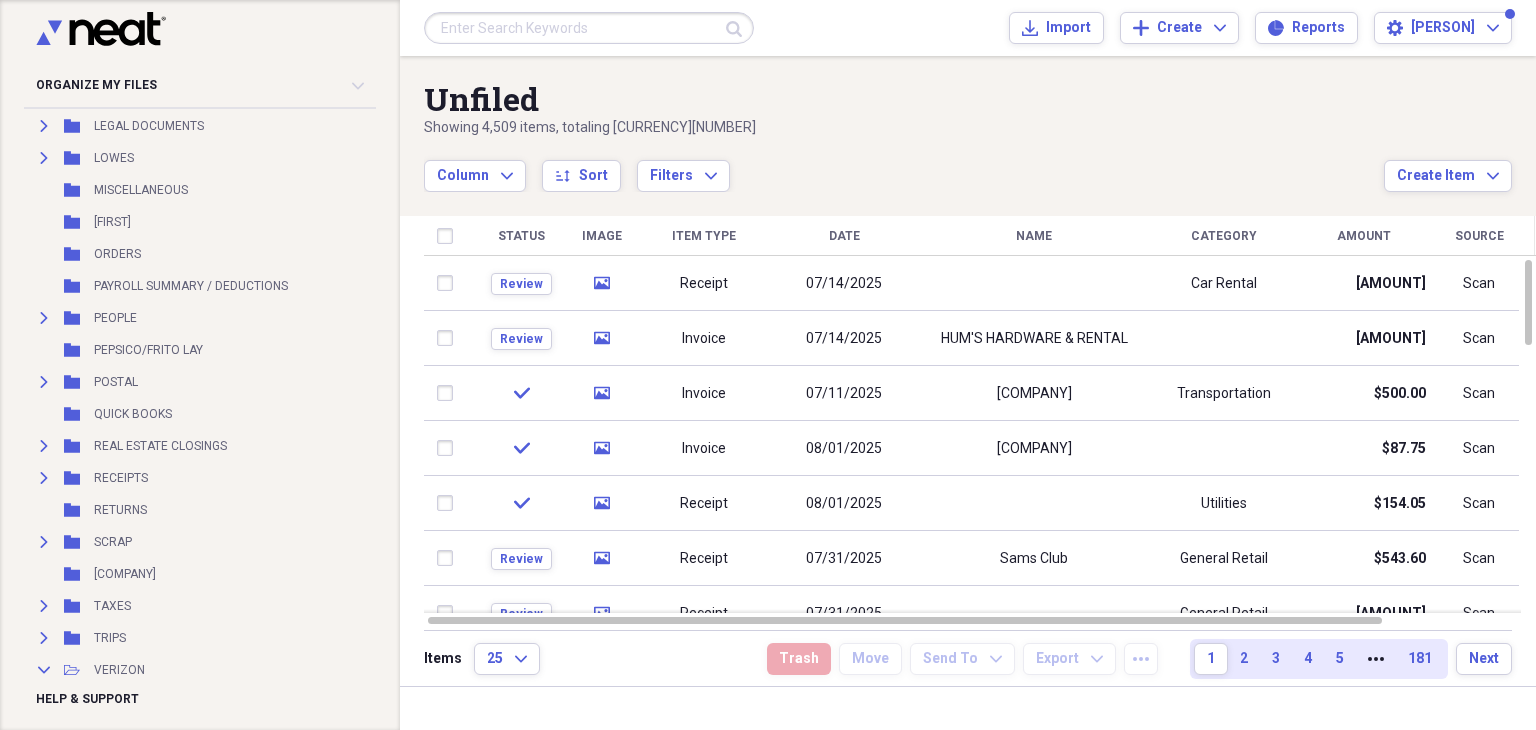 scroll, scrollTop: 12900, scrollLeft: 0, axis: vertical 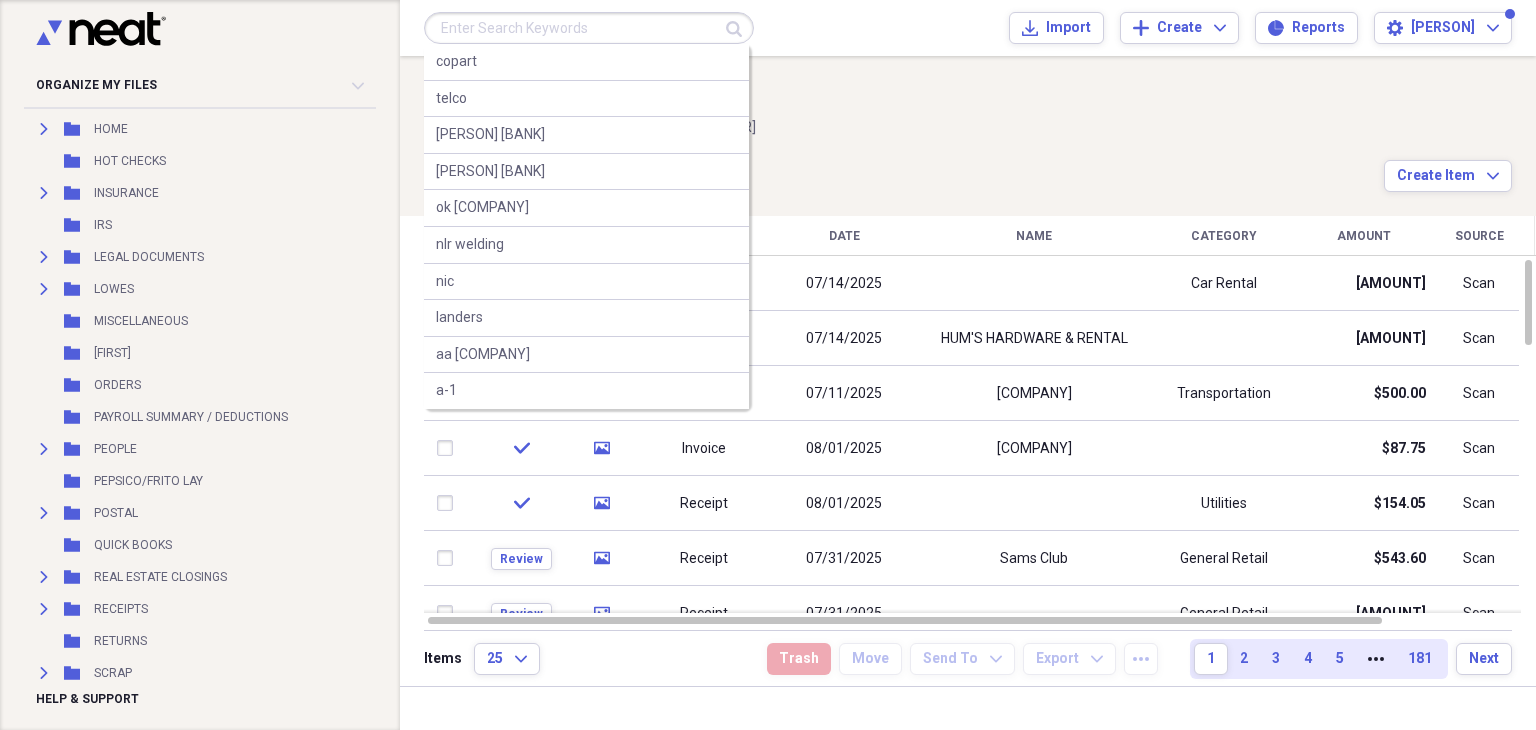 click at bounding box center [589, 28] 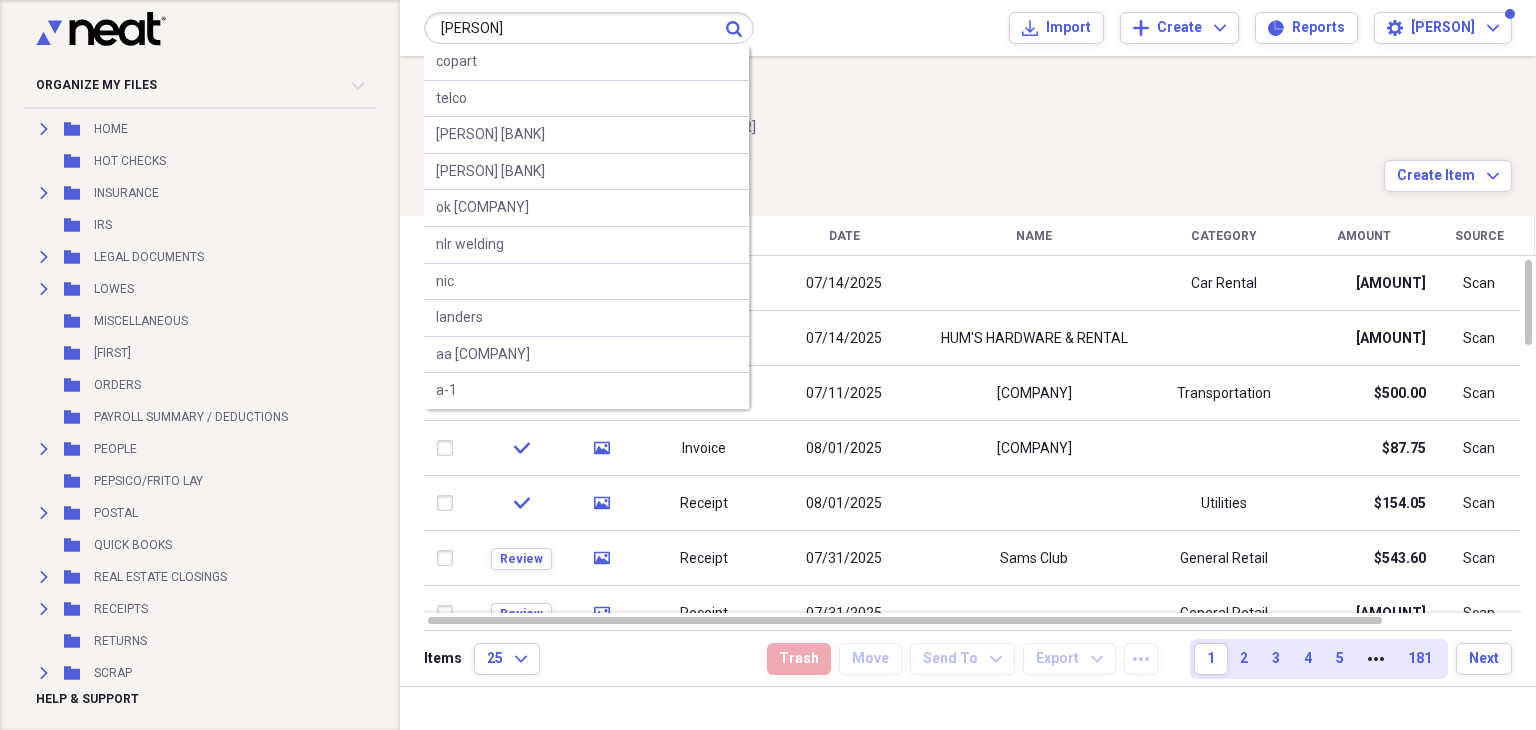 type on "[FIRST]" 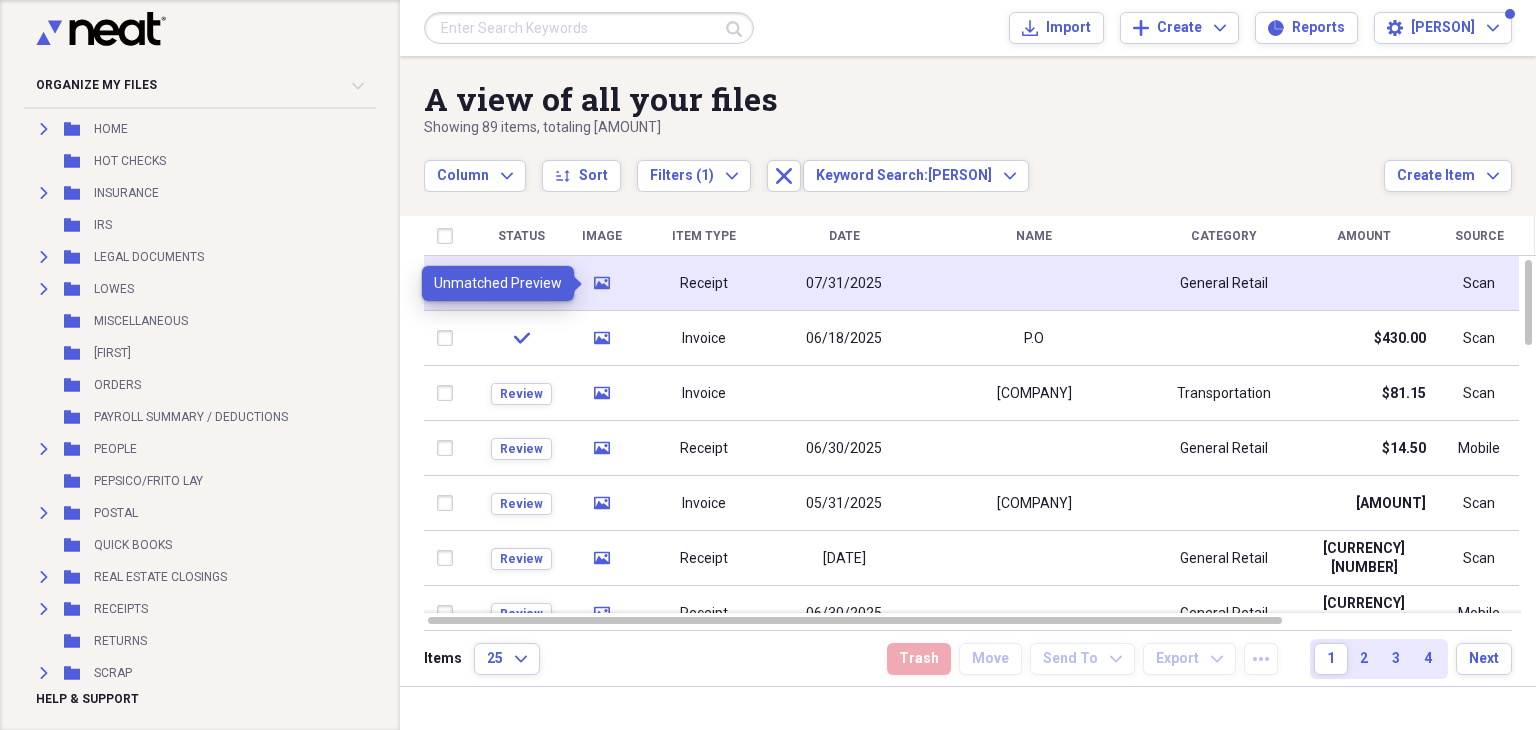 click 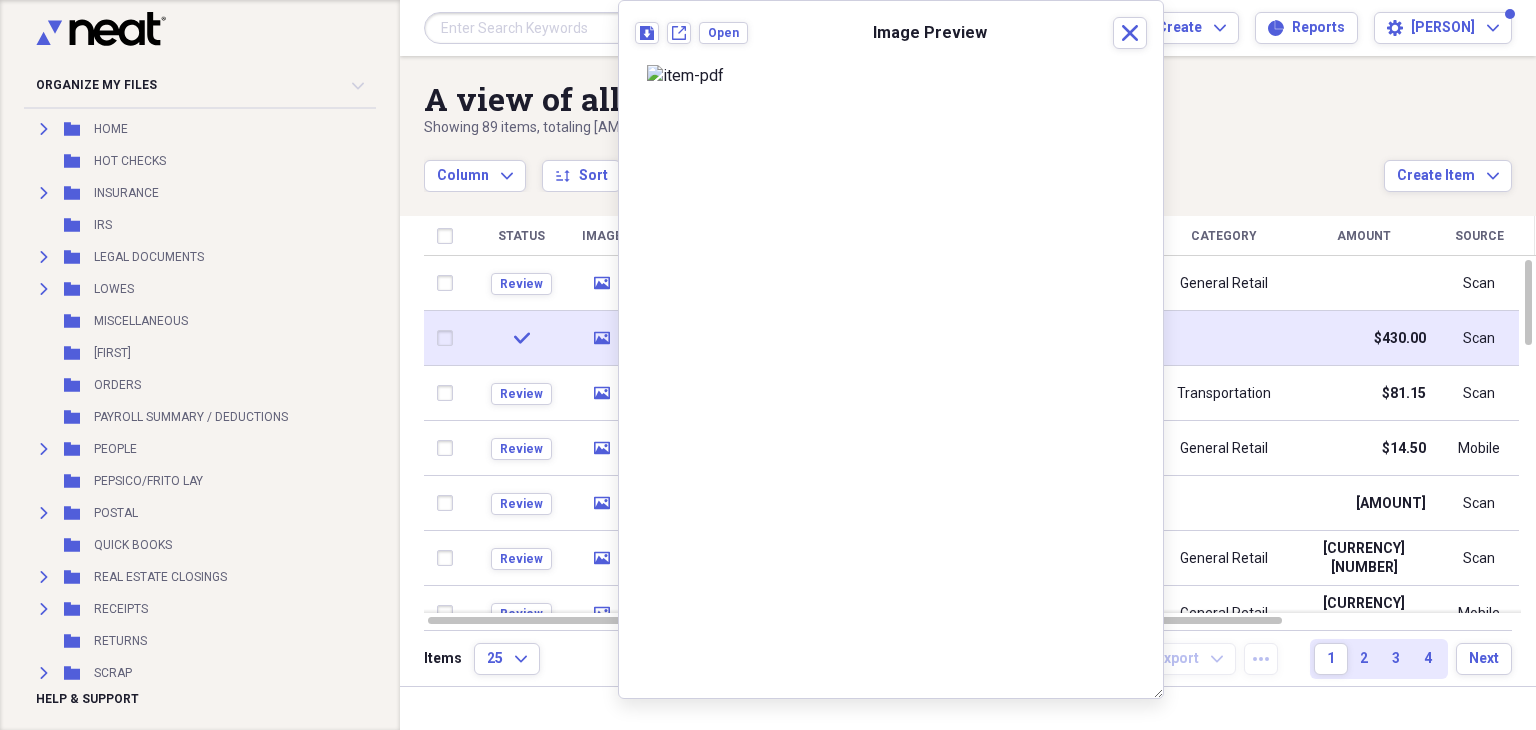 click on "media" 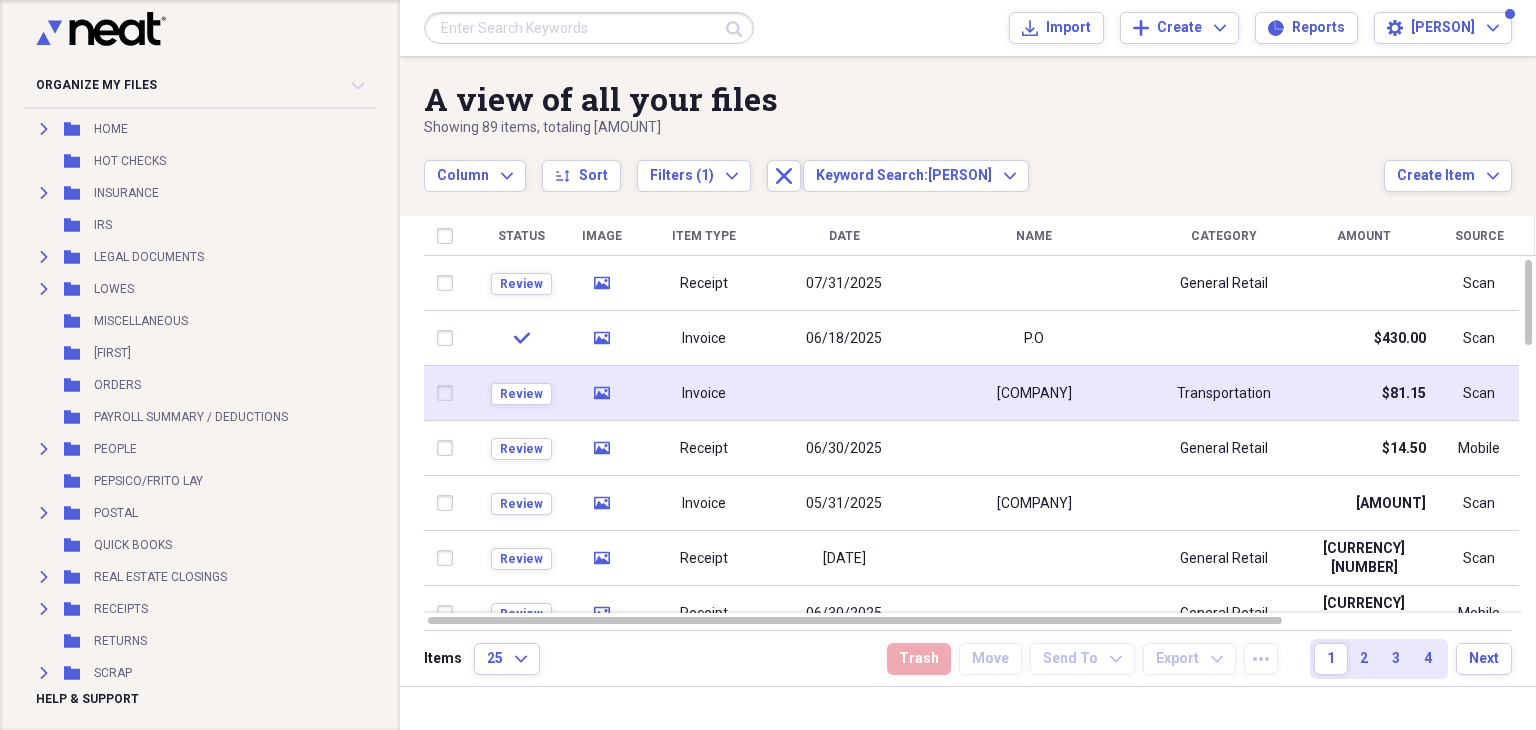 click 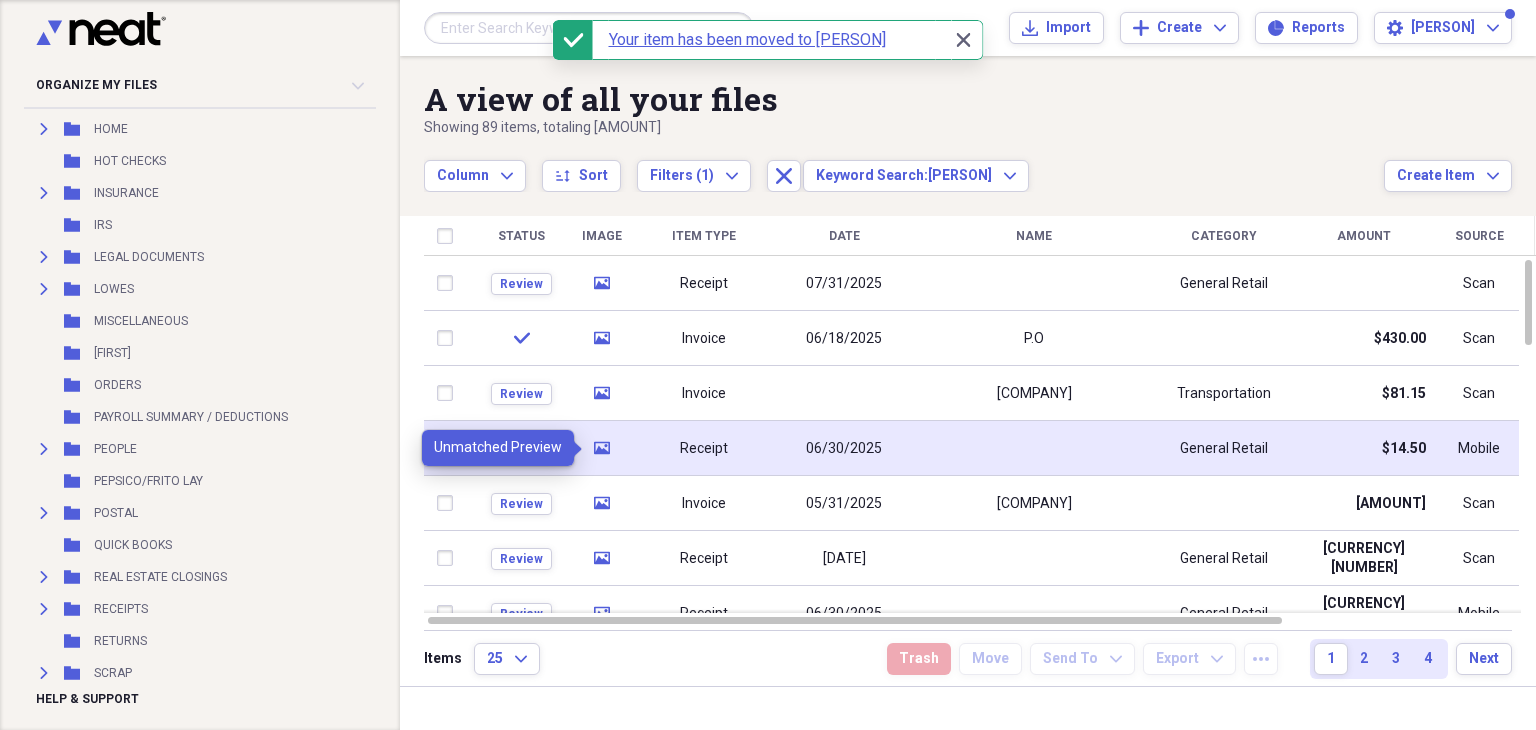 click 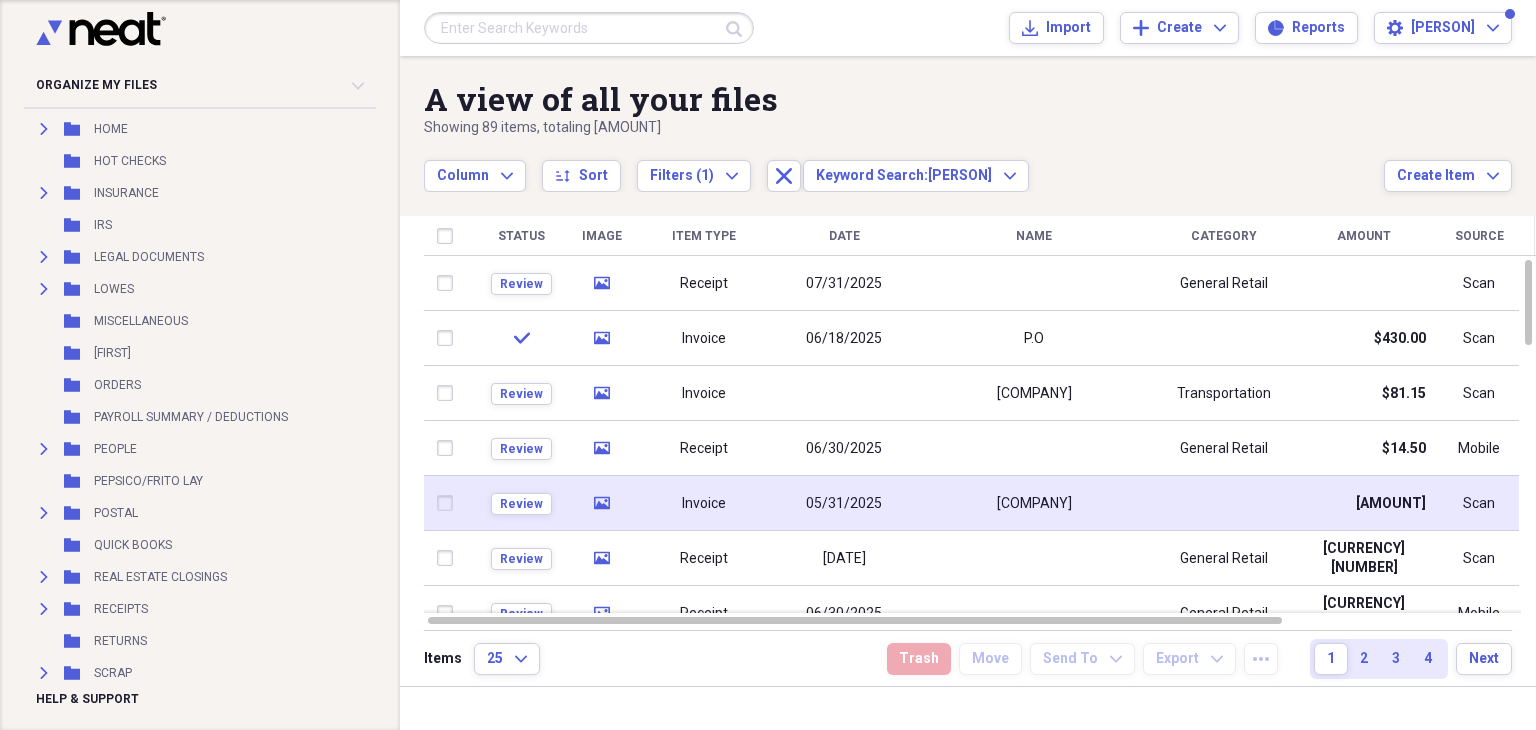 click 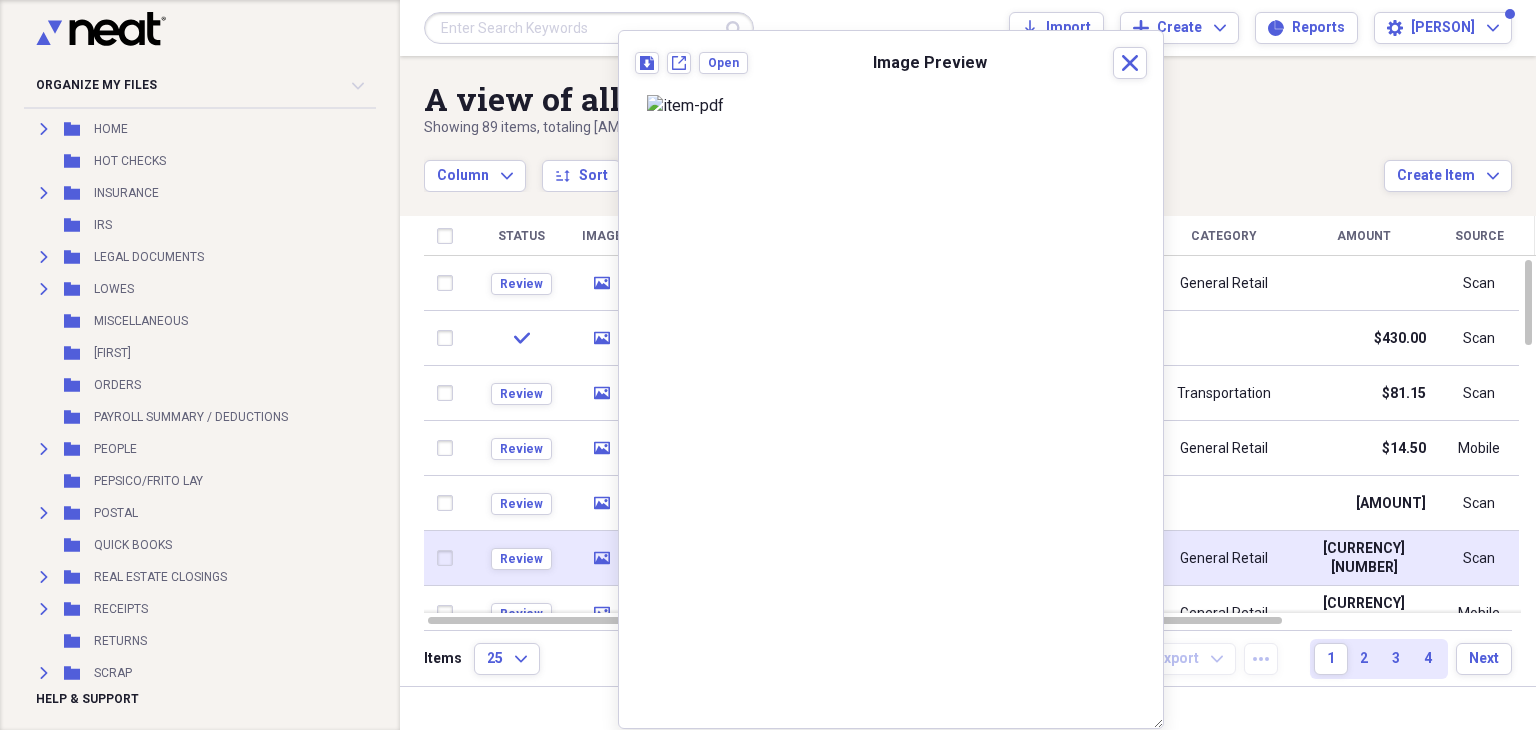 click 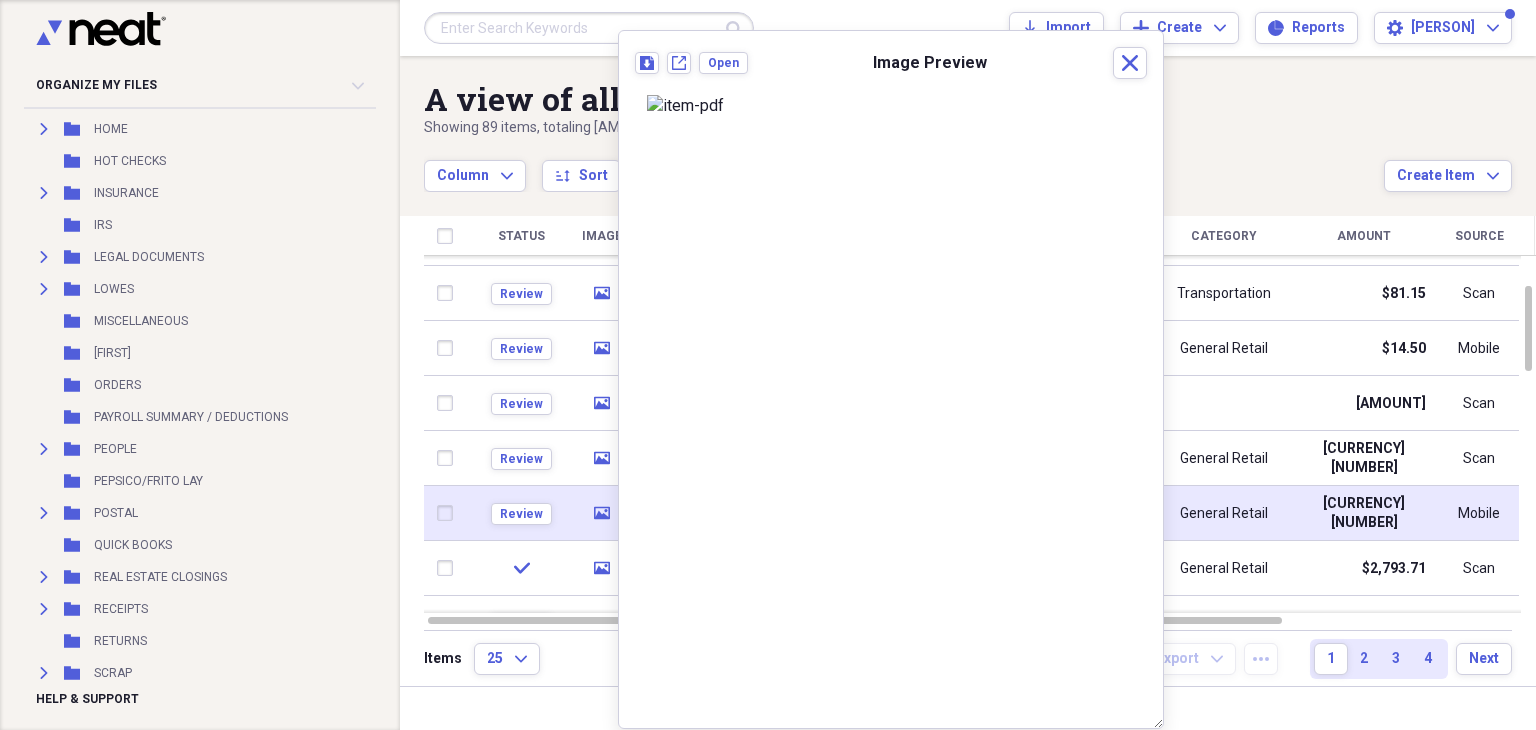 click on "media" 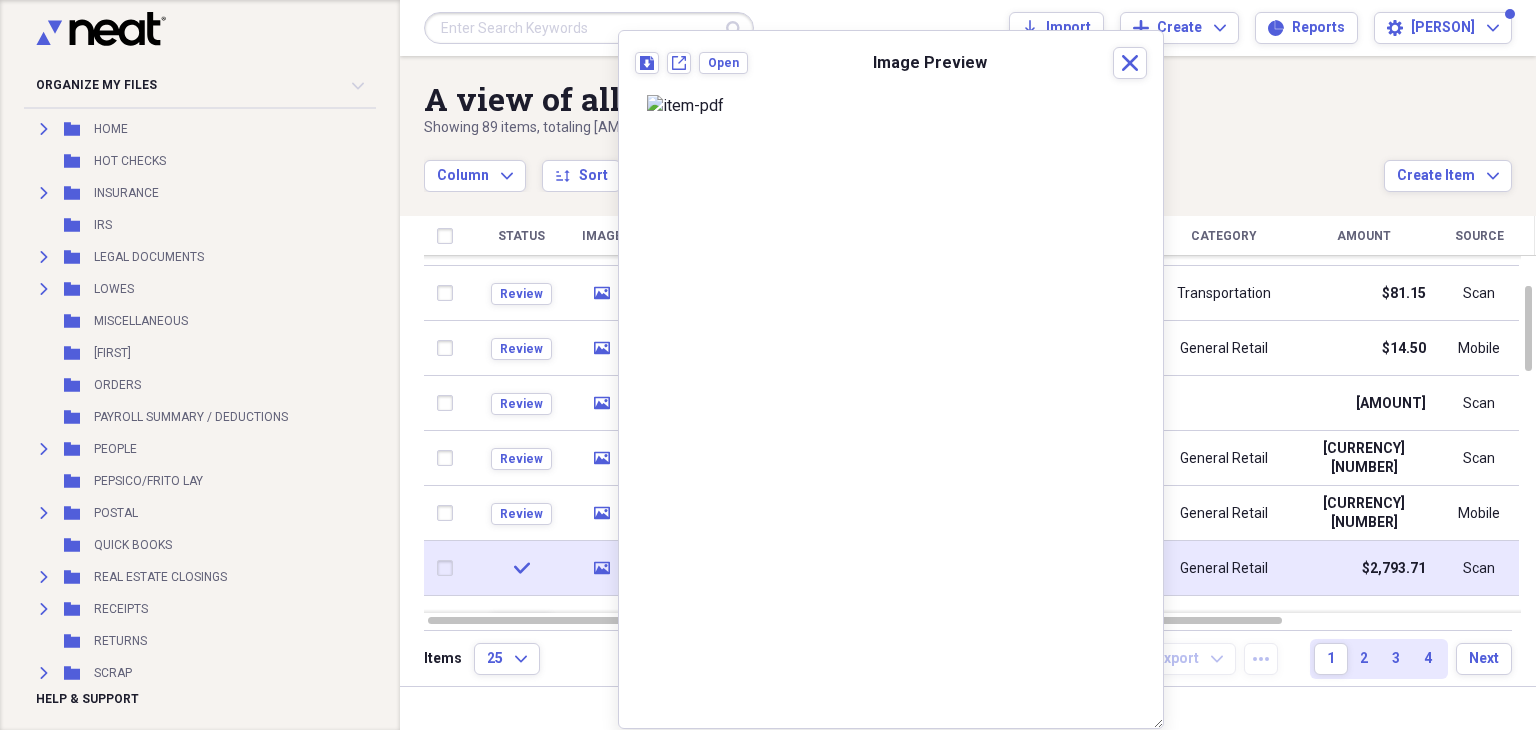 click on "media" 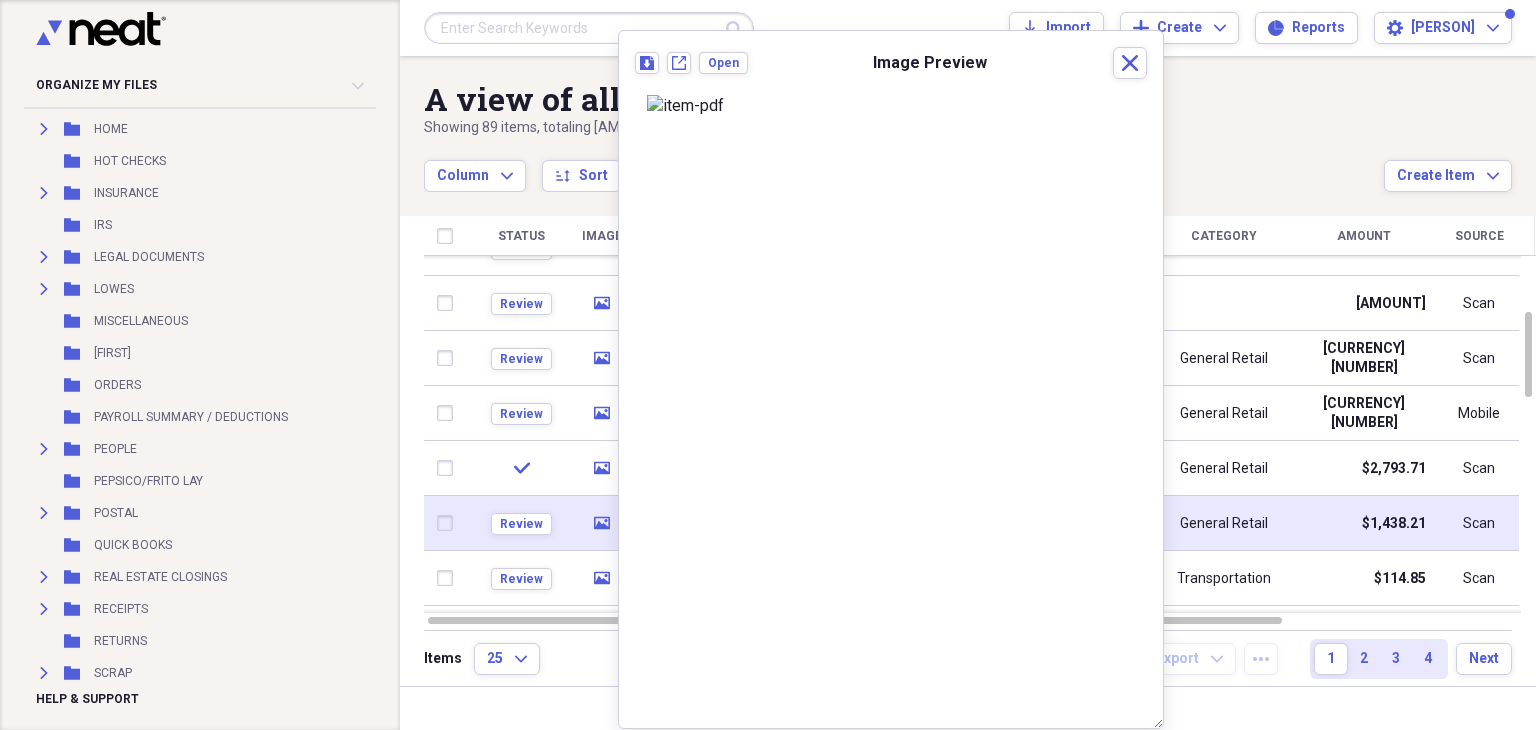 click on "media" 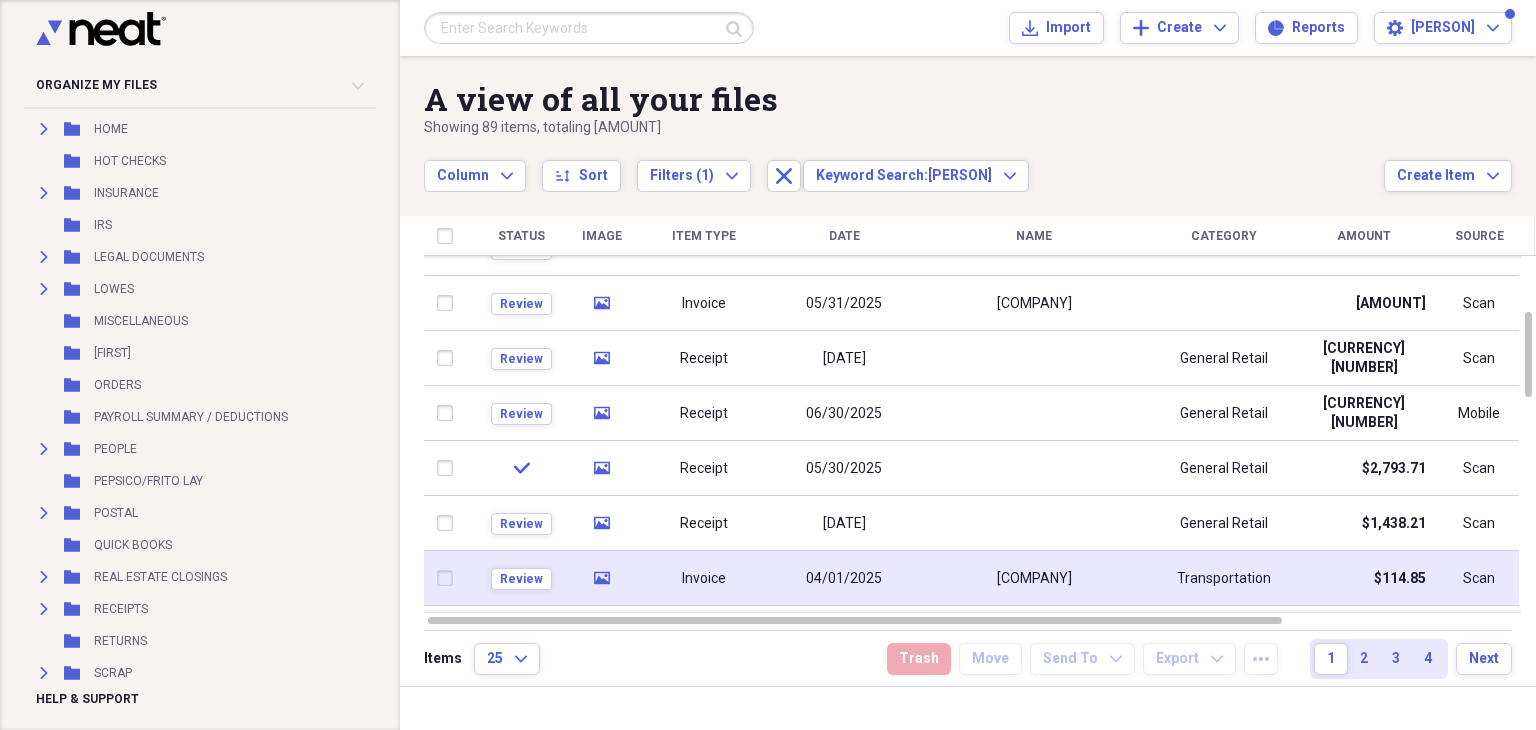 click on "media" 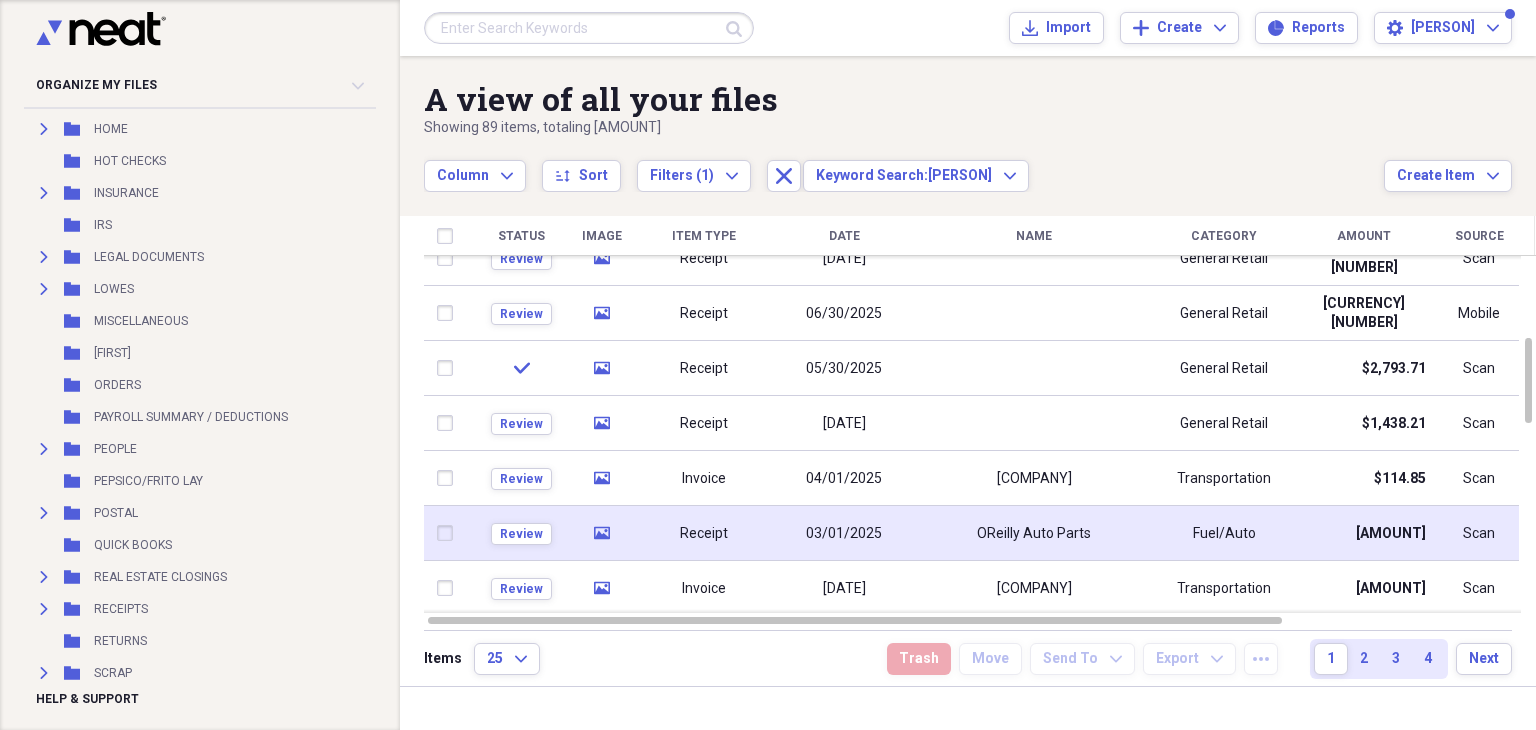 click 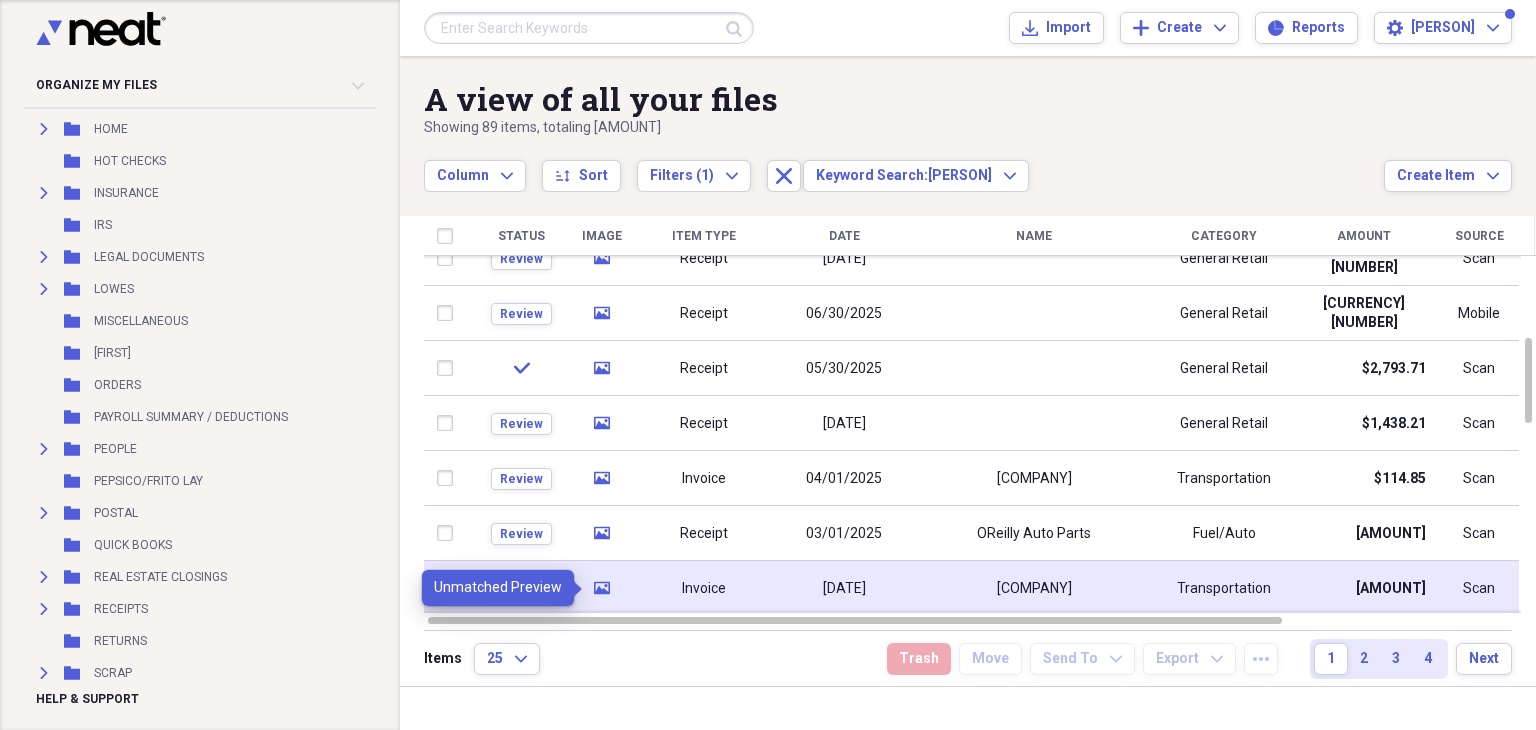 click on "media" 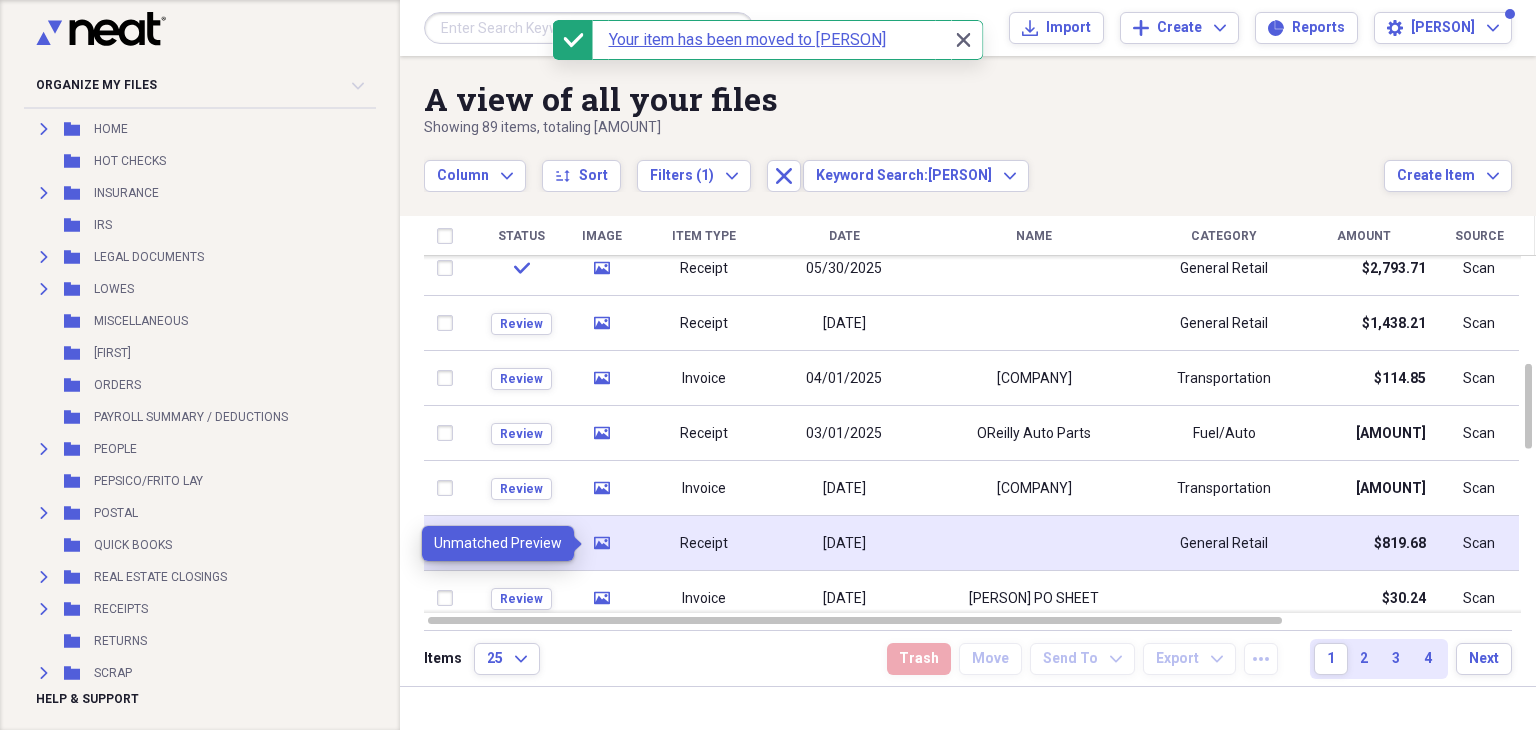 click on "media" 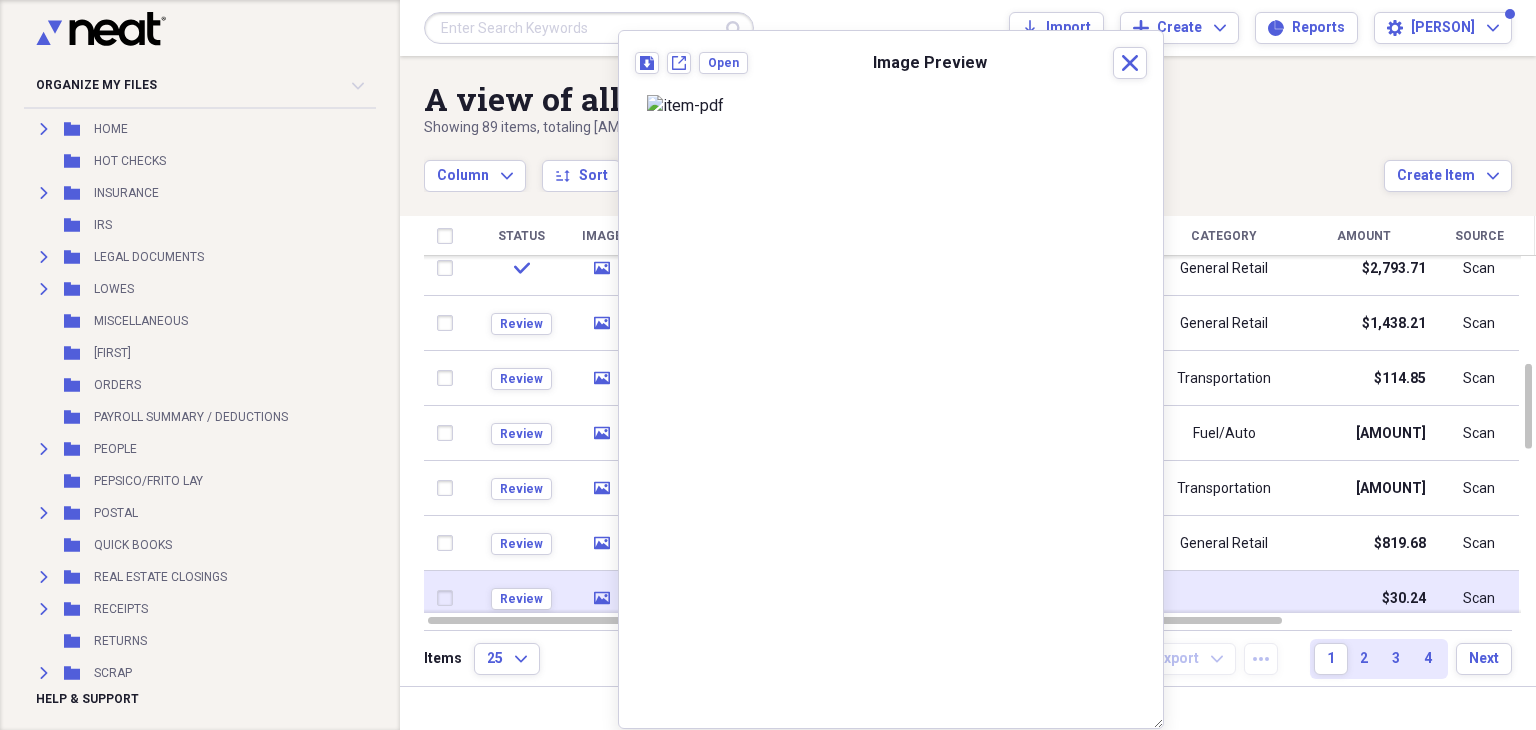 click on "media" 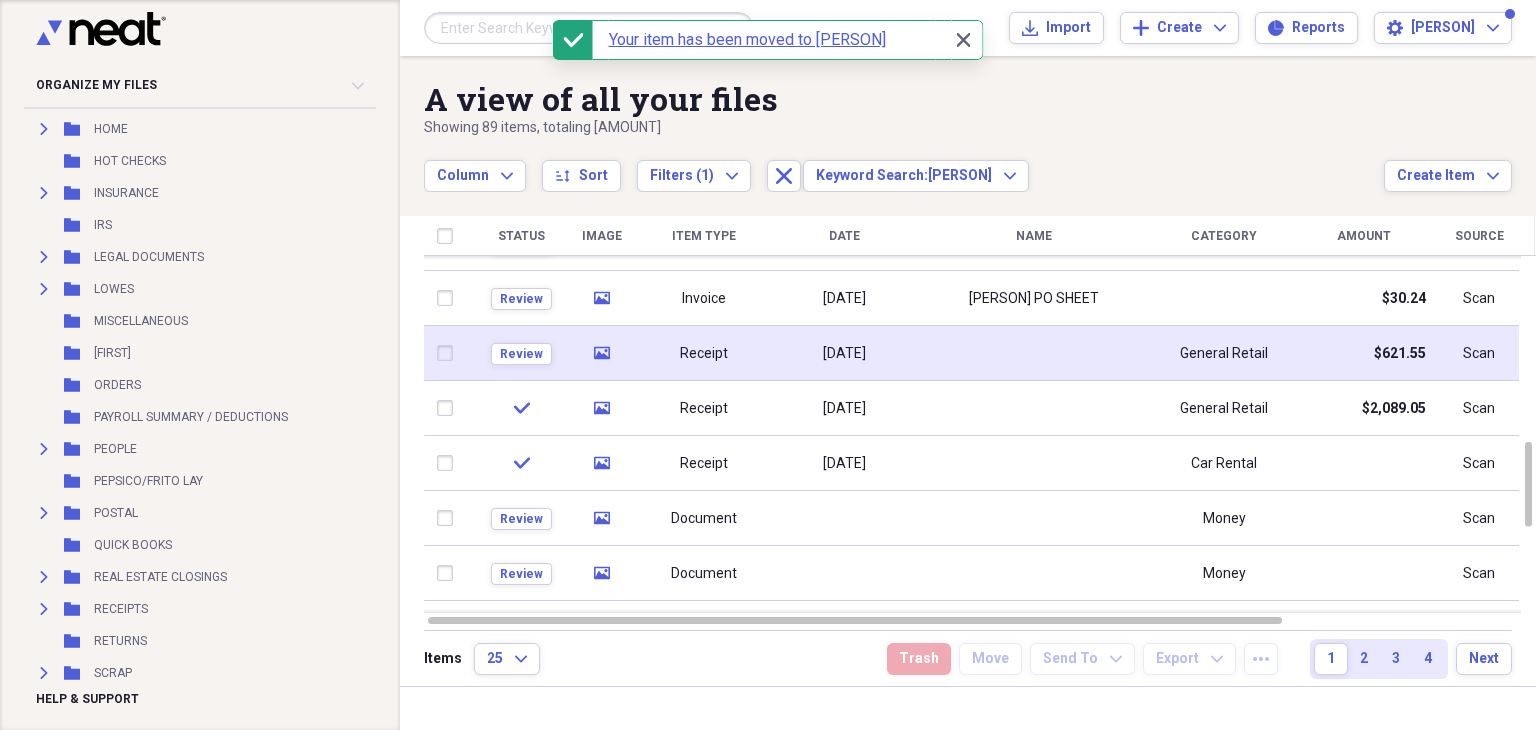 click on "media" 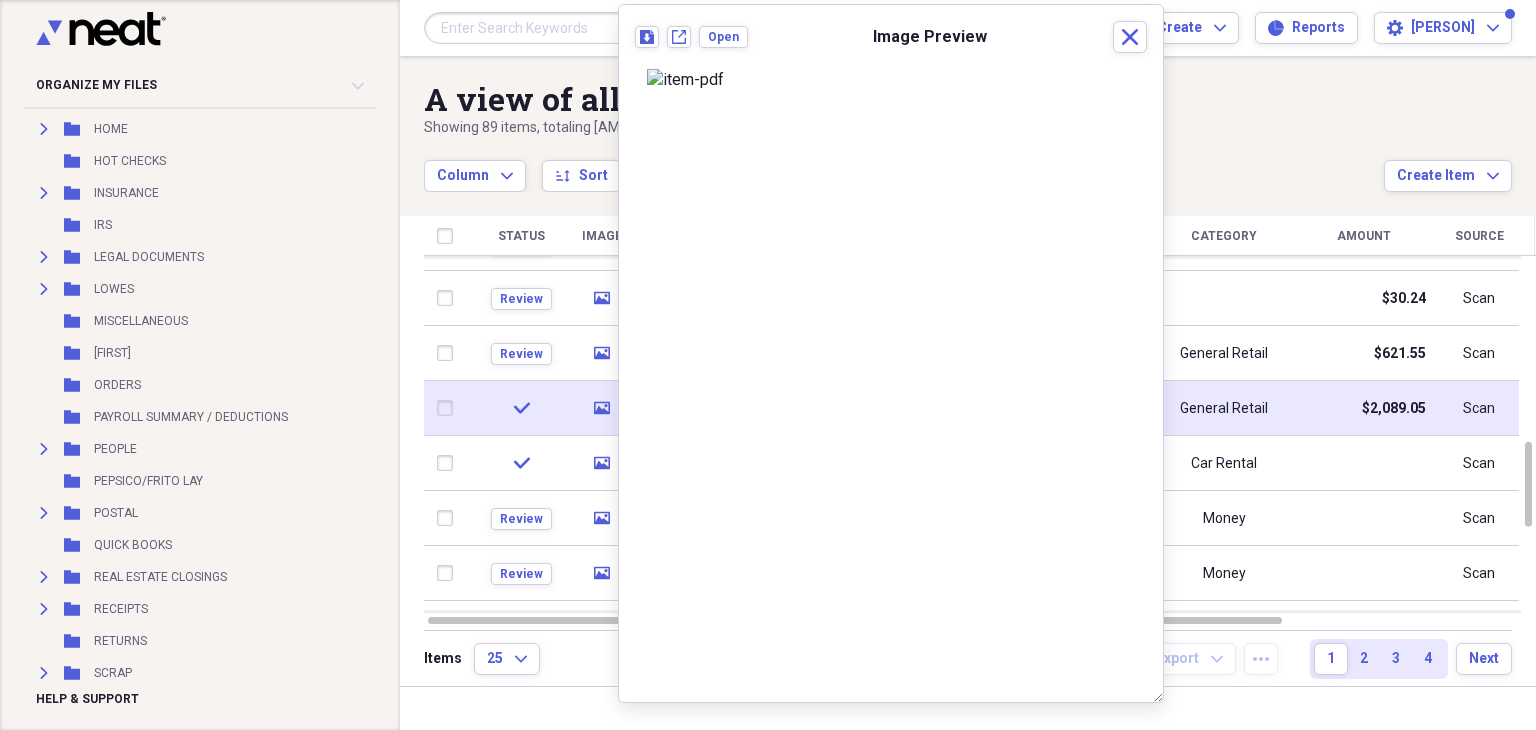 click on "media" 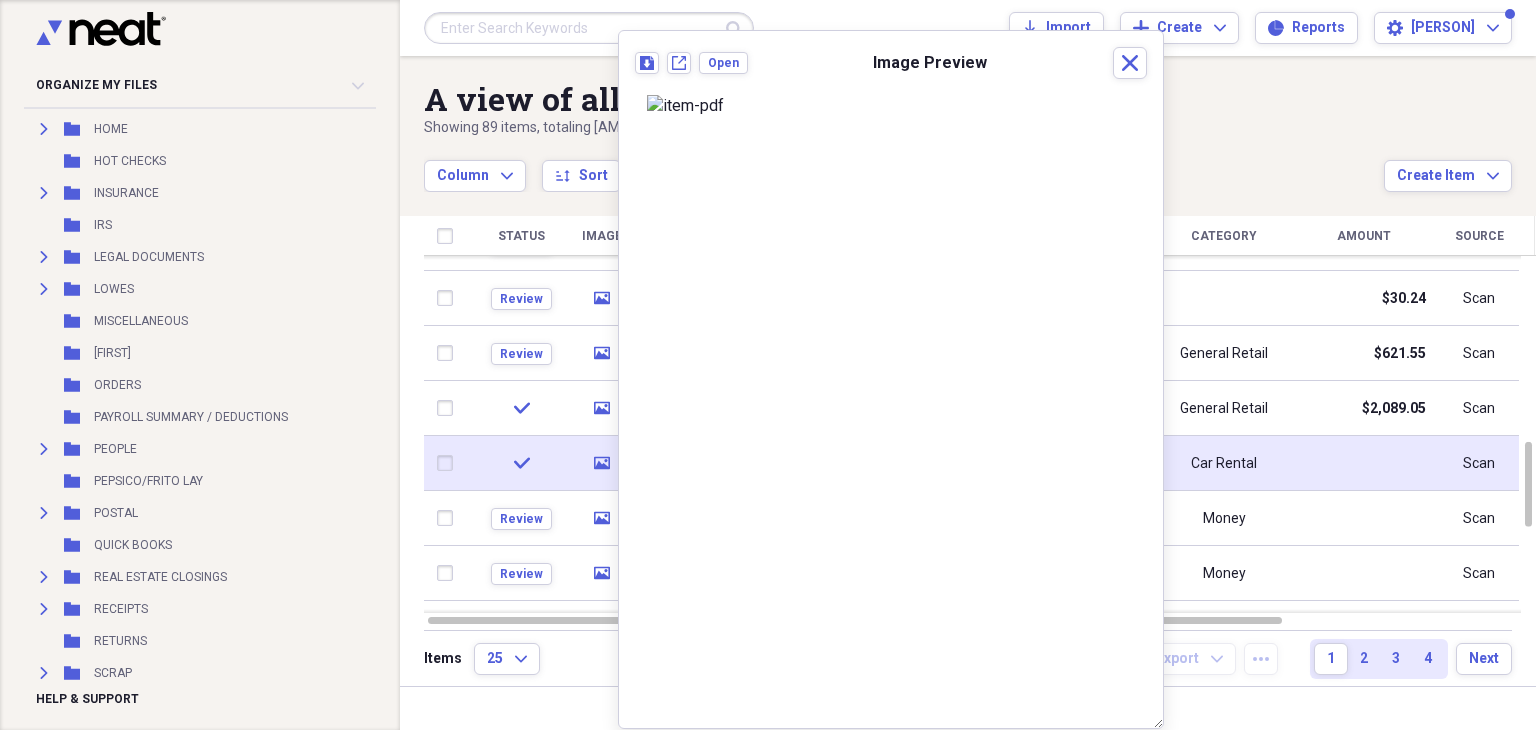 click 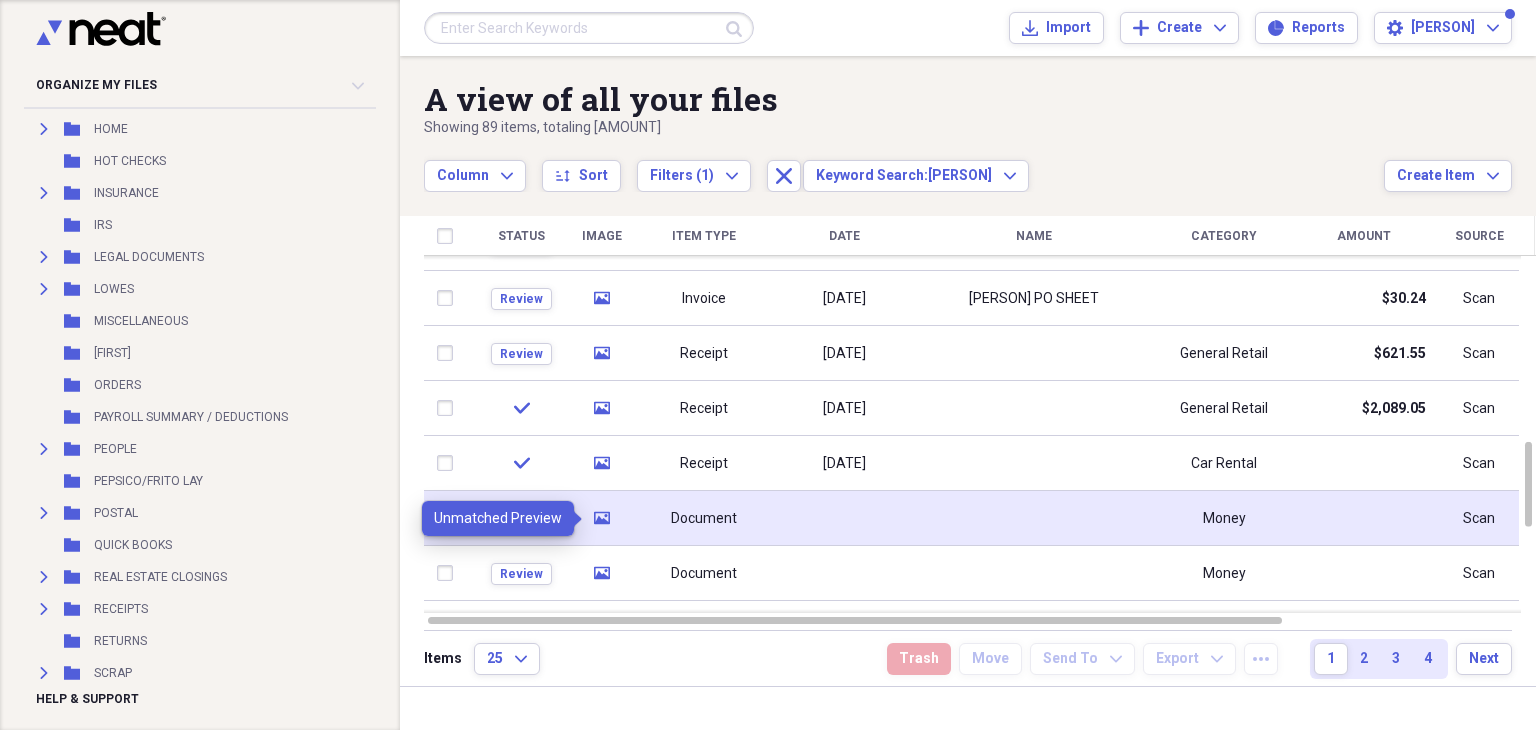 click on "media" 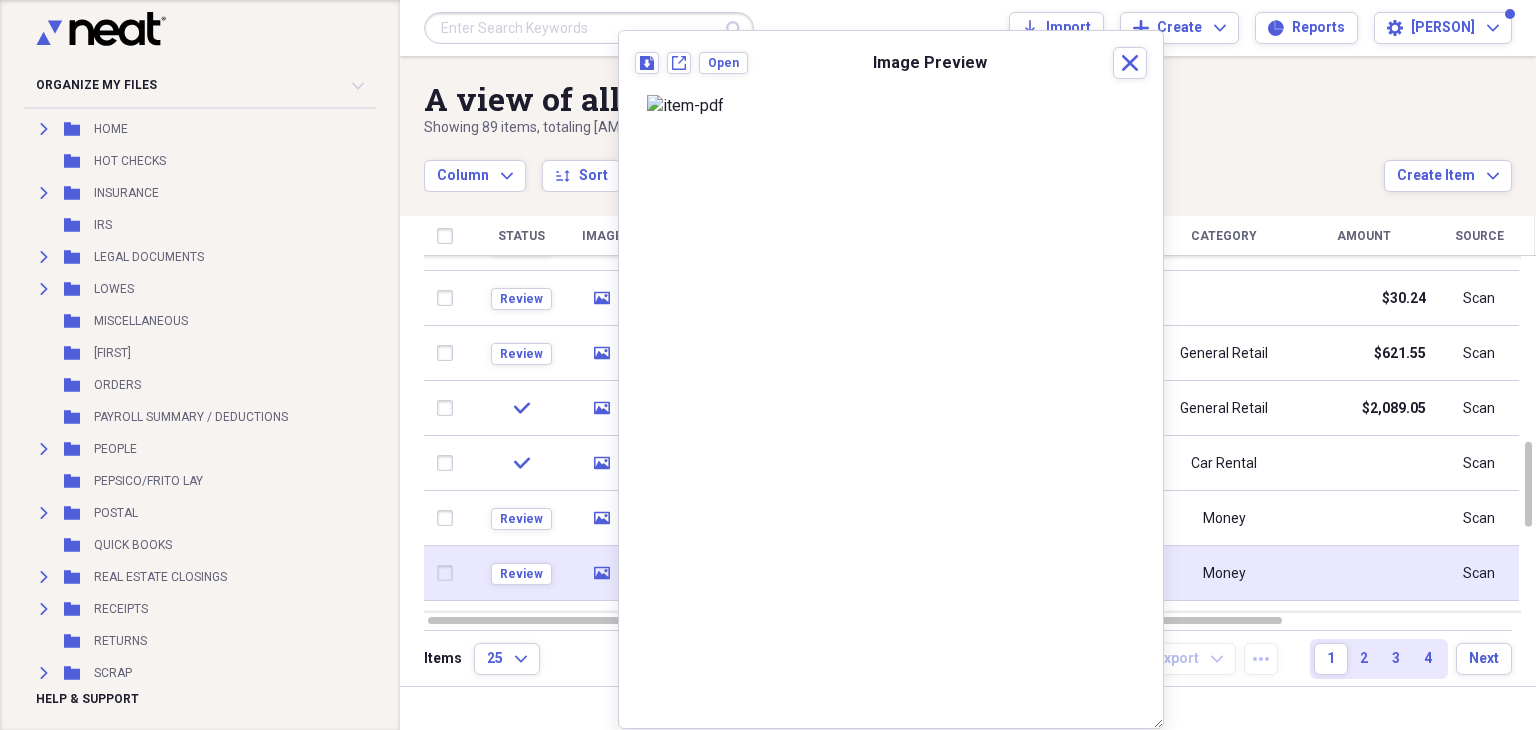 click on "media" 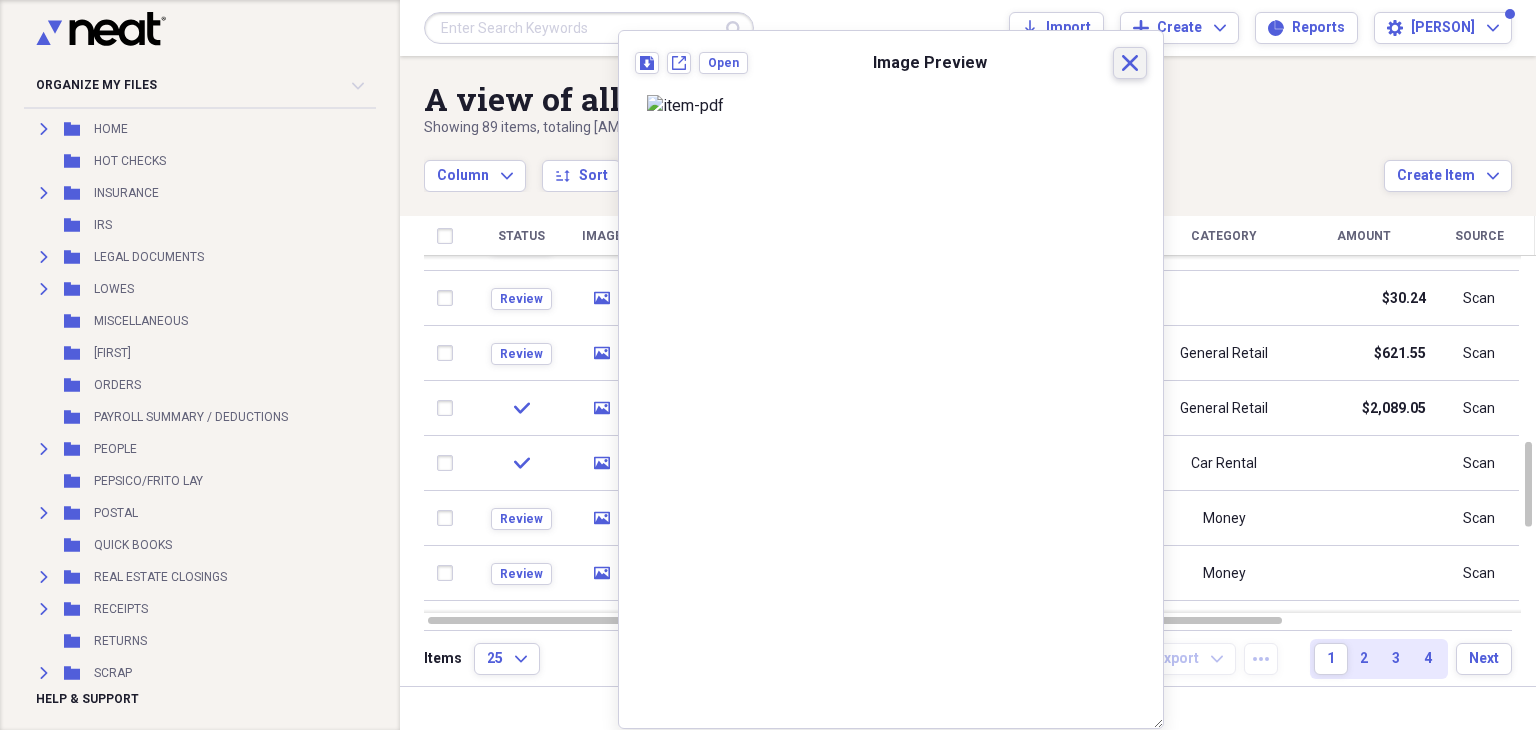 click on "Close" at bounding box center [1130, 63] 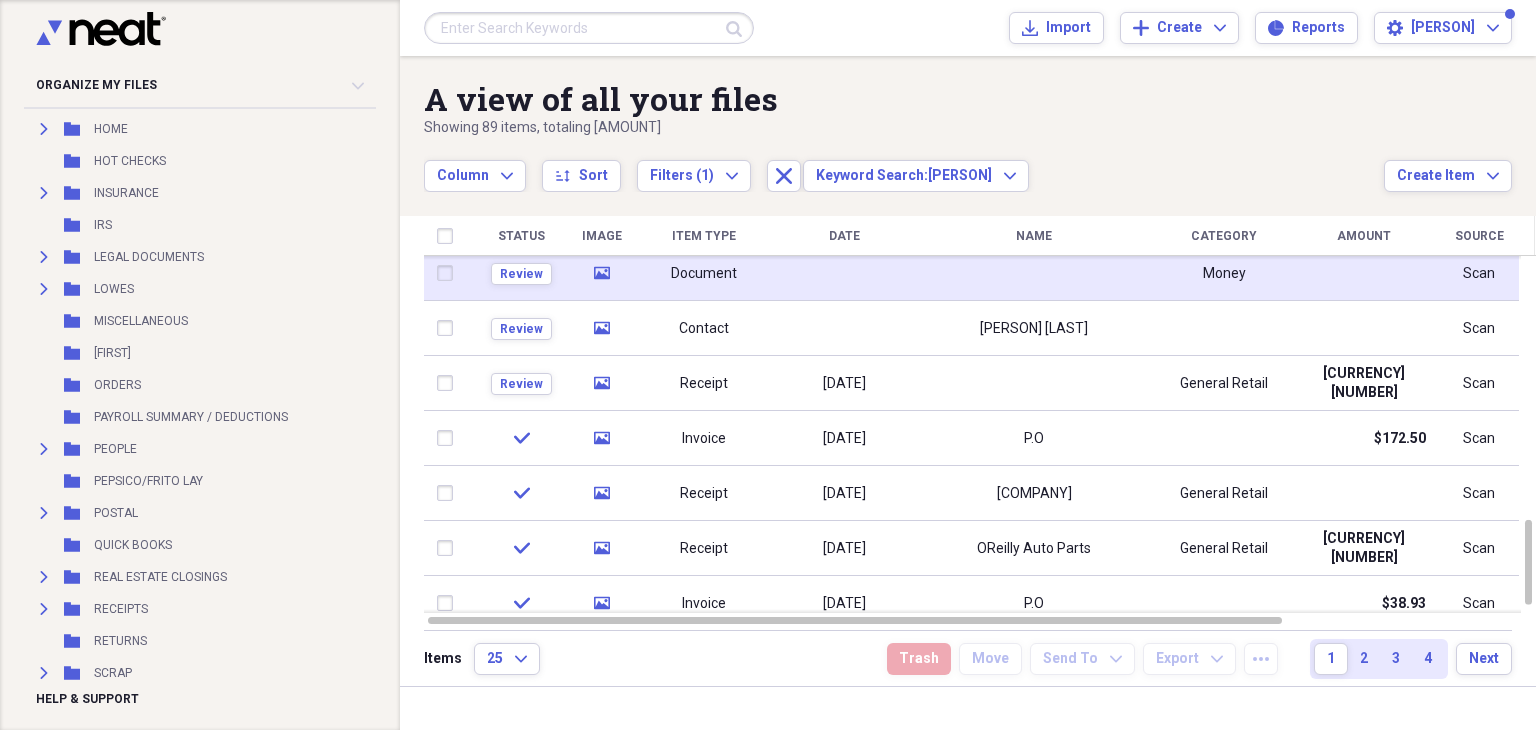 click 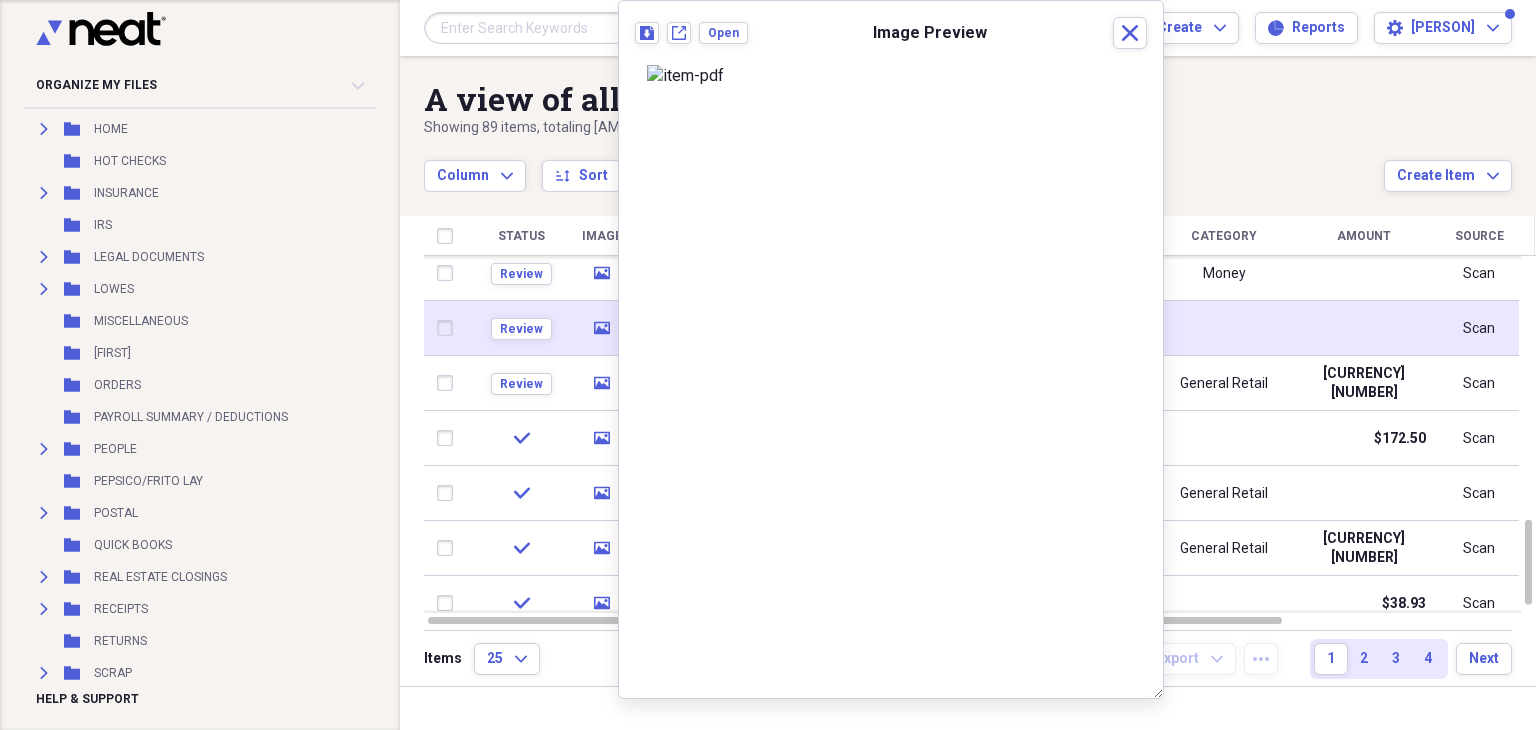 click on "media" 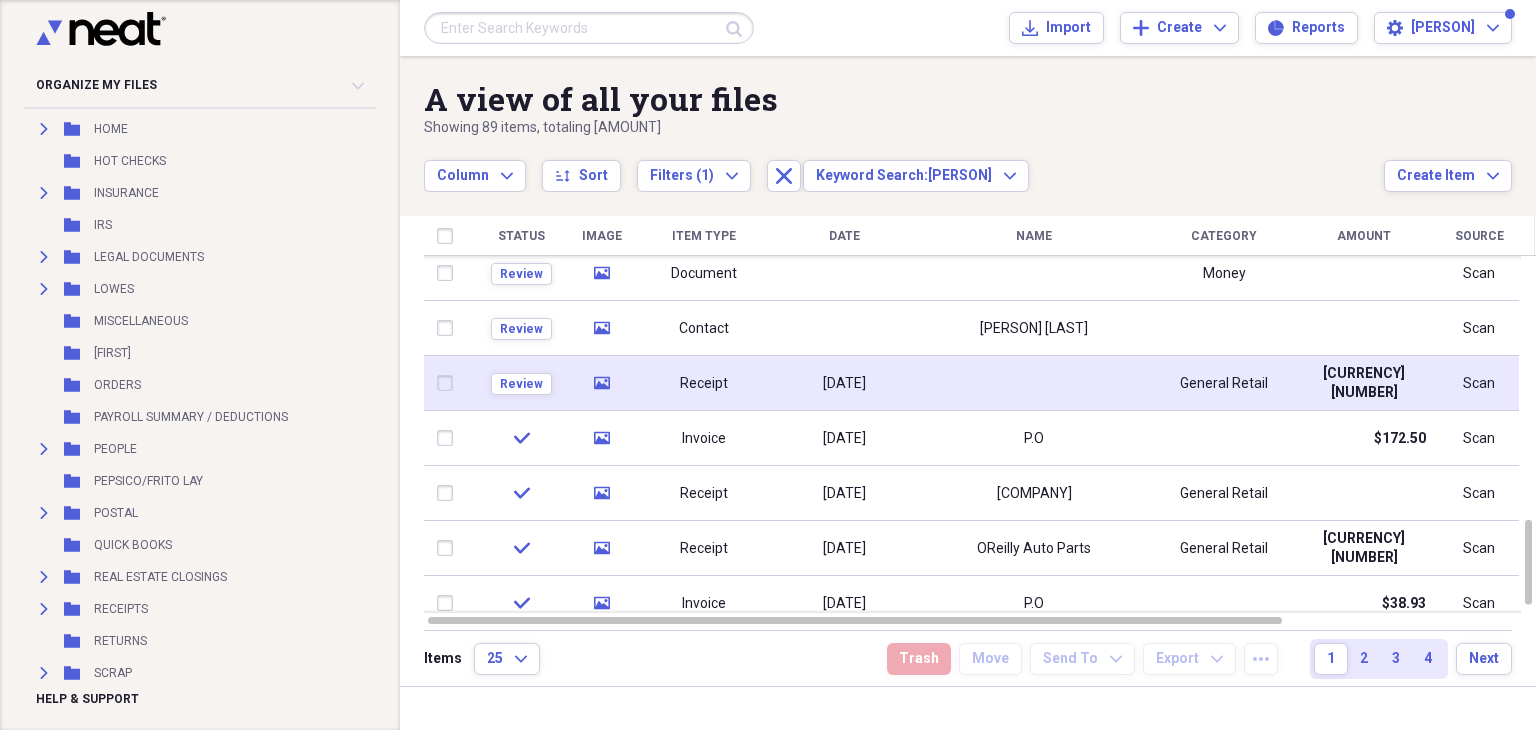 click on "media" 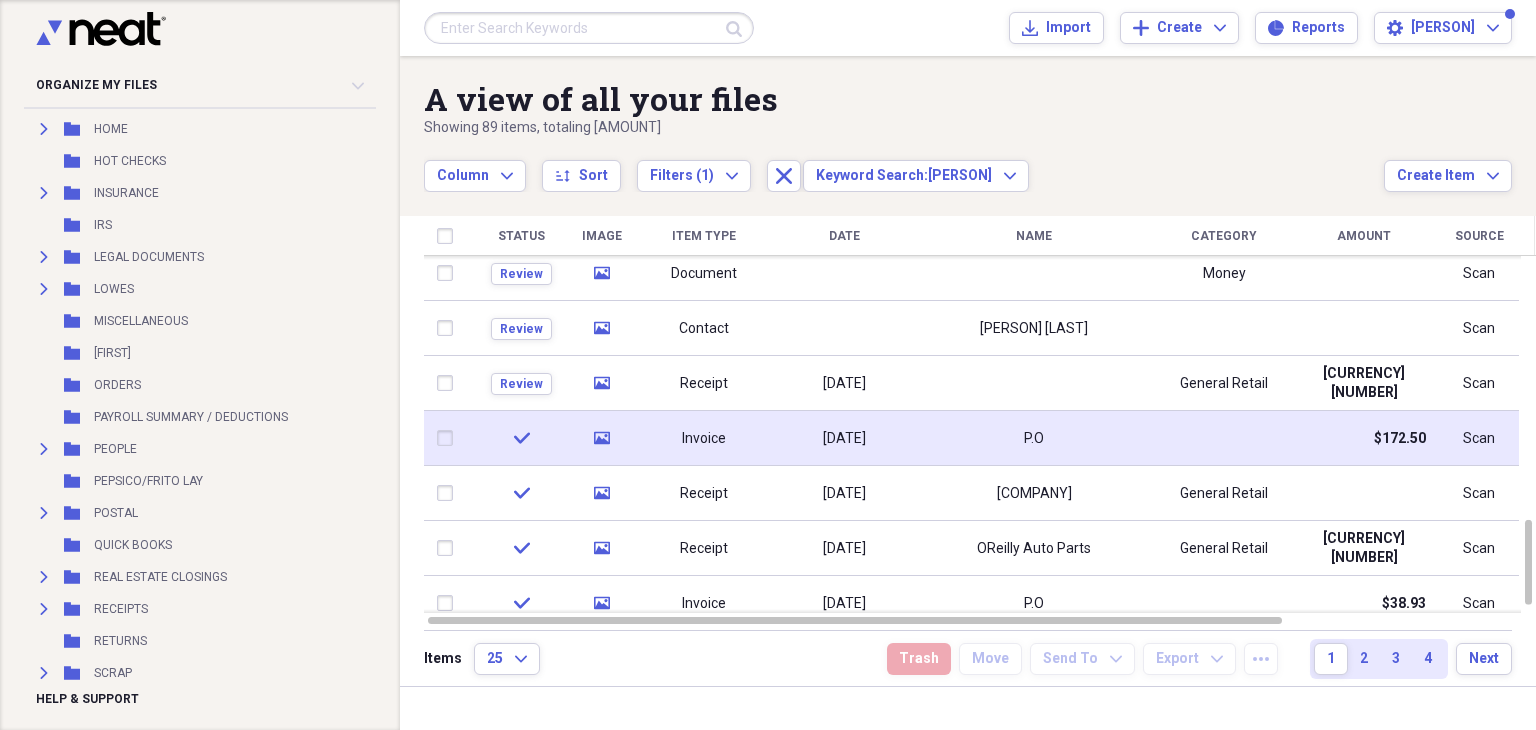 click on "media" 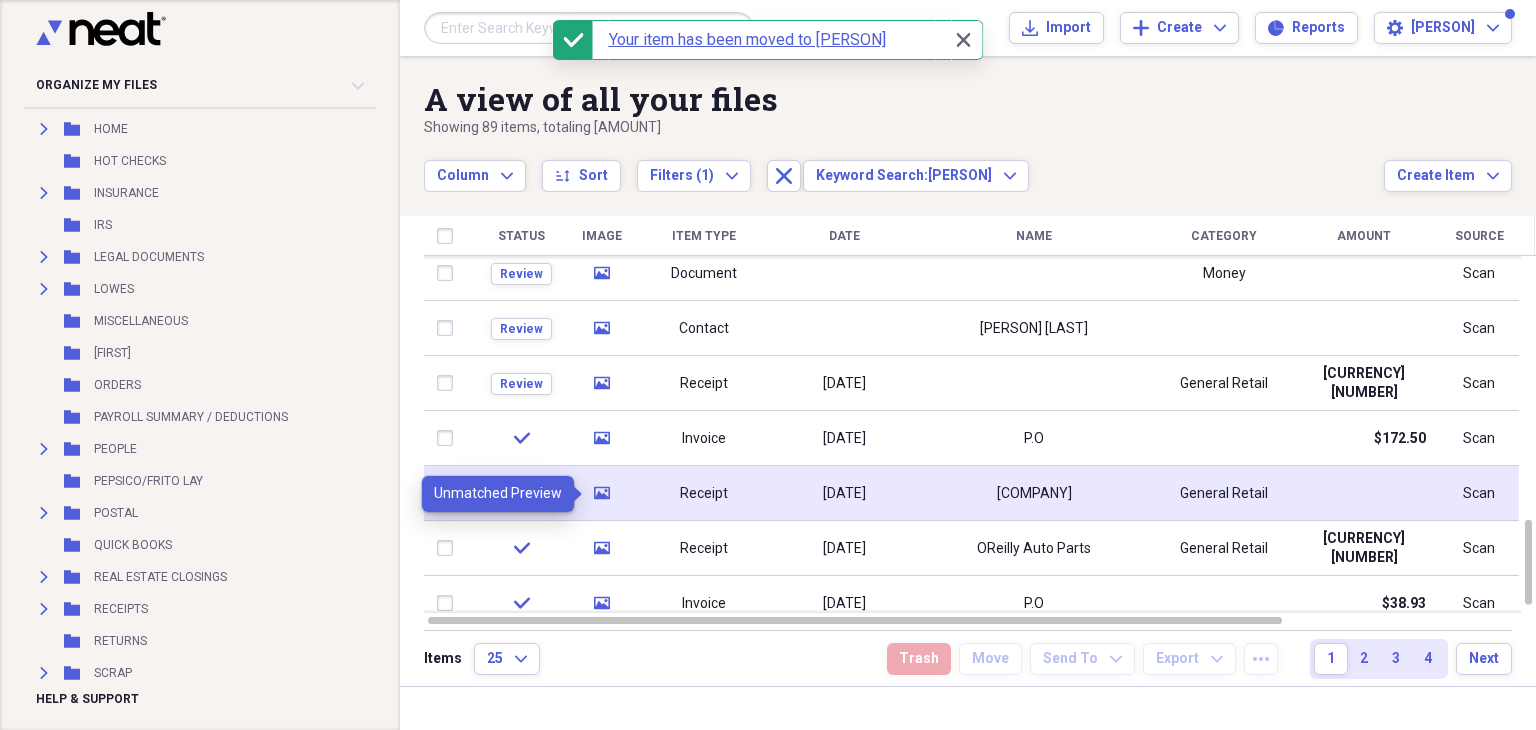 click 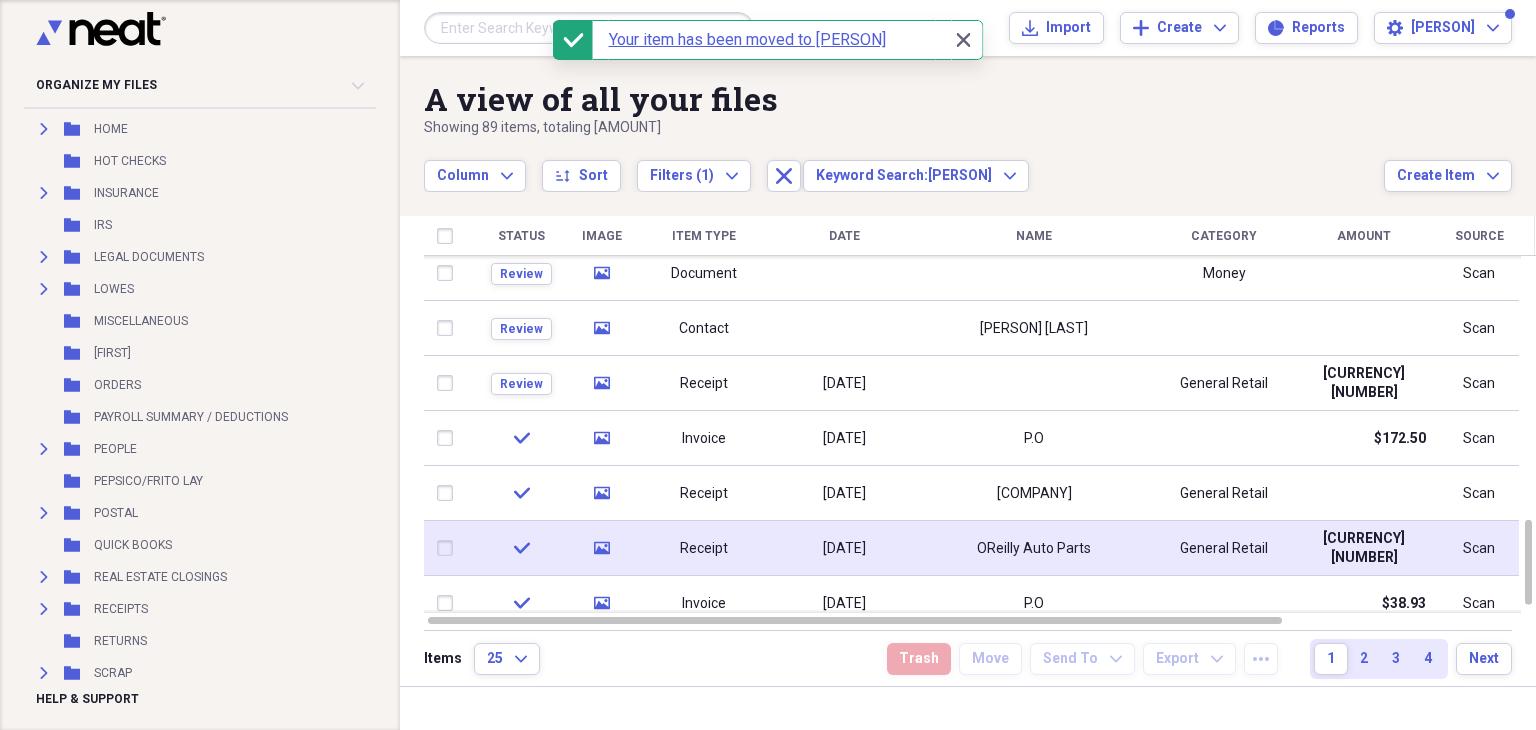 click on "media" at bounding box center (602, 548) 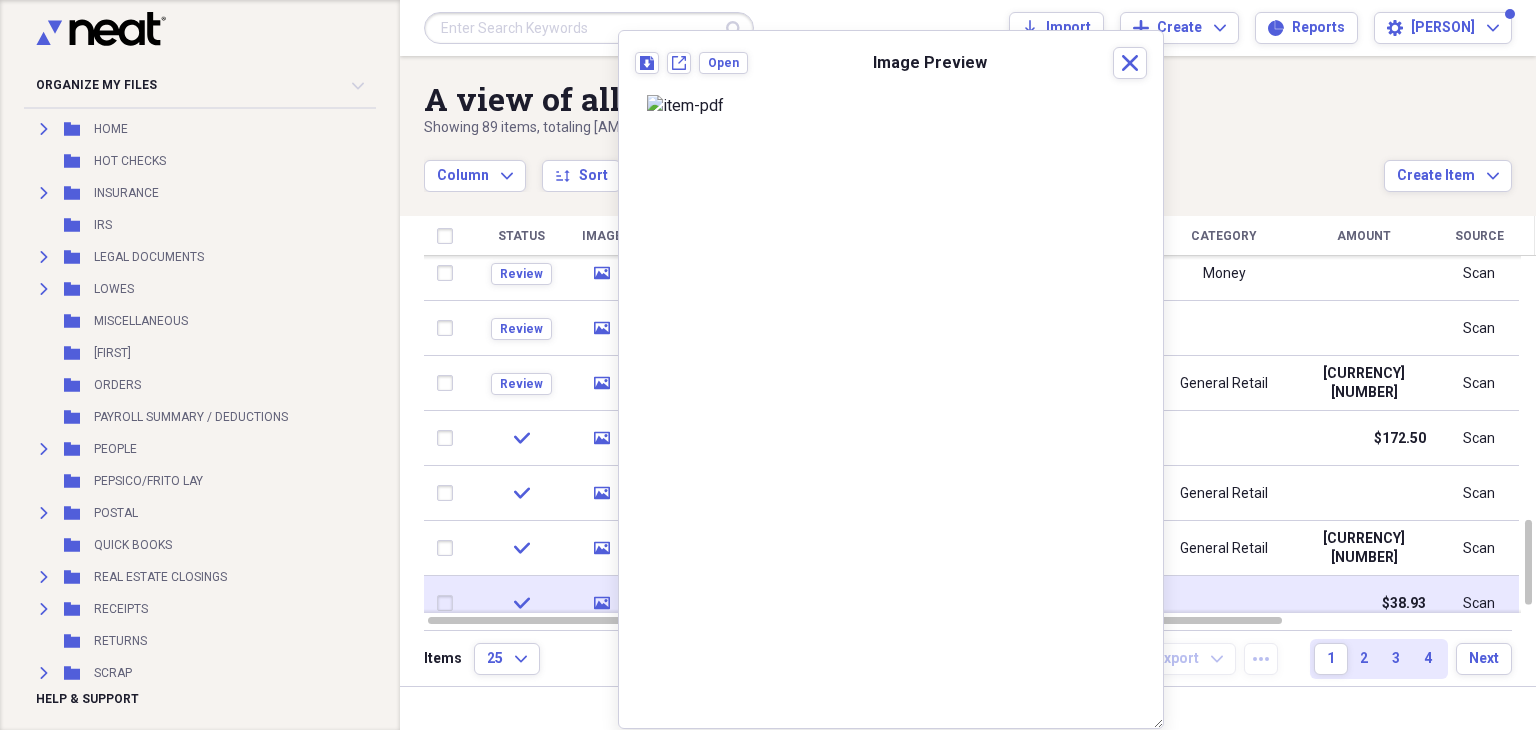 click 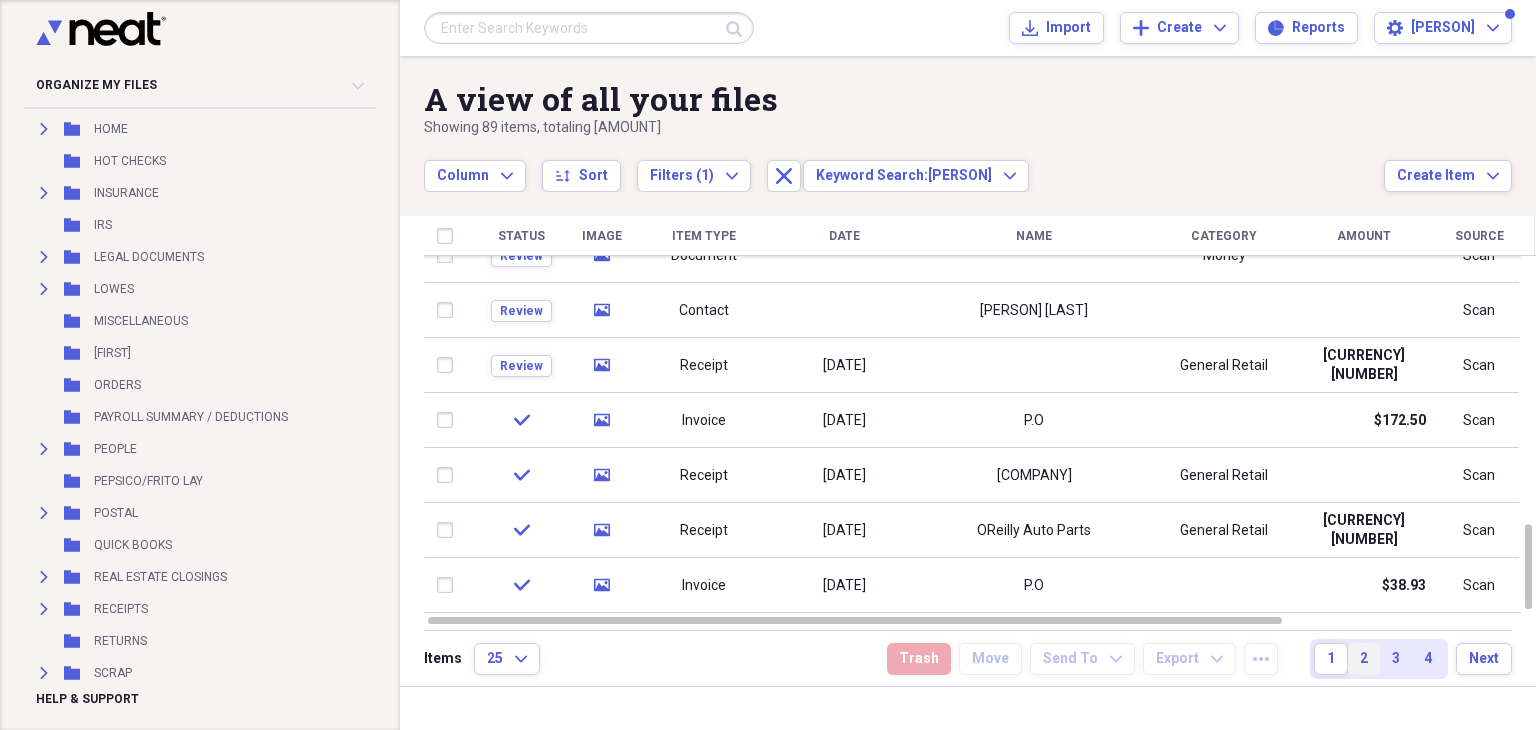 click on "2" at bounding box center (1364, 659) 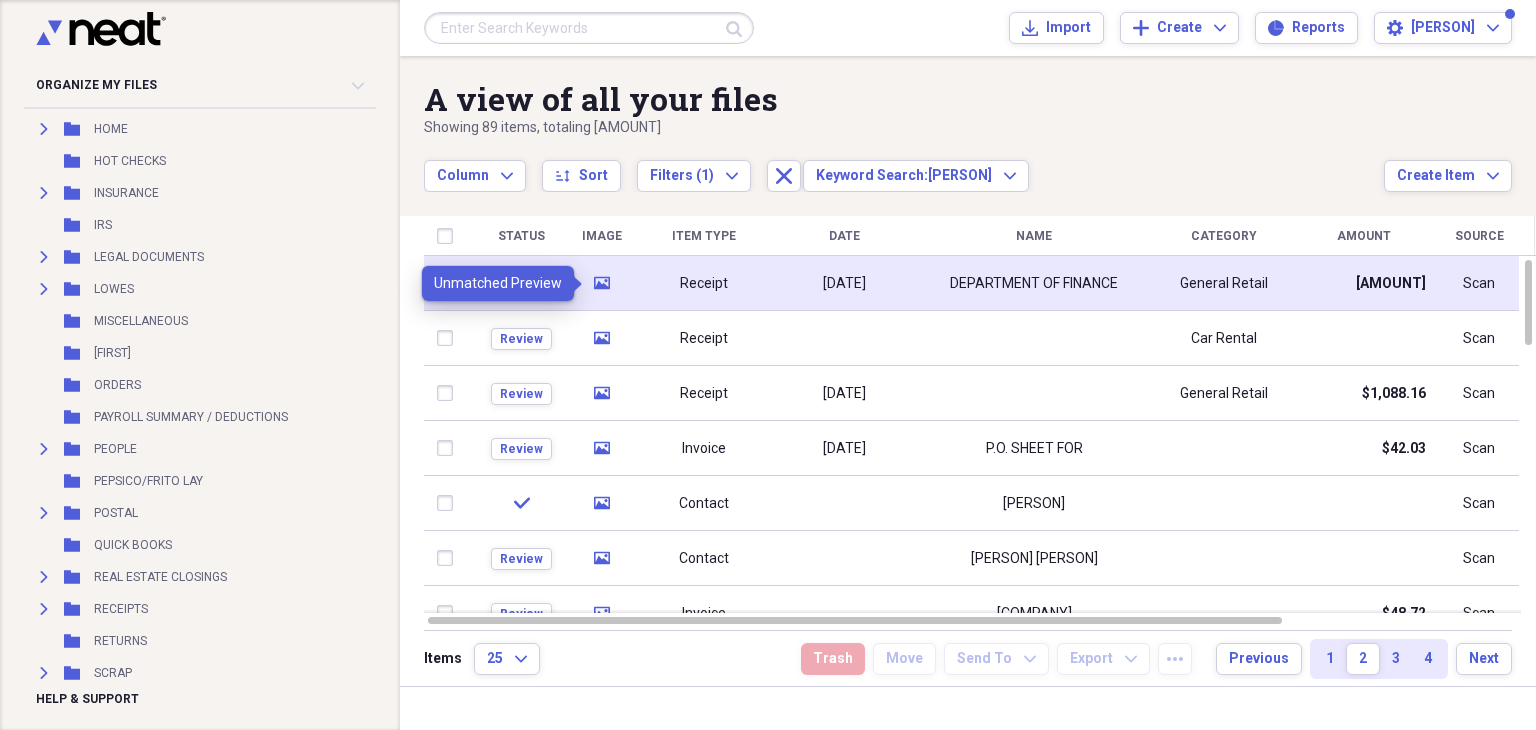 click on "media" 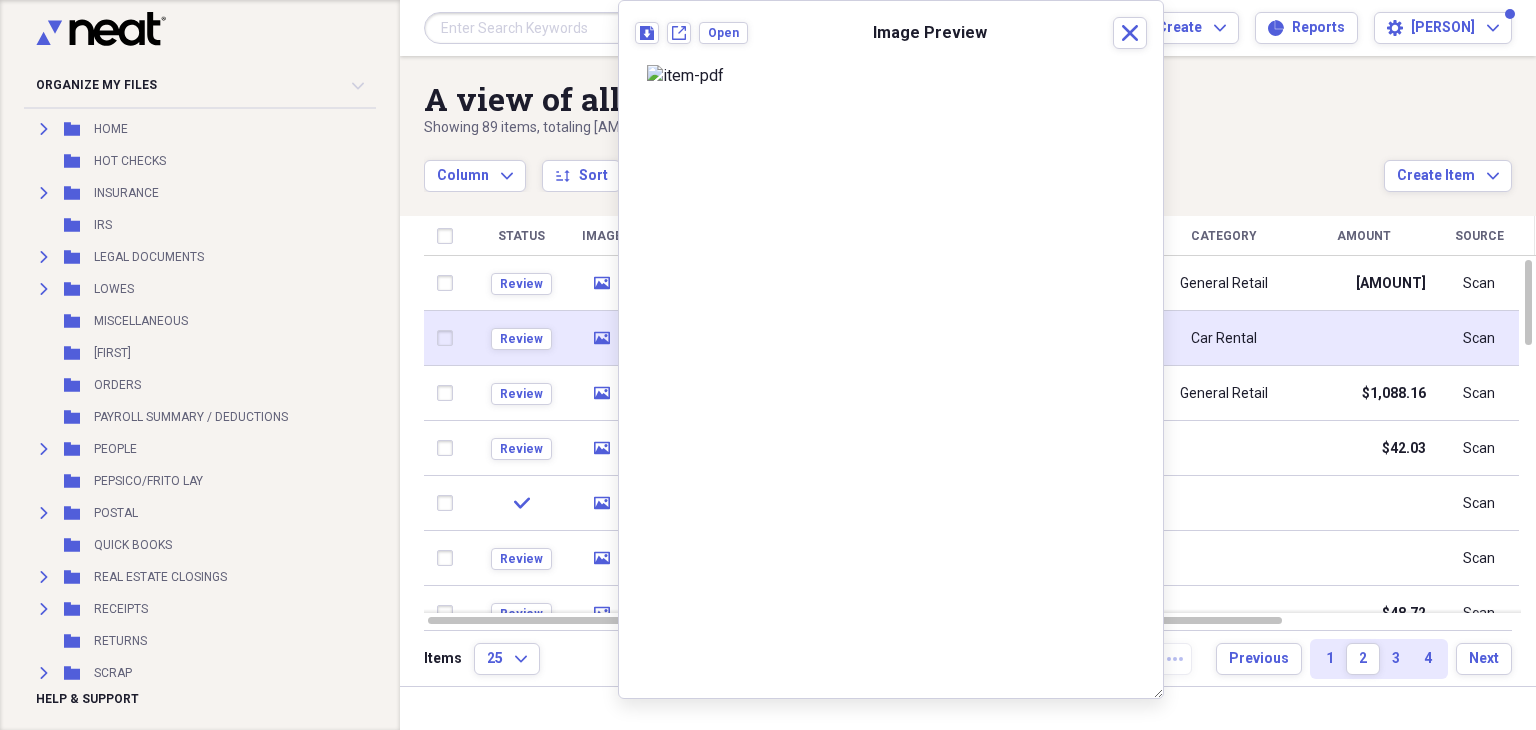 click on "media" 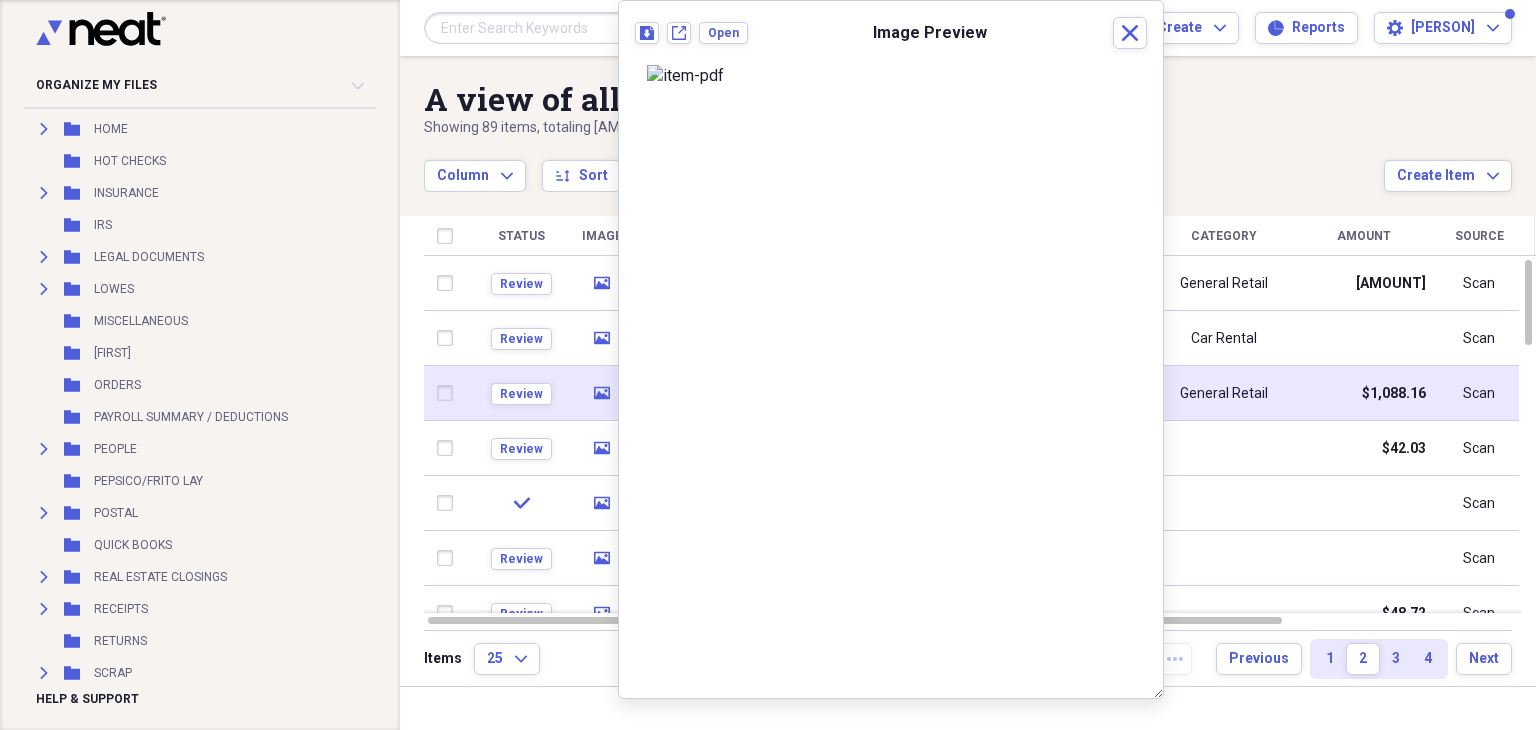 click on "media" 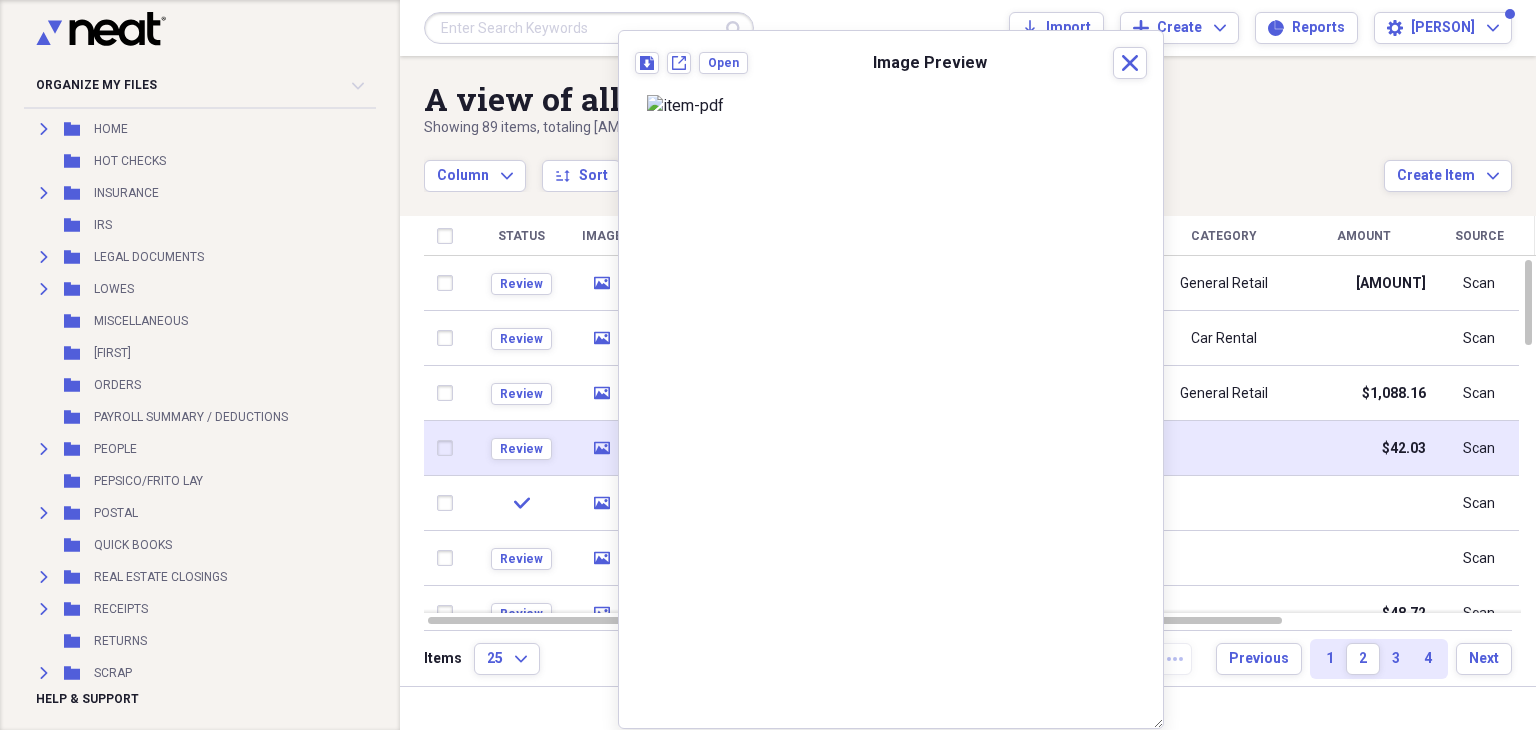 click on "media" 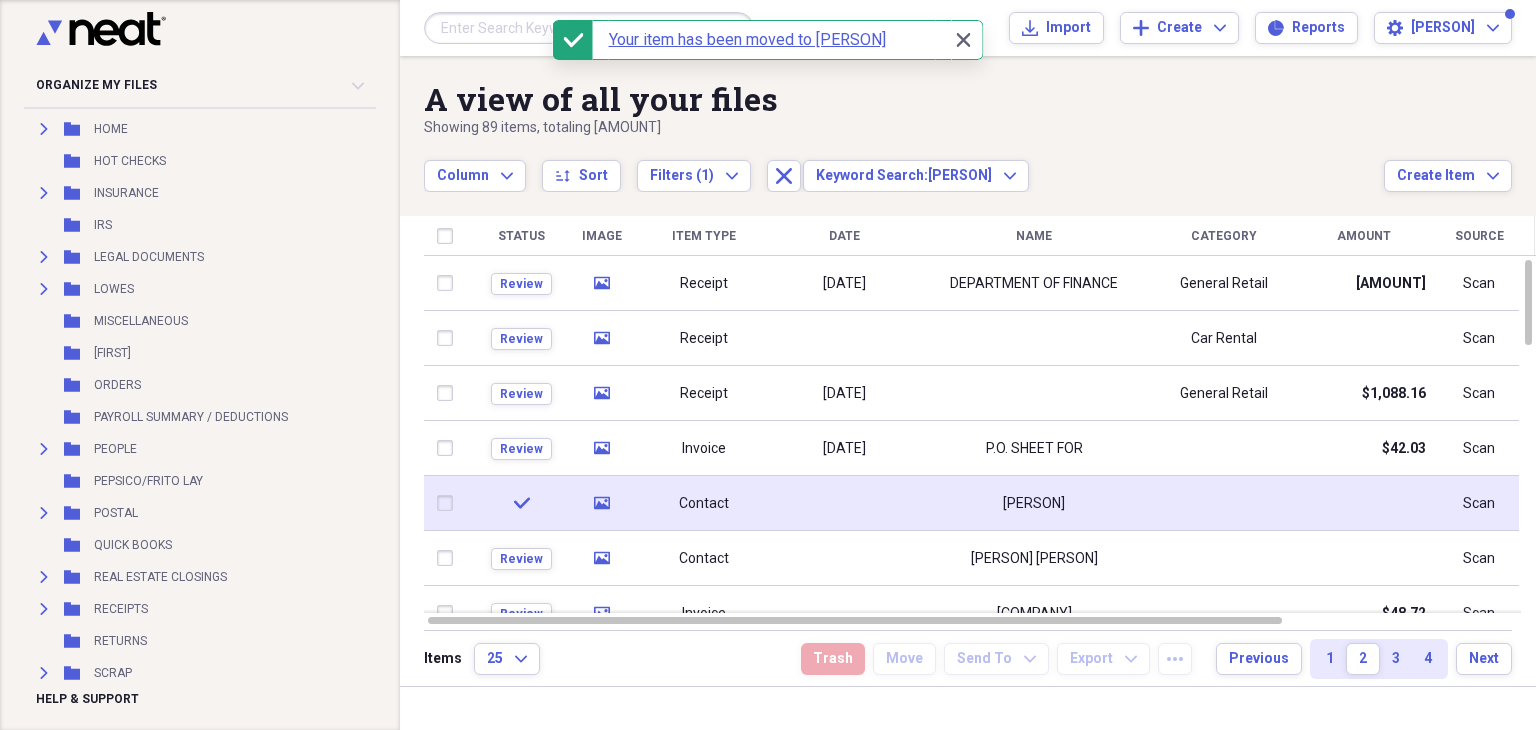 click 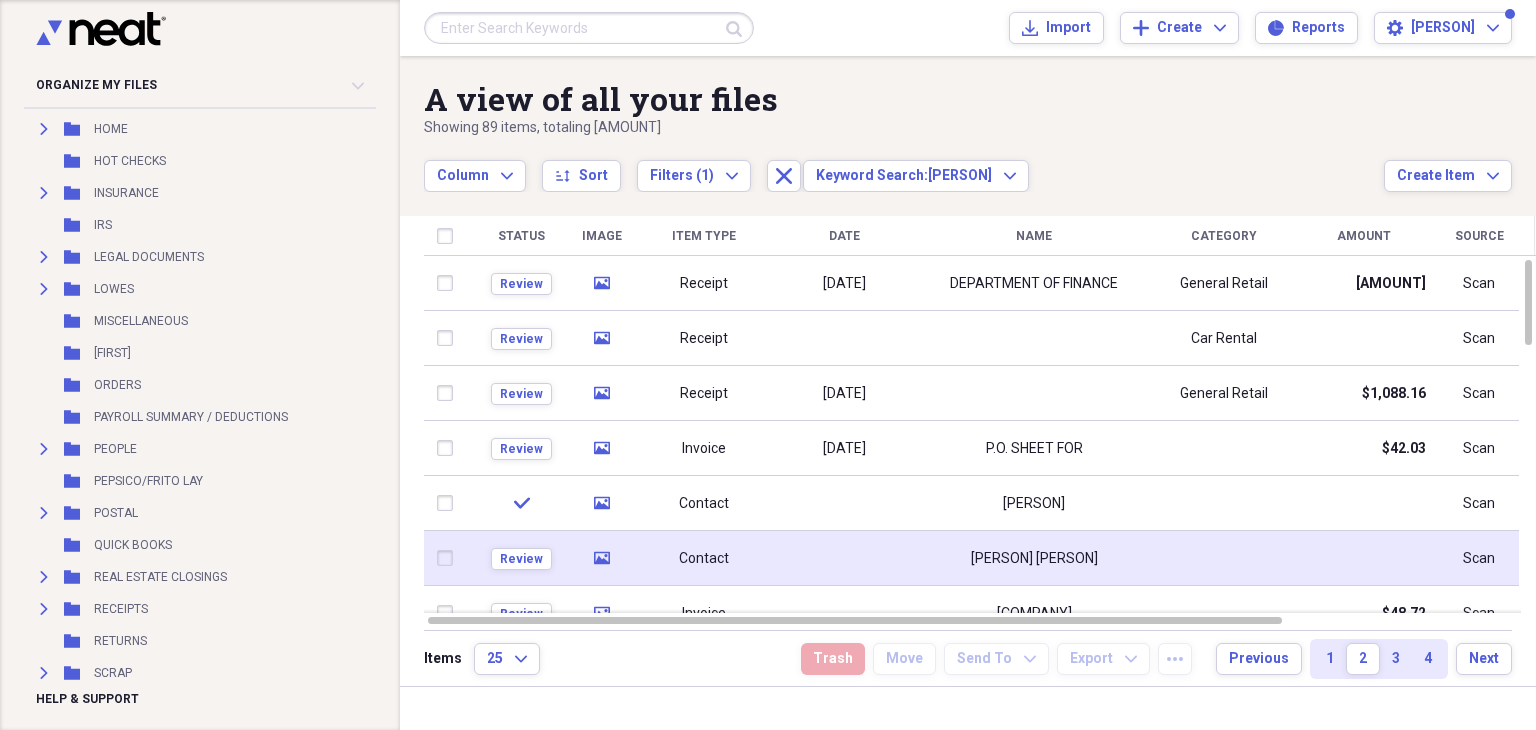 click on "media" 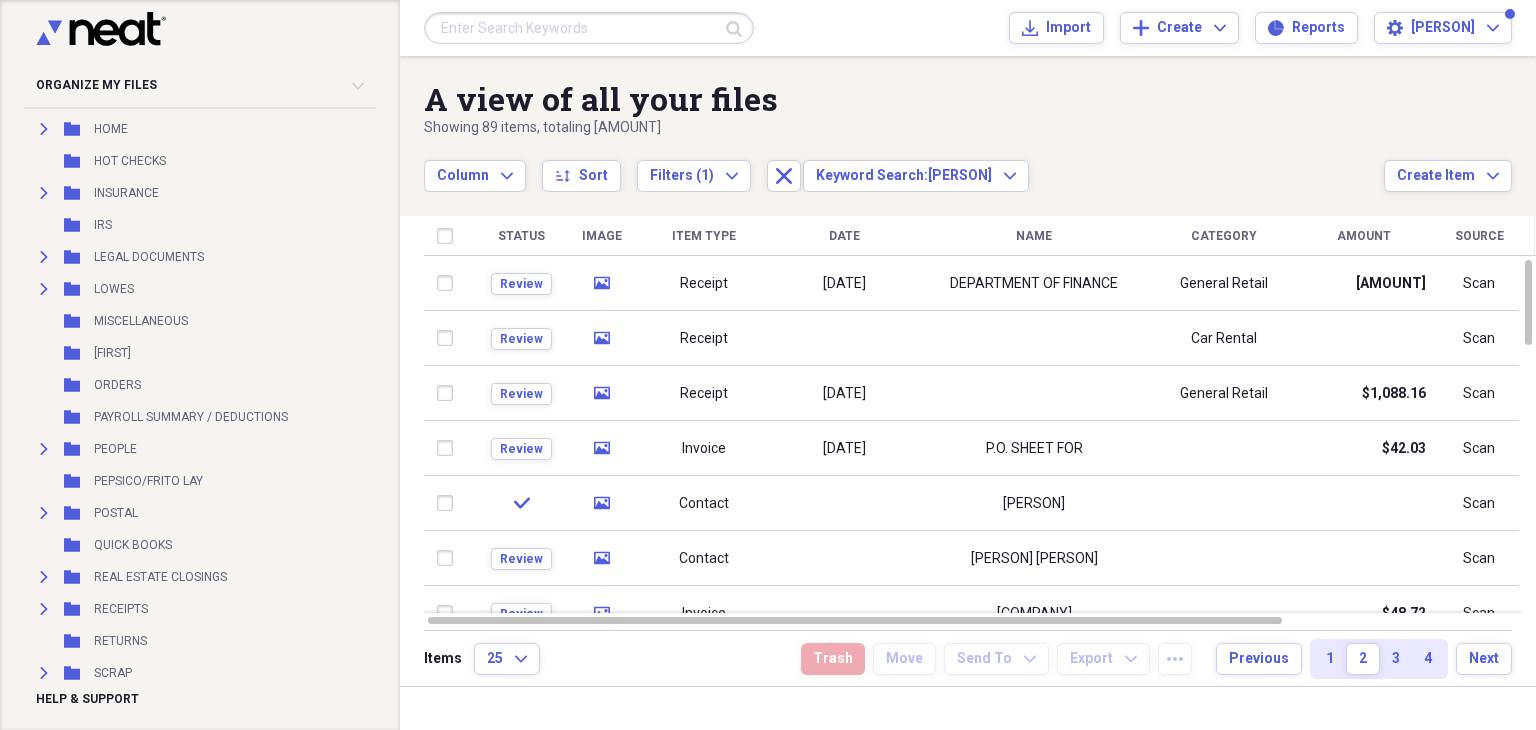 click at bounding box center [980, 611] 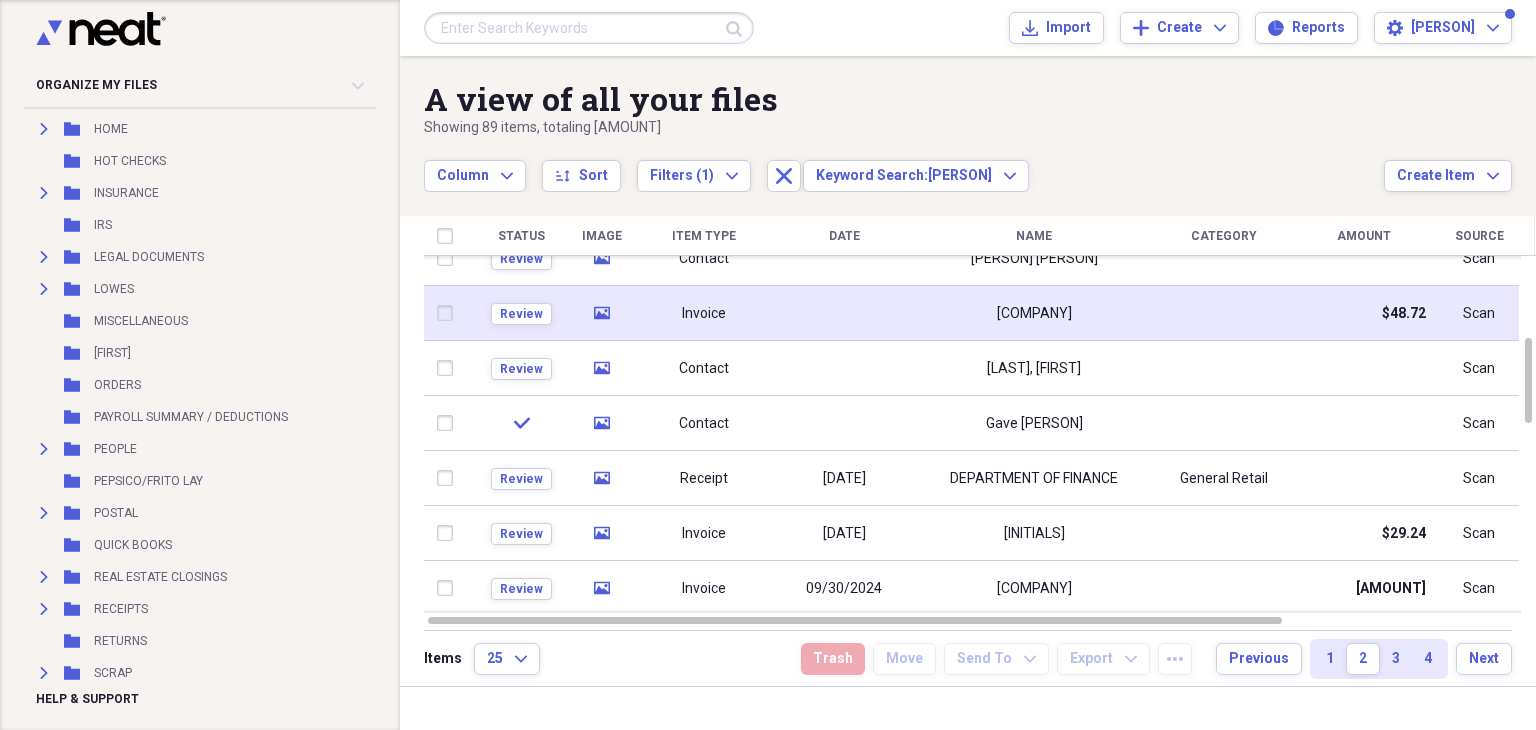 click 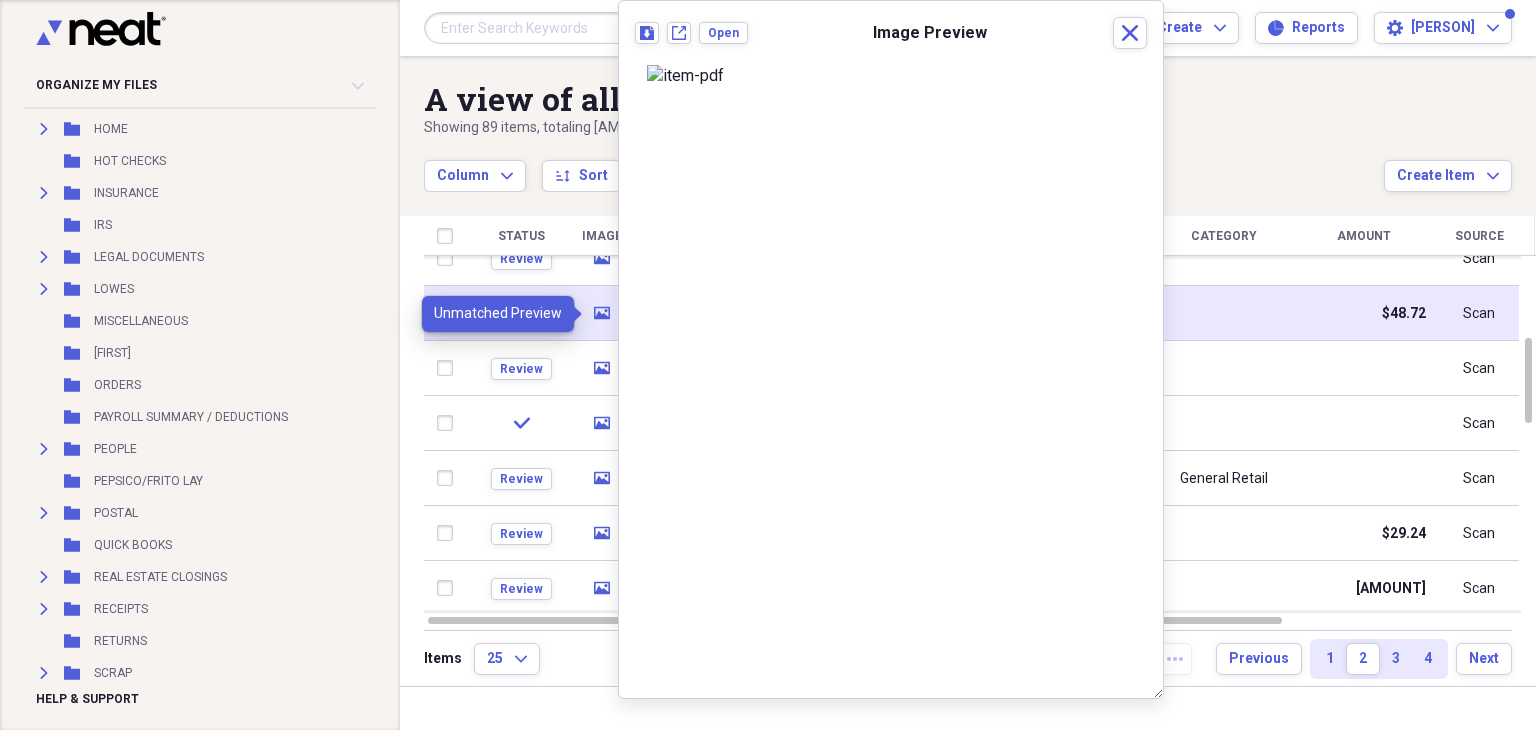 click 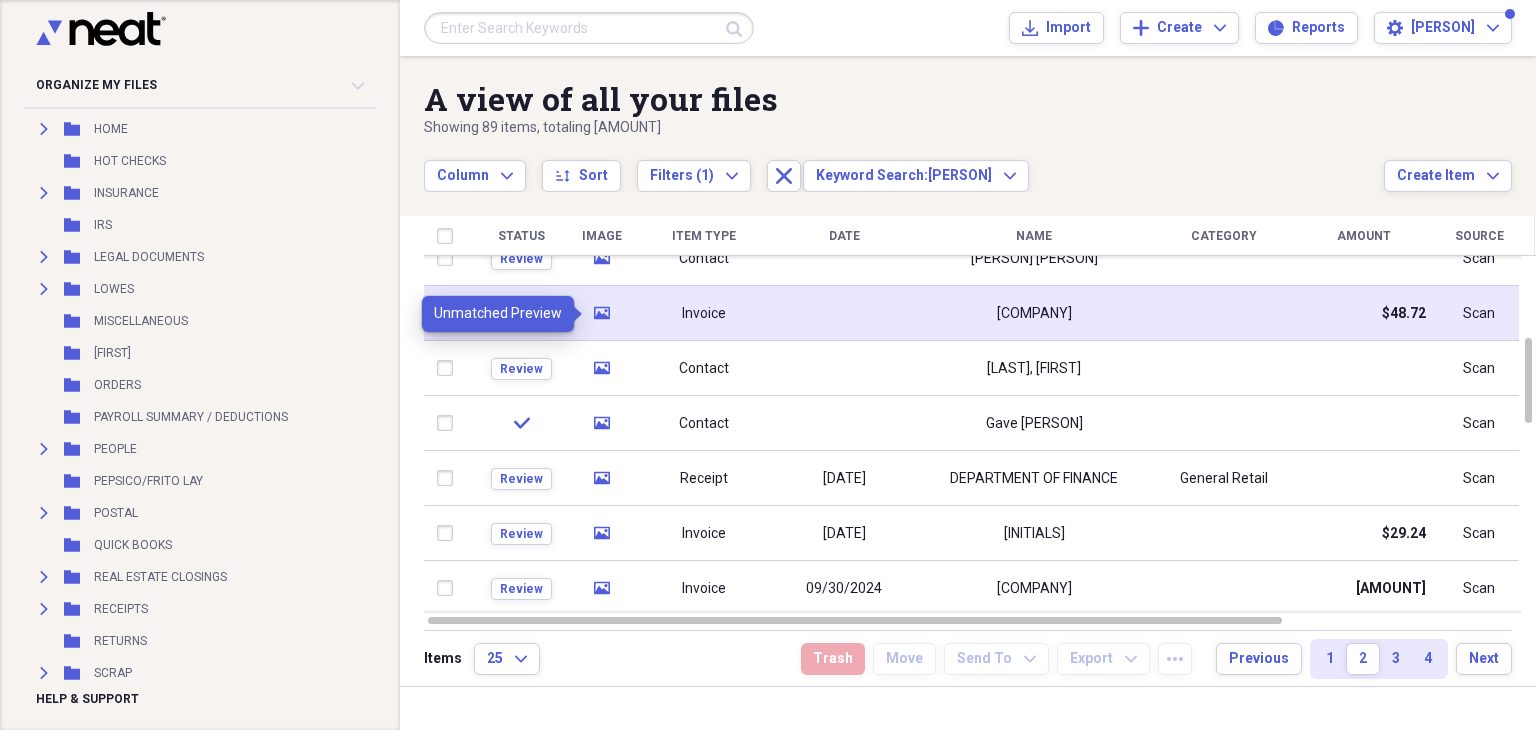 click 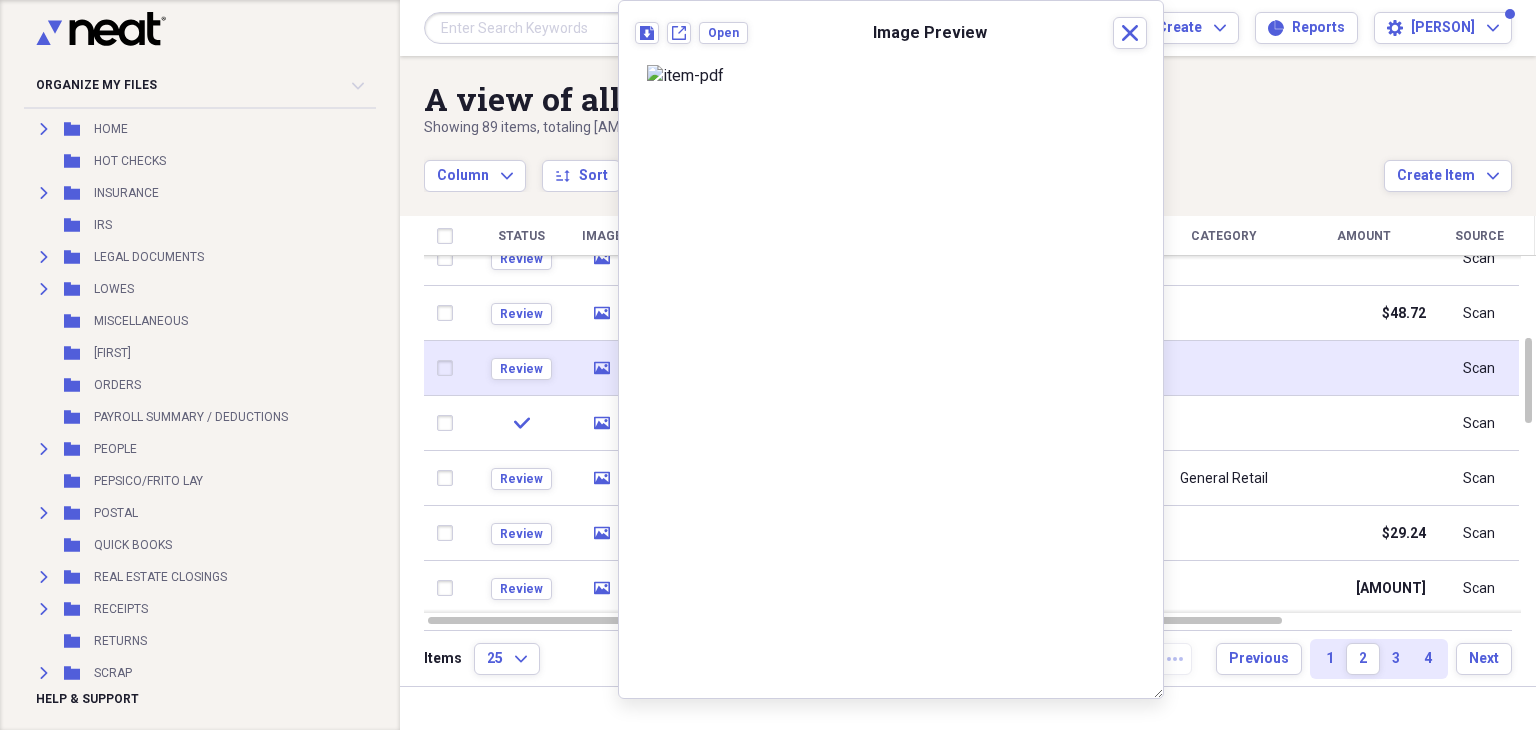 click 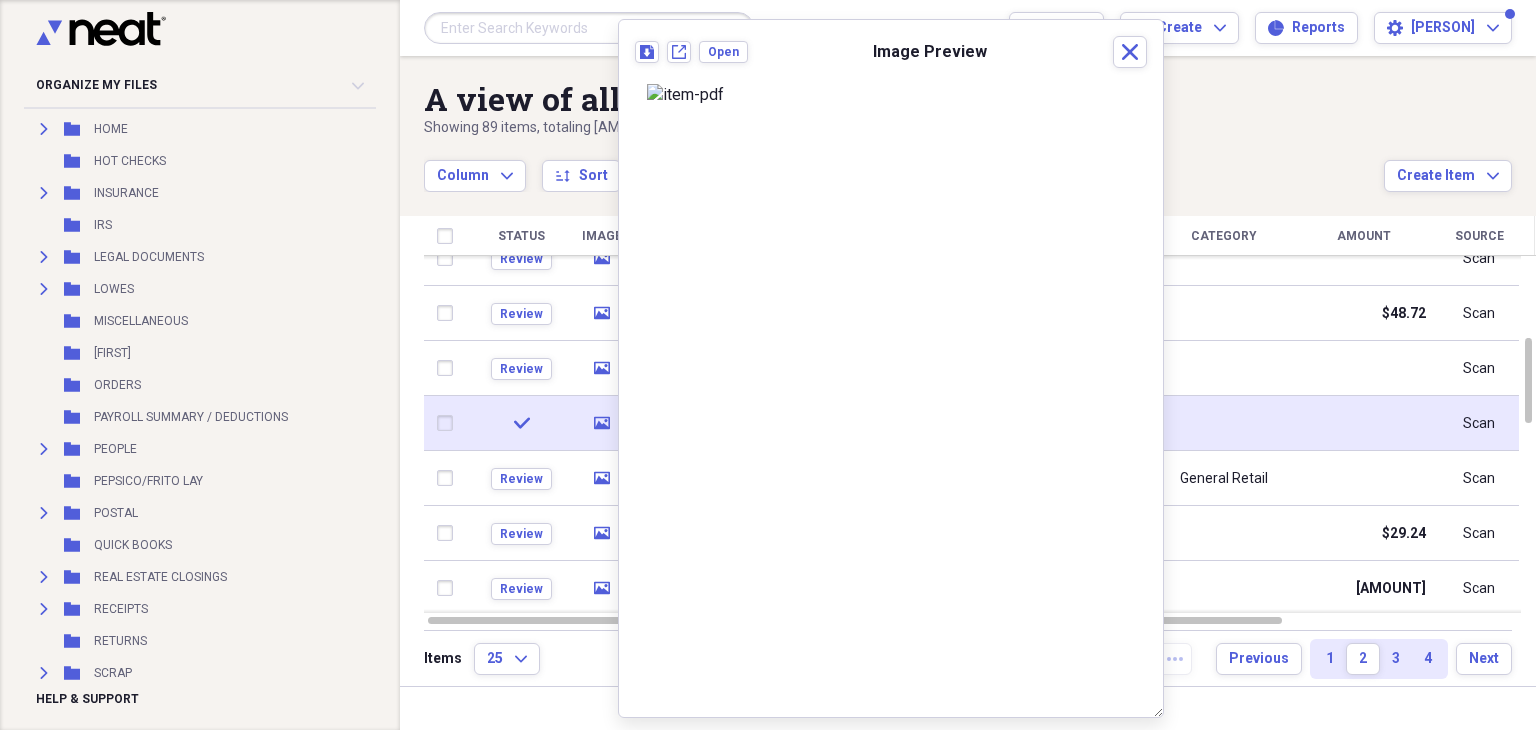 click 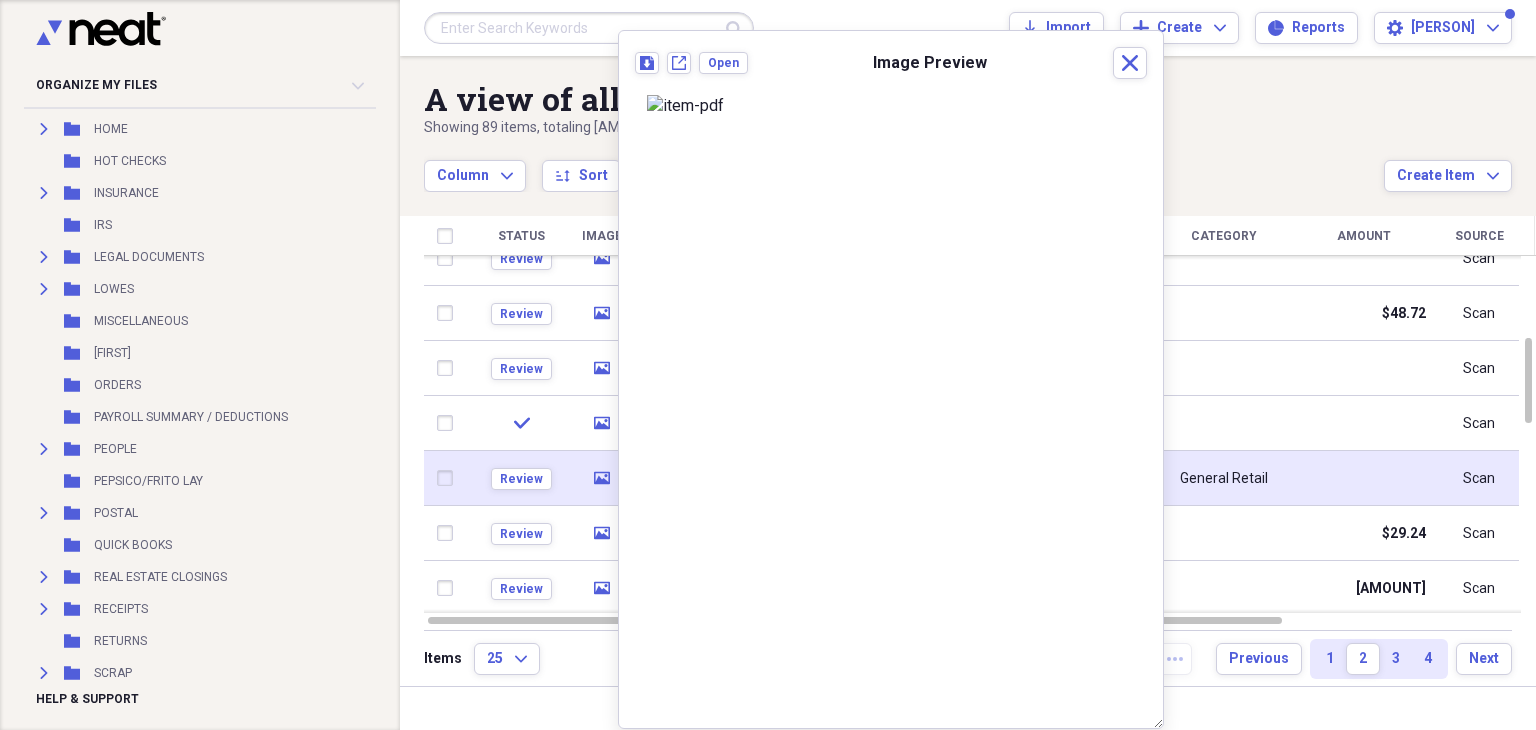click on "media" 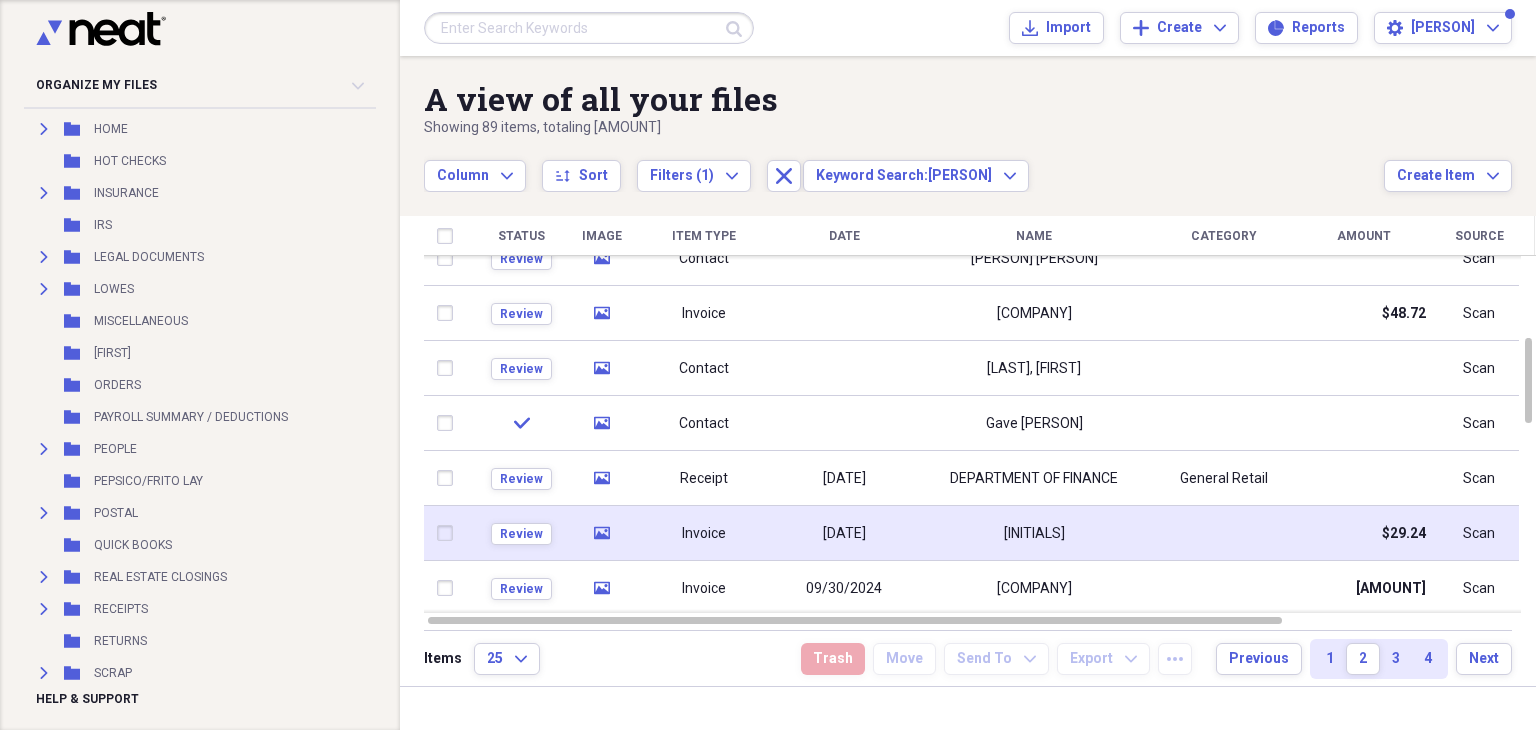 click 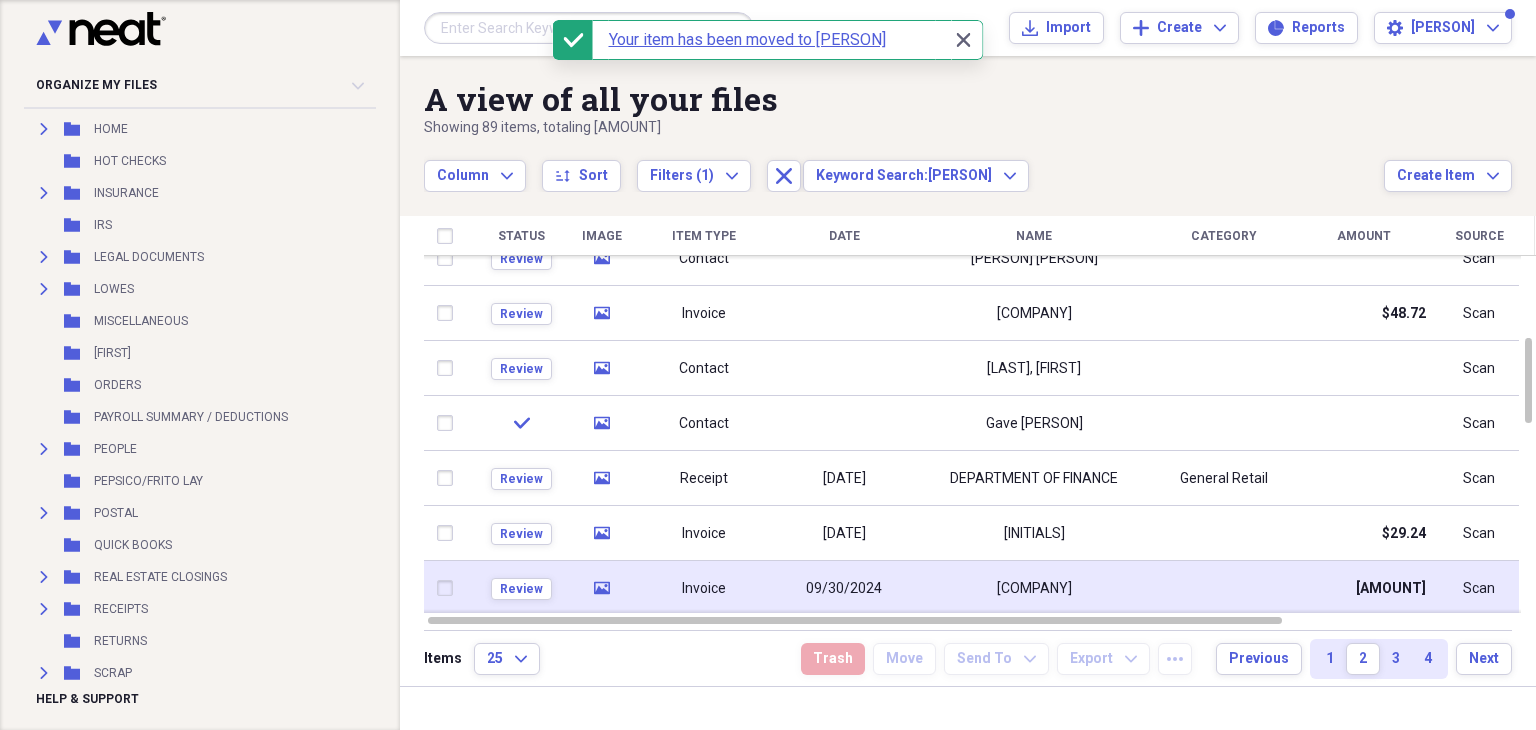 click 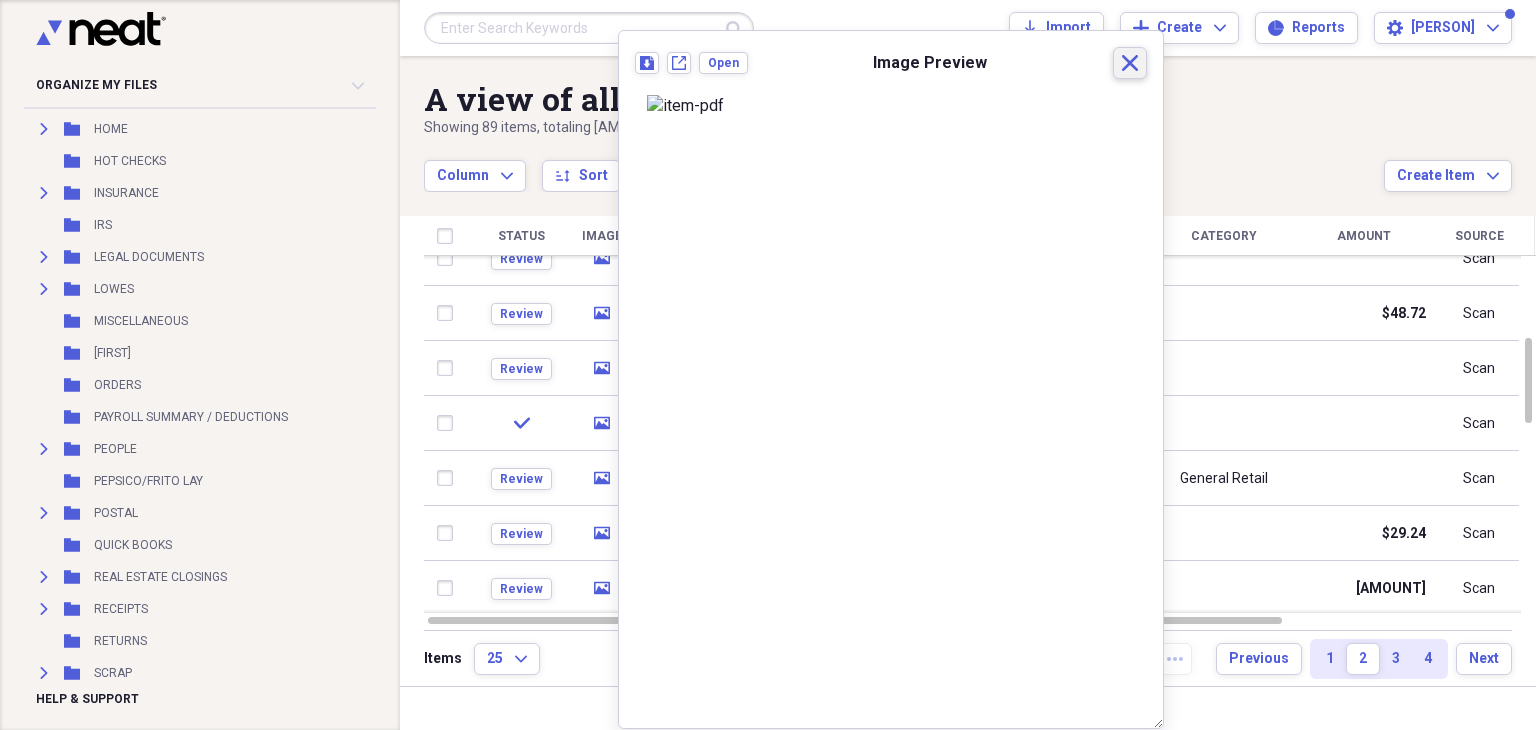 click 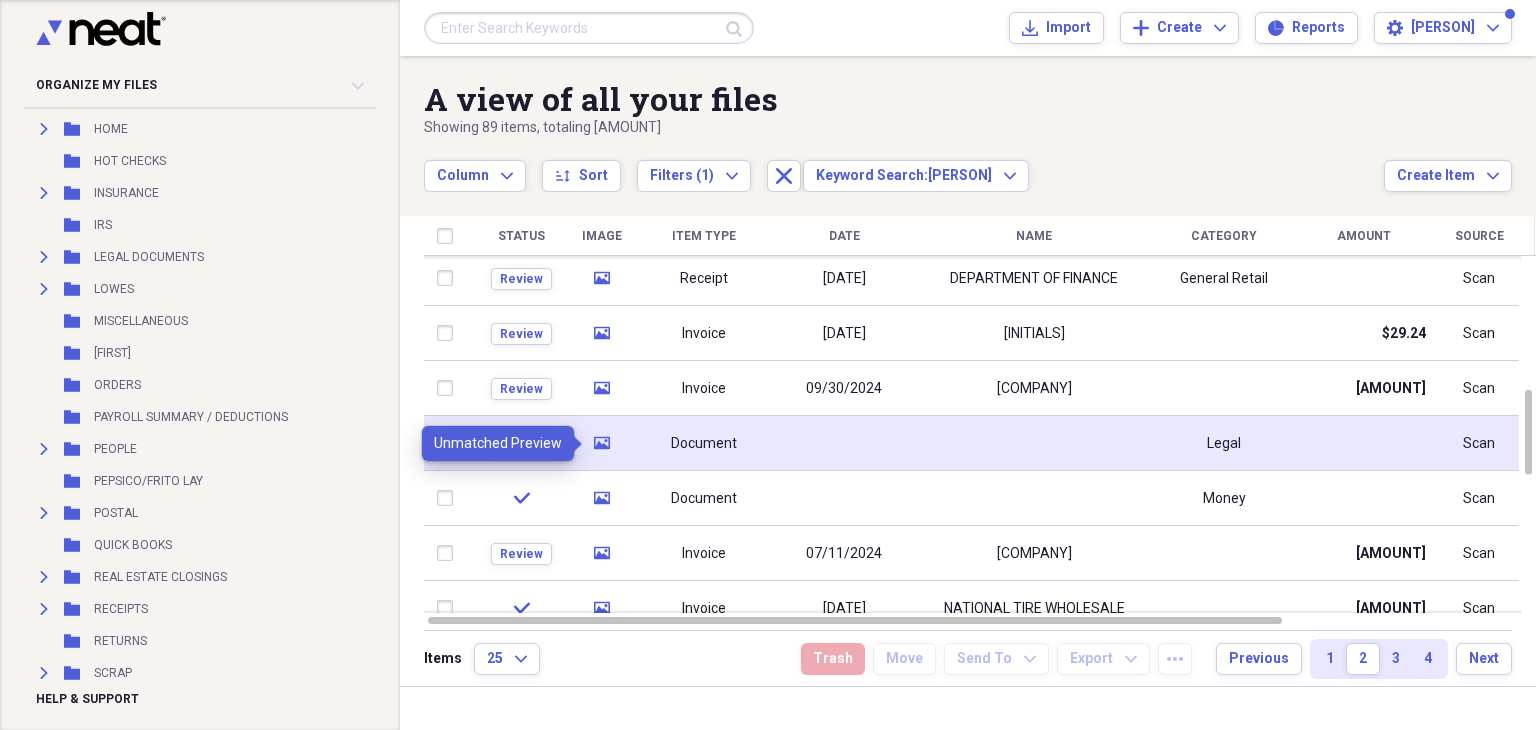 click on "media" 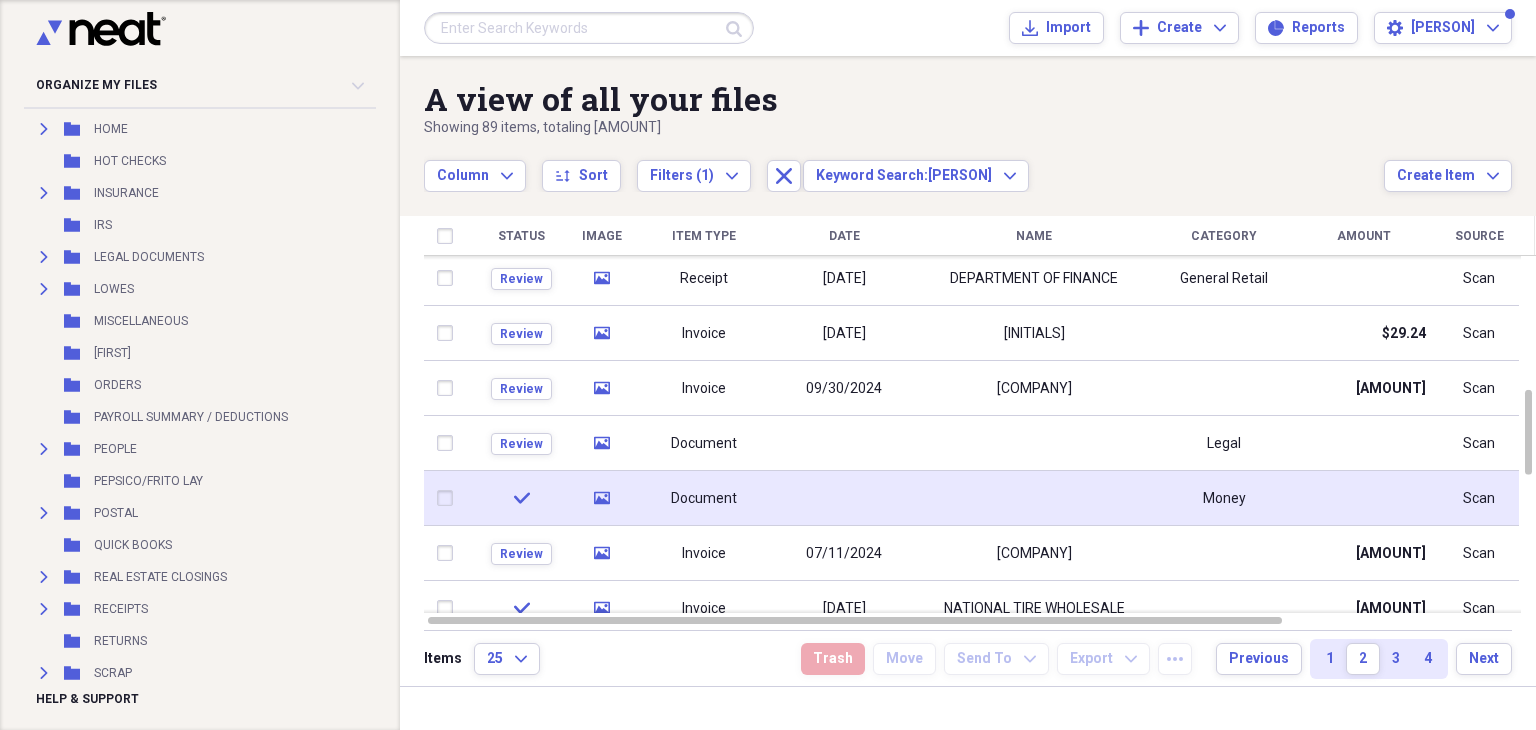 click 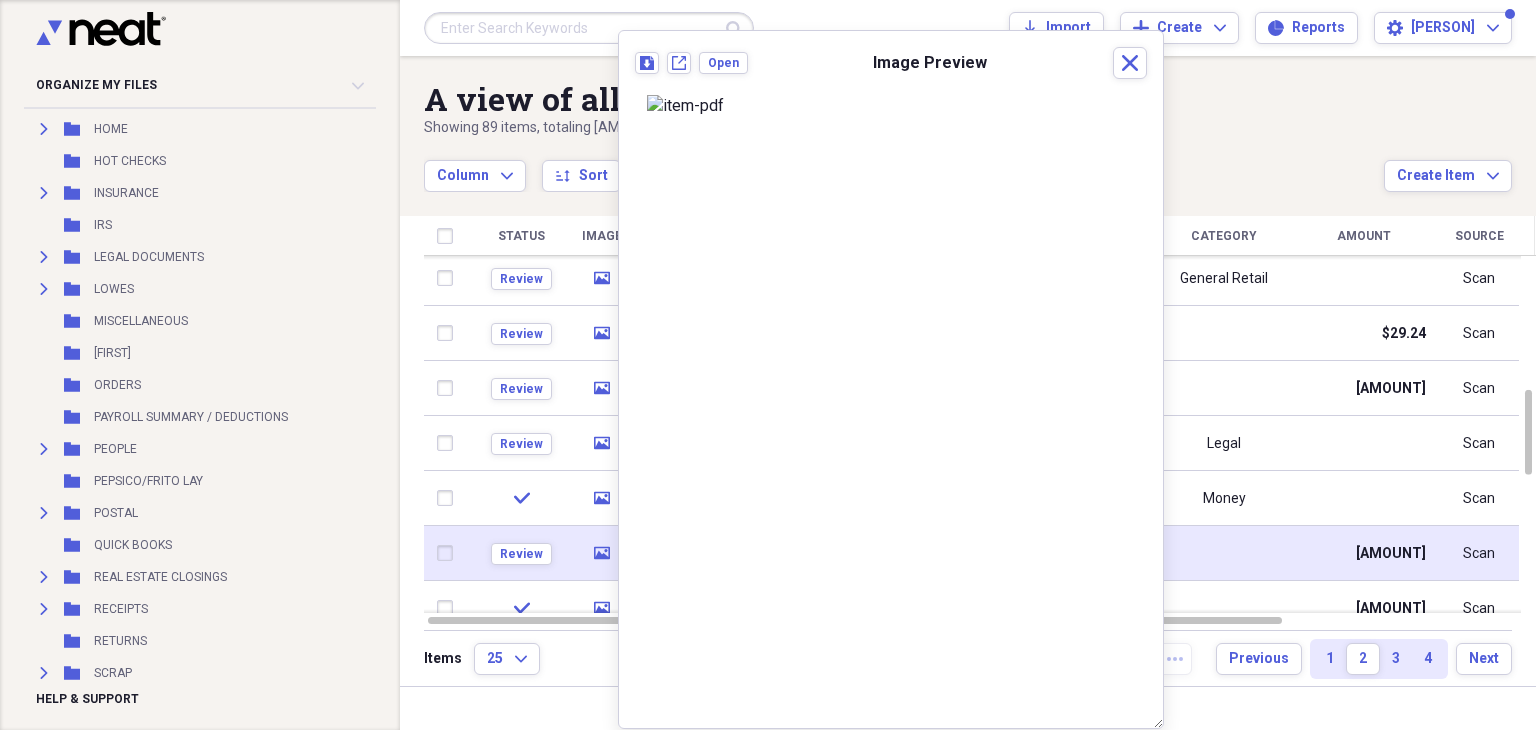 click 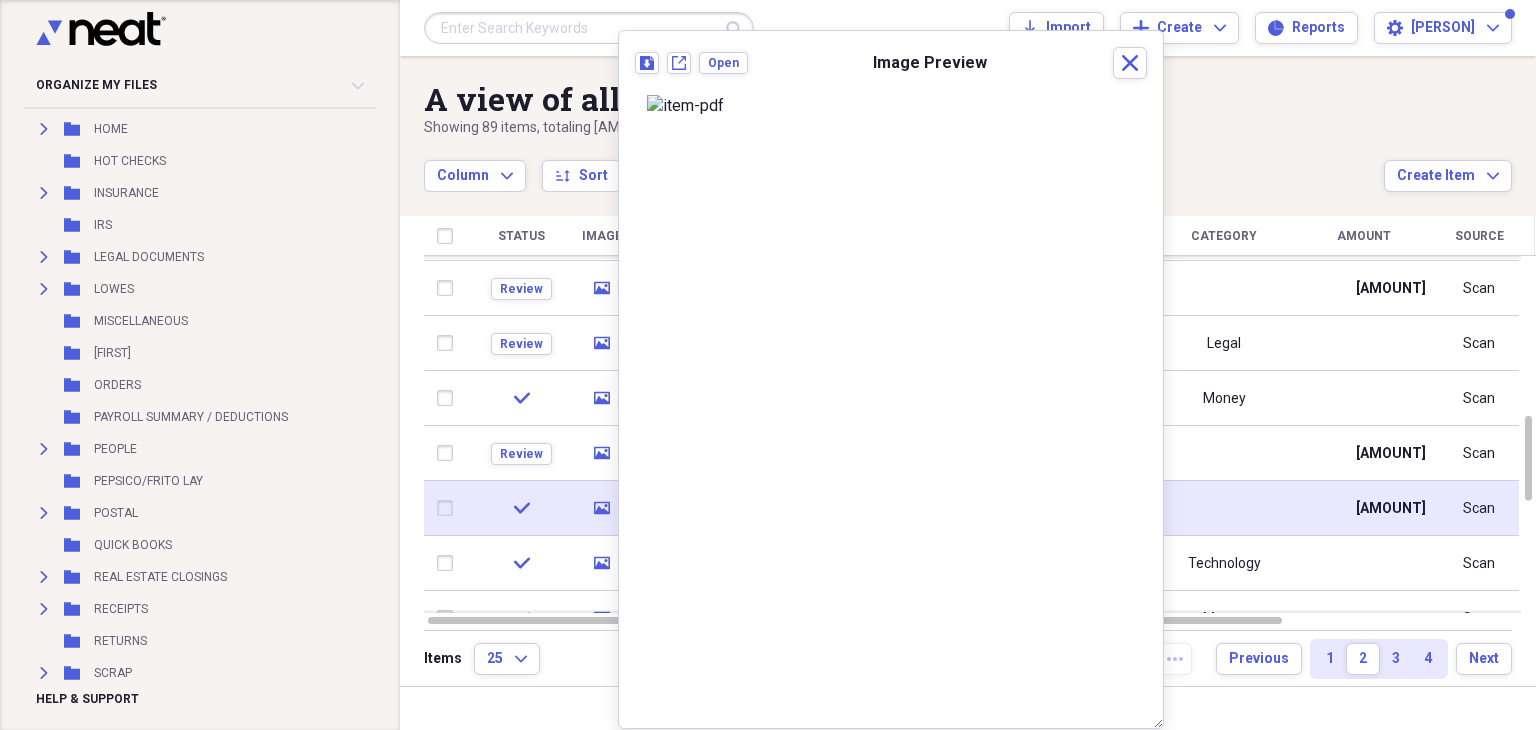 click on "media" at bounding box center [602, 508] 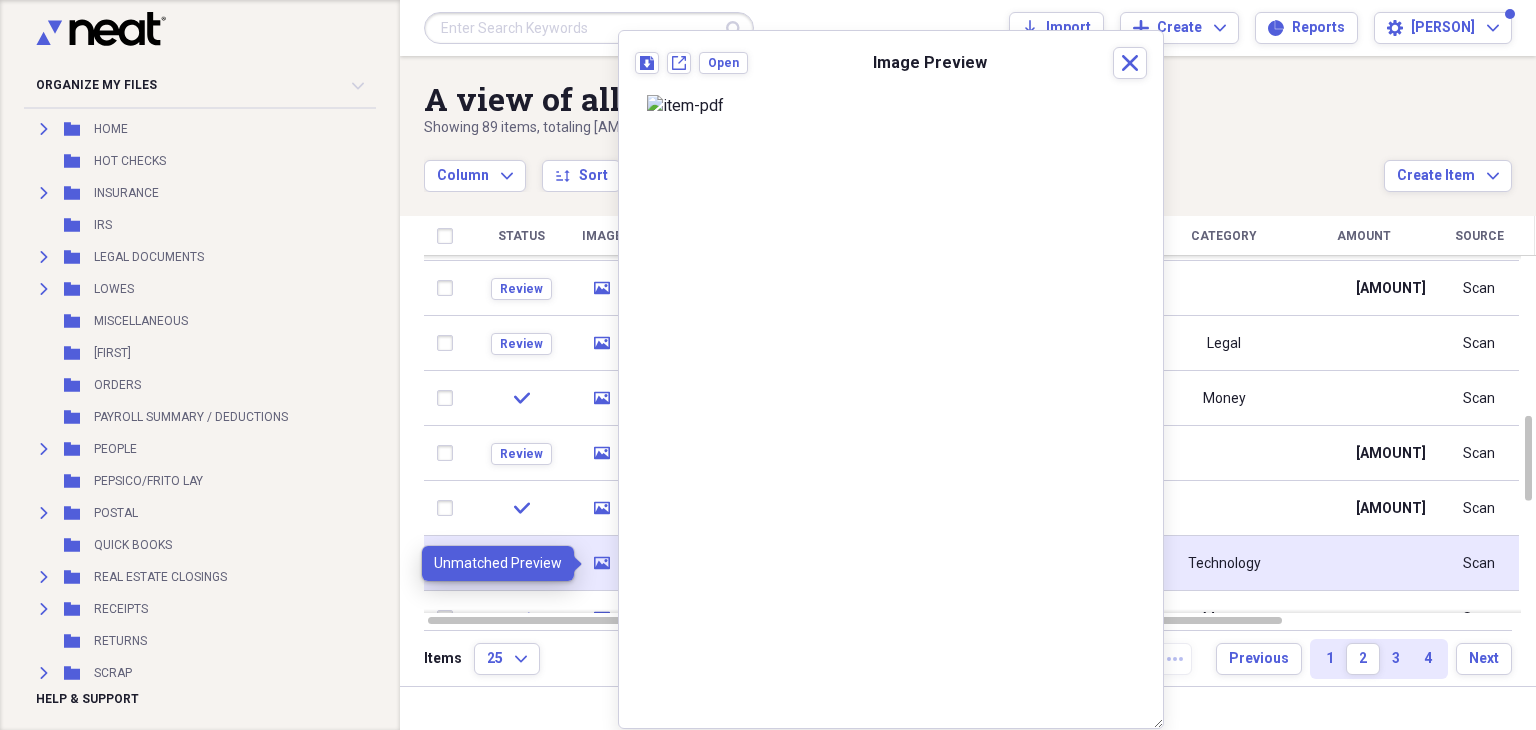 click 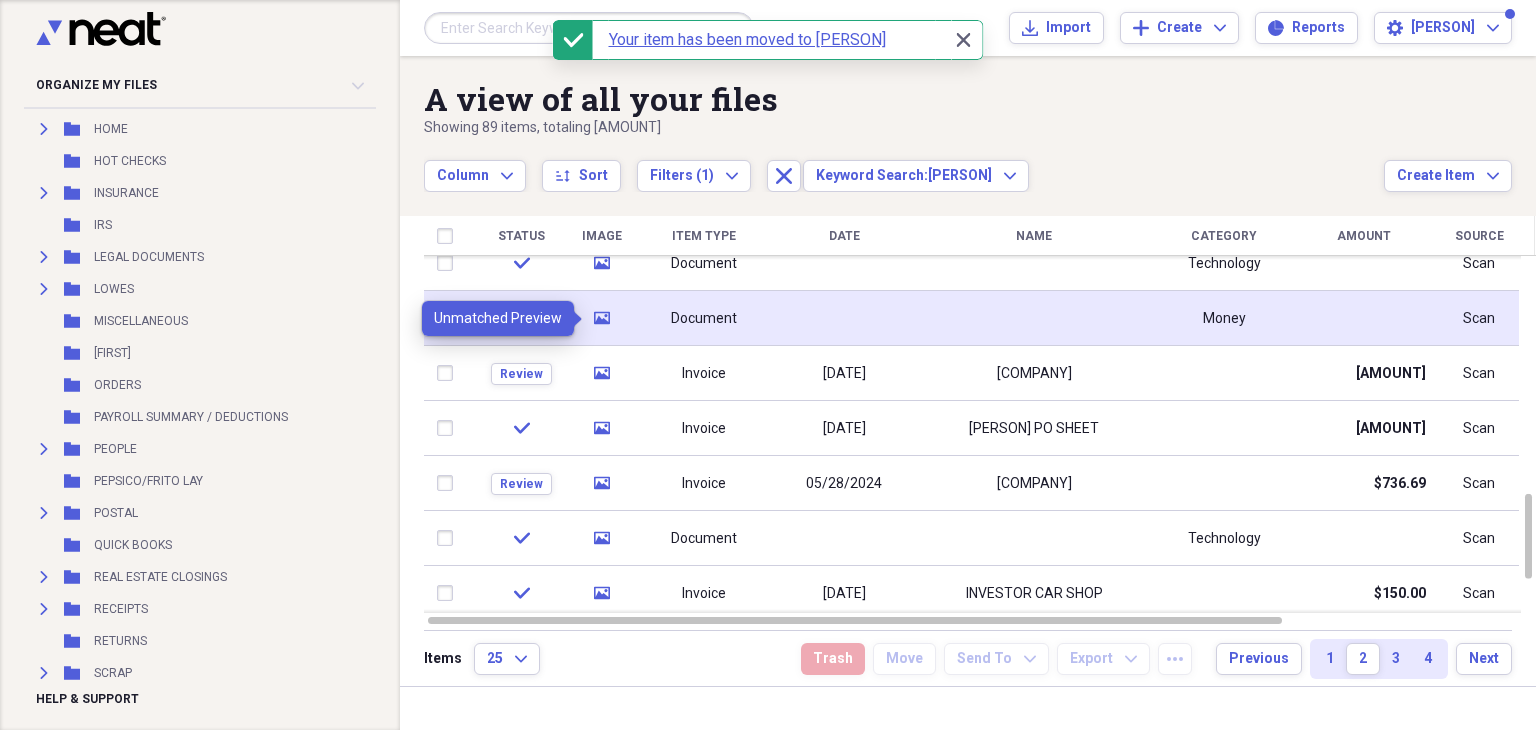 click on "media" 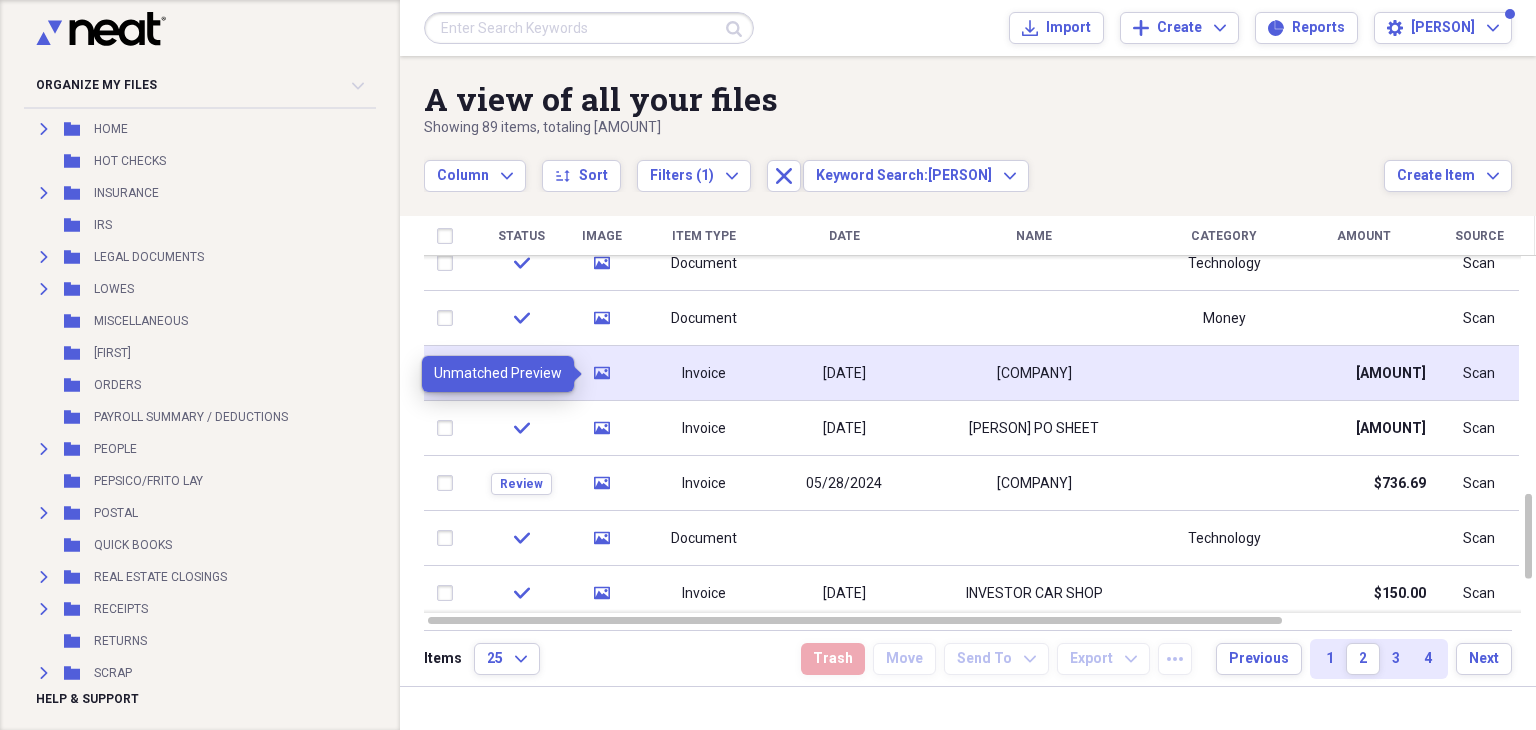 click 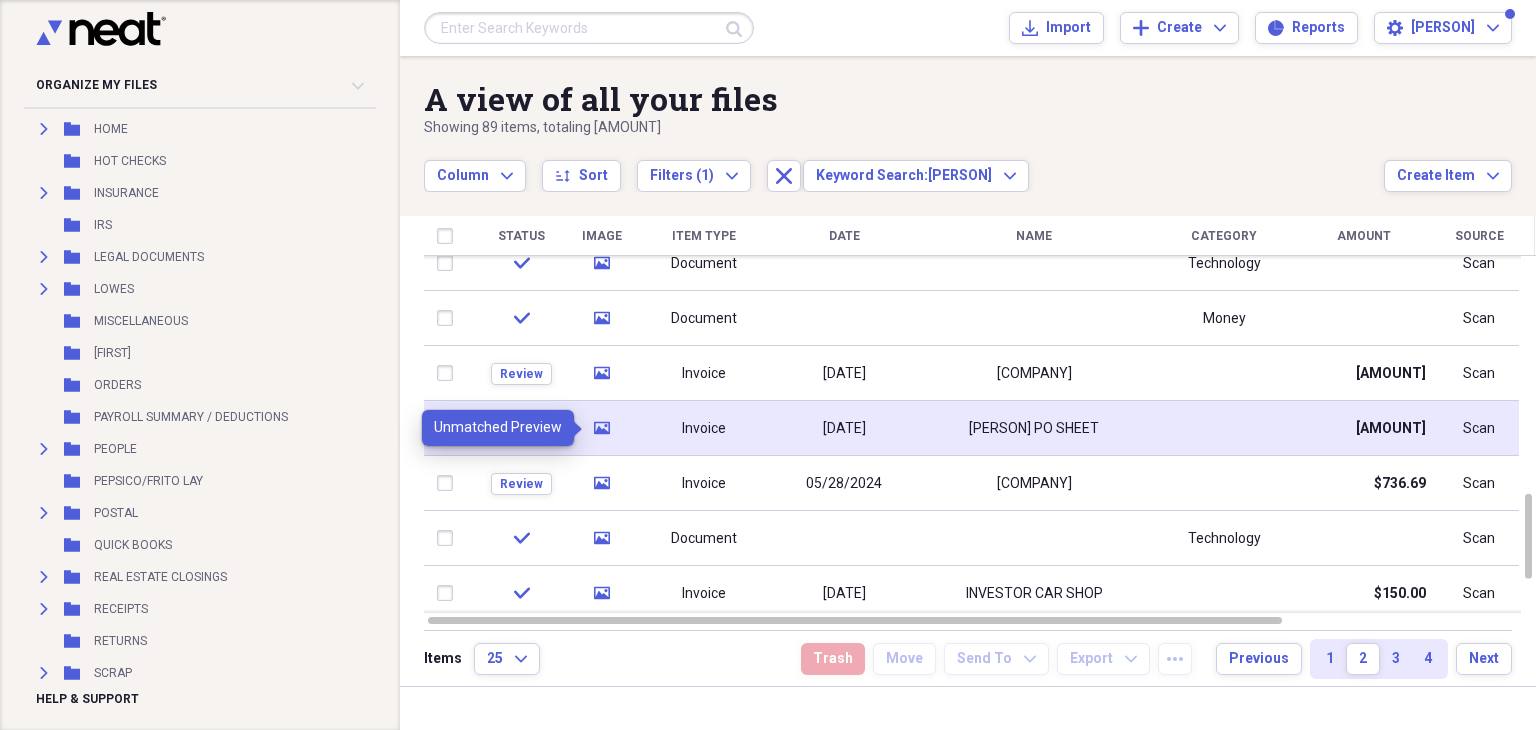 click on "media" 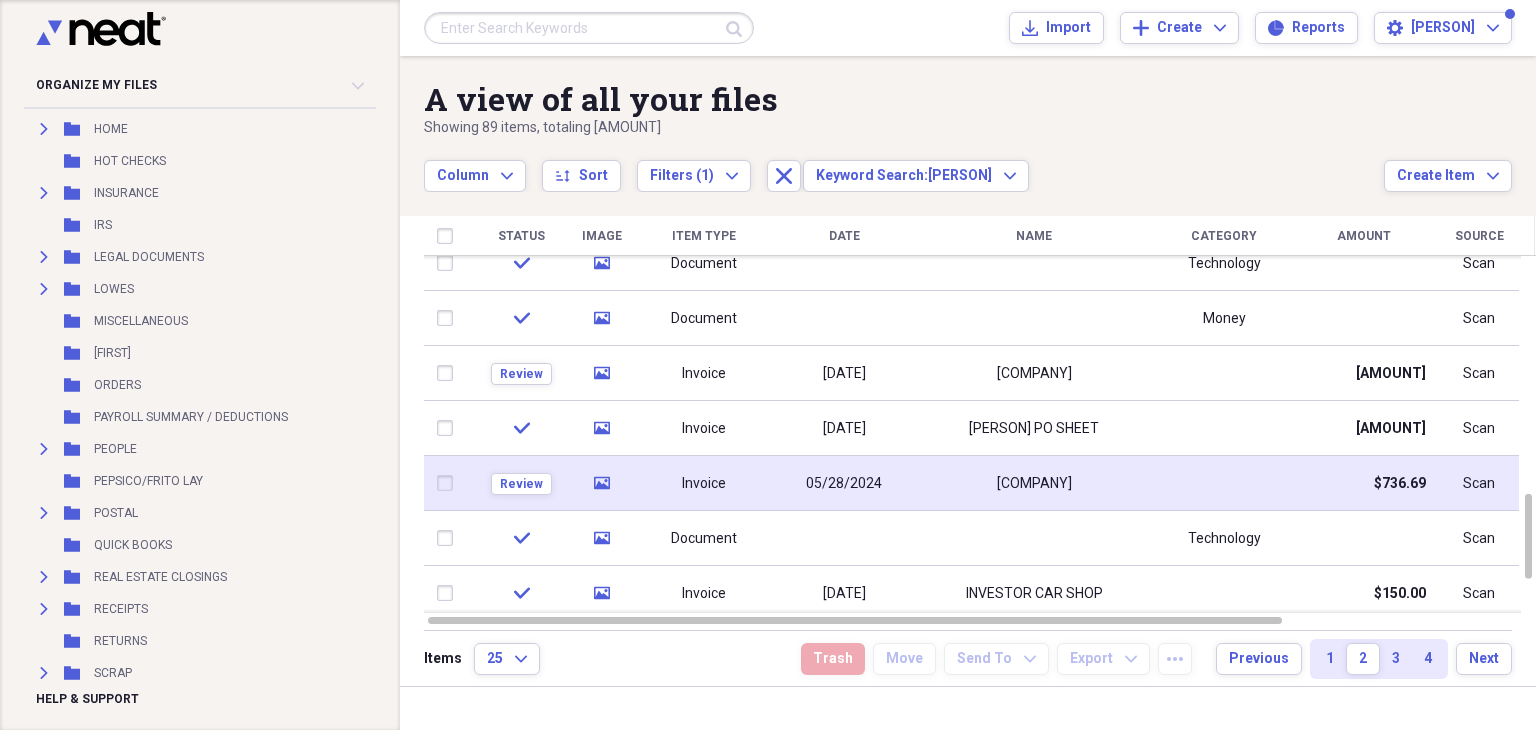 click on "media" 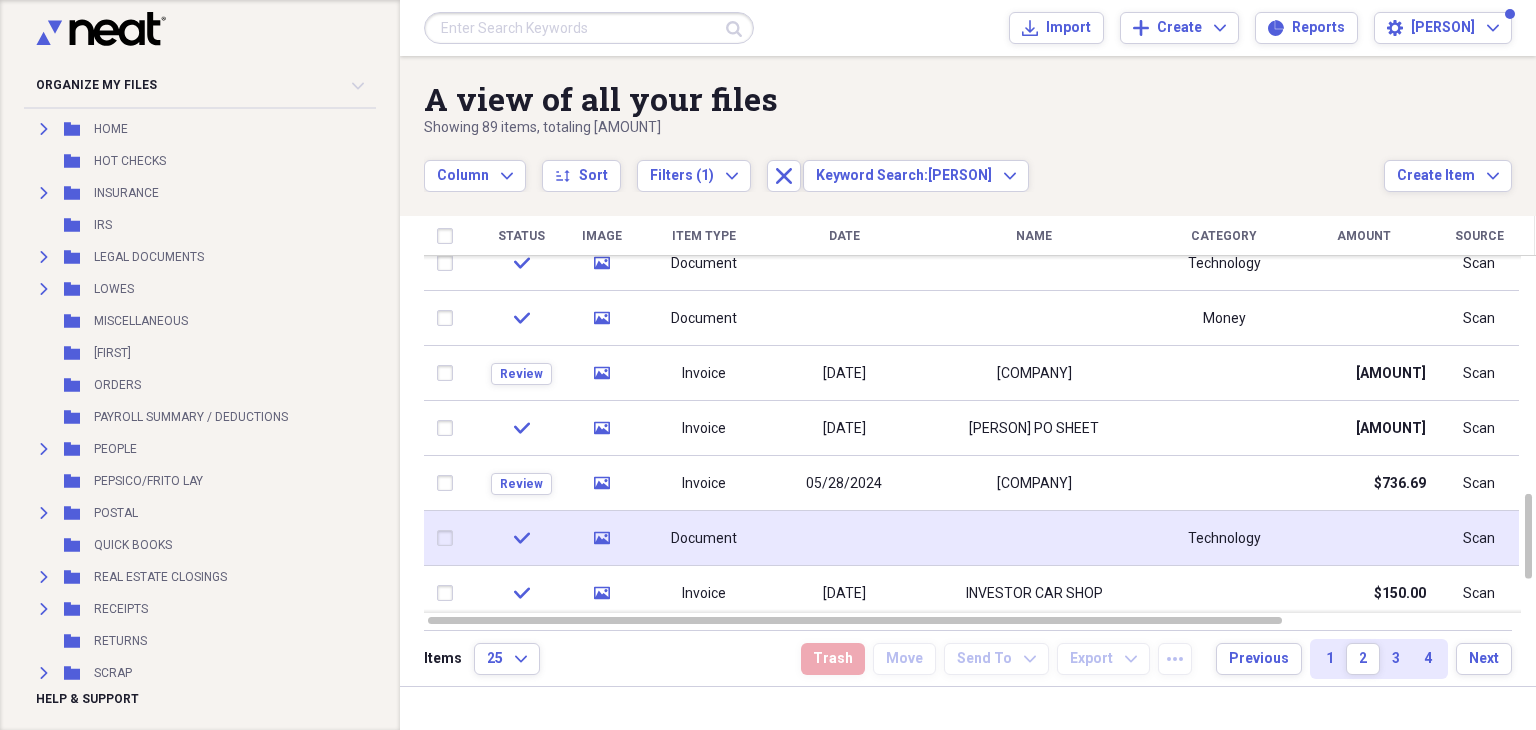 click on "media" 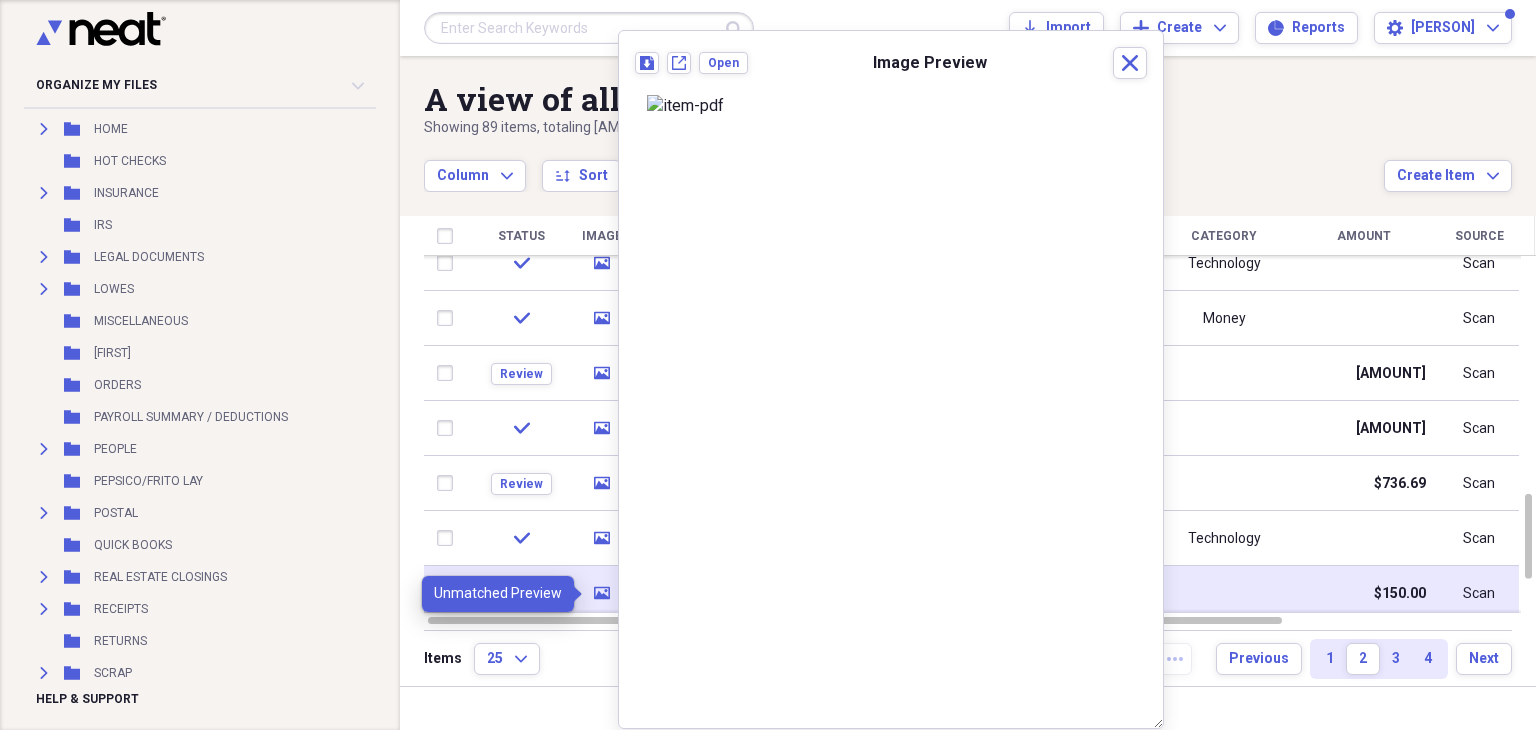 click on "media" 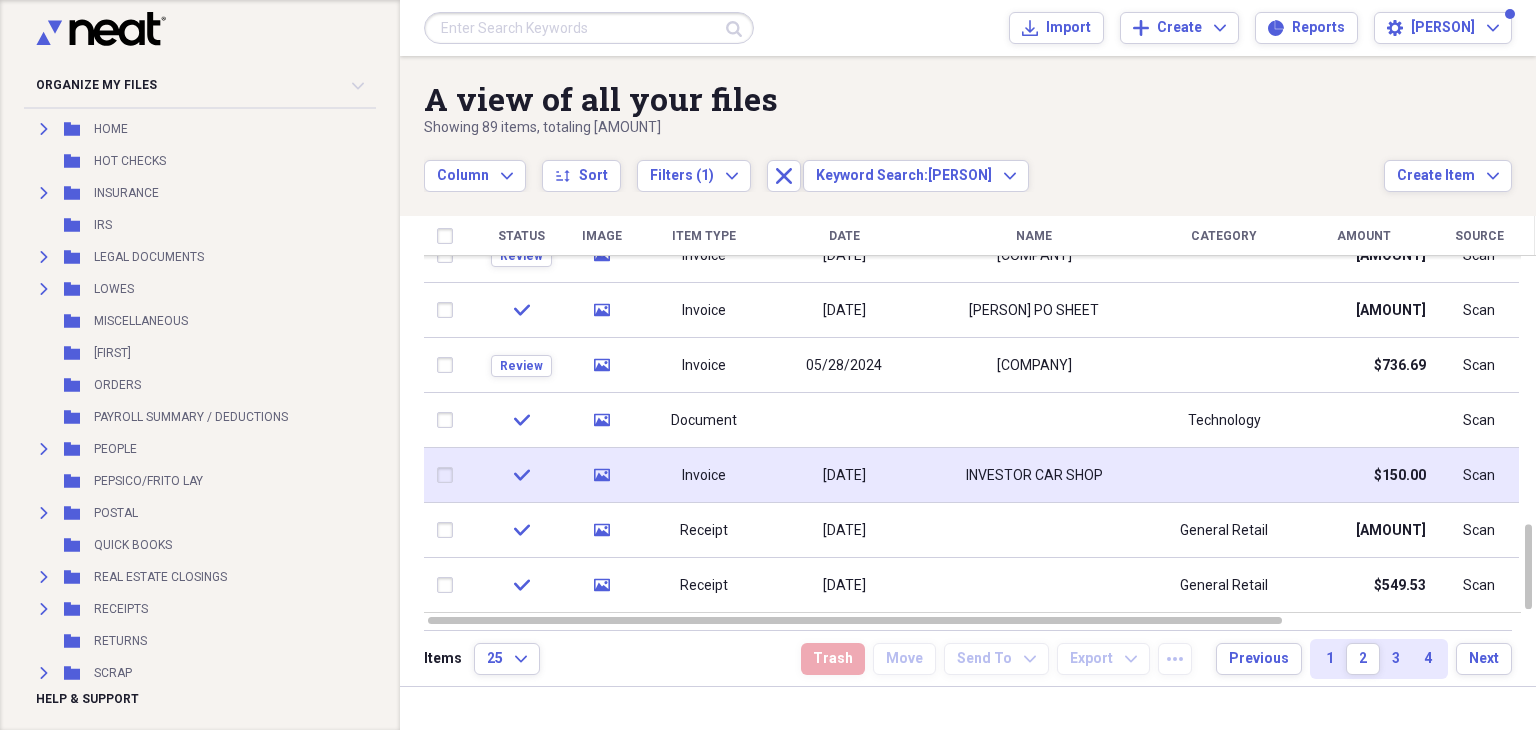 click 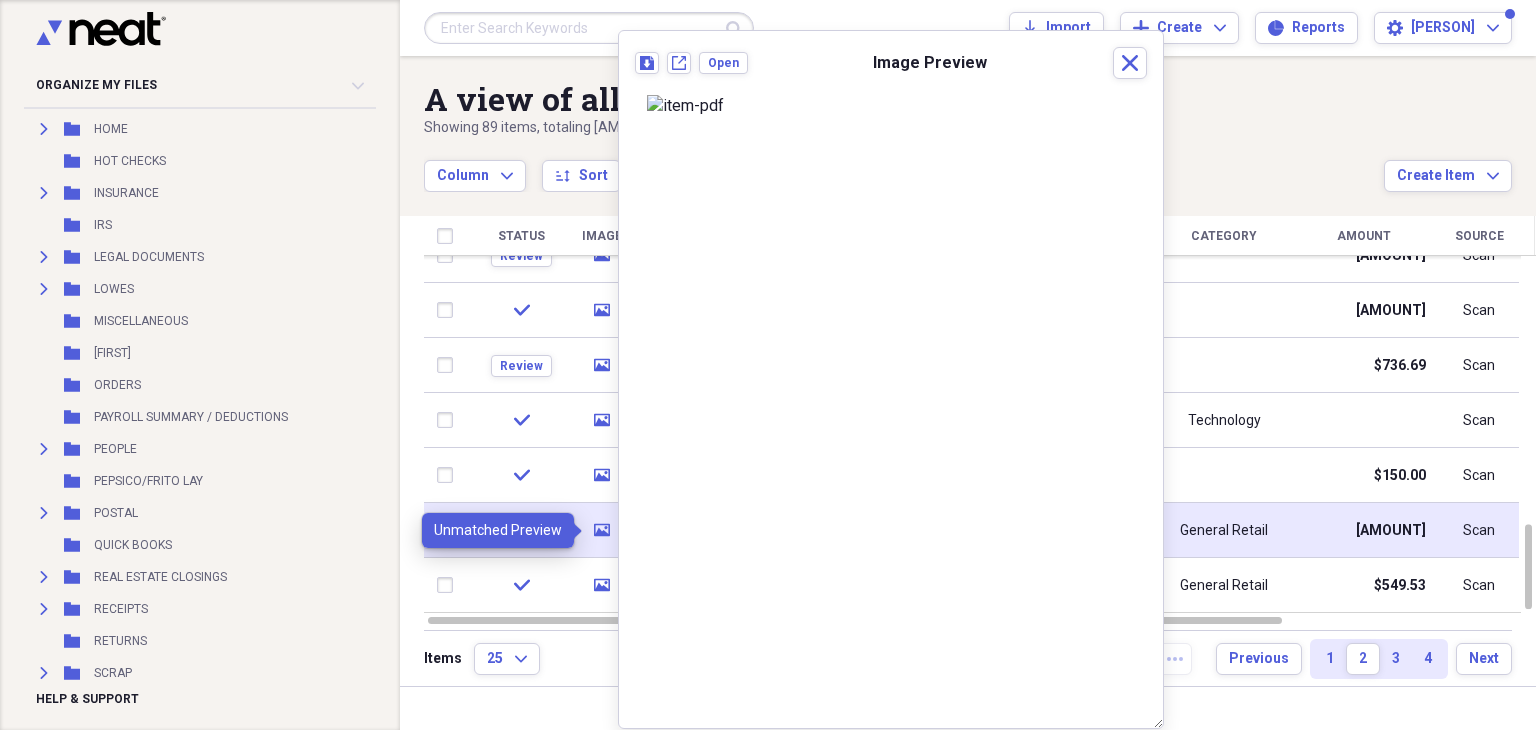 click 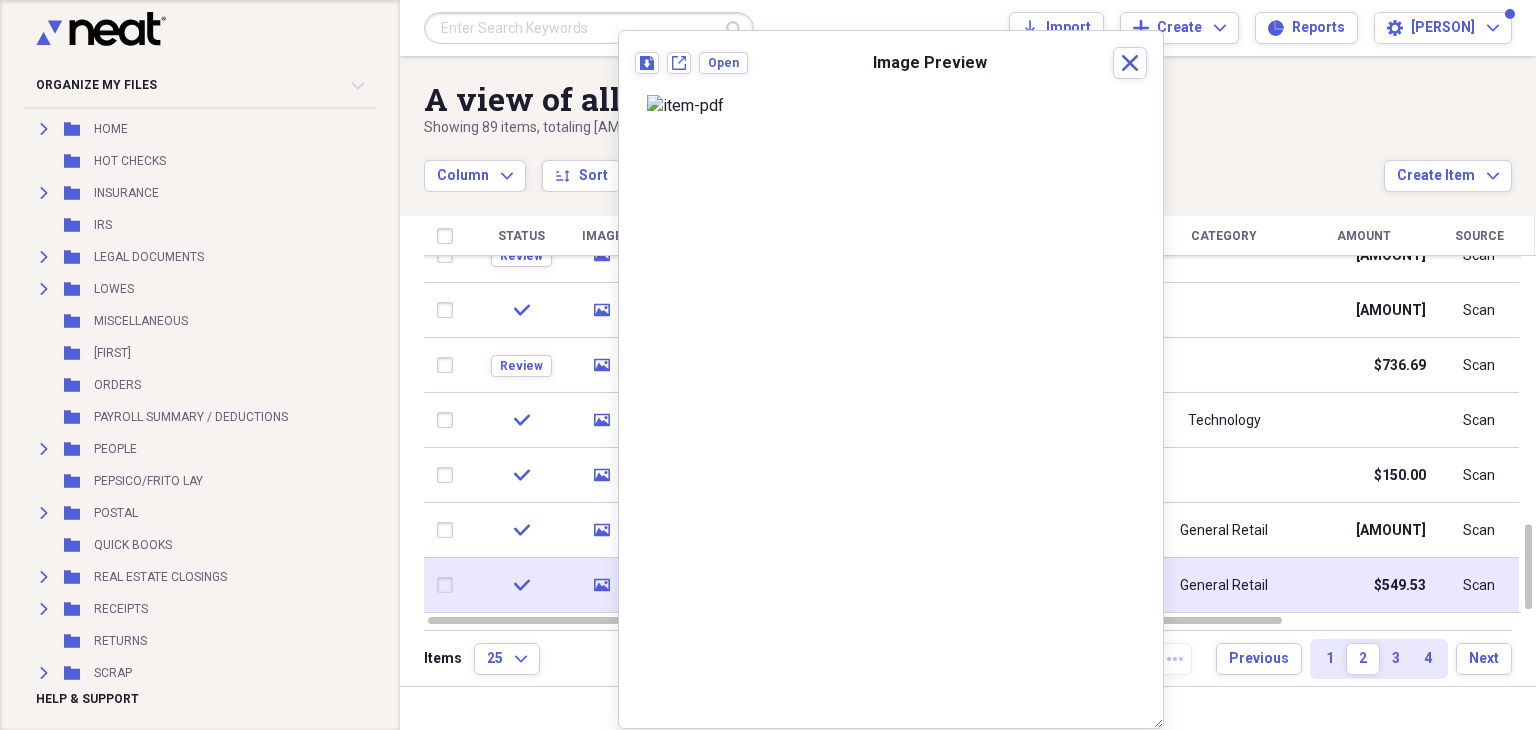 click 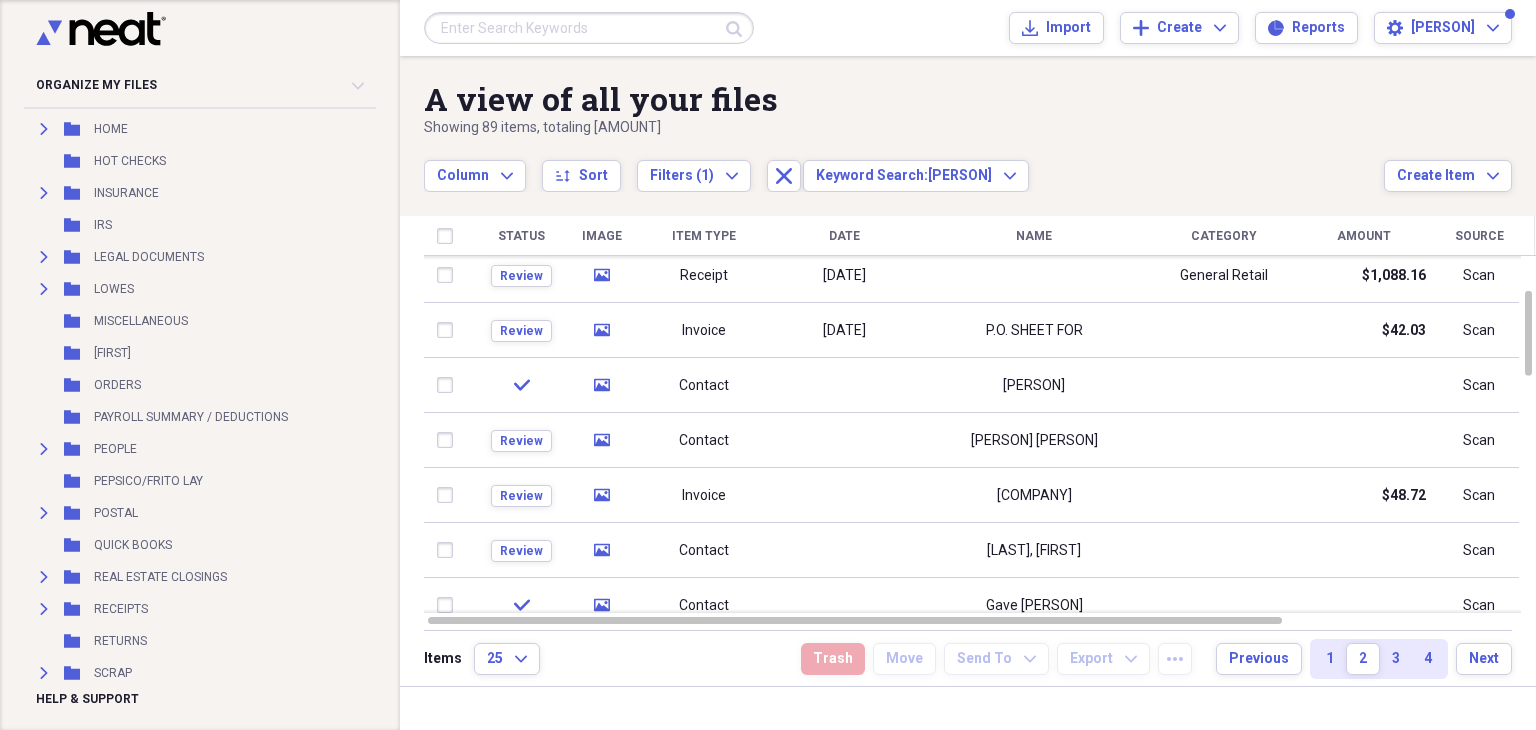 click at bounding box center (589, 28) 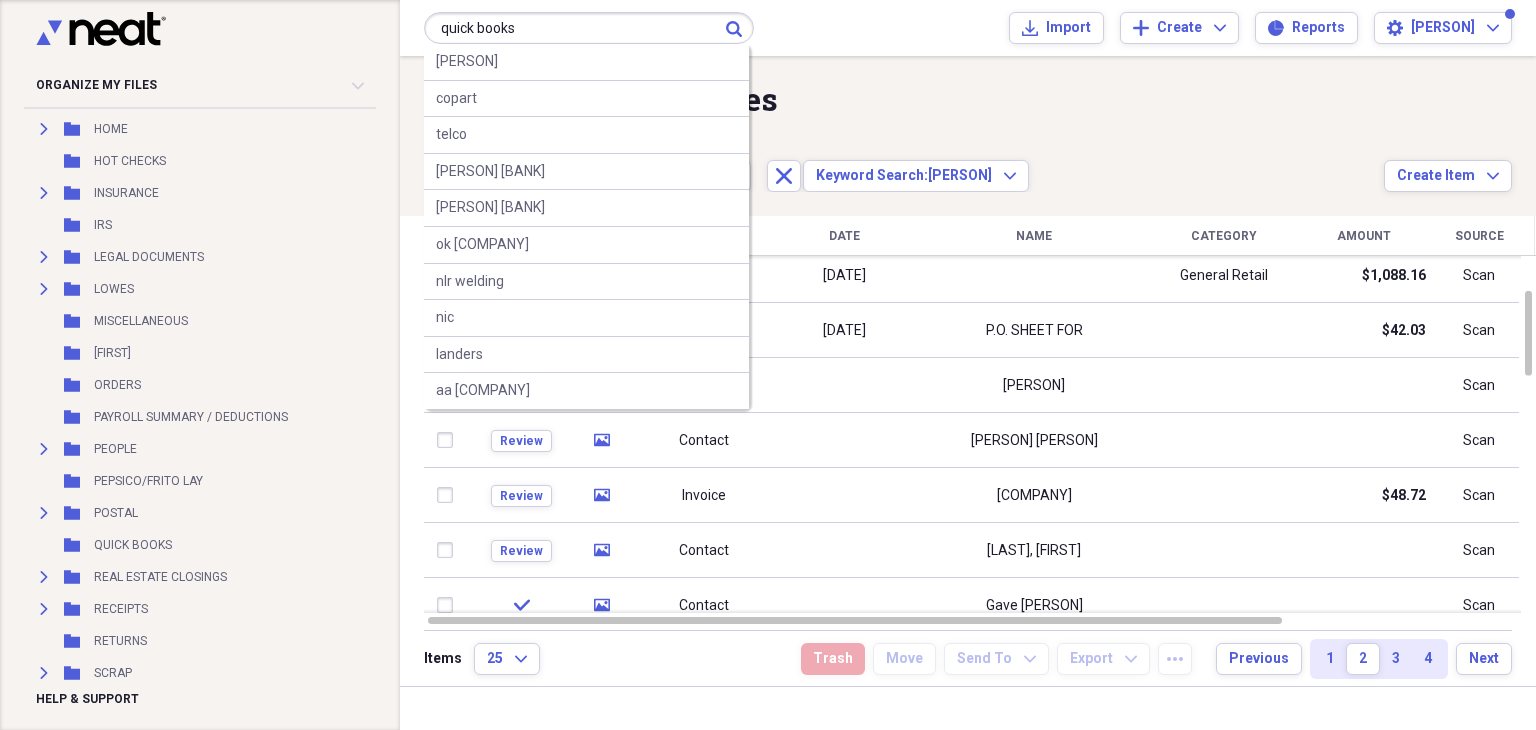 type on "quick books" 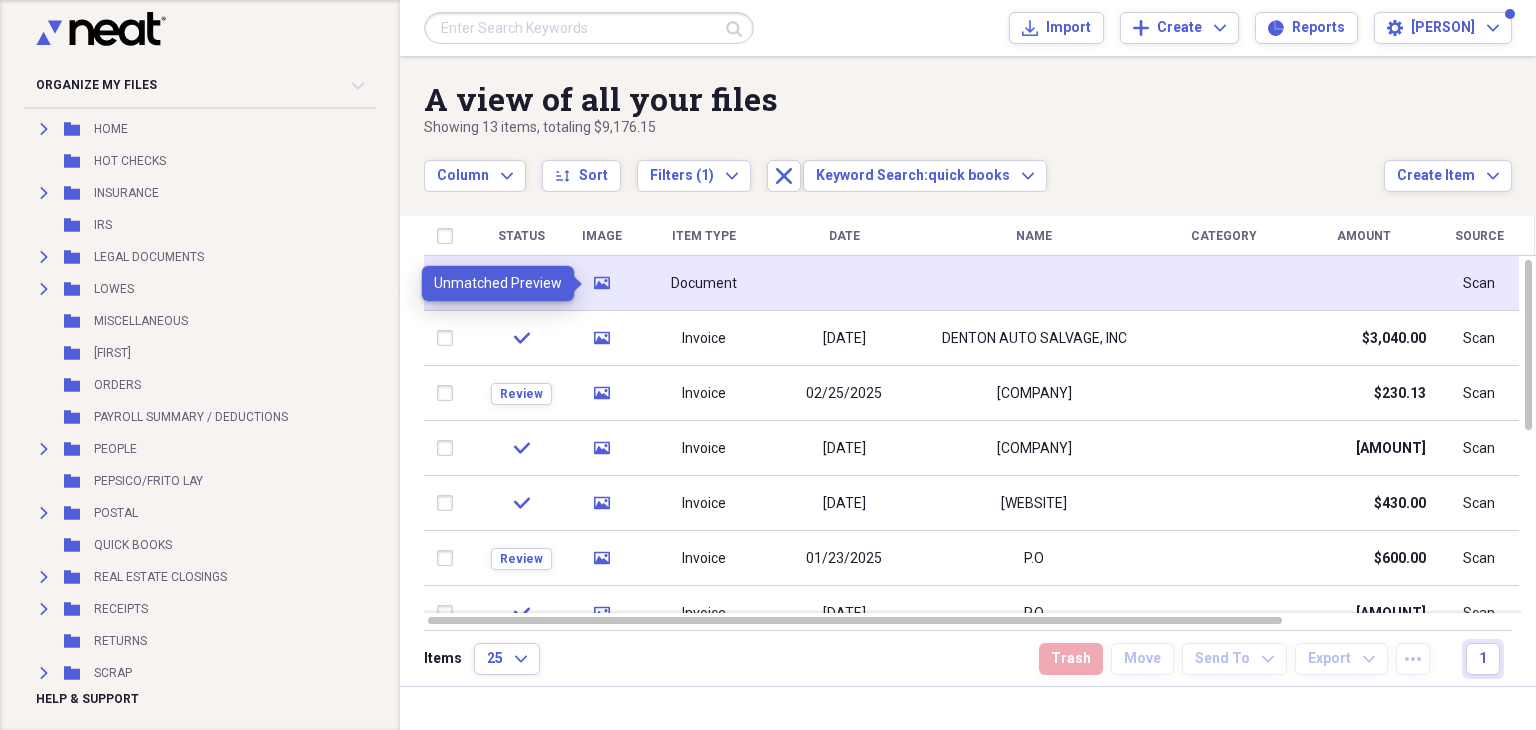 click 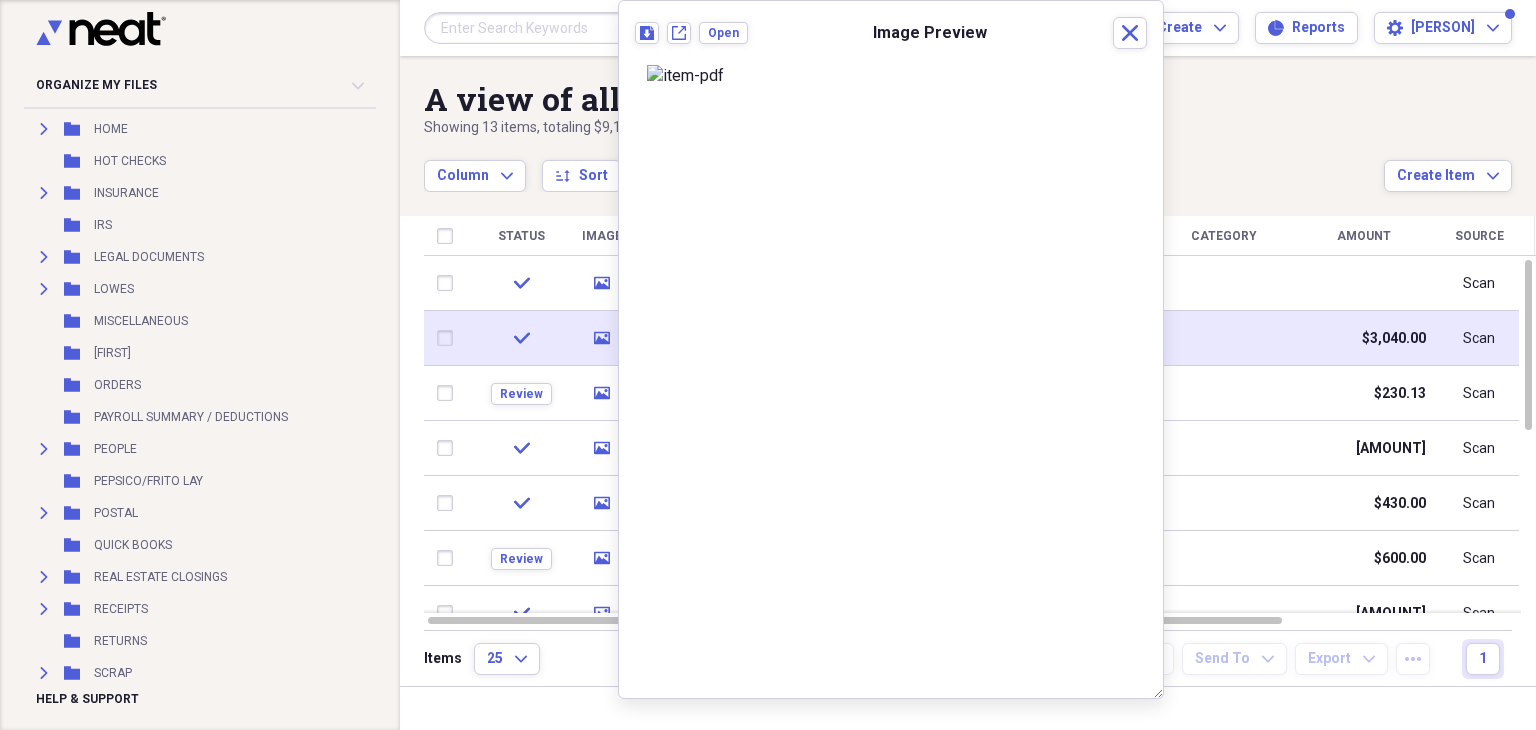 click 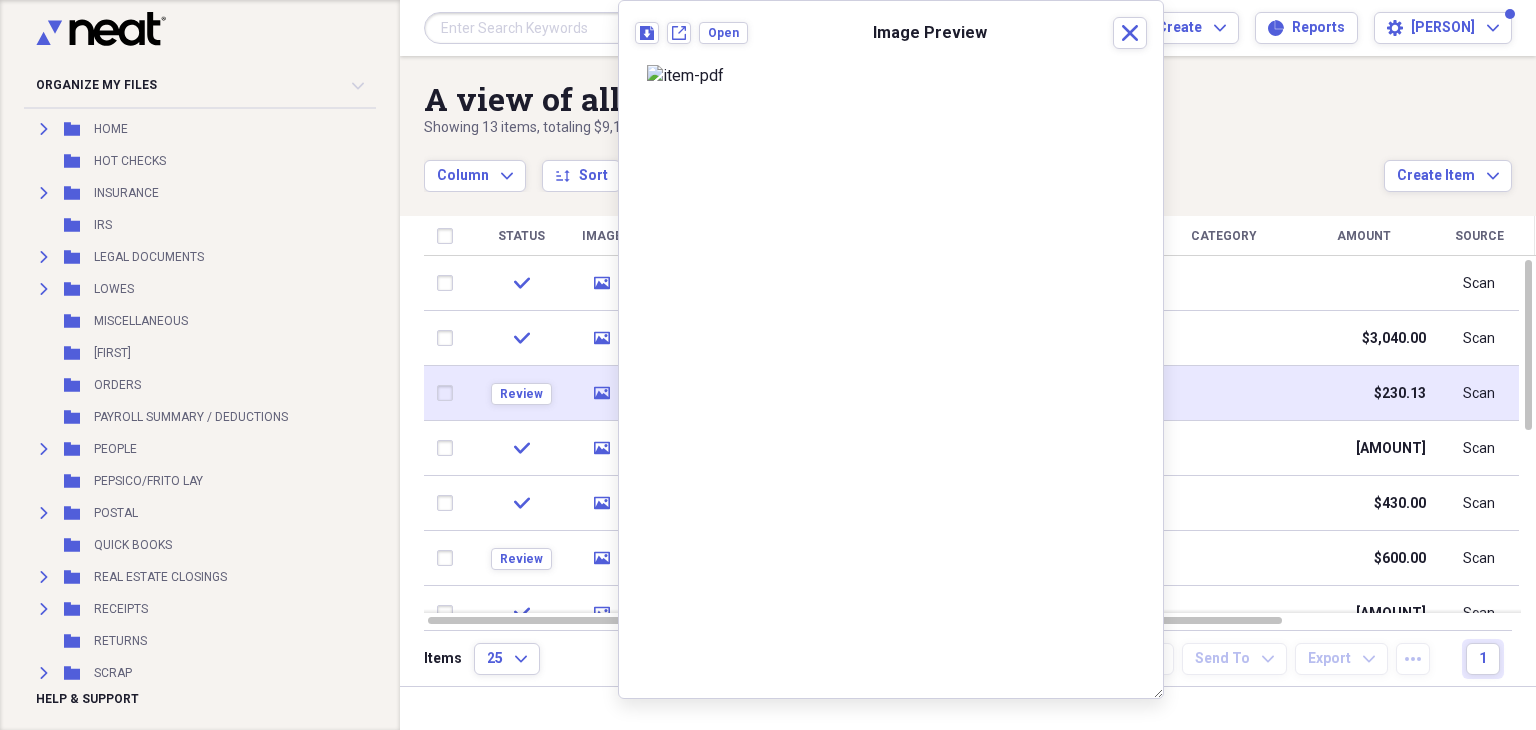 click on "media" 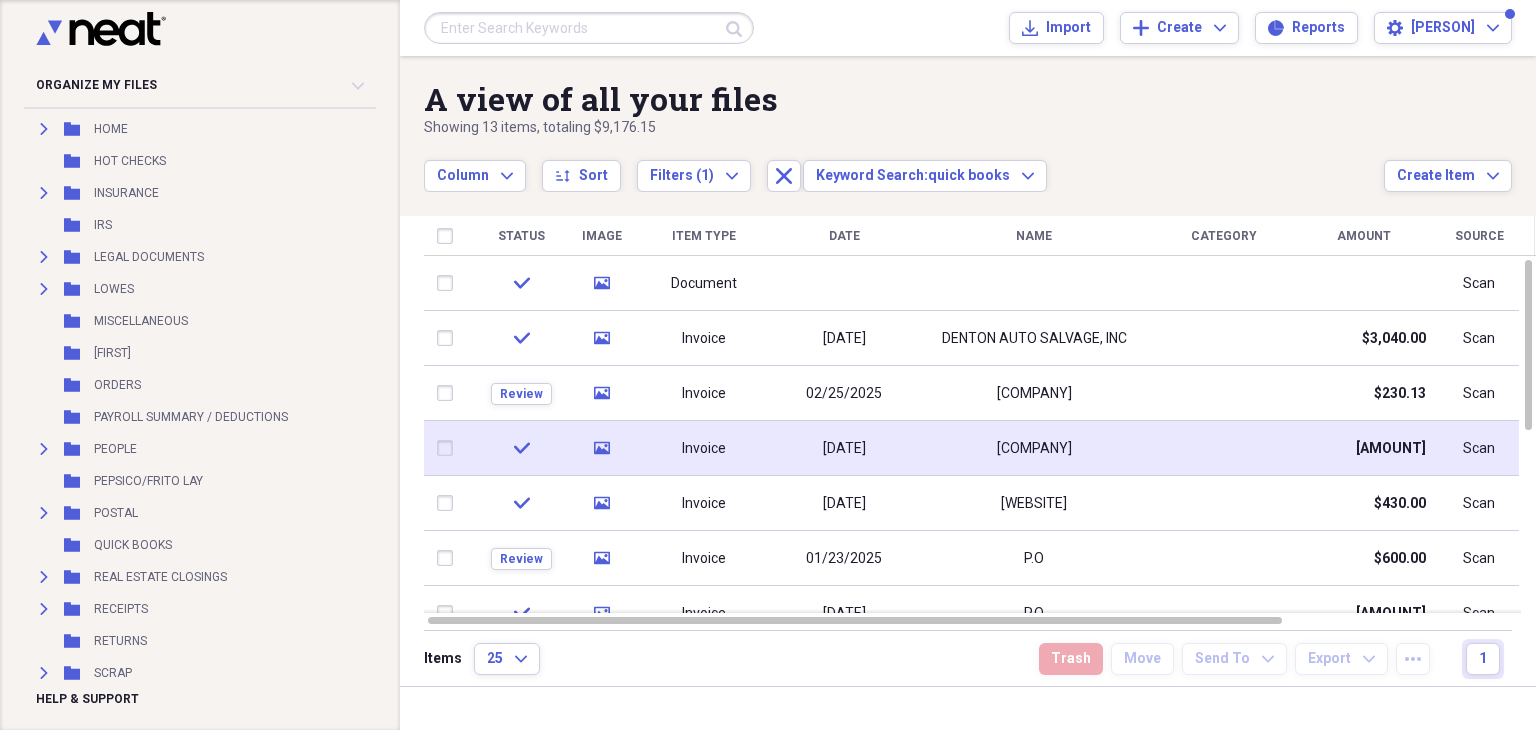 click on "media" at bounding box center (602, 448) 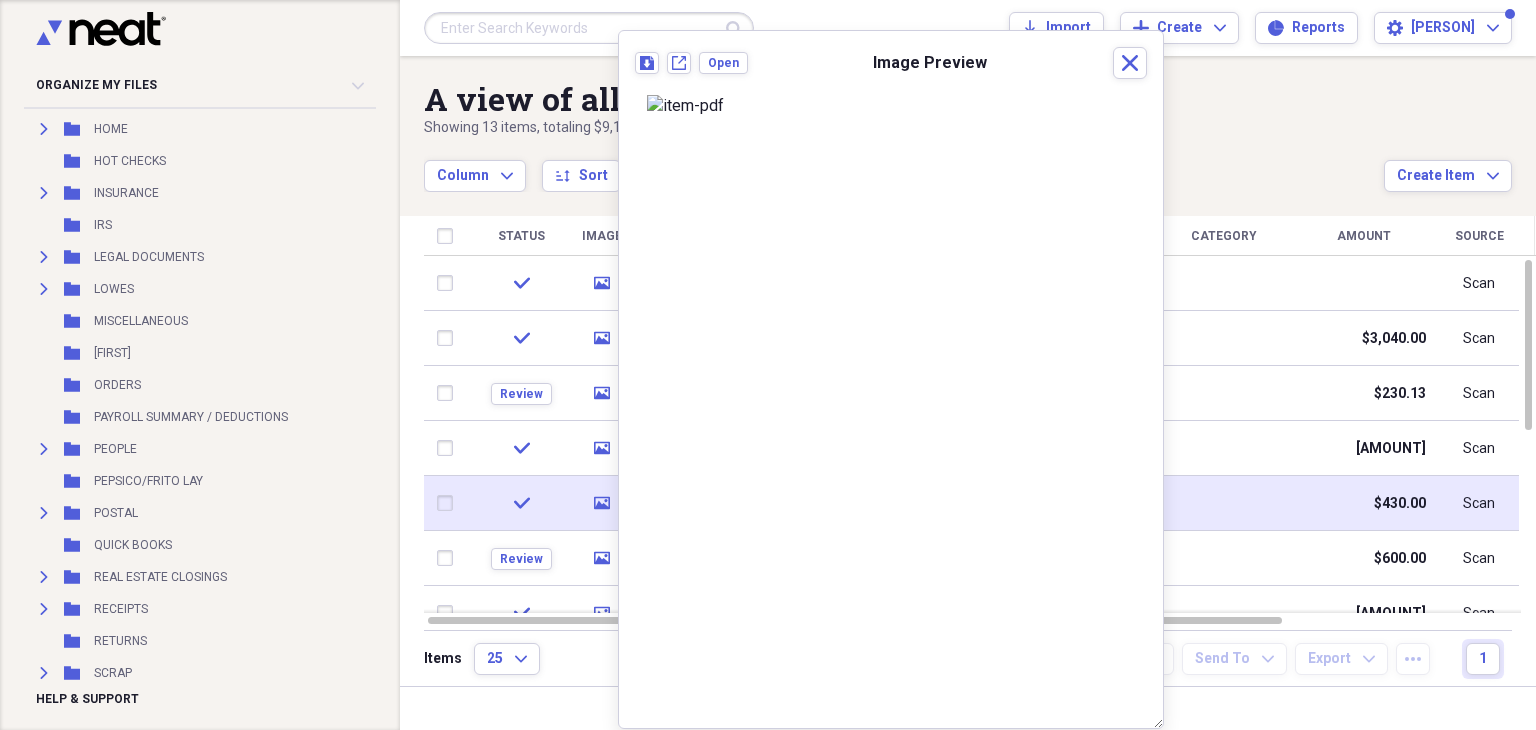 click on "media" at bounding box center (602, 503) 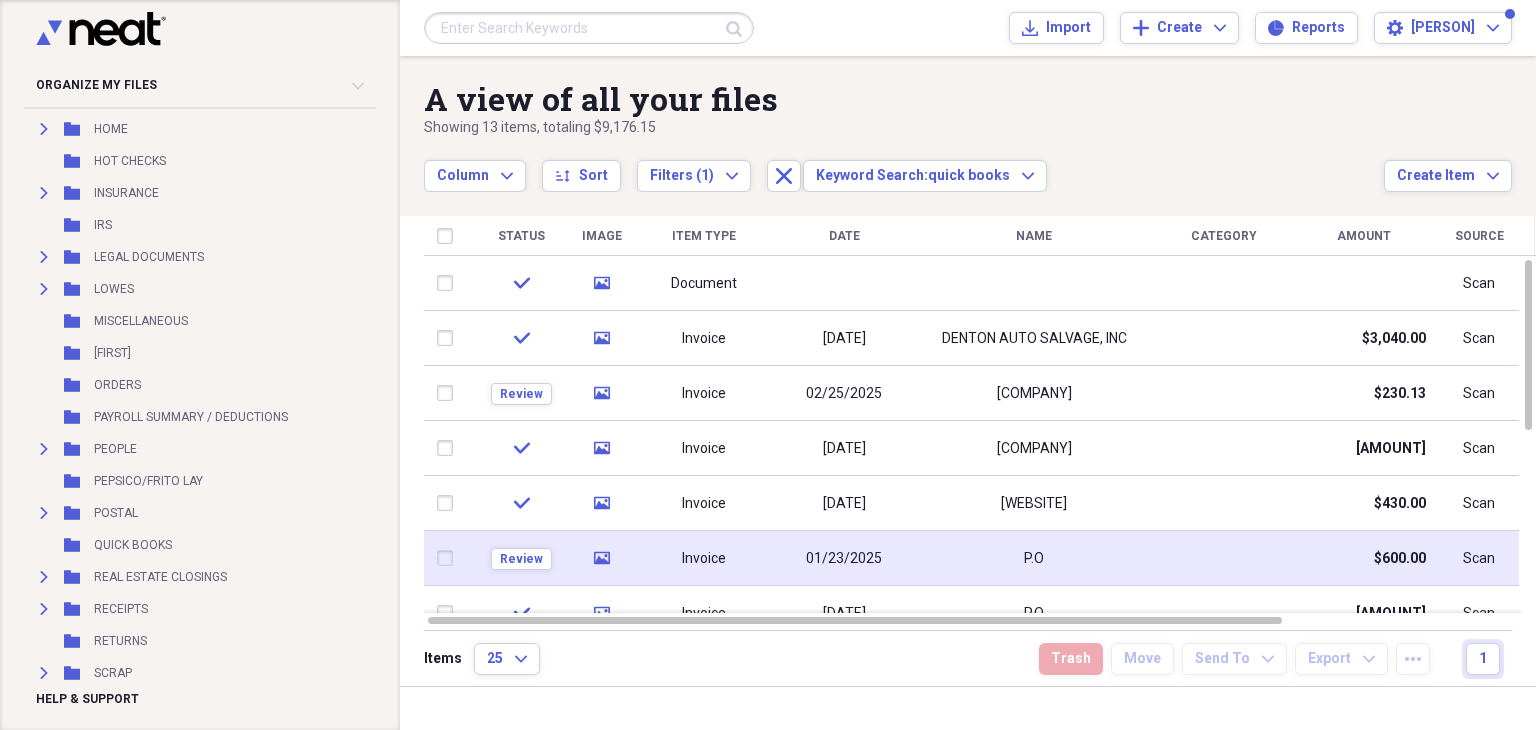 click 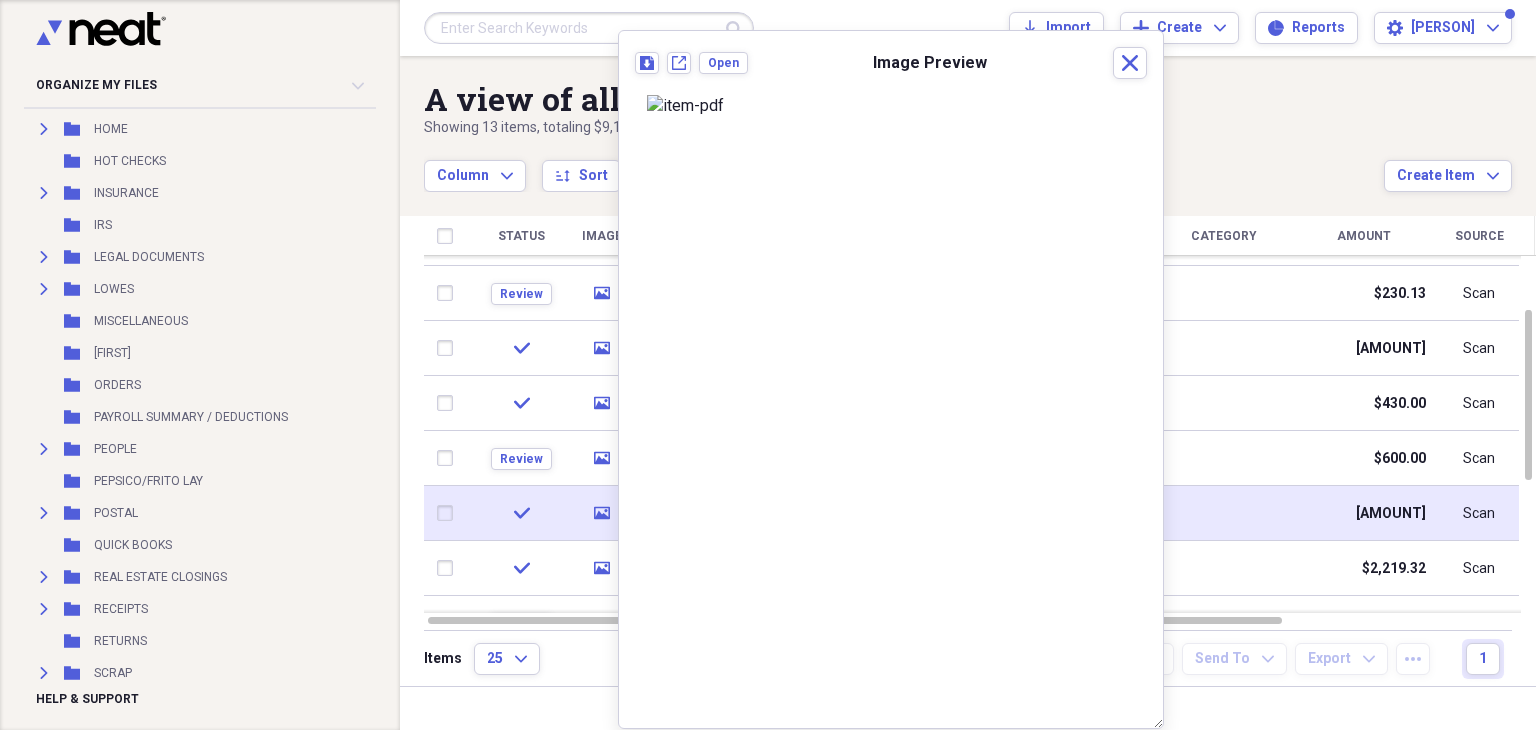 click 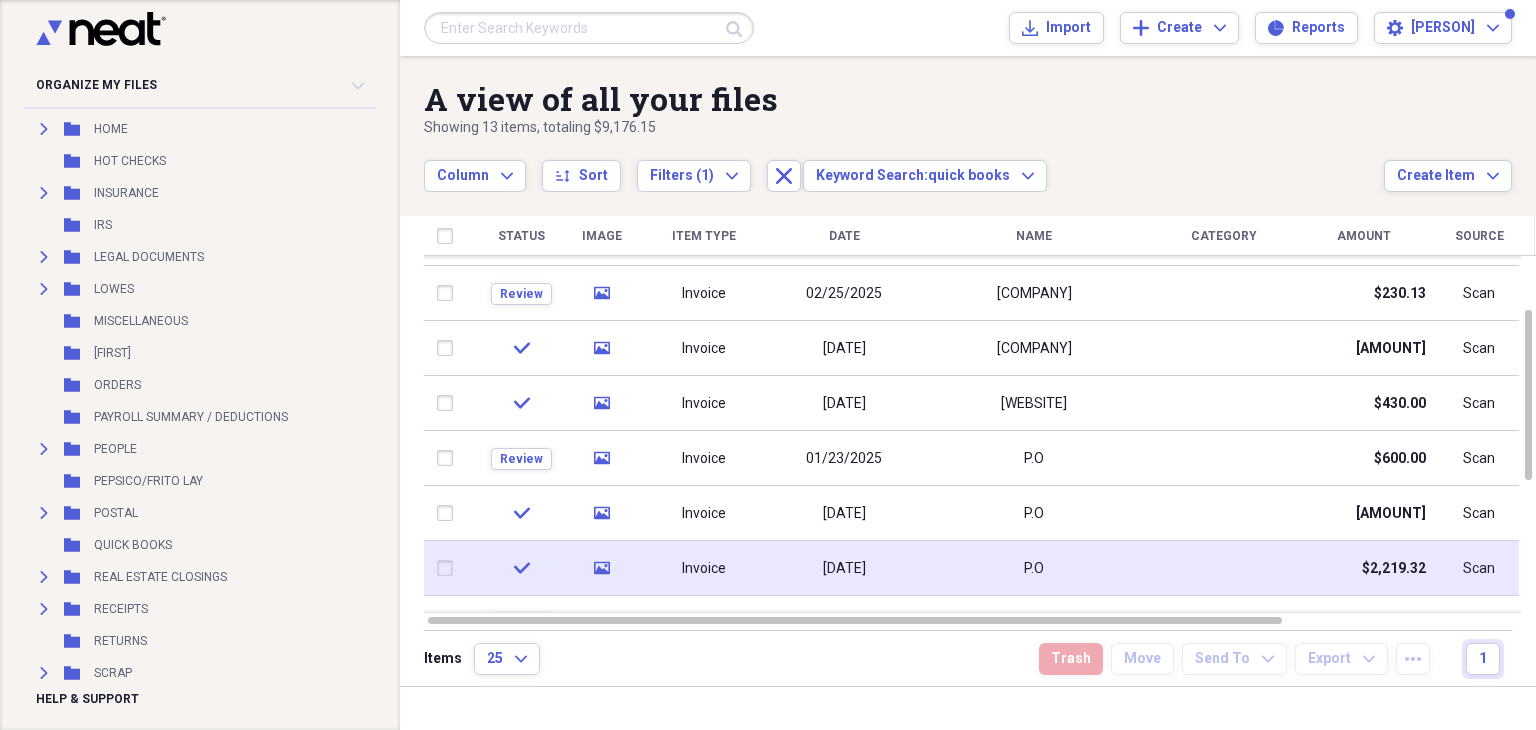 click 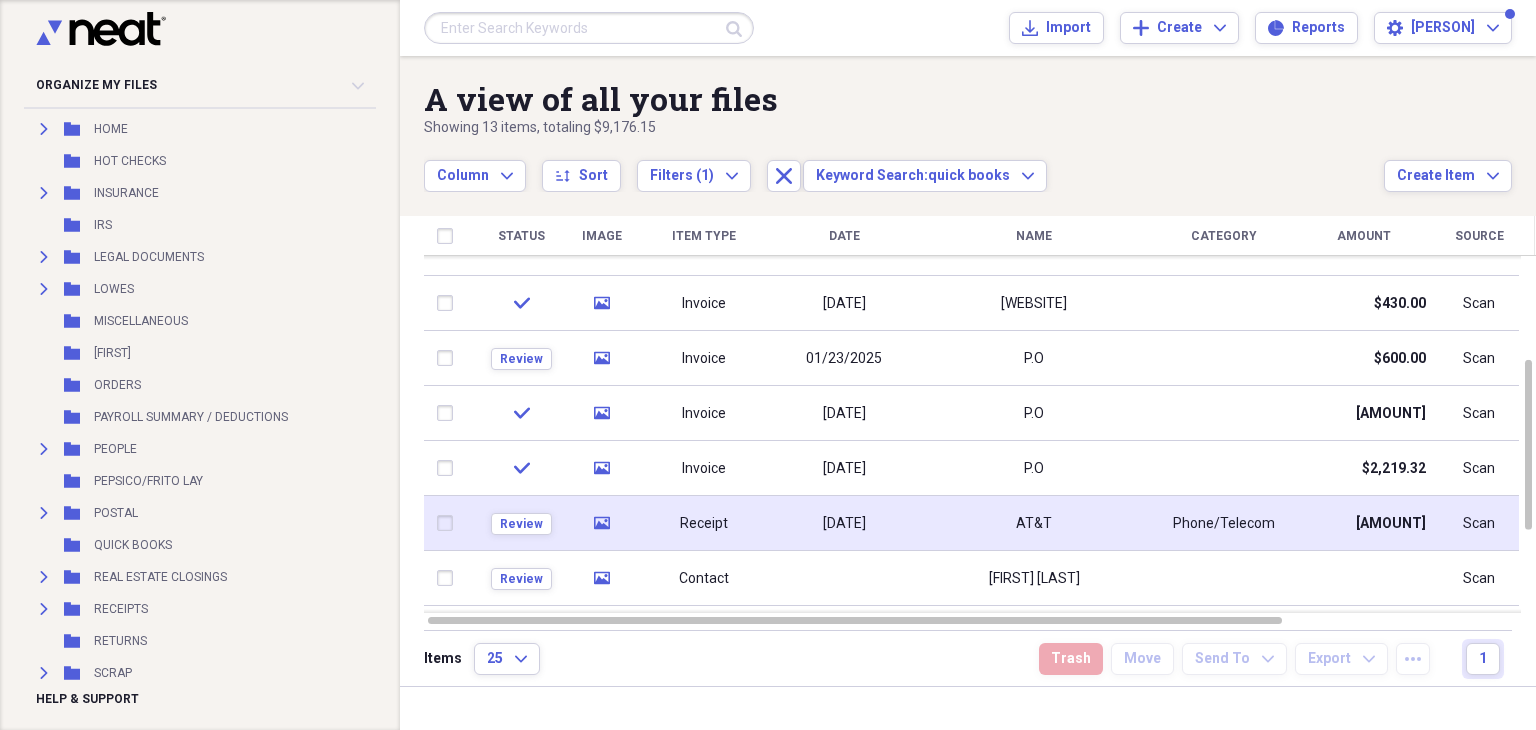 click on "media" at bounding box center [602, 523] 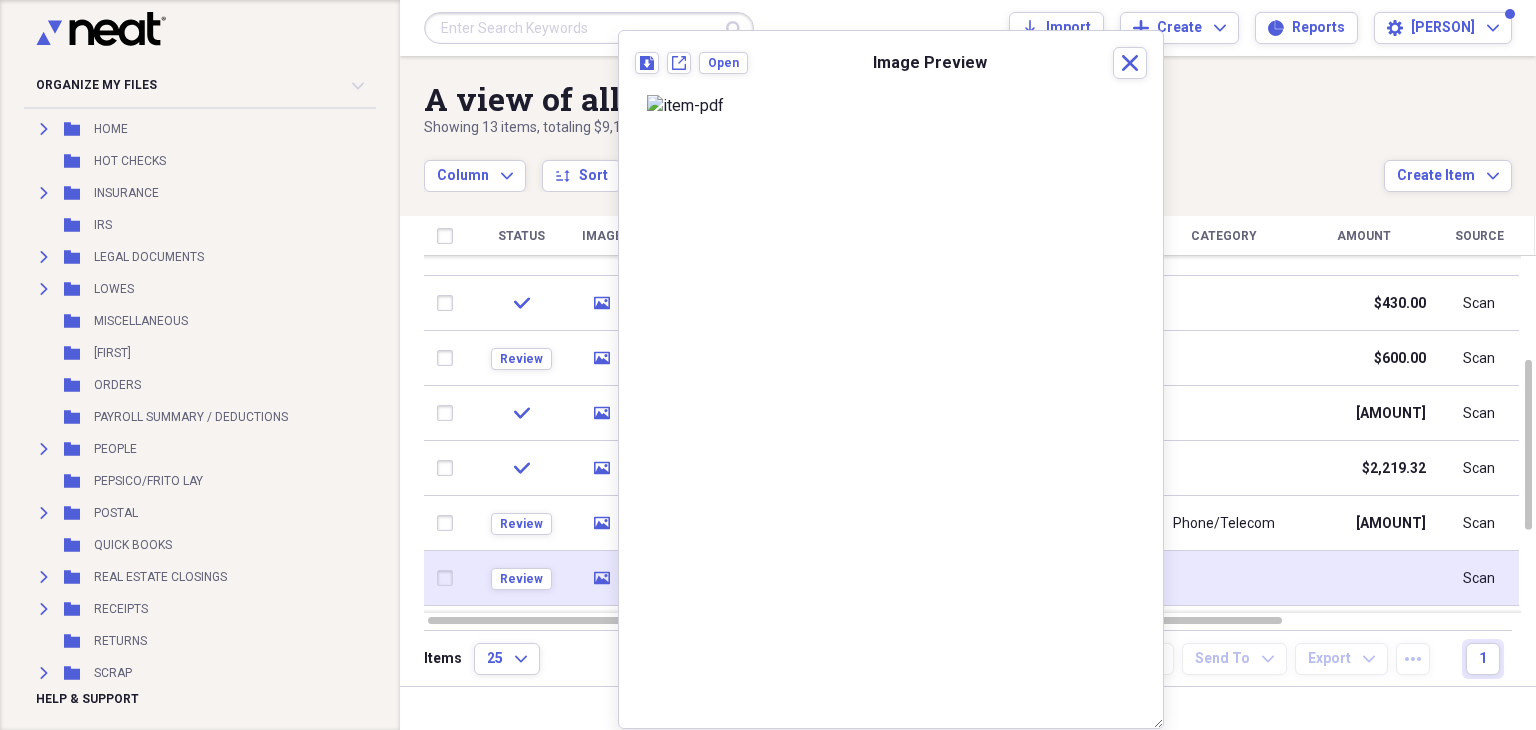 click on "media" 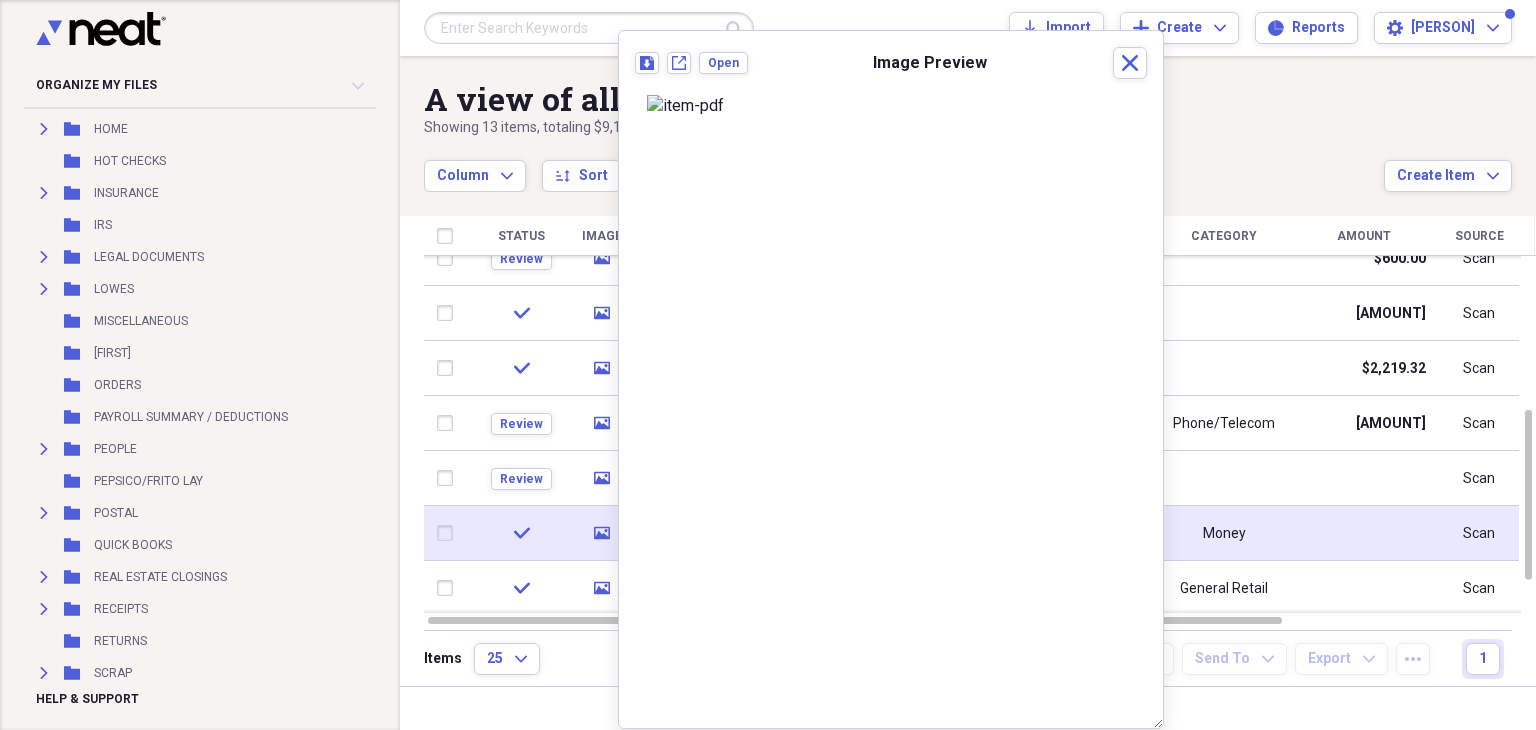 click on "media" 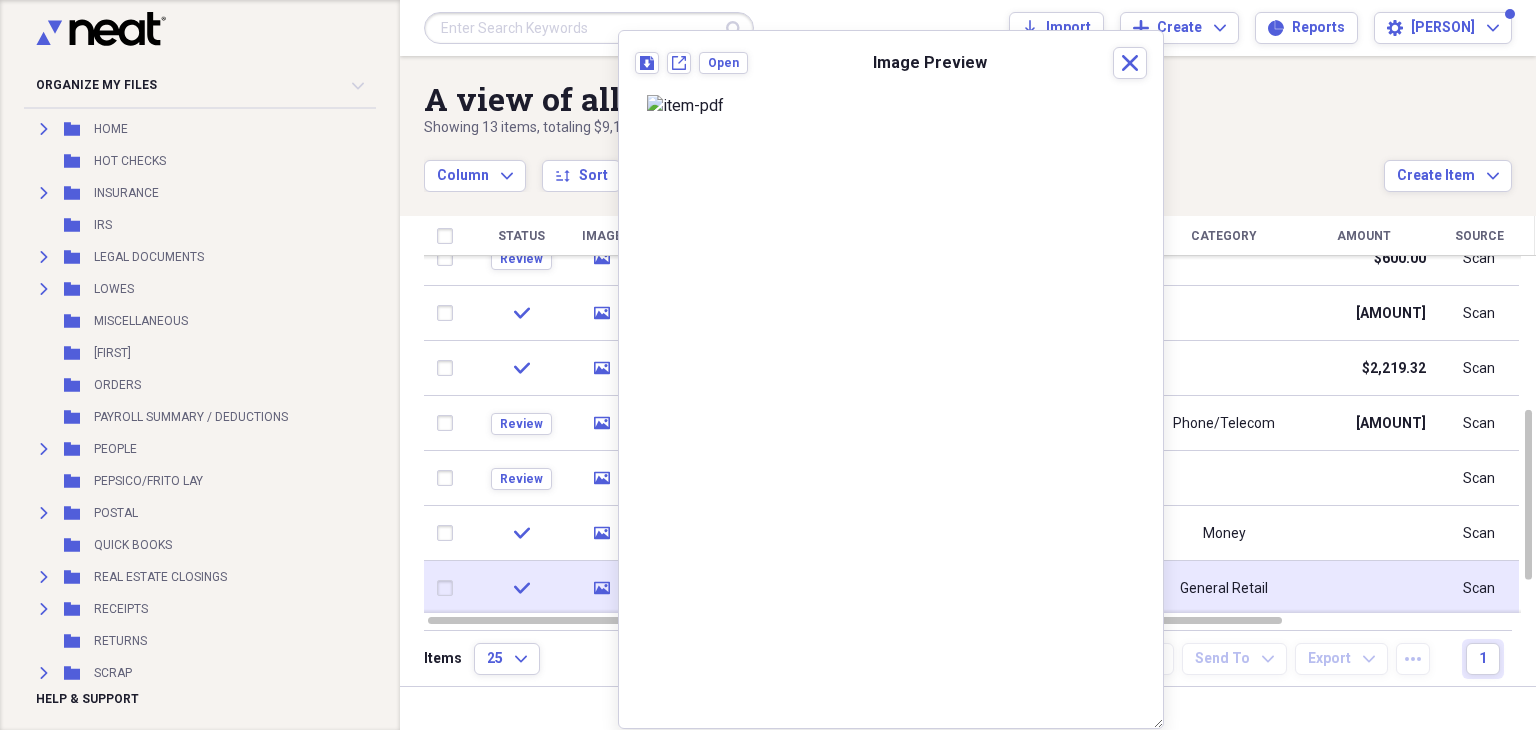 click 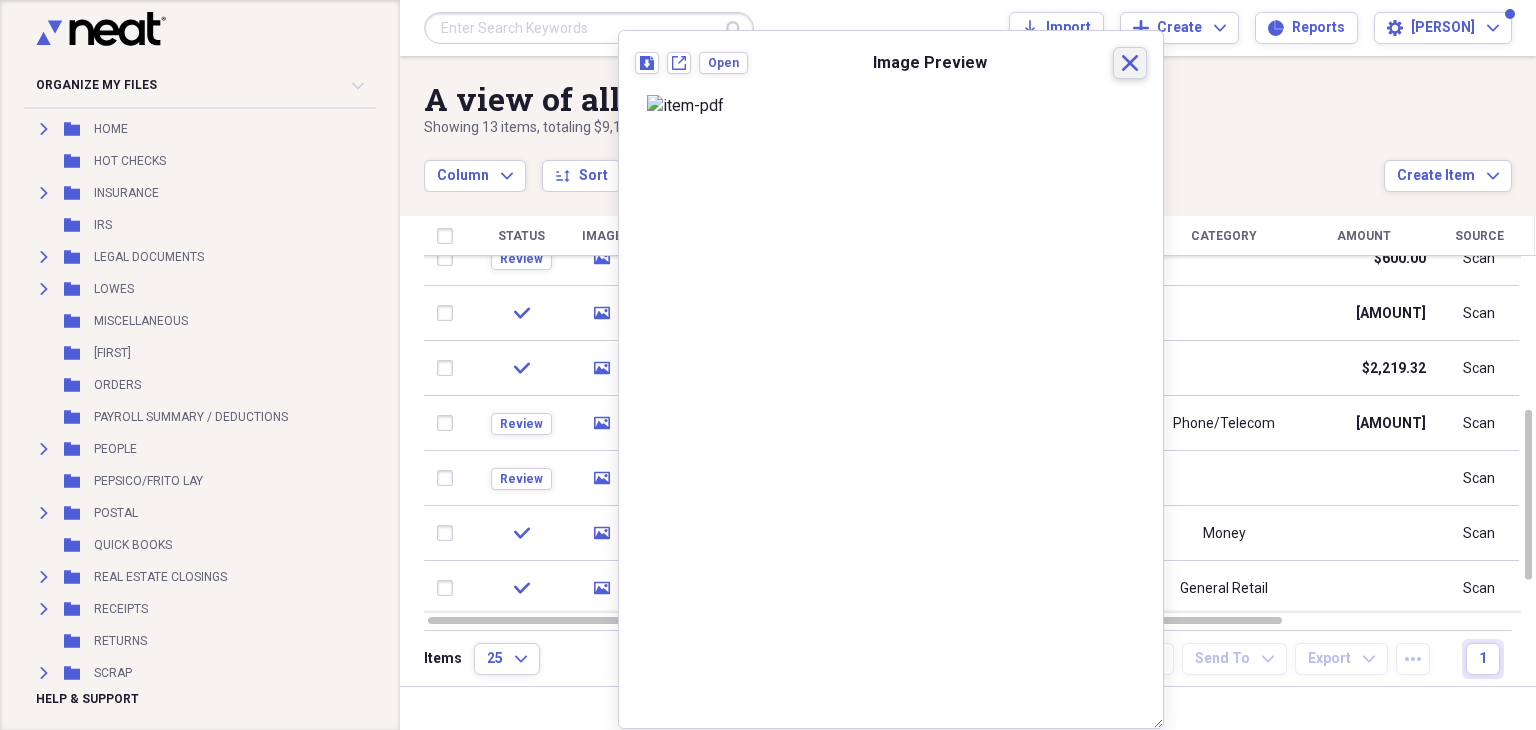 click on "Close" at bounding box center (1130, 63) 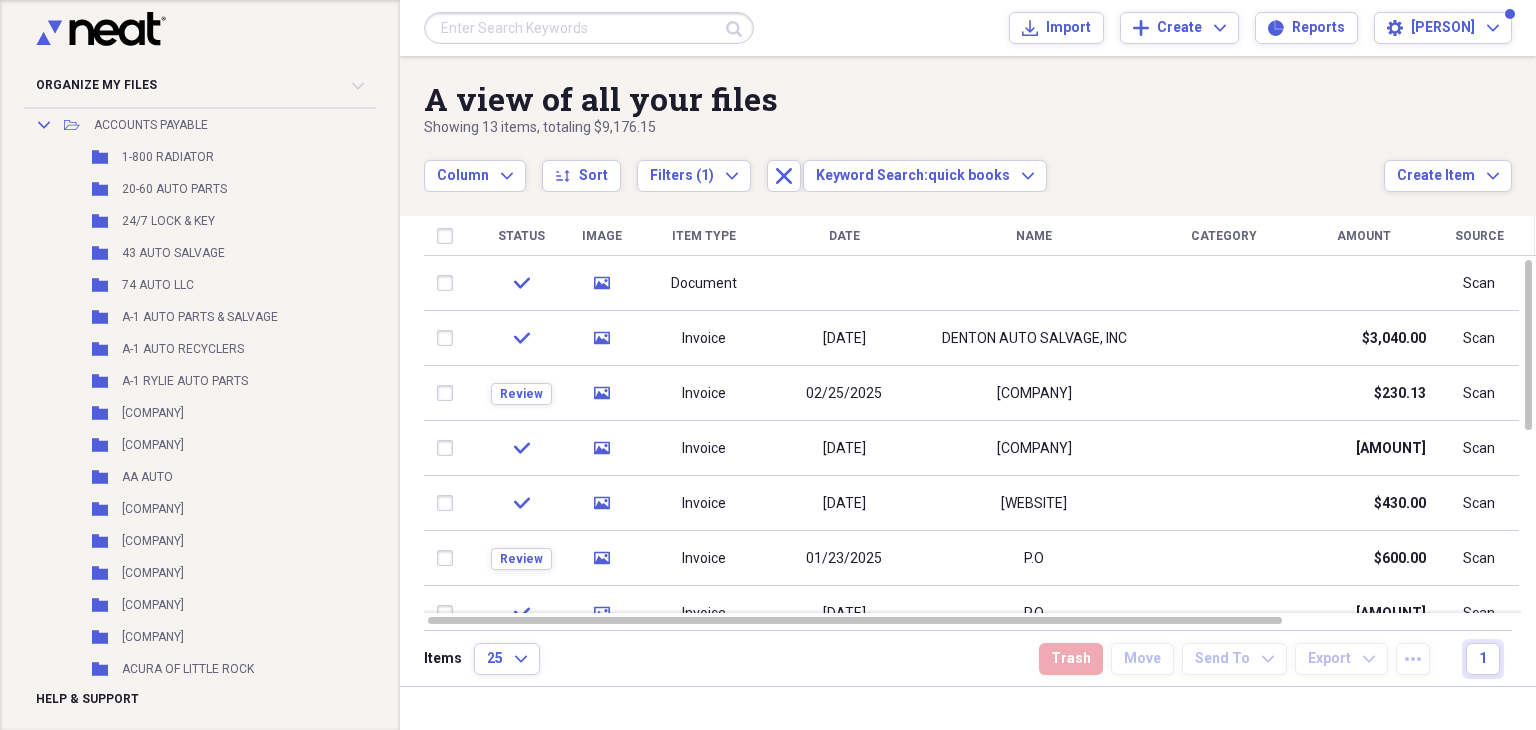 scroll, scrollTop: 0, scrollLeft: 0, axis: both 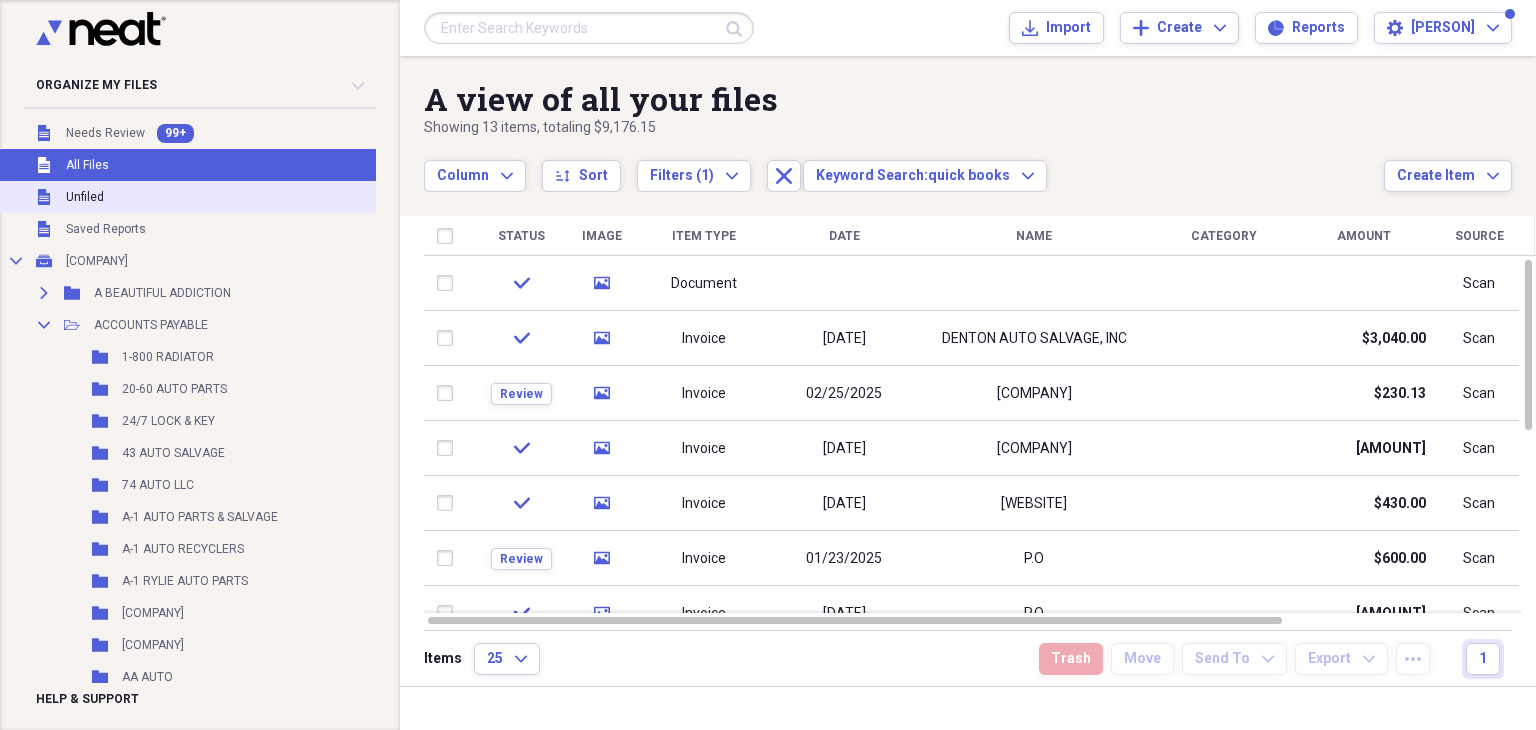 click on "Unfiled" at bounding box center (85, 197) 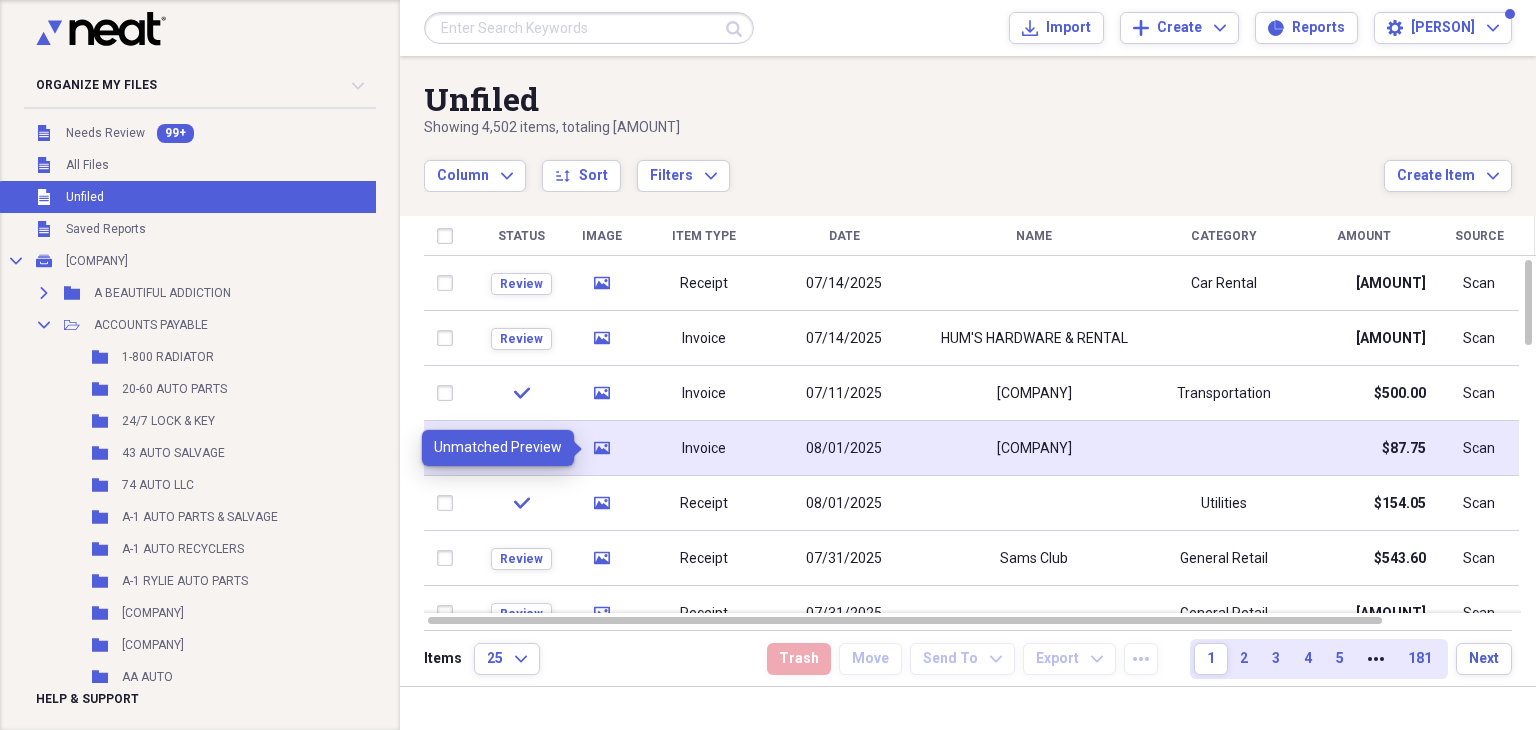 click on "media" 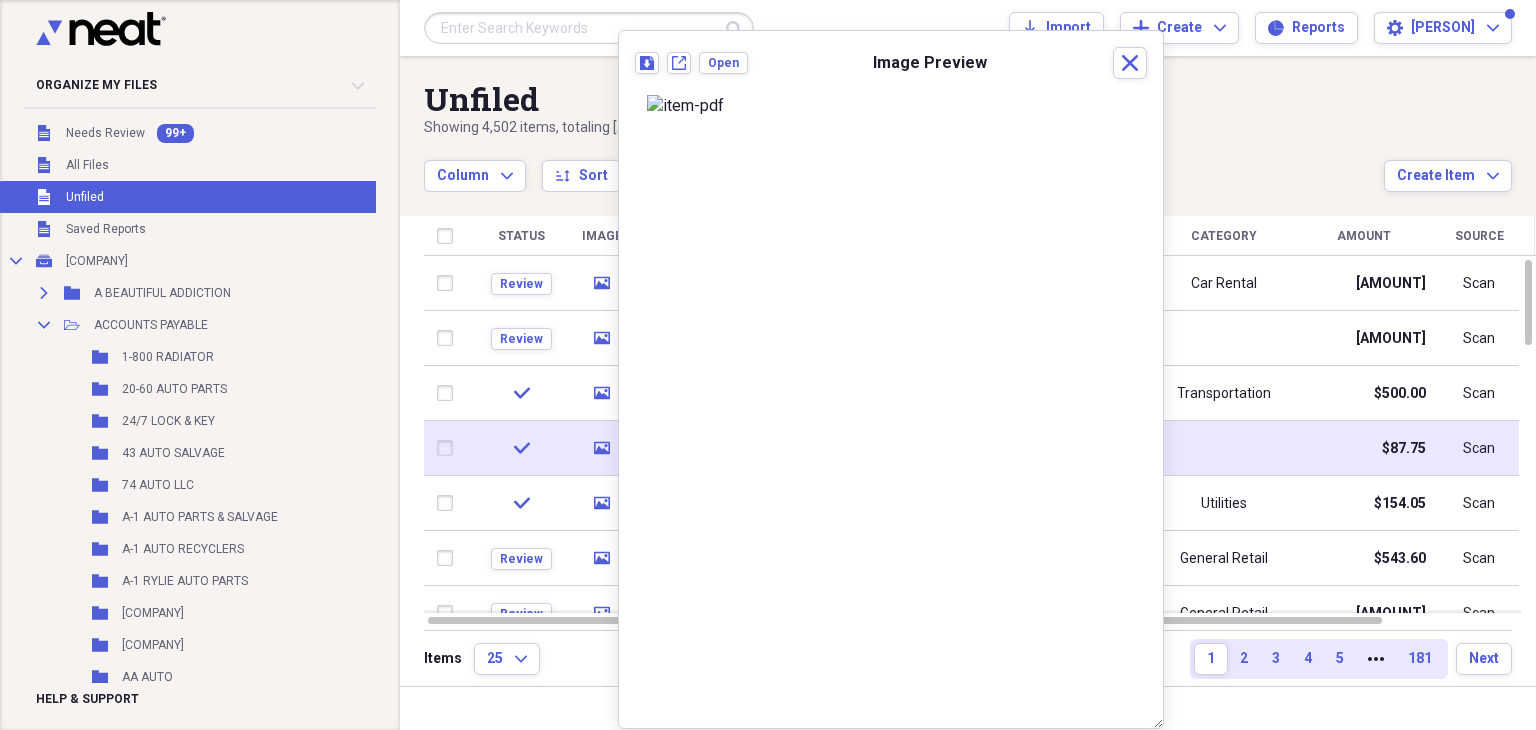 click on "media" 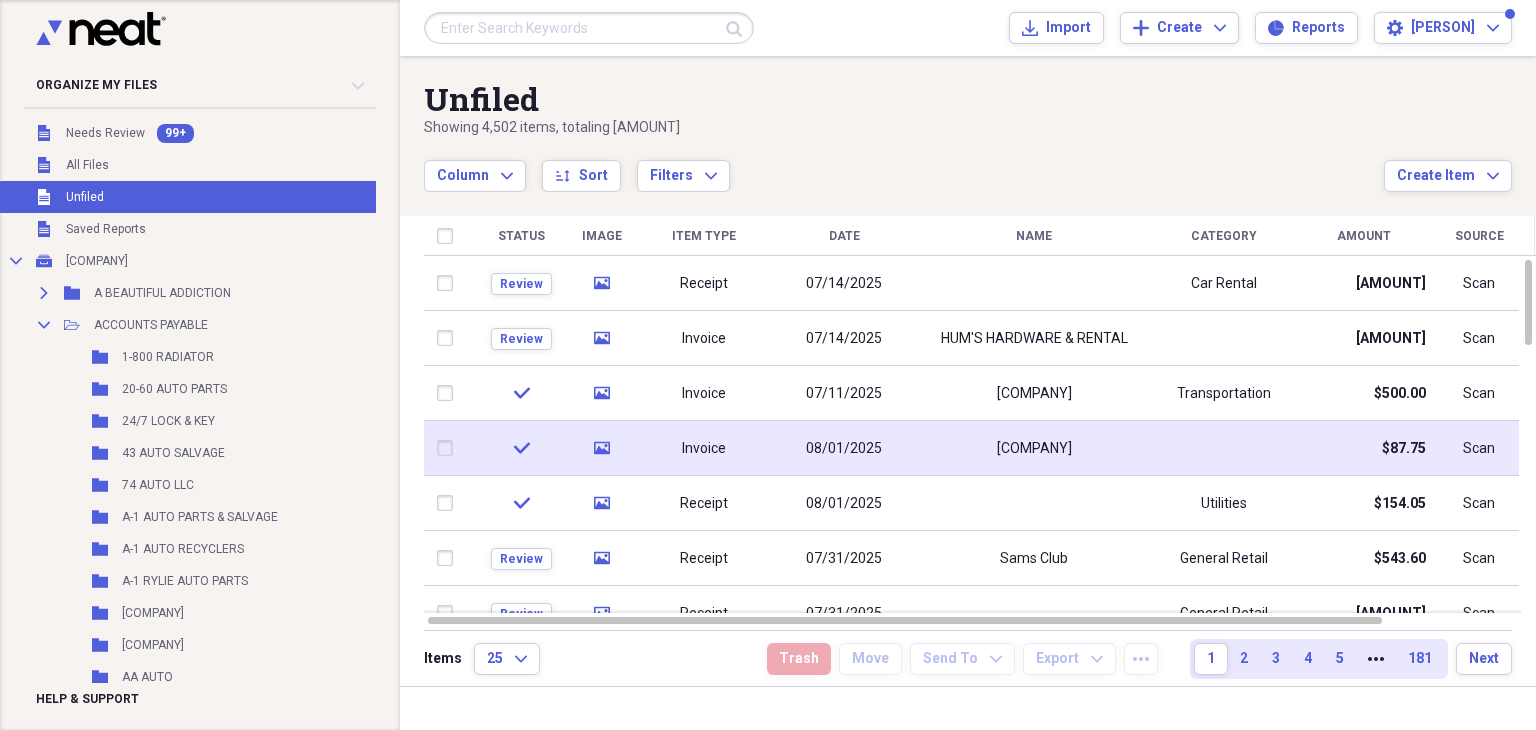 click on "Invoice" at bounding box center (704, 449) 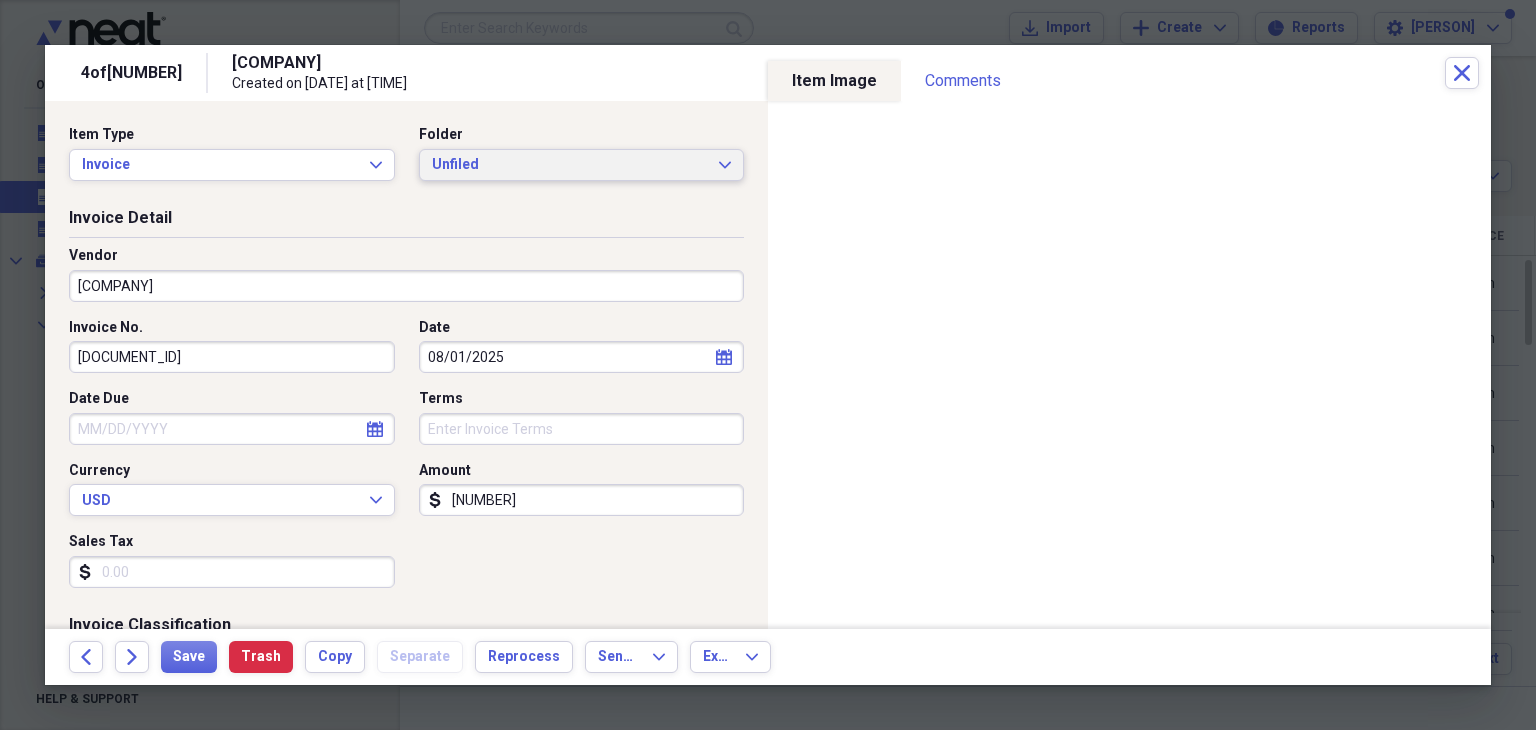 click on "Expand" 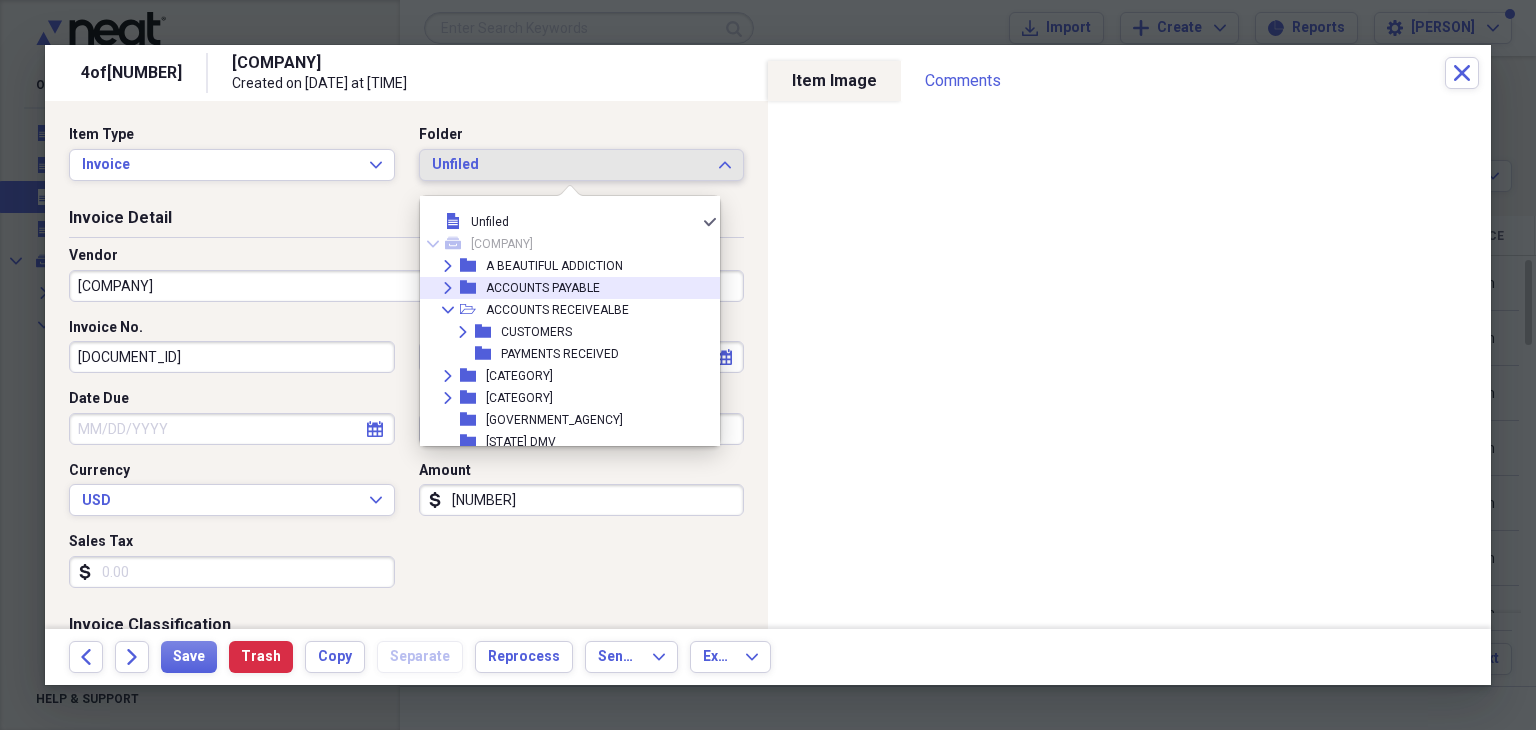 click on "Expand" 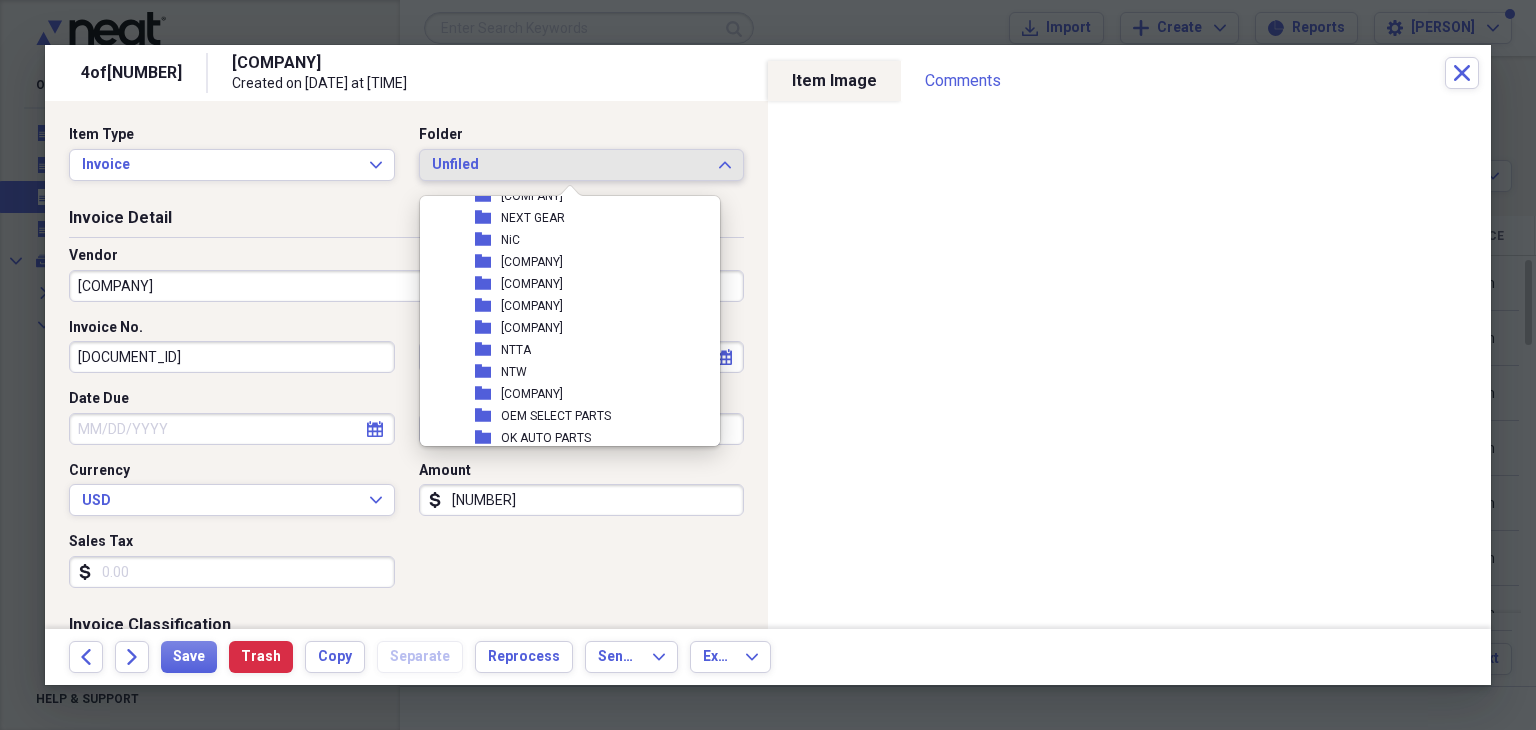 scroll, scrollTop: 5000, scrollLeft: 0, axis: vertical 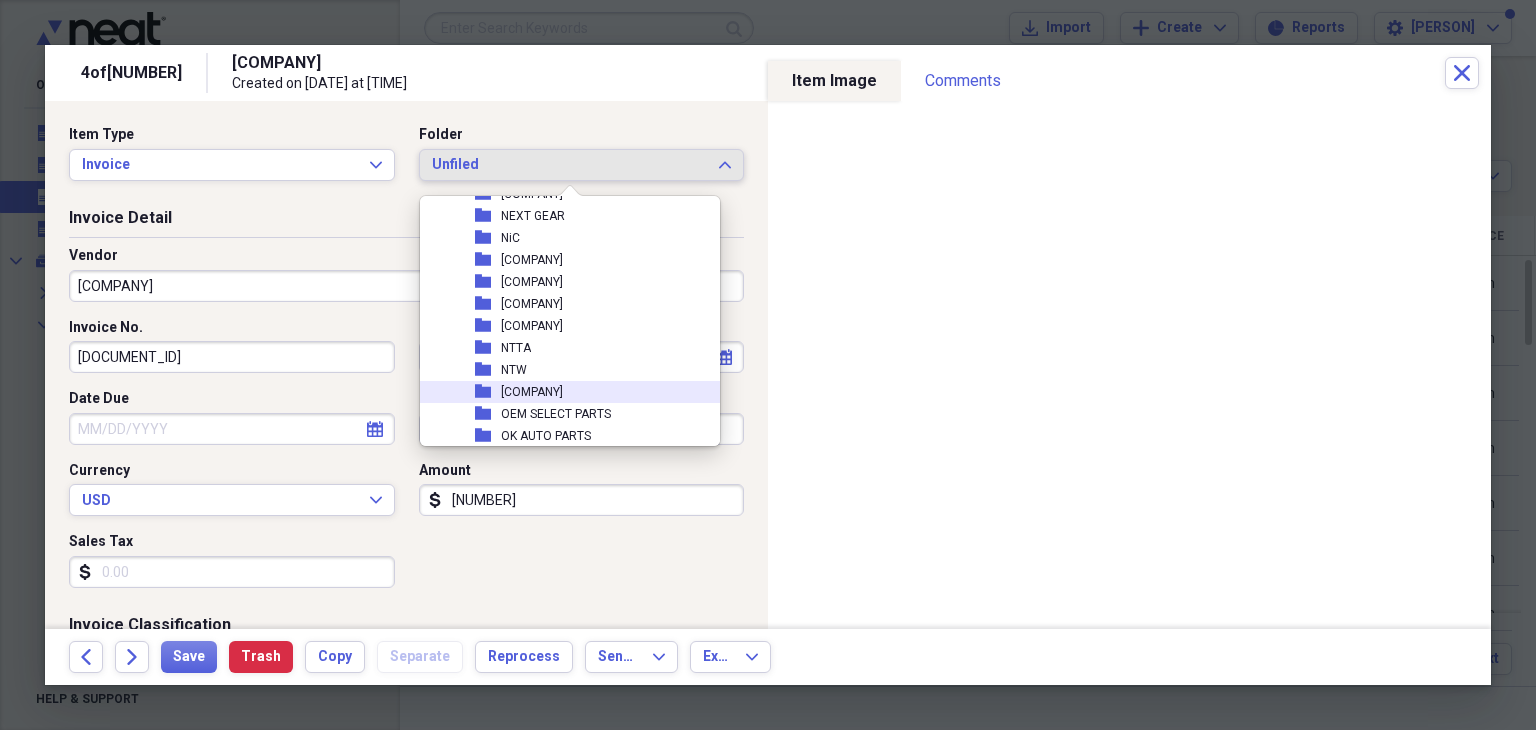 click on "O'REILLY" at bounding box center [532, 392] 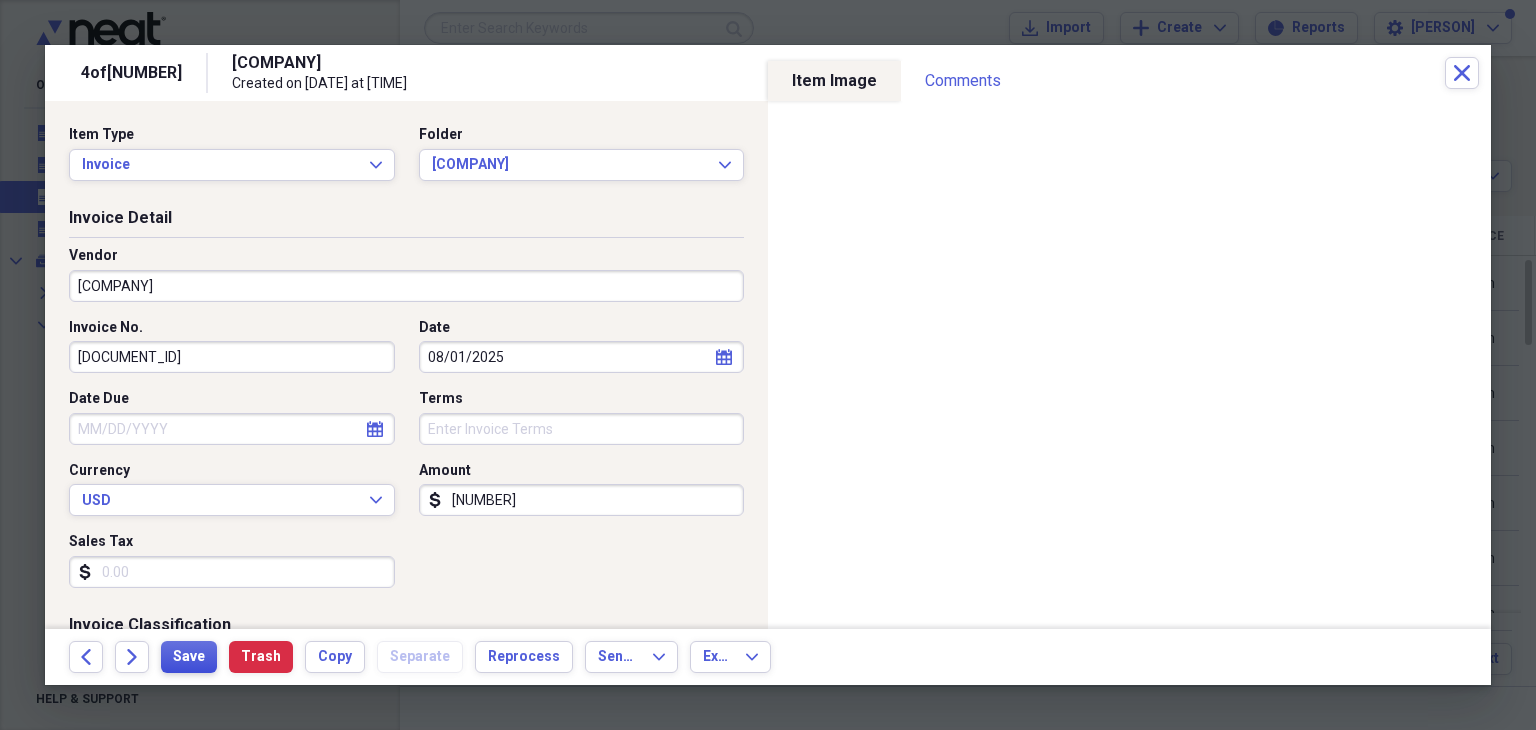 click on "Save" at bounding box center [189, 657] 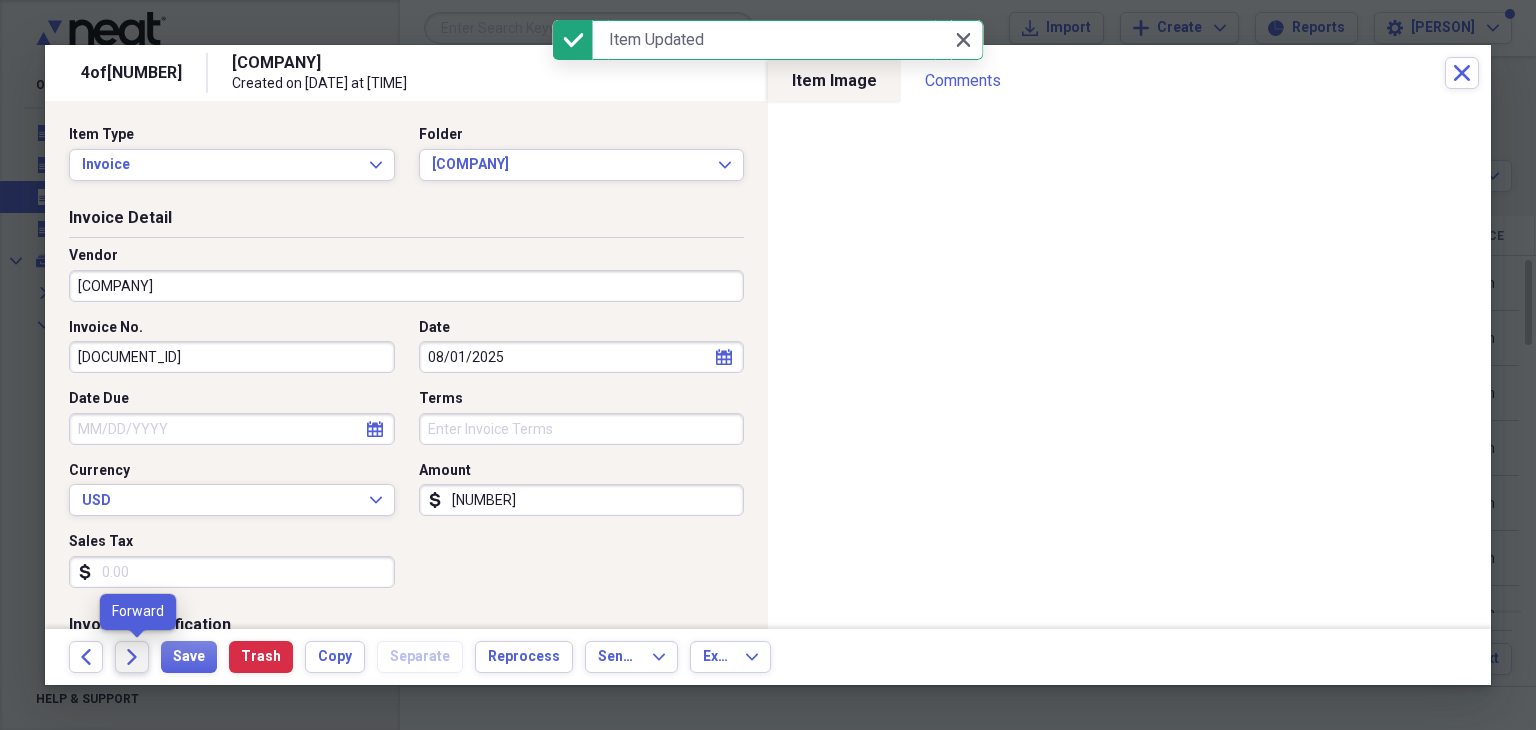 click on "Forward" at bounding box center (132, 657) 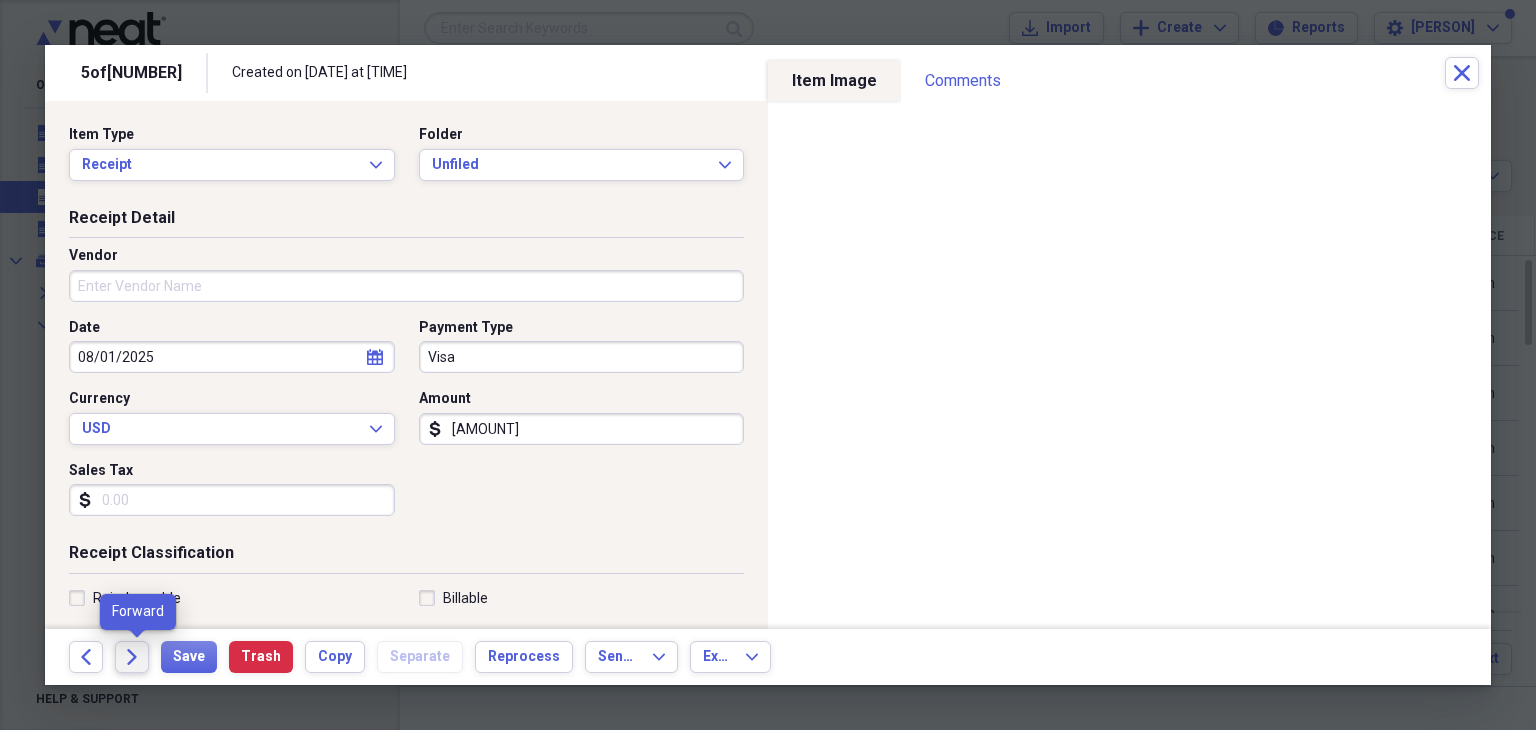 click on "Forward" at bounding box center [132, 657] 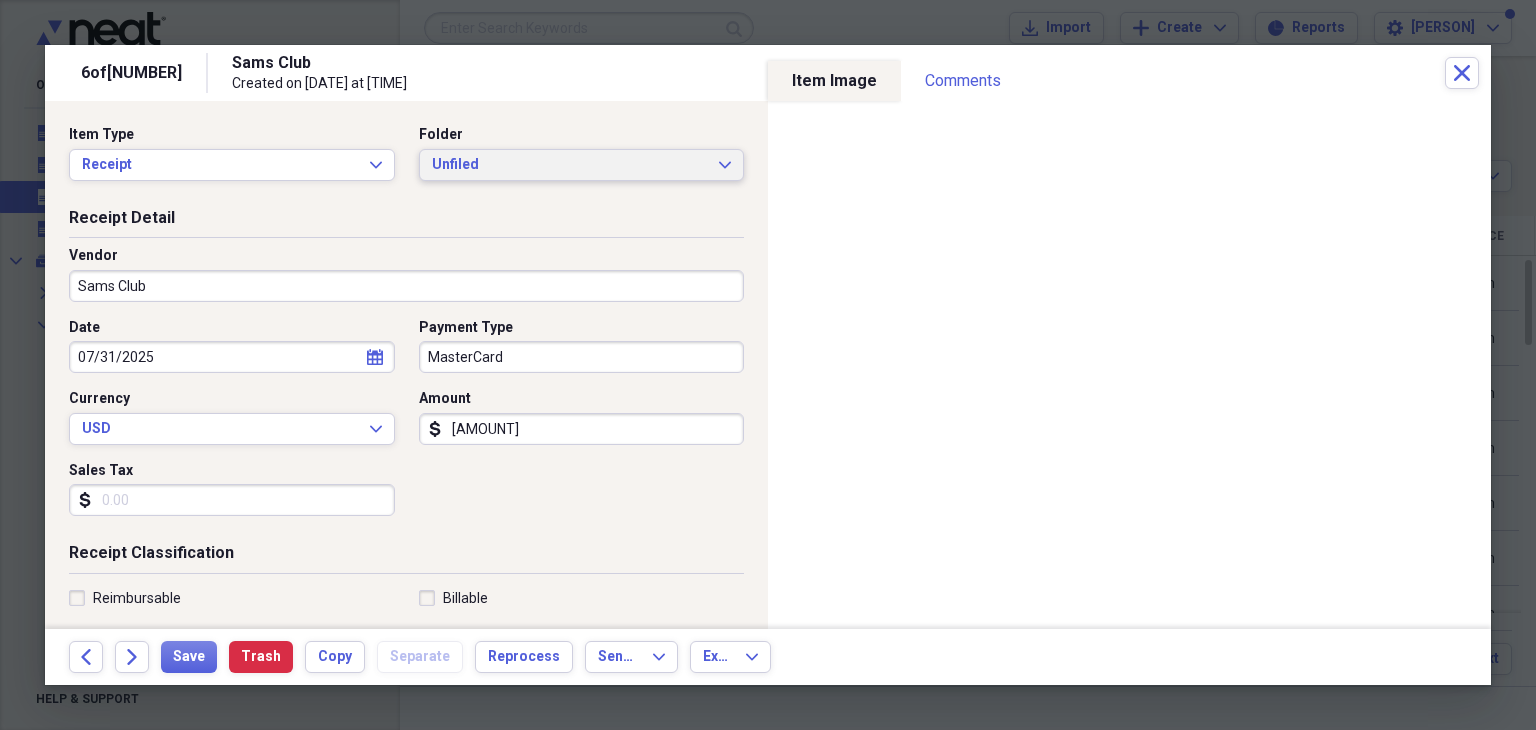 click on "Unfiled Expand" at bounding box center (582, 165) 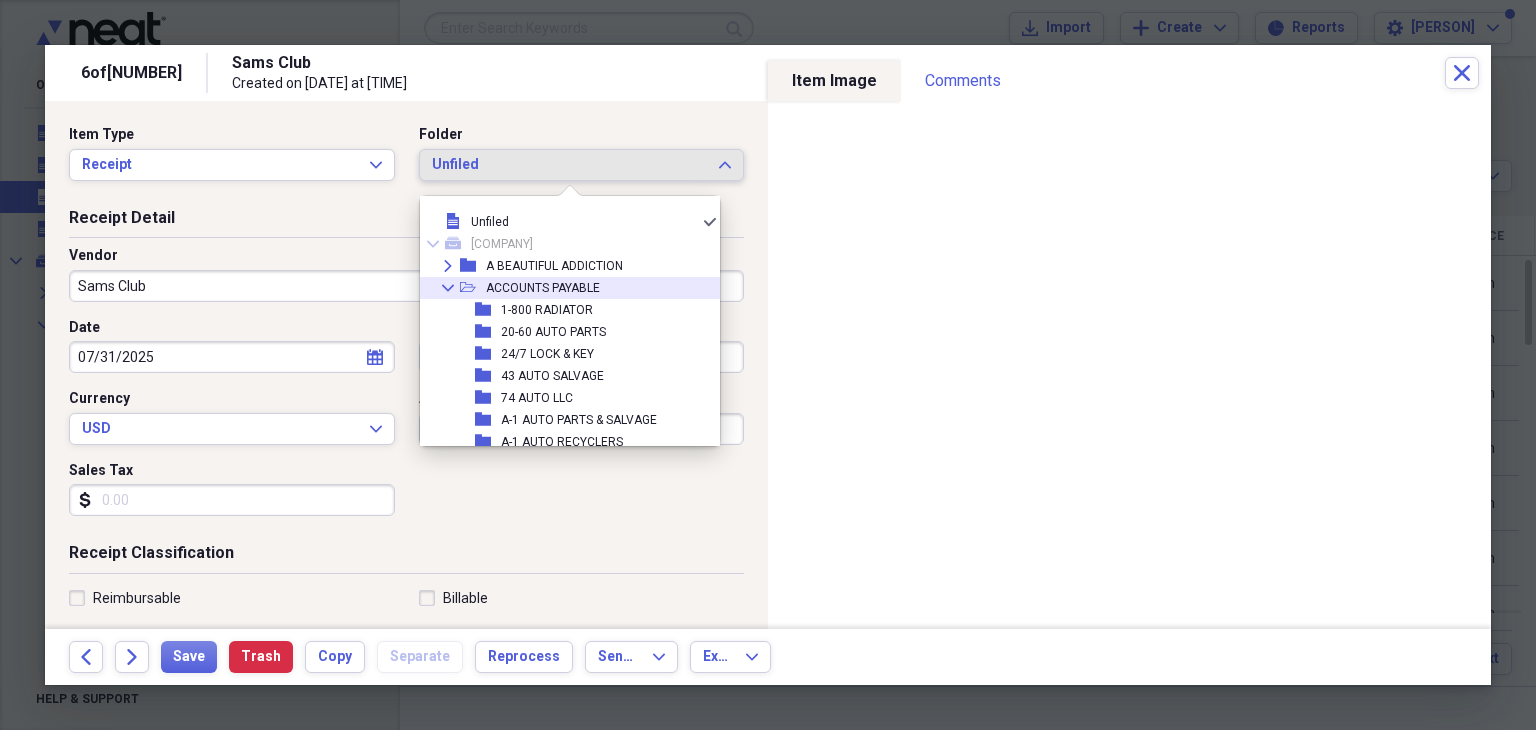 click on "Collapse" 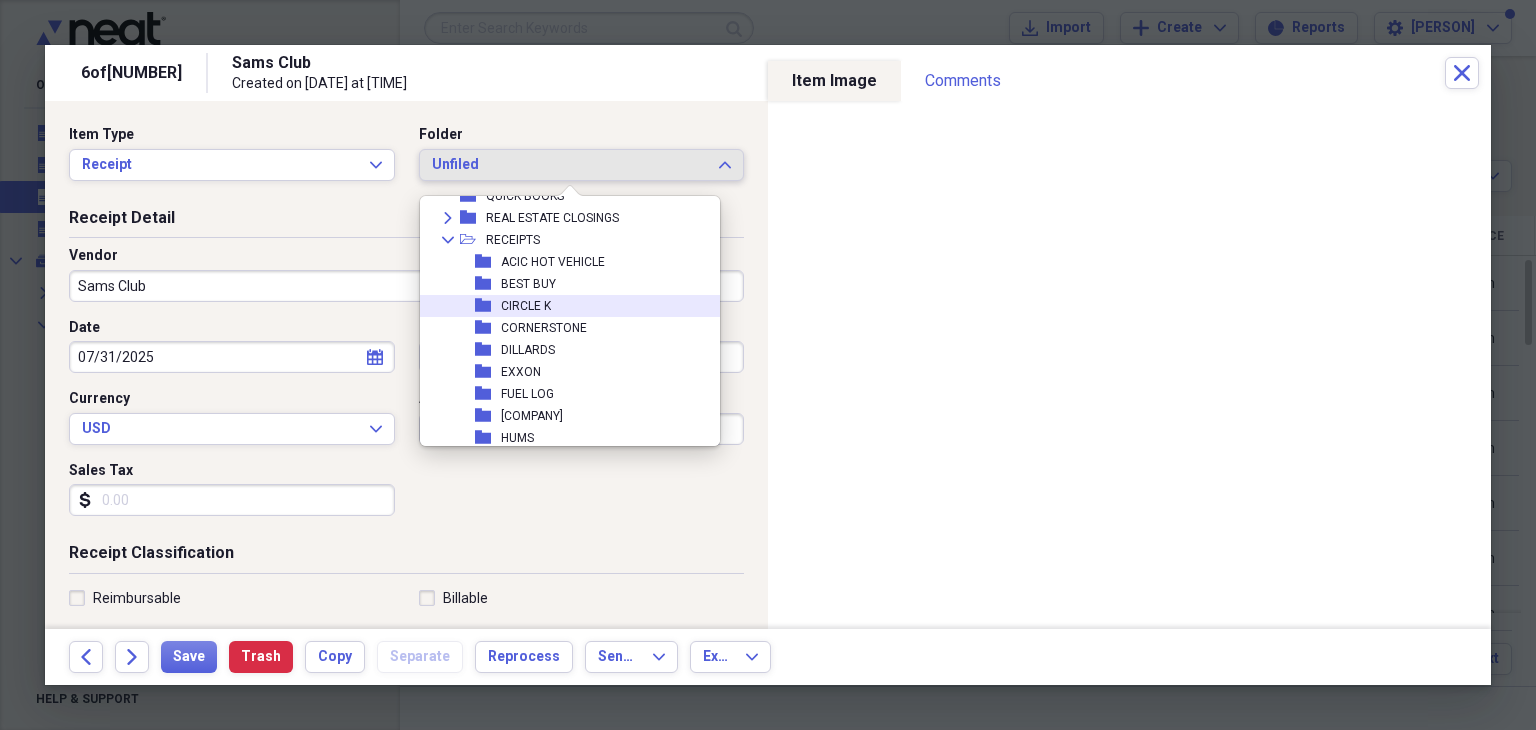scroll, scrollTop: 2000, scrollLeft: 0, axis: vertical 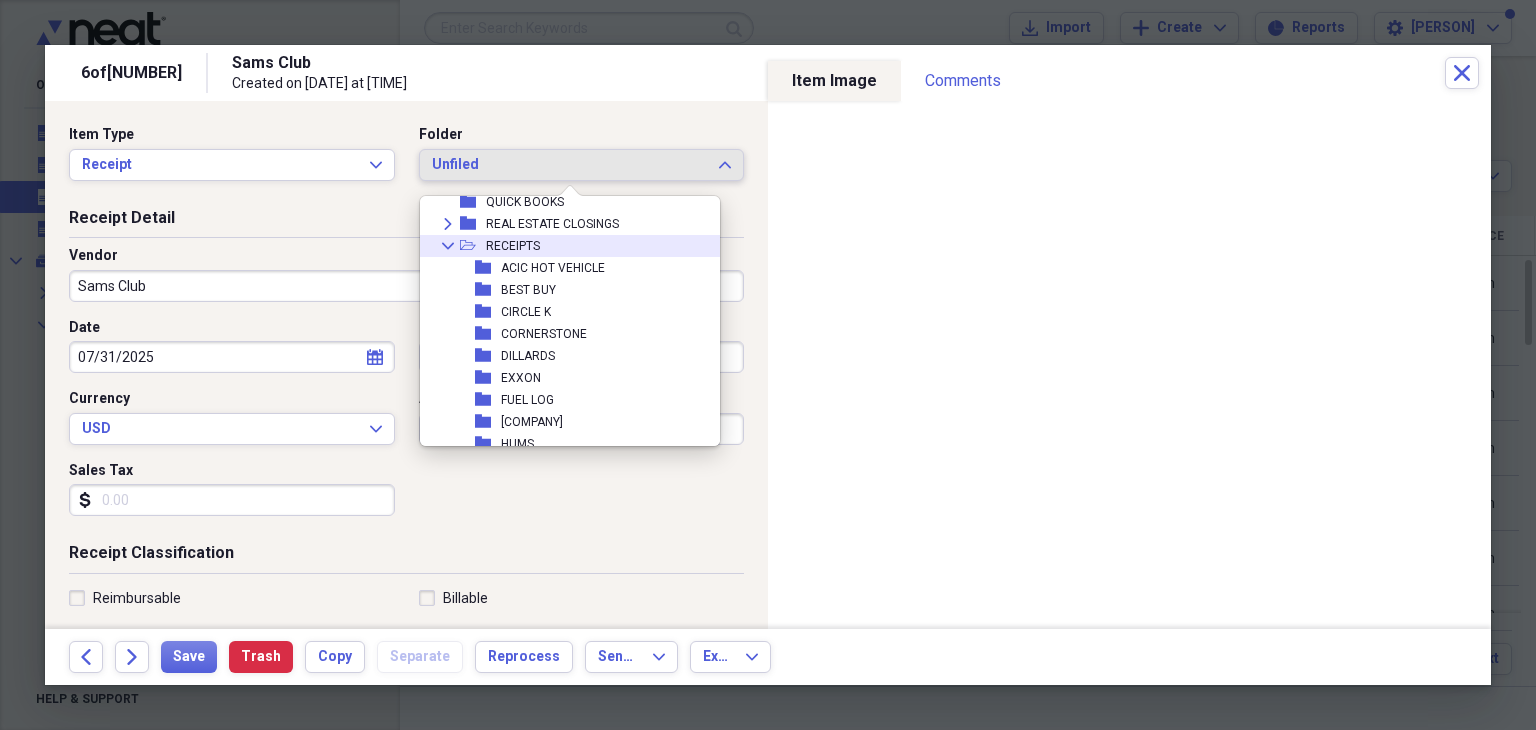 click on "Collapse open-folder RECEIPTS" at bounding box center (562, 246) 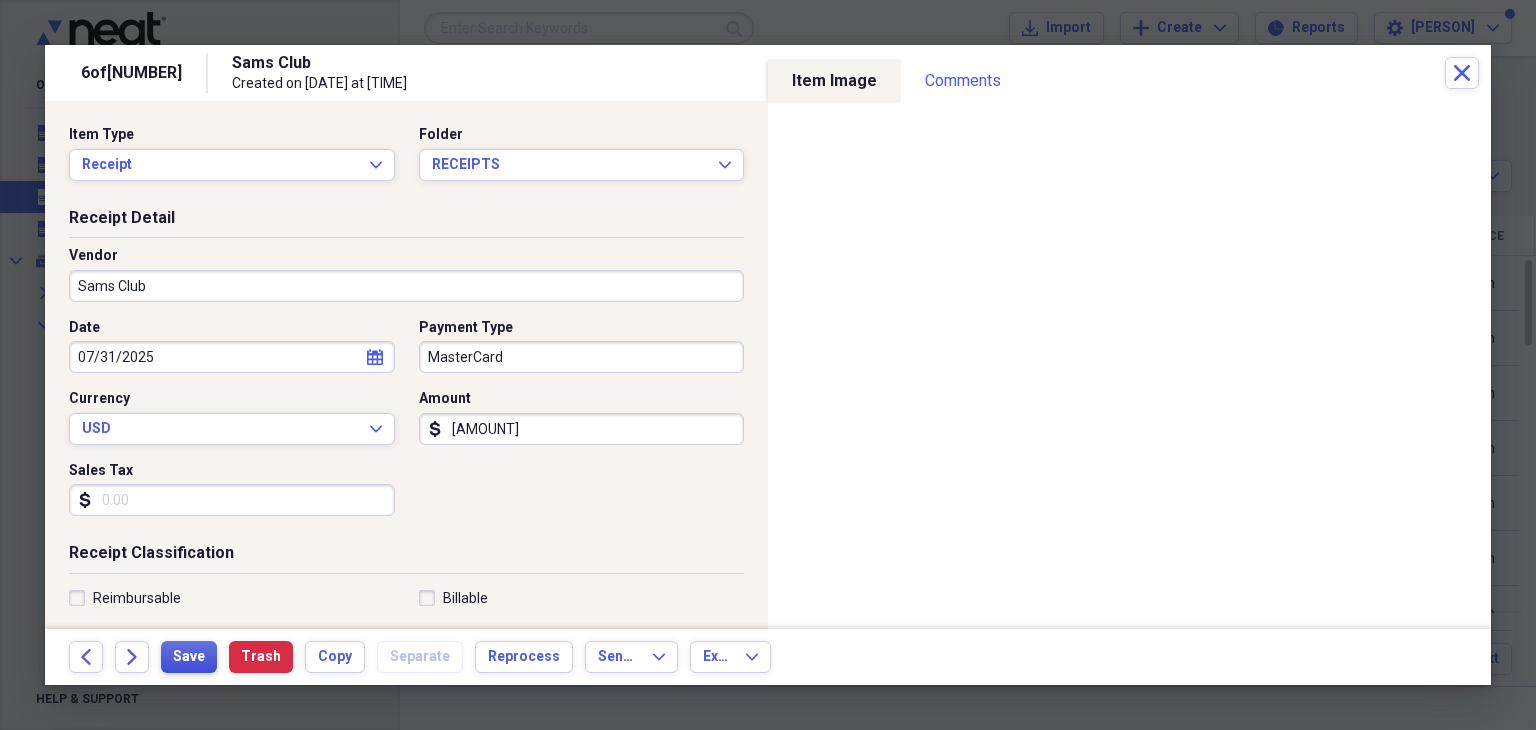 click on "Save" at bounding box center (189, 657) 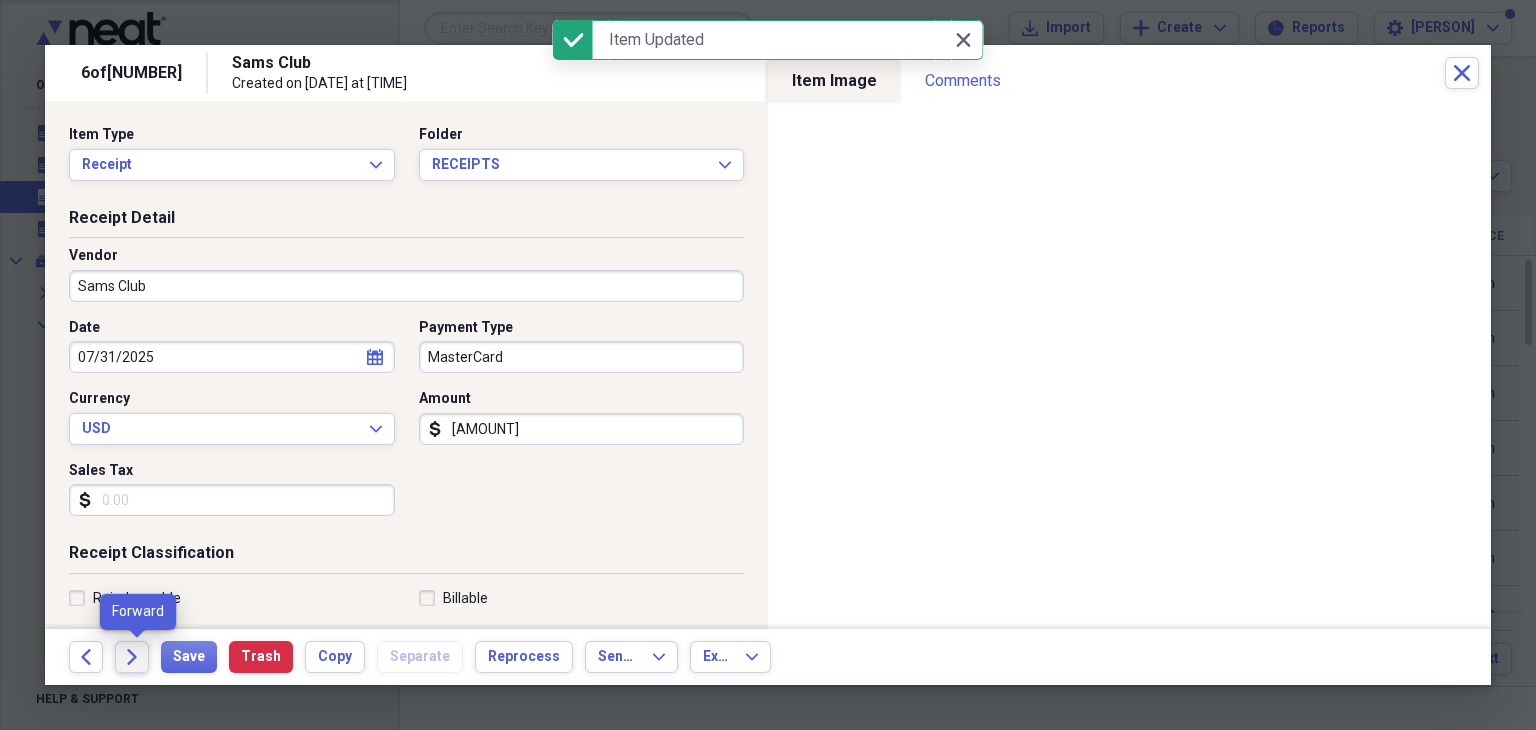 click on "Forward" 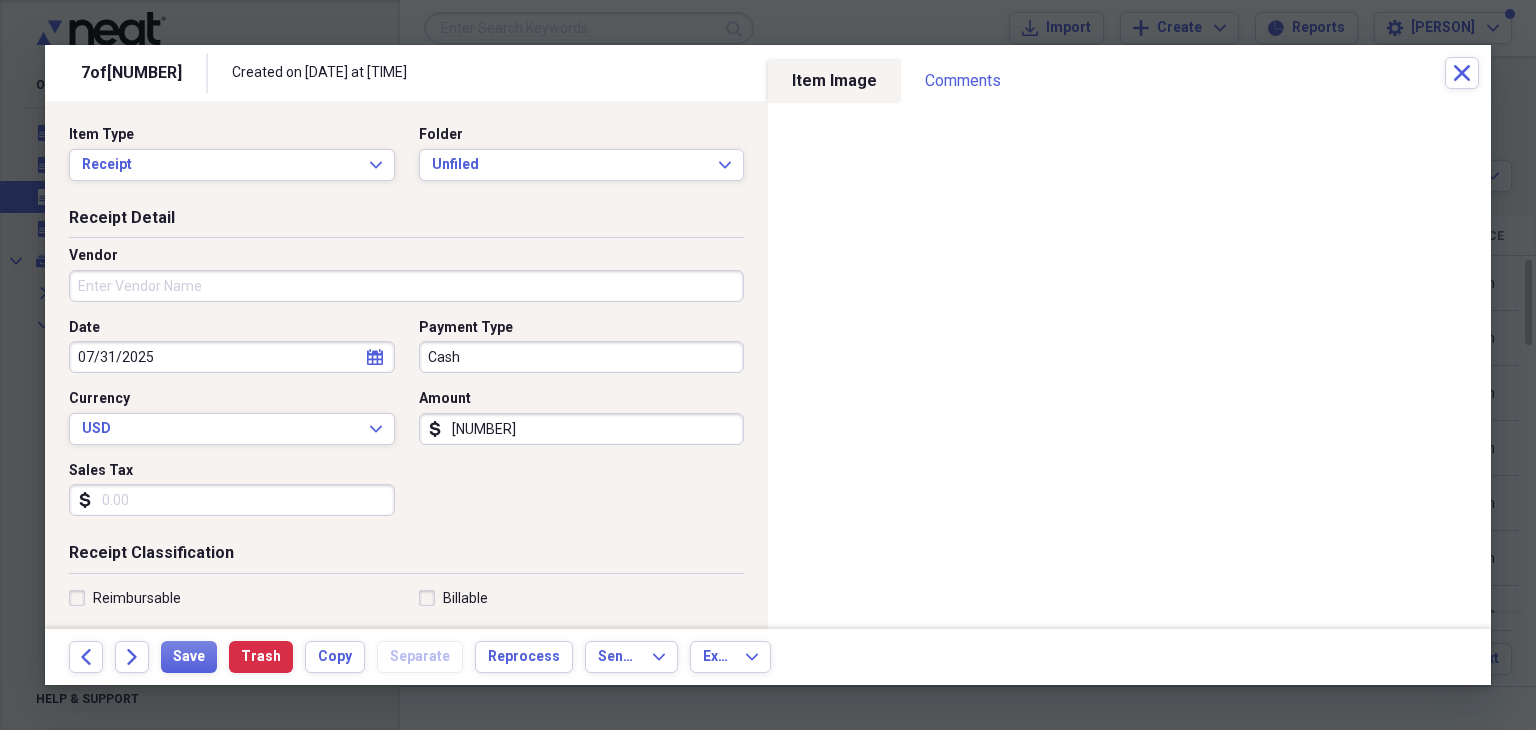 click on "Item Type Receipt Expand Folder Unfiled Expand" at bounding box center [406, 161] 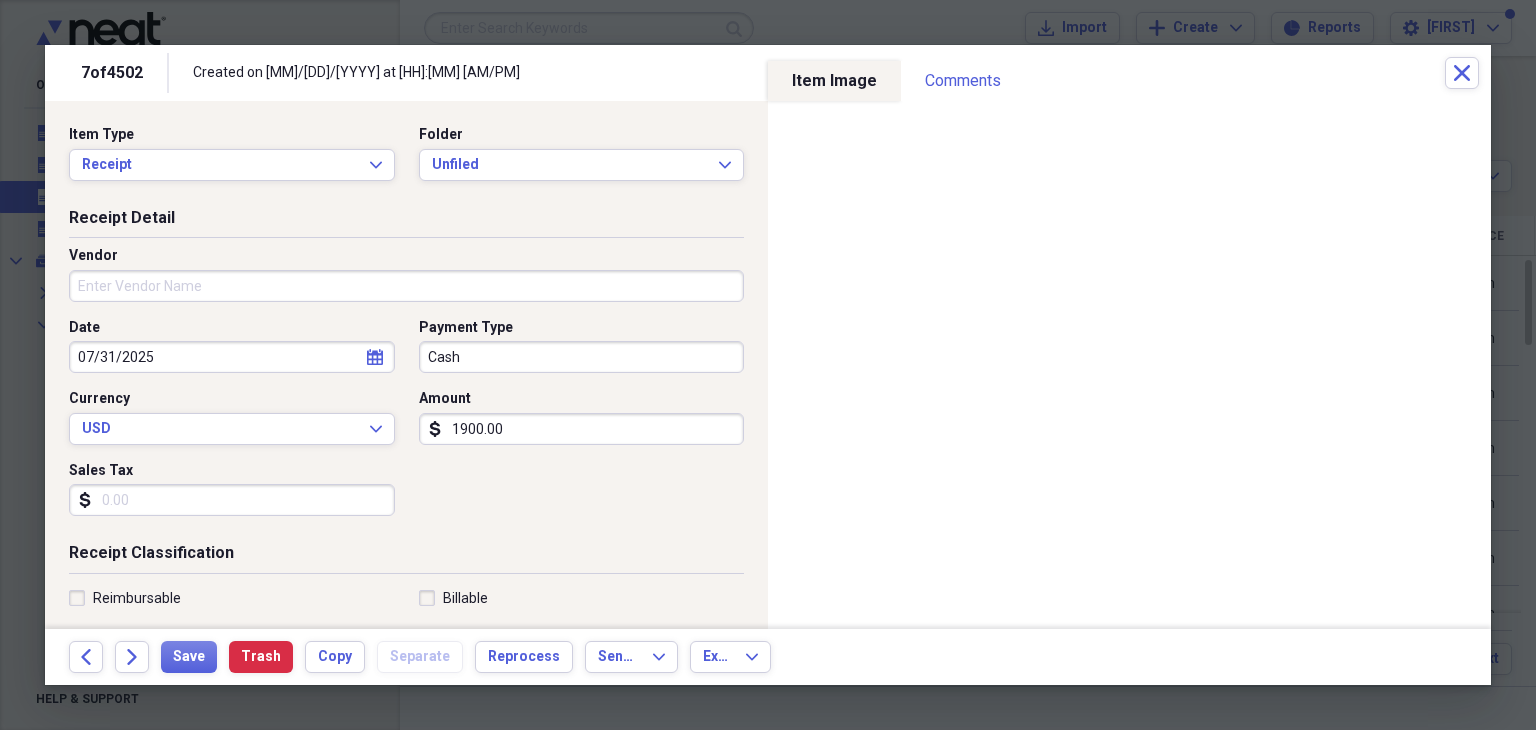 scroll, scrollTop: 0, scrollLeft: 0, axis: both 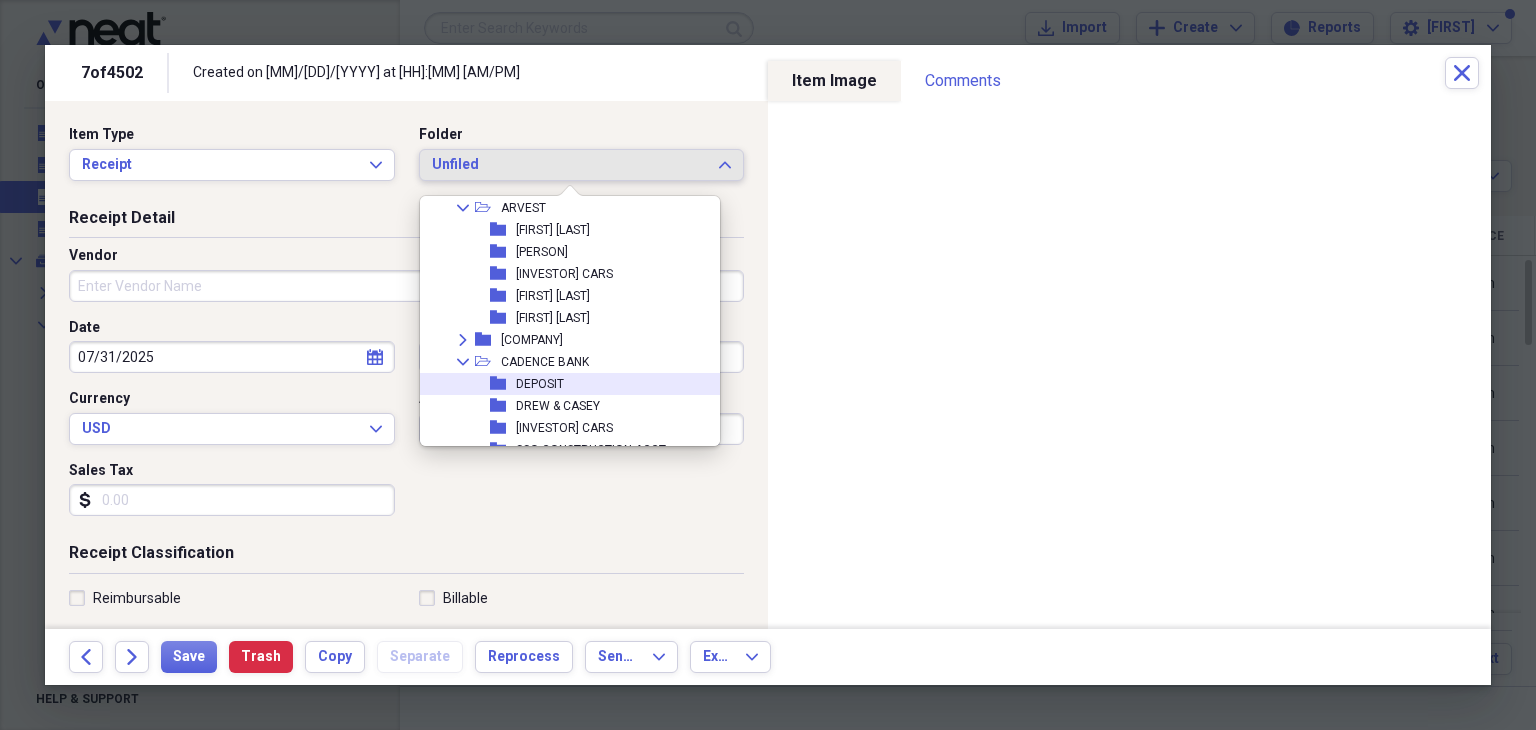 click on "DEPOSIT" at bounding box center (540, 384) 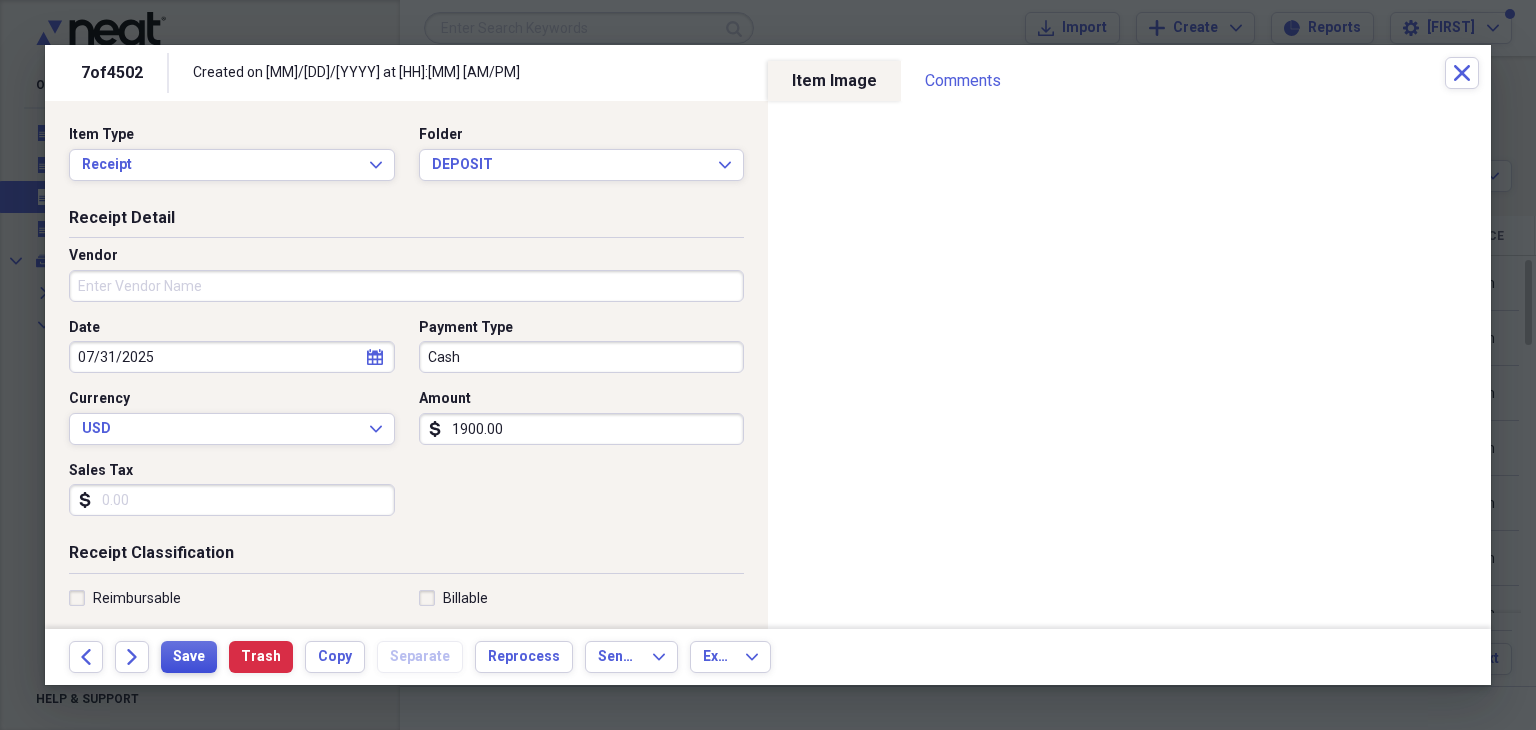 click on "Save" at bounding box center [189, 657] 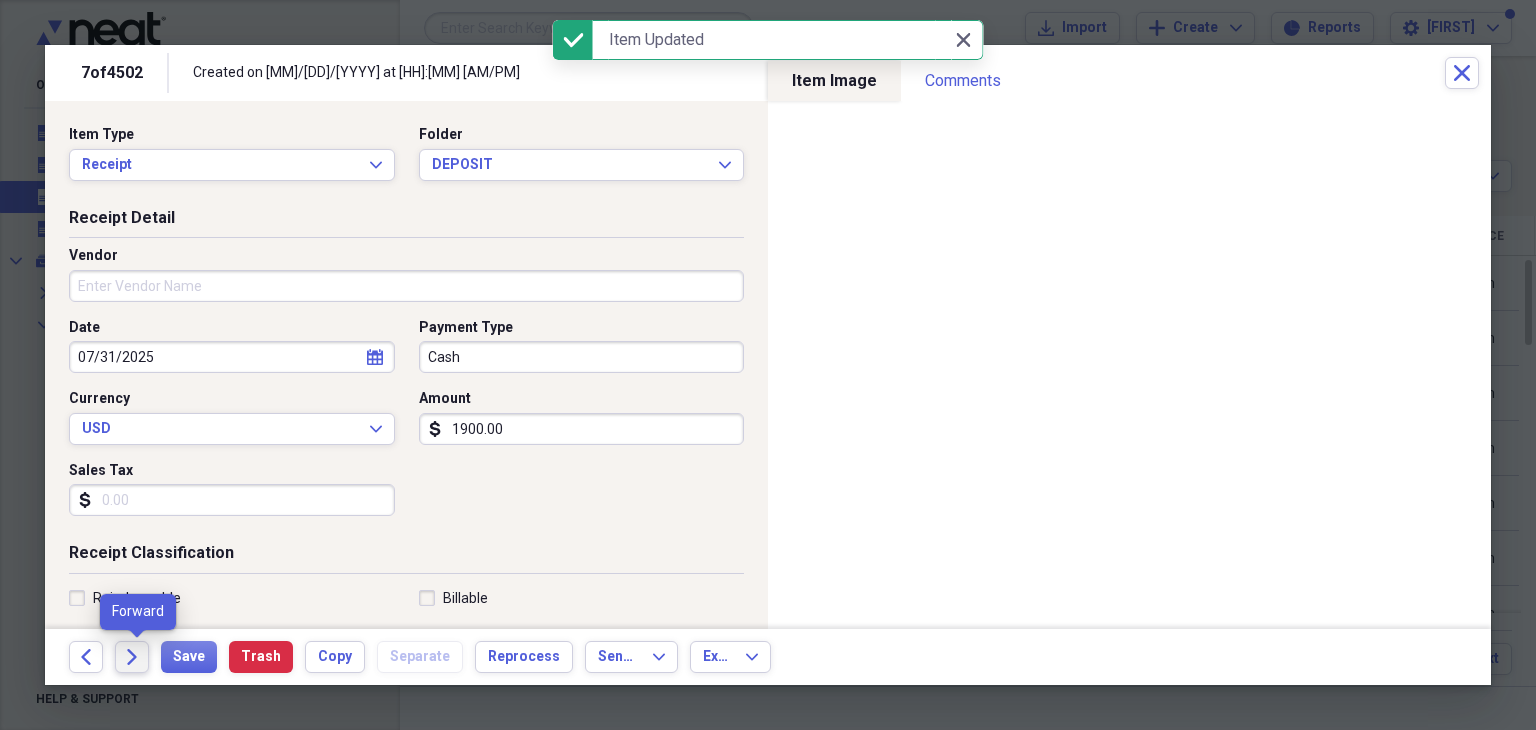 click on "Forward" 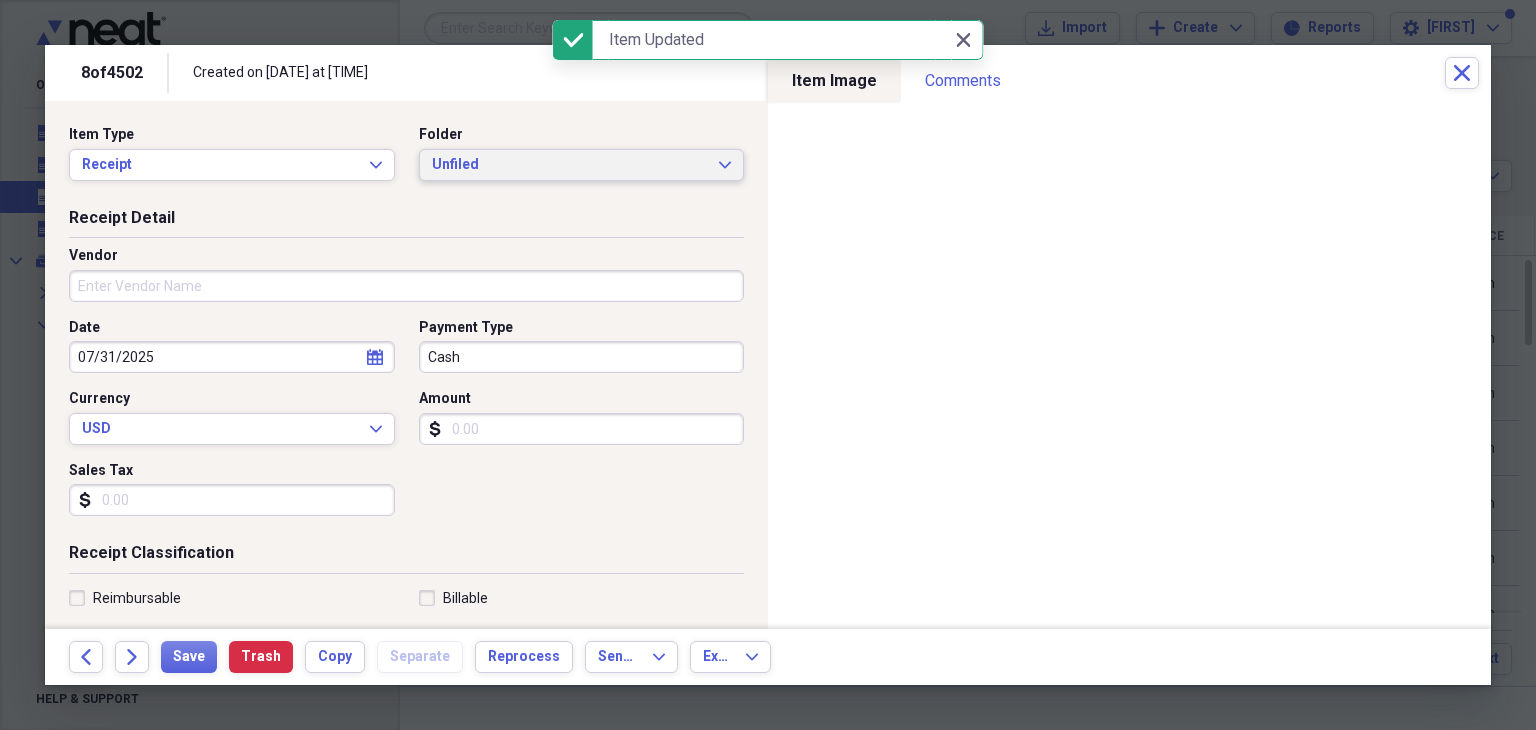 click on "Unfiled" at bounding box center (570, 165) 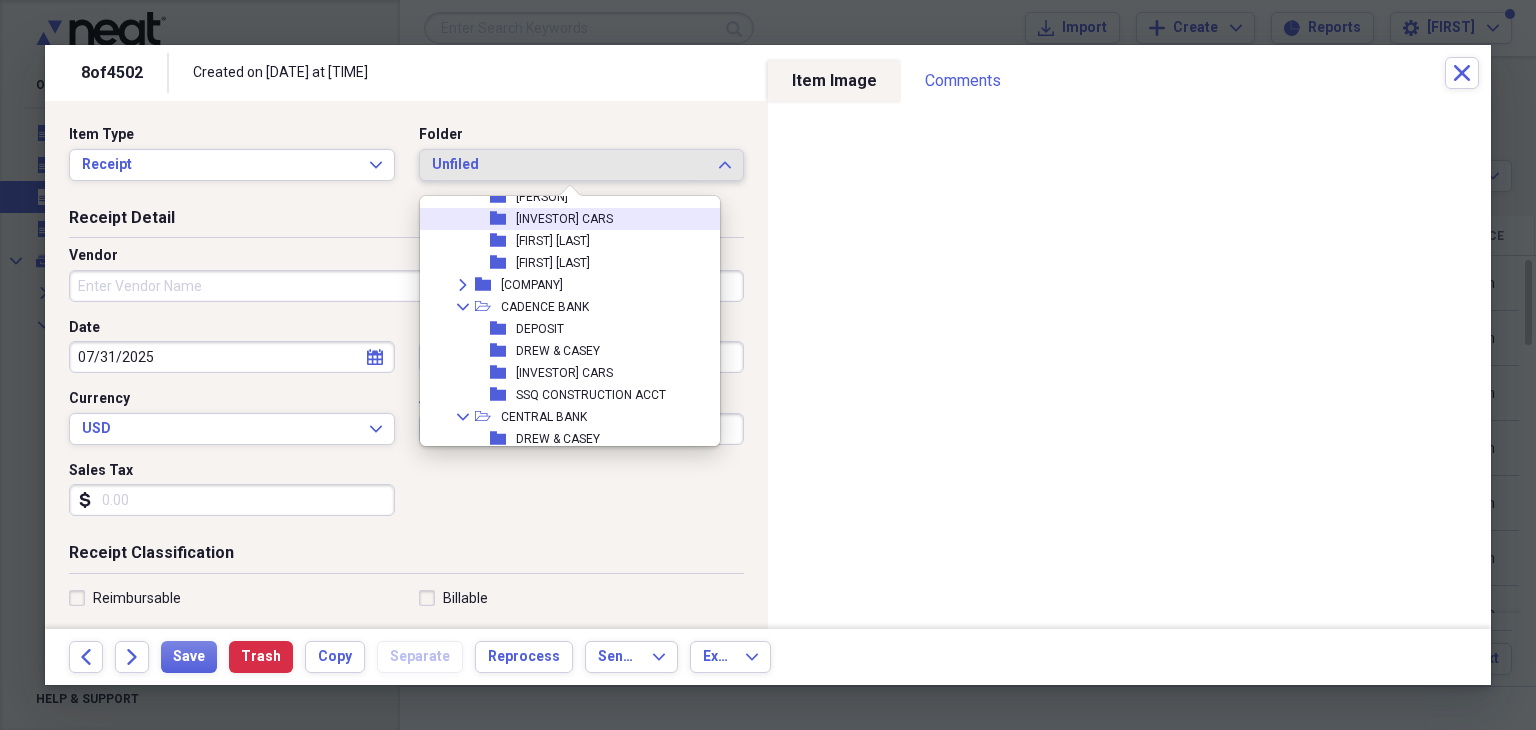 scroll, scrollTop: 400, scrollLeft: 0, axis: vertical 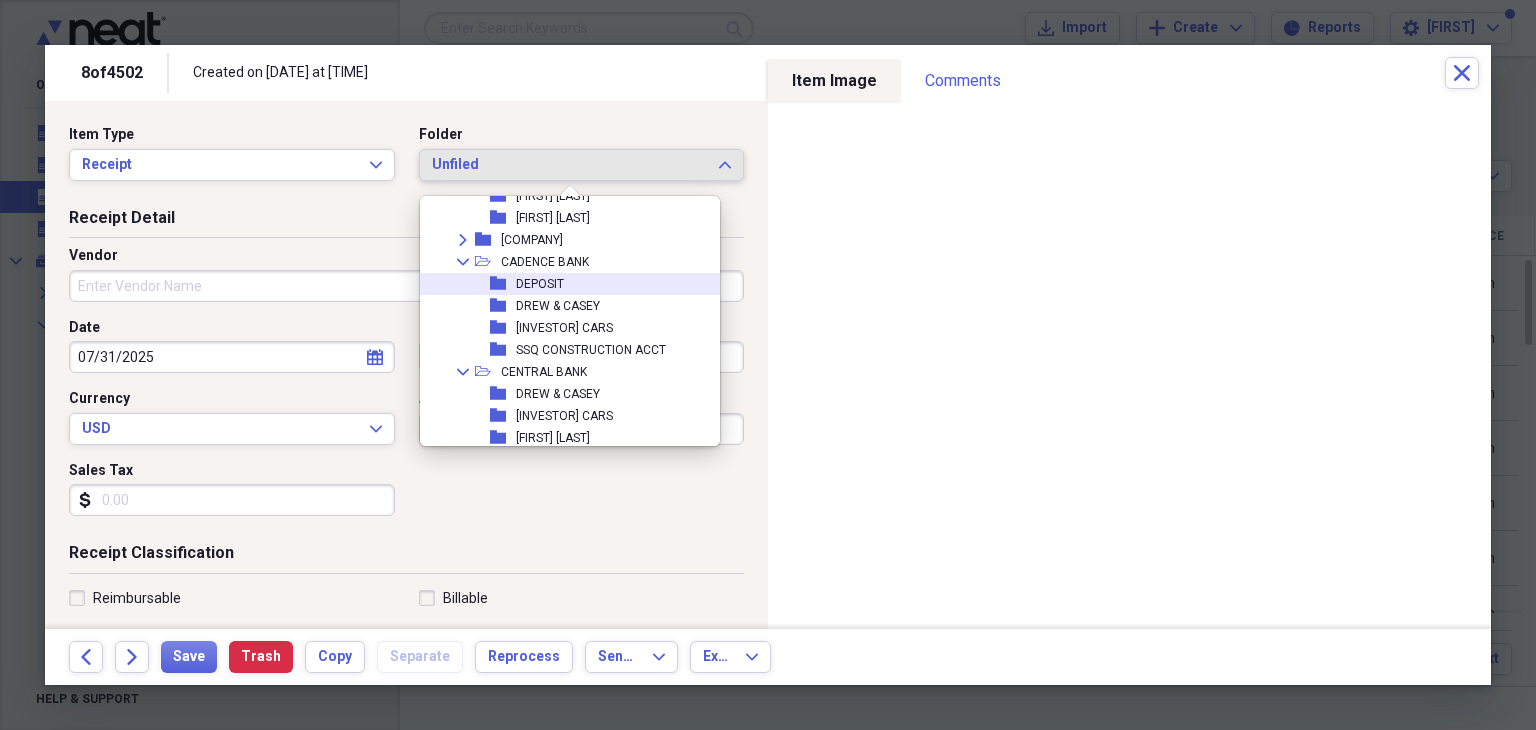 click on "folder DEPOSIT" at bounding box center [562, 284] 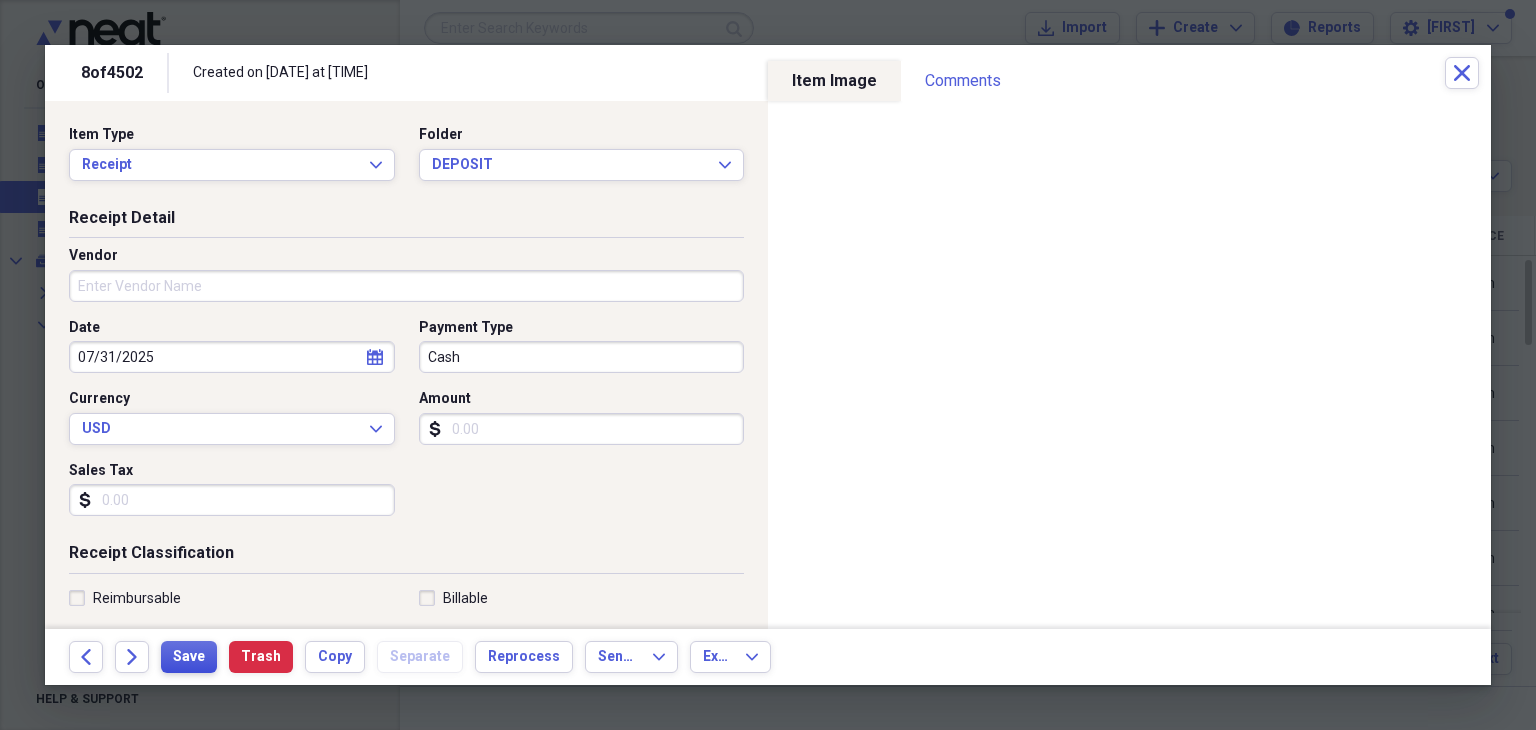 click on "Save" at bounding box center (189, 657) 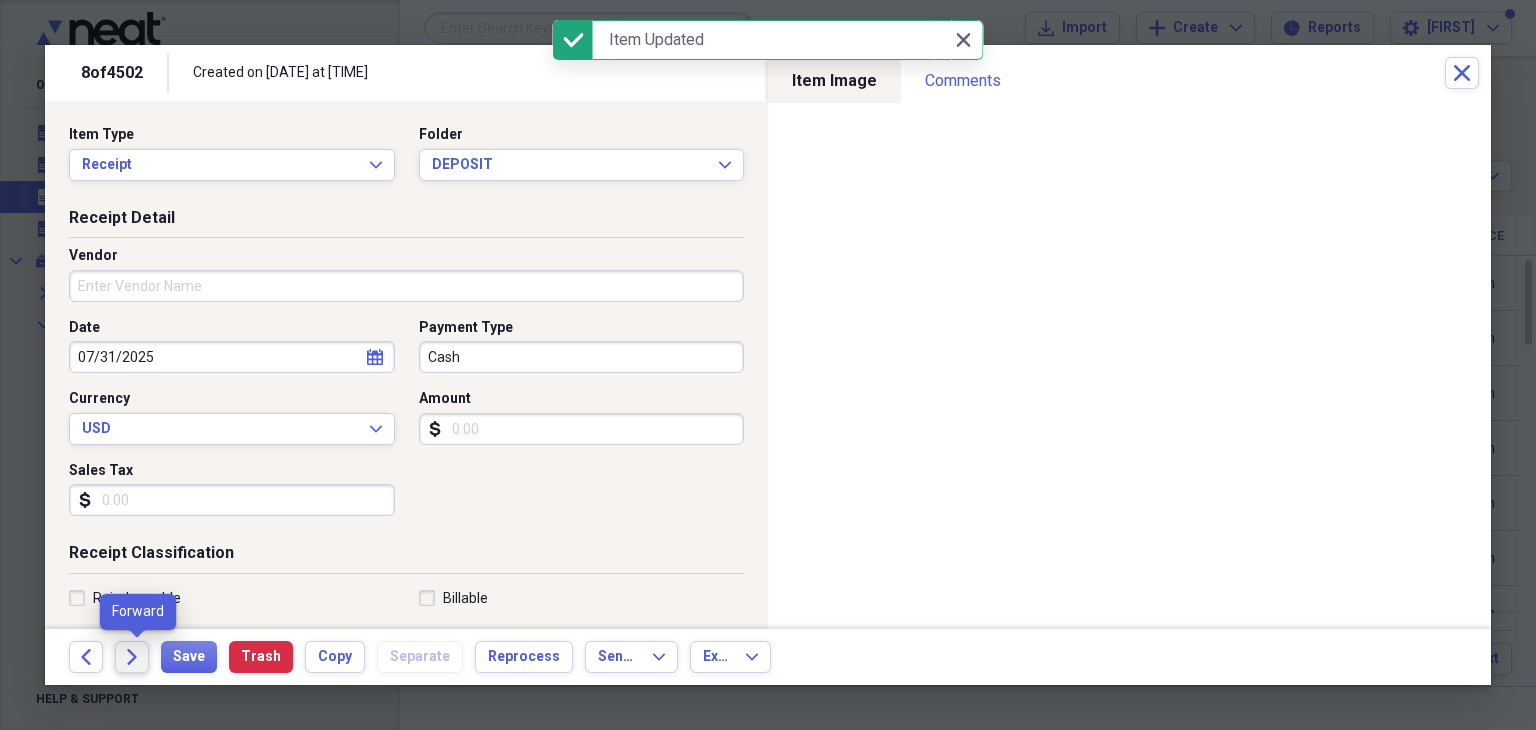 click on "Forward" at bounding box center (132, 657) 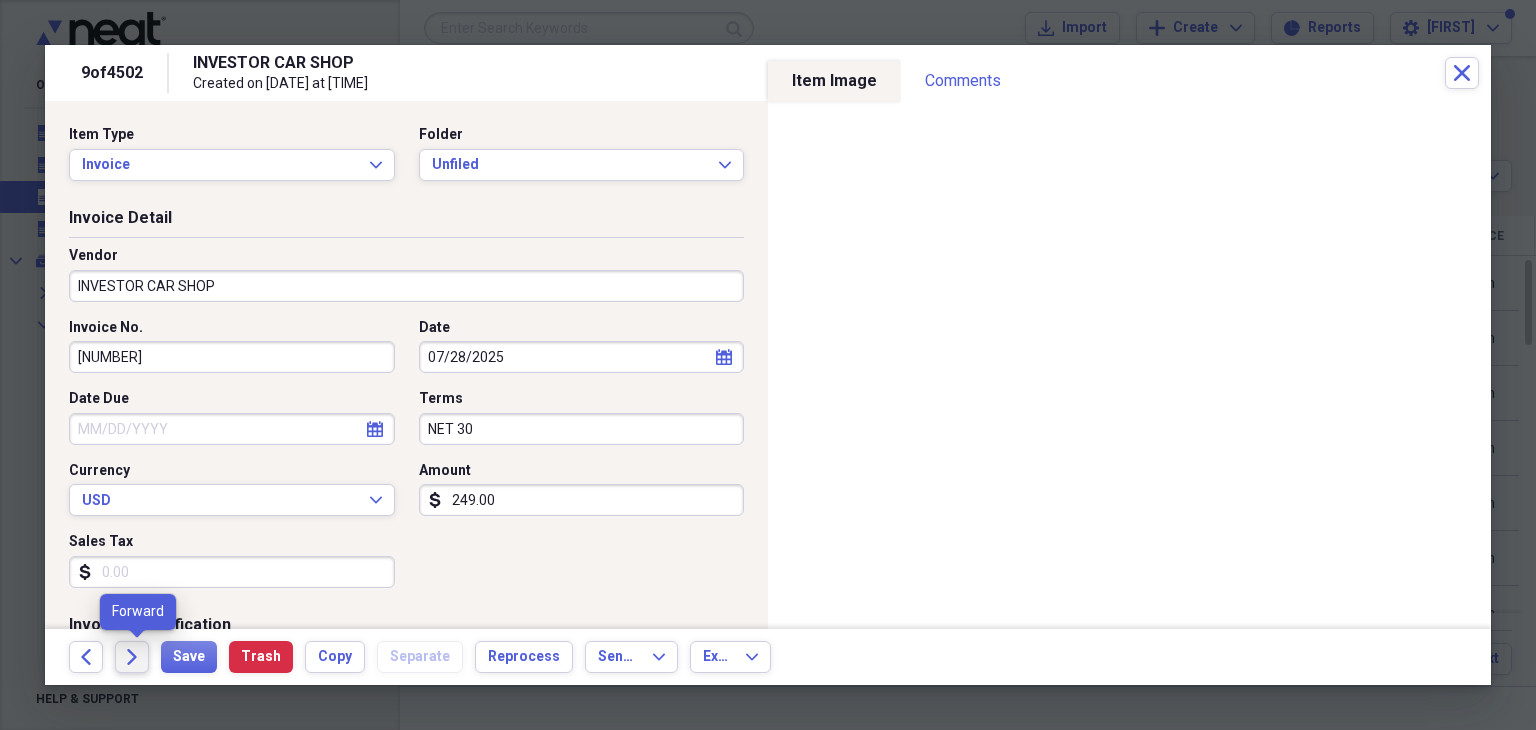 click on "Forward" at bounding box center (132, 657) 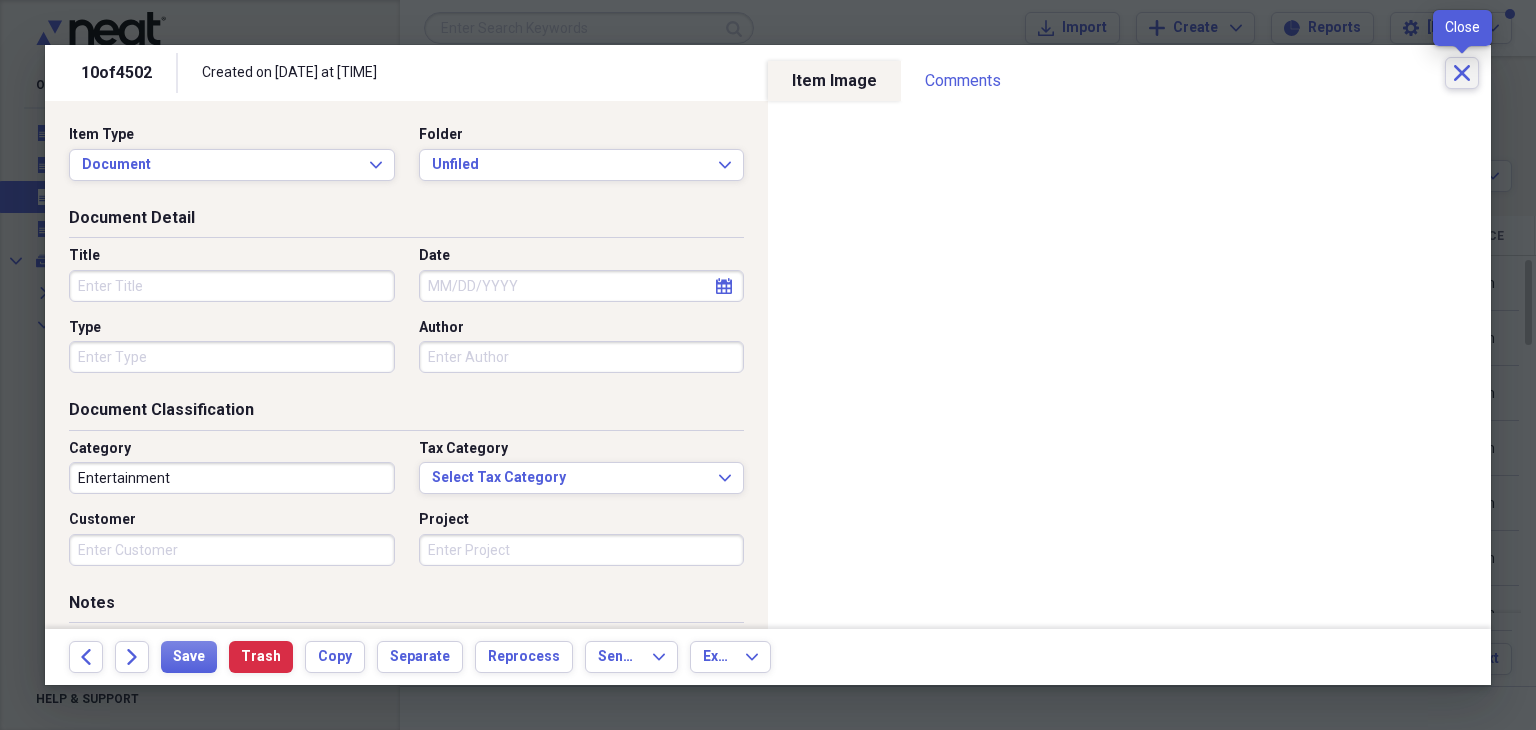 click on "Close" at bounding box center (1462, 73) 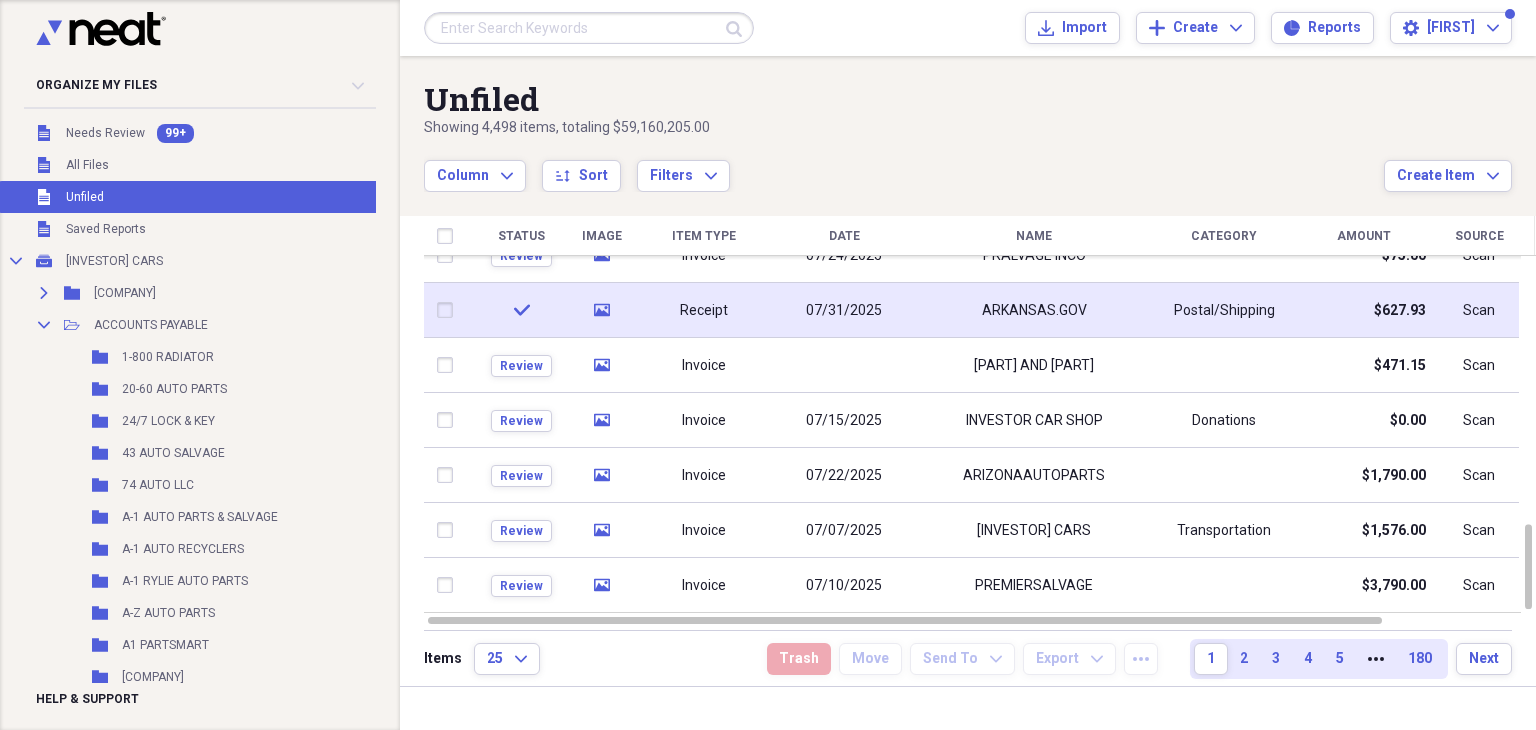 click on "media" 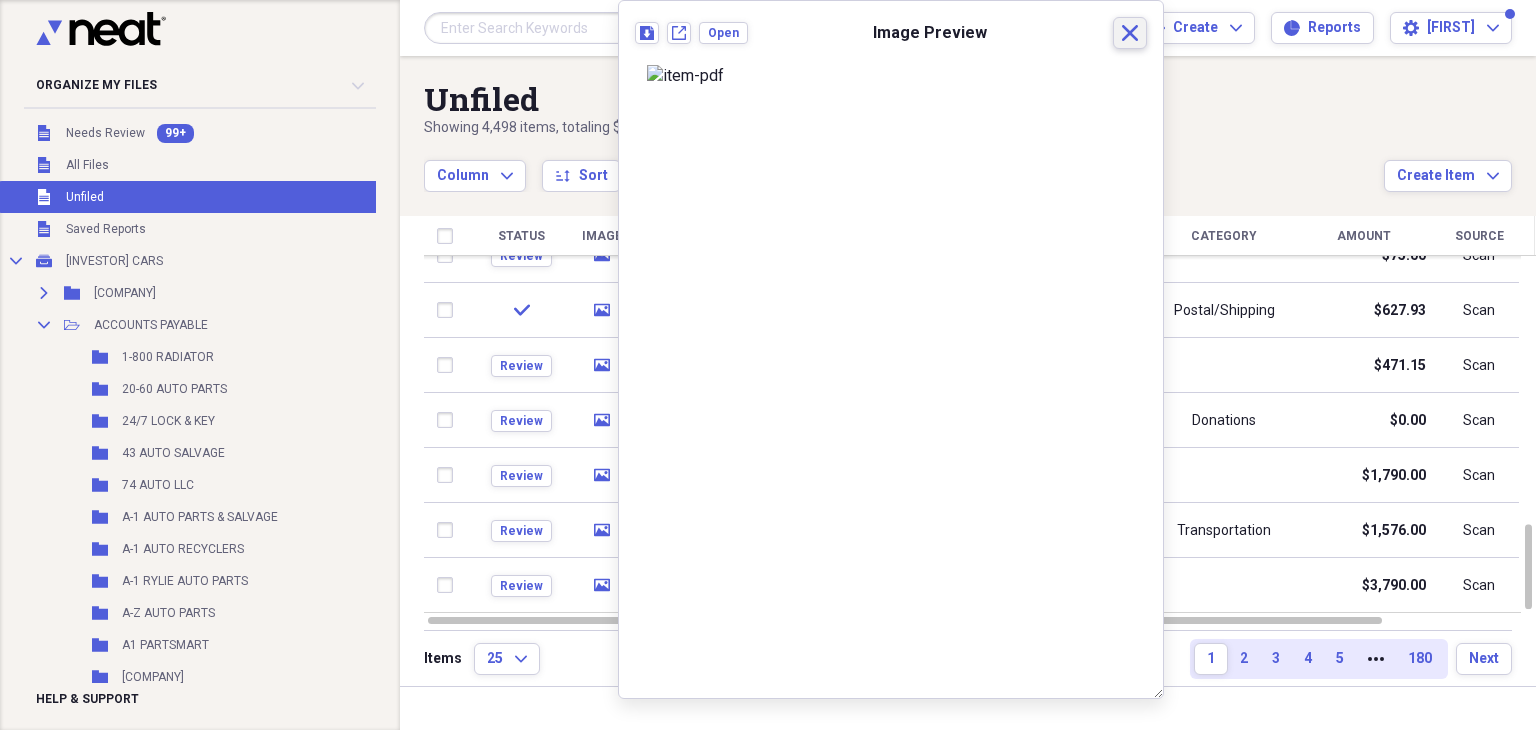click on "Close" 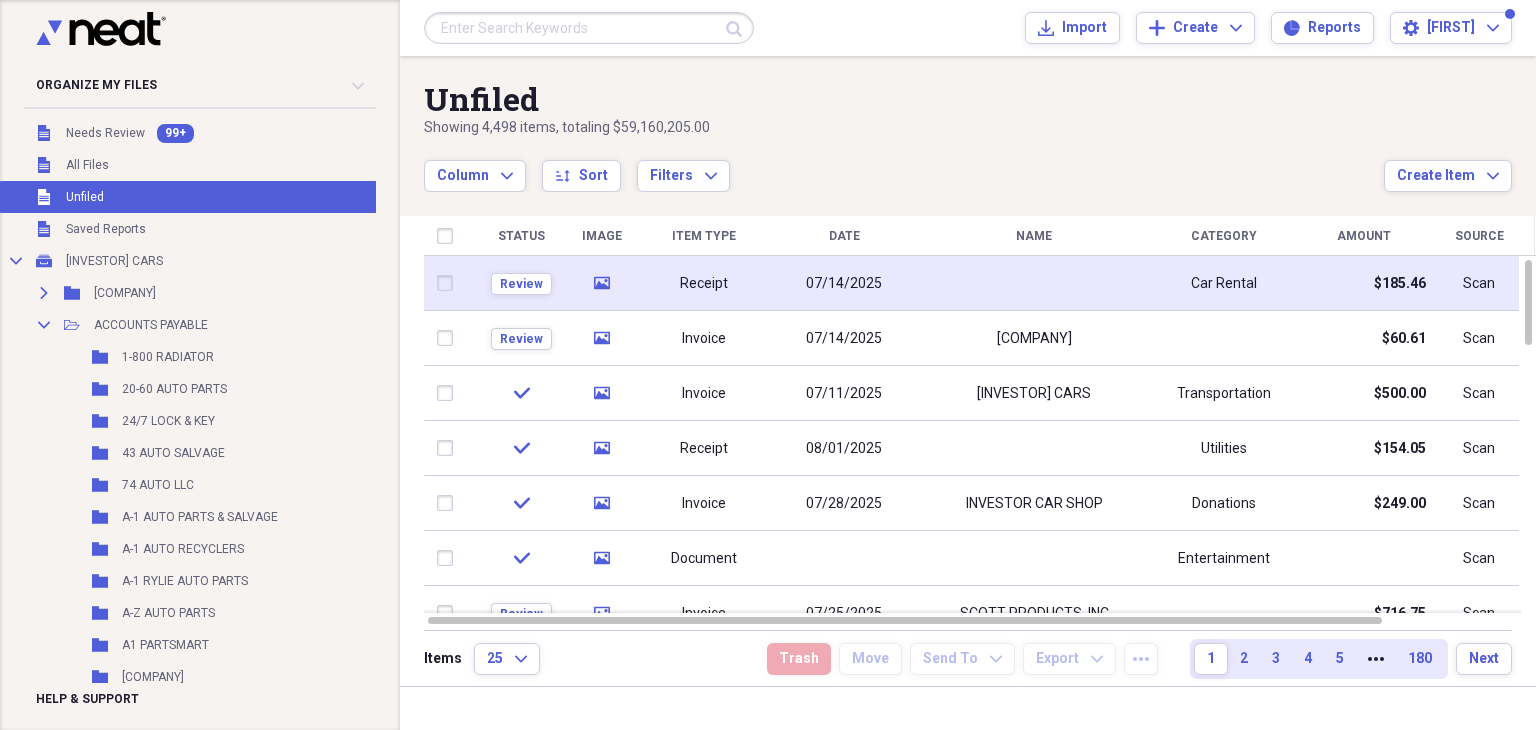 click 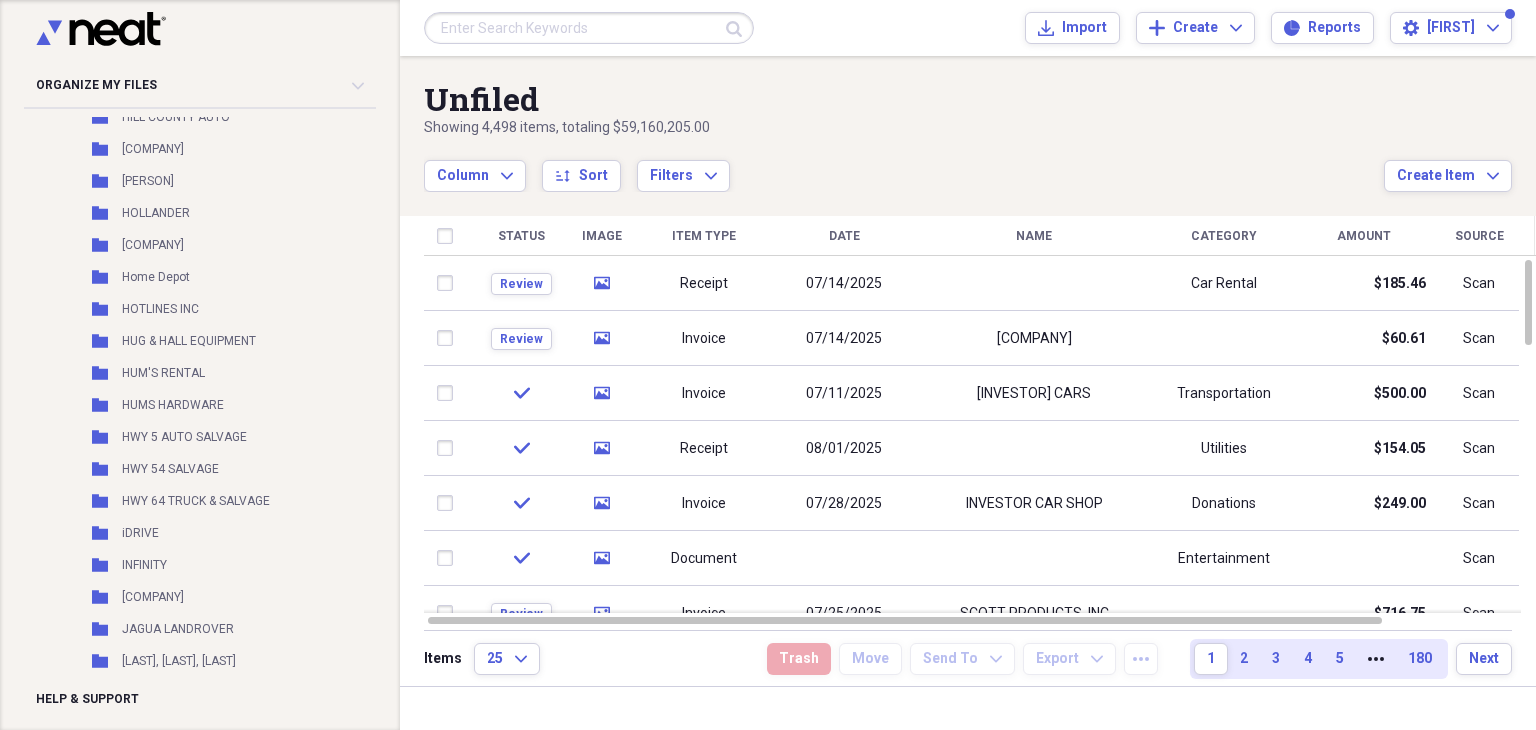 scroll, scrollTop: 5300, scrollLeft: 0, axis: vertical 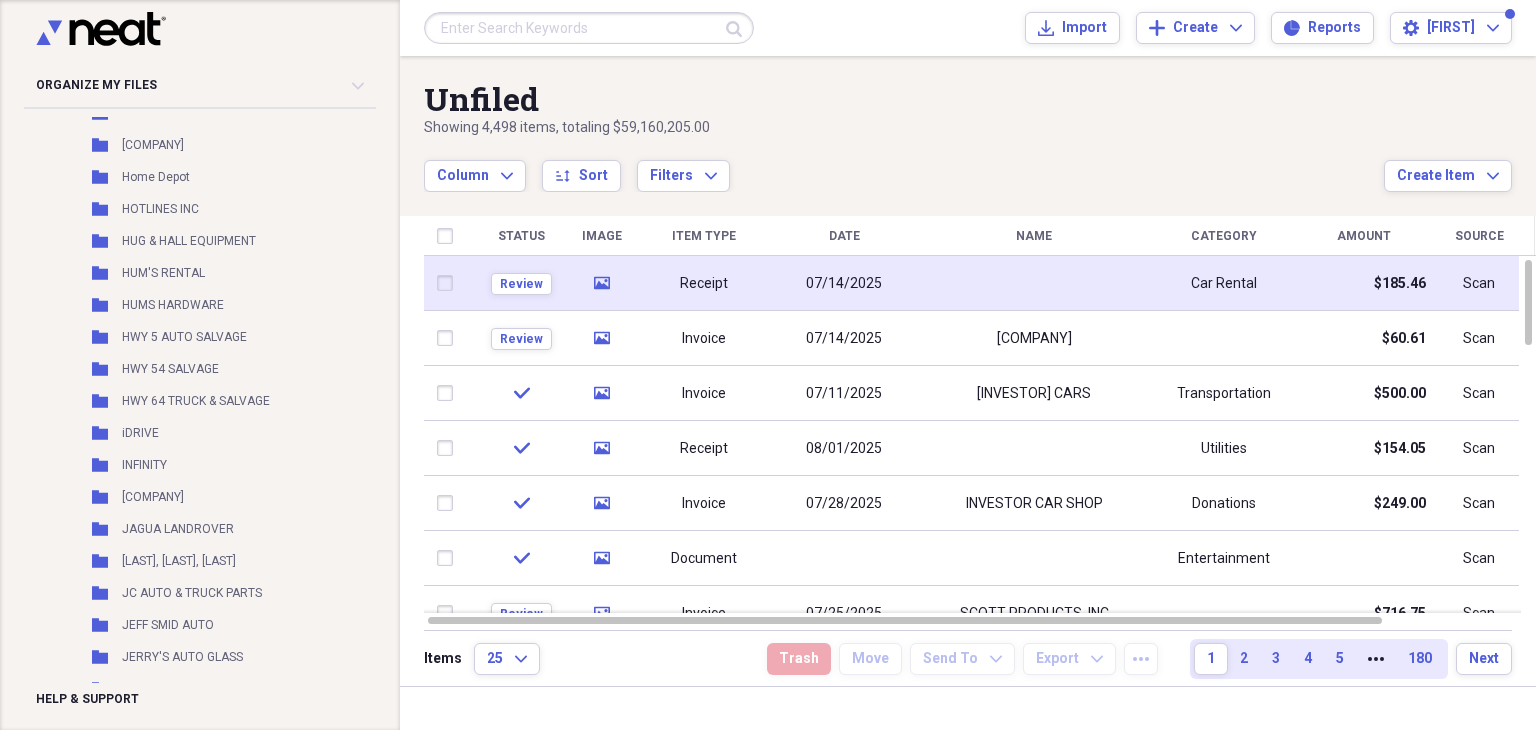 click on "media" 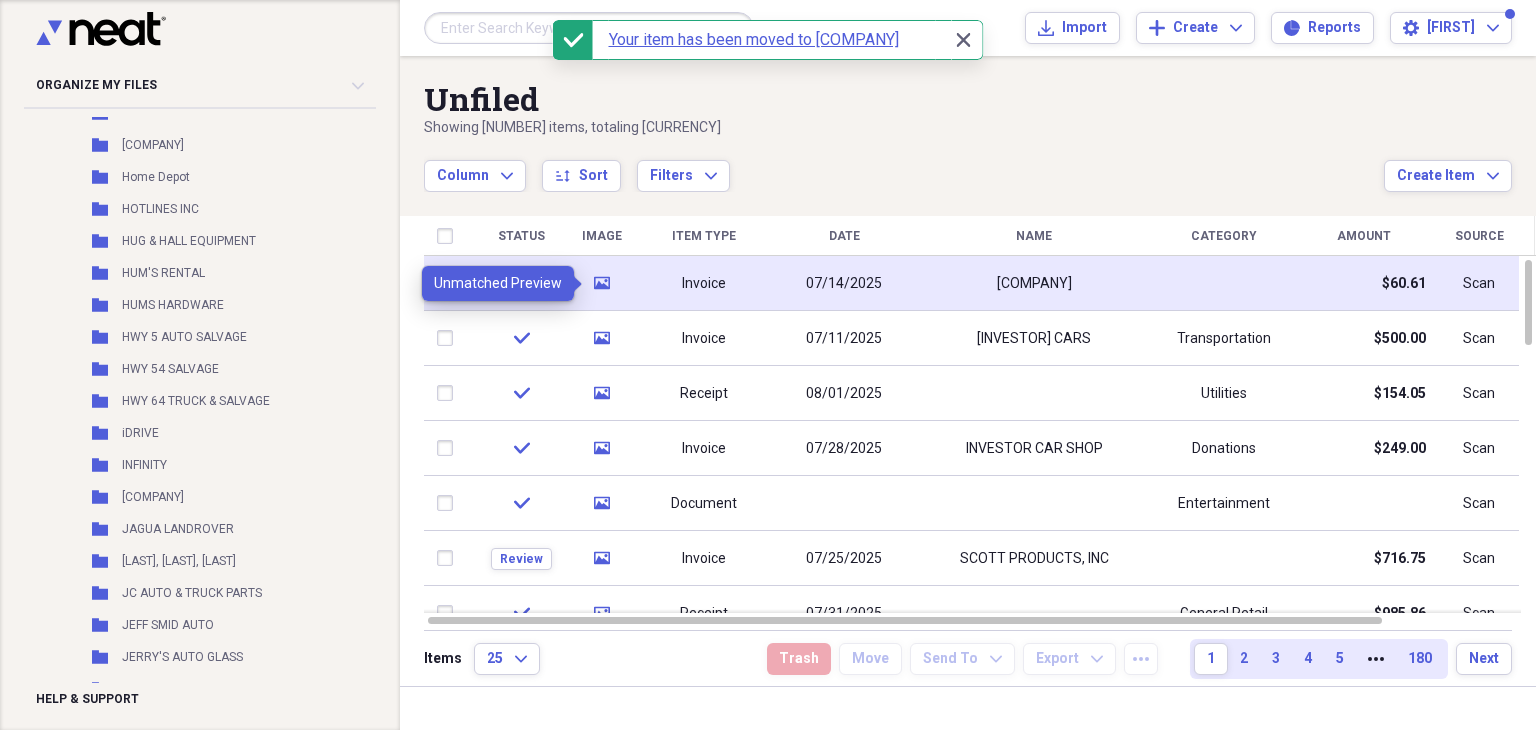 click 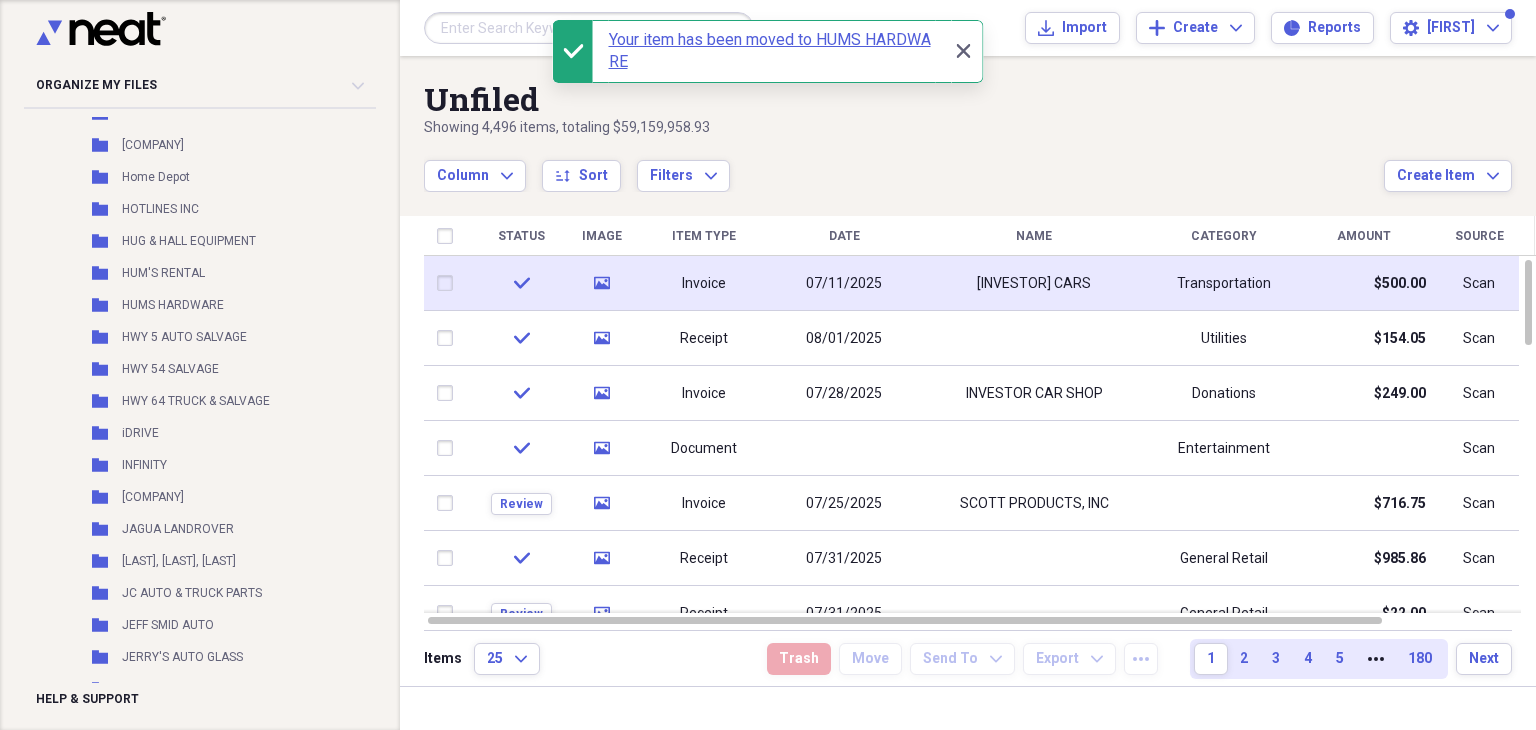click 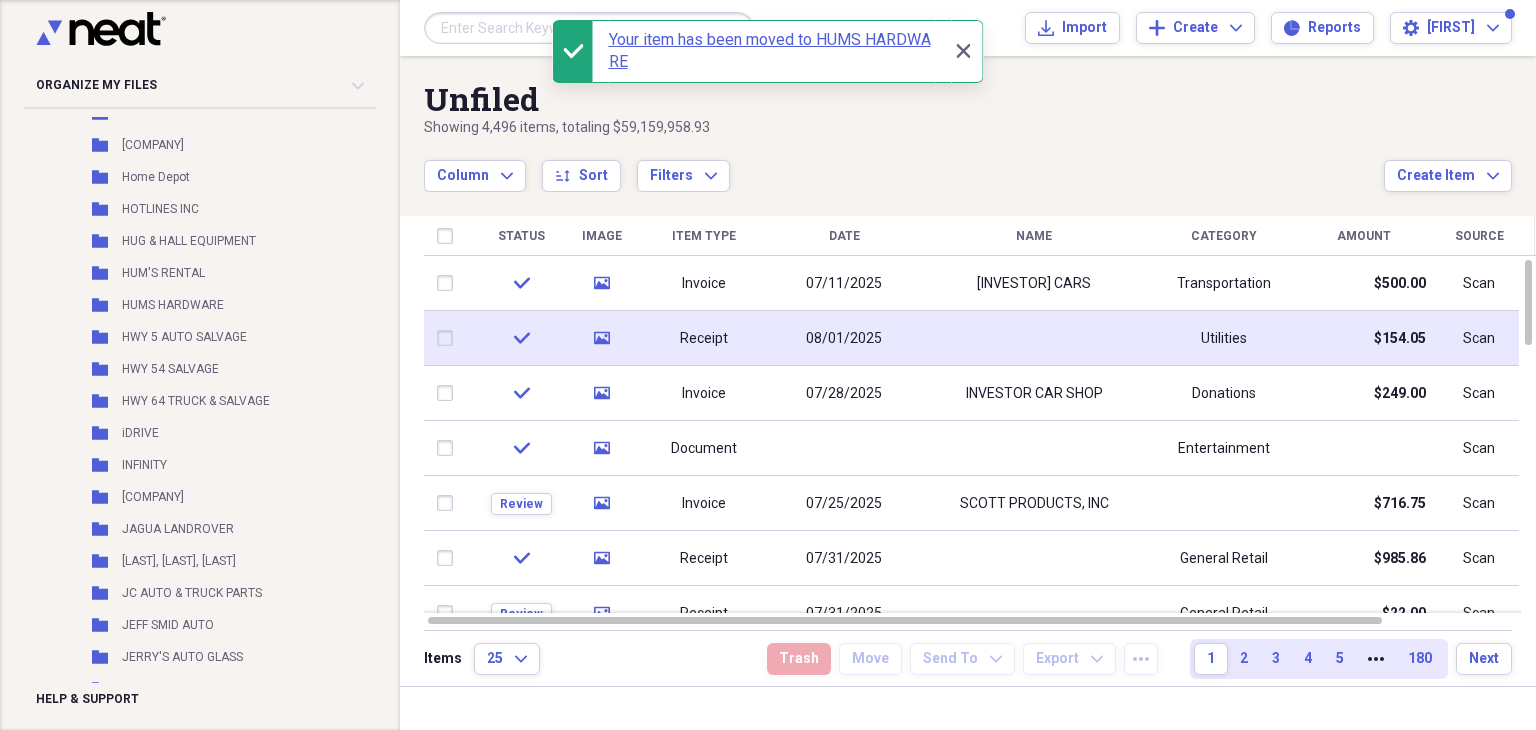 click 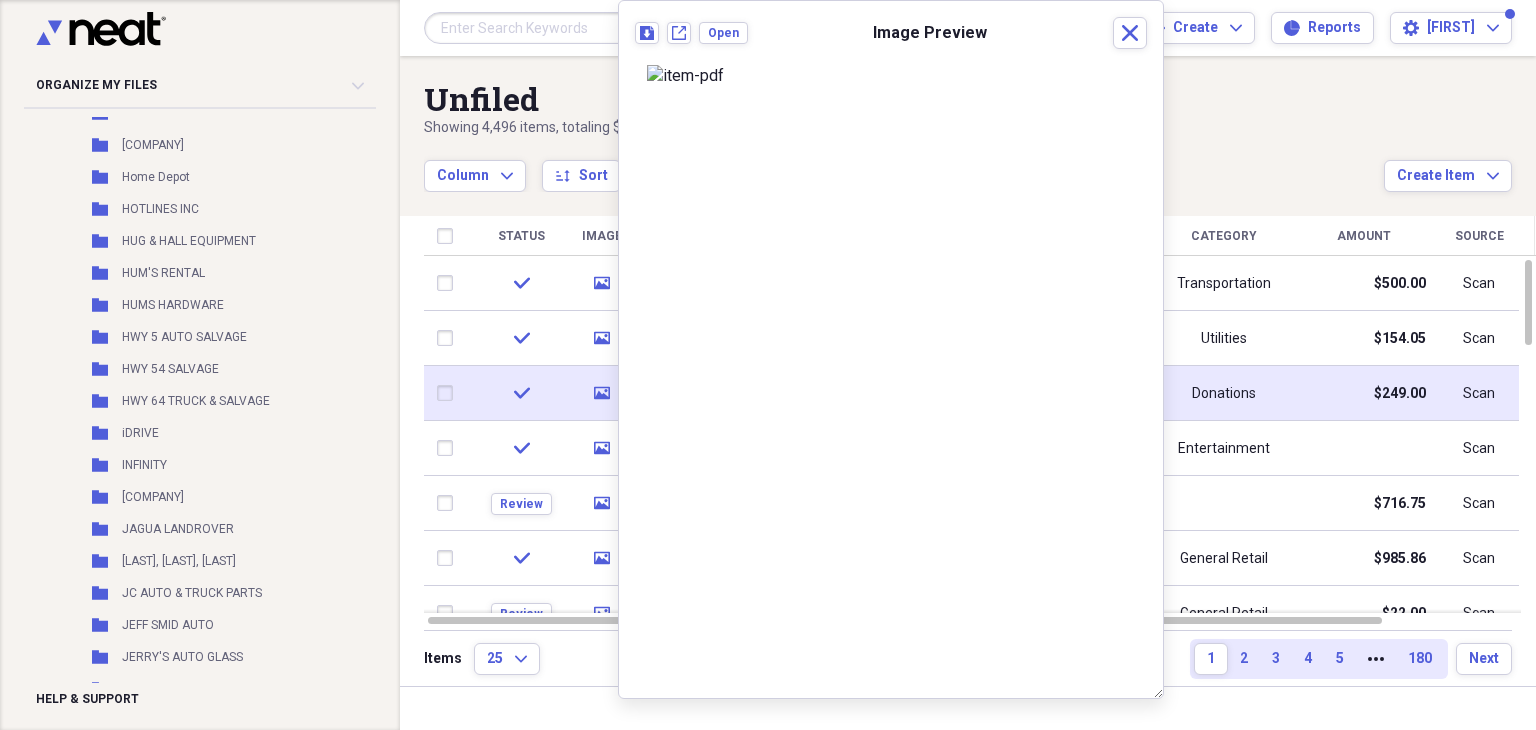 click on "media" 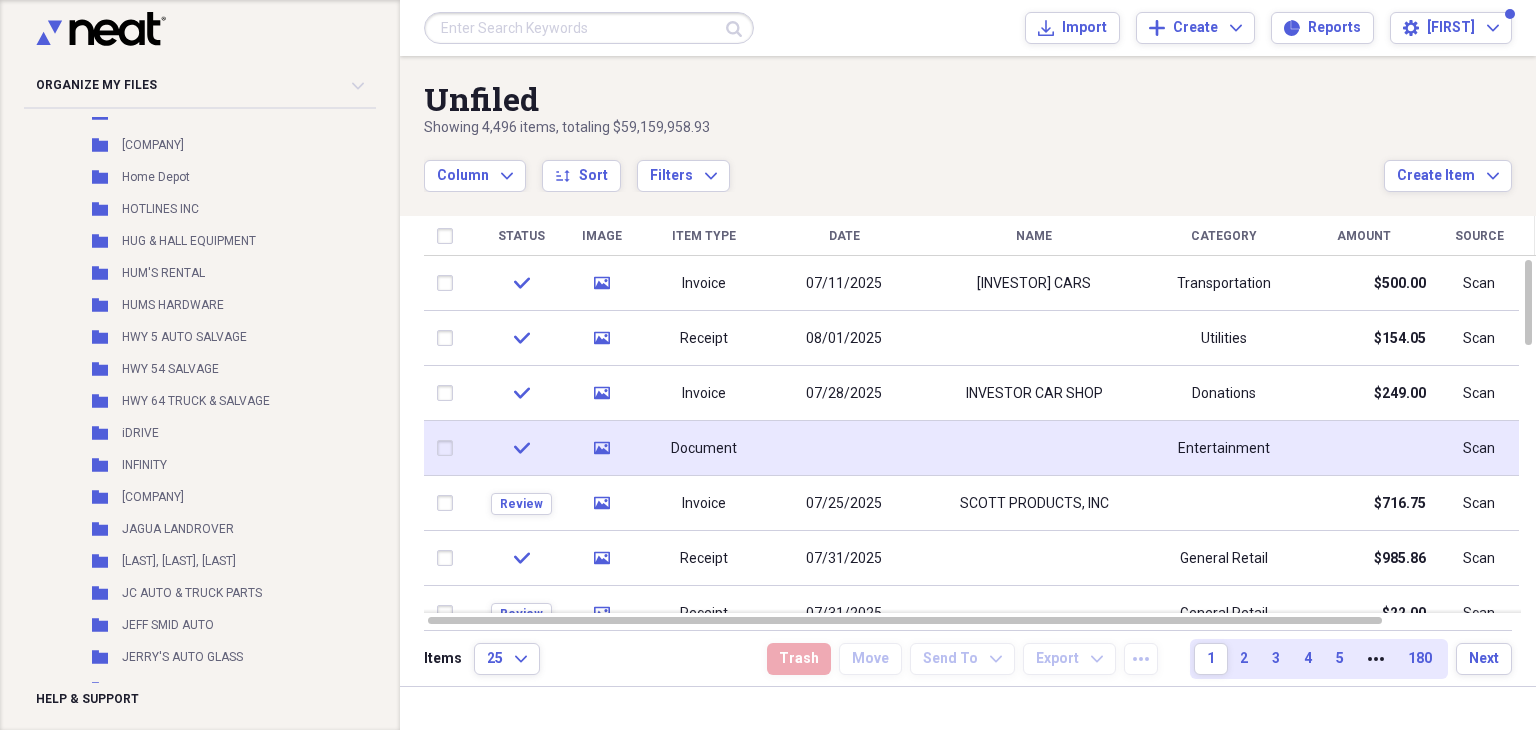 click 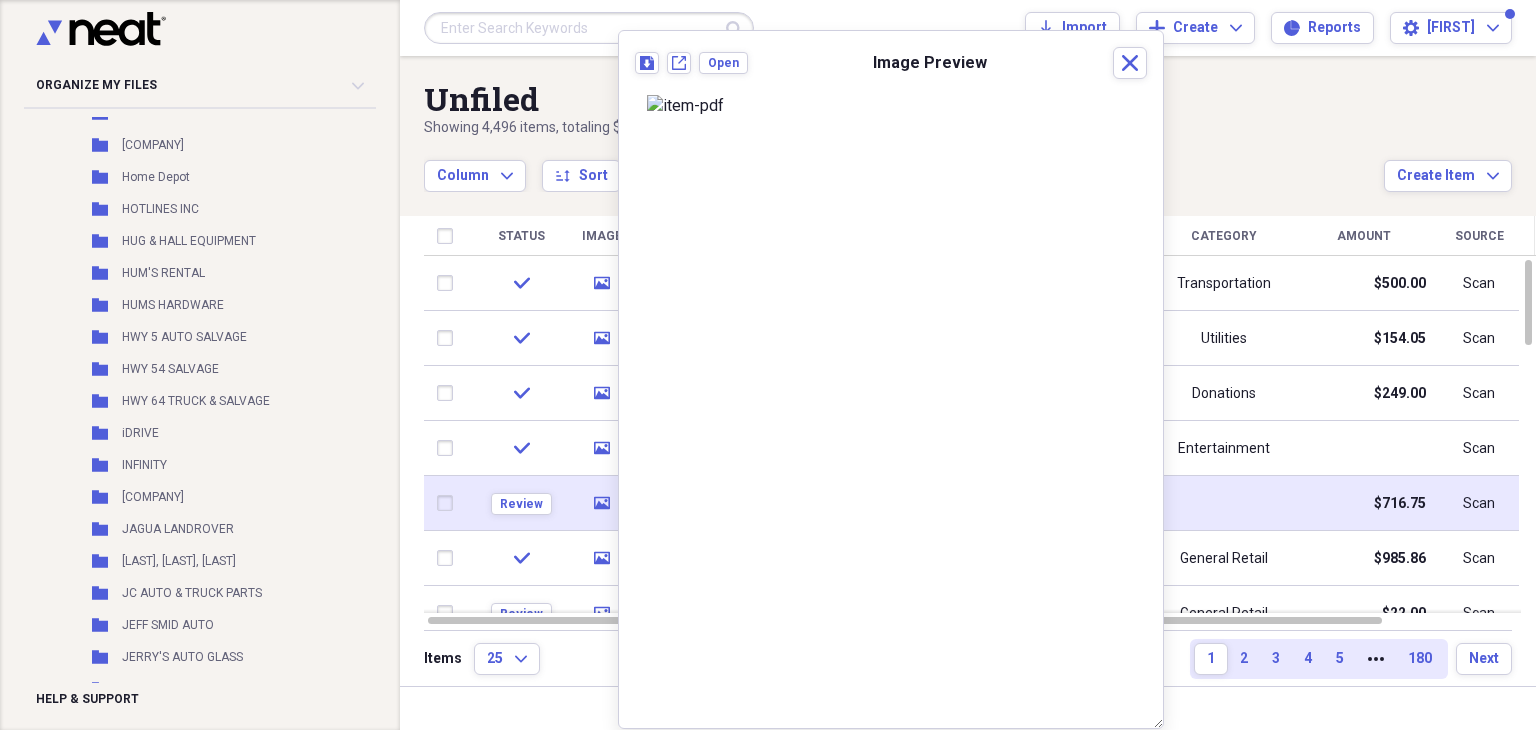 click 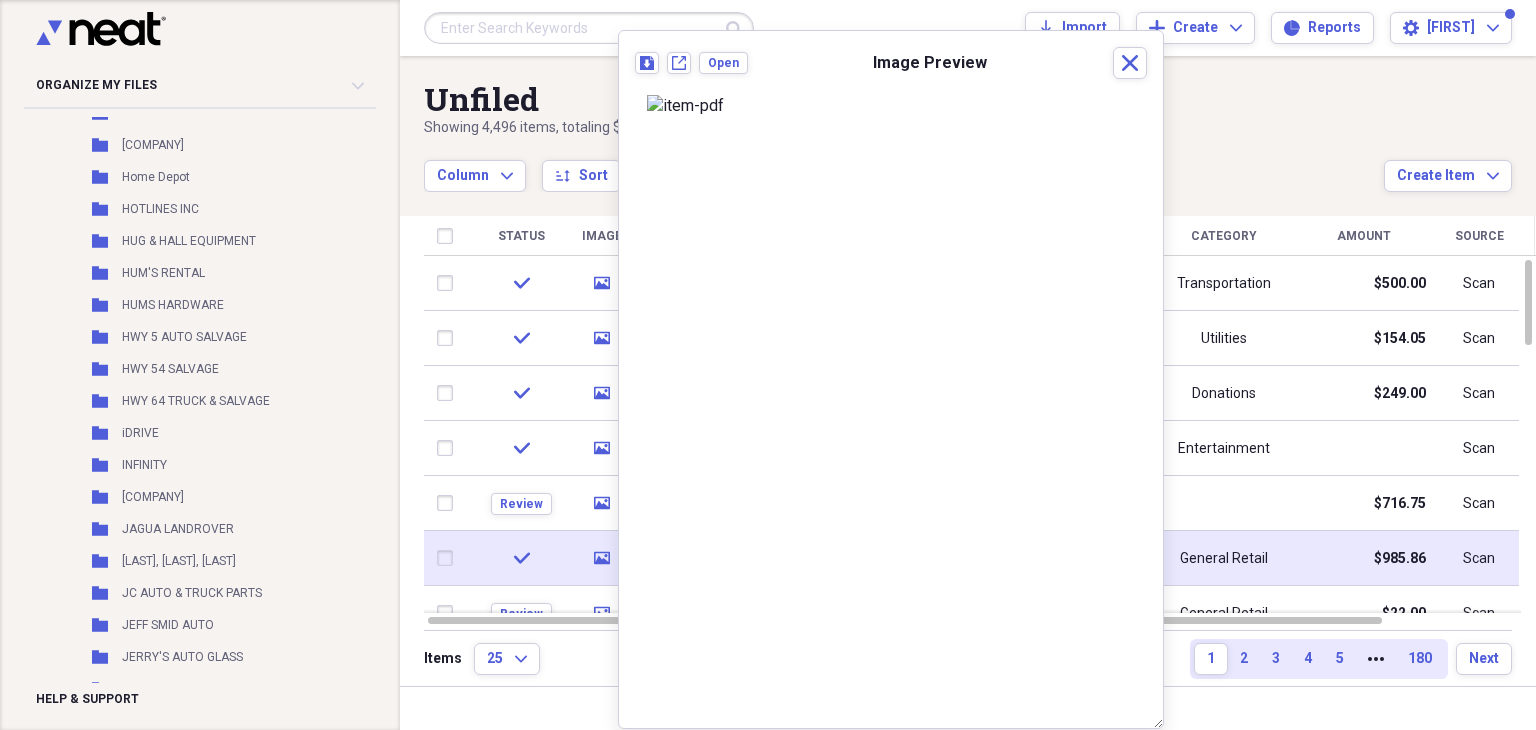 click 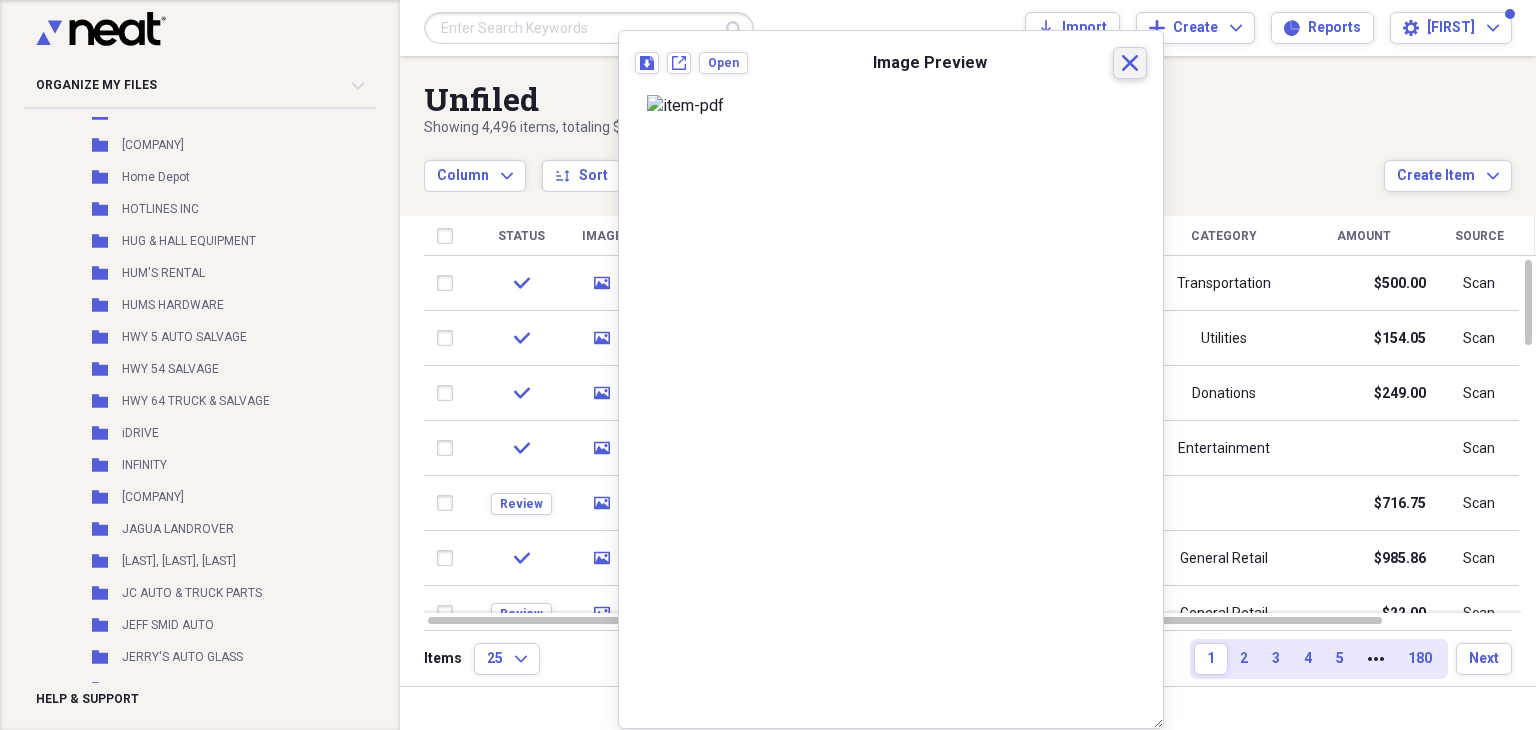 click on "Close" at bounding box center [1130, 63] 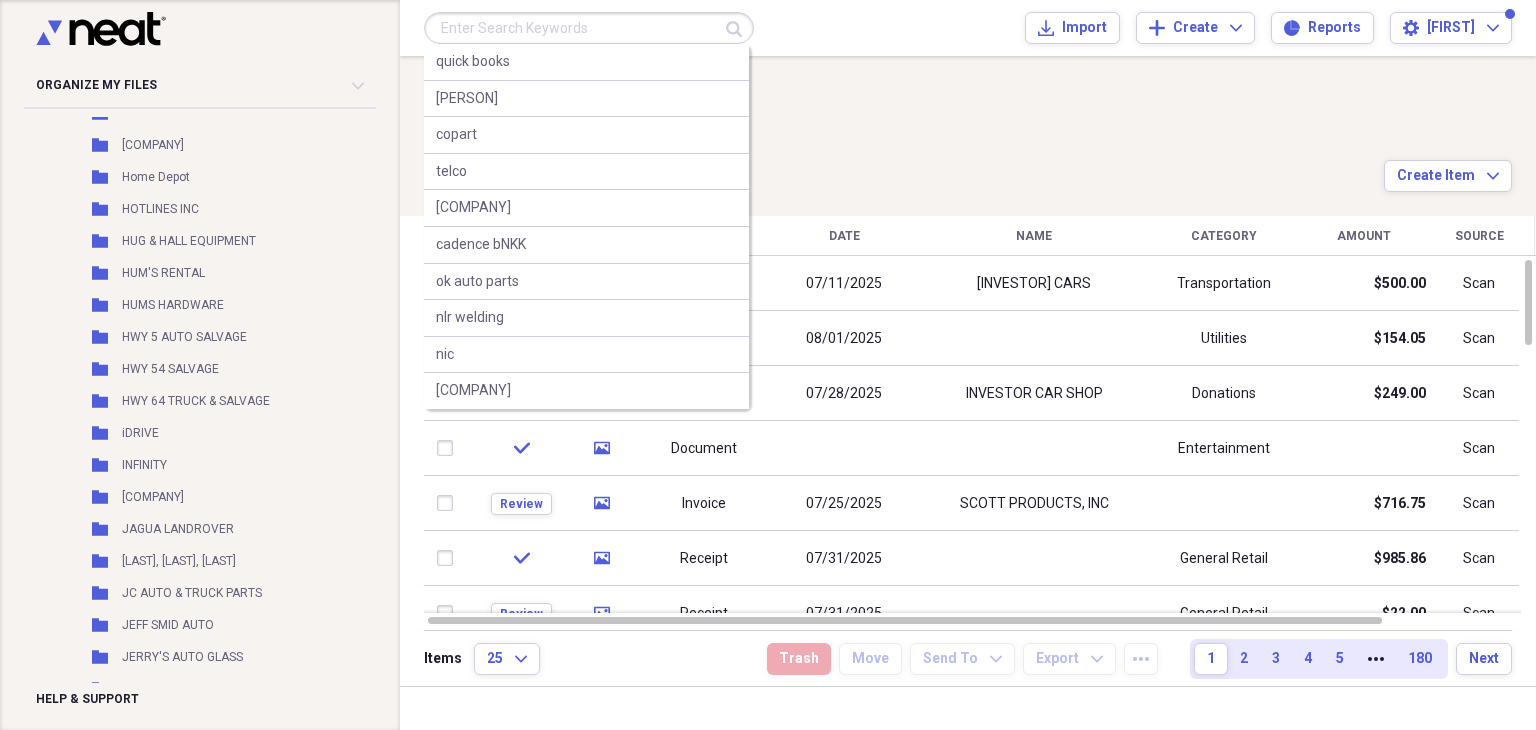 click at bounding box center [589, 28] 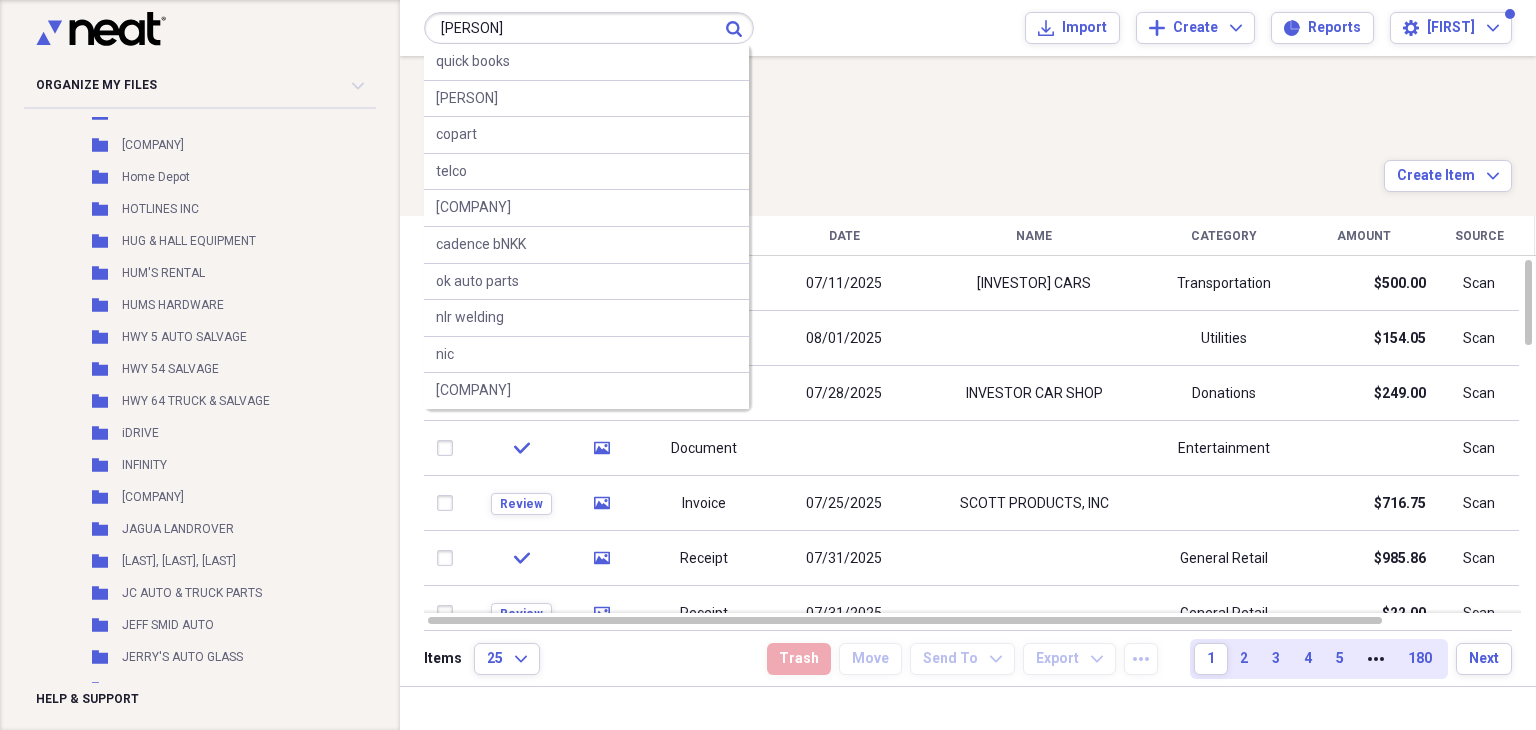 type on "hums" 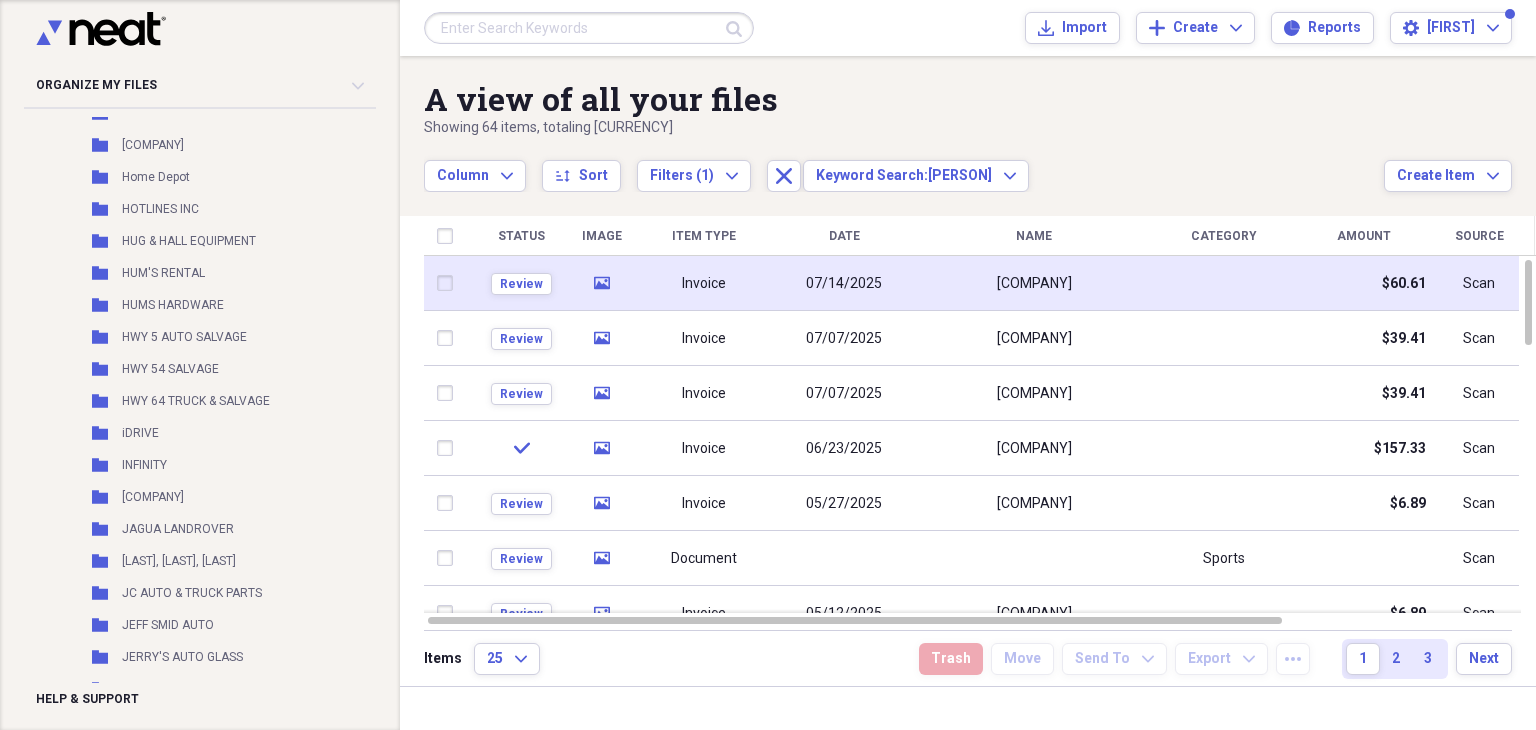 click 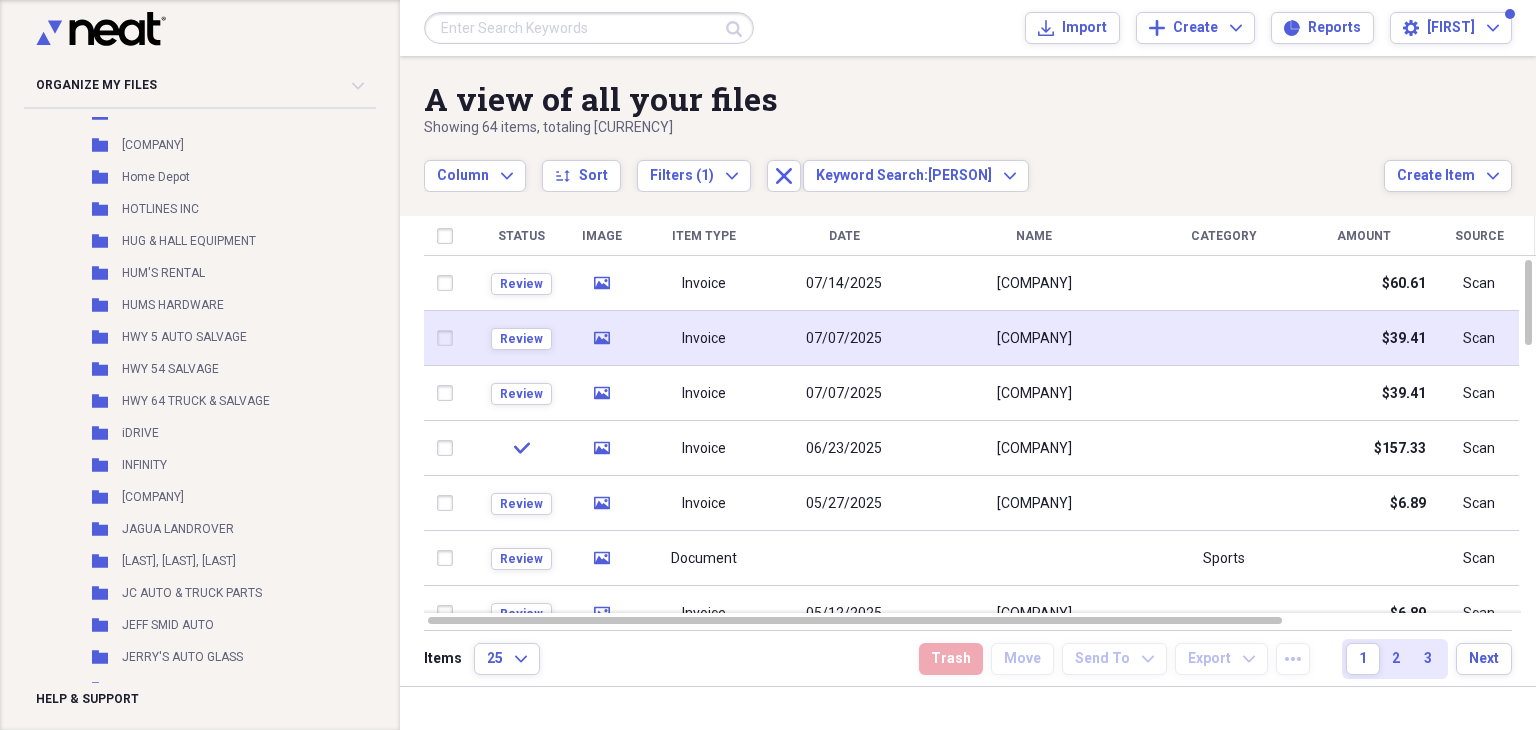 click 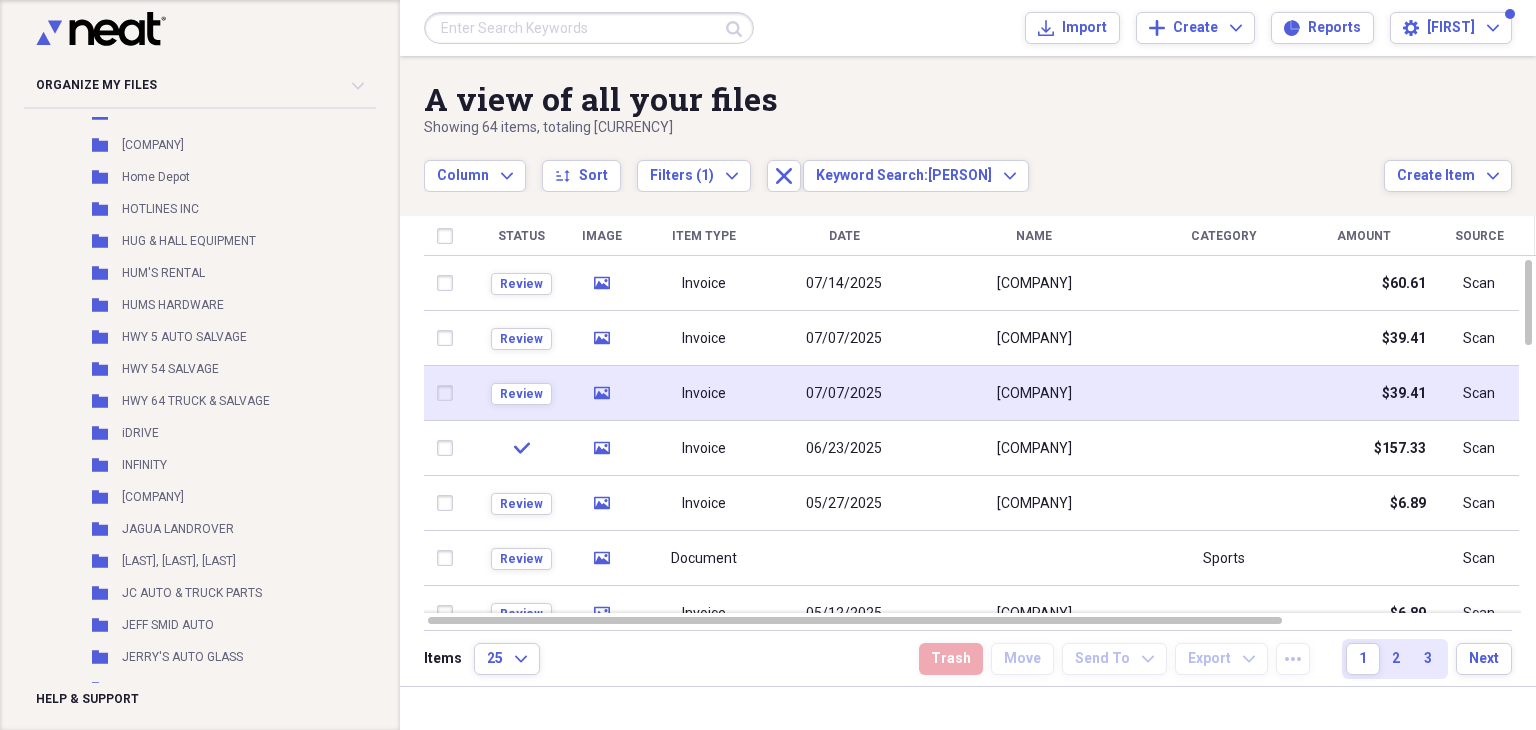 click on "media" 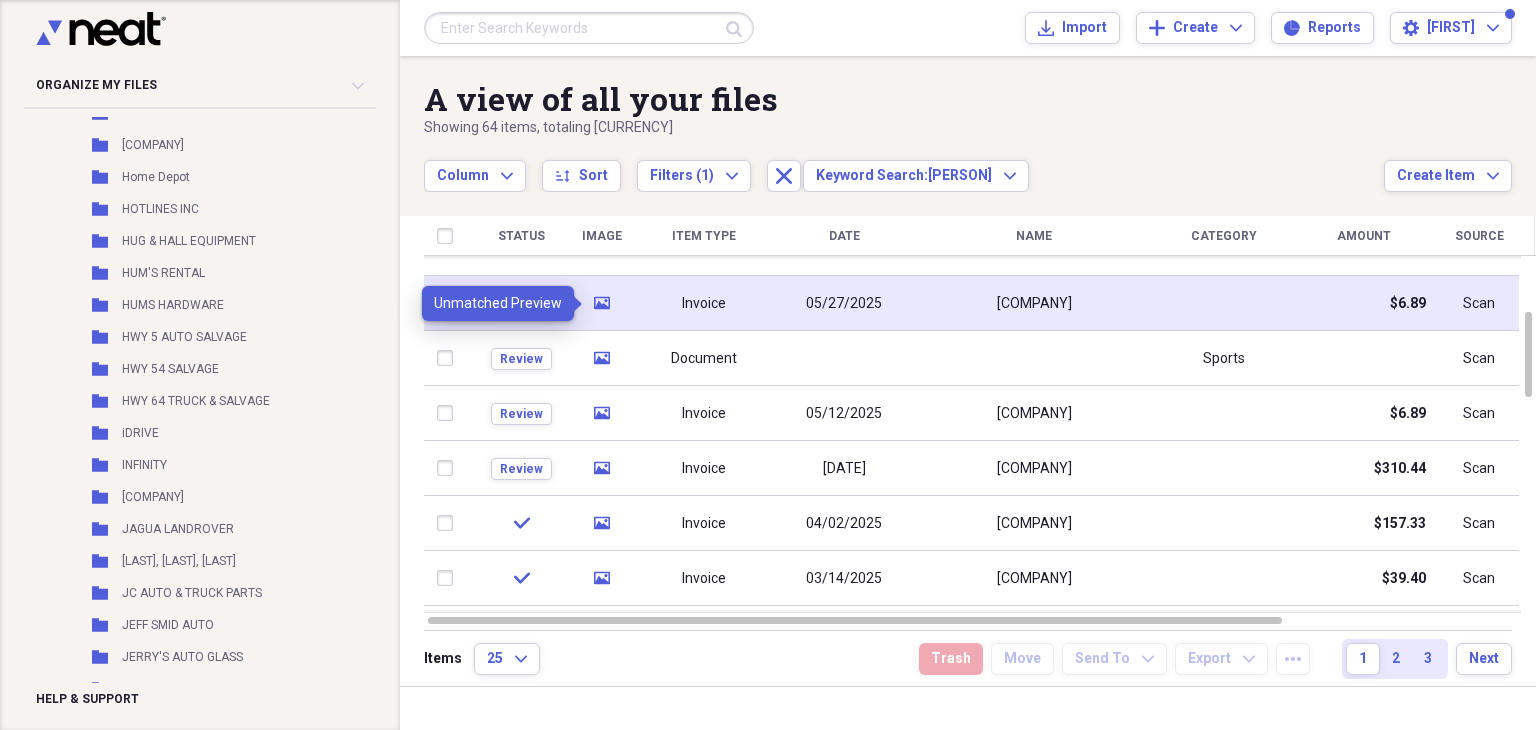 click 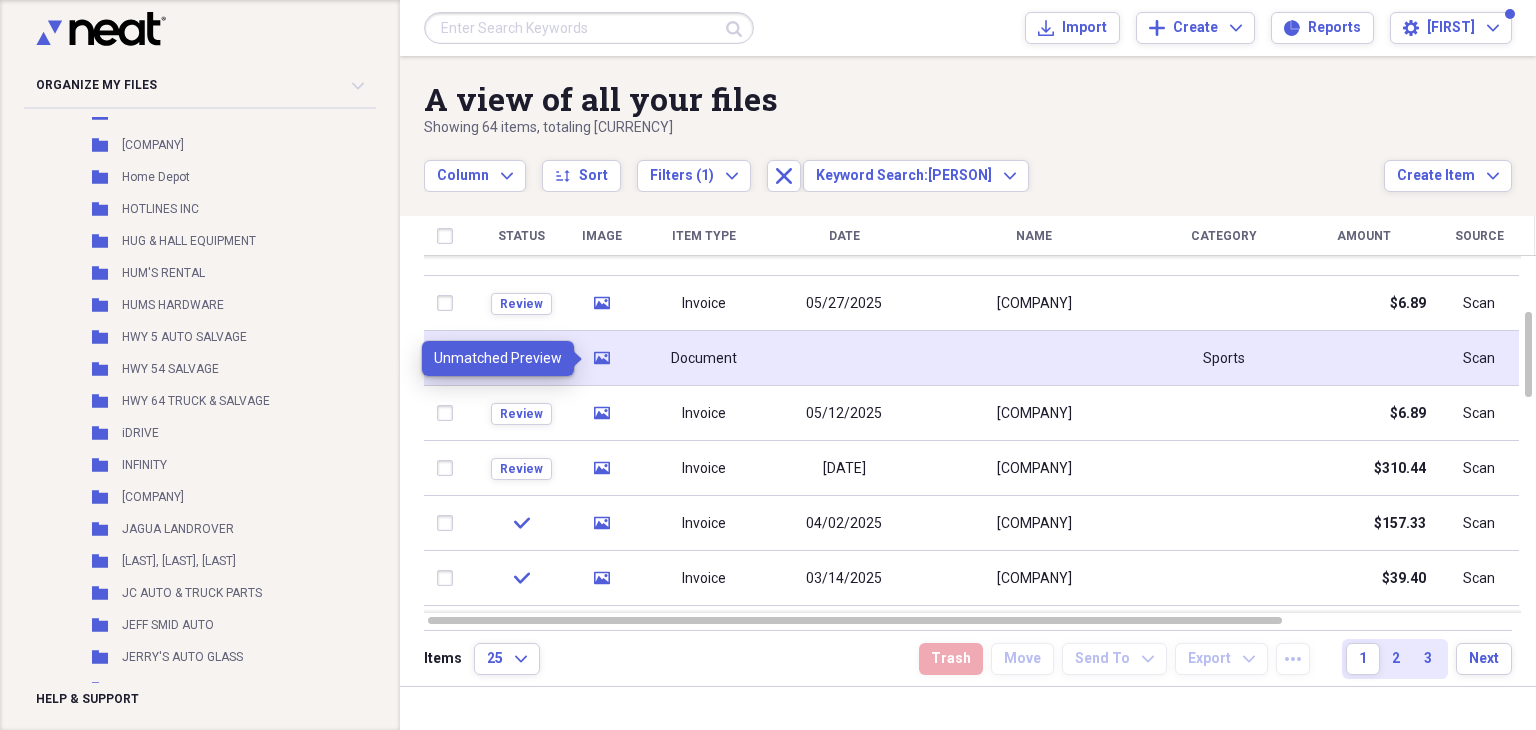 click on "media" 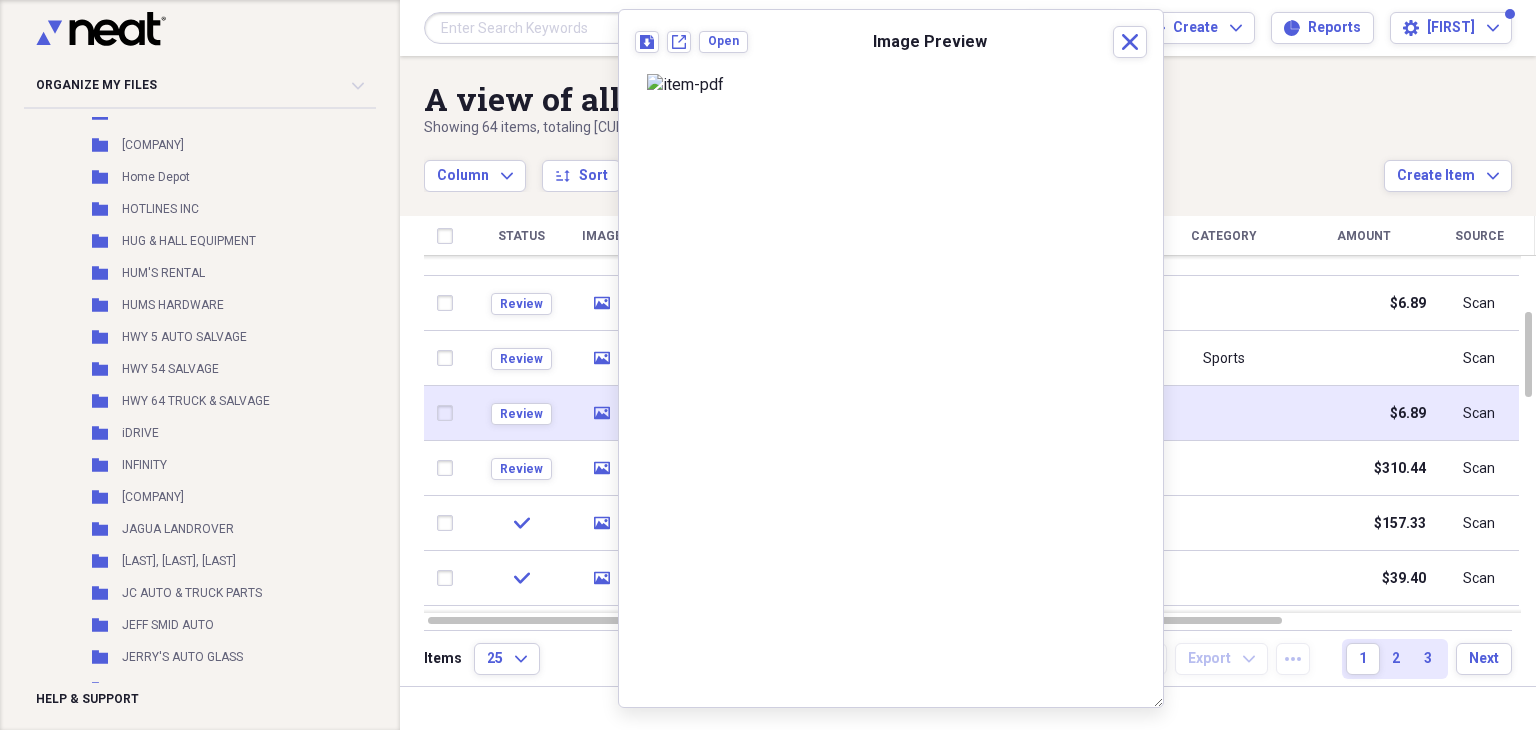 click 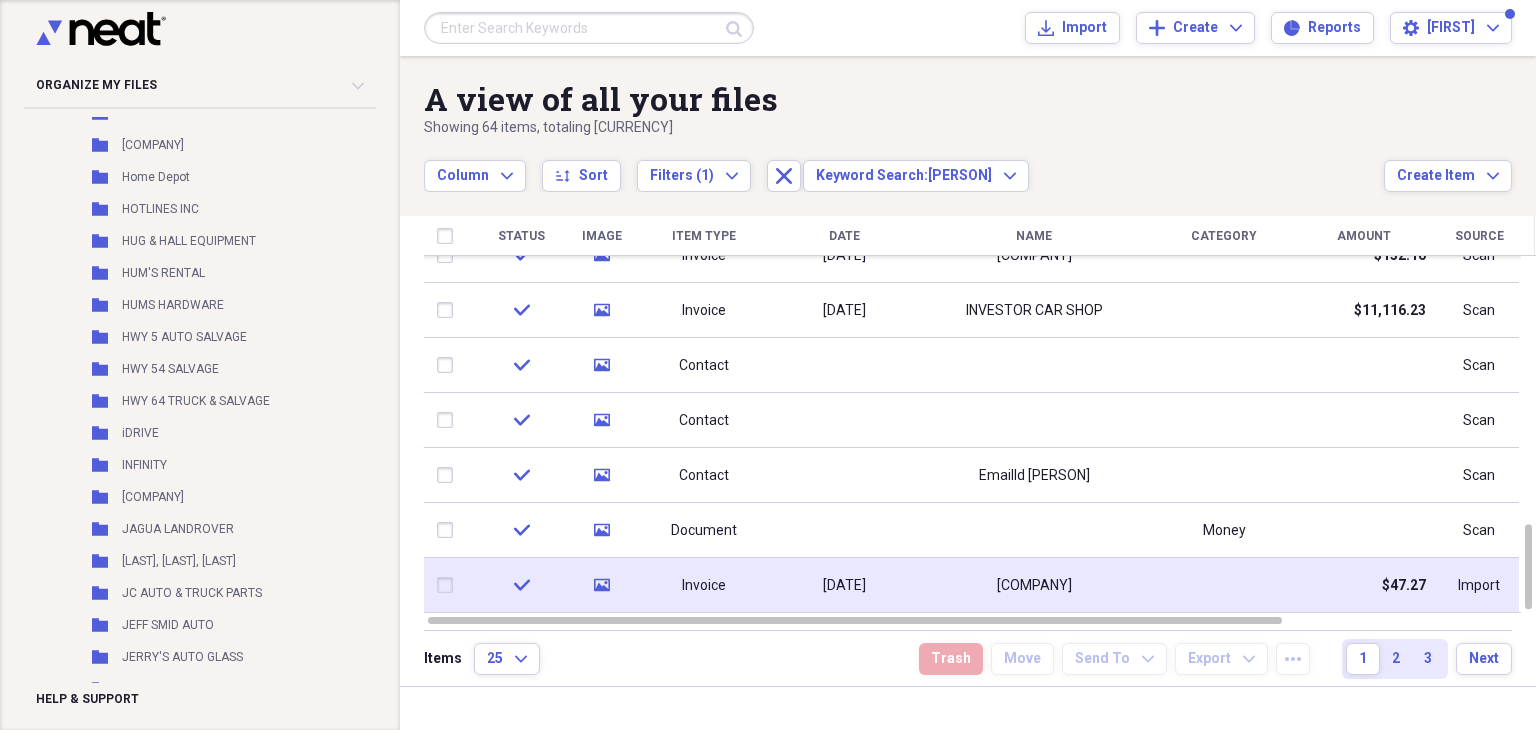 click on "media" 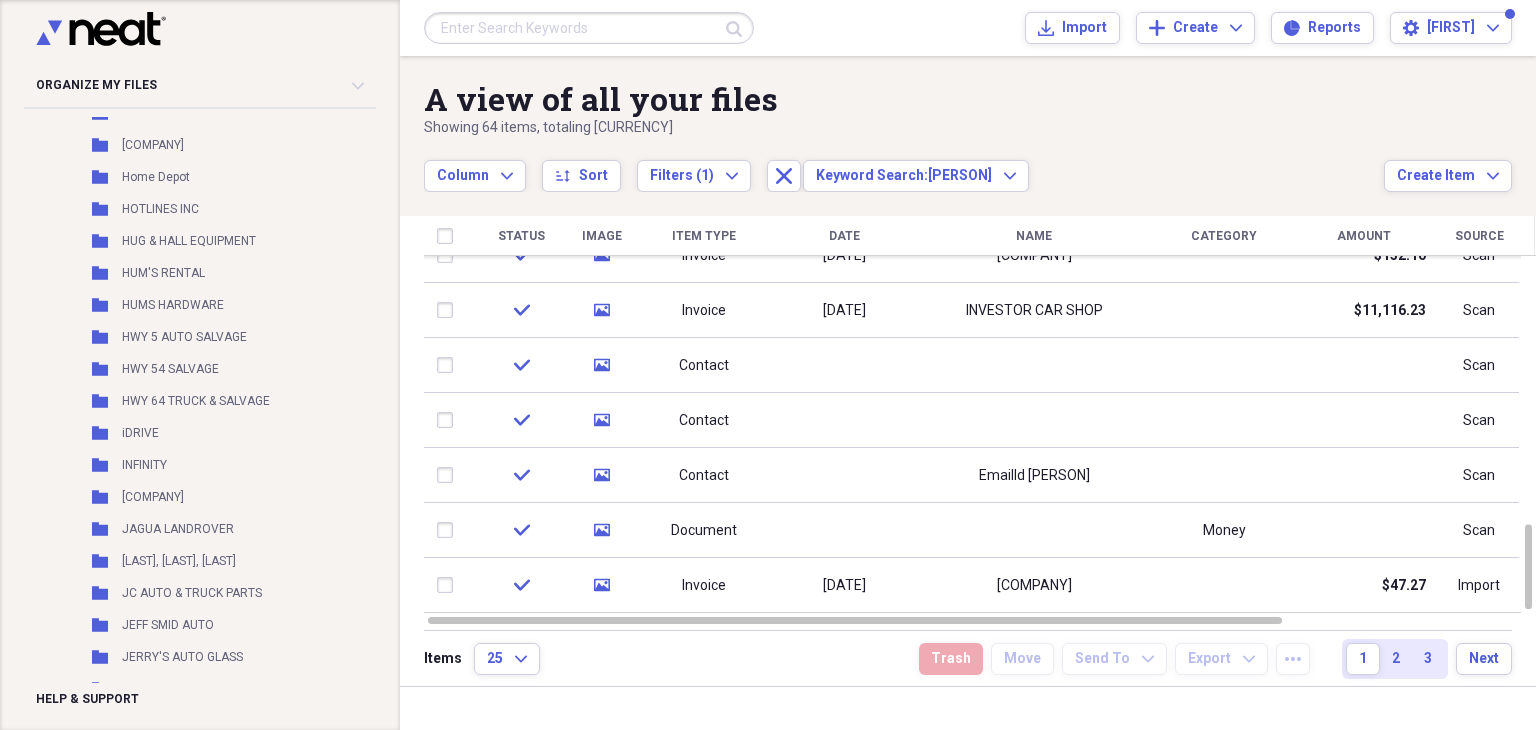 click at bounding box center [589, 28] 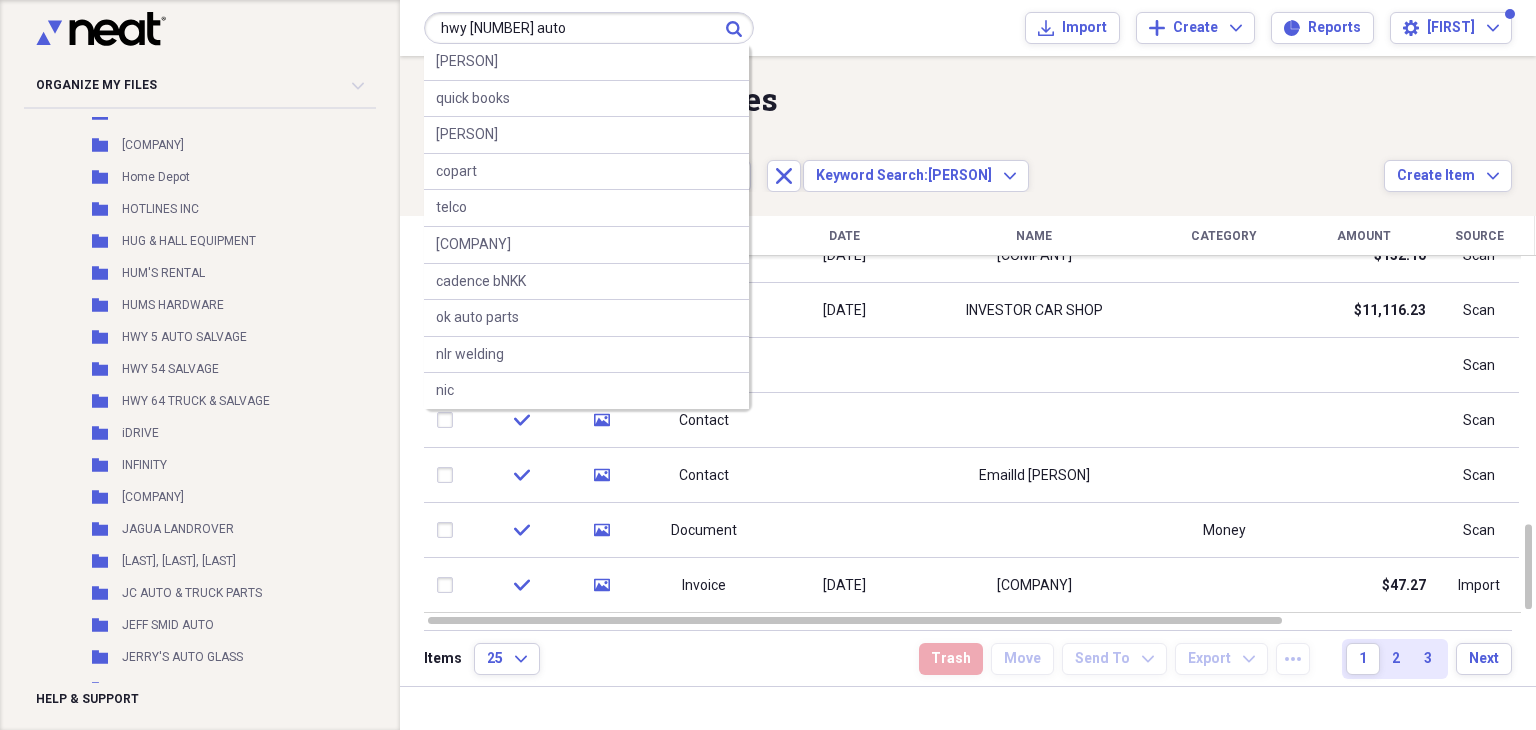 type on "hwy 5 auto" 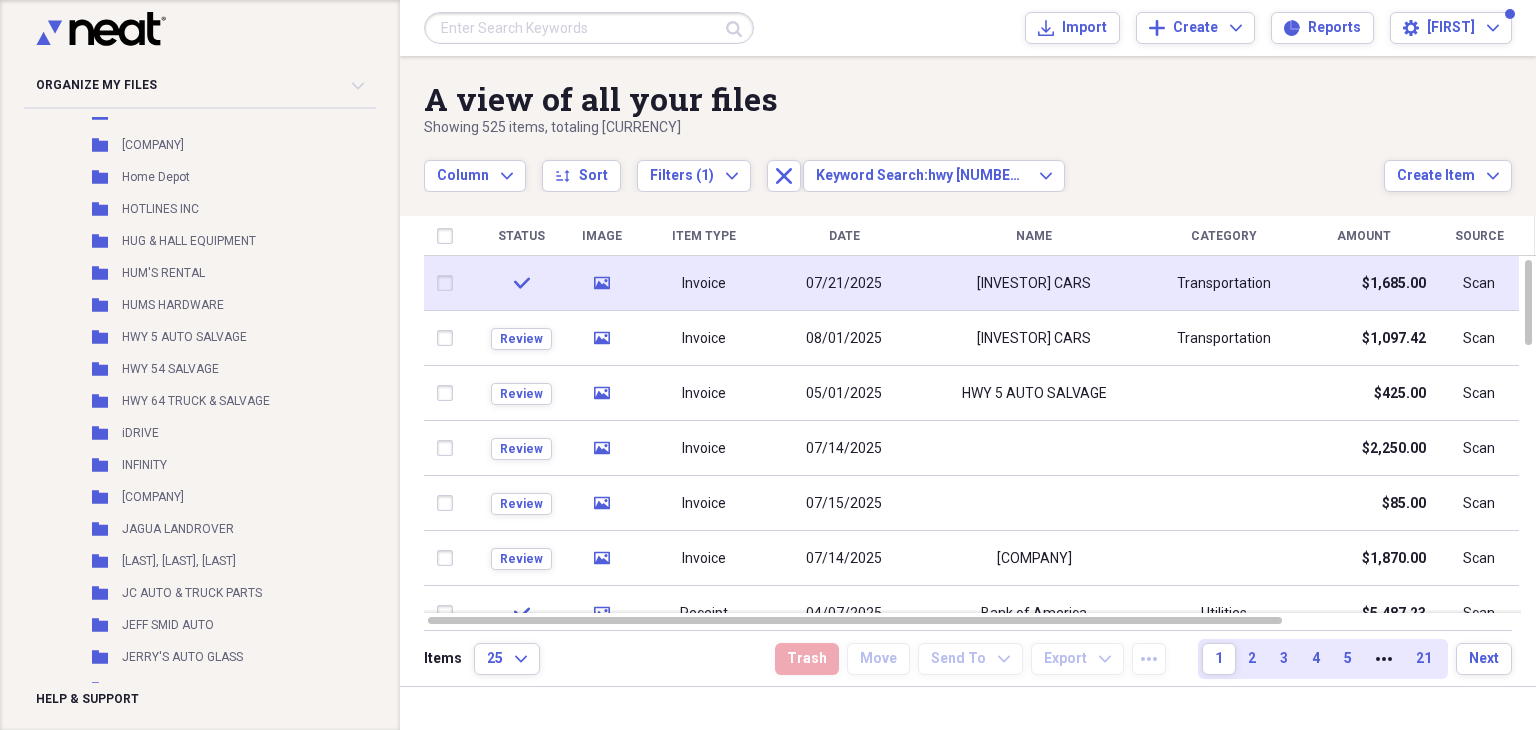 click 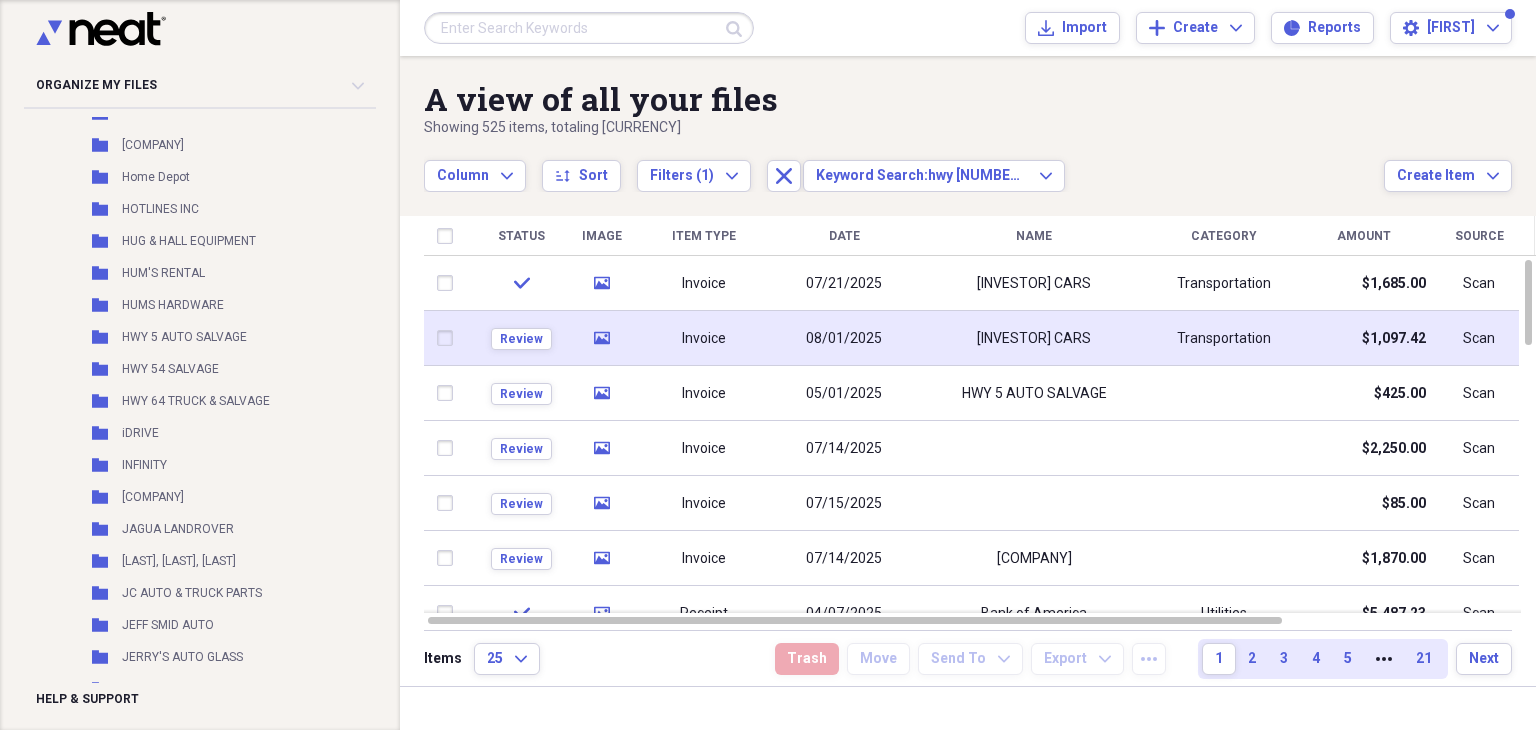 click on "media" 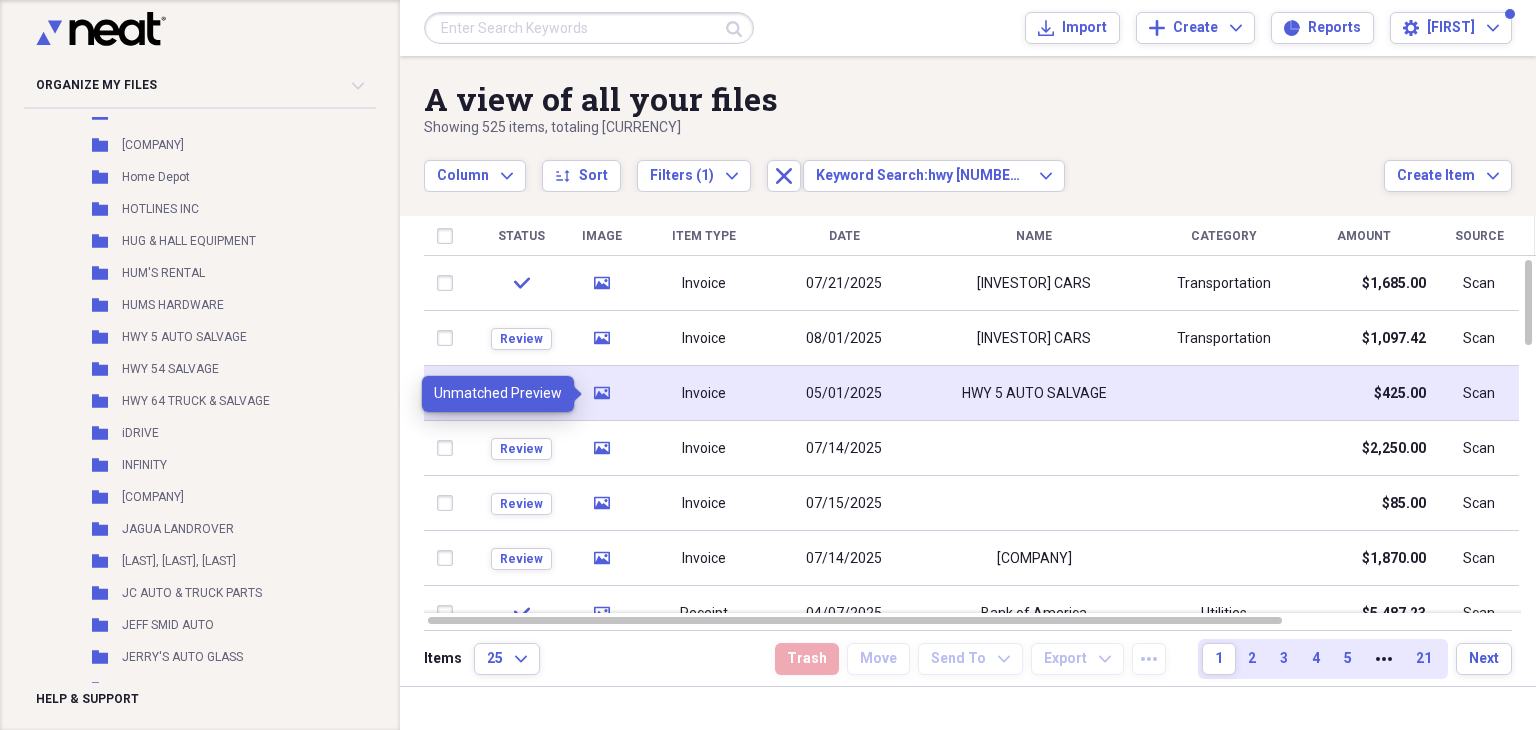 click 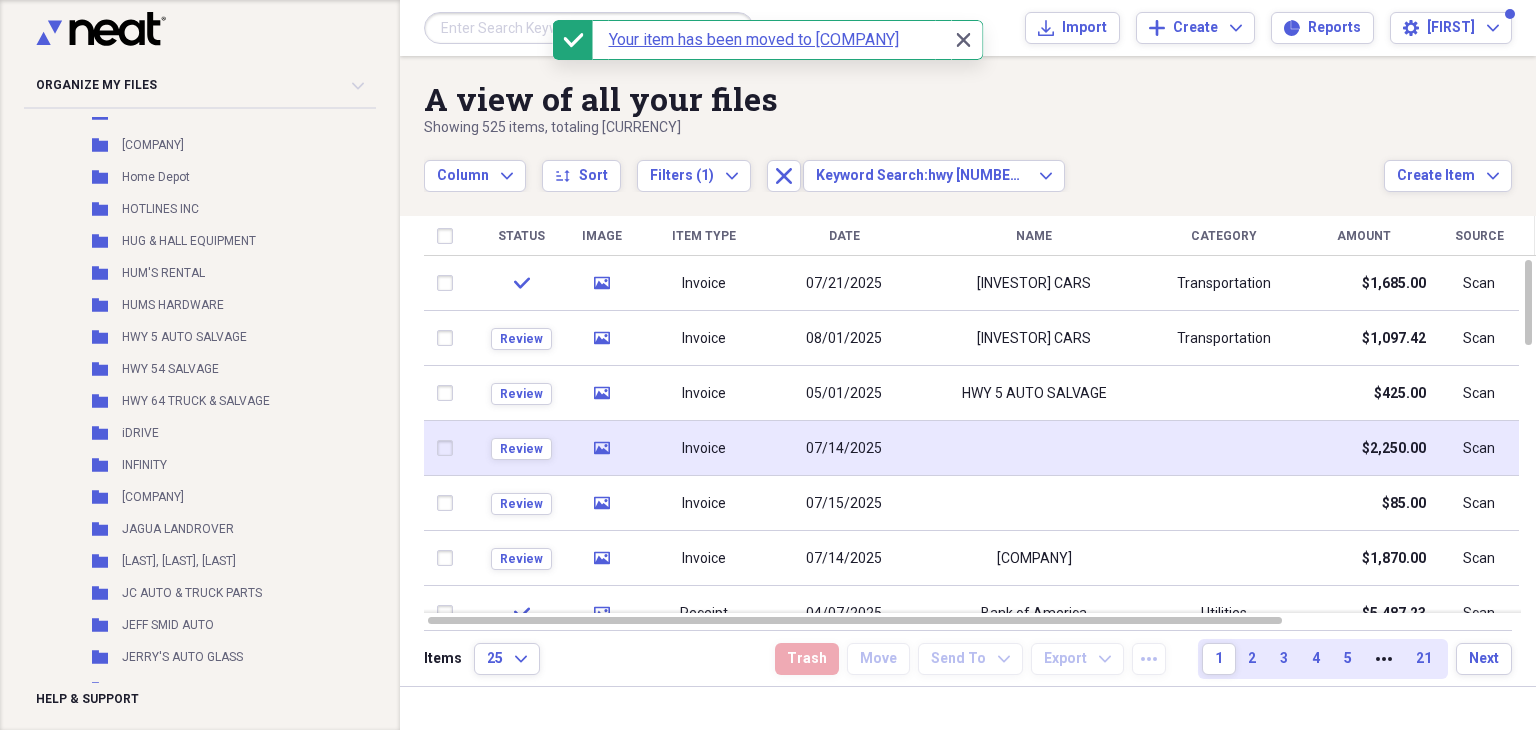 click 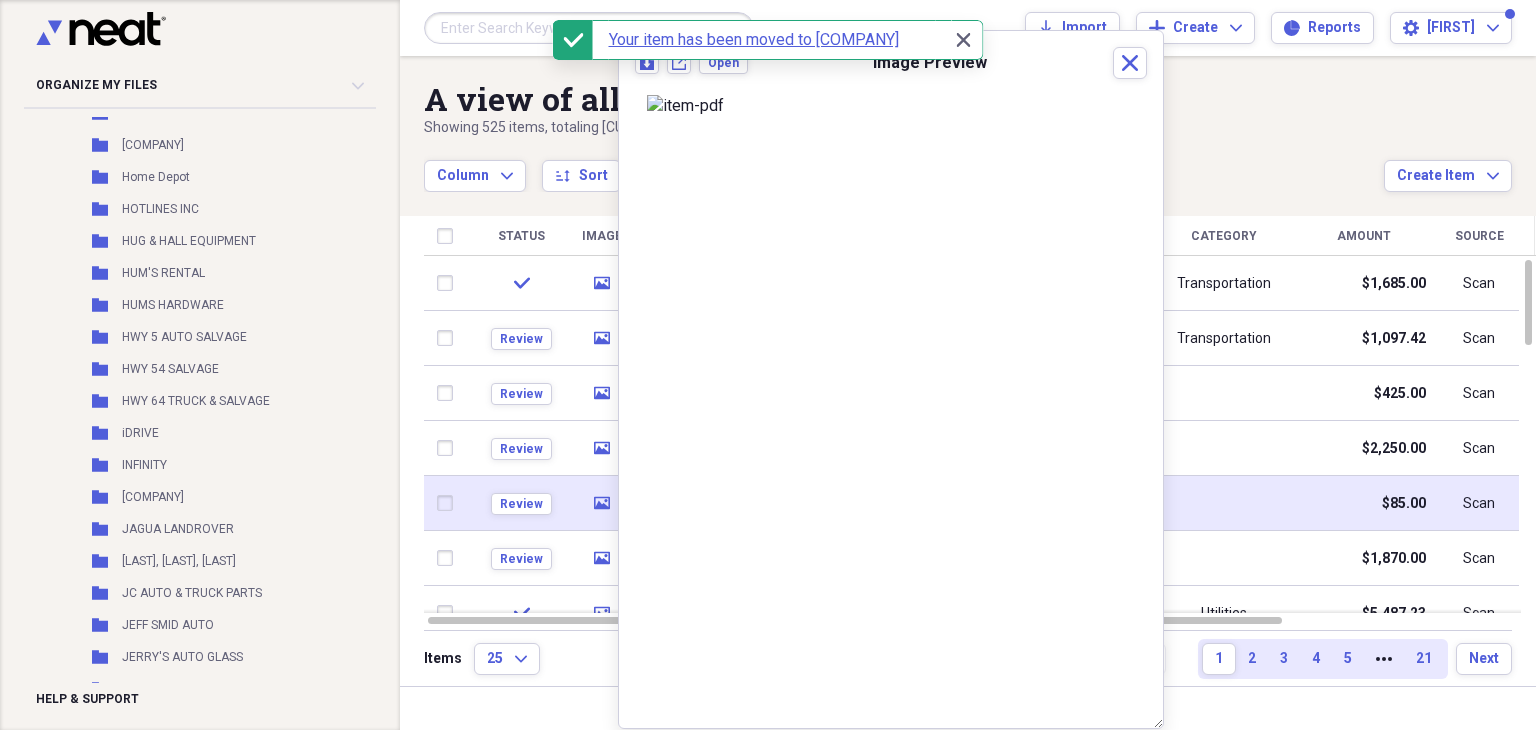 click 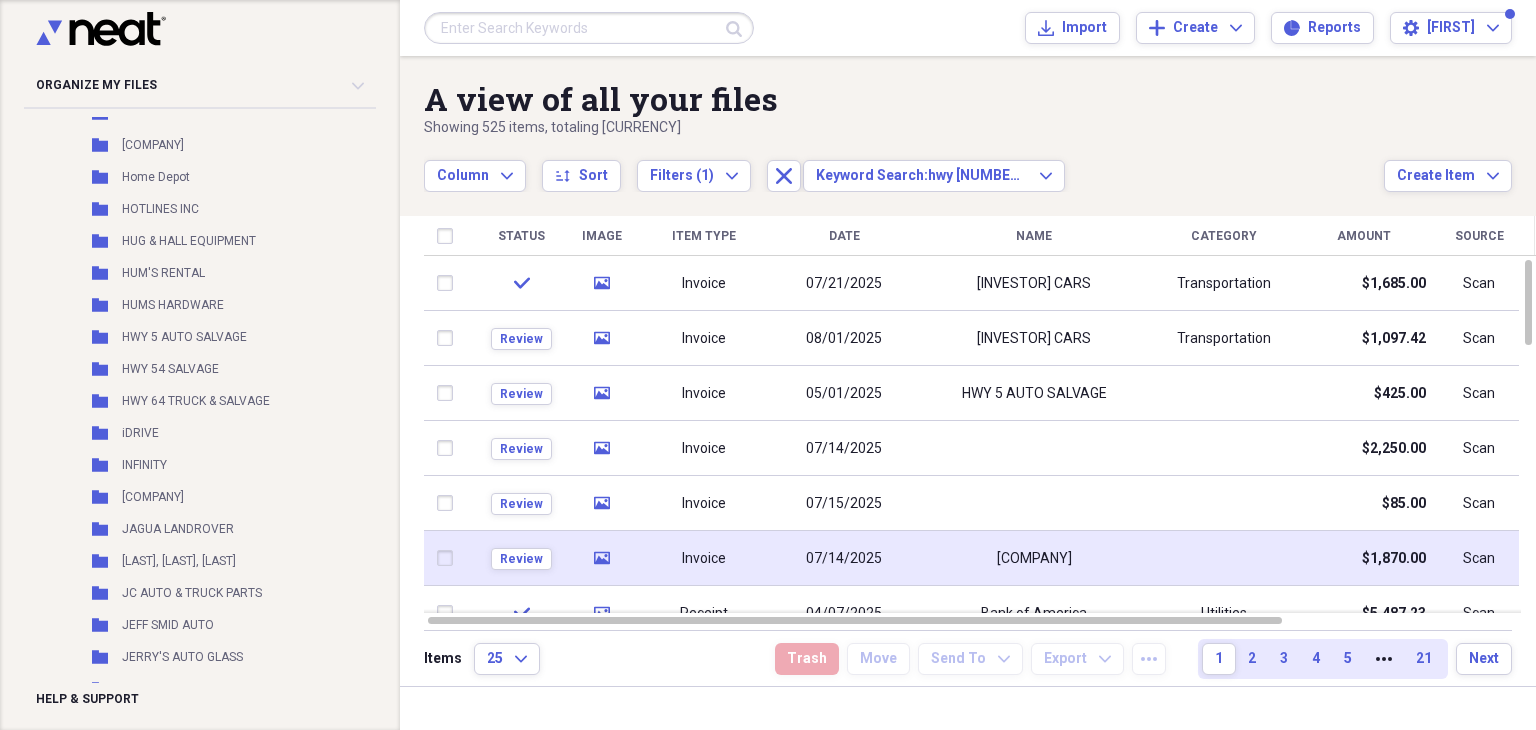 click on "media" 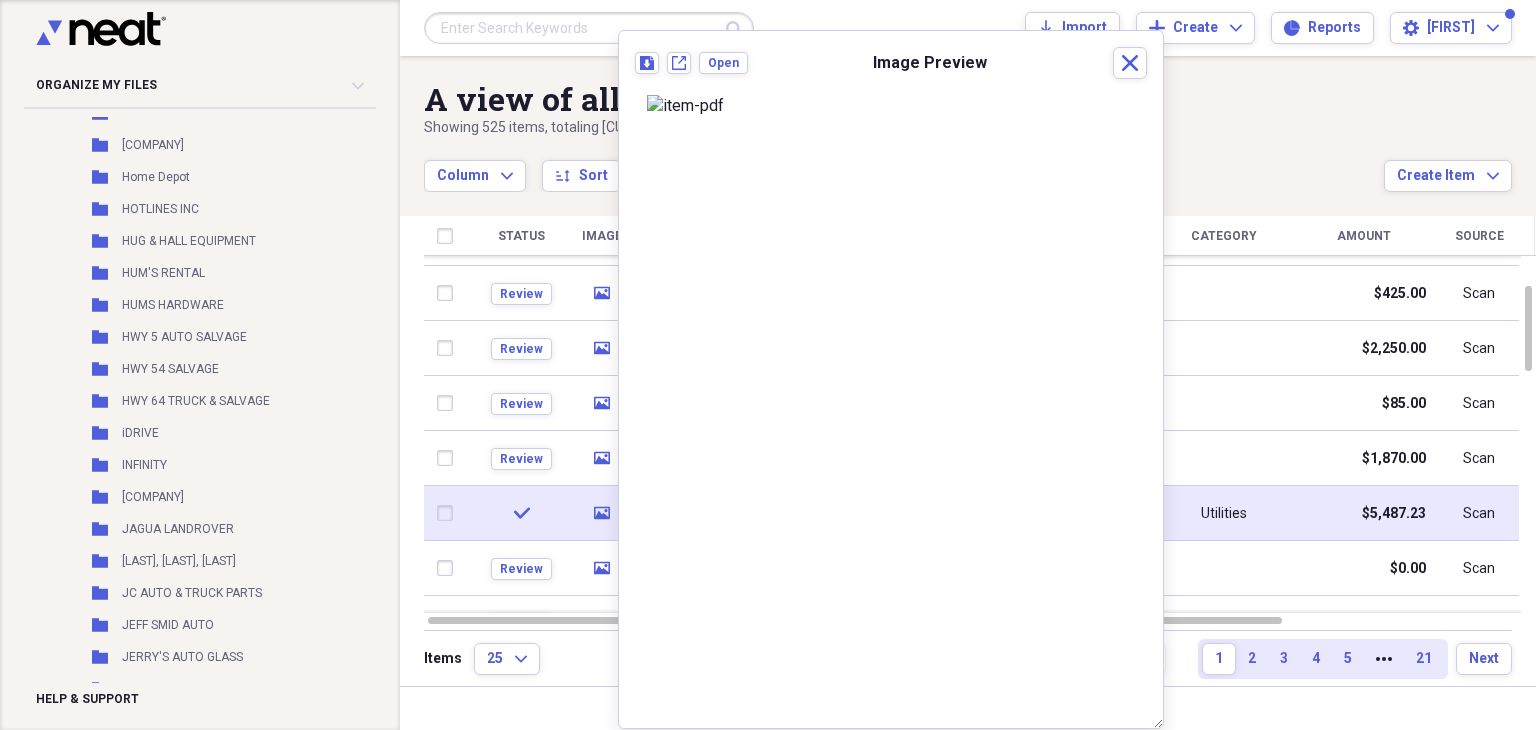 click on "media" 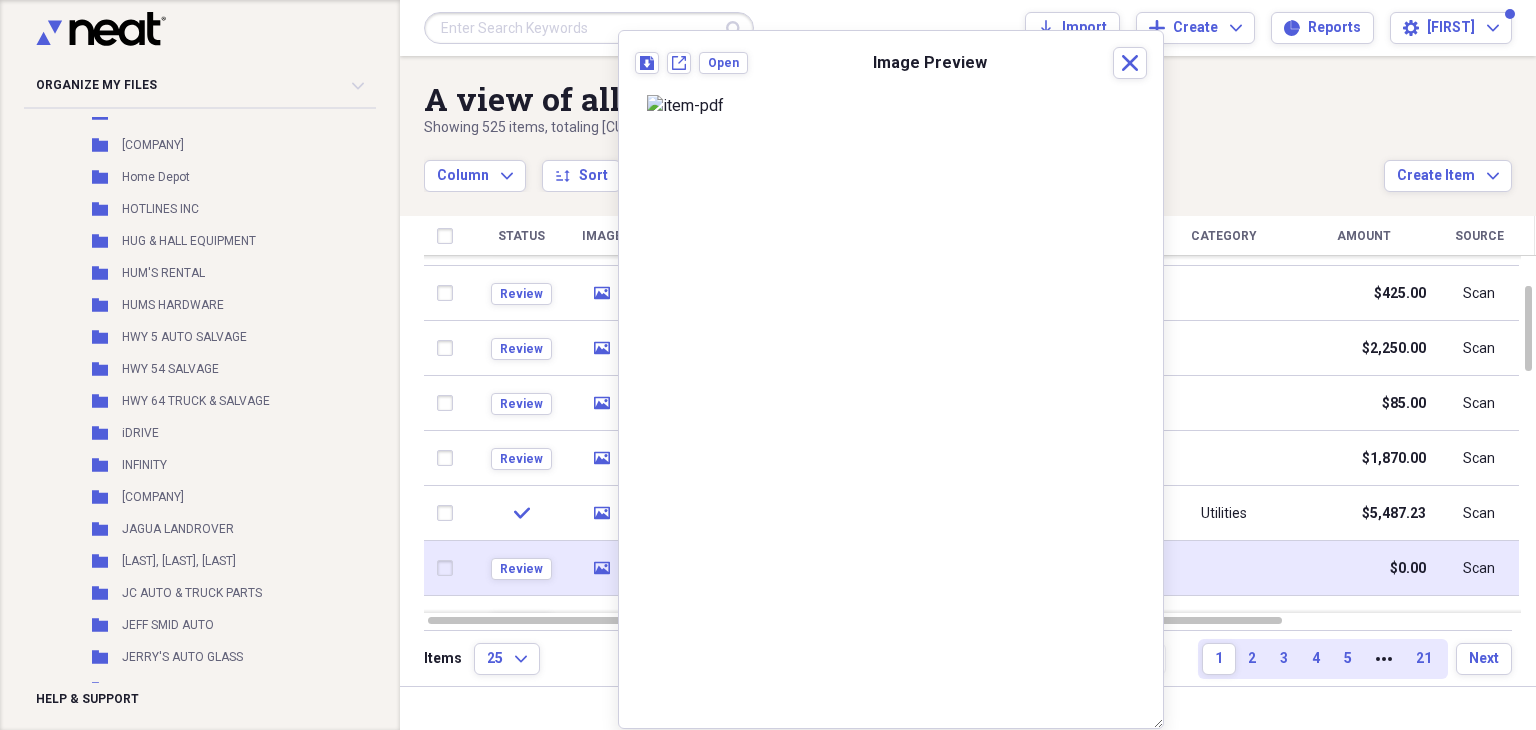 click on "media" 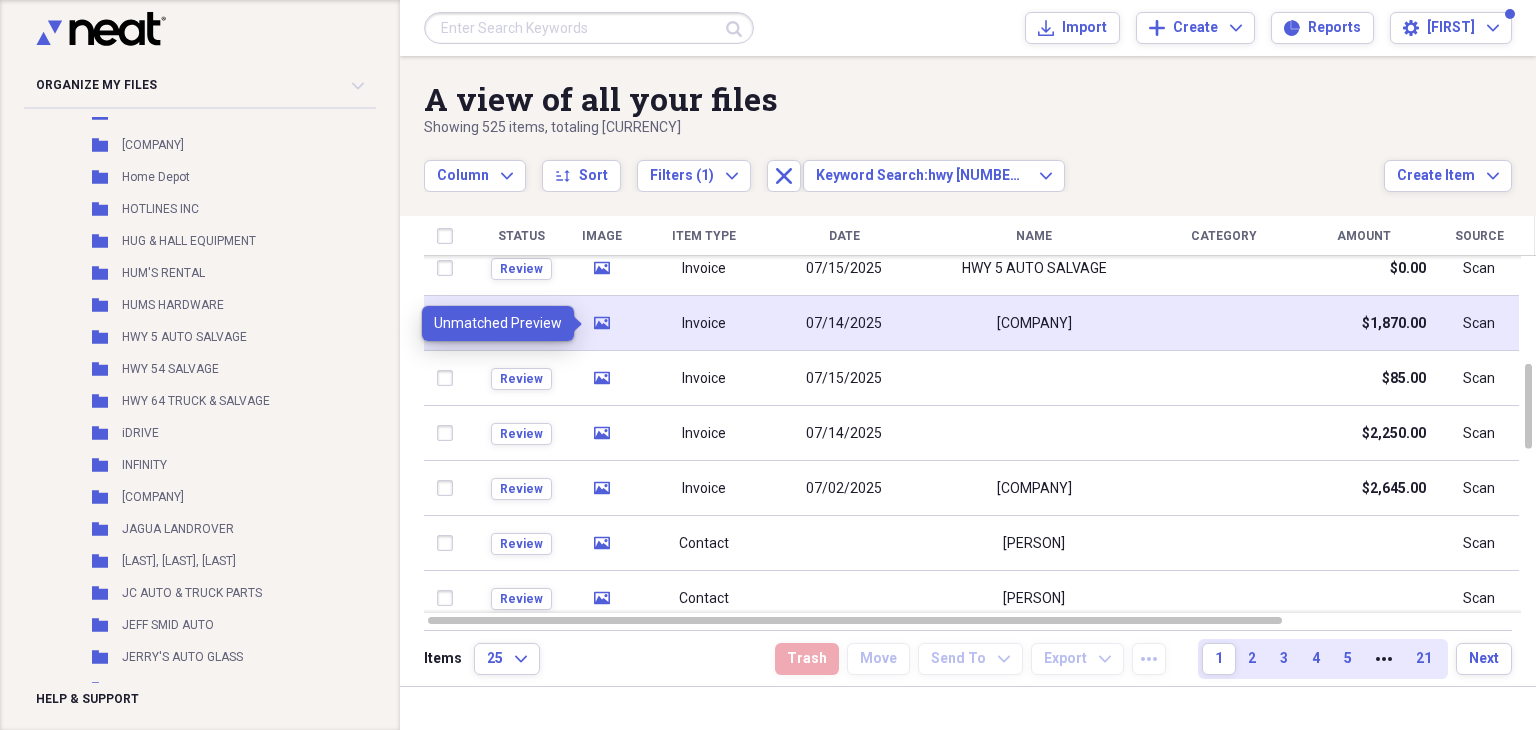click on "media" 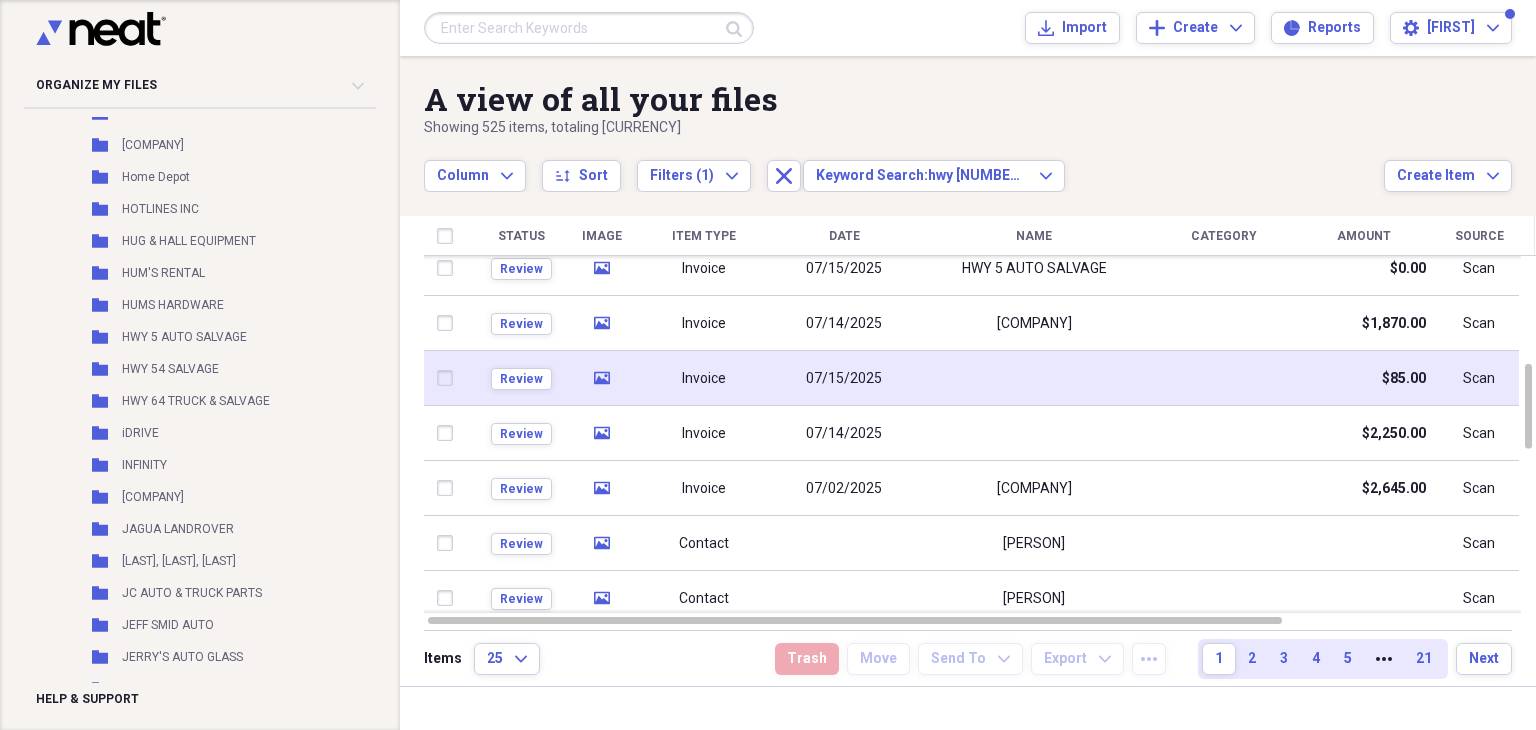 click 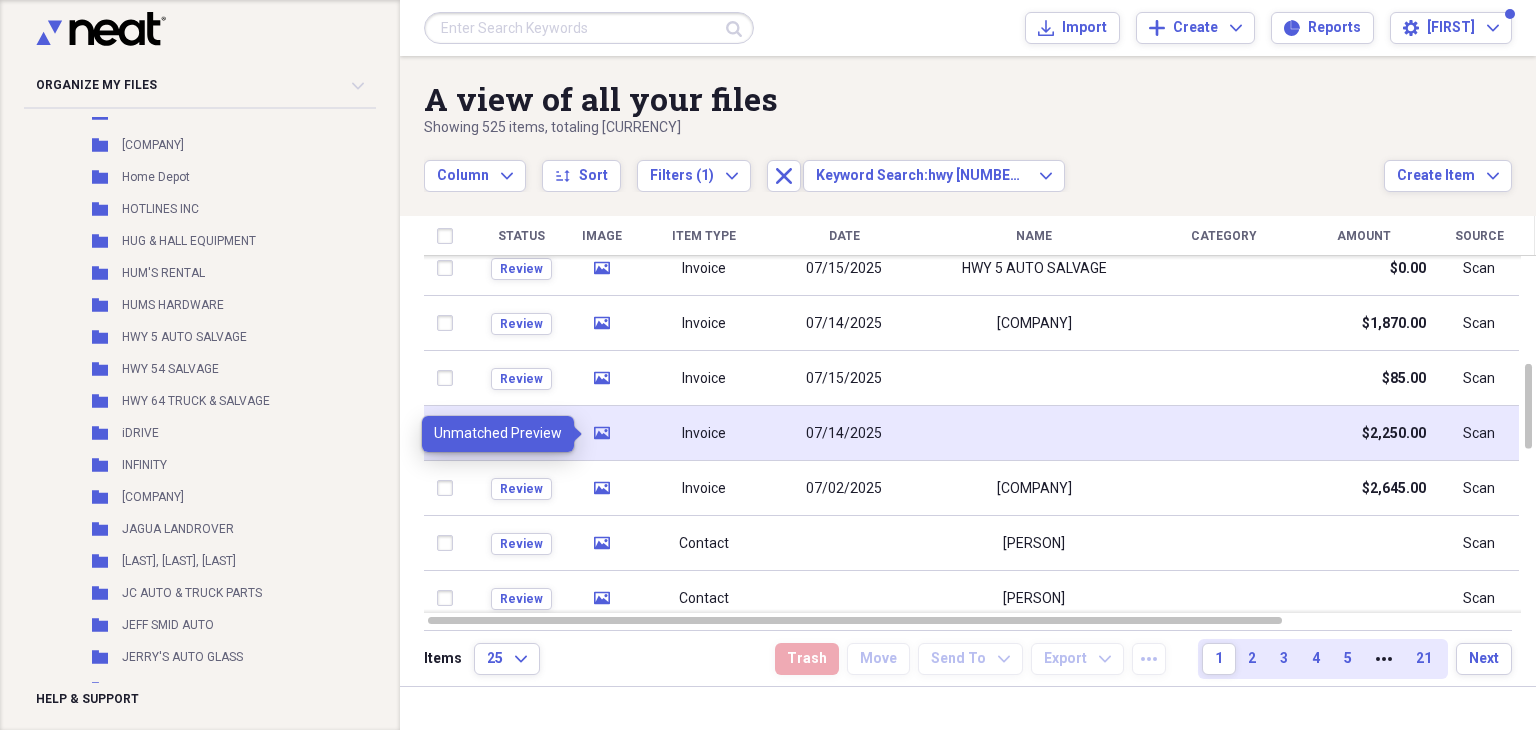click 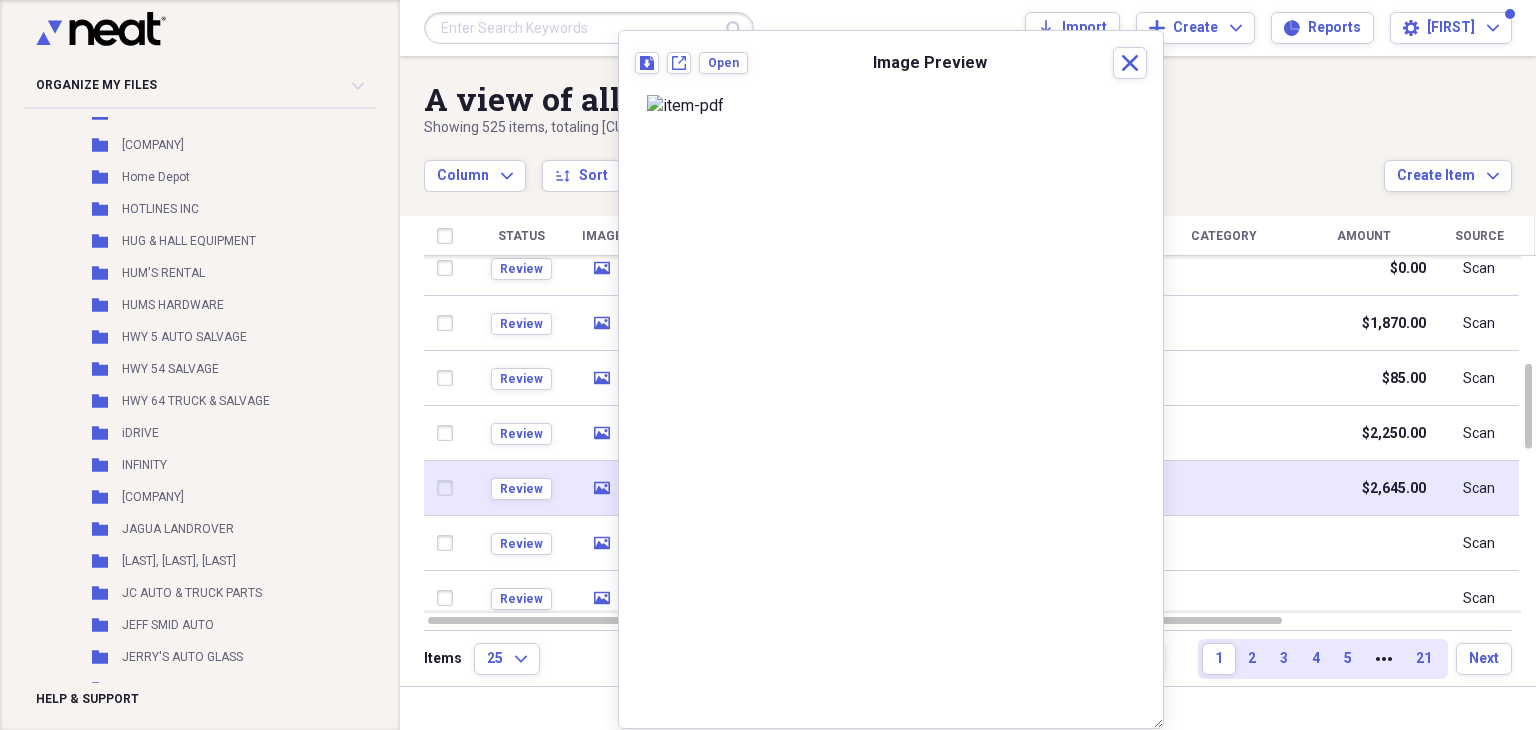 click on "media" at bounding box center (602, 488) 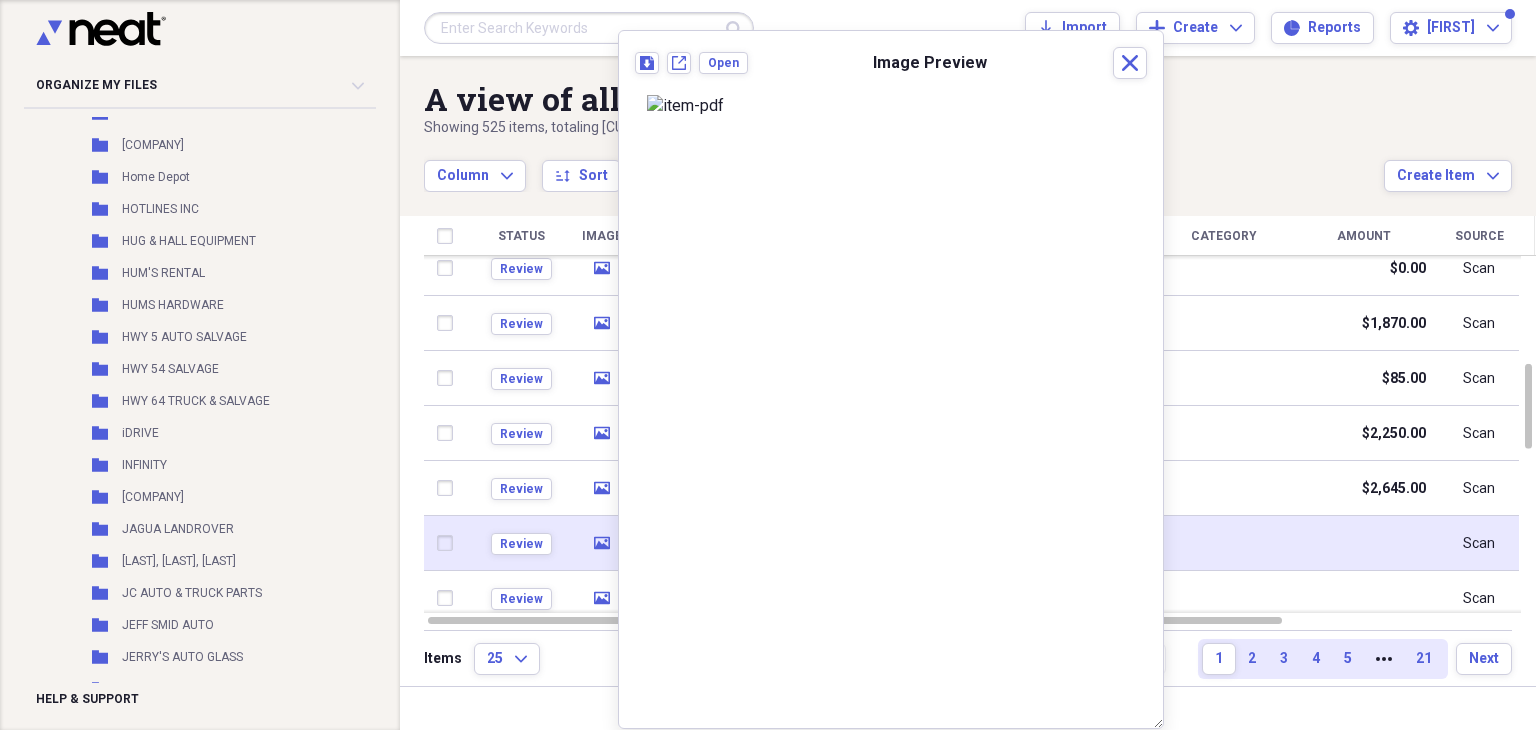 click 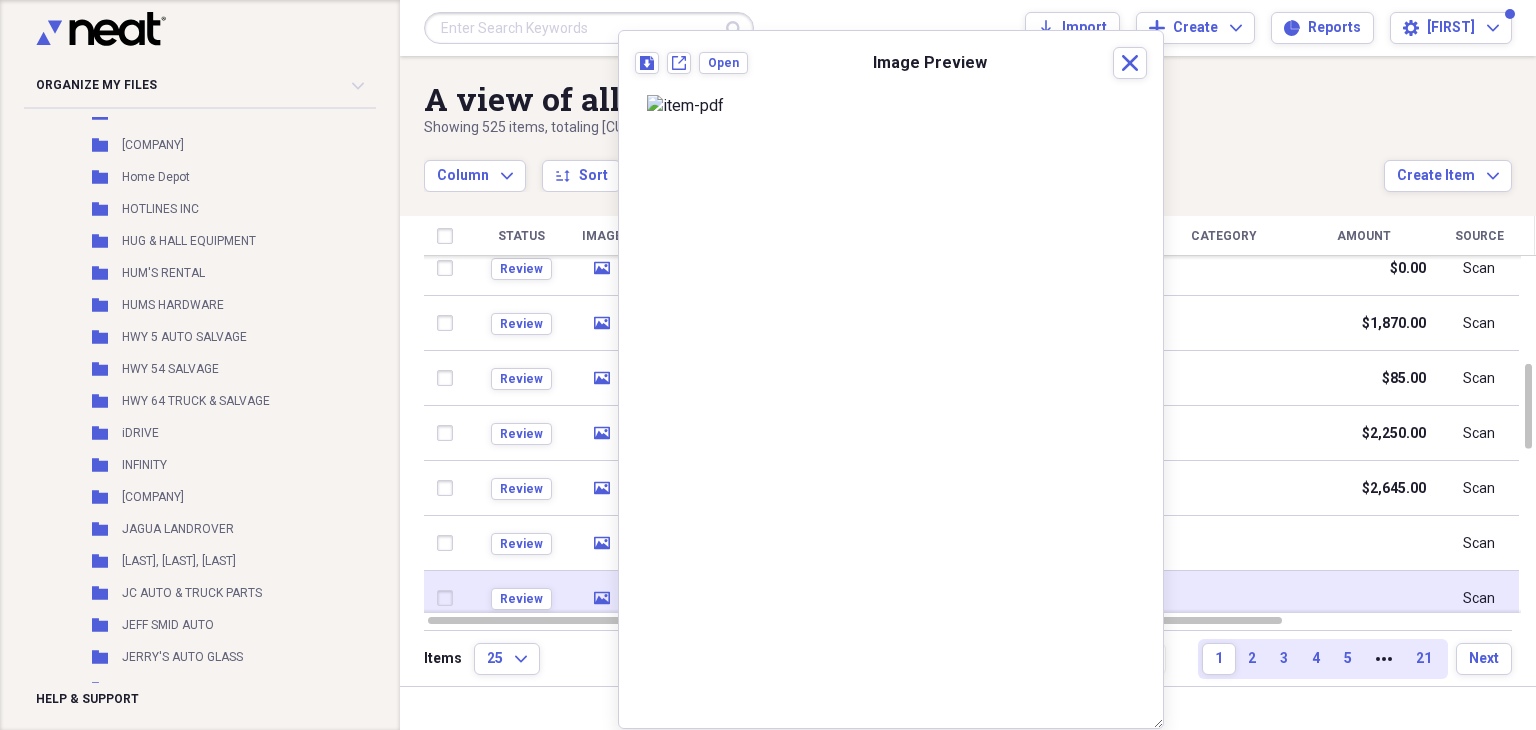 click on "media" 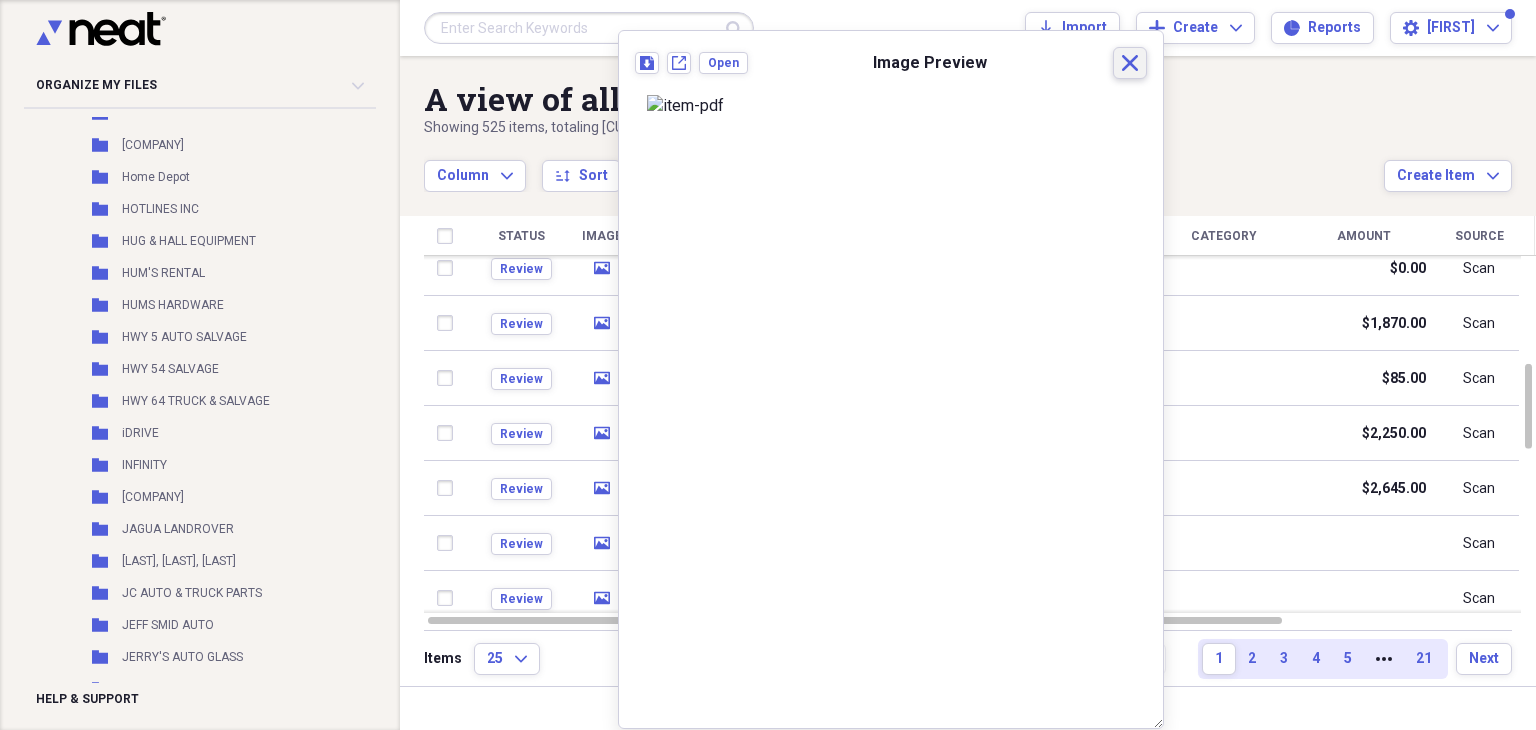 click 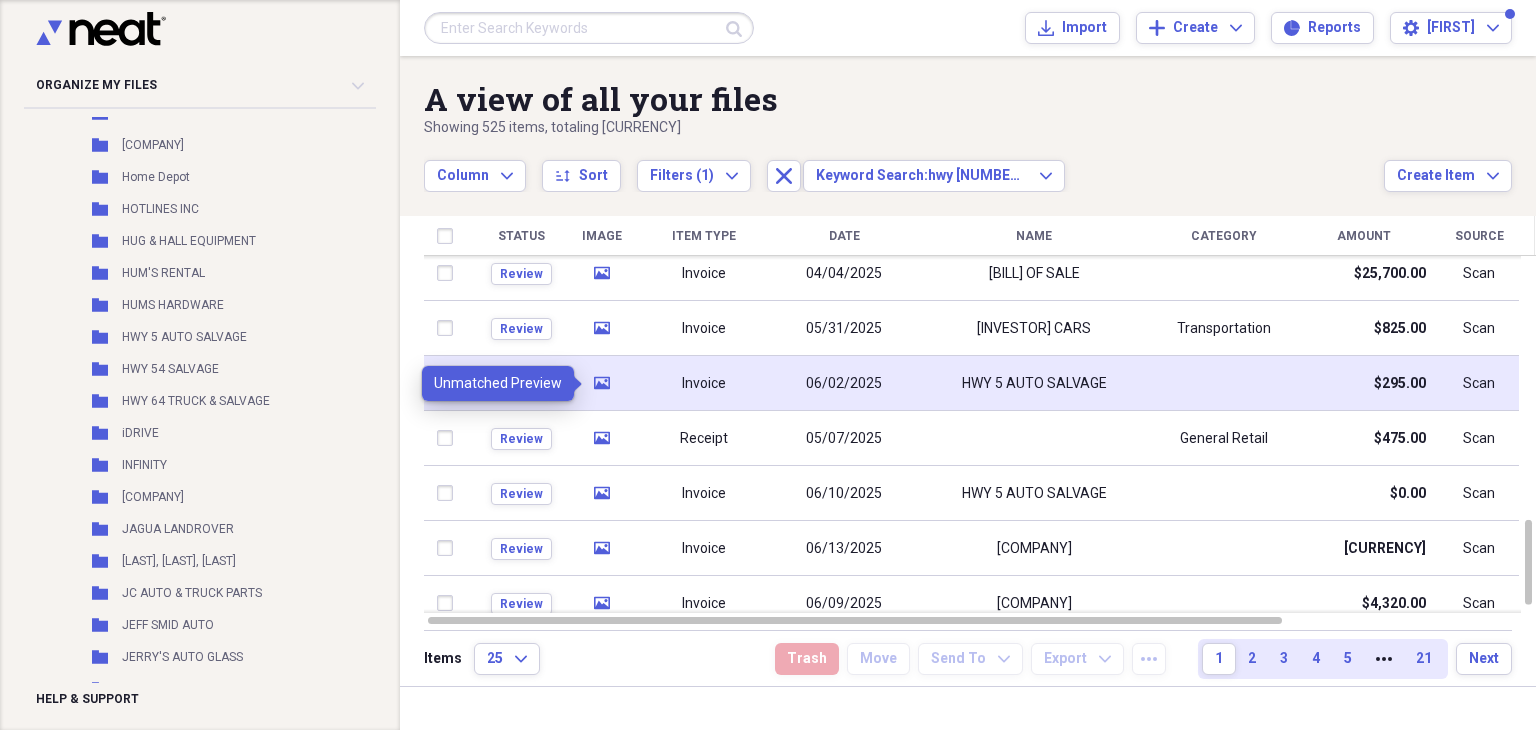 click 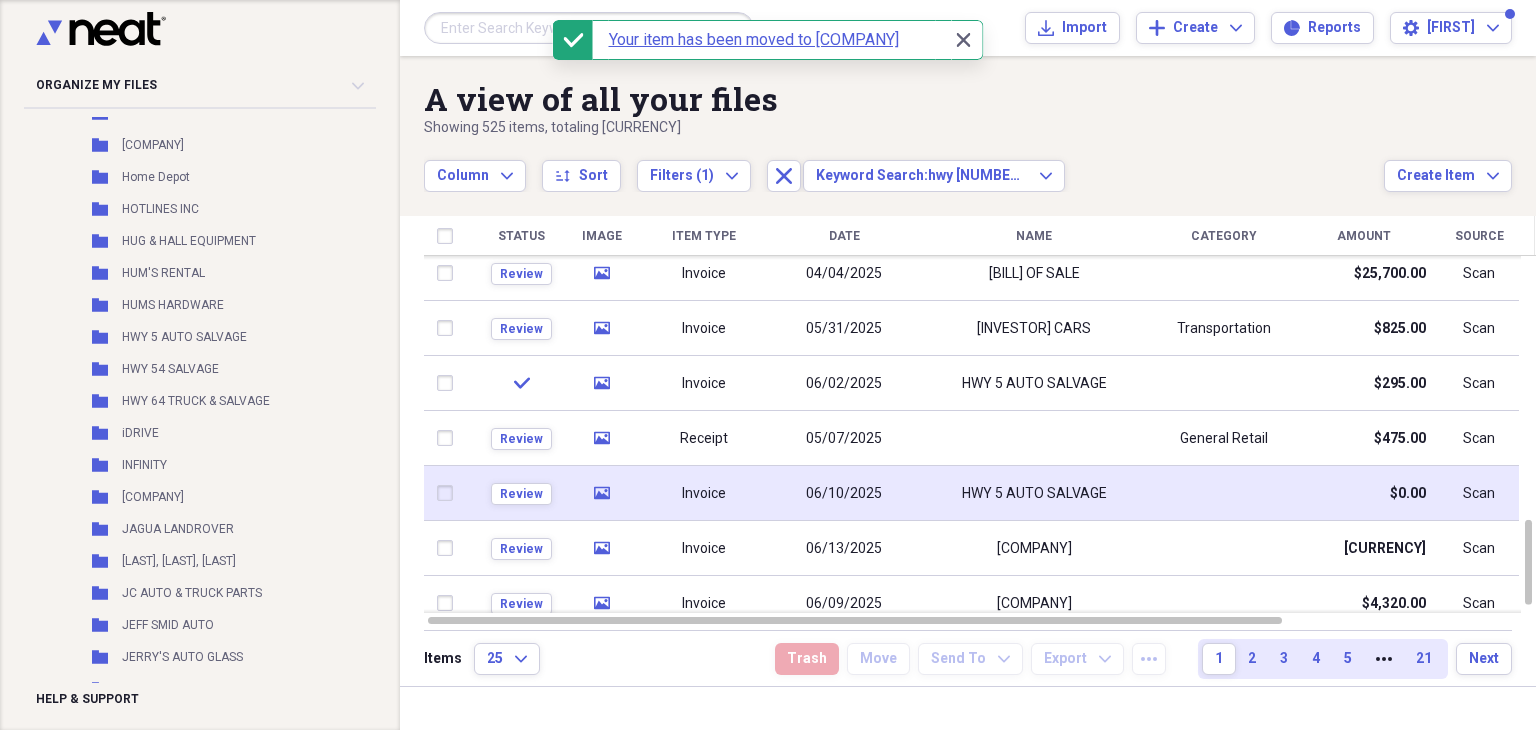 click on "media" 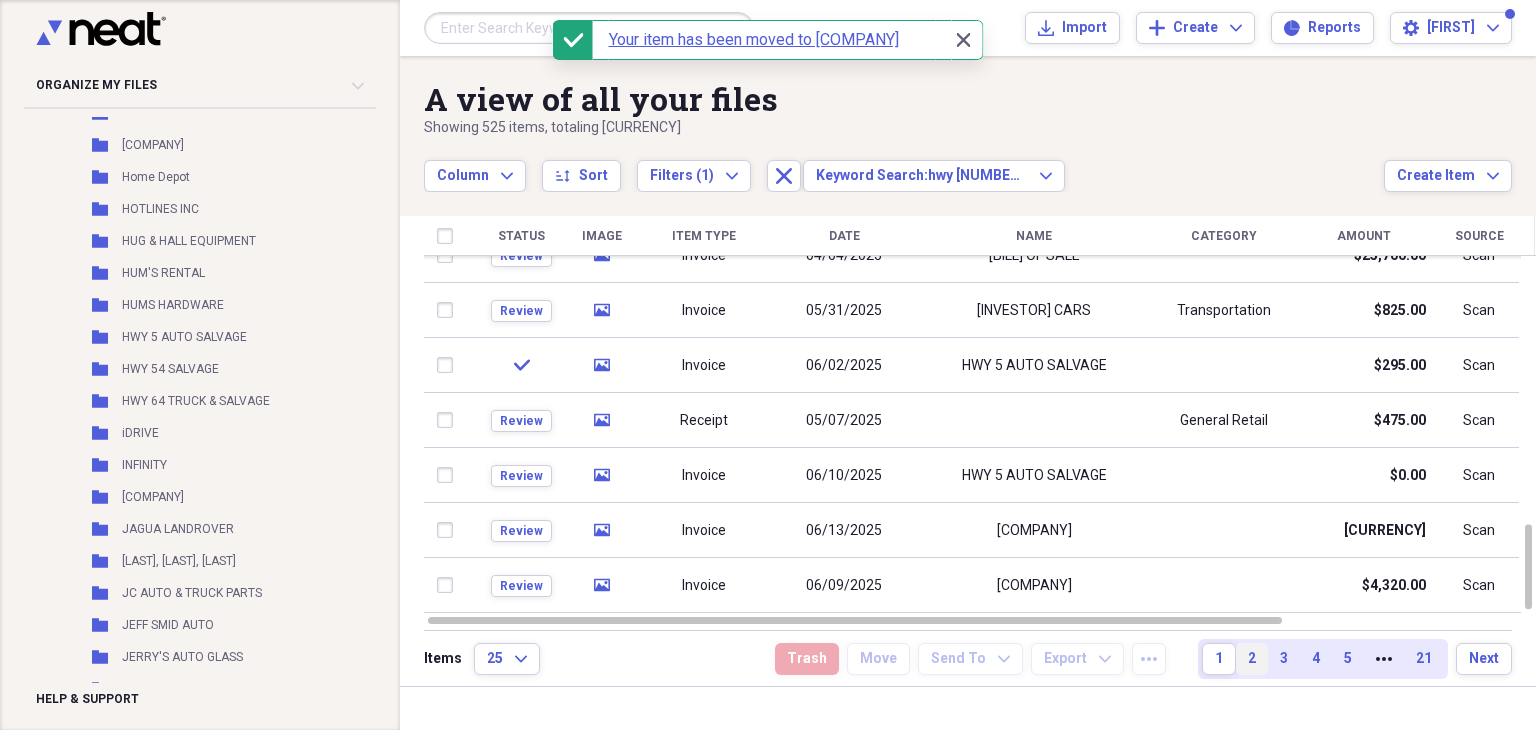 click on "2" at bounding box center (1252, 659) 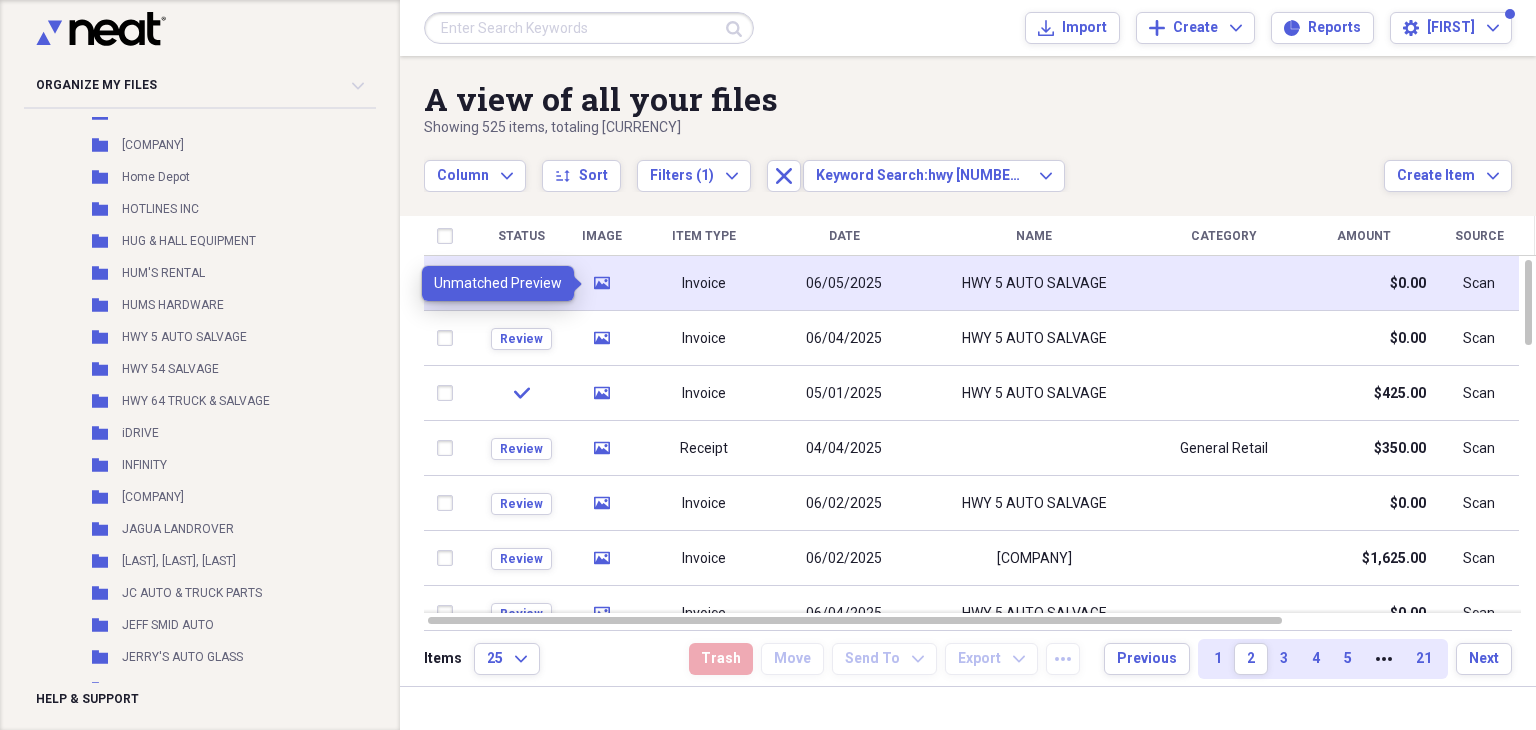 click 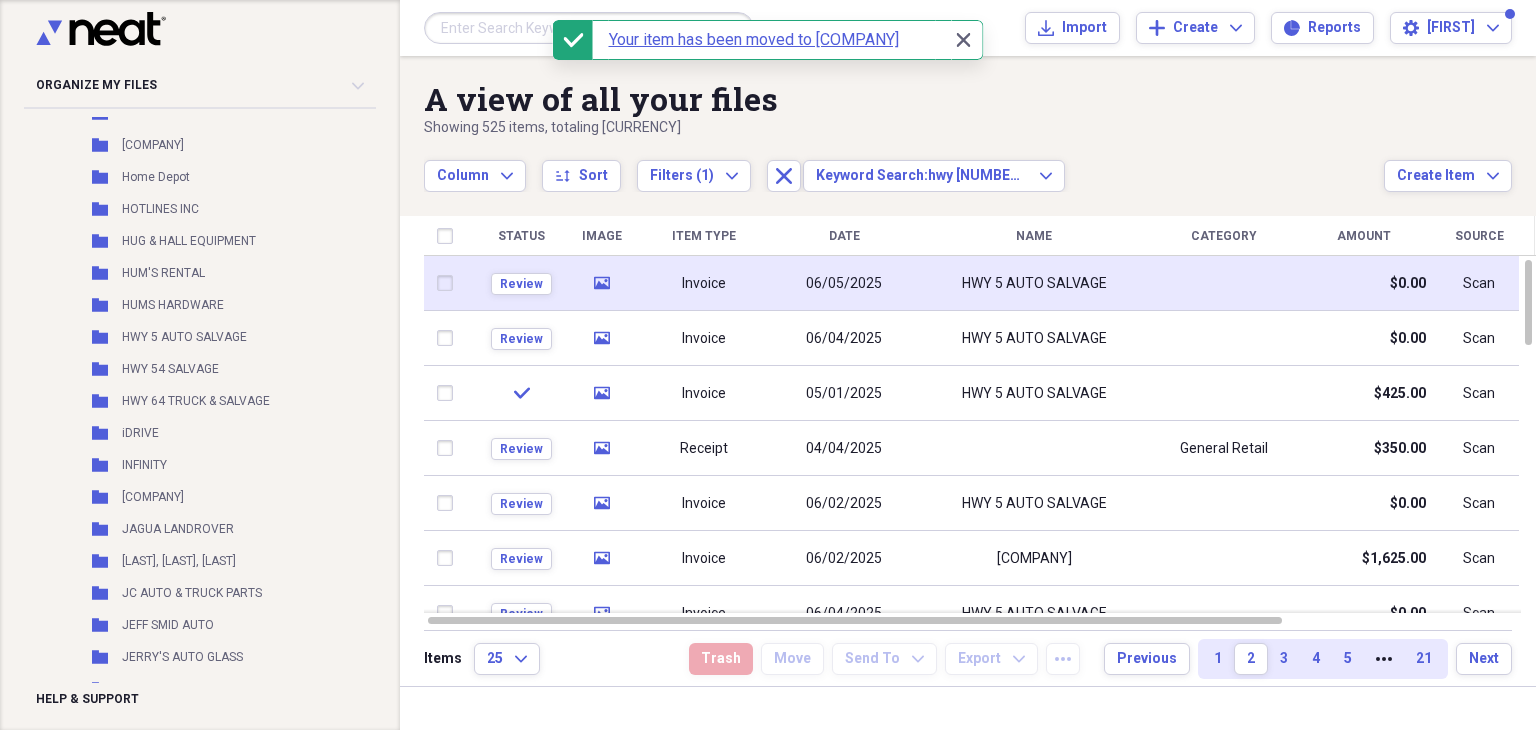 click 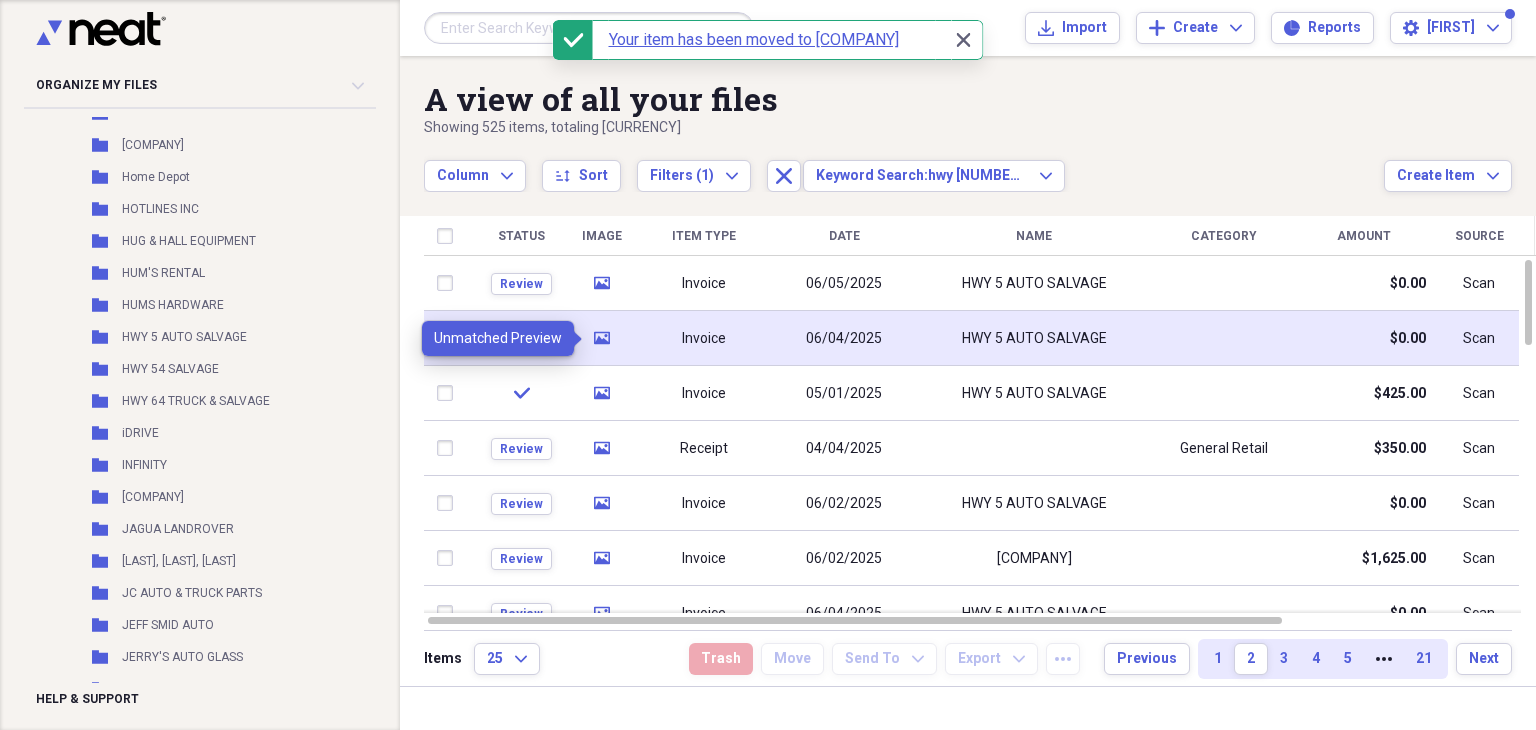 click 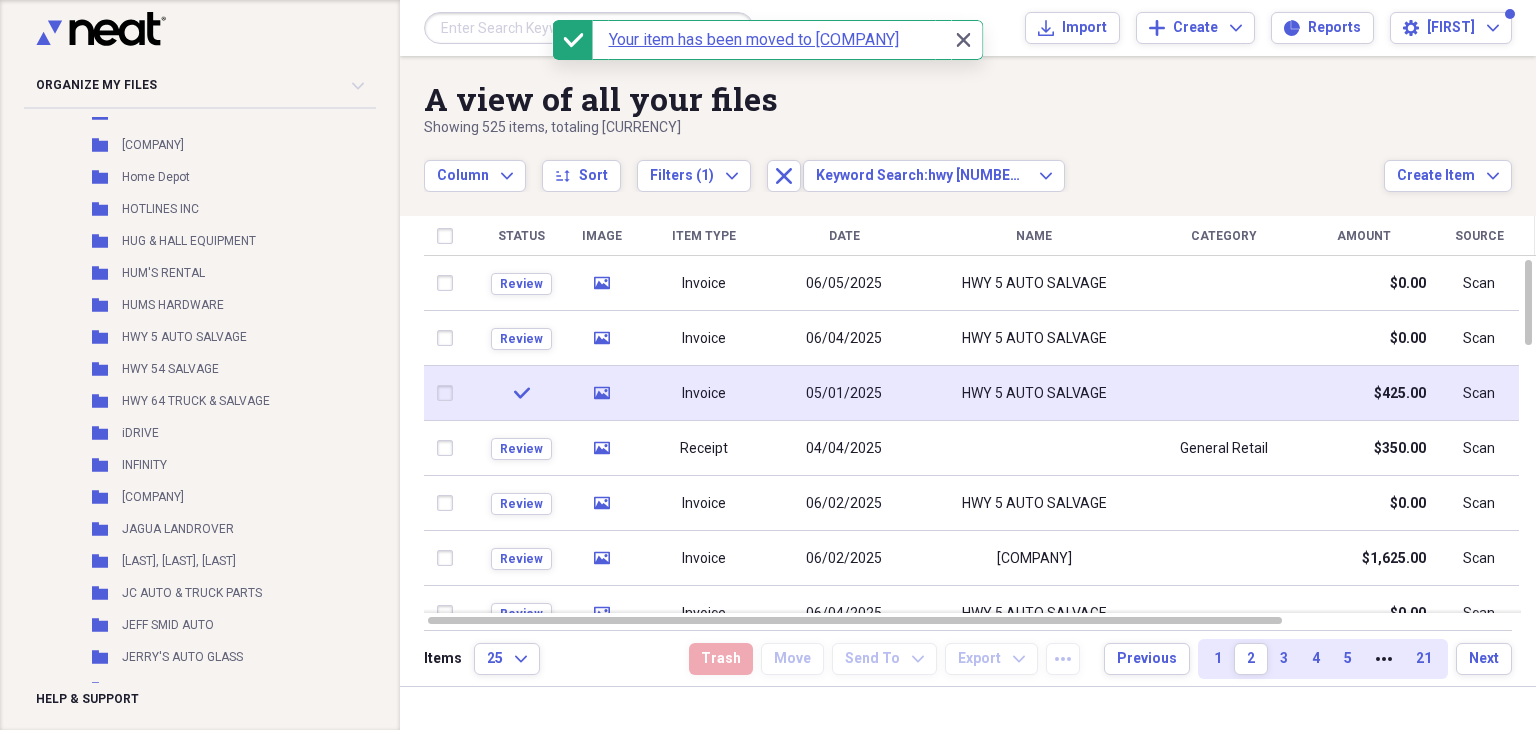 click on "media" 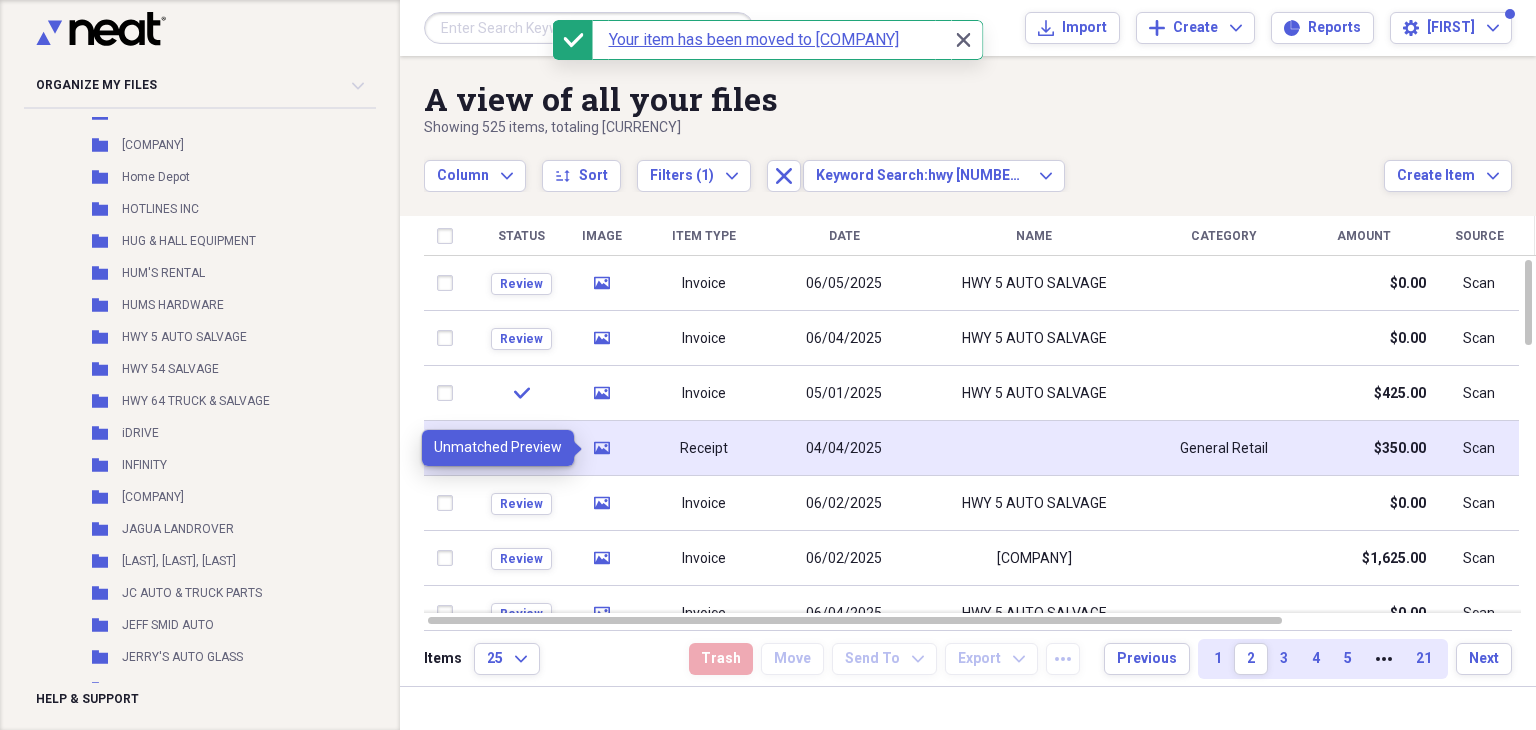 click 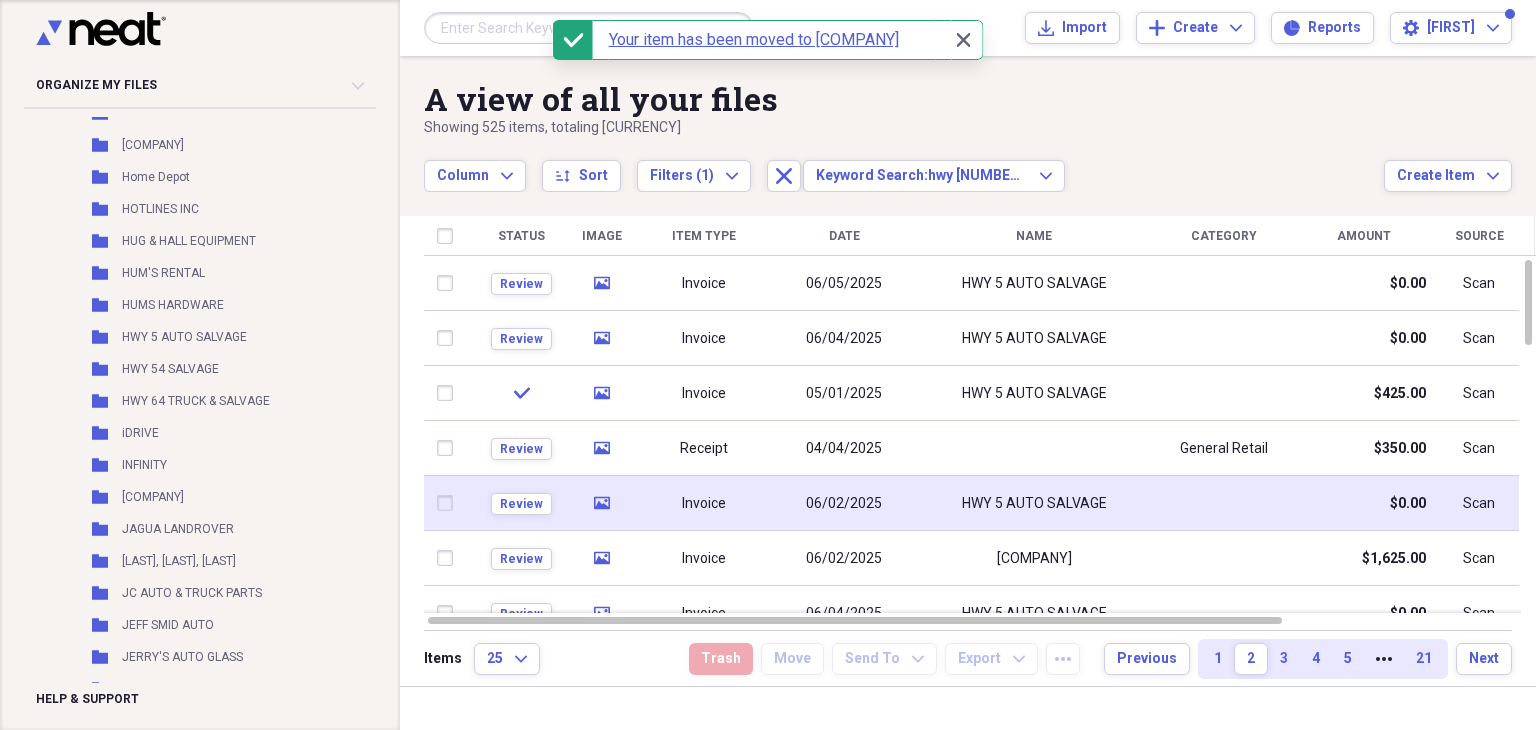 click on "media" 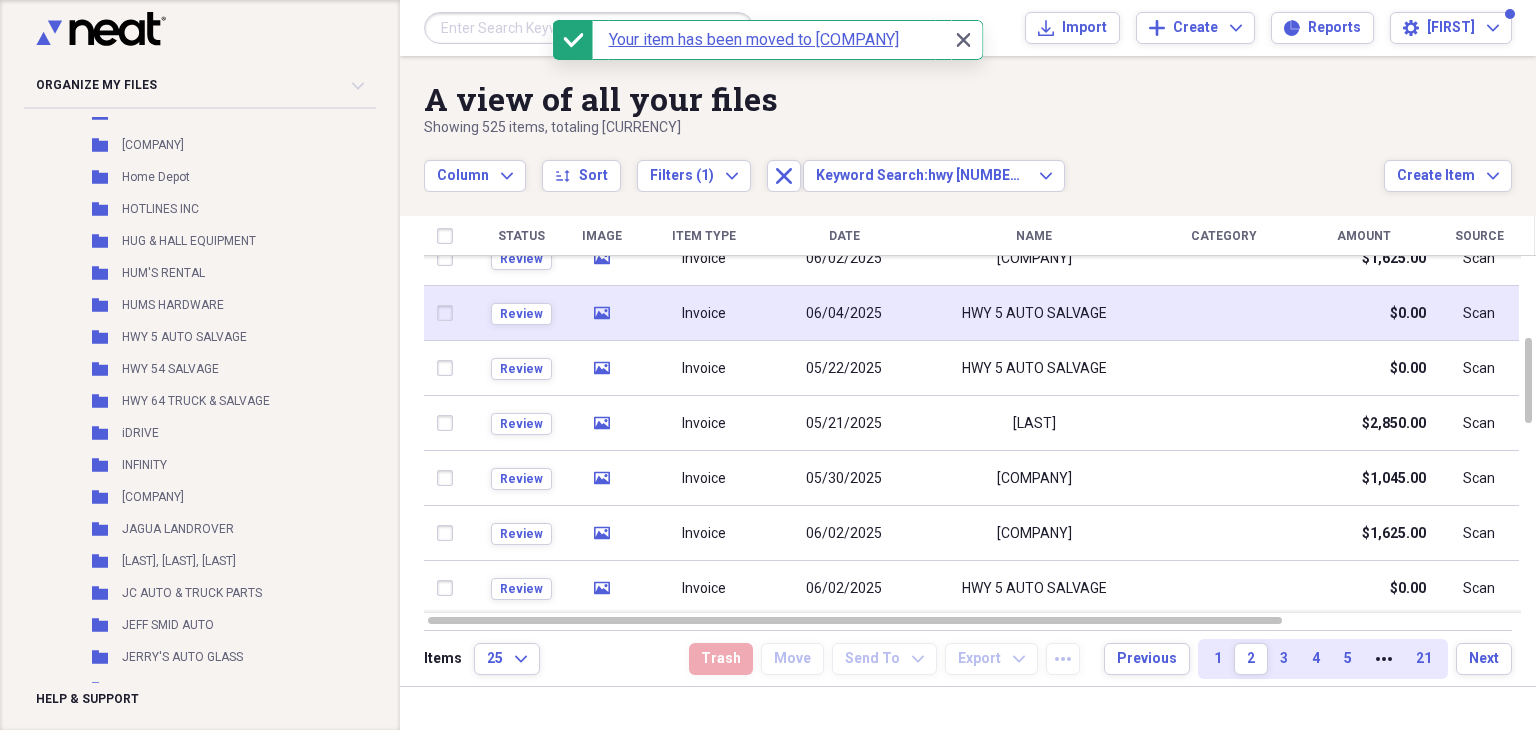 click on "media" 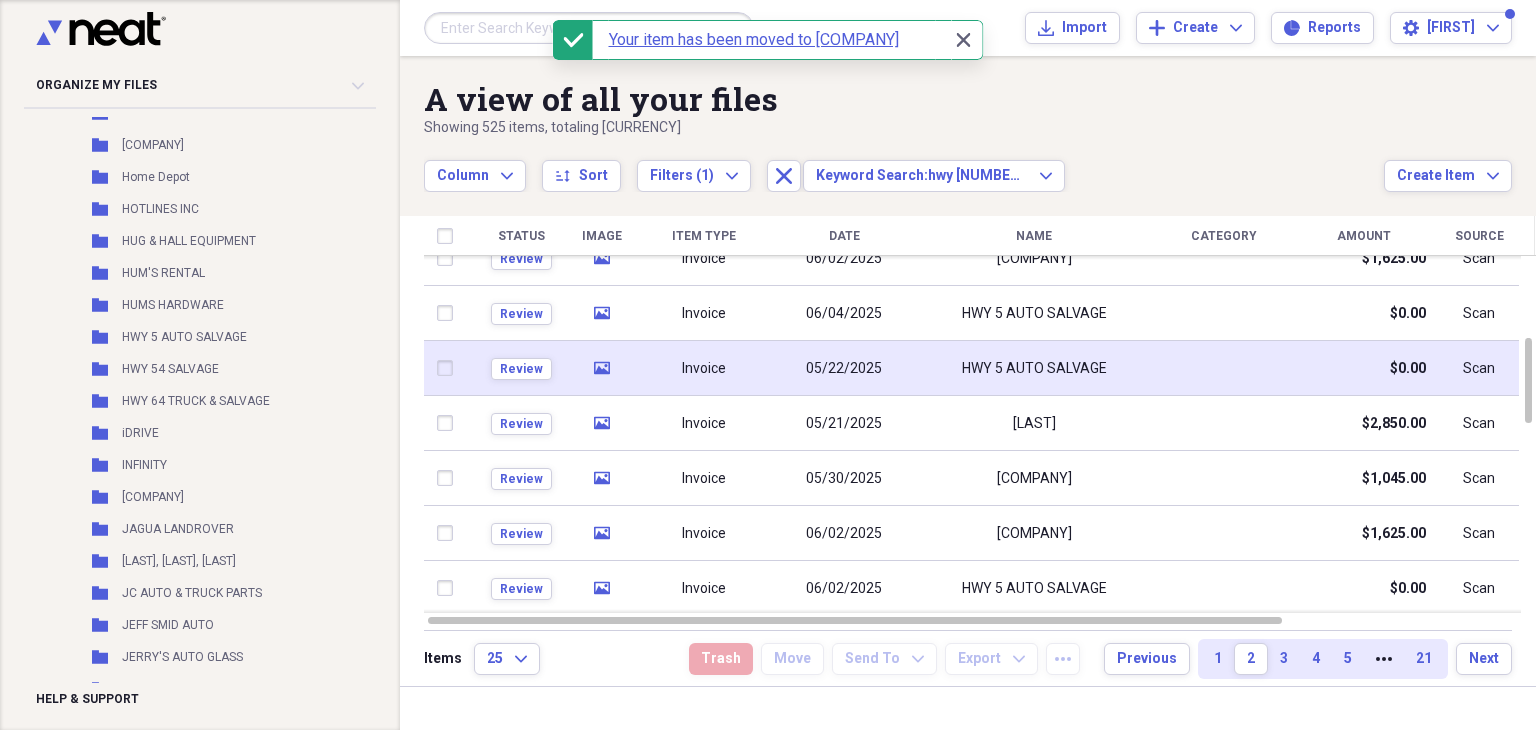 click on "media" 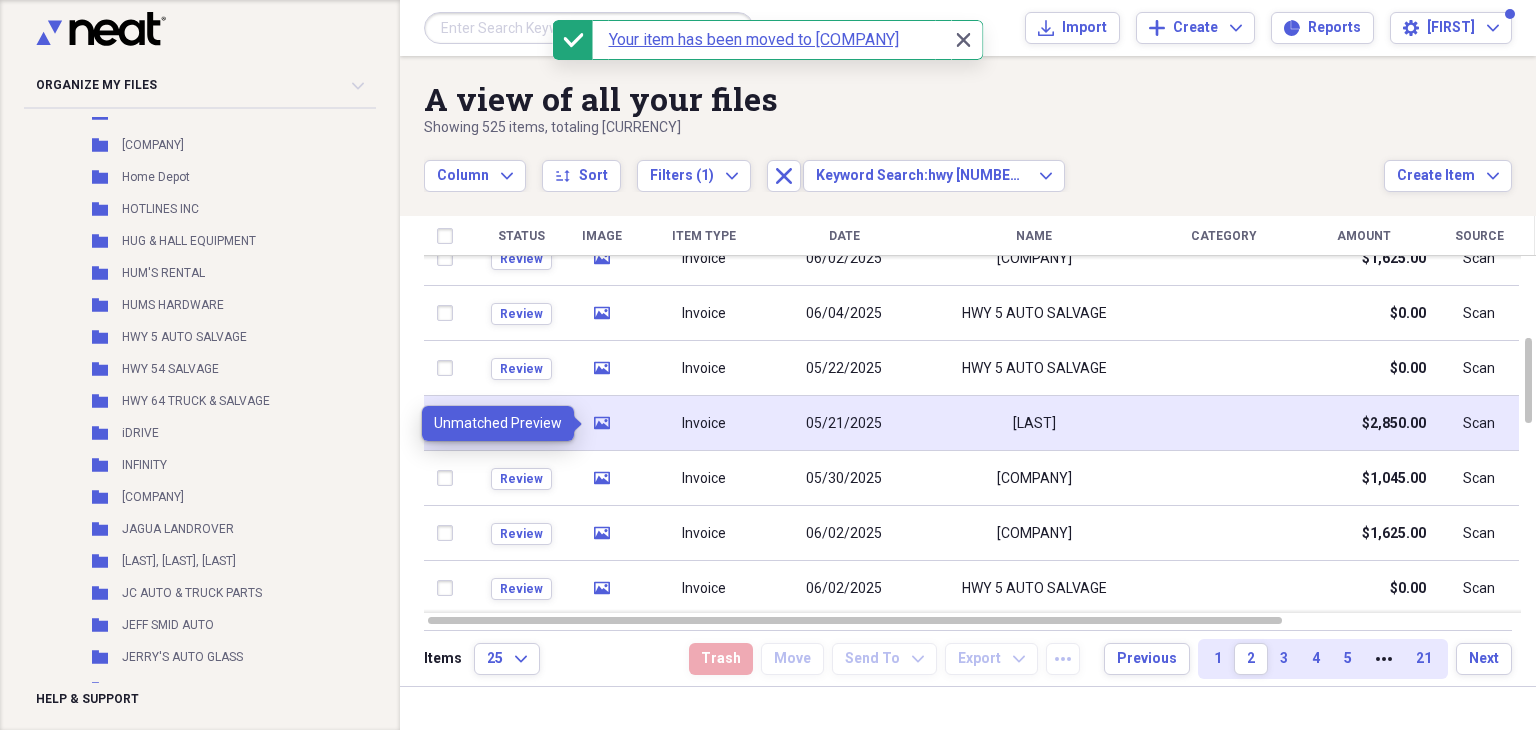 click on "media" 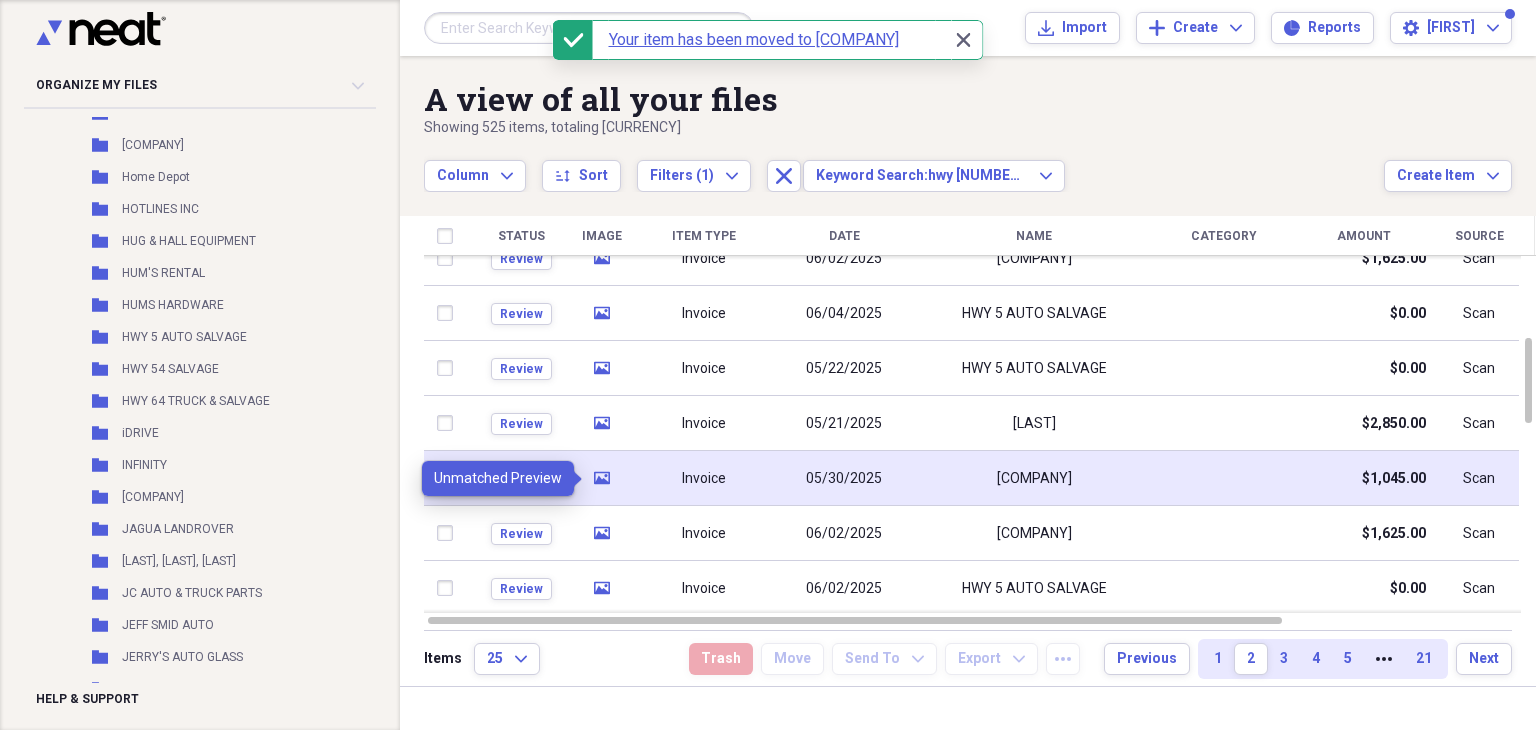 click 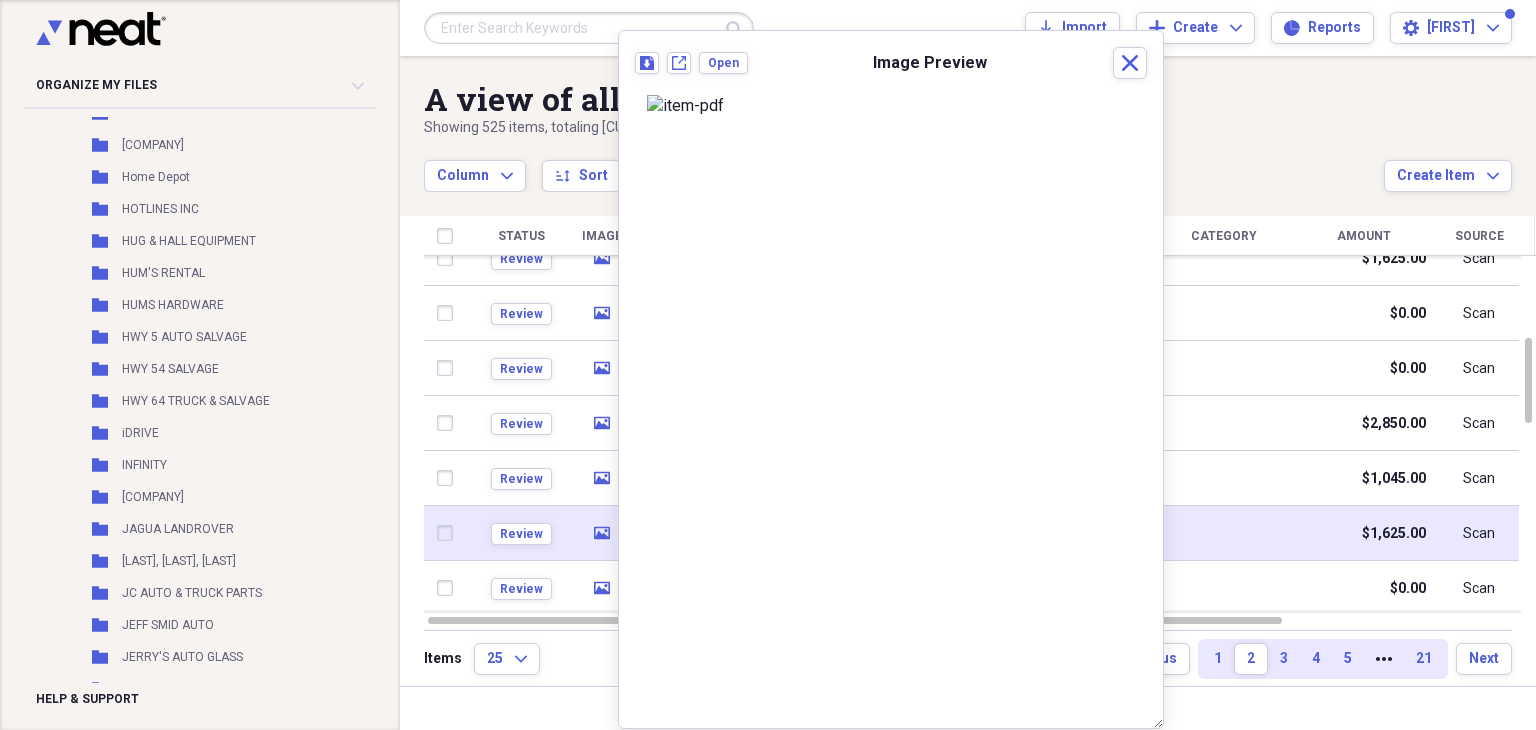 click 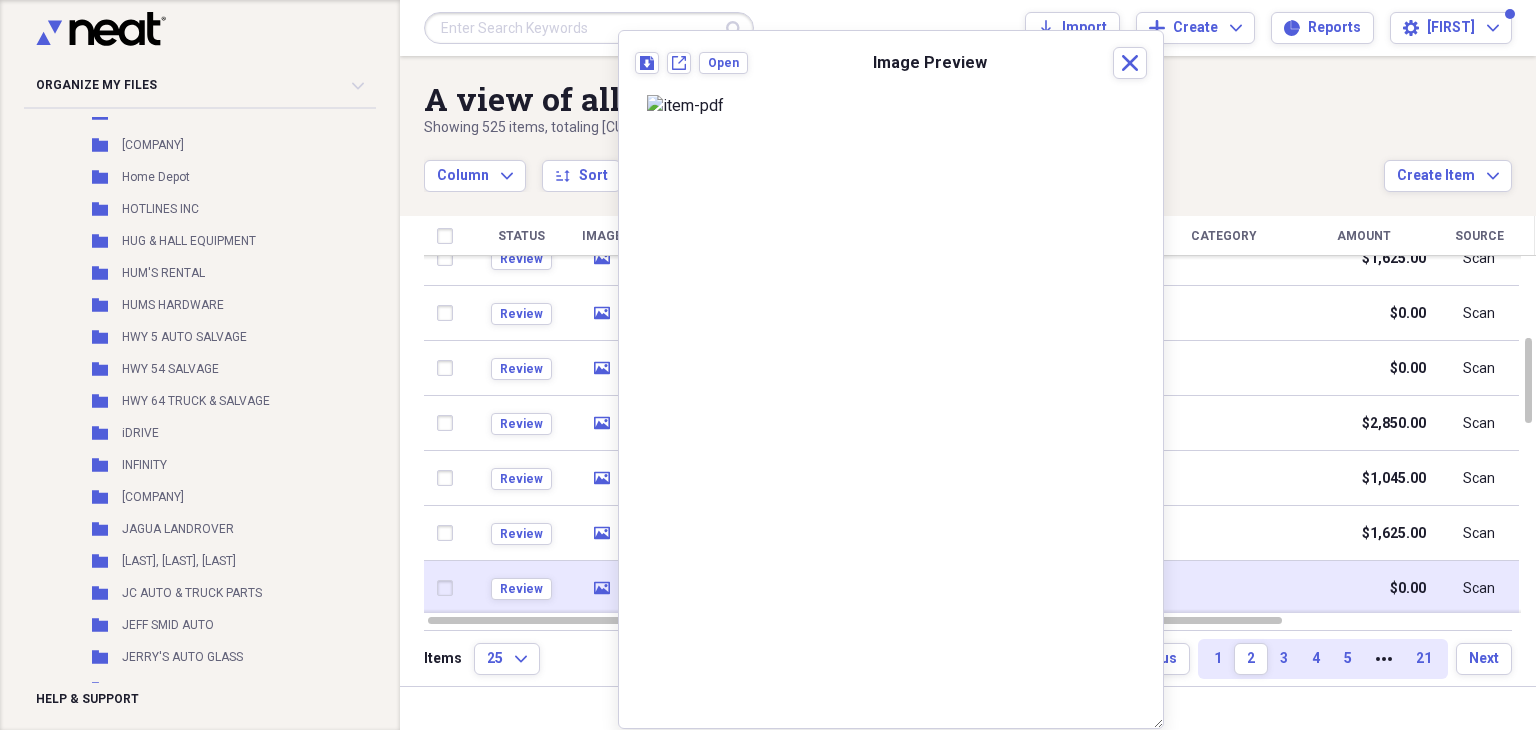 click on "media" 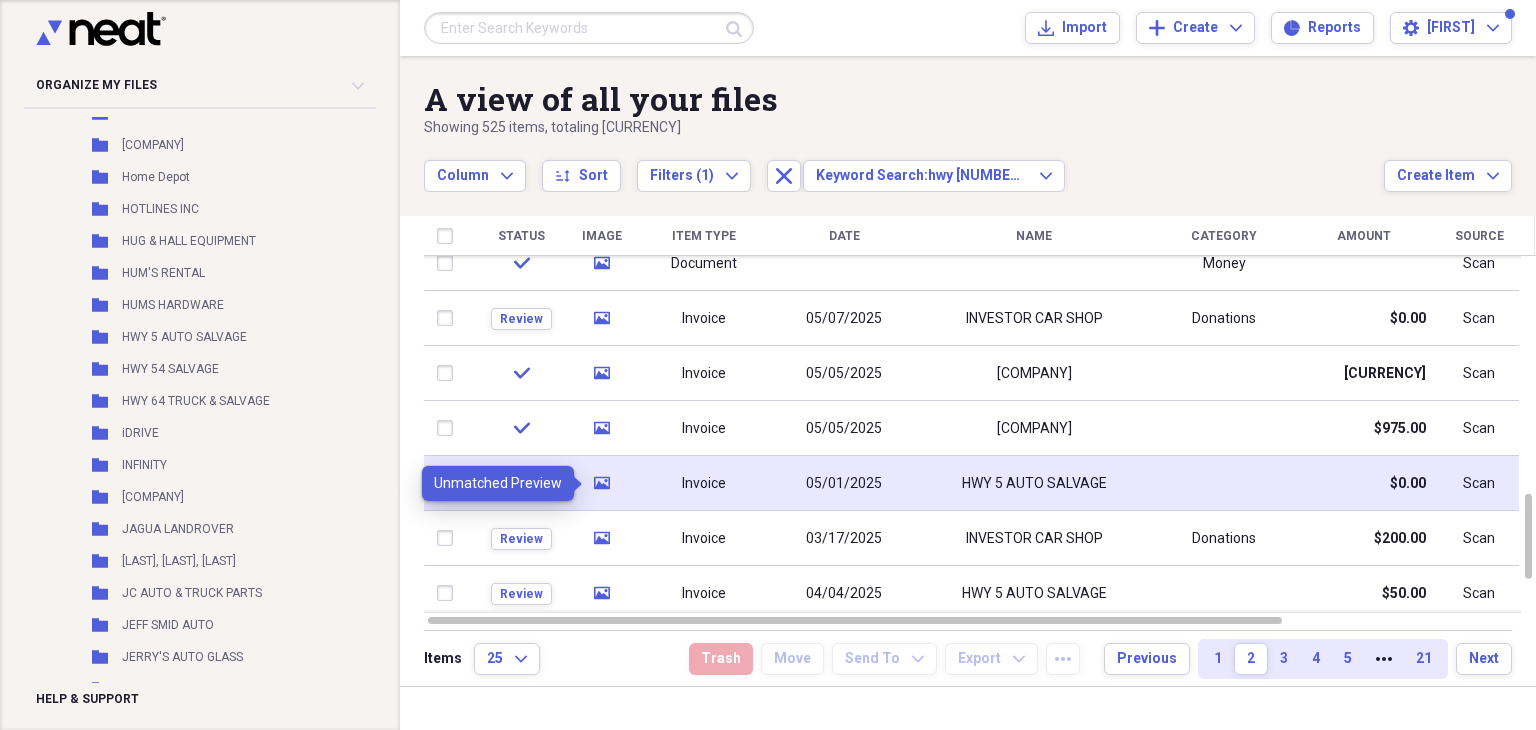 click 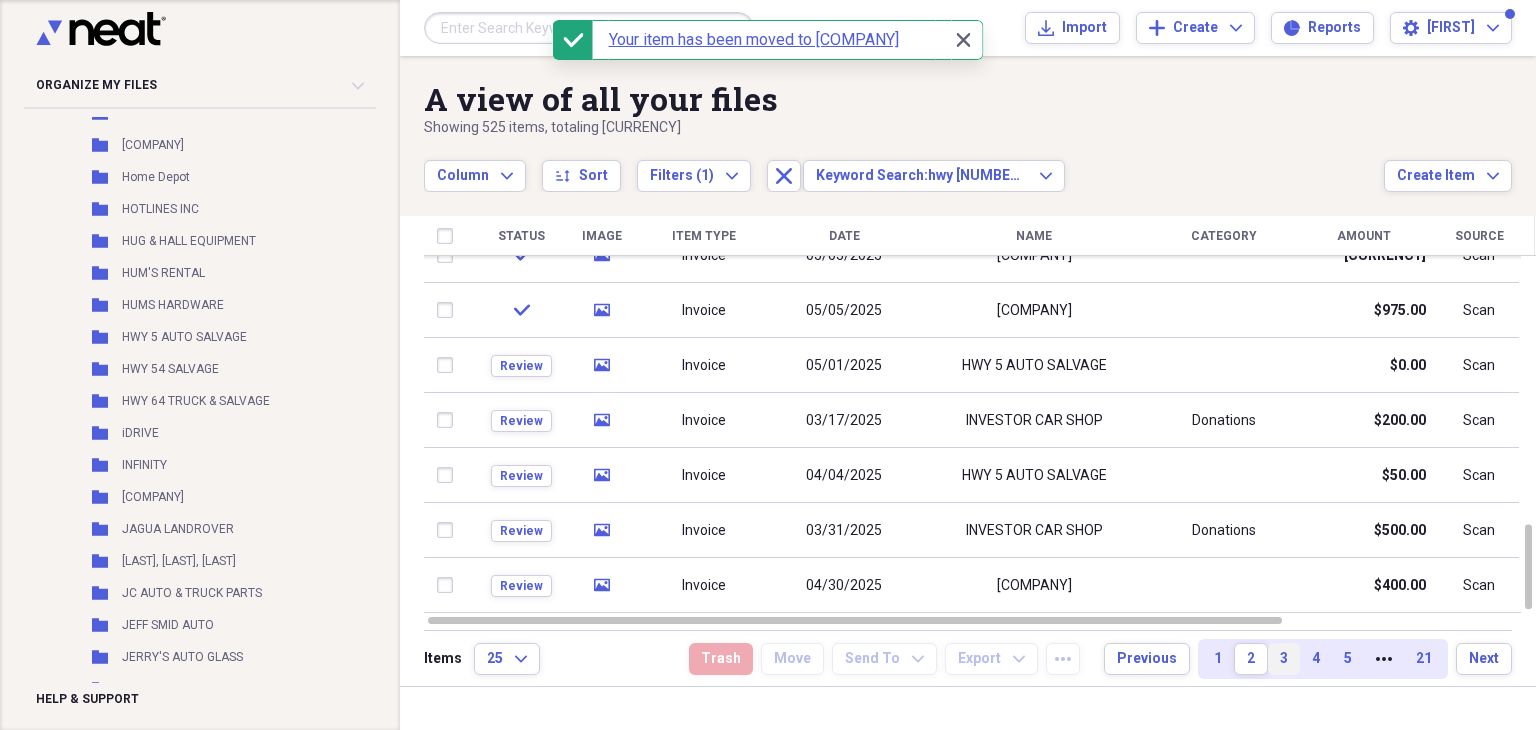 click on "3" at bounding box center [1284, 659] 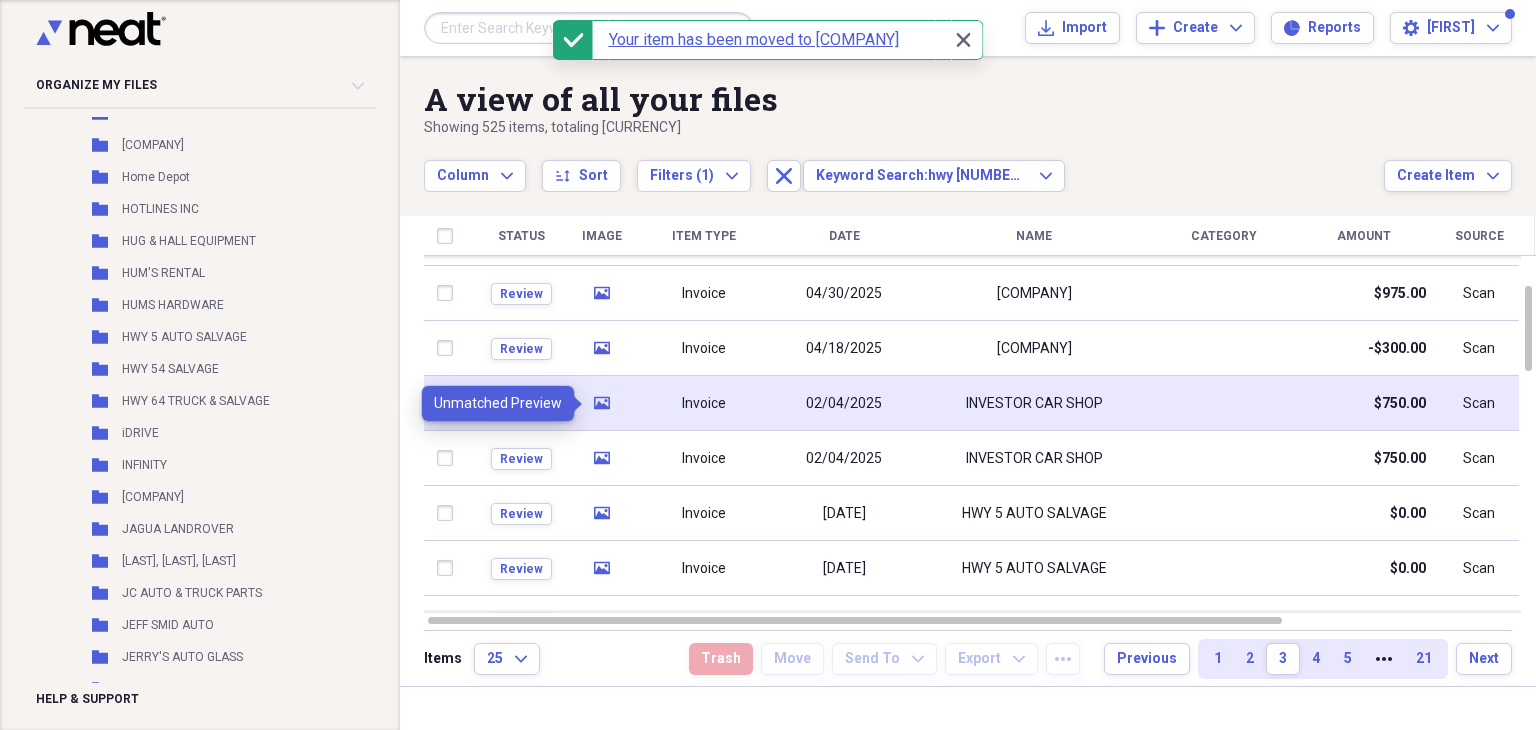 click 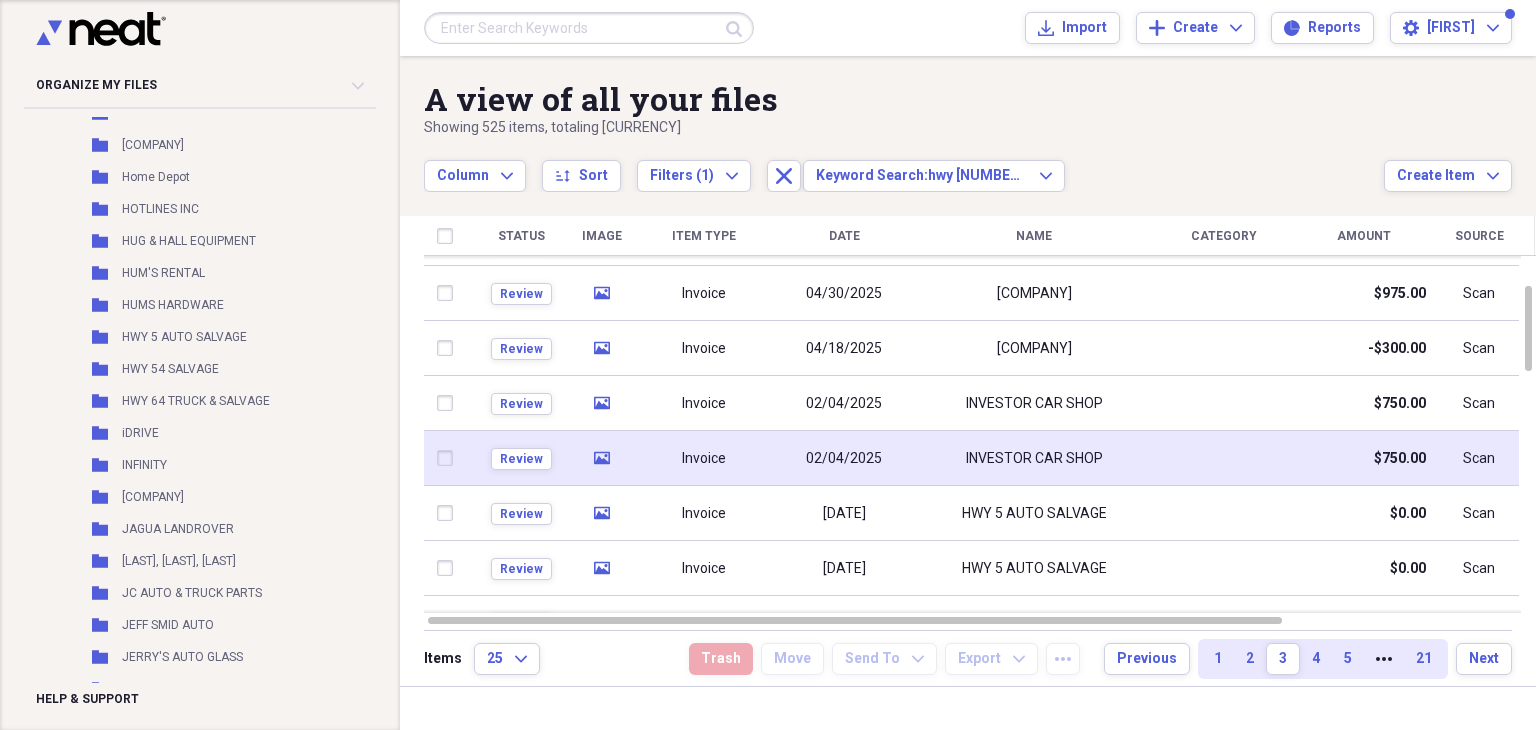 click on "media" 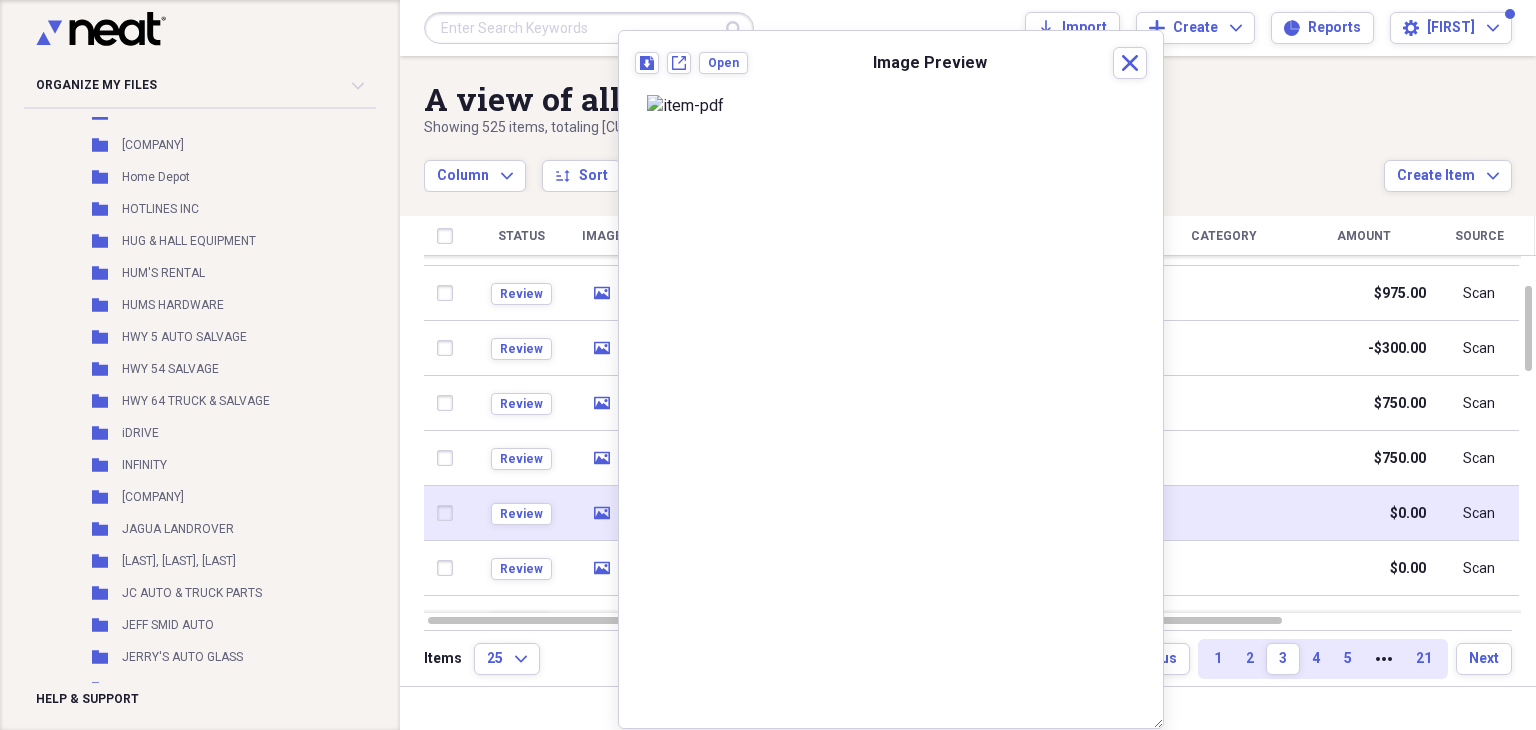 click on "media" 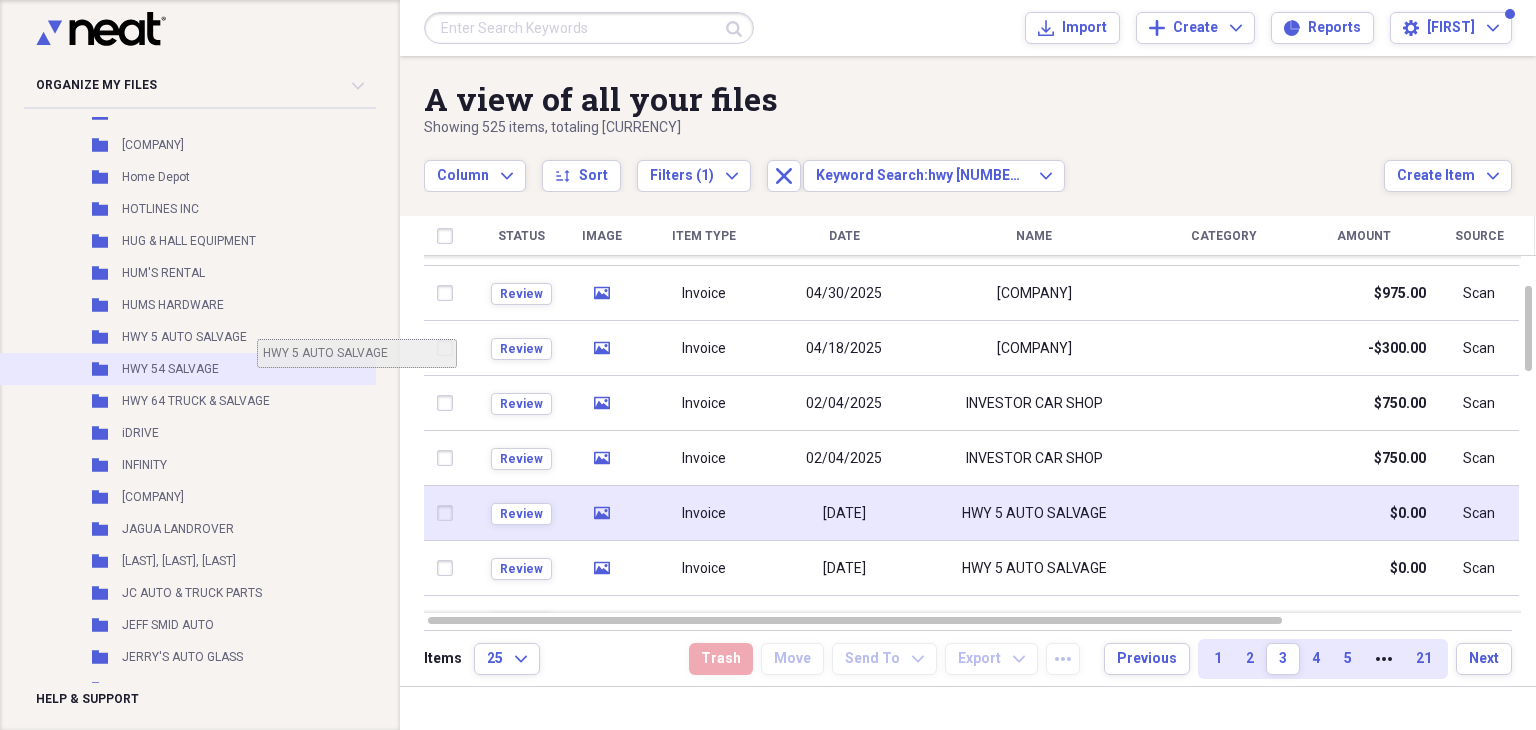 scroll, scrollTop: 5300, scrollLeft: 3, axis: both 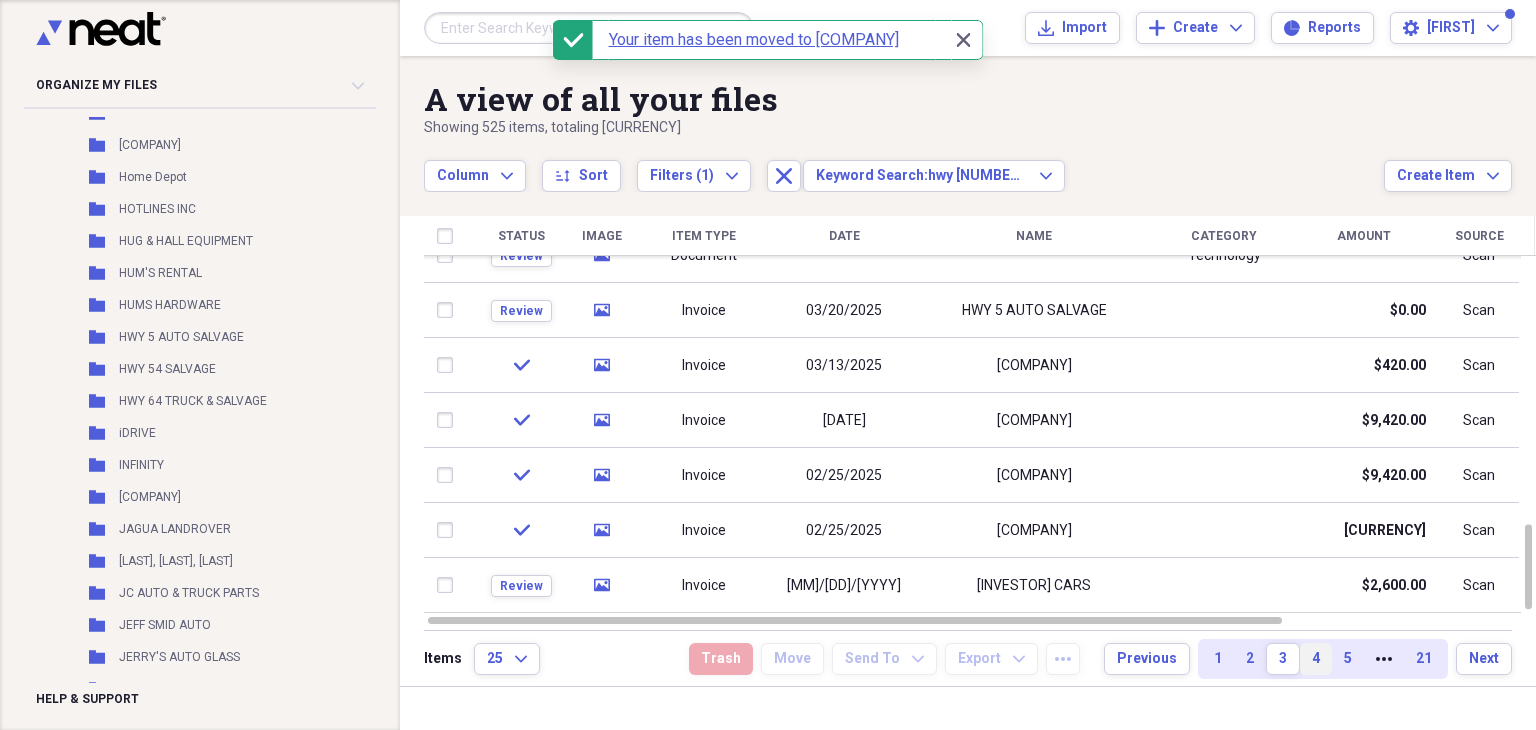 click on "4" at bounding box center [1316, 659] 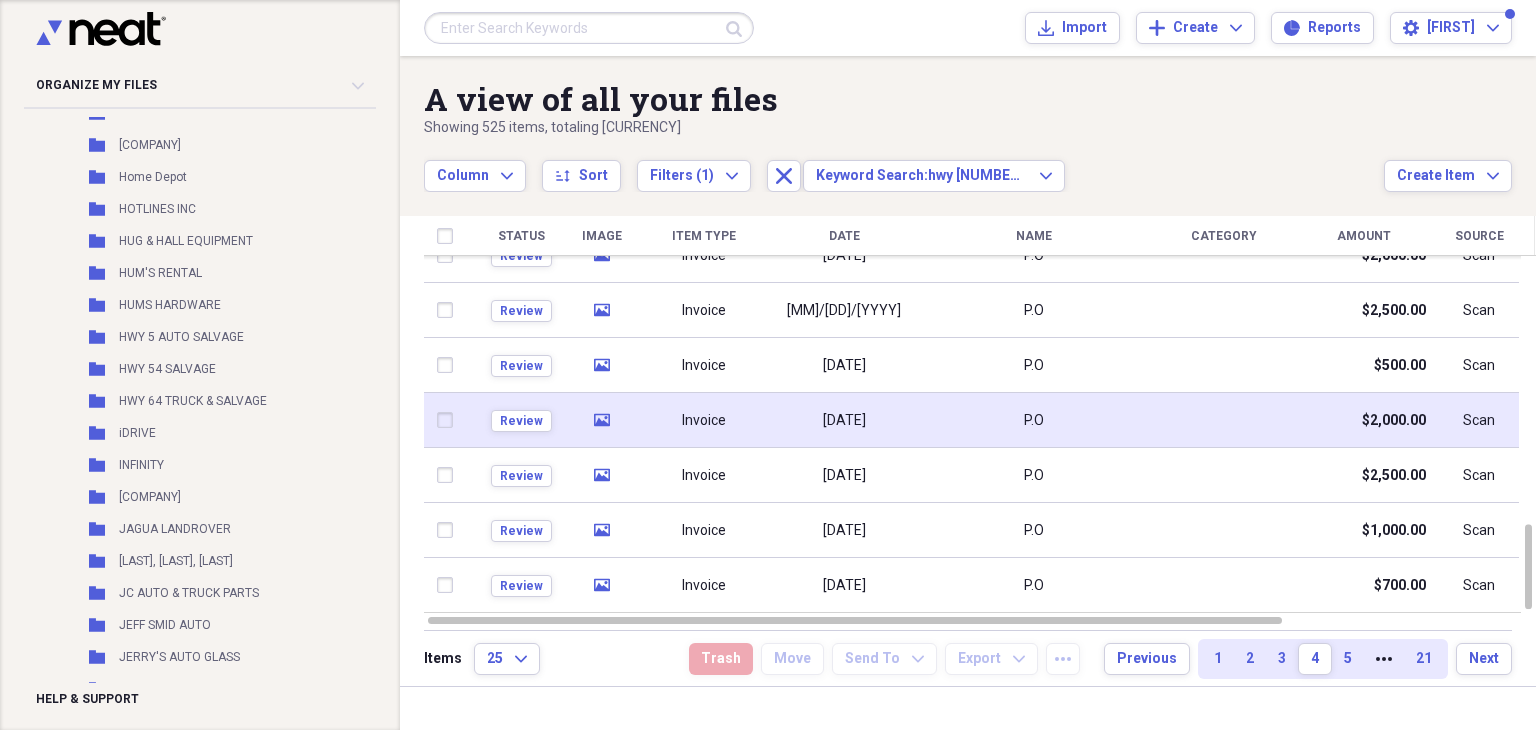 click 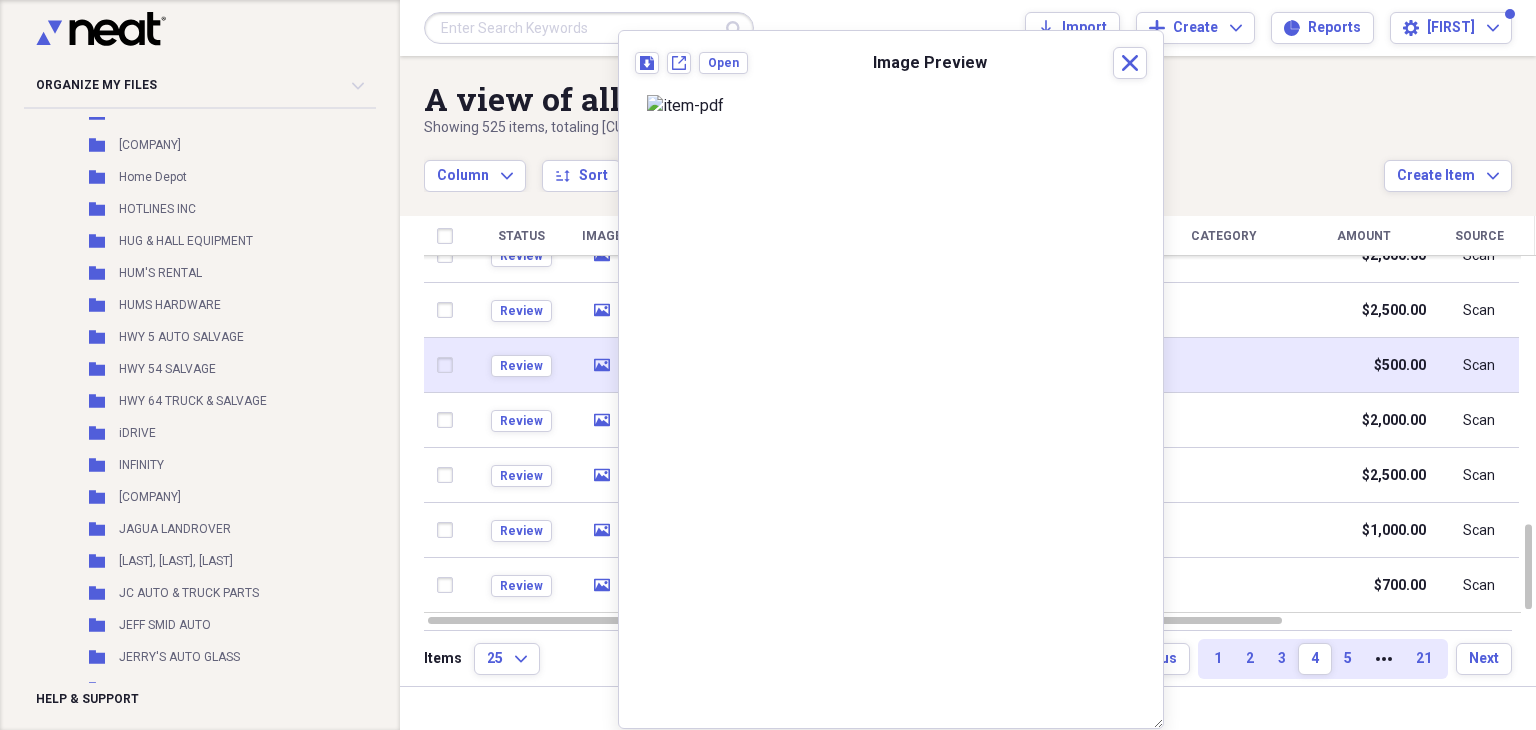 click 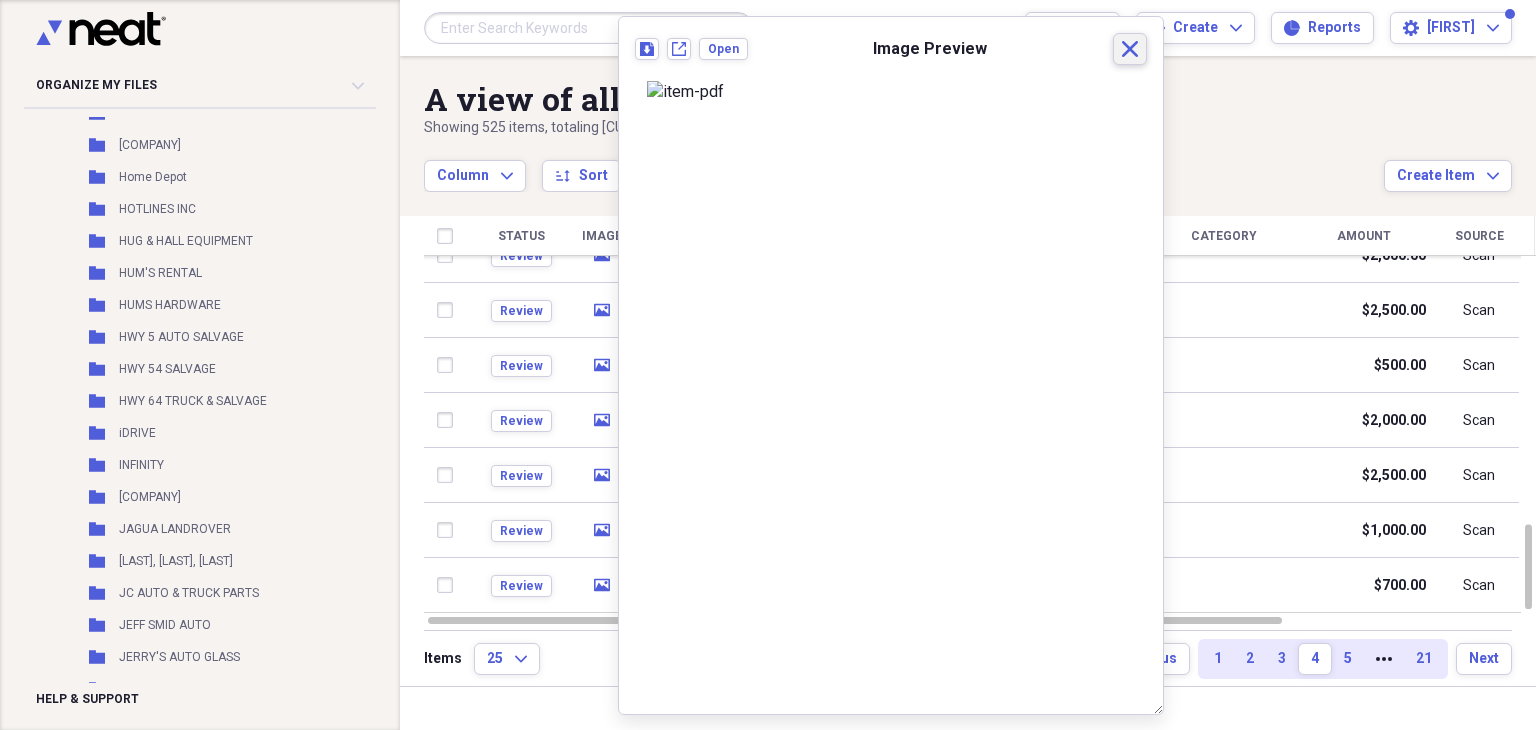 click on "Close" at bounding box center [1130, 49] 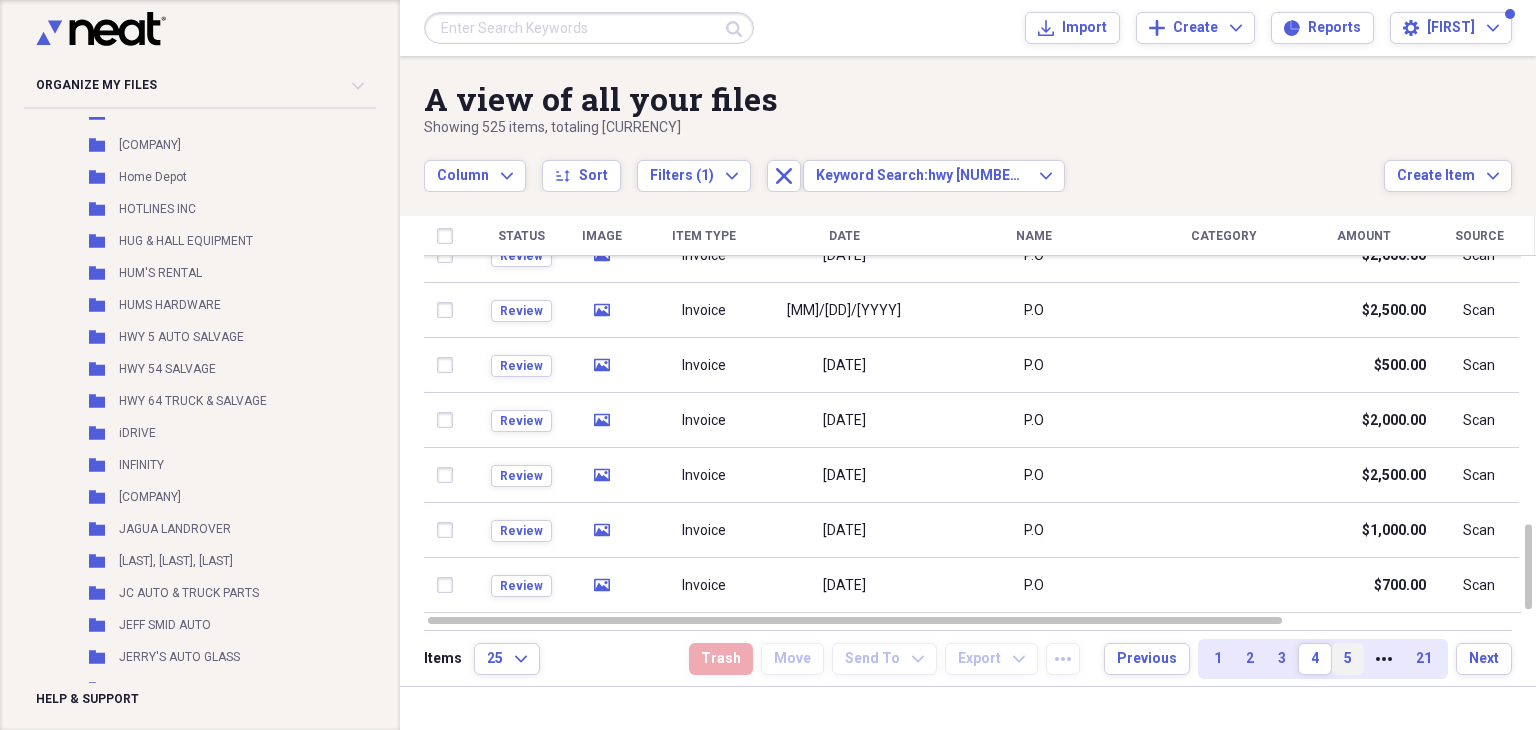 click on "5" at bounding box center (1348, 659) 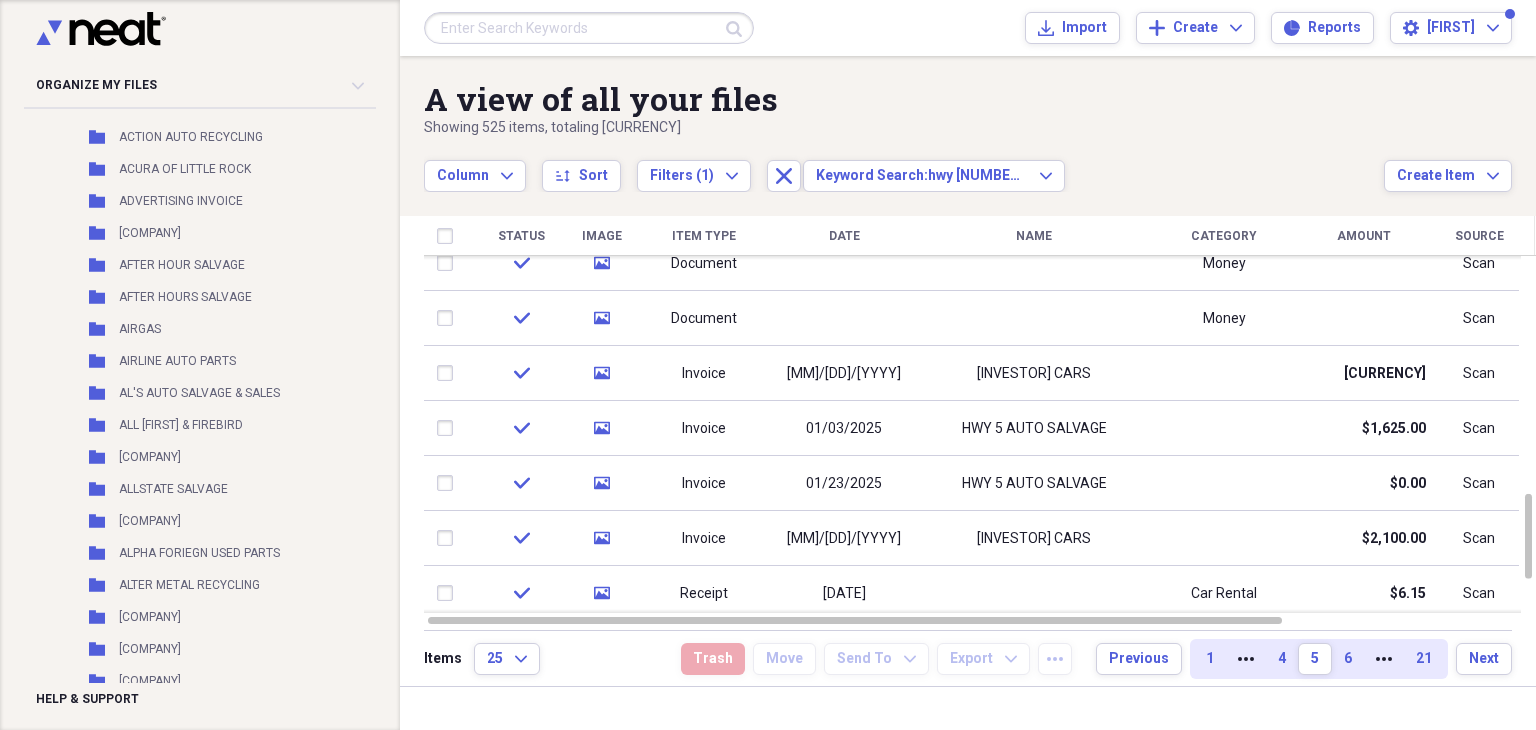 scroll, scrollTop: 0, scrollLeft: 3, axis: horizontal 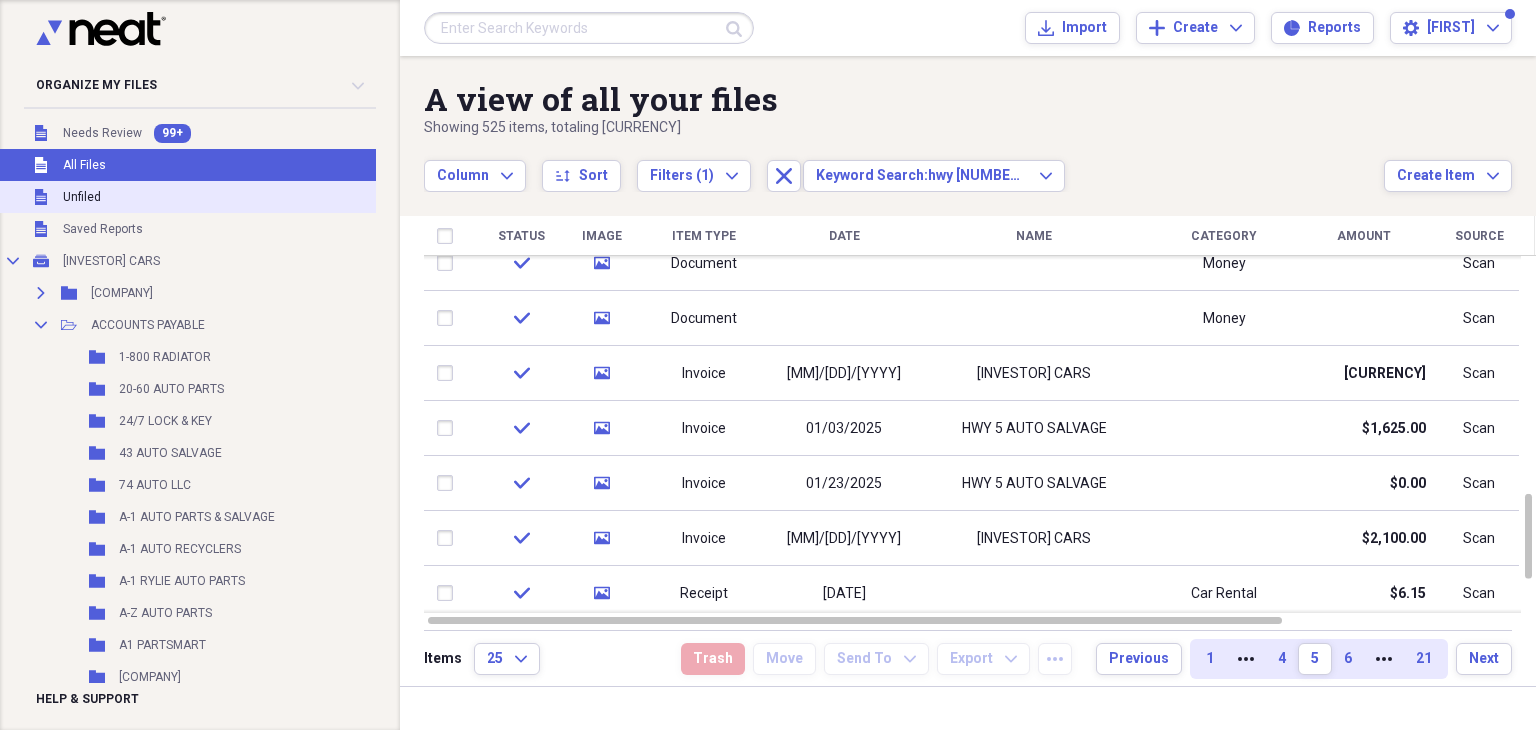 click on "Unfiled Unfiled" at bounding box center [205, 197] 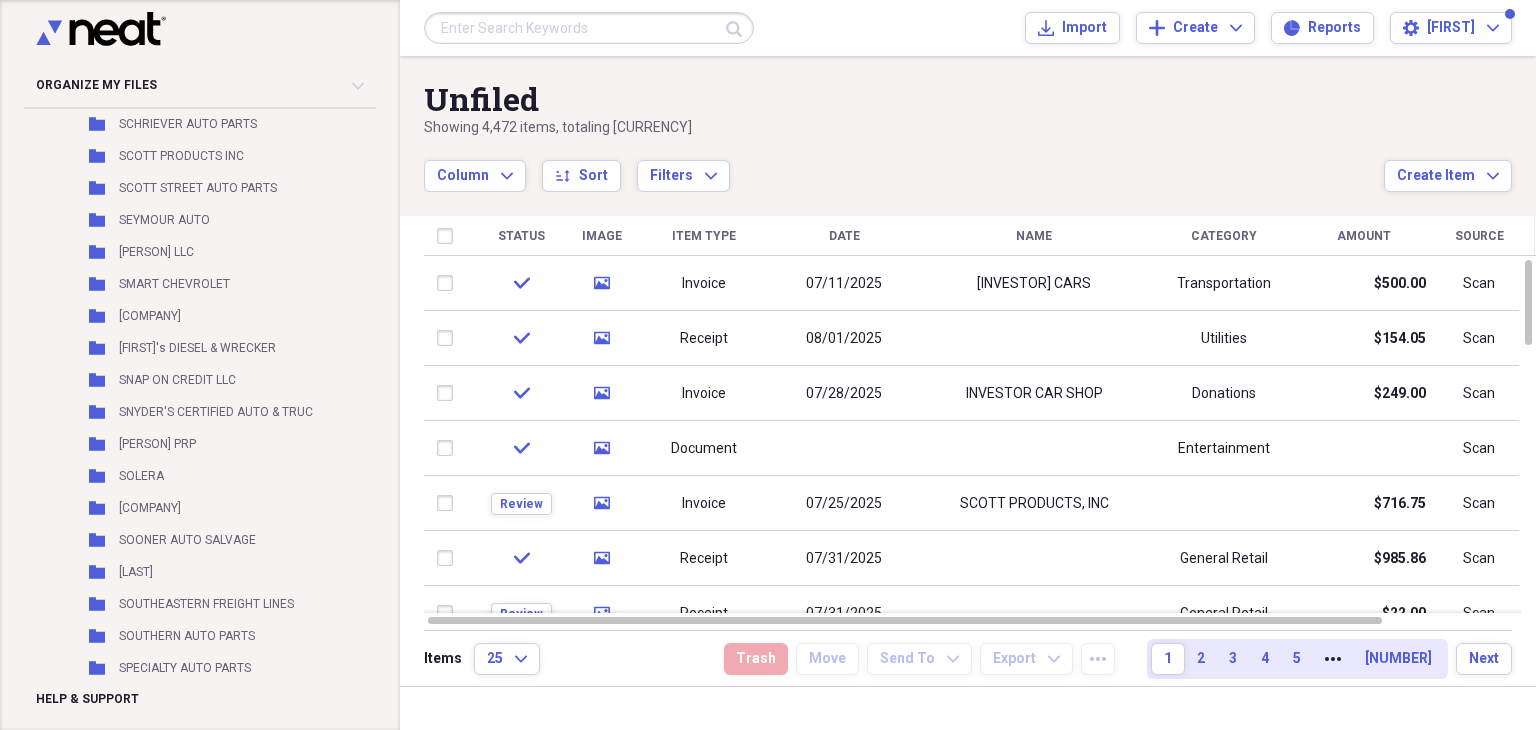 scroll, scrollTop: 9100, scrollLeft: 3, axis: both 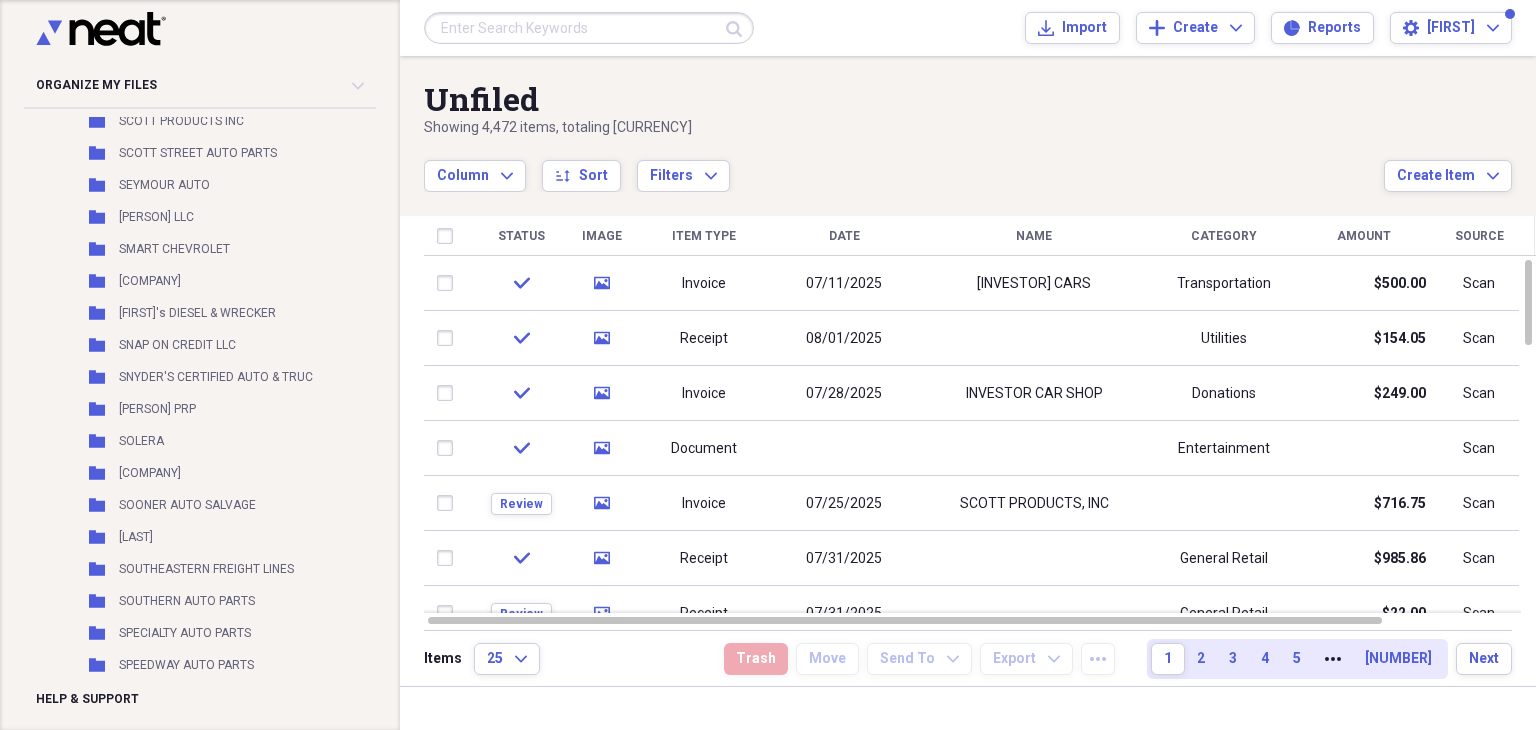 click at bounding box center (589, 28) 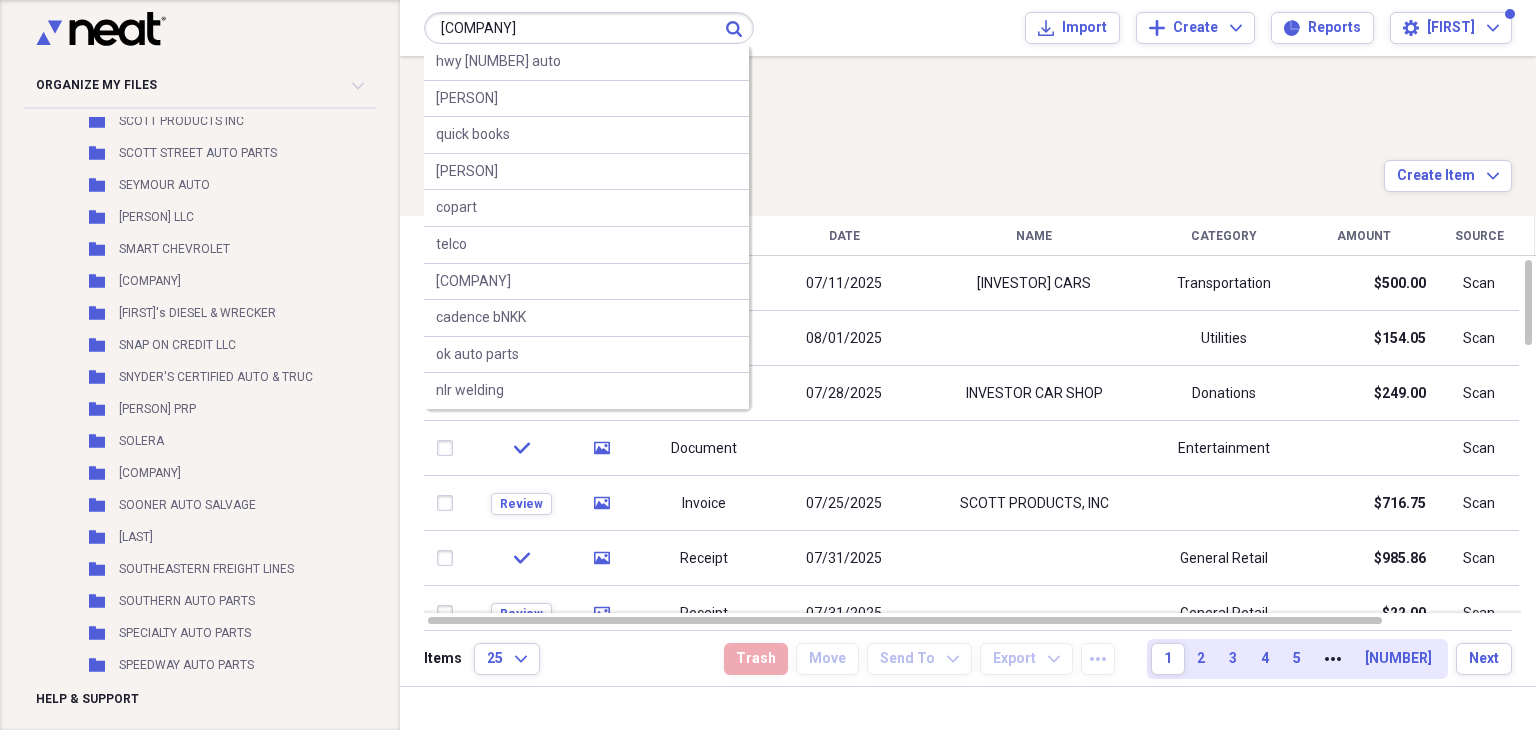 type on "sonny's auto" 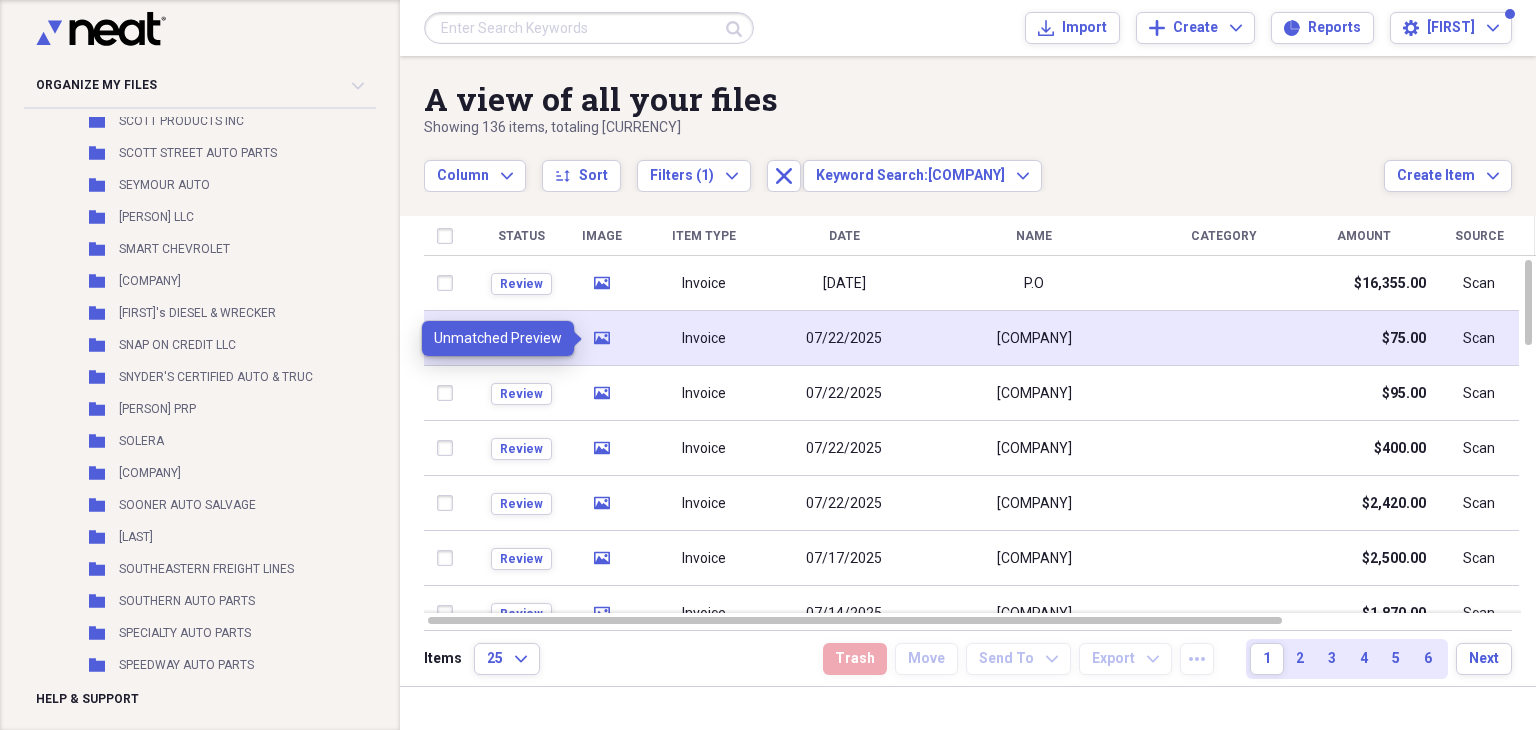 click on "media" 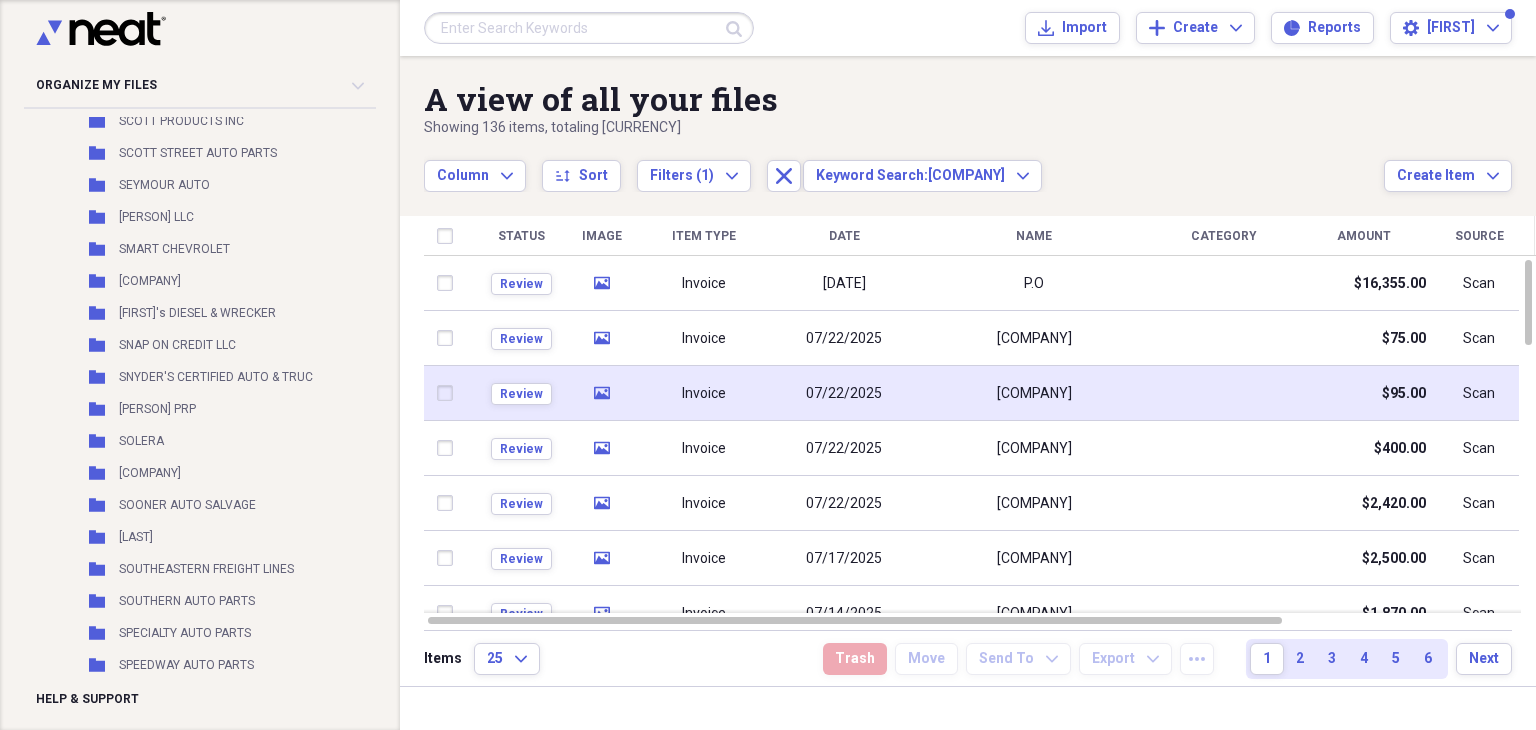 click 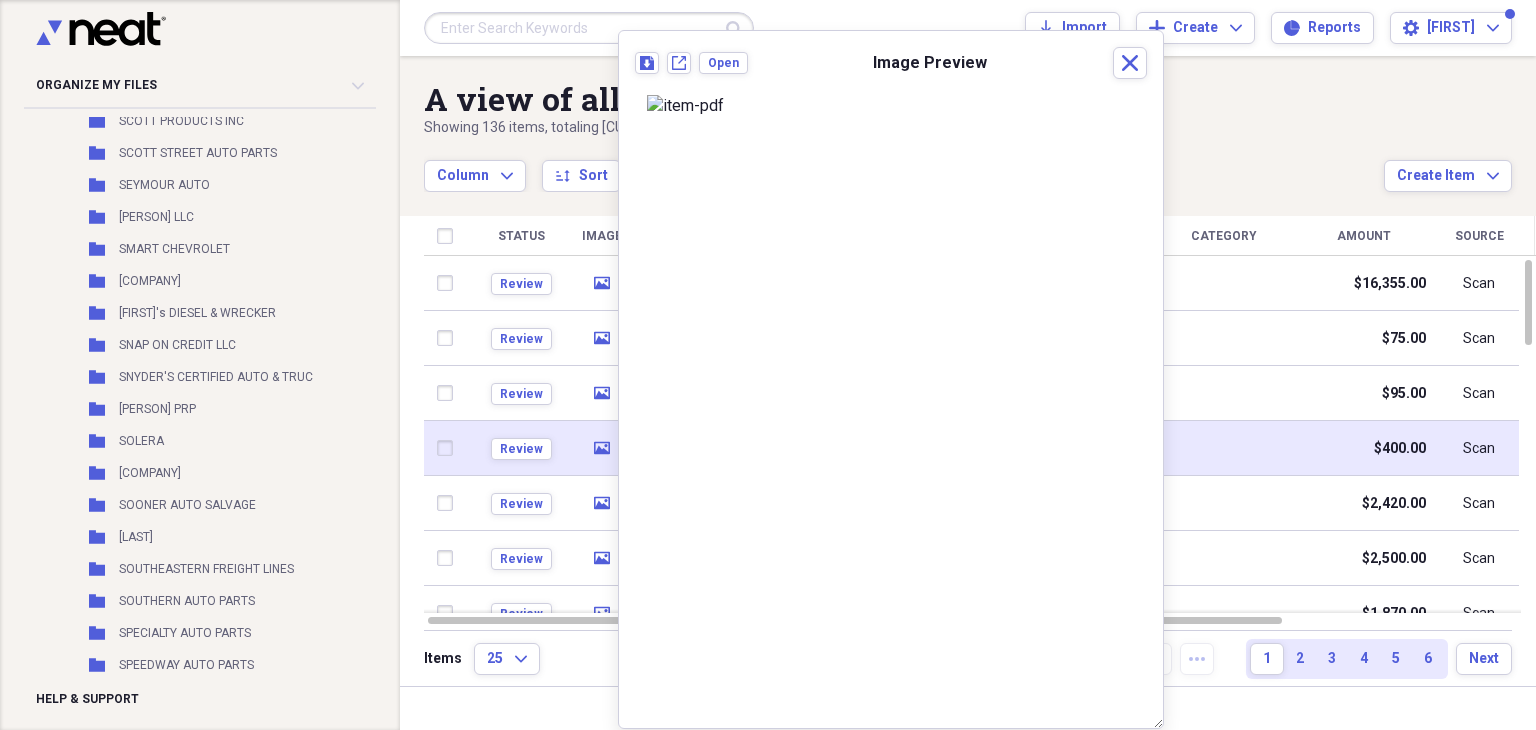 click on "media" 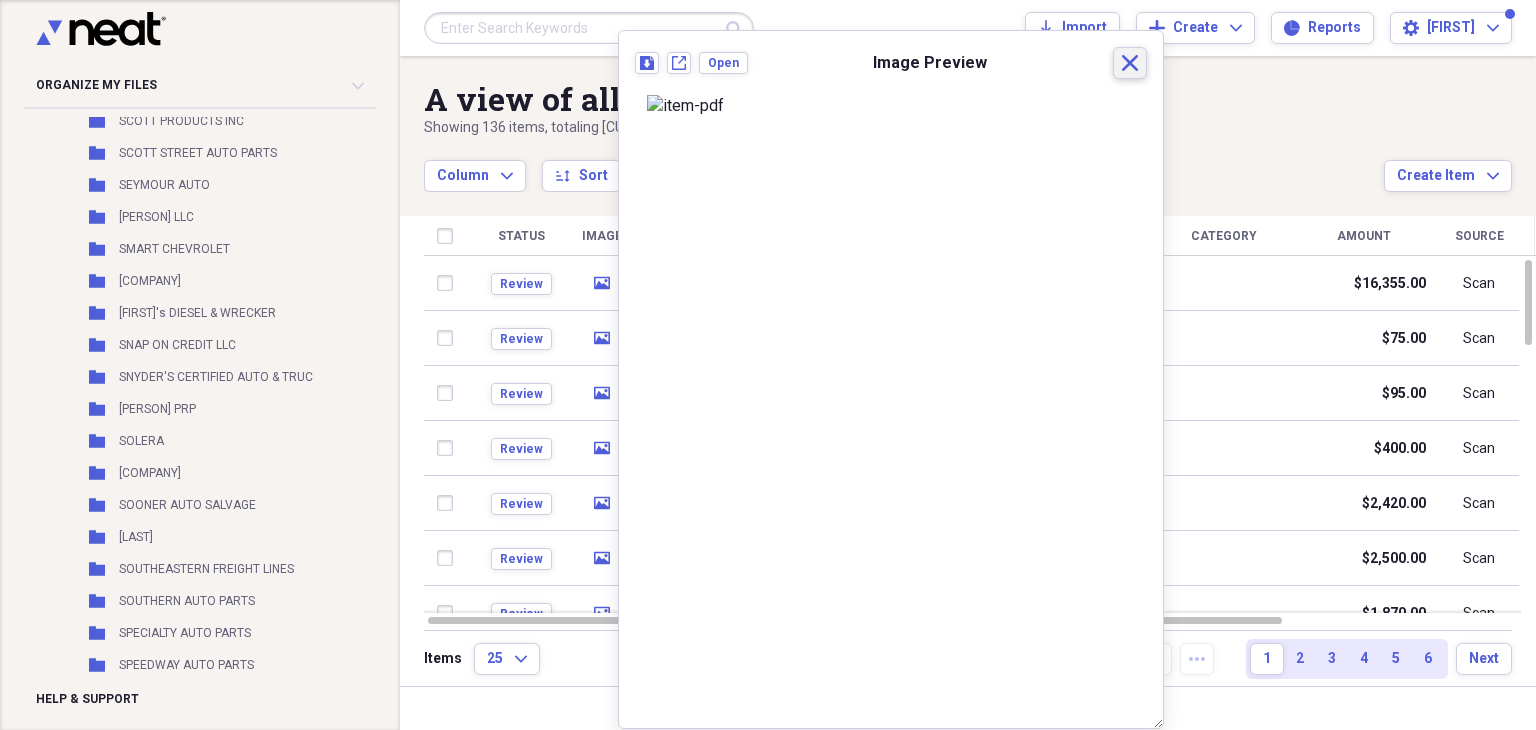 click on "Close" at bounding box center [1130, 63] 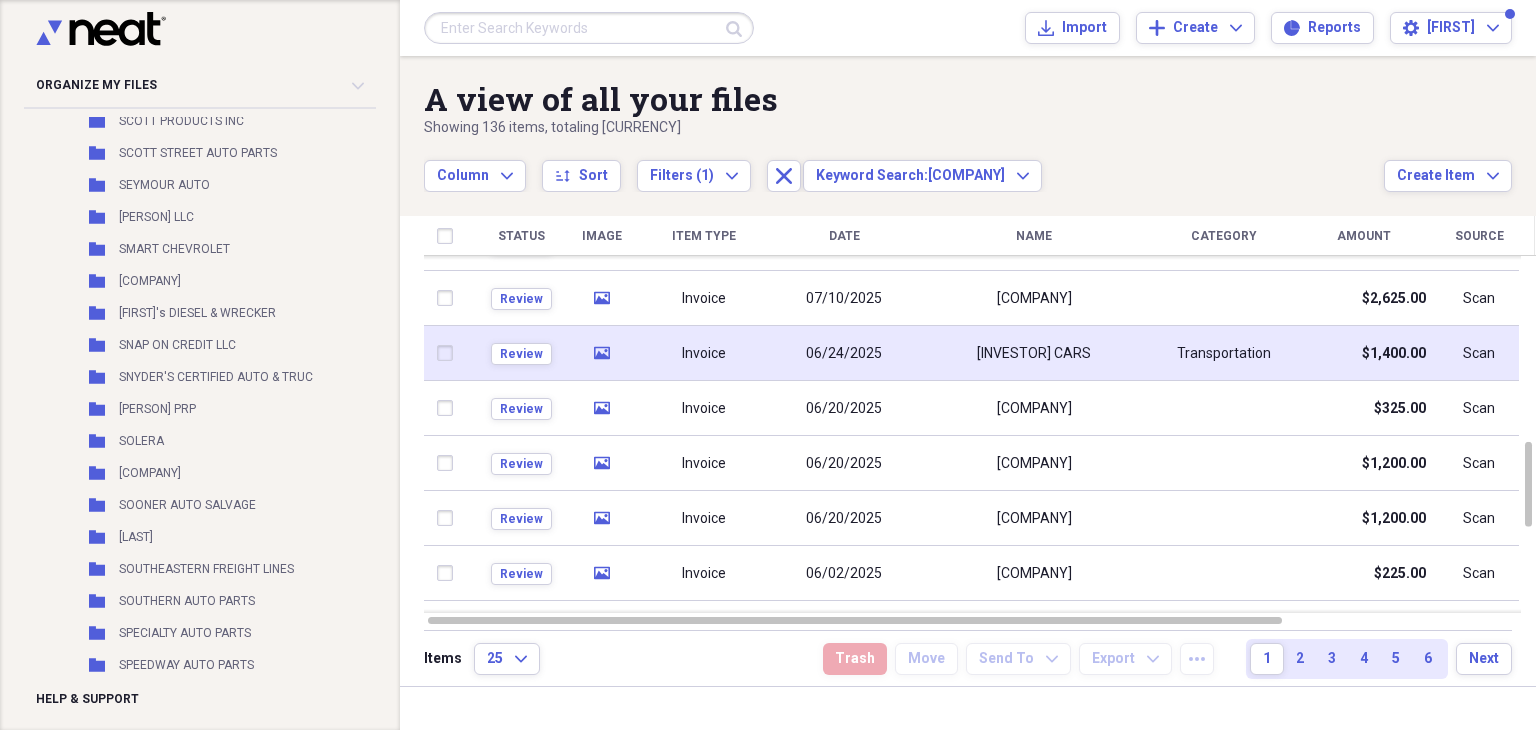 click 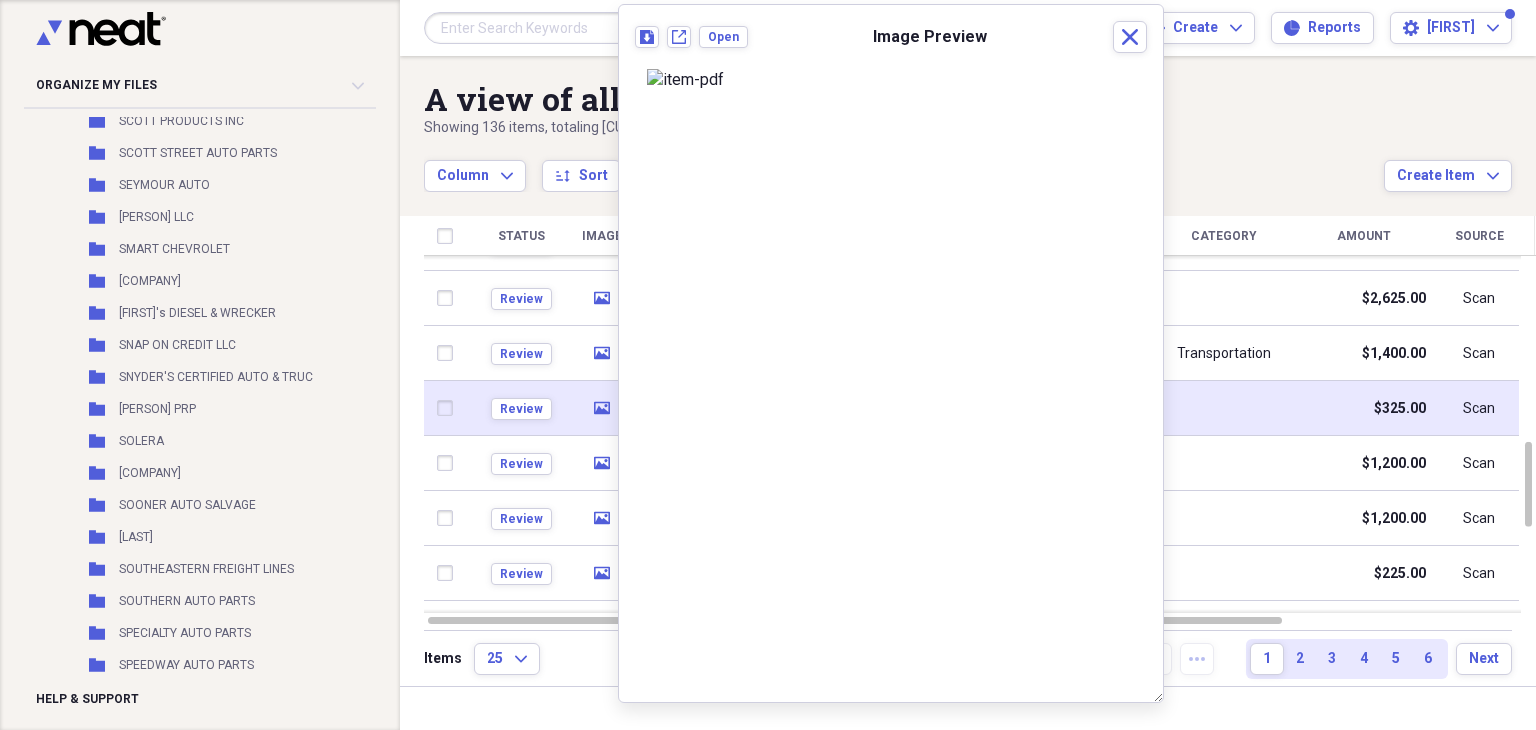 click on "media" at bounding box center [602, 408] 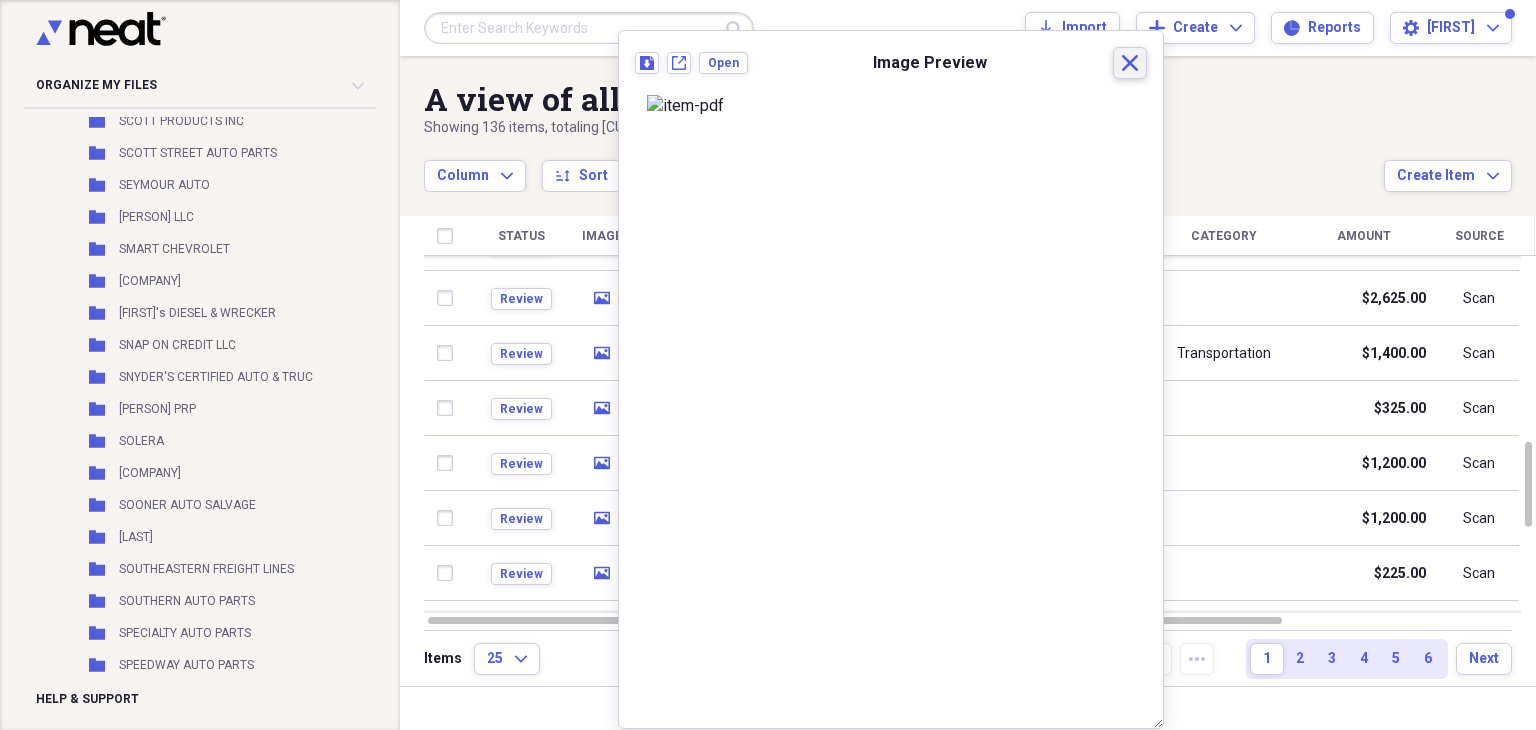 click 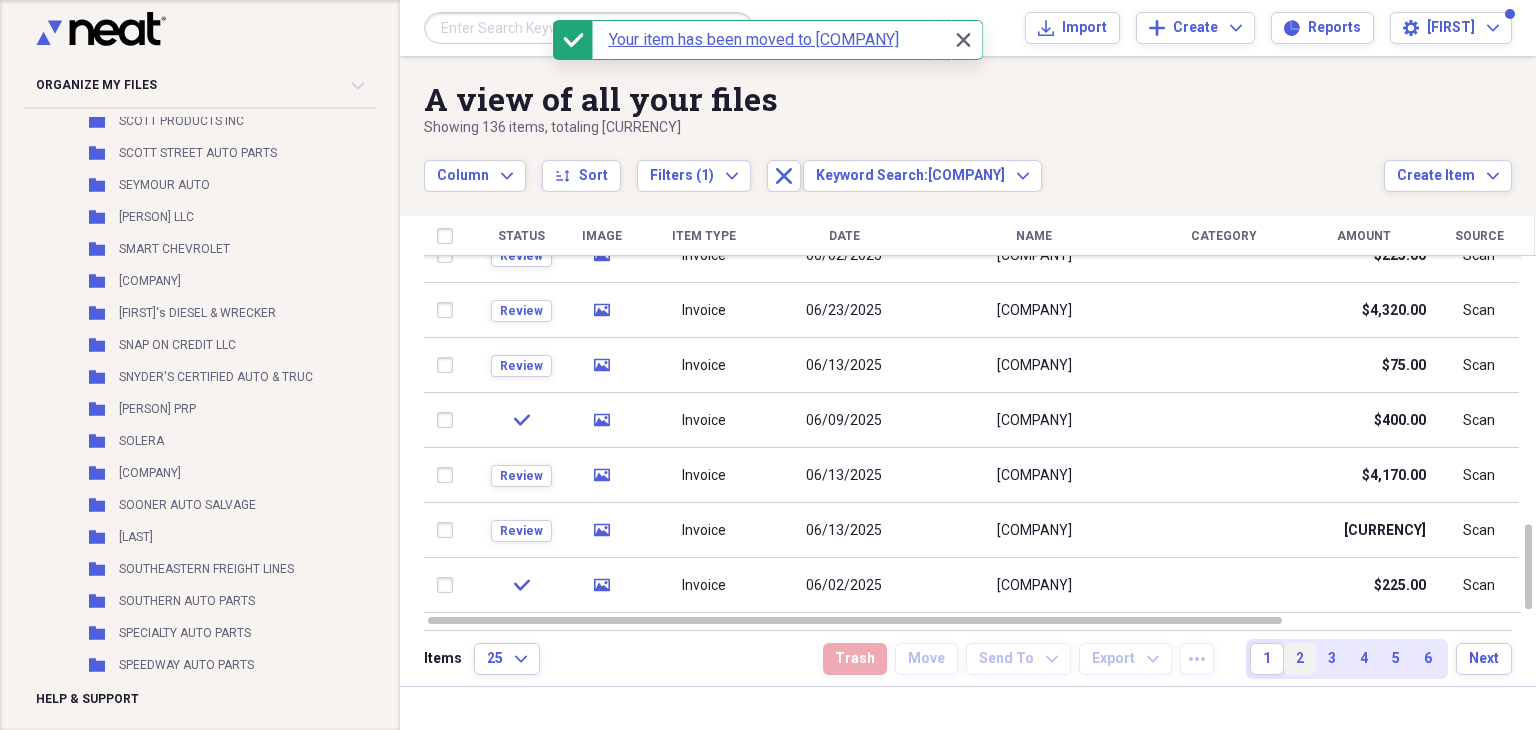 click on "2" at bounding box center [1300, 659] 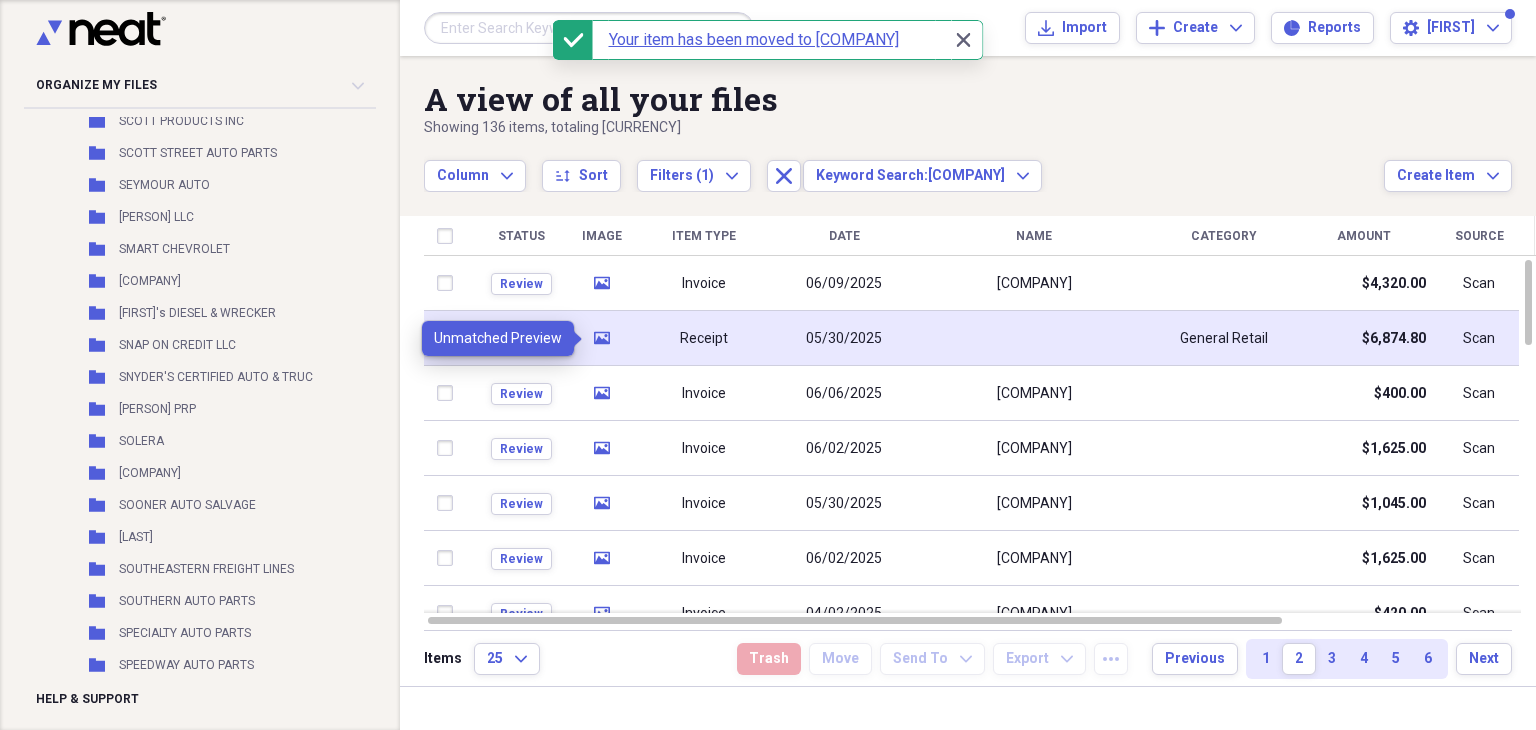 click 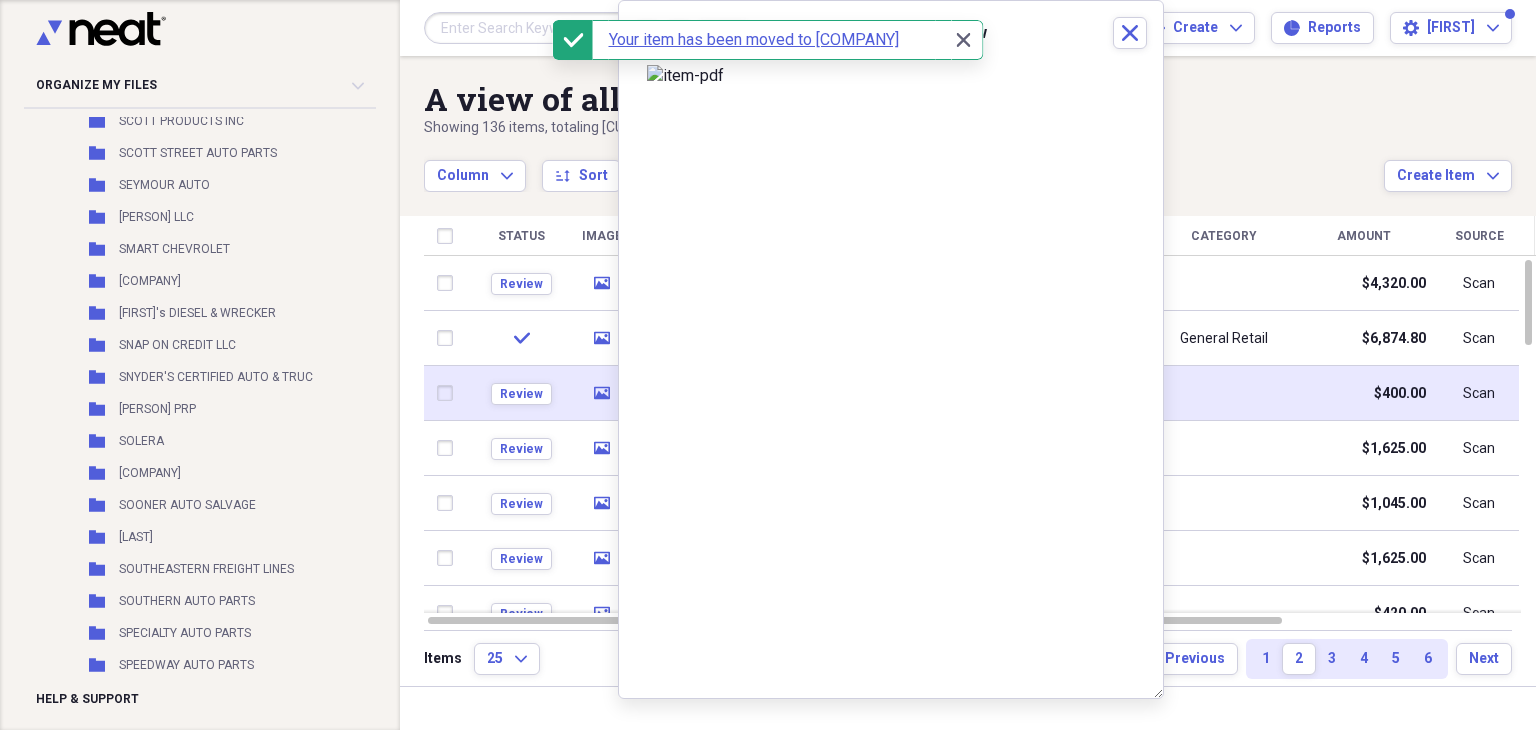 click 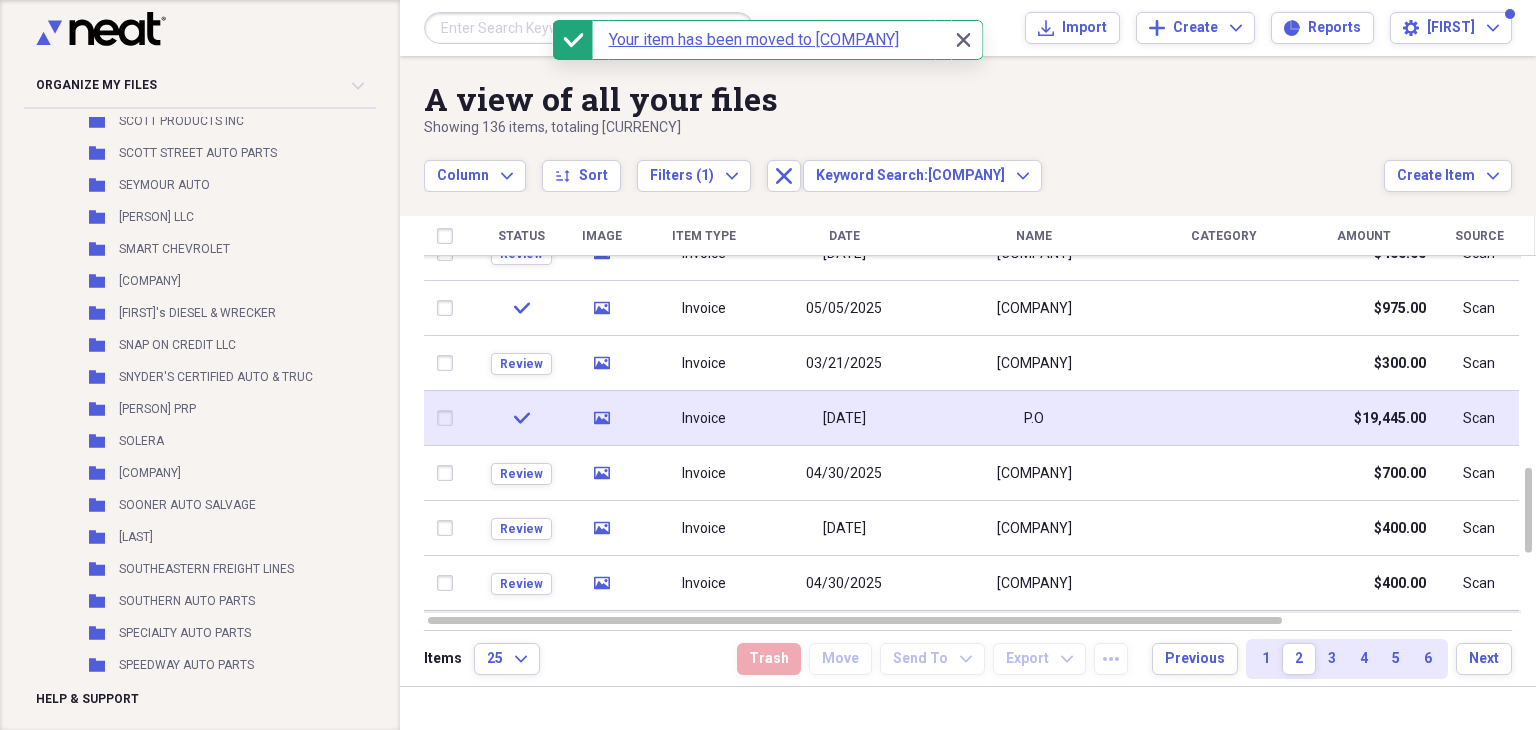 click on "media" 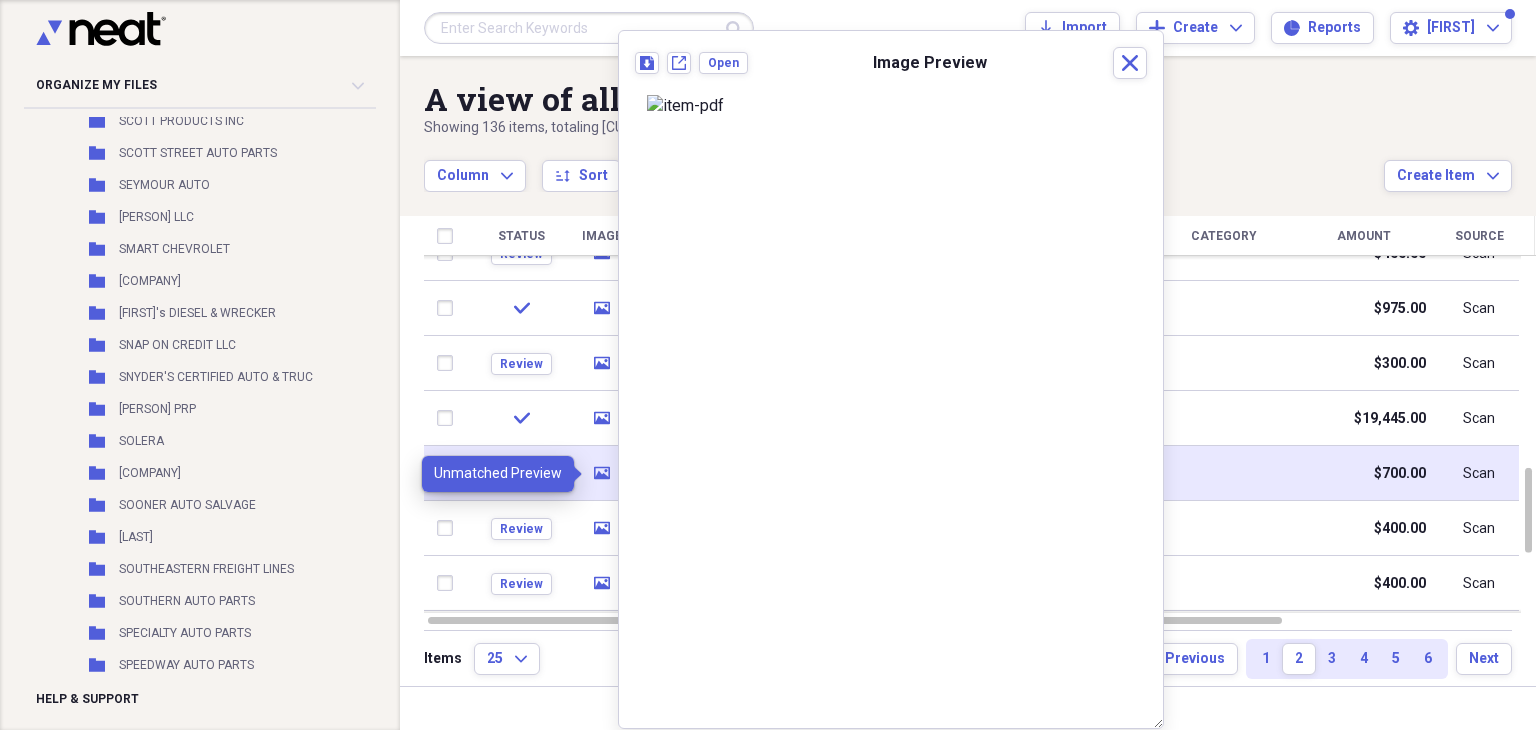 click 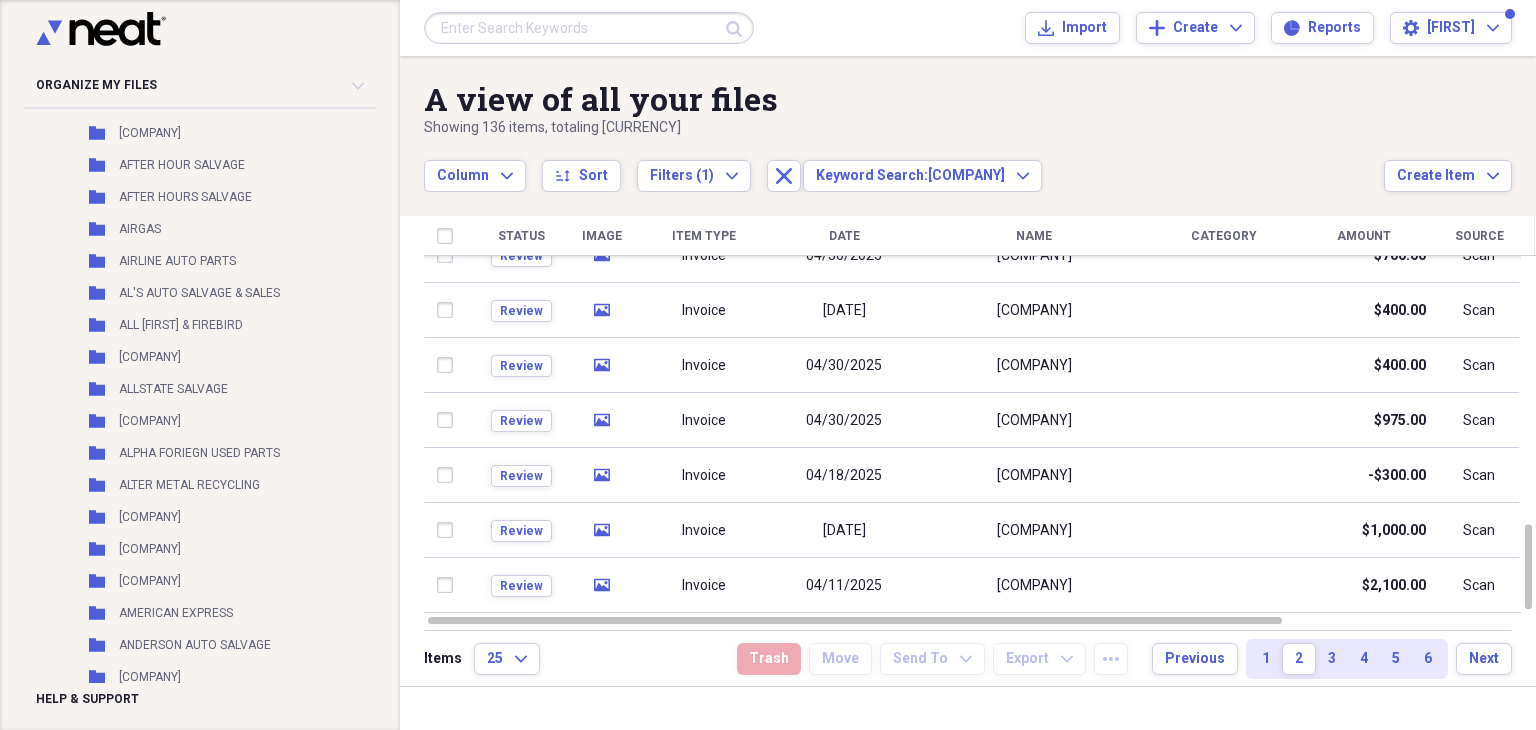 scroll, scrollTop: 0, scrollLeft: 3, axis: horizontal 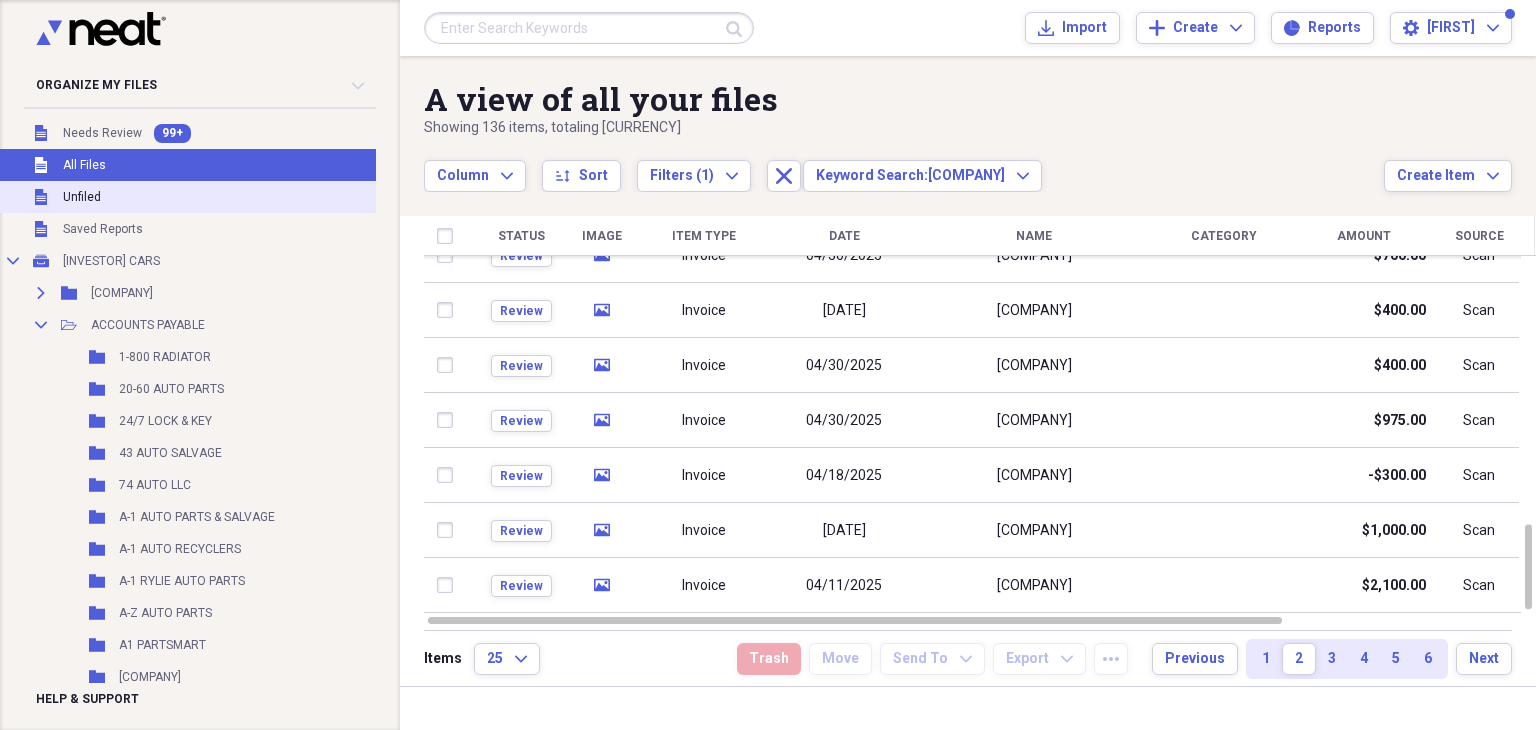 click on "Unfiled" at bounding box center (82, 197) 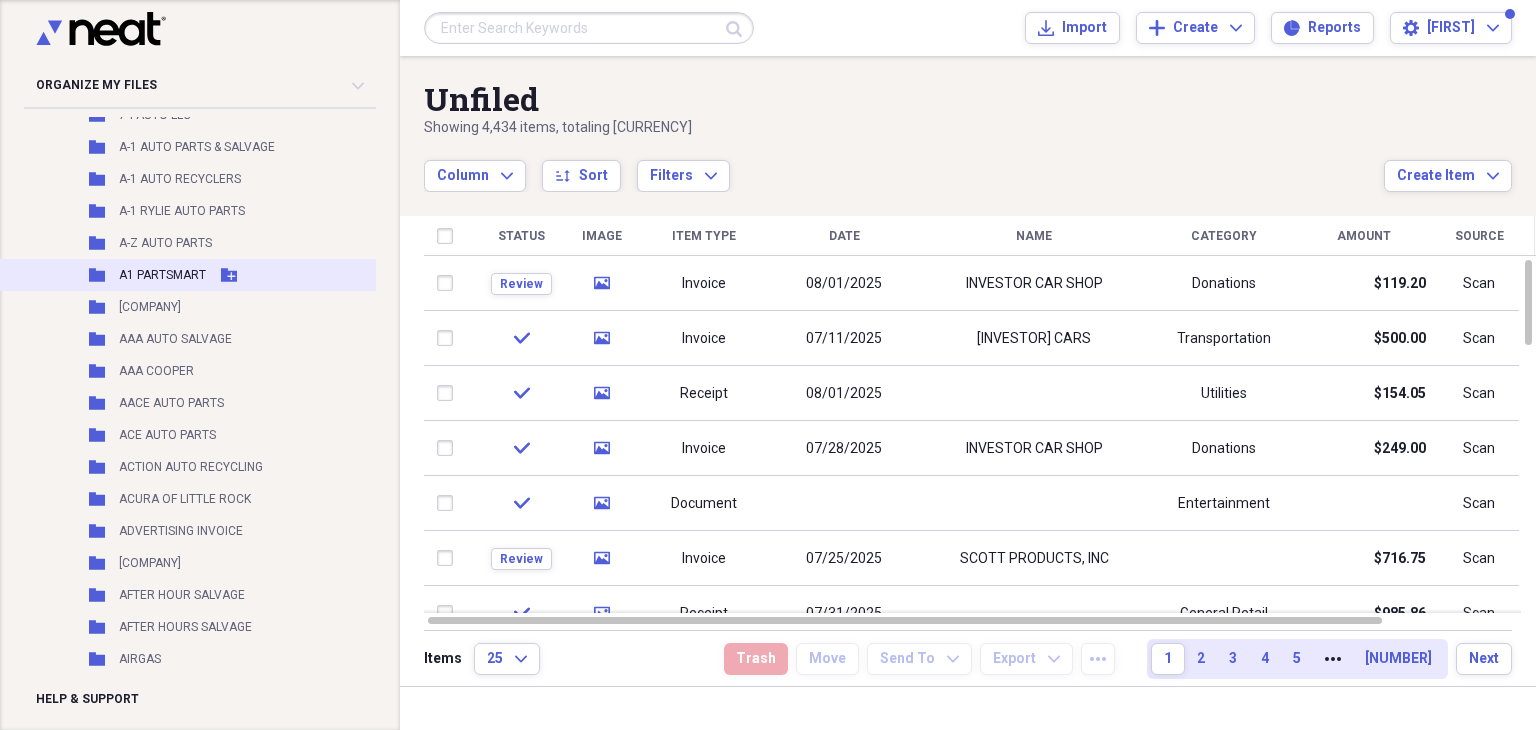 scroll, scrollTop: 600, scrollLeft: 3, axis: both 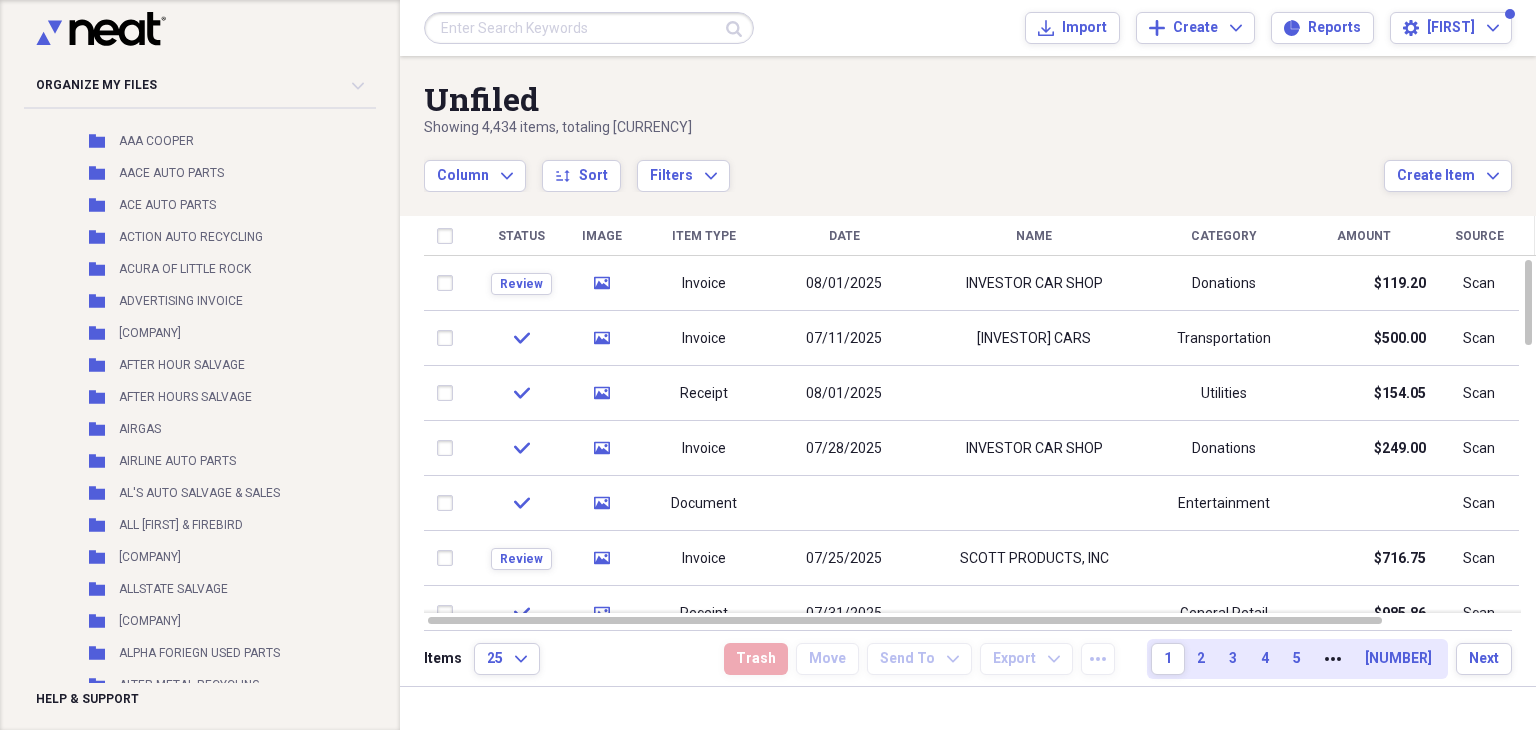 click at bounding box center [589, 28] 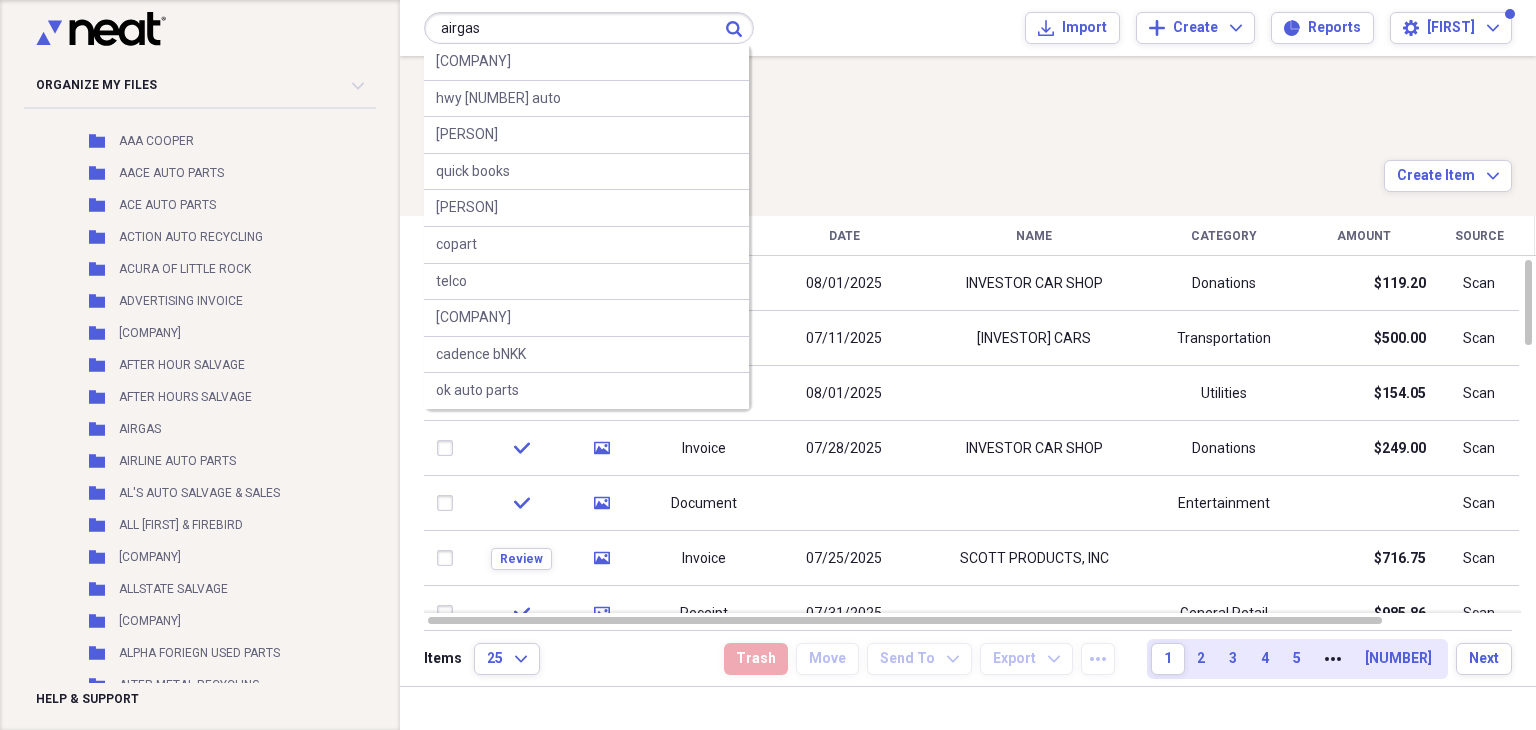 type on "airgas" 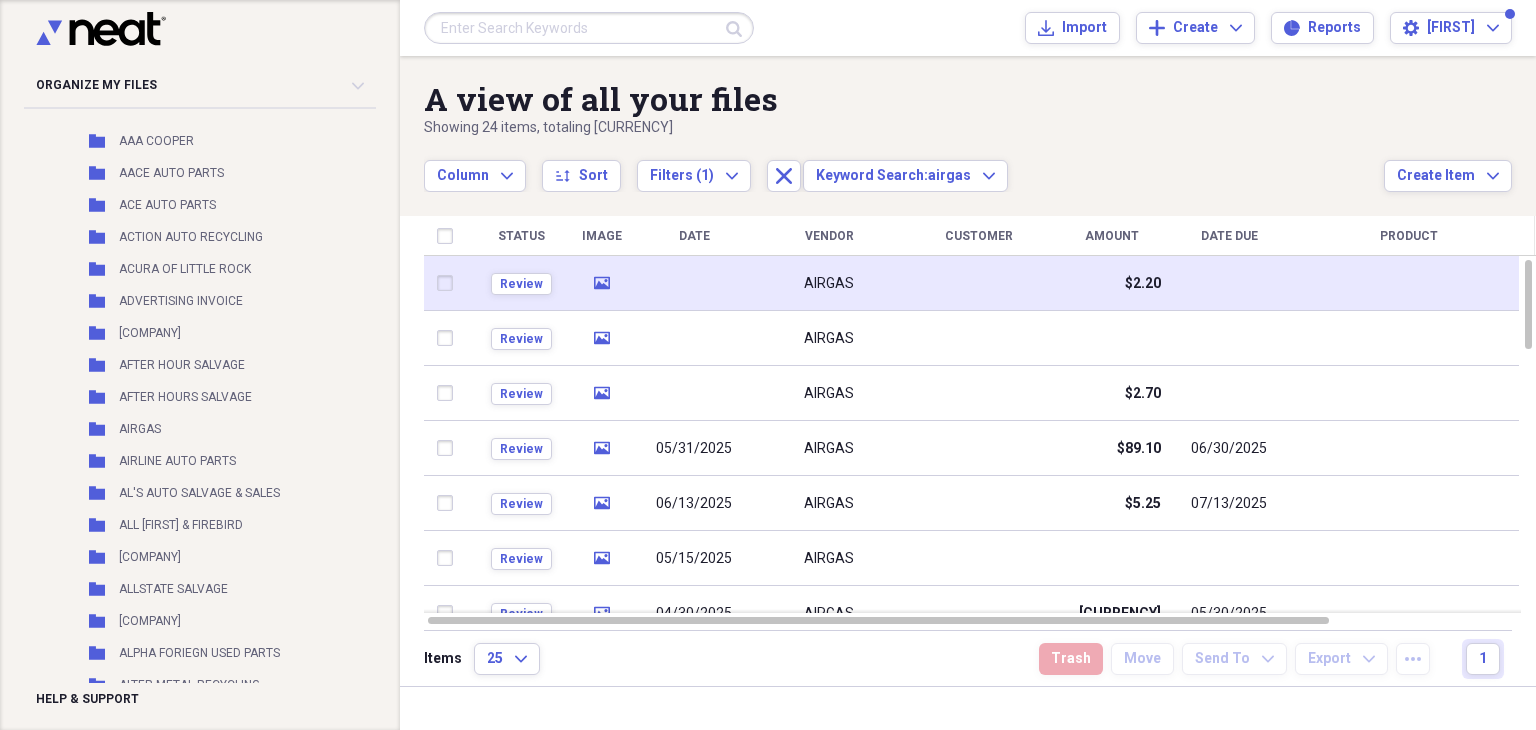 click 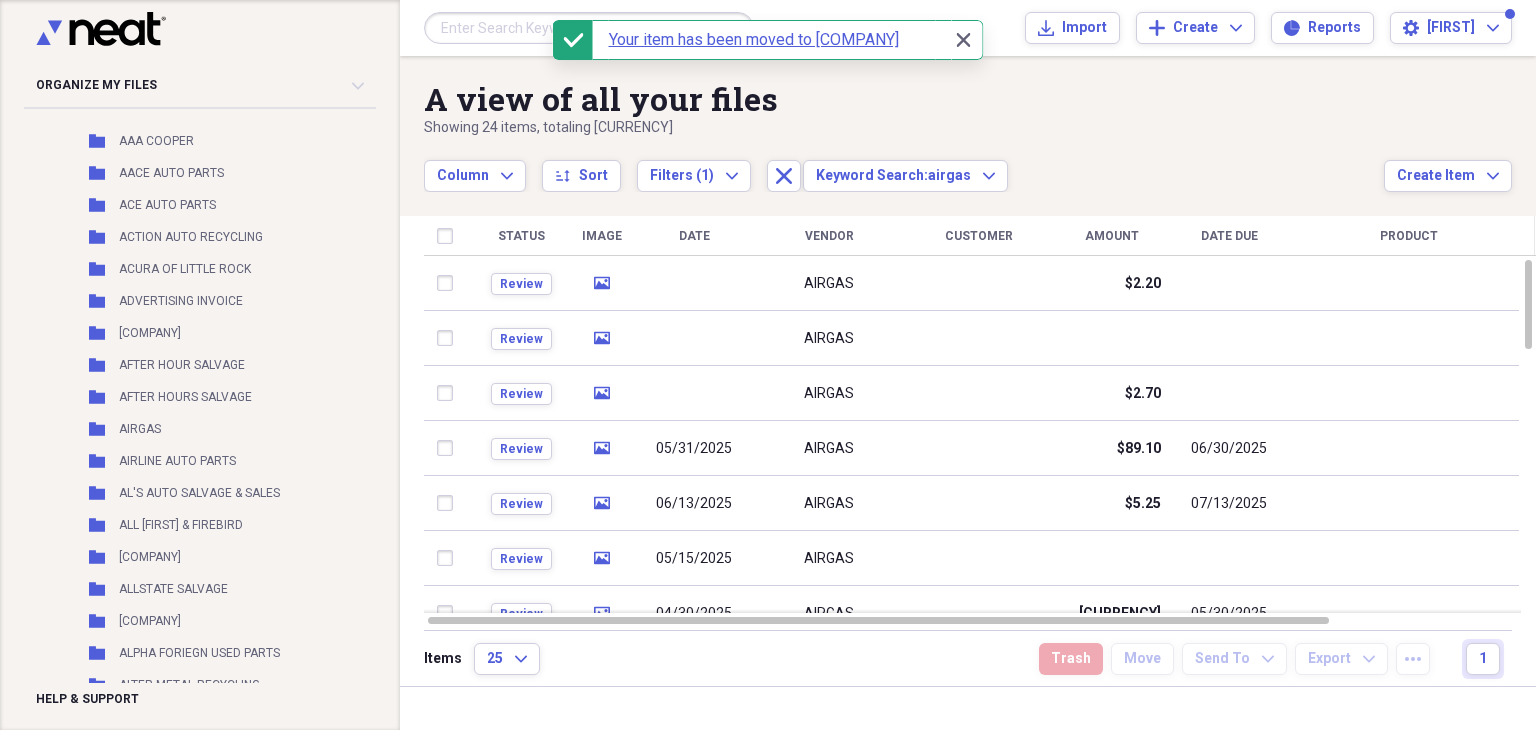 click on "media" 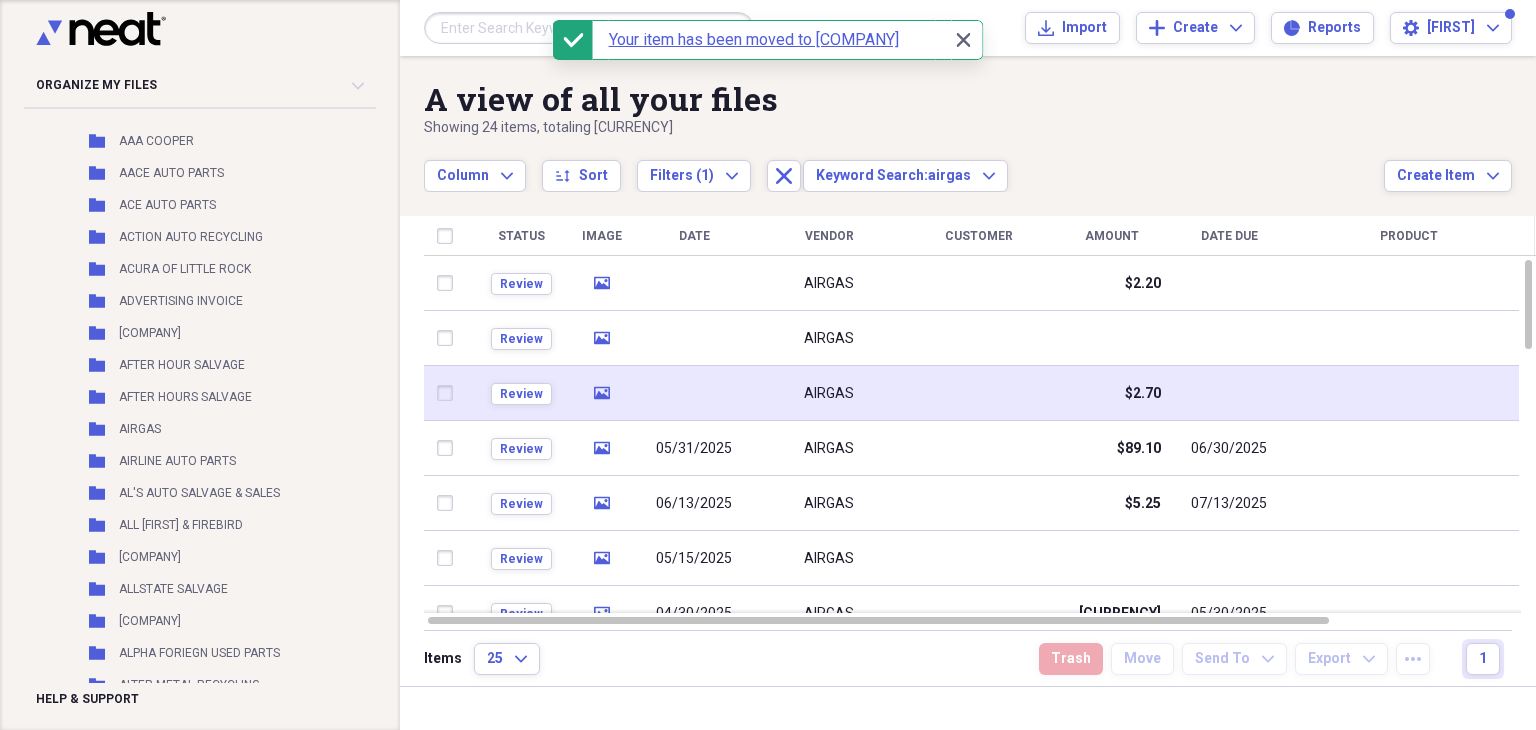 click 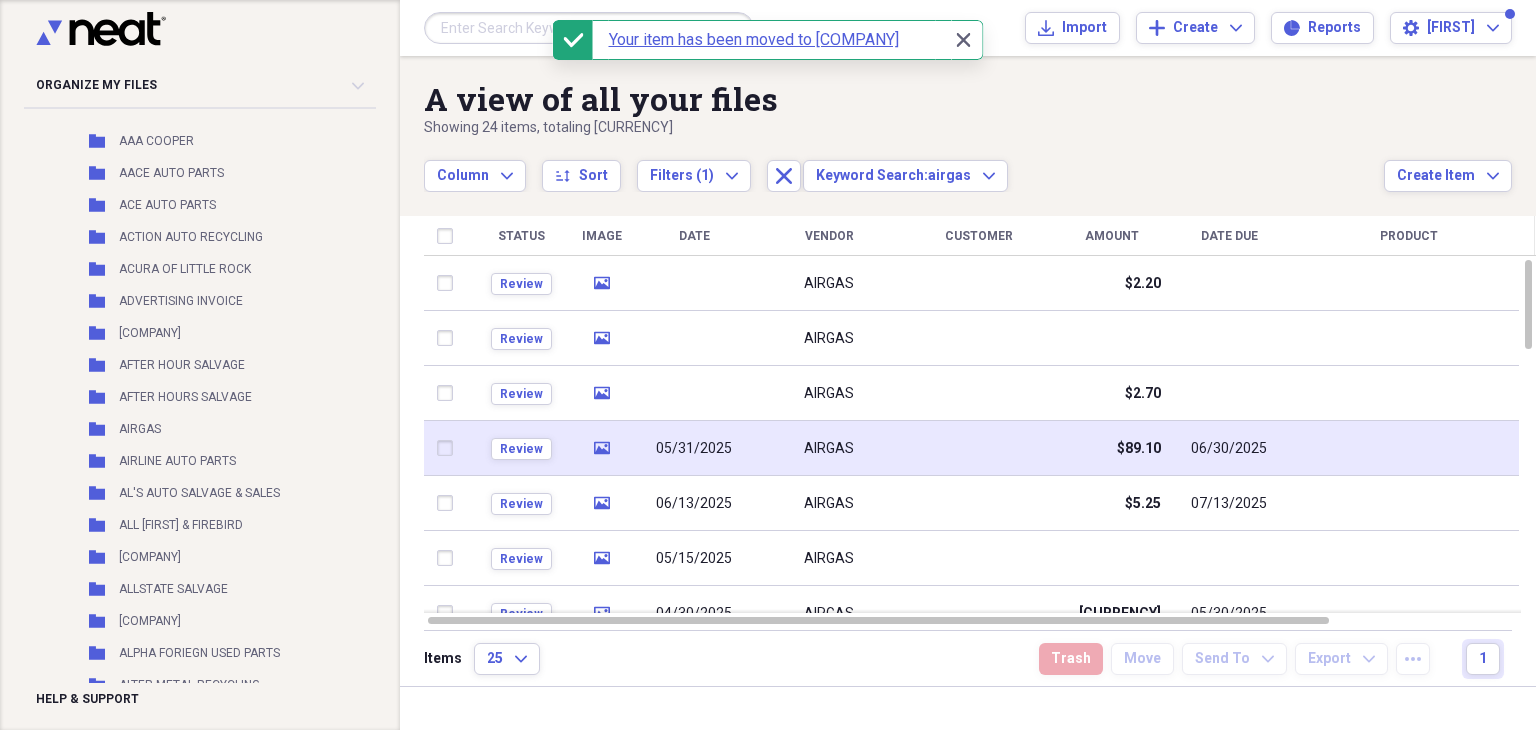 click 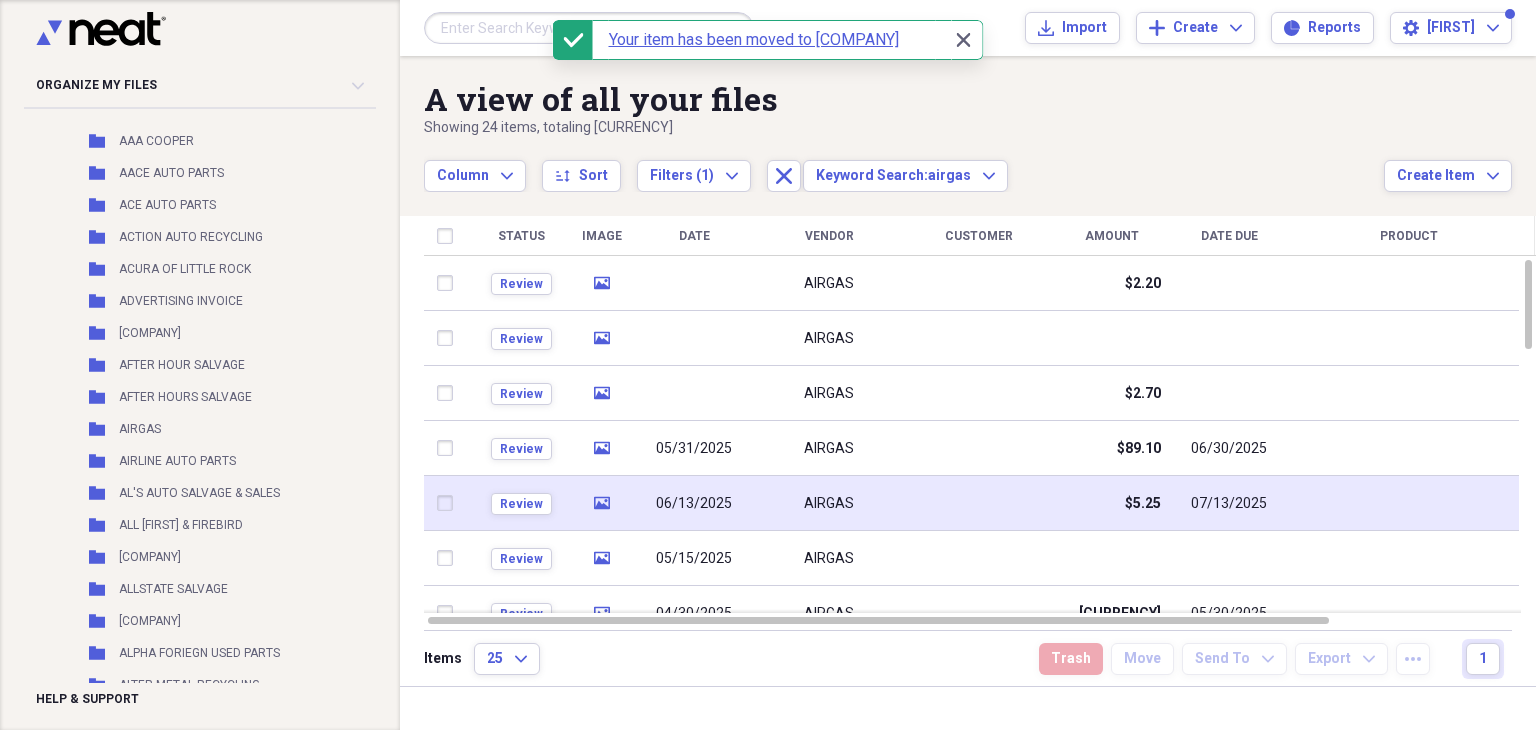 click on "media" 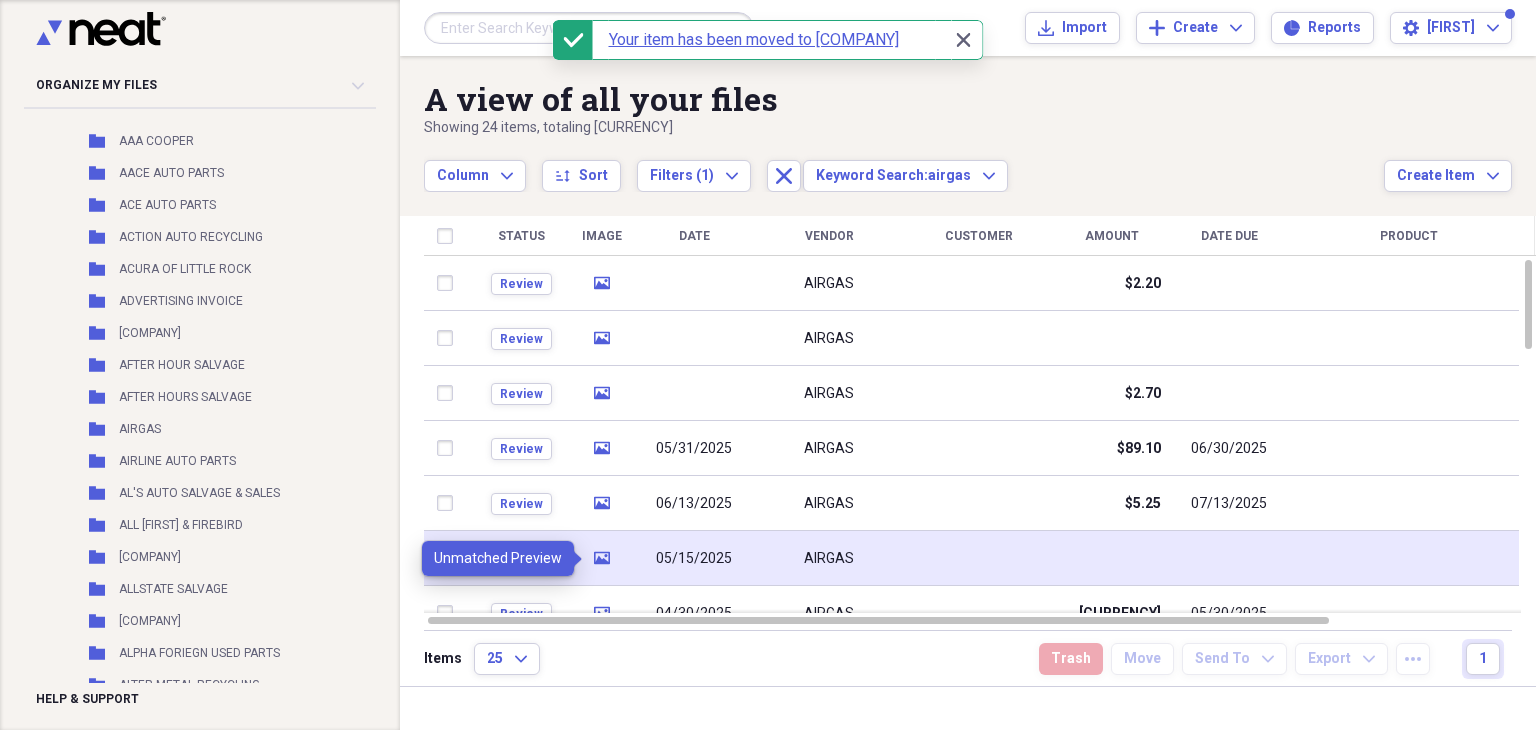 click on "media" 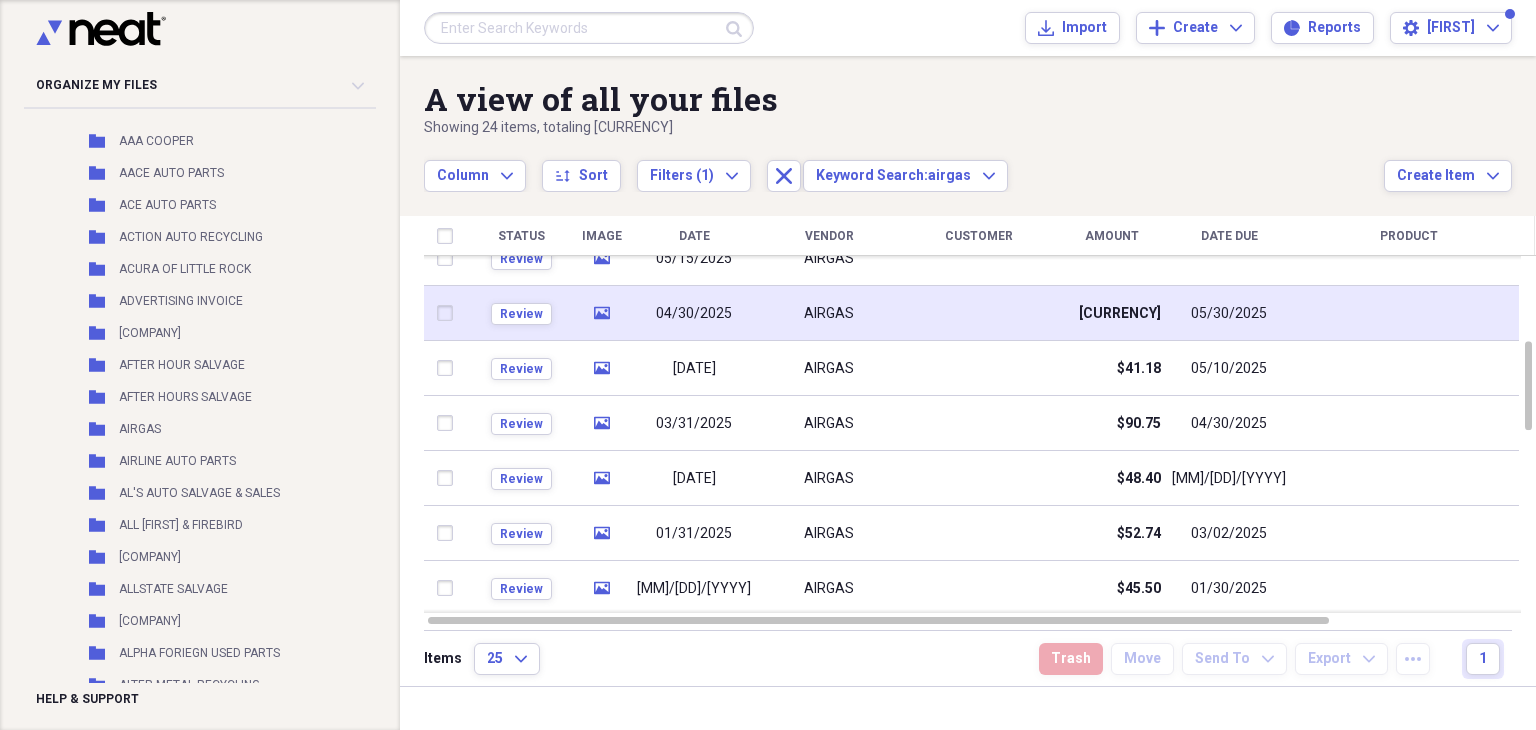 click on "media" 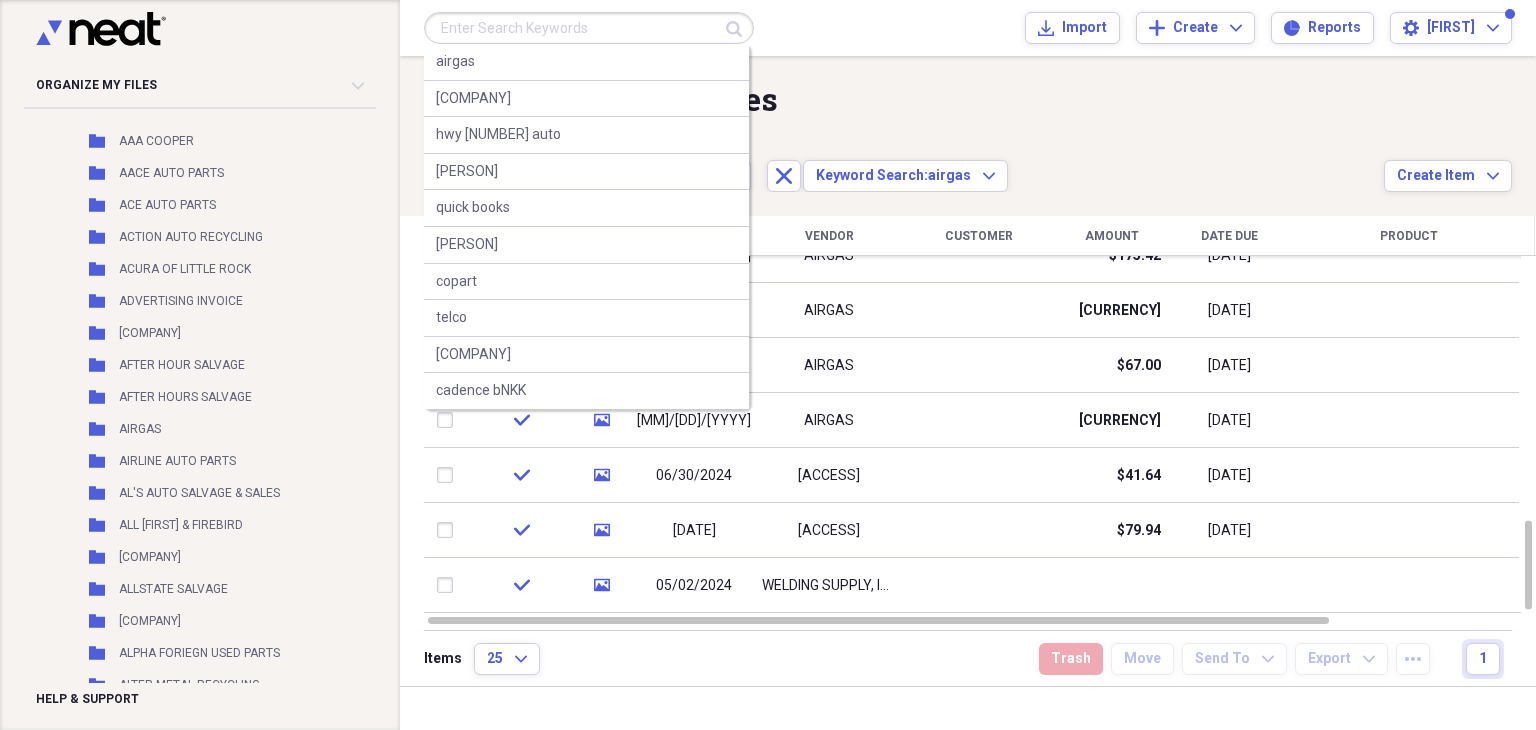 click at bounding box center (589, 28) 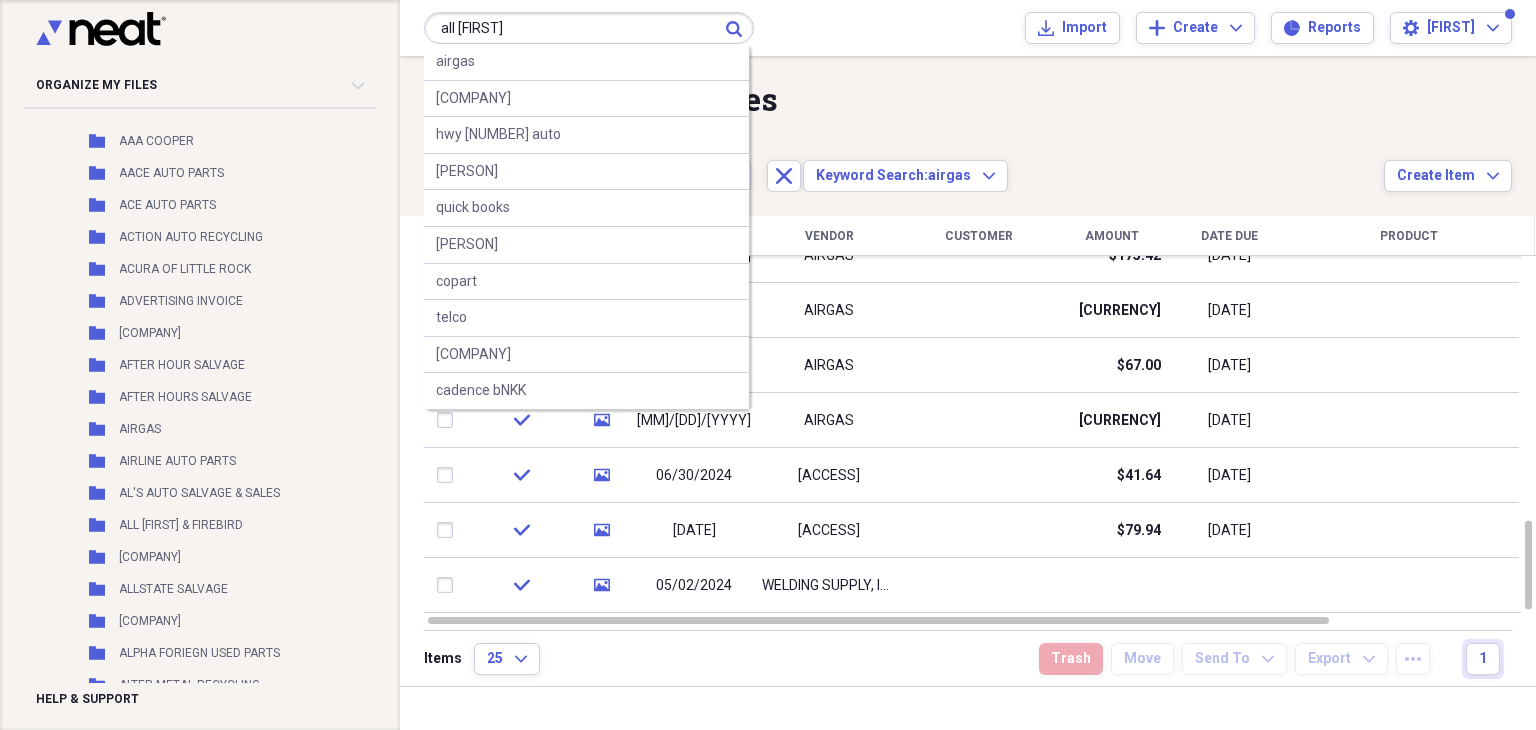 type on "all camaro" 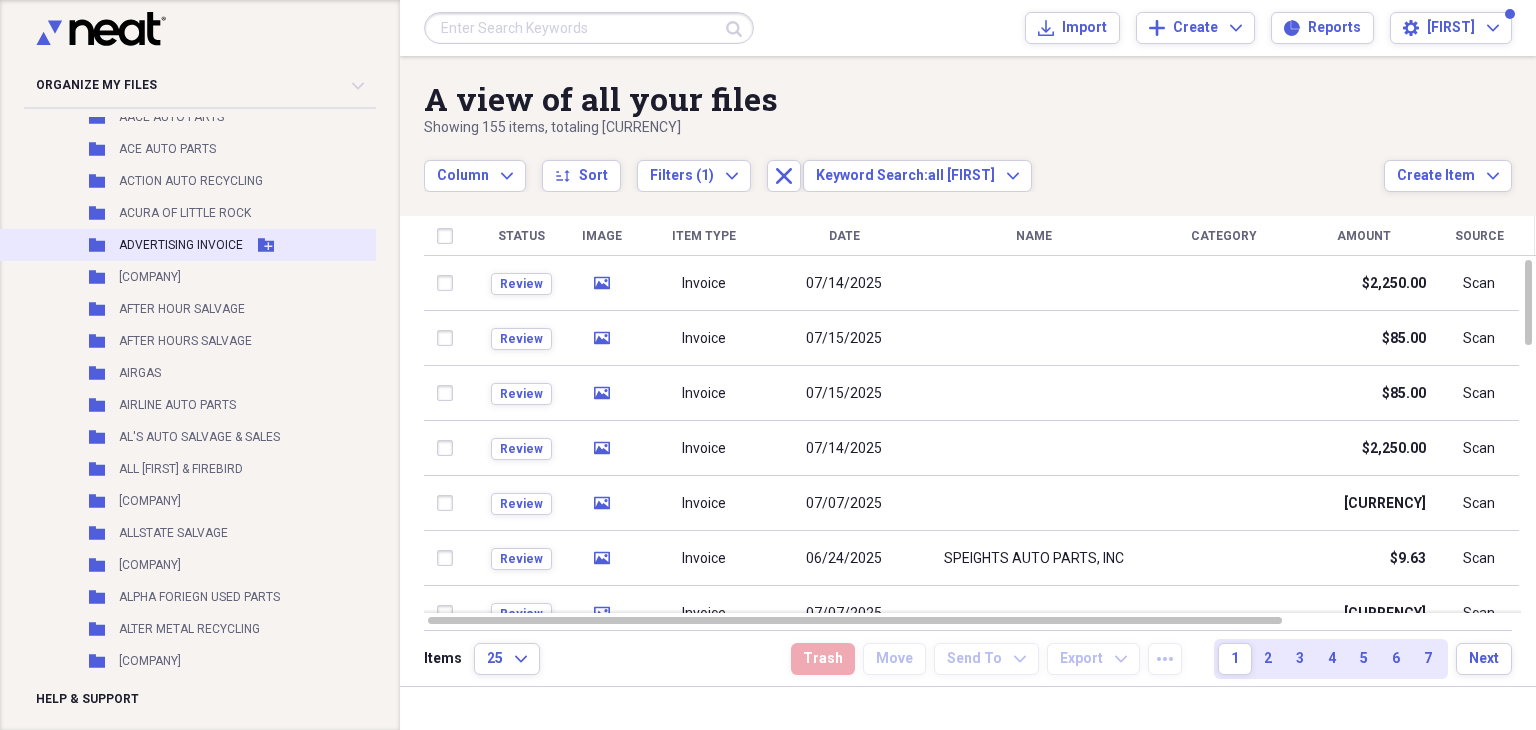scroll, scrollTop: 700, scrollLeft: 3, axis: both 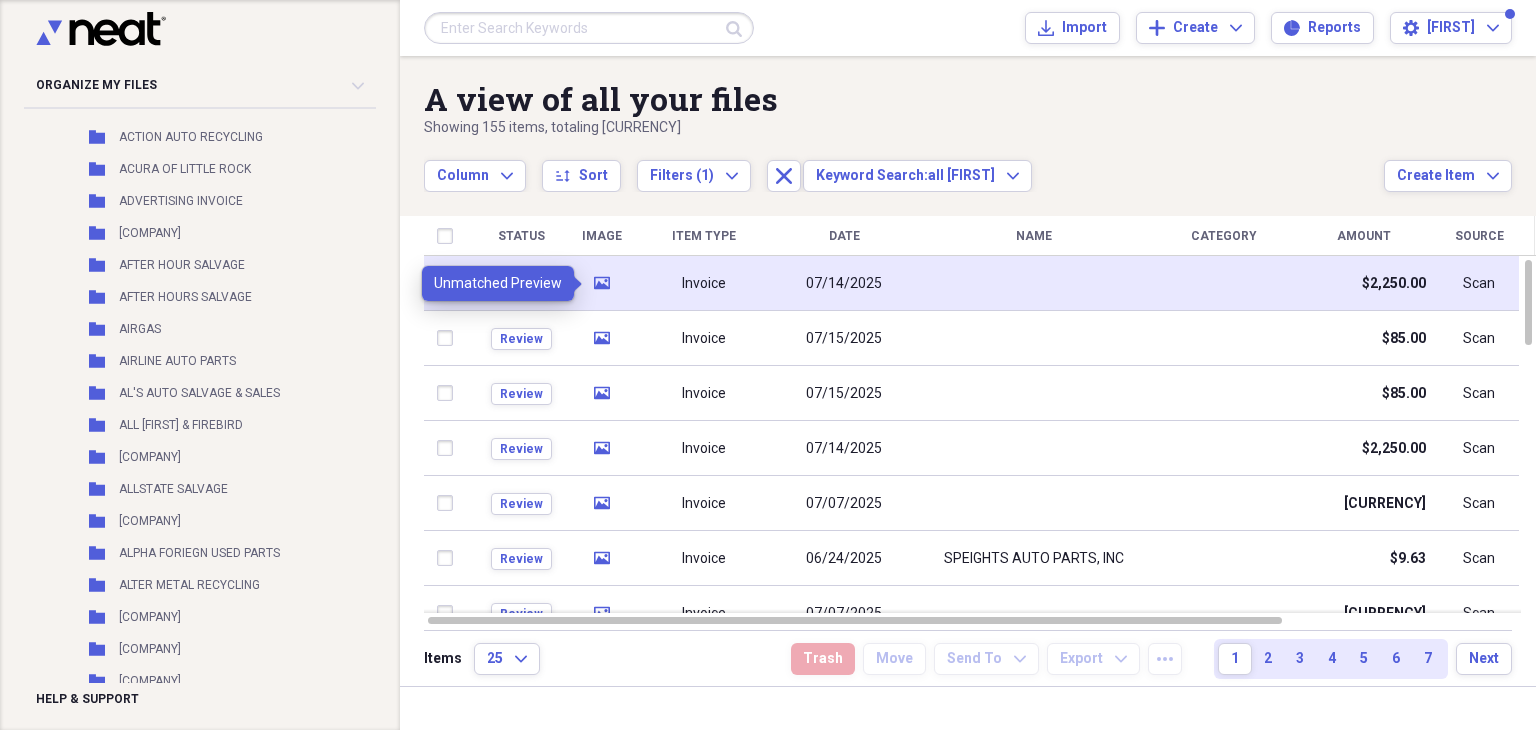 click 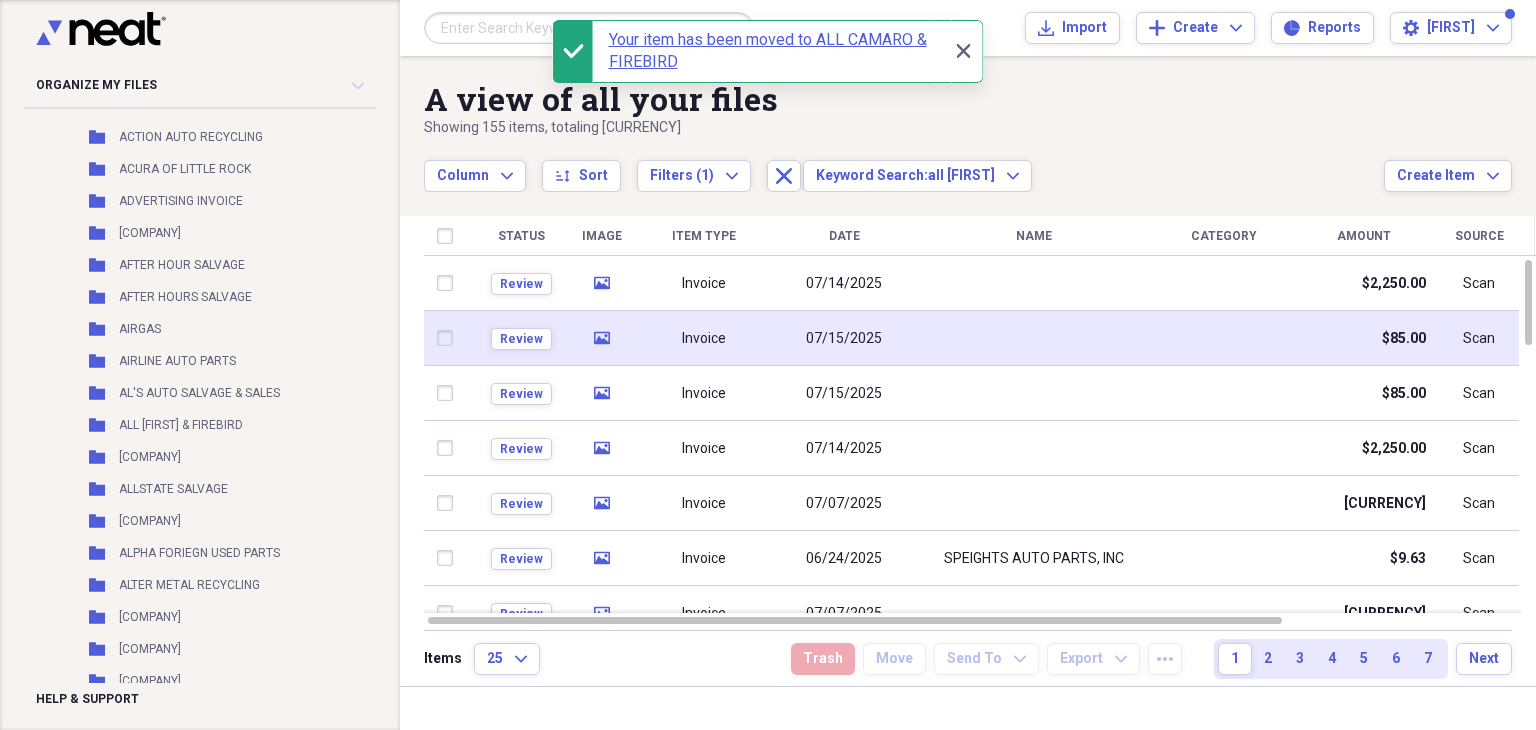 click on "media" 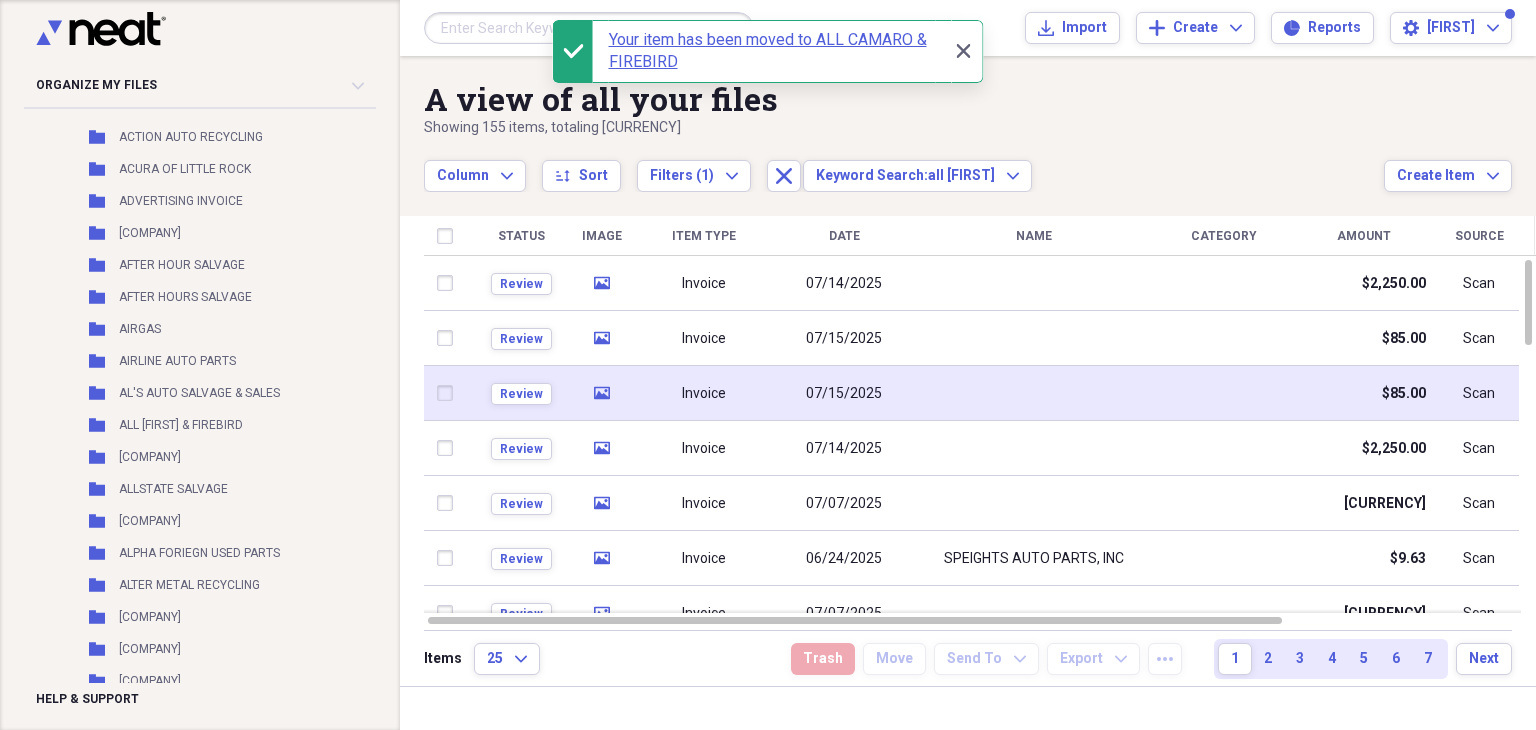click on "media" 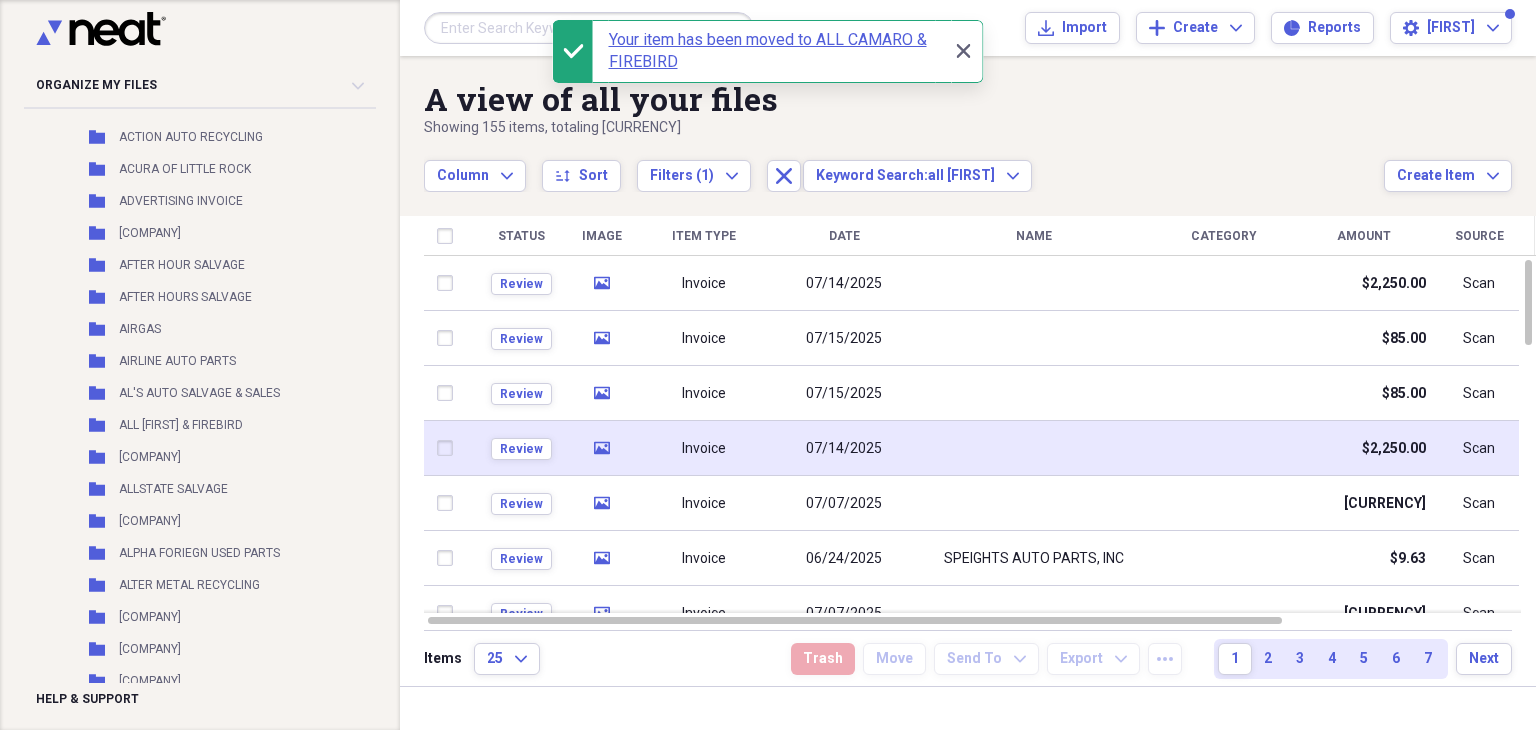 click on "media" 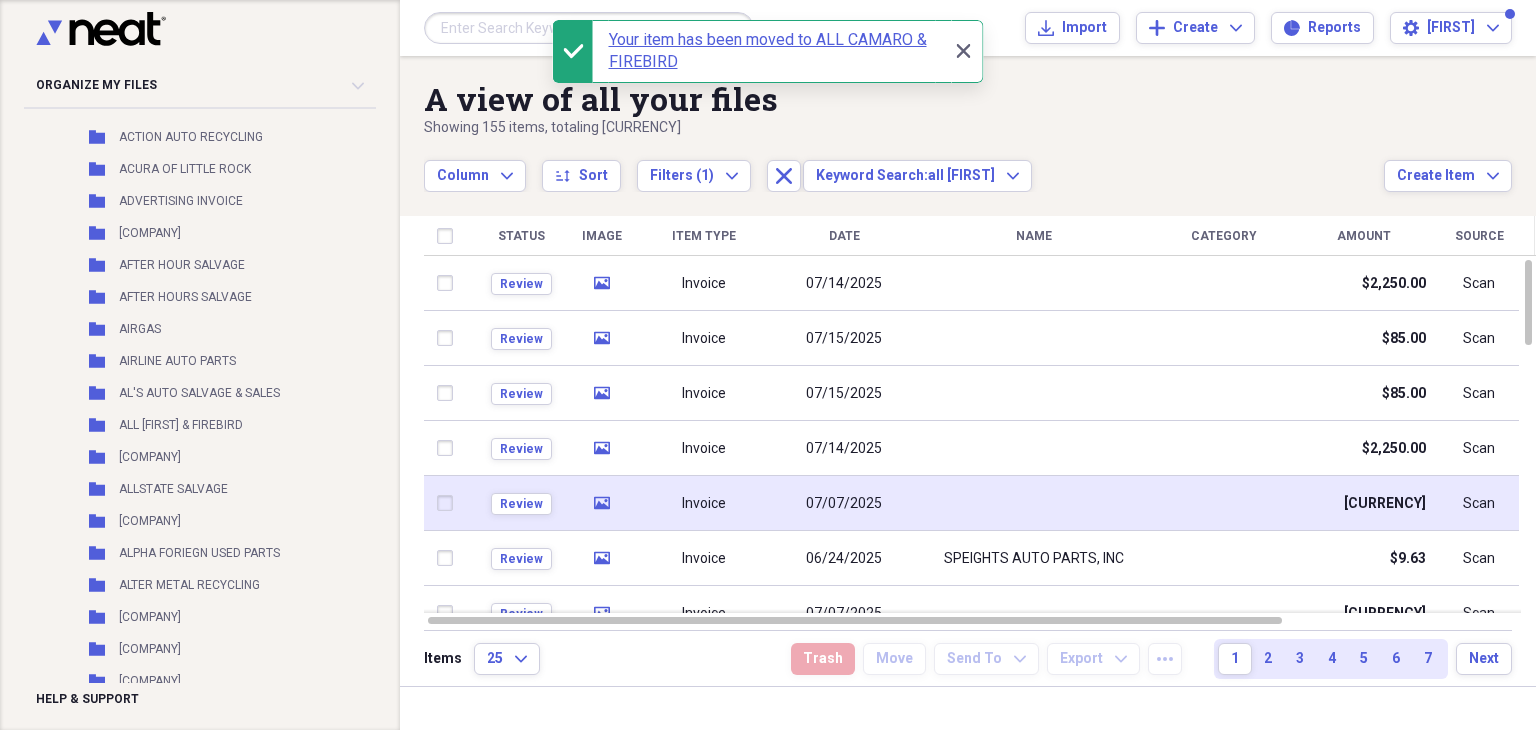 click 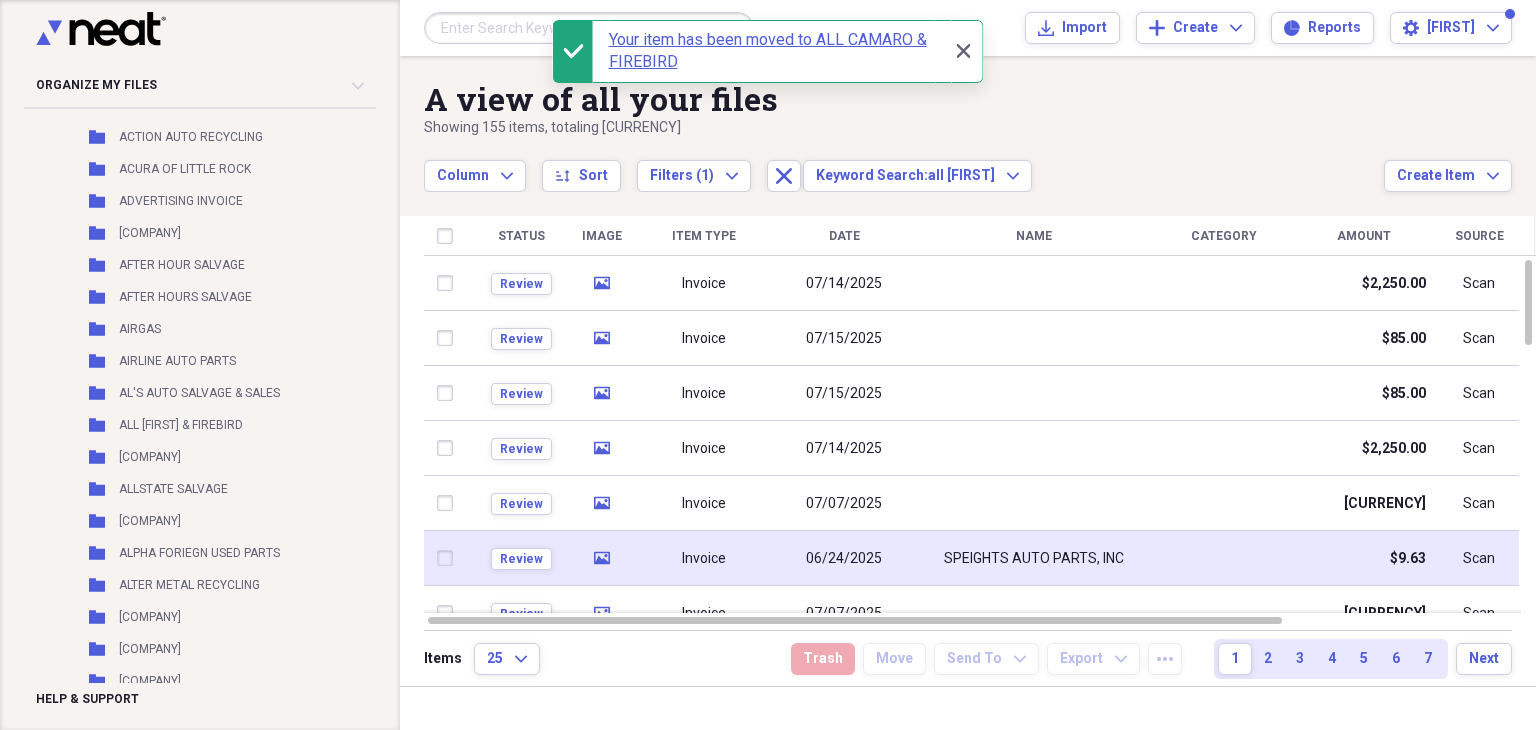 click on "media" 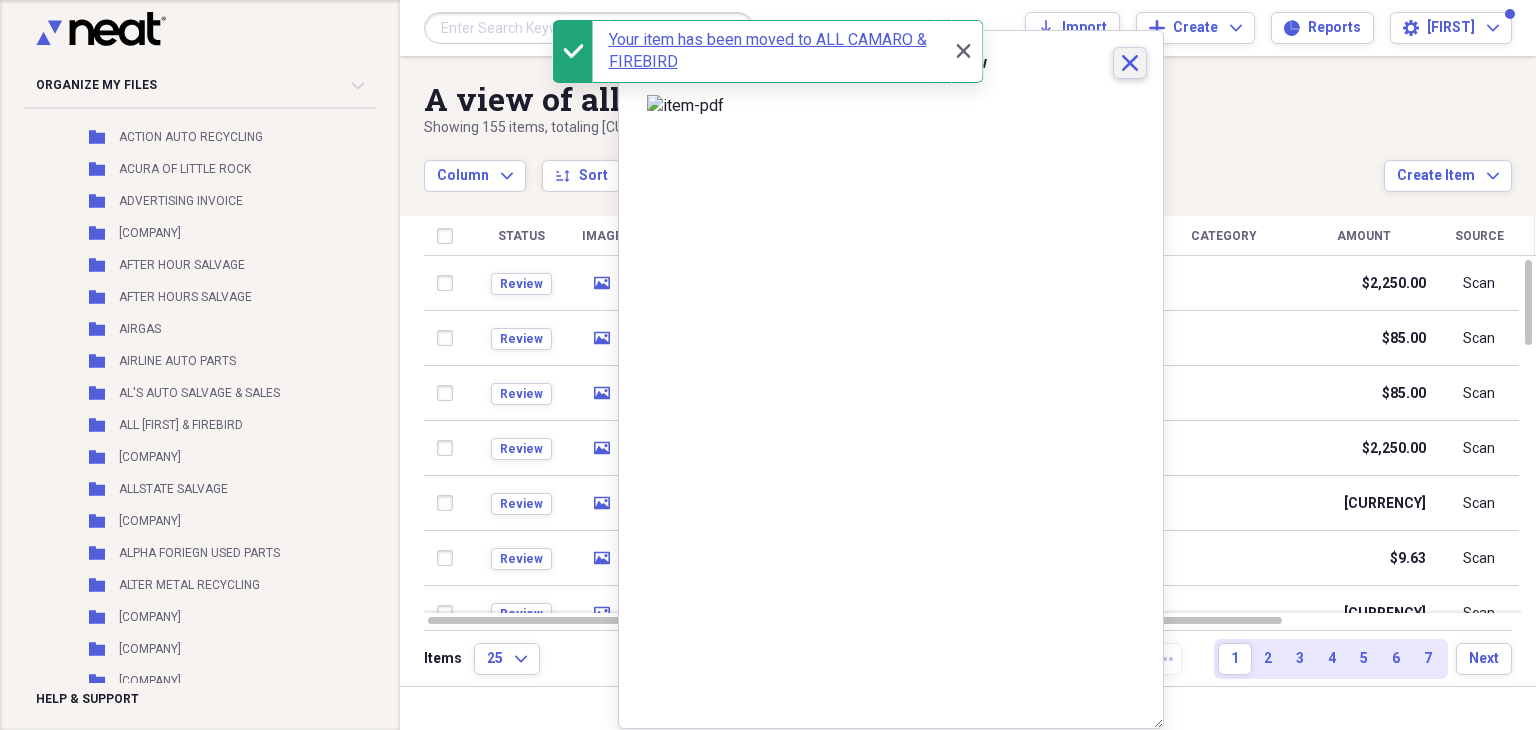 click on "Close" 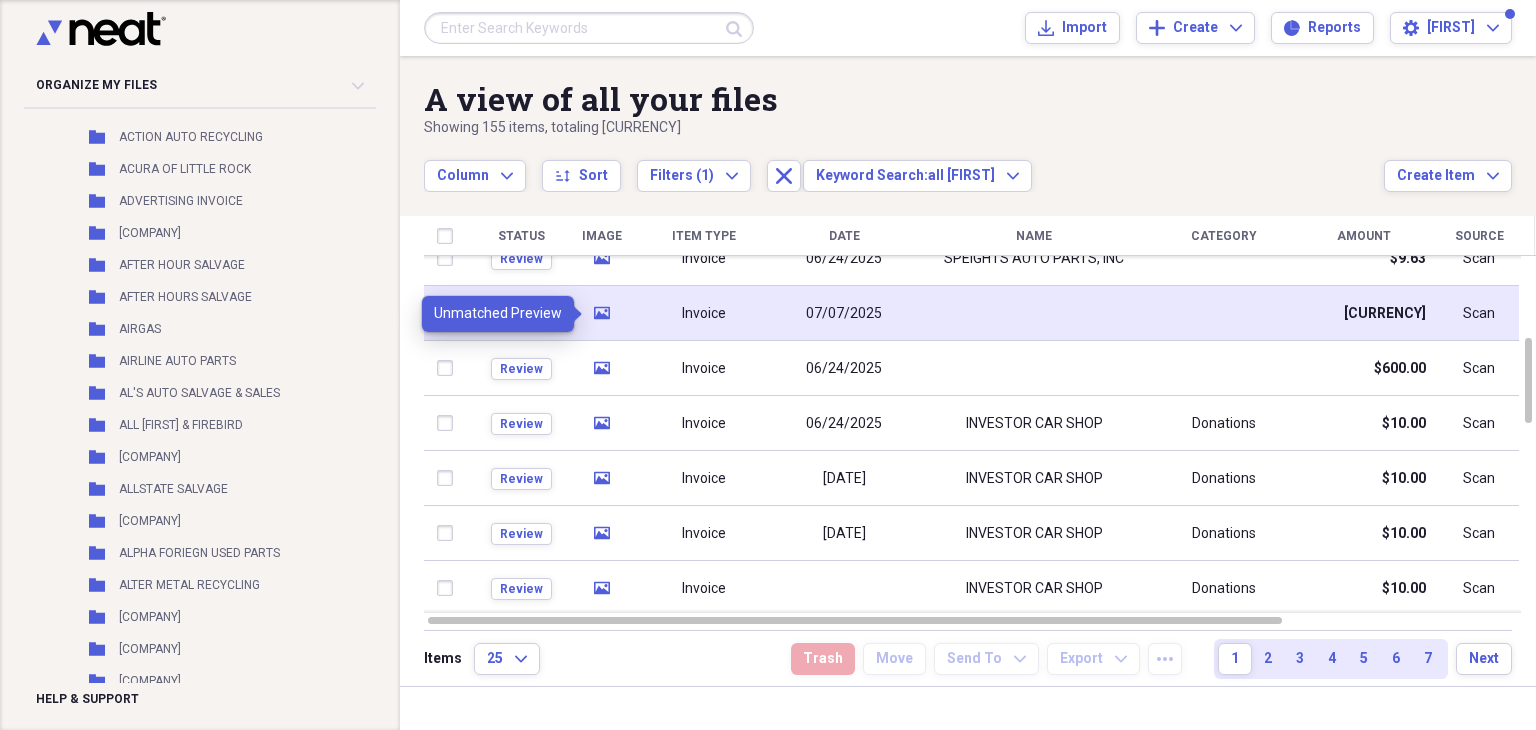click on "media" 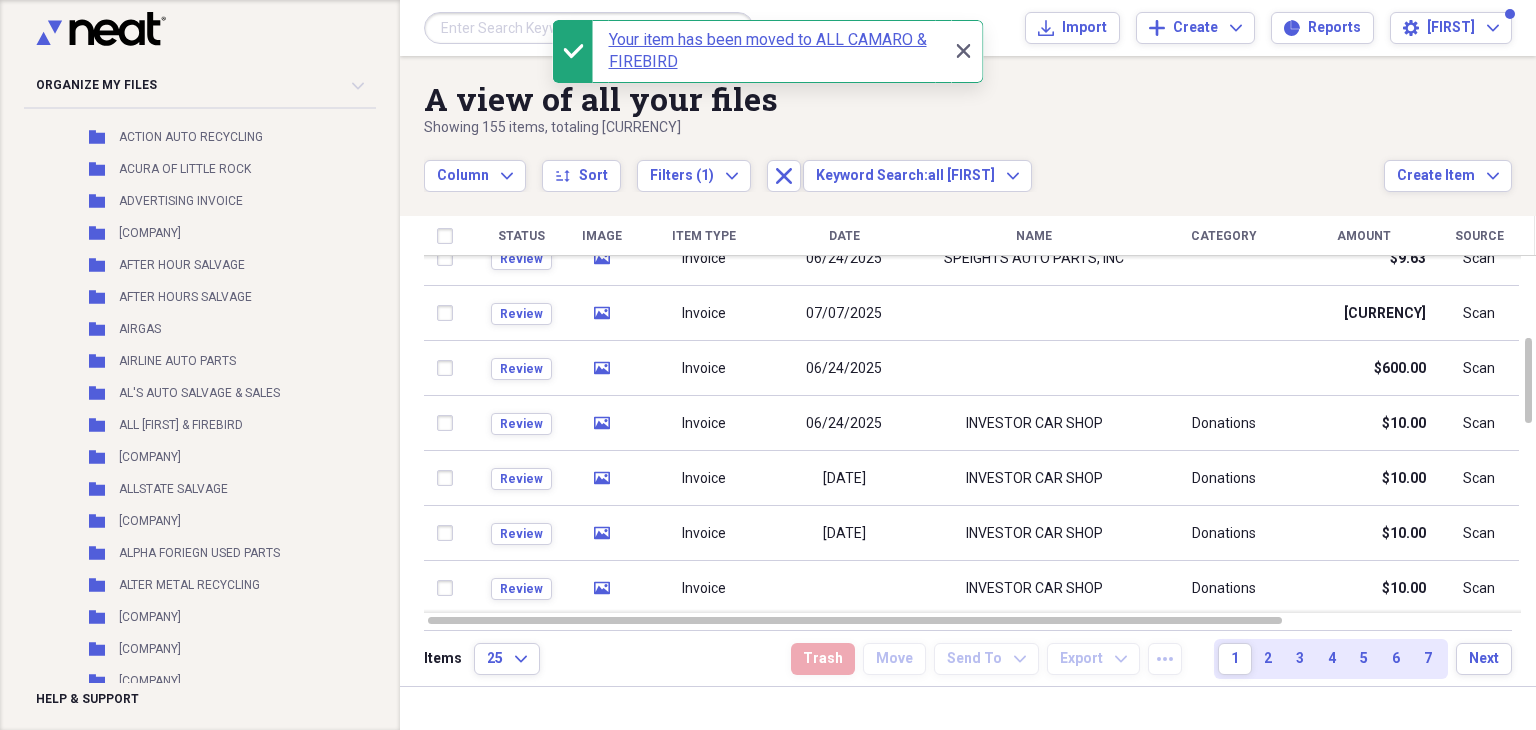 click 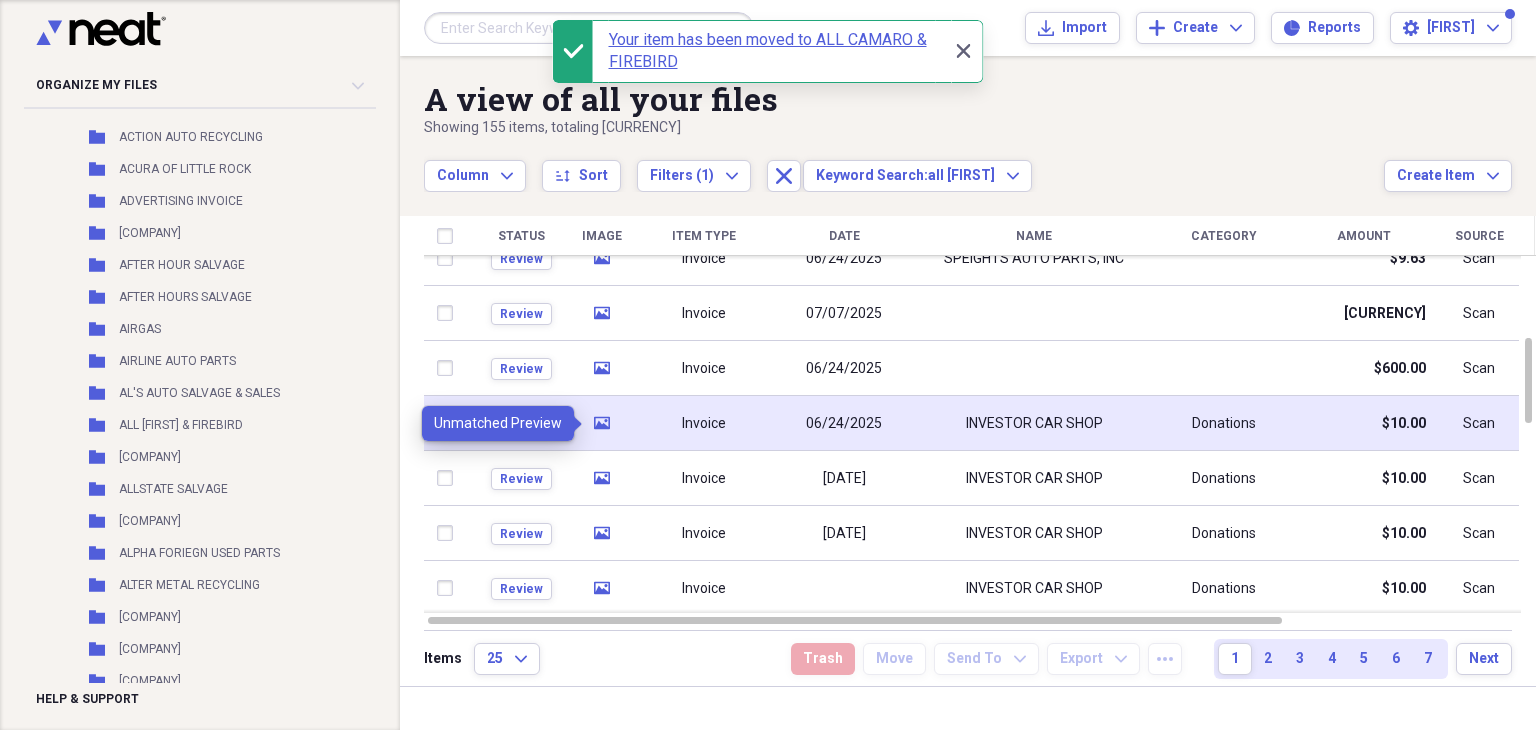 click on "media" 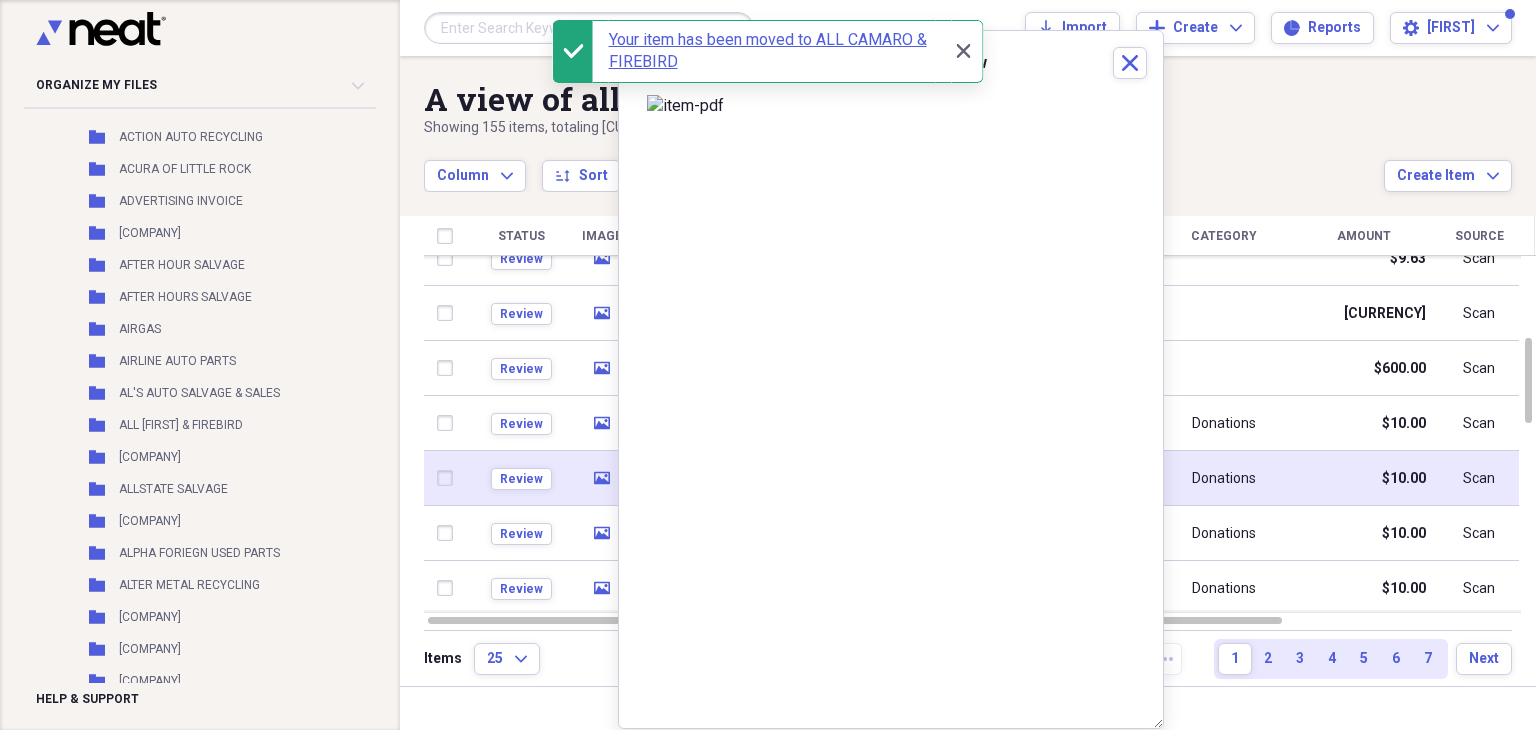 click 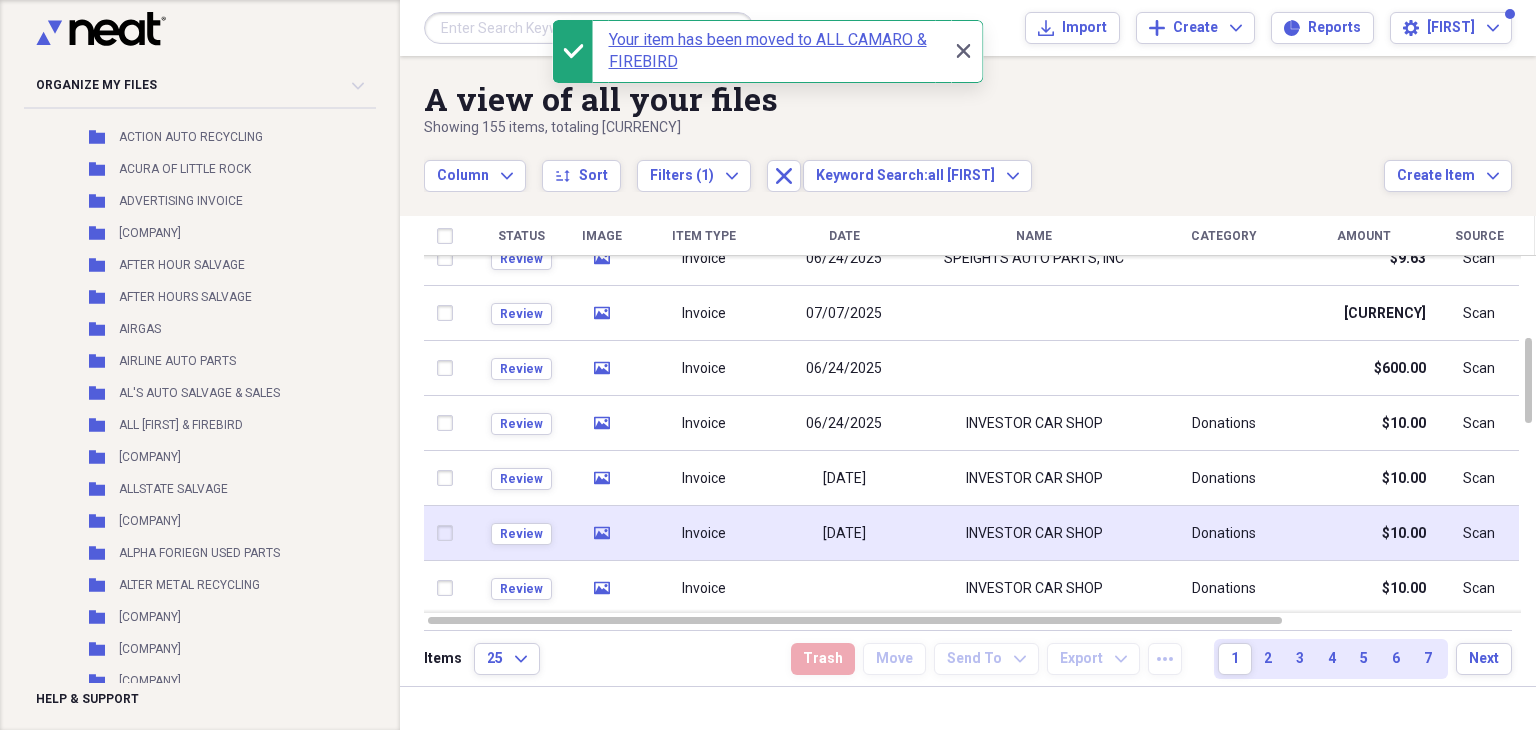 click on "media" 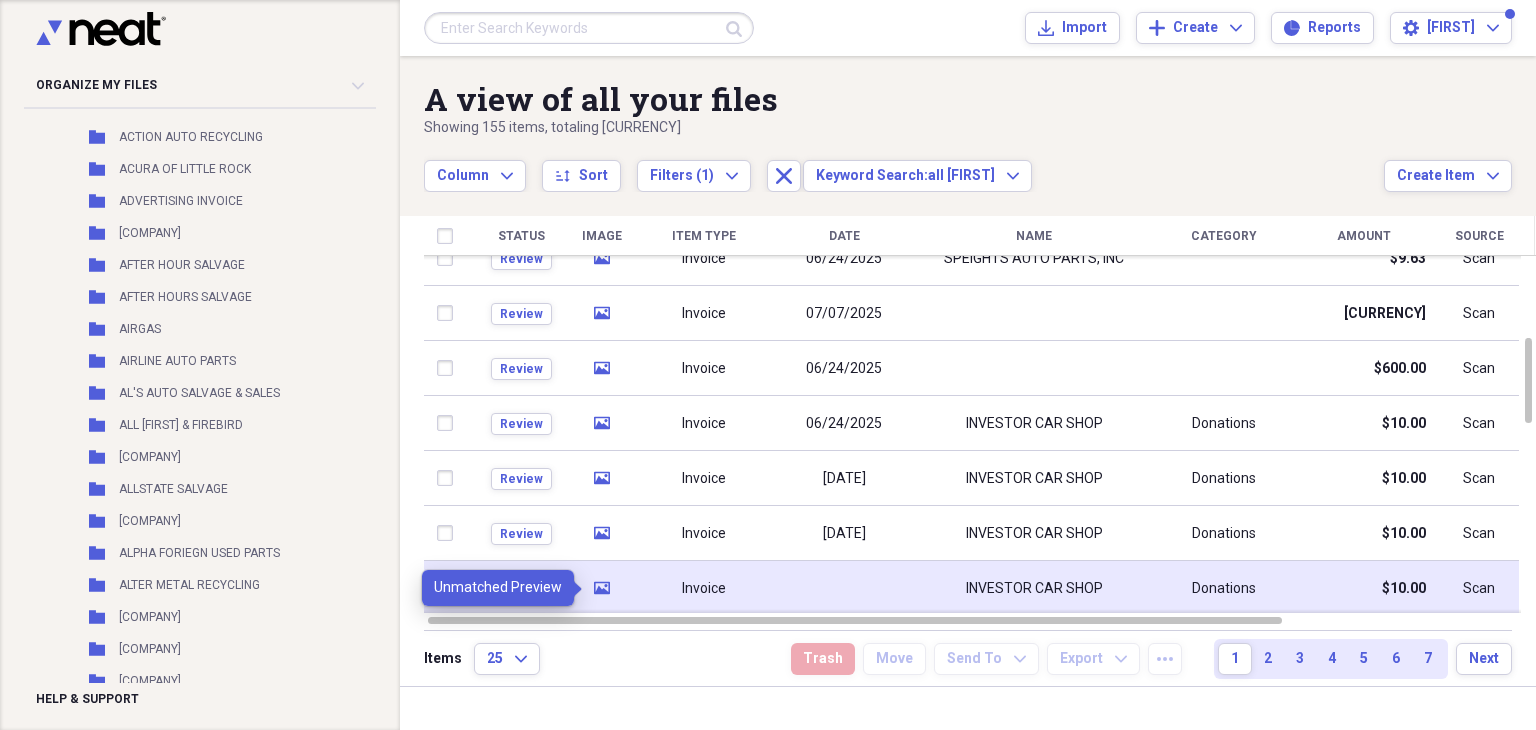 click 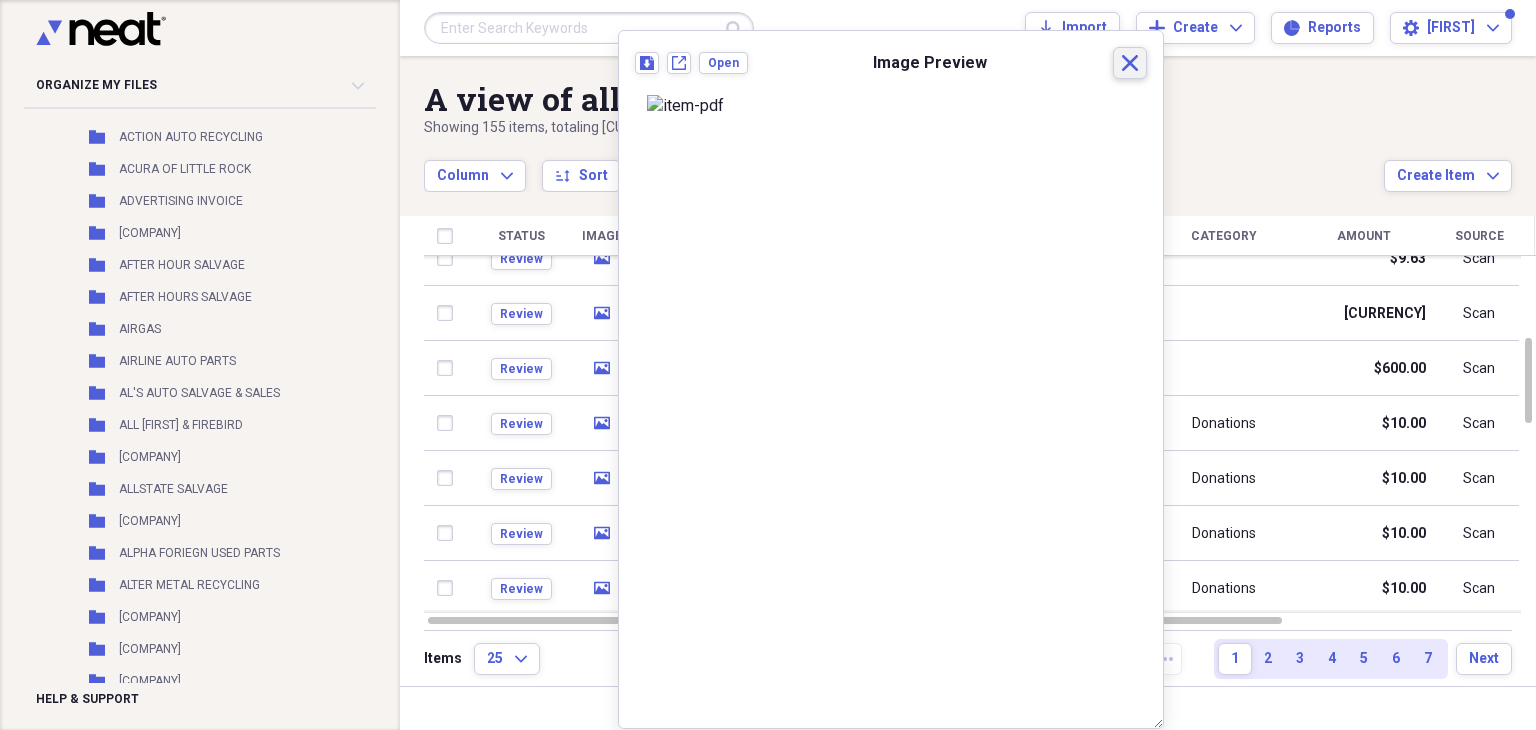click 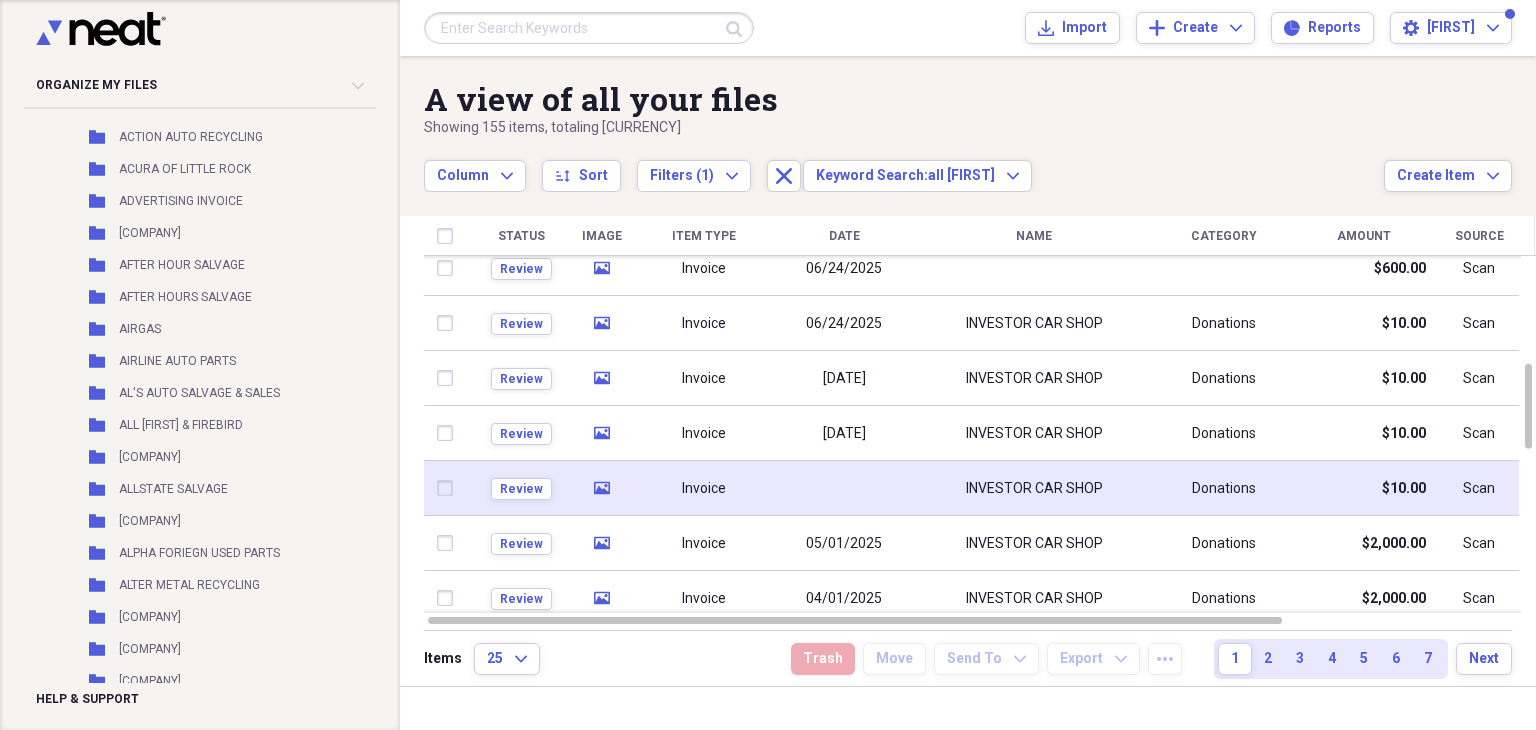 click 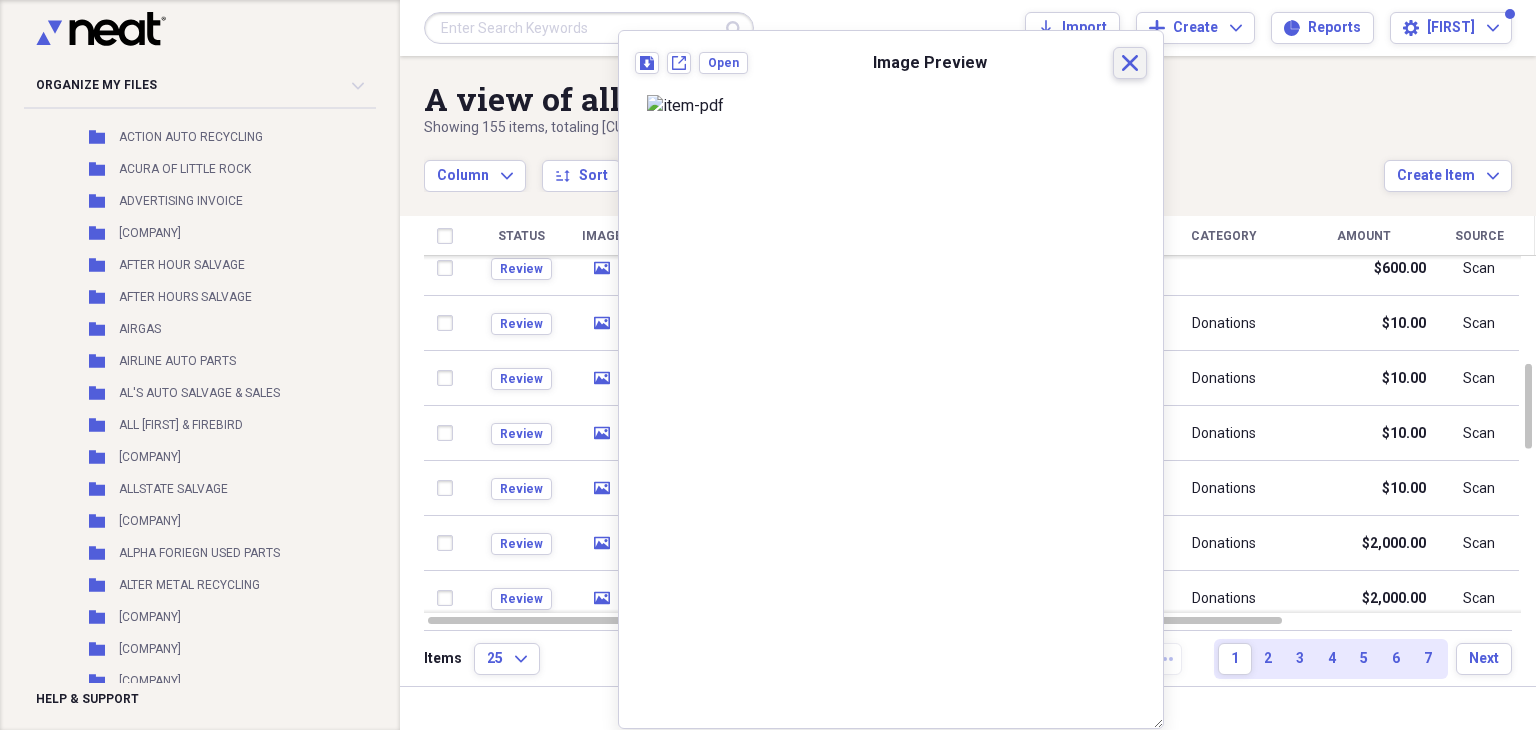 click 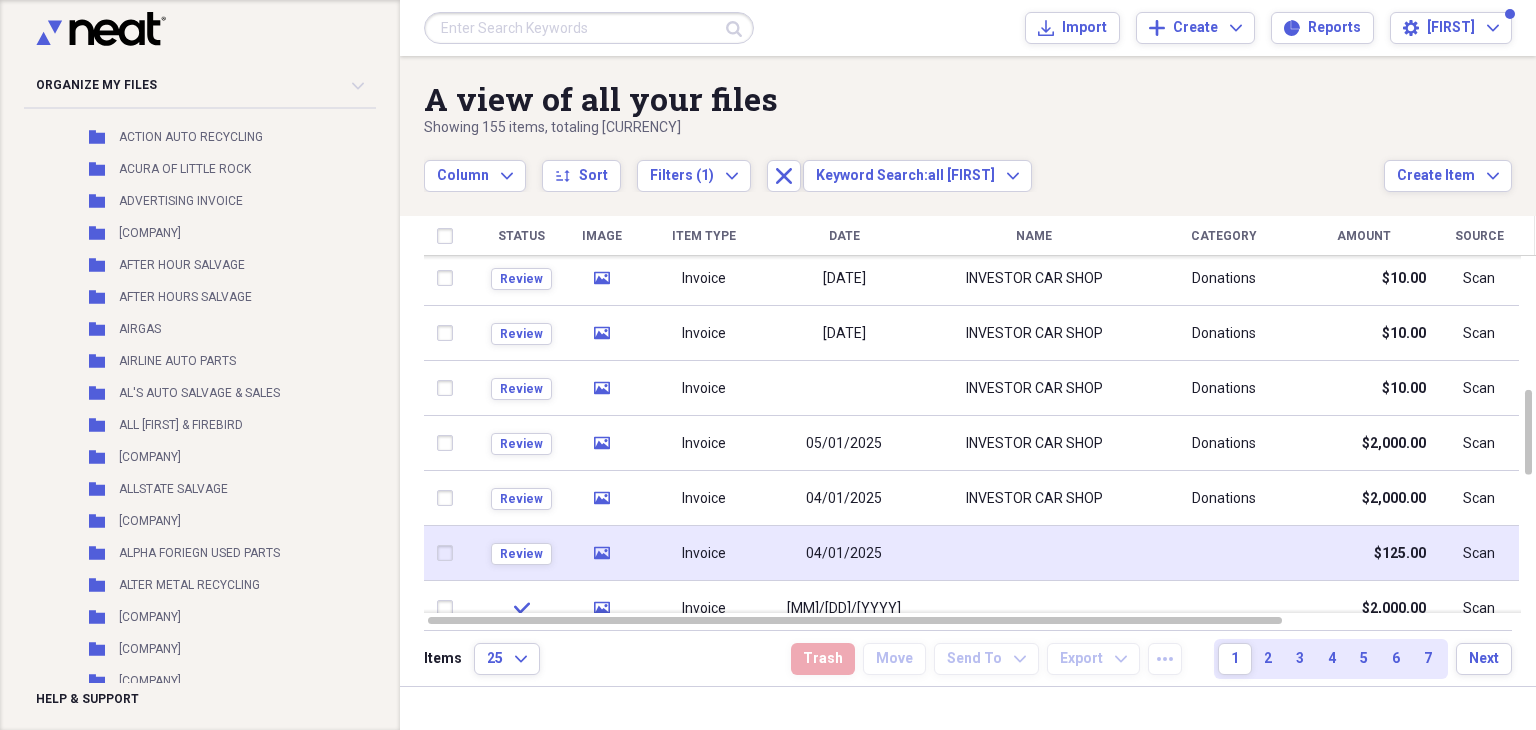 click on "media" 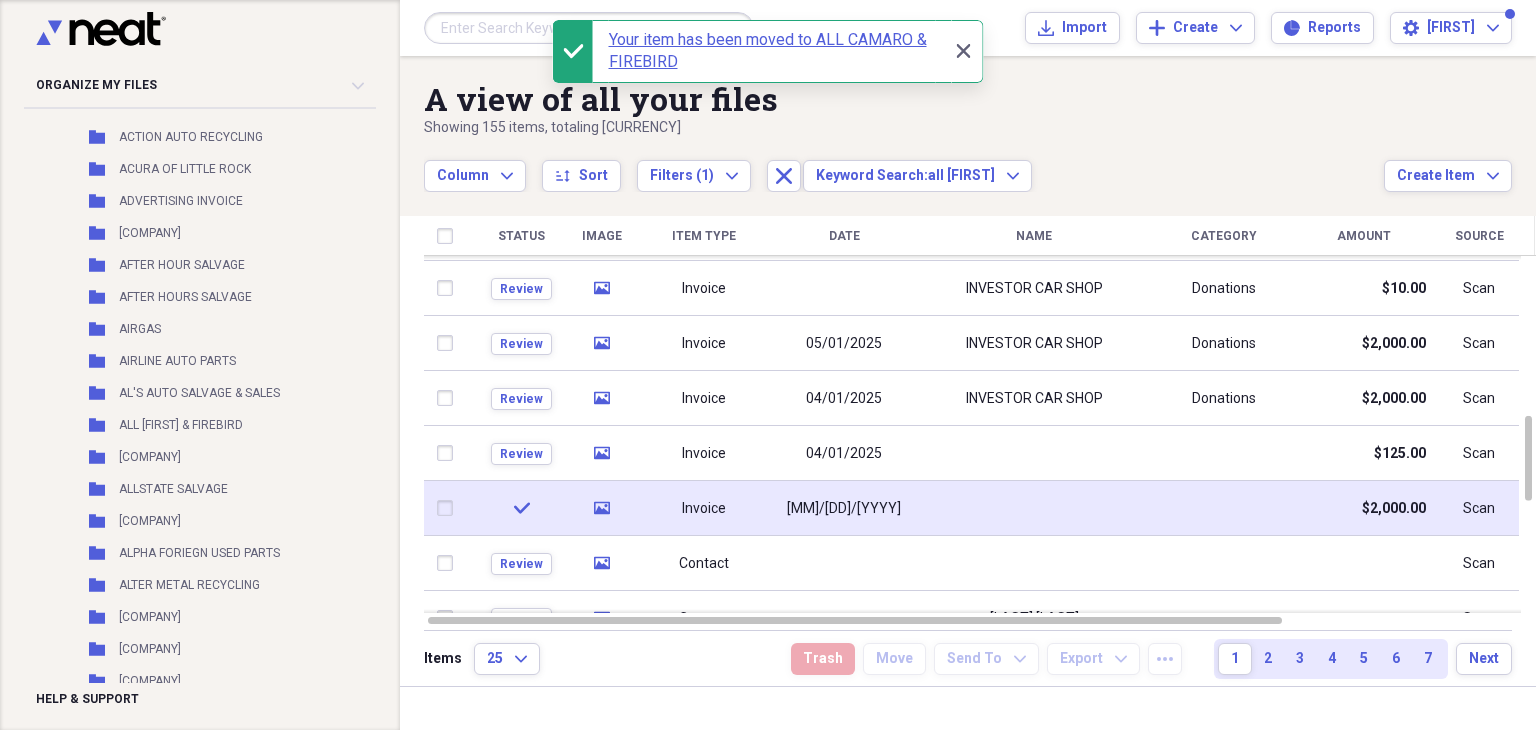 click on "media" 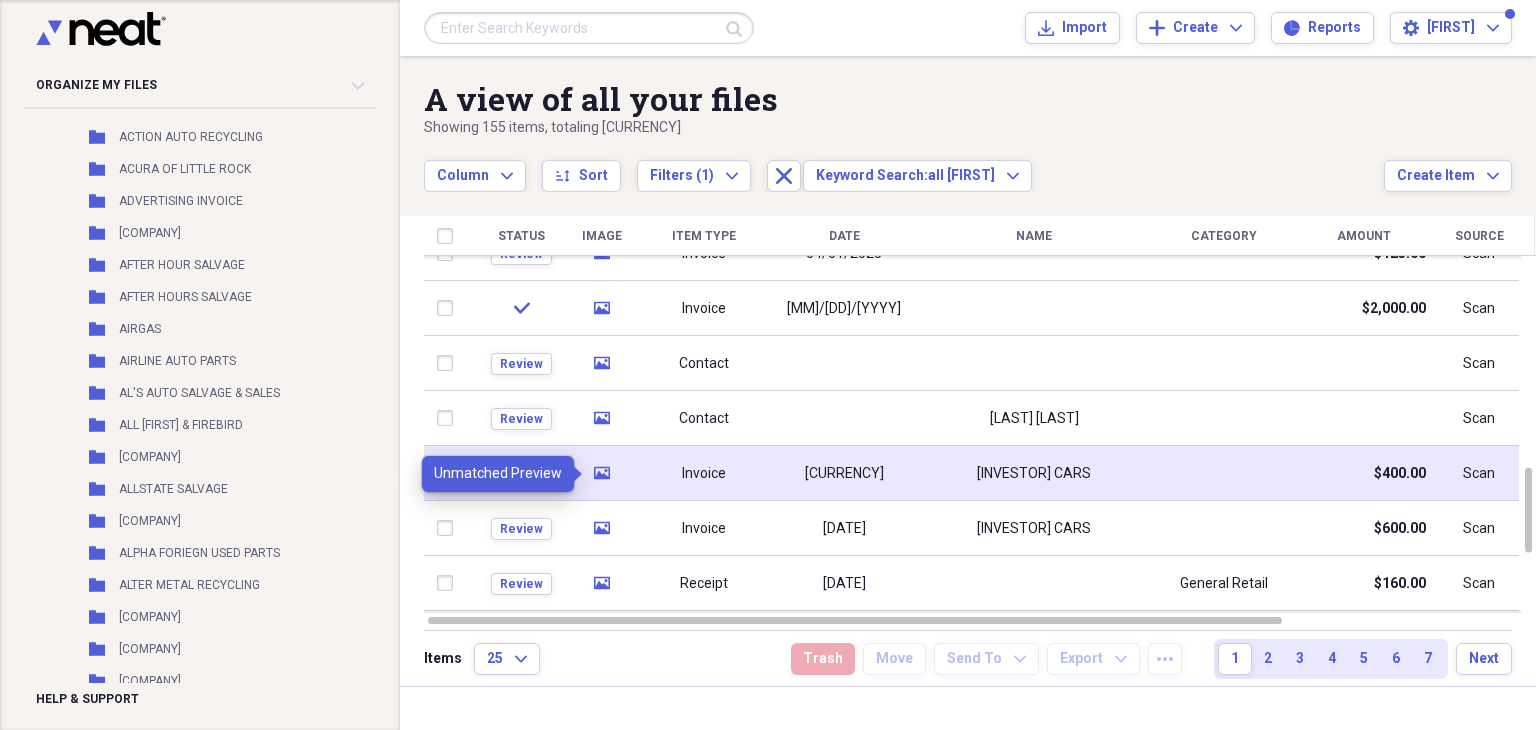 click on "media" 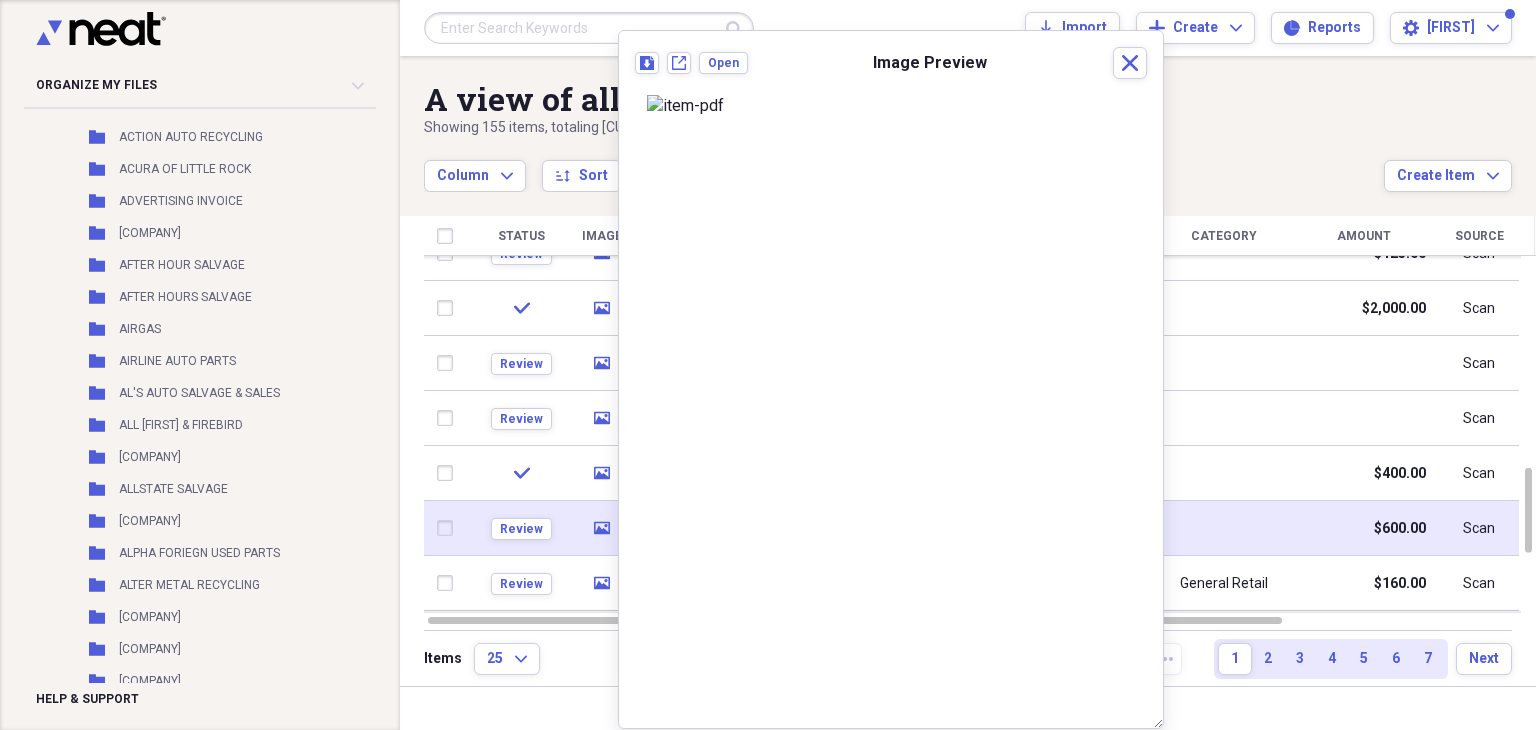 click on "media" 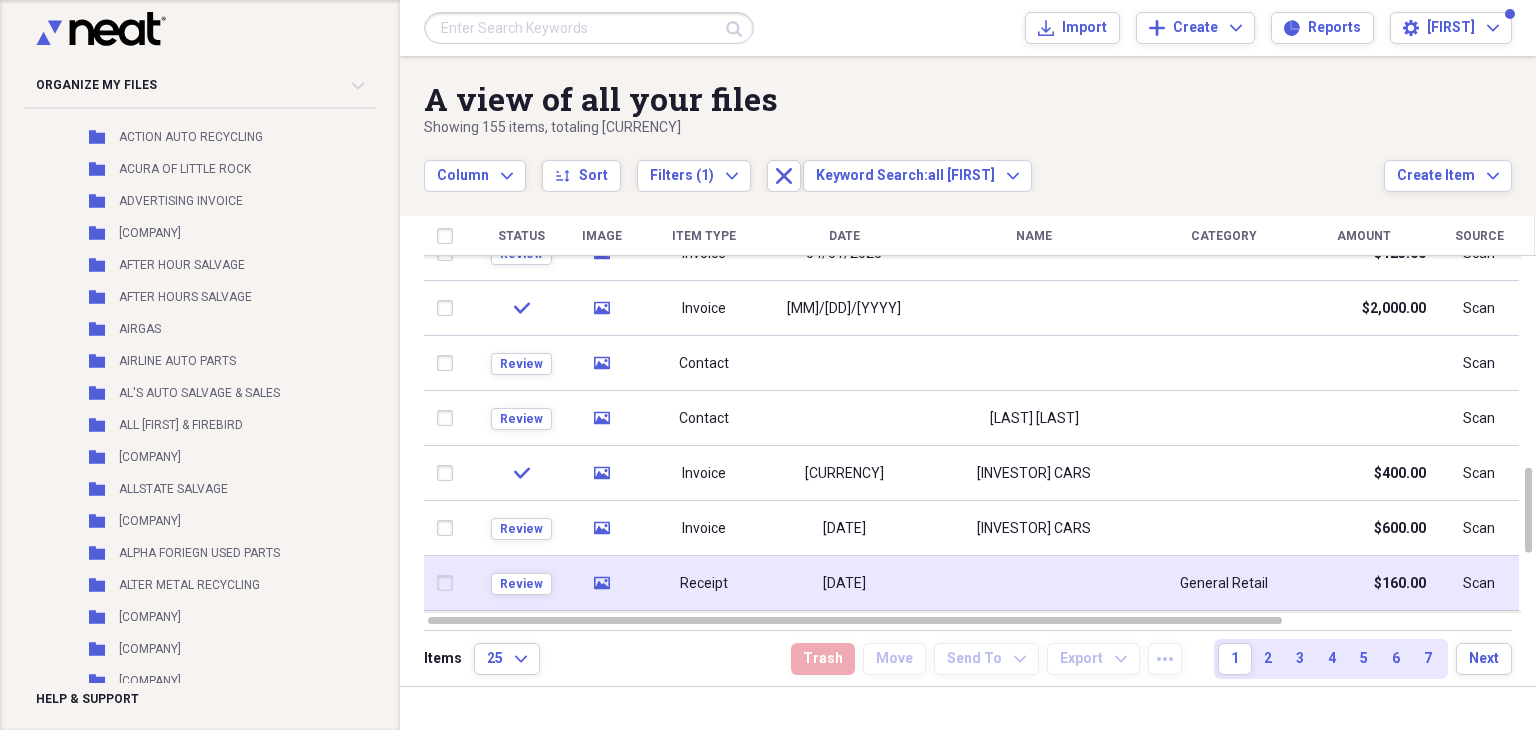 click 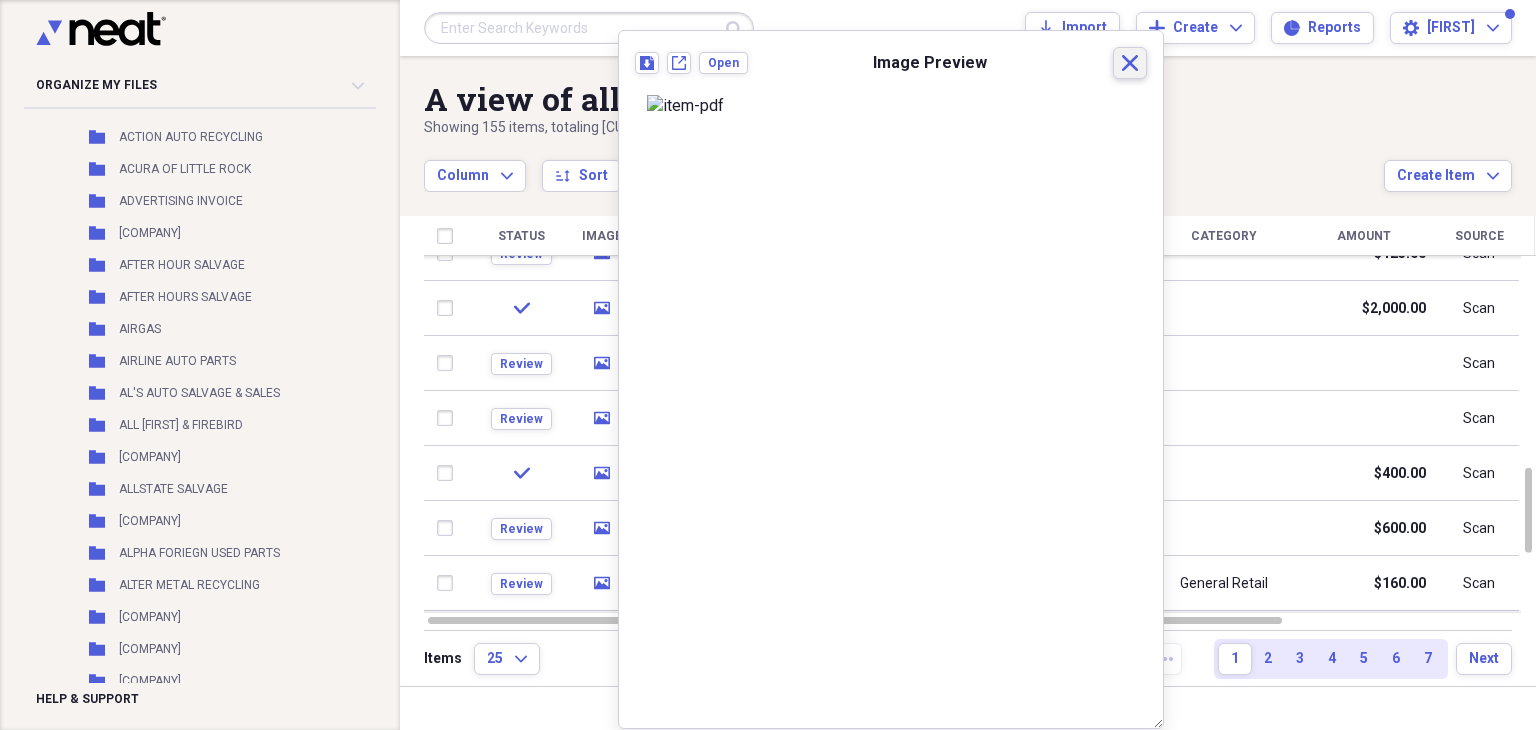 click on "Close" 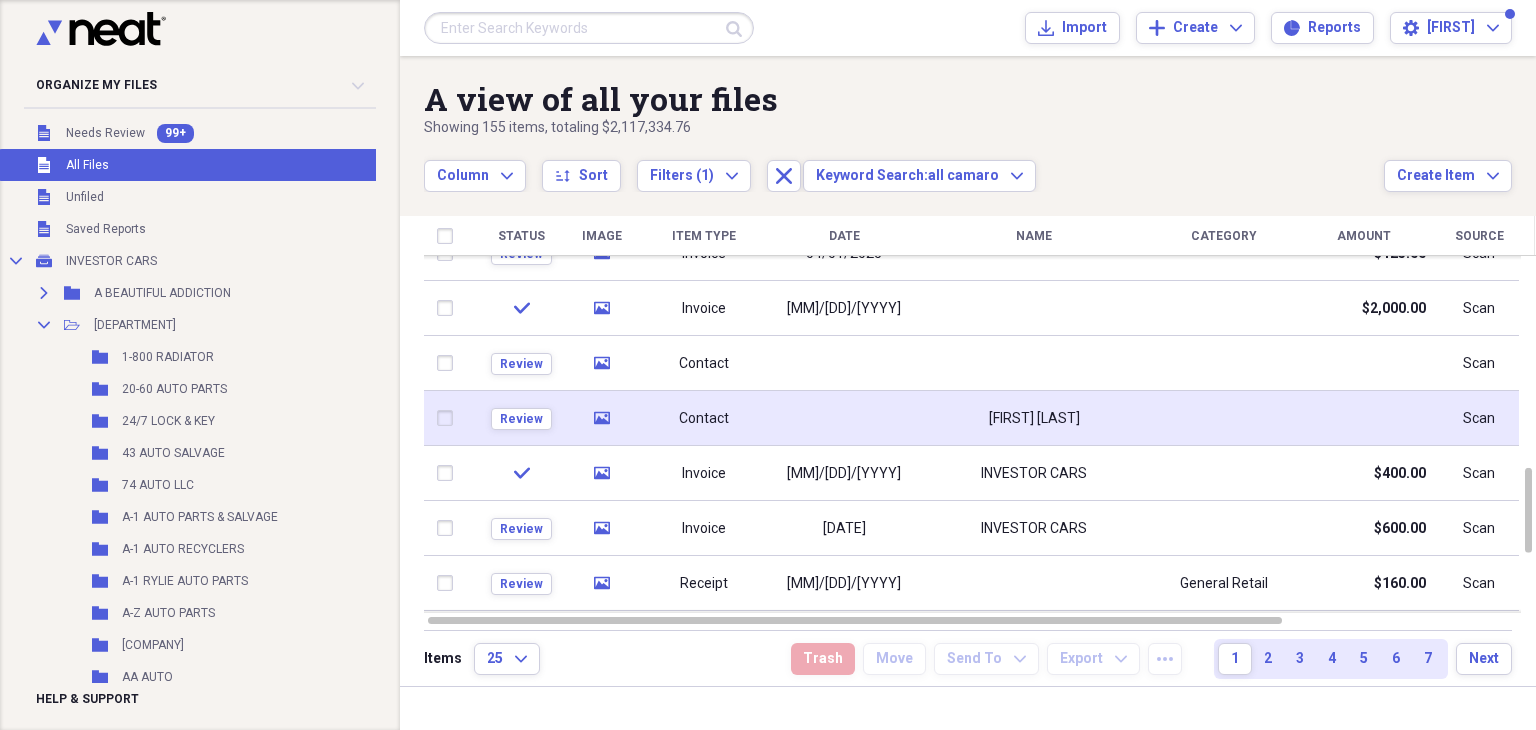scroll, scrollTop: 0, scrollLeft: 0, axis: both 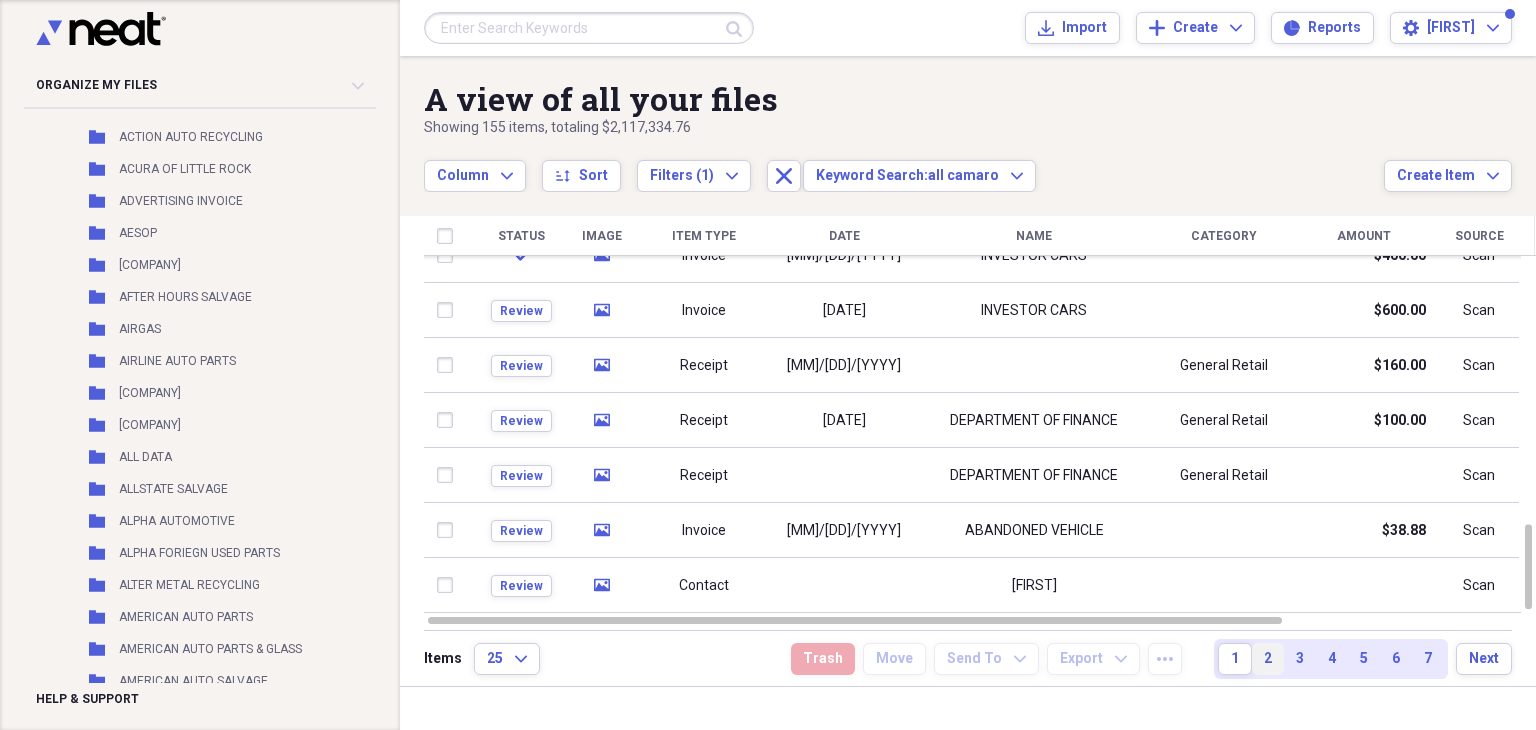 click on "2" at bounding box center (1268, 659) 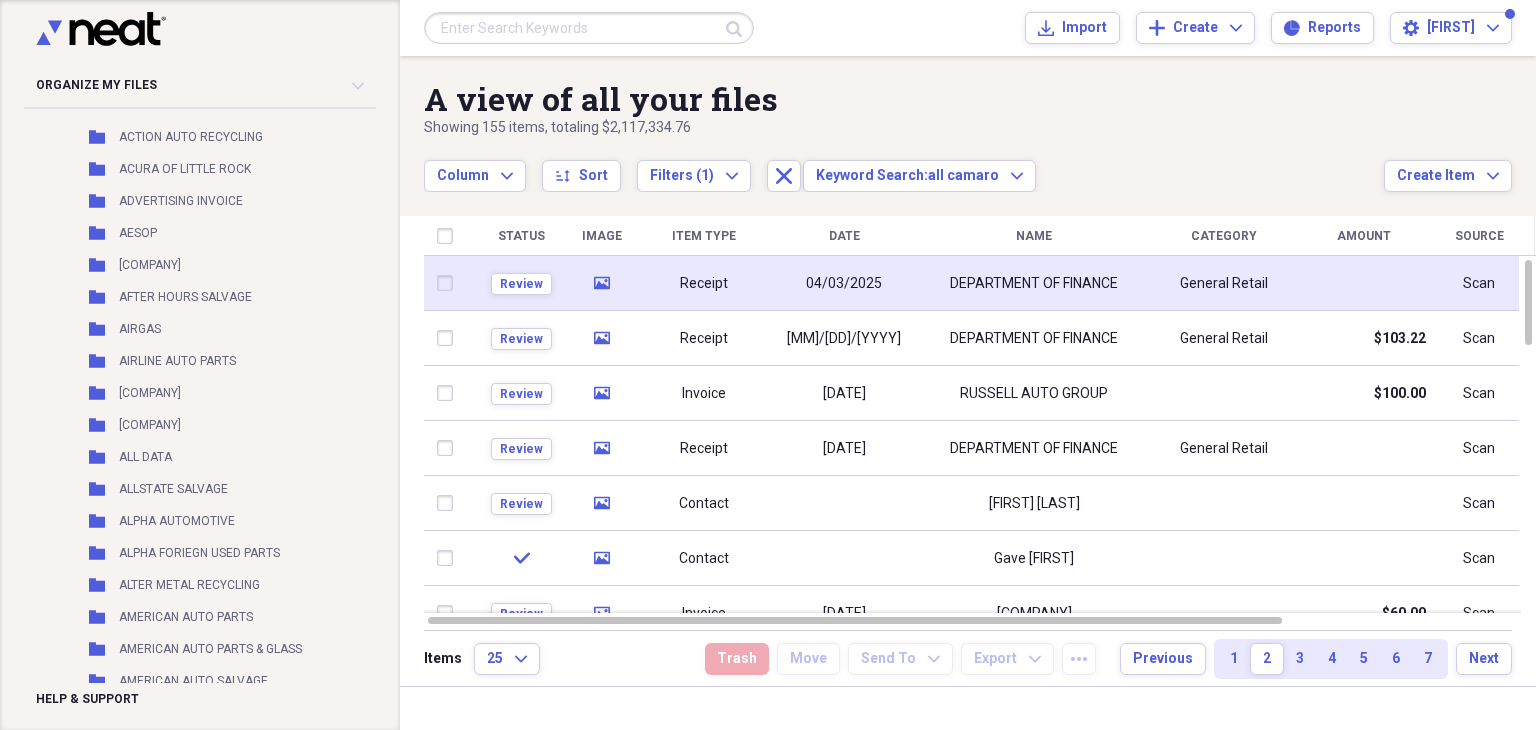 click 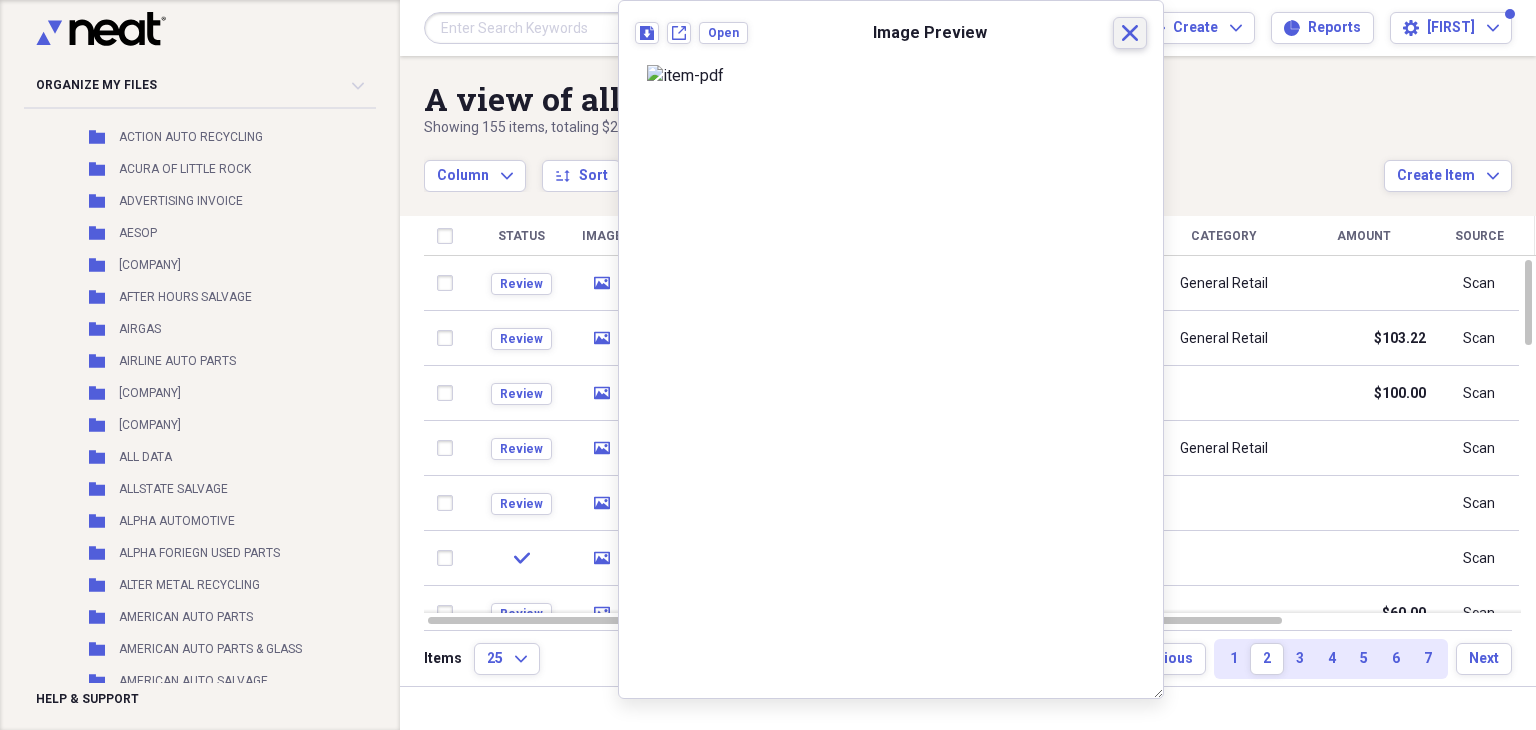click on "Close" at bounding box center (1130, 33) 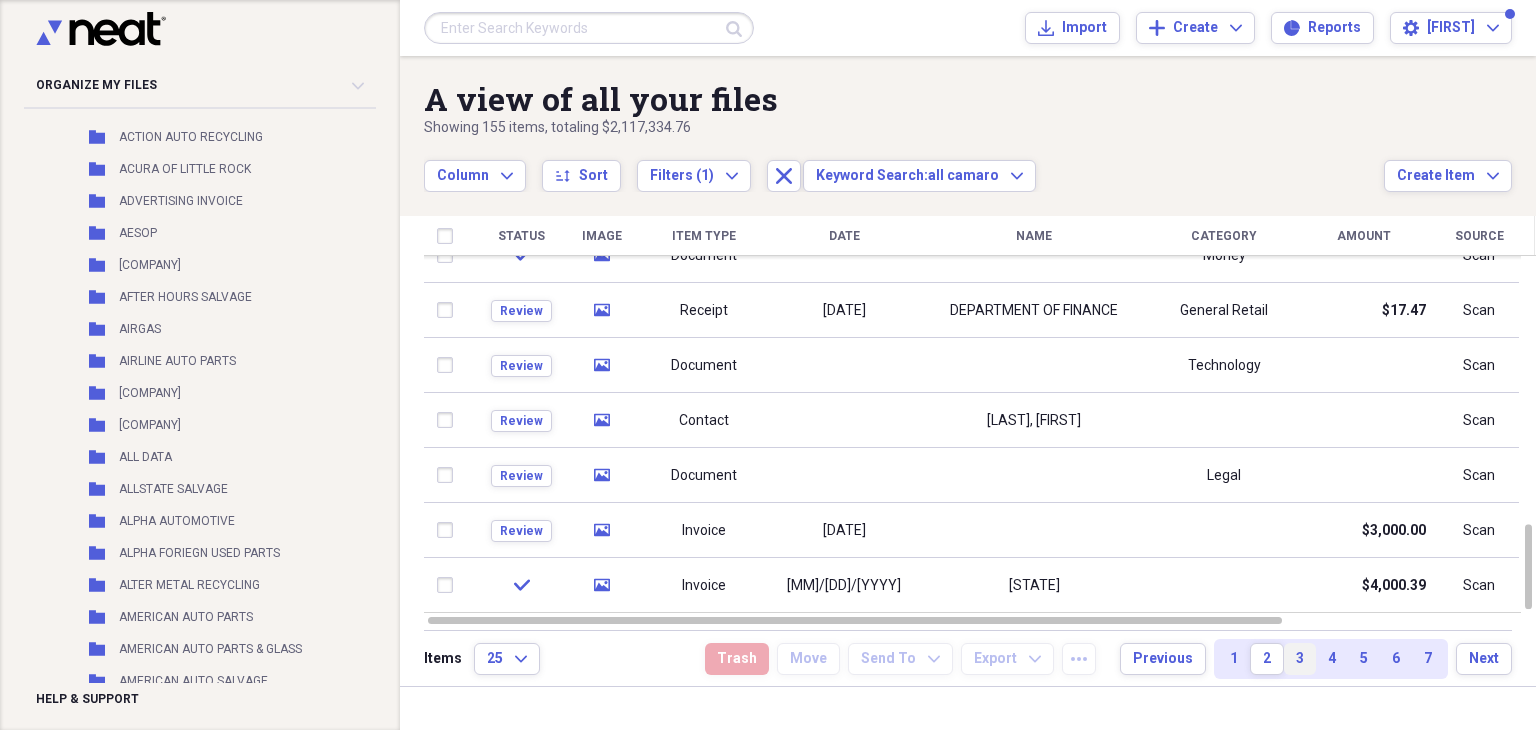 click on "3" at bounding box center [1300, 659] 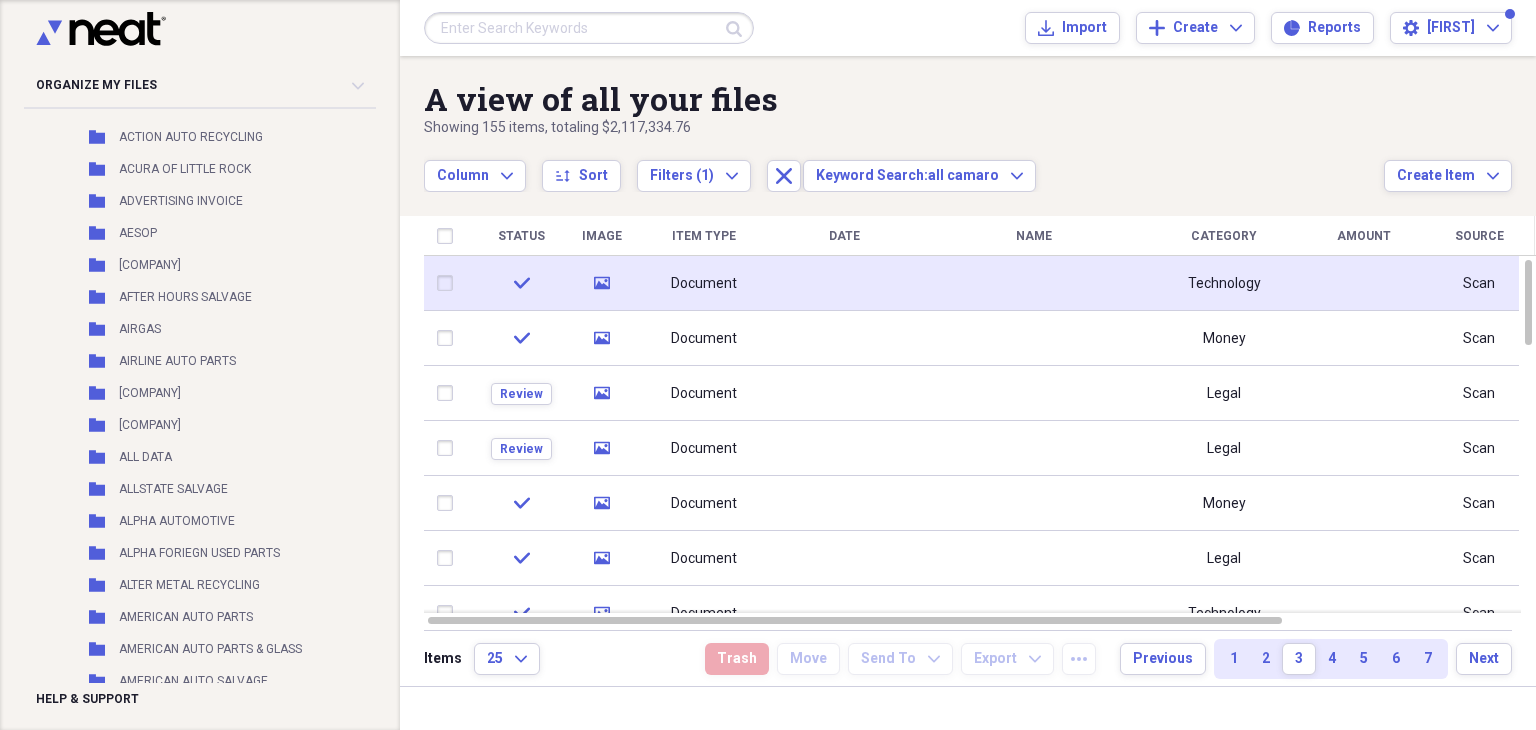 click on "media" 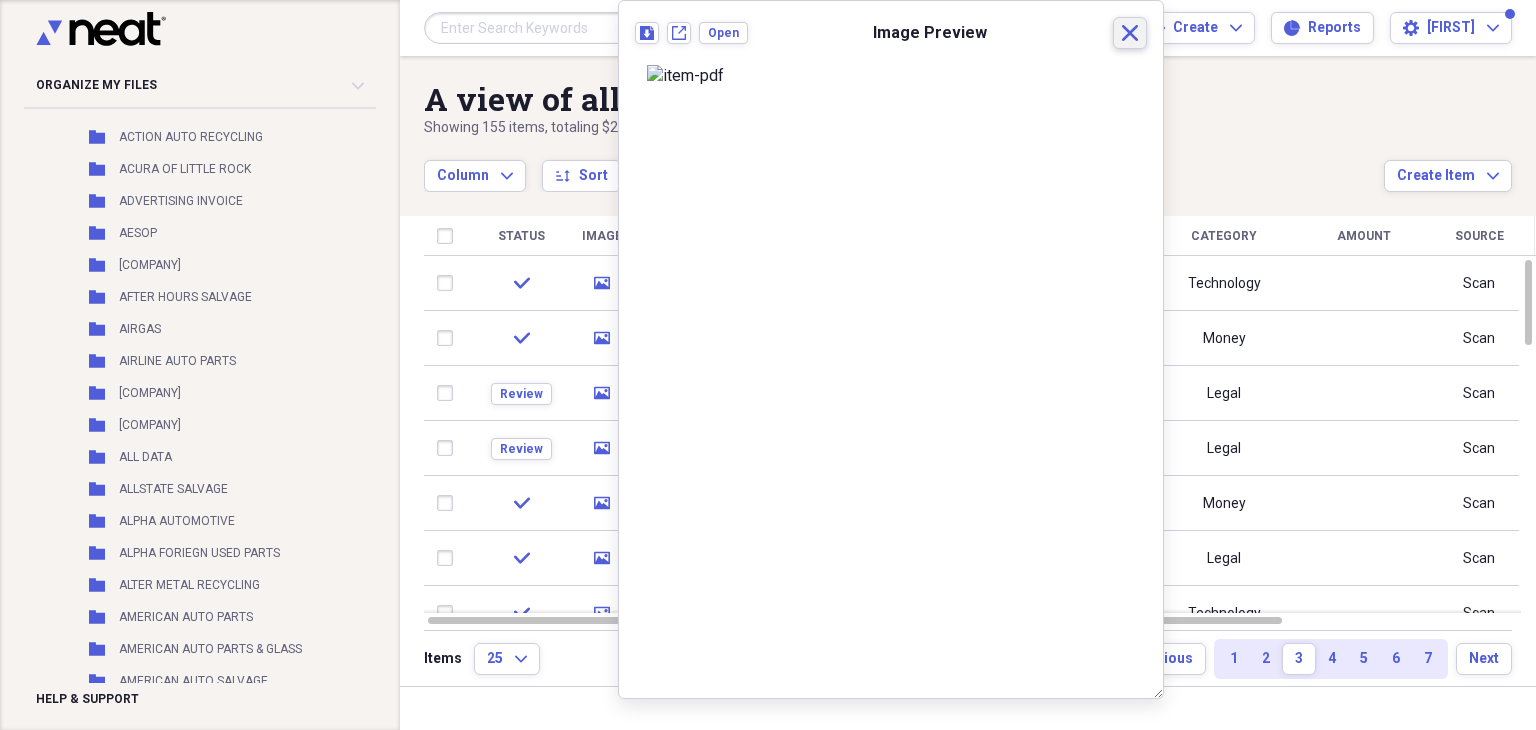 click on "Close" 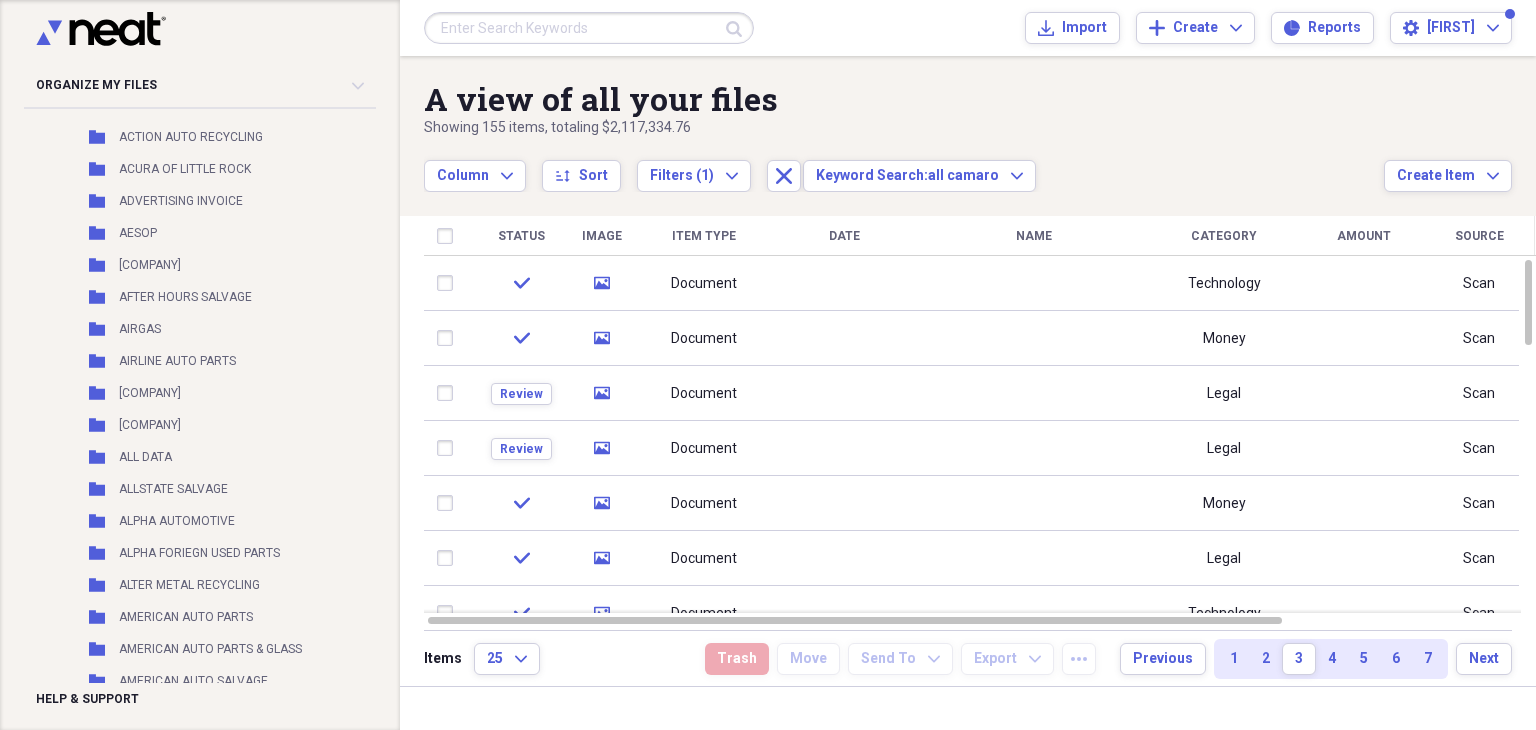 click at bounding box center [589, 28] 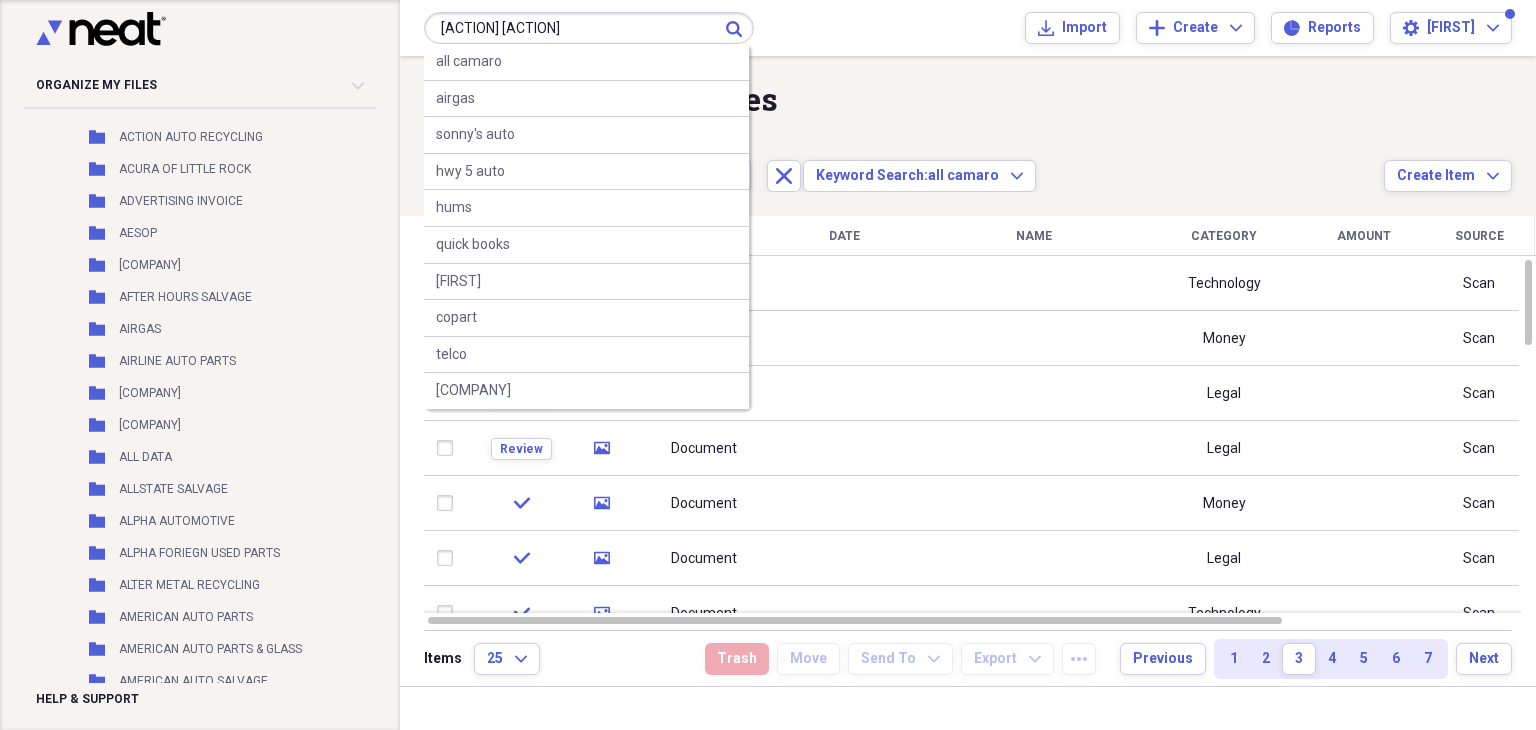 type on "alter metal recycling" 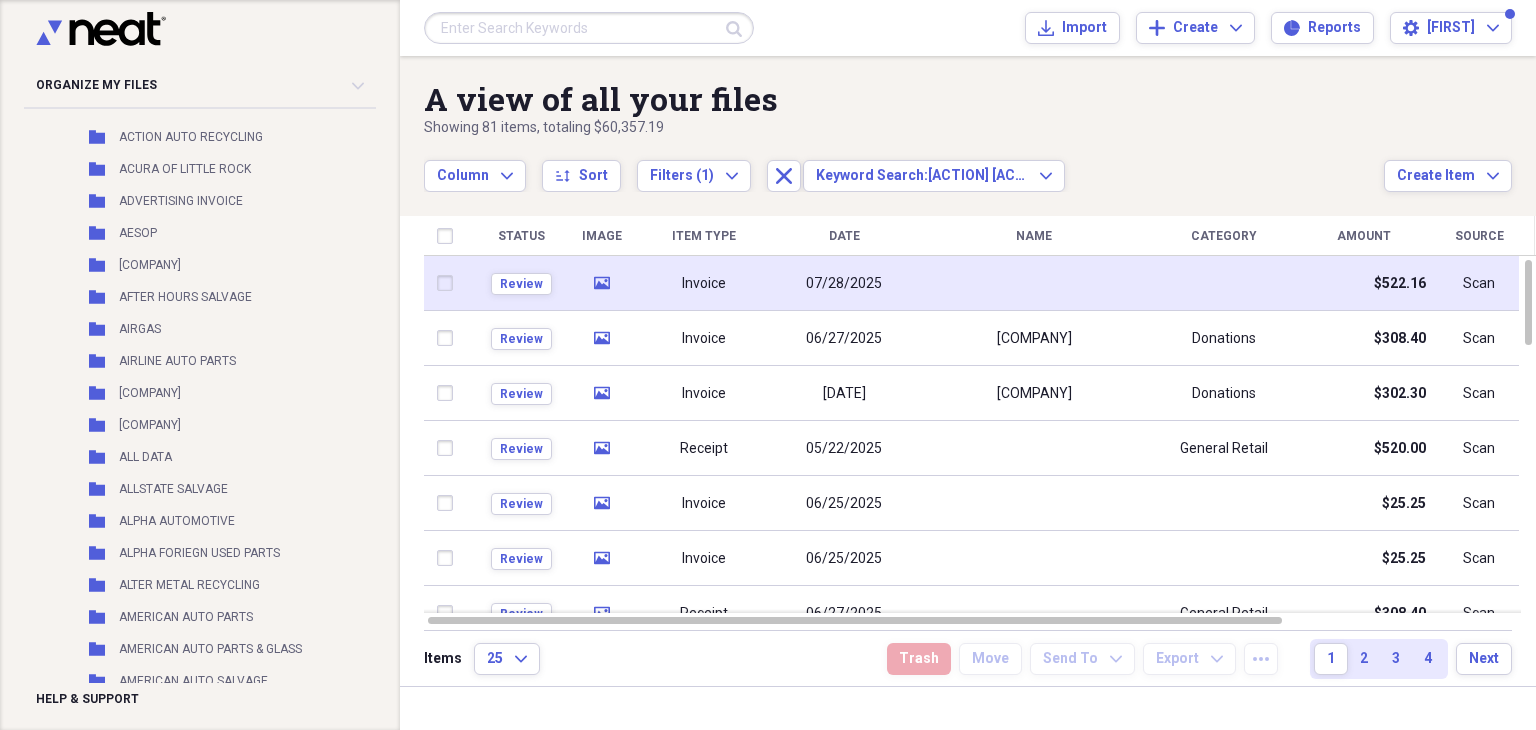 click on "media" 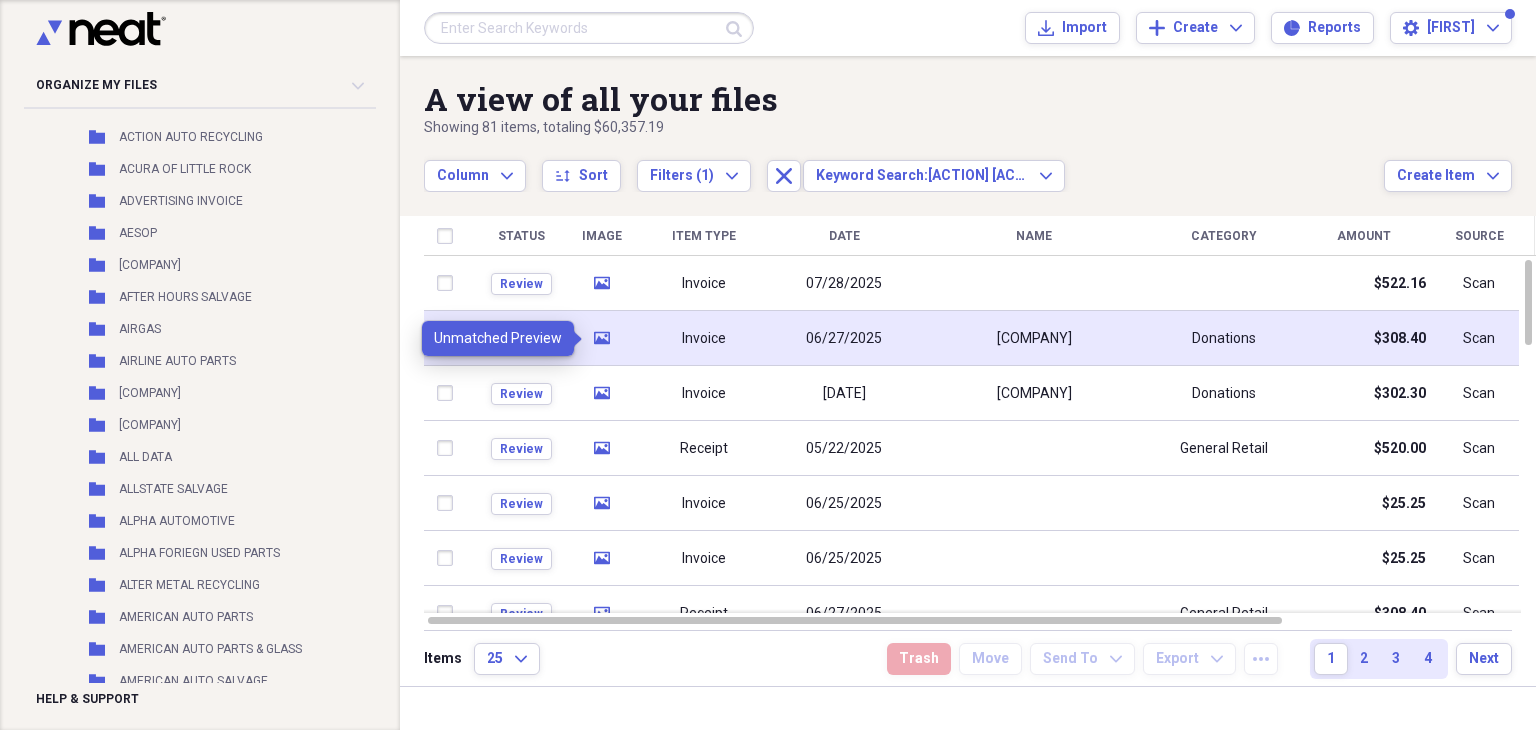 click 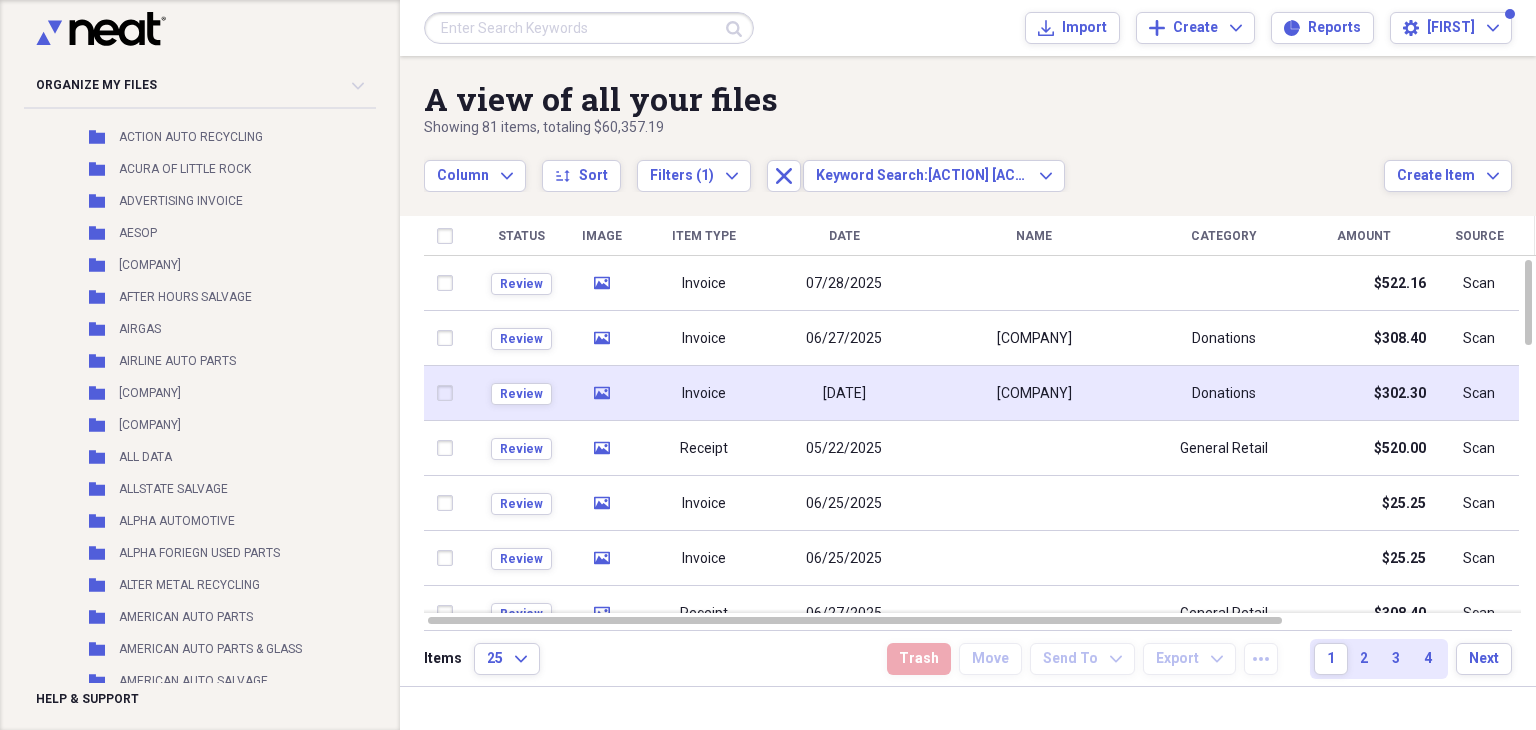 click 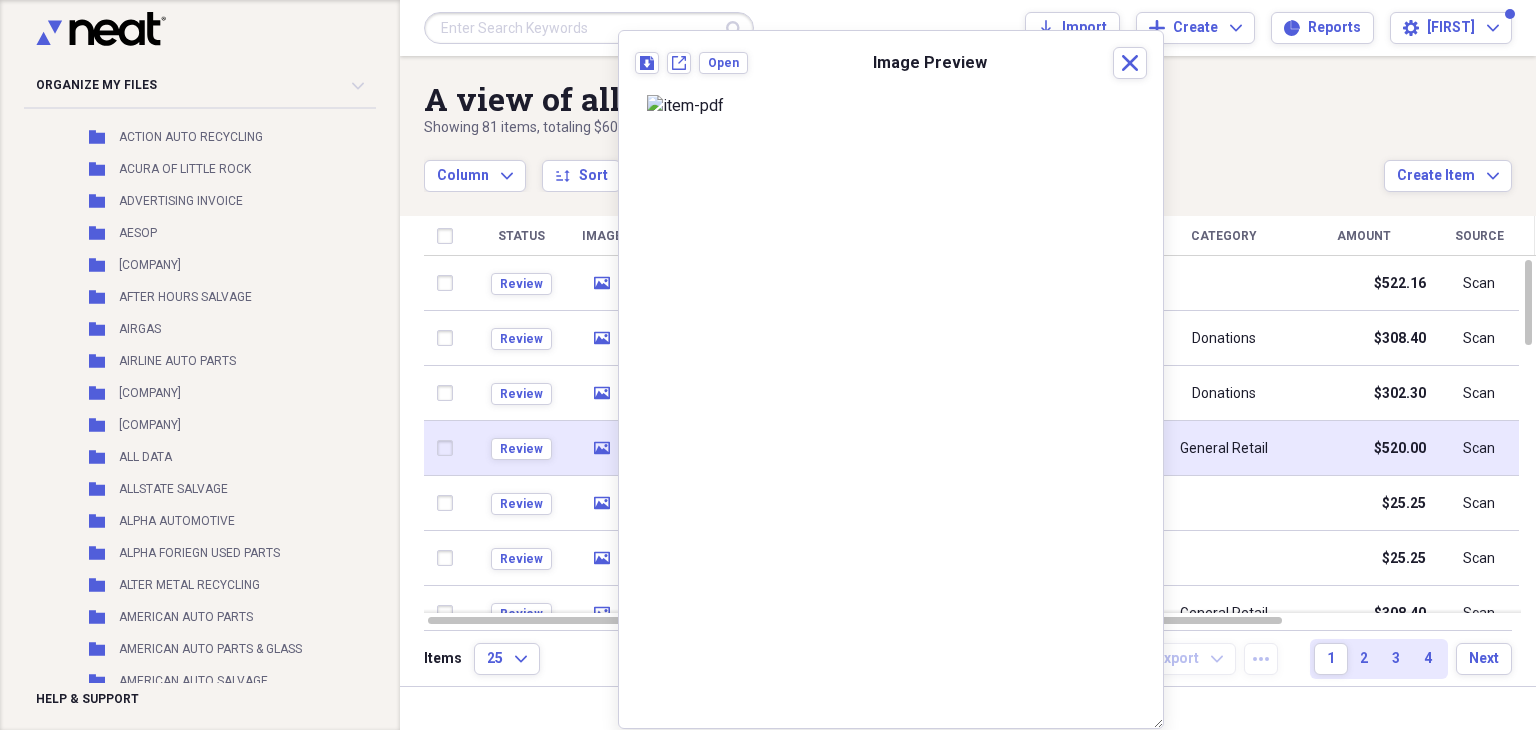 click on "media" 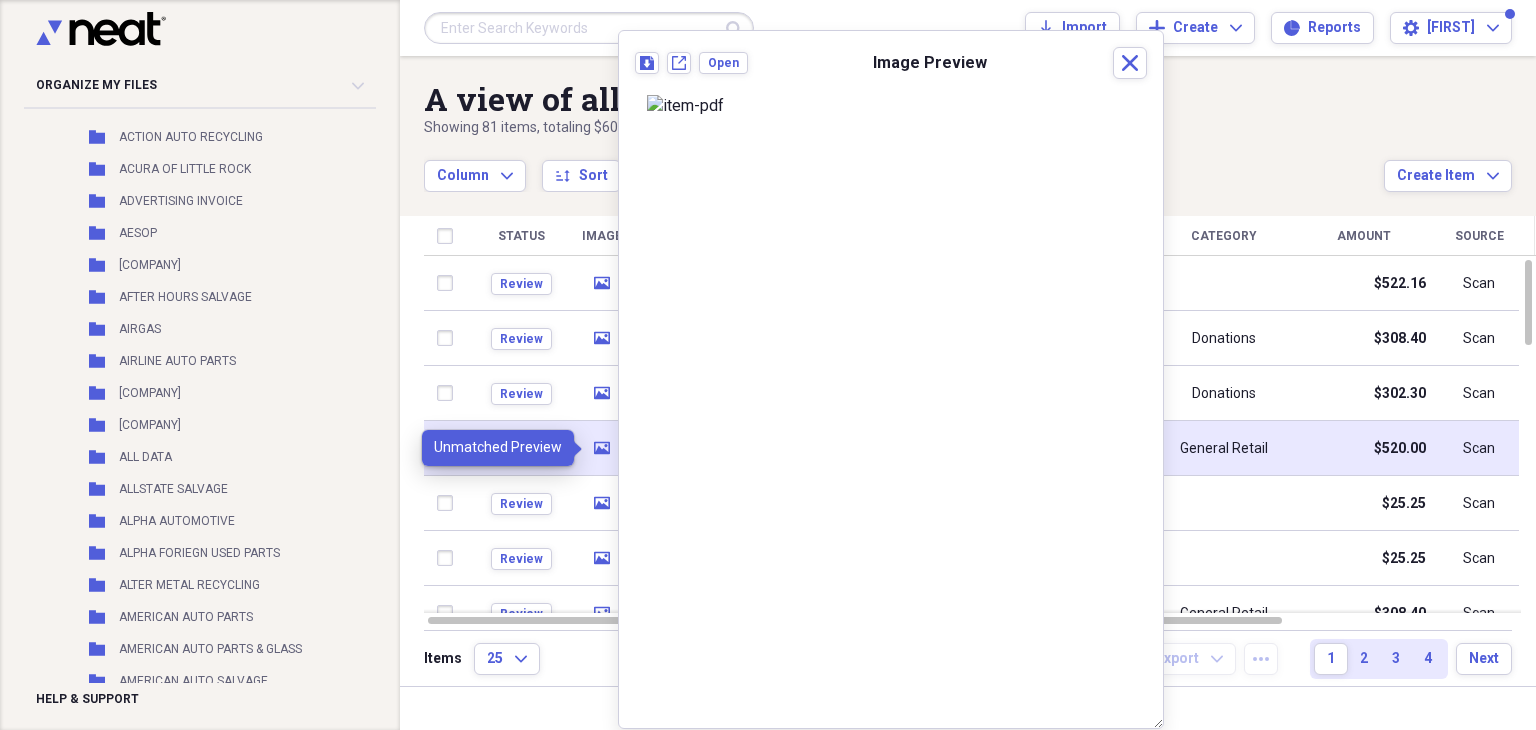 click 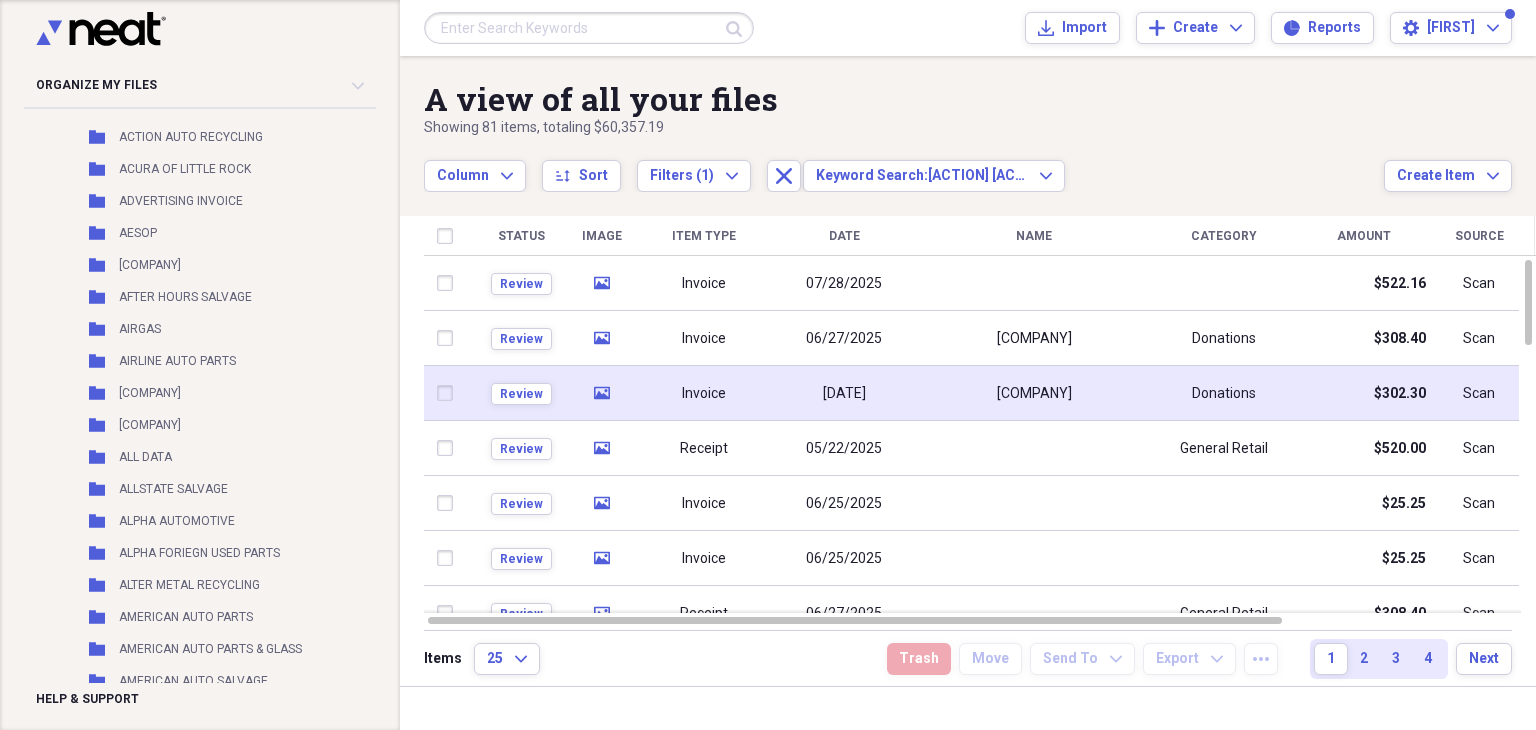 click on "media" 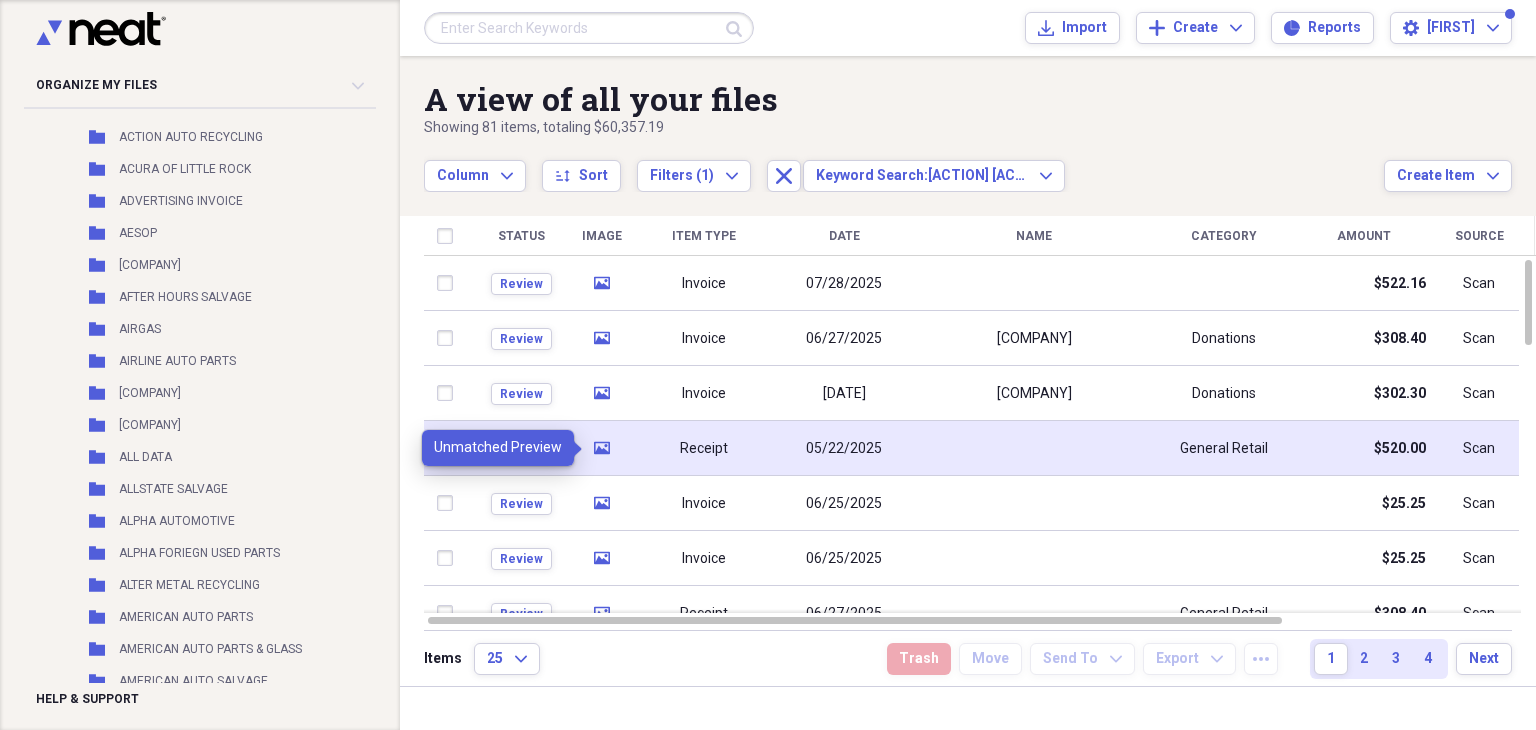click 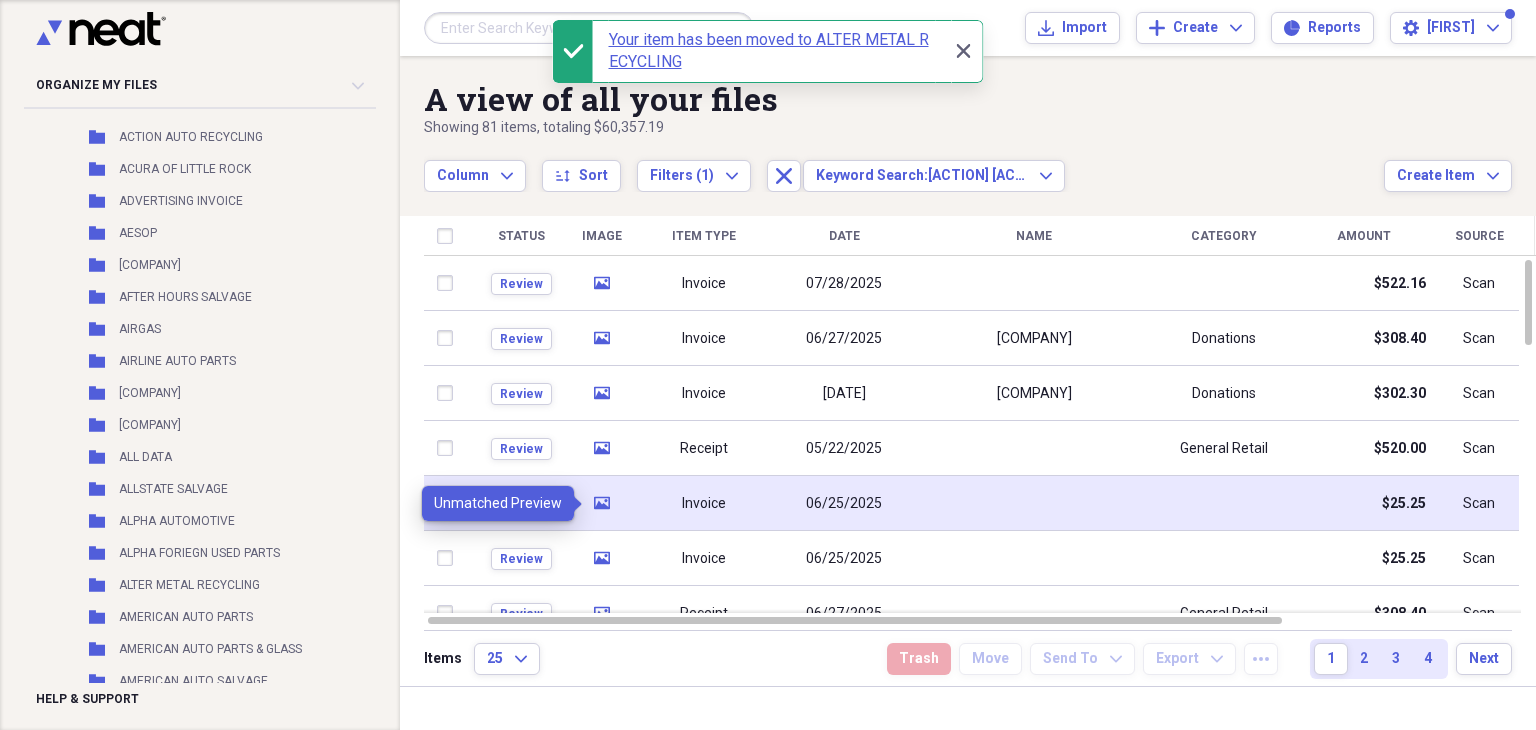 click on "media" 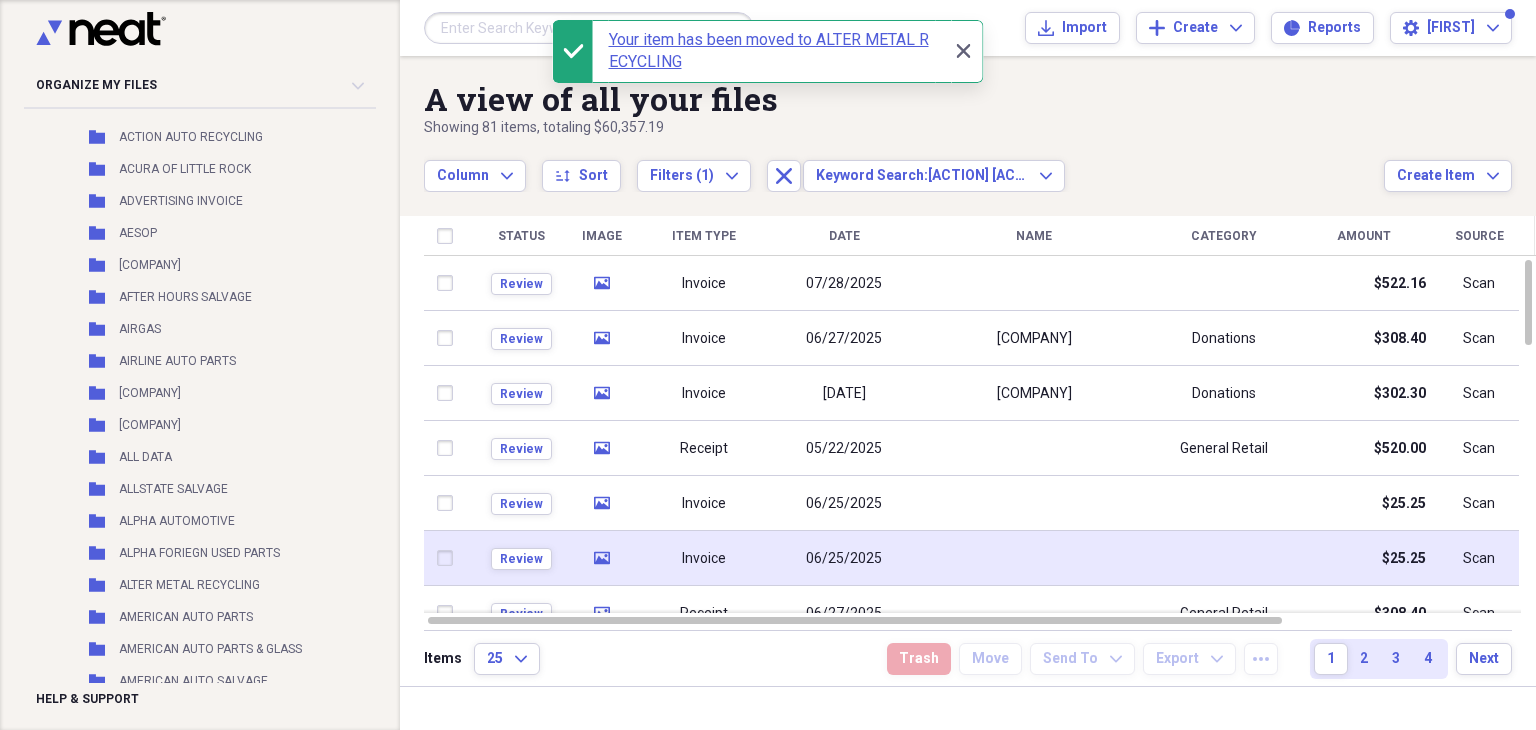 click 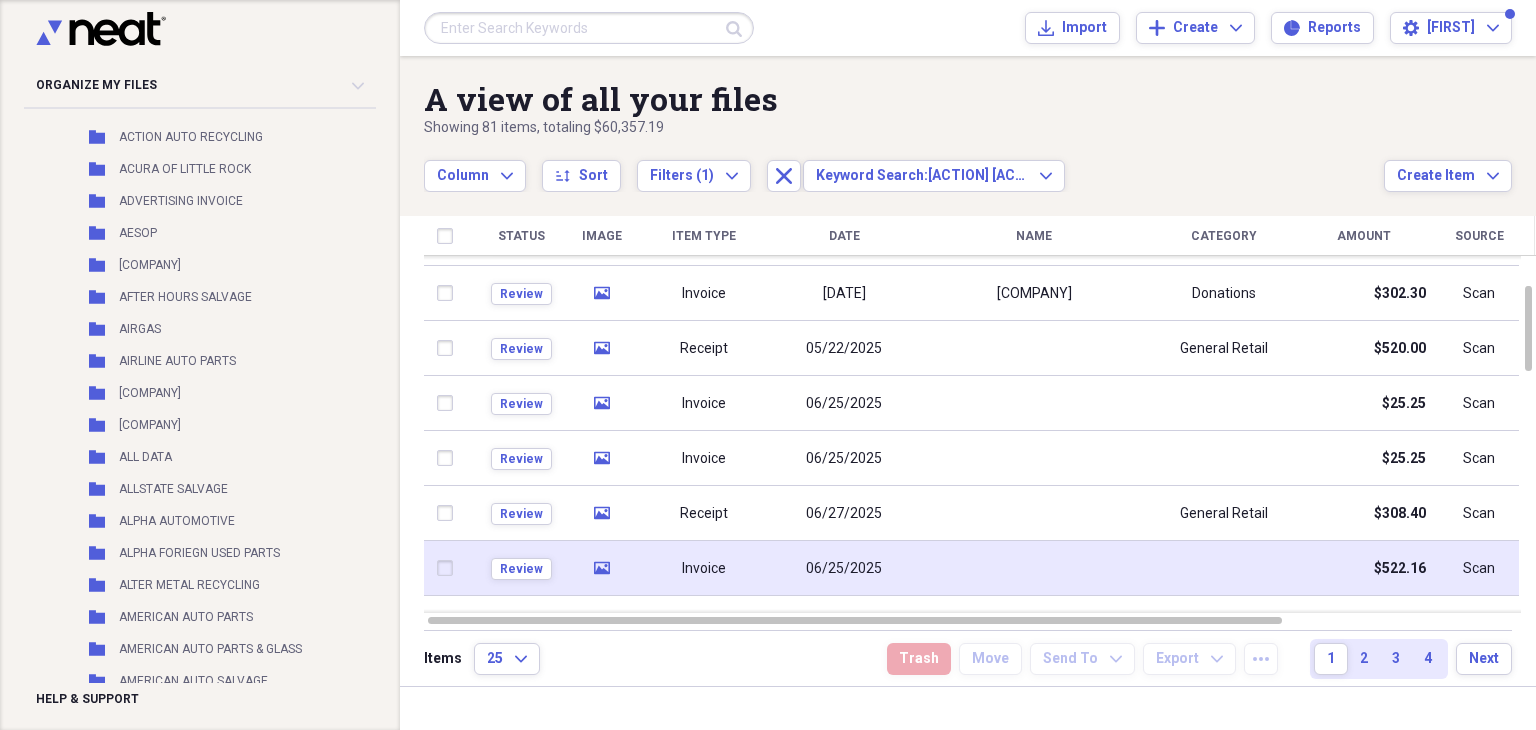 click on "media" 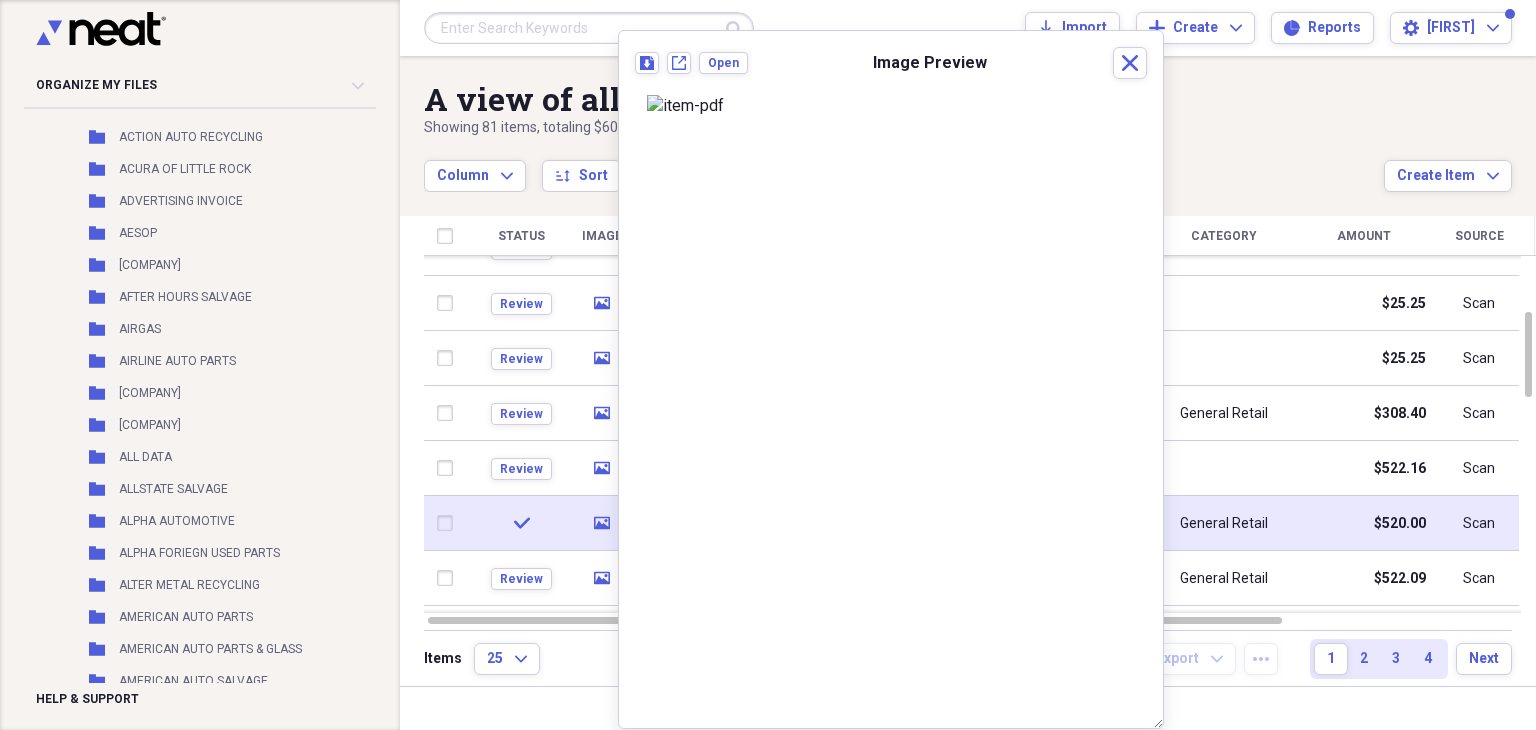 click on "media" 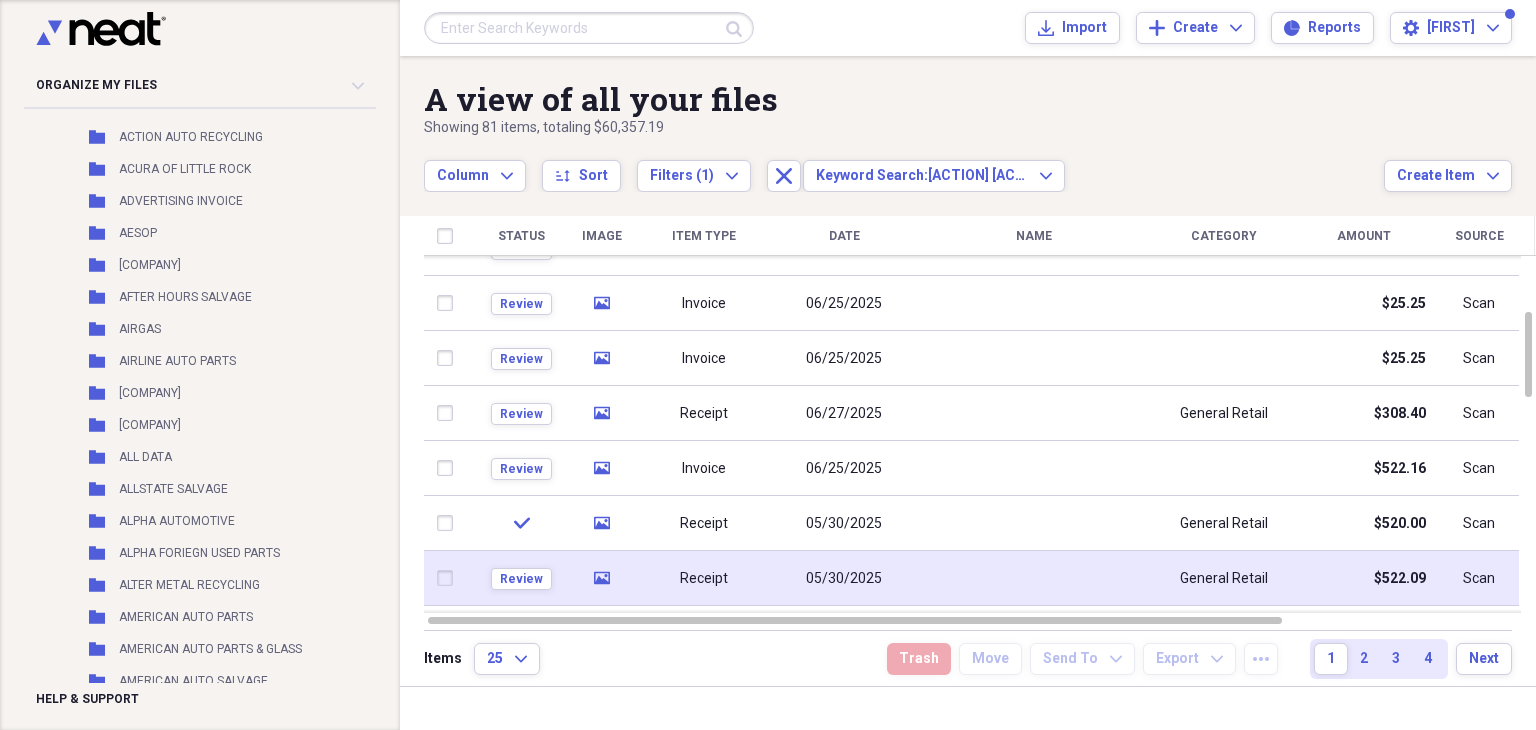 click on "media" 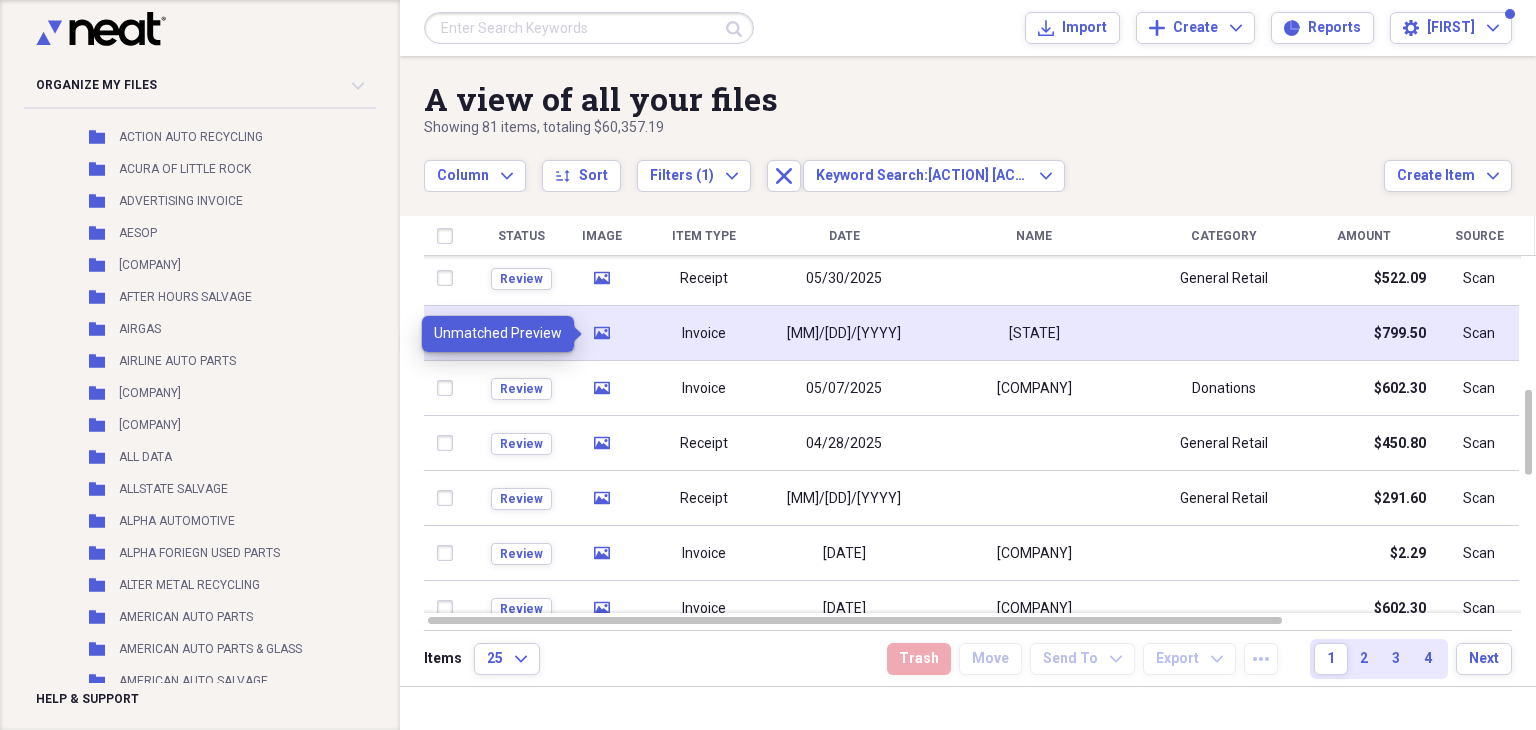 click 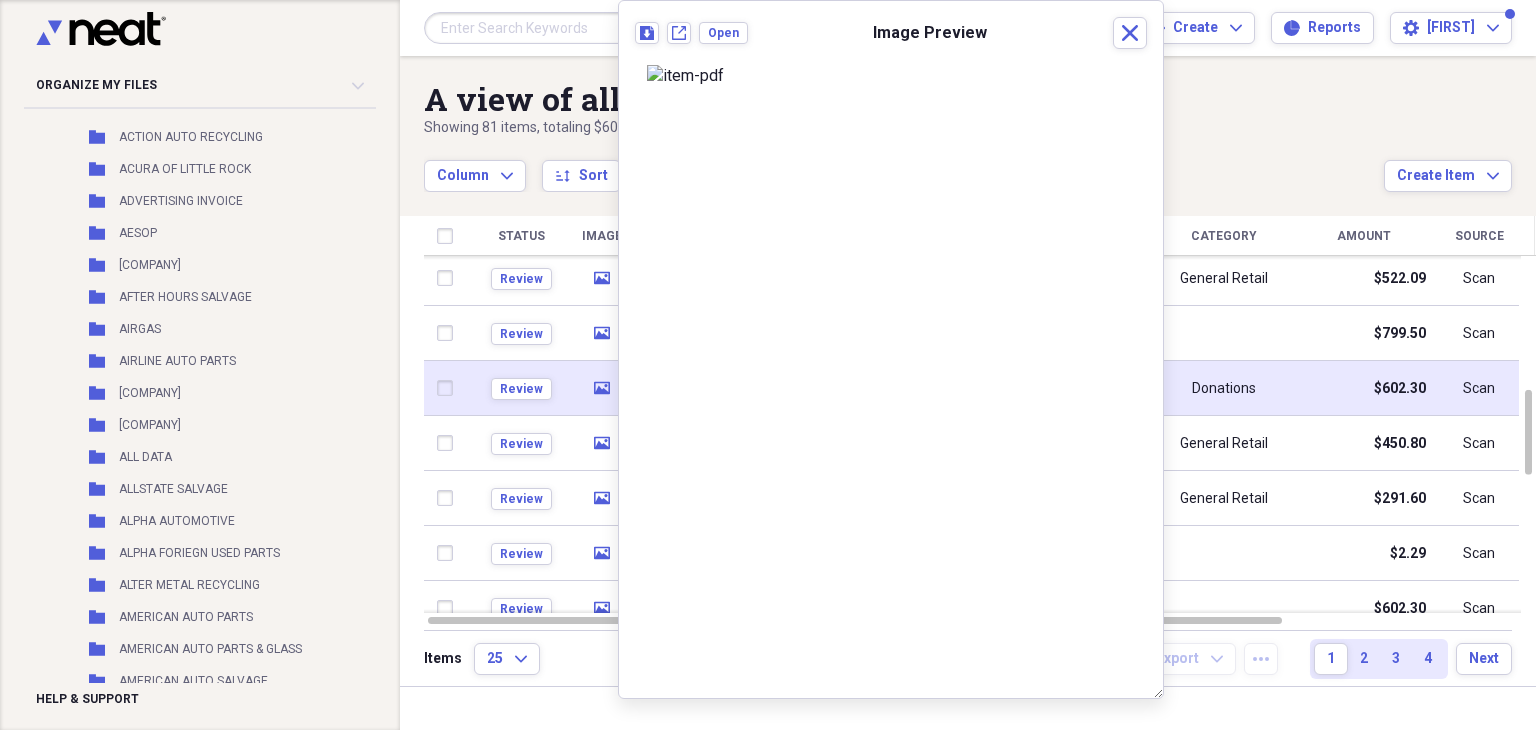 click 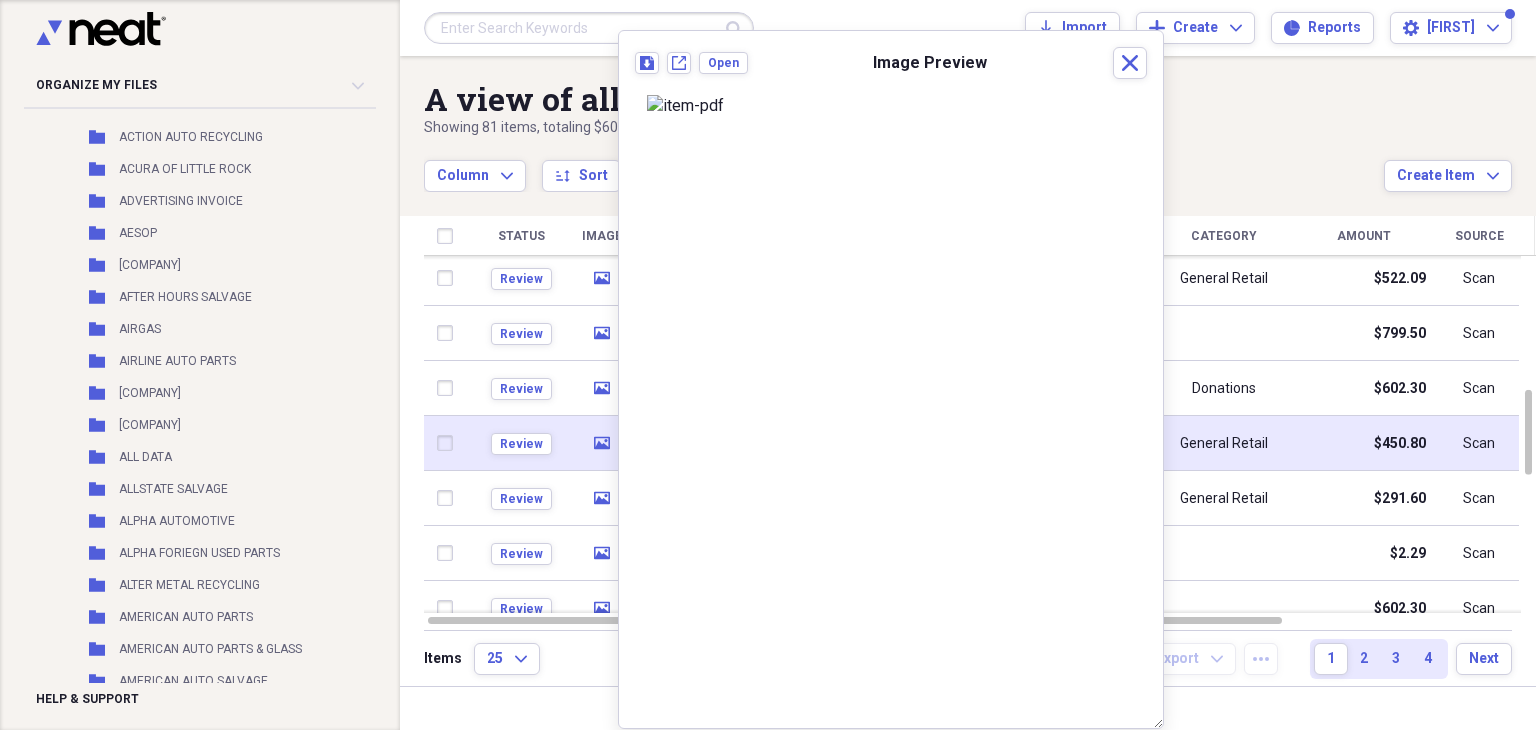 click on "media" 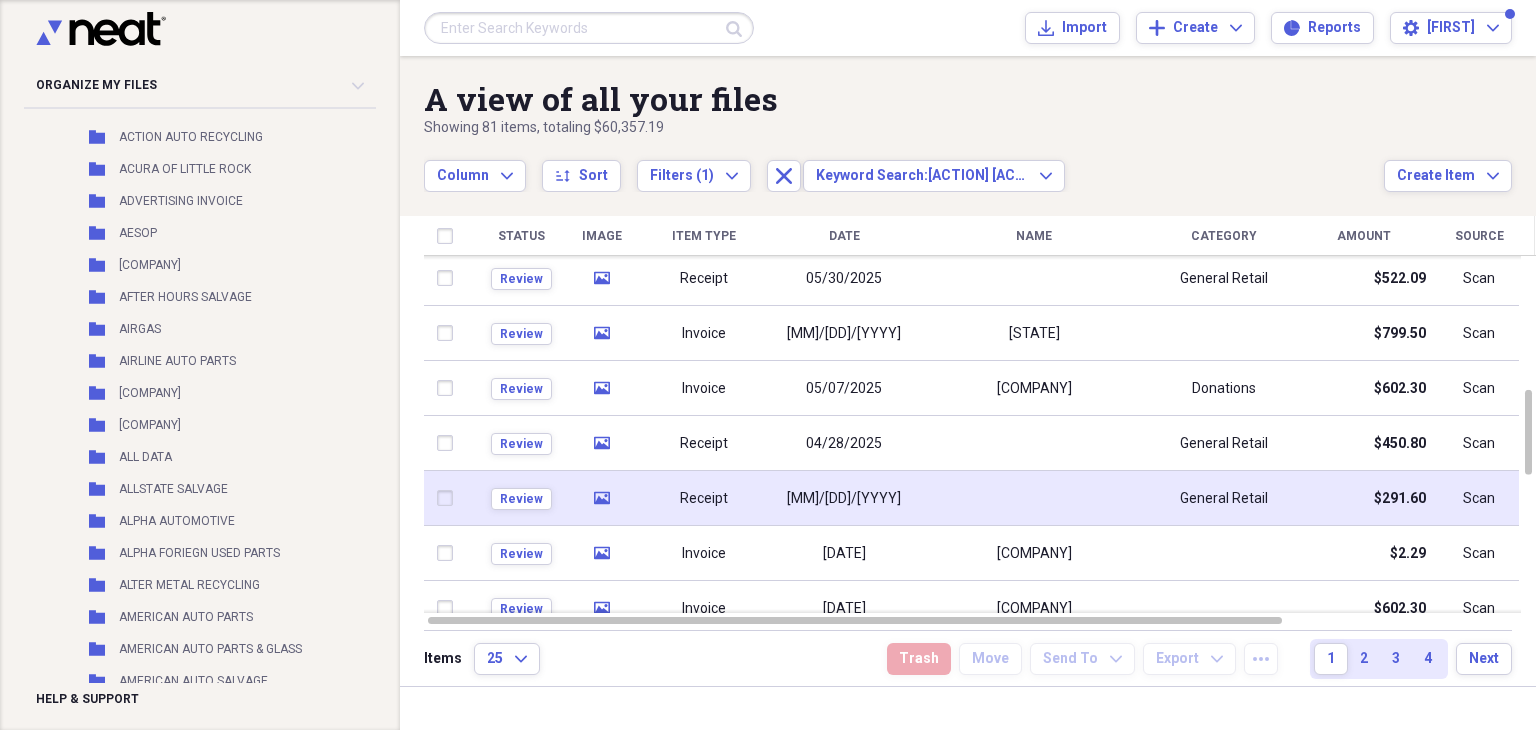 click 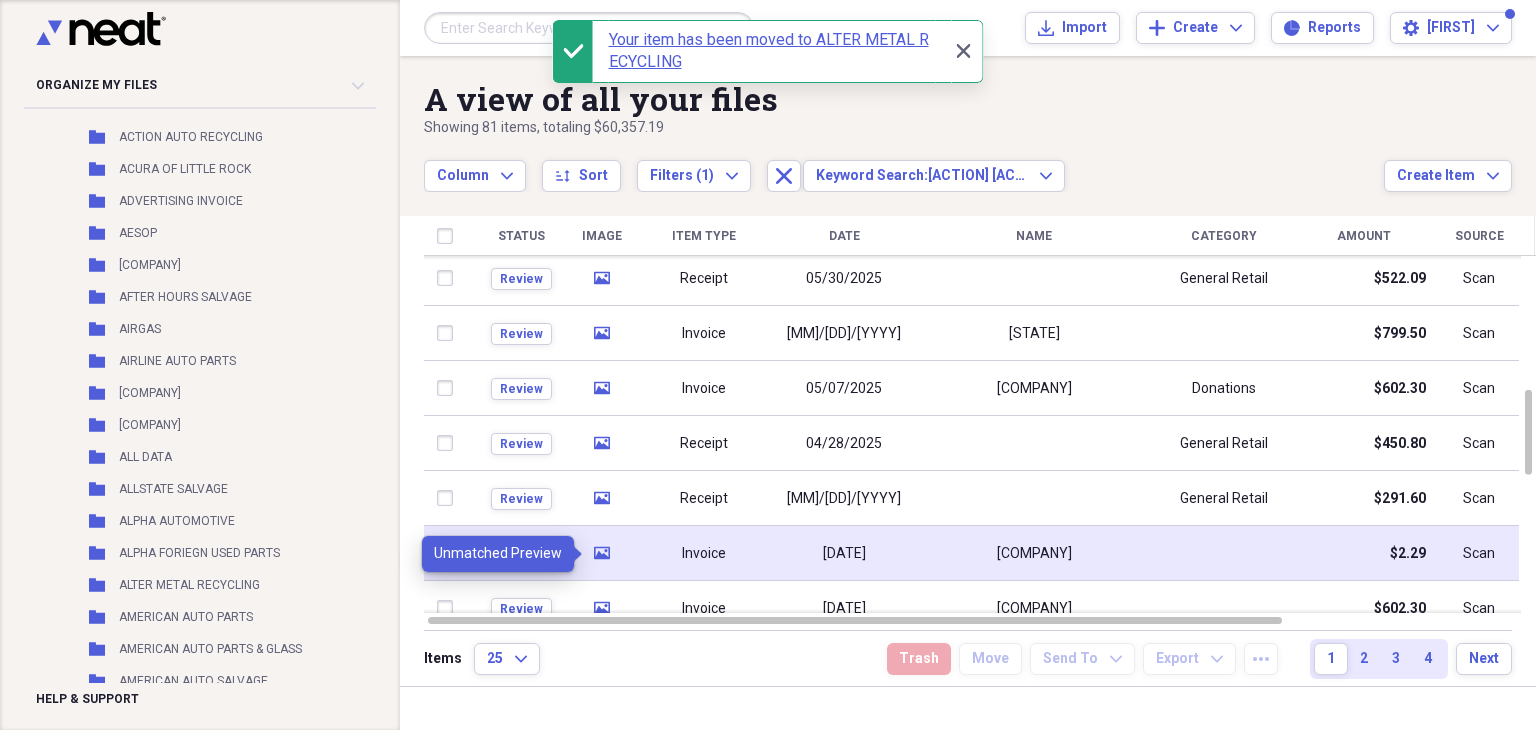 click on "media" 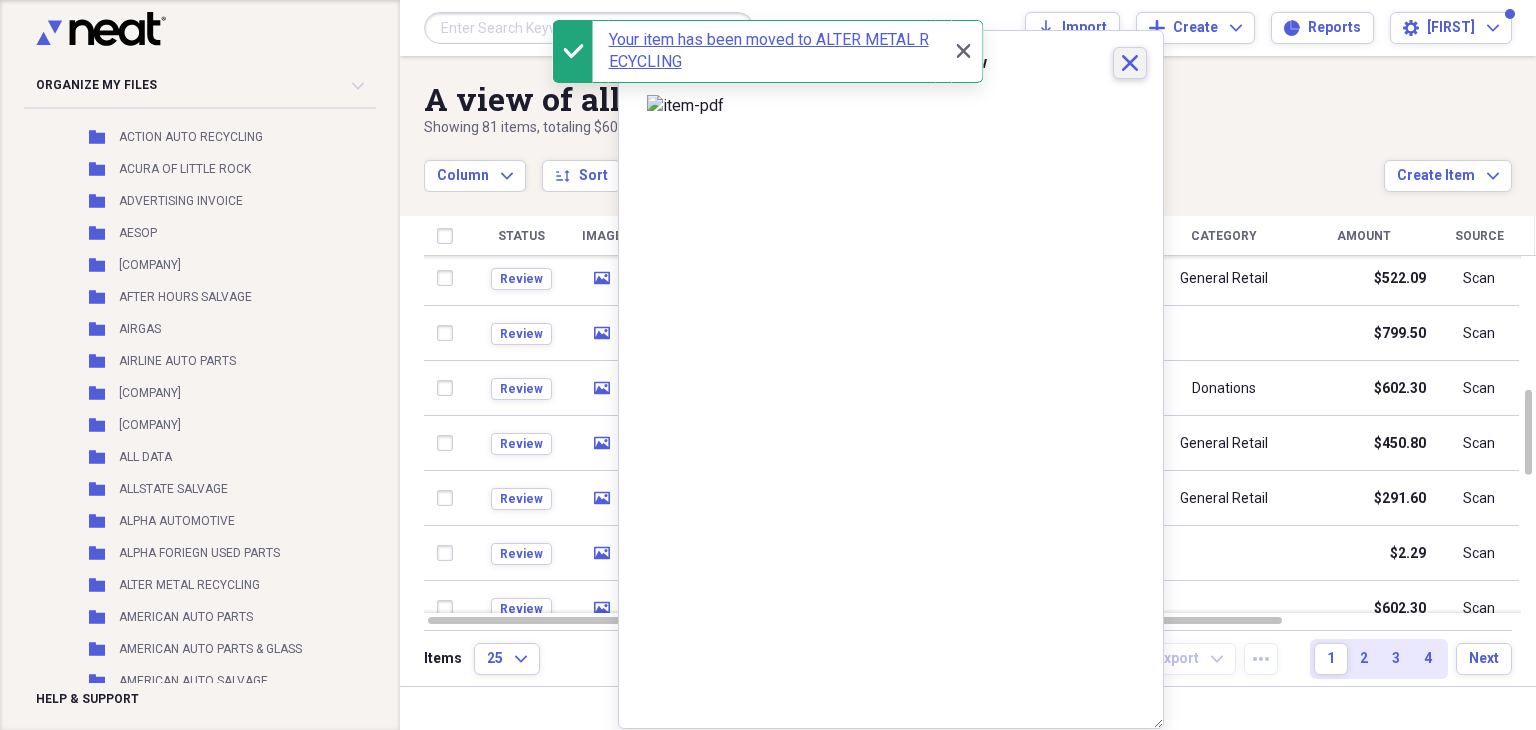 click 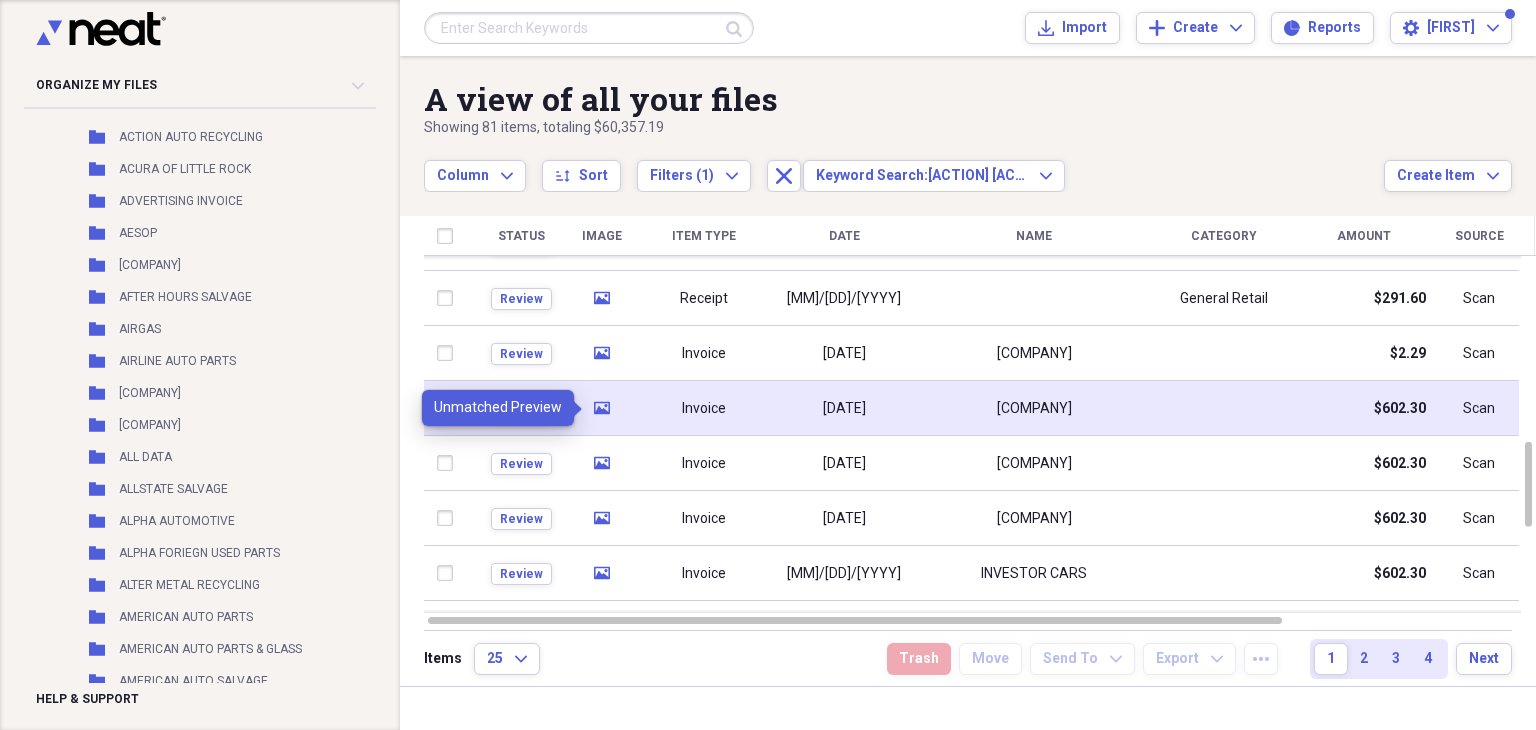 click 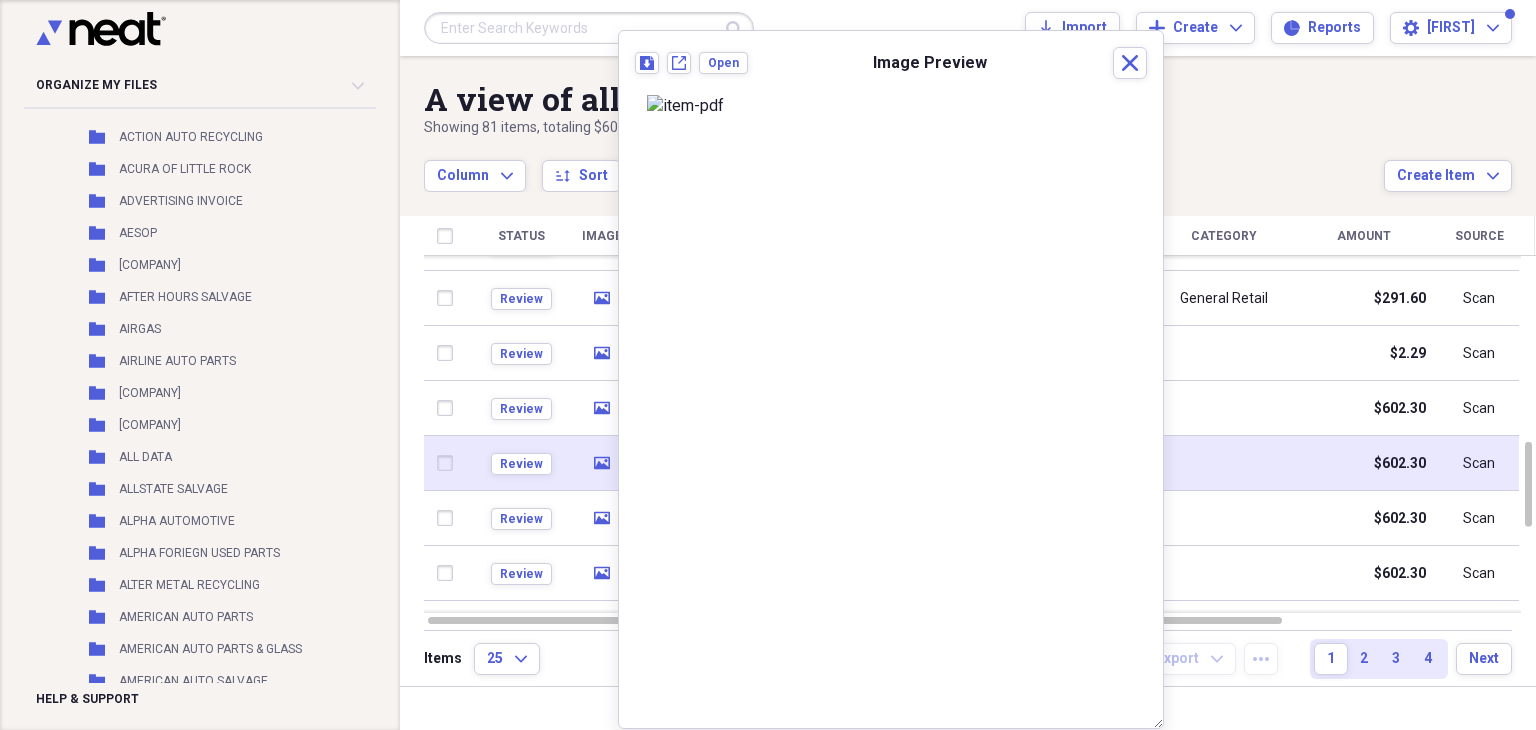 click on "media" 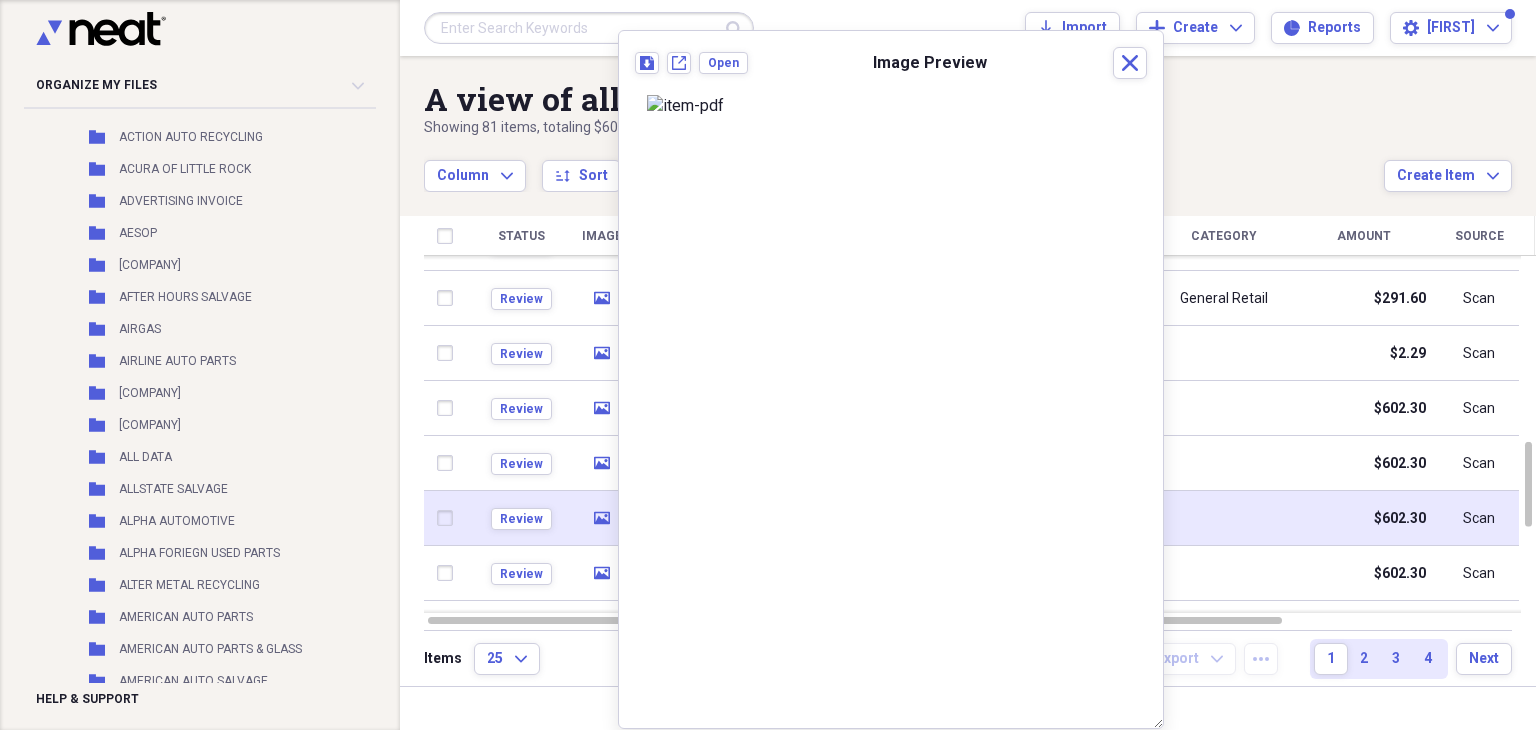 click on "media" 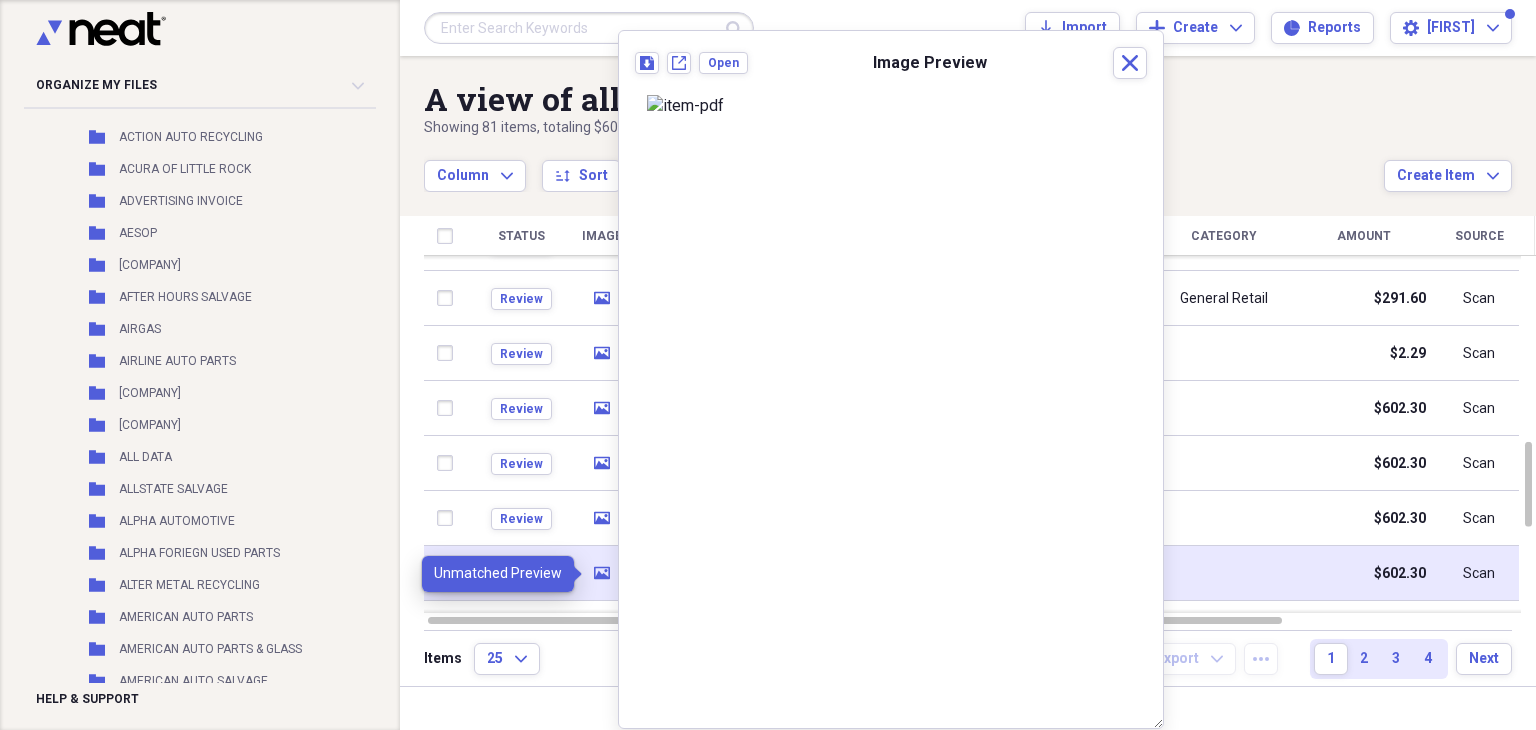 click 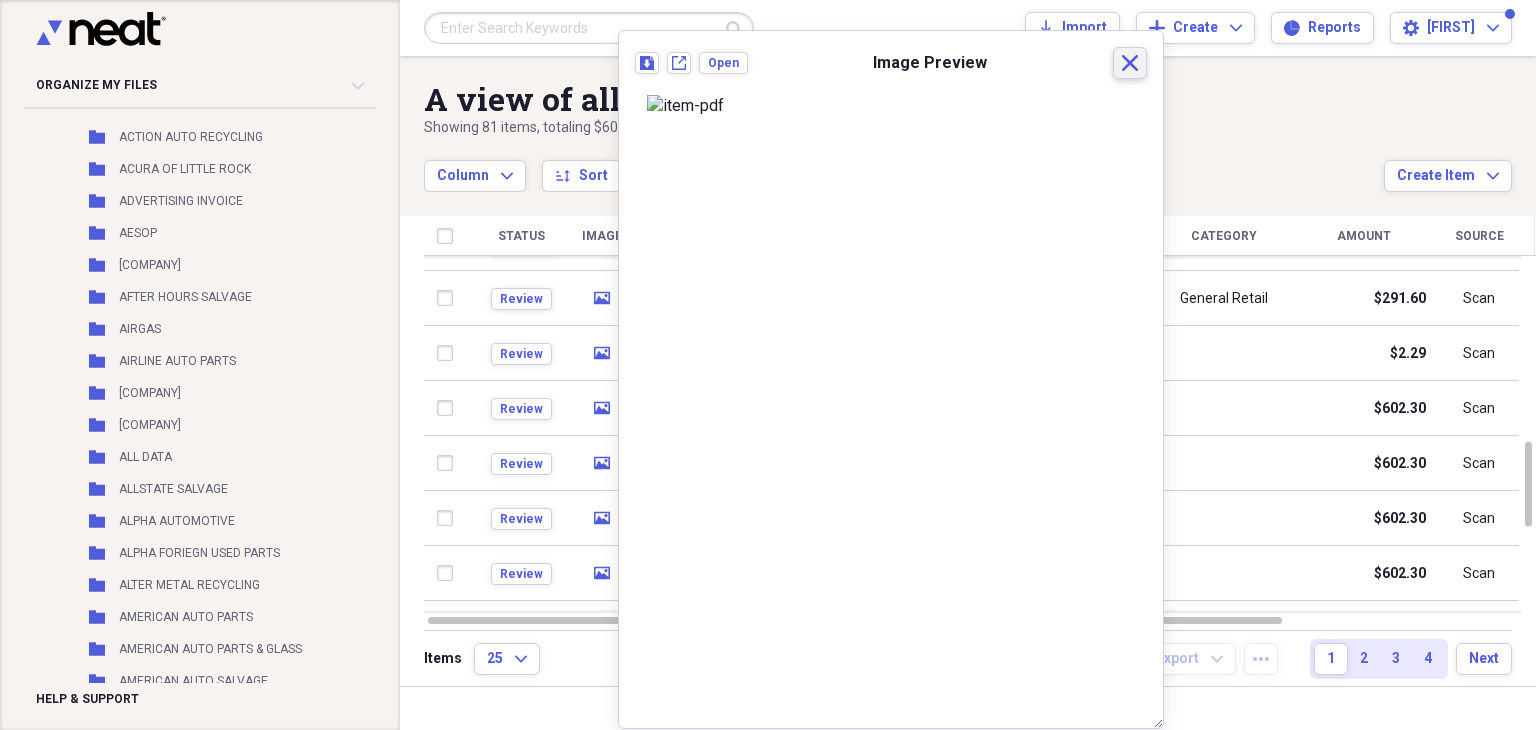 click on "Close" at bounding box center [1130, 63] 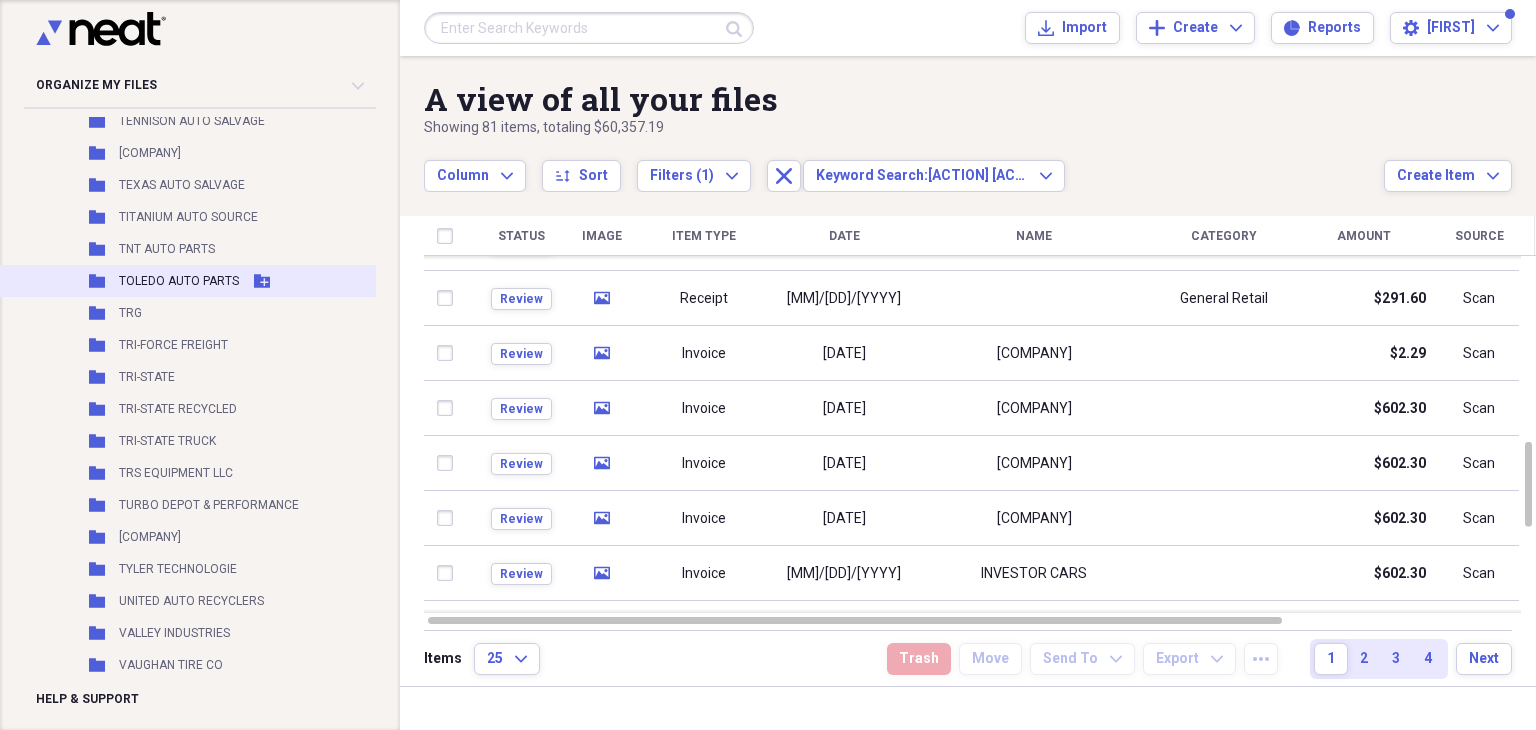 scroll, scrollTop: 10200, scrollLeft: 3, axis: both 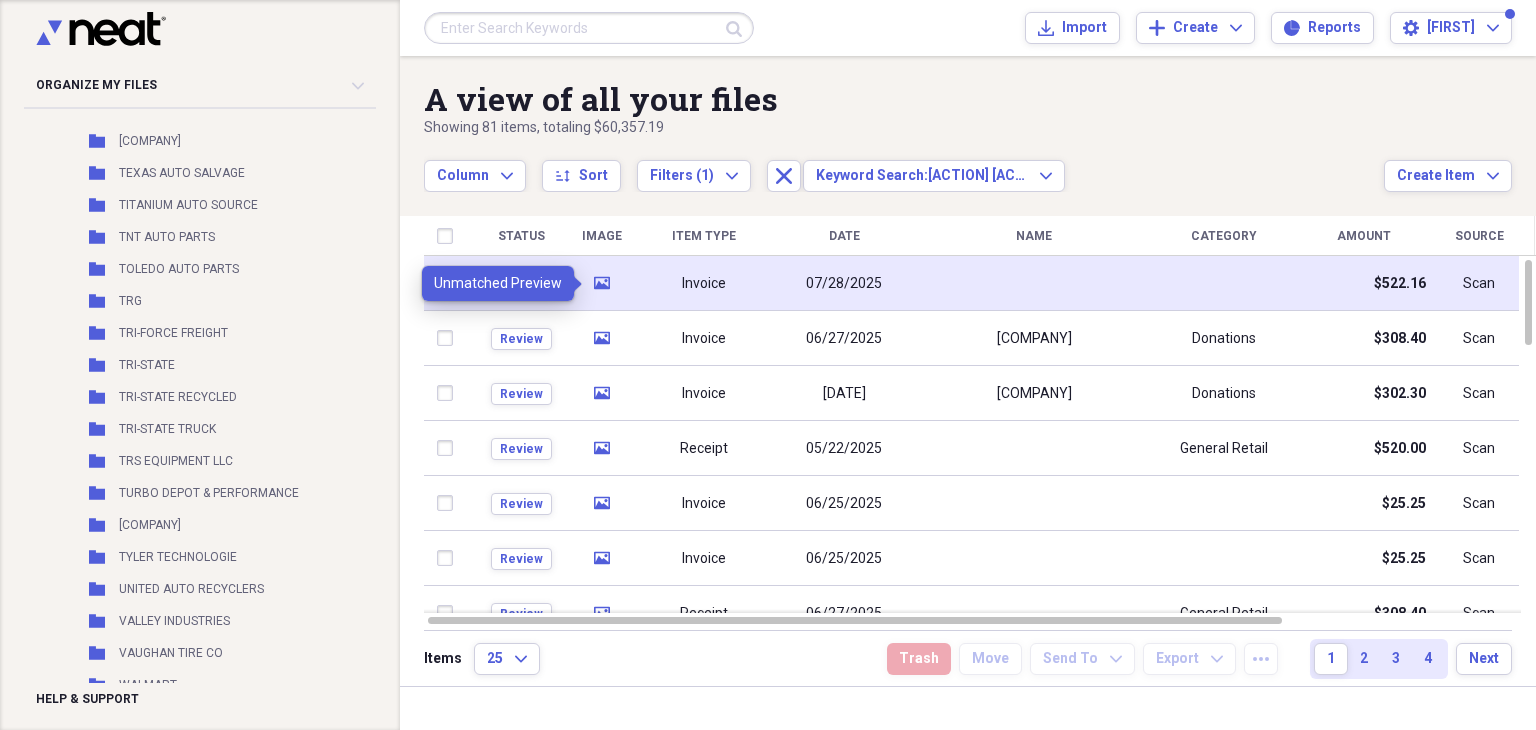 click 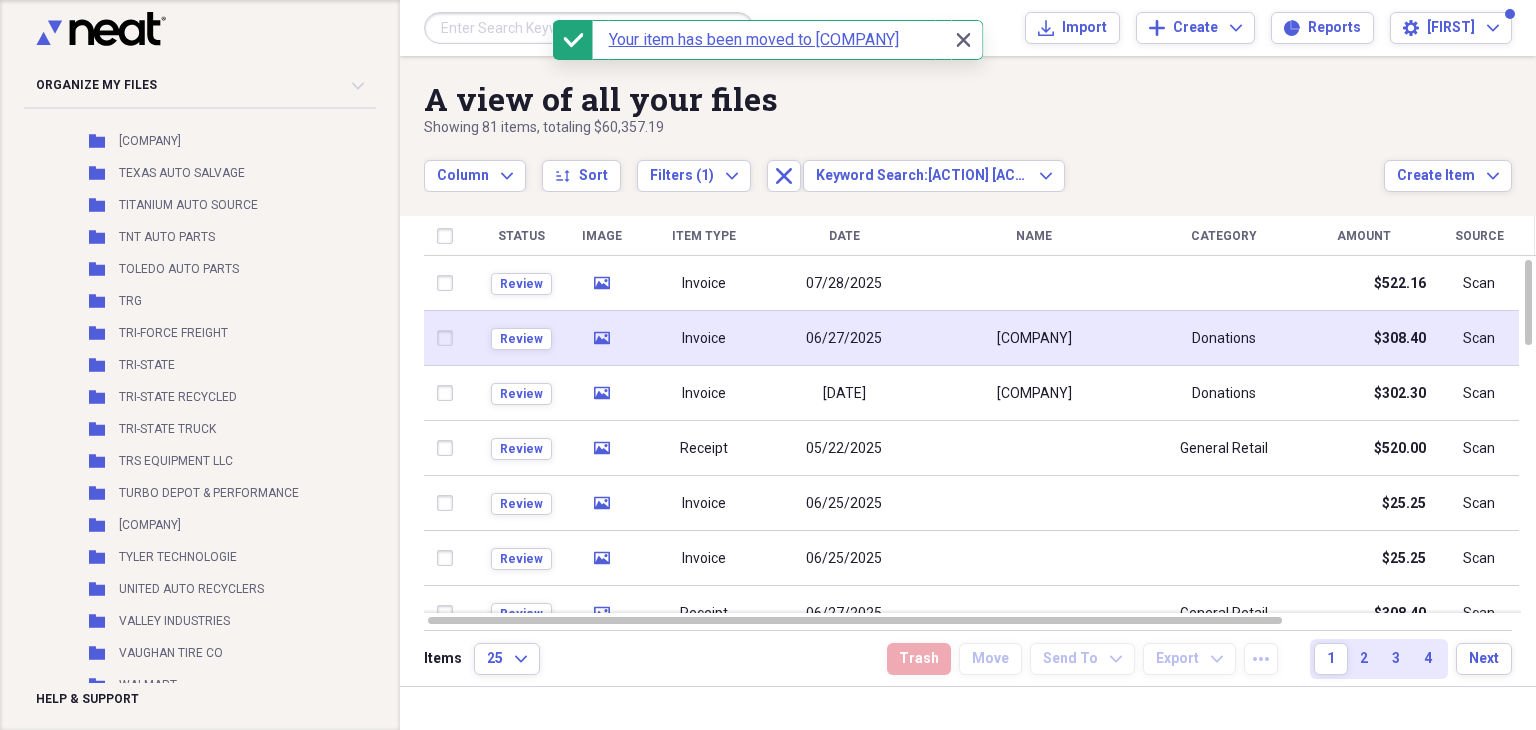 click on "media" 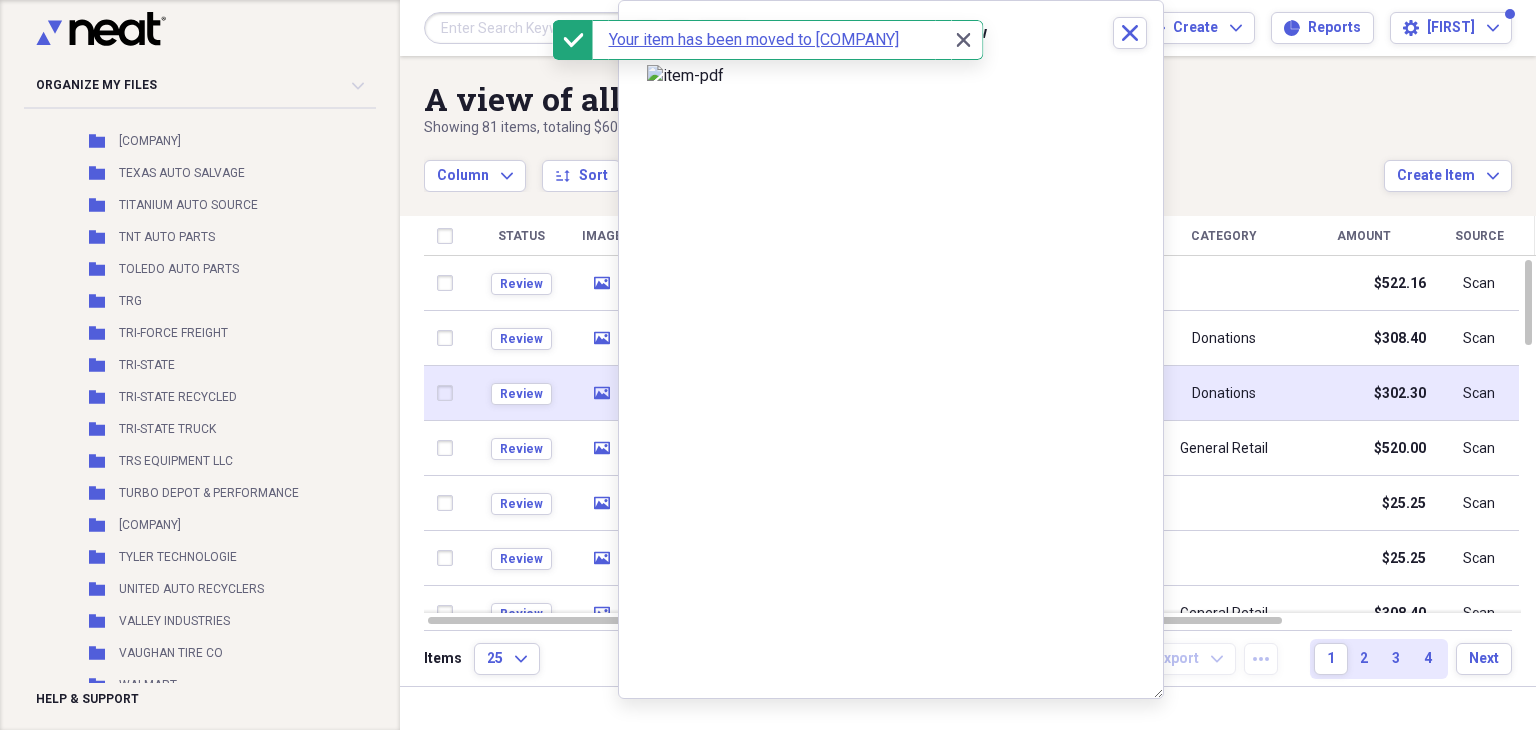 click on "media" 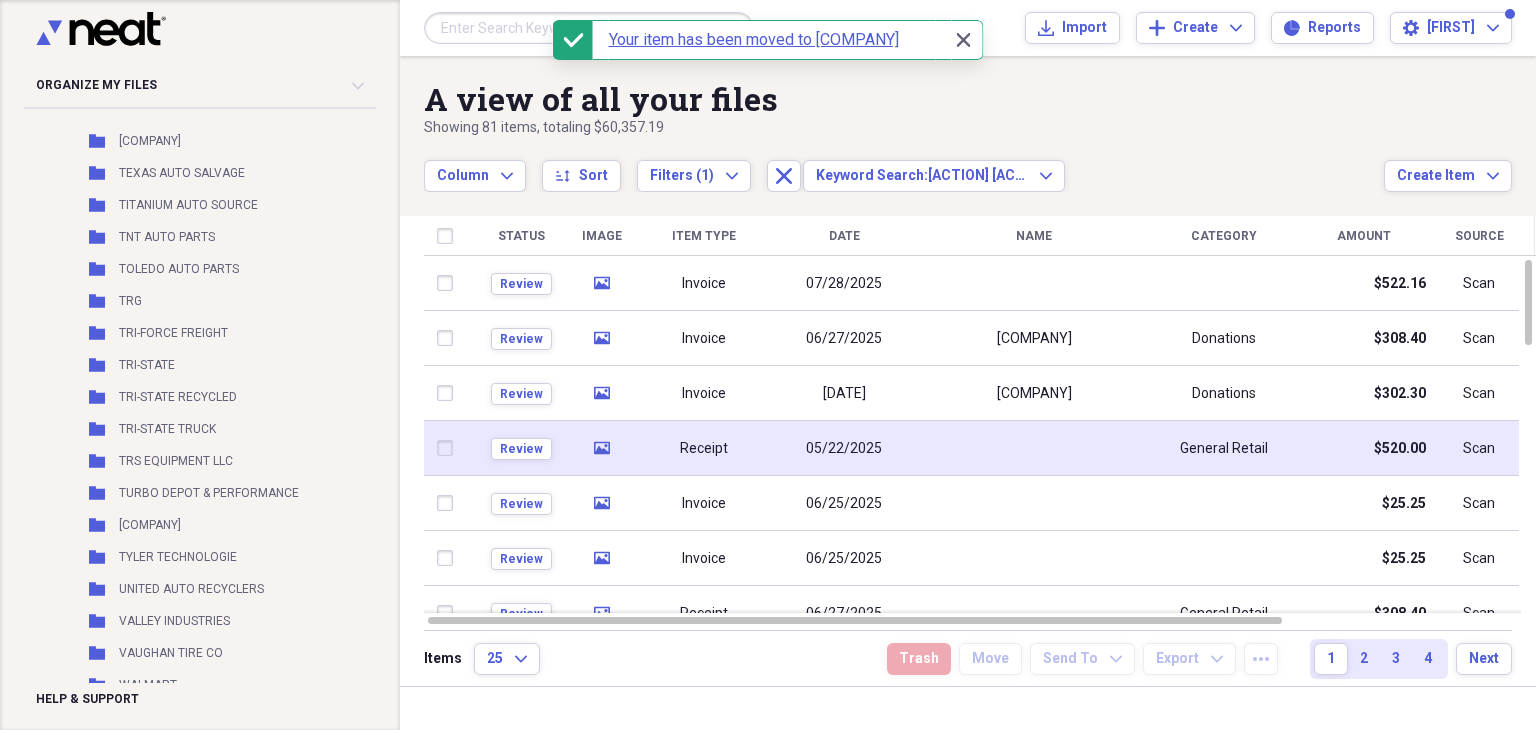 click on "media" 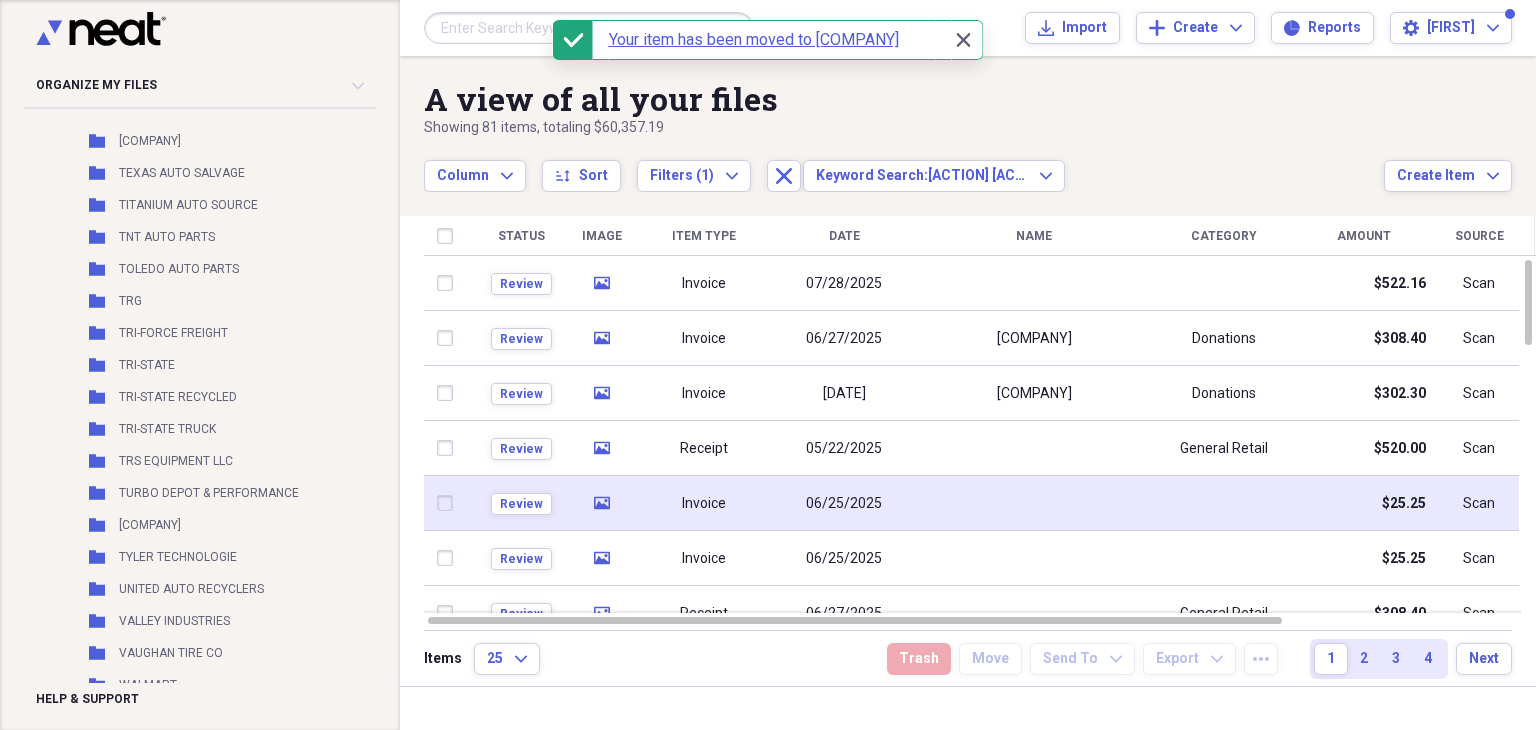 click 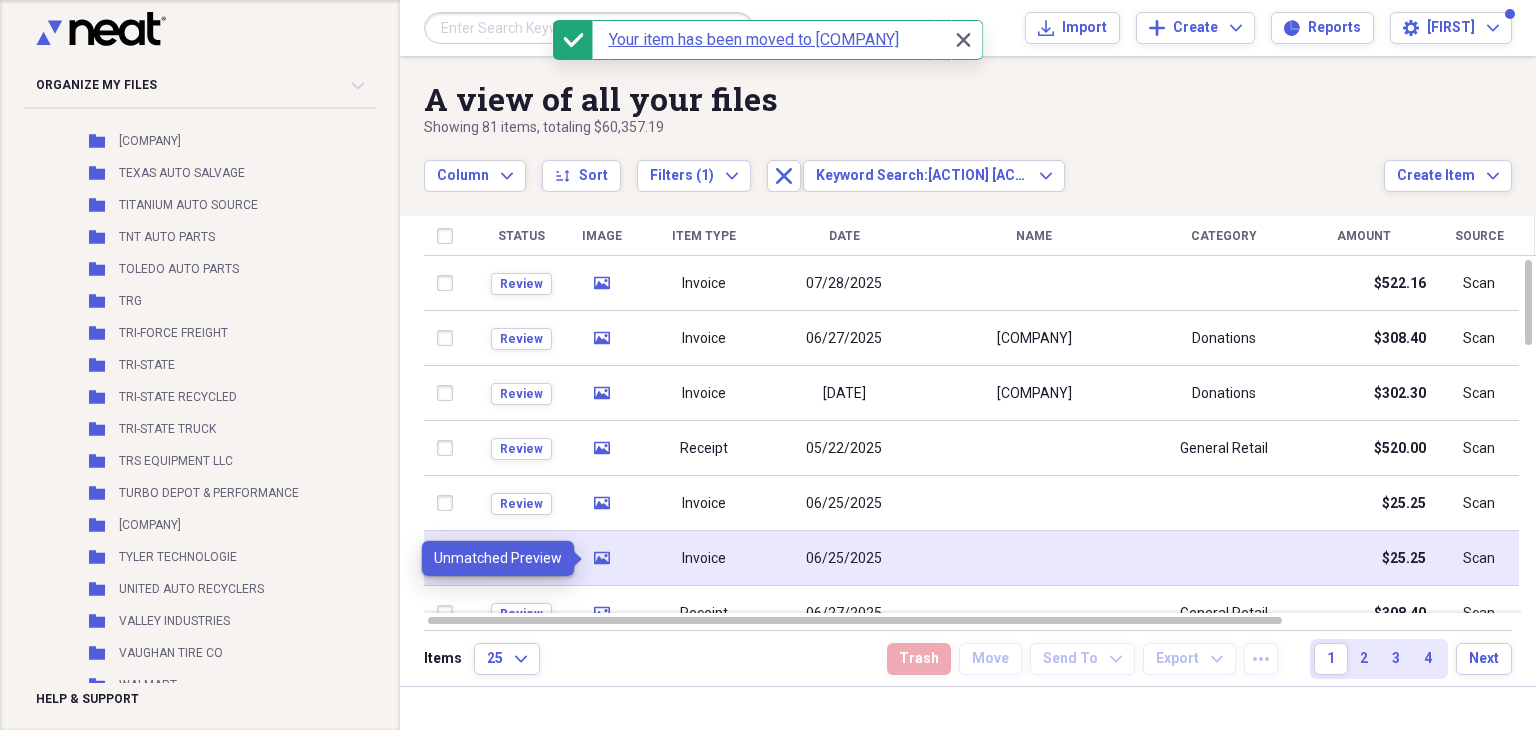click on "media" 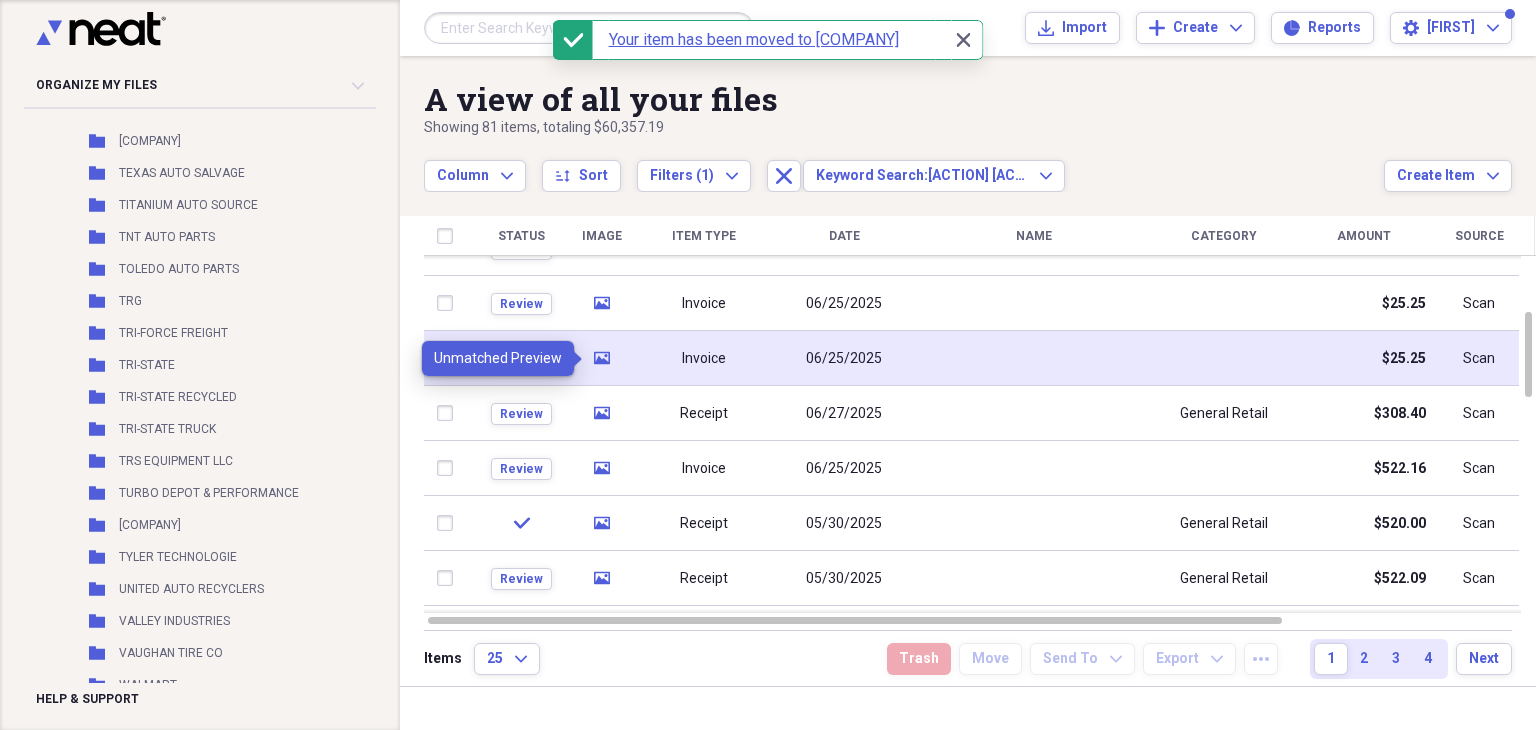 click on "media" 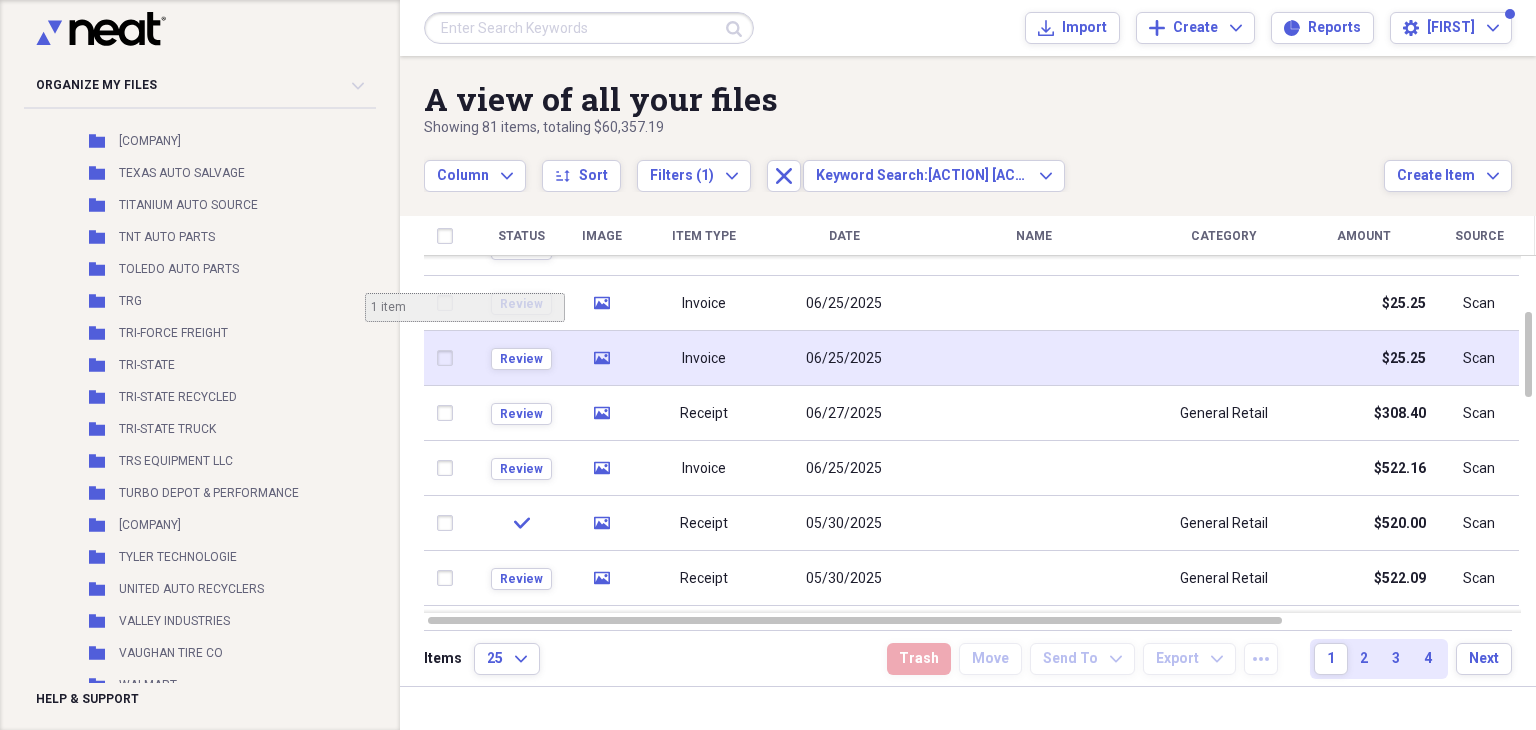 scroll, scrollTop: 10200, scrollLeft: 60, axis: both 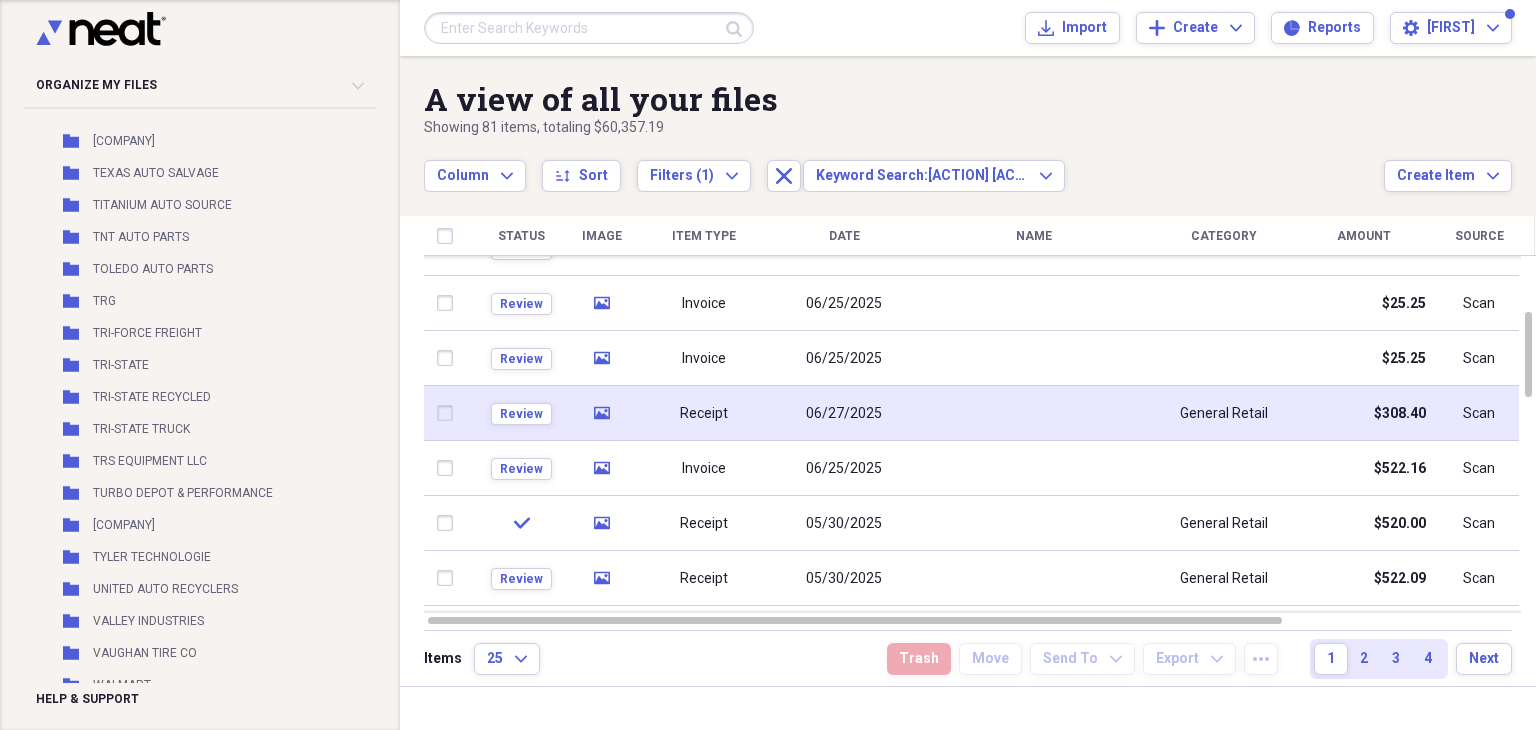 click on "media" 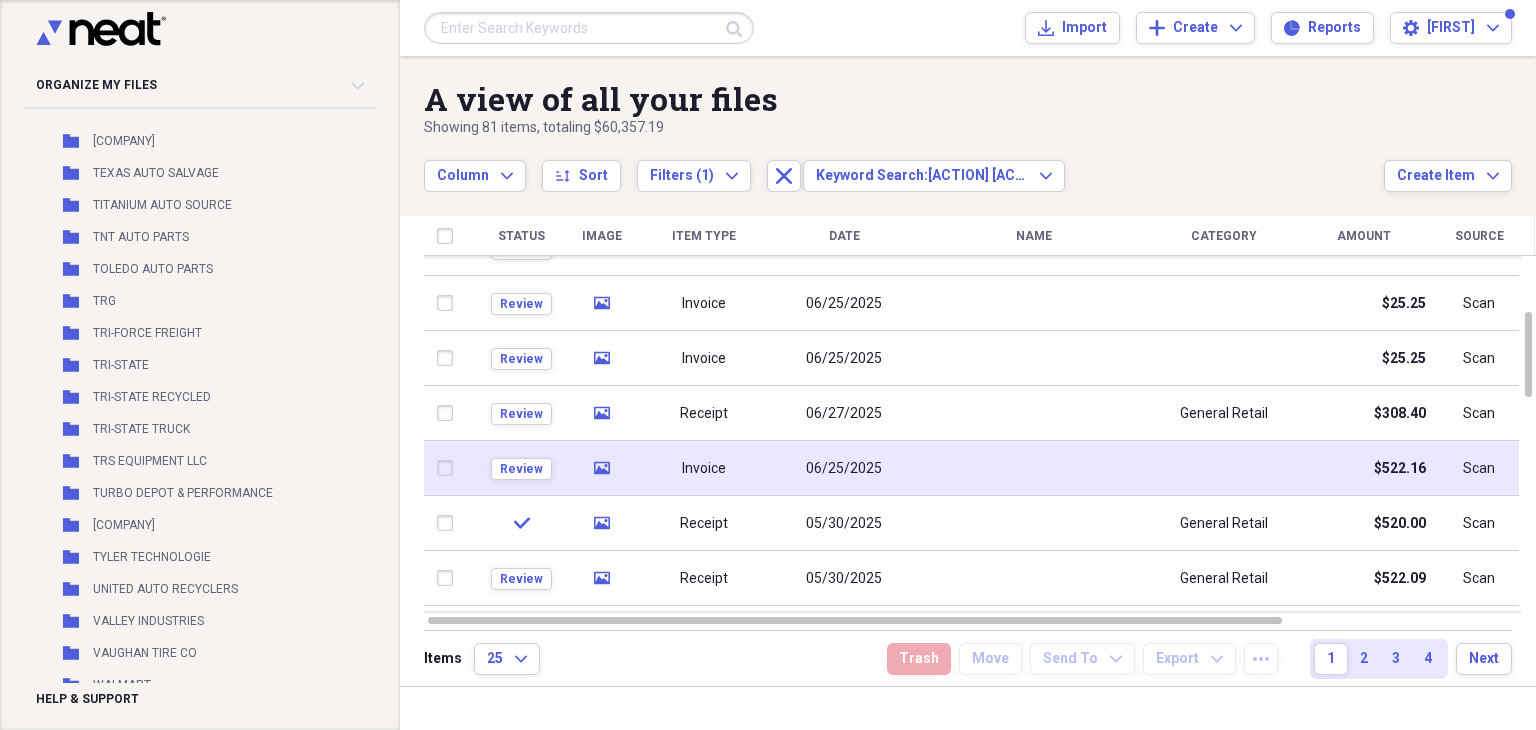 click on "media" 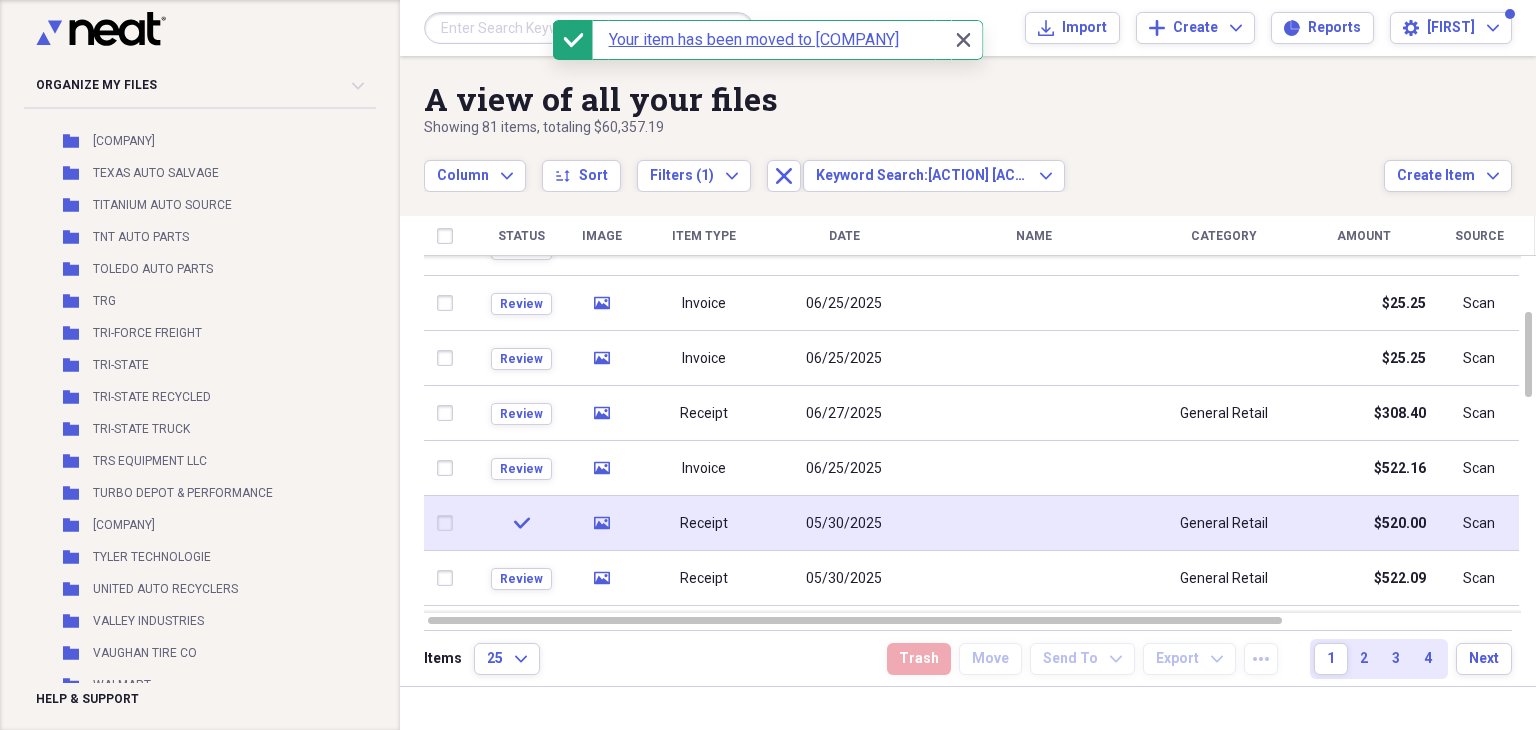 click 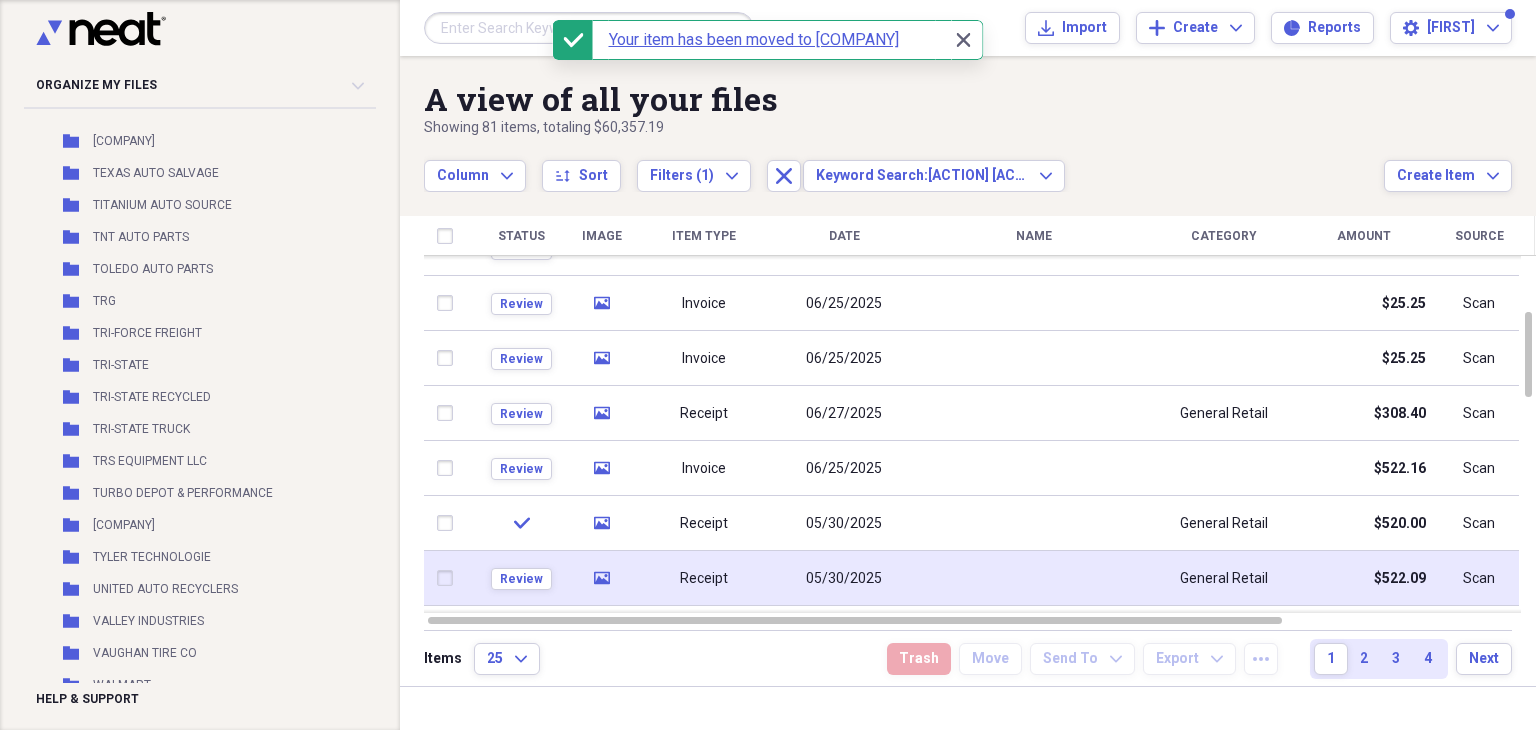 click on "media" 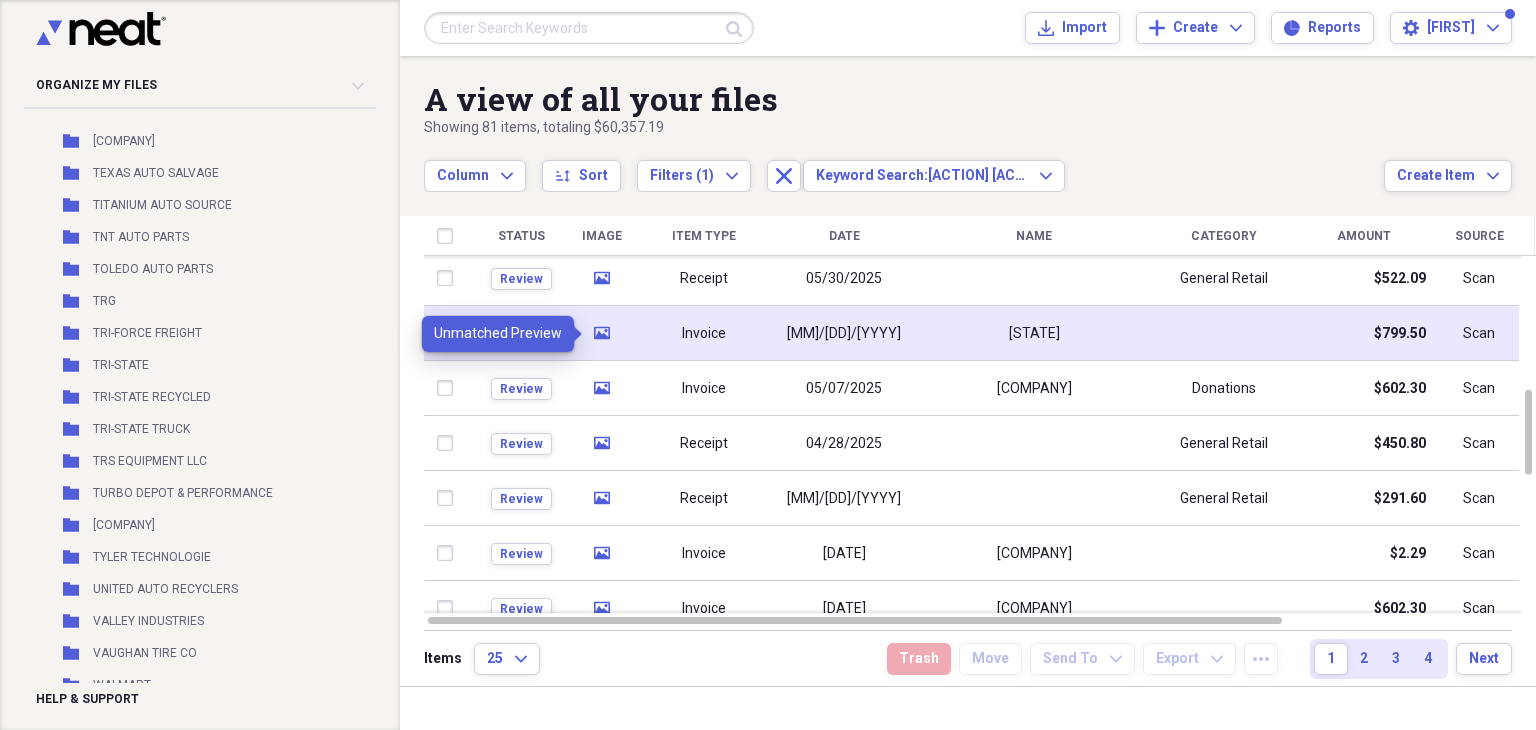 click 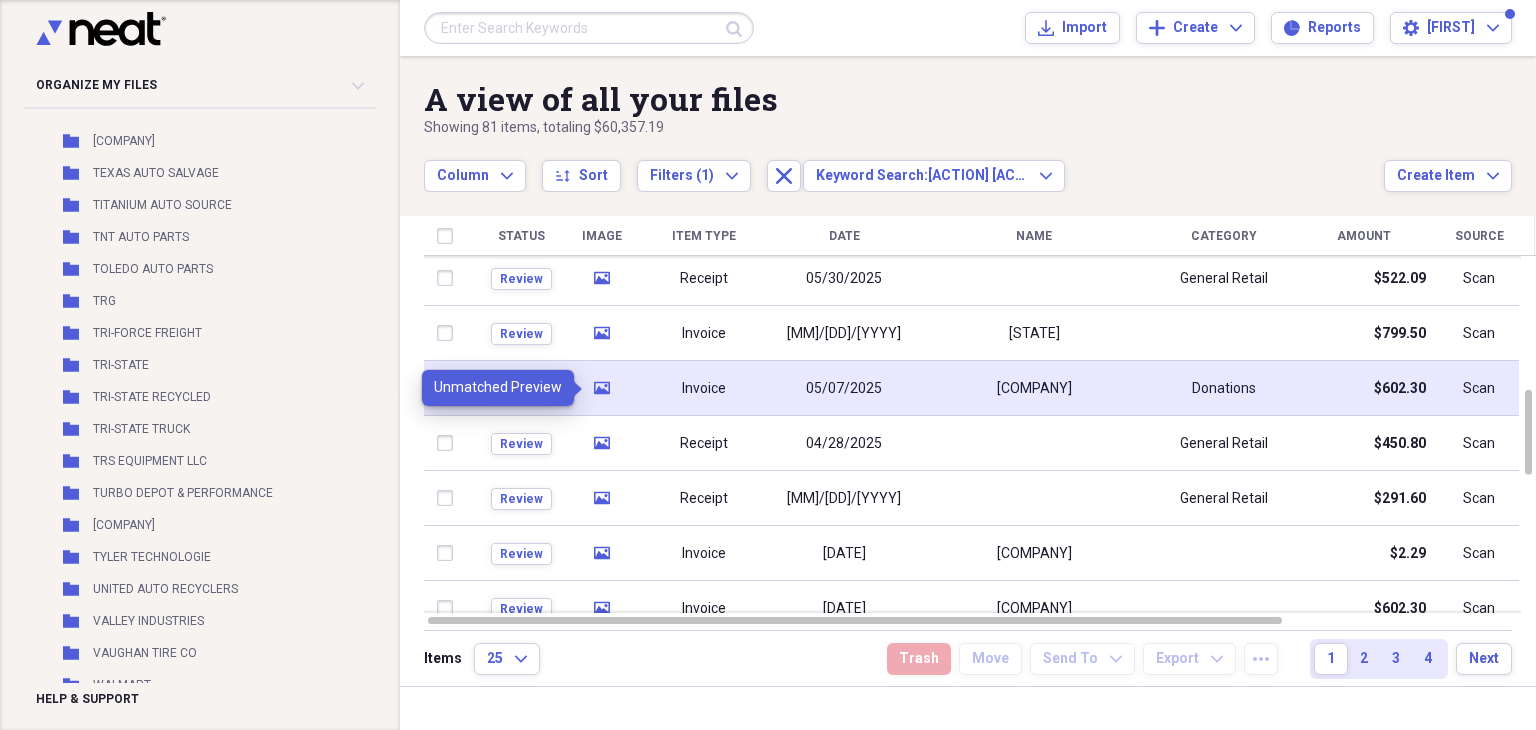 click on "media" 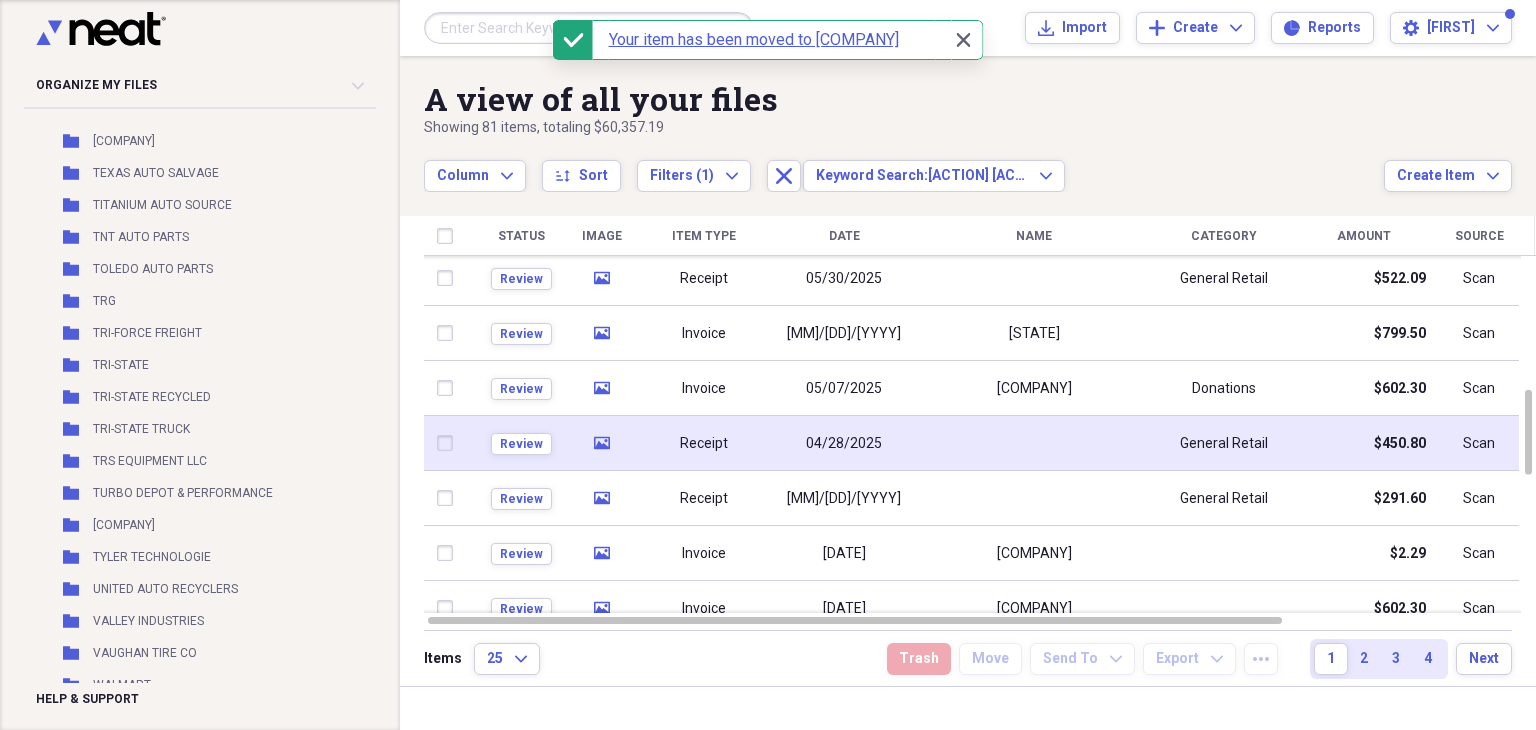 click 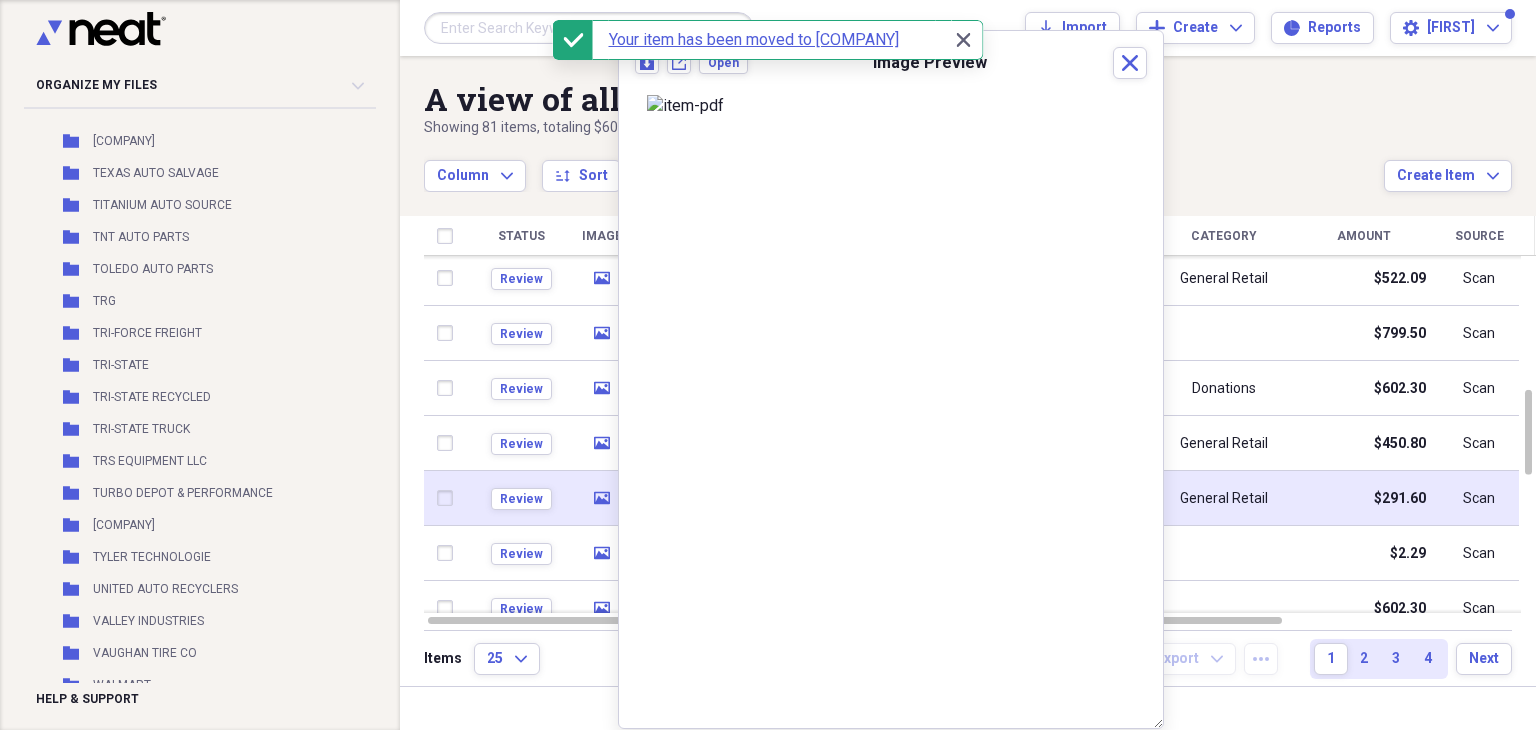 click 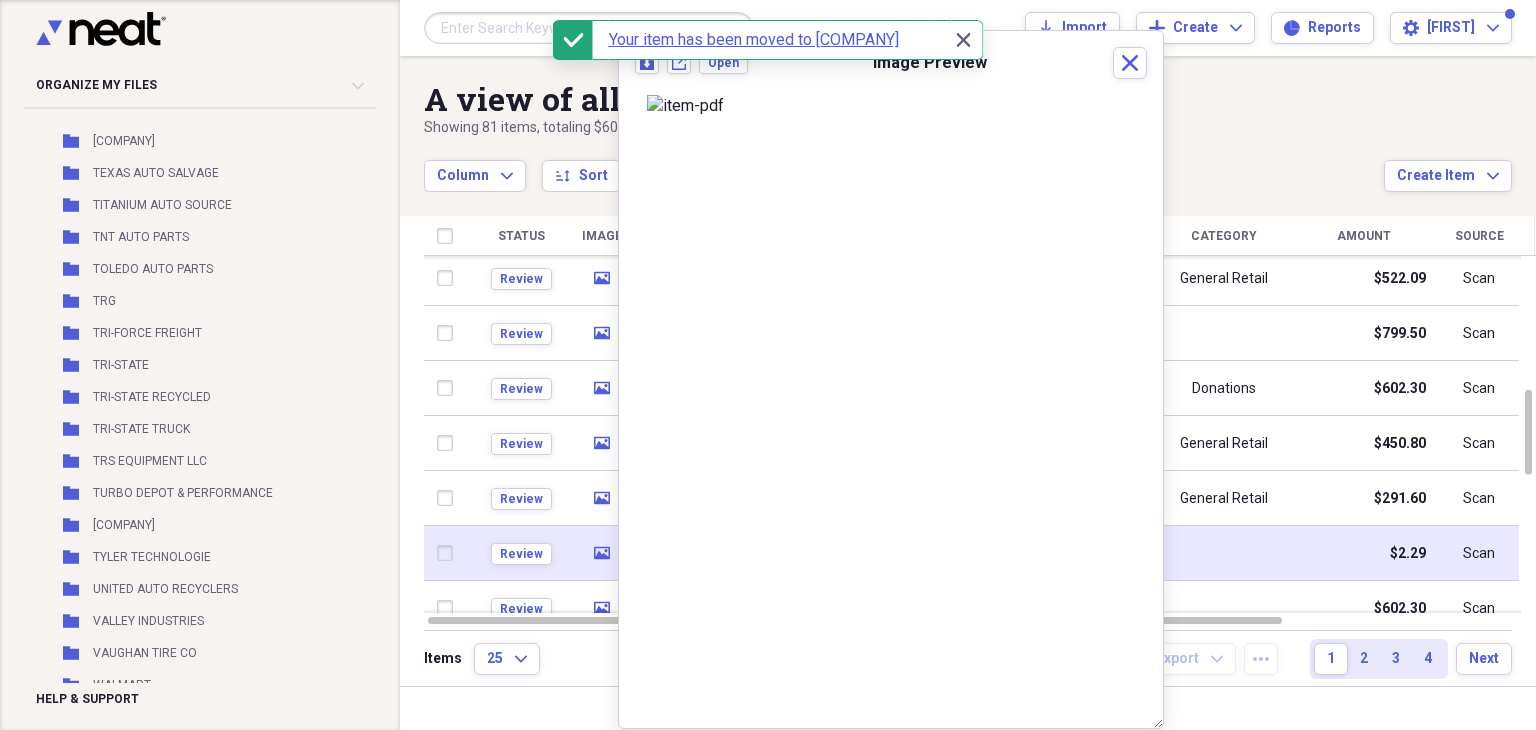 click 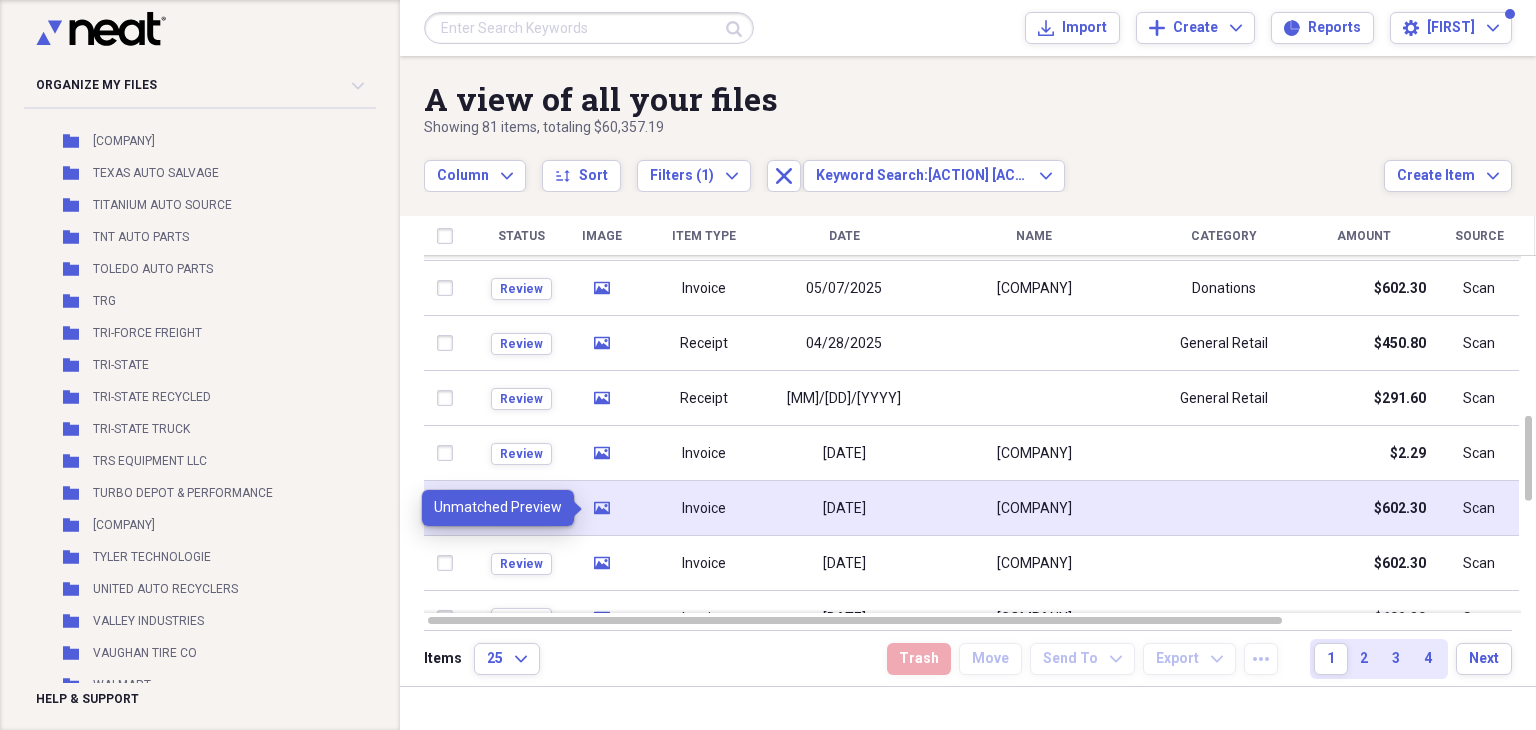 click on "media" 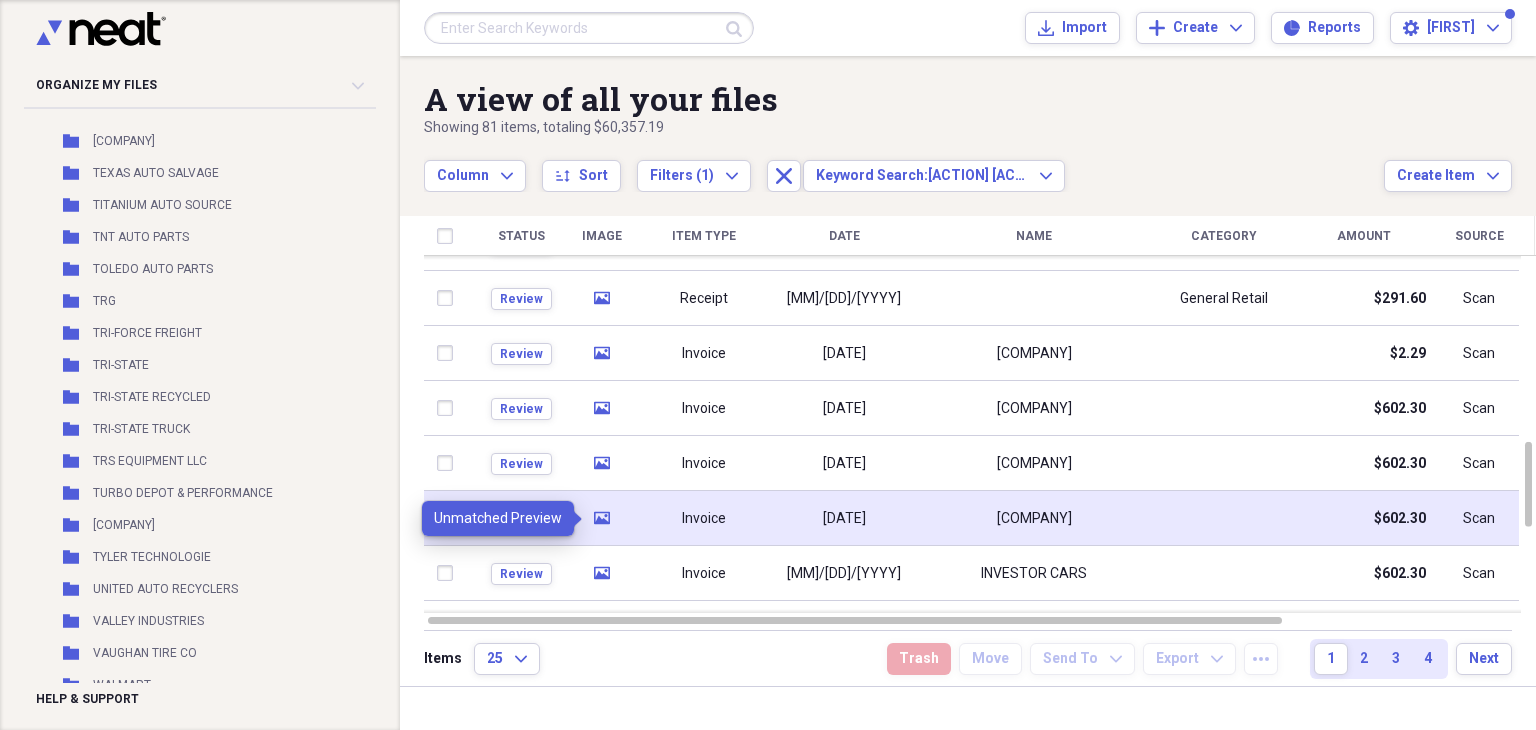 click on "media" 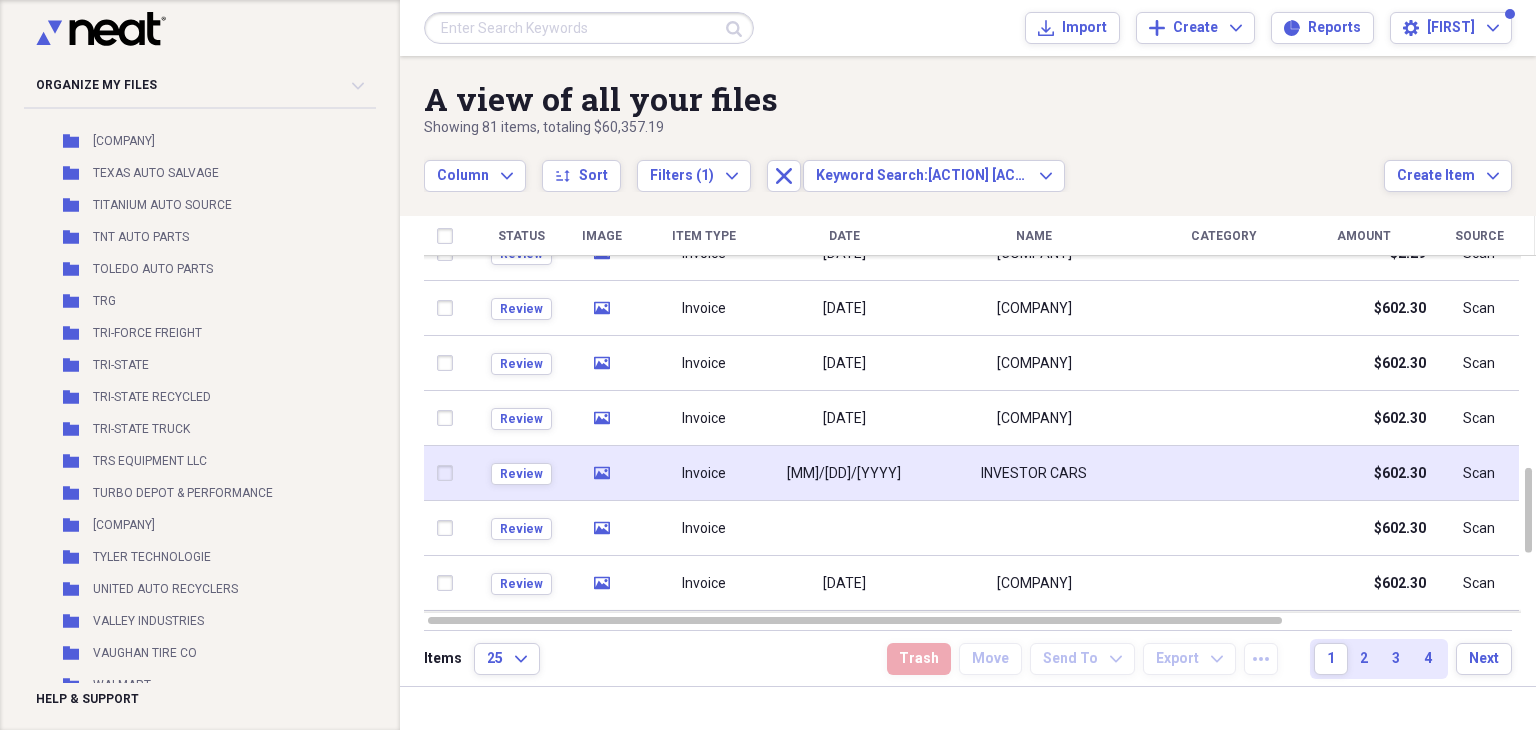 click on "media" 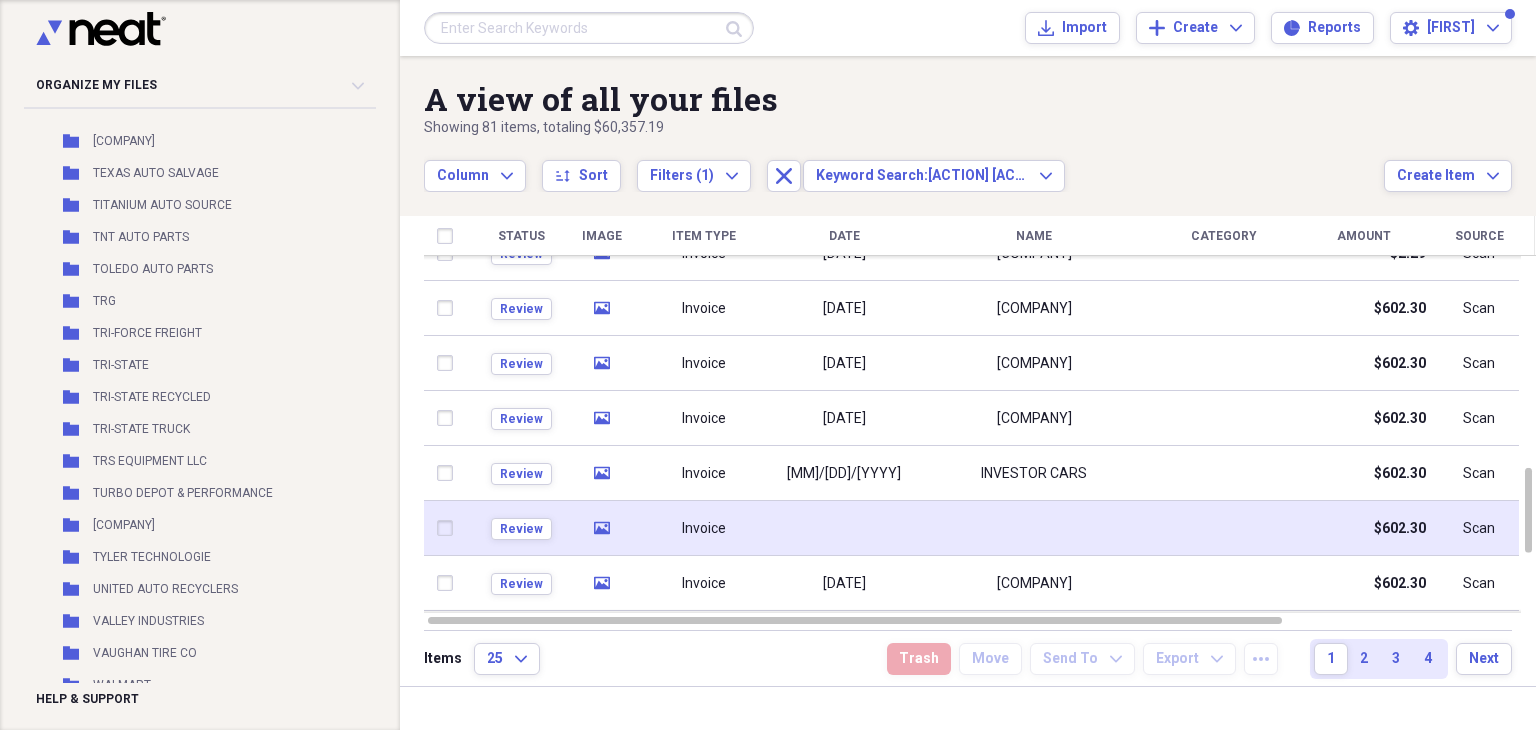 click on "media" at bounding box center (602, 528) 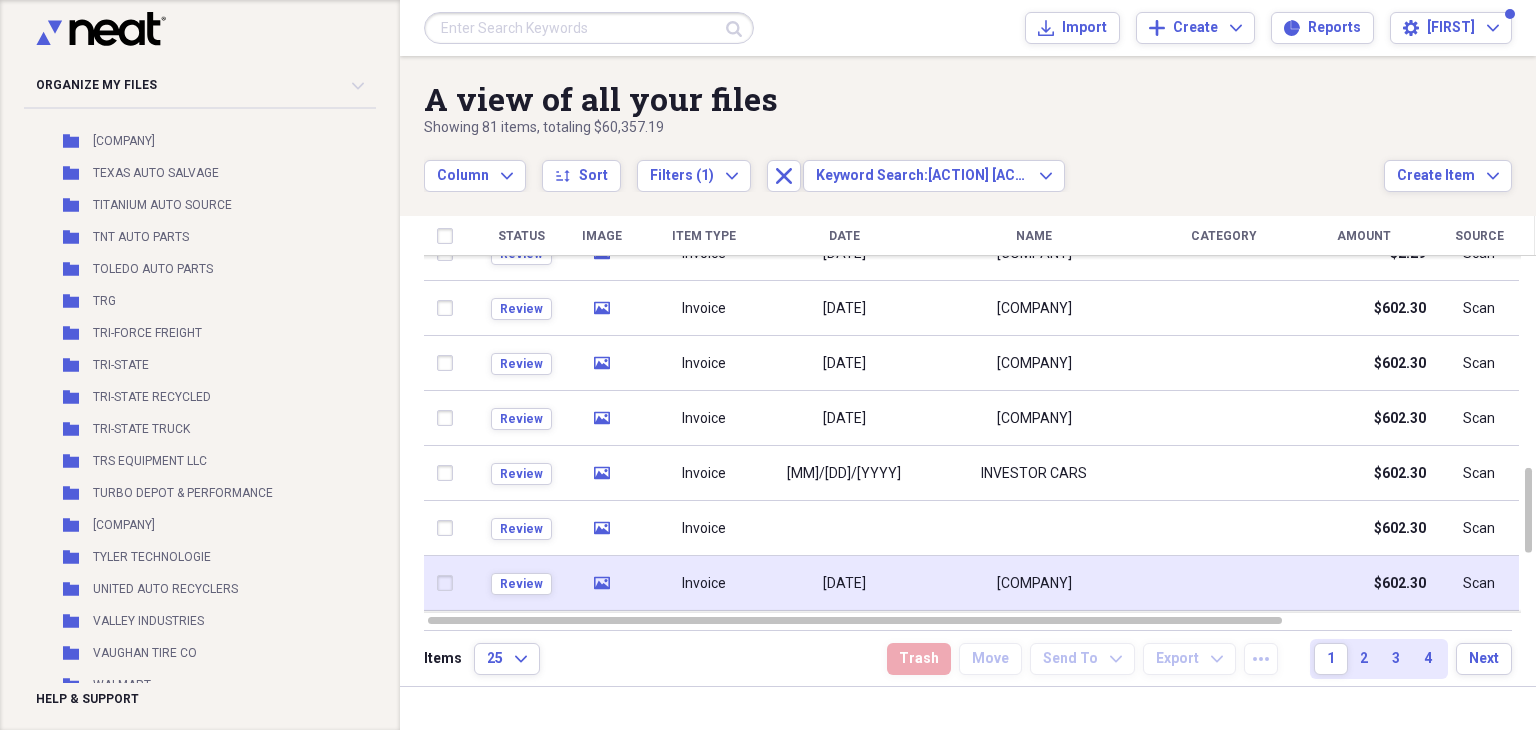click 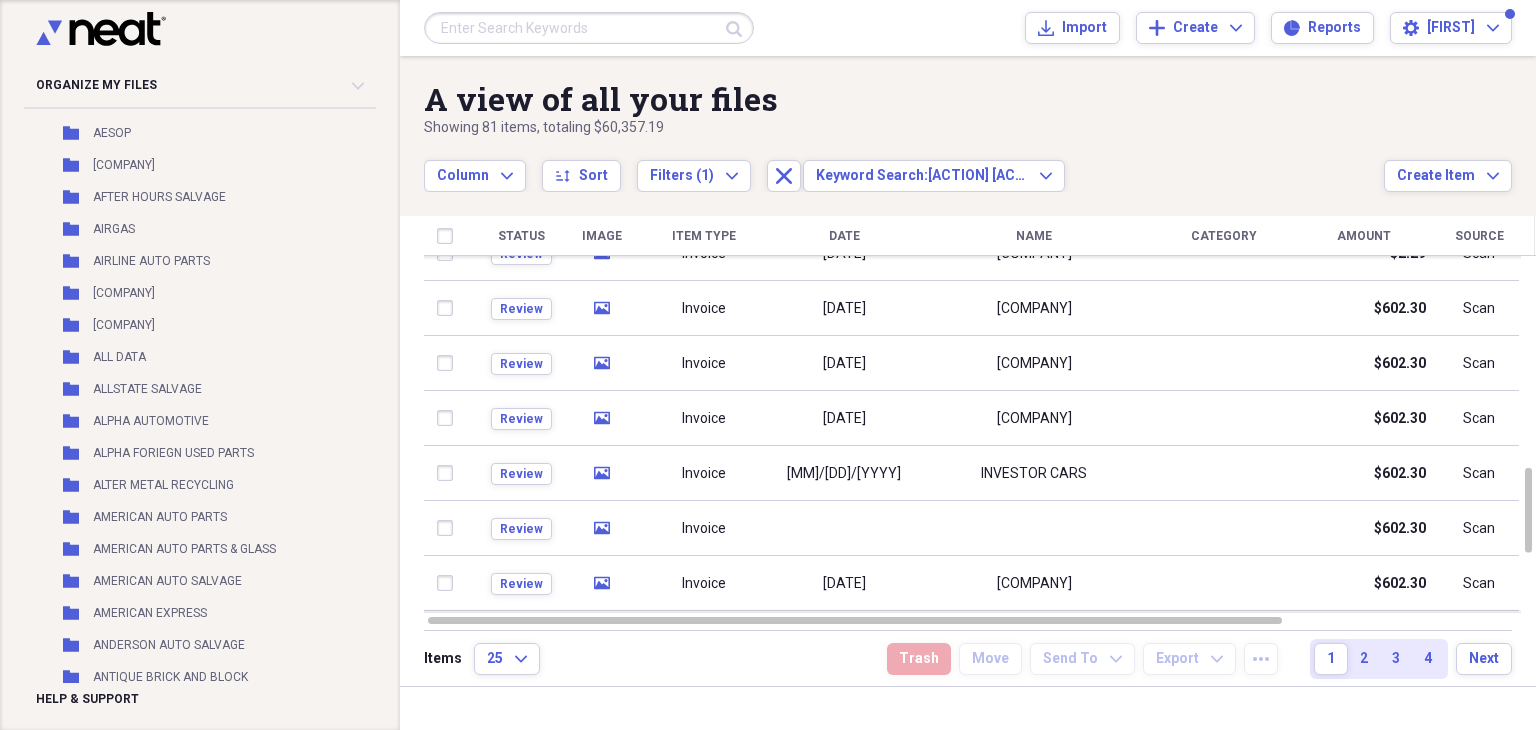 scroll, scrollTop: 0, scrollLeft: 60, axis: horizontal 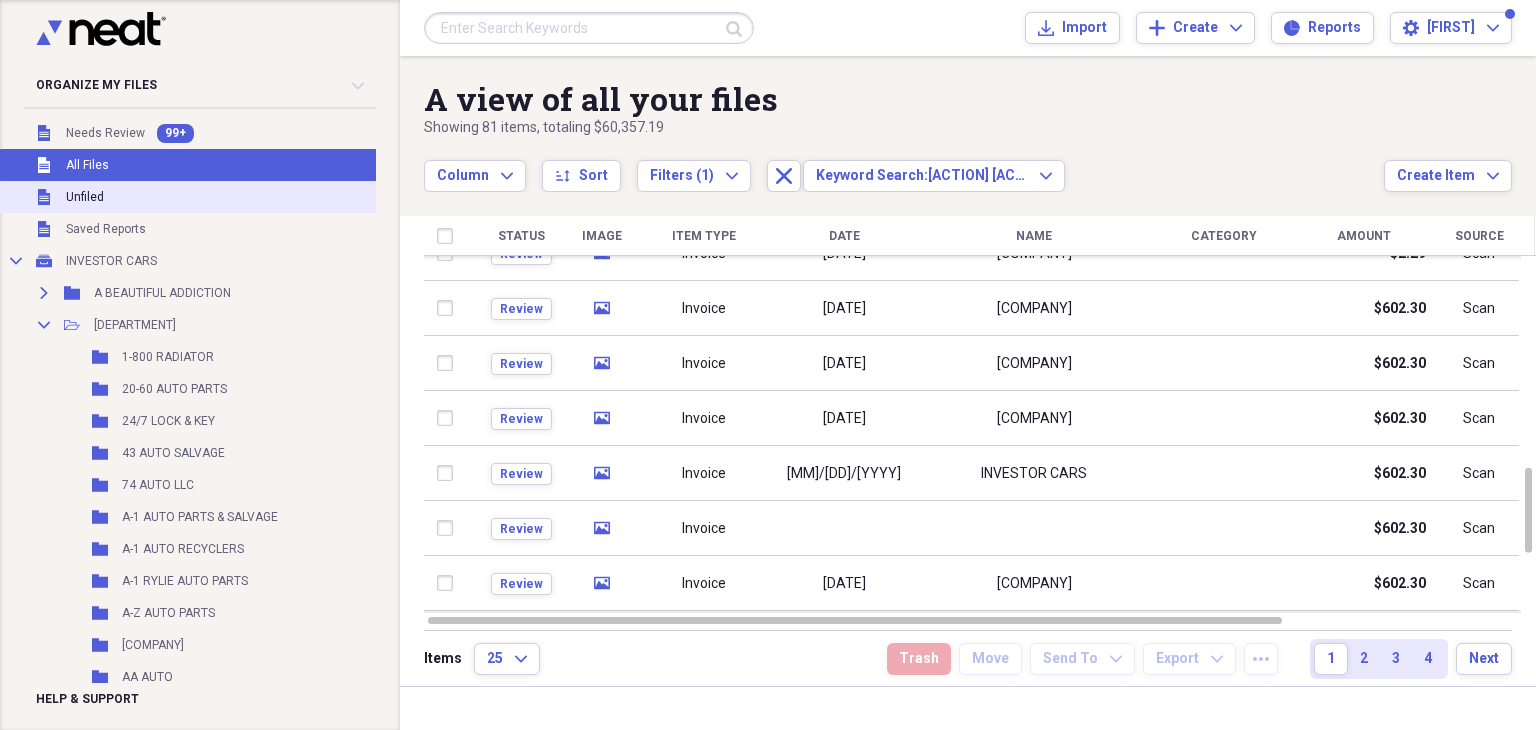 click on "Unfiled" at bounding box center (85, 197) 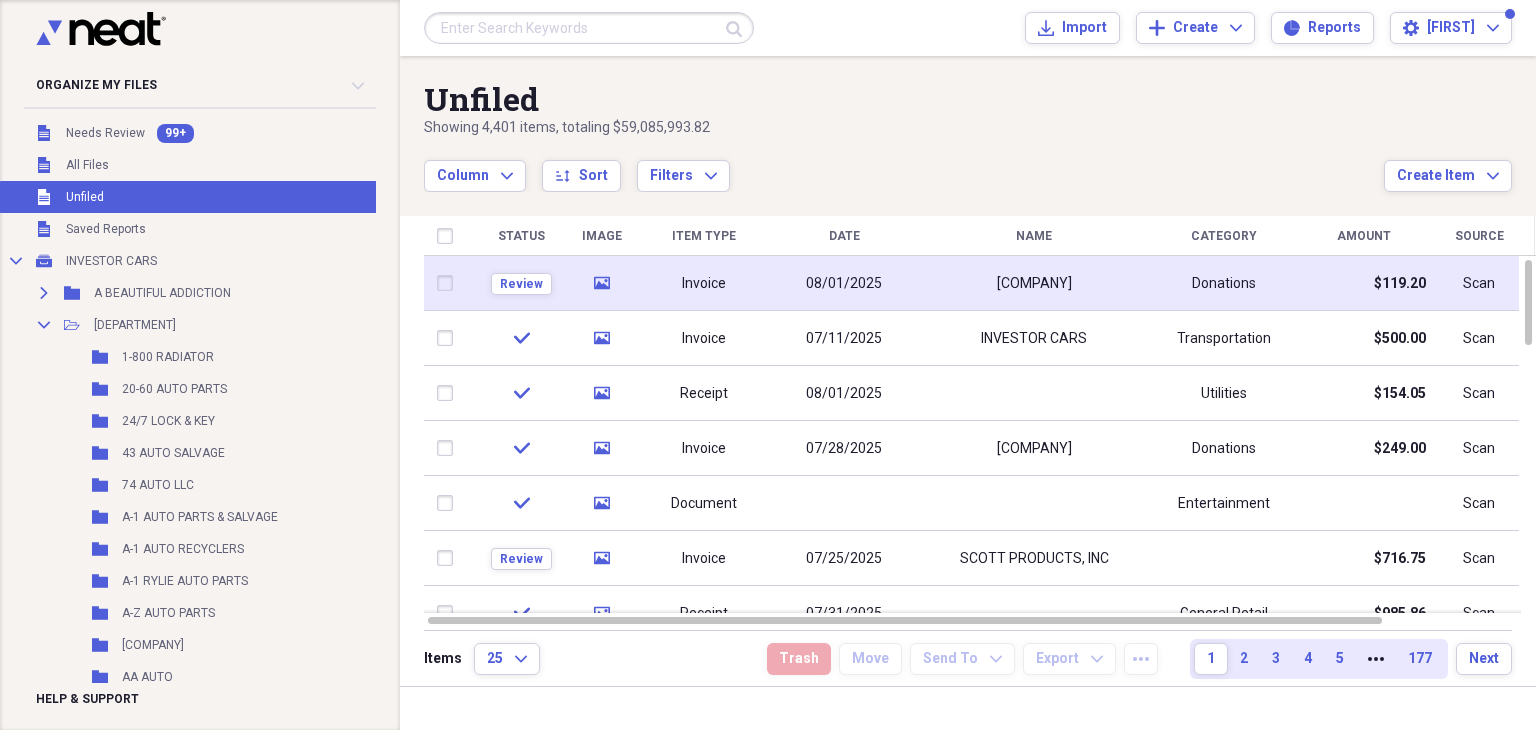click on "media" 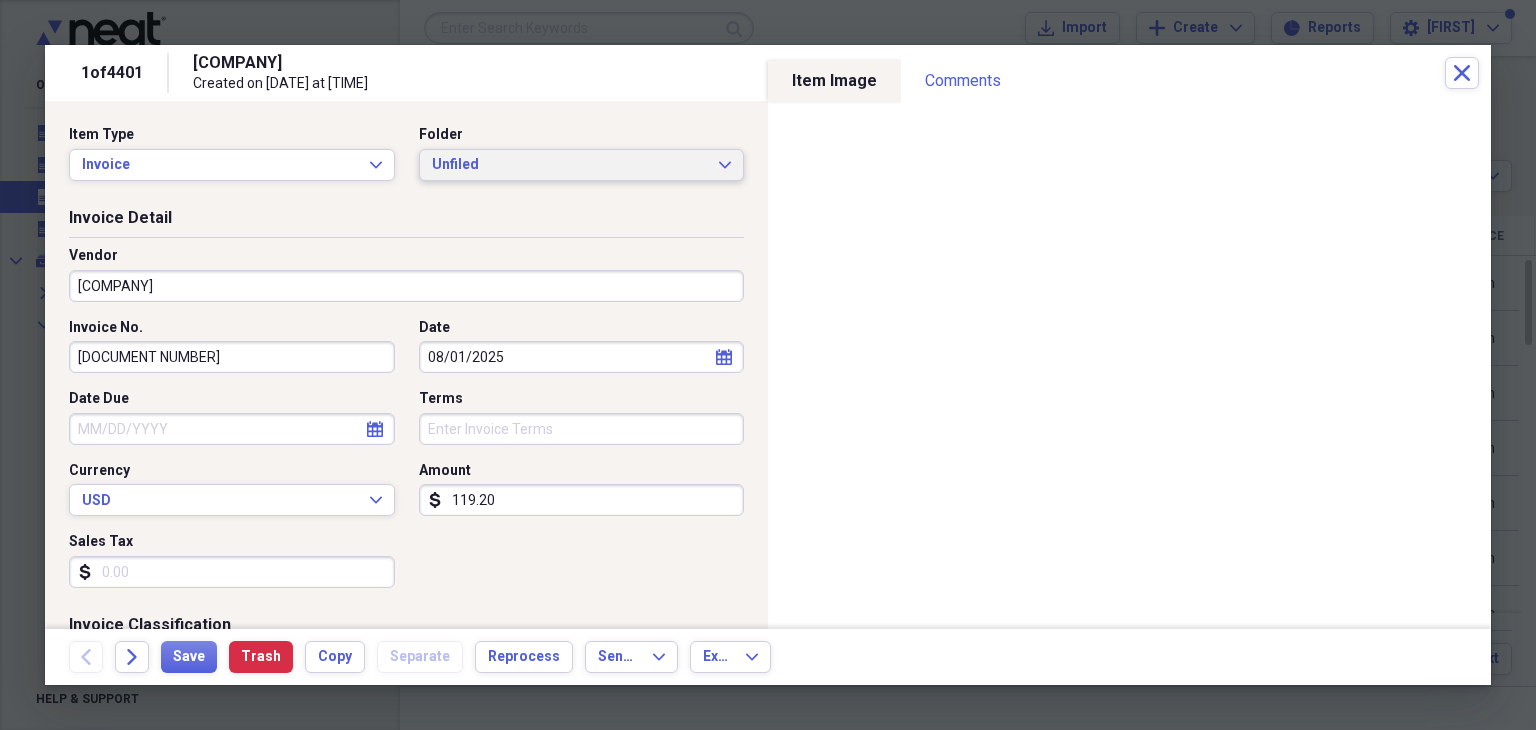 click on "Unfiled Expand" at bounding box center [582, 165] 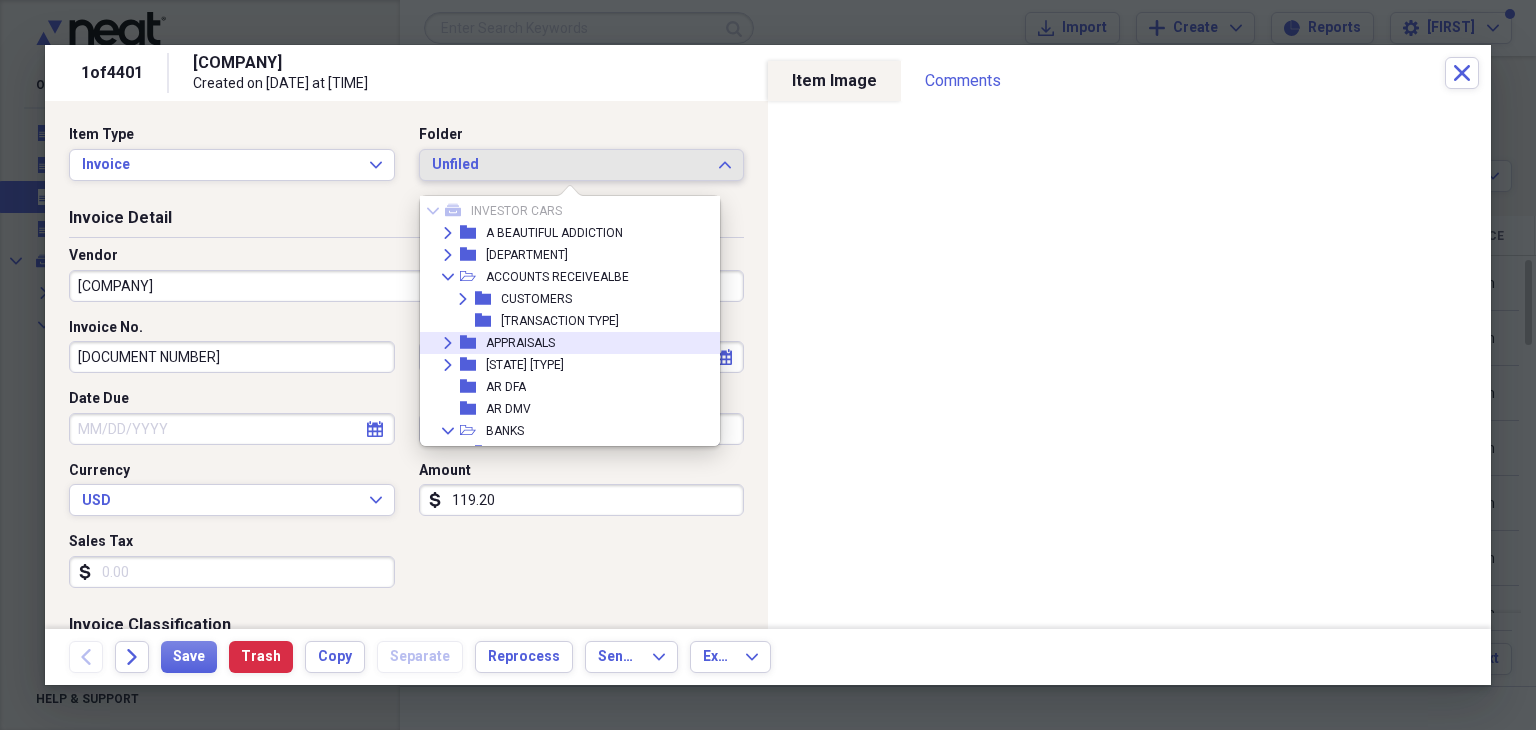 scroll, scrollTop: 0, scrollLeft: 0, axis: both 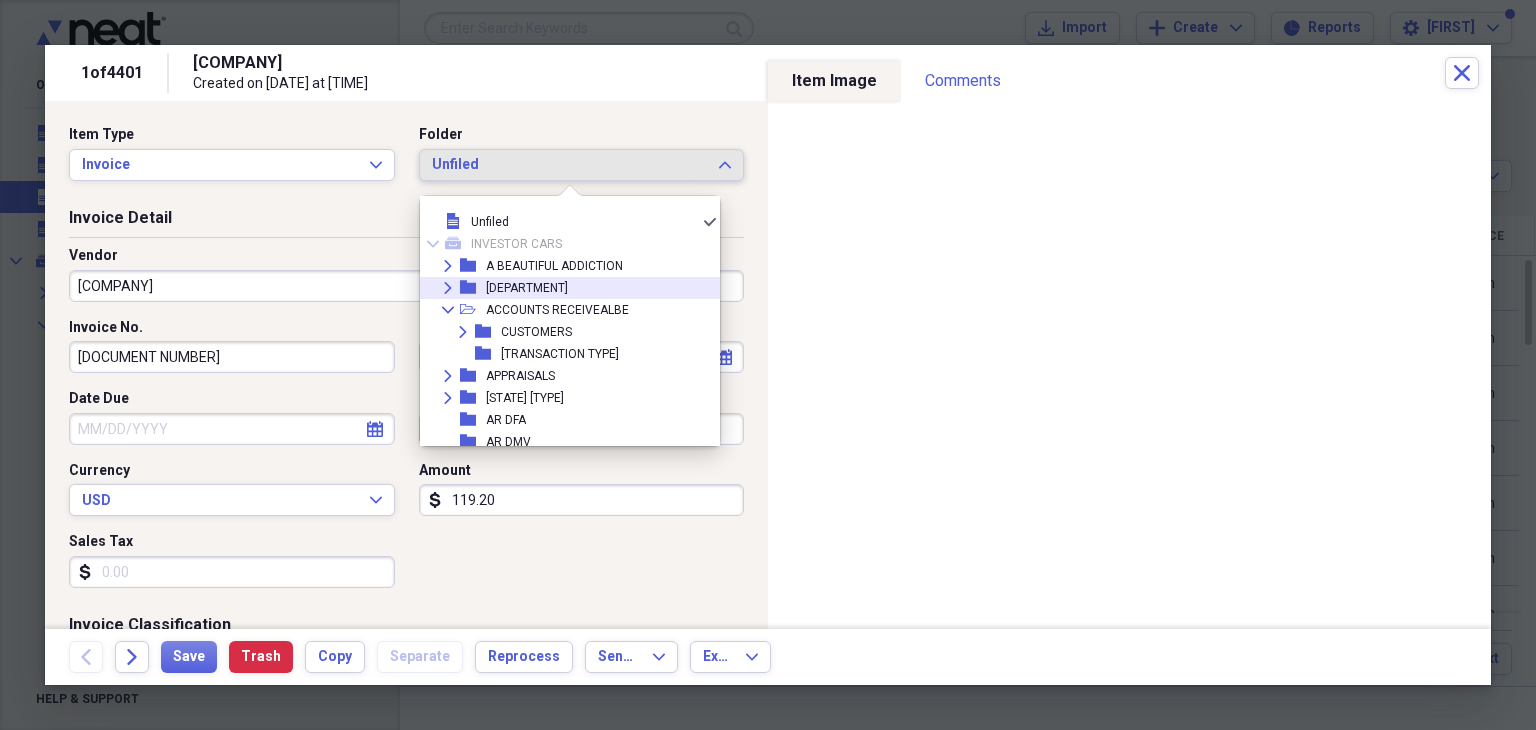 click 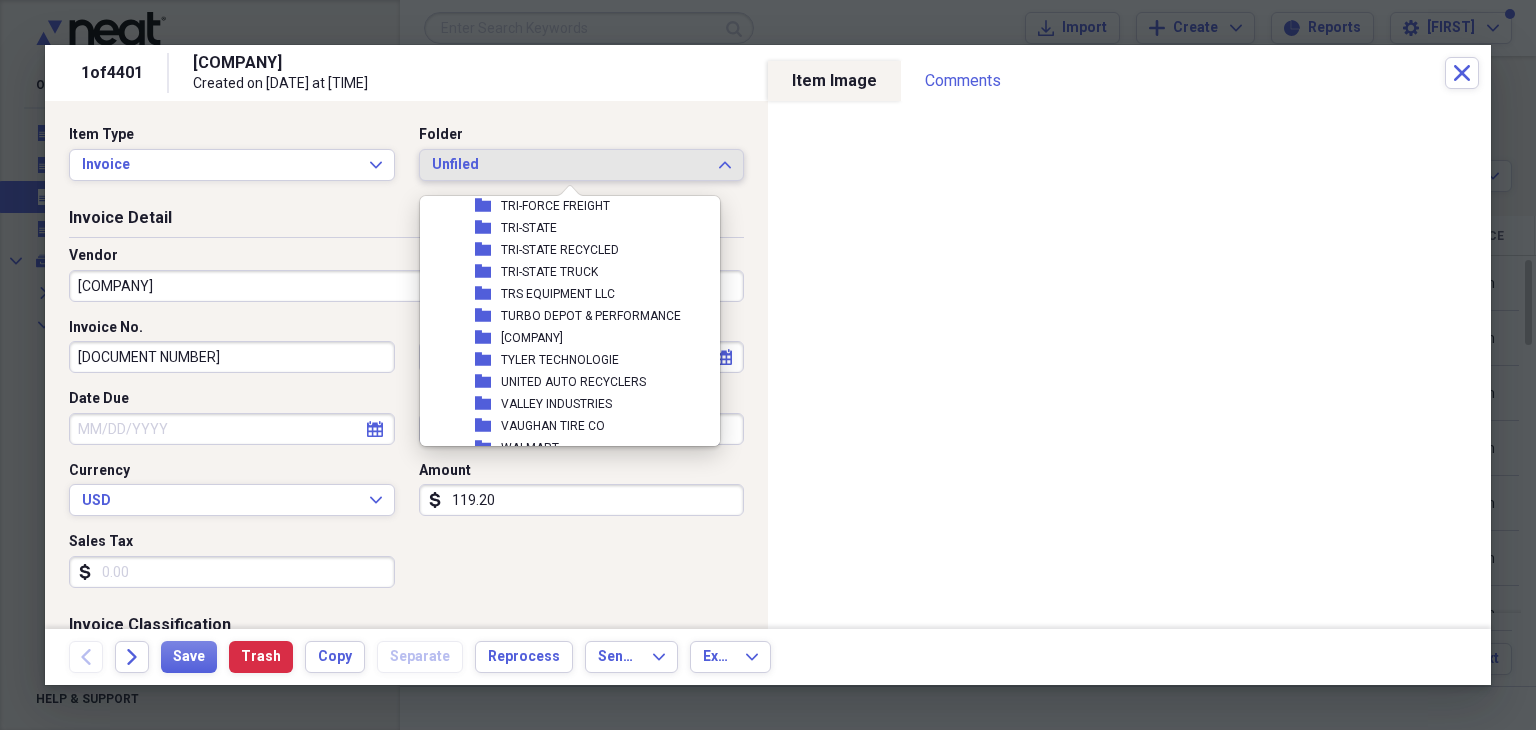 scroll, scrollTop: 7000, scrollLeft: 0, axis: vertical 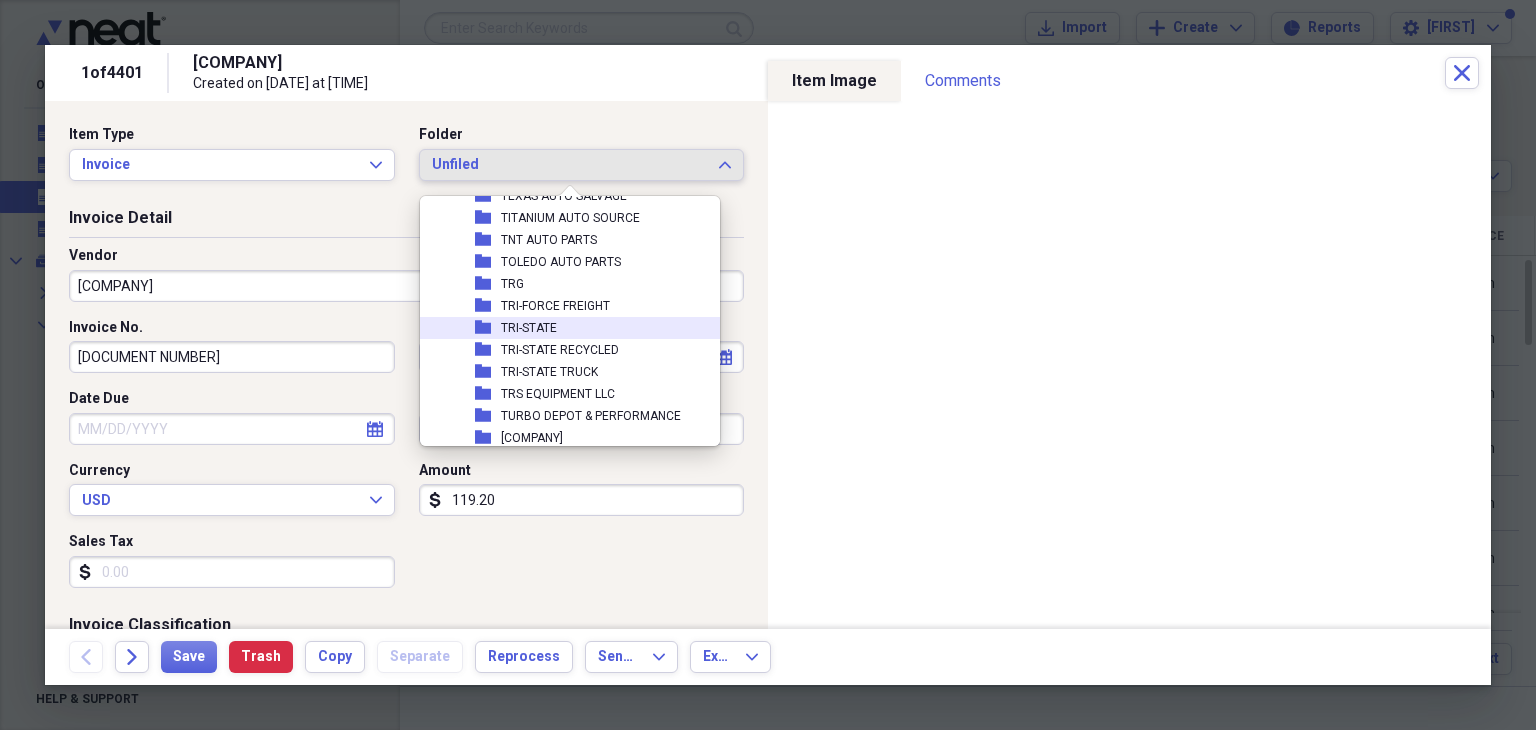 click on "folder TRI-STATE" at bounding box center (562, 328) 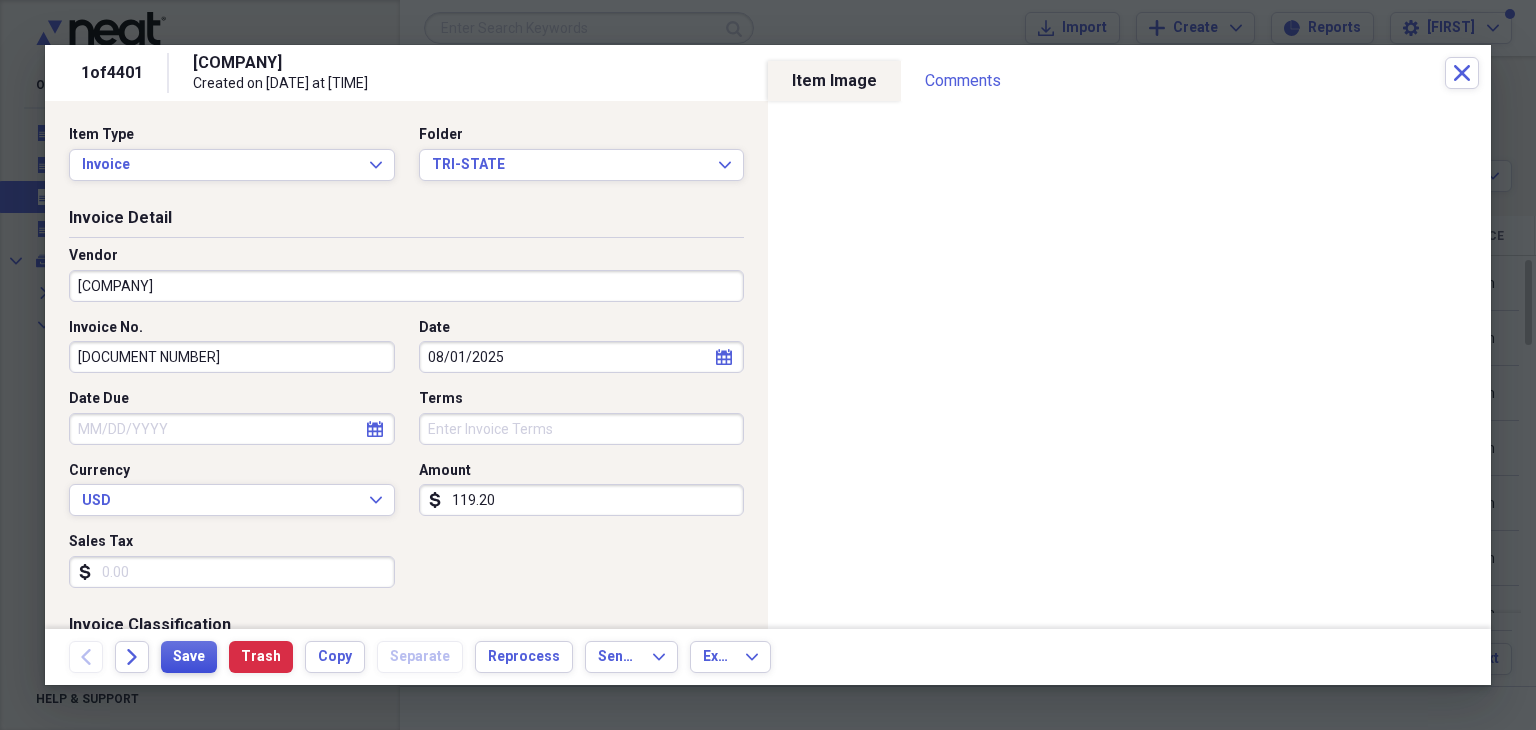 click on "Save" at bounding box center [189, 657] 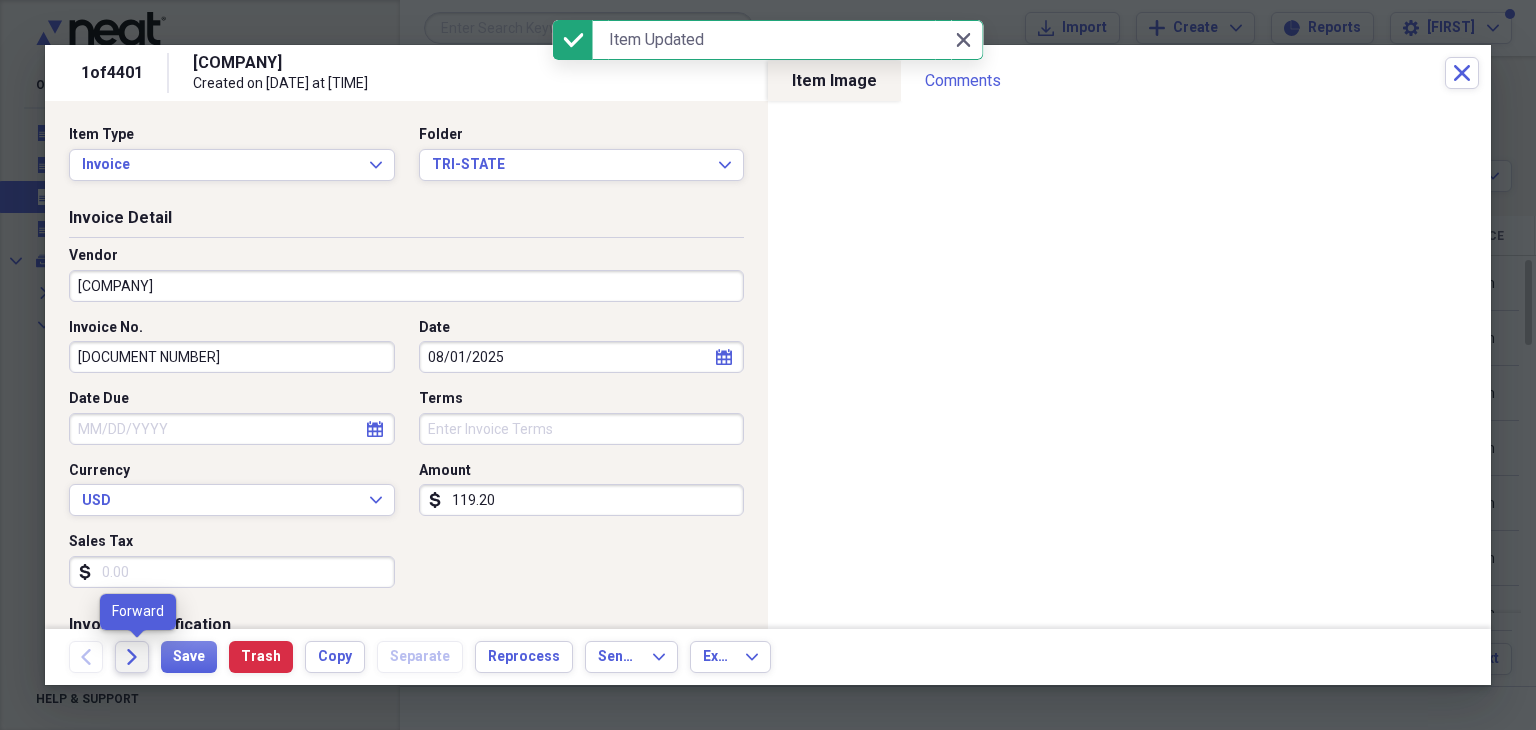 click on "Forward" 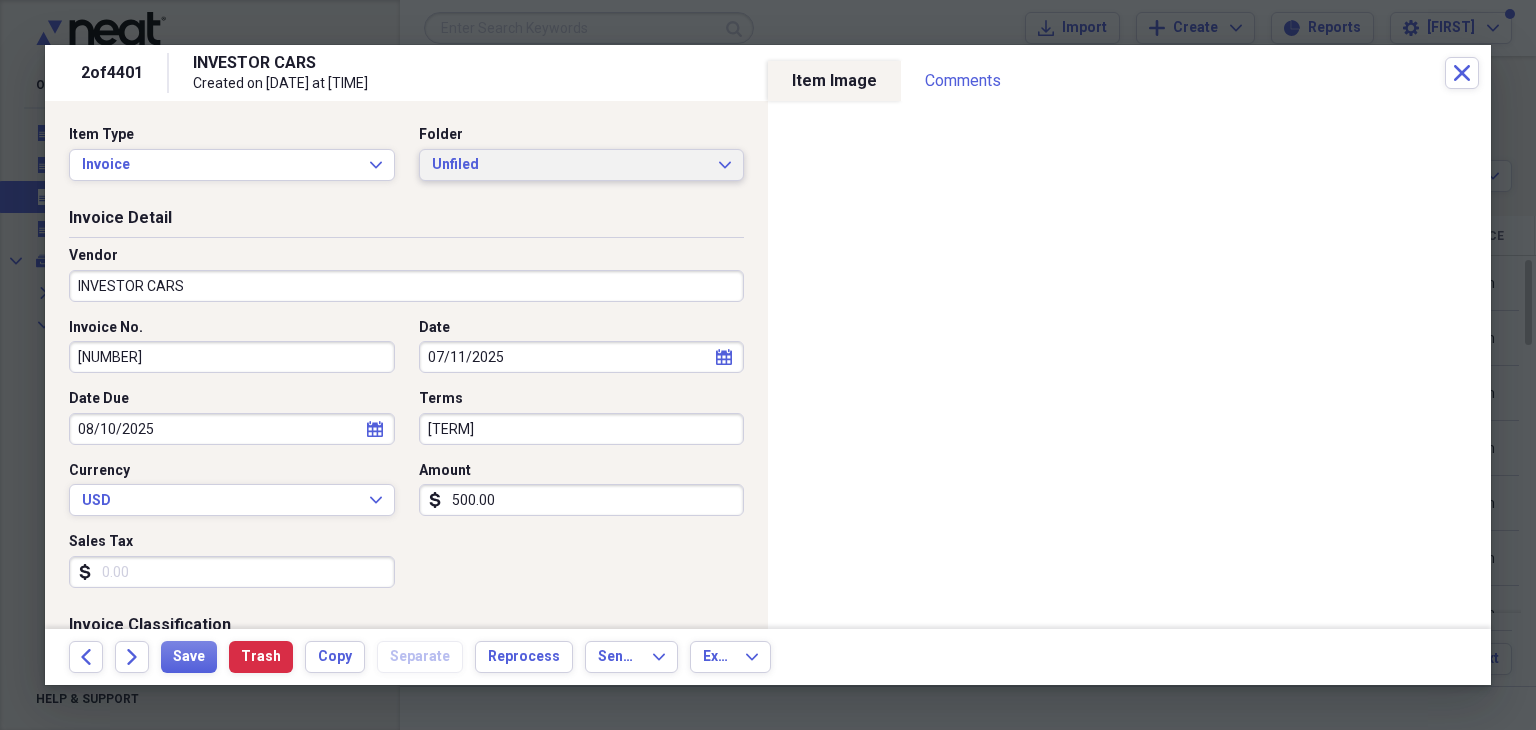 click on "Unfiled Expand" at bounding box center (582, 165) 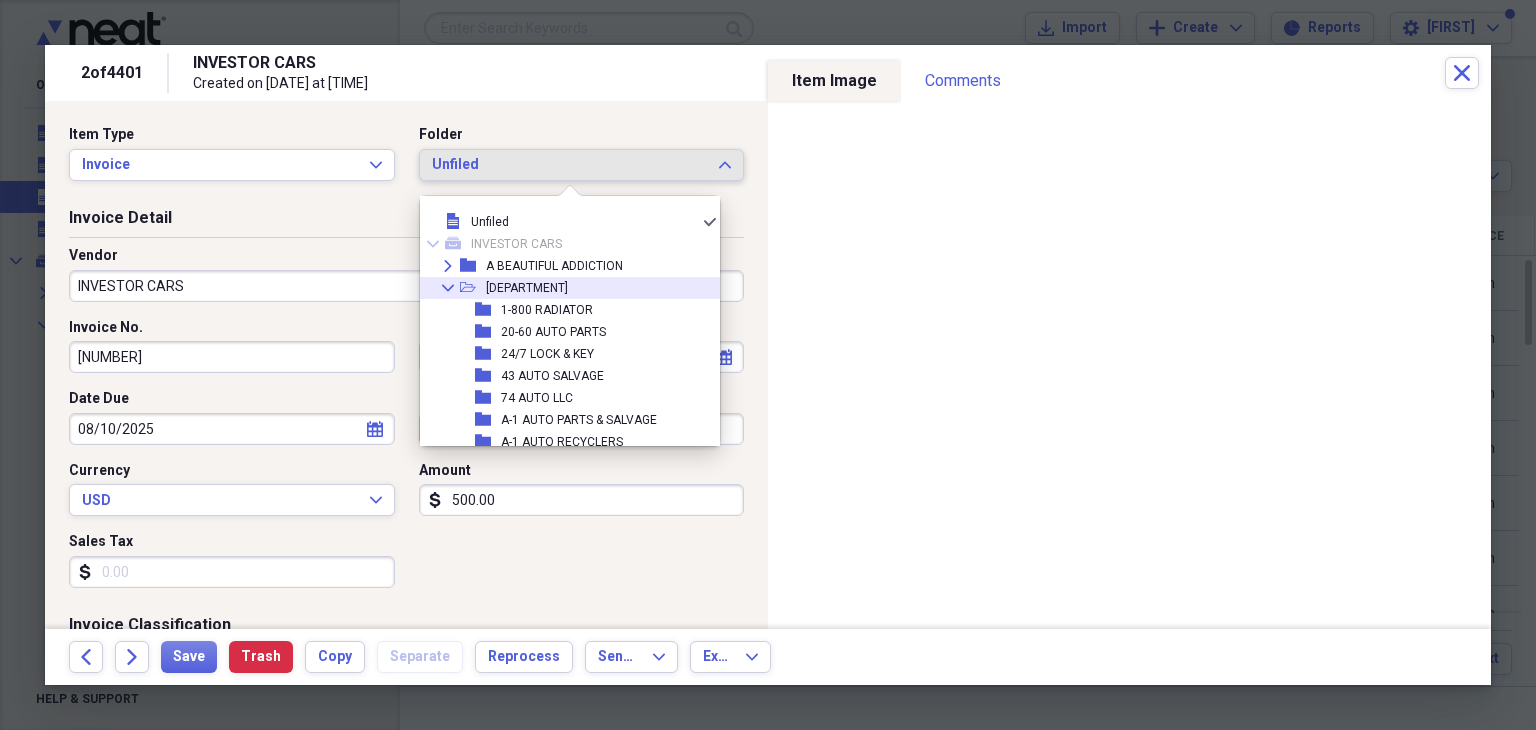 click on "Collapse" at bounding box center (448, 288) 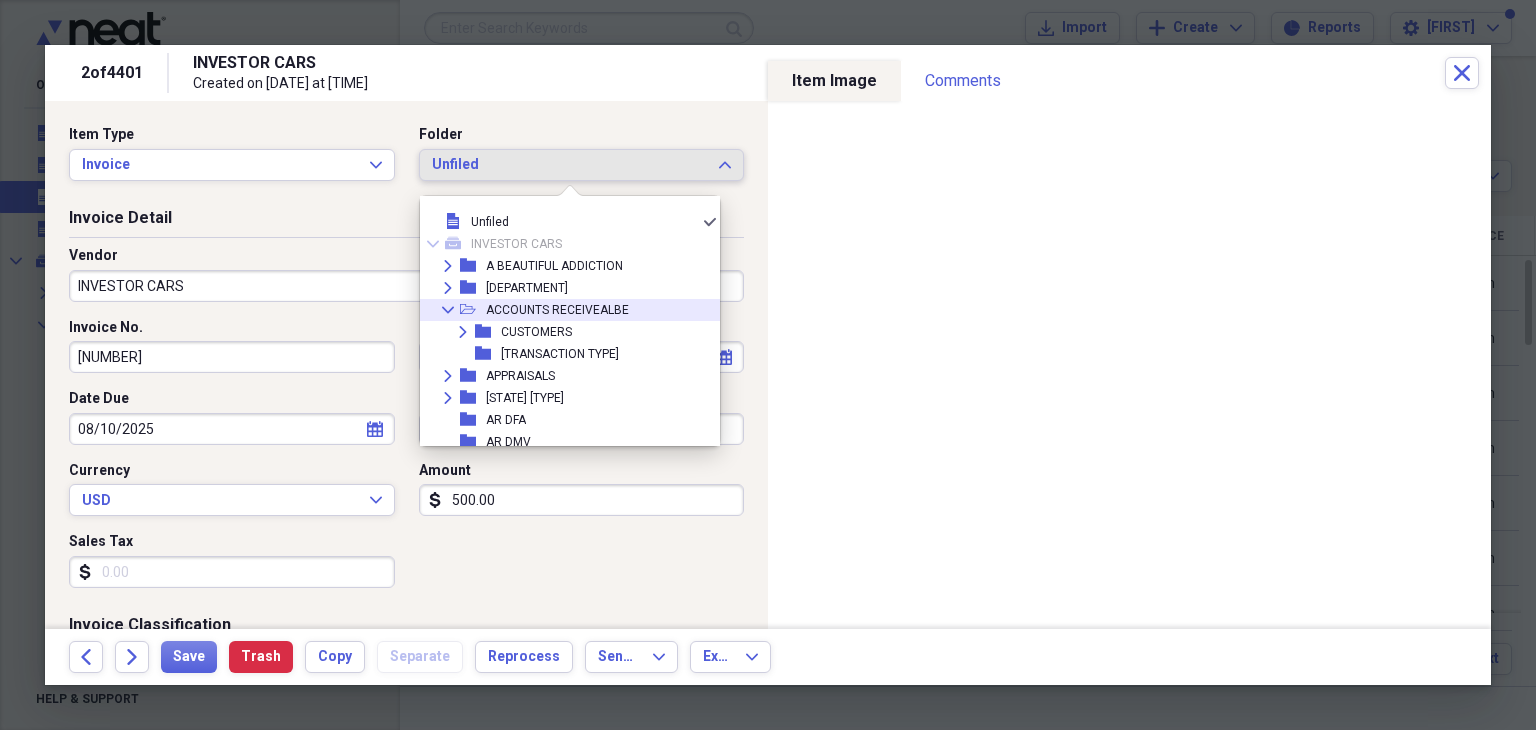 click on "ACCOUNTS RECEIVEALBE" at bounding box center (557, 310) 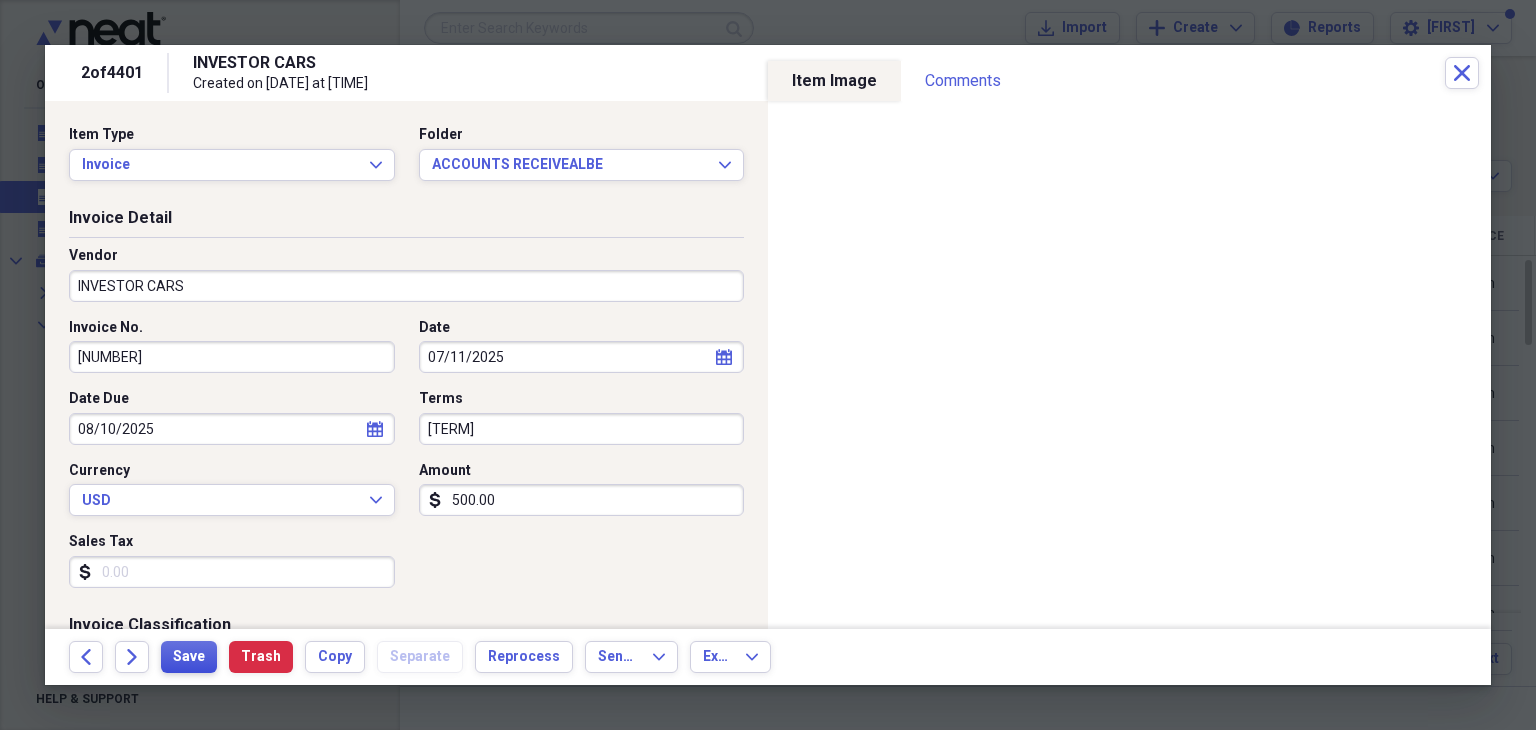 click on "Save" at bounding box center (189, 657) 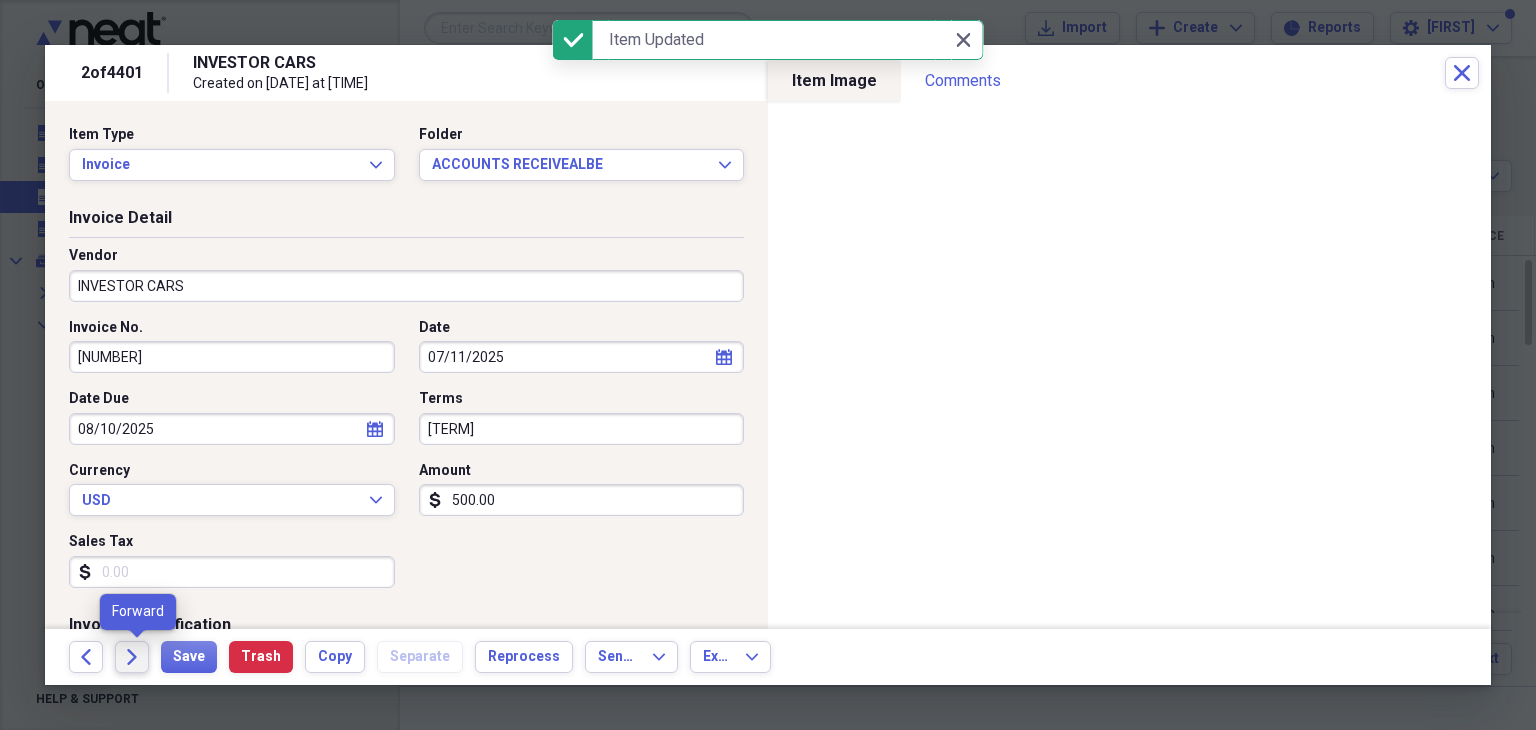click on "Forward" at bounding box center (132, 657) 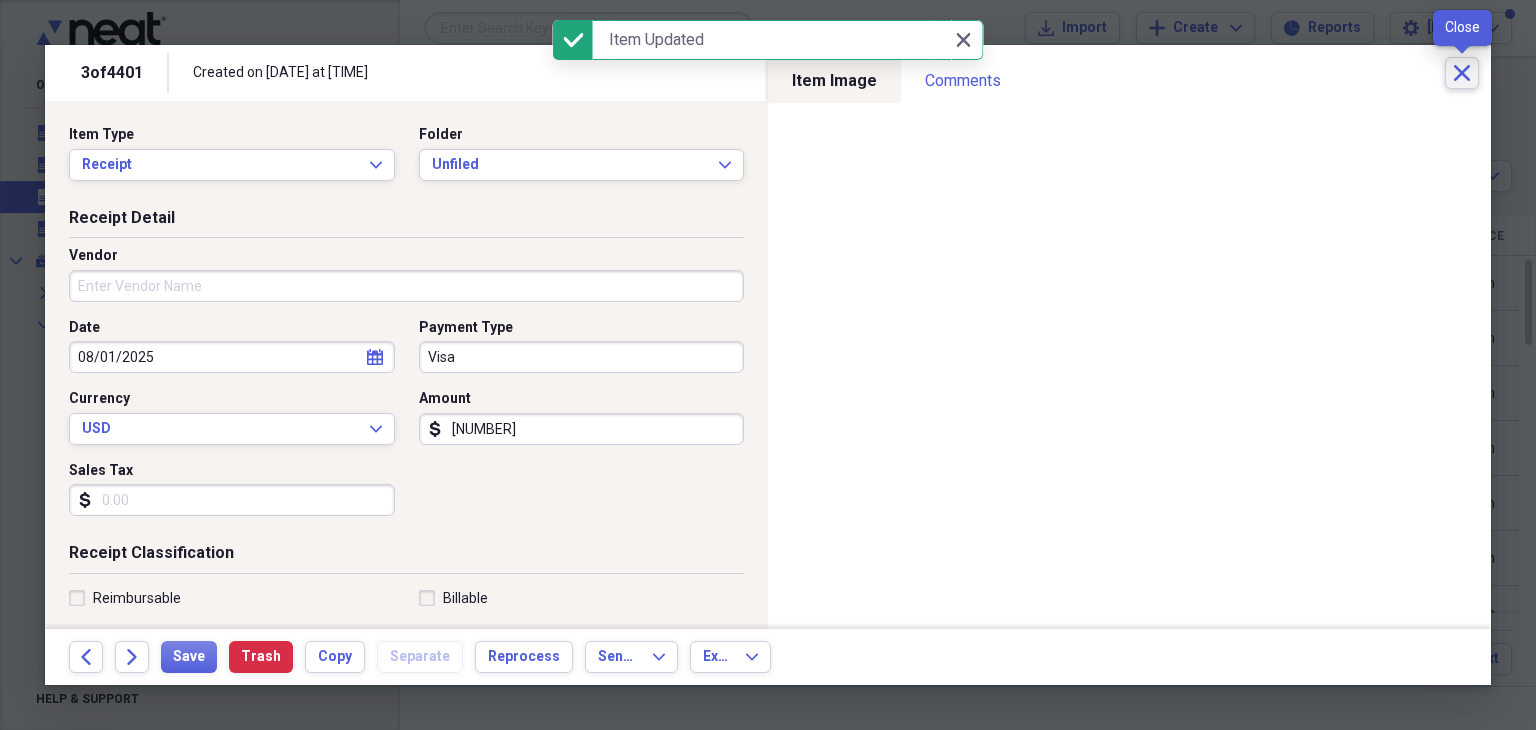 click on "Close" at bounding box center (1462, 73) 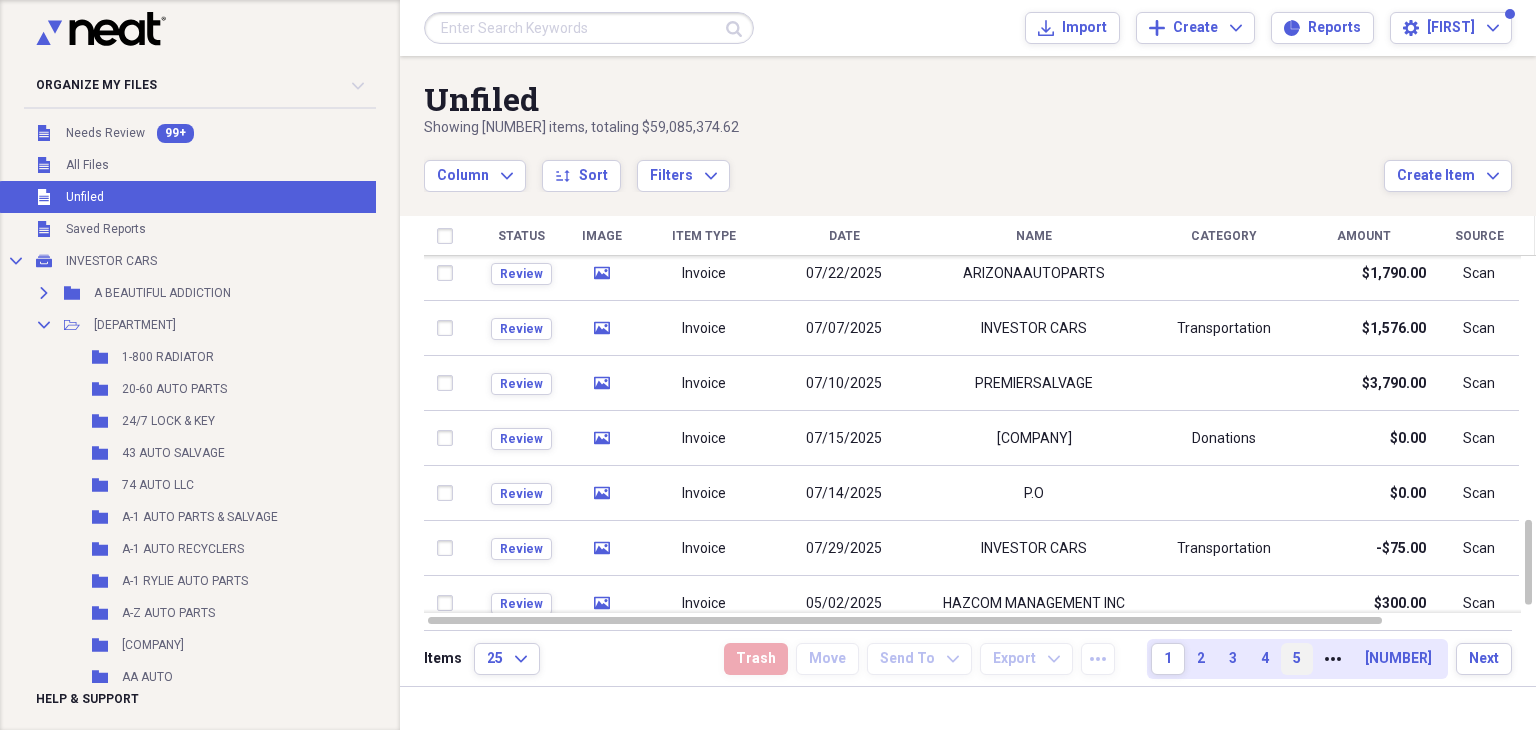 click on "5" at bounding box center [1297, 659] 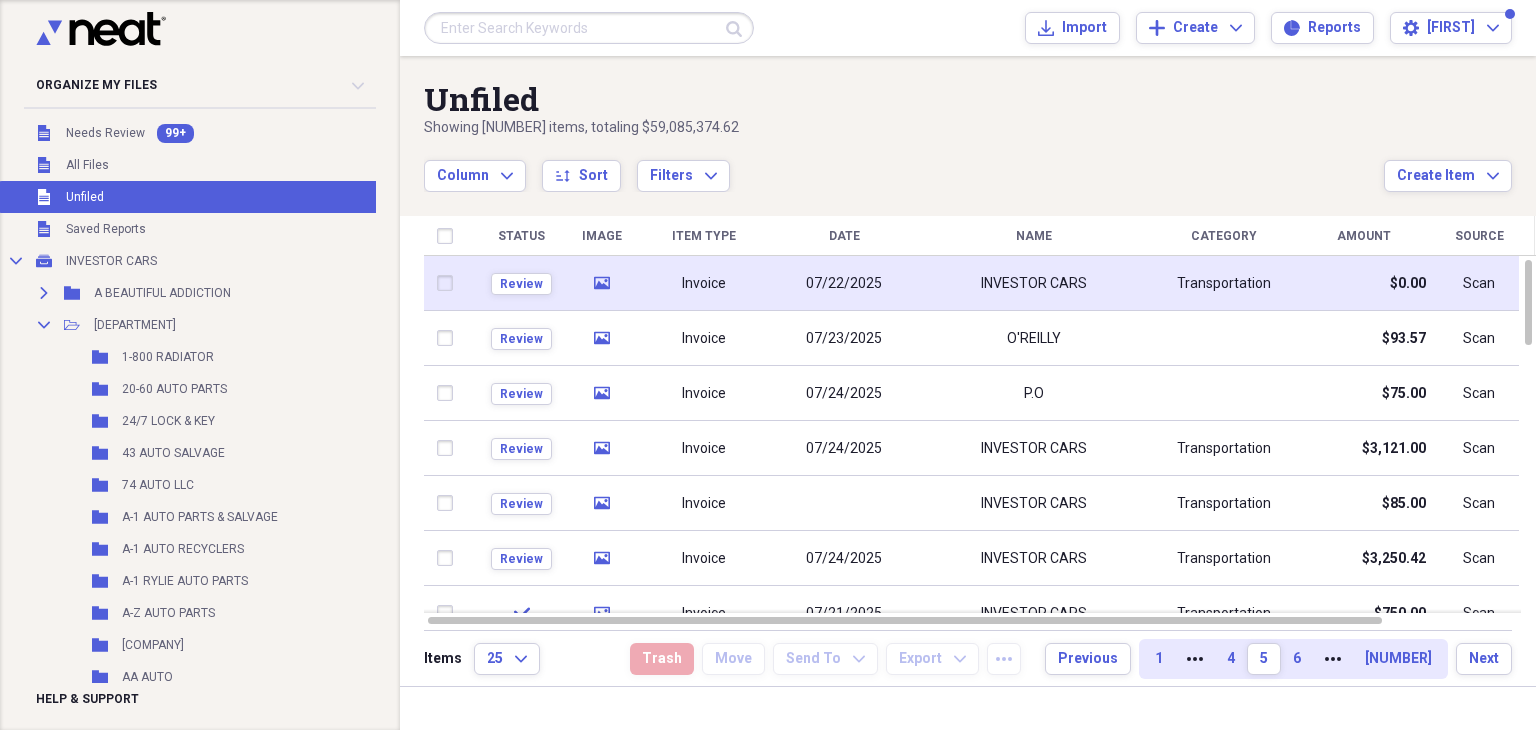 click 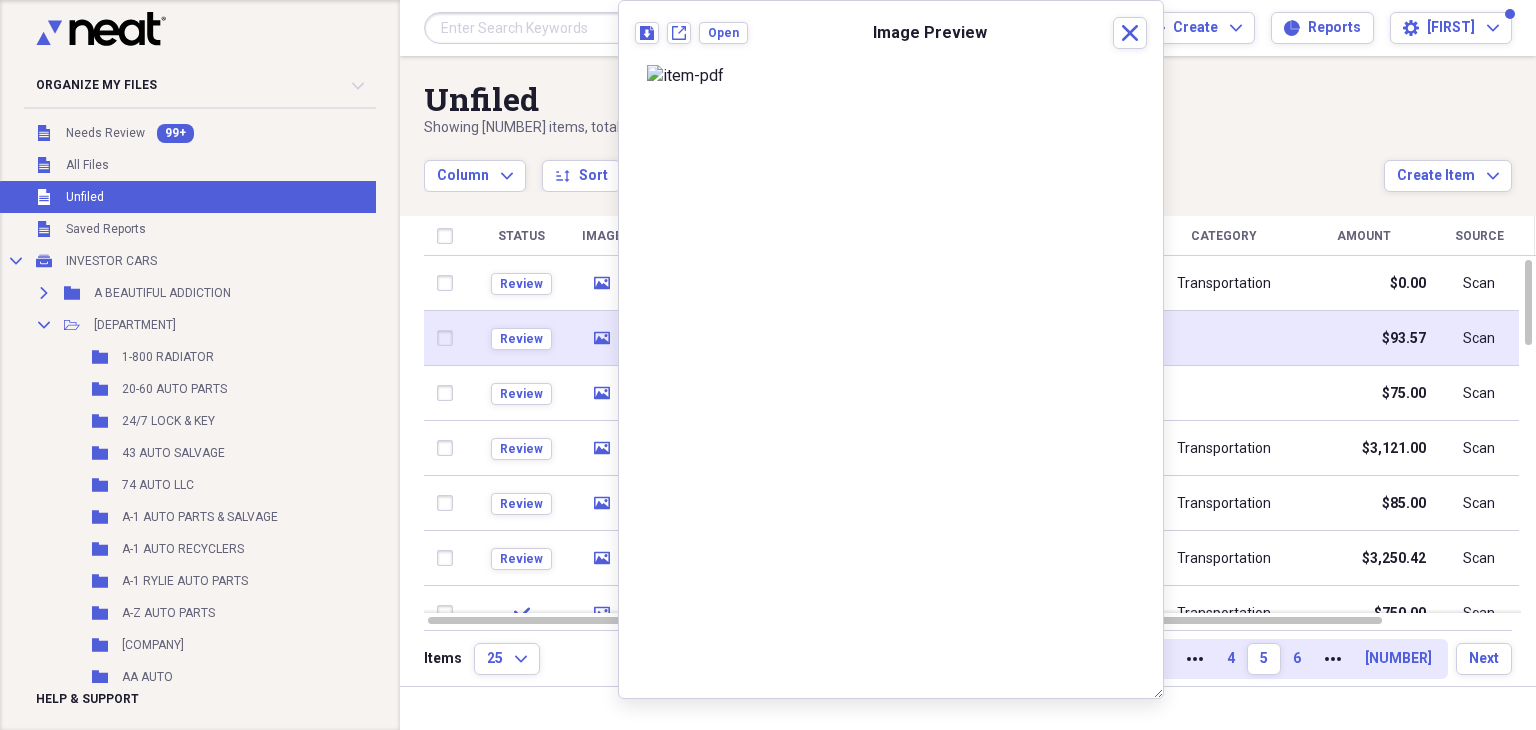 click on "media" 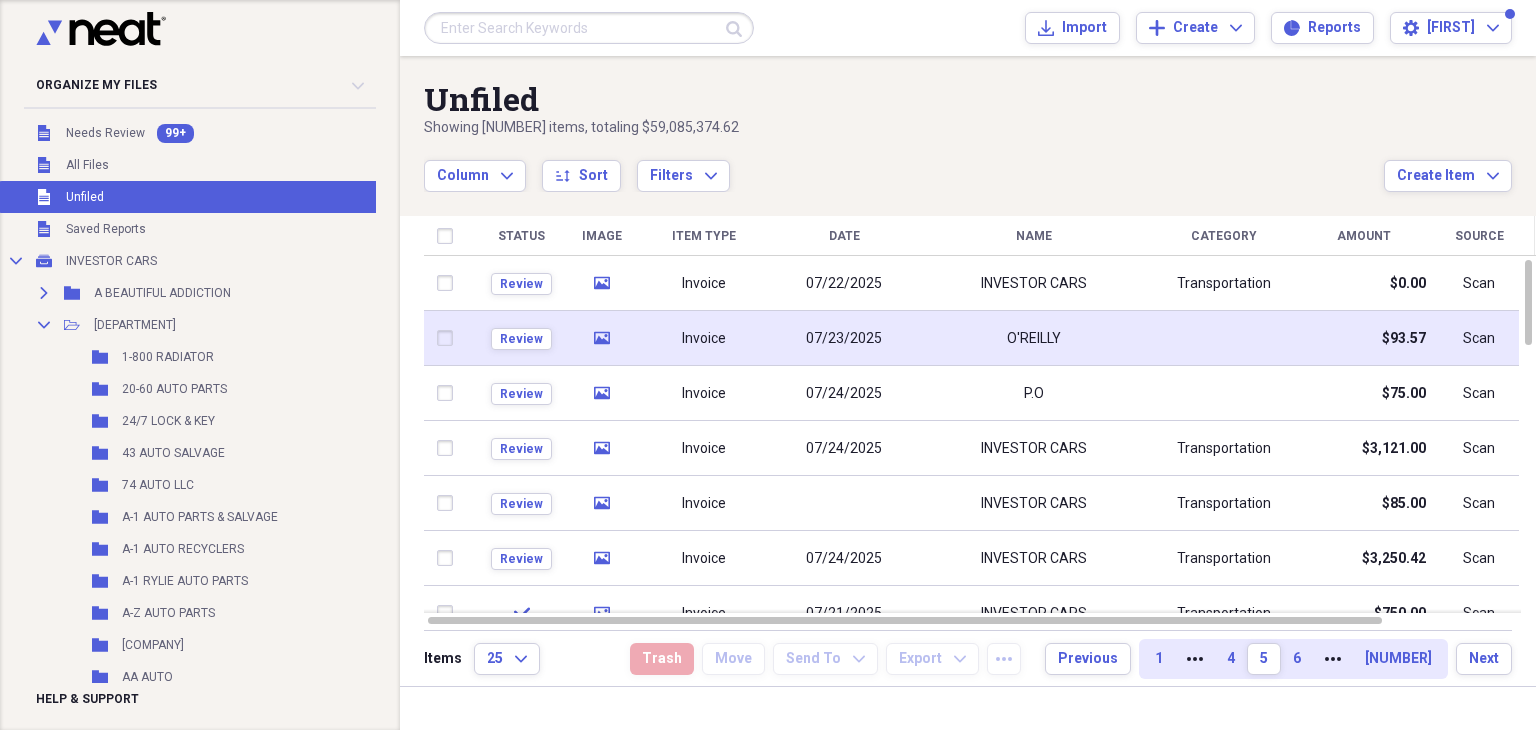 click on "Review" at bounding box center [521, 338] 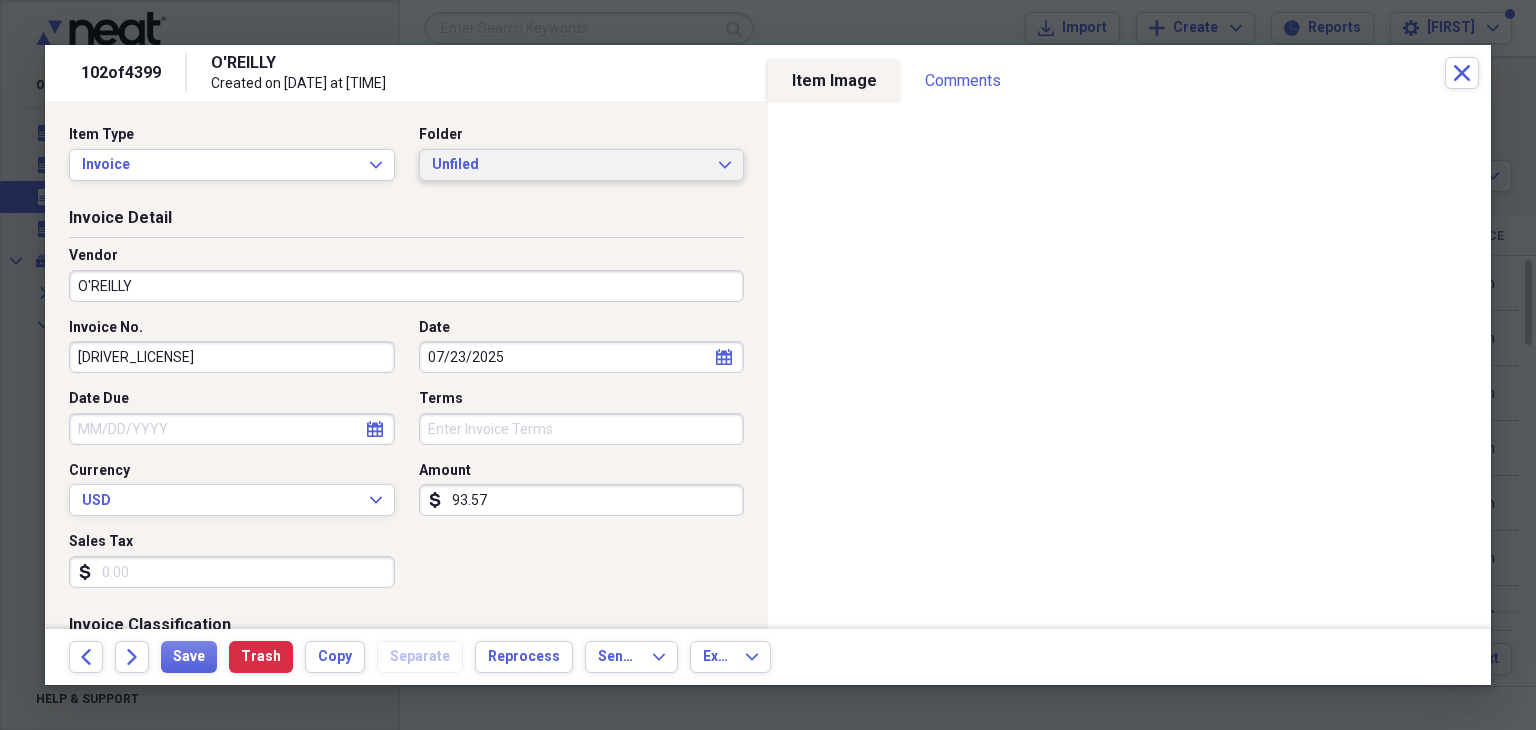 click on "Unfiled Expand" at bounding box center [582, 165] 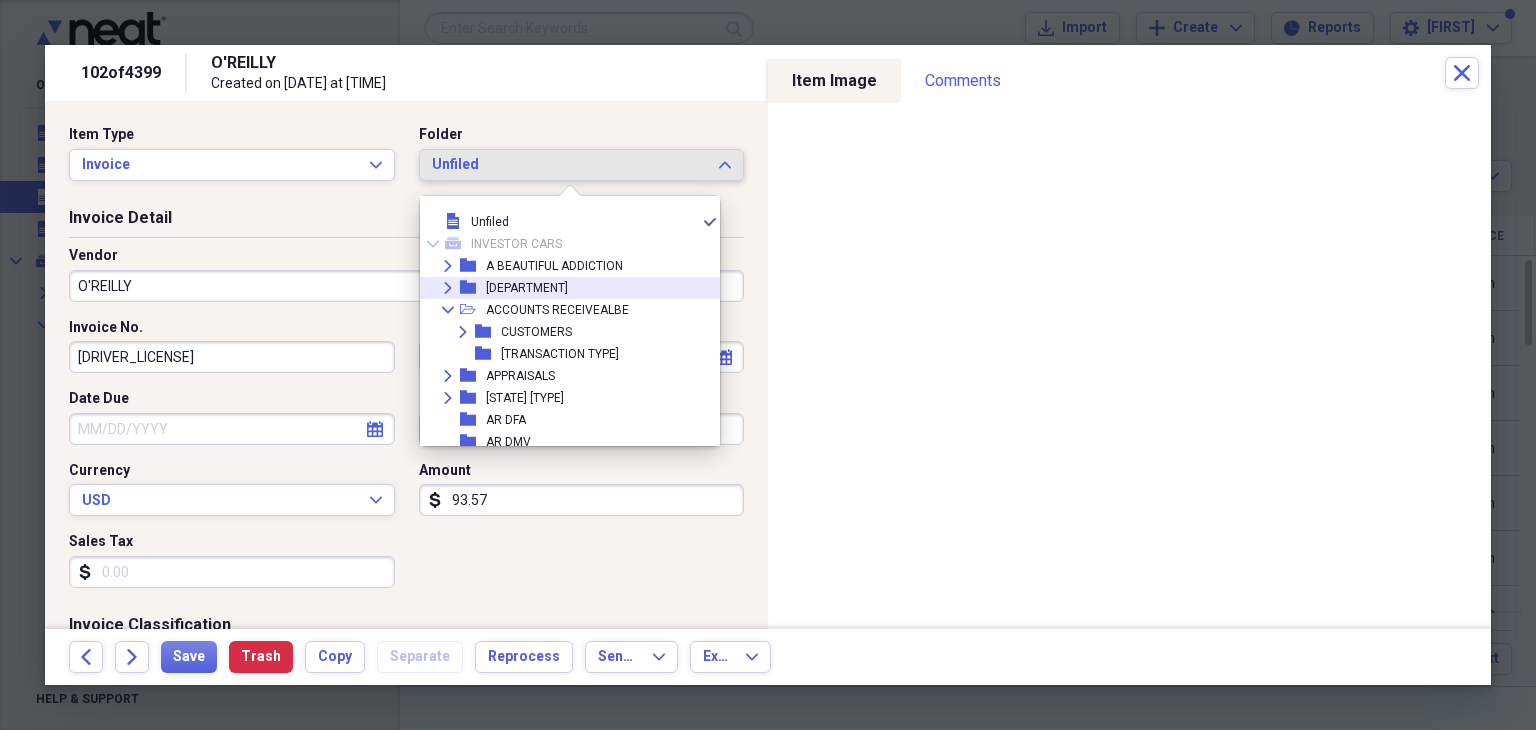 click on "Expand" 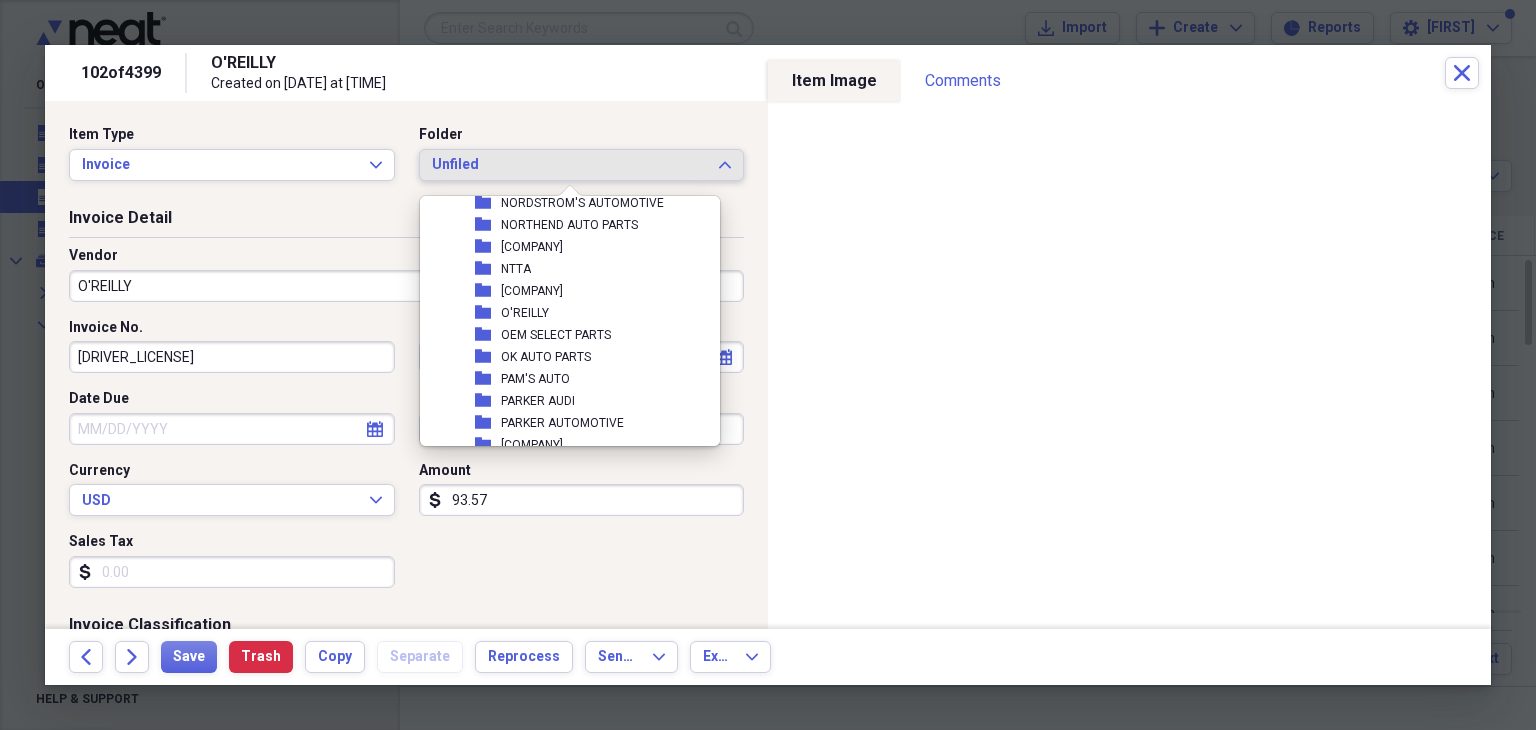 scroll, scrollTop: 5100, scrollLeft: 0, axis: vertical 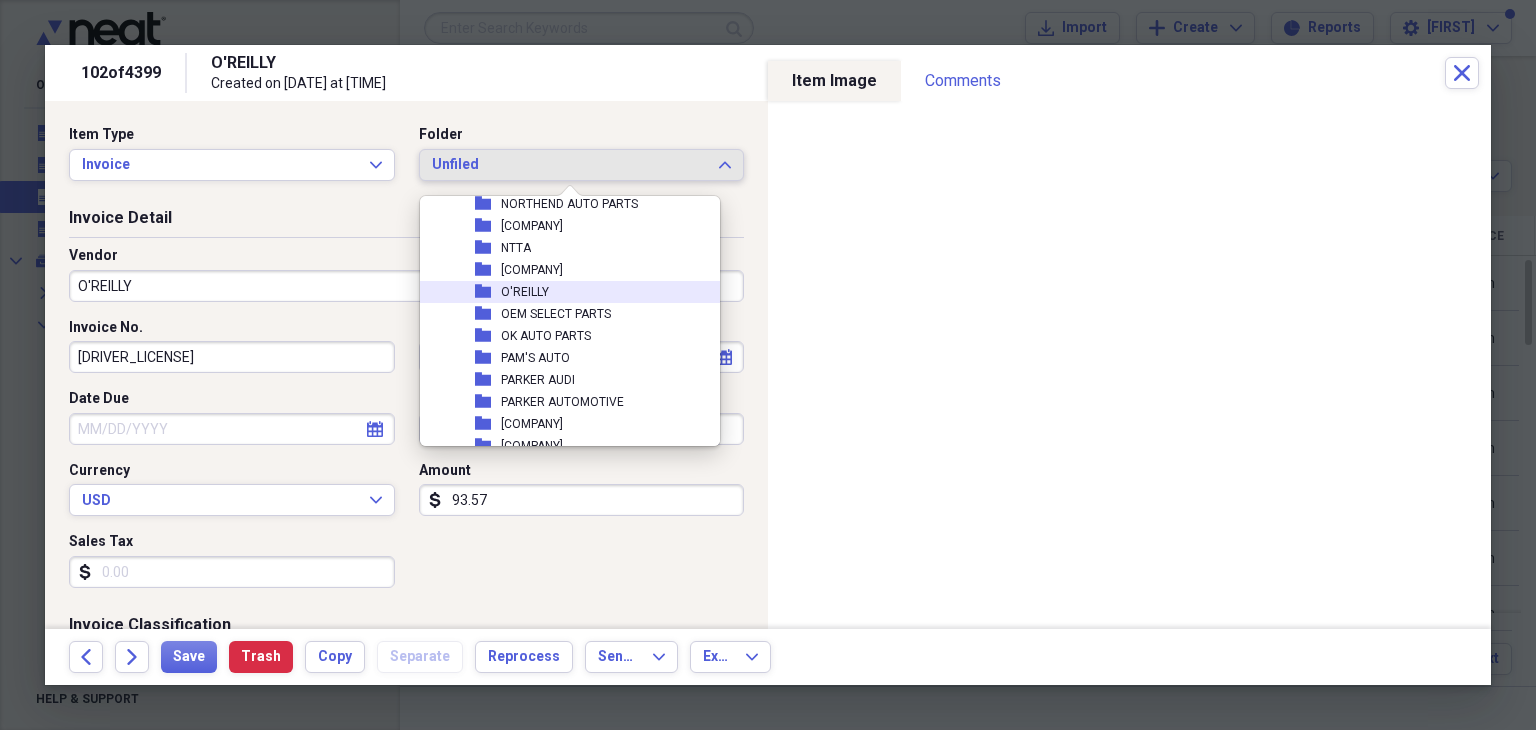 click on "O'REILLY" at bounding box center (525, 292) 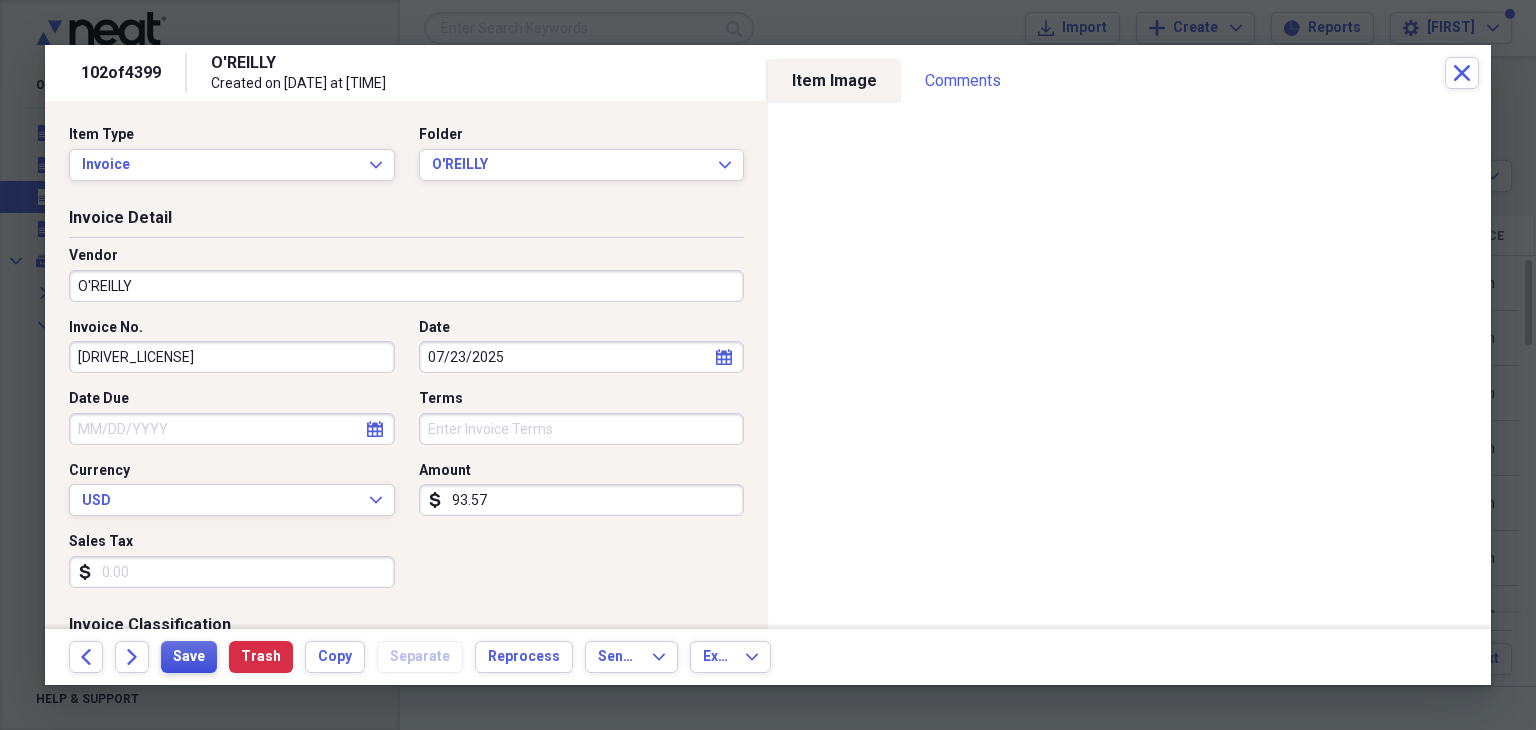 click on "Save" at bounding box center [189, 657] 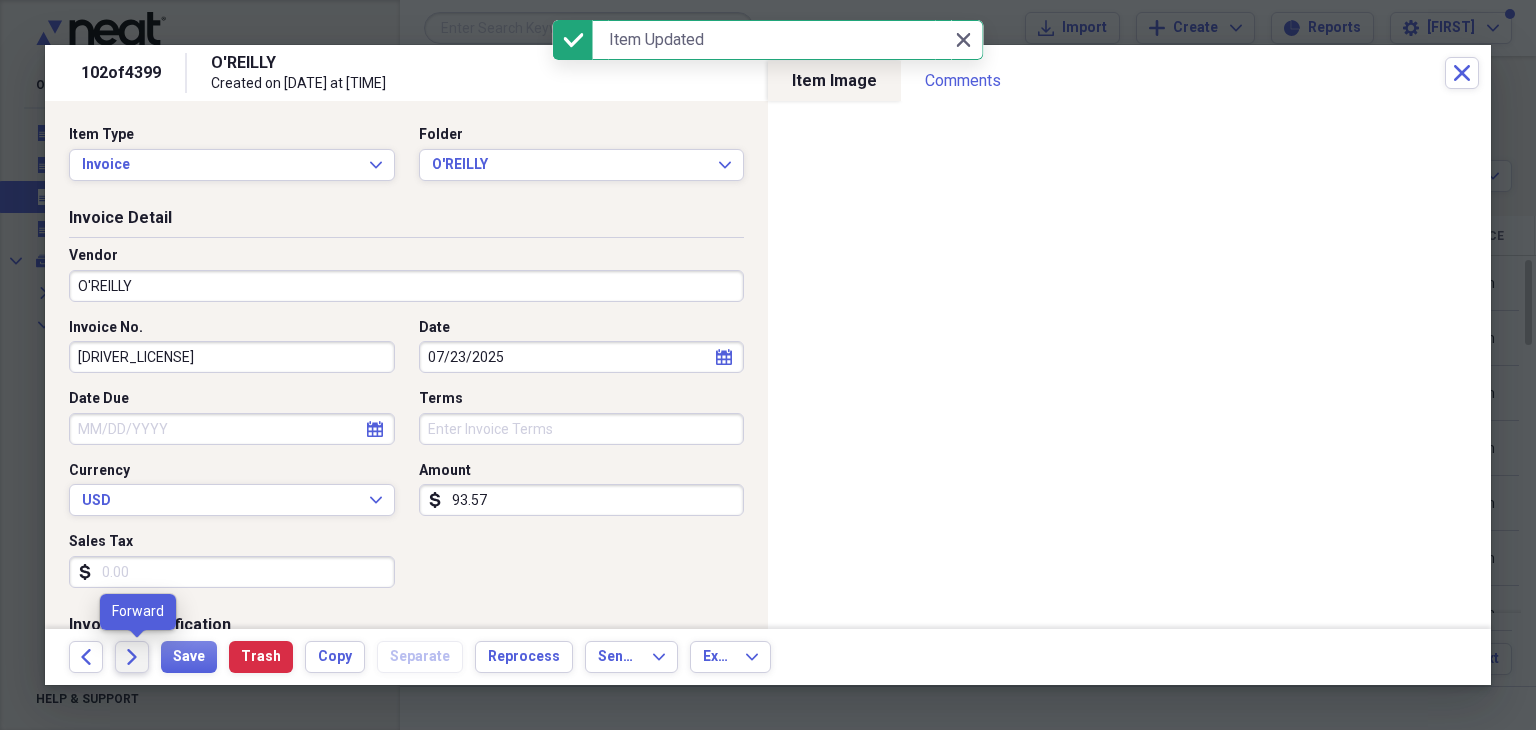 click on "Forward" 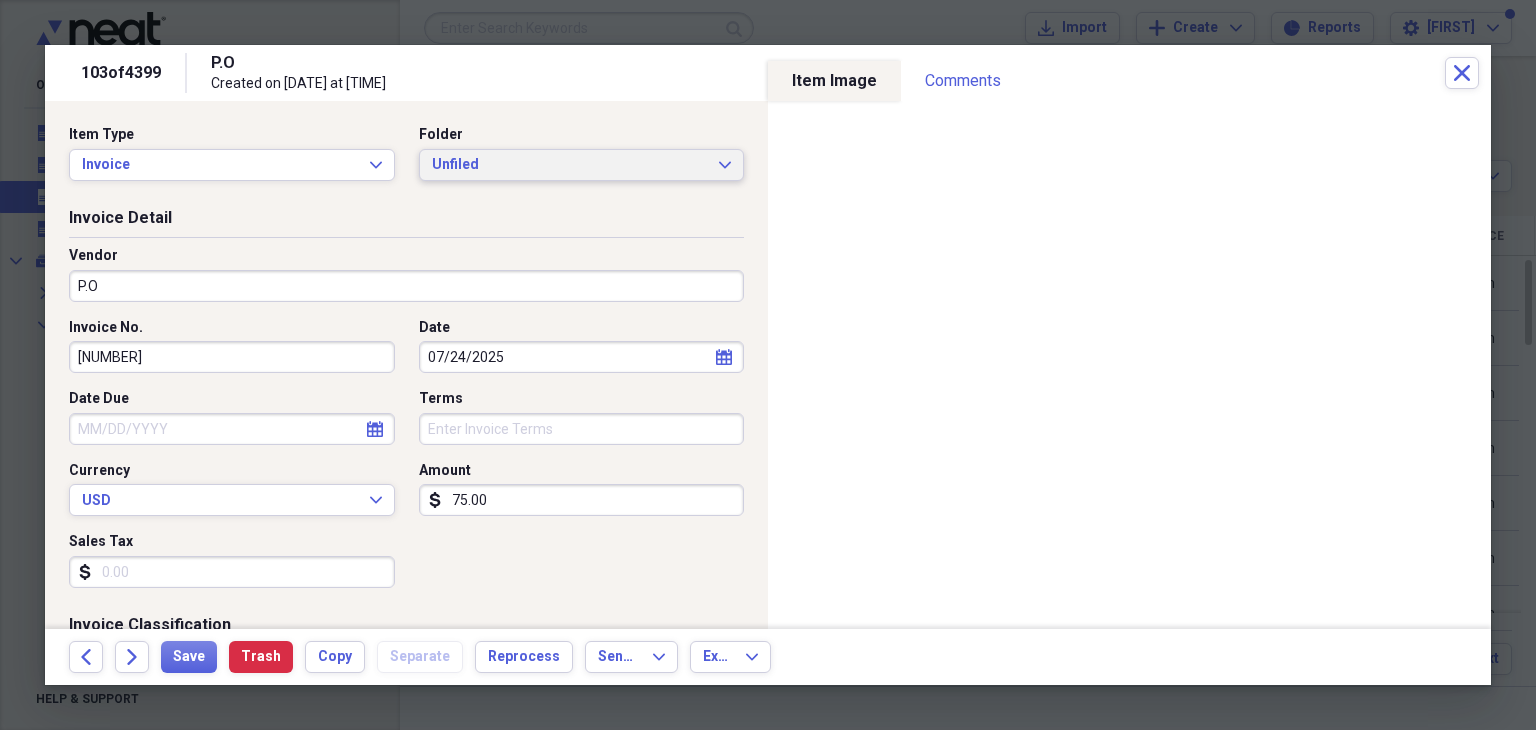 click on "Unfiled Expand" at bounding box center (582, 165) 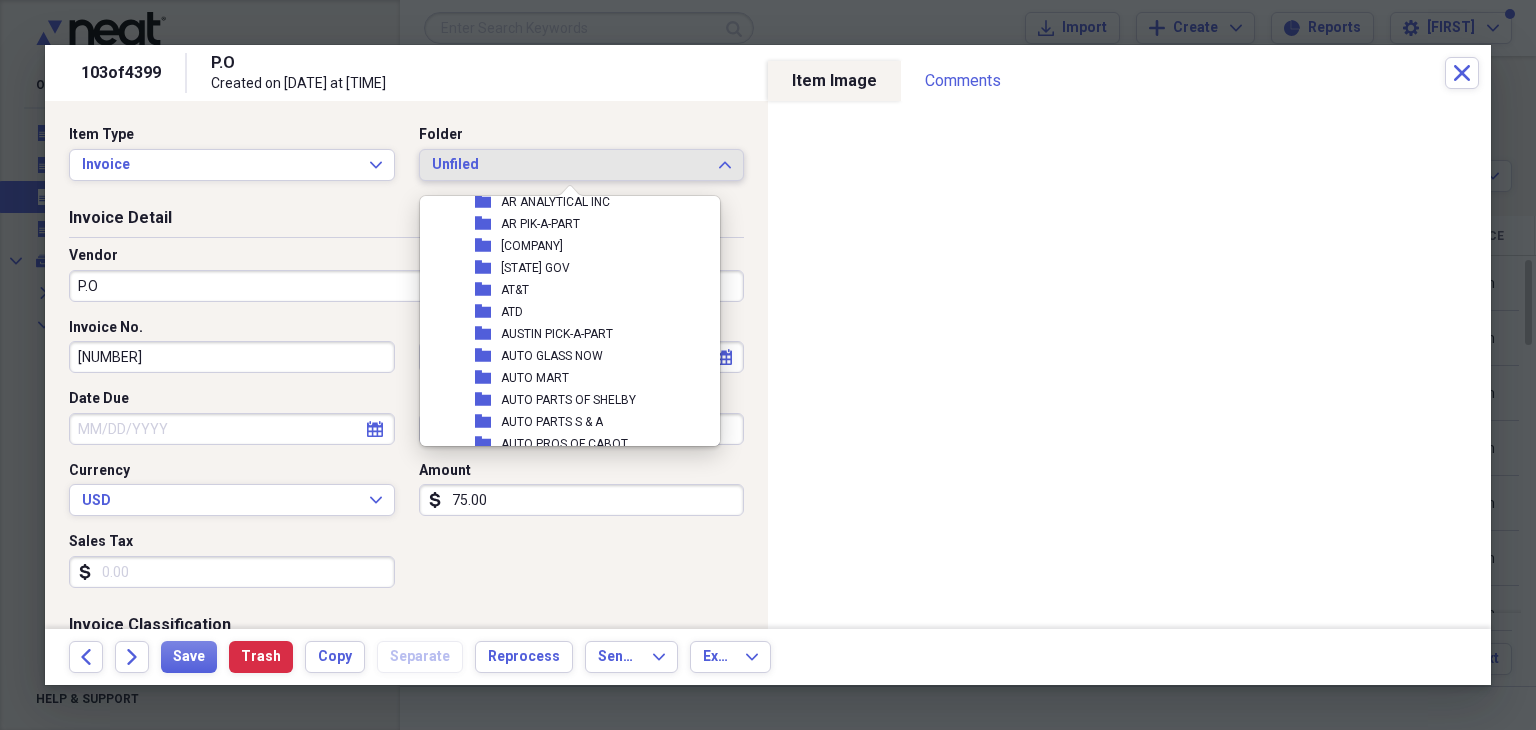 scroll, scrollTop: 1200, scrollLeft: 0, axis: vertical 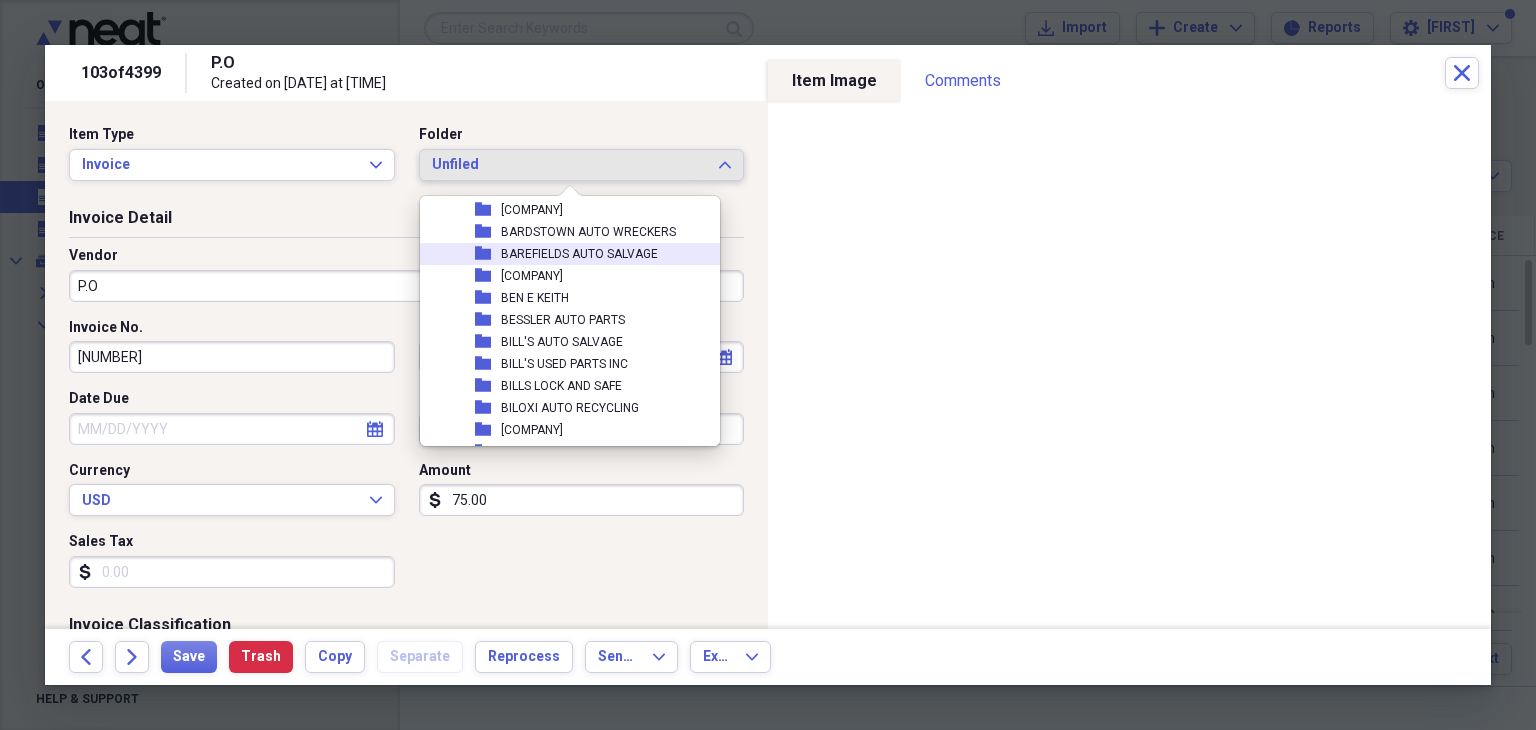 click on "BAREFIELDS AUTO SALVAGE" at bounding box center (579, 254) 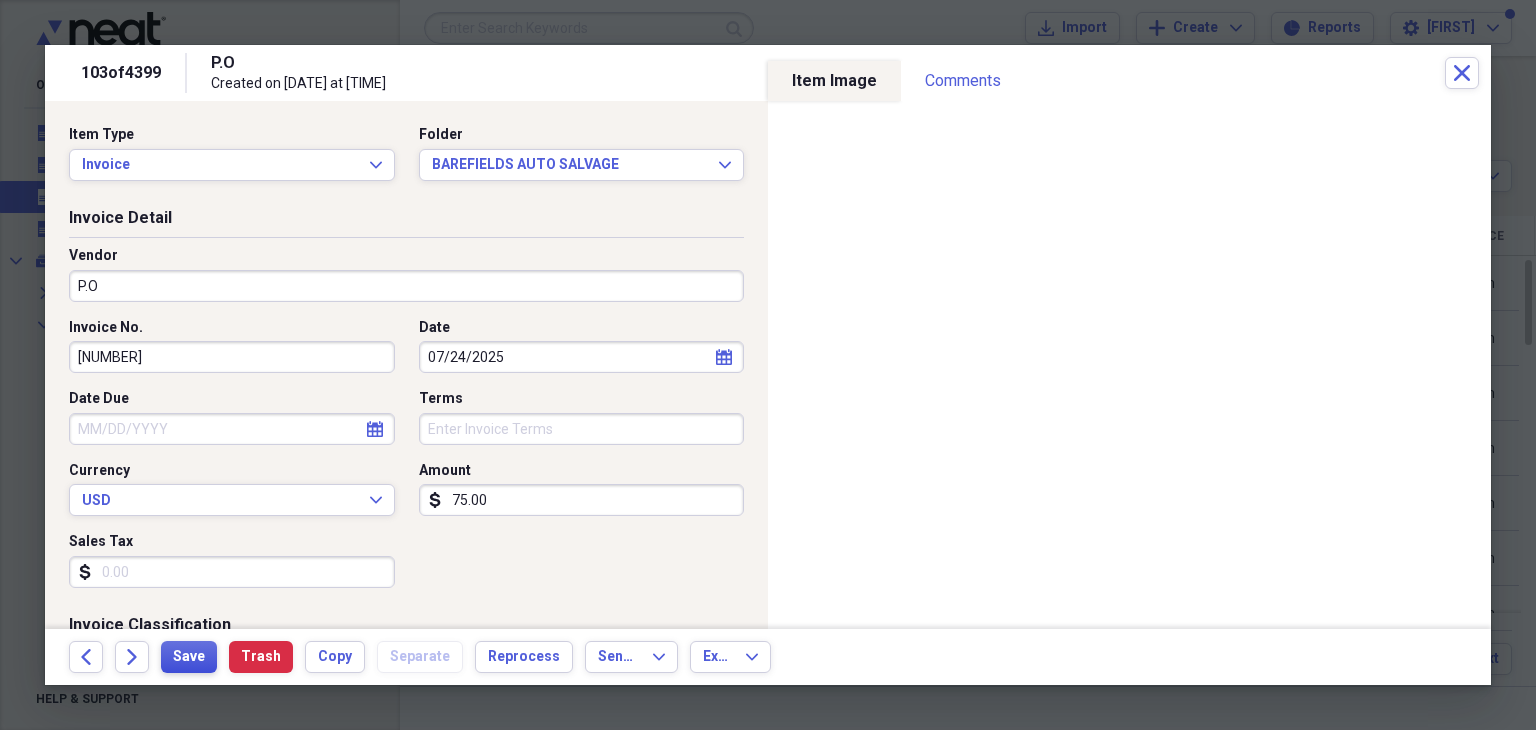 click on "Save" at bounding box center (189, 657) 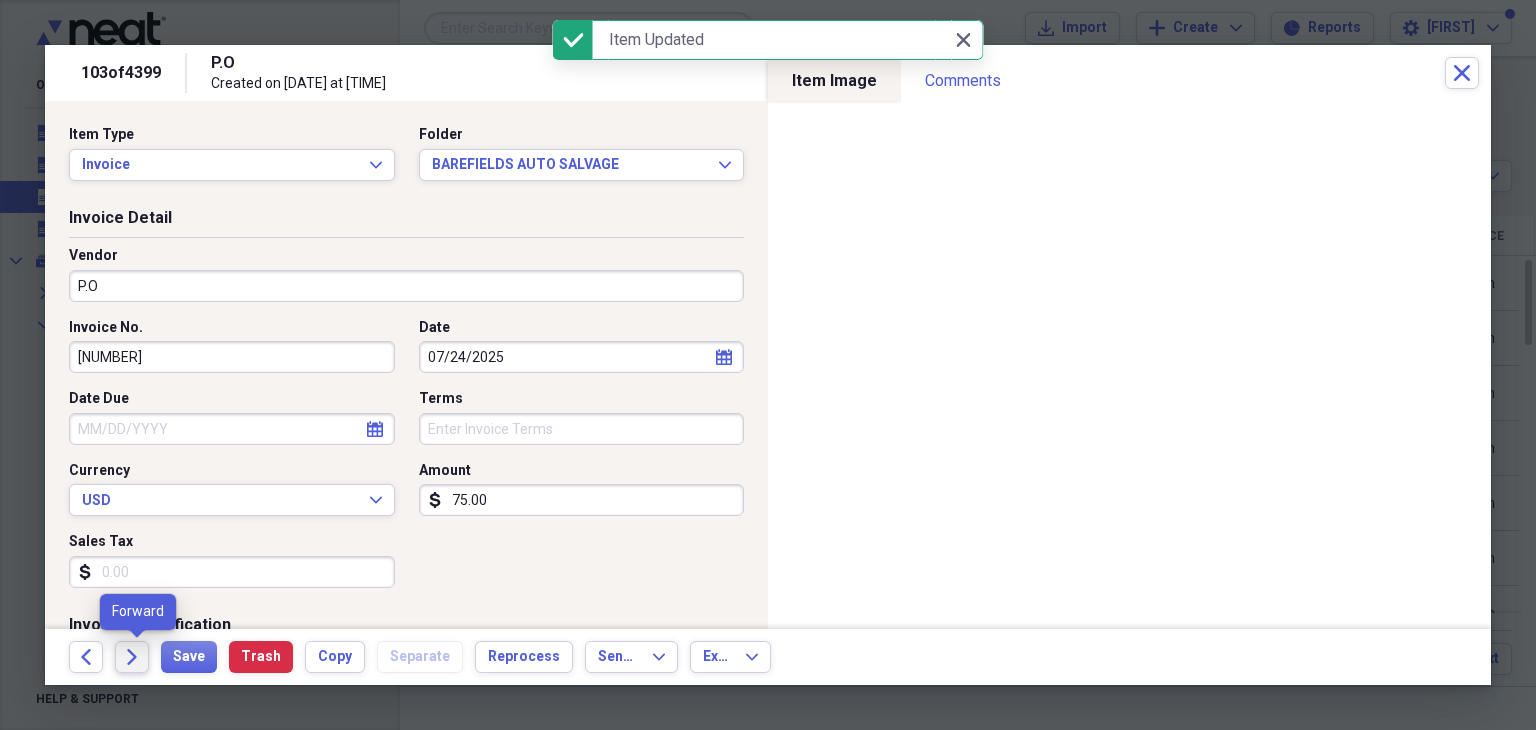 click on "Forward" at bounding box center [132, 657] 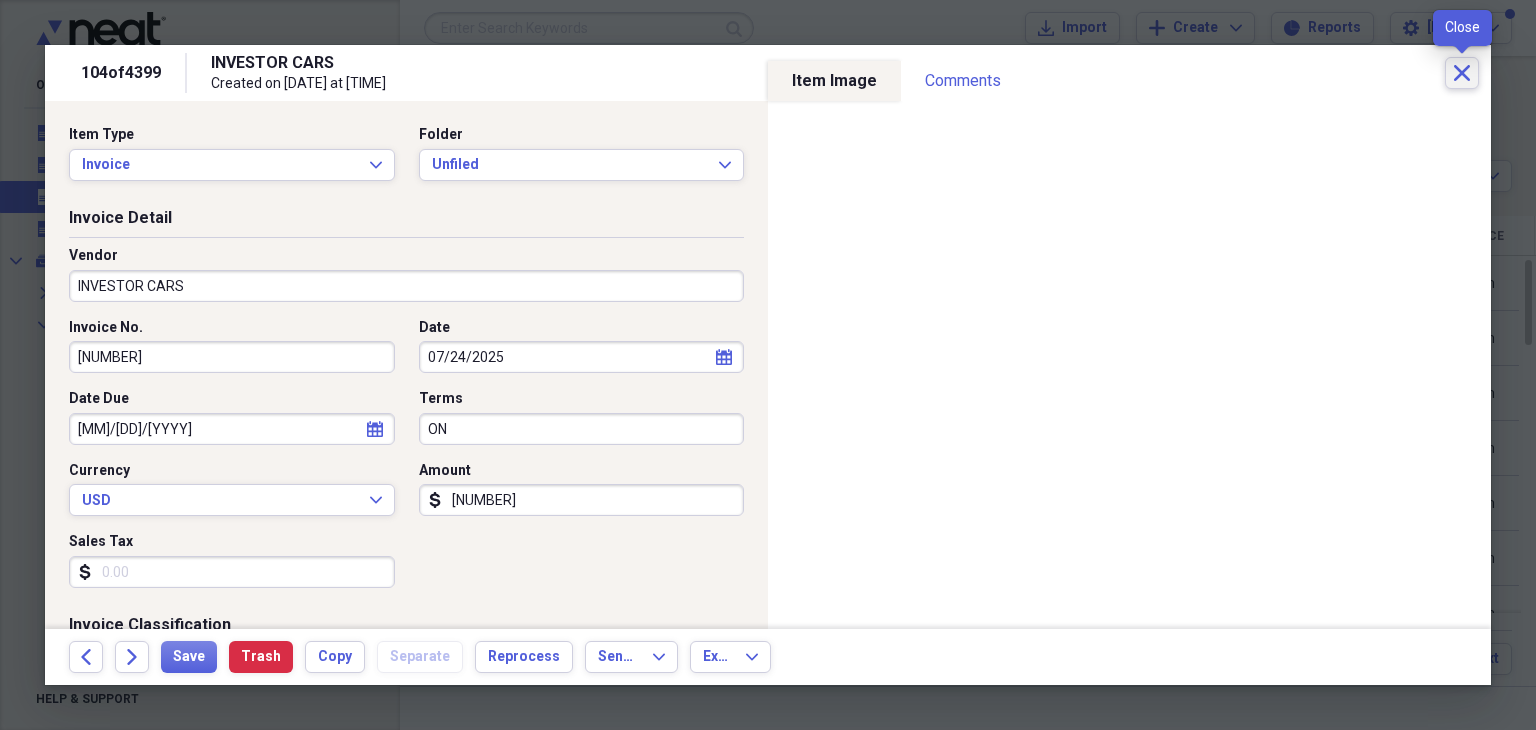click on "Close" at bounding box center (1462, 73) 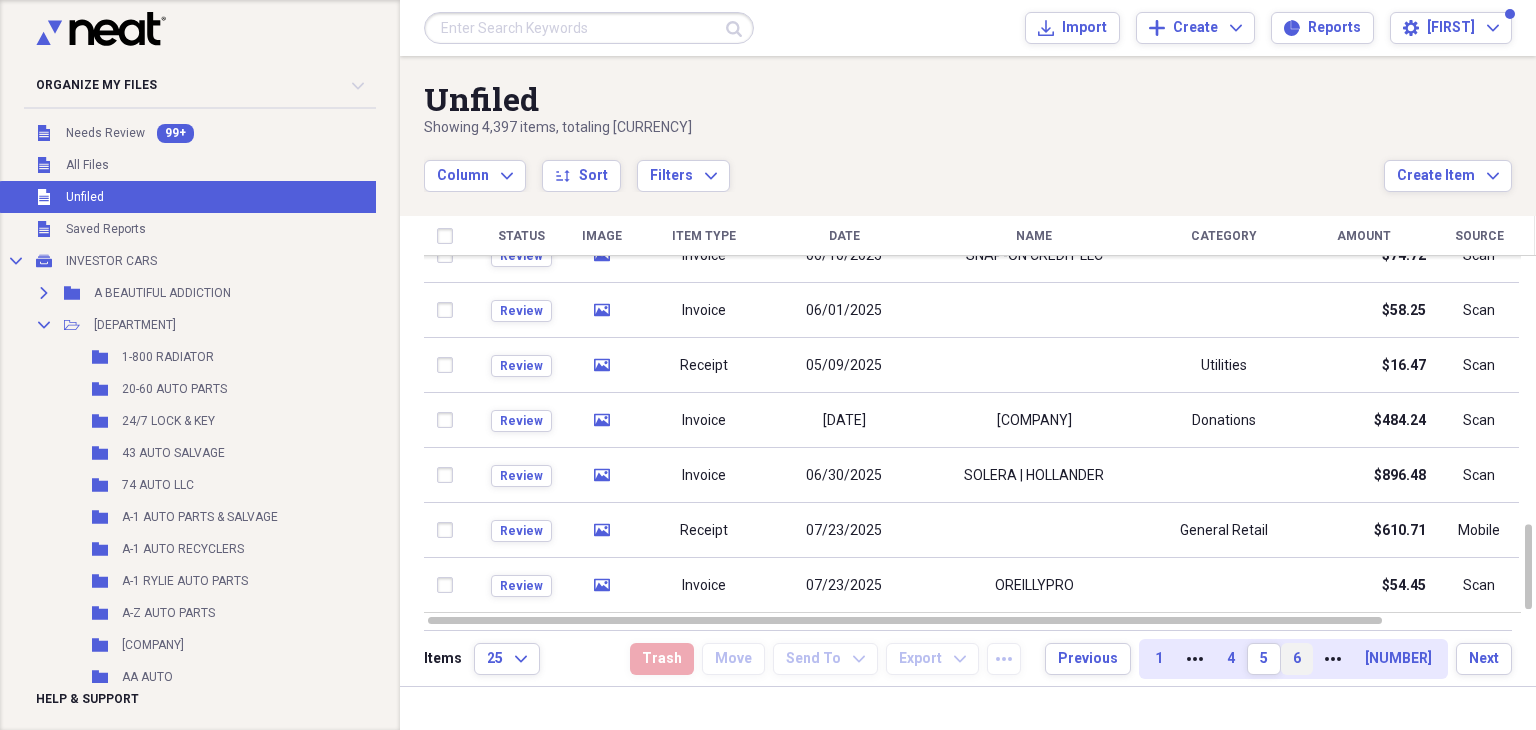 click on "6" at bounding box center [1297, 659] 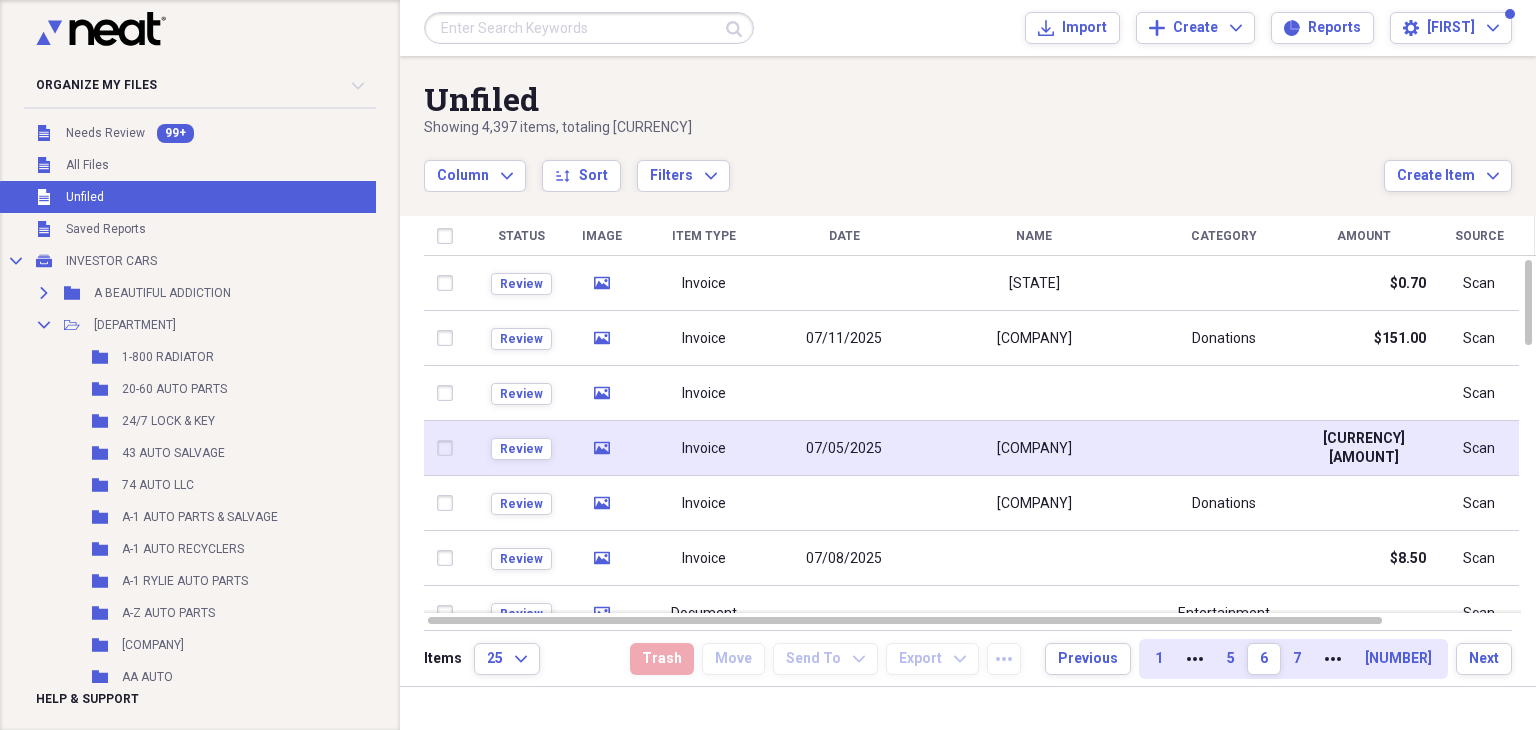 click on "07/05/2025" at bounding box center (844, 449) 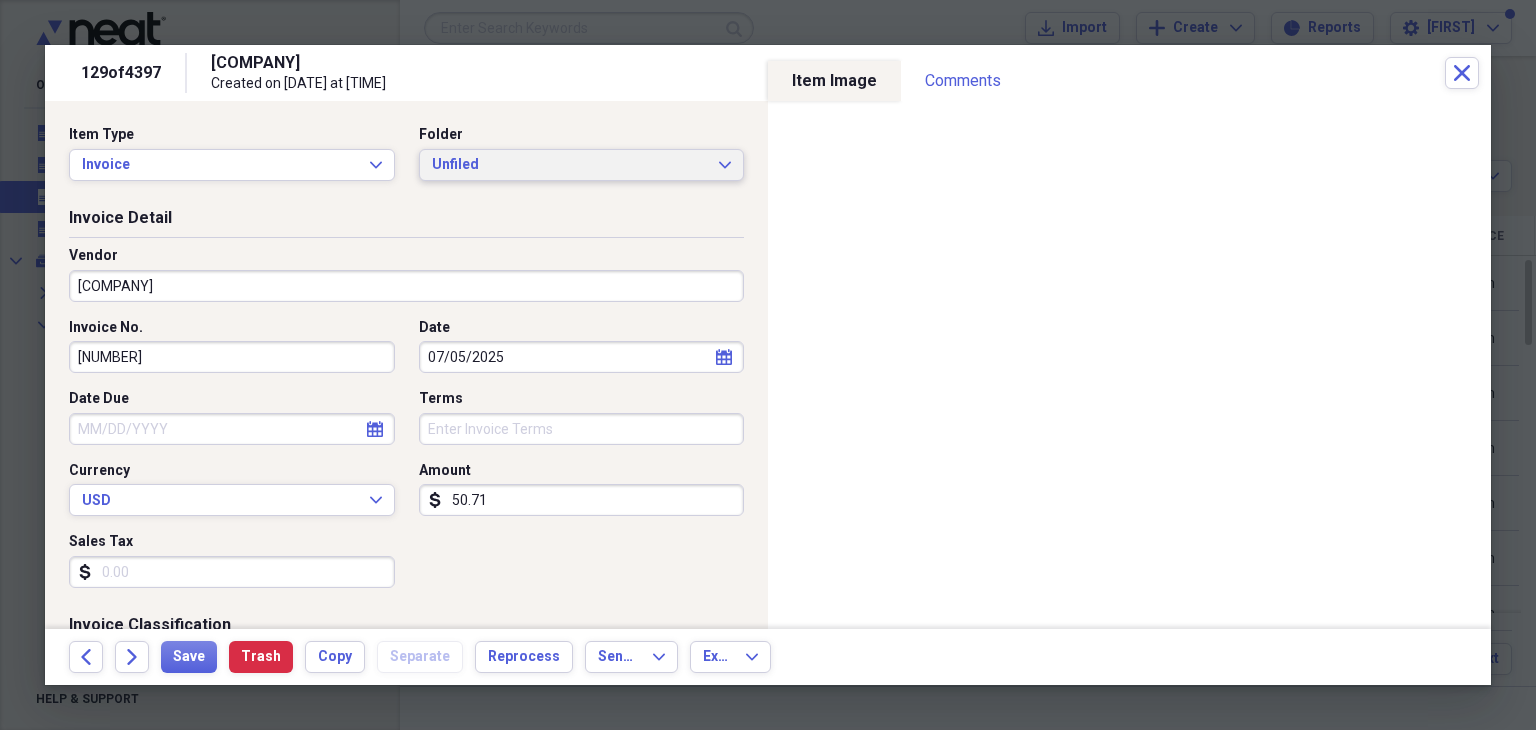 click on "Expand" 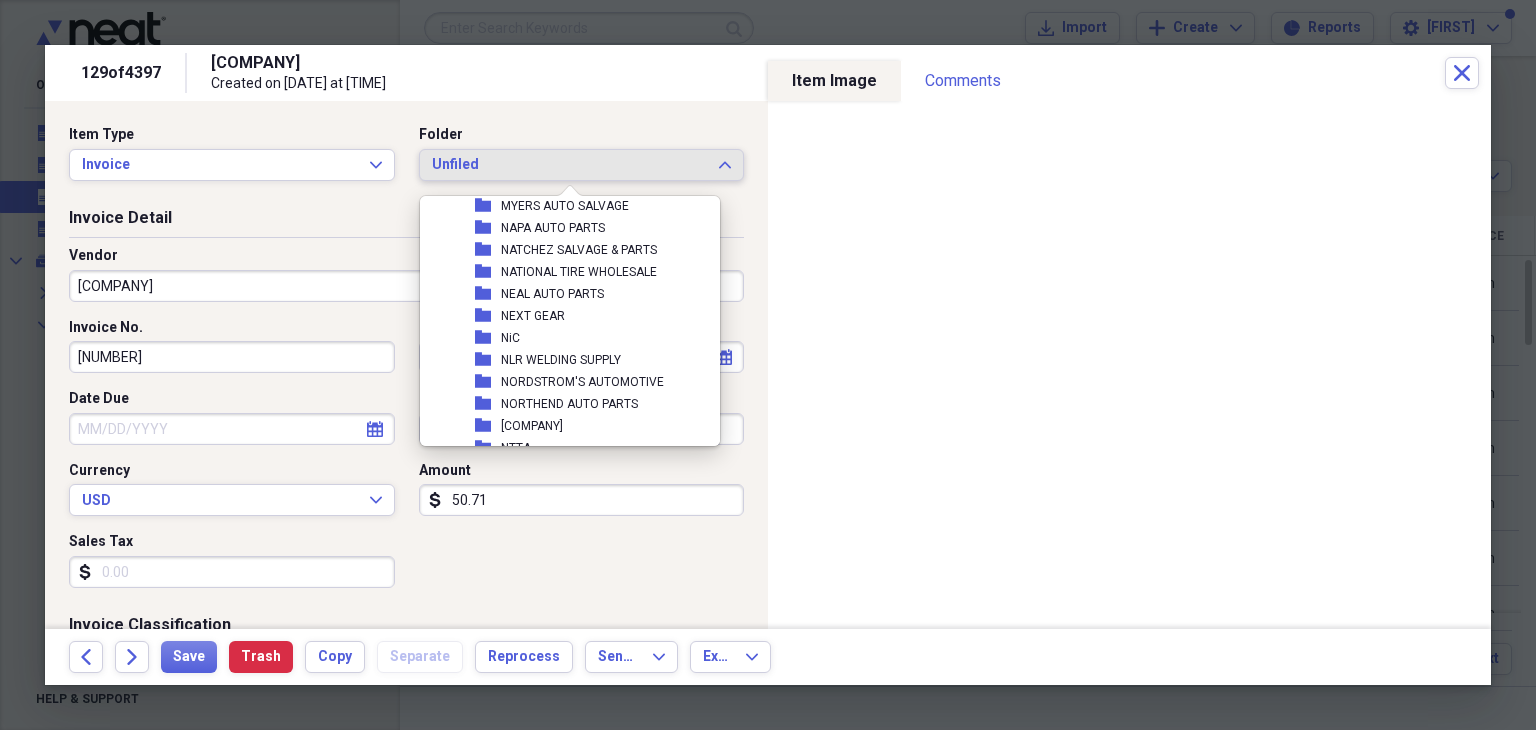 scroll, scrollTop: 5000, scrollLeft: 0, axis: vertical 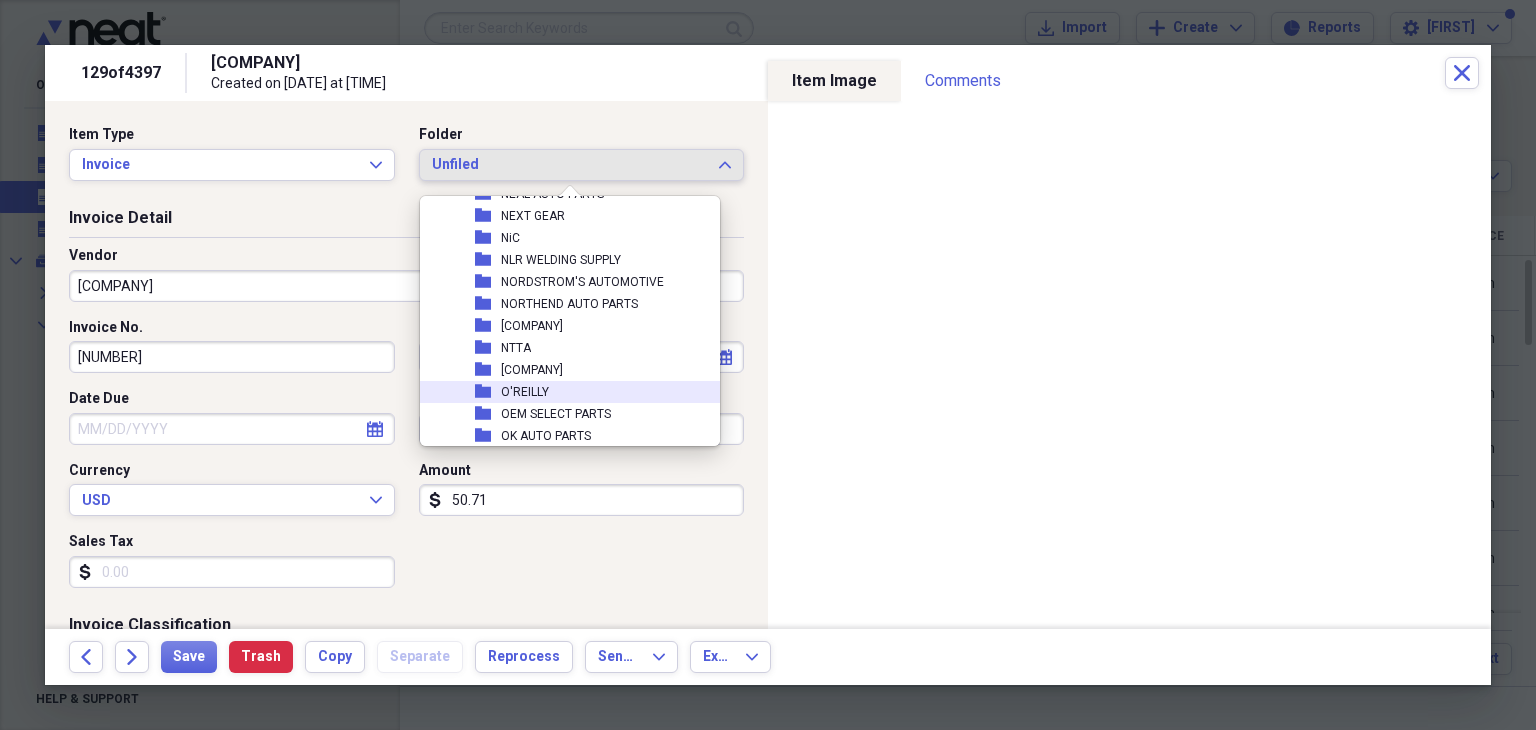 click on "folder O'REILLY" at bounding box center [562, 392] 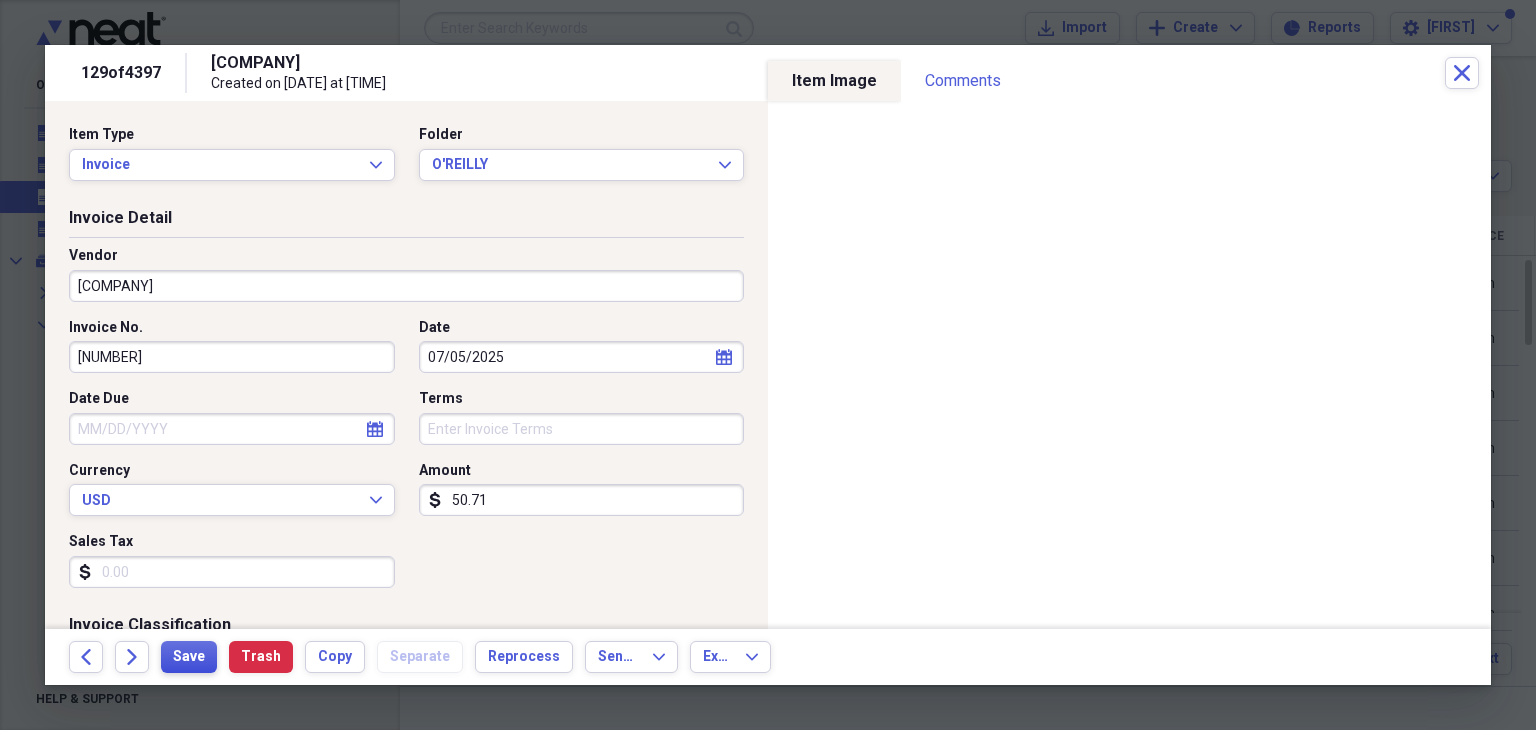 click on "Save" at bounding box center (189, 657) 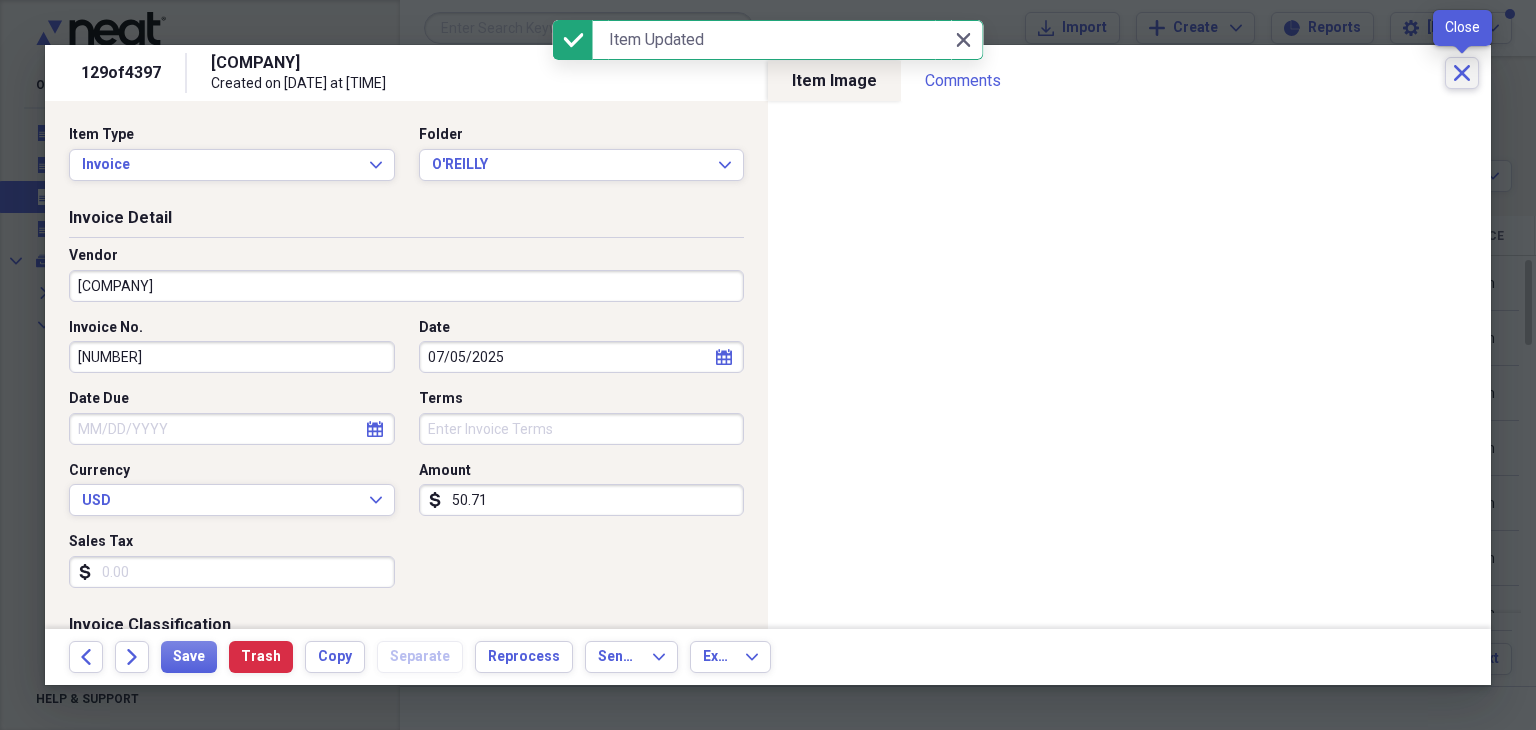click on "Close" at bounding box center [1462, 73] 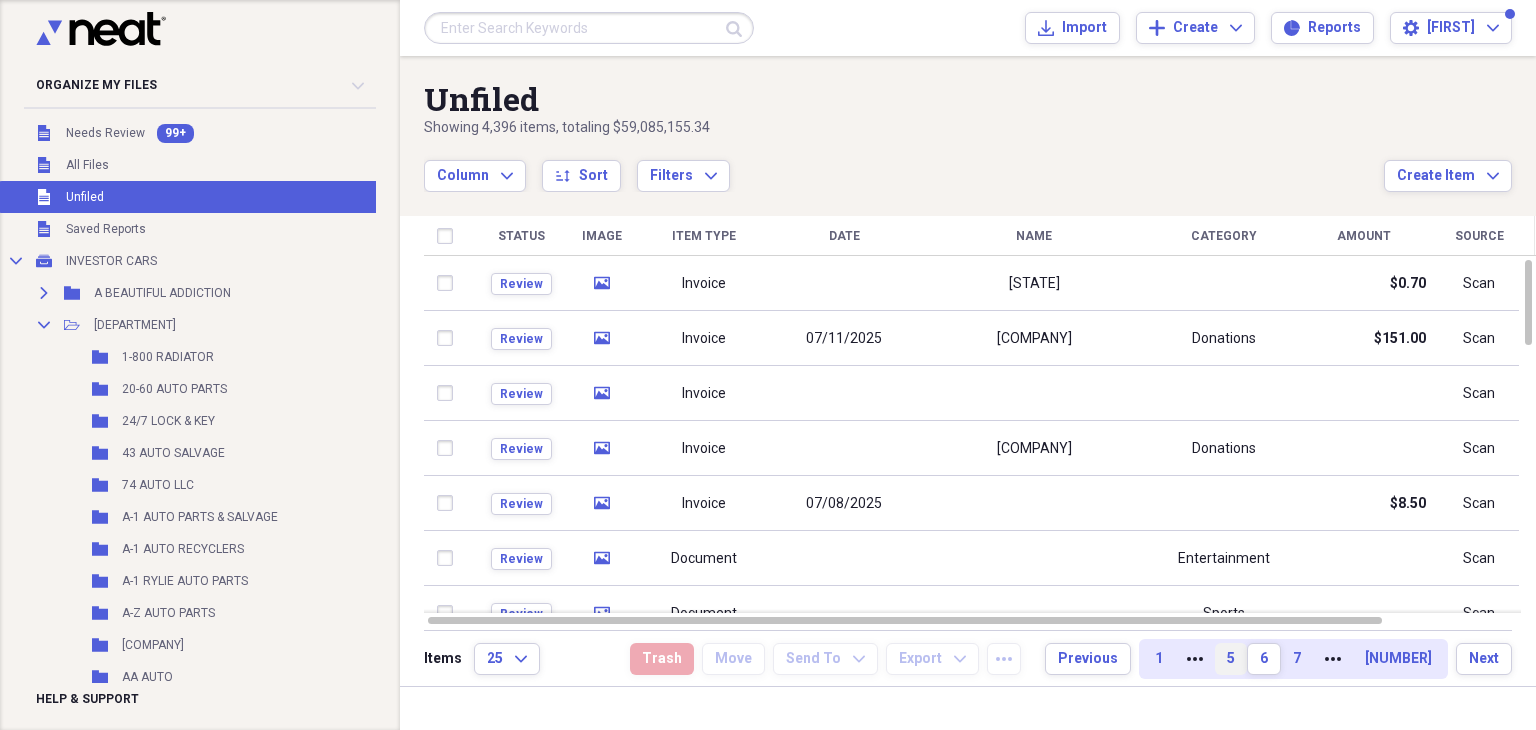 click on "5" at bounding box center (1231, 659) 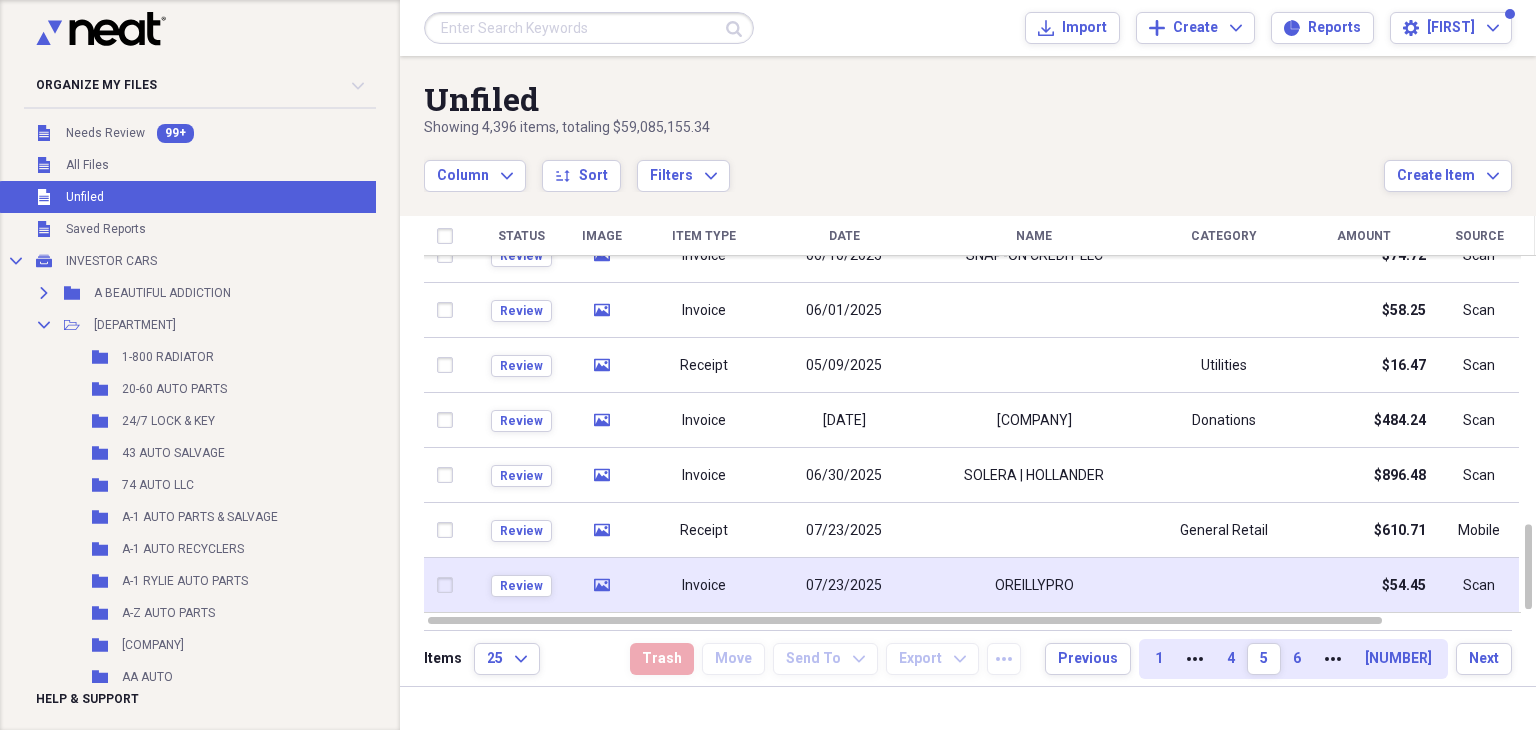 click on "OREILLYPRO" at bounding box center [1034, 586] 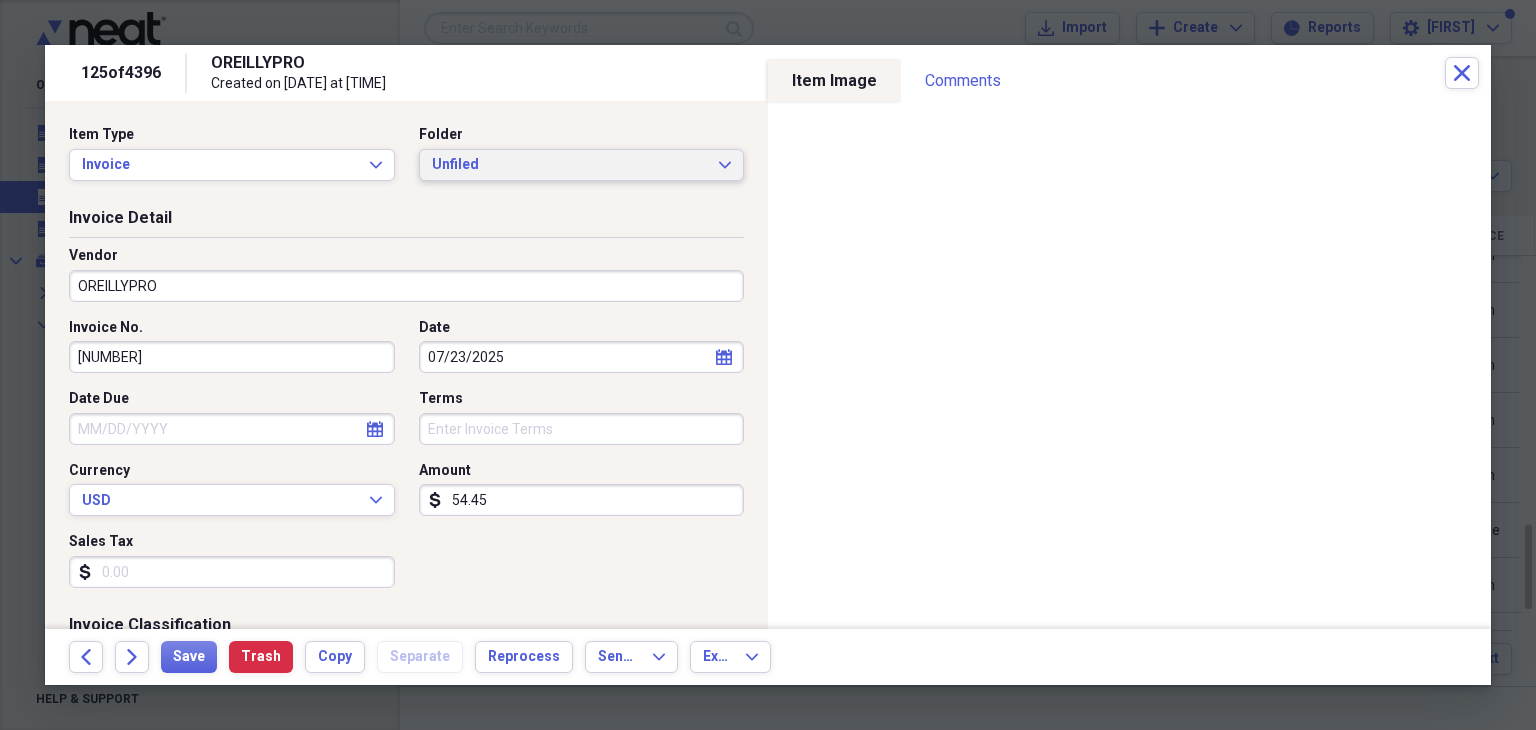 click on "Unfiled Expand" at bounding box center [582, 165] 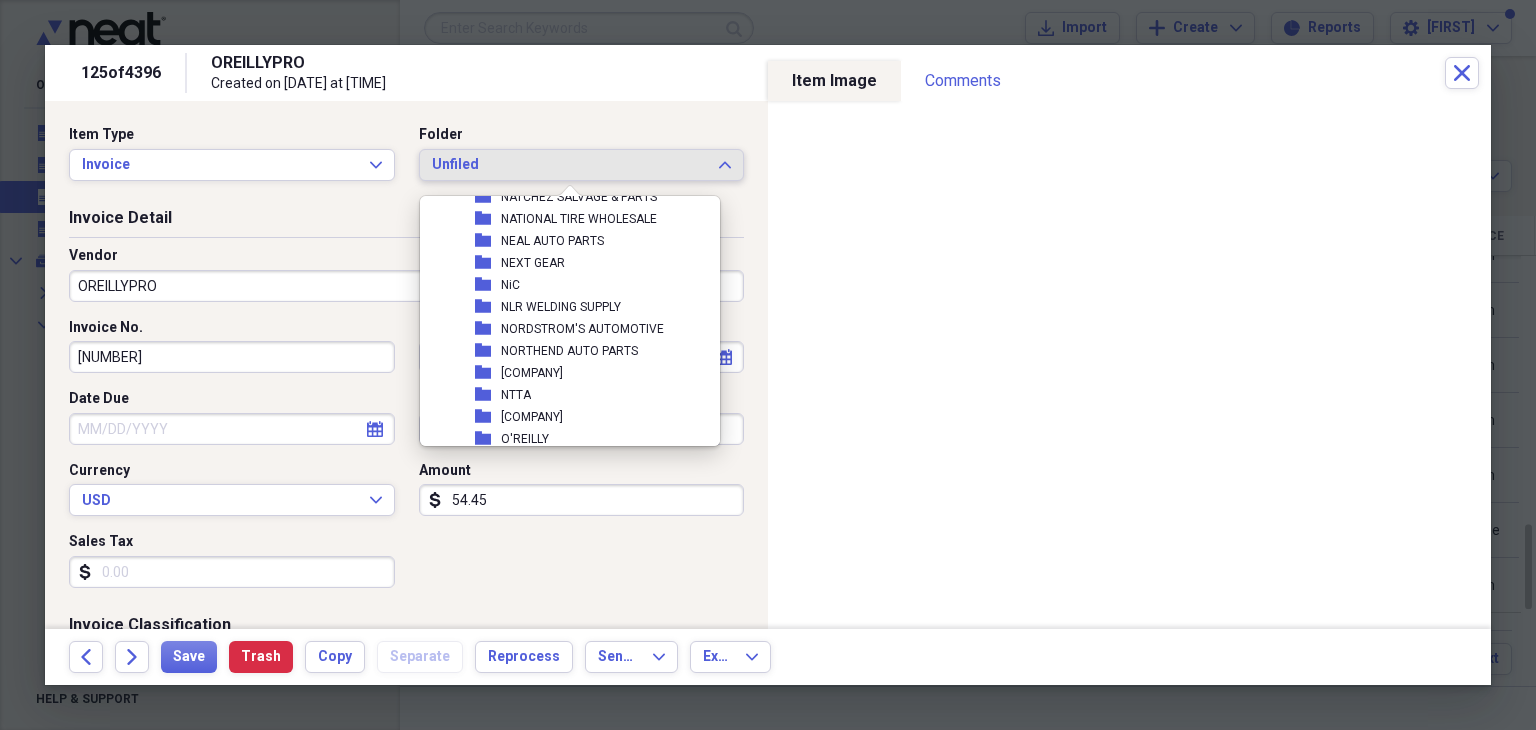 scroll, scrollTop: 5000, scrollLeft: 0, axis: vertical 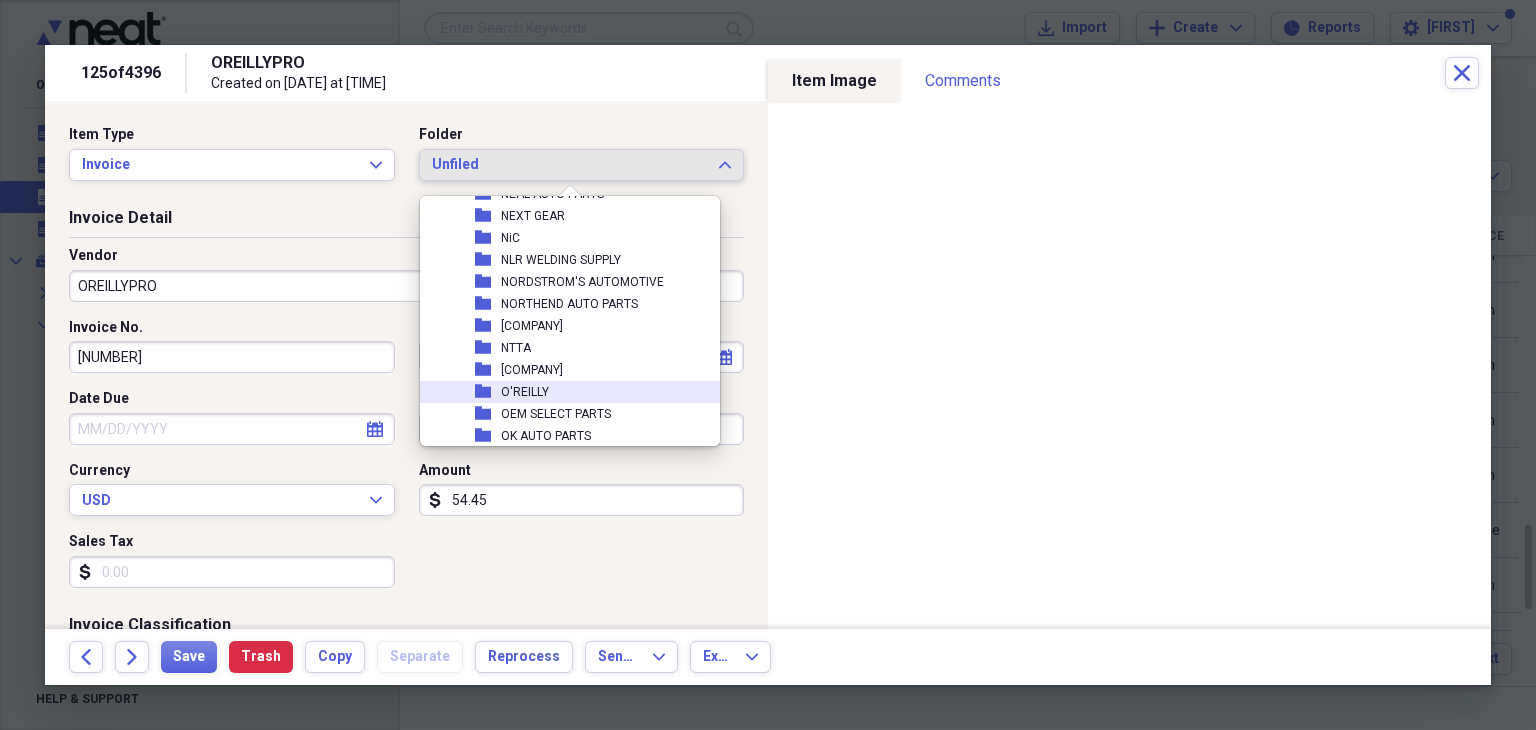 click on "O'REILLY" at bounding box center (525, 392) 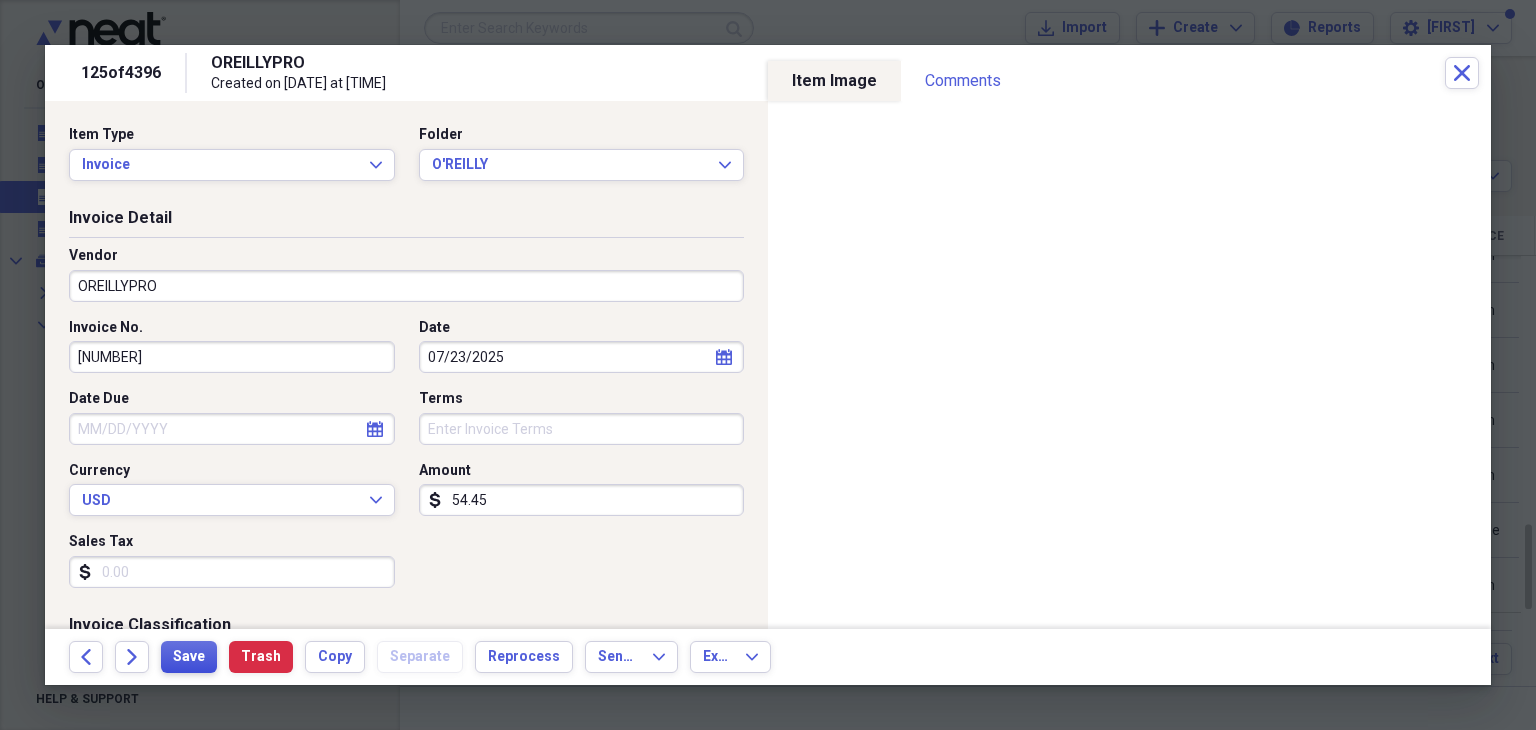 click on "Save" at bounding box center (189, 657) 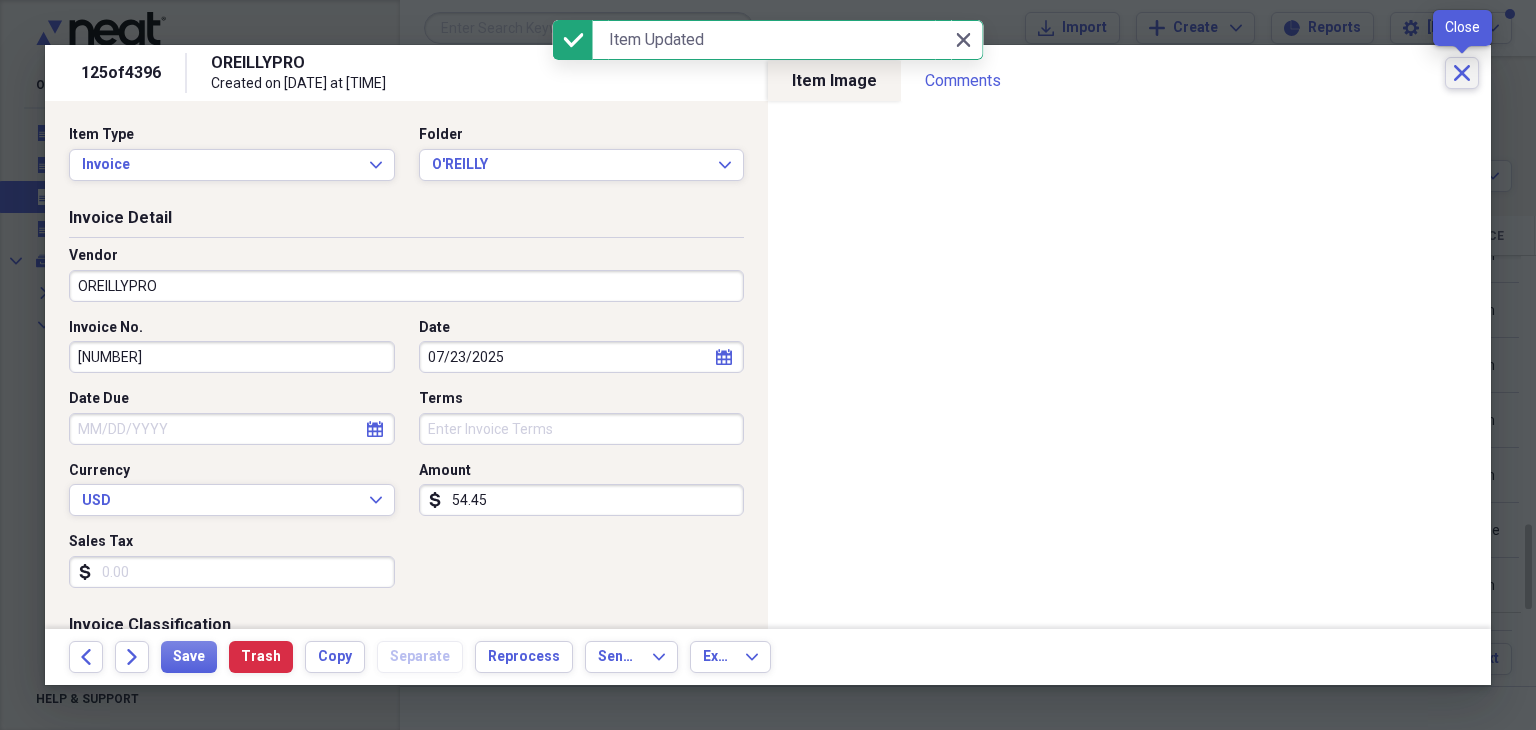 click on "Close" 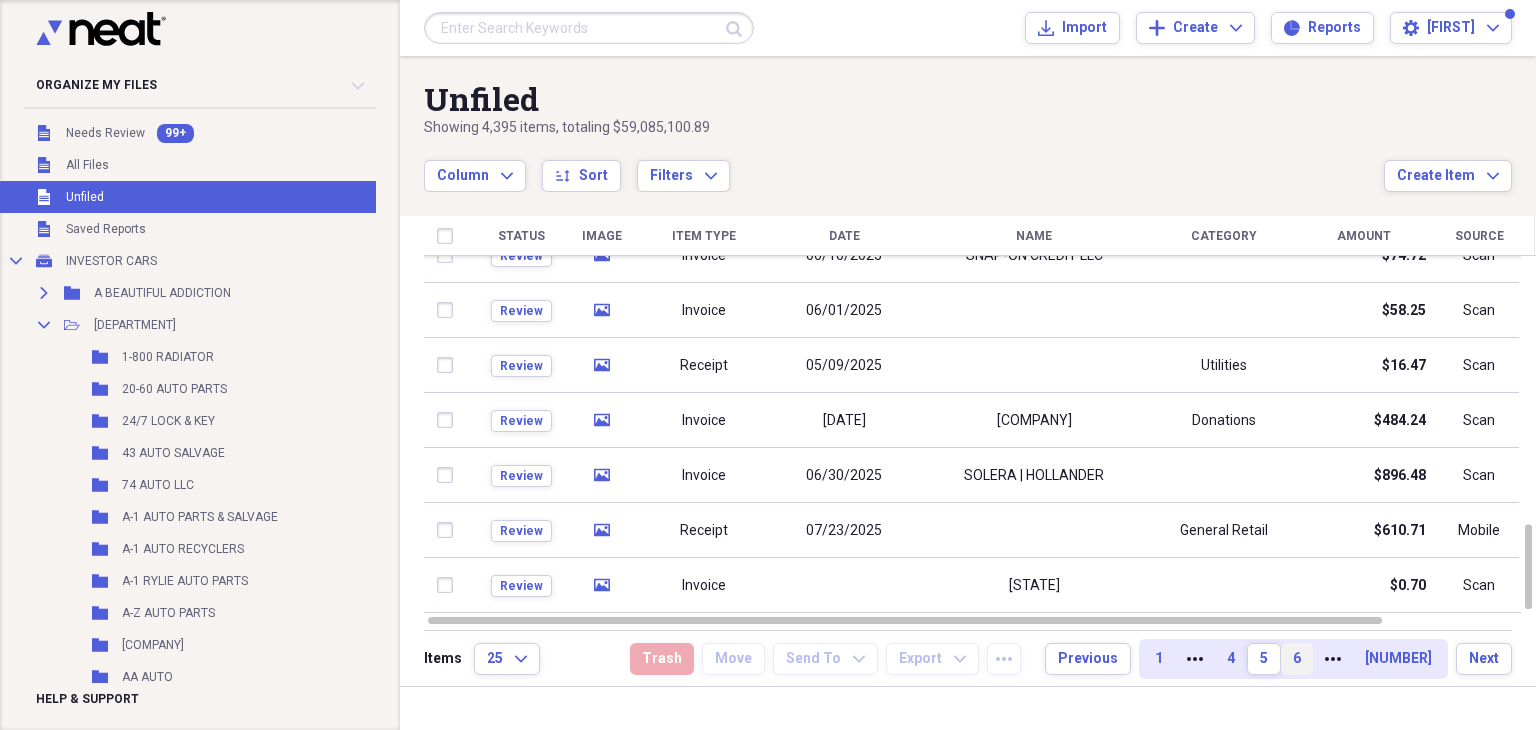 click on "6" at bounding box center (1297, 659) 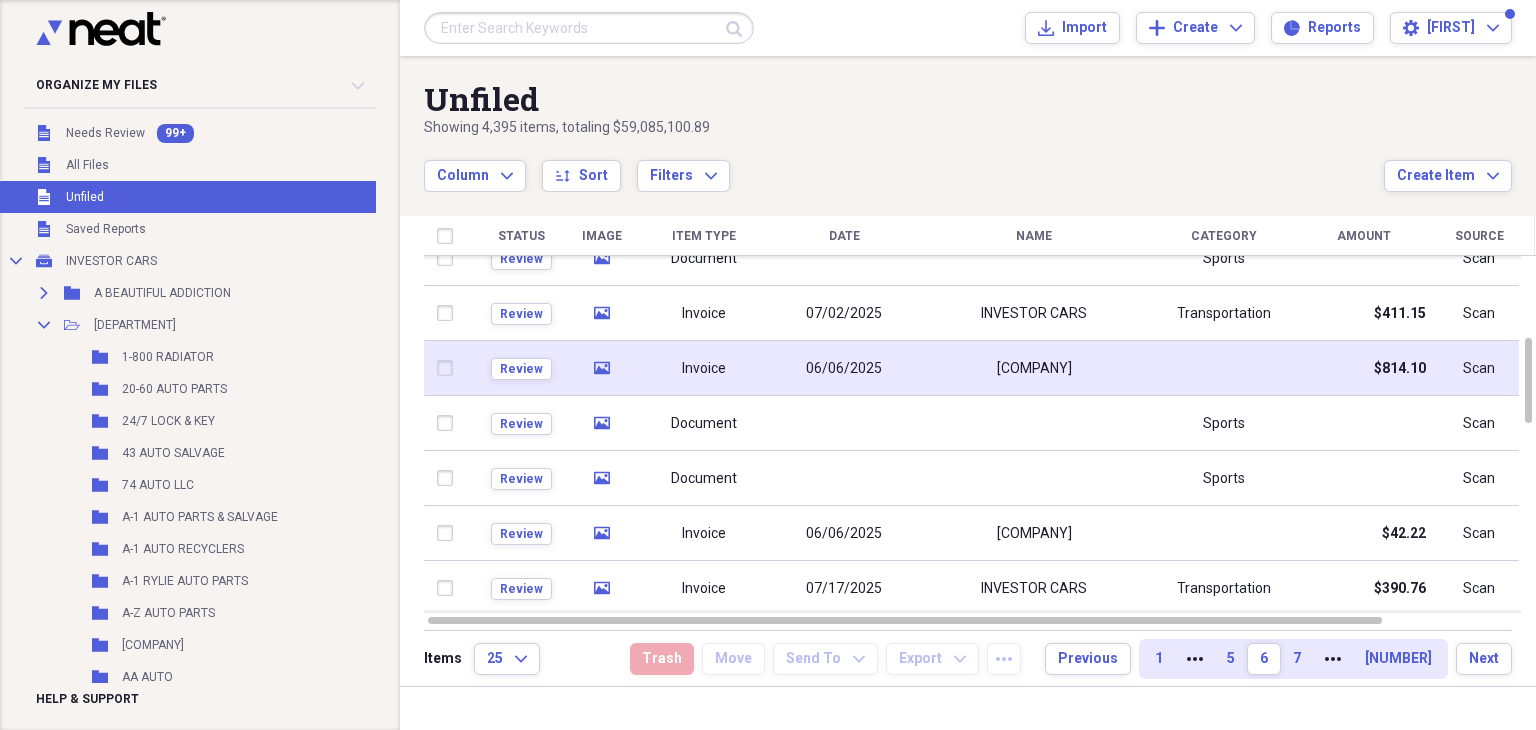 click on "O  REILLY" at bounding box center (1034, 368) 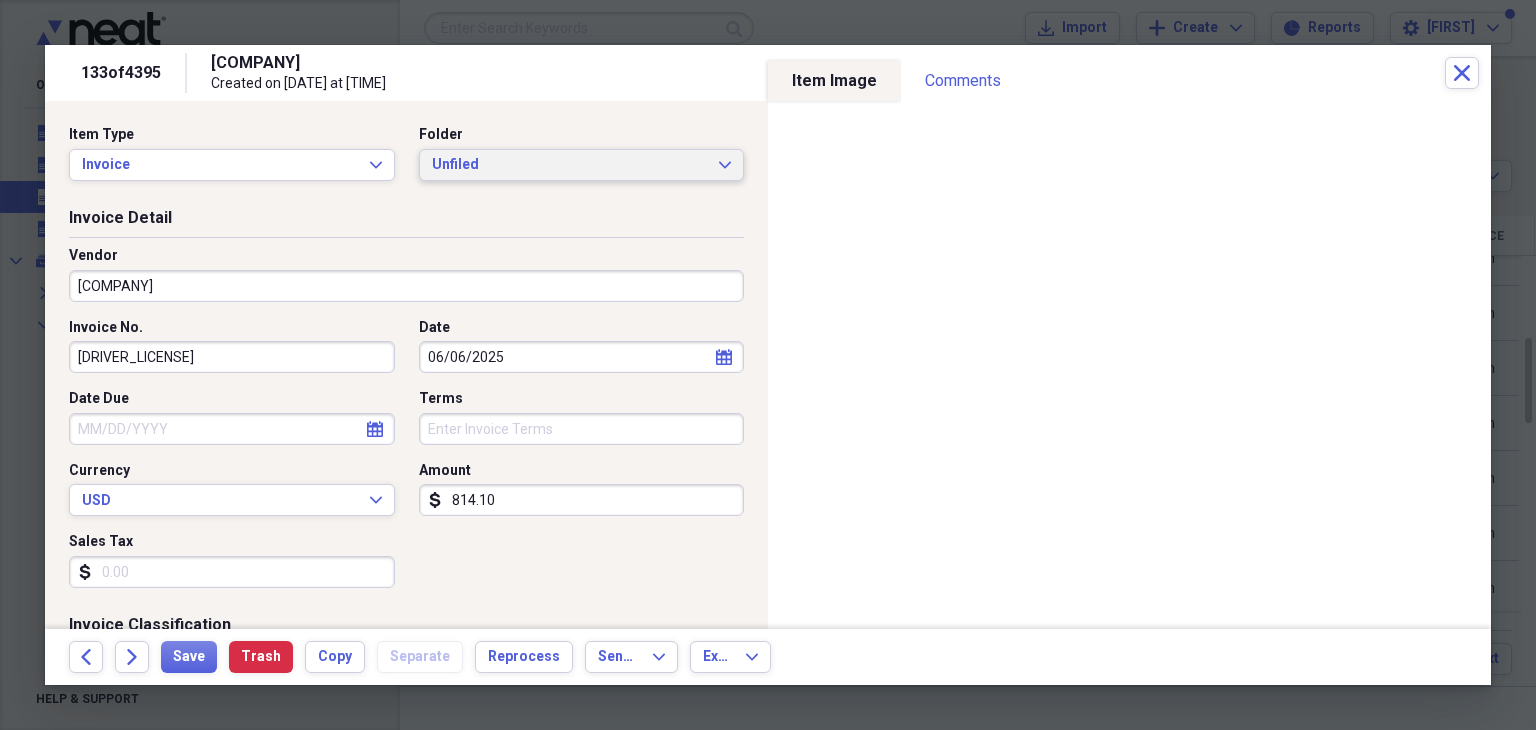 click on "Unfiled Expand" at bounding box center [582, 165] 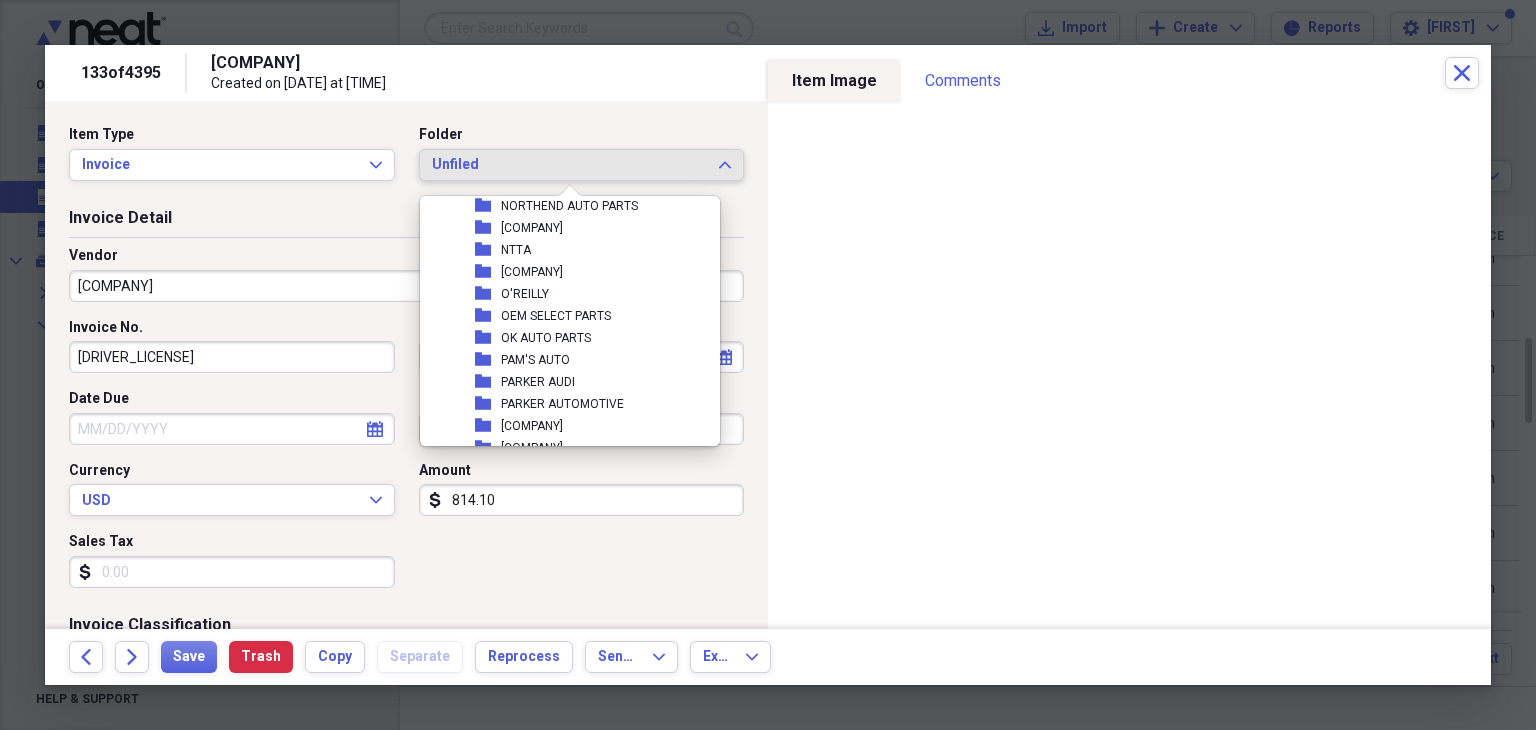 scroll, scrollTop: 5100, scrollLeft: 0, axis: vertical 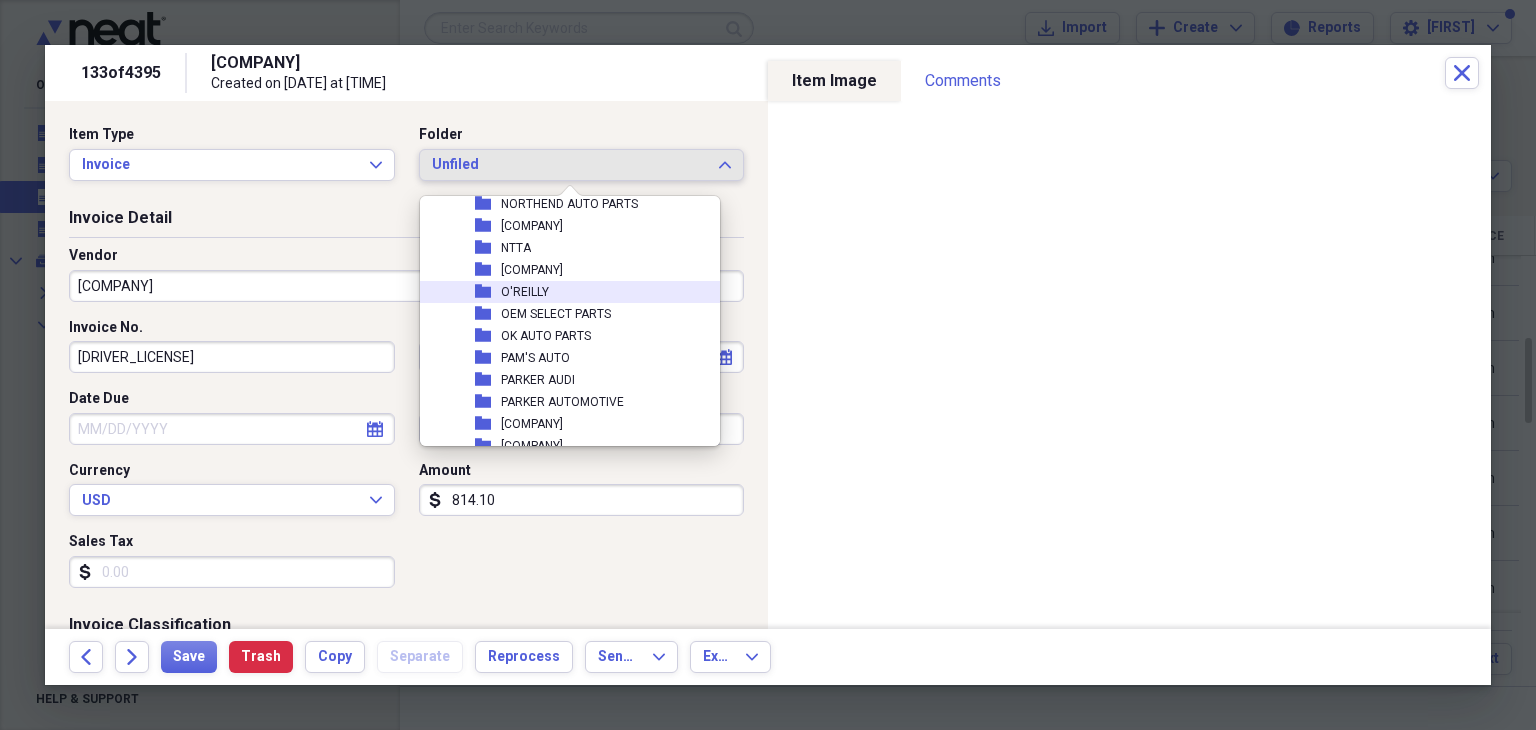 click on "folder O'REILLY" at bounding box center (562, 292) 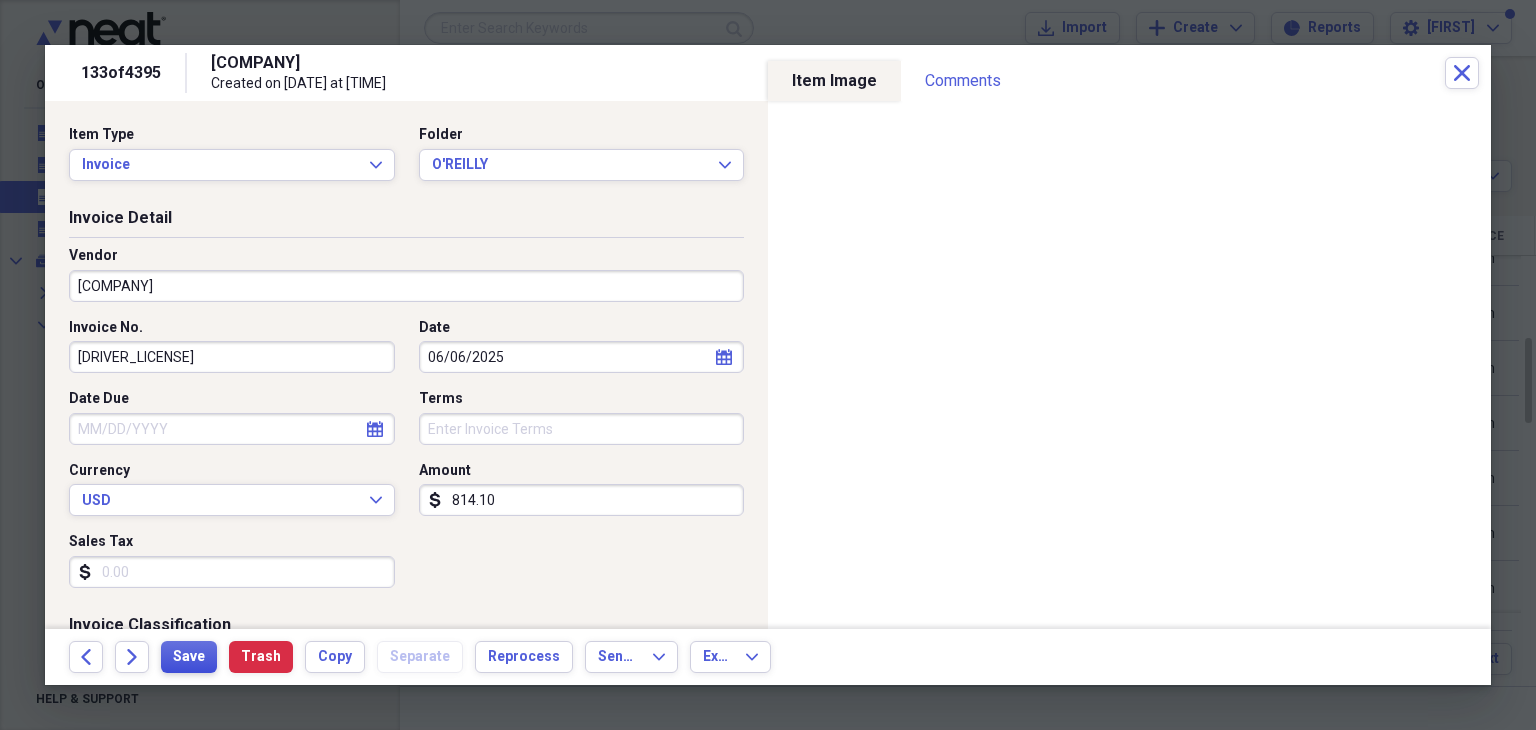 click on "Save" at bounding box center [189, 657] 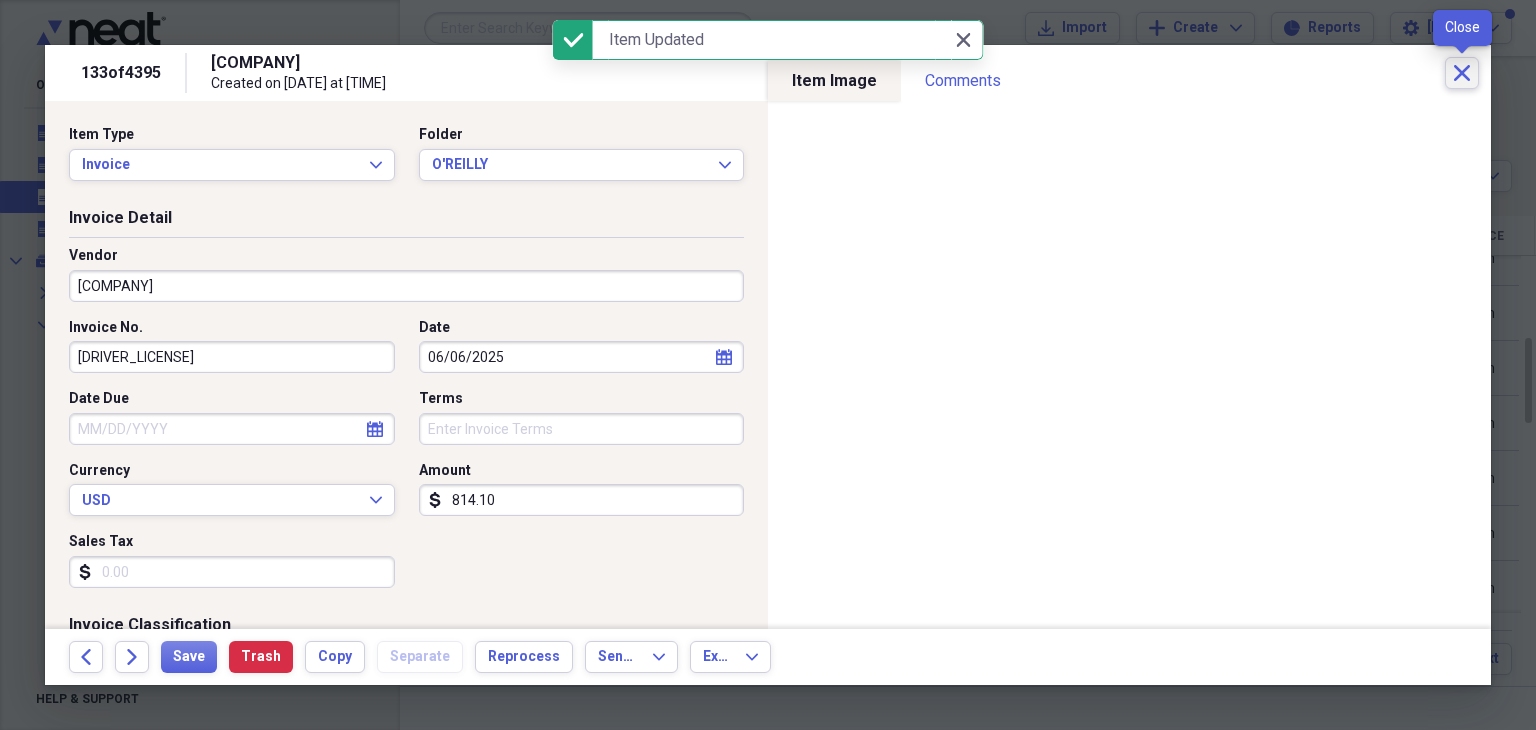 click on "Close" at bounding box center (1462, 73) 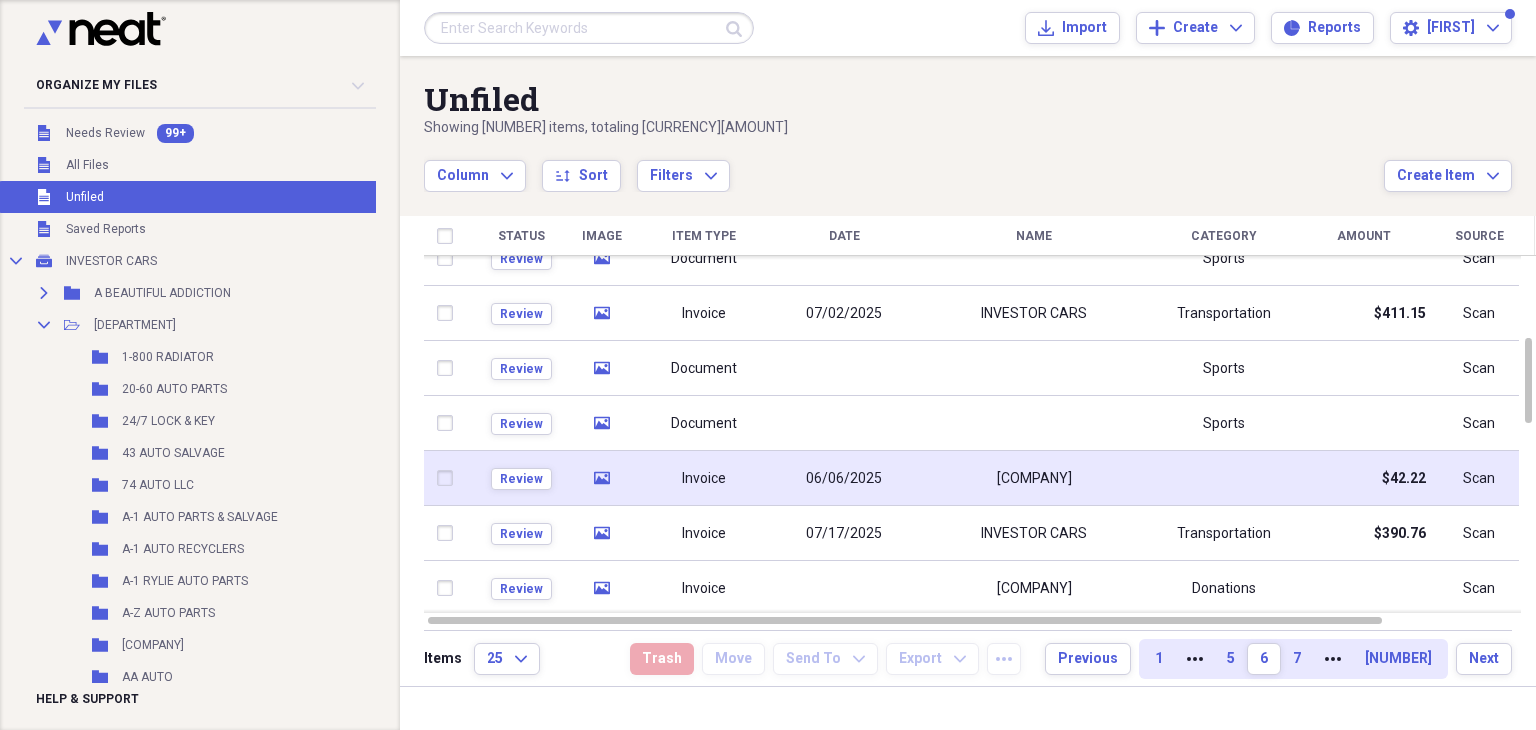 click on "O  REILLY" at bounding box center [1034, 478] 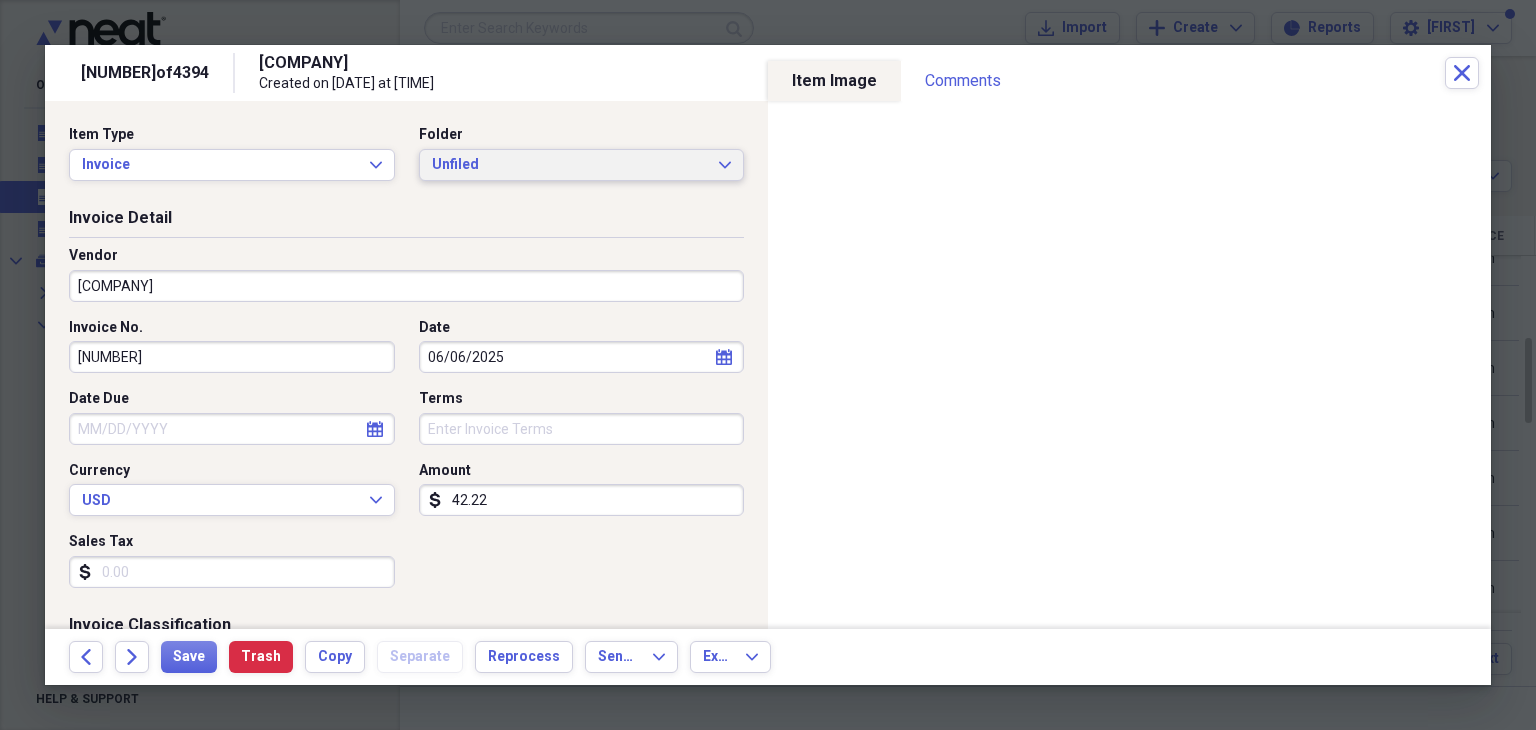 click on "Unfiled Expand" at bounding box center (582, 165) 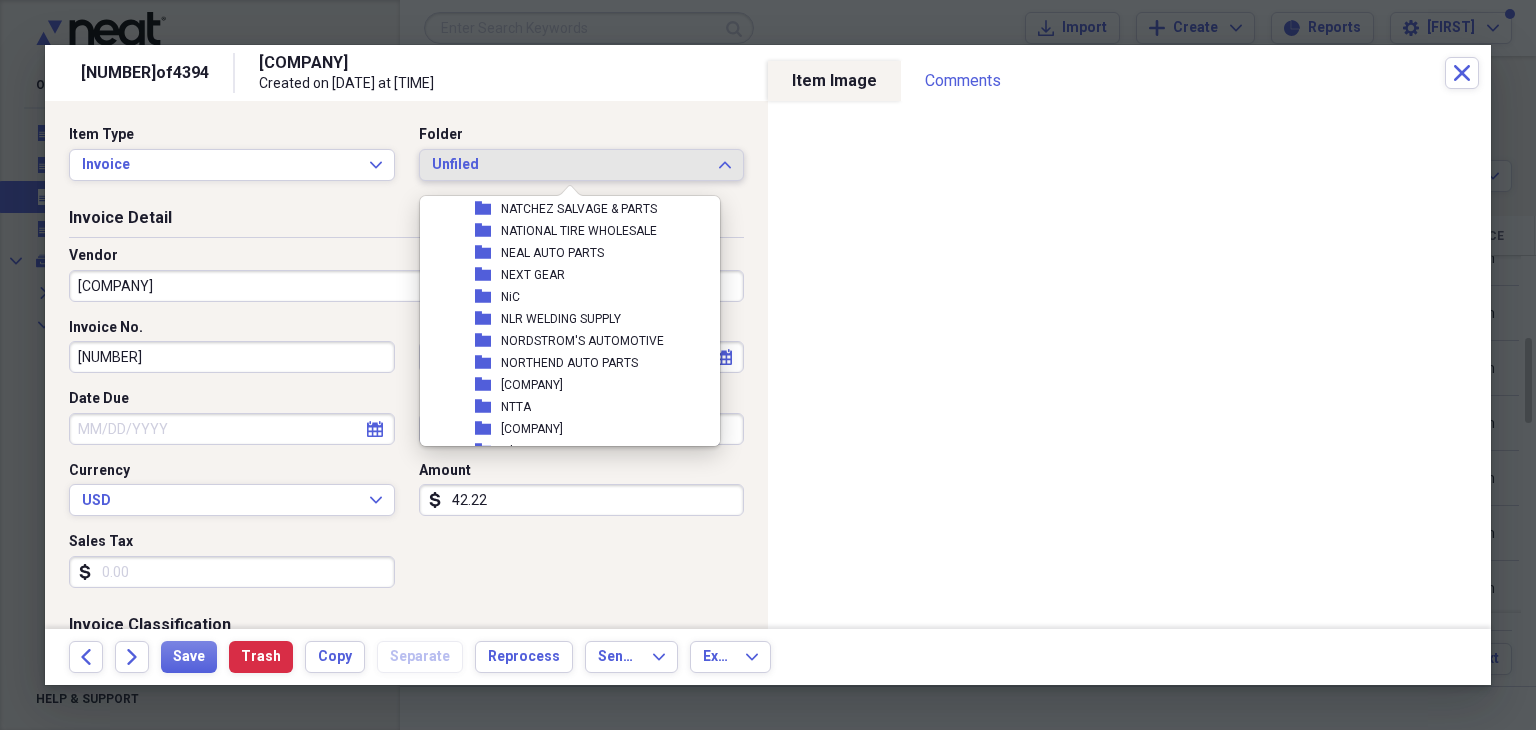 scroll, scrollTop: 5000, scrollLeft: 0, axis: vertical 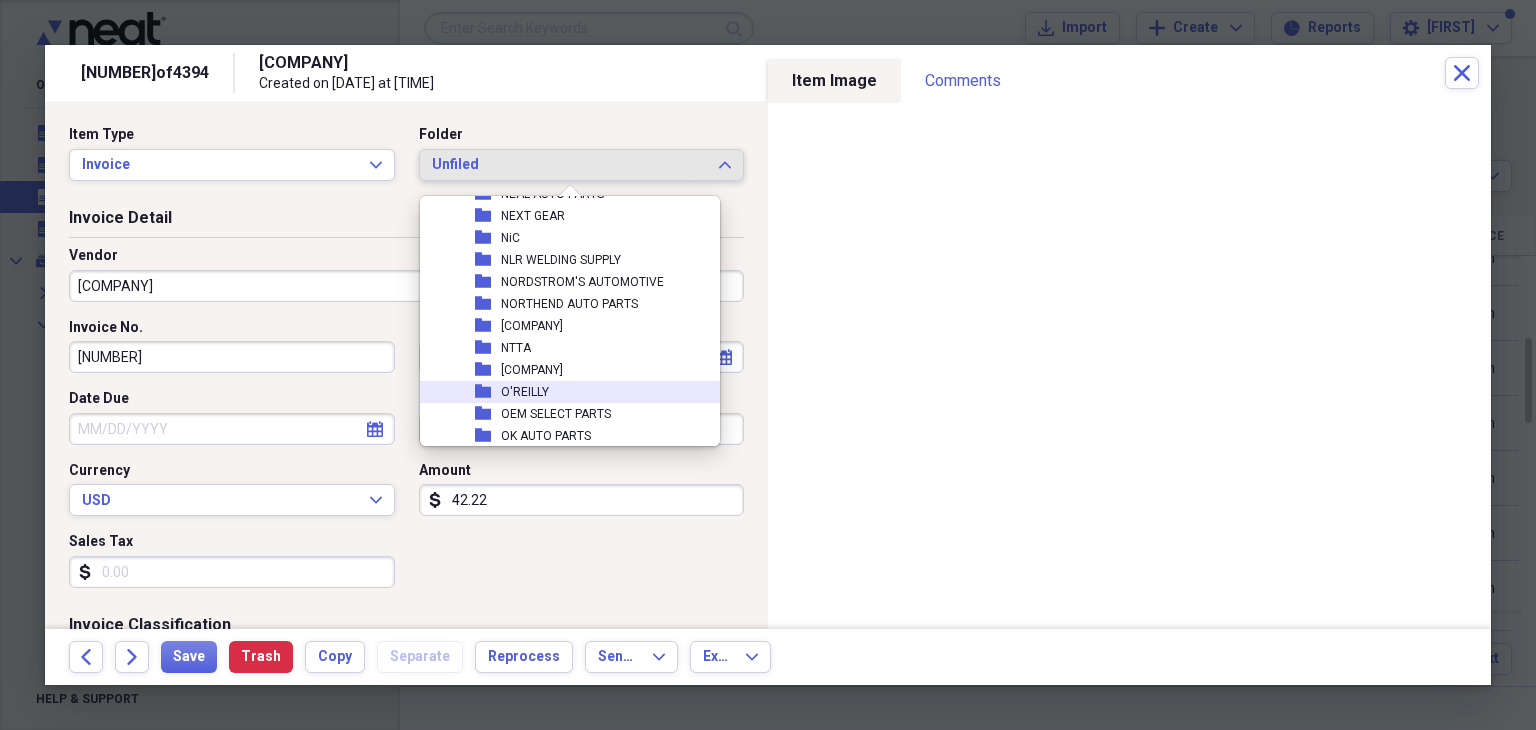 click on "O'REILLY" at bounding box center (525, 392) 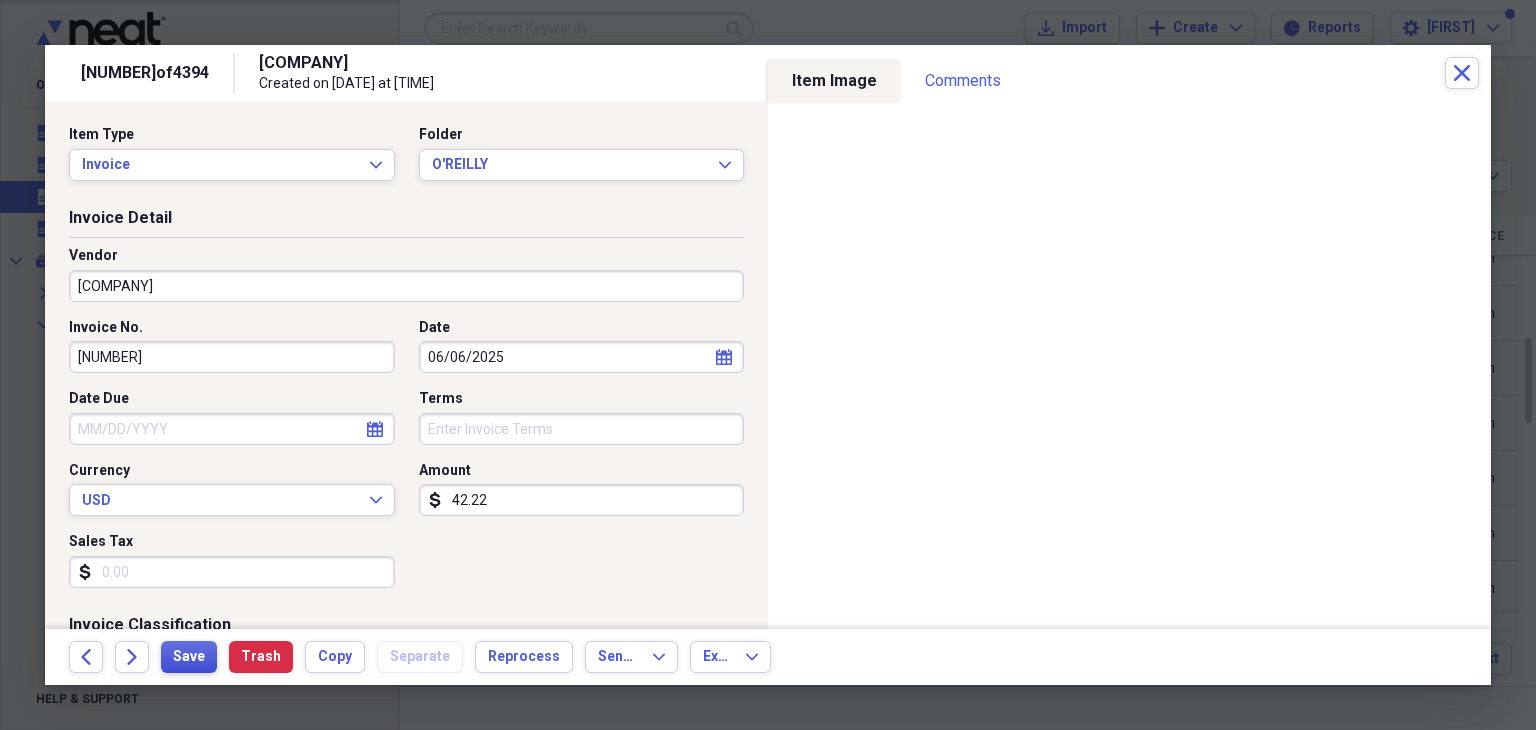 click on "Save" at bounding box center (189, 657) 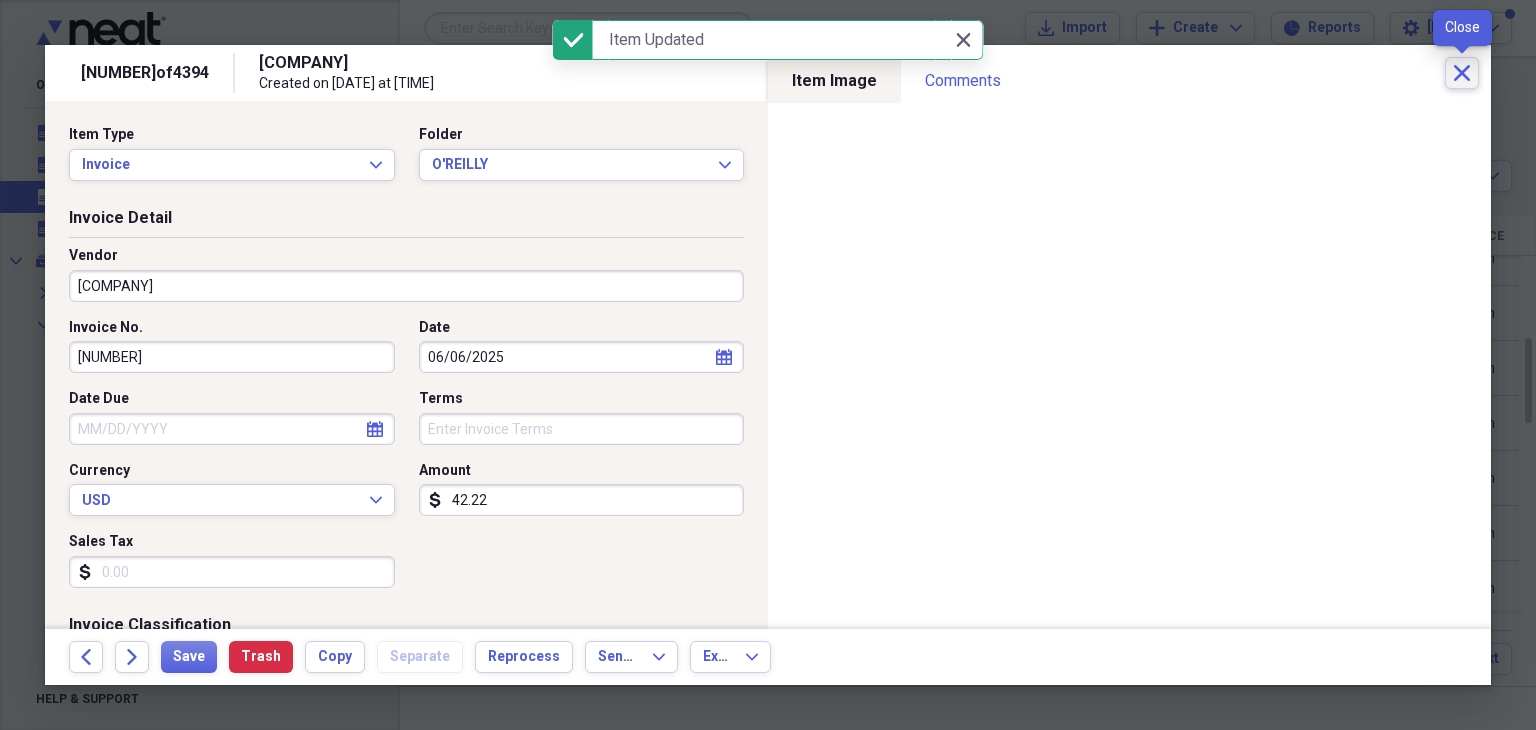 click on "Close" at bounding box center (1462, 73) 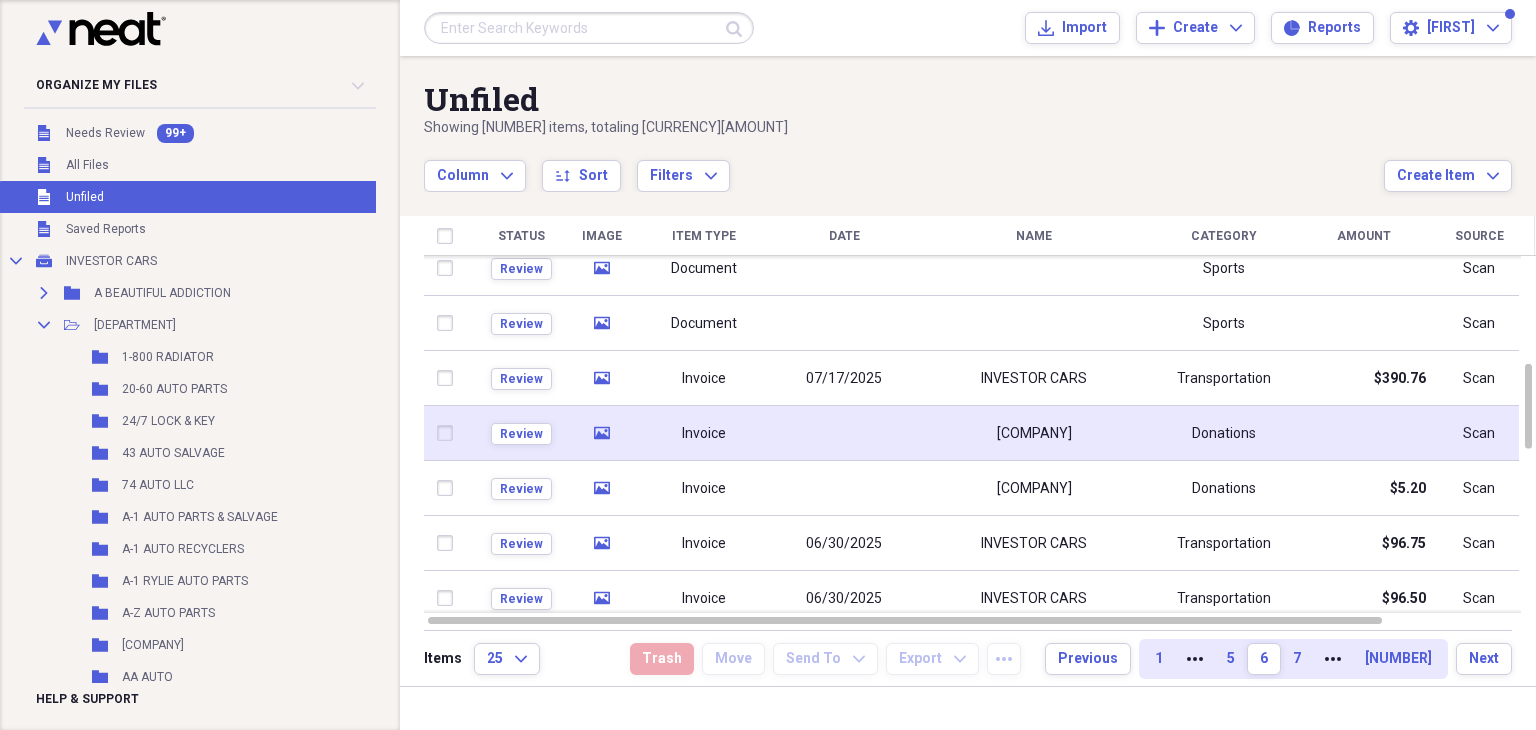 click on "media" 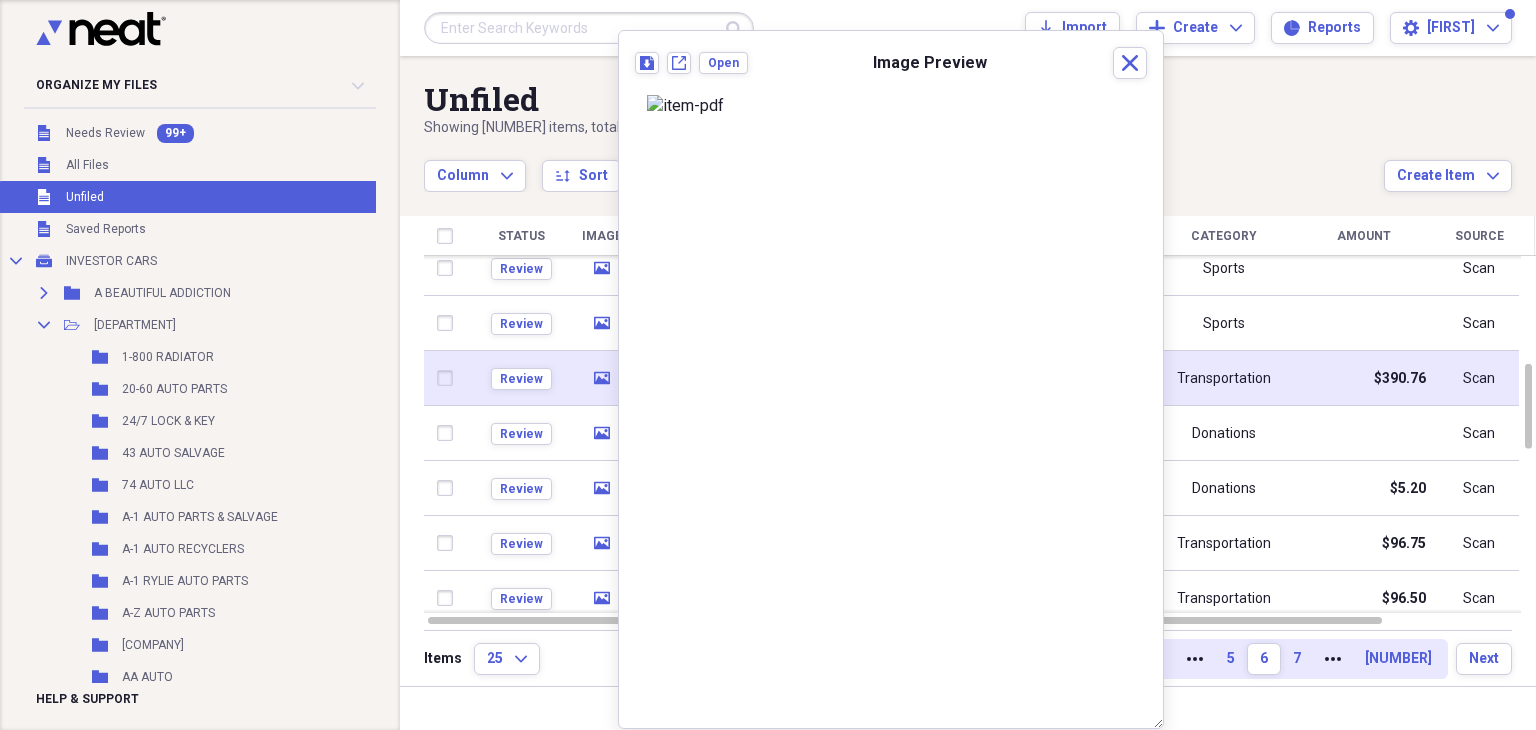 click on "media" at bounding box center [601, 378] 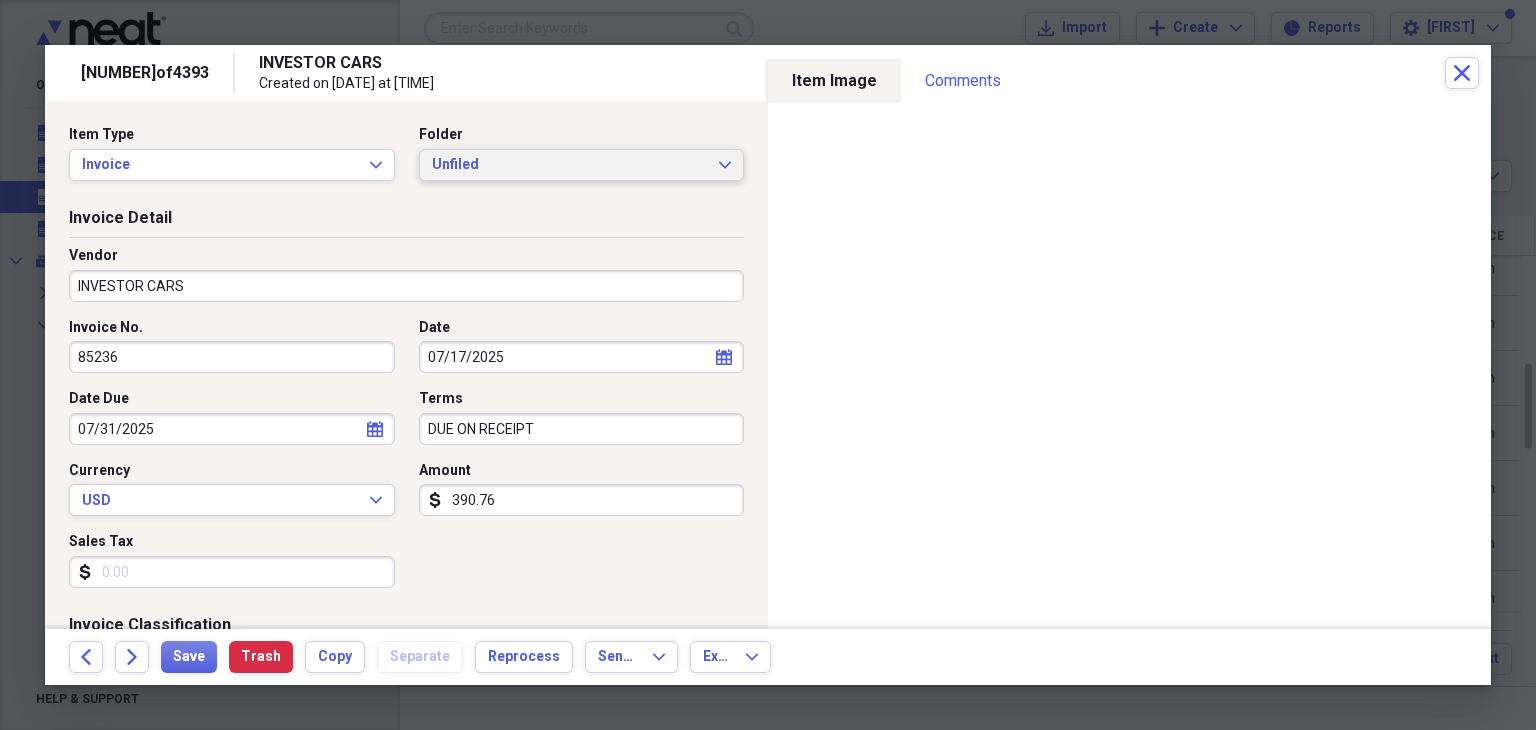 click on "Expand" 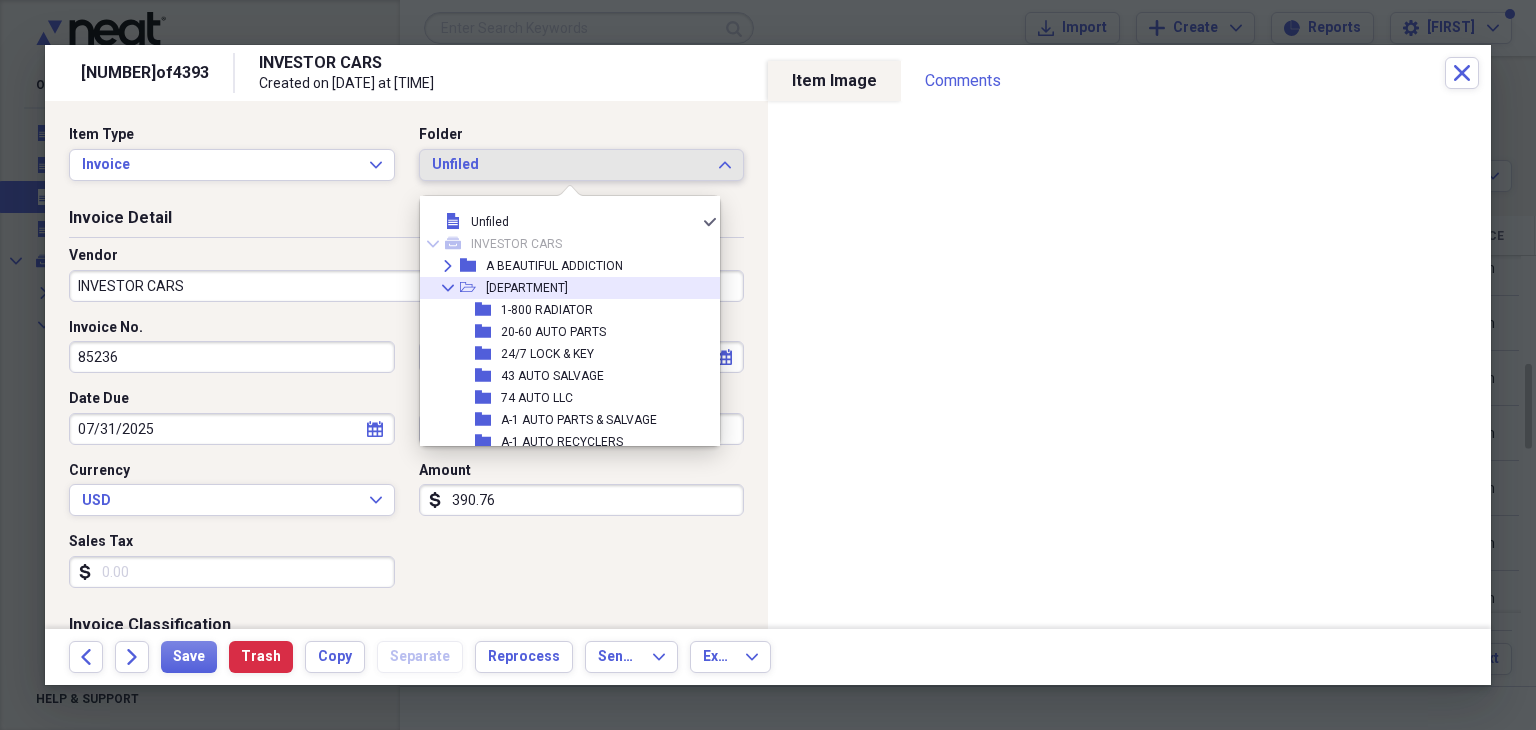 click on "Collapse" 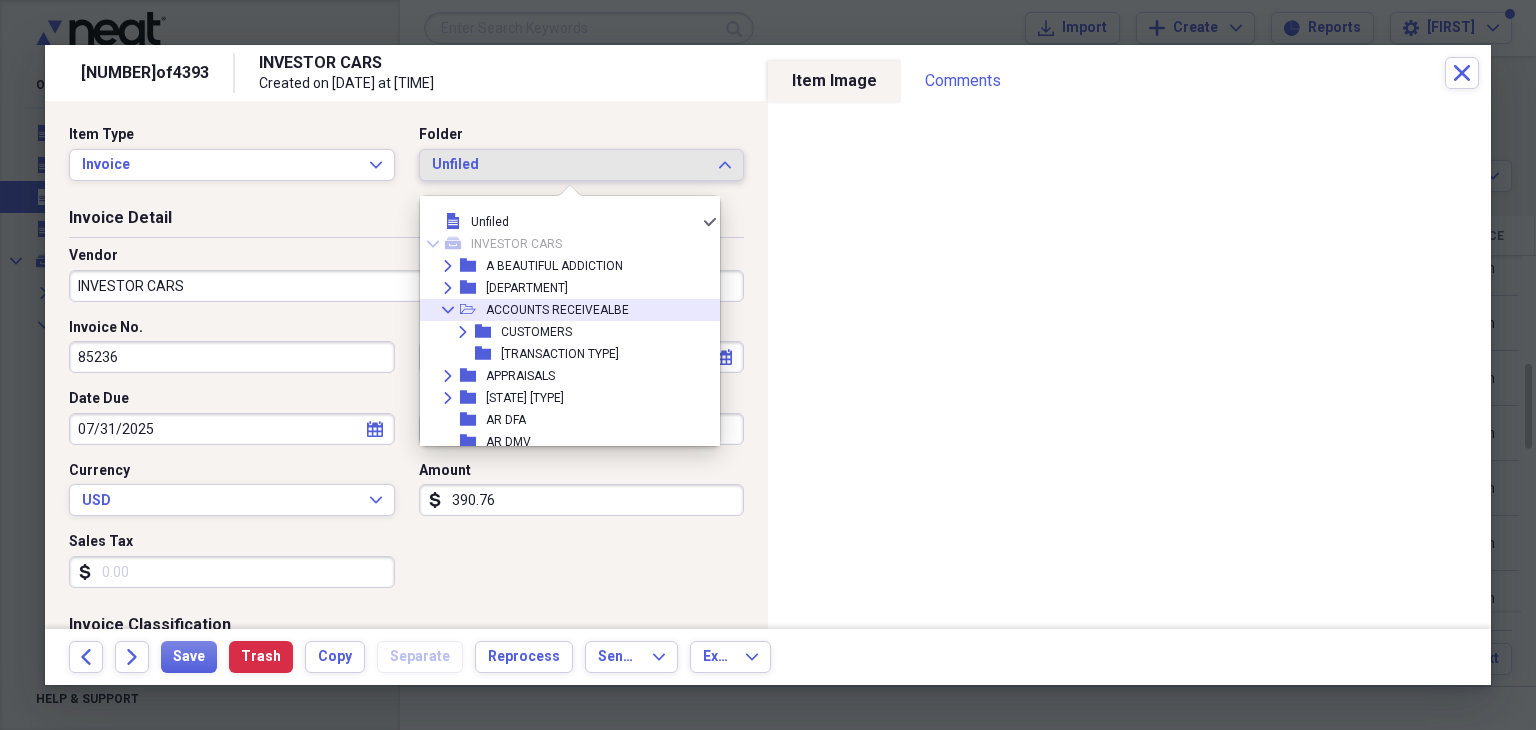click on "ACCOUNTS RECEIVEALBE" at bounding box center (557, 310) 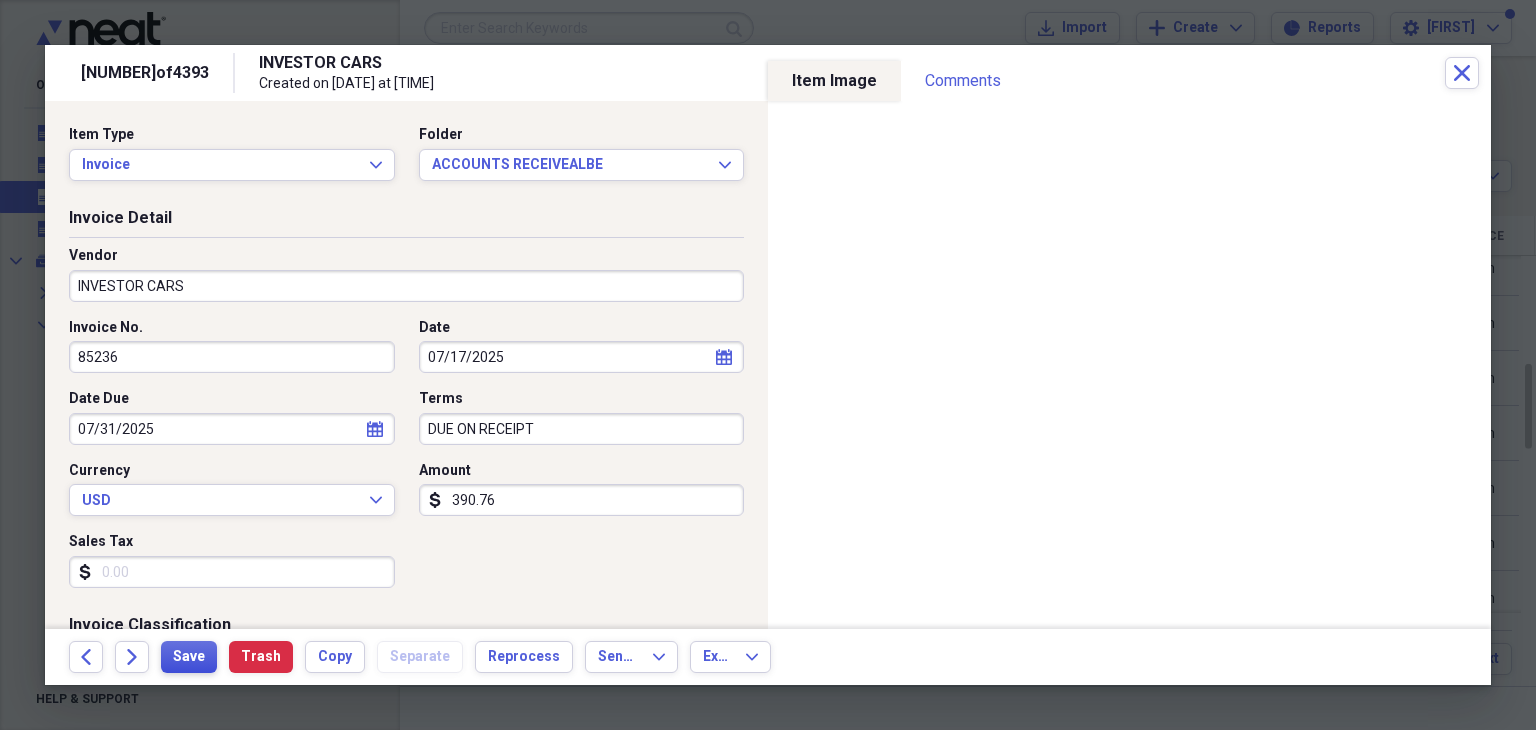 click on "Save" at bounding box center (189, 657) 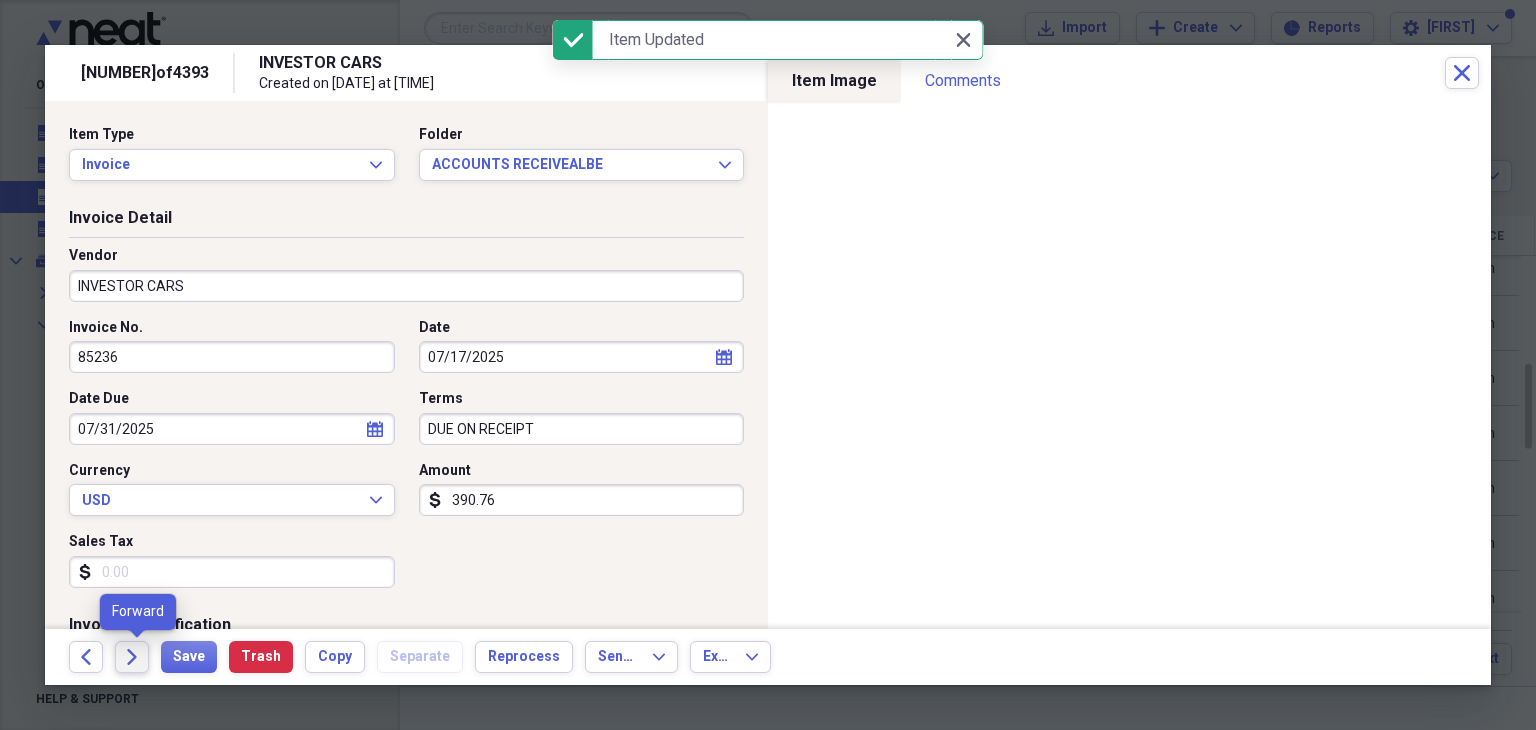 click on "Forward" 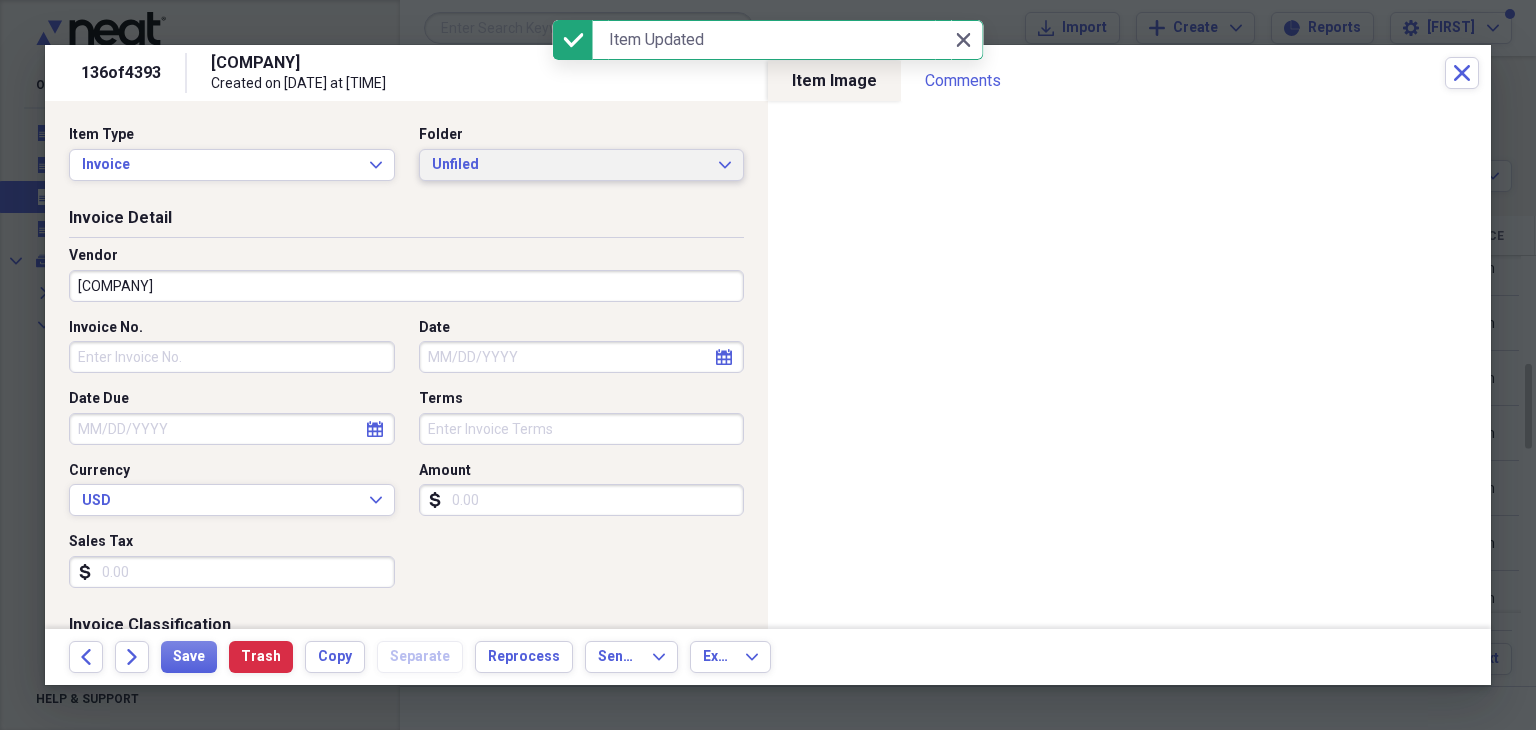 click on "Unfiled Expand" at bounding box center (582, 165) 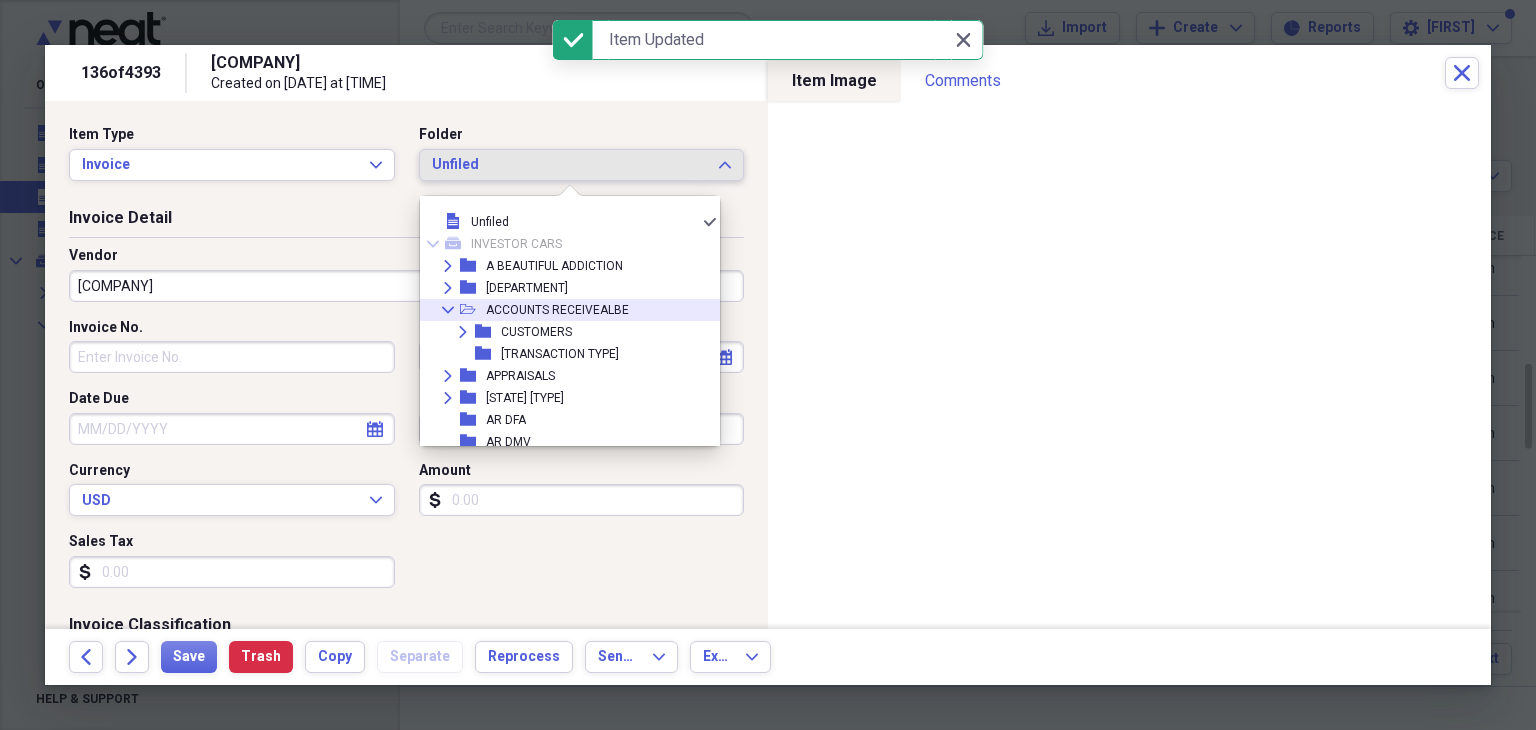 click on "ACCOUNTS RECEIVEALBE" at bounding box center [557, 310] 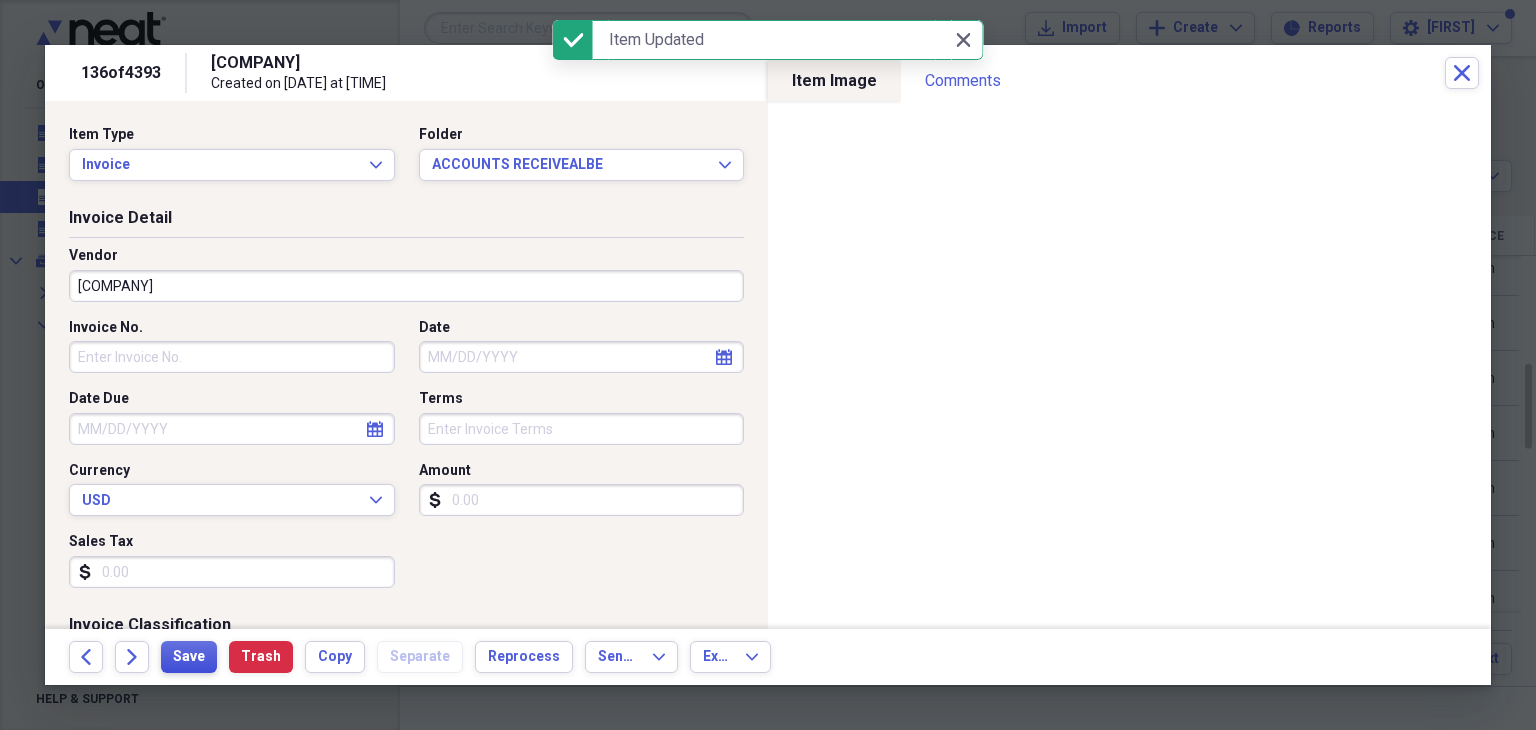 click on "Save" at bounding box center (189, 657) 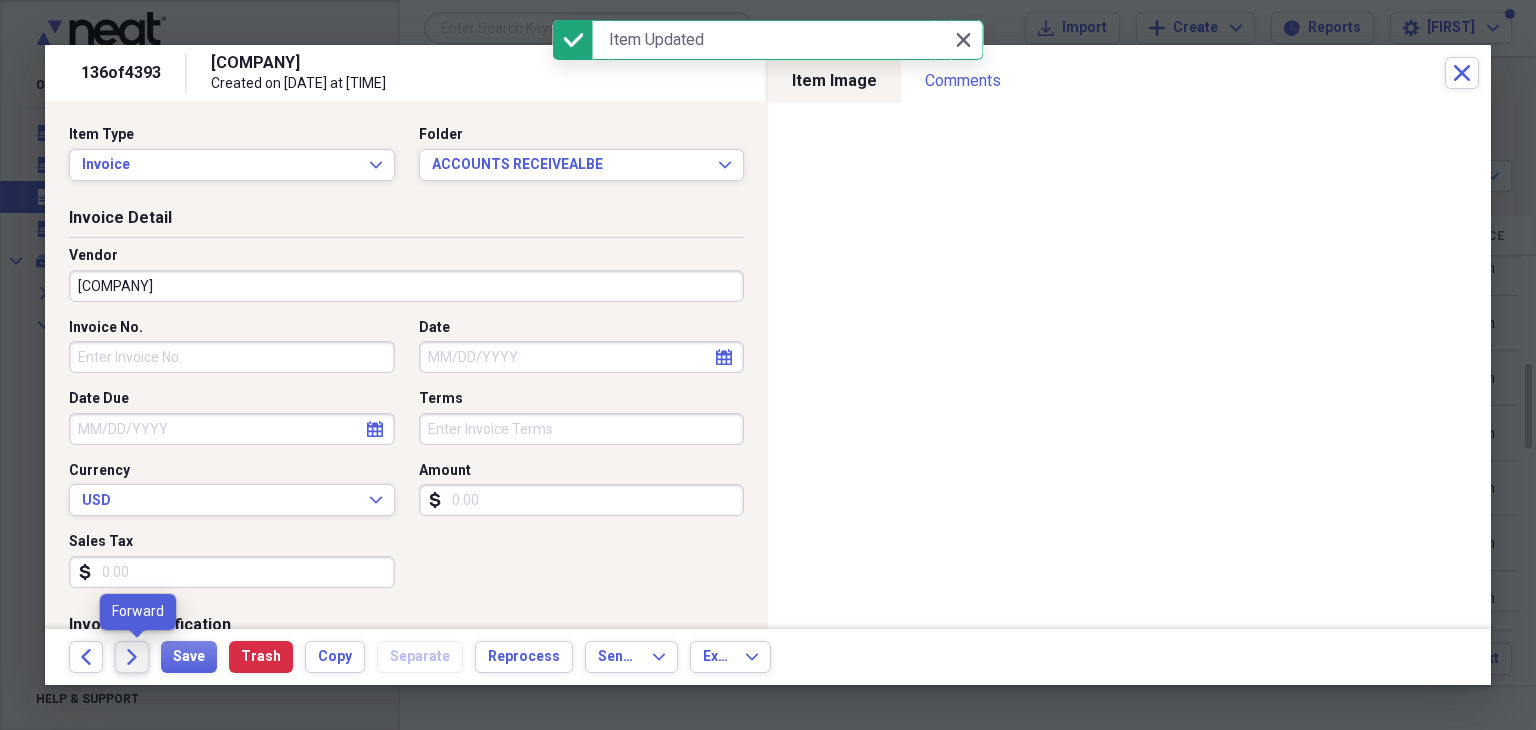 click on "Forward" at bounding box center (132, 657) 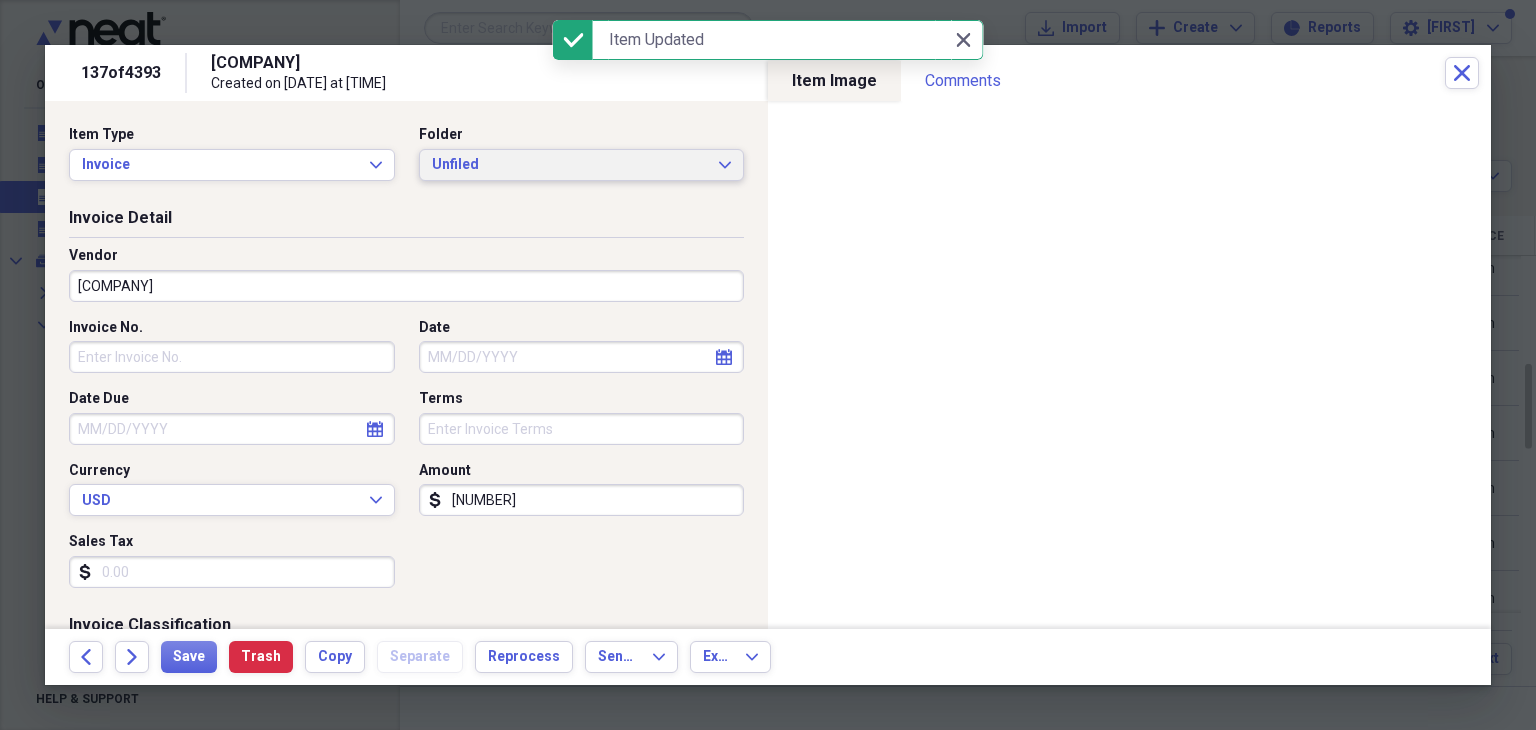 click on "Unfiled" at bounding box center (570, 165) 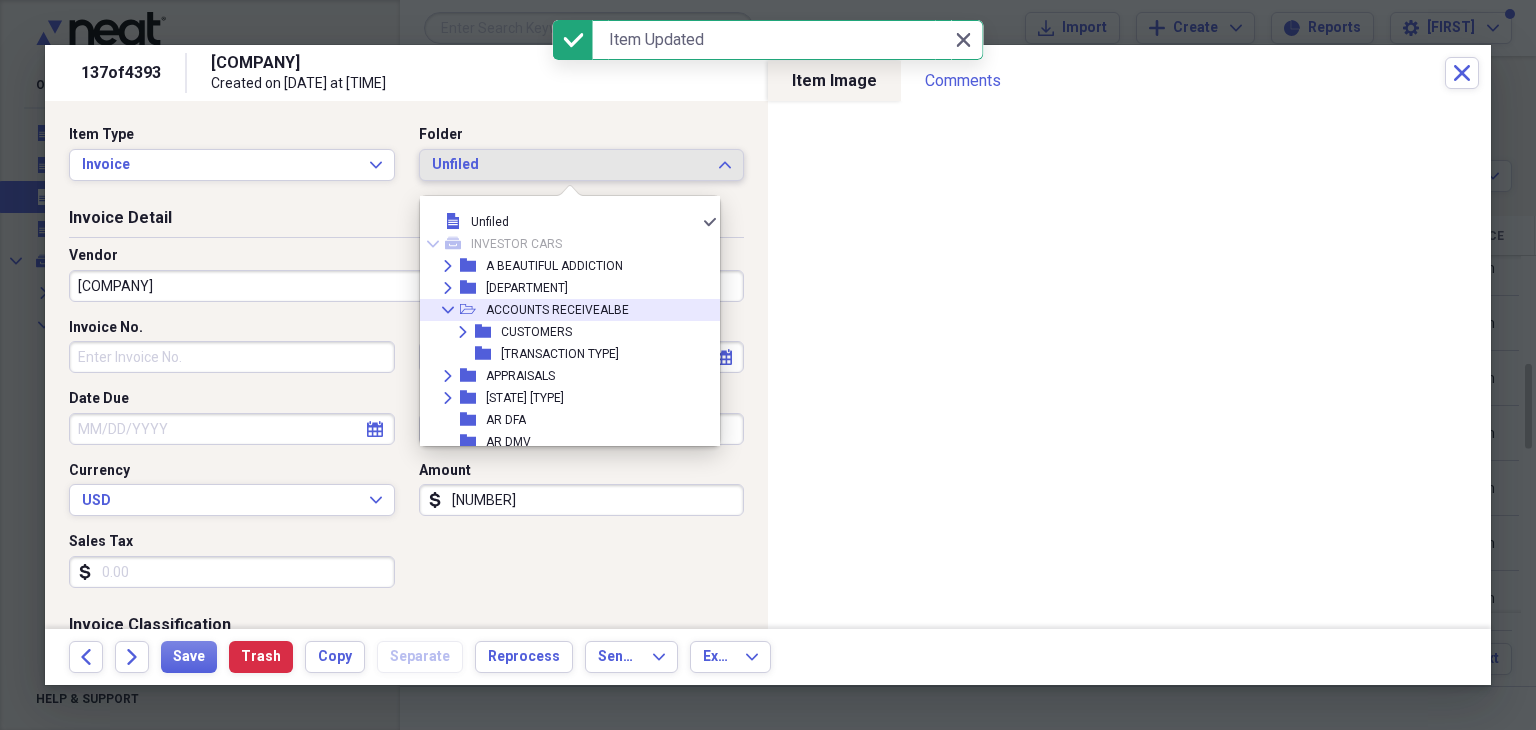 click on "ACCOUNTS RECEIVEALBE" at bounding box center [557, 310] 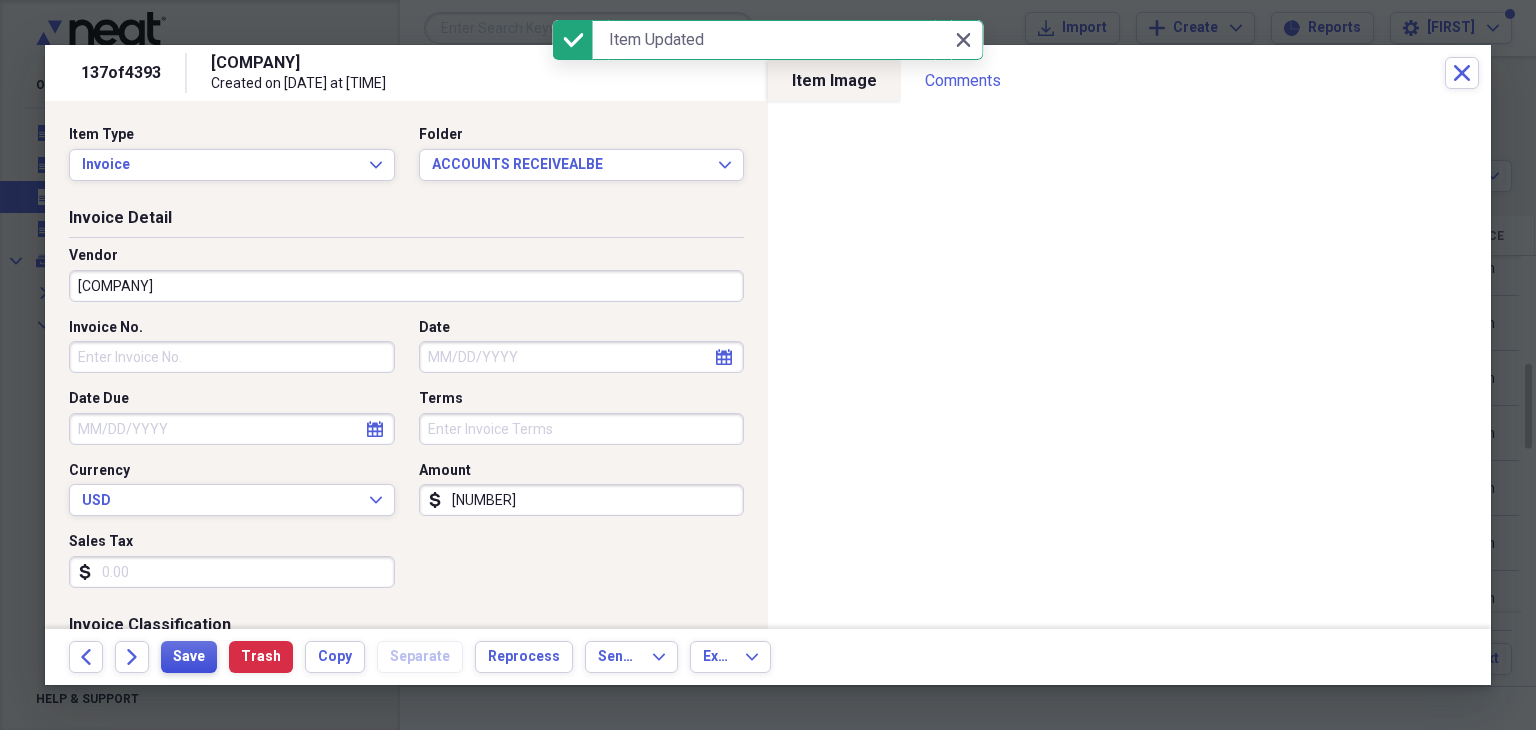 click on "Save" at bounding box center (189, 657) 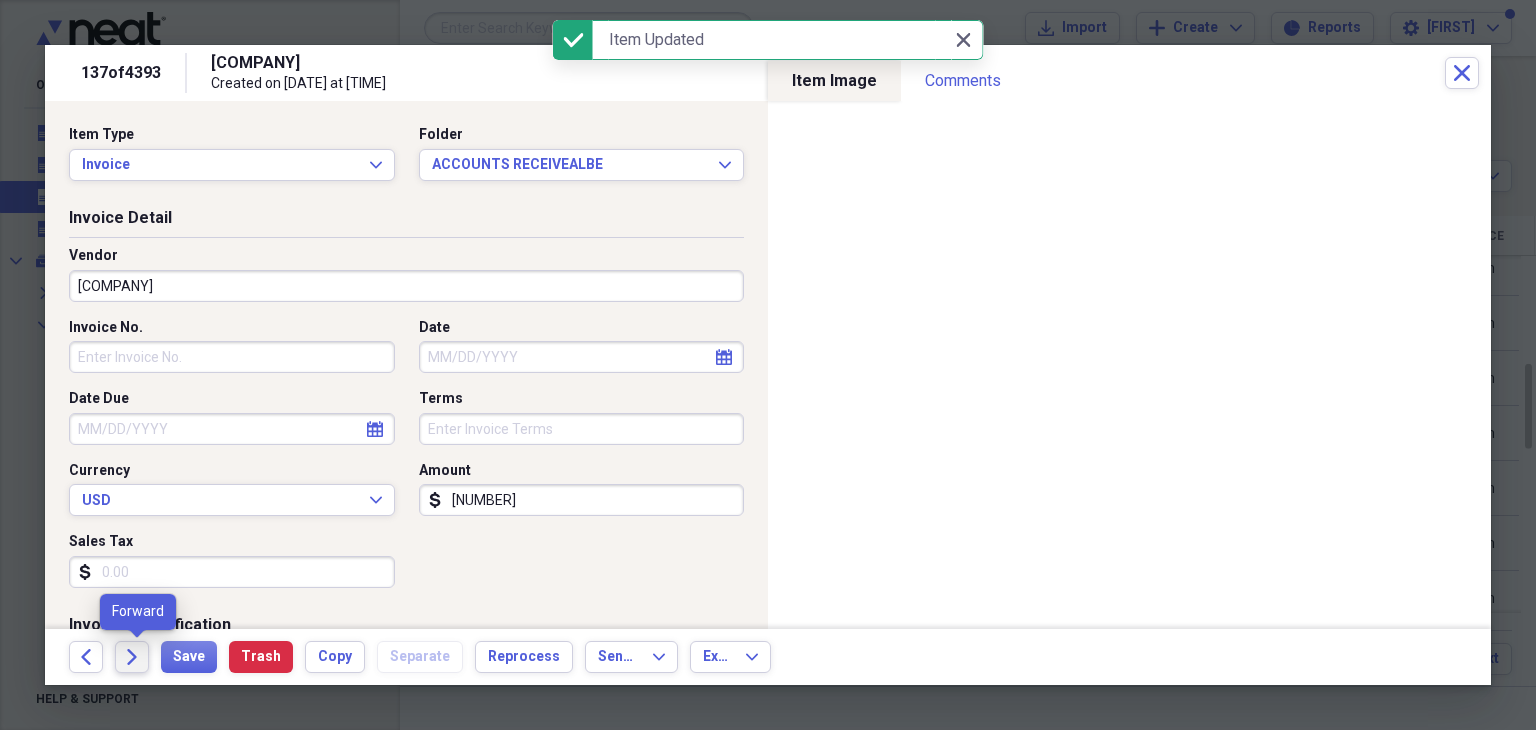 click 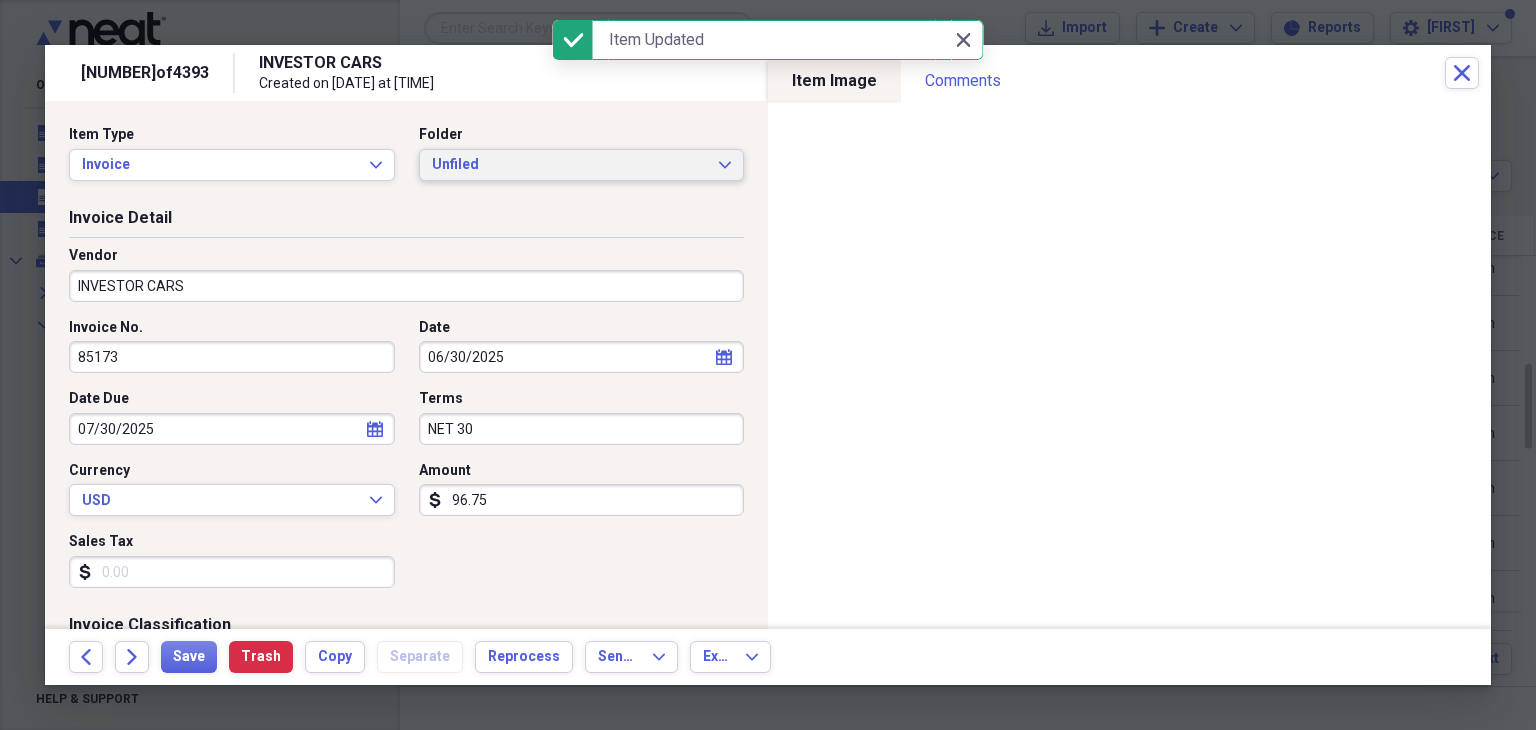click on "Unfiled" at bounding box center [570, 165] 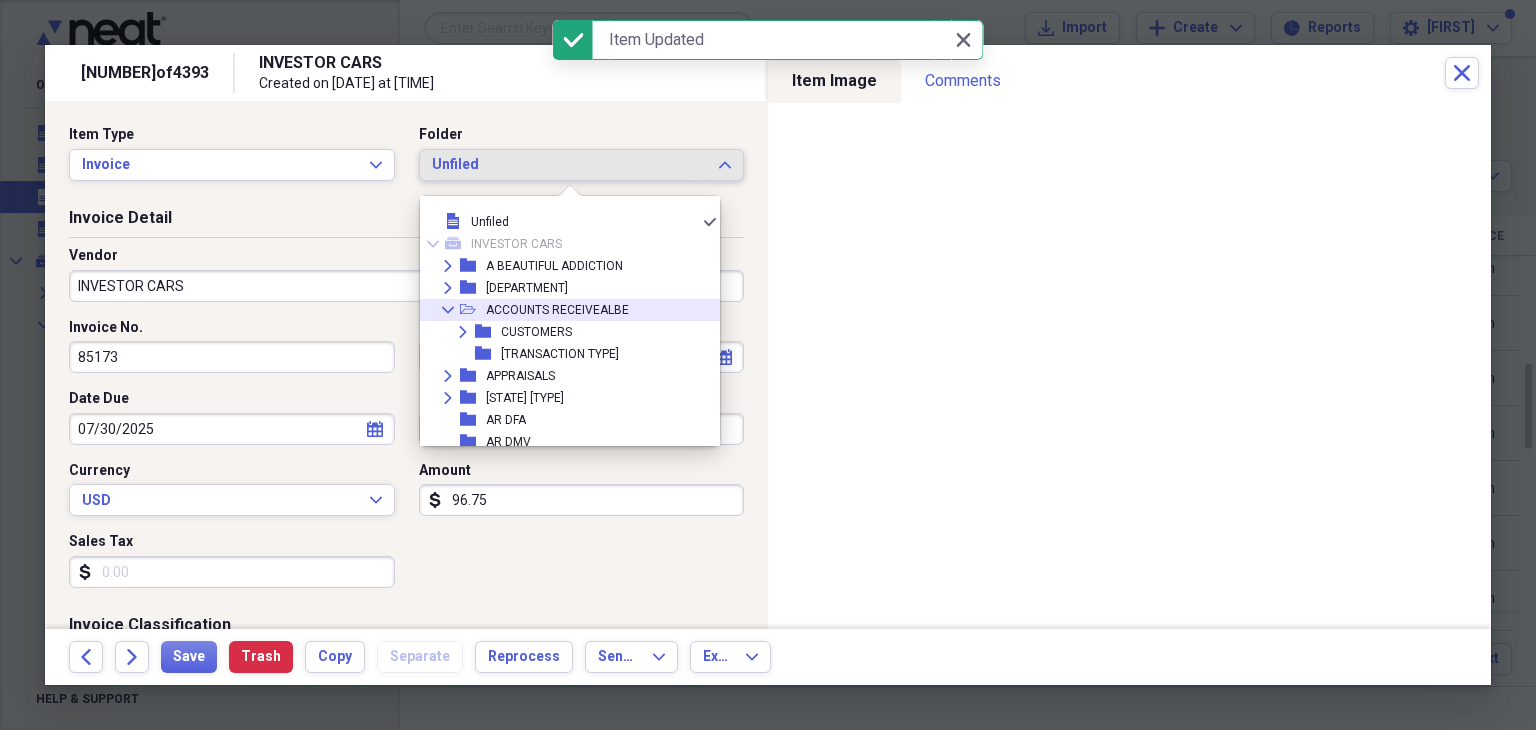click on "ACCOUNTS RECEIVEALBE" at bounding box center [557, 310] 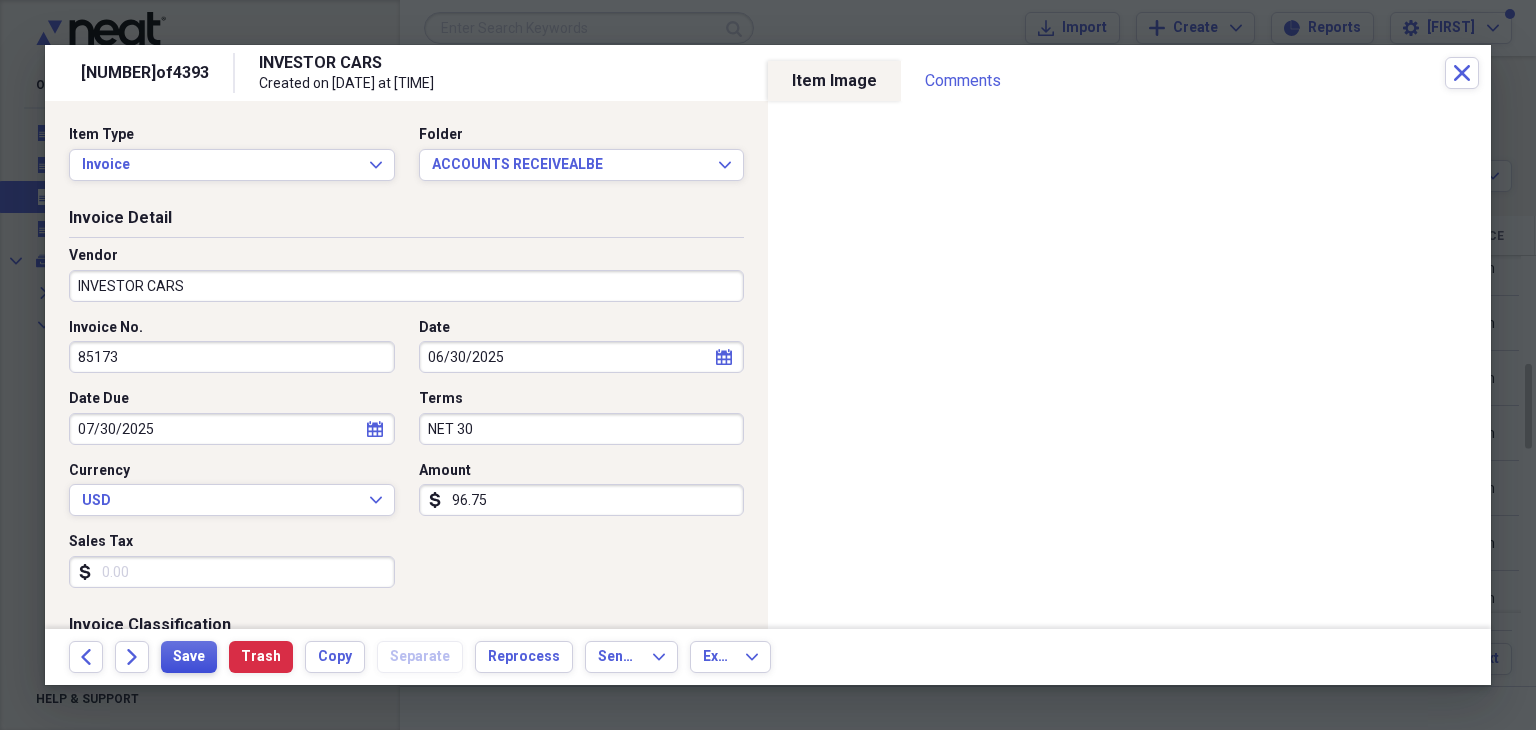 click on "Save" at bounding box center [189, 657] 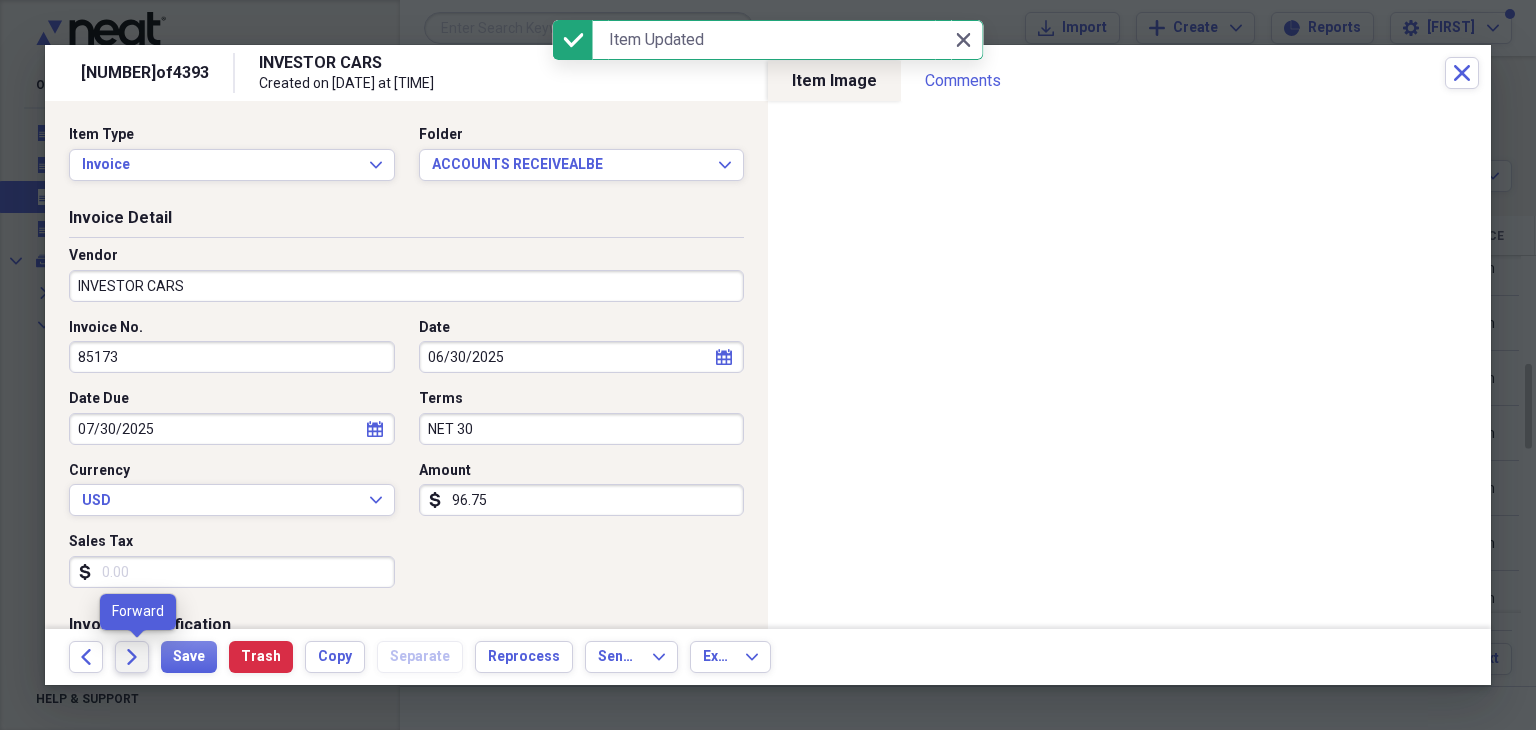 click on "Forward" at bounding box center (132, 657) 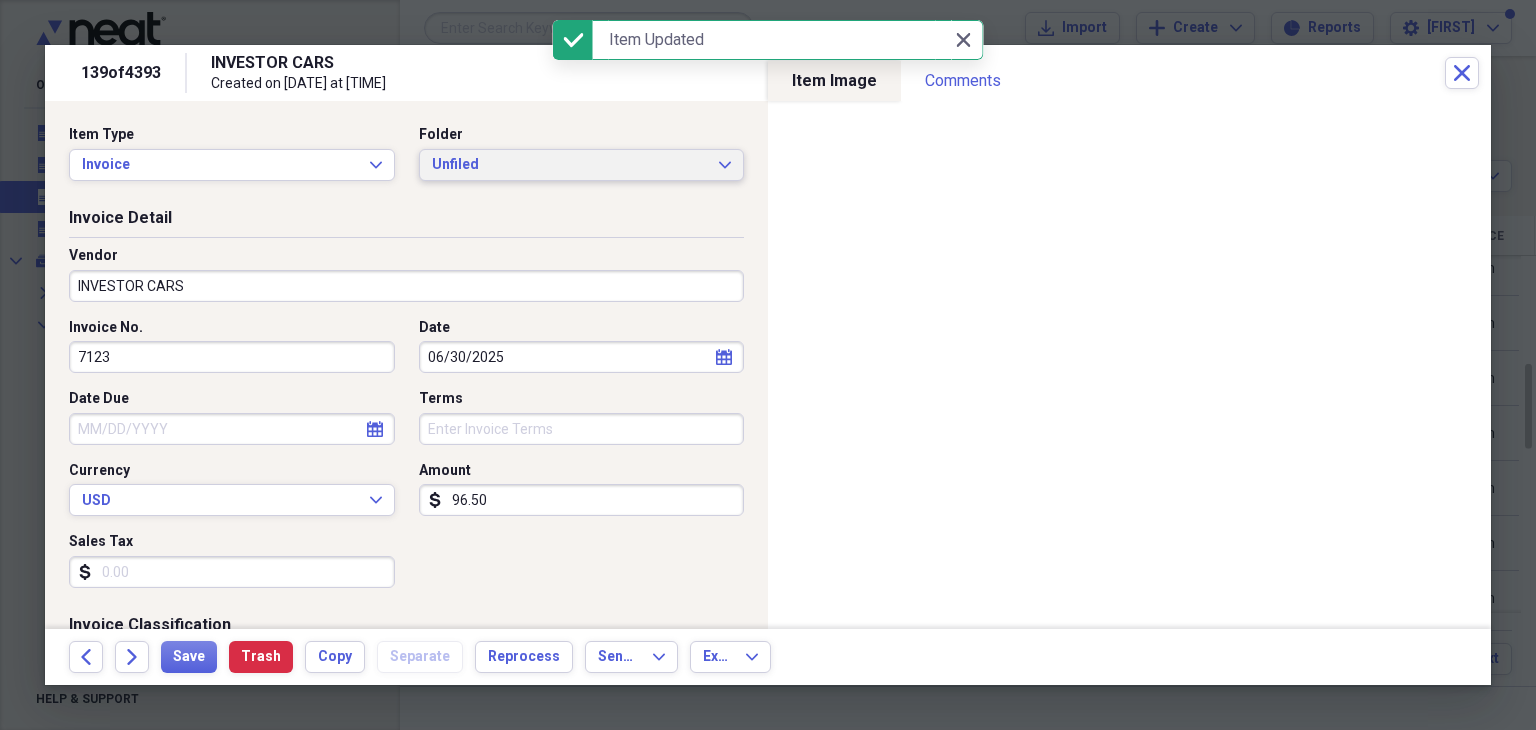 click on "Unfiled" at bounding box center (570, 165) 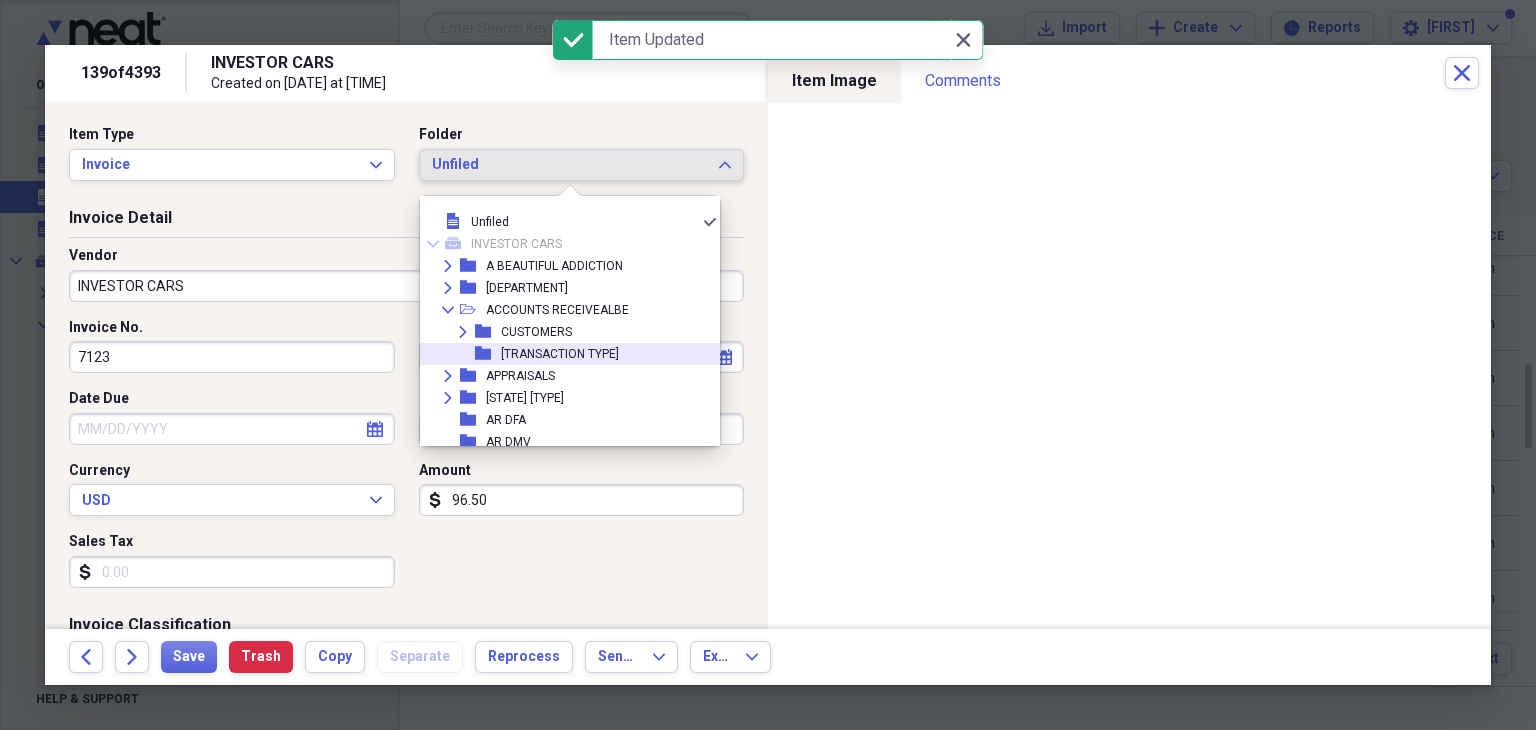 click on "PAYMENTS RECEIVED" at bounding box center (560, 354) 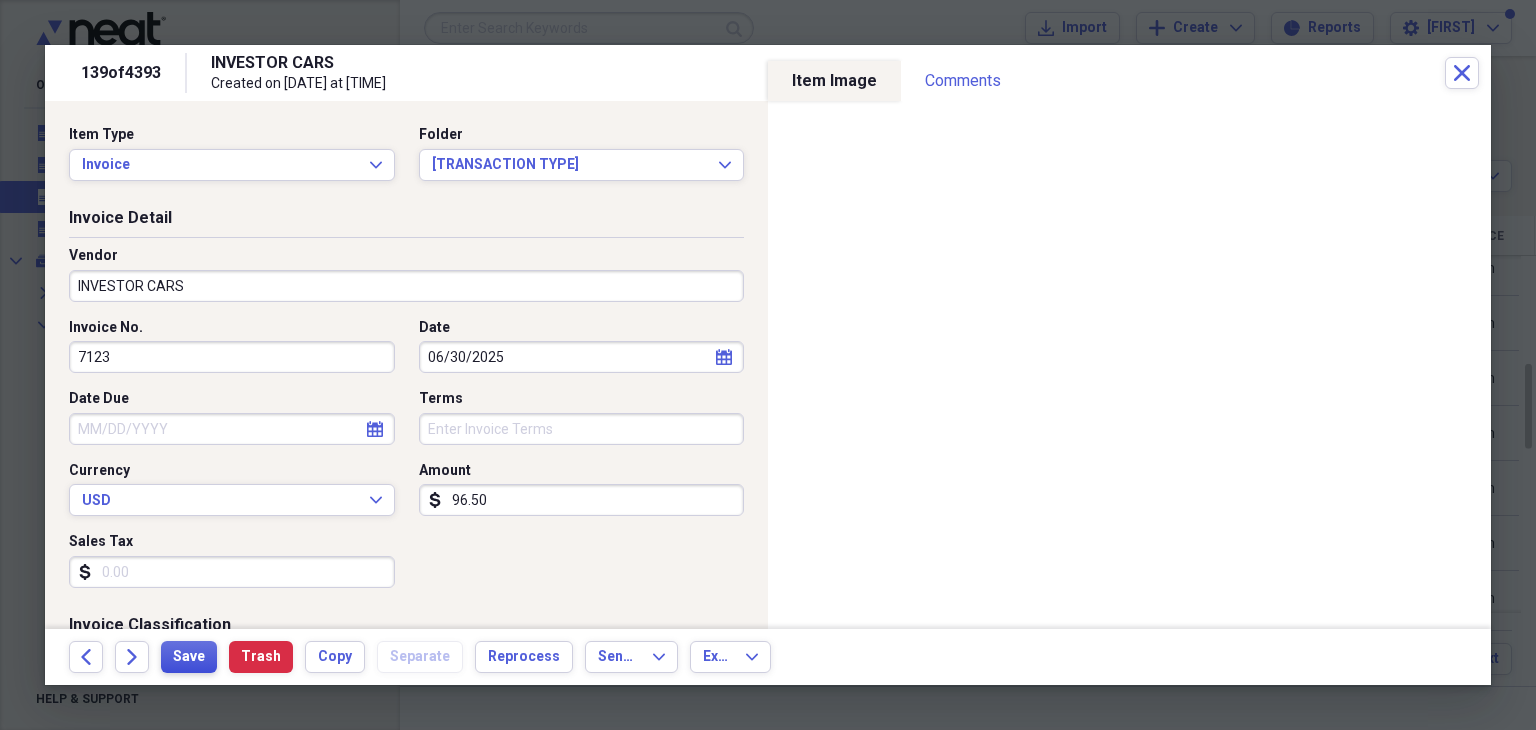 click on "Save" at bounding box center [189, 657] 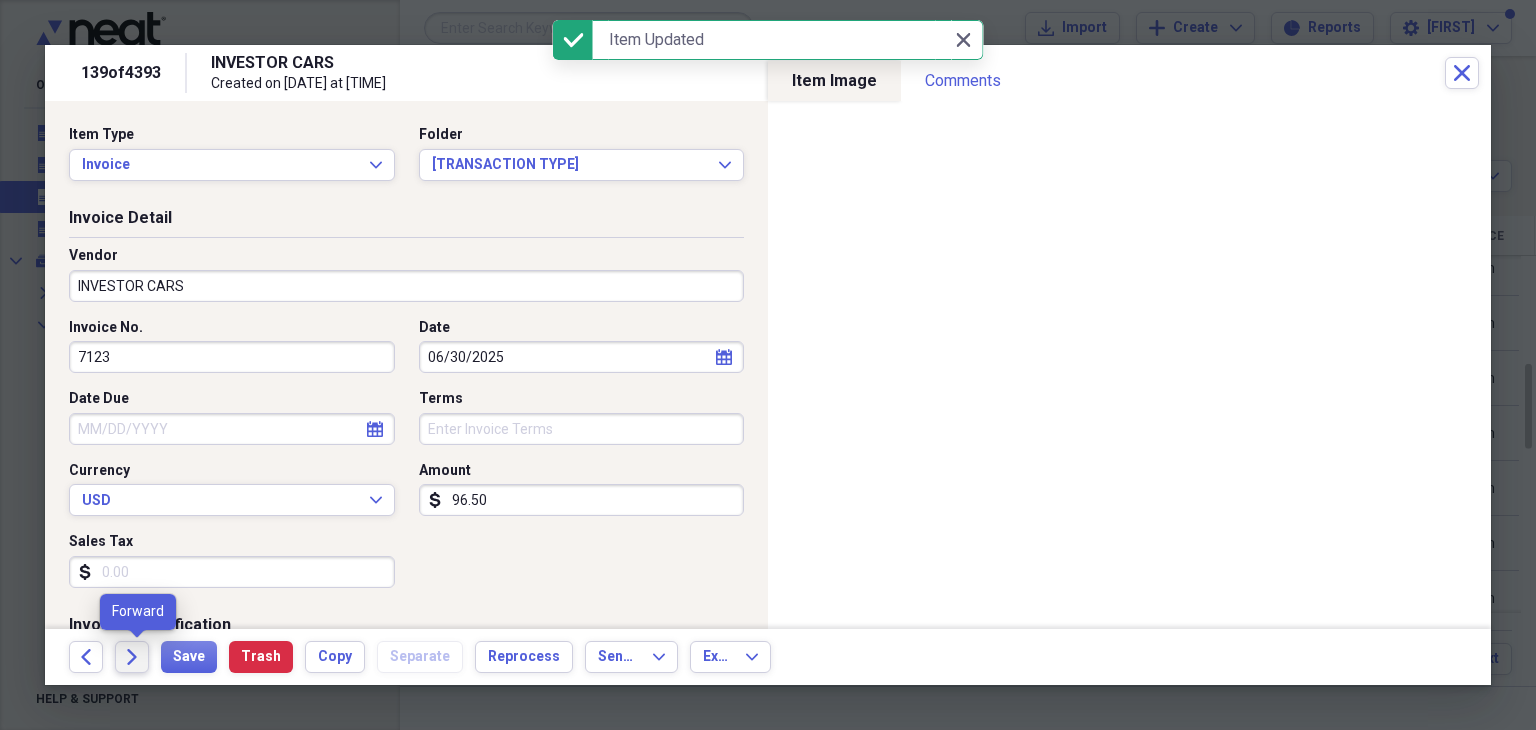 click on "Forward" 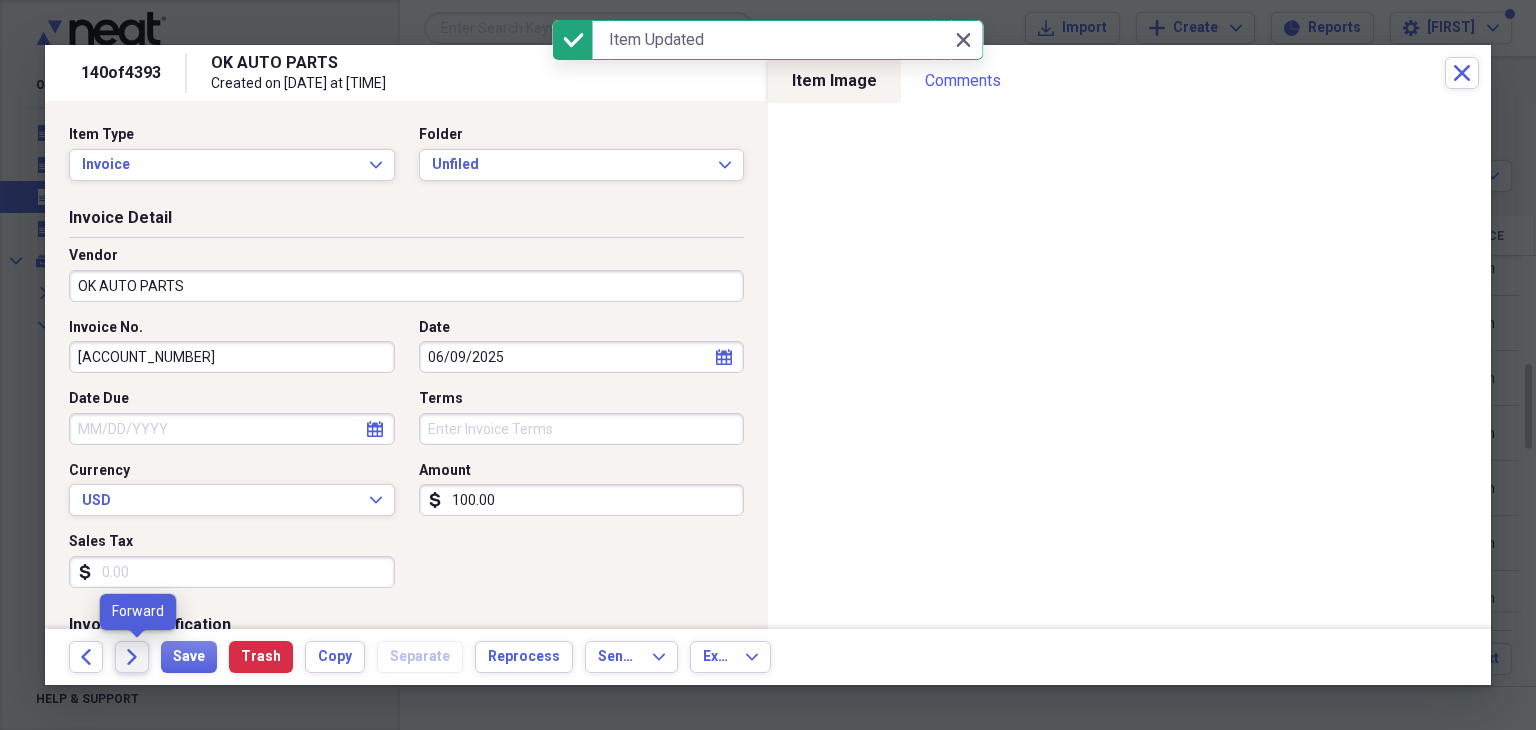 click on "Forward" at bounding box center (132, 657) 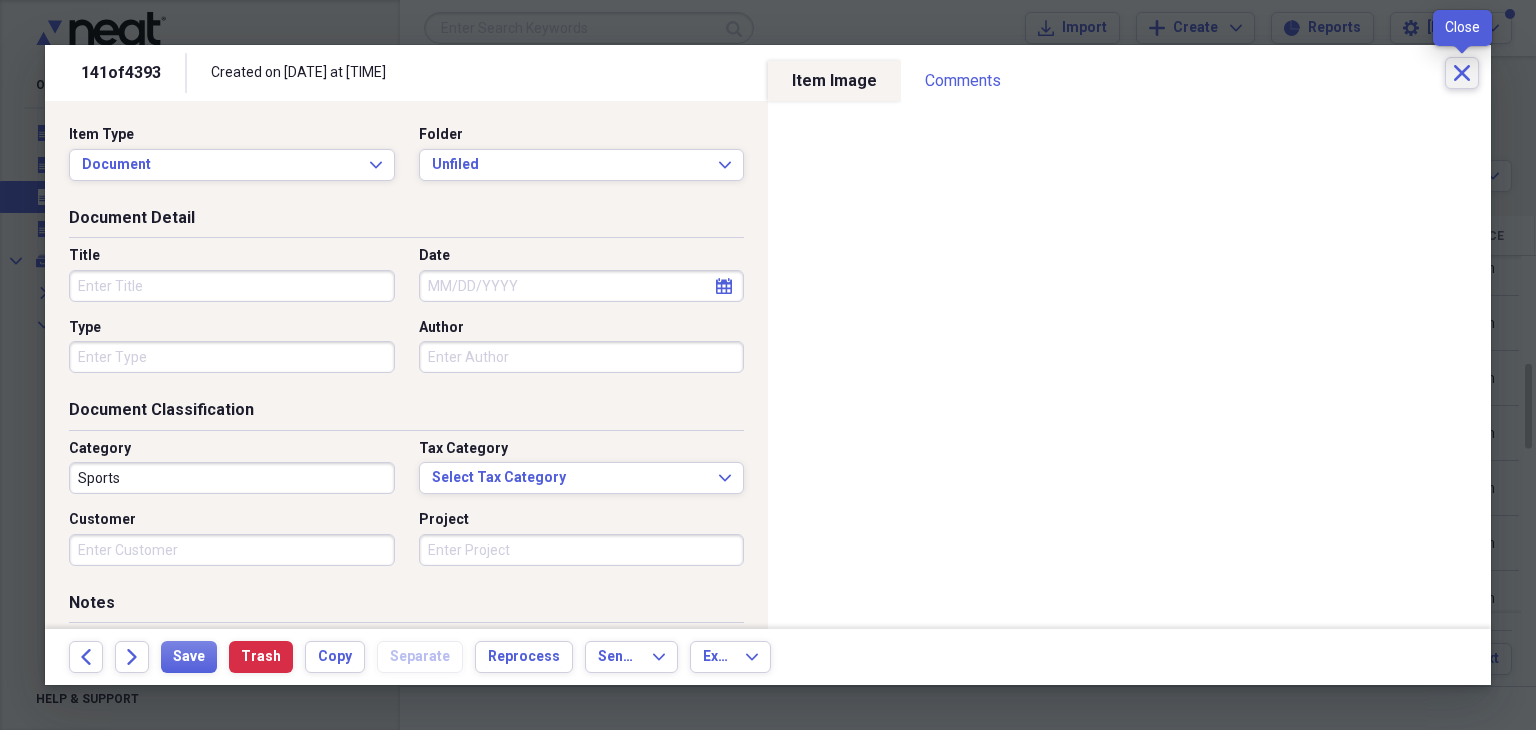 click on "Close" at bounding box center (1462, 73) 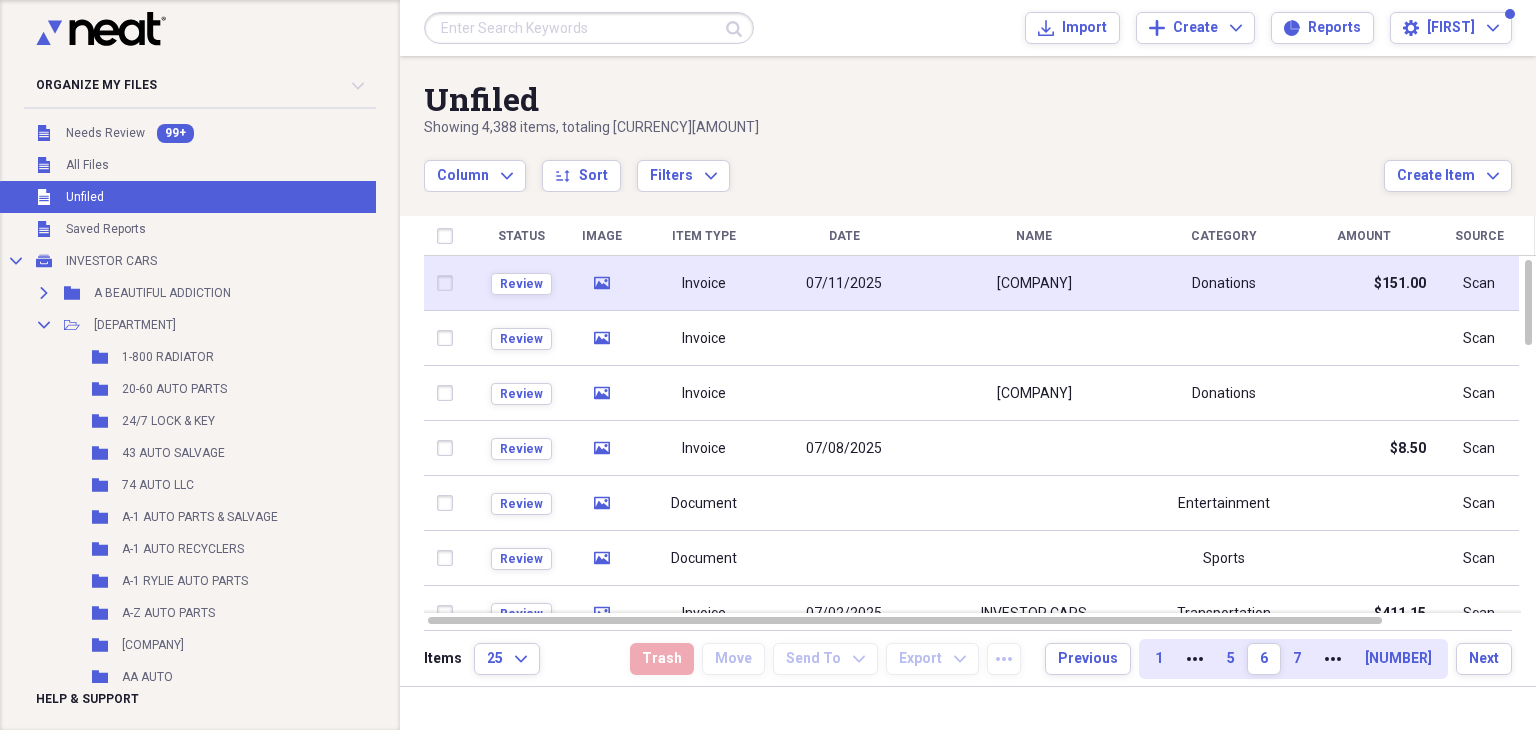 click 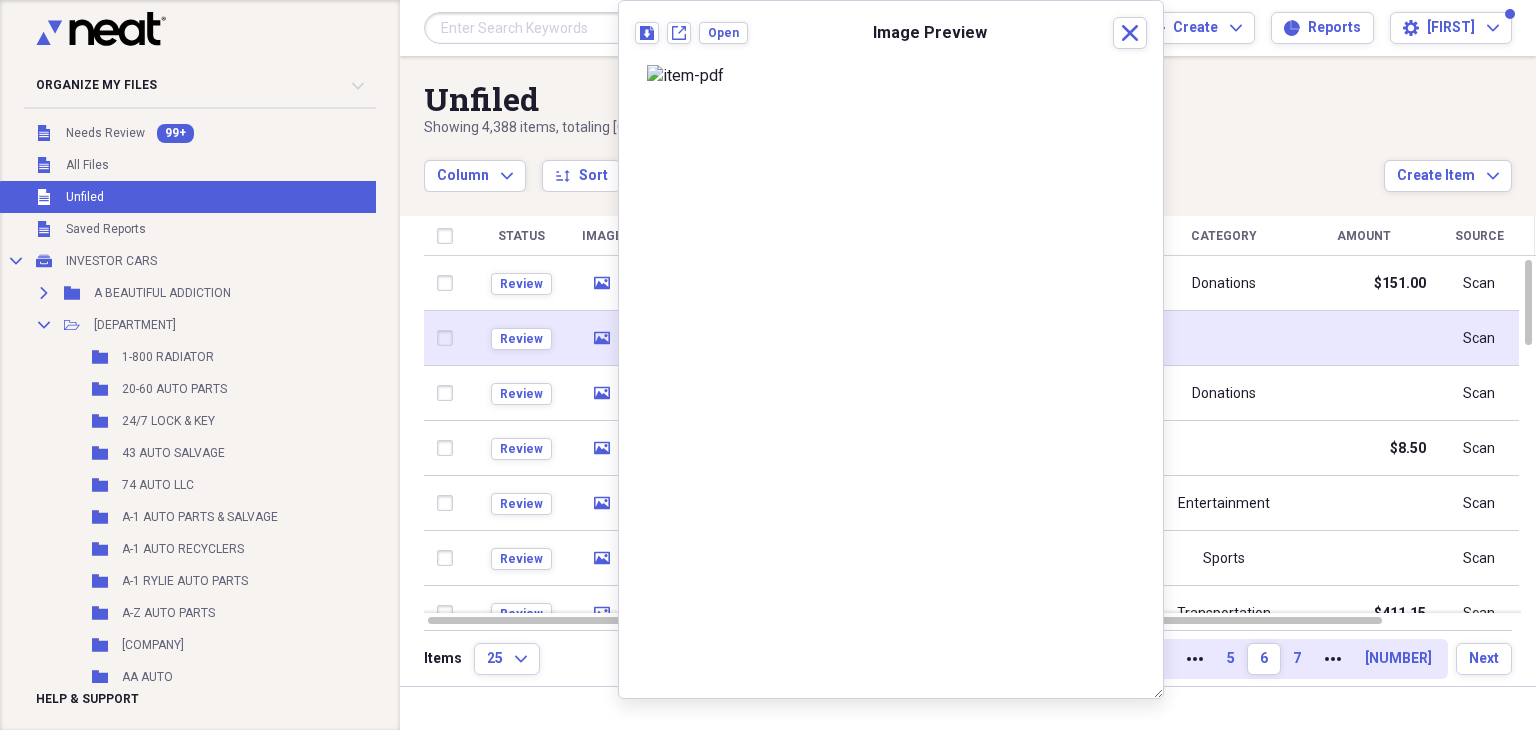 click on "media" 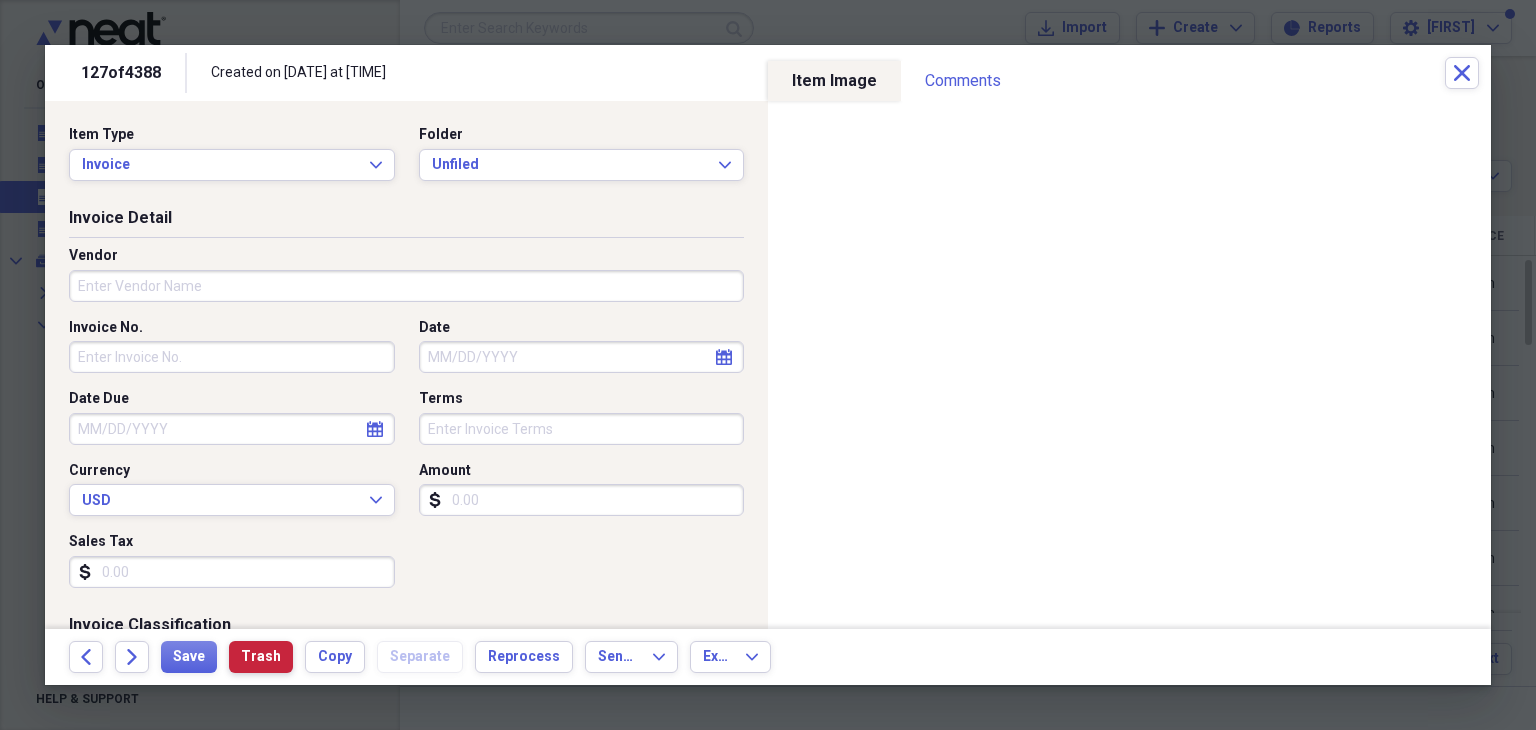 click on "Trash" at bounding box center [261, 657] 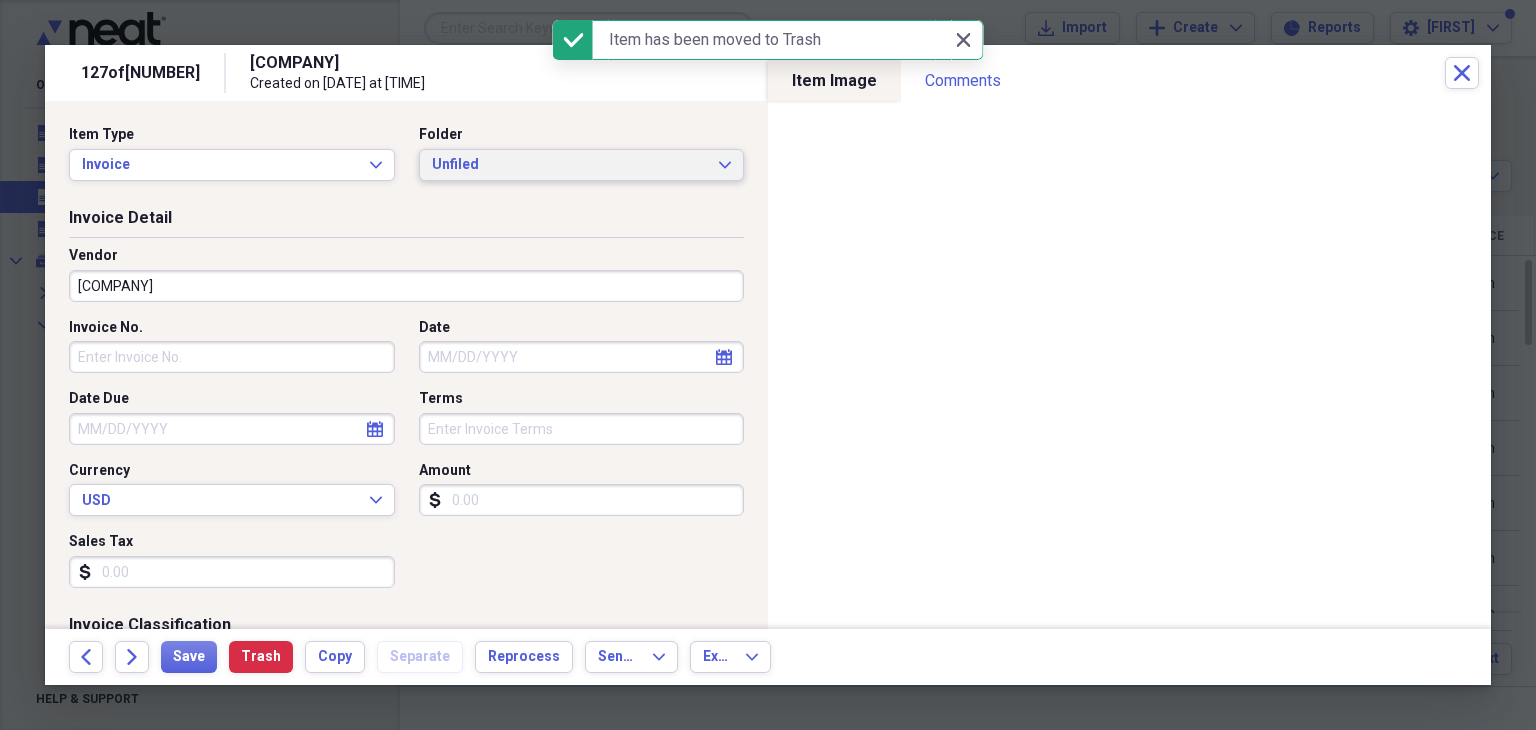 click on "Unfiled Expand" at bounding box center [582, 165] 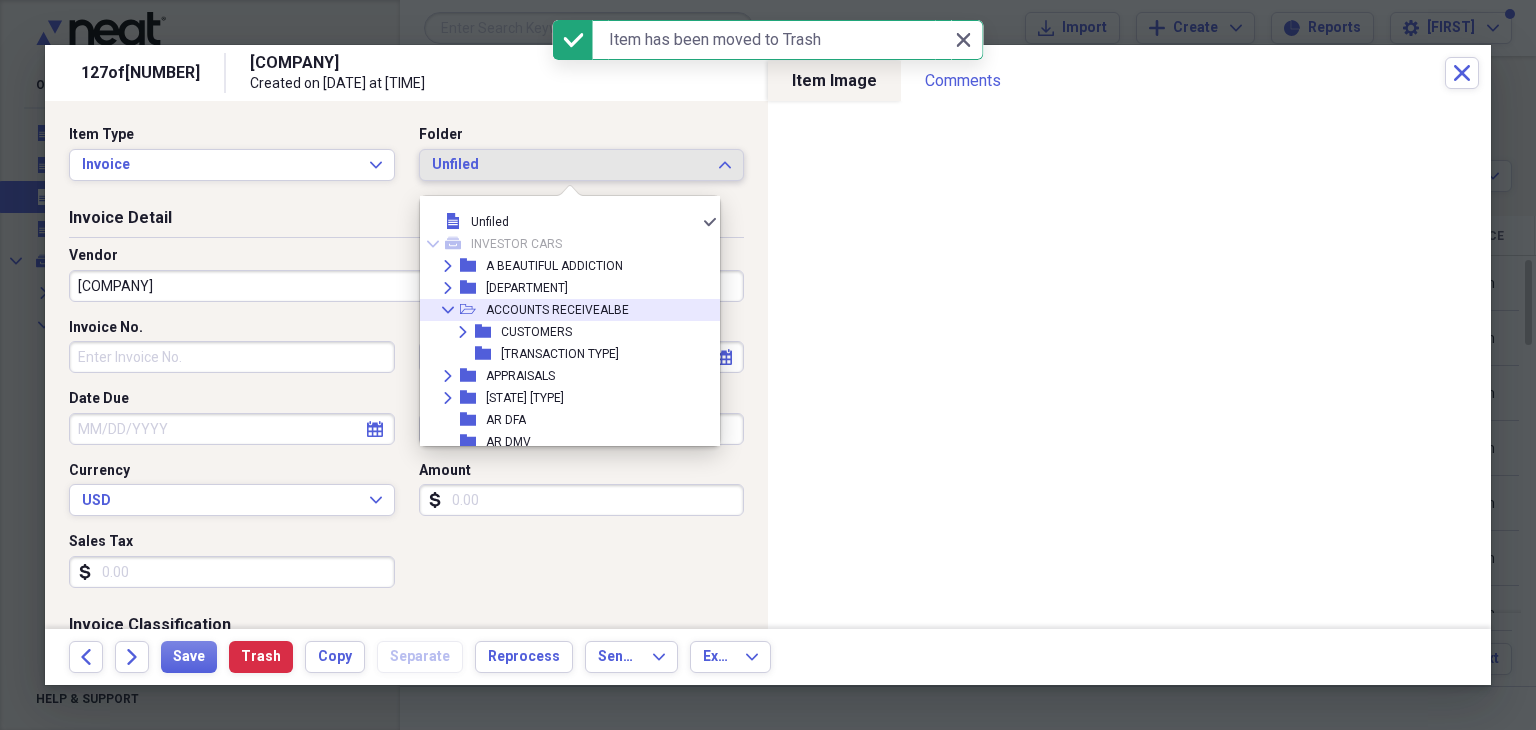 click on "ACCOUNTS RECEIVEALBE" at bounding box center [557, 310] 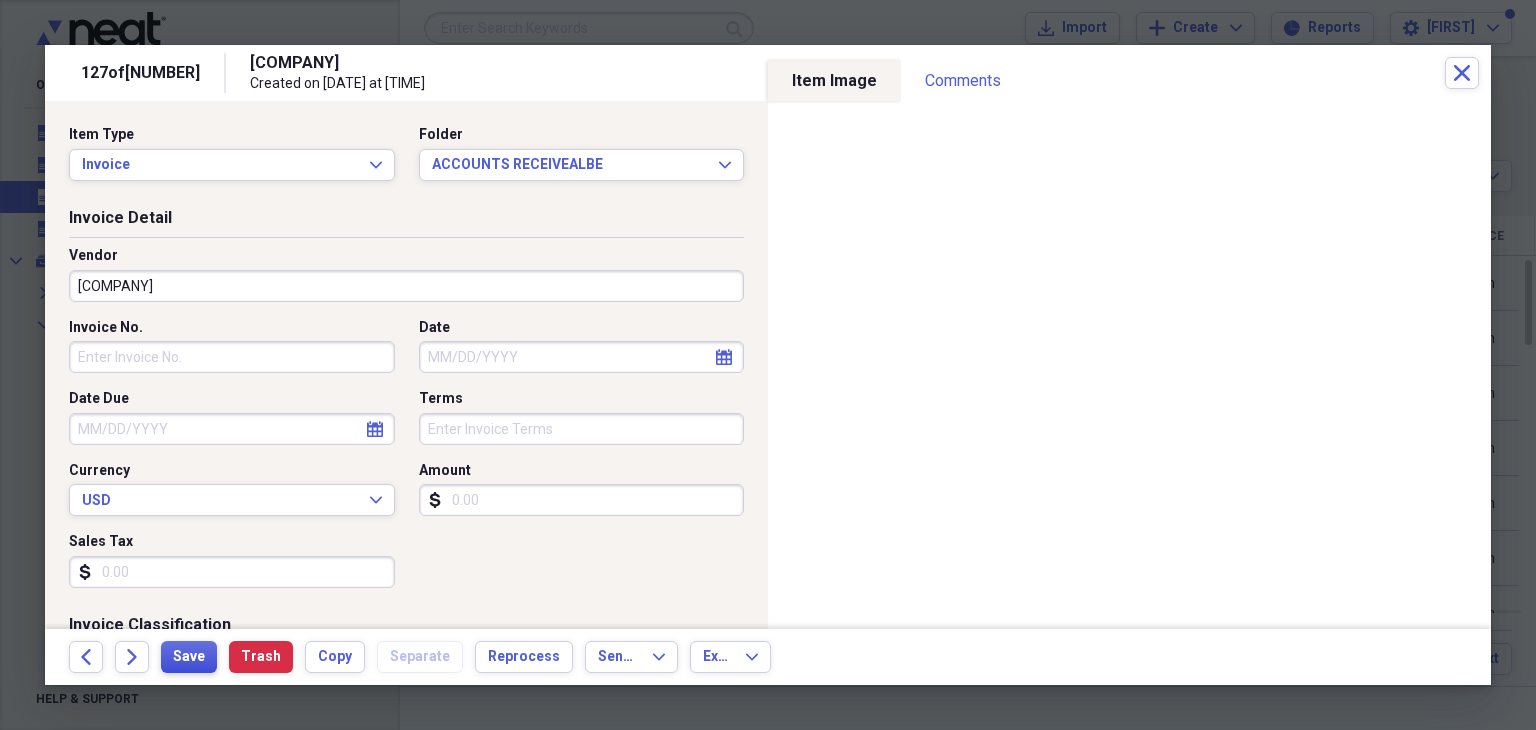 click on "Save" at bounding box center [189, 657] 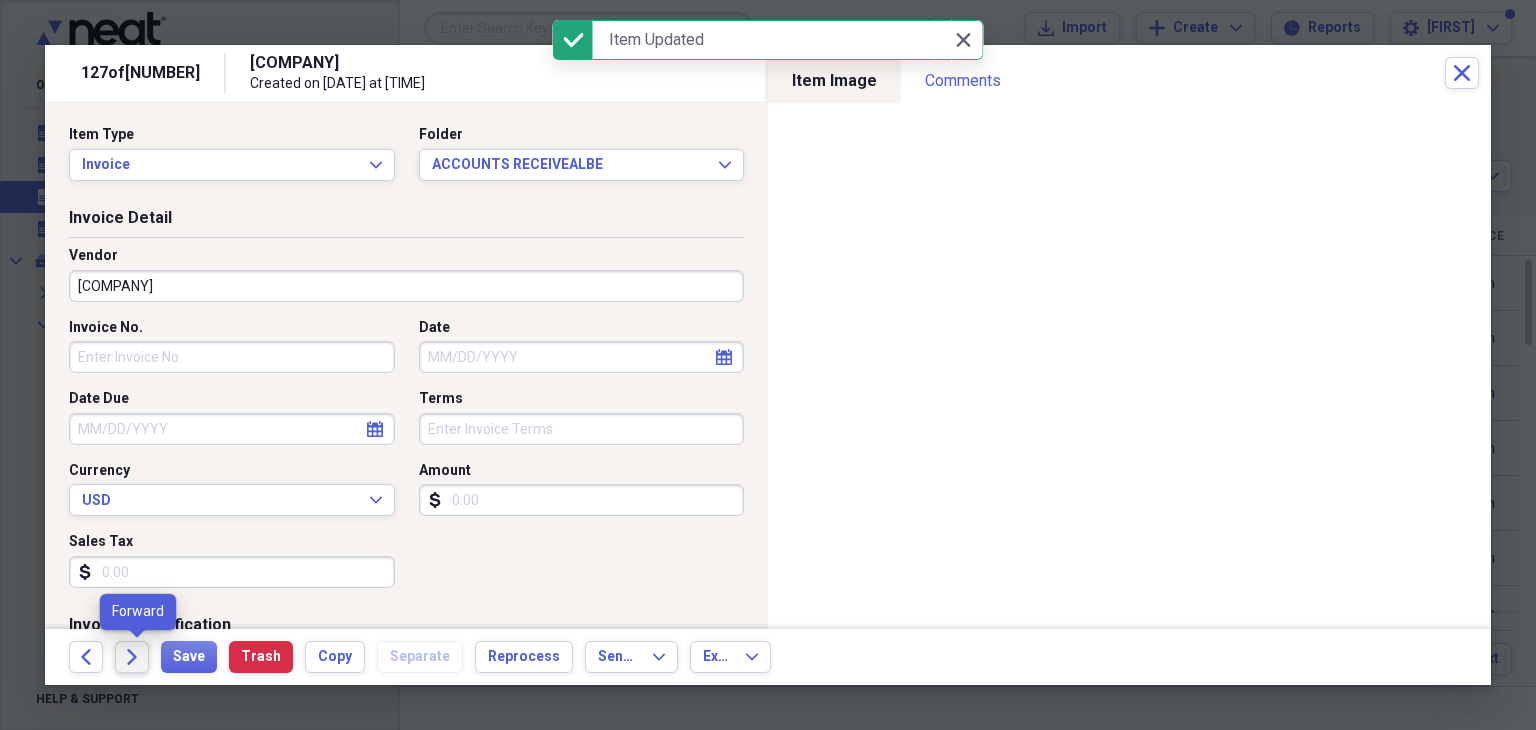 click on "Forward" 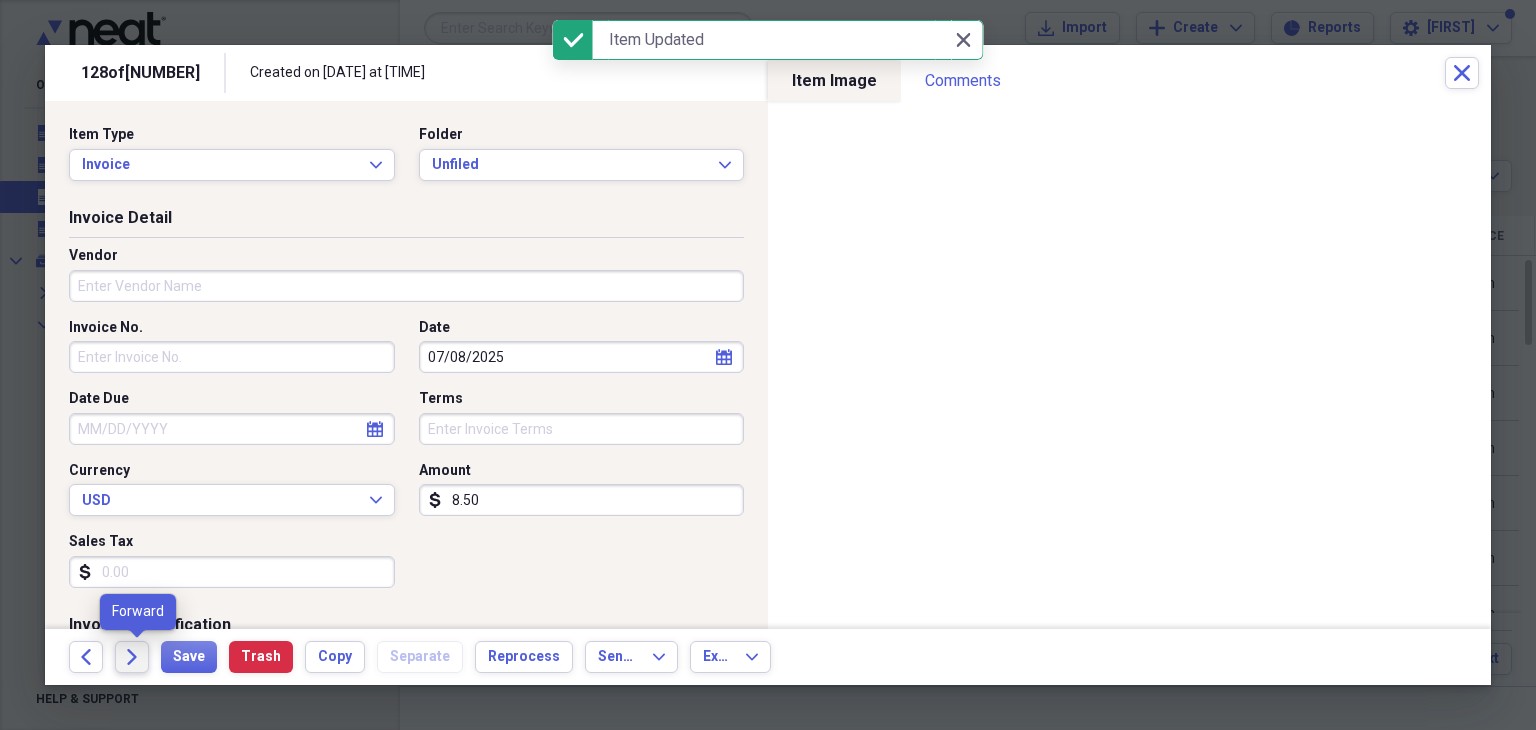 click on "Forward" 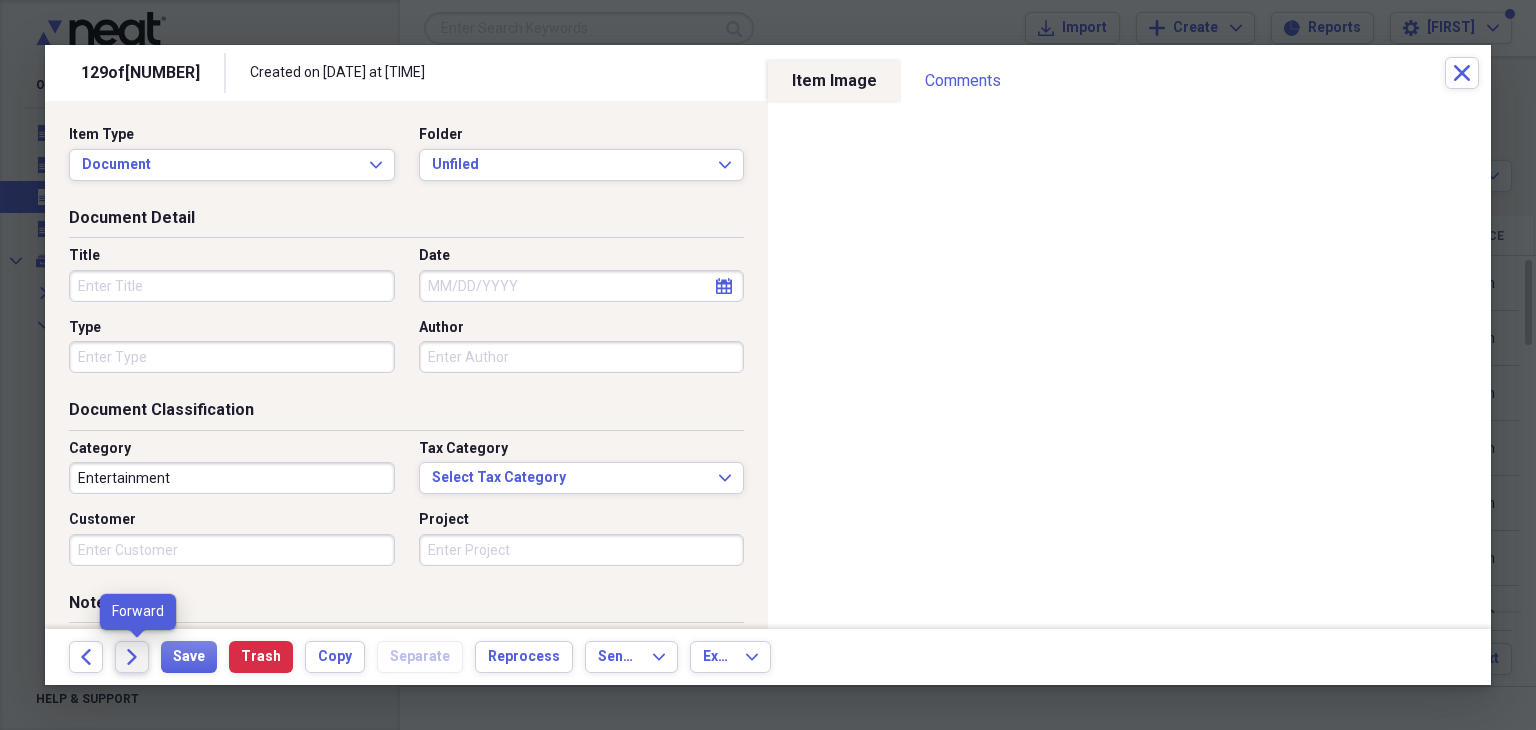 click on "Forward" 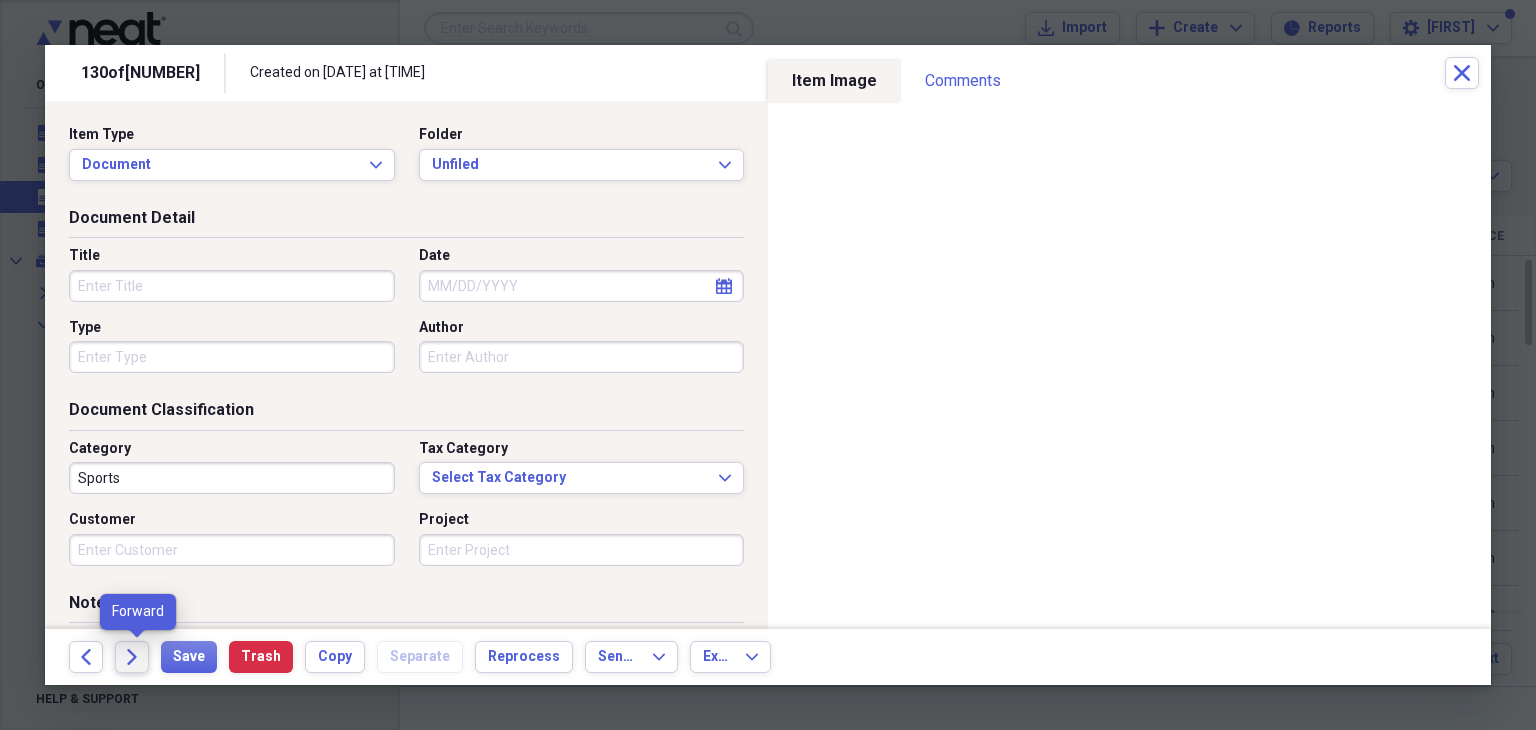 click on "Forward" 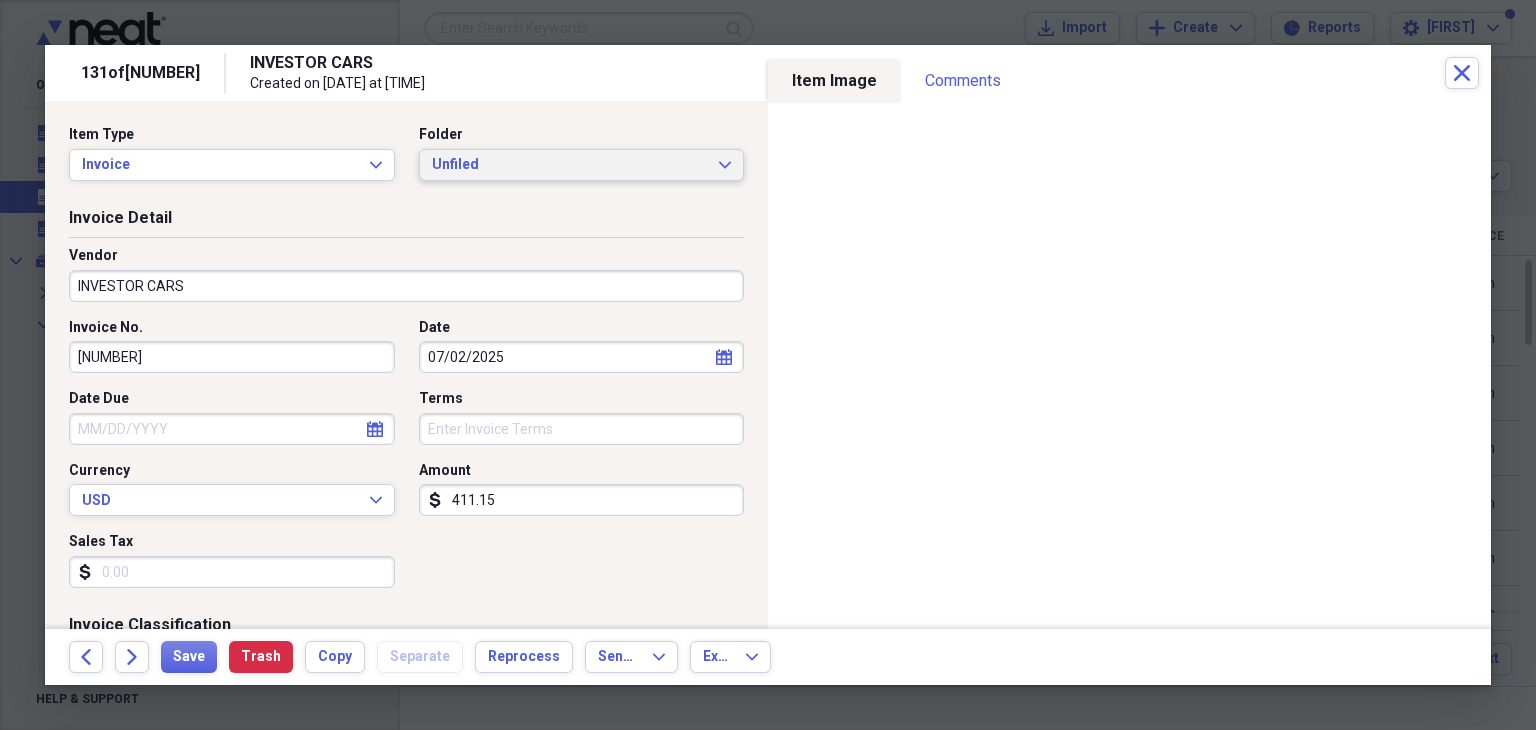 click on "Expand" 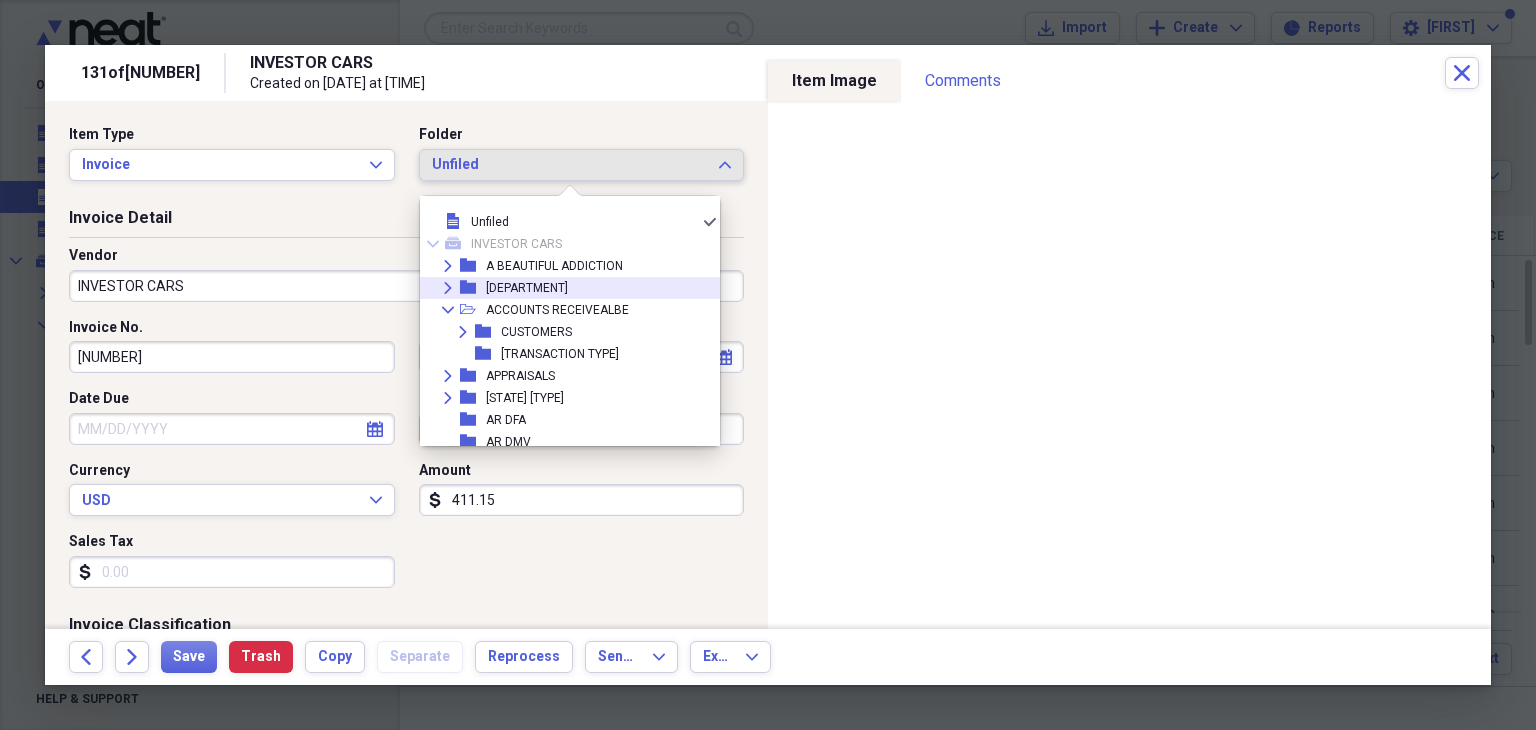 click on "Expand" 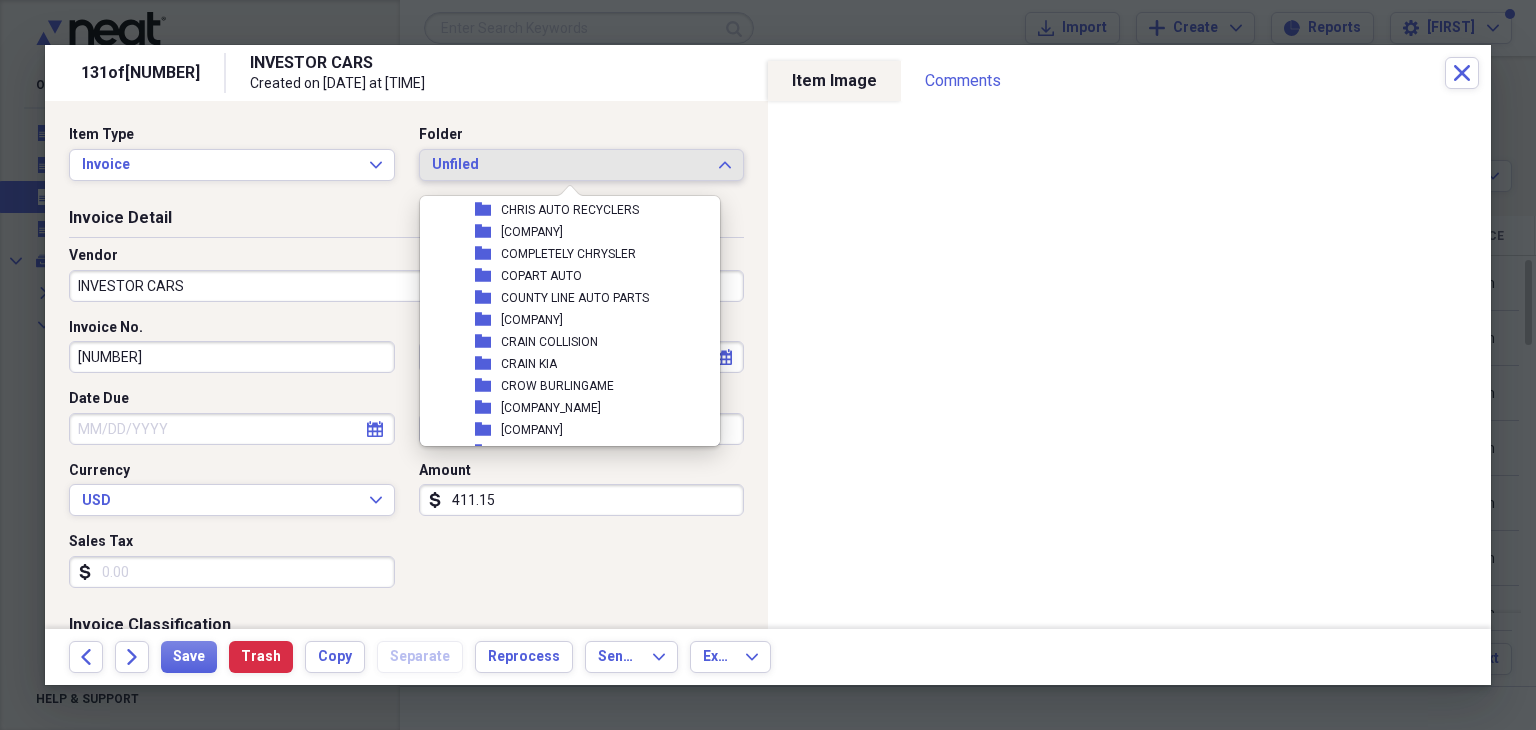 scroll, scrollTop: 2100, scrollLeft: 0, axis: vertical 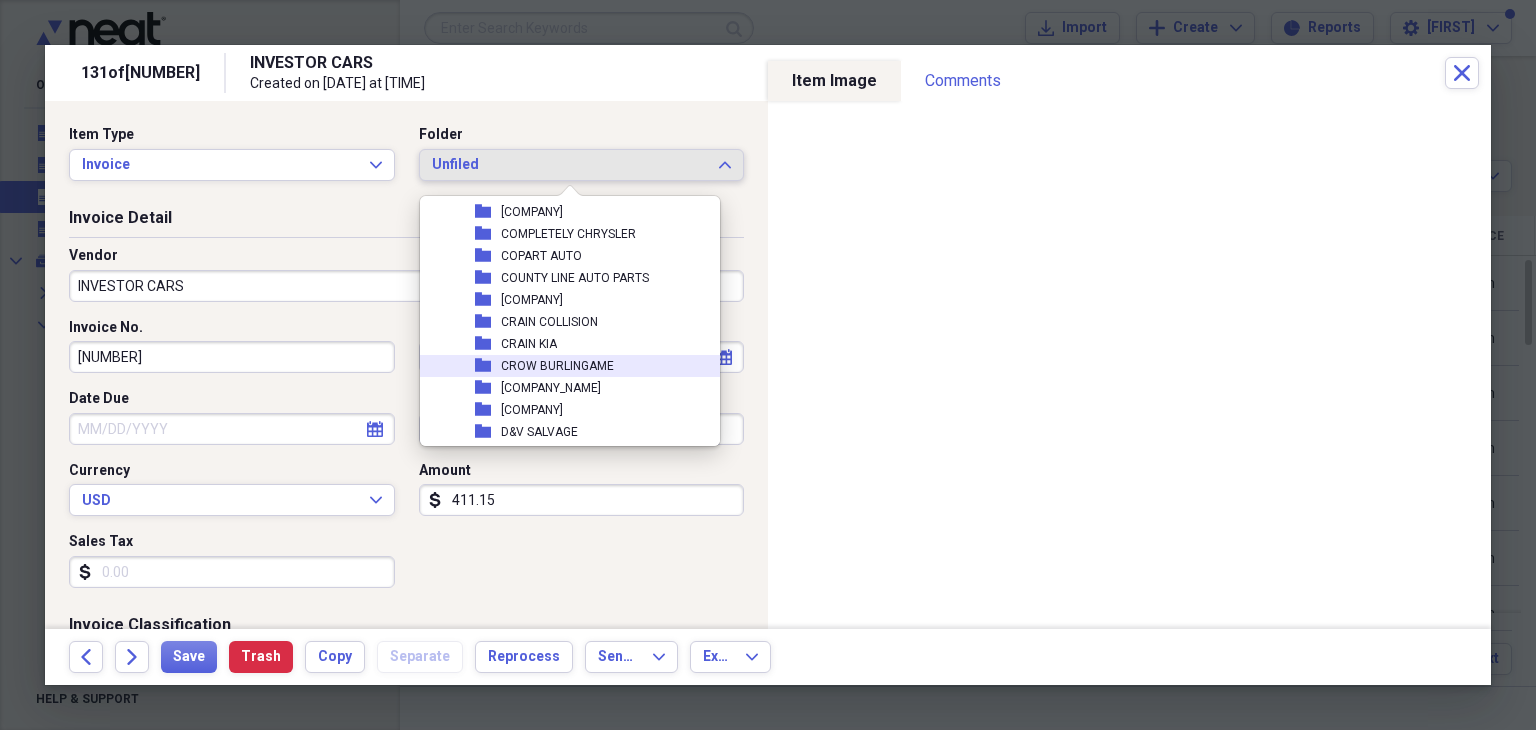 click on "CROW BURLINGAME" at bounding box center [557, 366] 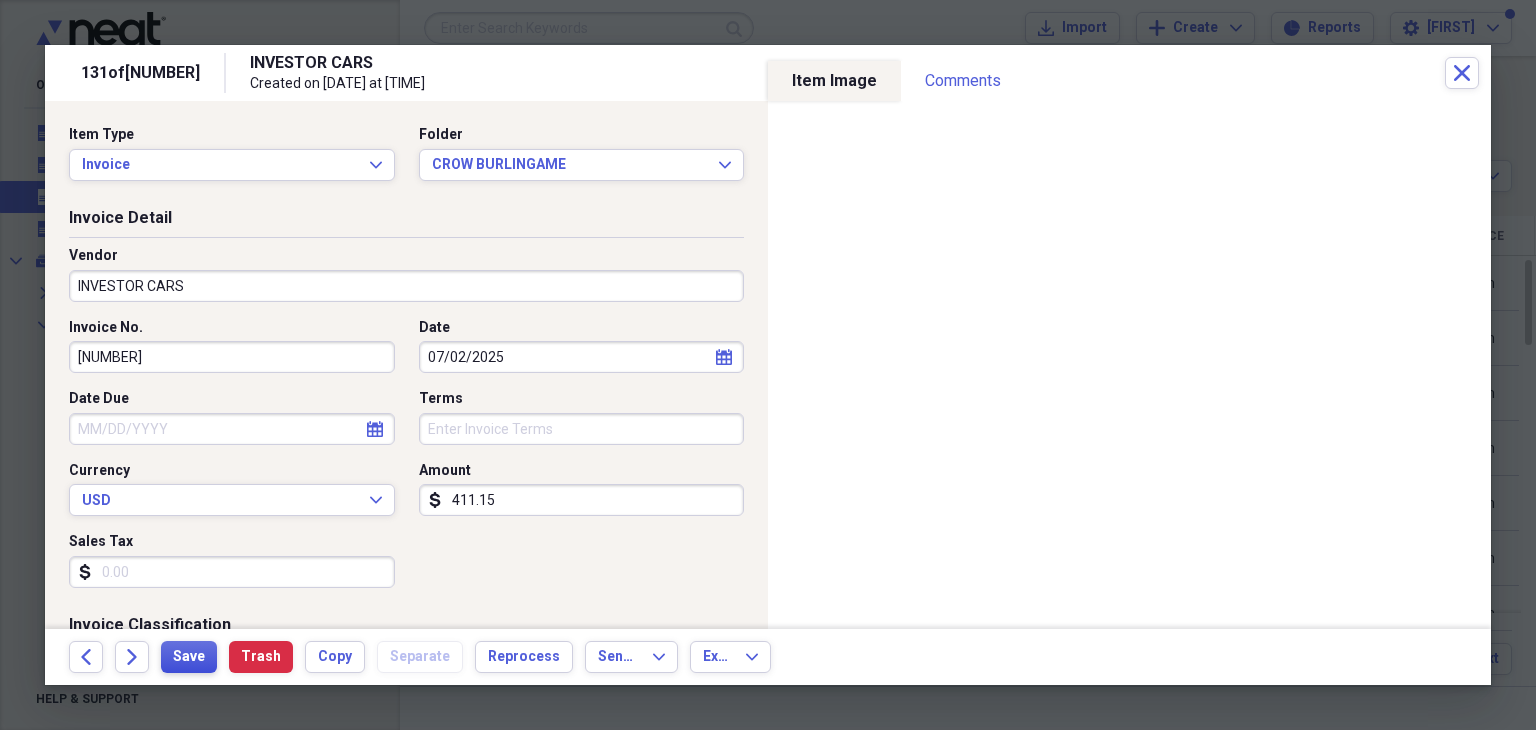 click on "Save" at bounding box center (189, 657) 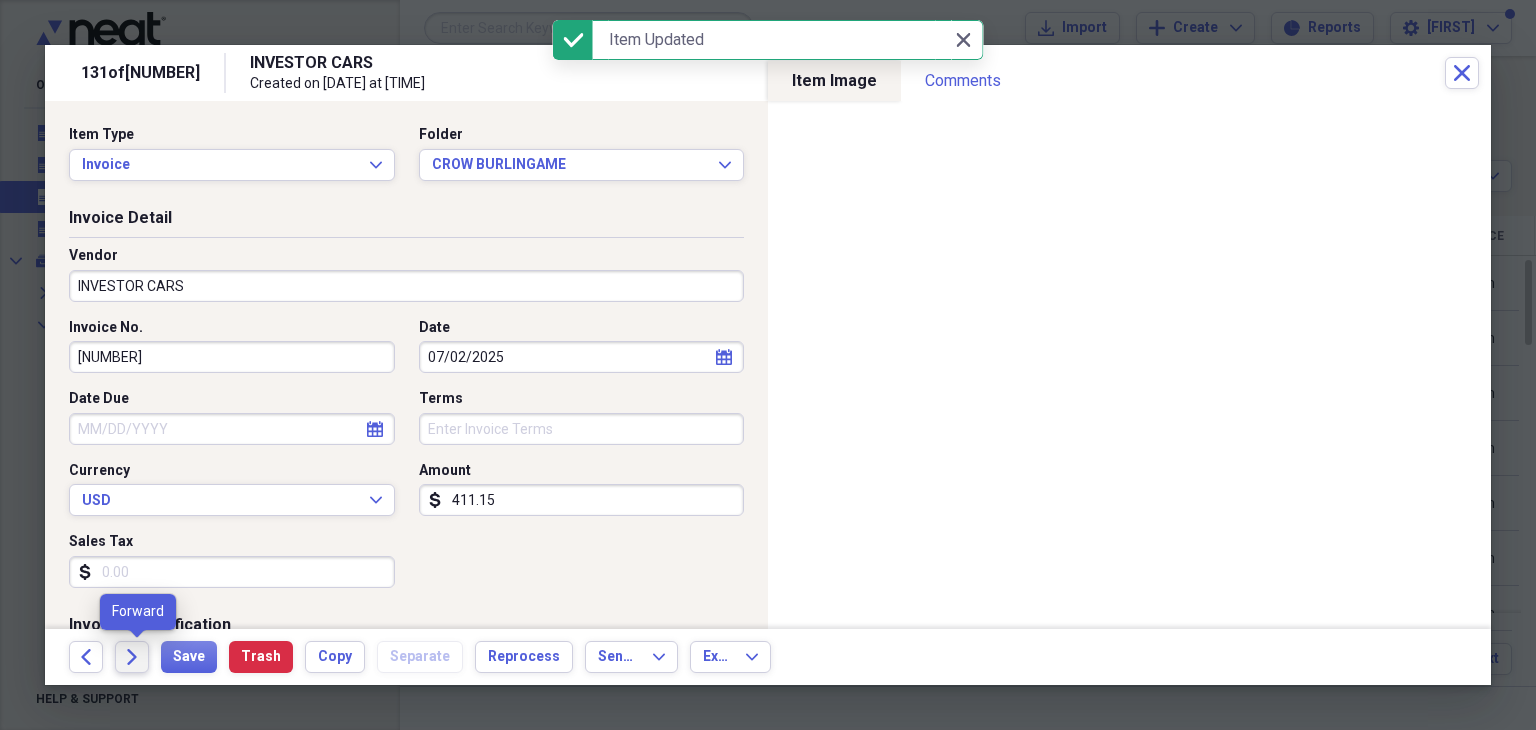 click on "Forward" 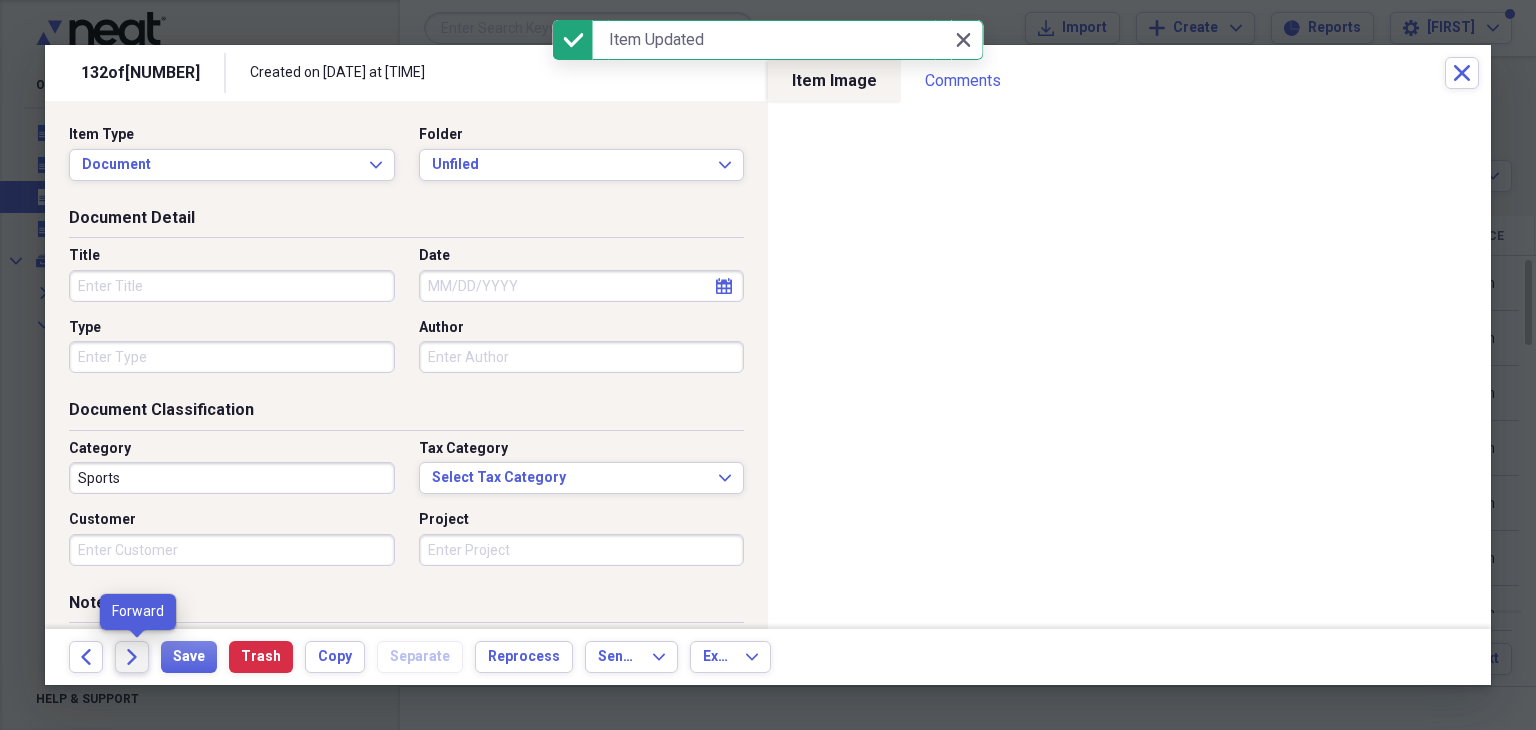 click on "Forward" 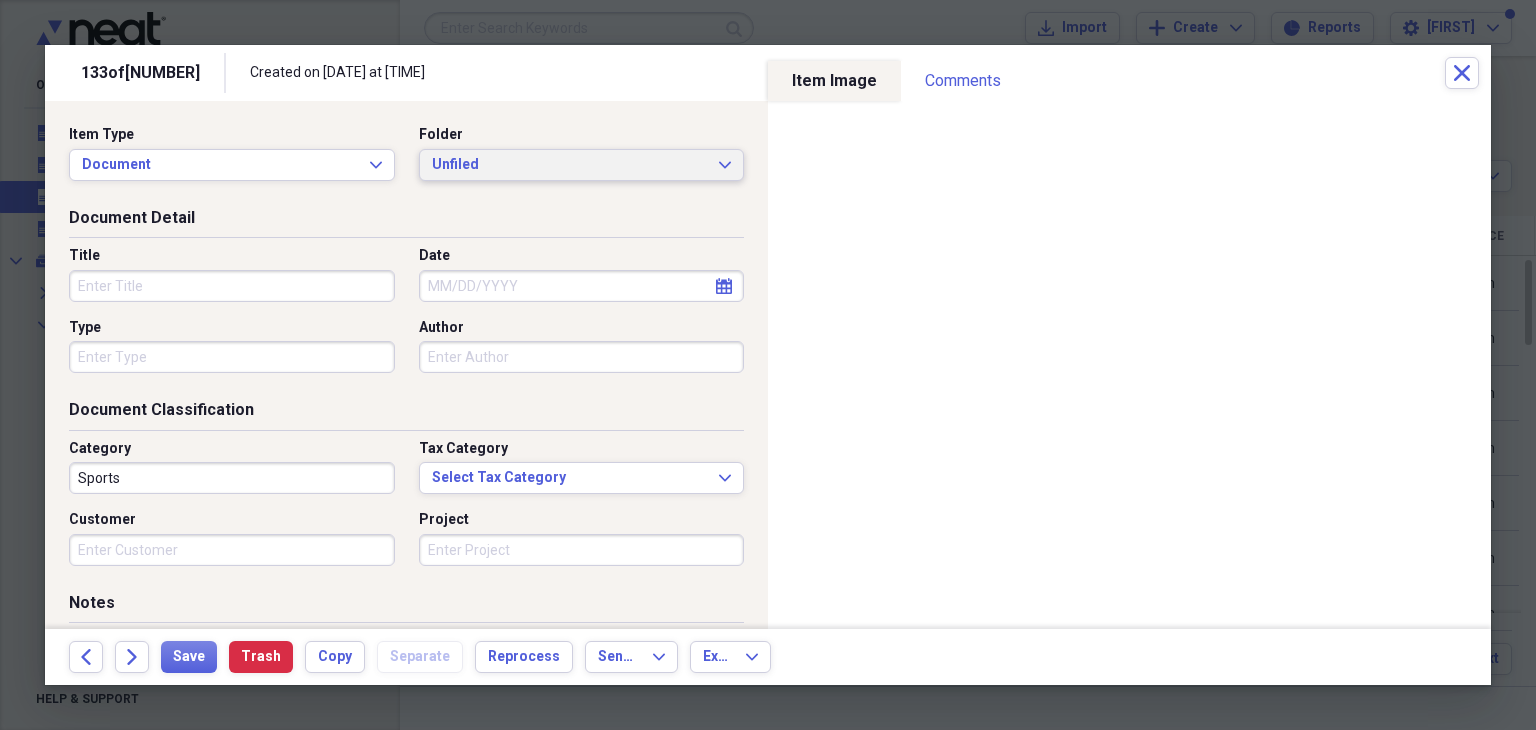 click on "Expand" 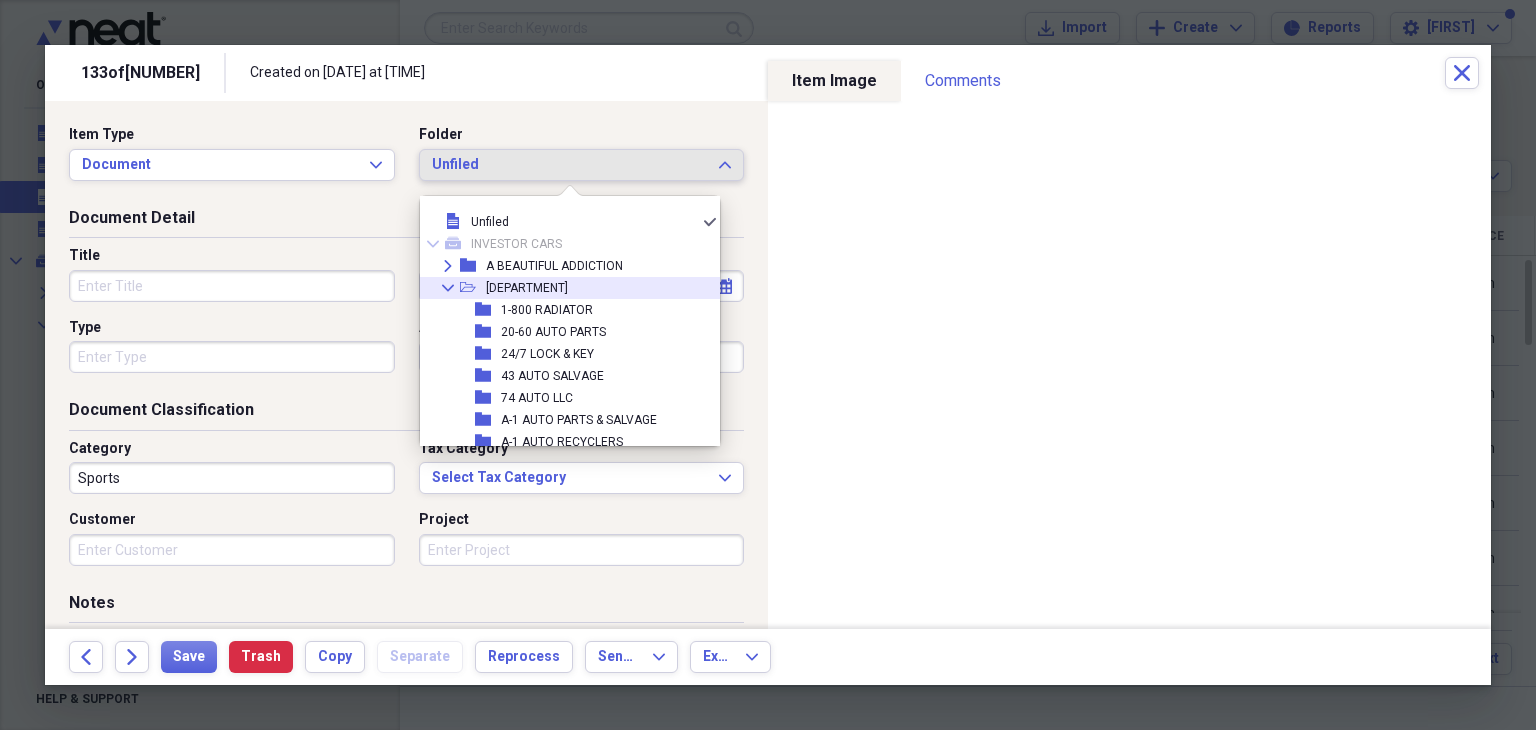 click on "Collapse" 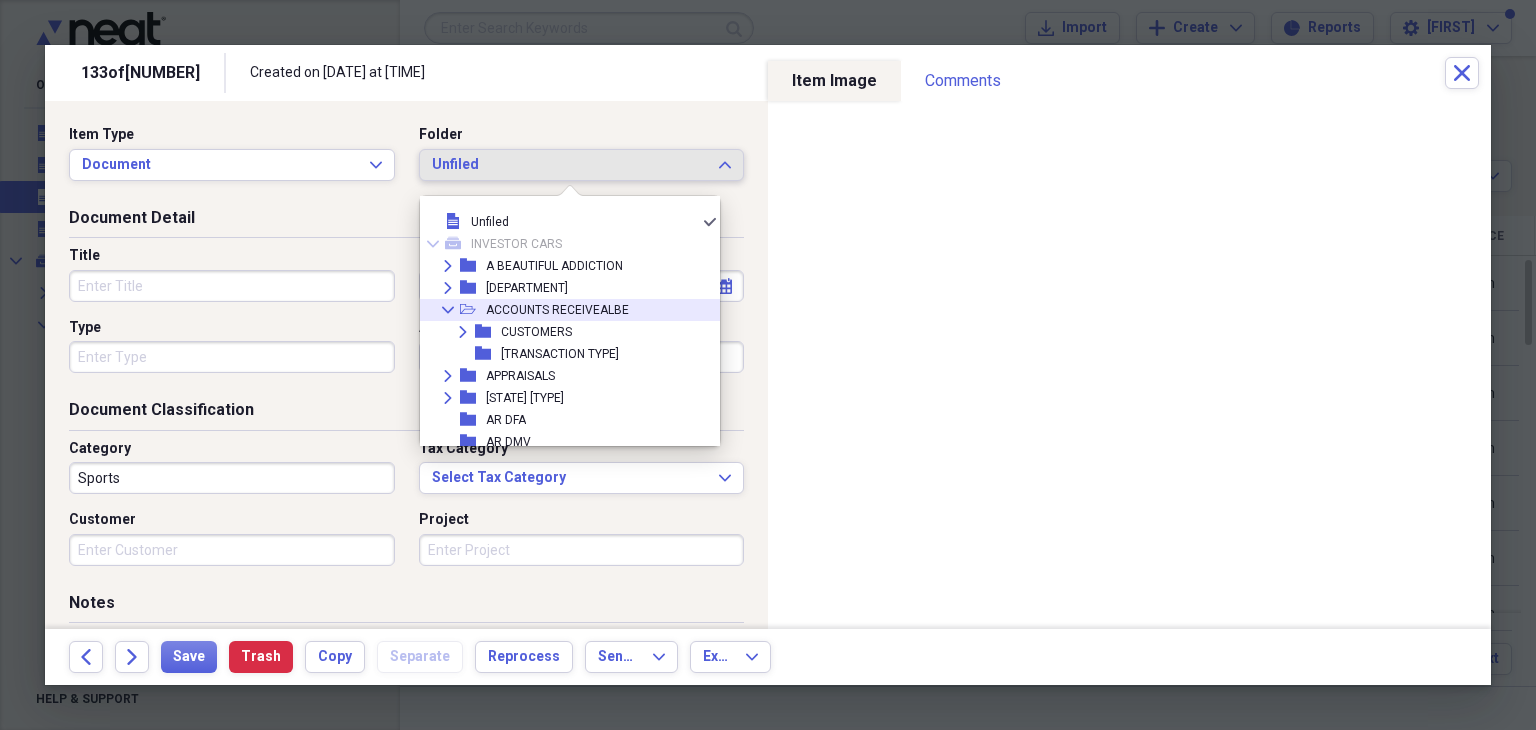 click on "ACCOUNTS RECEIVEALBE" at bounding box center [557, 310] 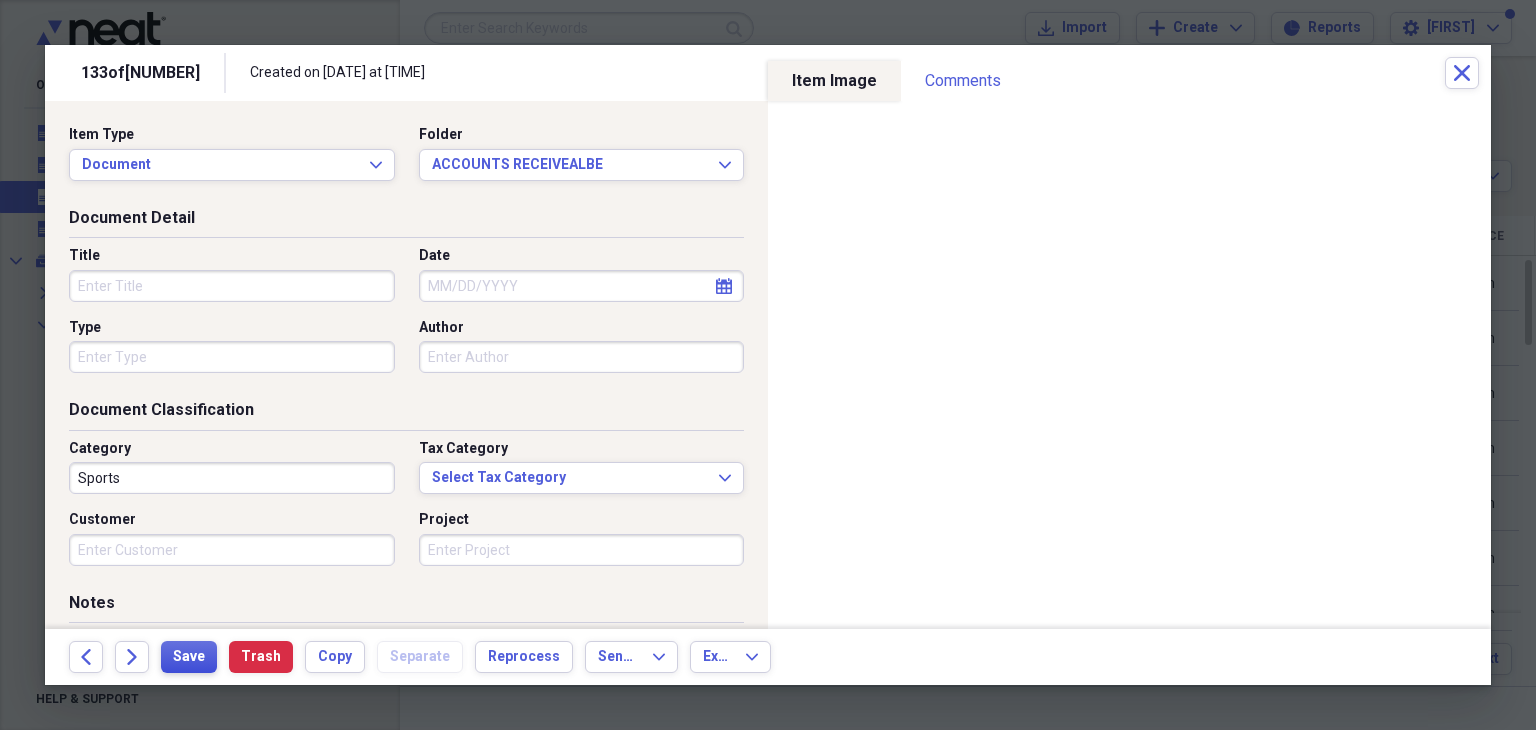click on "Save" at bounding box center [189, 657] 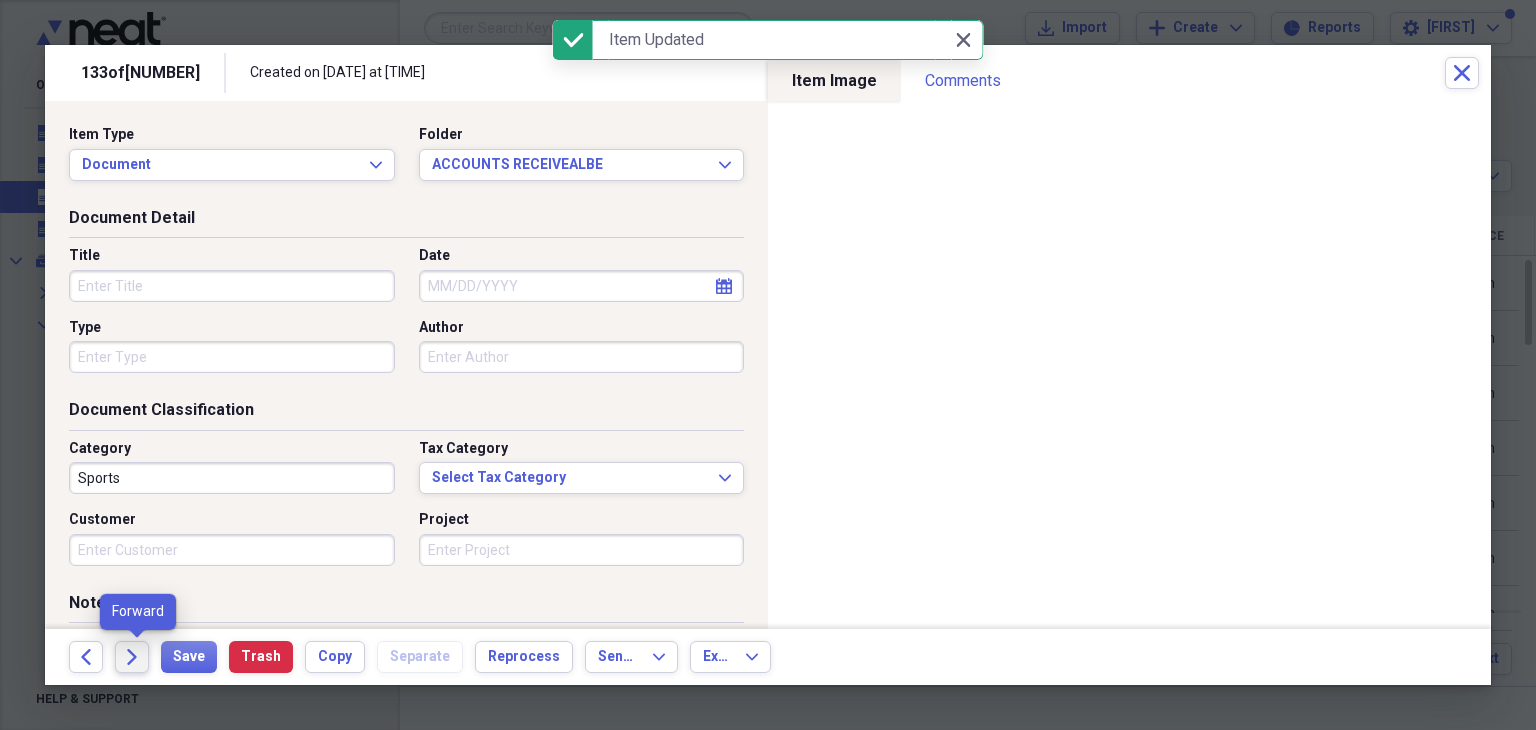 click 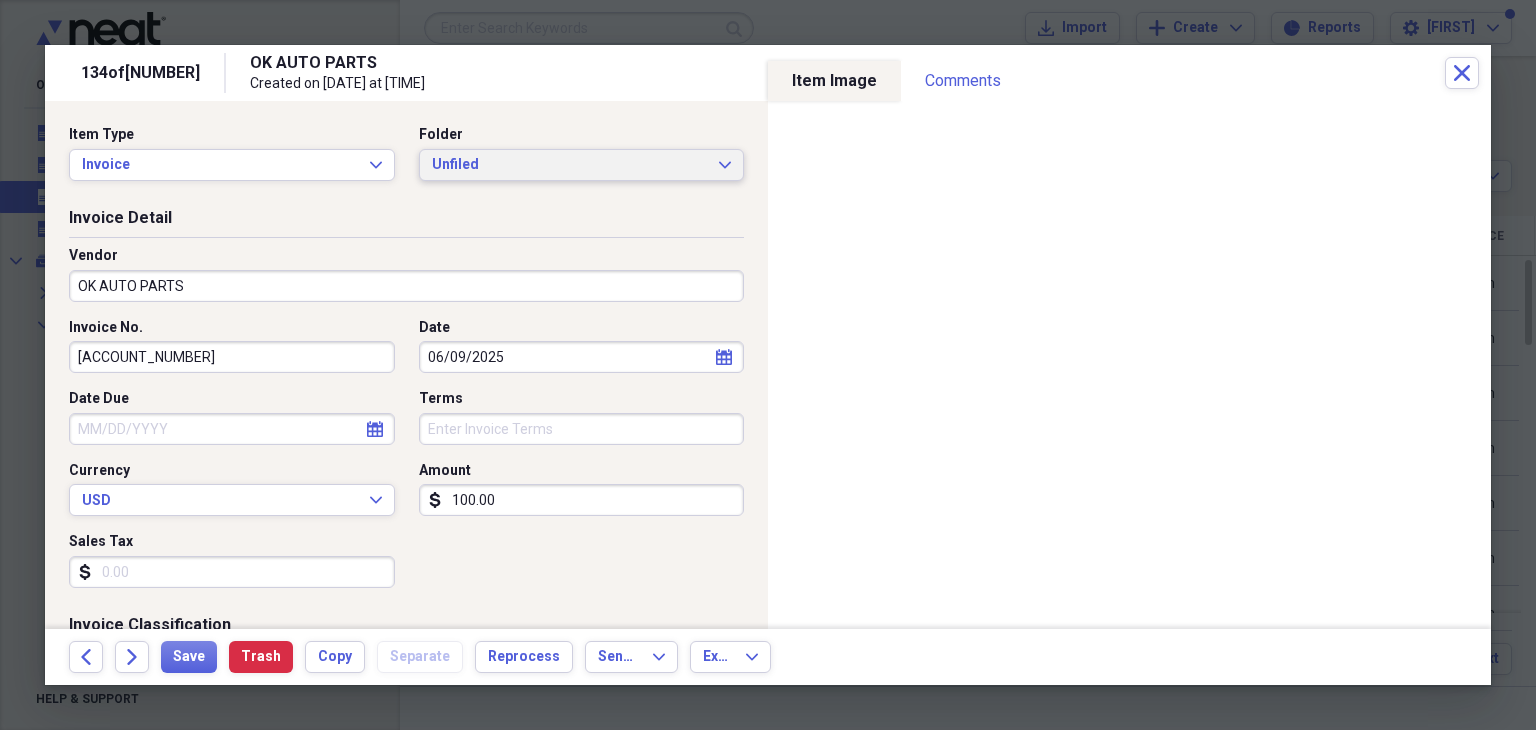 click on "Expand" 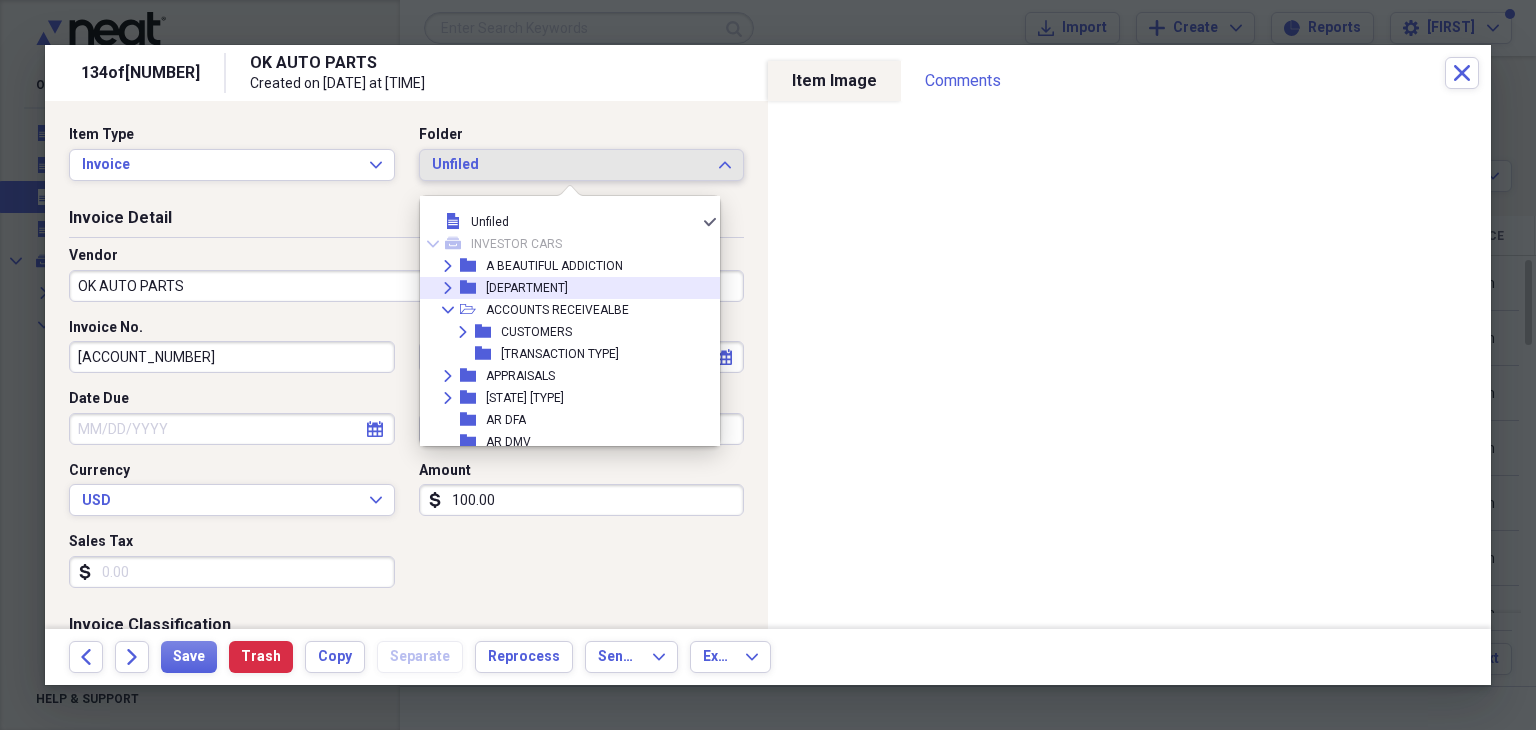 click on "Expand" 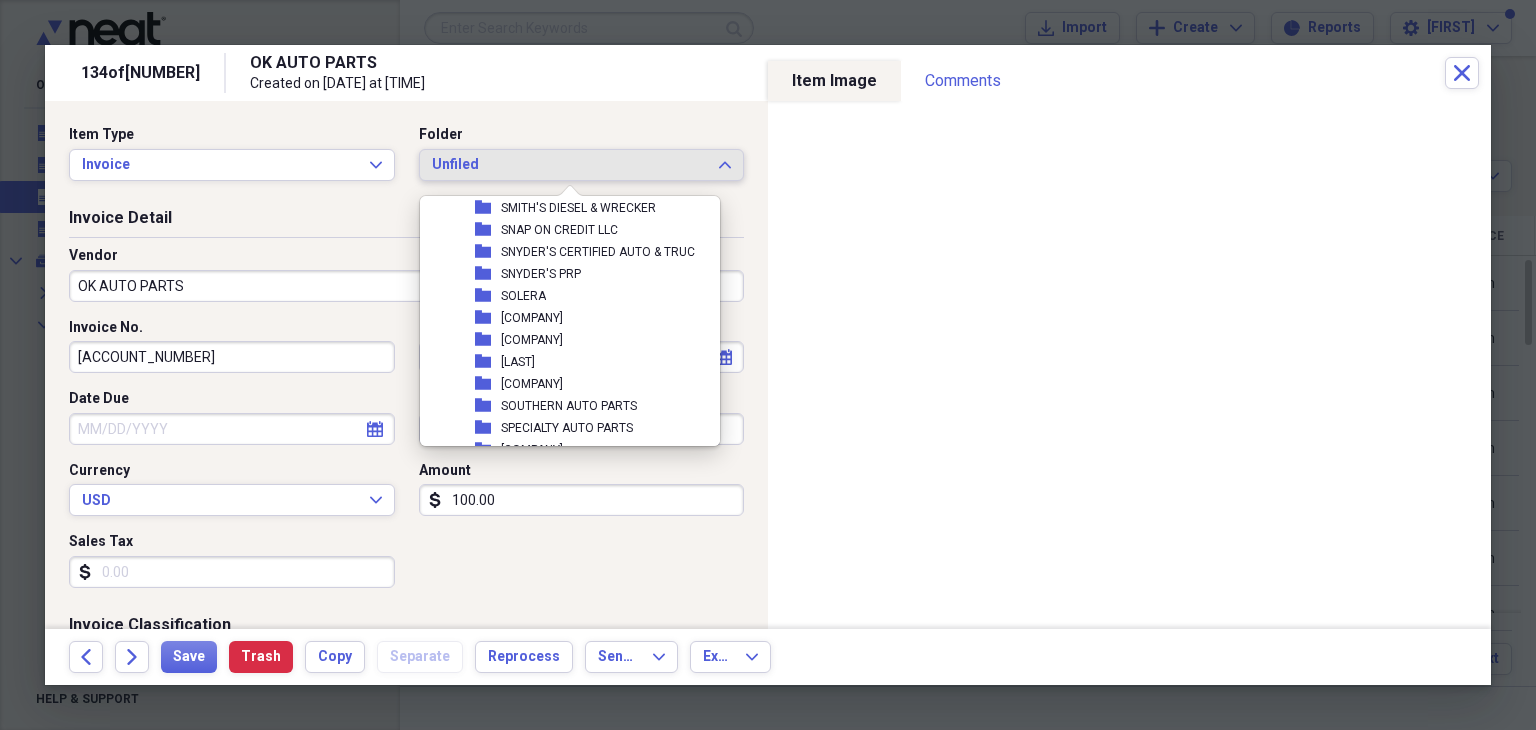 scroll, scrollTop: 6500, scrollLeft: 0, axis: vertical 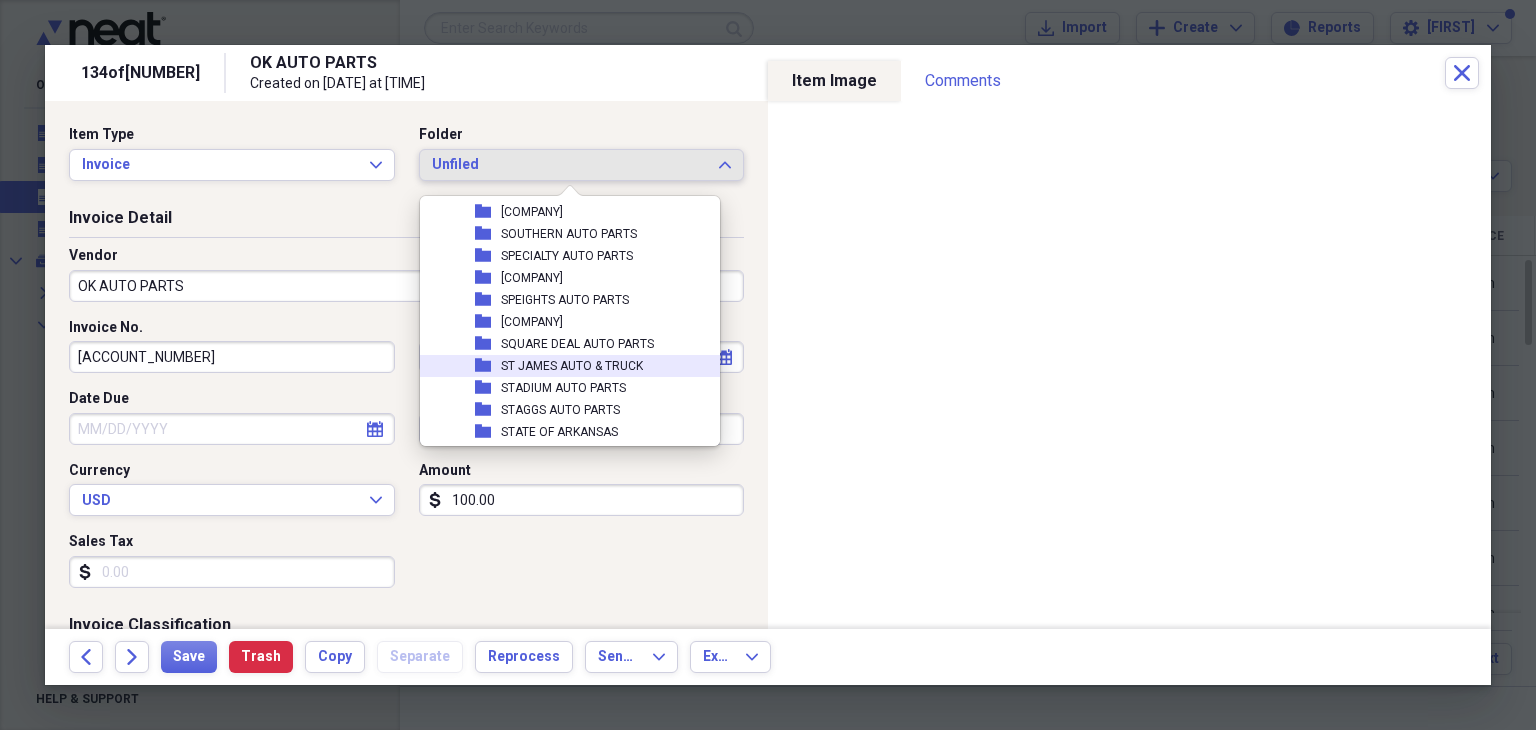 click on "ST JAMES AUTO & TRUCK" at bounding box center (572, 366) 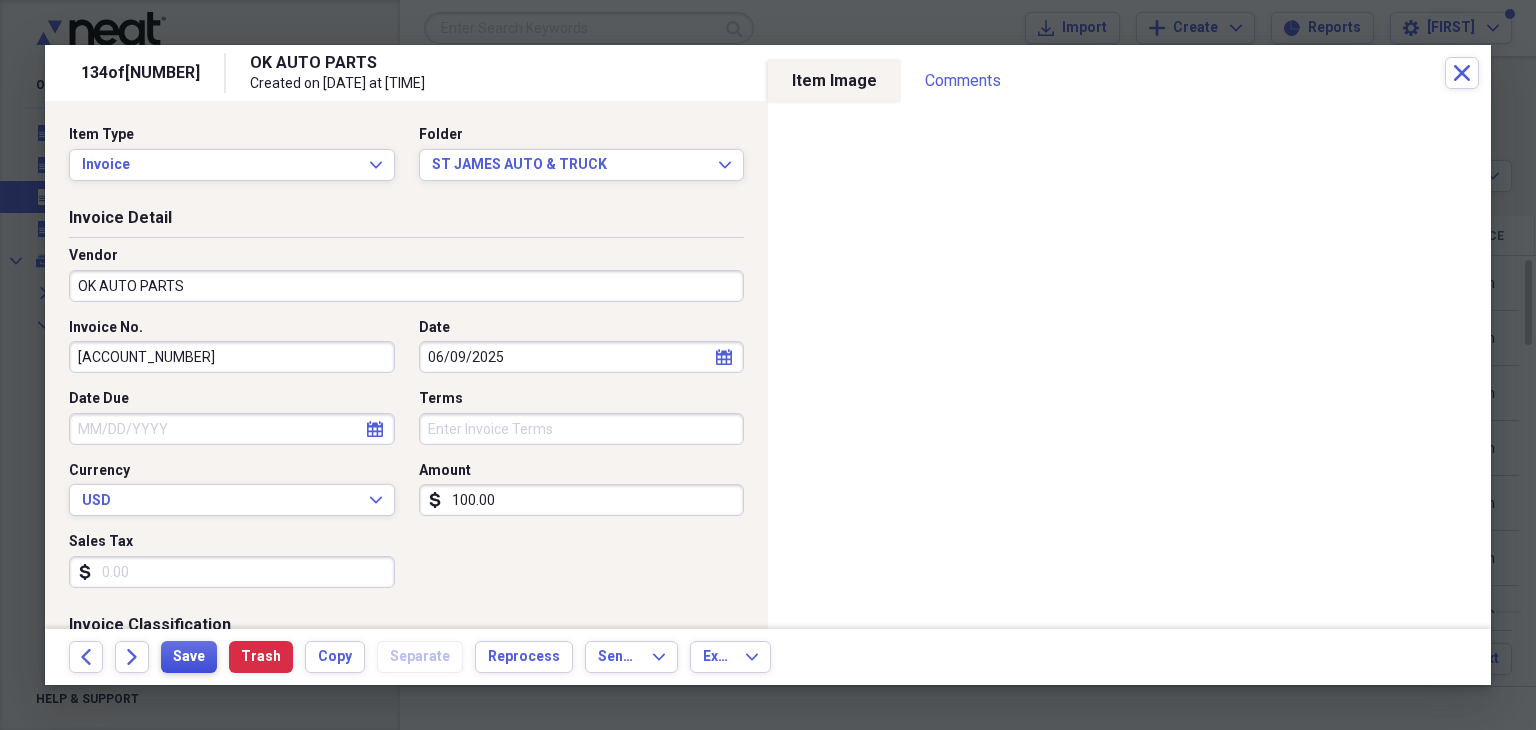 click on "Save" at bounding box center [189, 657] 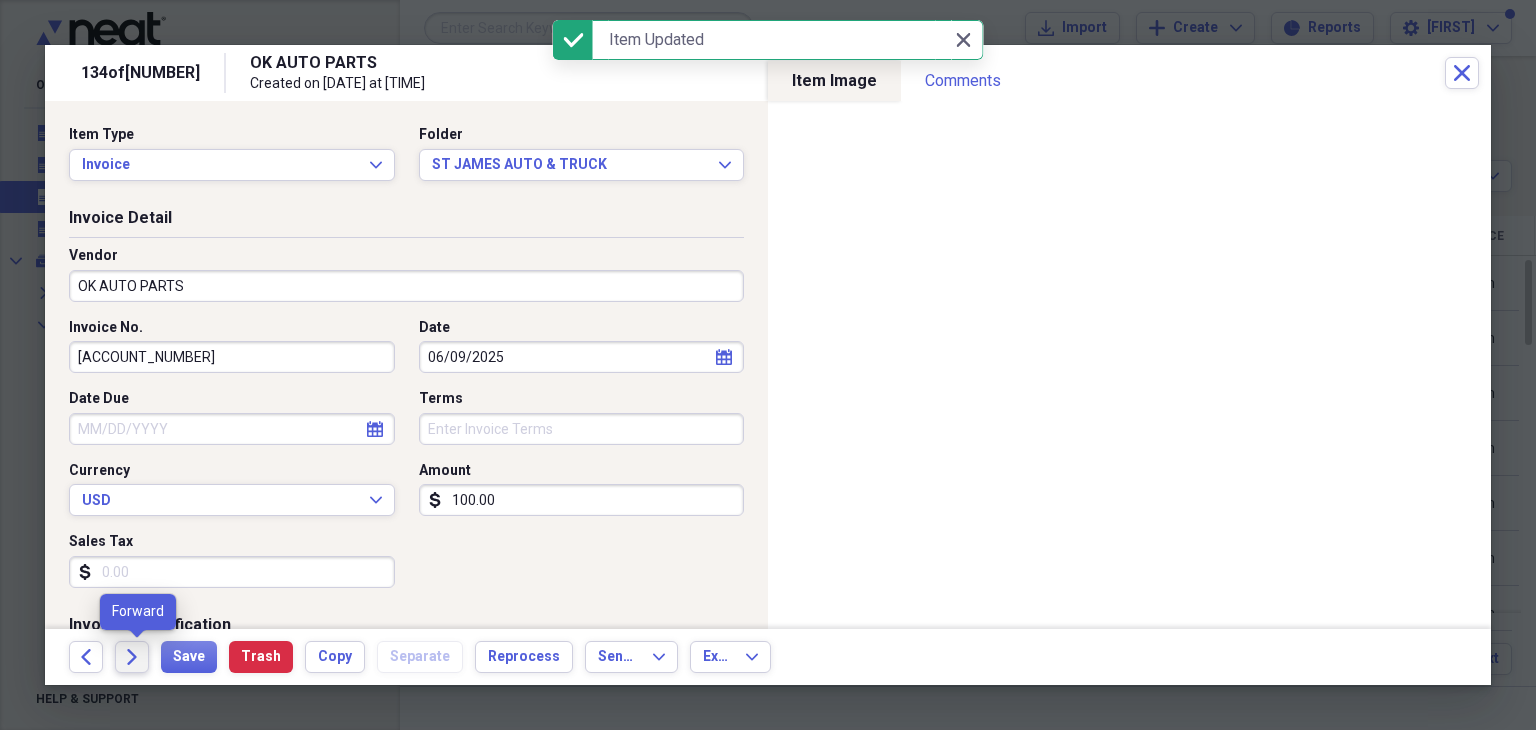 click on "Forward" 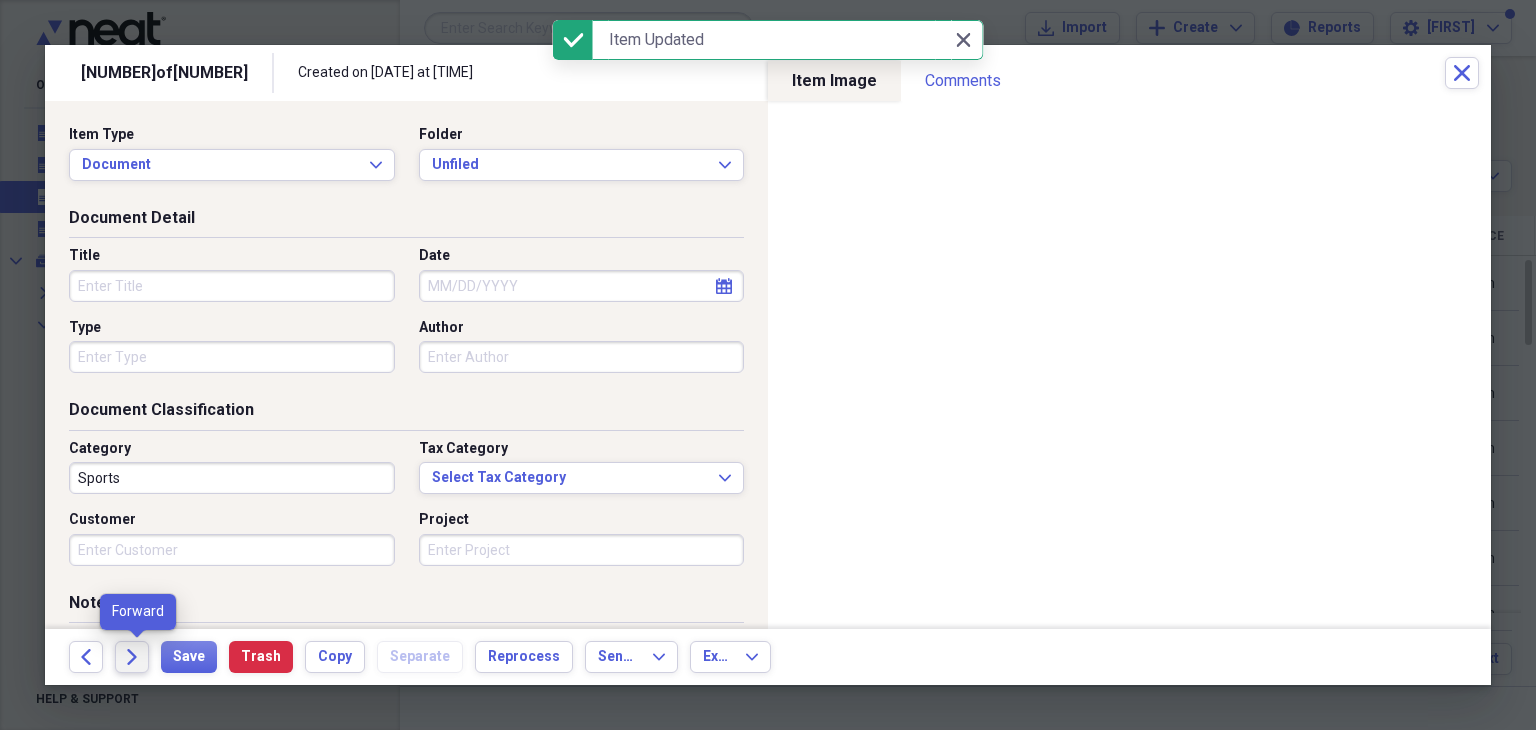 click on "Forward" 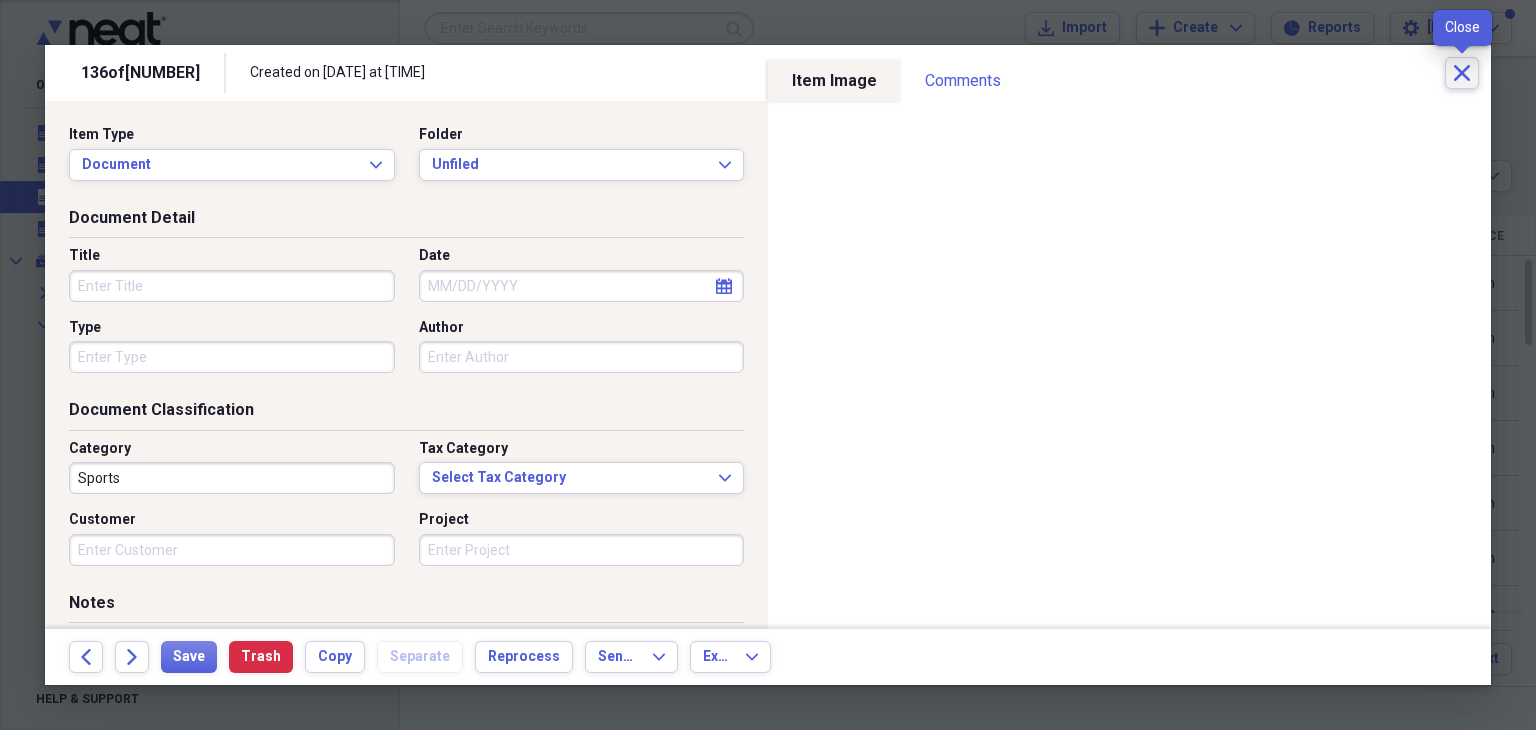 click 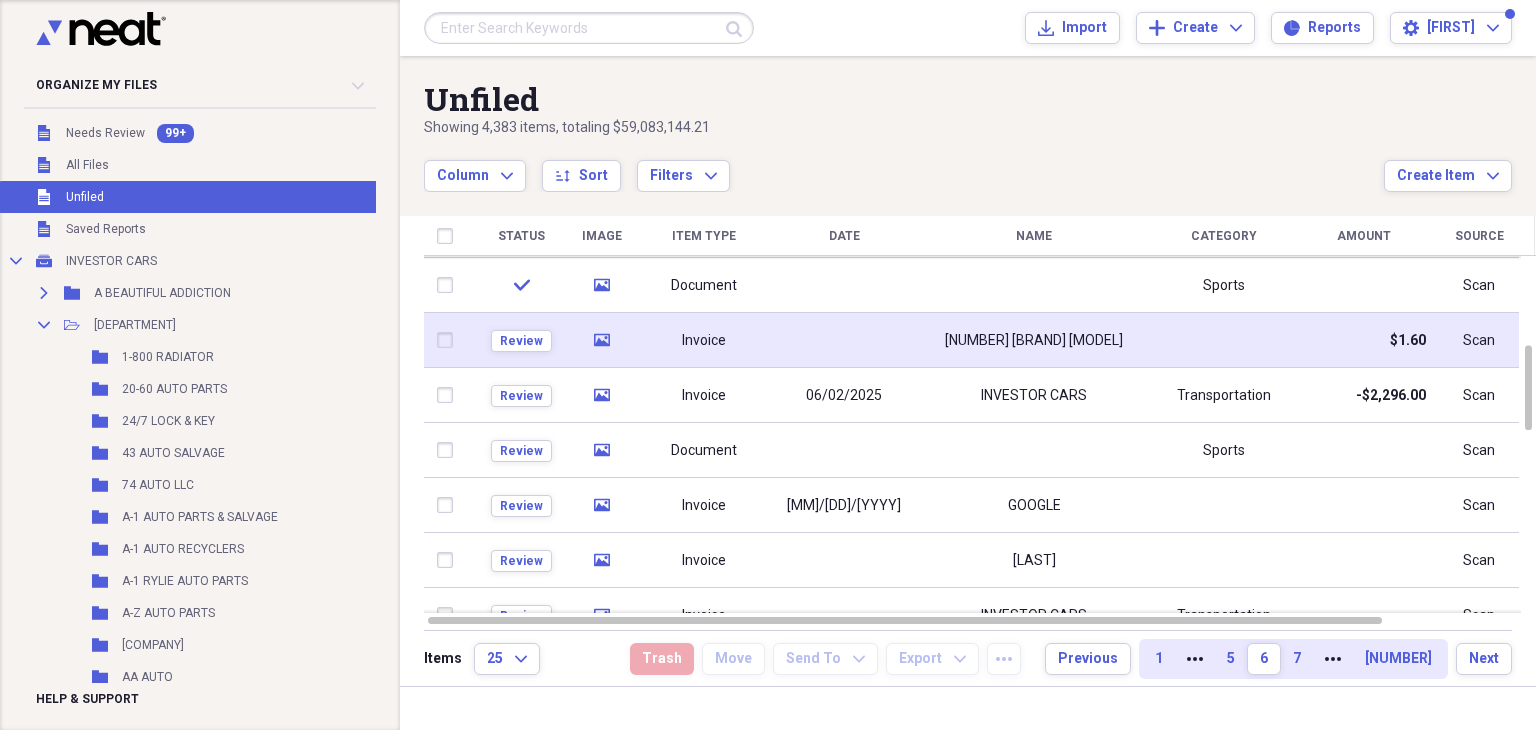 click on "media" 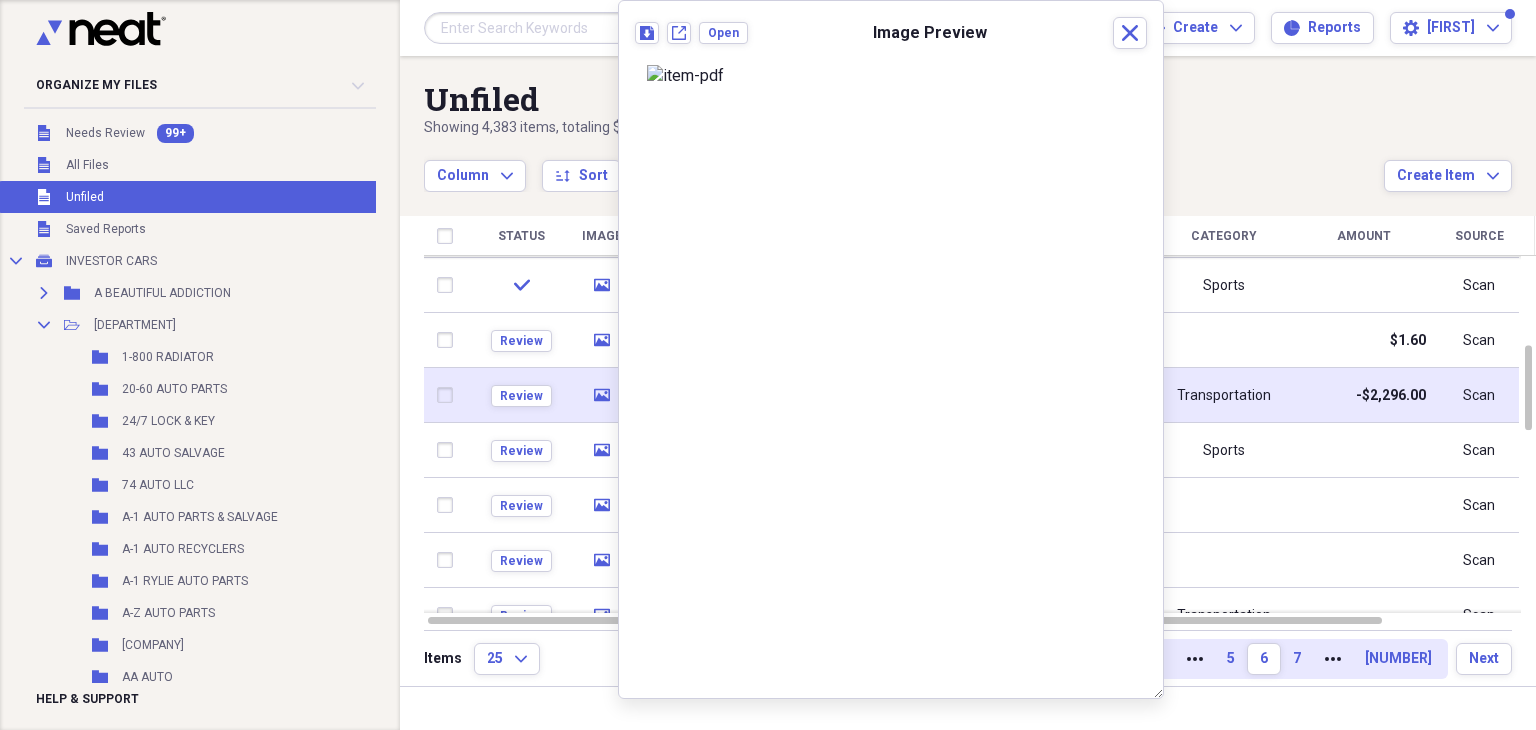 click on "media" 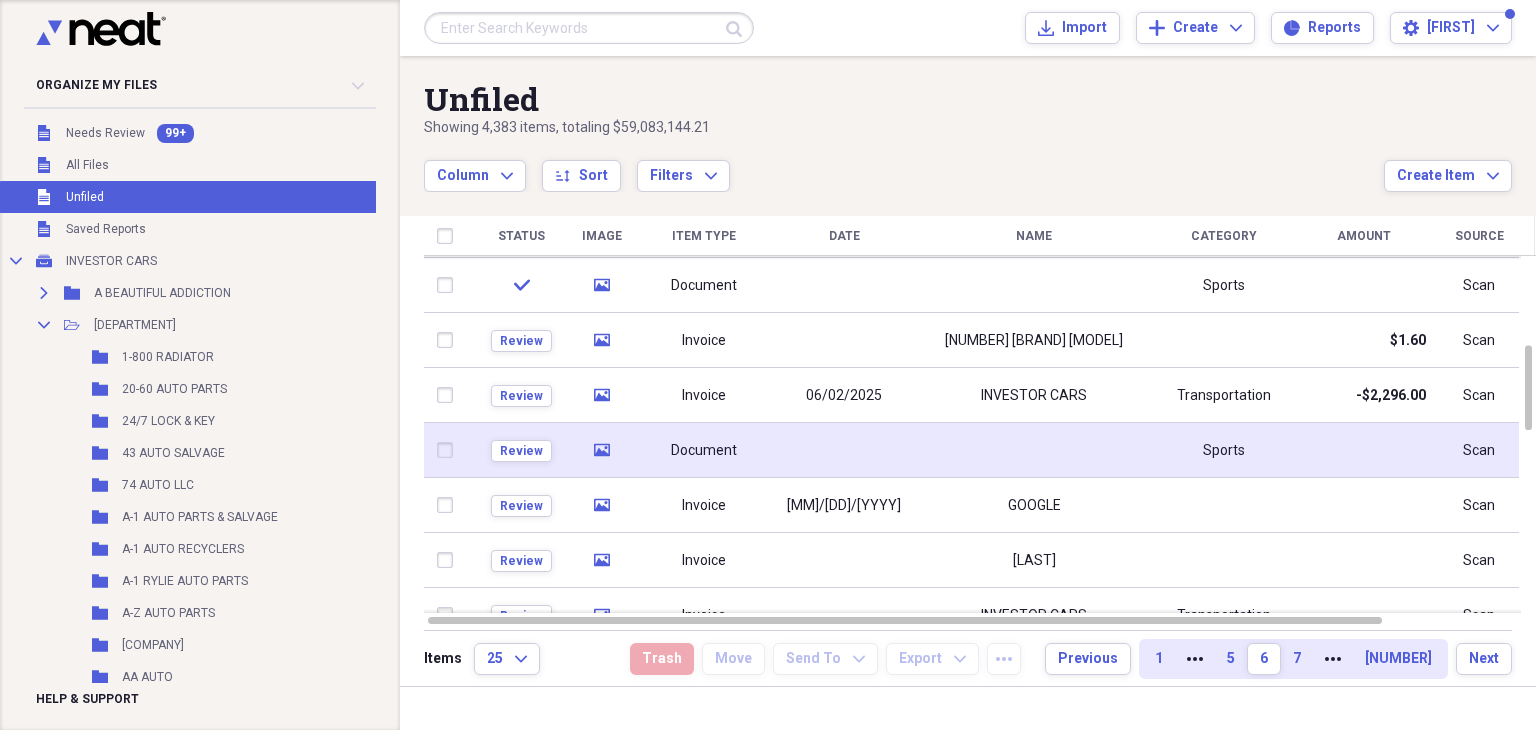 click 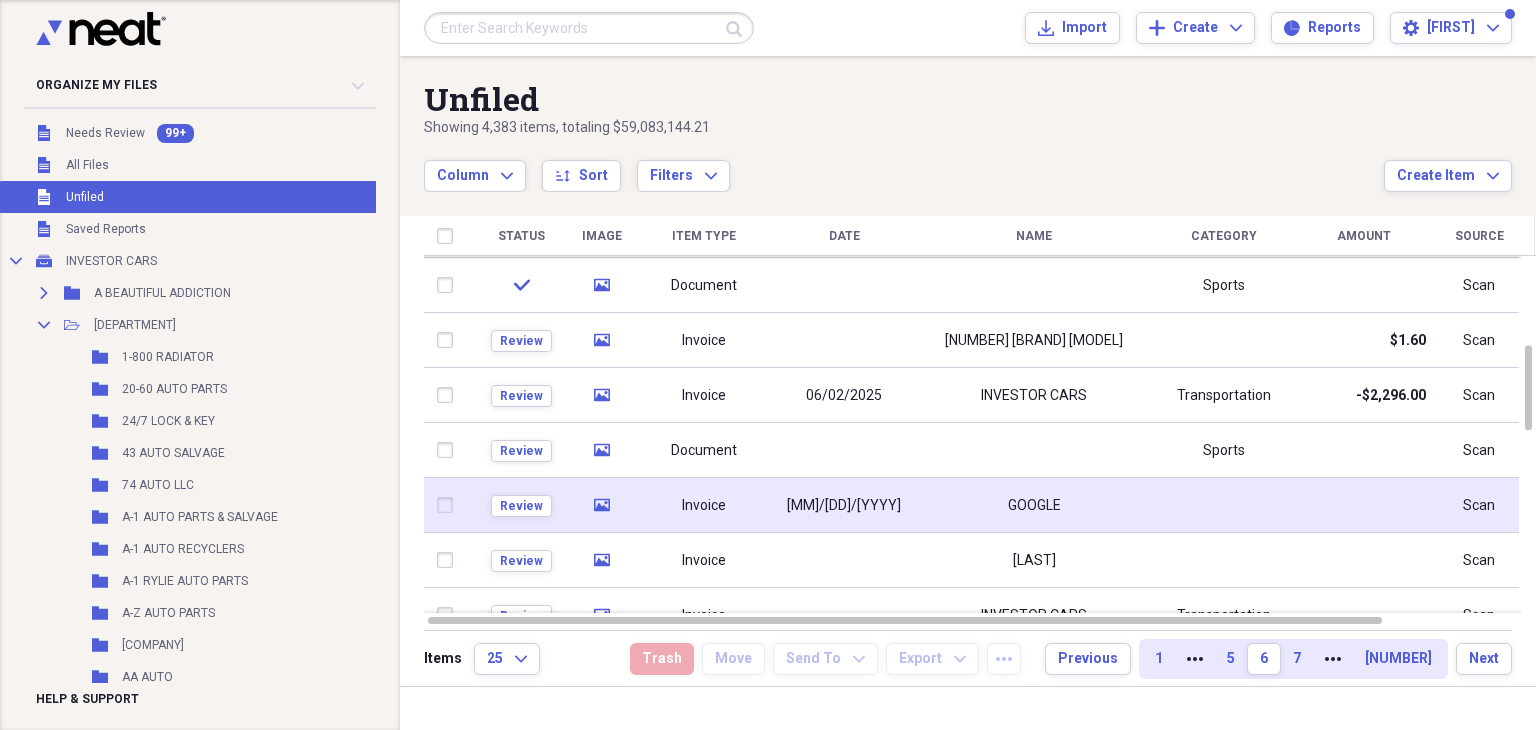 click on "media" 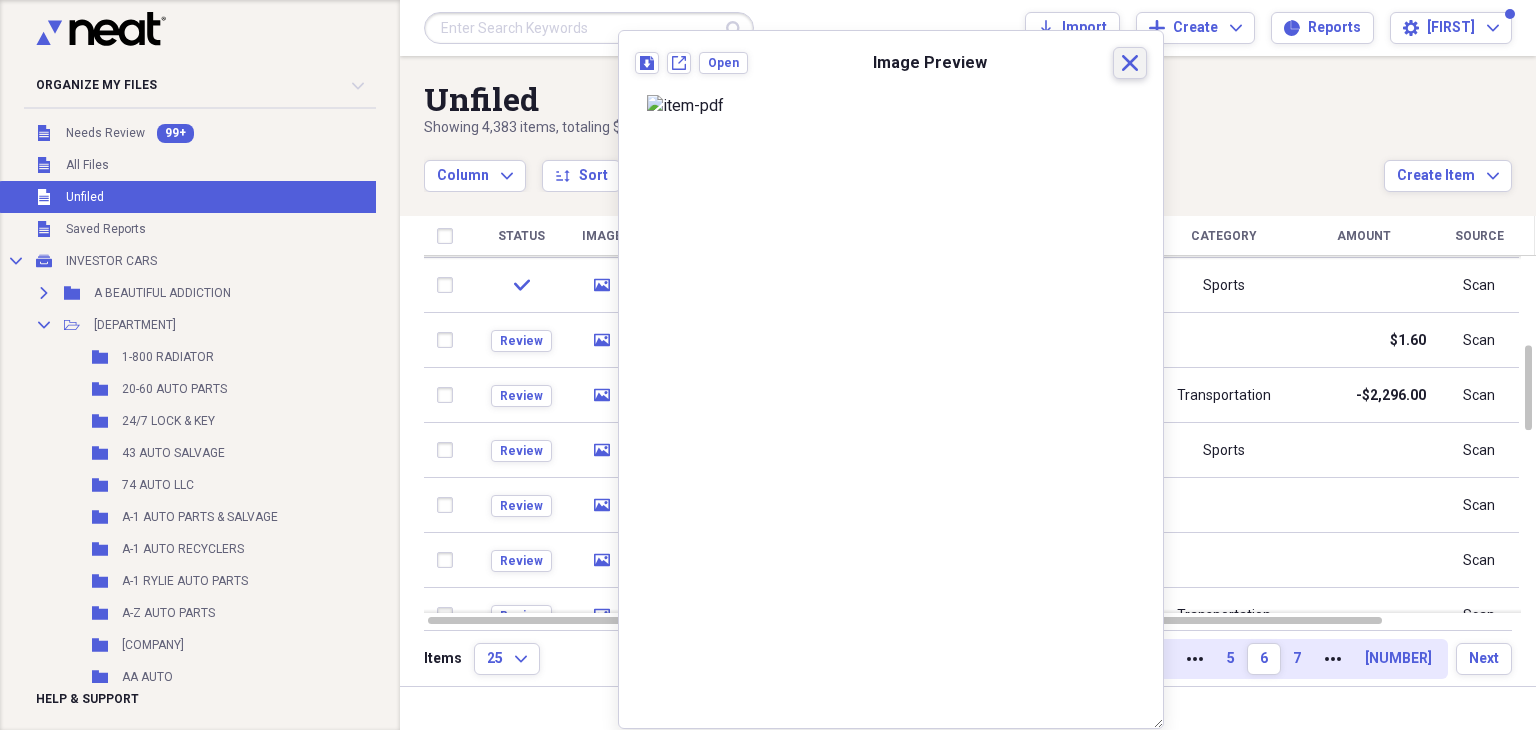 click on "Close" at bounding box center [1130, 63] 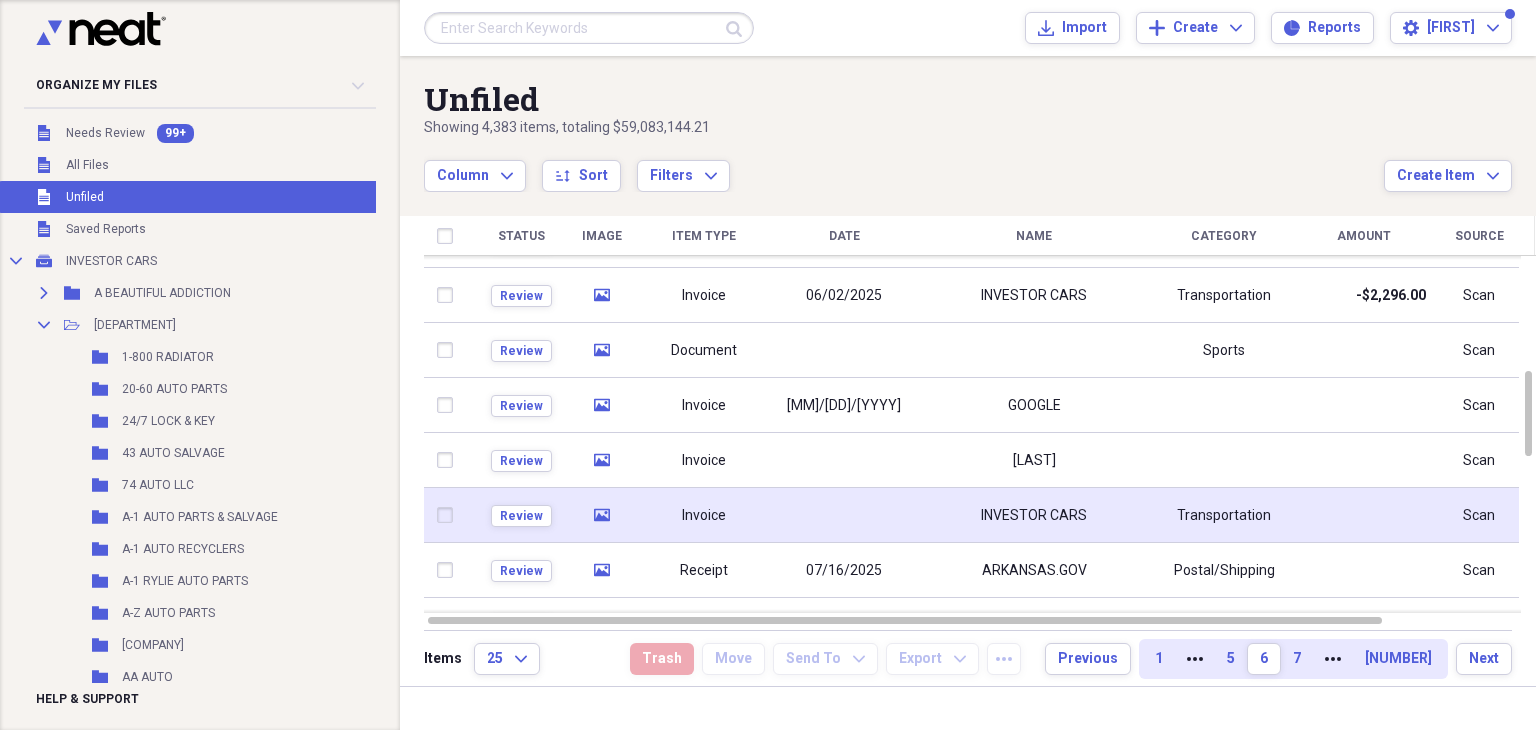 click on "media" 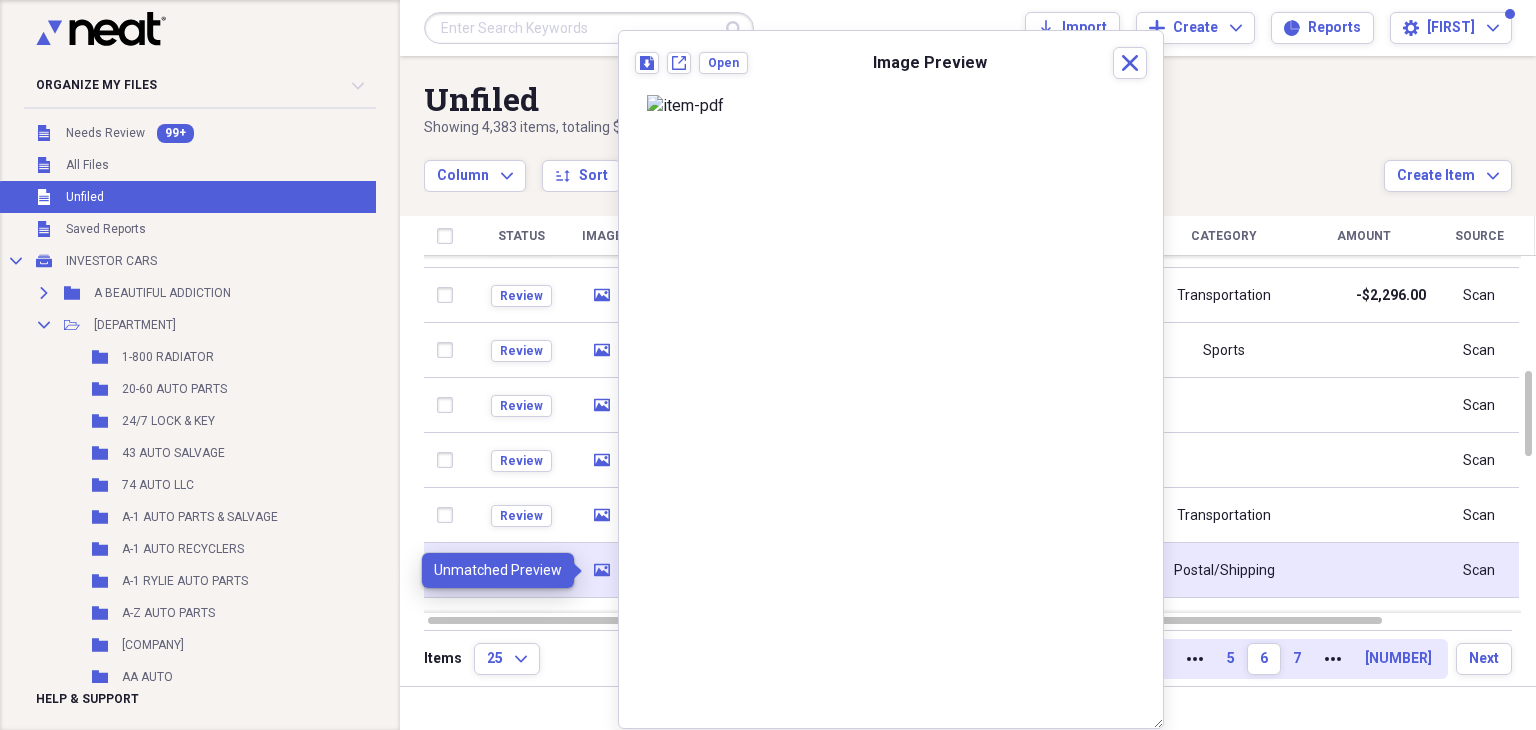 click on "media" 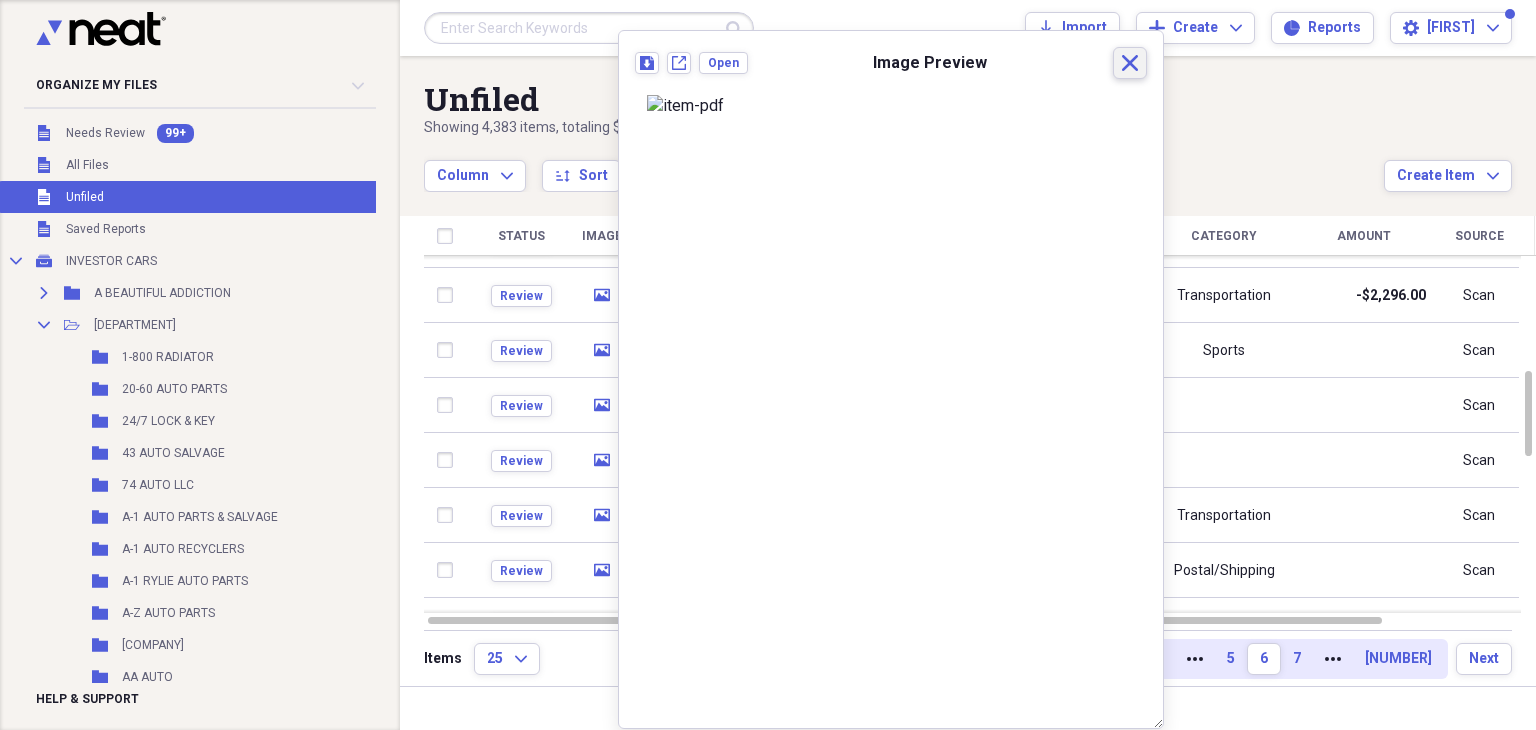 click 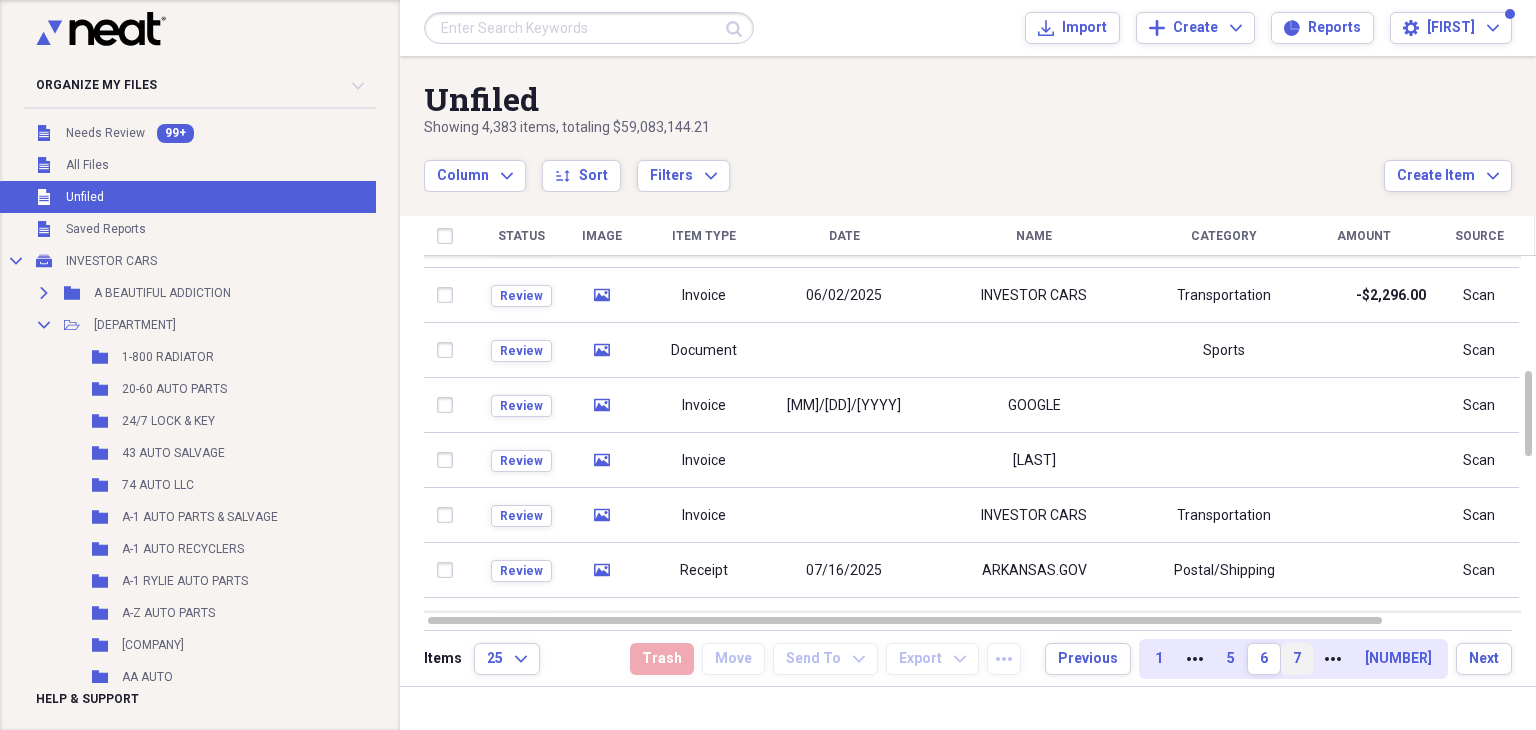 click on "7" at bounding box center (1297, 659) 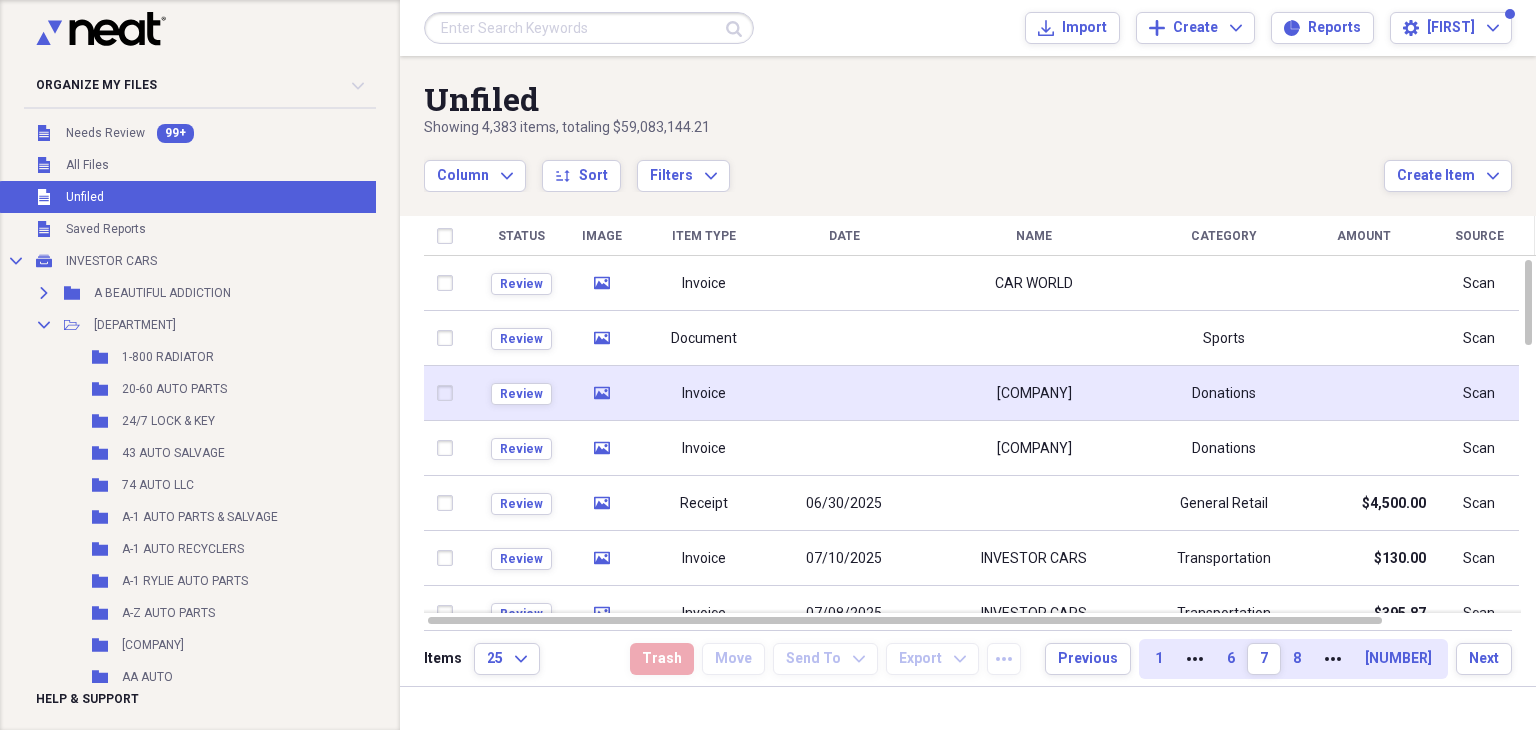 click on "media" 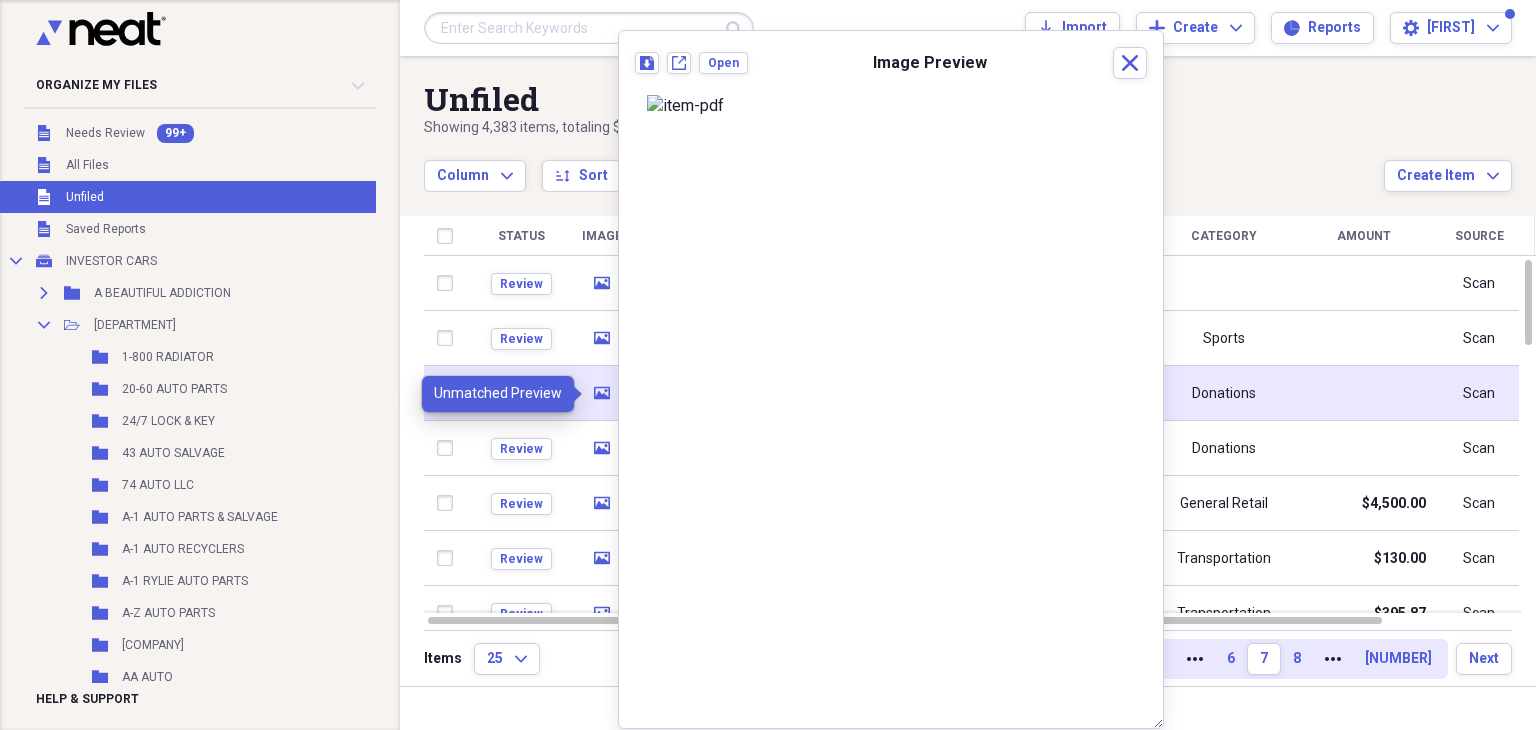 click on "media" 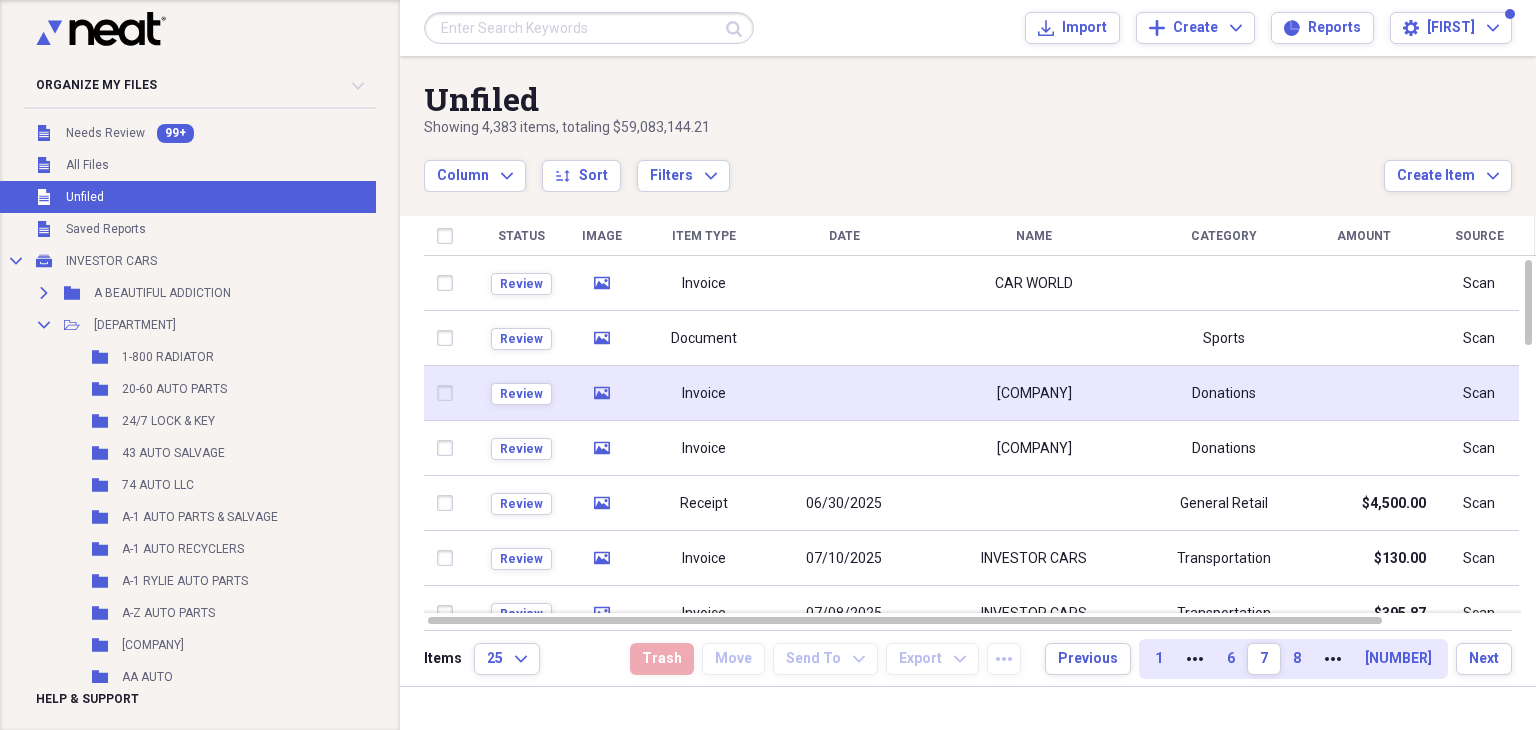 click at bounding box center [844, 393] 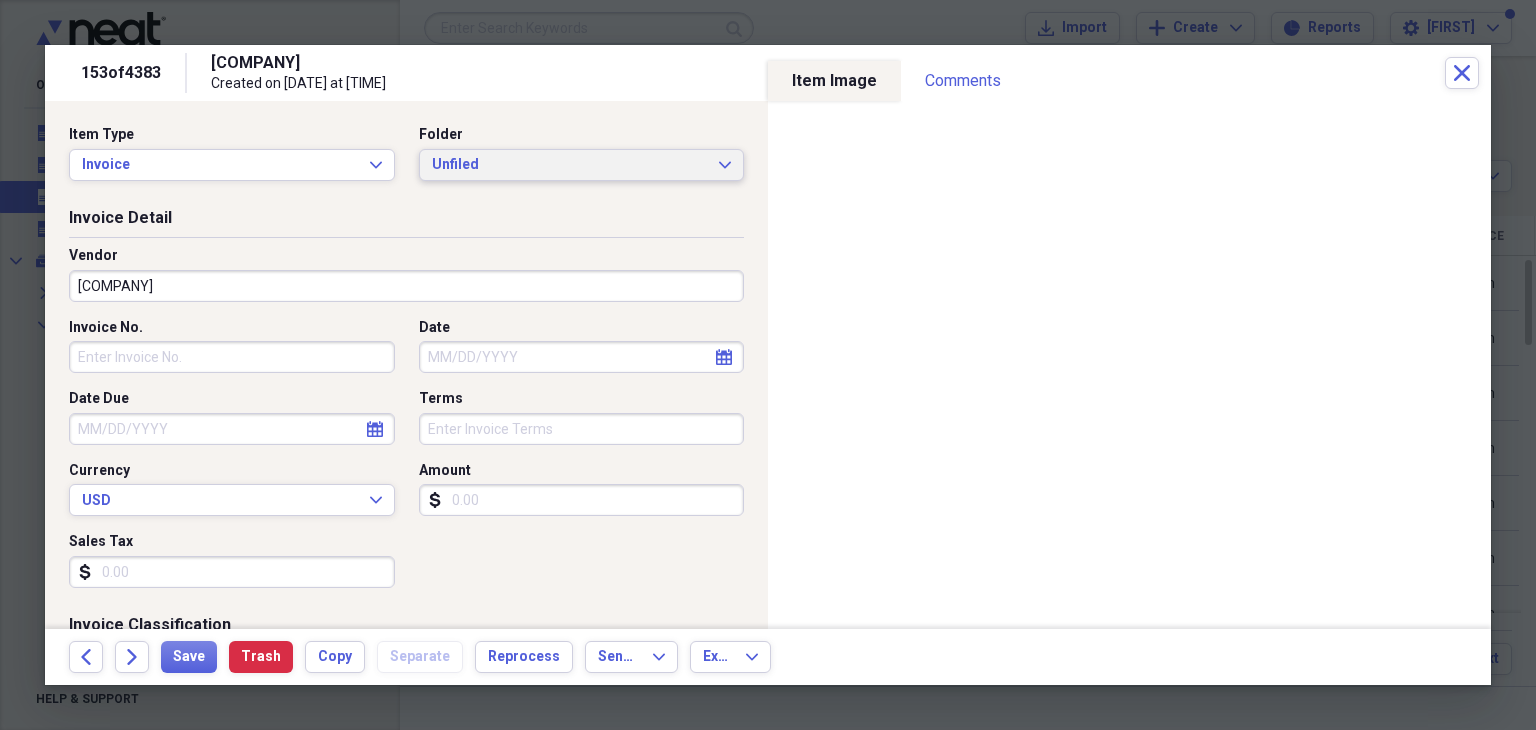 click on "Expand" 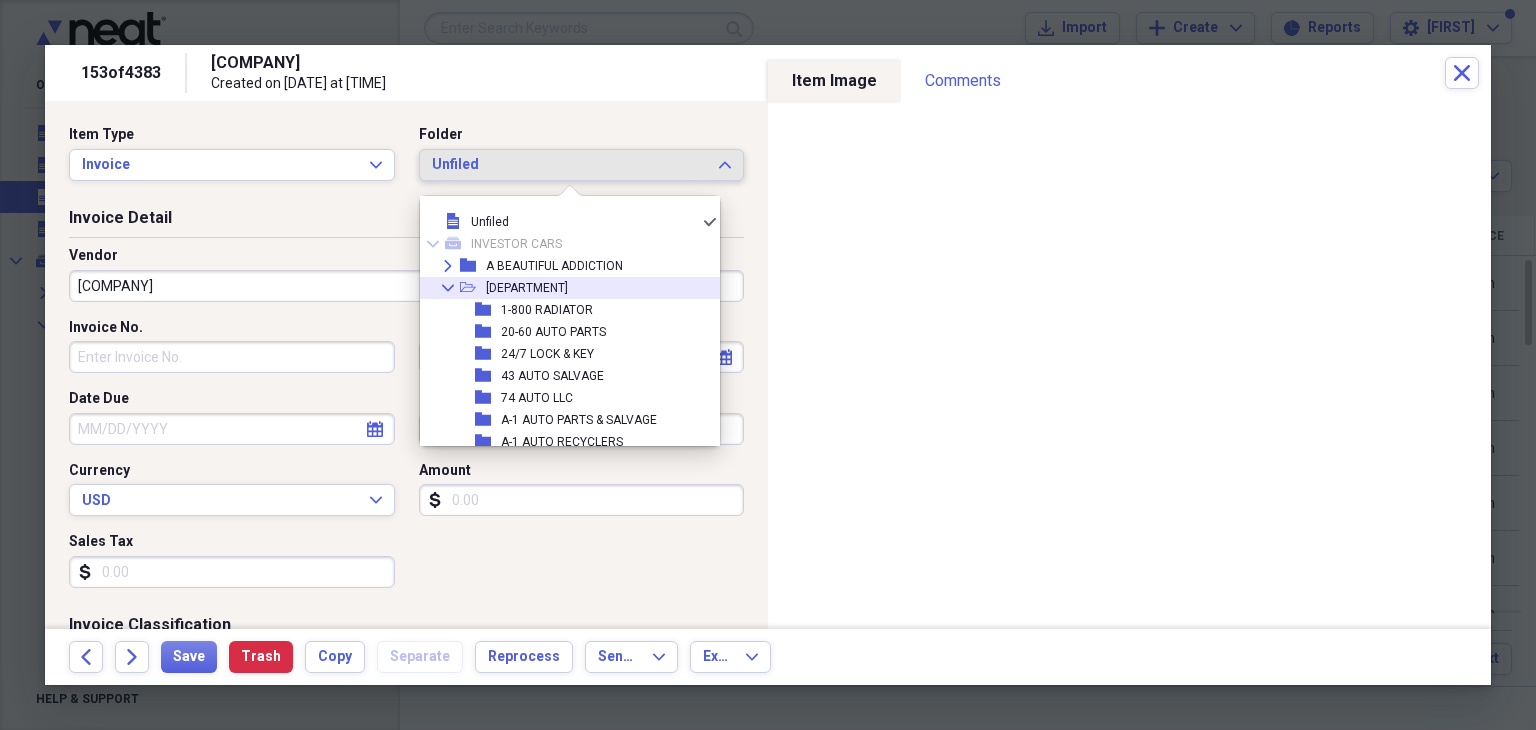 click on "Collapse" at bounding box center [448, 288] 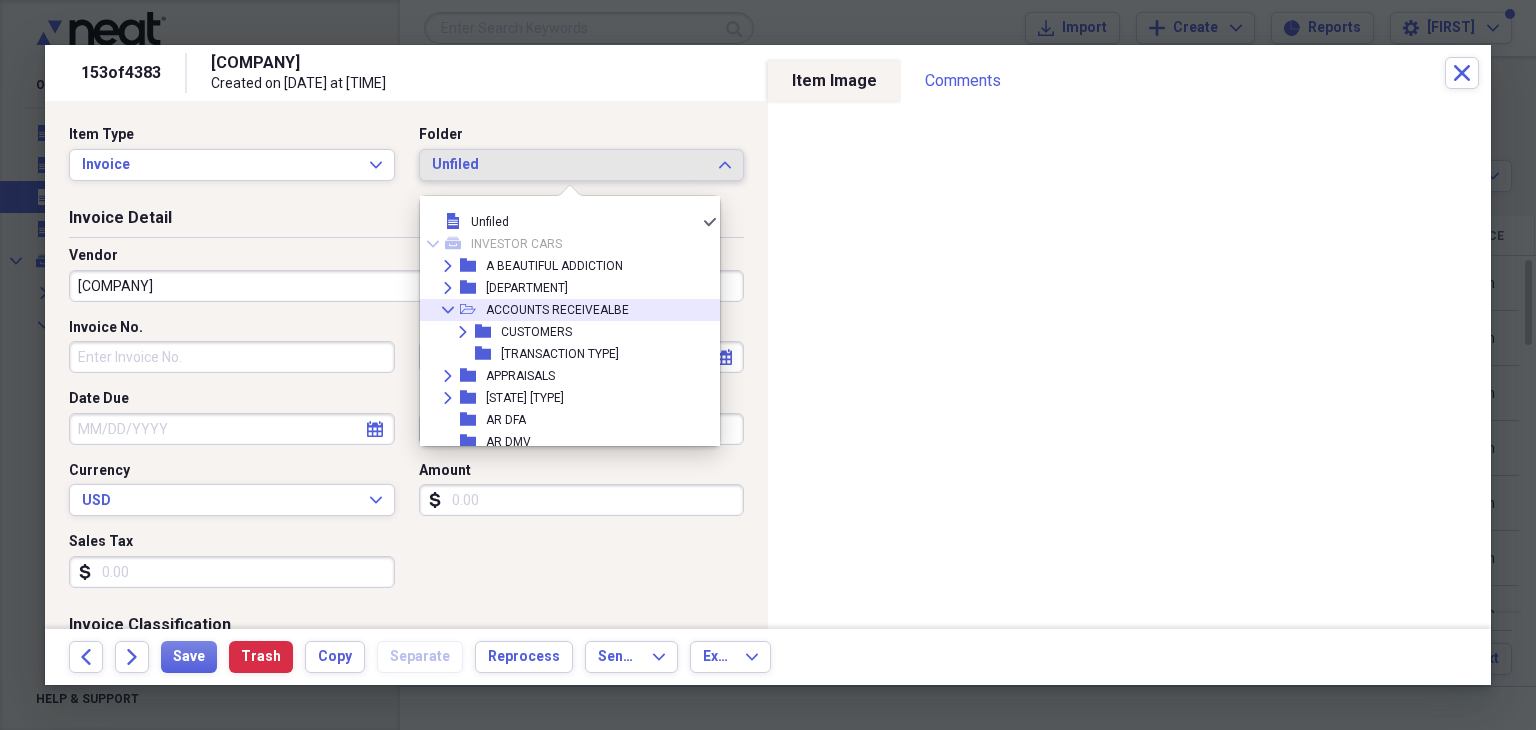 click on "ACCOUNTS RECEIVEALBE" at bounding box center (557, 310) 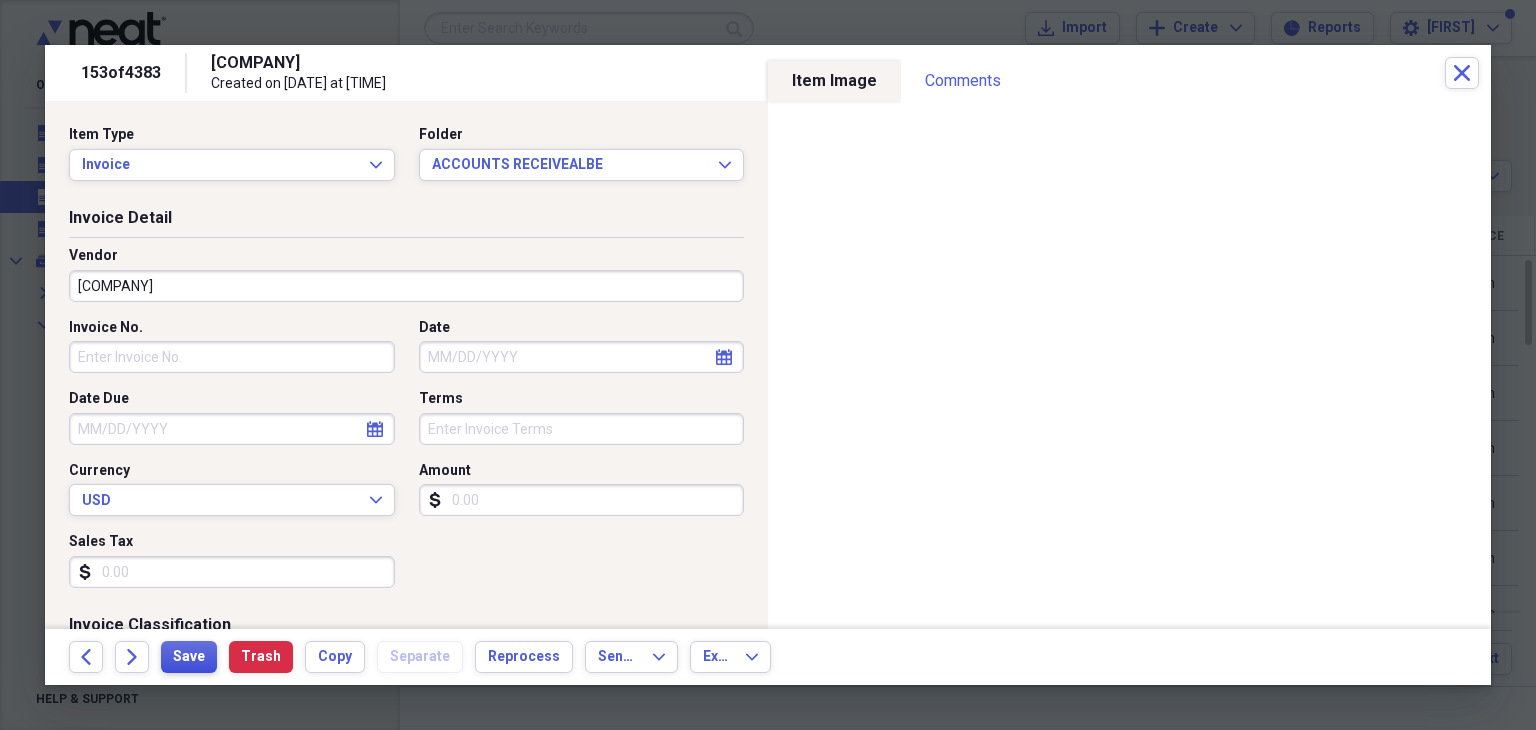 click on "Save" at bounding box center [189, 657] 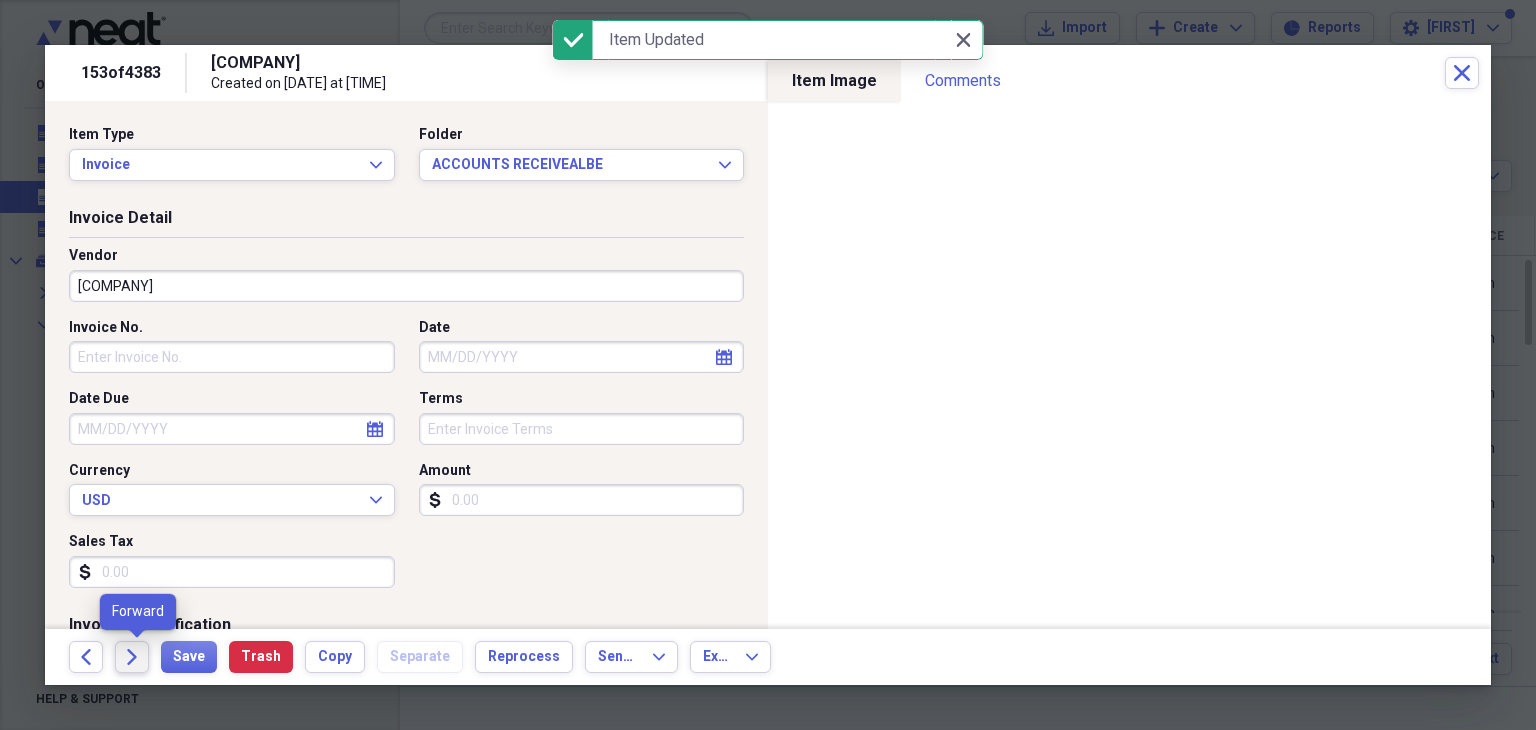 click on "Forward" 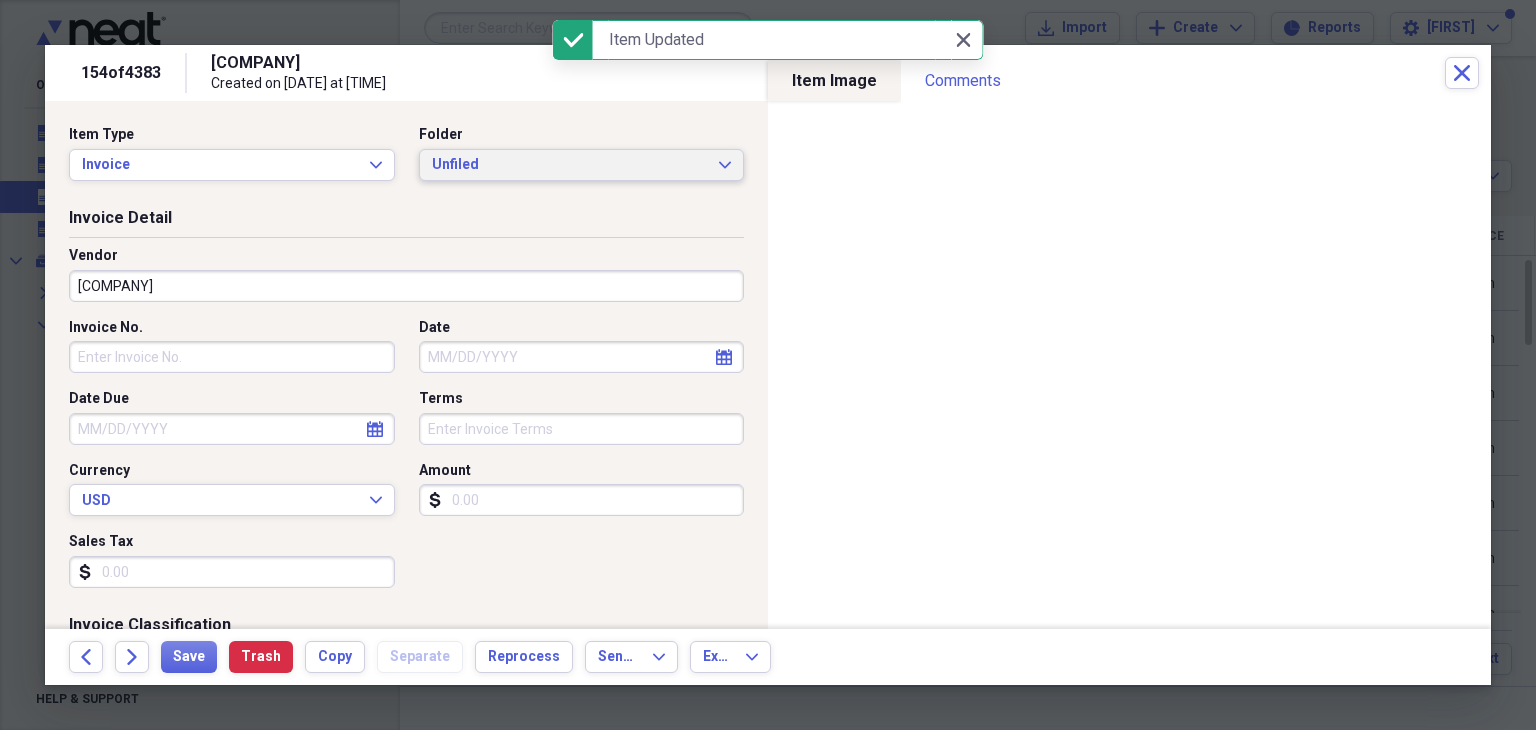 click on "Unfiled" at bounding box center (570, 165) 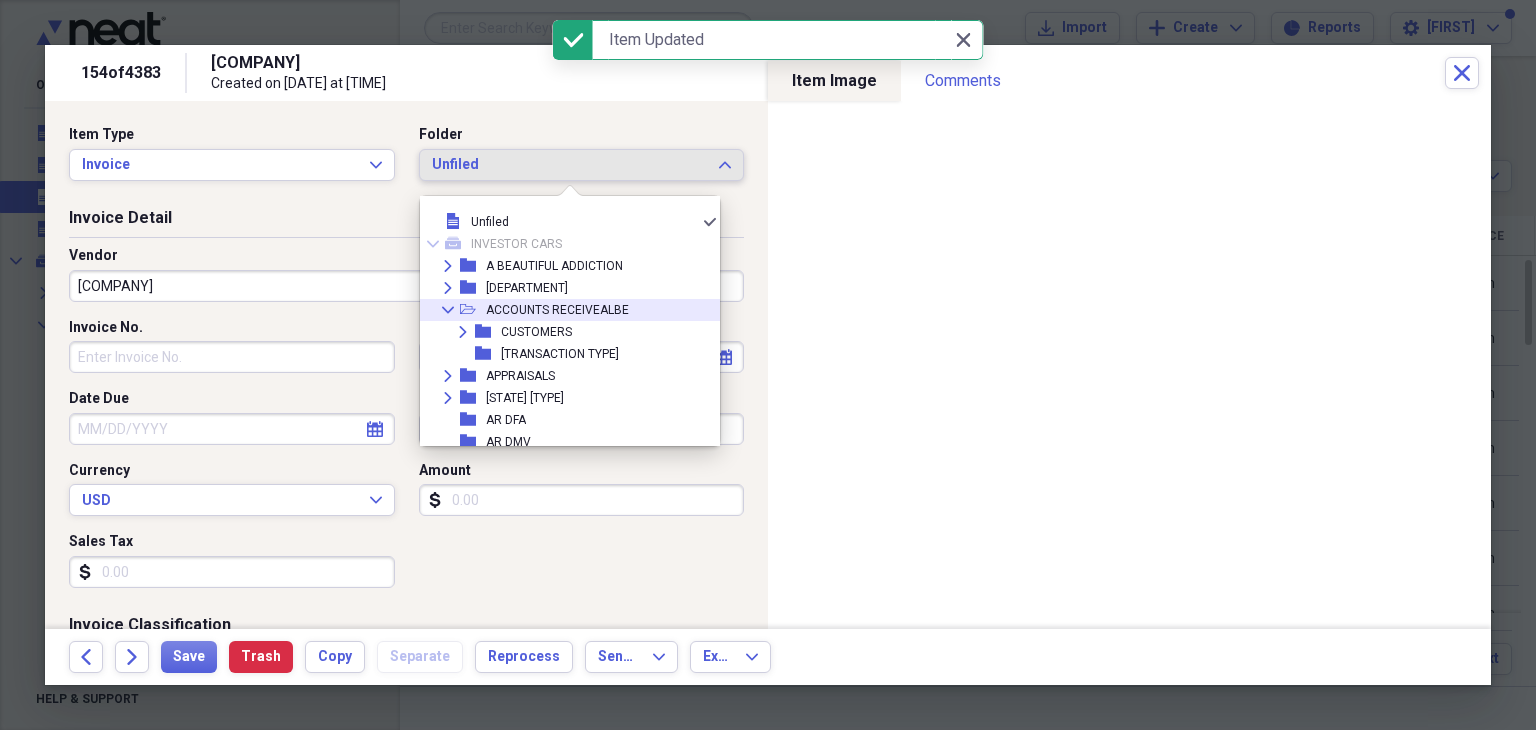 click on "ACCOUNTS RECEIVEALBE" at bounding box center (557, 310) 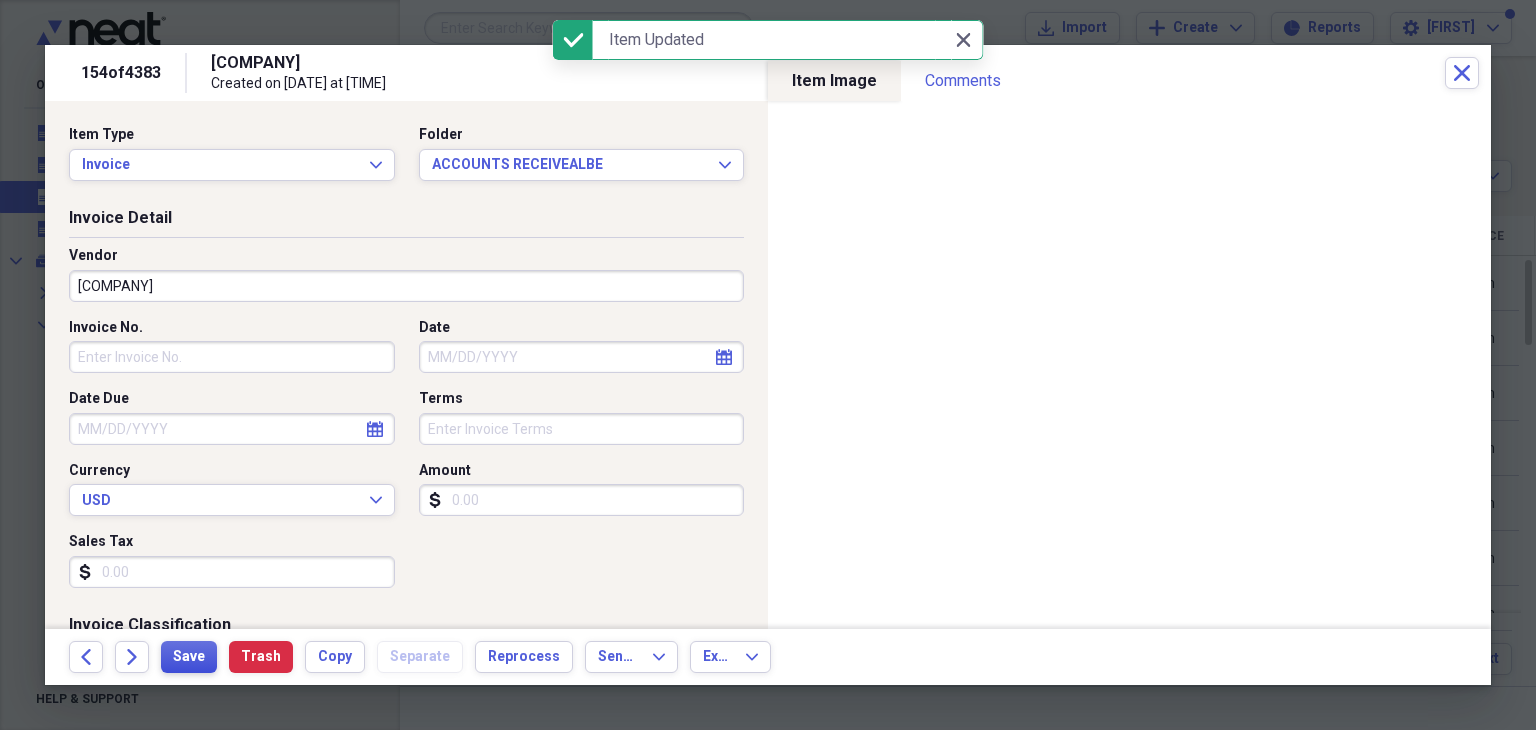 click on "Save" at bounding box center (189, 657) 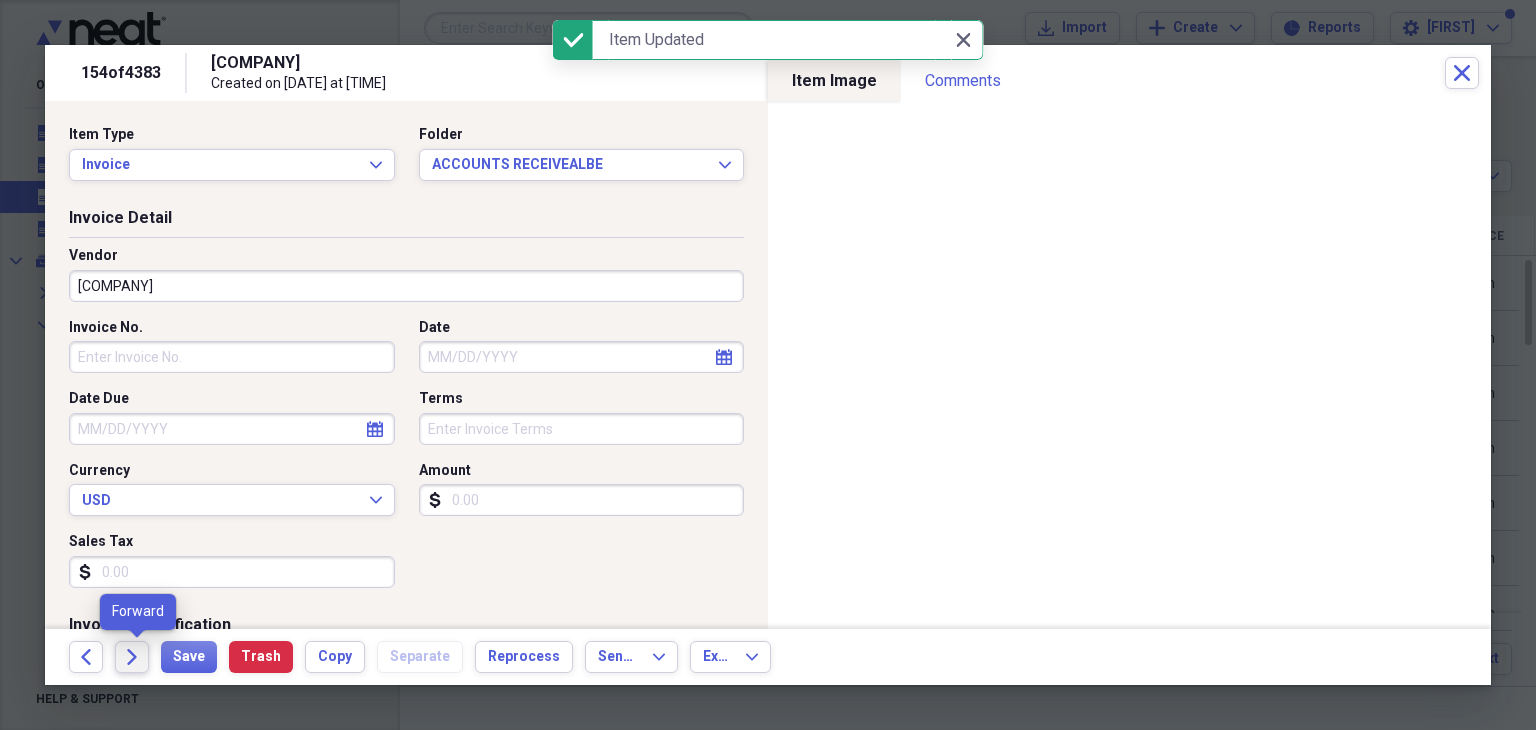 click on "Forward" 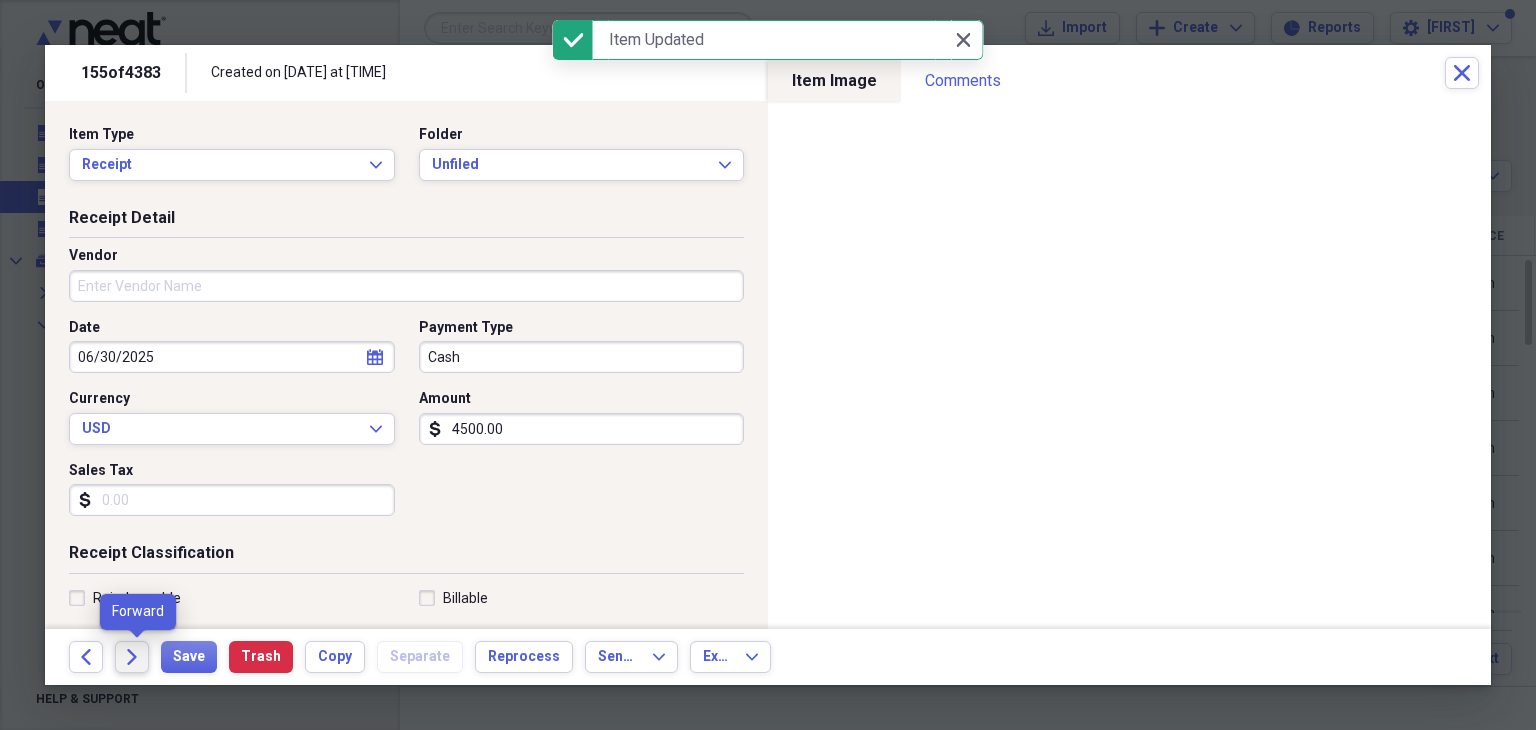 click on "Forward" 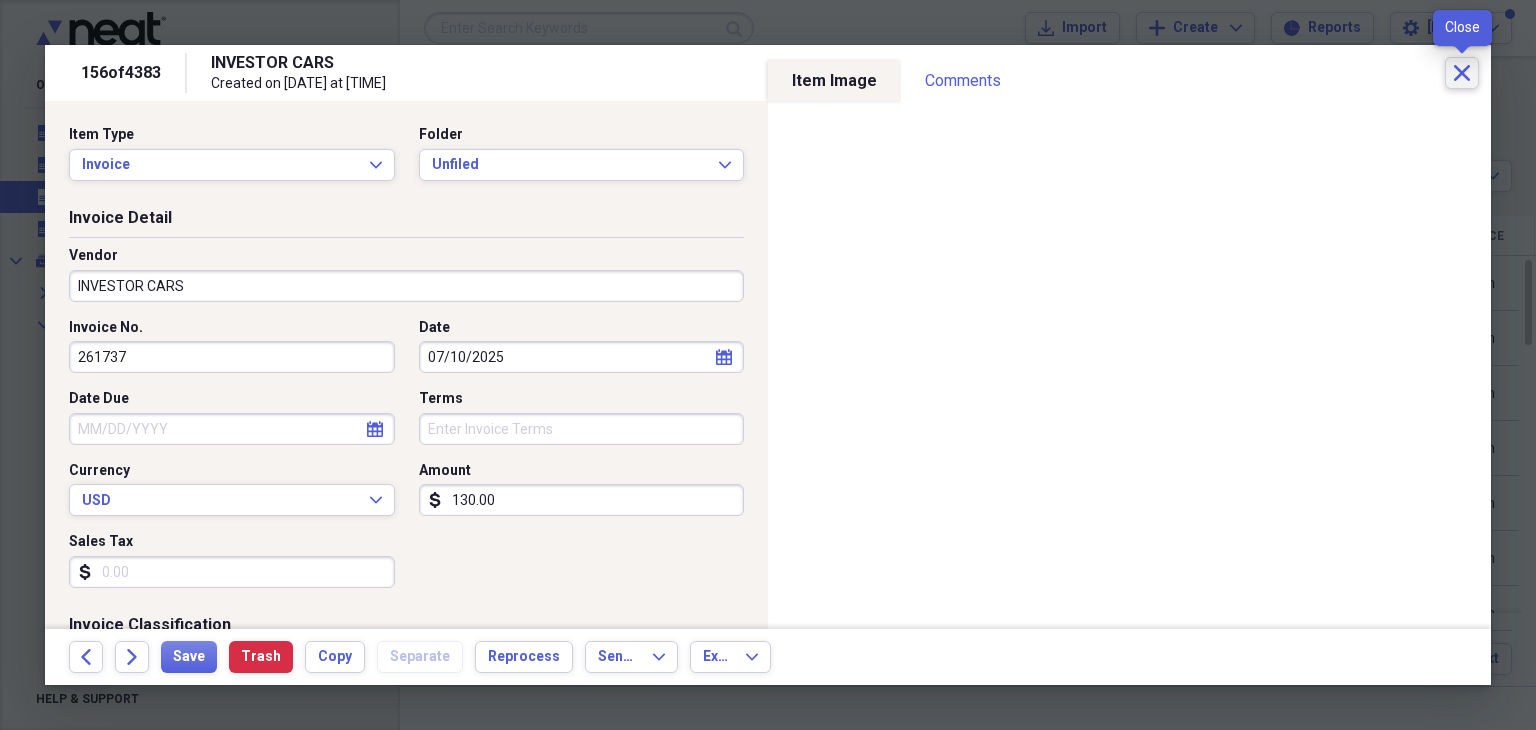 click 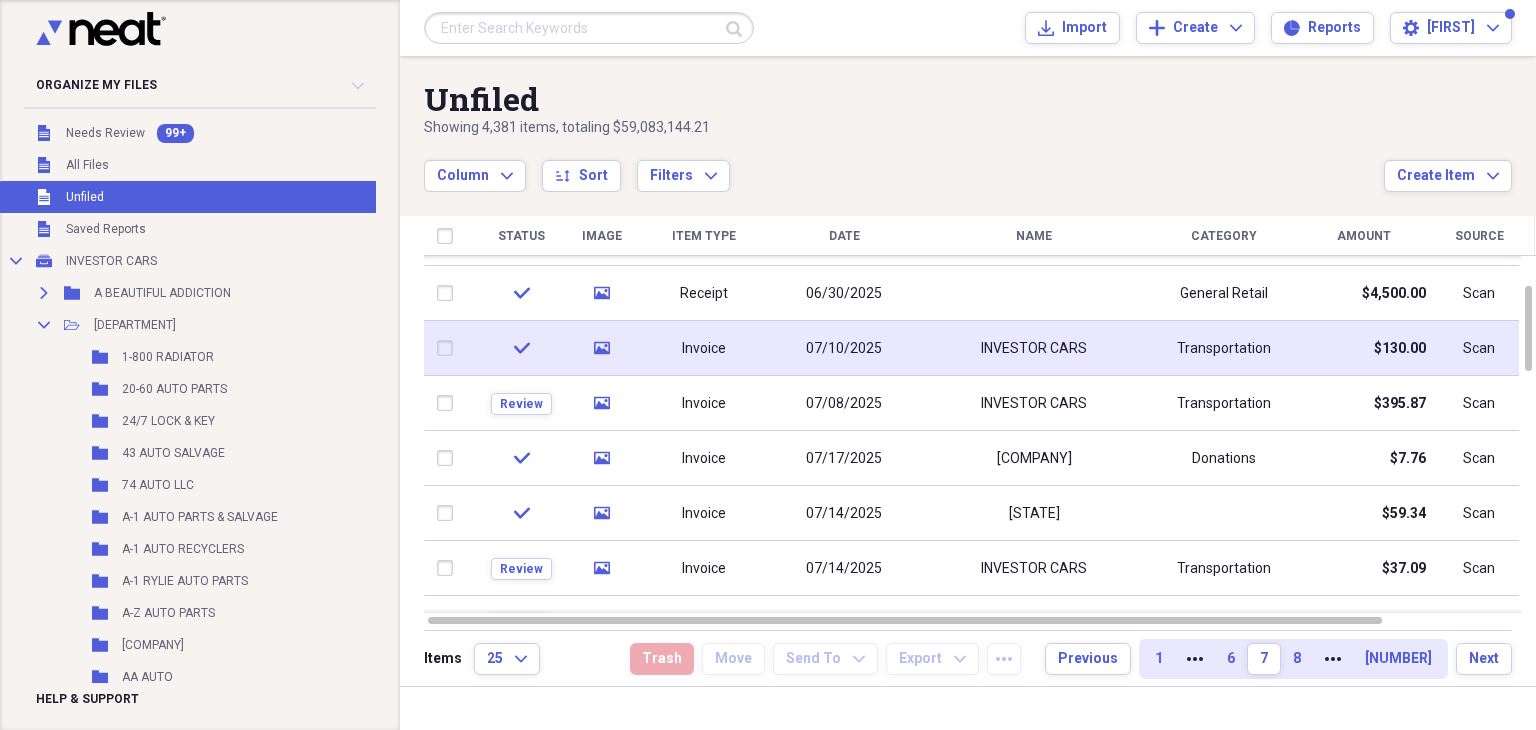 click on "media" 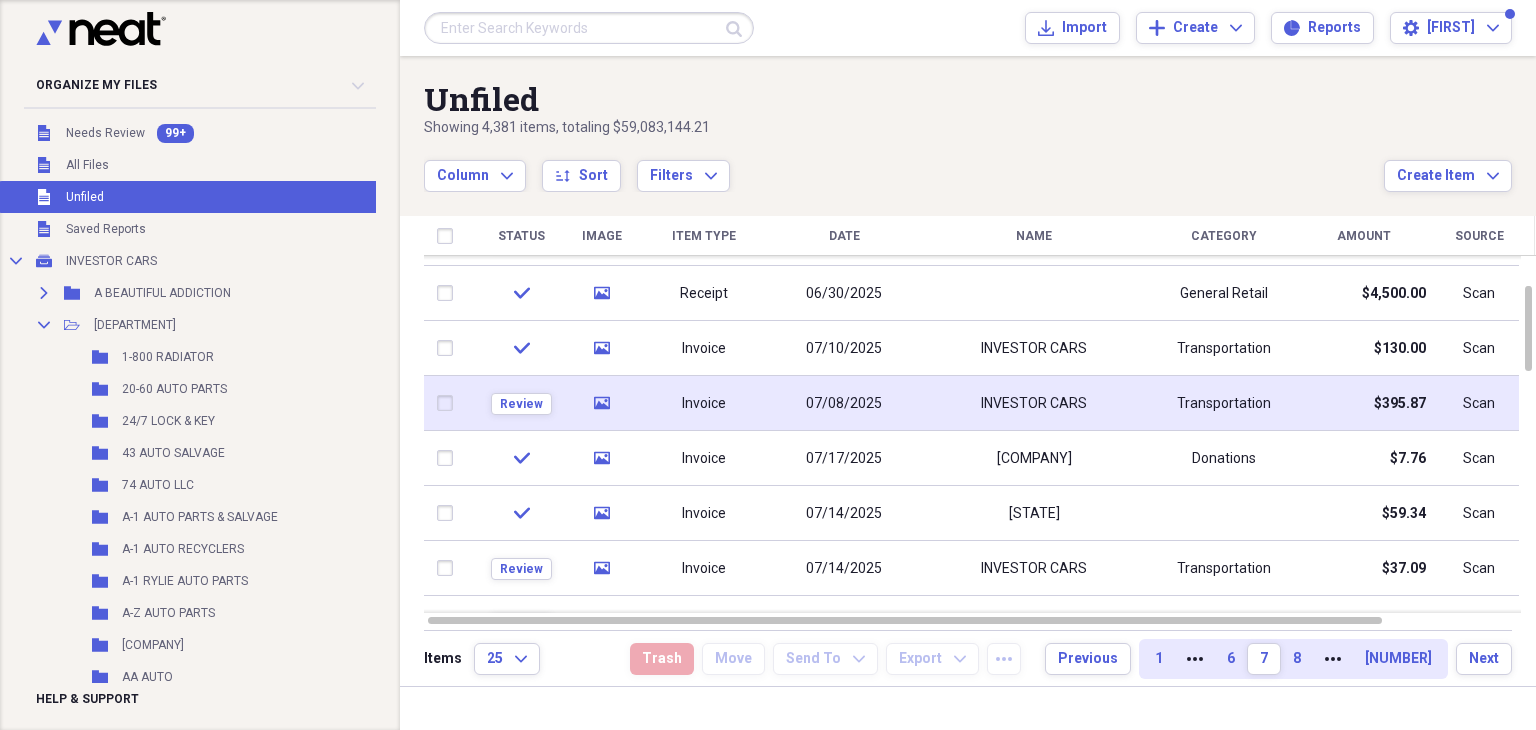 click 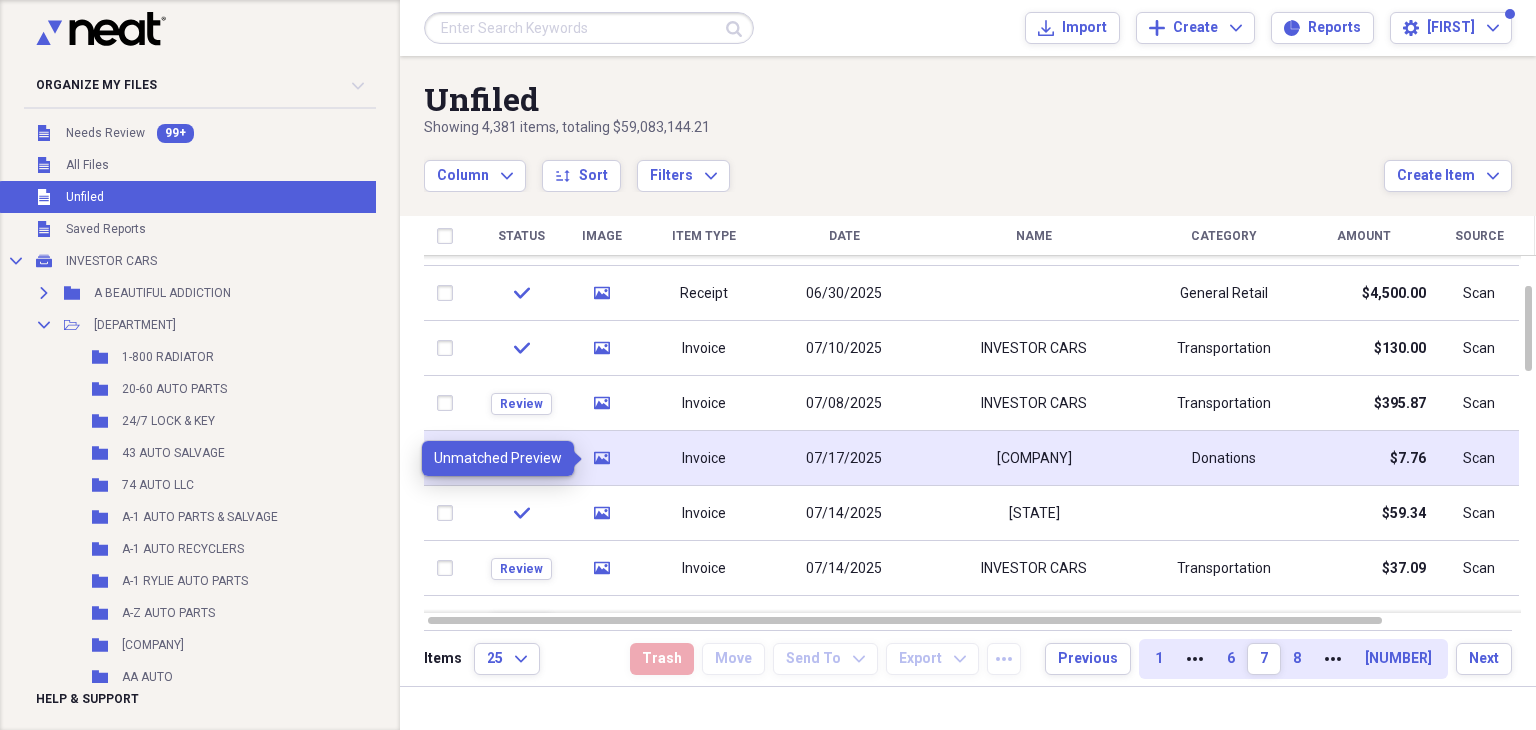click 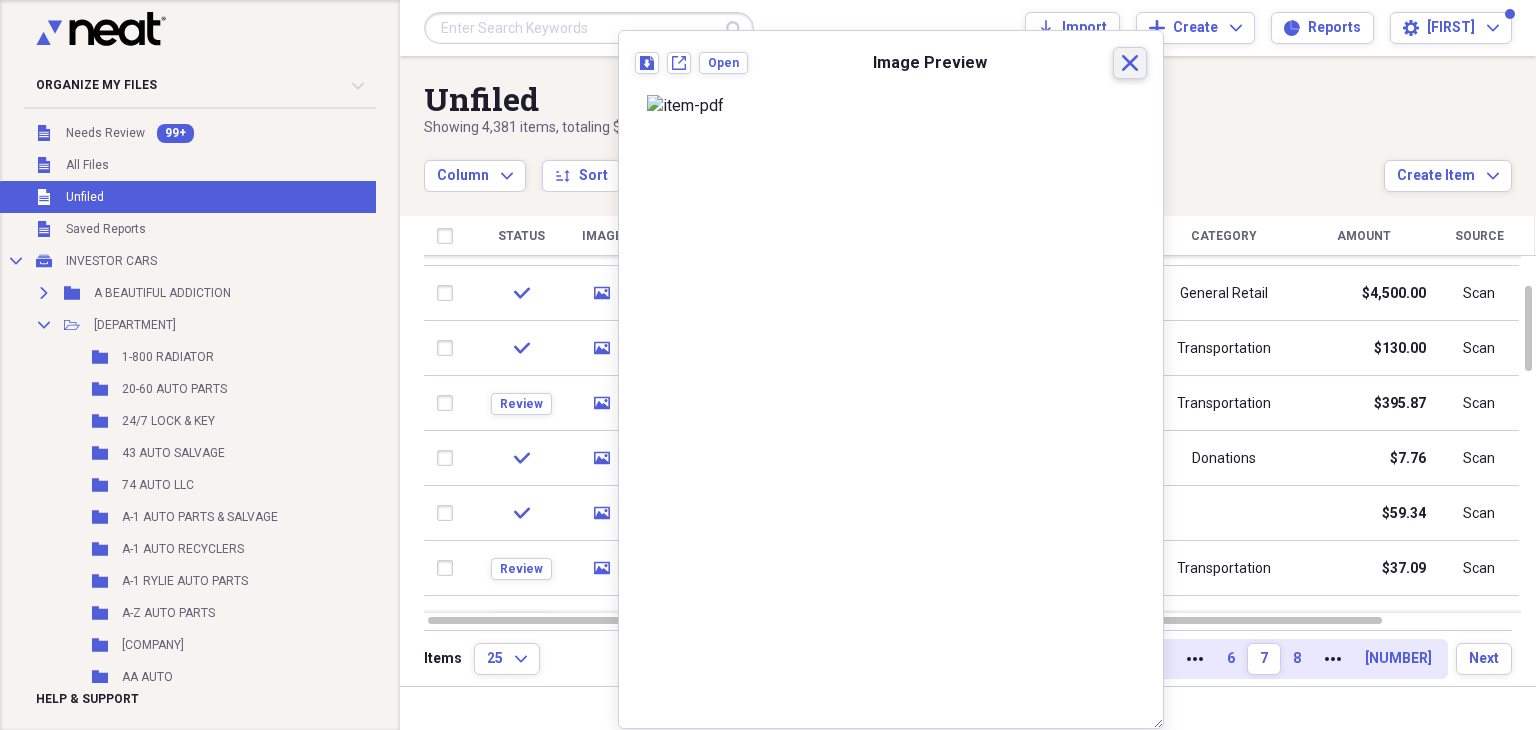 click on "Close" 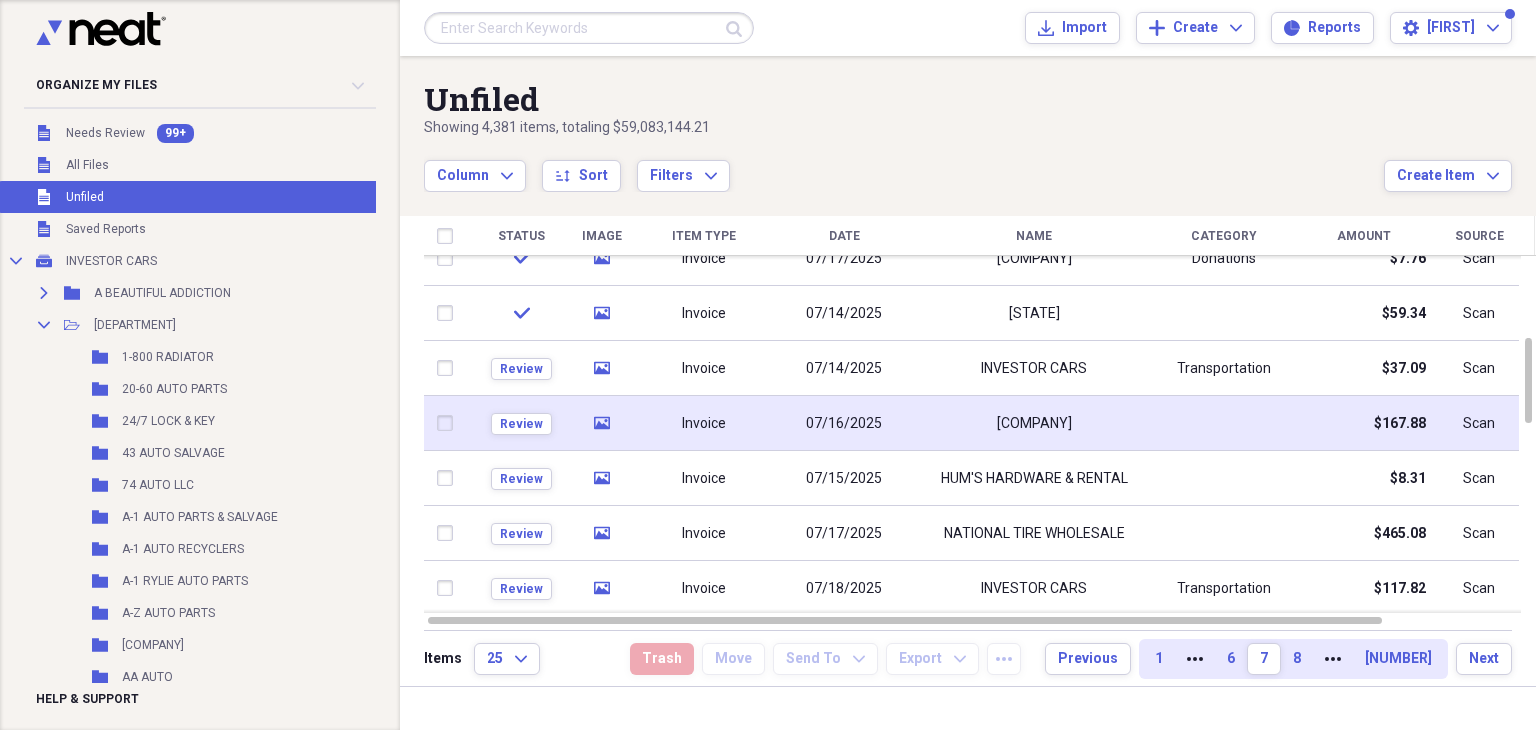 click on "O  REILLY" at bounding box center [1034, 424] 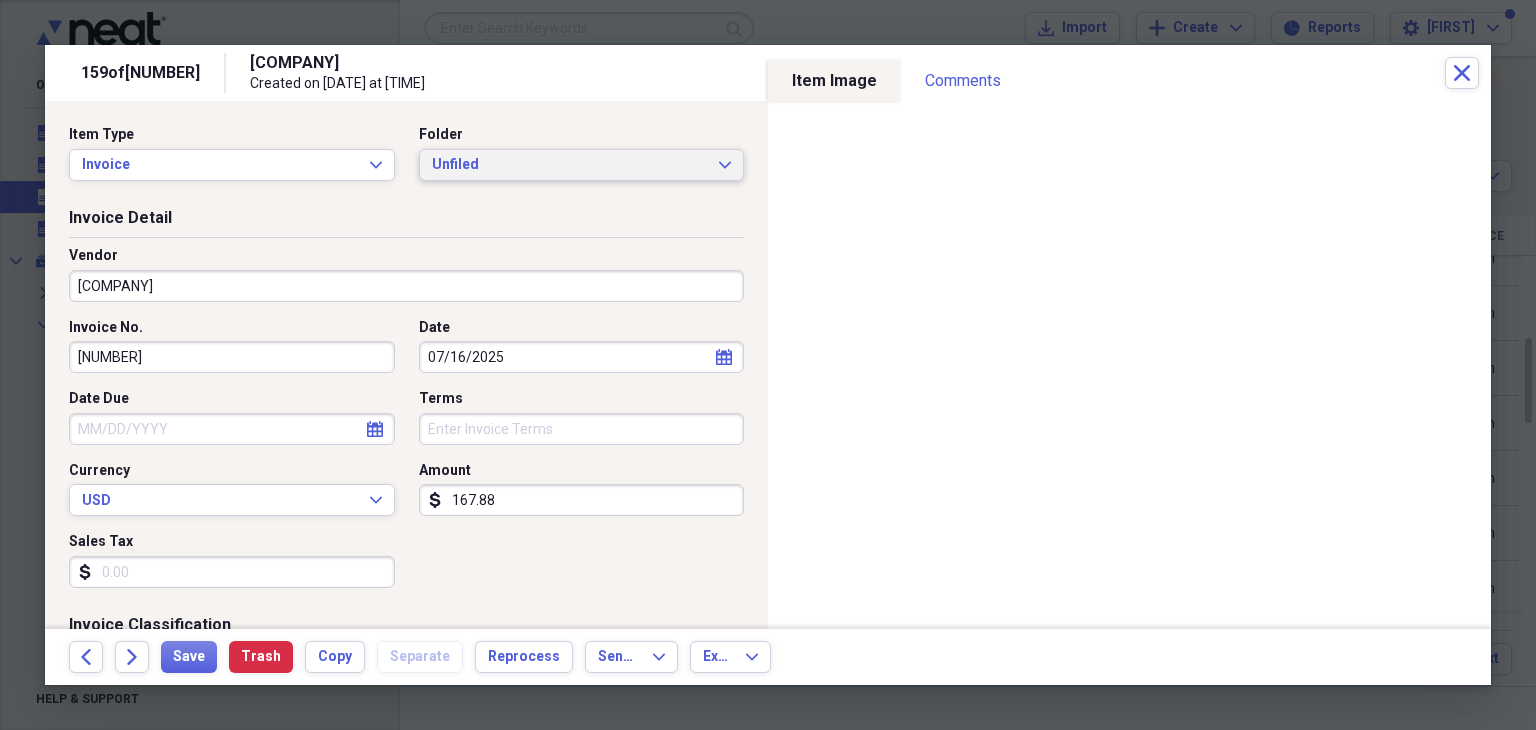 click on "Unfiled Expand" at bounding box center (582, 165) 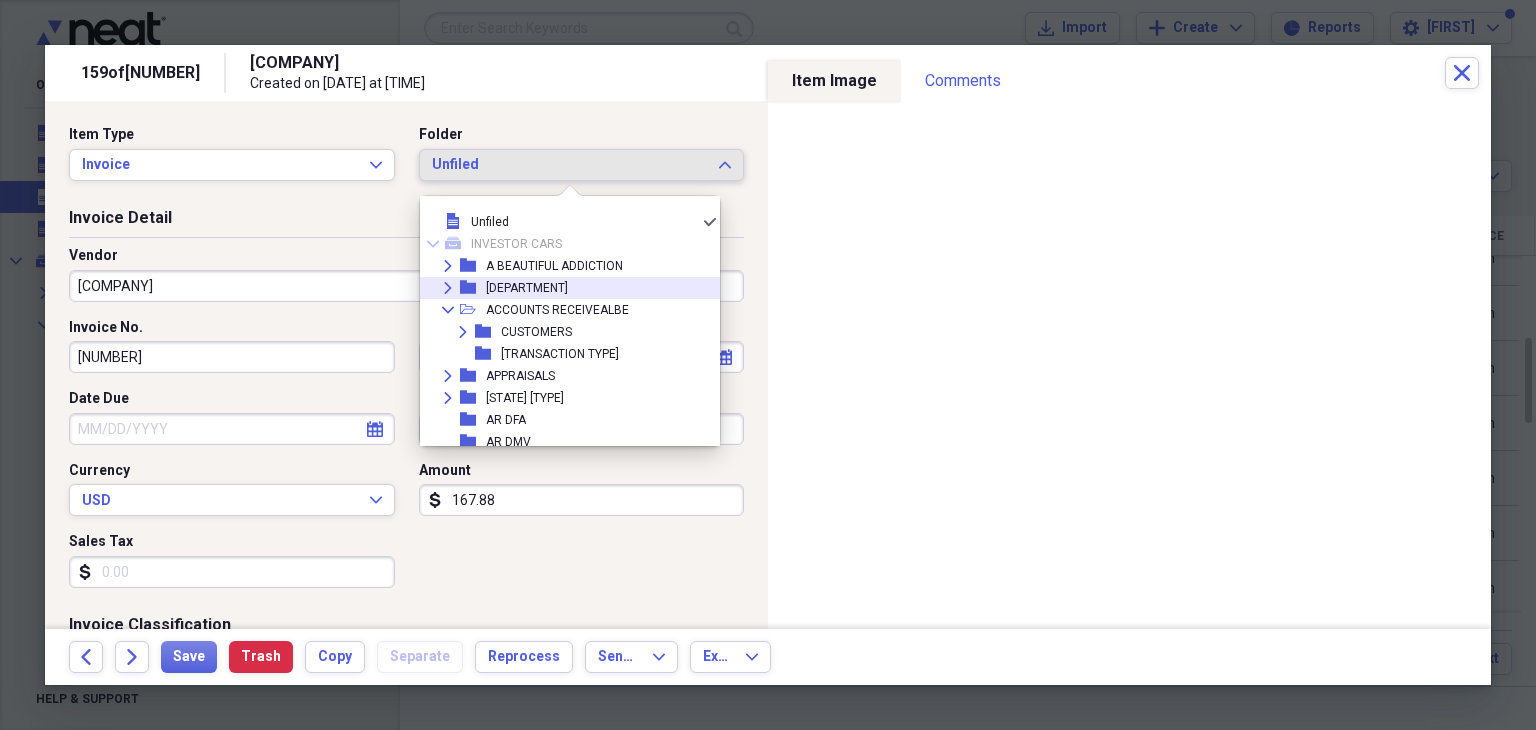 click on "Expand" 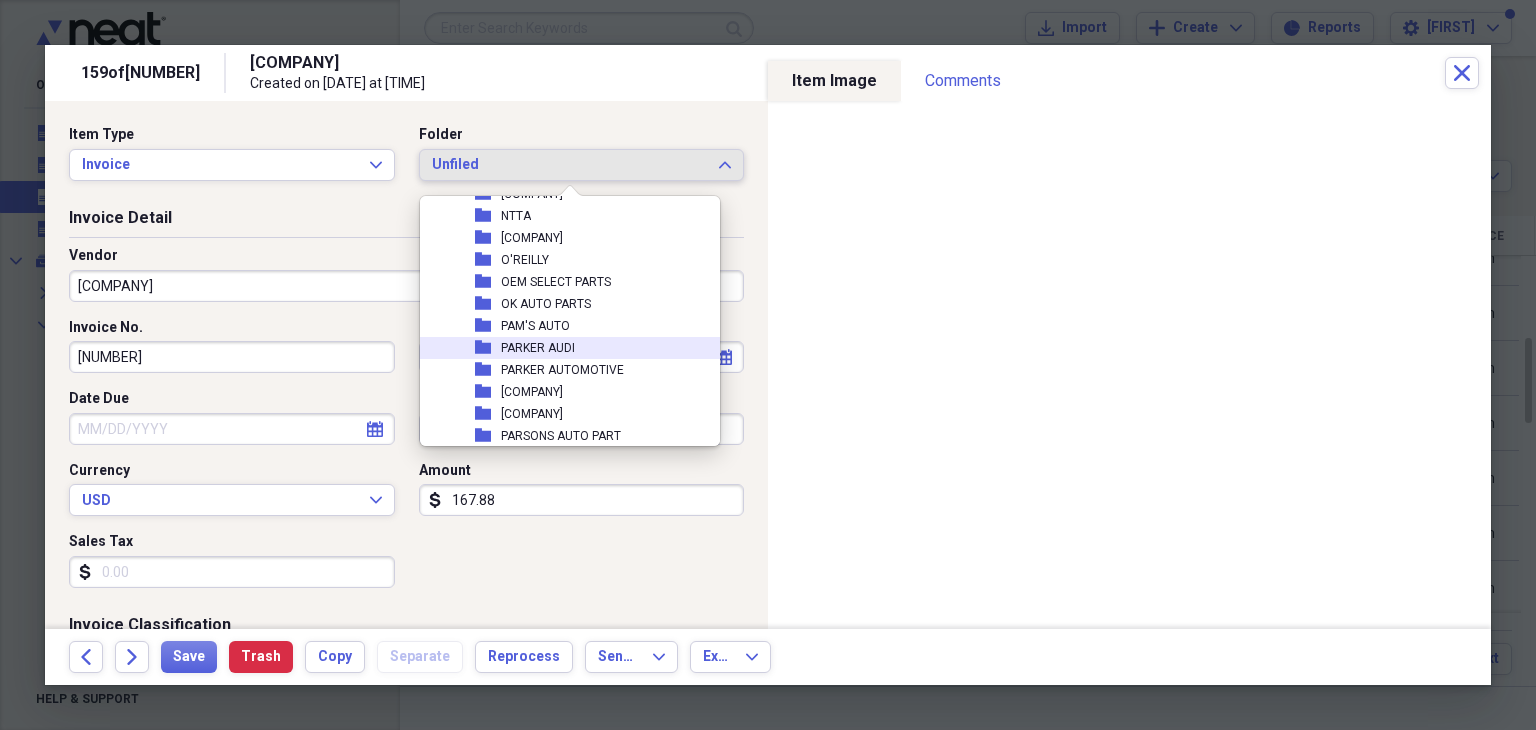 scroll, scrollTop: 5100, scrollLeft: 0, axis: vertical 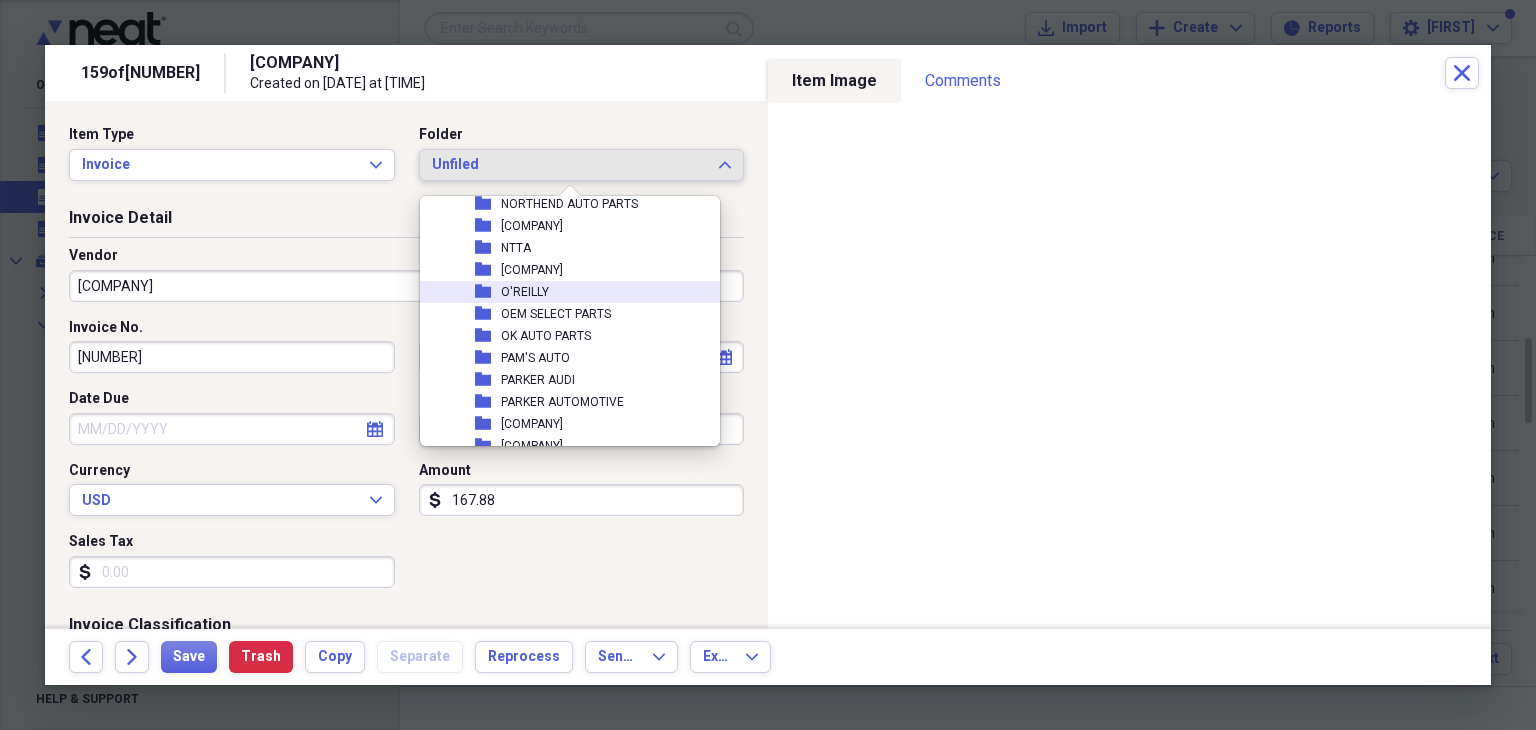 click on "O'REILLY" at bounding box center (525, 292) 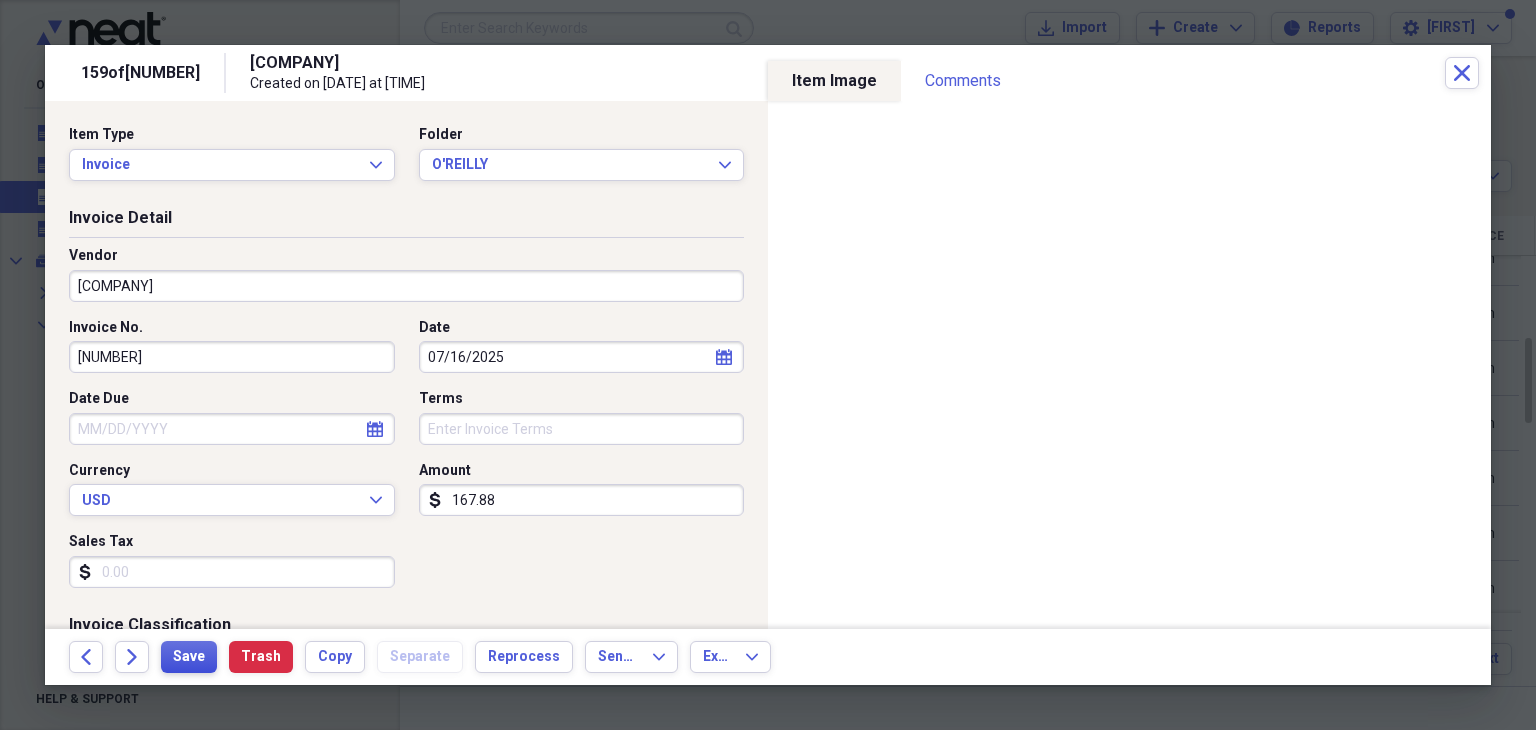 click on "Save" at bounding box center [189, 657] 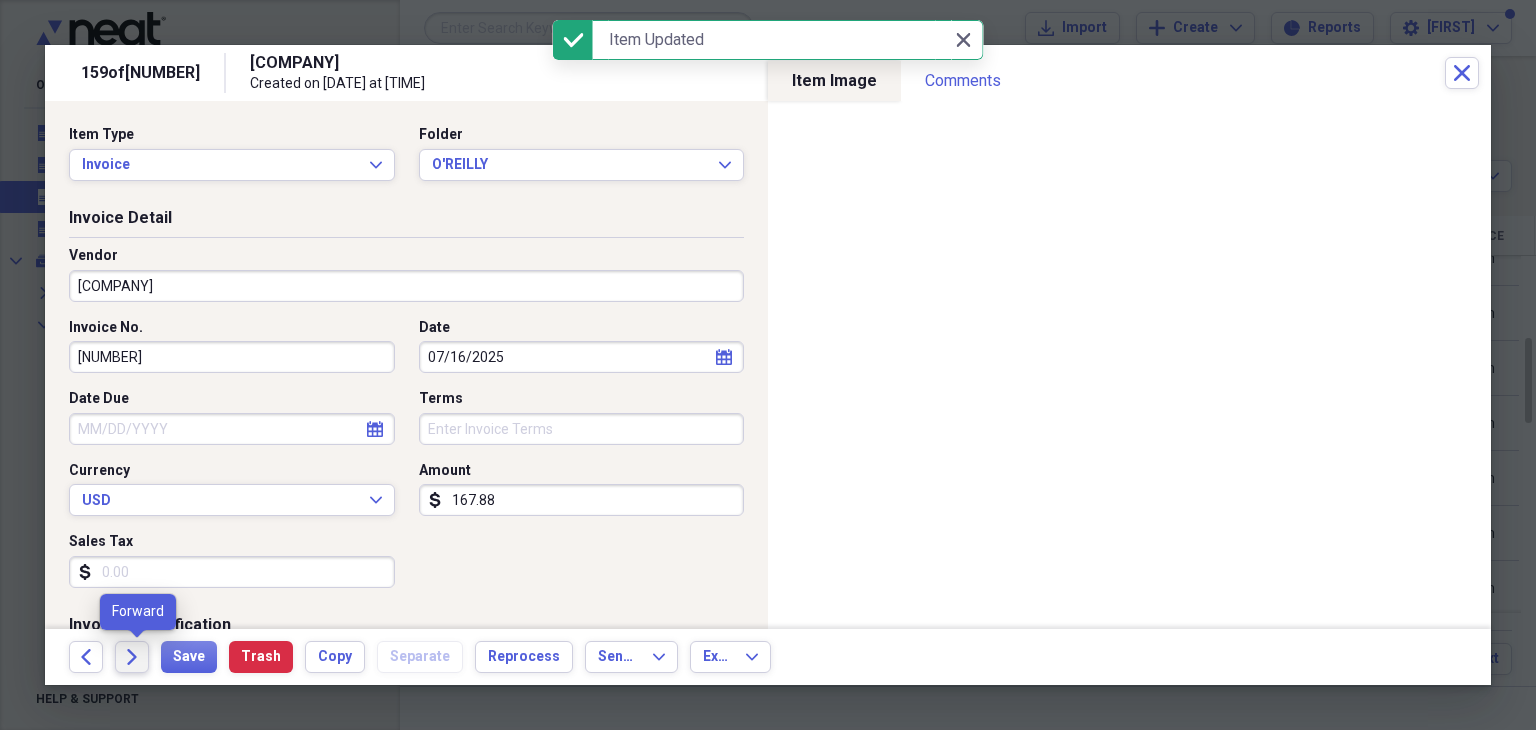 click on "Forward" 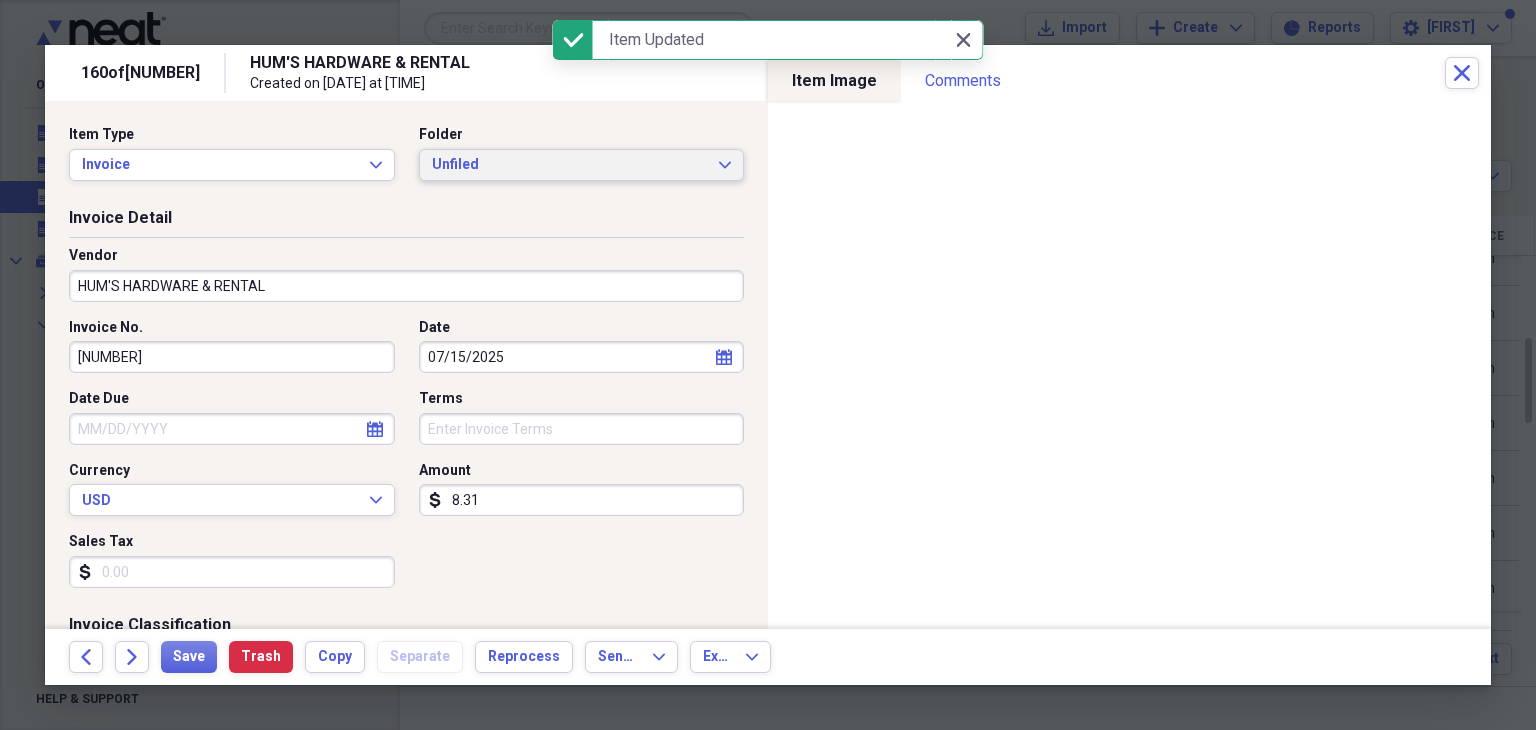 click on "Unfiled Expand" at bounding box center (582, 165) 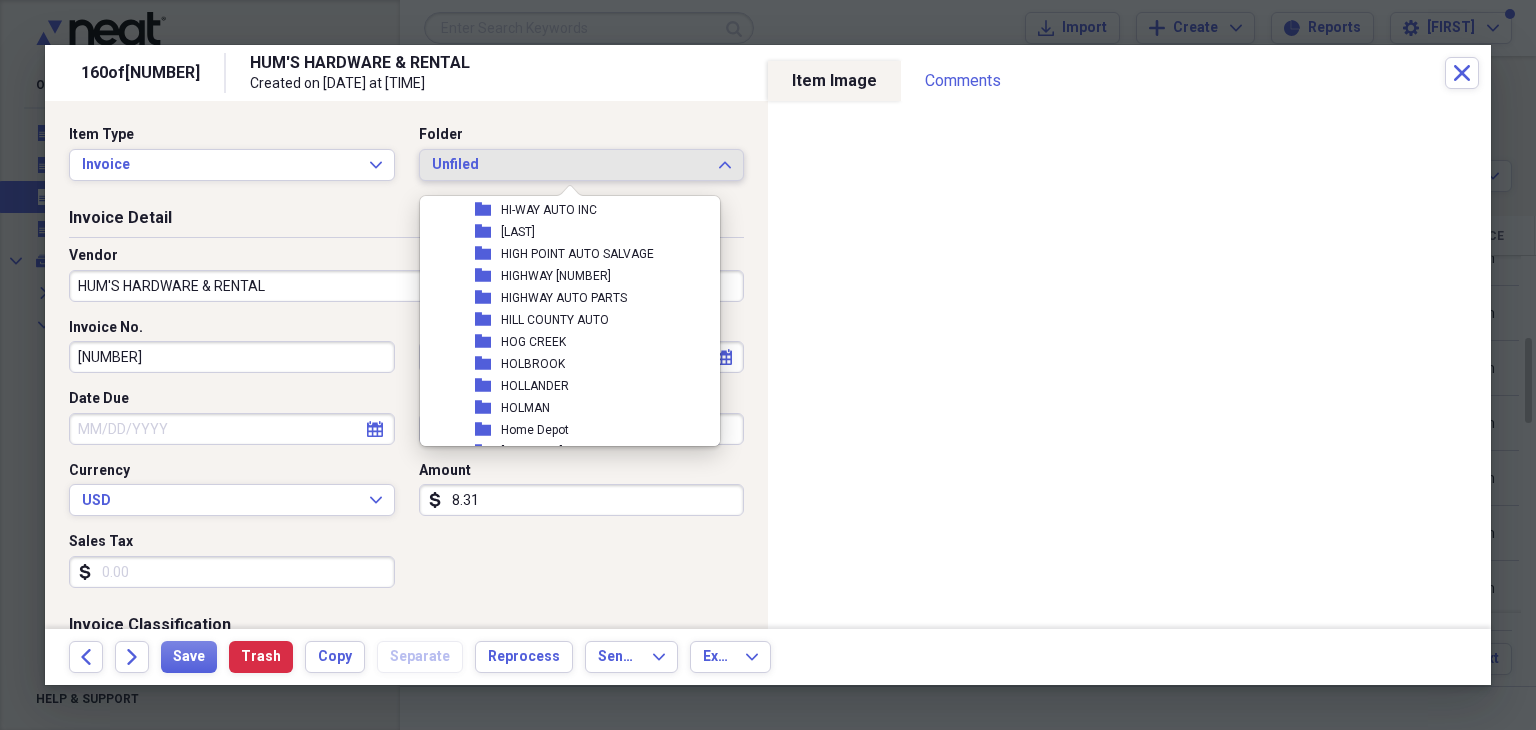 scroll, scrollTop: 3500, scrollLeft: 0, axis: vertical 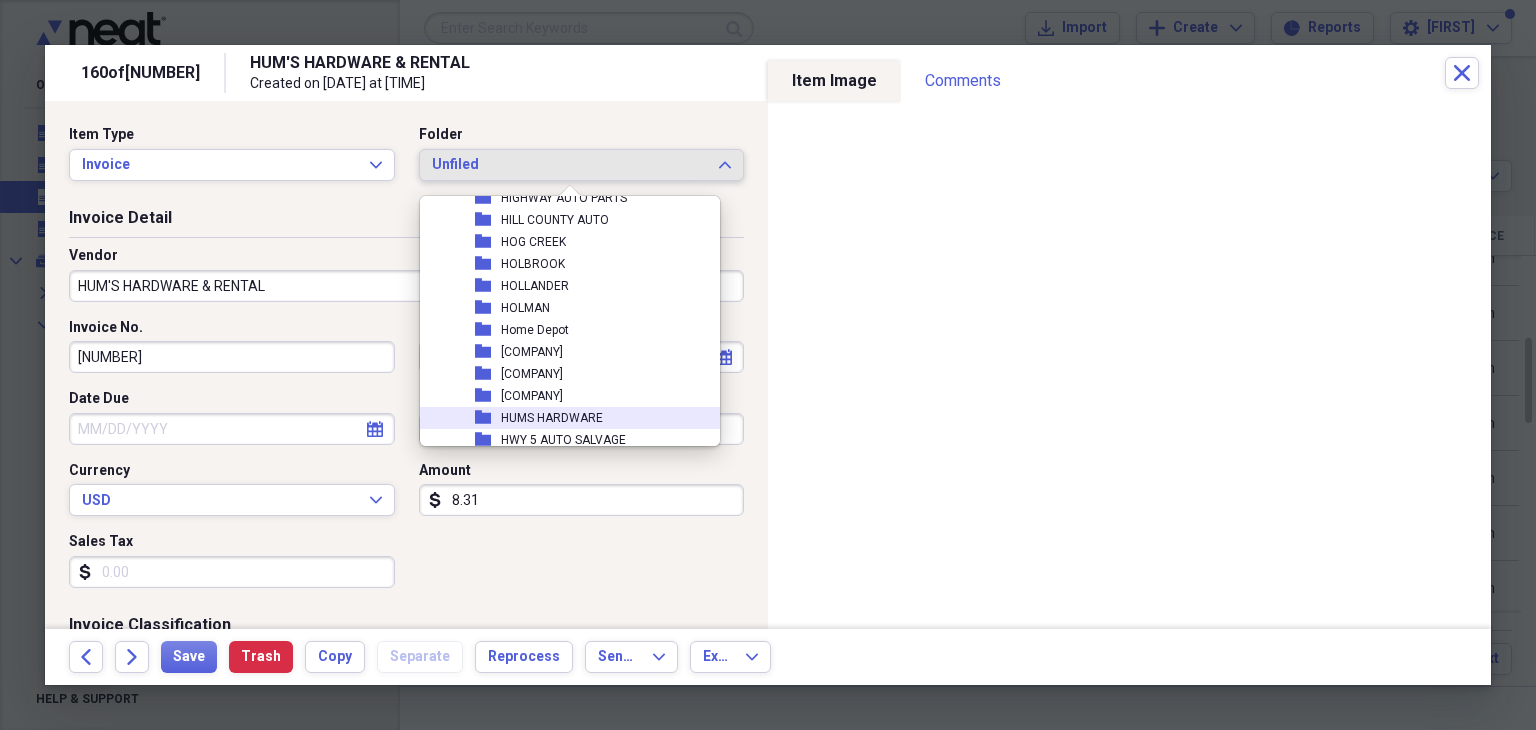 click on "HUMS HARDWARE" at bounding box center (552, 418) 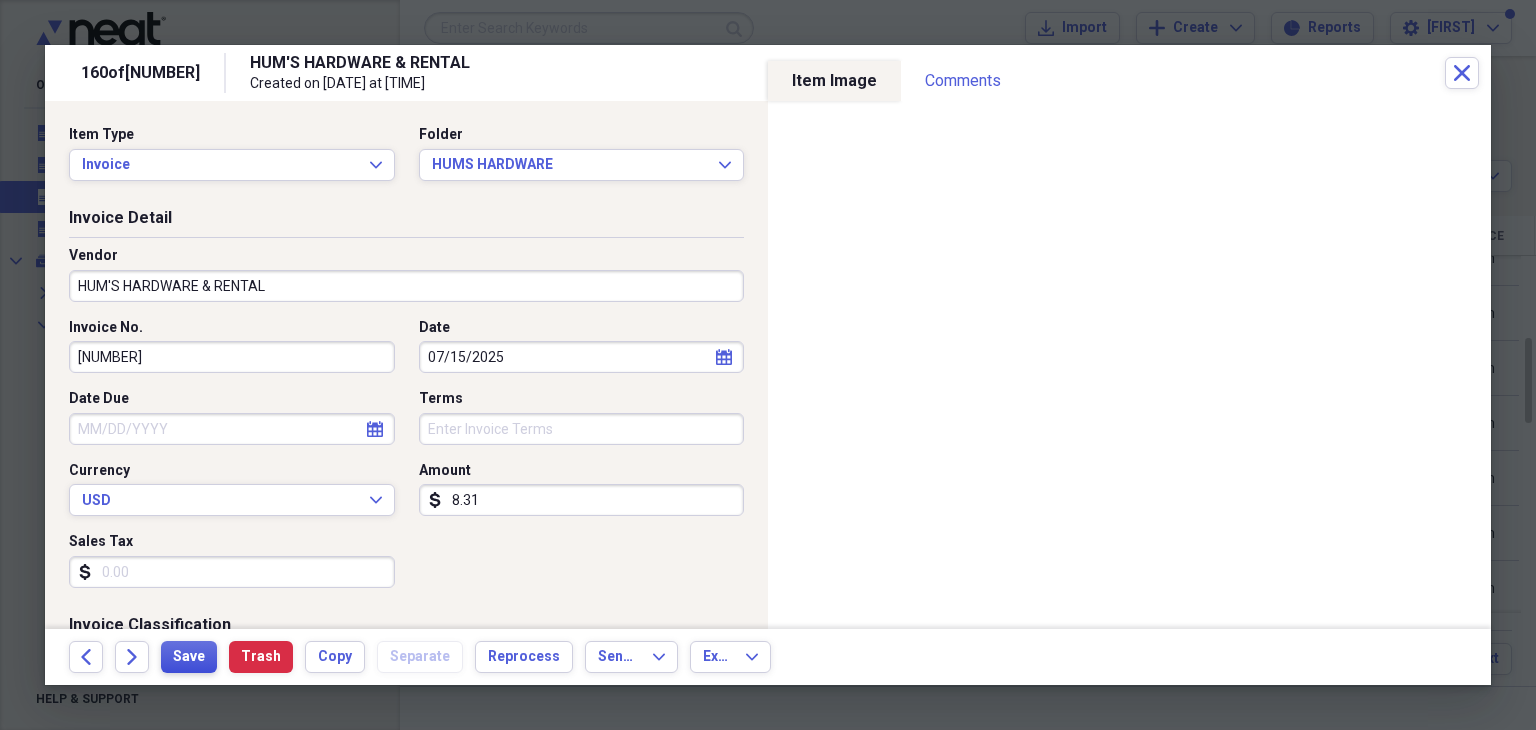 click on "Save" at bounding box center (189, 657) 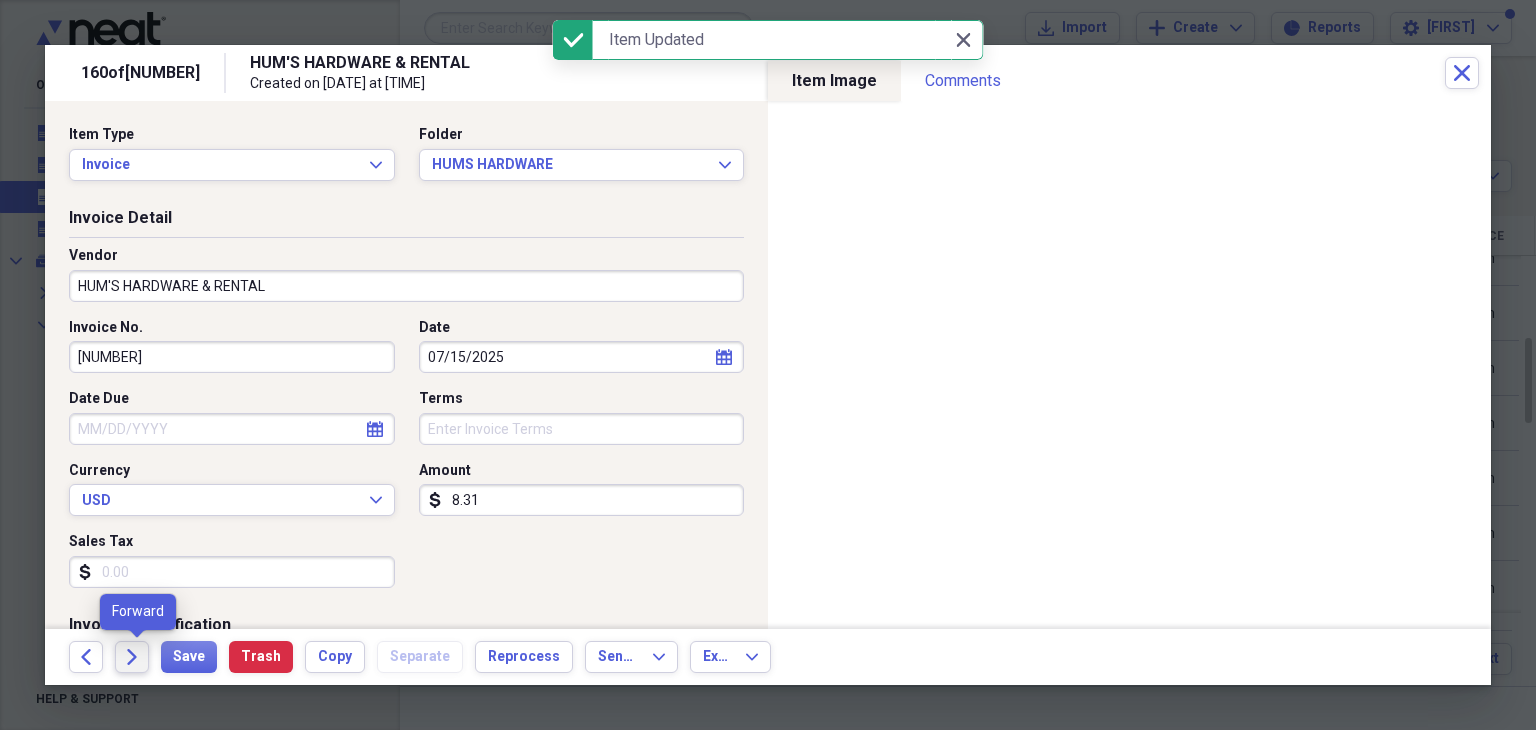 click 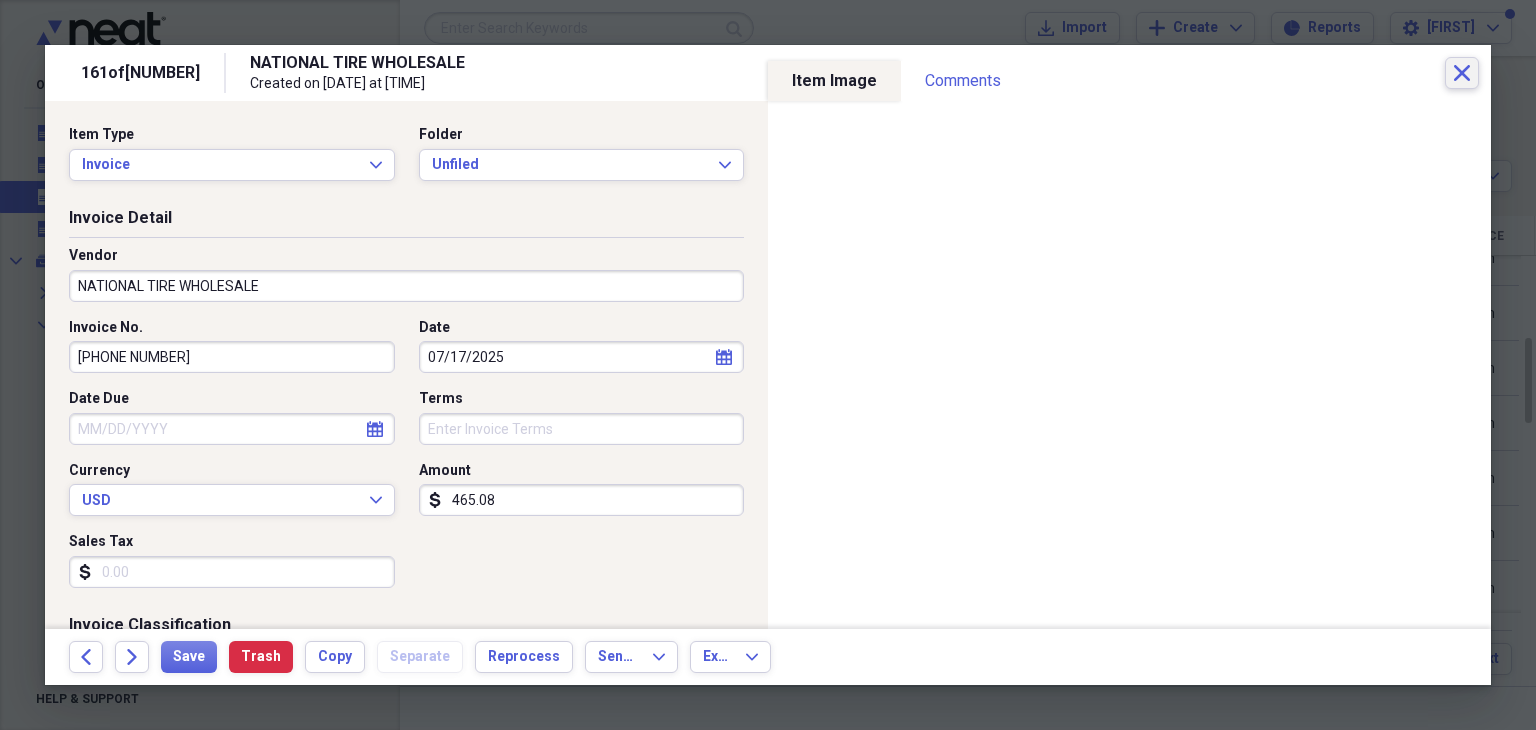 click 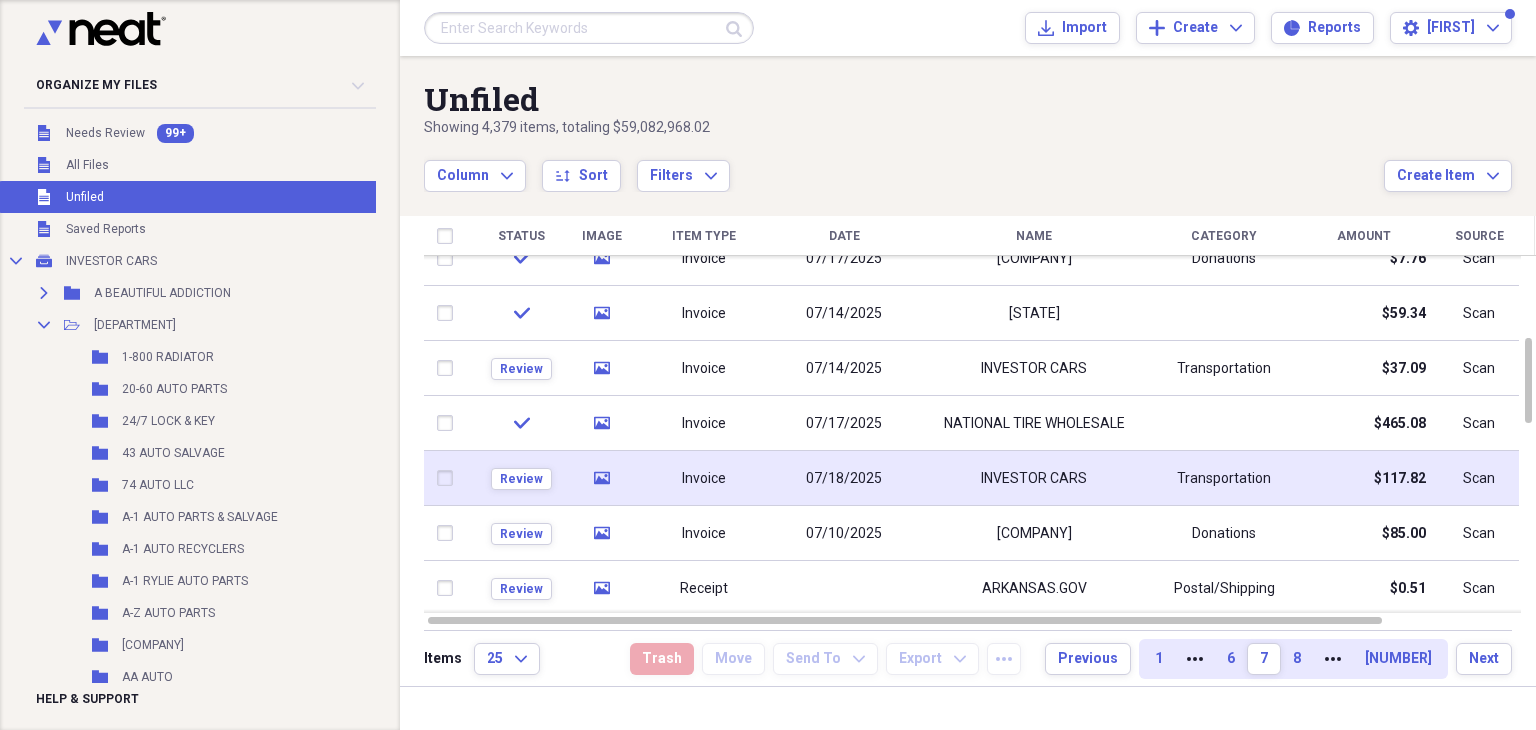 click on "media" 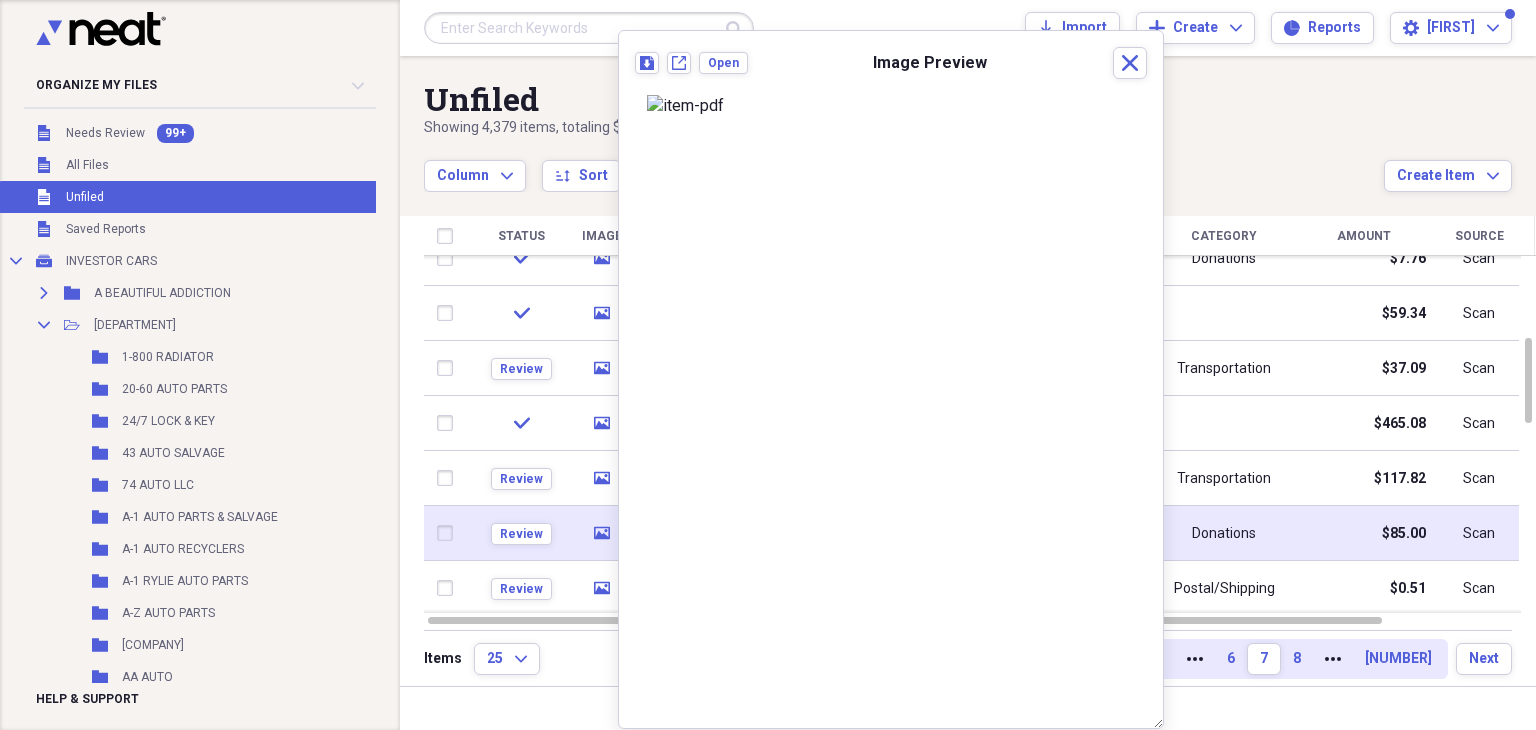 click on "media" 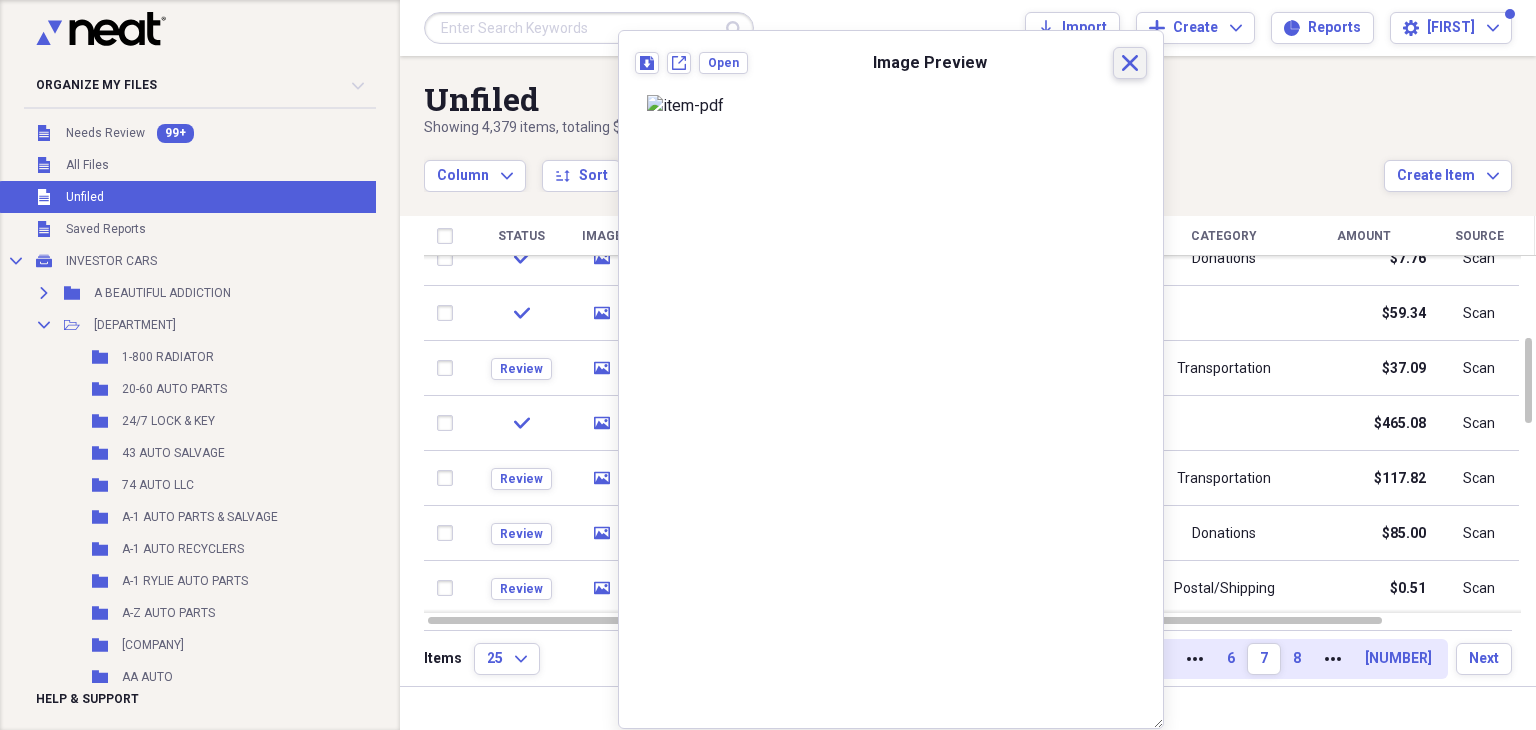 click on "Close" 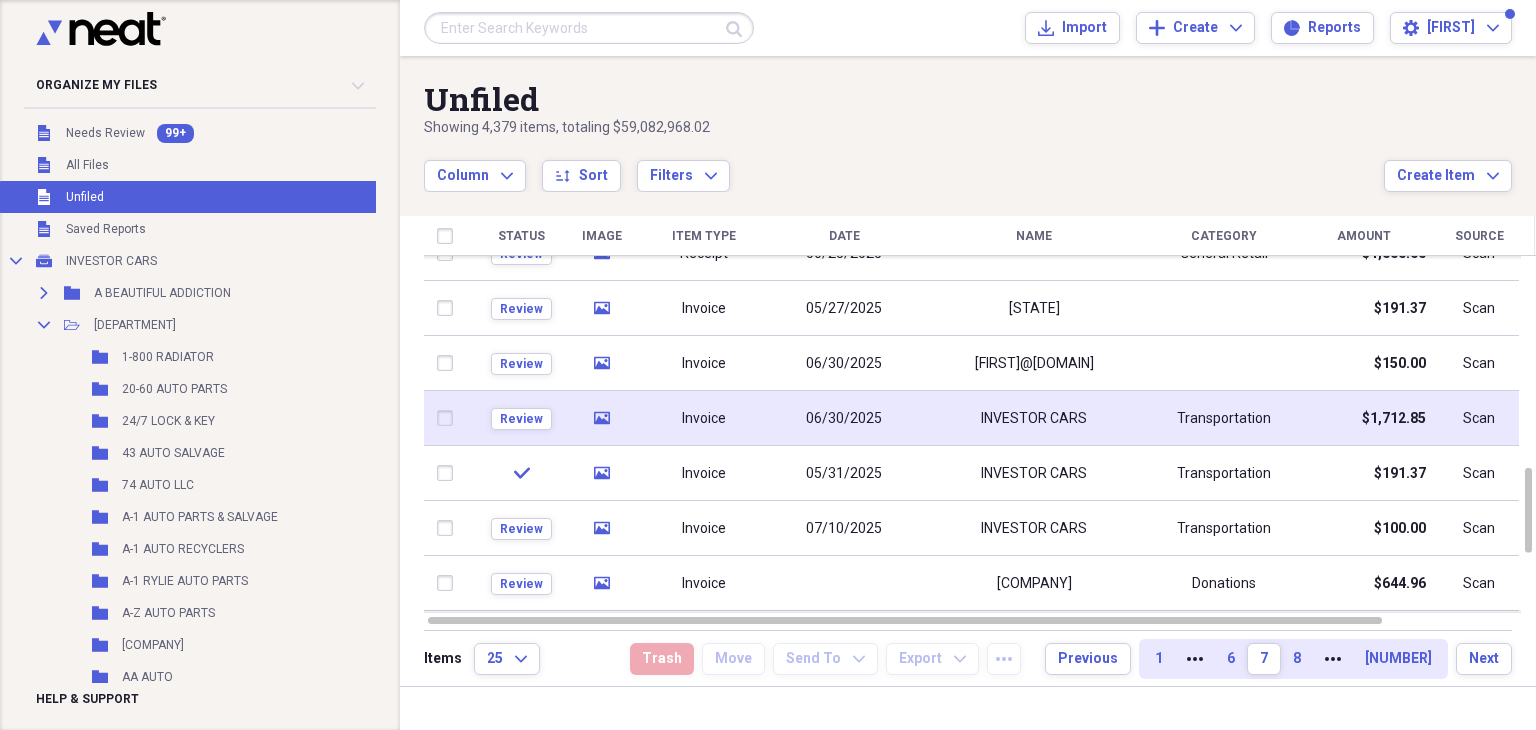 click 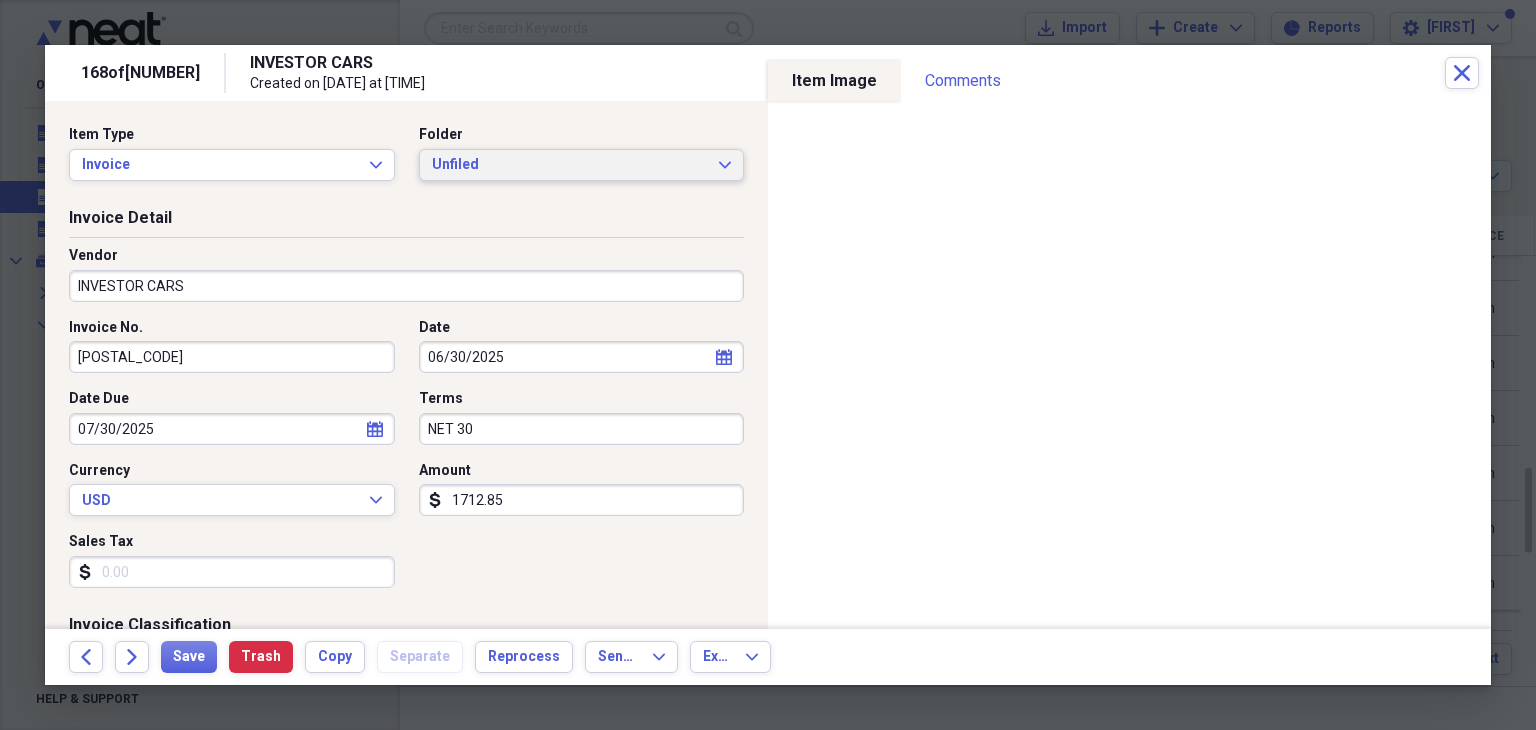 click on "Unfiled Expand" at bounding box center [582, 165] 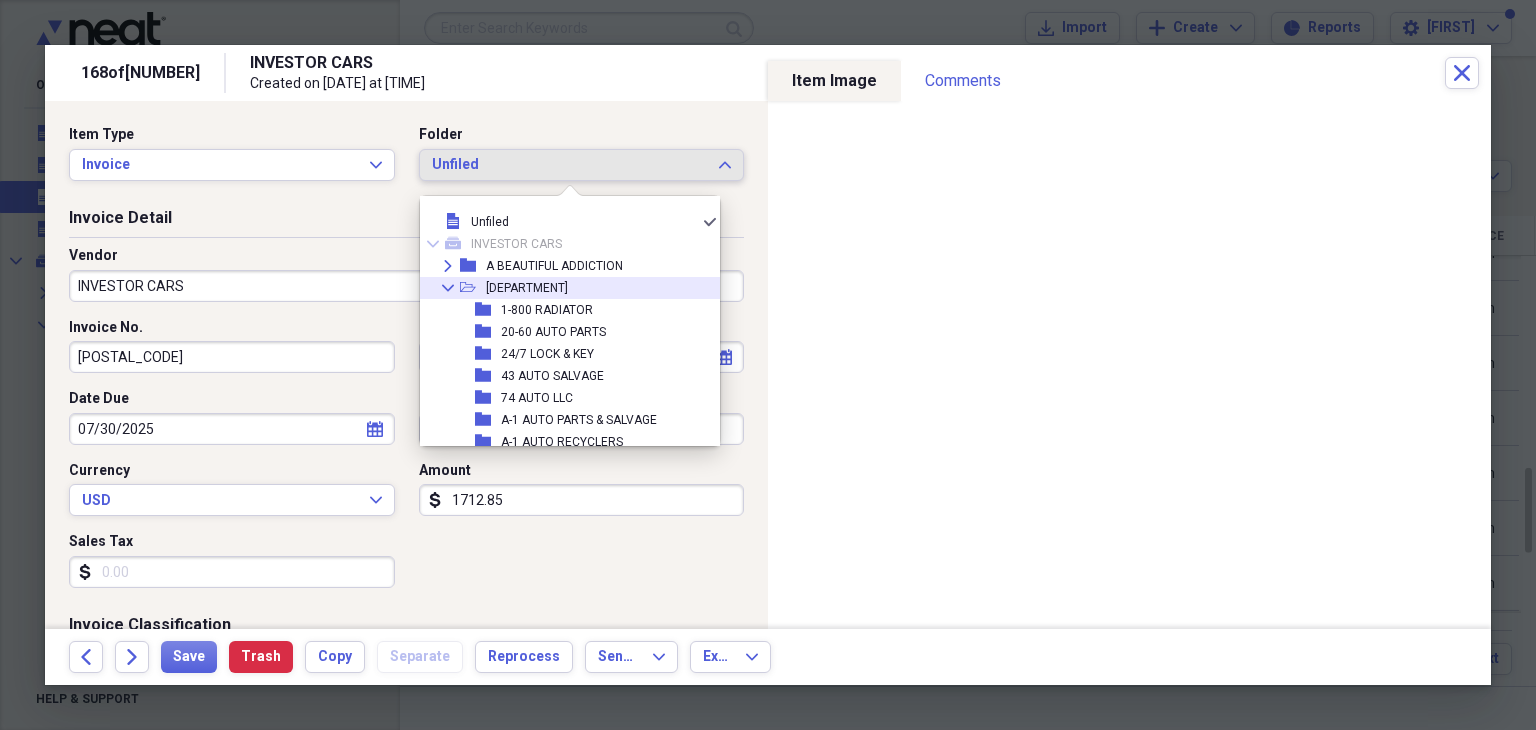click 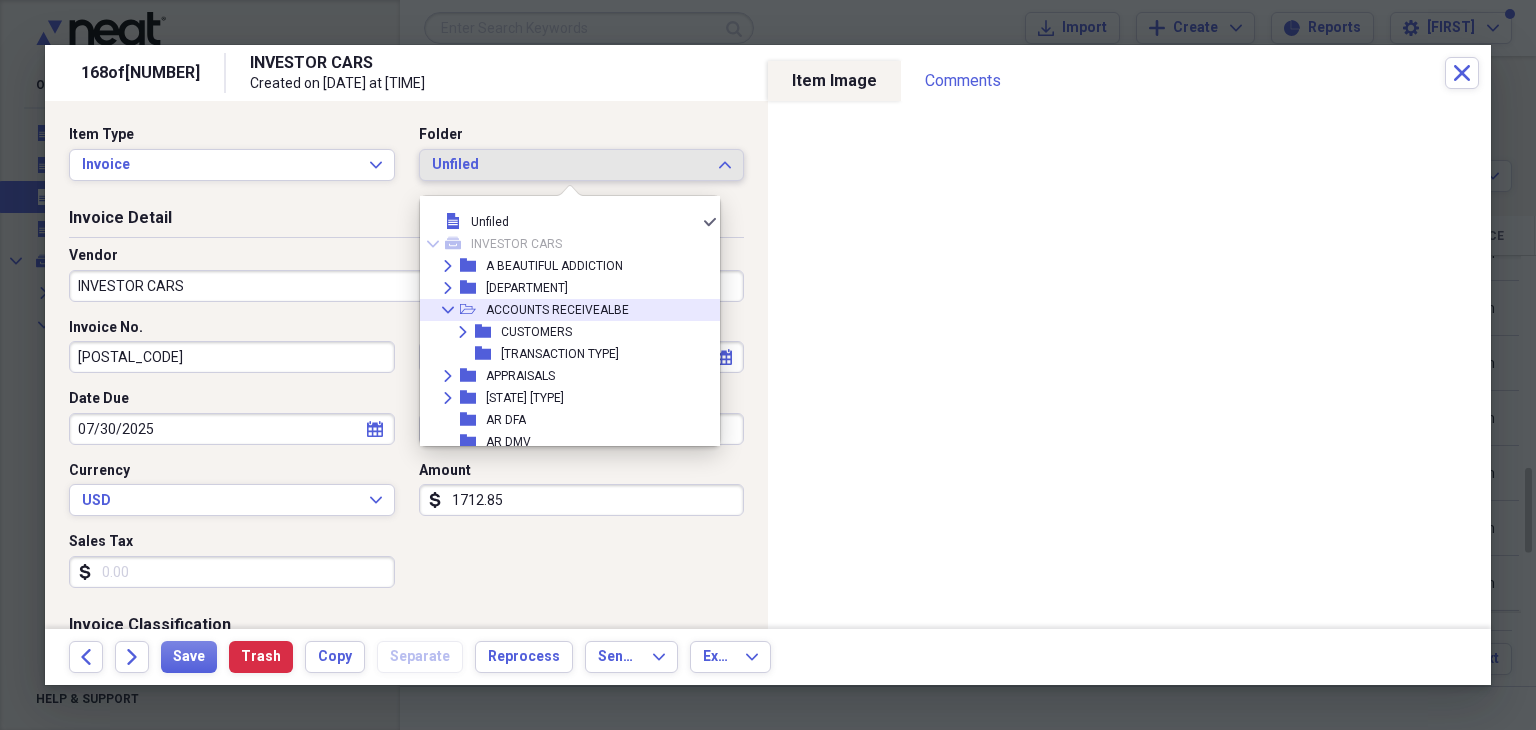 click on "ACCOUNTS RECEIVEALBE" at bounding box center (557, 310) 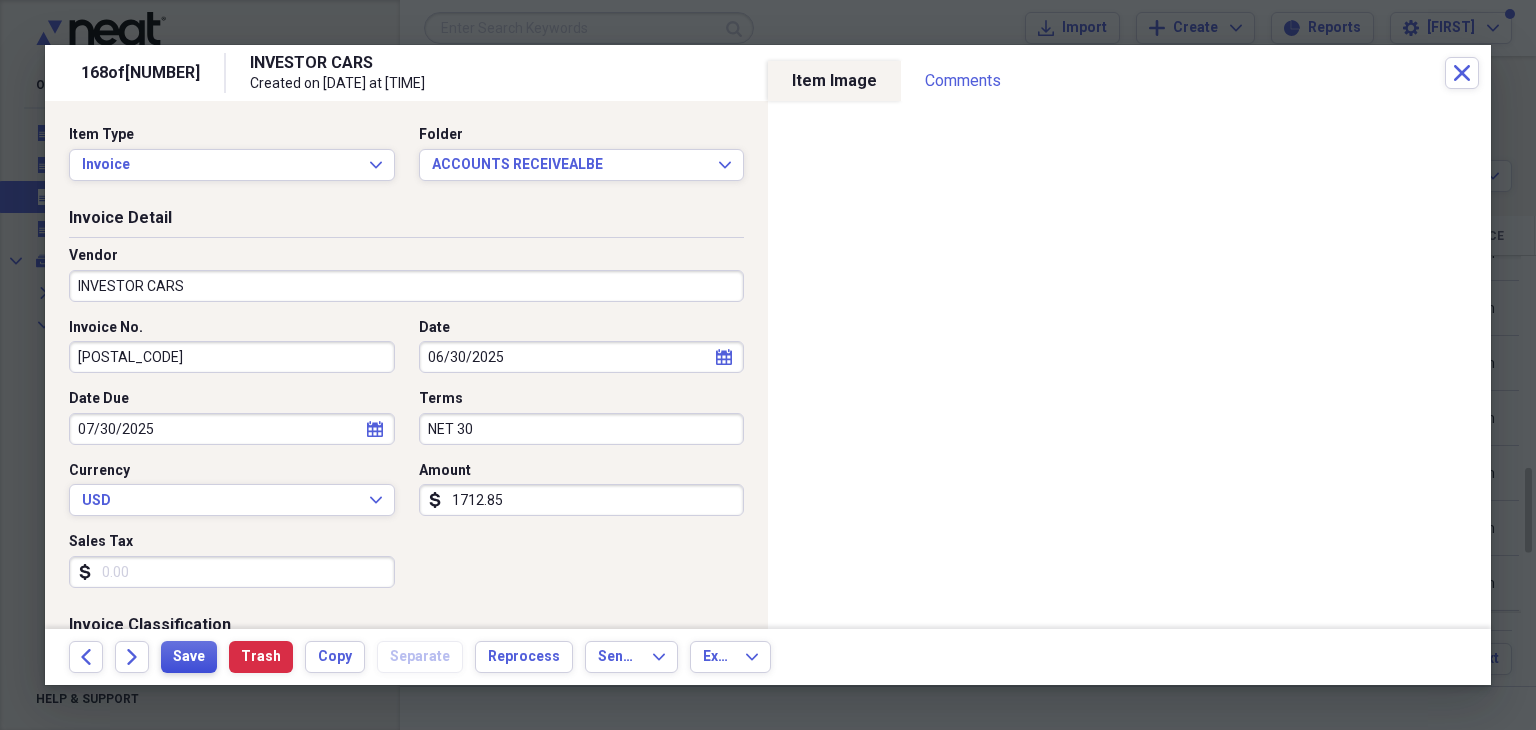 click on "Save" at bounding box center (189, 657) 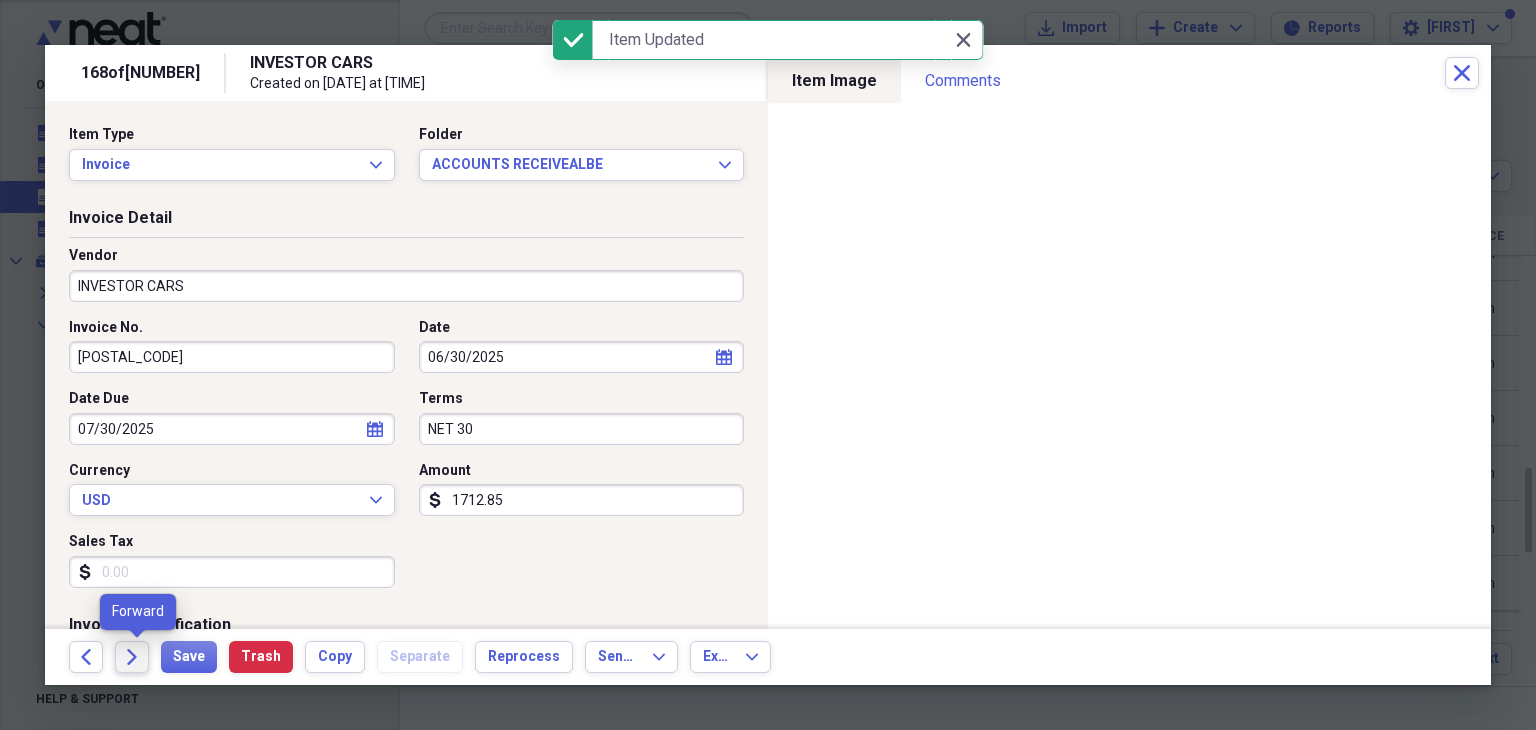 click on "Forward" 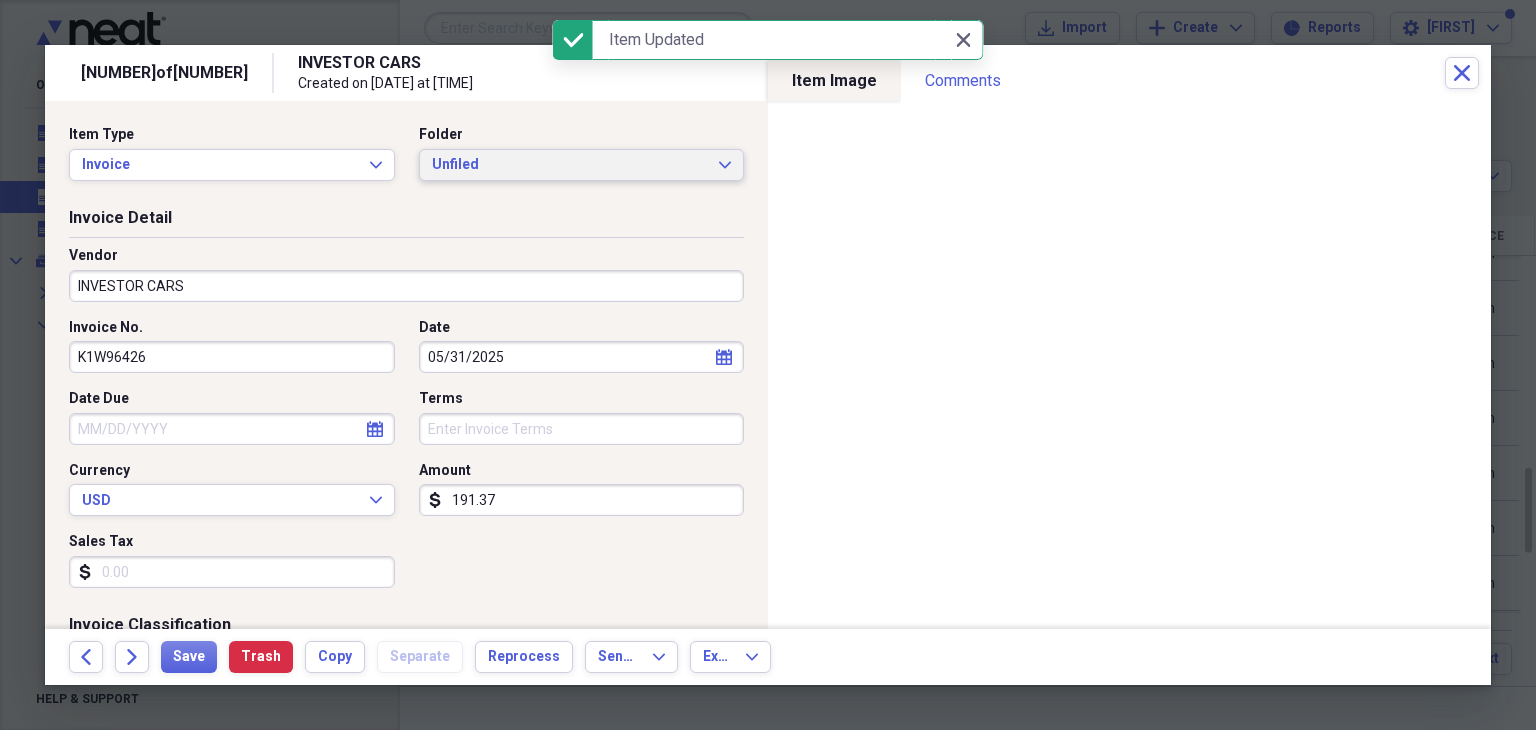 click on "Unfiled Expand" at bounding box center (582, 165) 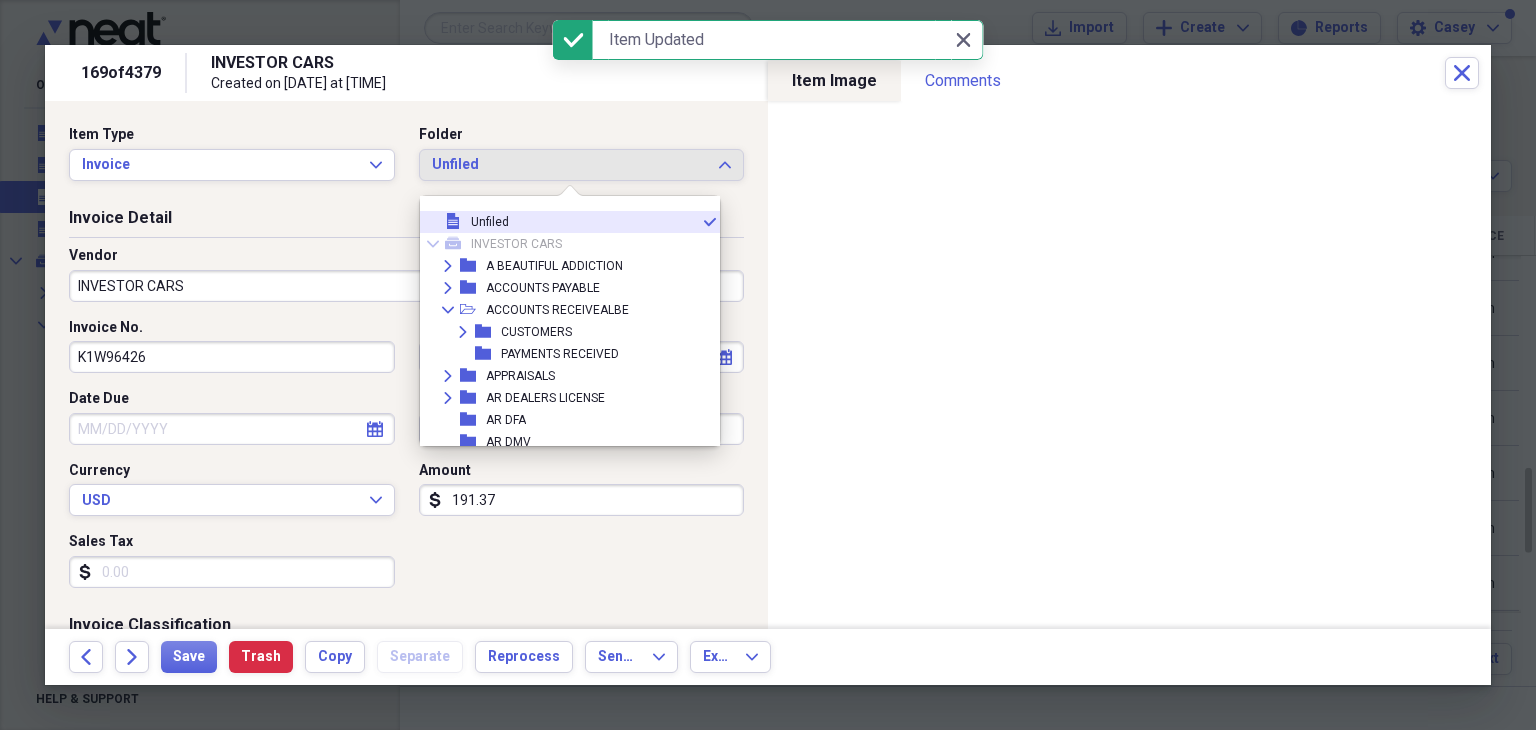 scroll, scrollTop: 0, scrollLeft: 0, axis: both 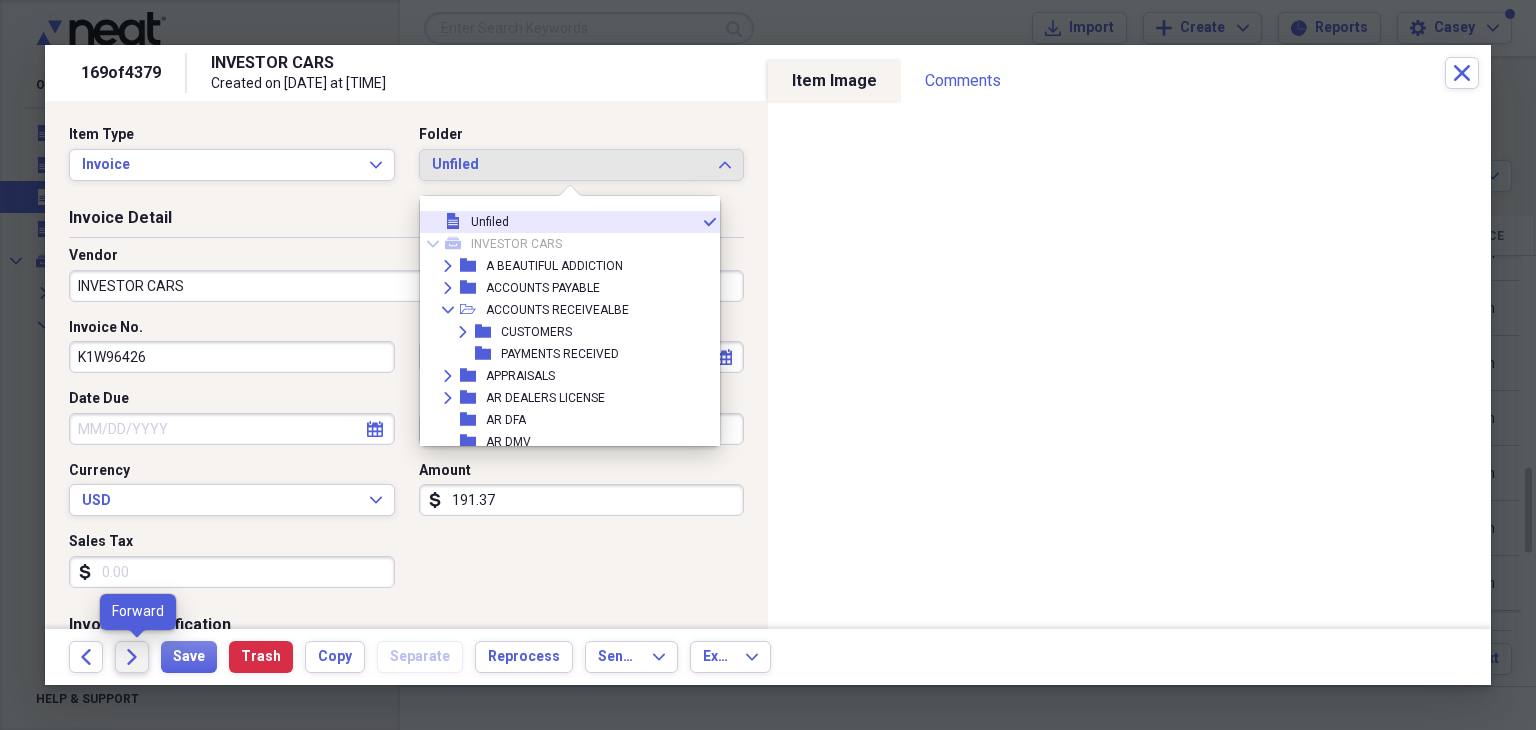 click on "Forward" at bounding box center (132, 657) 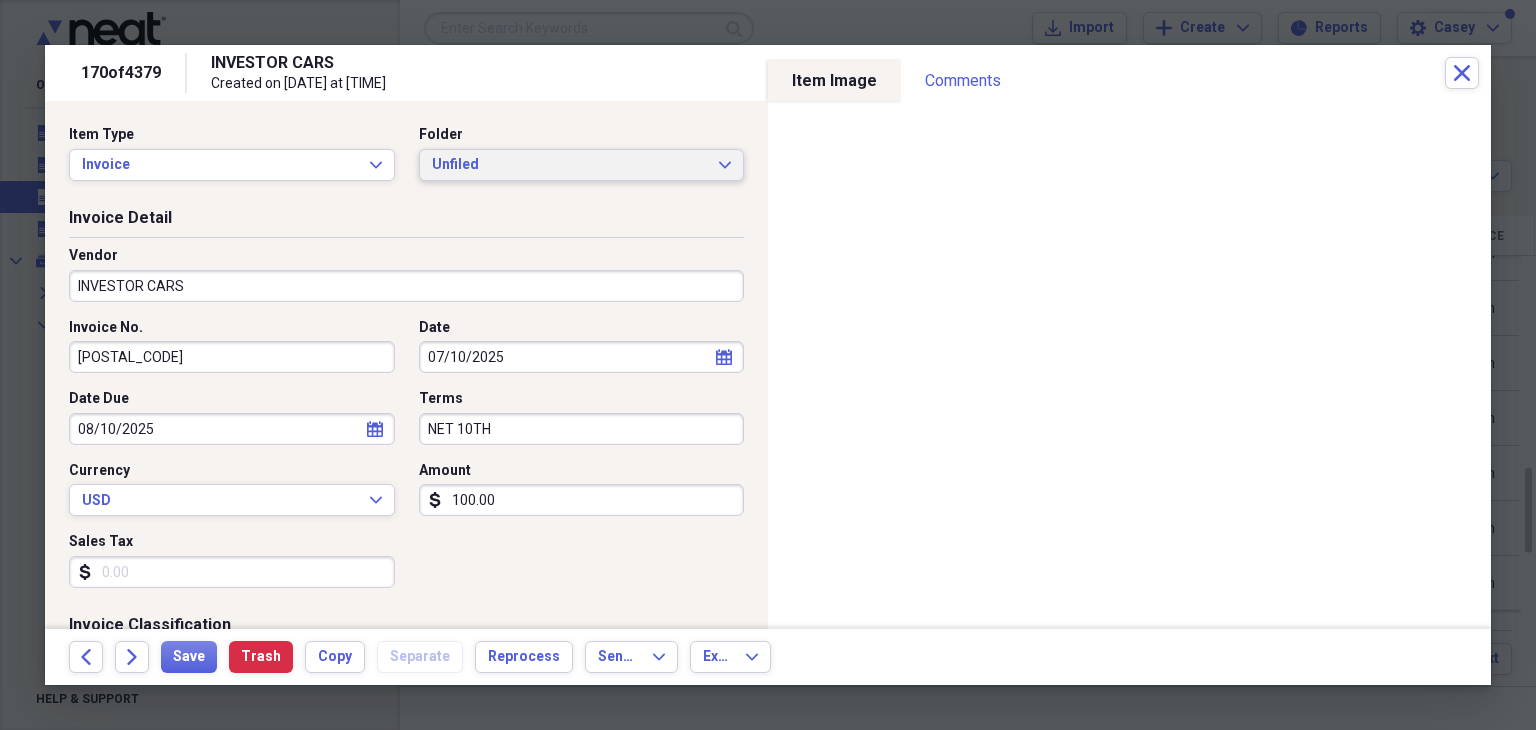 click on "Unfiled" at bounding box center [570, 165] 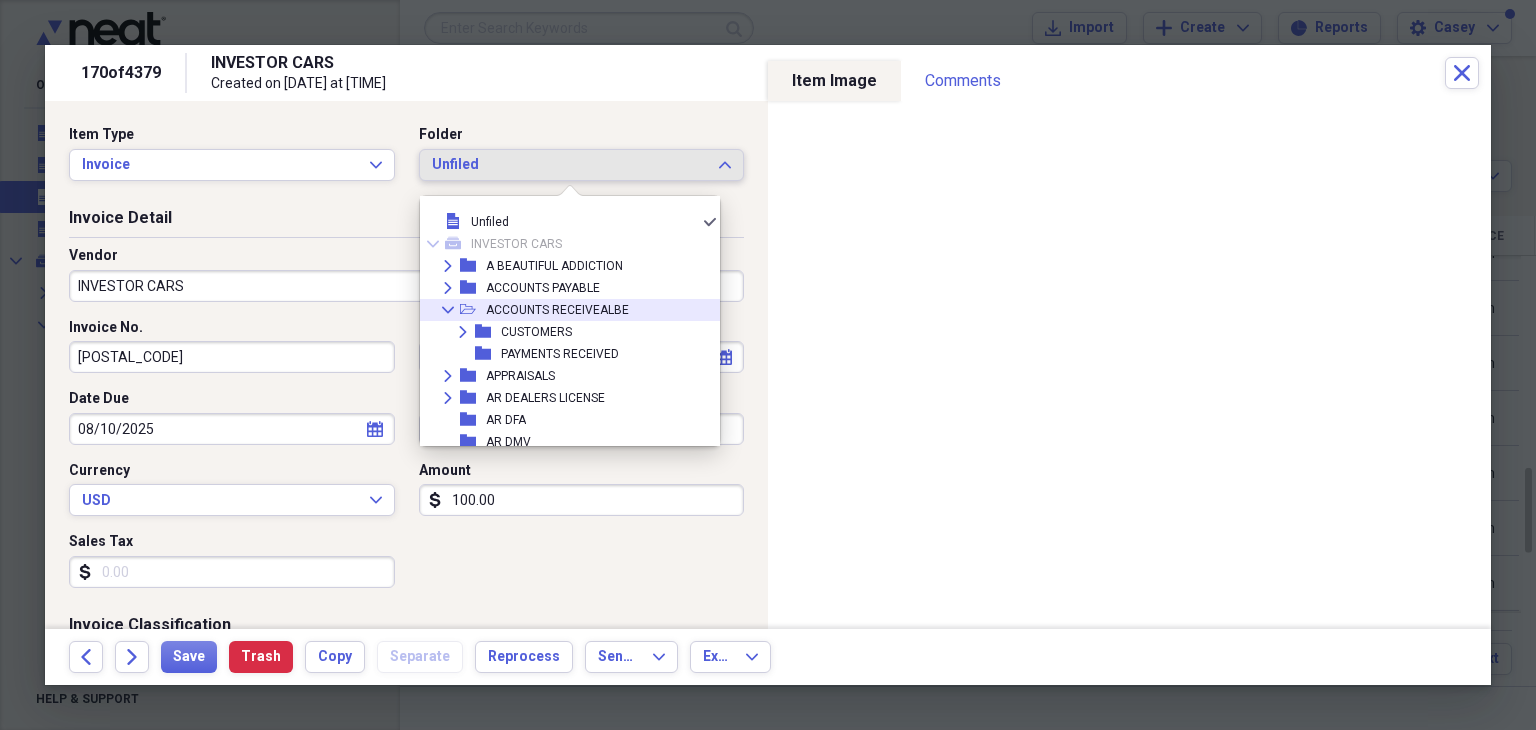 click on "ACCOUNTS RECEIVEALBE" at bounding box center (557, 310) 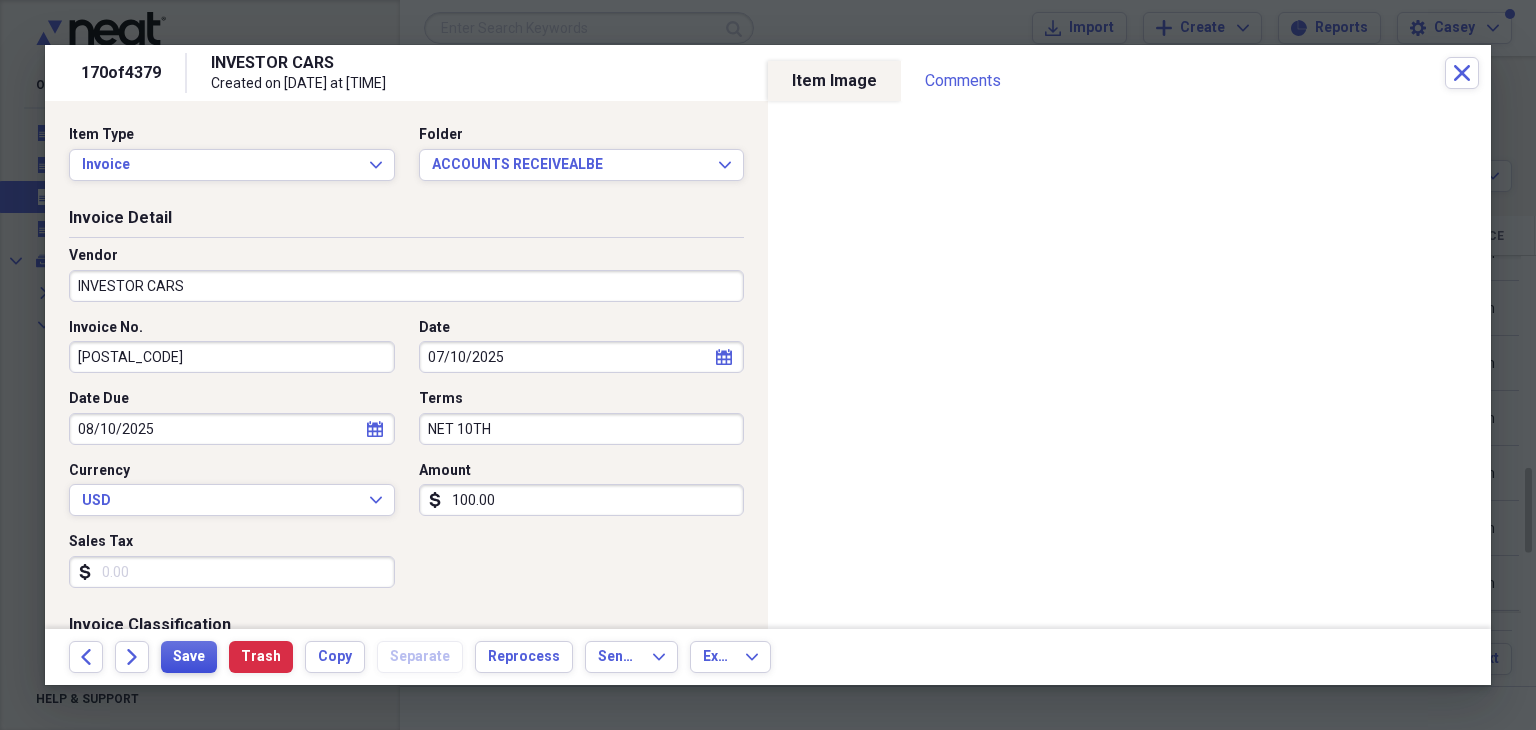 click on "Save" at bounding box center [189, 657] 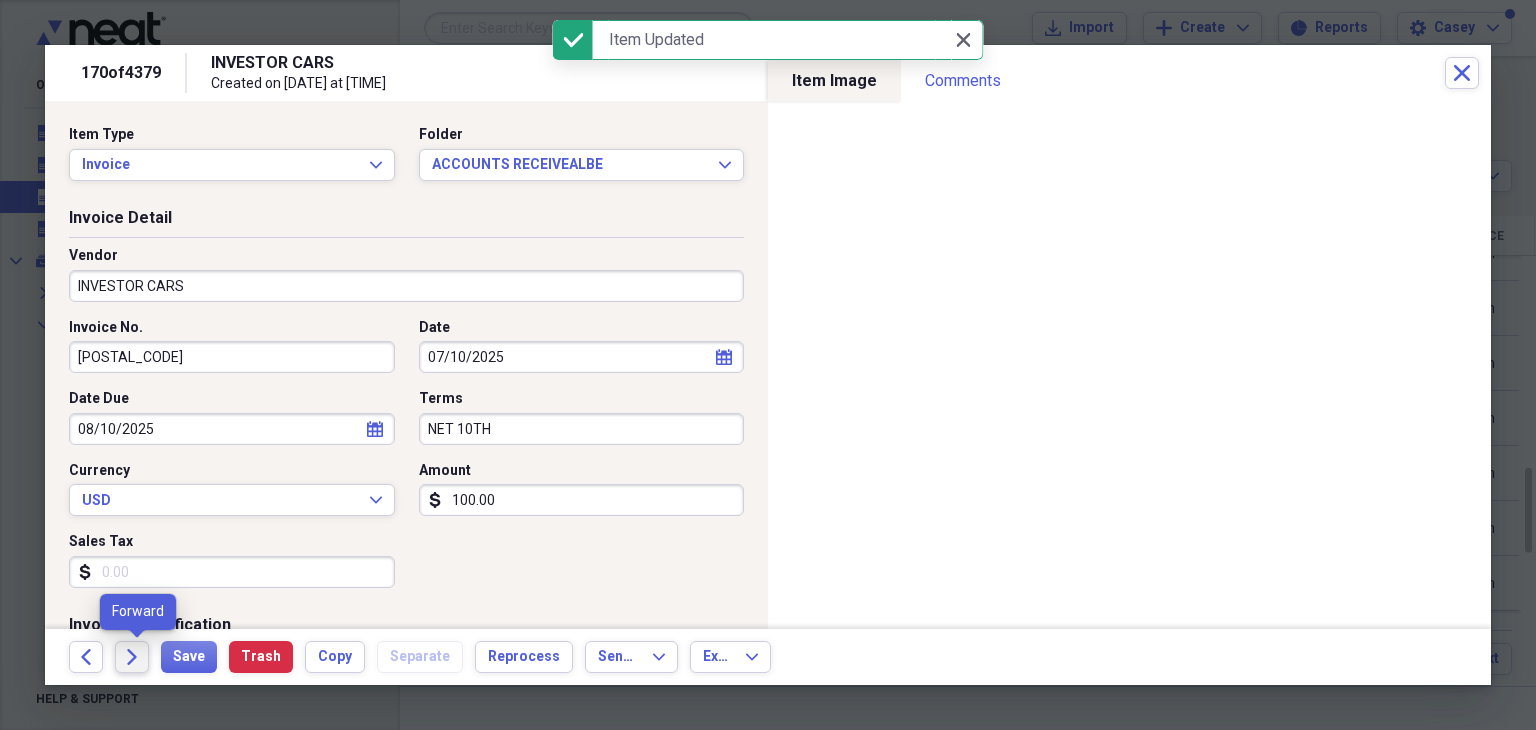 click on "Forward" 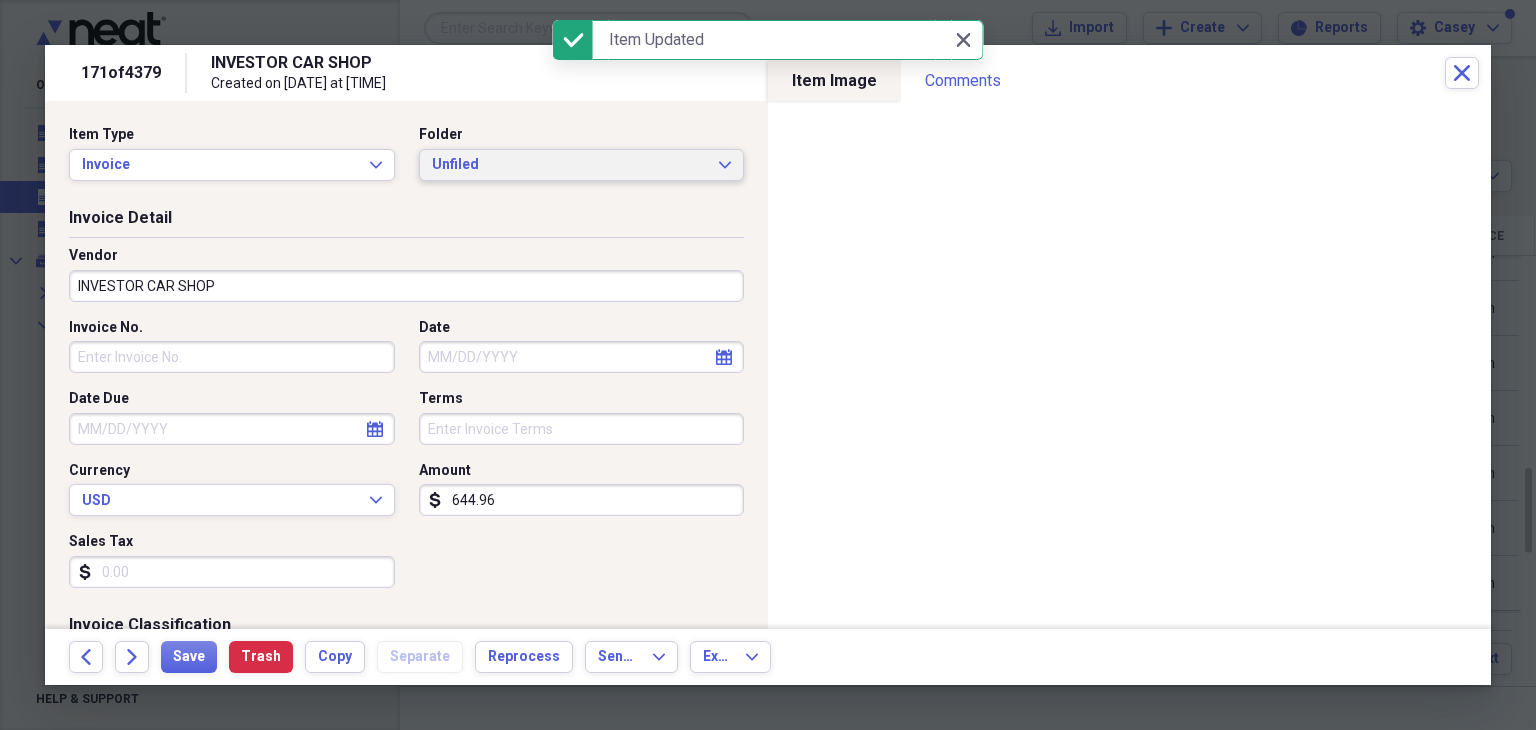 click on "Unfiled" at bounding box center [570, 165] 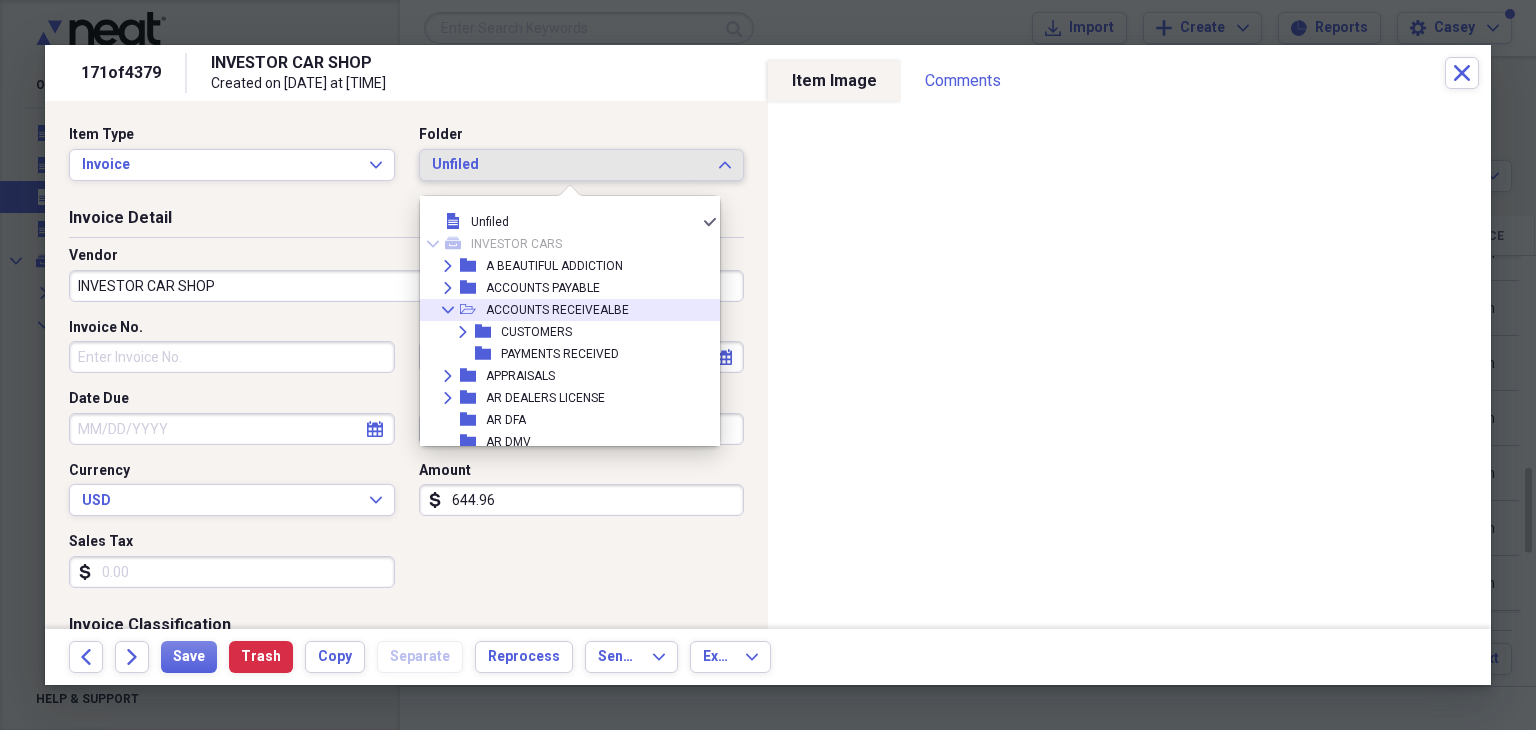click on "ACCOUNTS RECEIVEALBE" at bounding box center [557, 310] 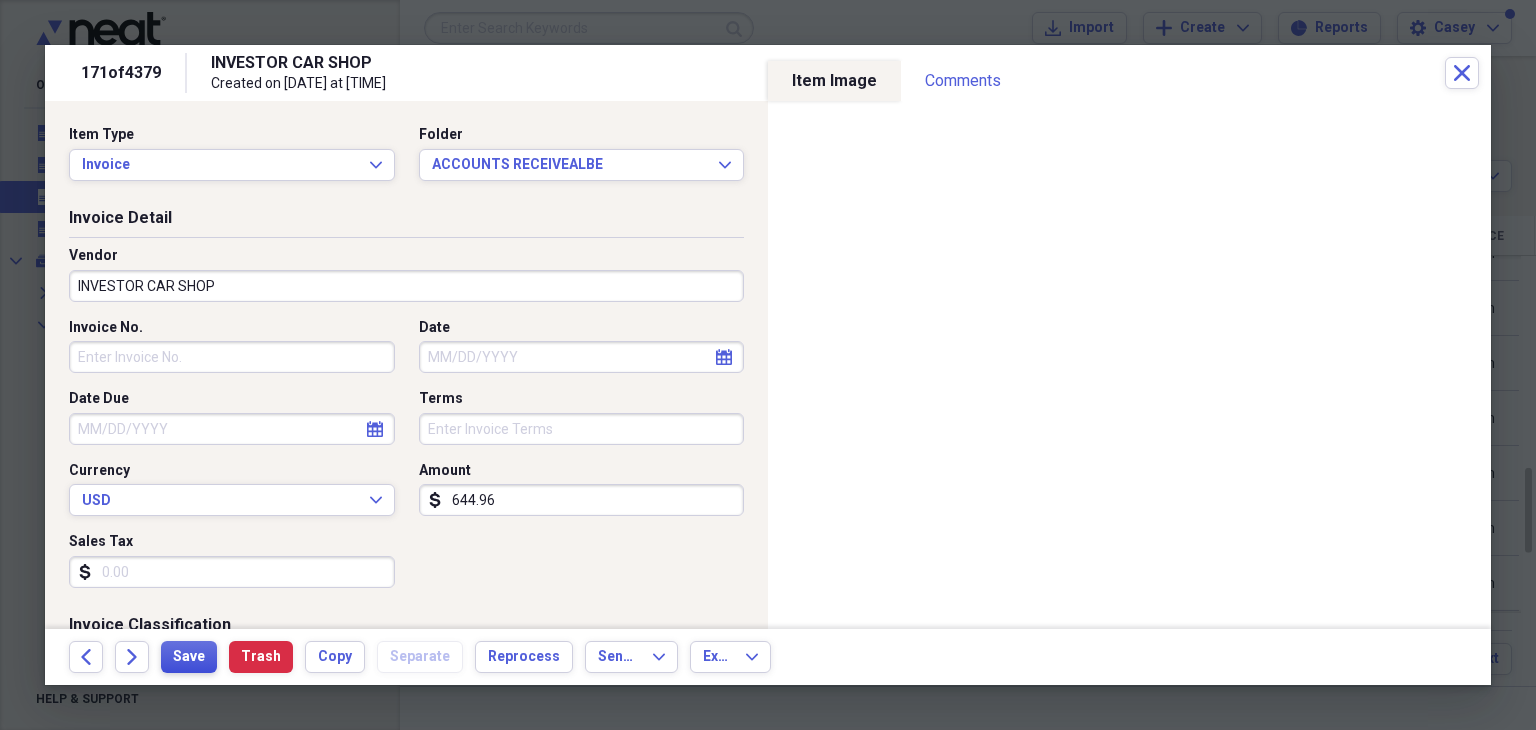 click on "Save" at bounding box center (189, 657) 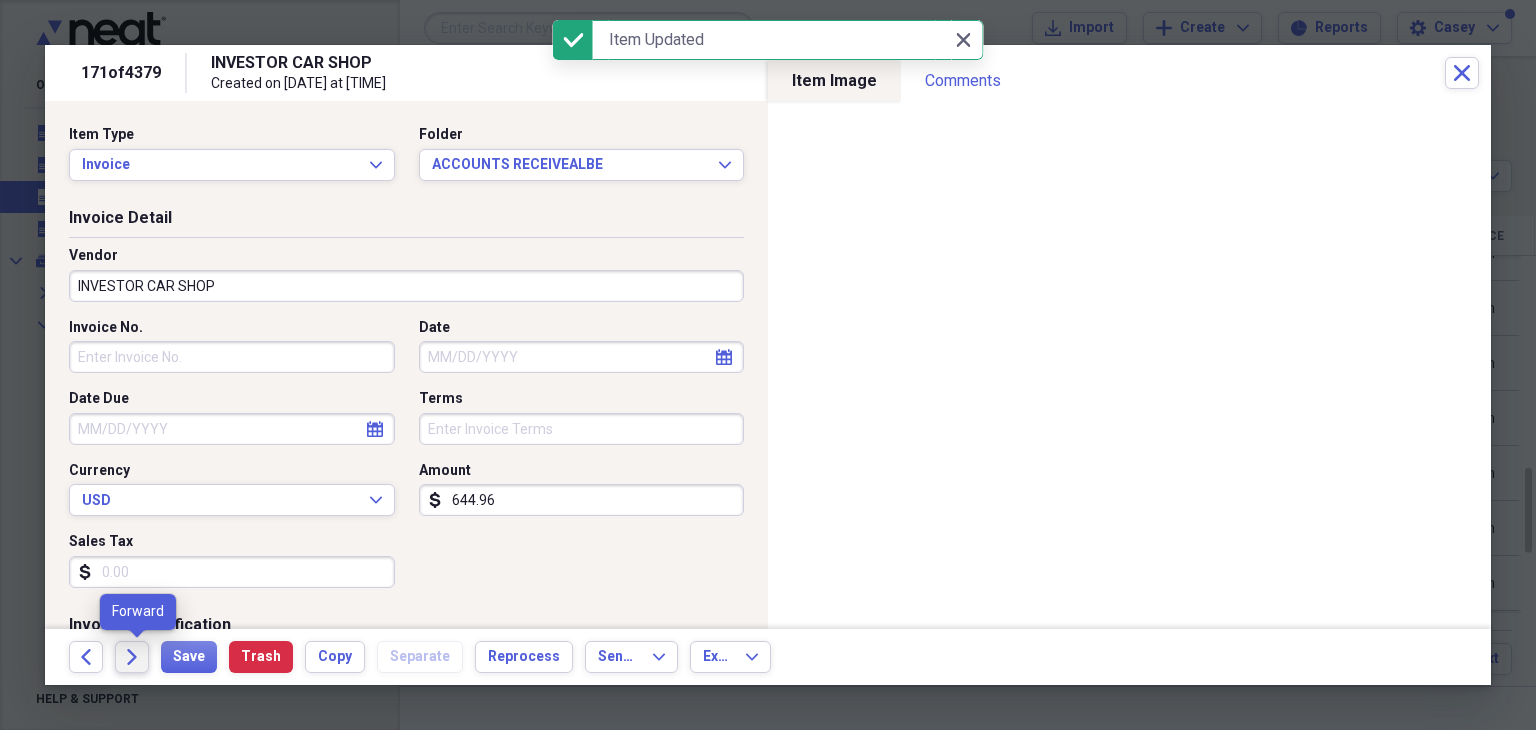 click 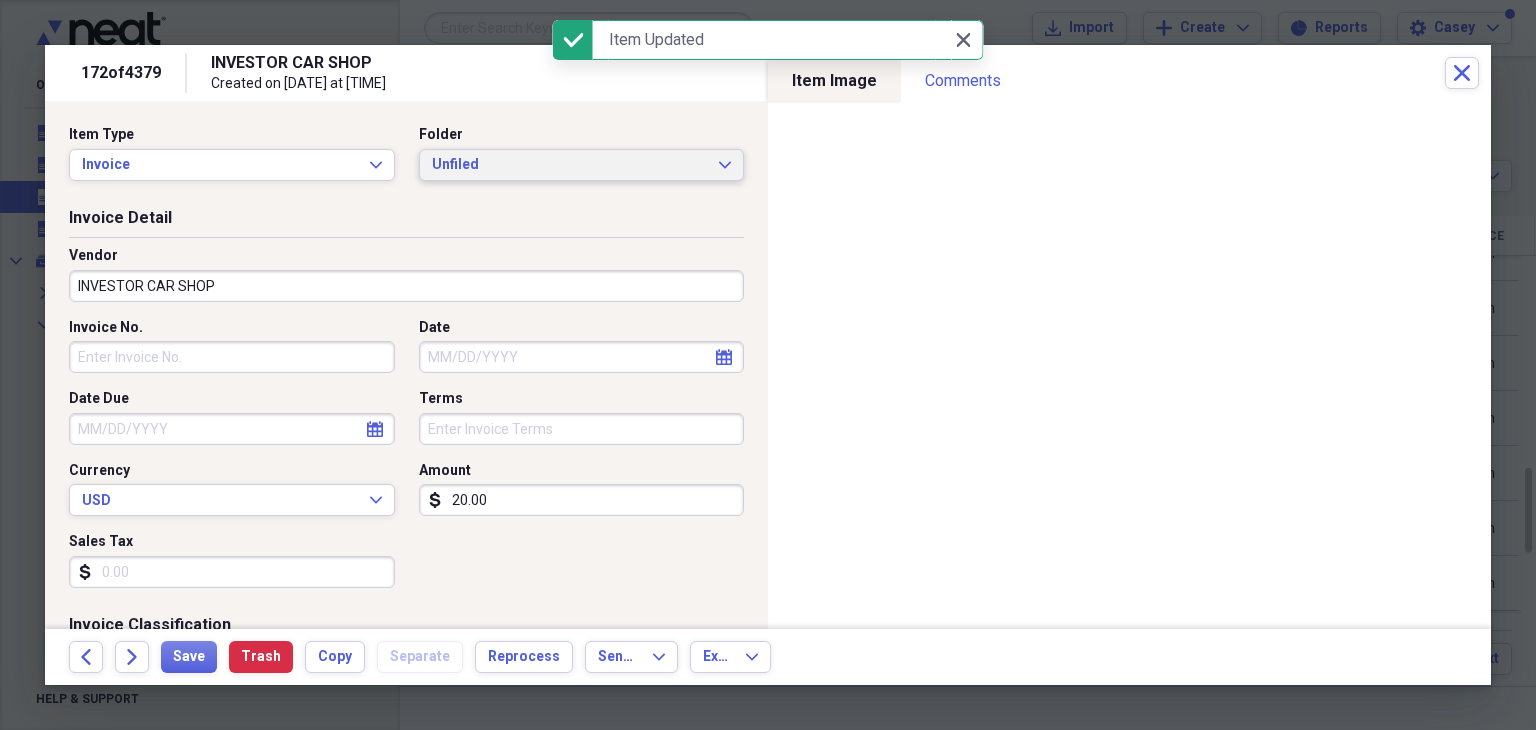 click on "Unfiled" at bounding box center [570, 165] 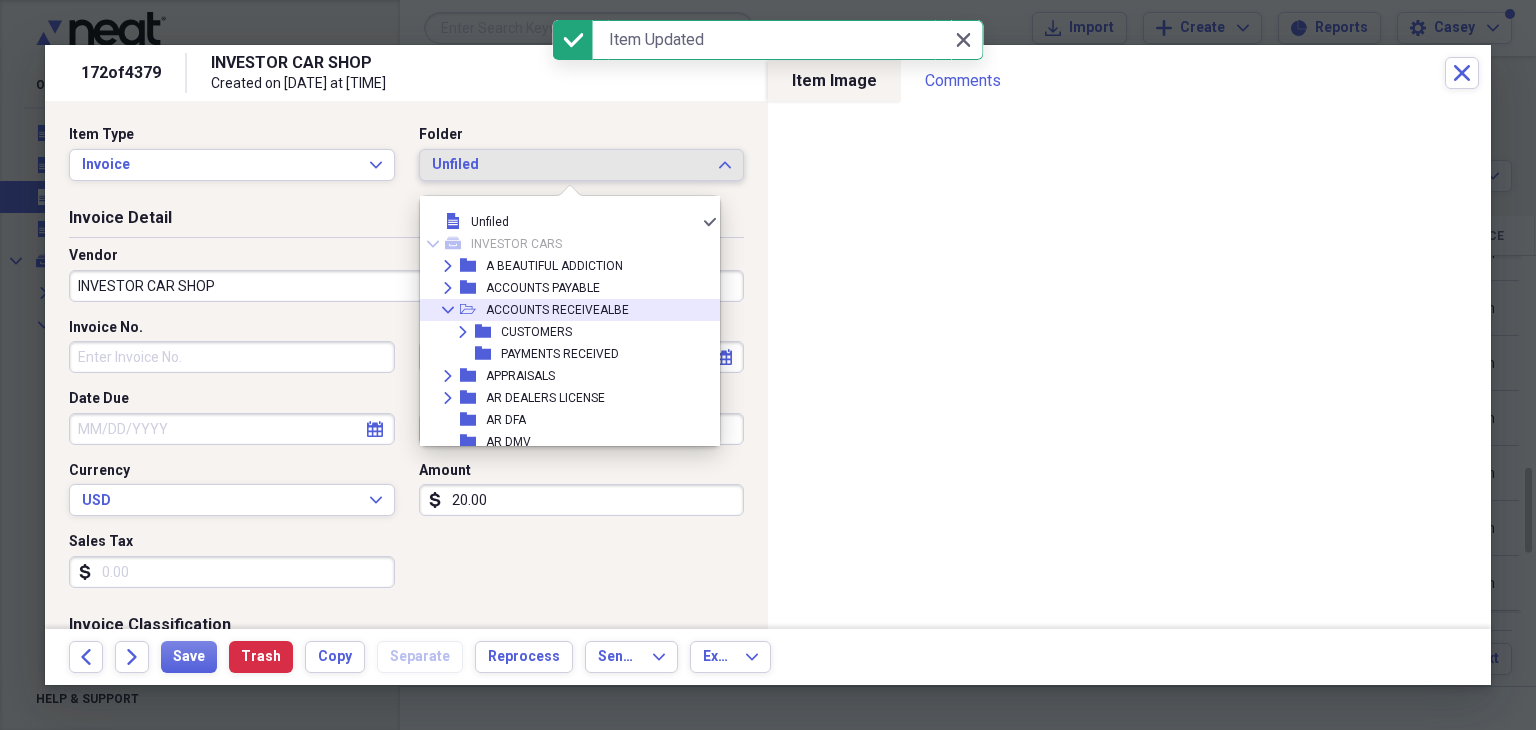 click on "ACCOUNTS RECEIVEALBE" at bounding box center [557, 310] 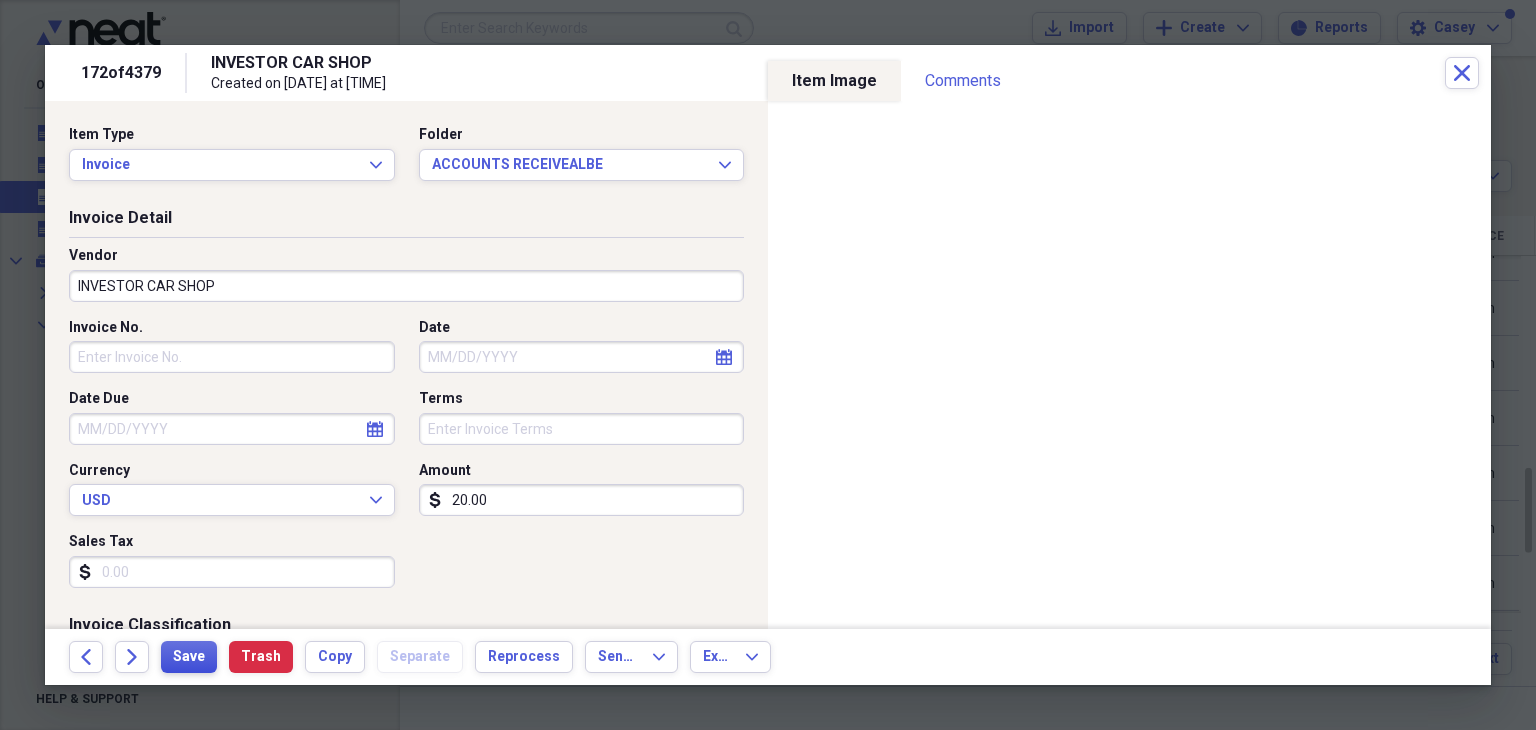 click on "Save" at bounding box center (189, 657) 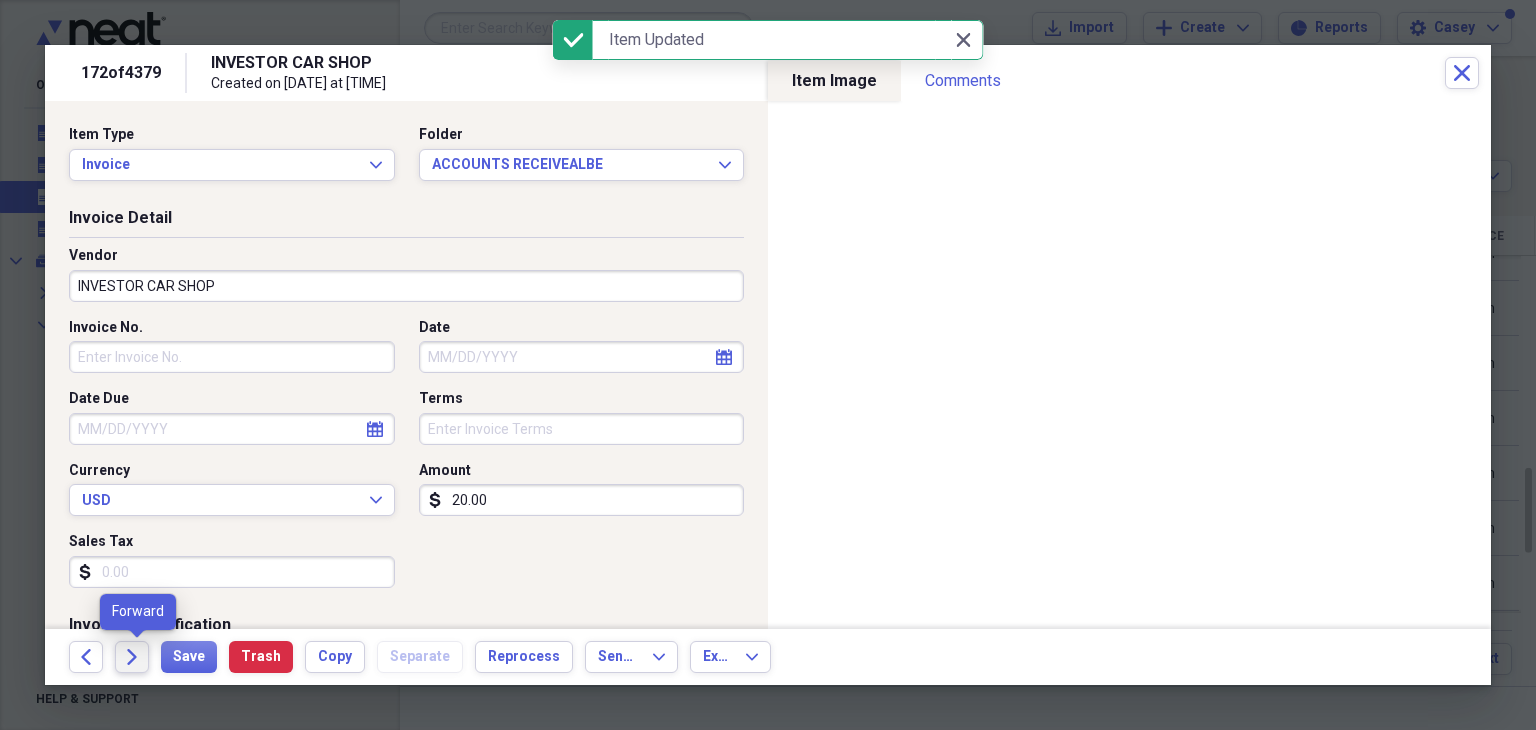 click on "Forward" 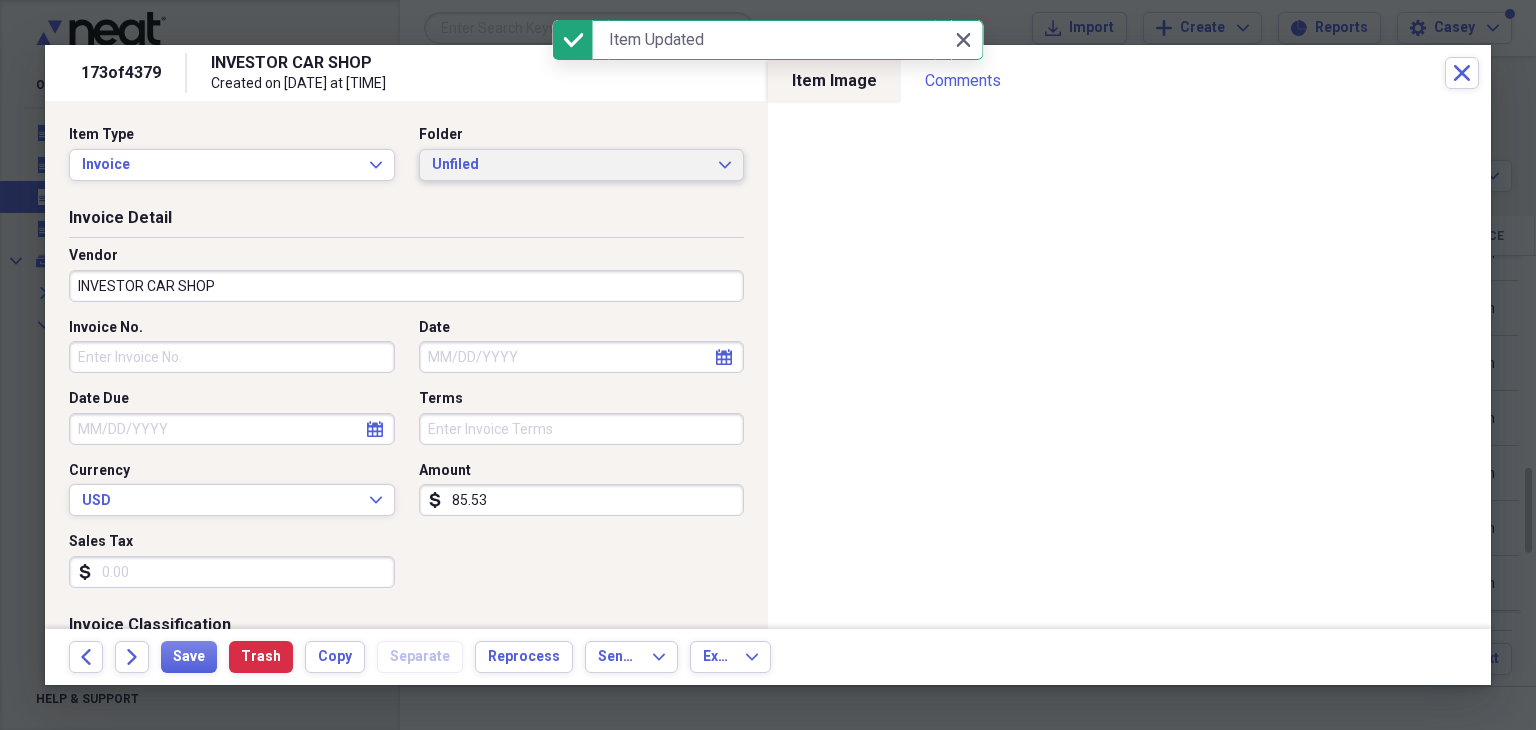 click on "Unfiled" at bounding box center [570, 165] 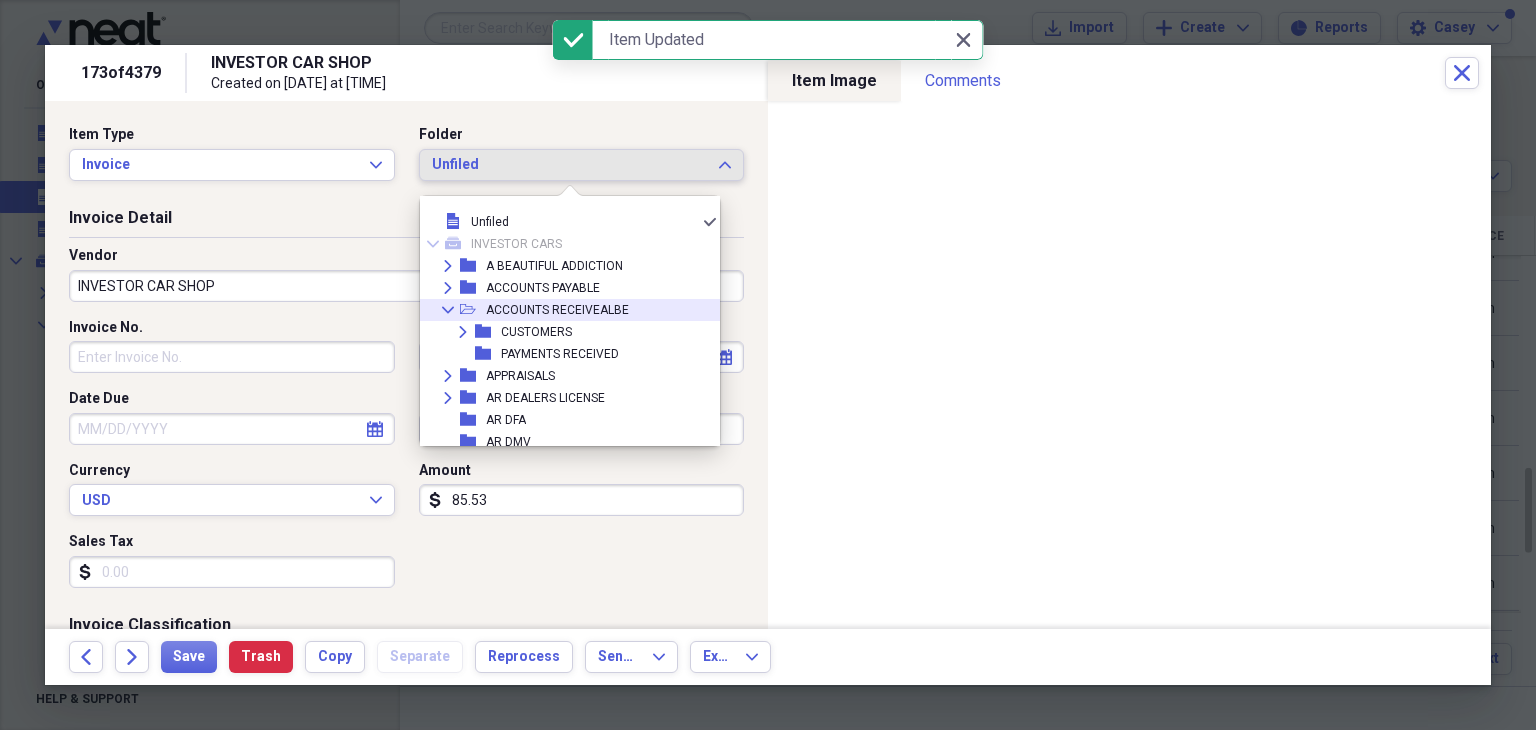 click on "ACCOUNTS RECEIVEALBE" at bounding box center (557, 310) 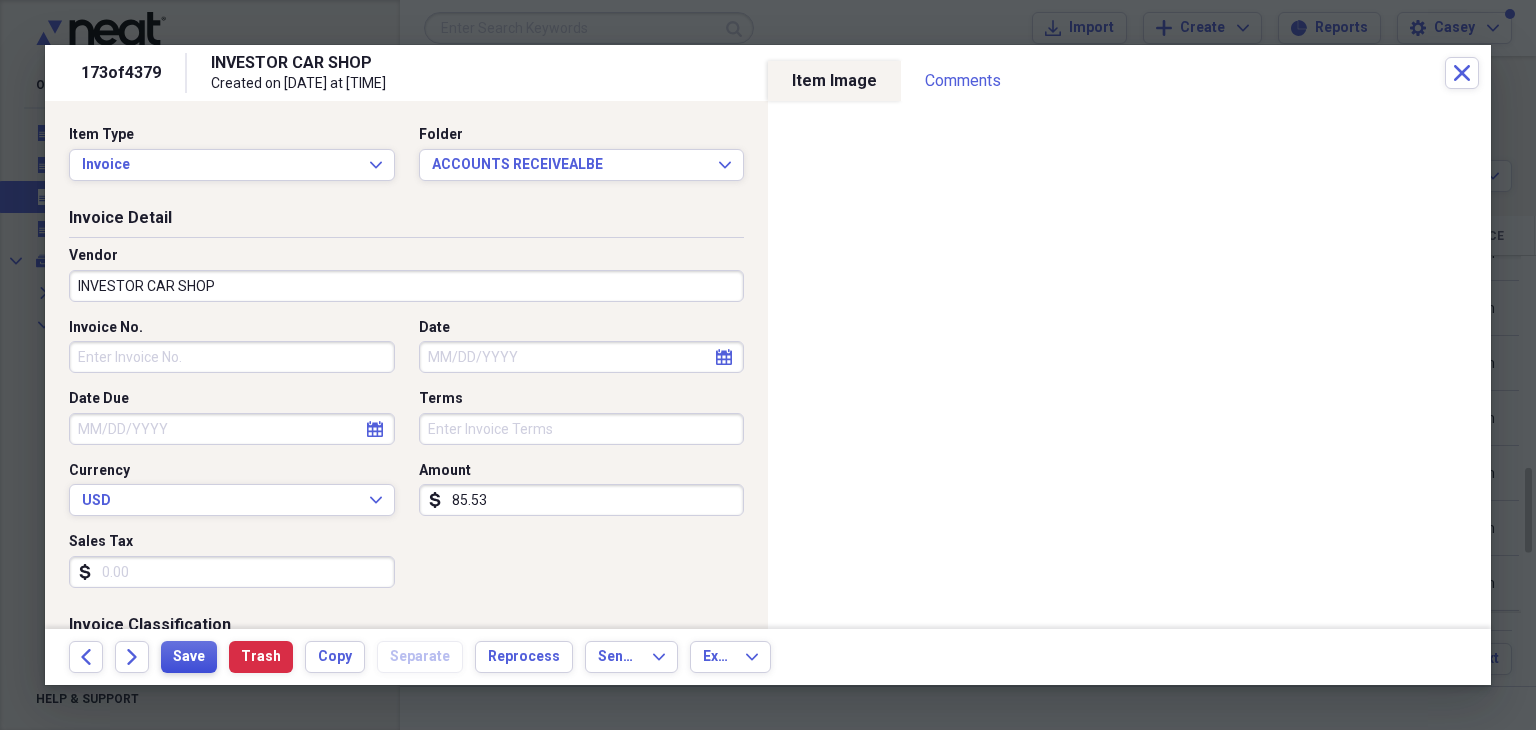 click on "Save" at bounding box center (189, 657) 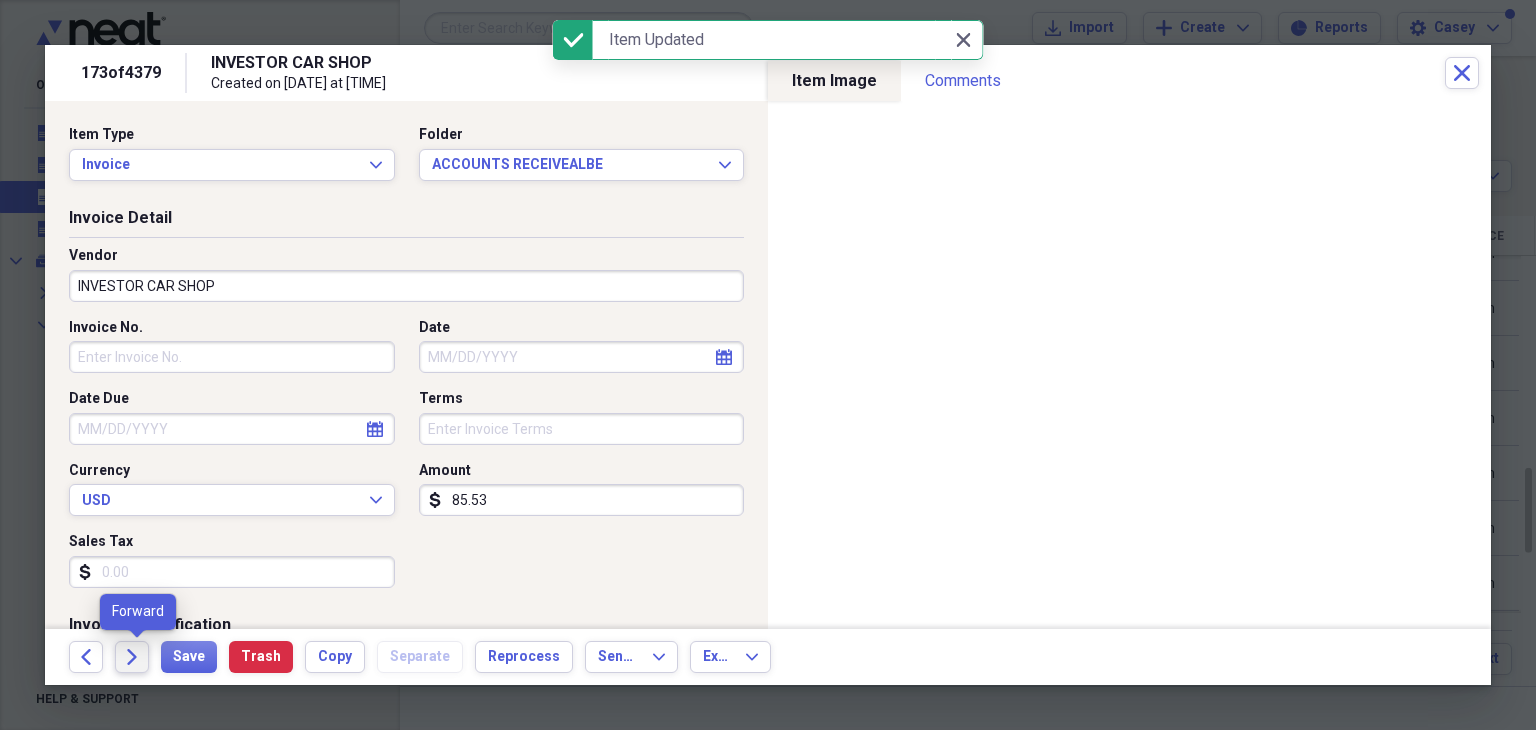 click on "Forward" 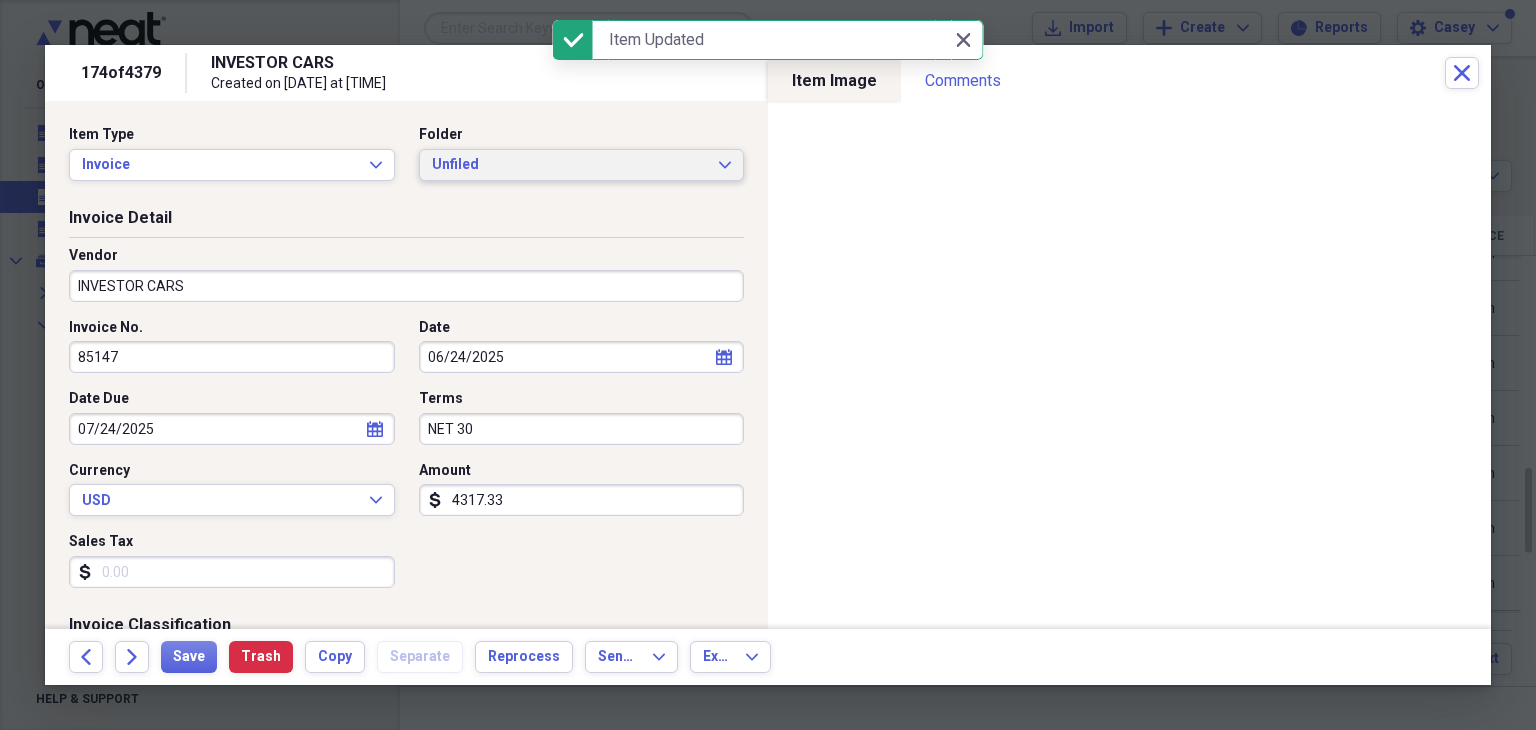 click on "Unfiled" at bounding box center [570, 165] 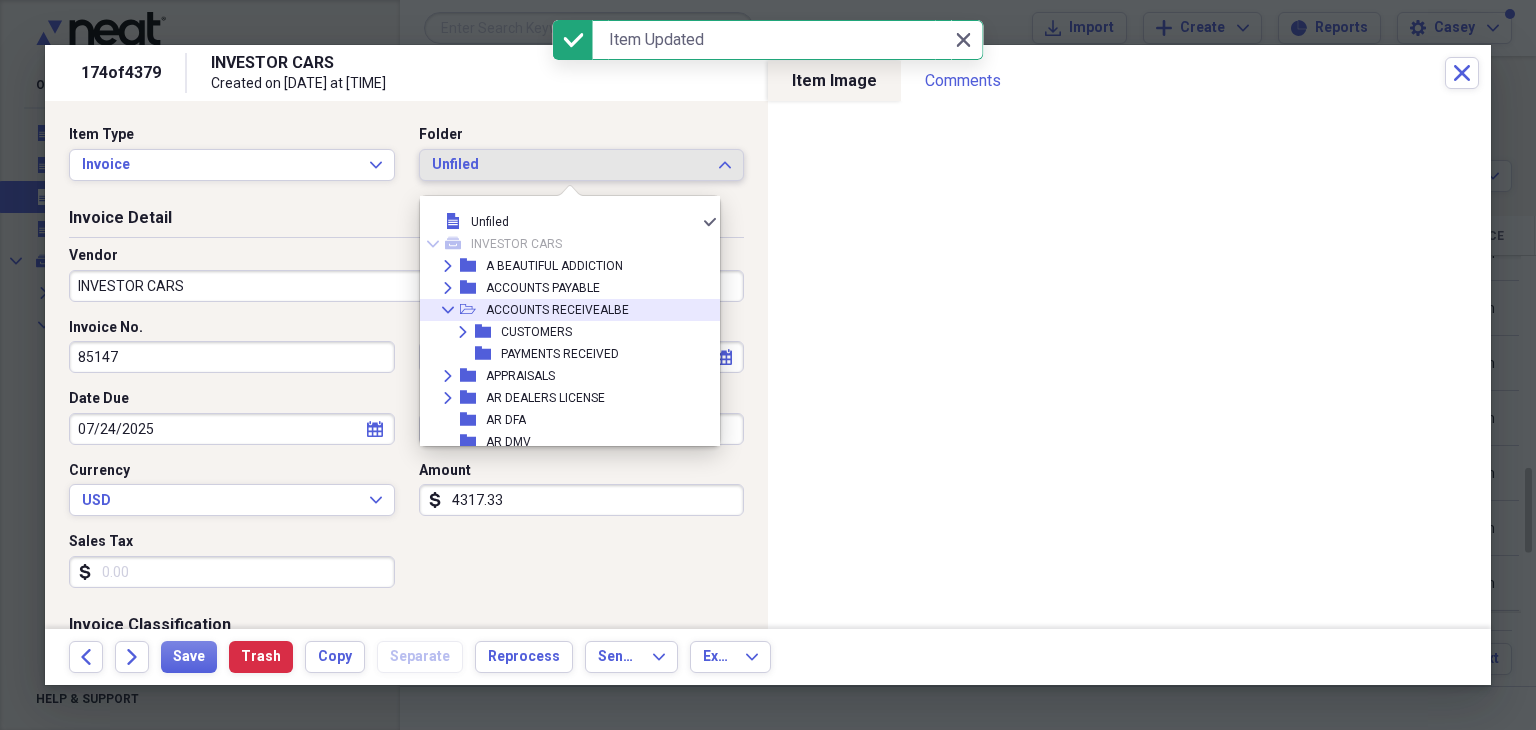 click on "ACCOUNTS RECEIVEALBE" at bounding box center [557, 310] 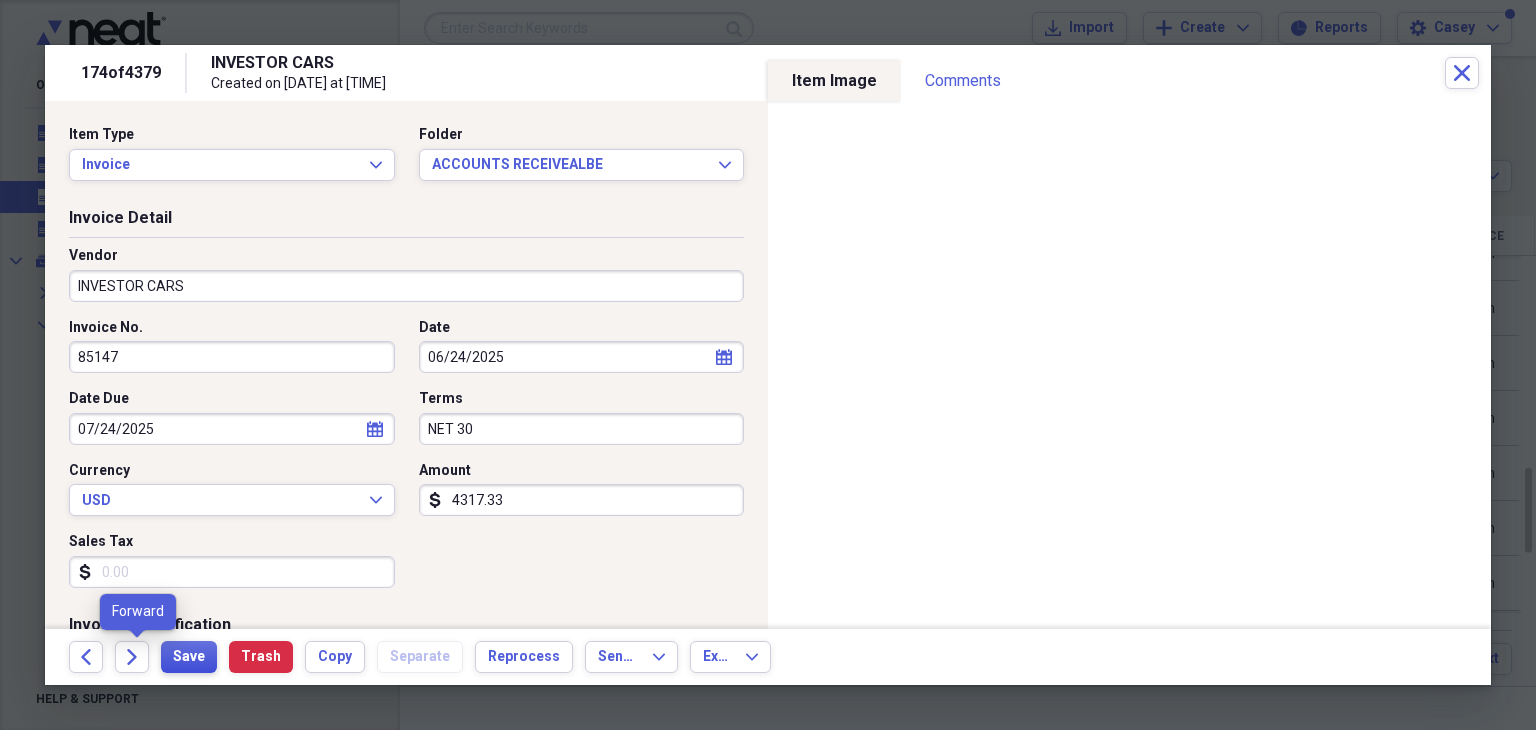 click on "Save" at bounding box center (189, 657) 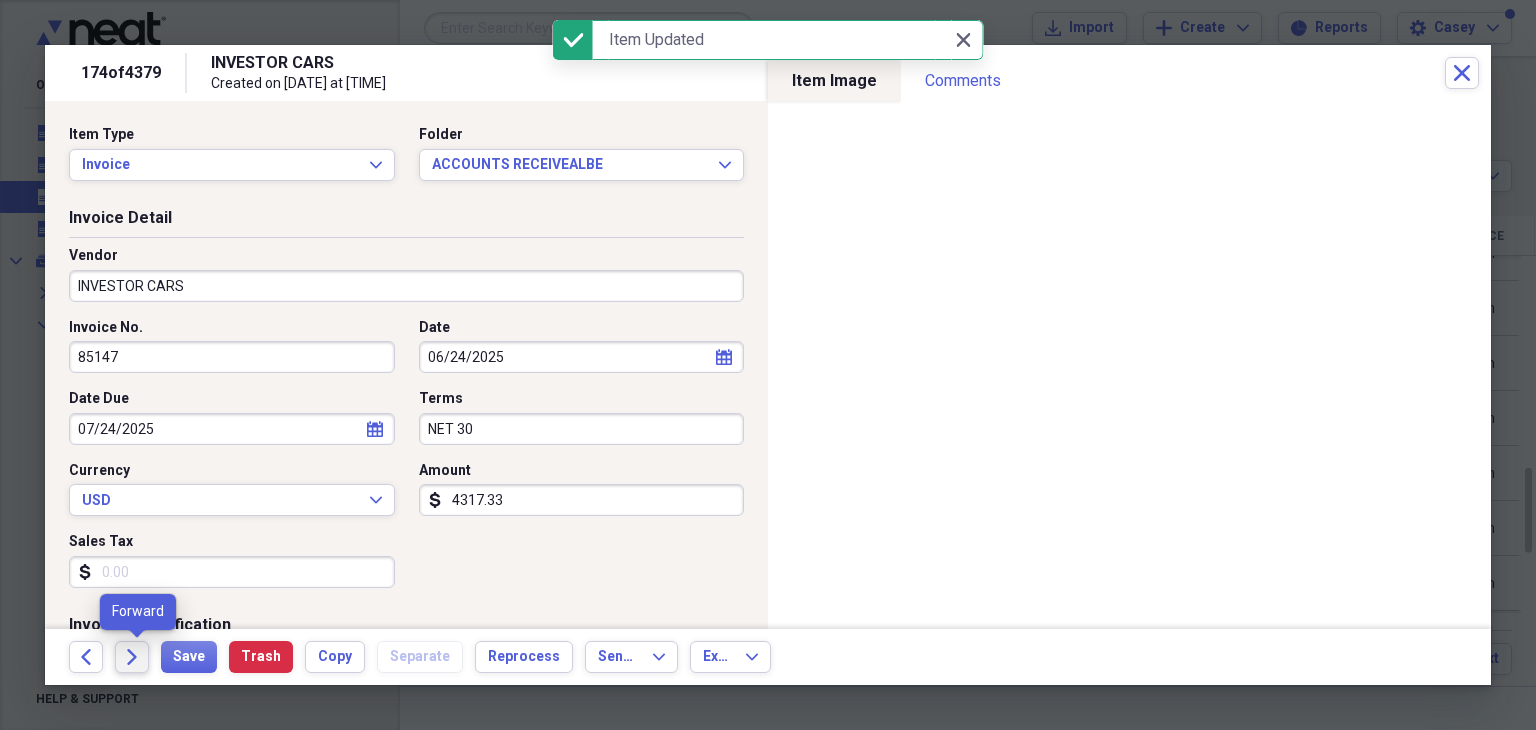 click 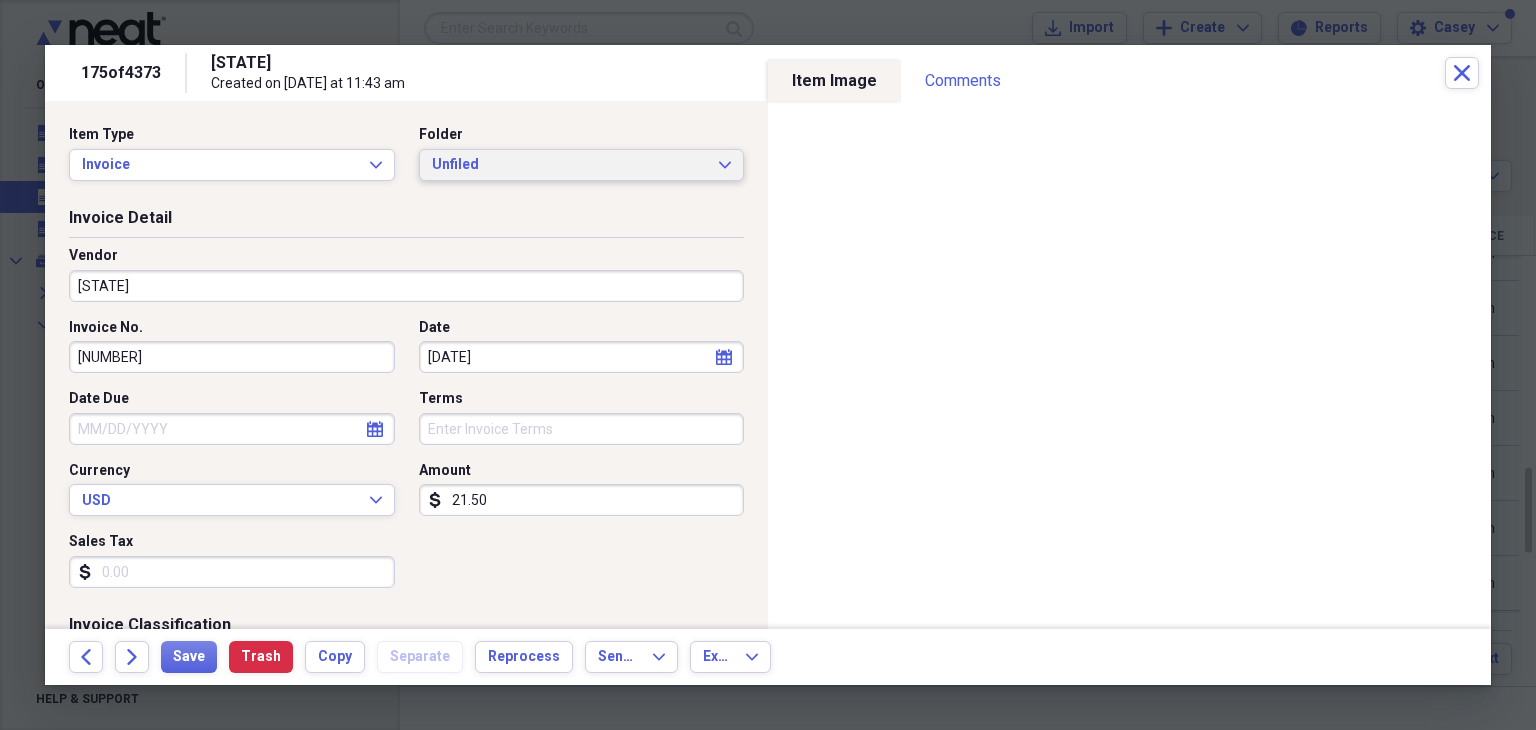 click on "Unfiled Expand" at bounding box center [582, 165] 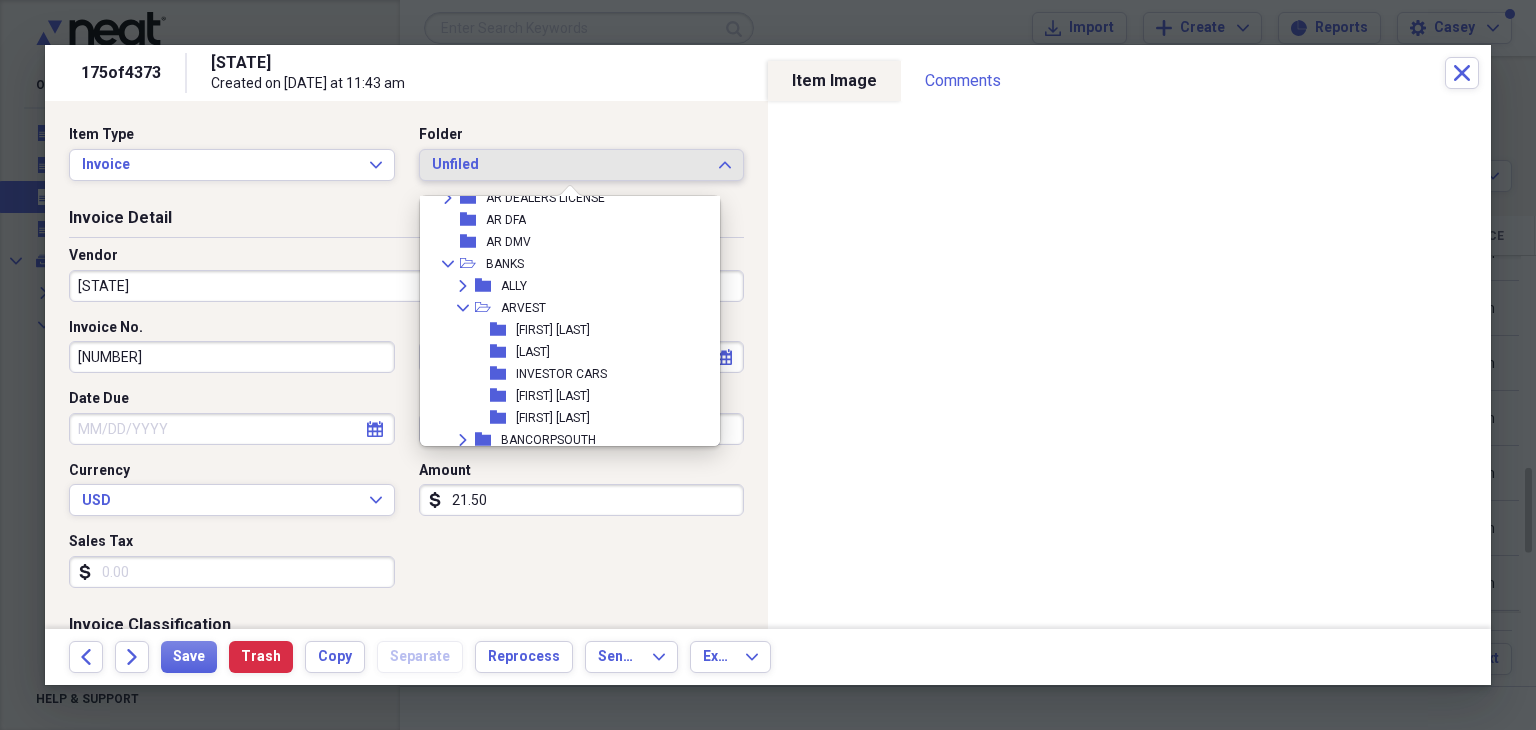 scroll, scrollTop: 100, scrollLeft: 0, axis: vertical 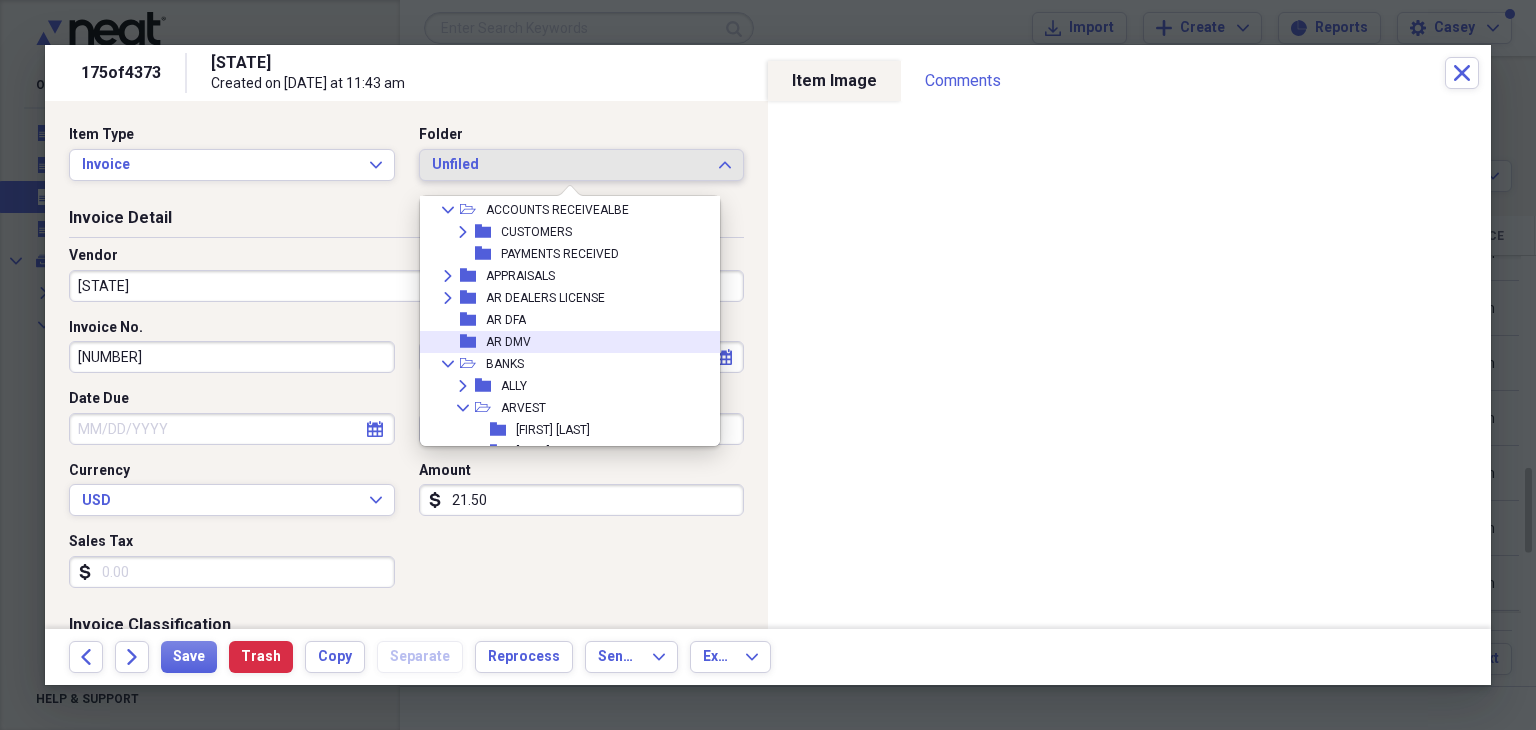 click on "folder [STATE] [BRAND]" at bounding box center [562, 342] 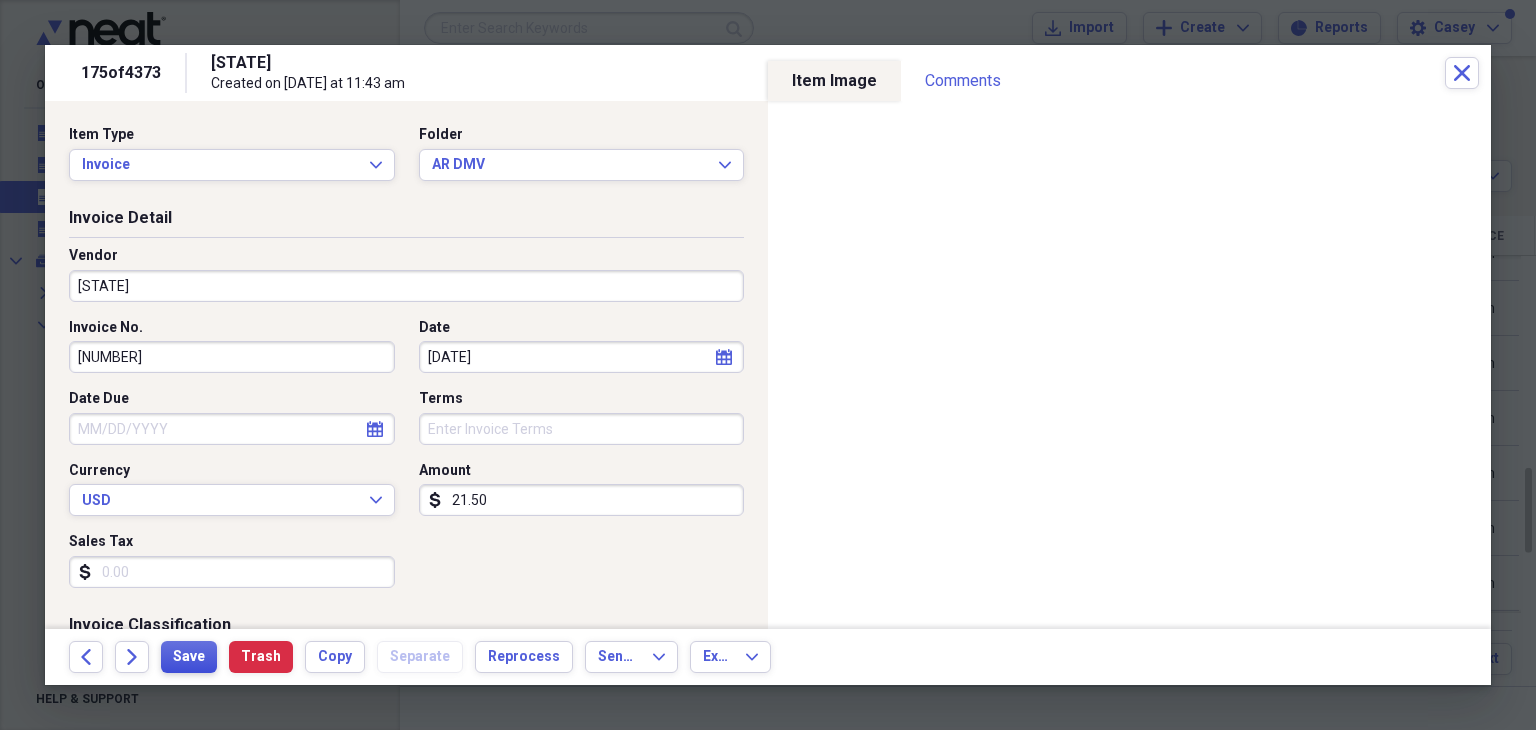 click on "Save" at bounding box center [189, 657] 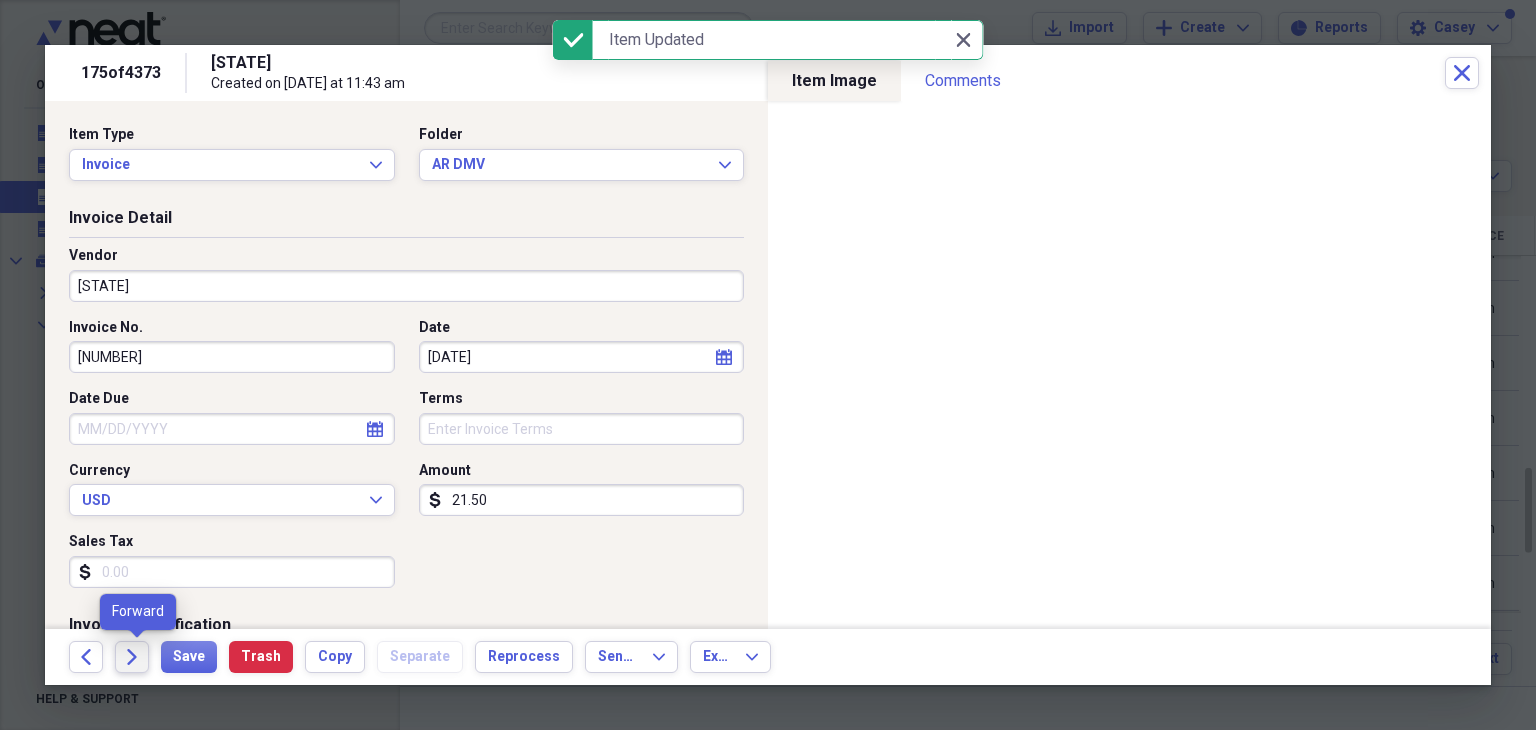 click 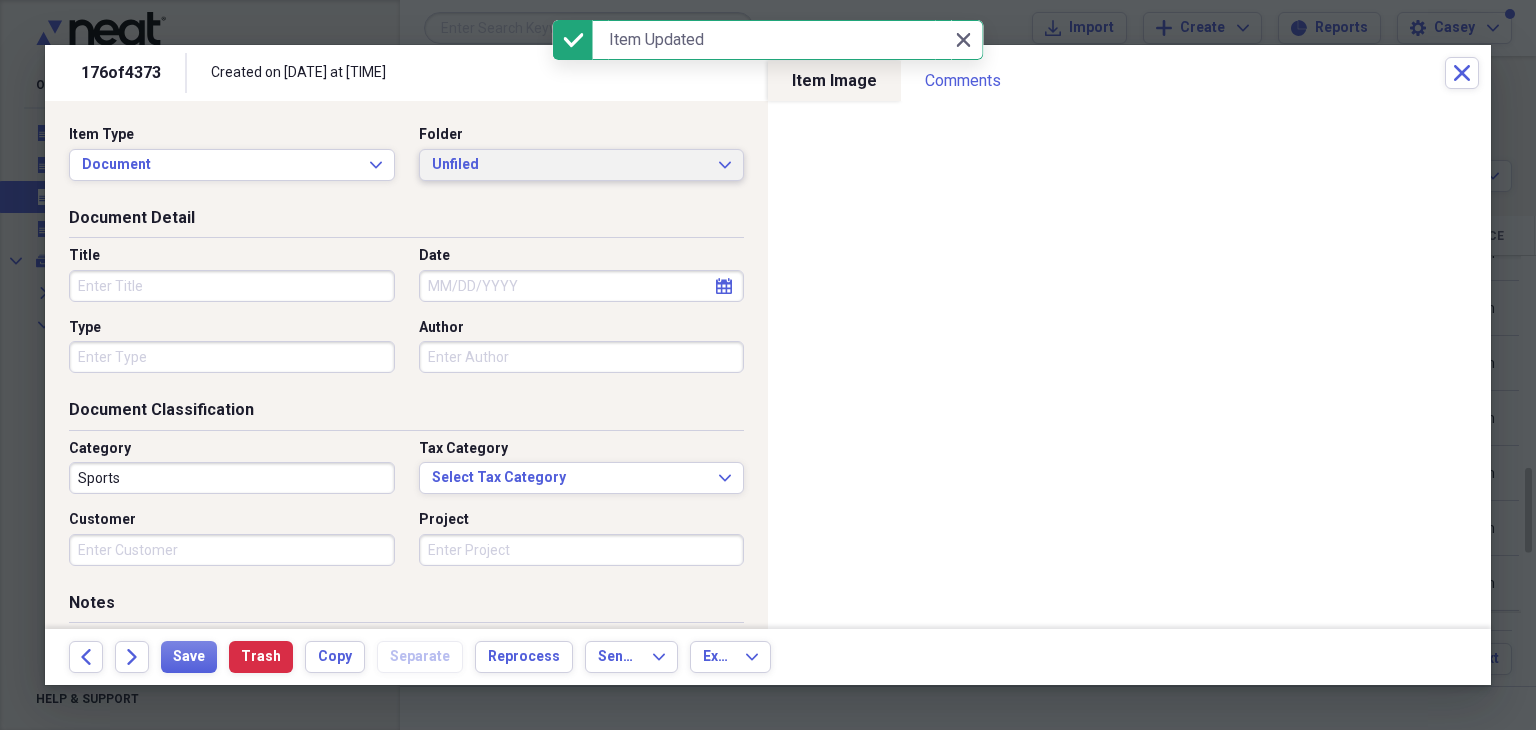 click on "Unfiled Expand" at bounding box center (582, 165) 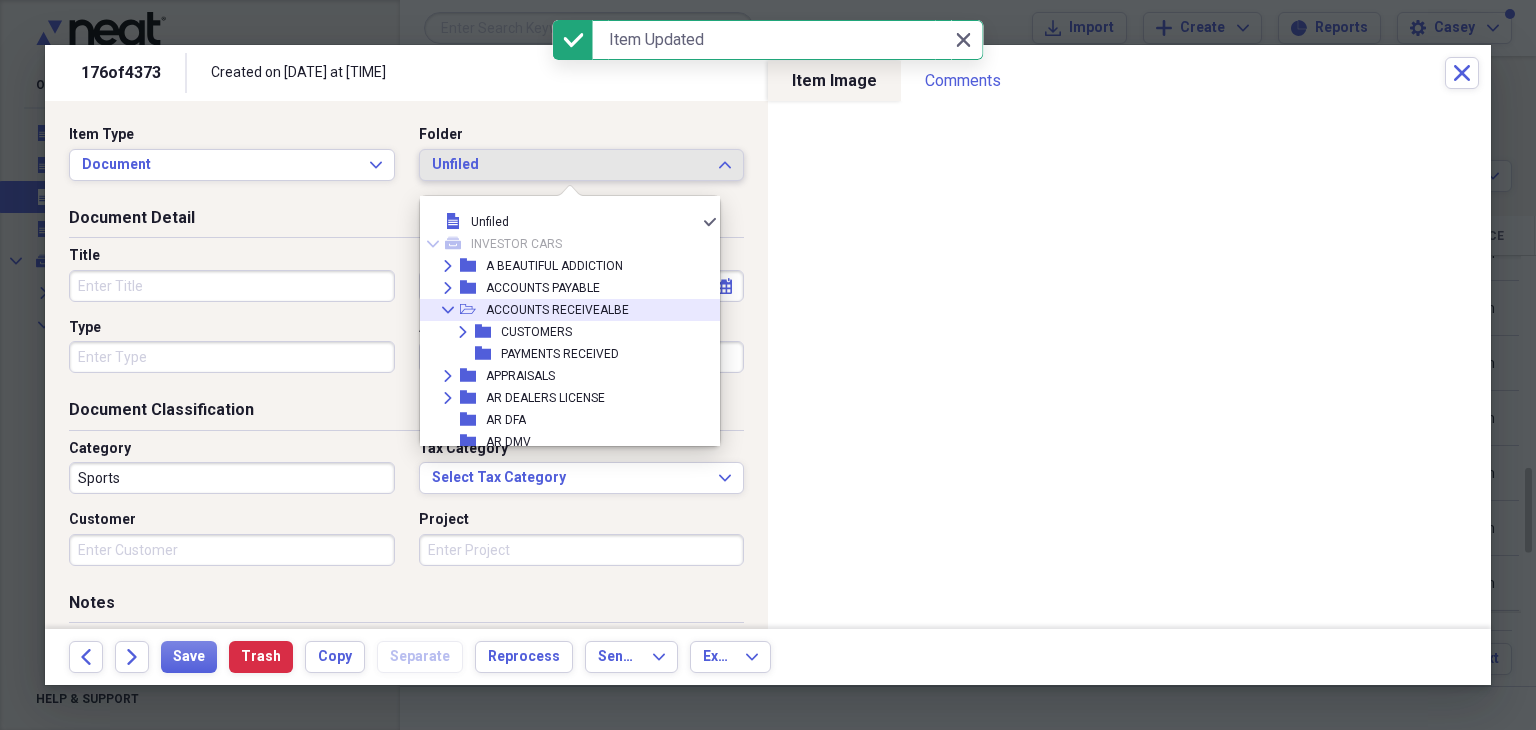 click on "ACCOUNTS RECEIVEALBE" at bounding box center [557, 310] 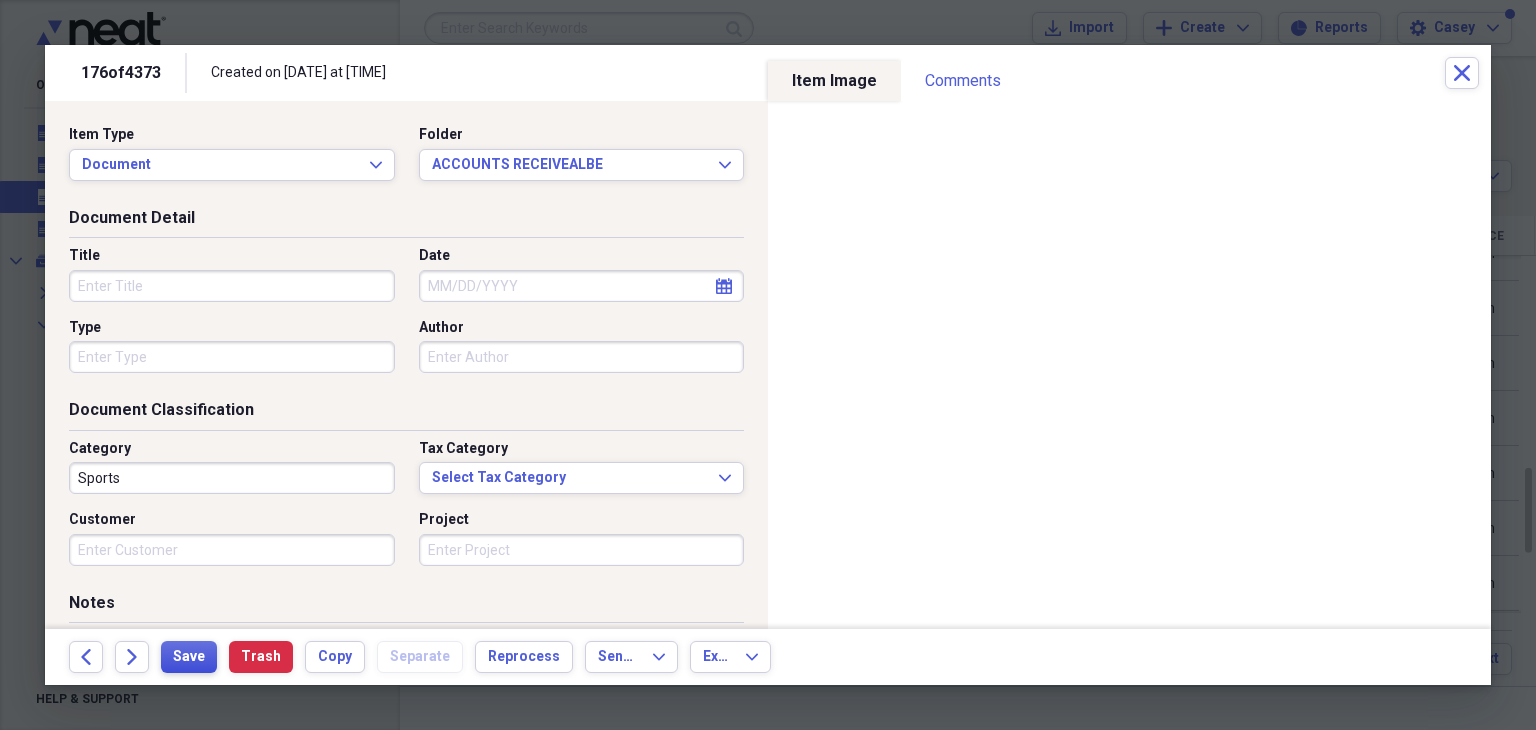 click on "Save" at bounding box center (189, 657) 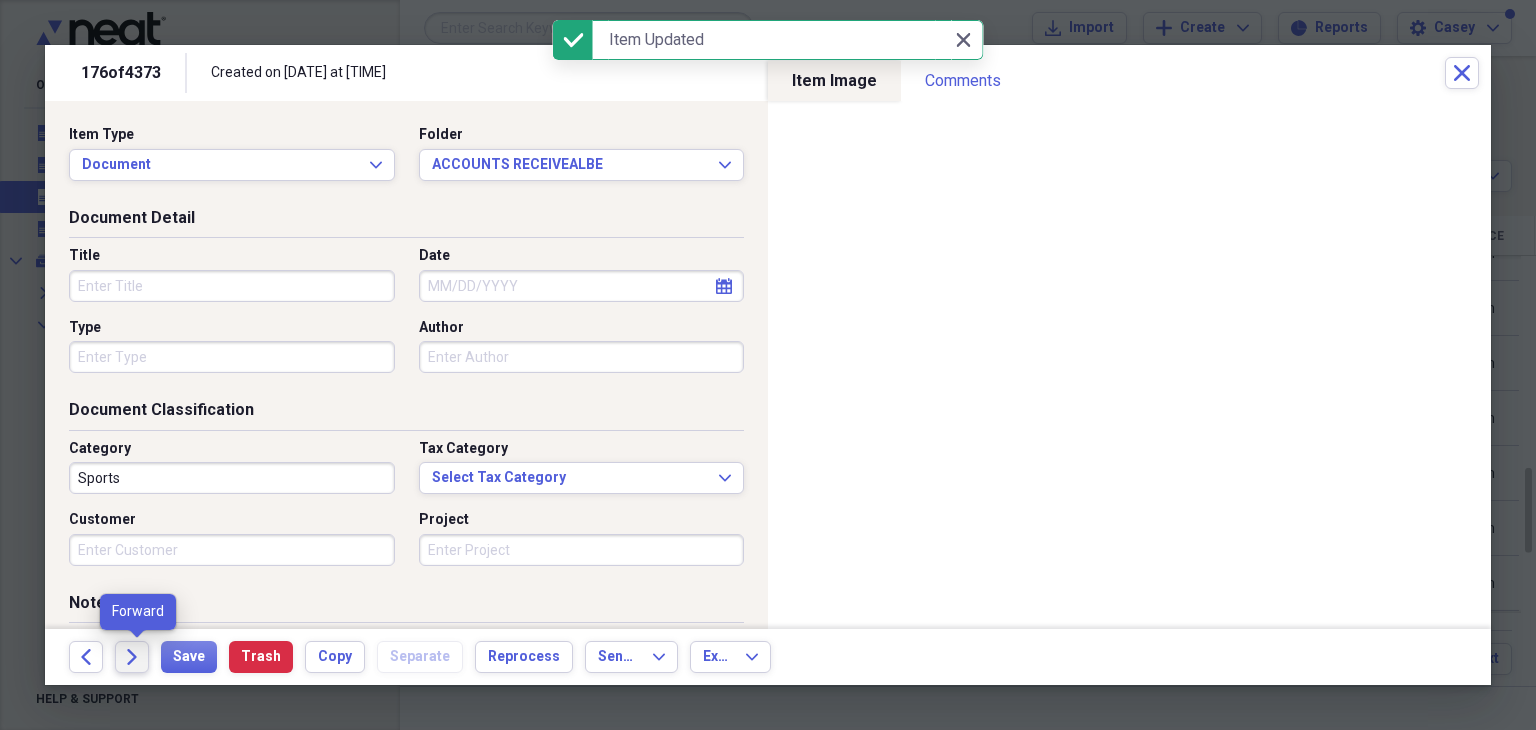 click on "Forward" 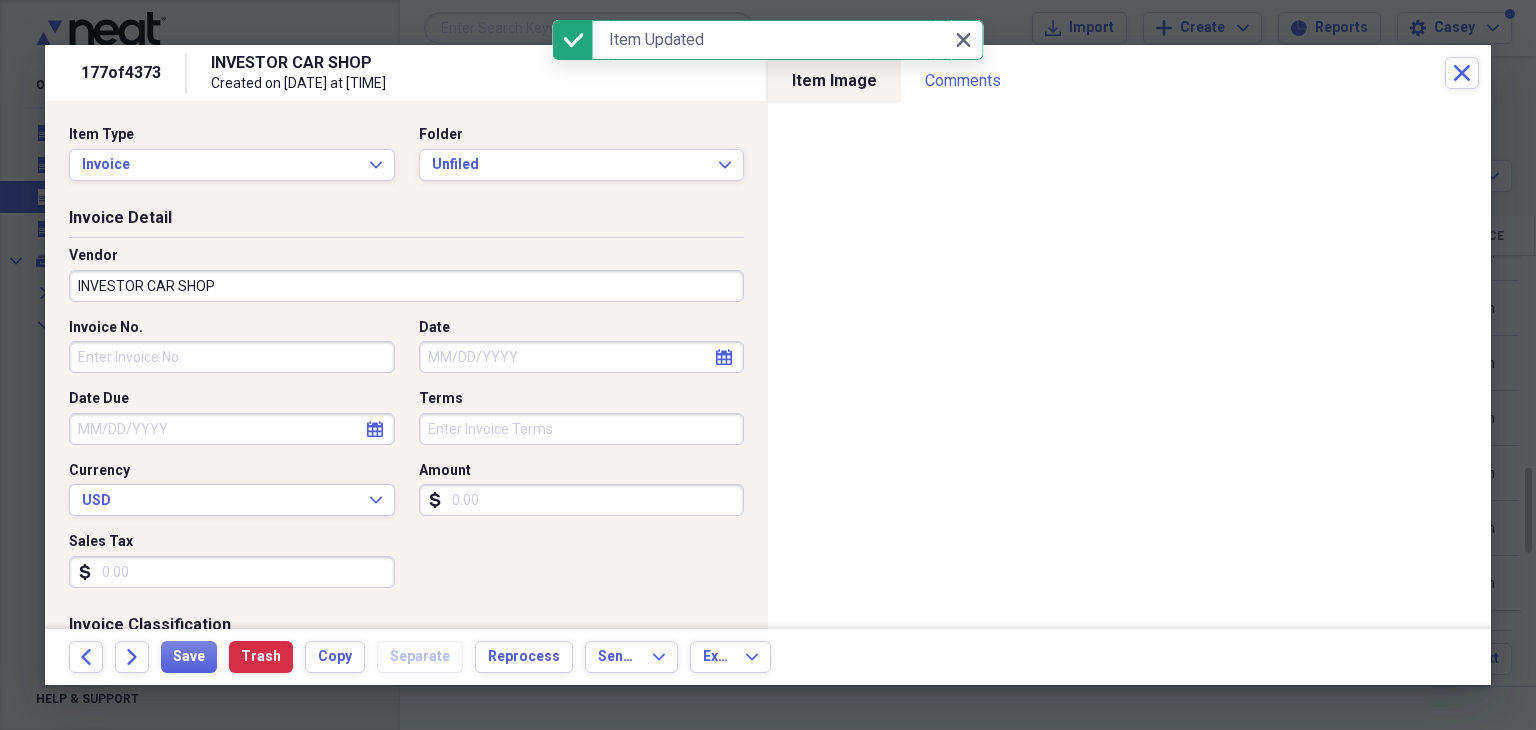 click on "Item Type Invoice Expand Folder Unfiled Expand" at bounding box center [406, 161] 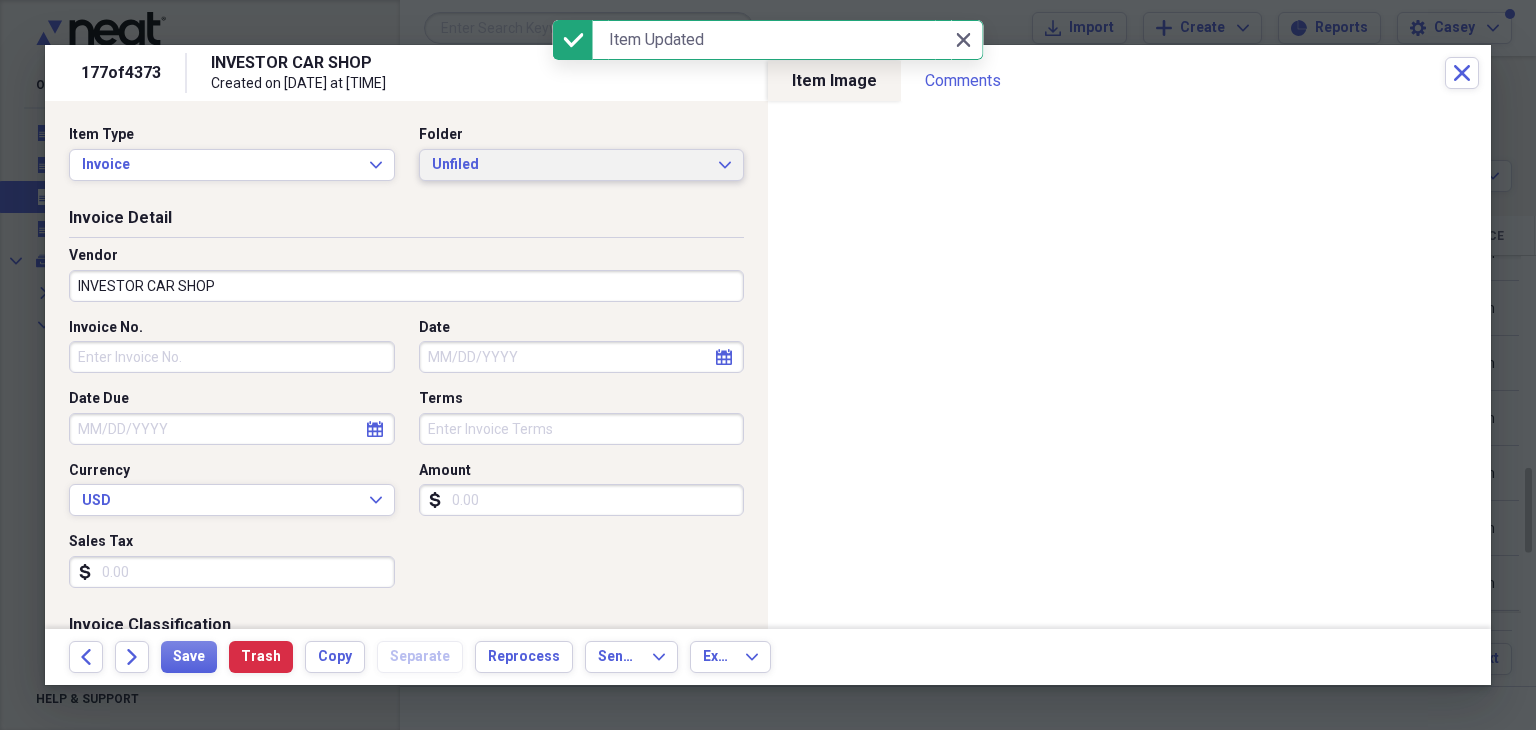 click on "Unfiled Expand" at bounding box center (582, 165) 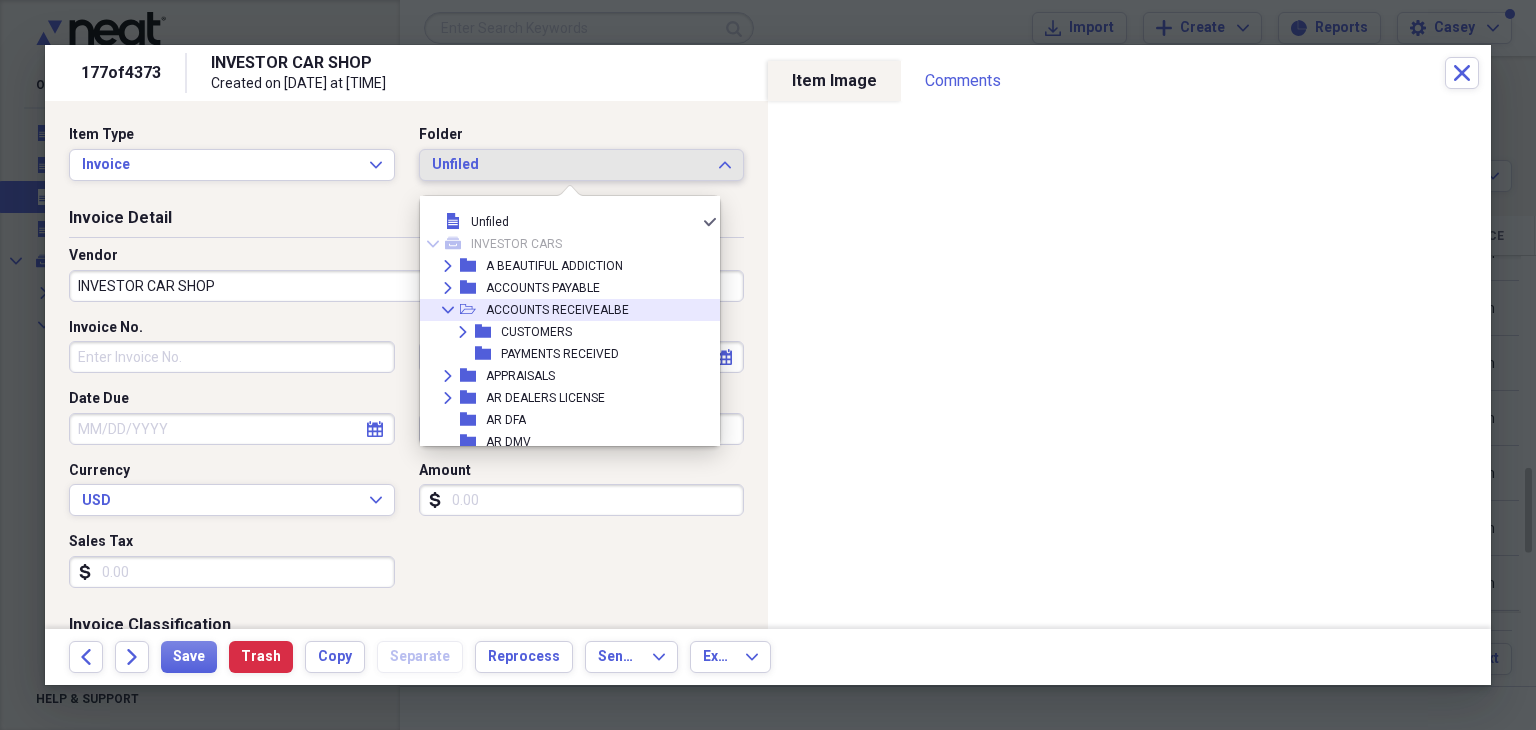 click on "ACCOUNTS RECEIVEALBE" at bounding box center [557, 310] 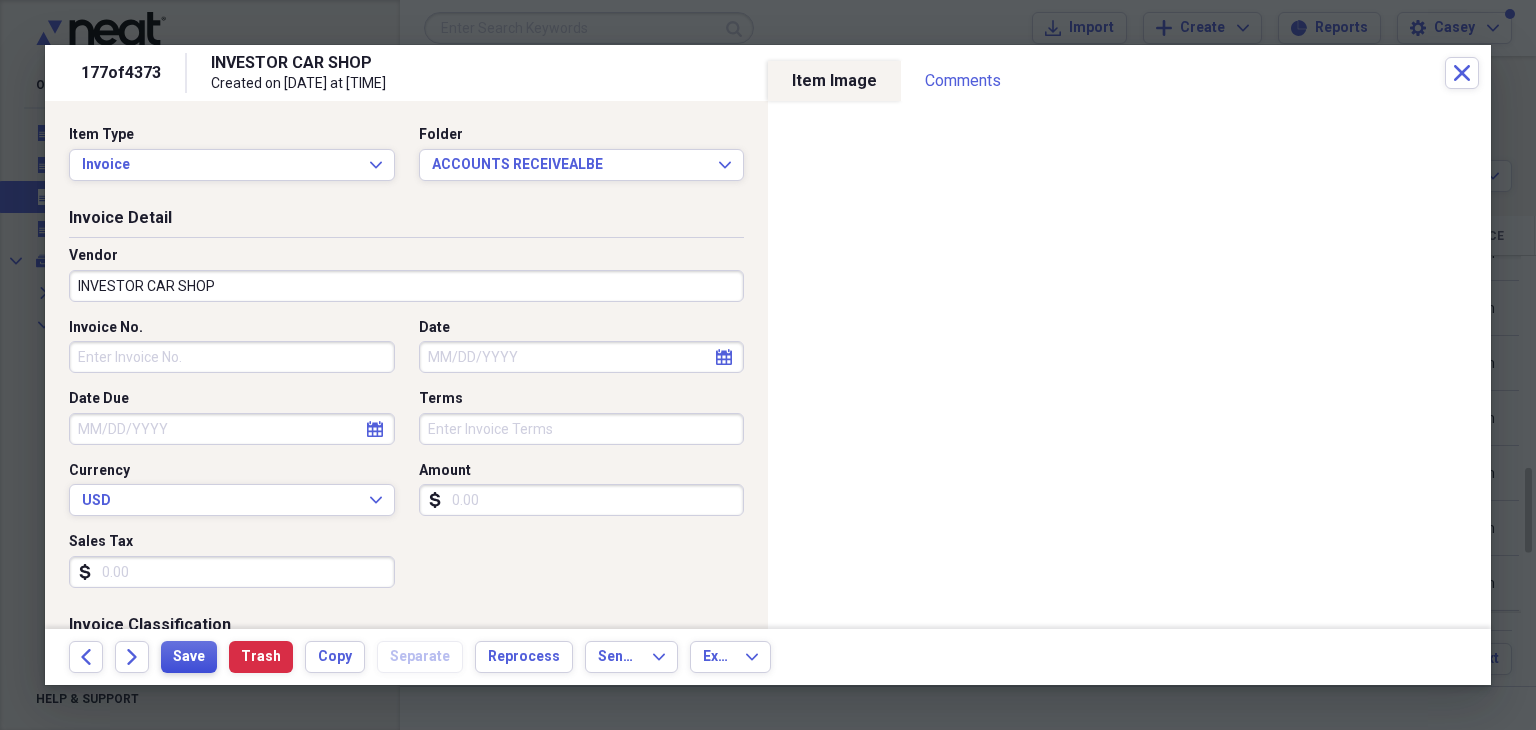 click on "Save" at bounding box center (189, 657) 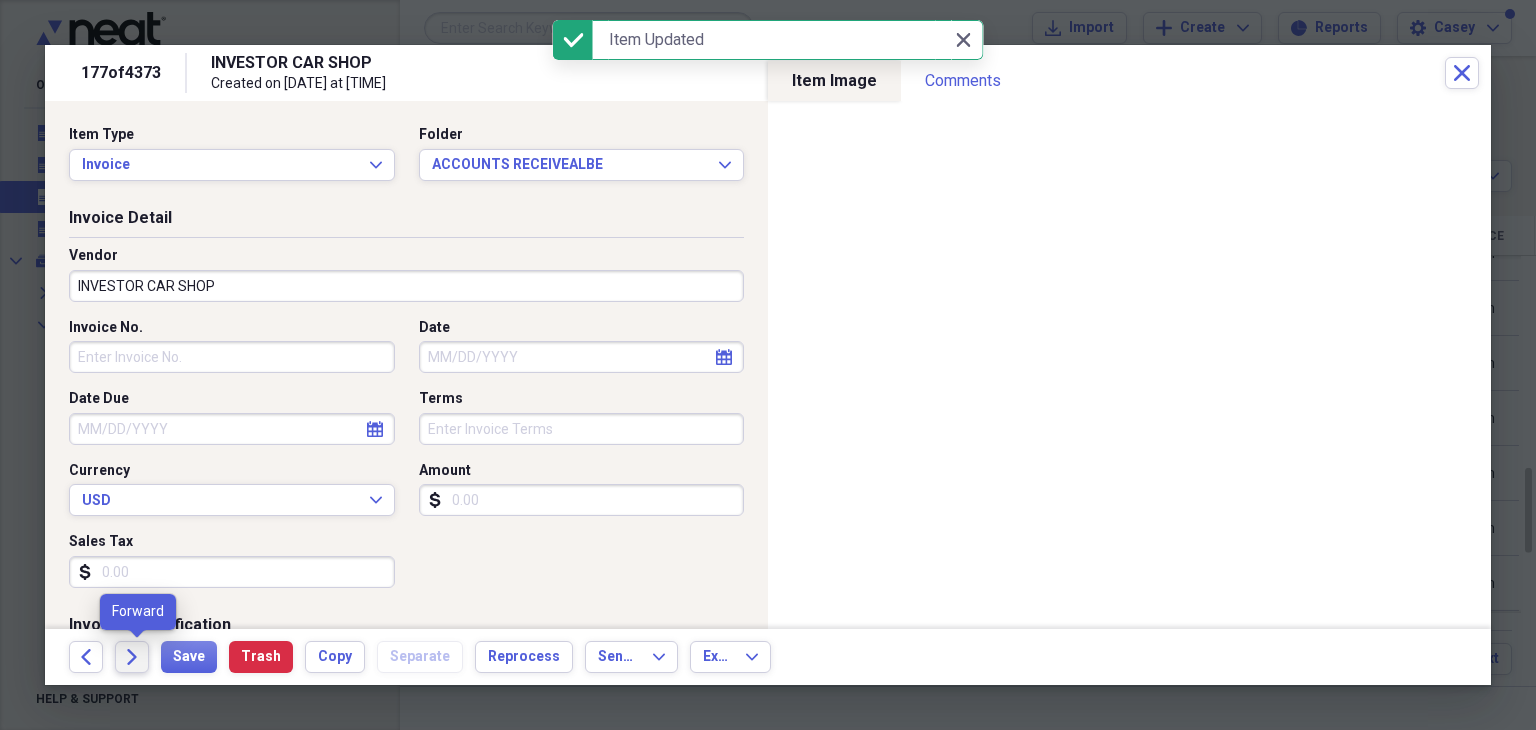 click 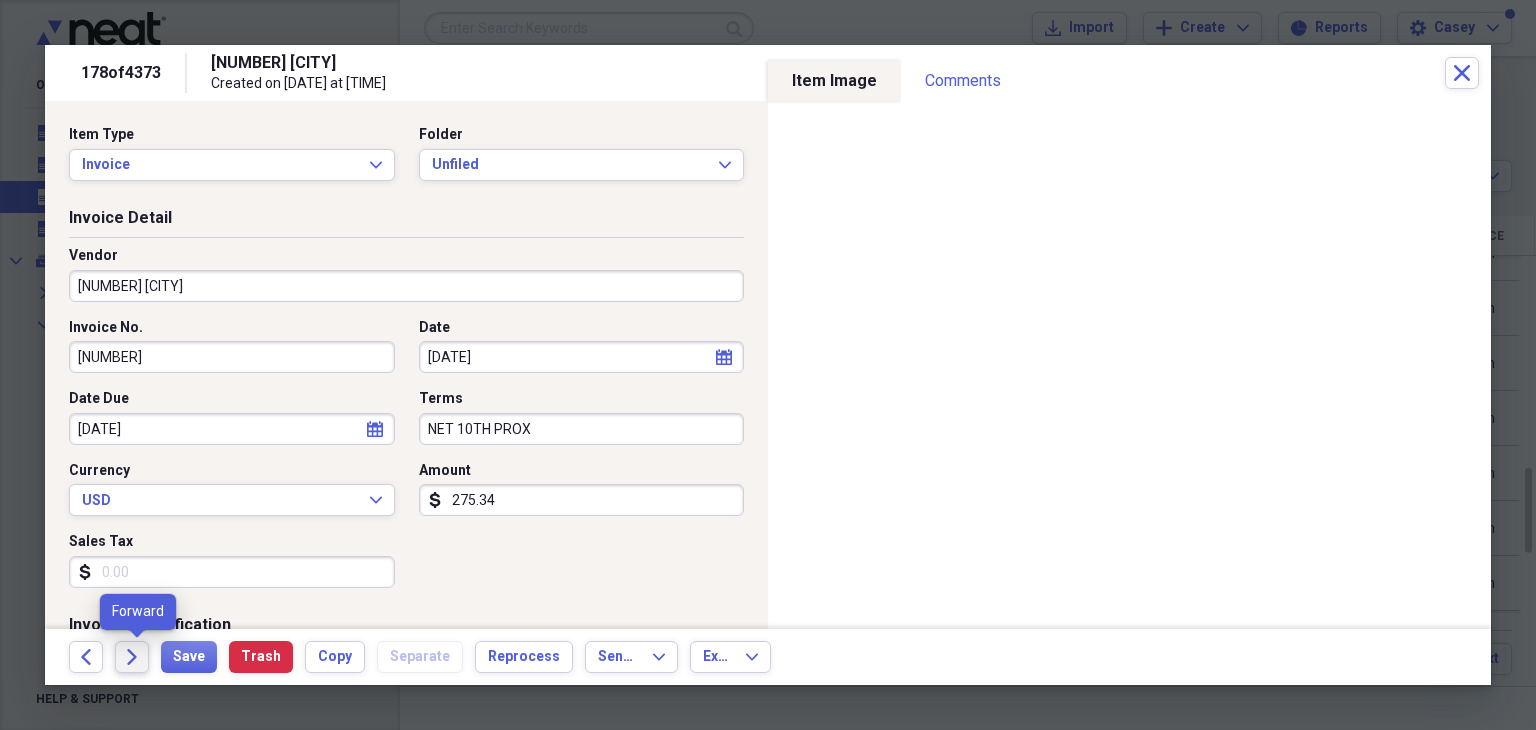 click on "Forward" at bounding box center [132, 657] 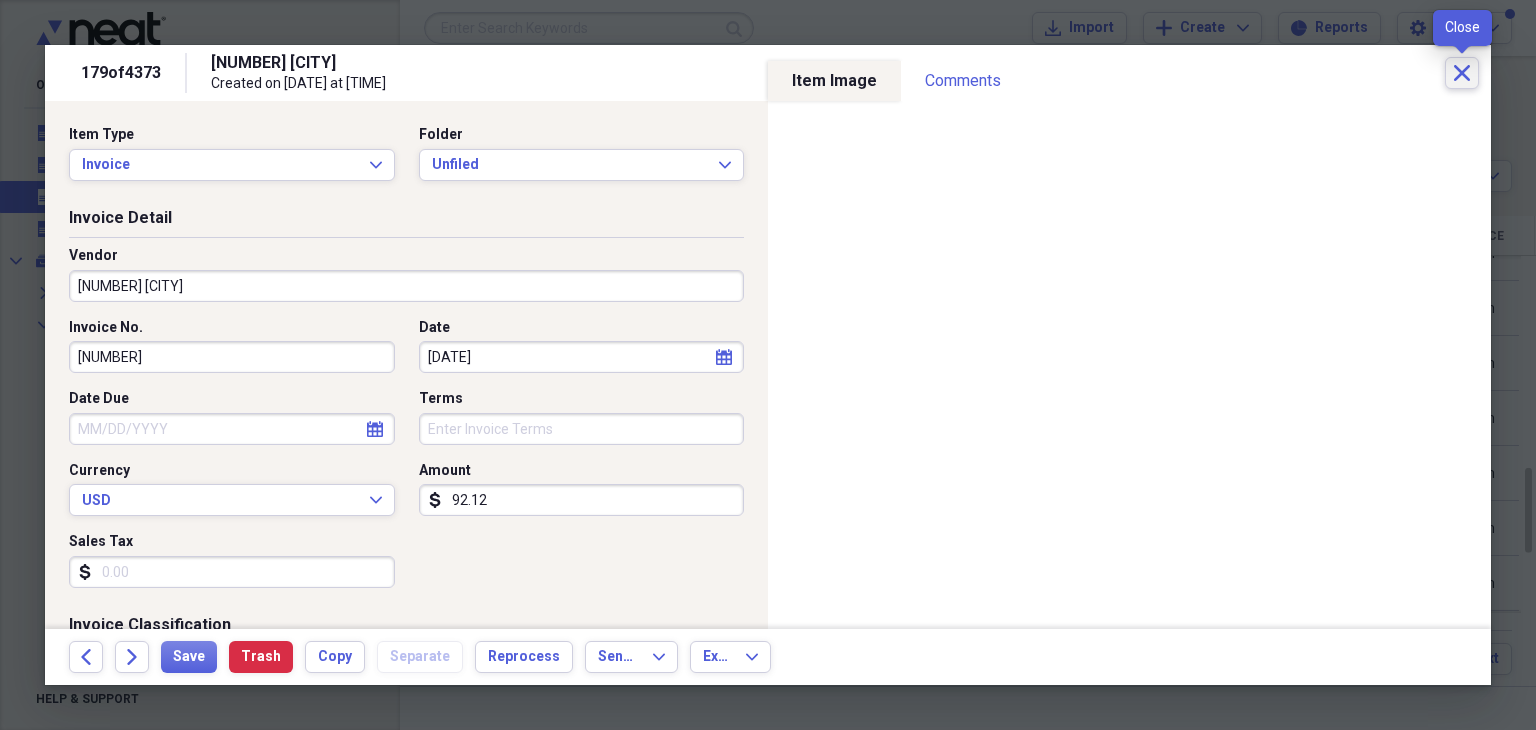click on "Close" at bounding box center (1462, 73) 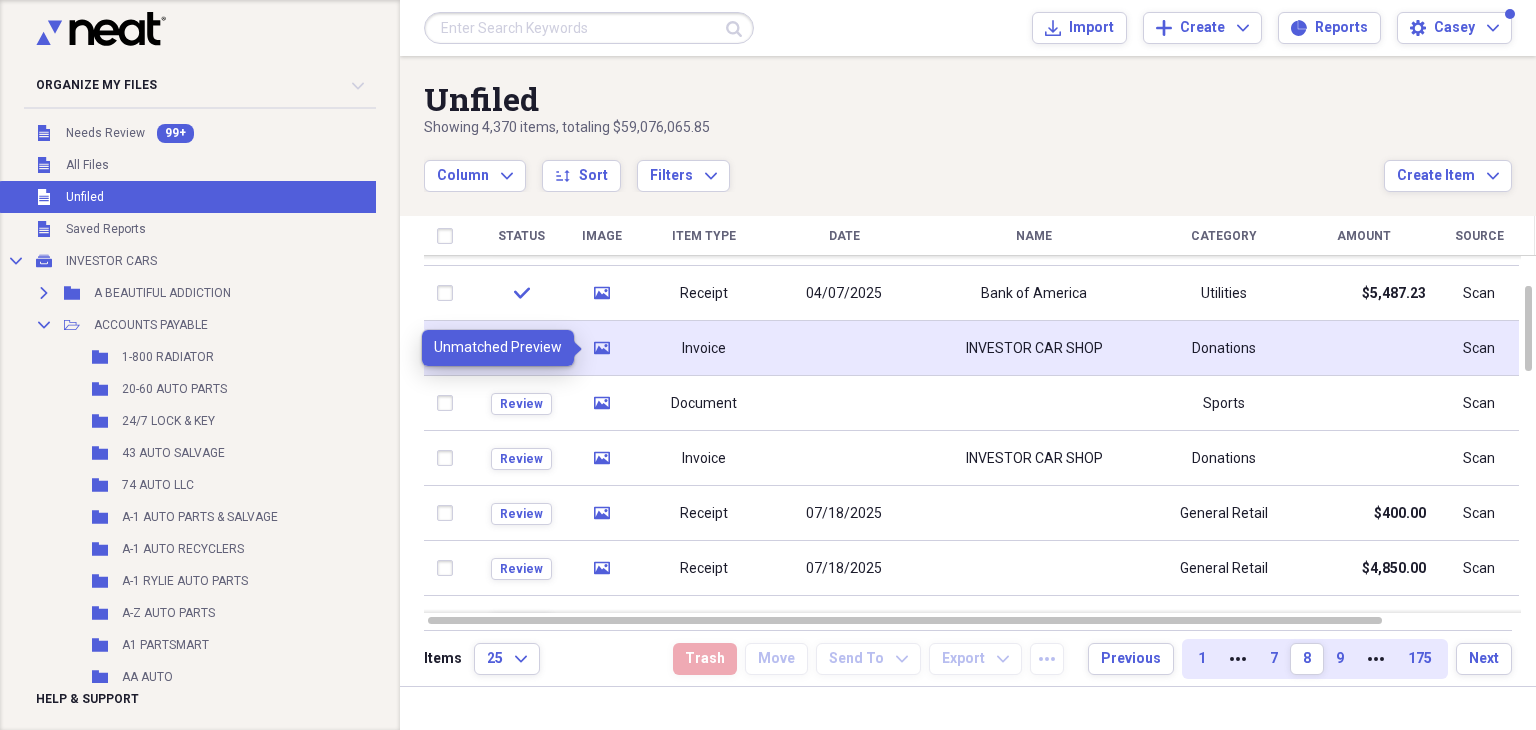 click on "media" 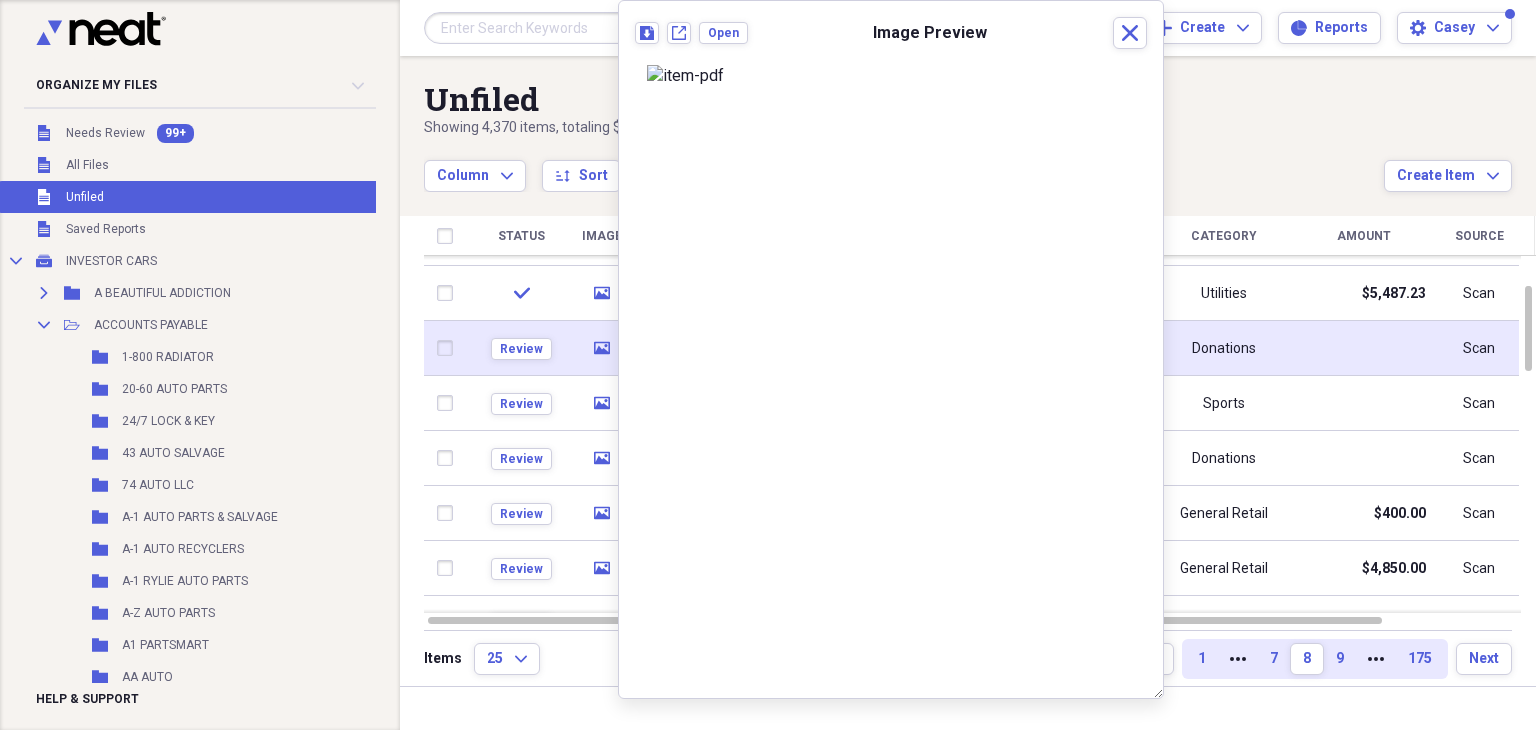 click on "media" at bounding box center (601, 348) 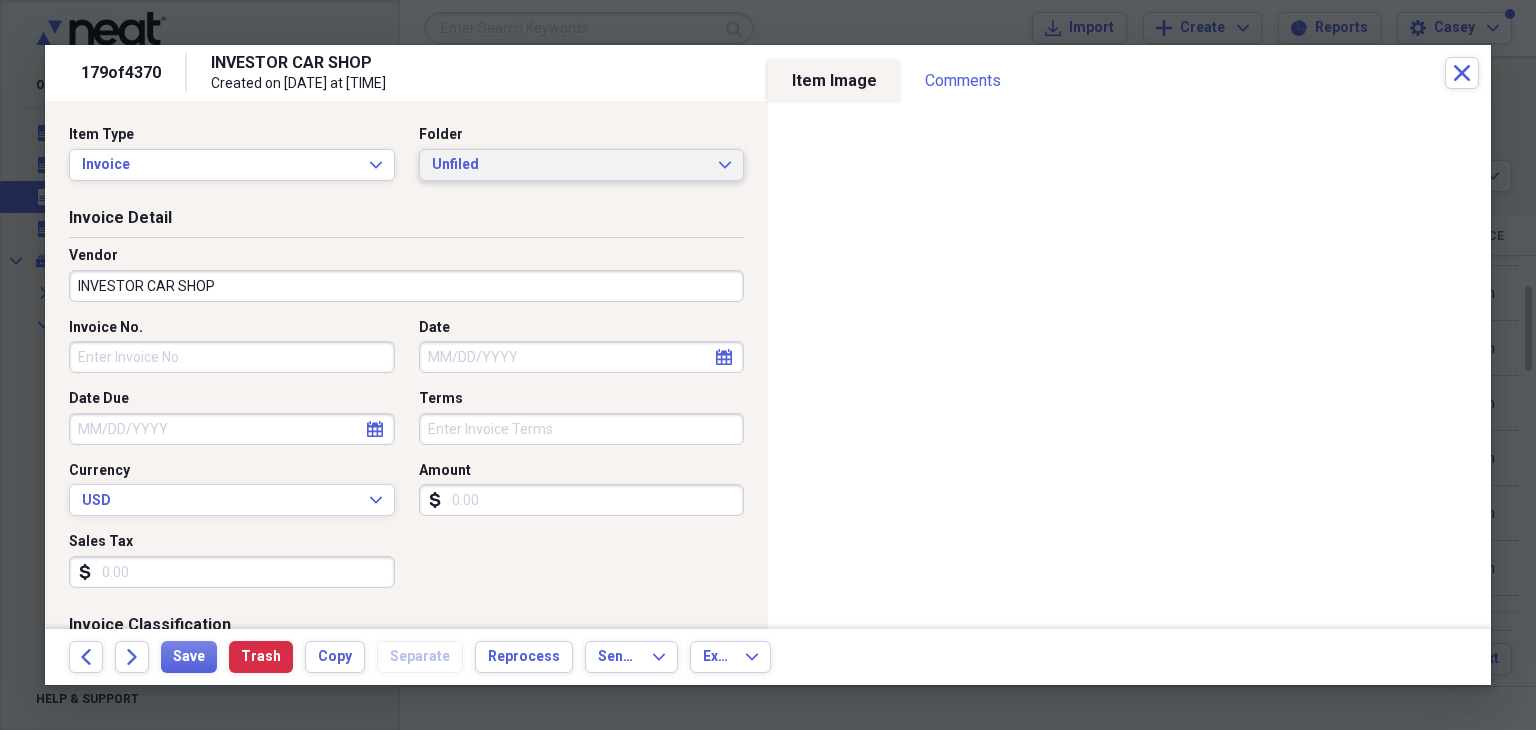 click on "Expand" 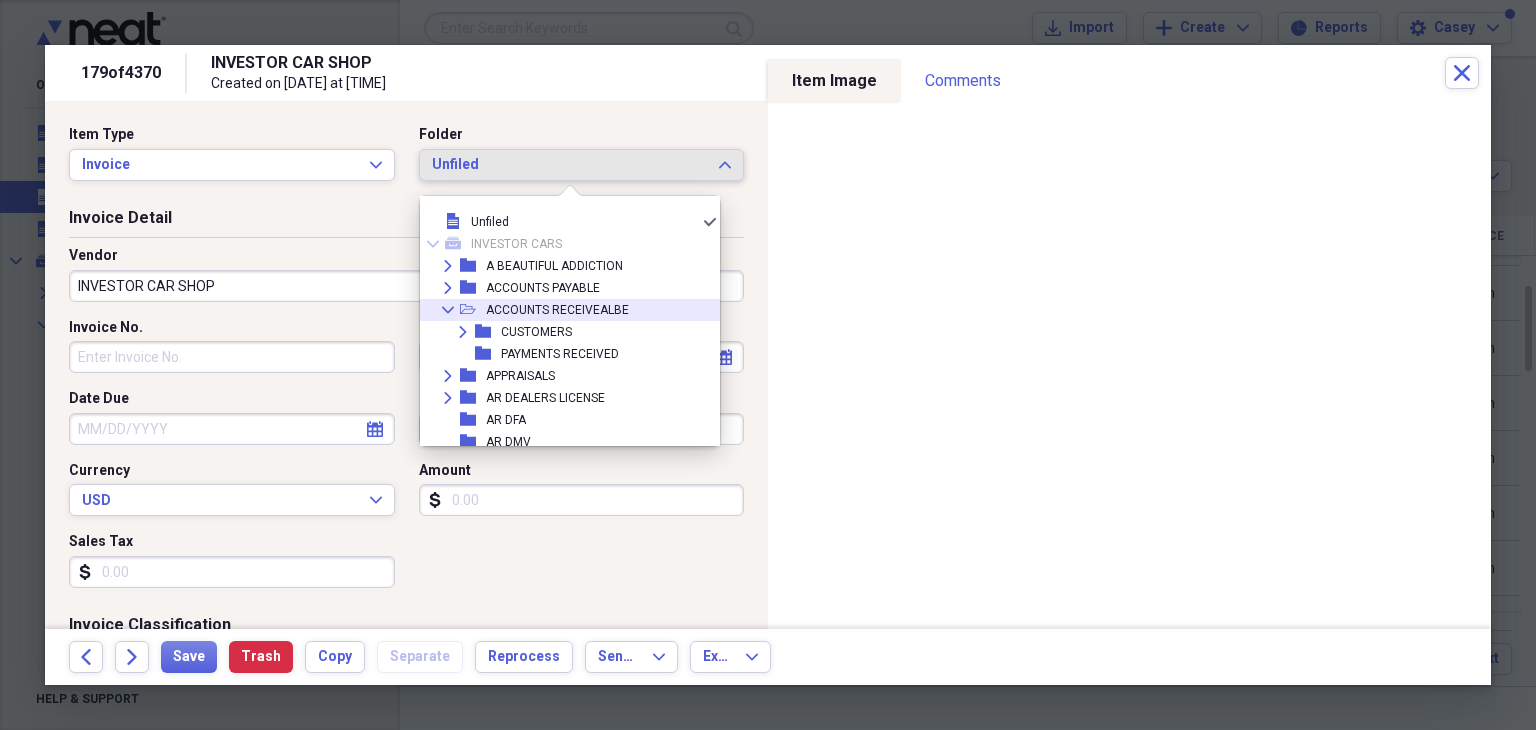 click on "ACCOUNTS RECEIVEALBE" at bounding box center [557, 310] 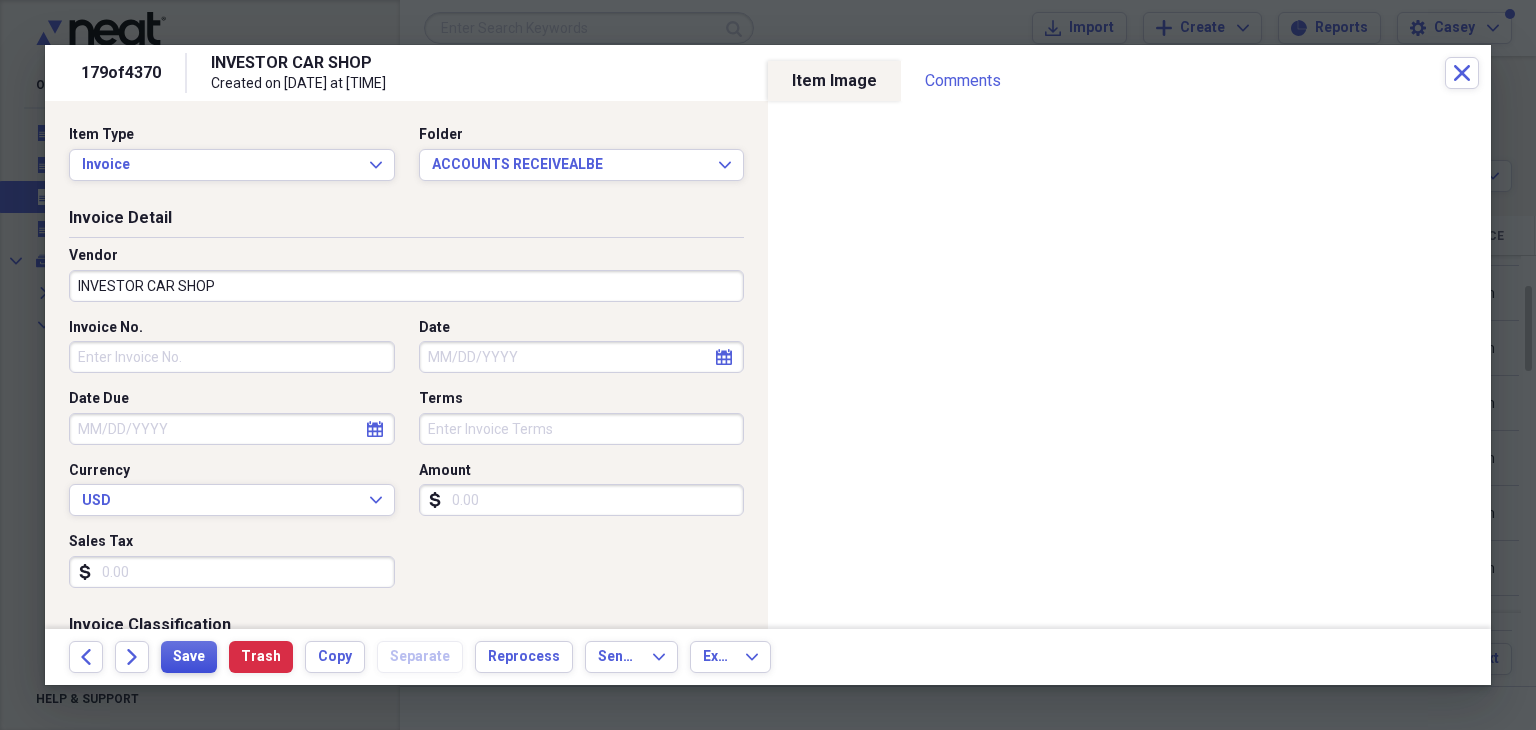 click on "Save" at bounding box center (189, 657) 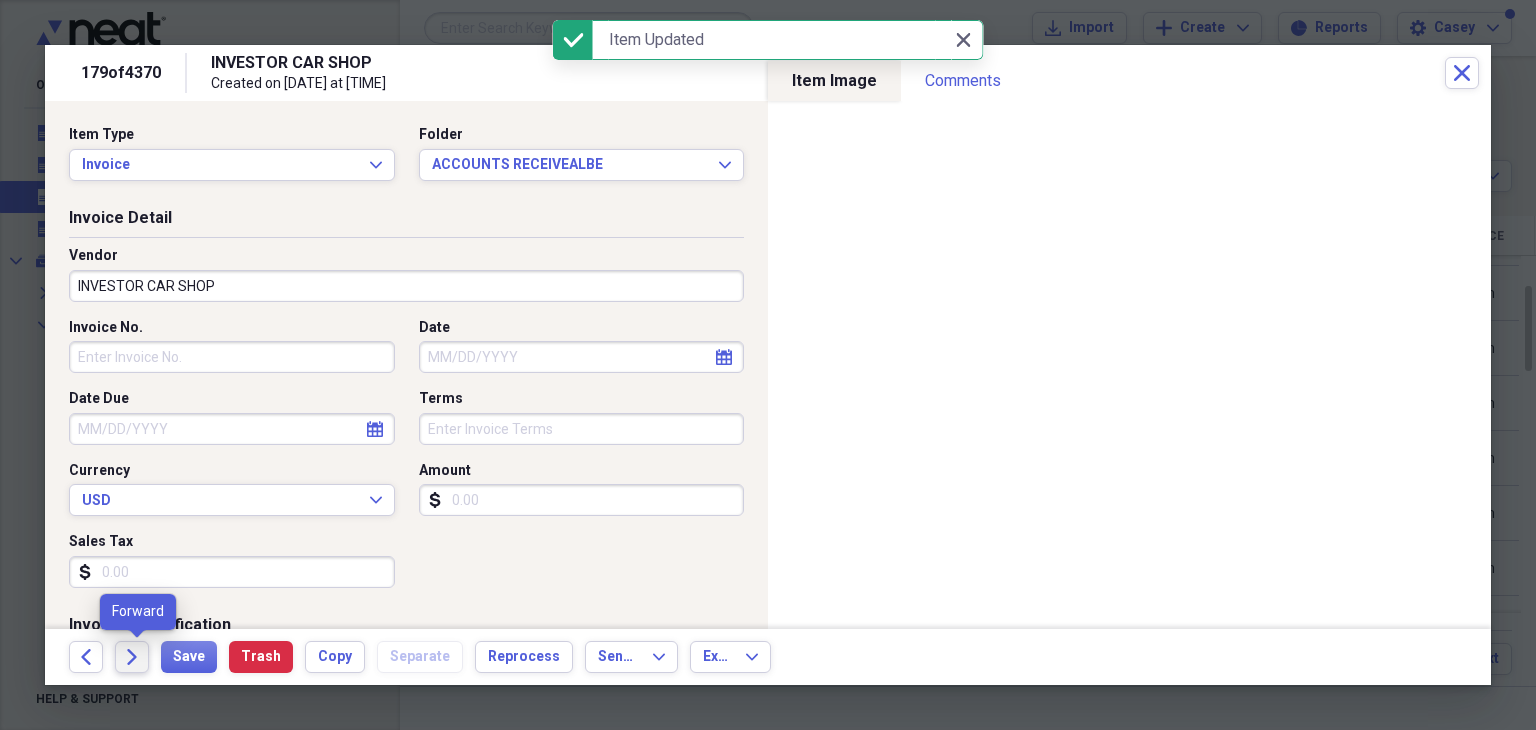 click on "Forward" at bounding box center (132, 657) 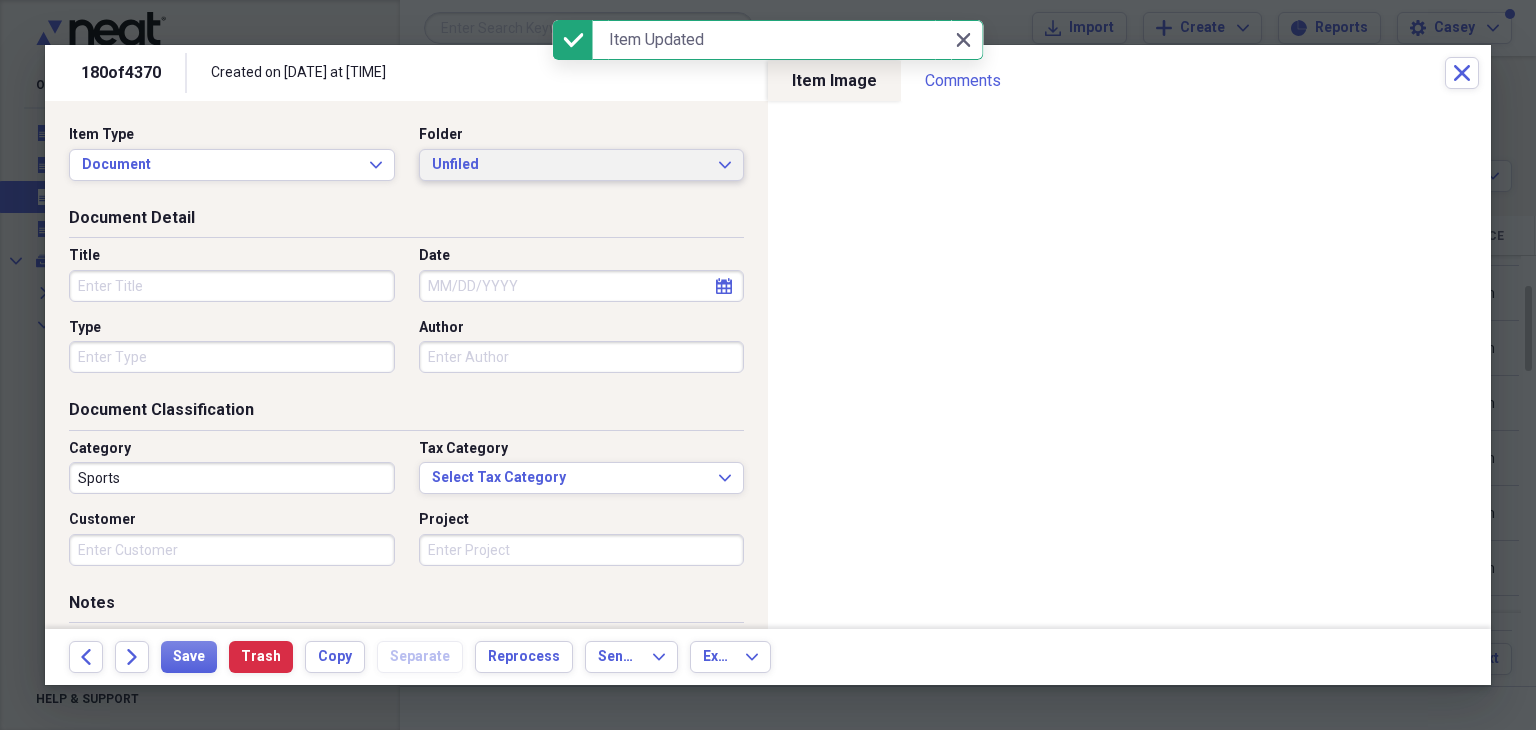 click on "Unfiled Expand" at bounding box center (582, 165) 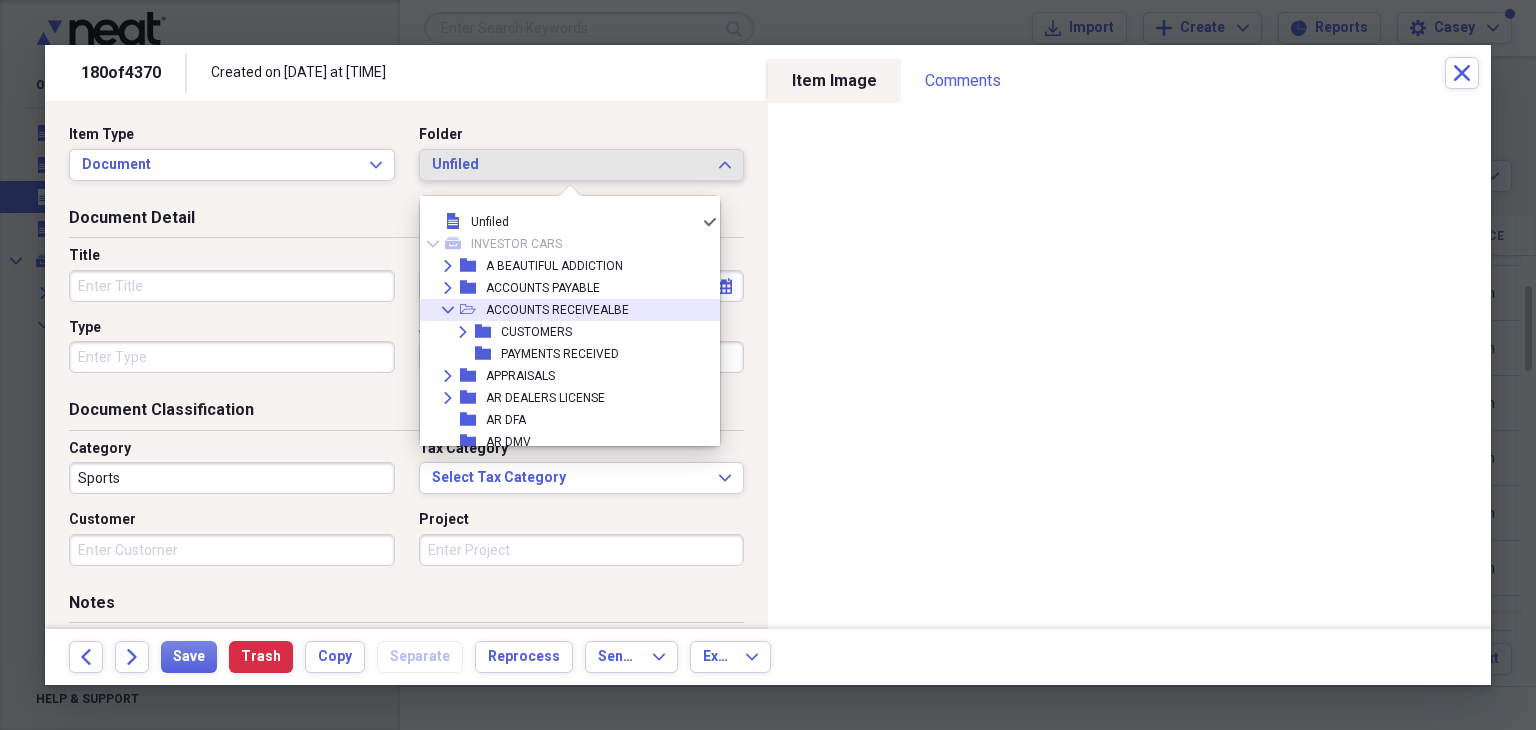 click on "ACCOUNTS RECEIVEALBE" at bounding box center (557, 310) 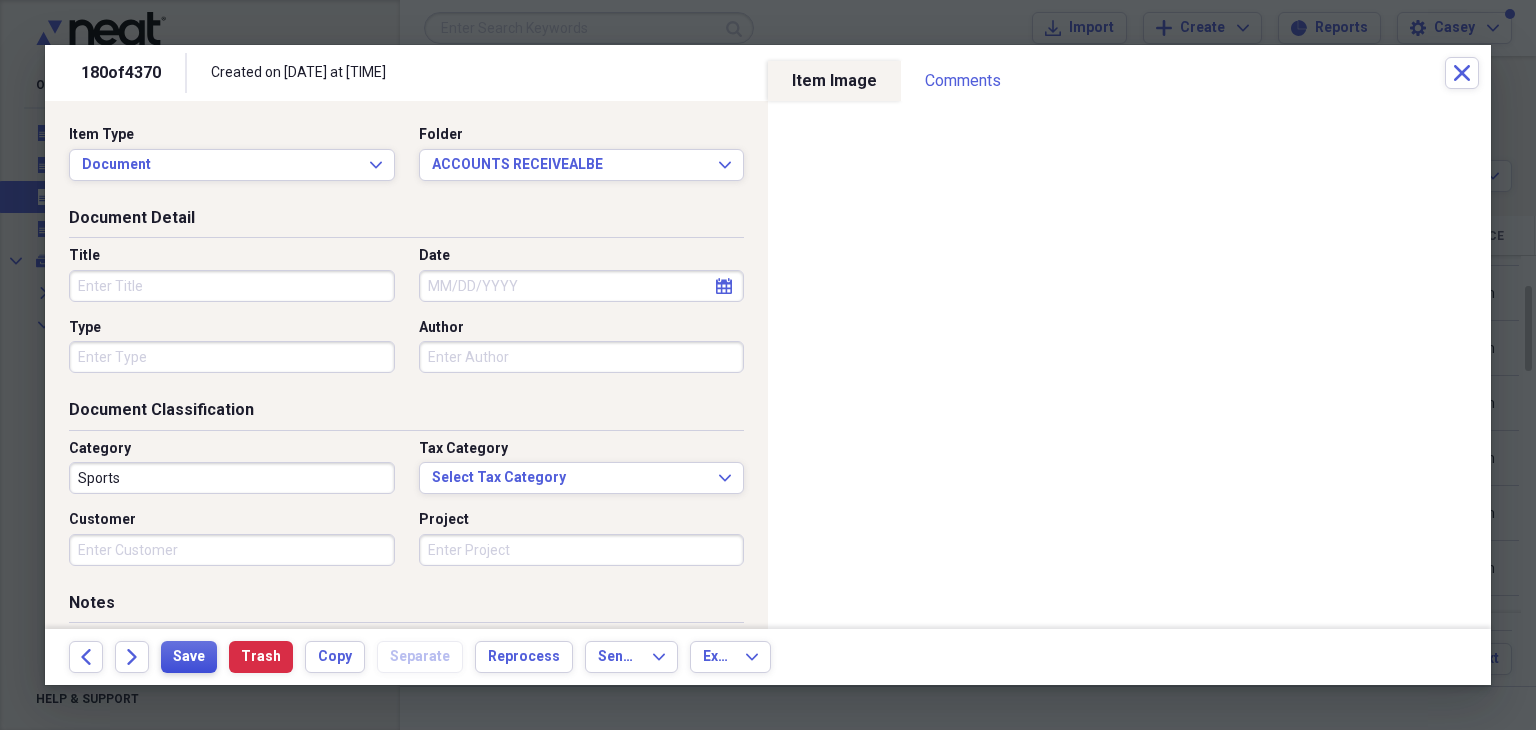 click on "Save" at bounding box center (189, 657) 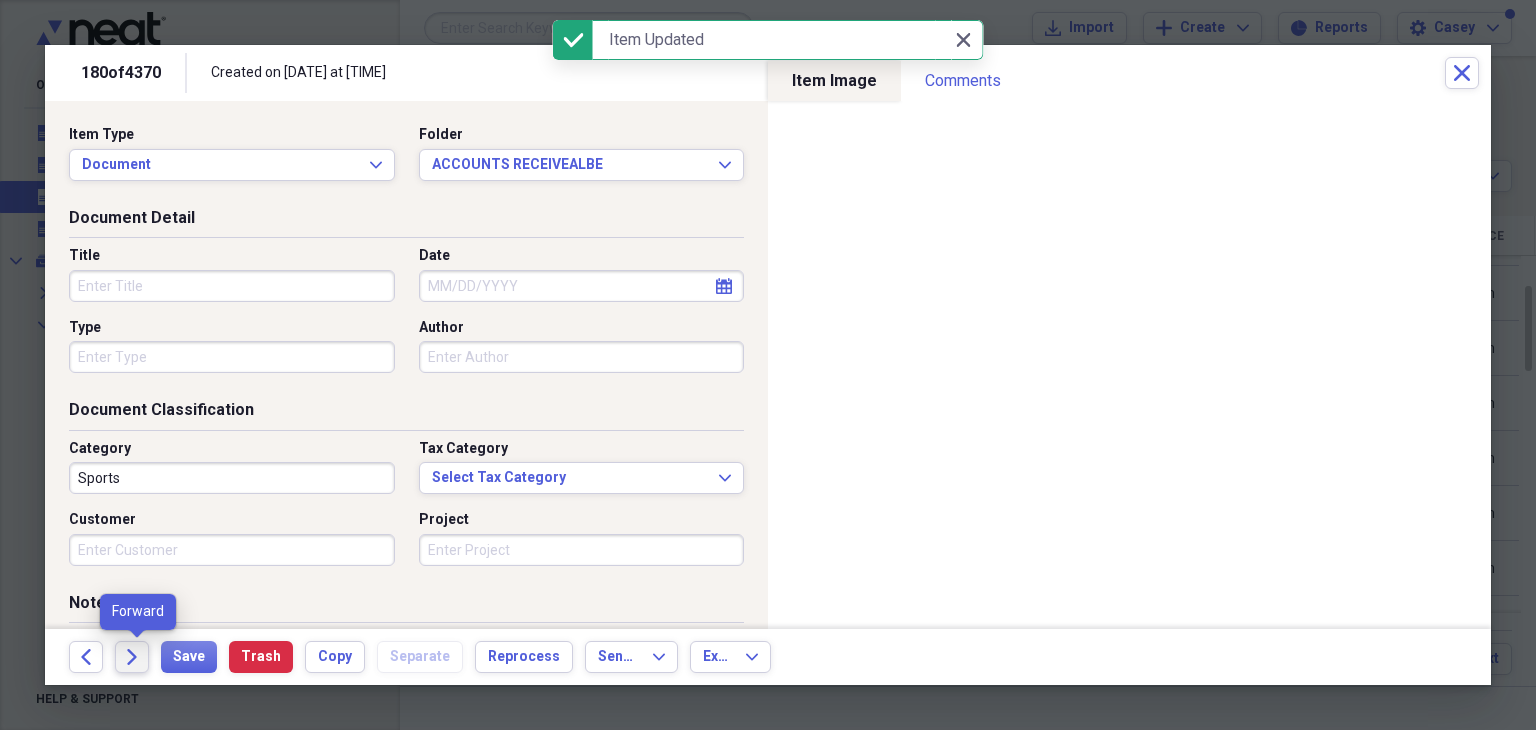 click on "Forward" 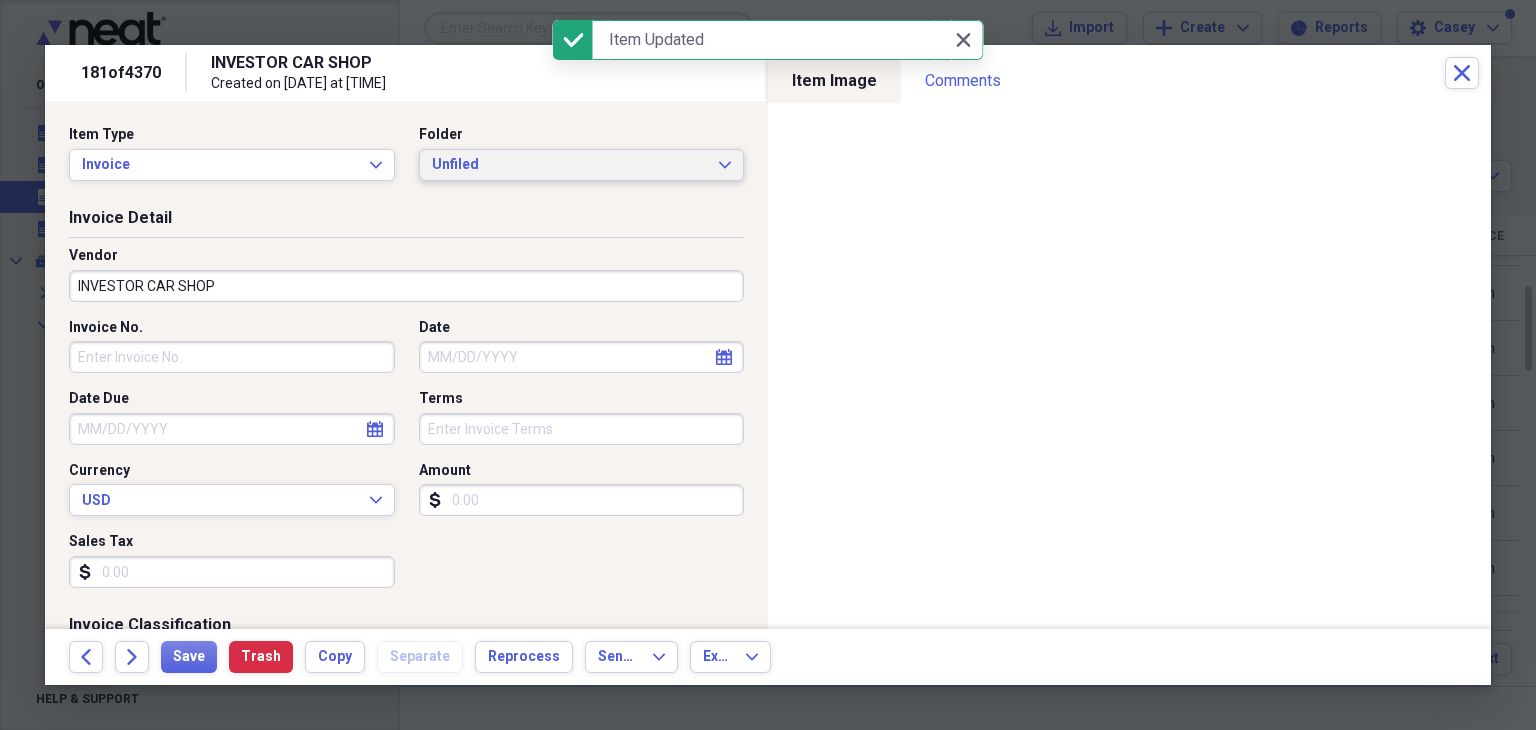 click on "Unfiled" at bounding box center (570, 165) 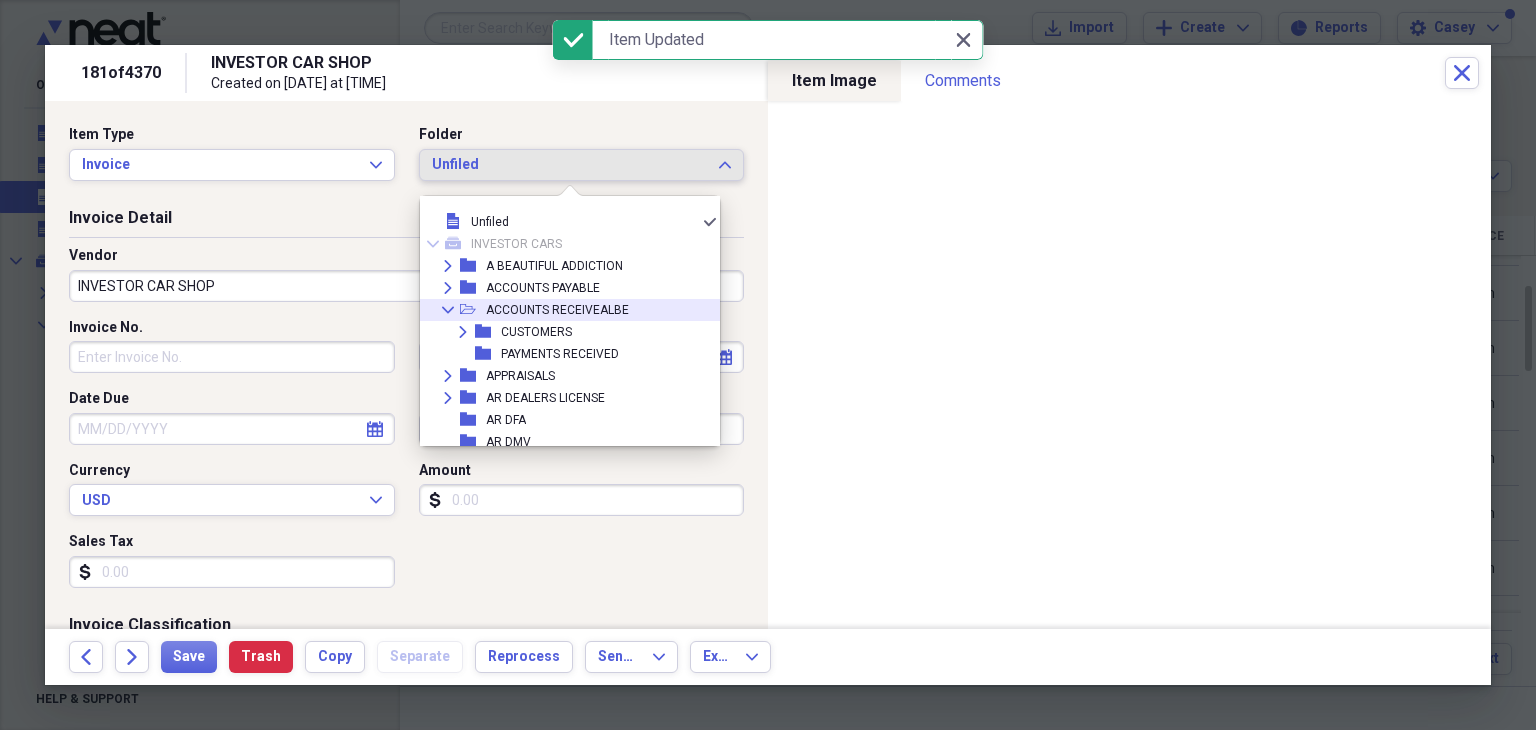 click on "ACCOUNTS RECEIVEALBE" at bounding box center [557, 310] 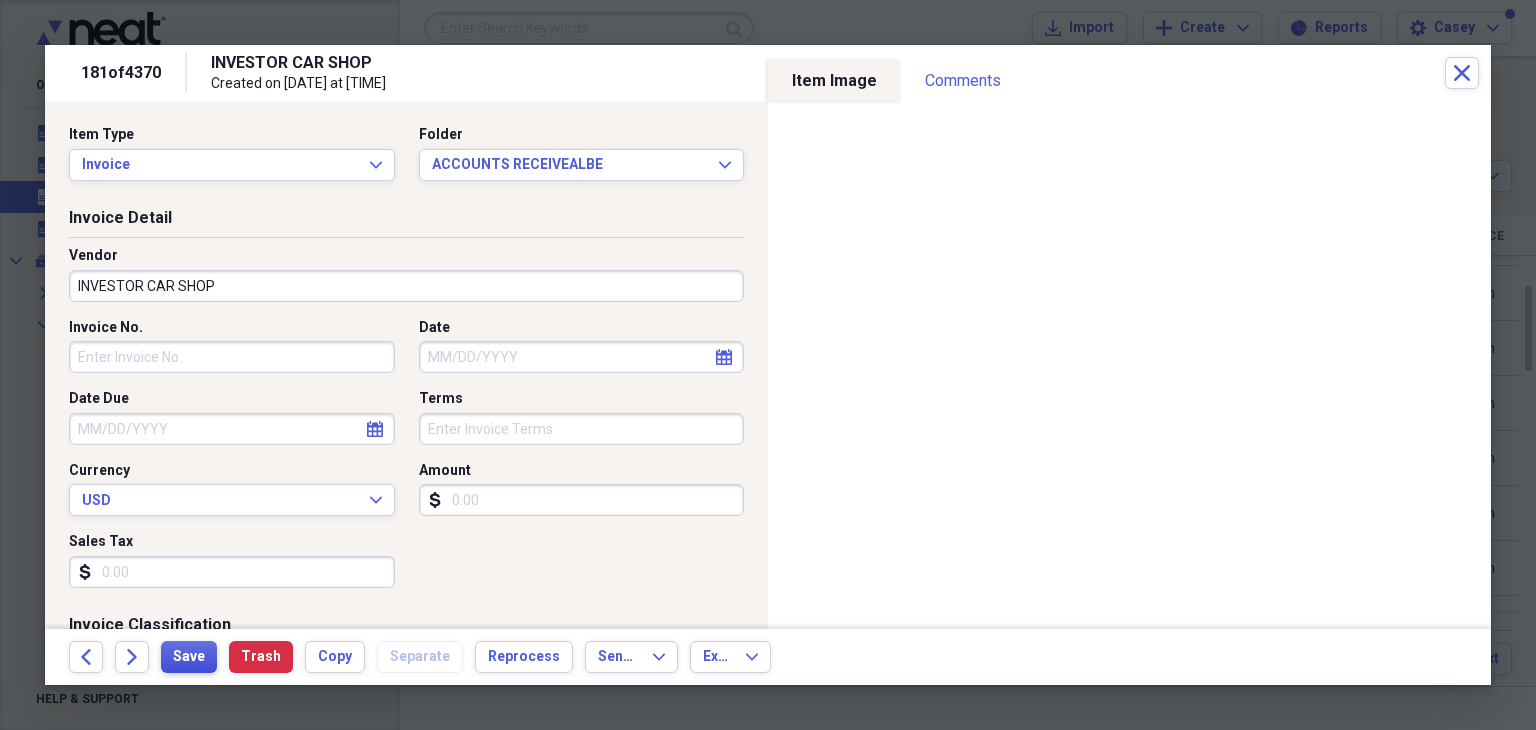 click on "Save" at bounding box center (189, 657) 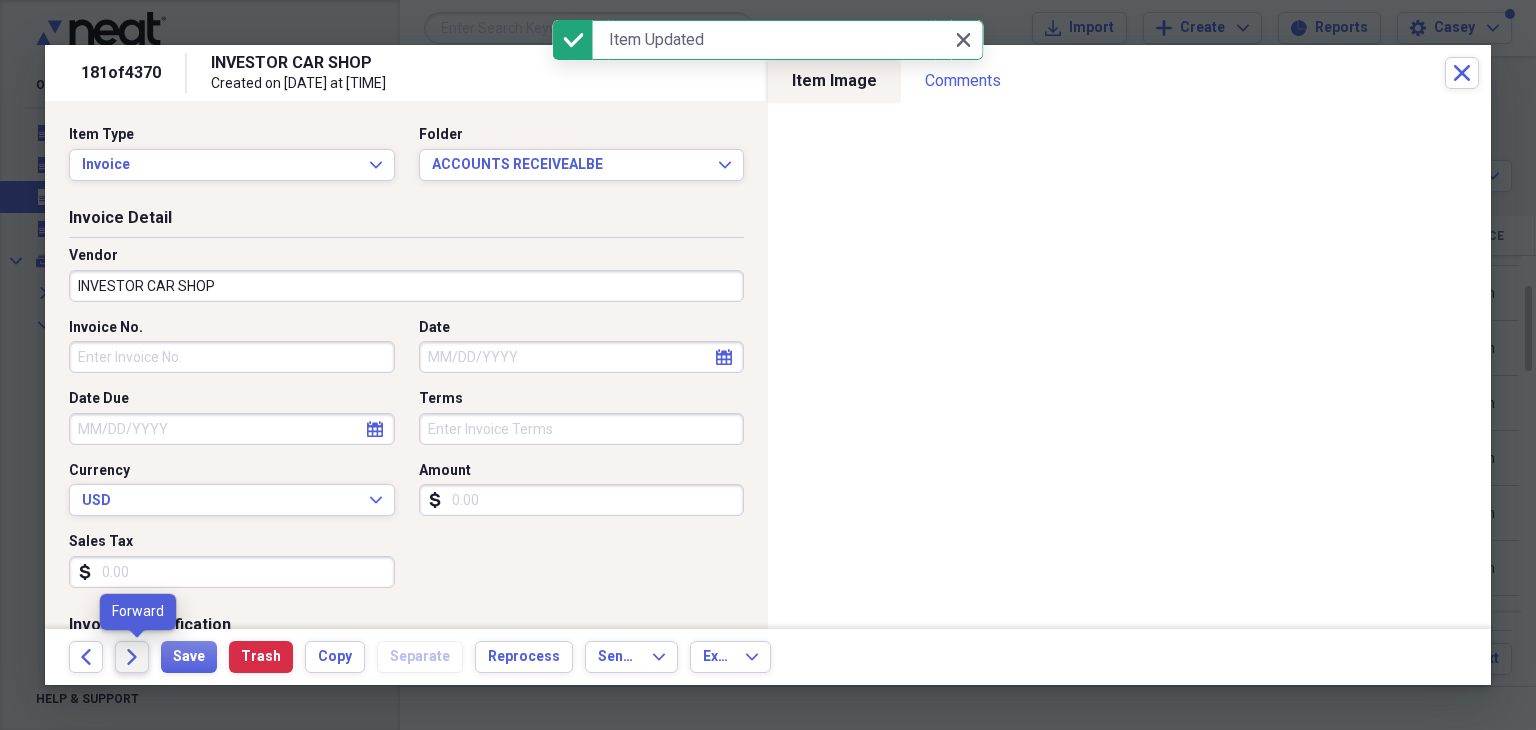 click on "Forward" at bounding box center [132, 657] 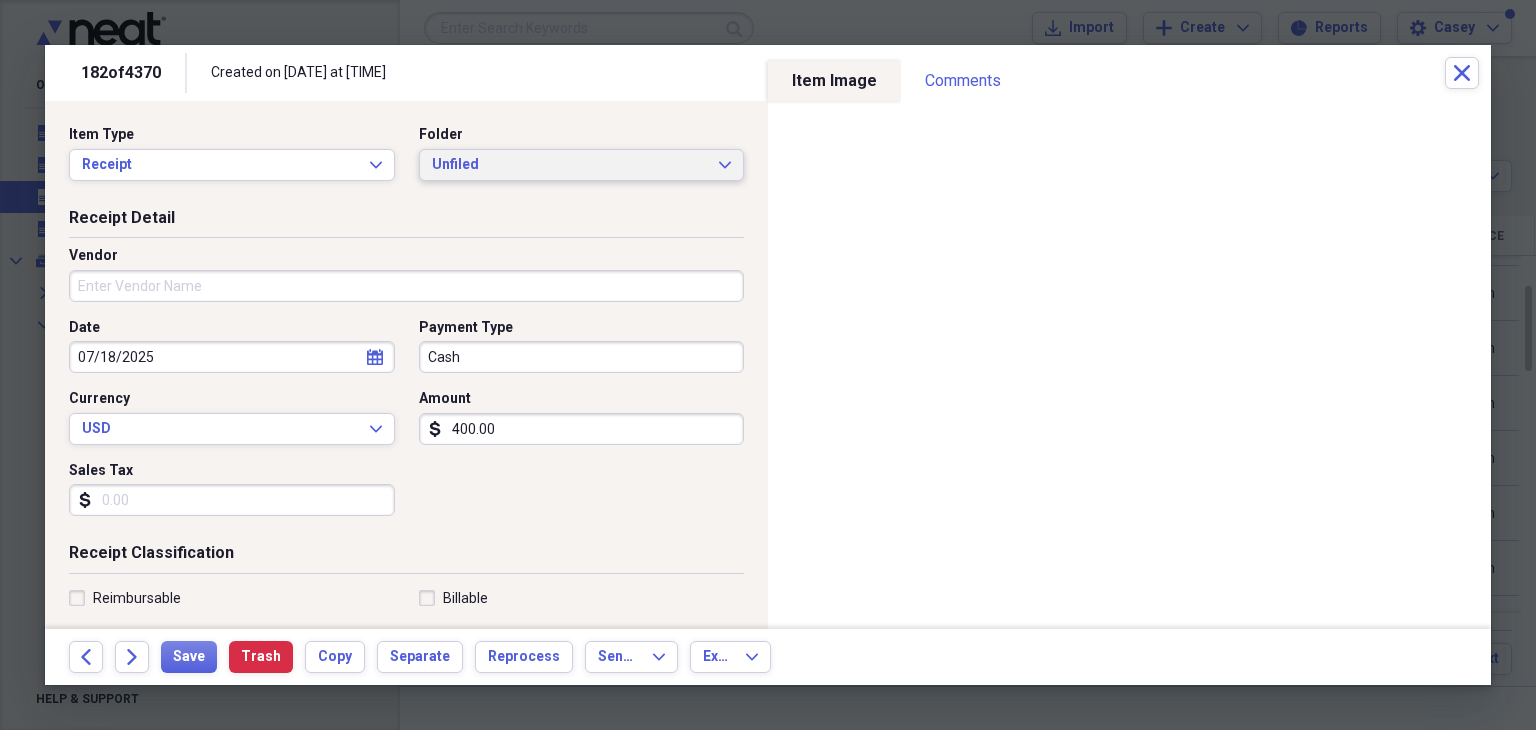 click on "Unfiled" at bounding box center (570, 165) 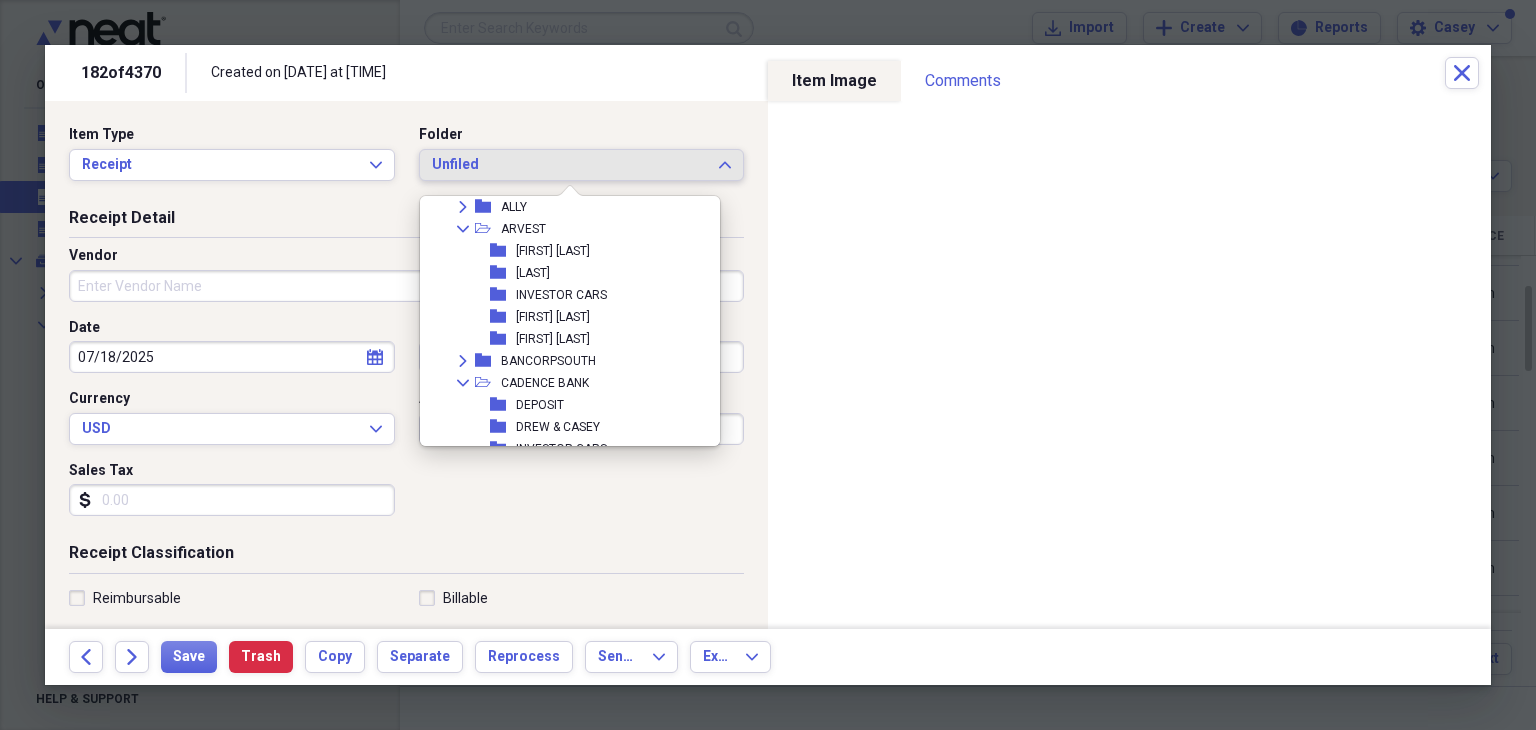scroll, scrollTop: 300, scrollLeft: 0, axis: vertical 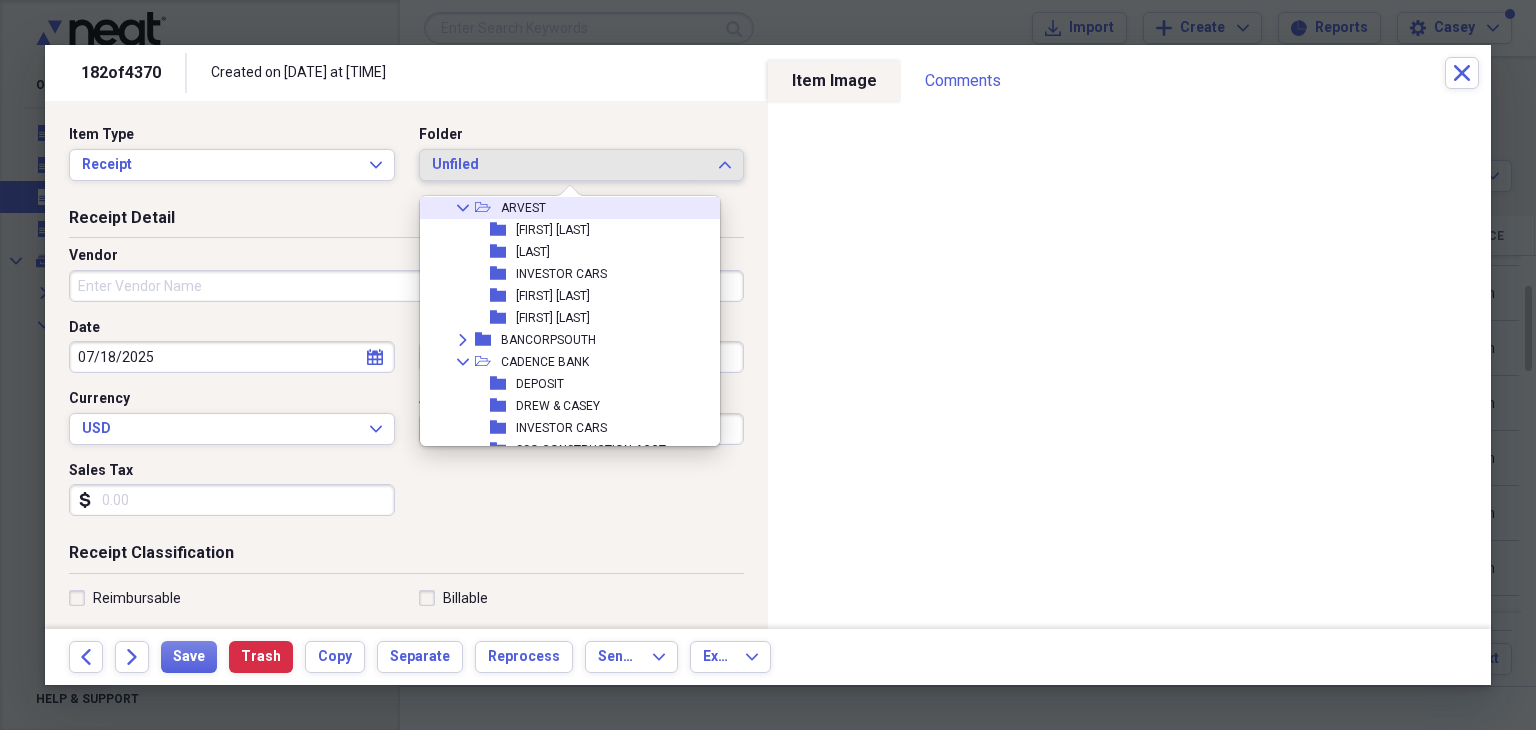 click on "Collapse" at bounding box center [463, 208] 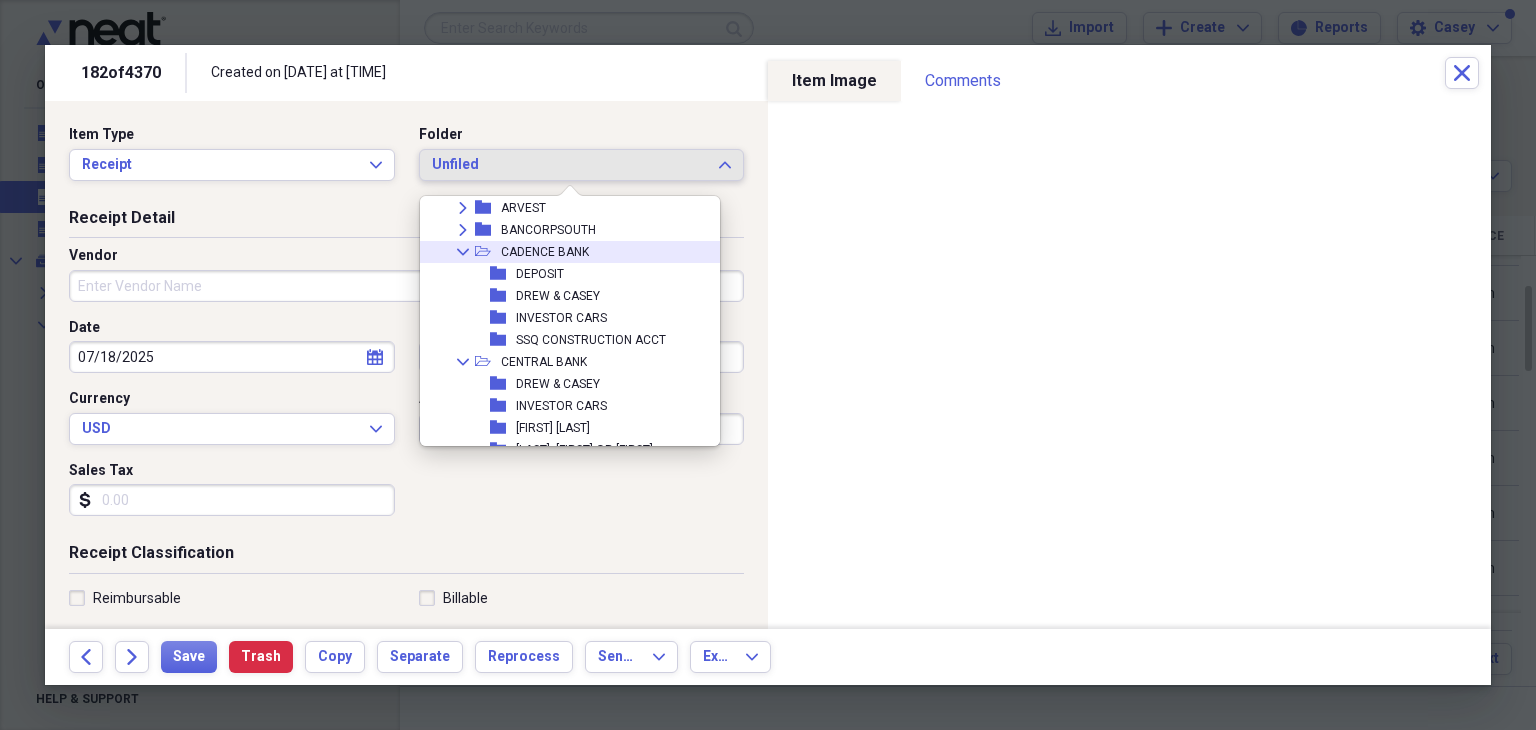 click on "Collapse" 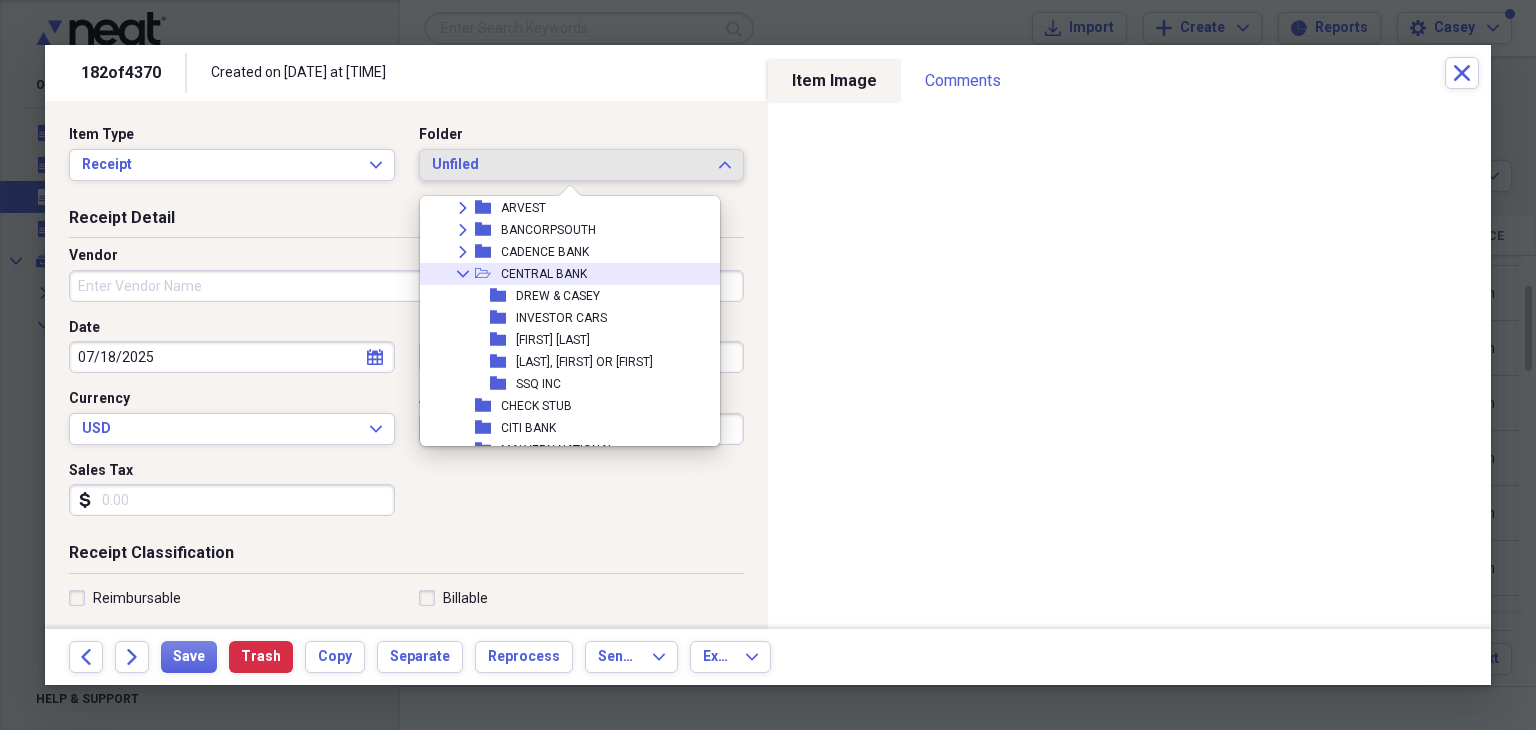 click on "Collapse" 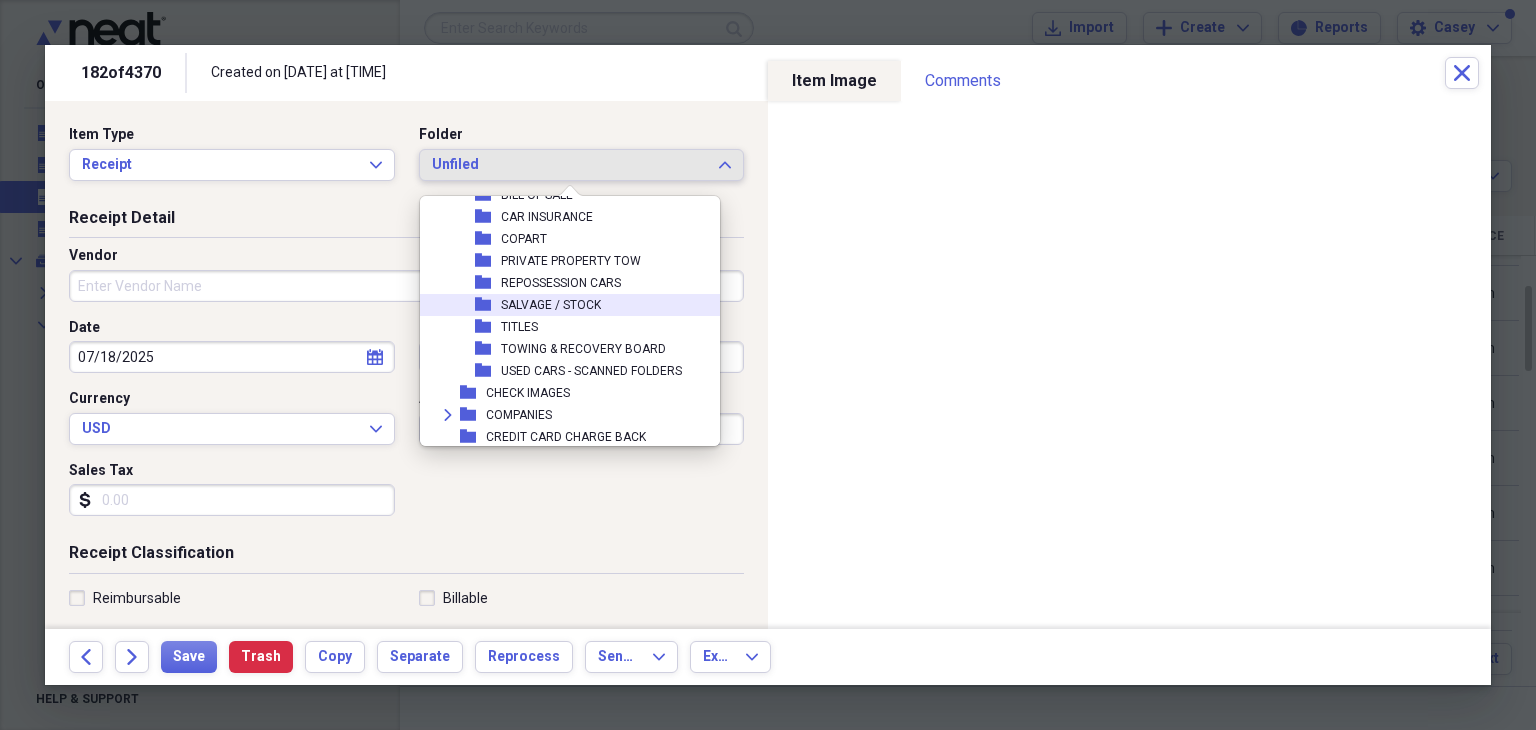 scroll, scrollTop: 600, scrollLeft: 0, axis: vertical 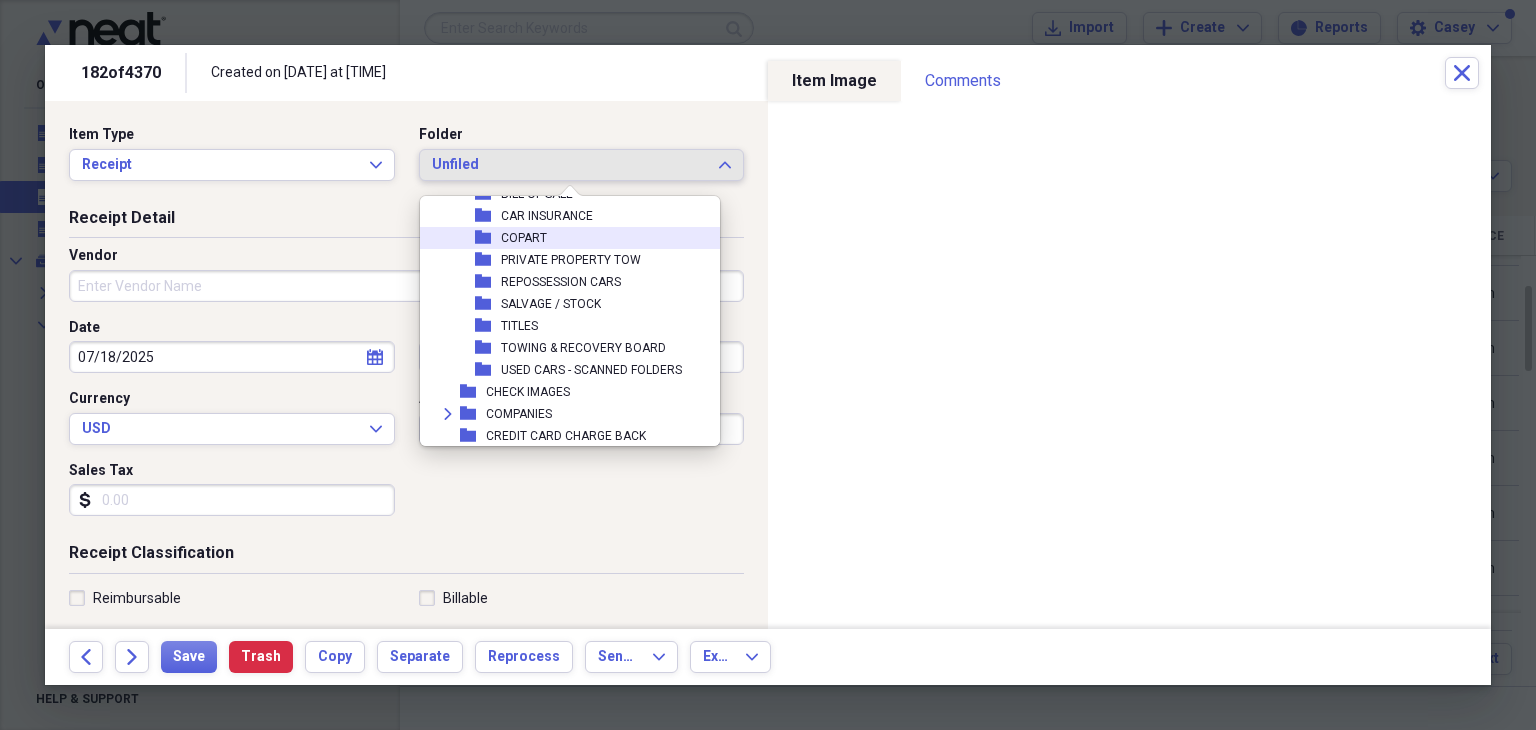 click on "folder COPART" at bounding box center (562, 238) 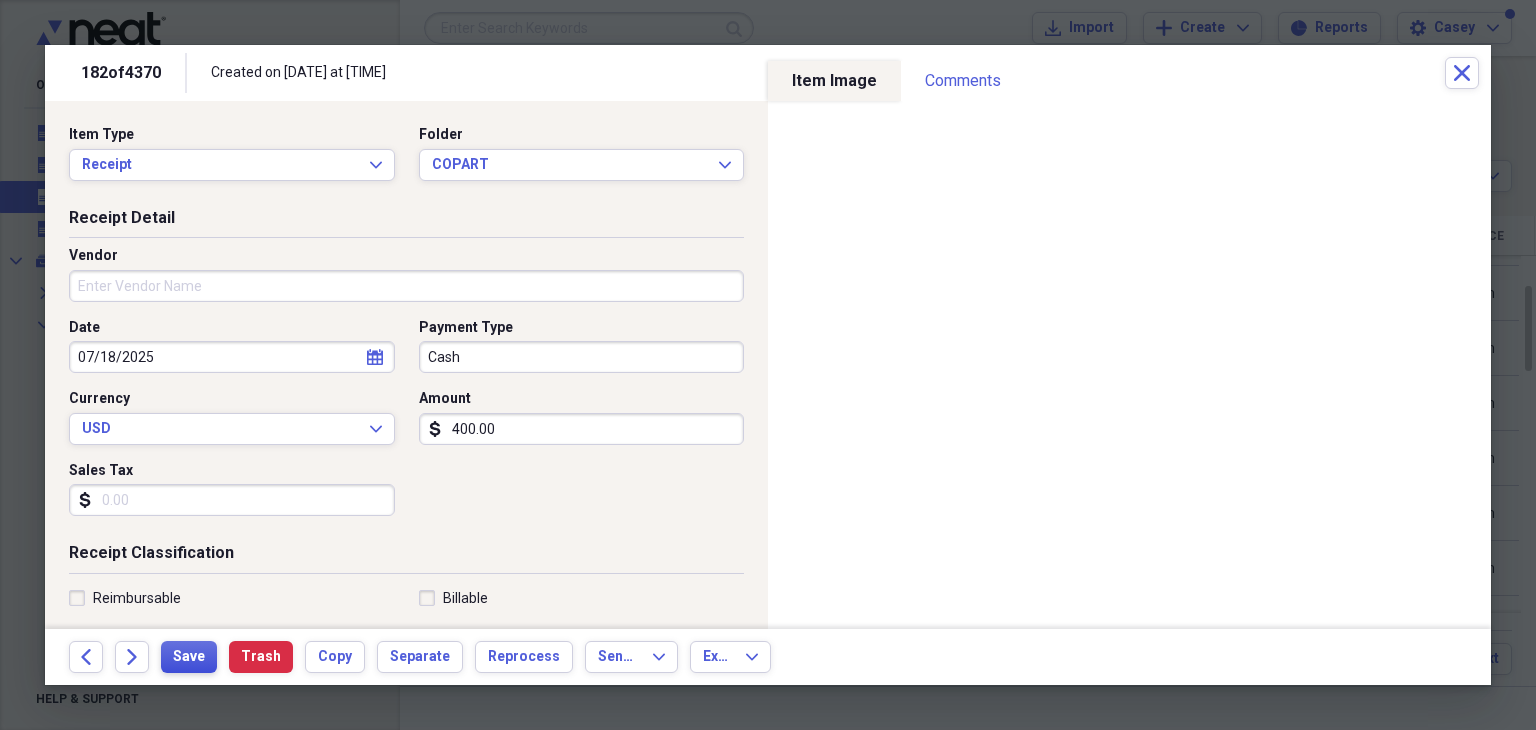 click on "Save" at bounding box center [189, 657] 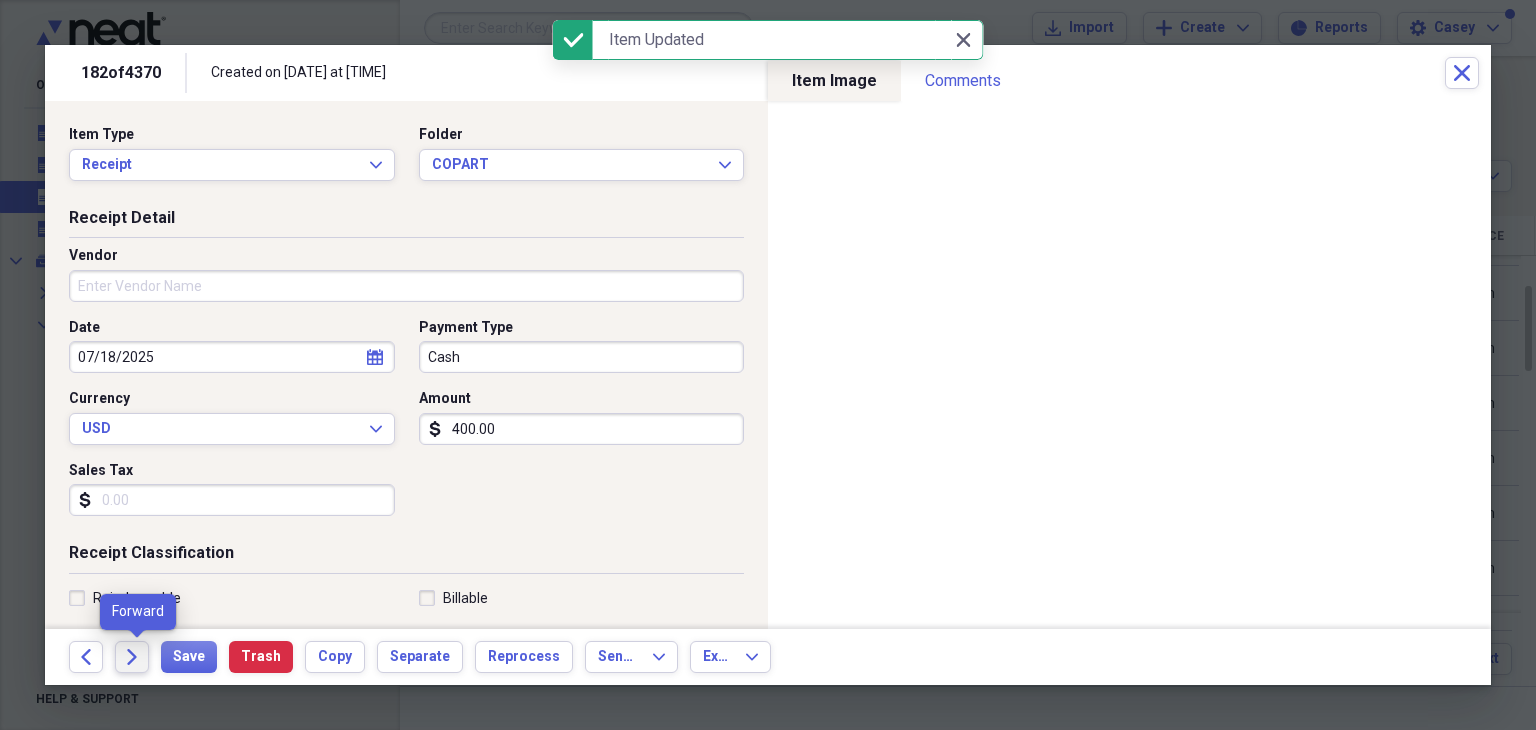 click on "Forward" at bounding box center (132, 657) 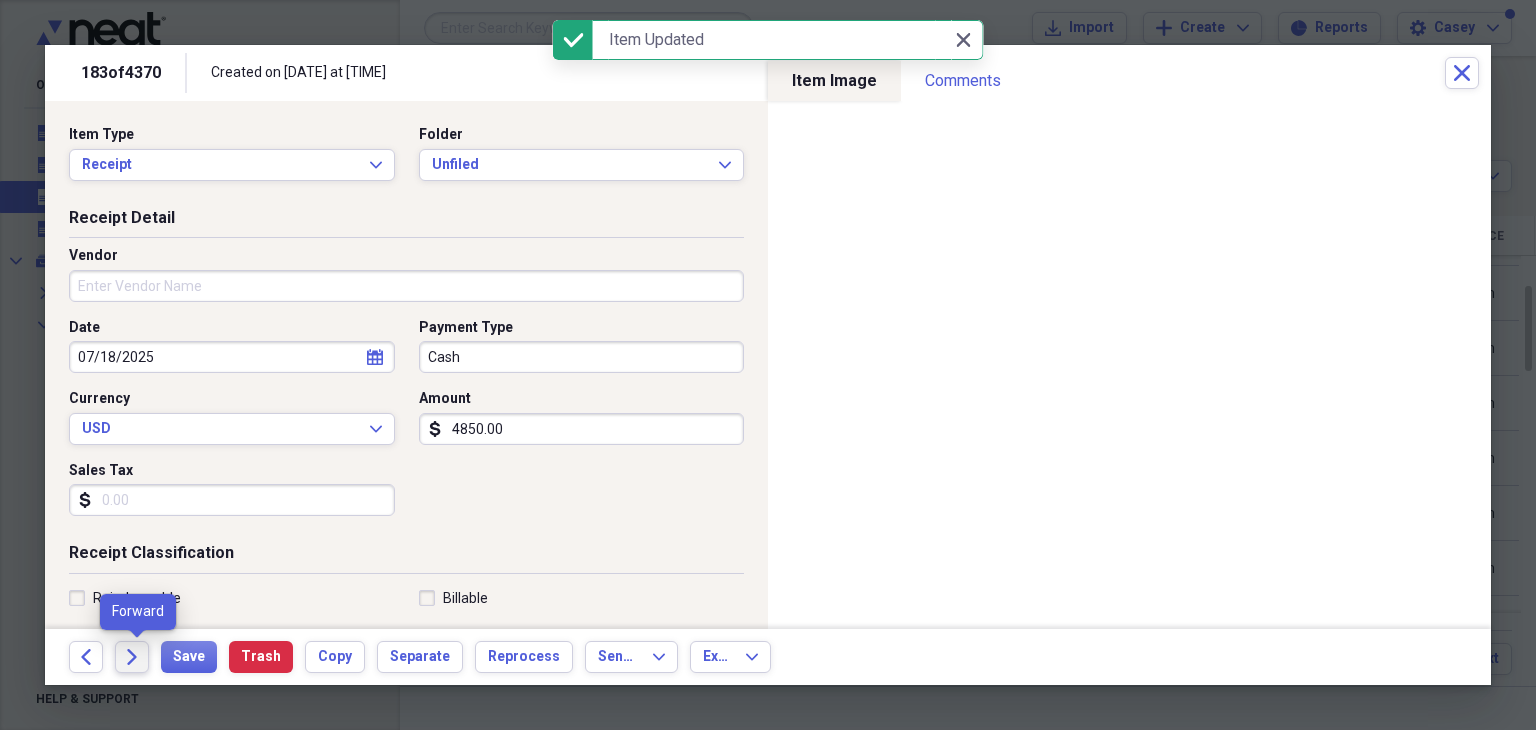 click on "Forward" at bounding box center [132, 657] 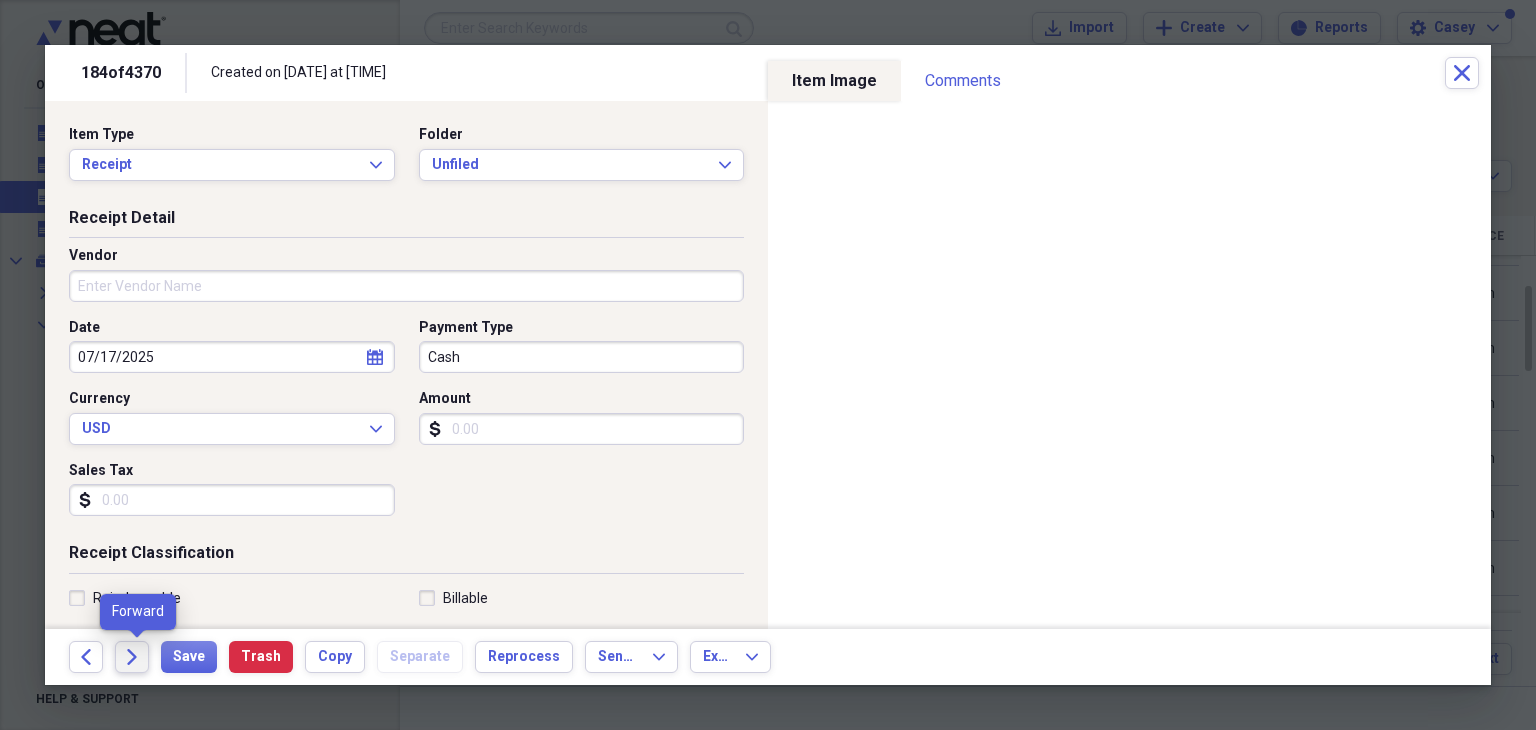 click on "Forward" at bounding box center [132, 657] 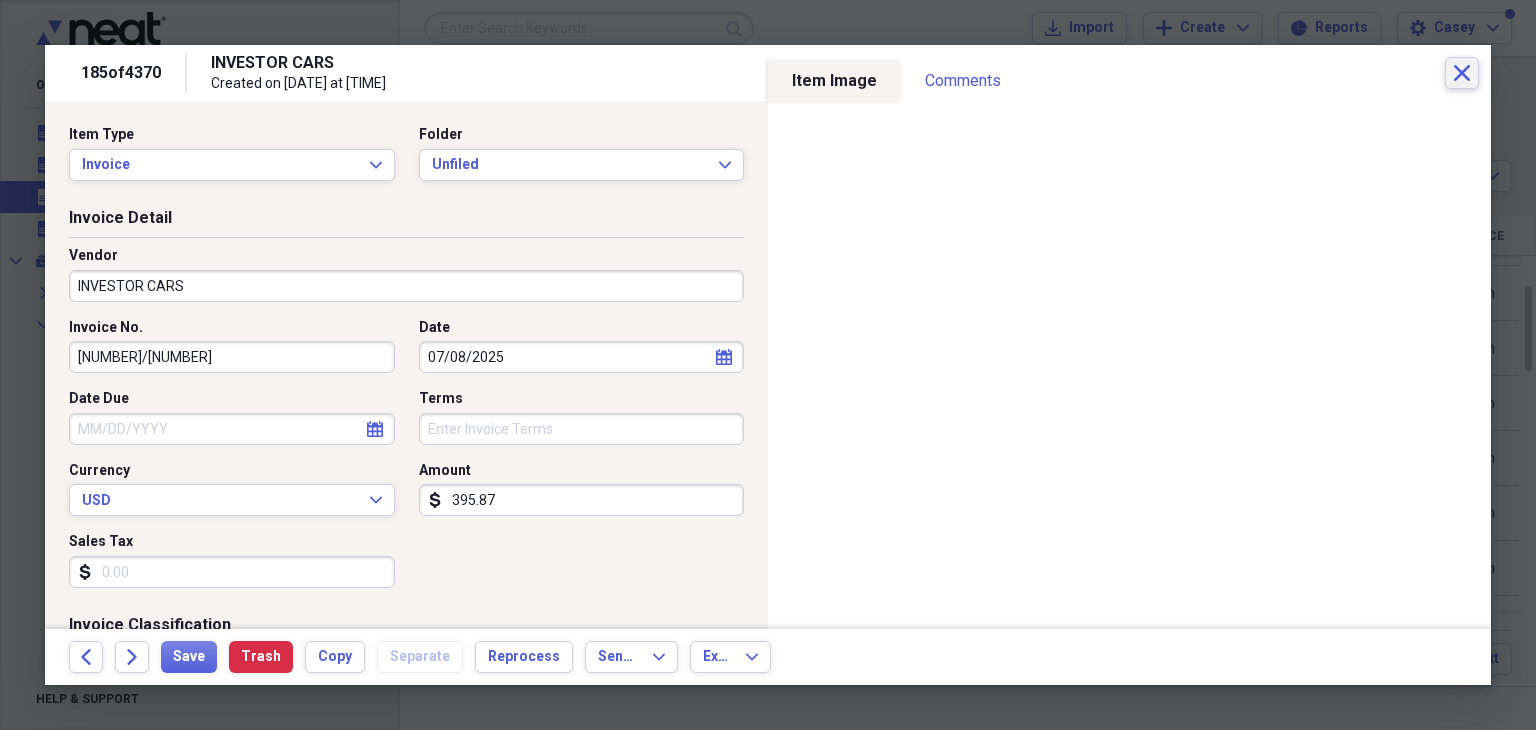 click on "Close" at bounding box center [1462, 73] 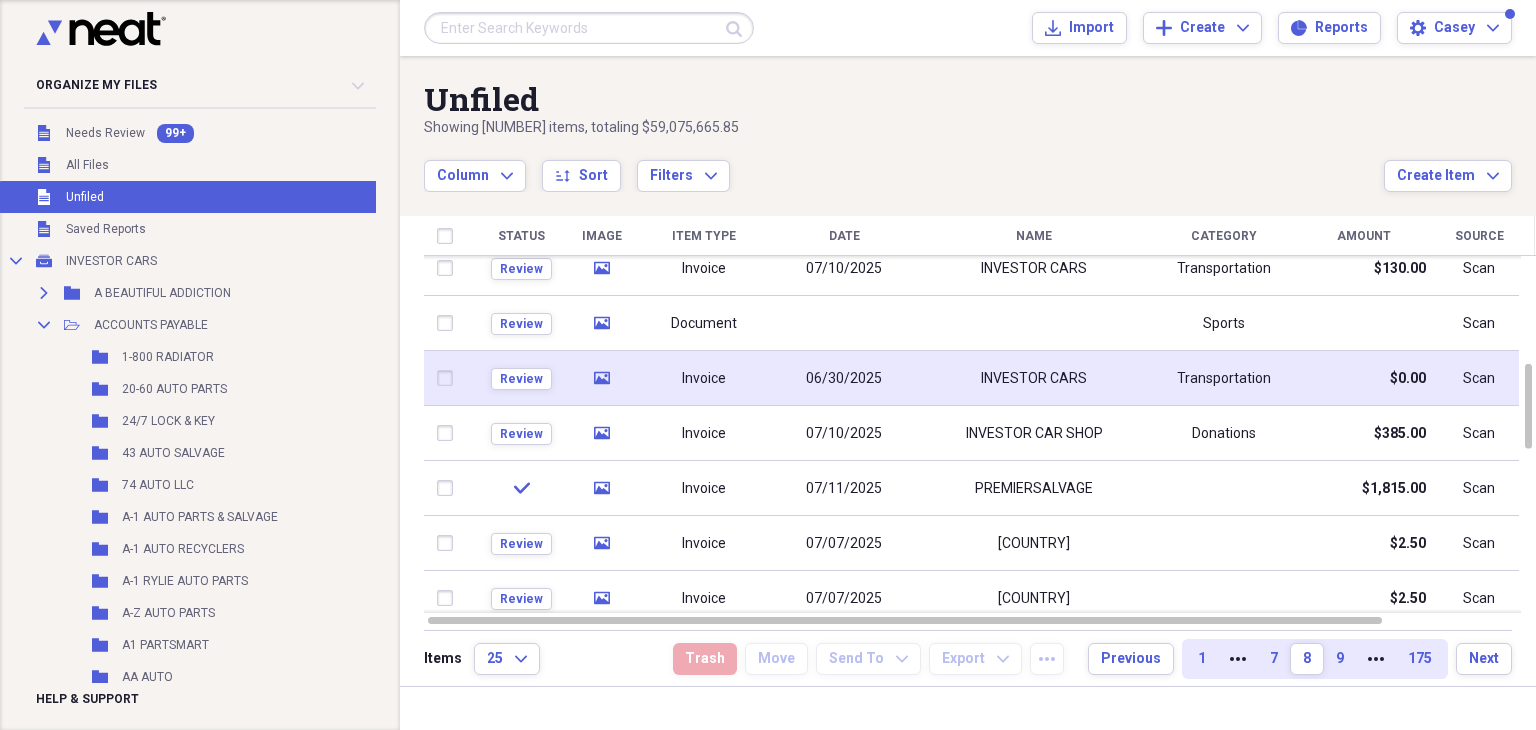 click on "media" 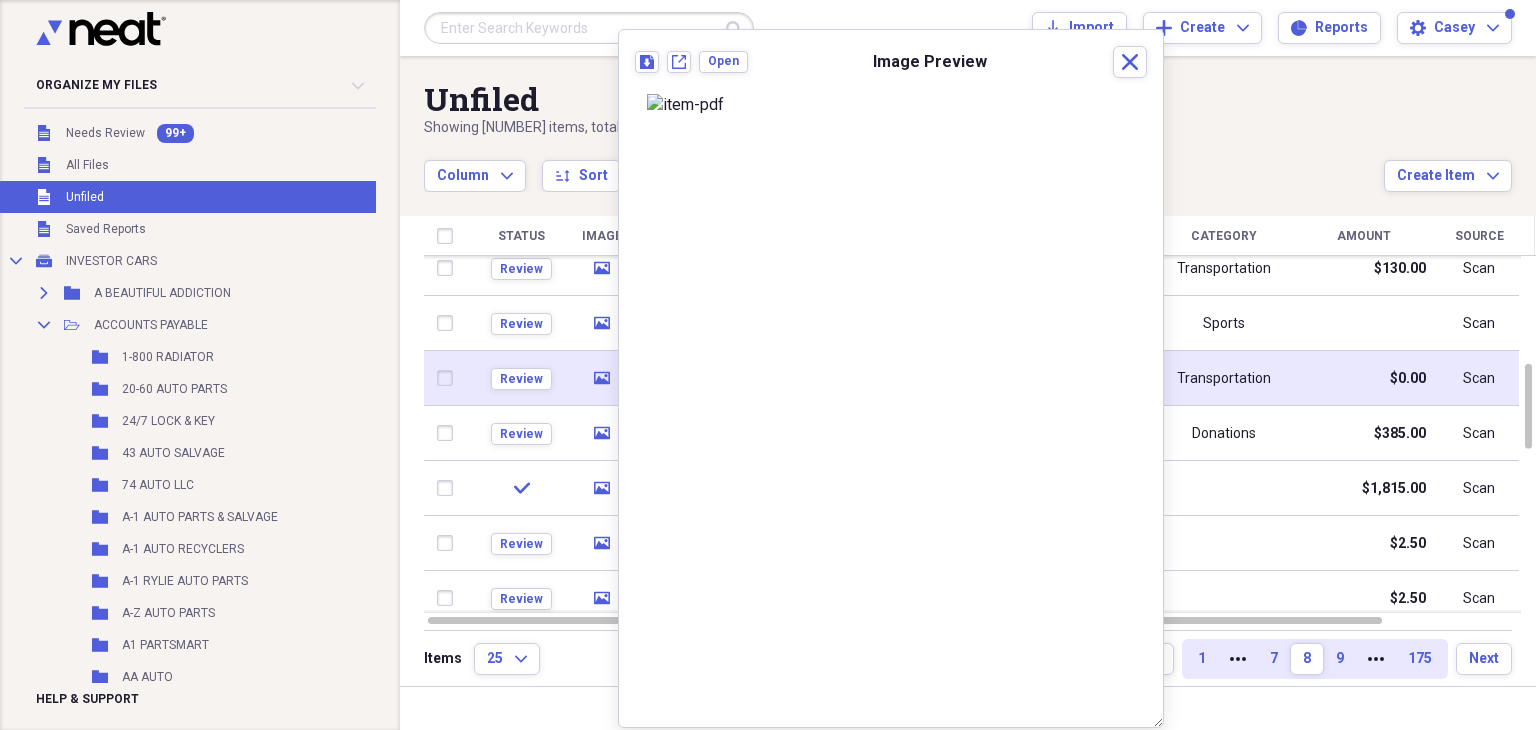 click on "media" at bounding box center (601, 378) 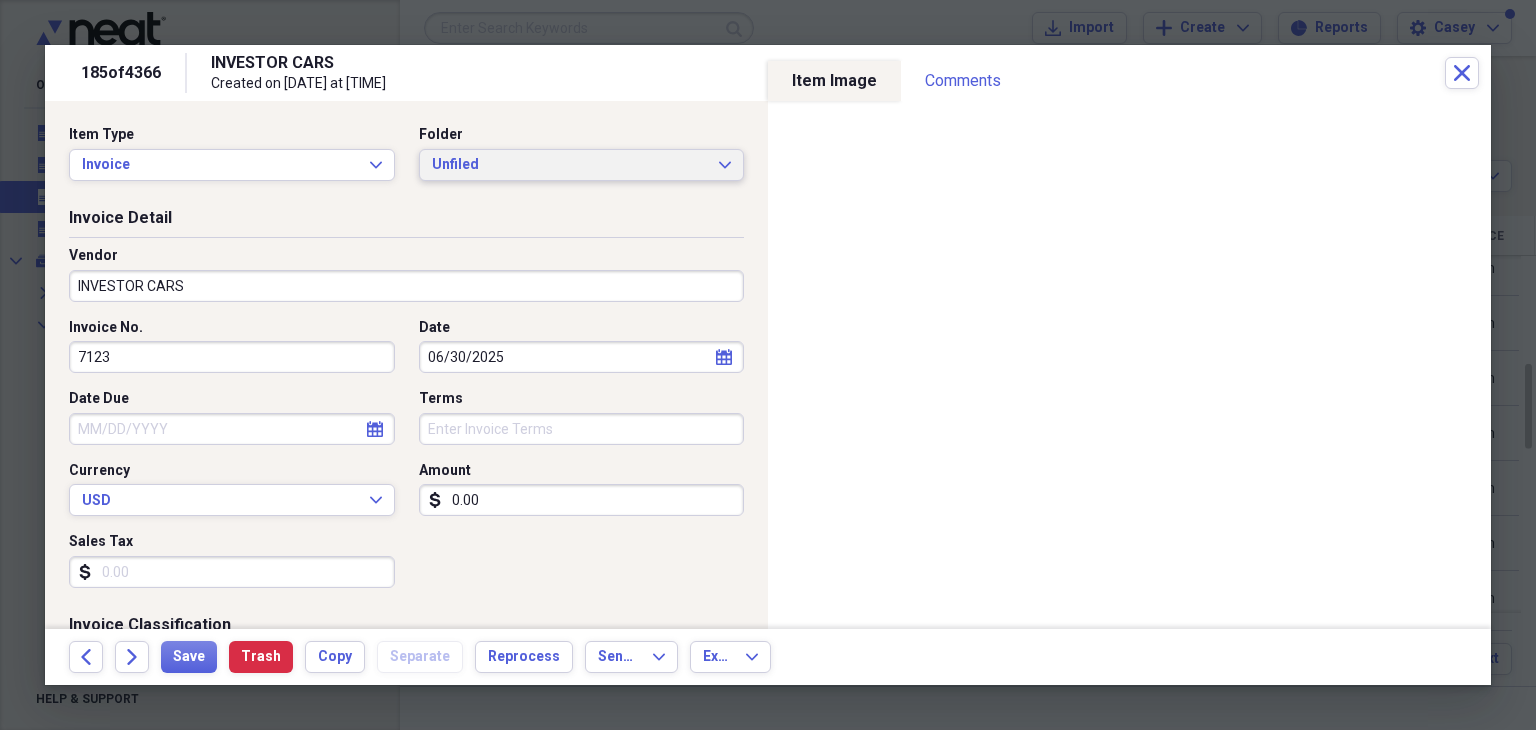 click 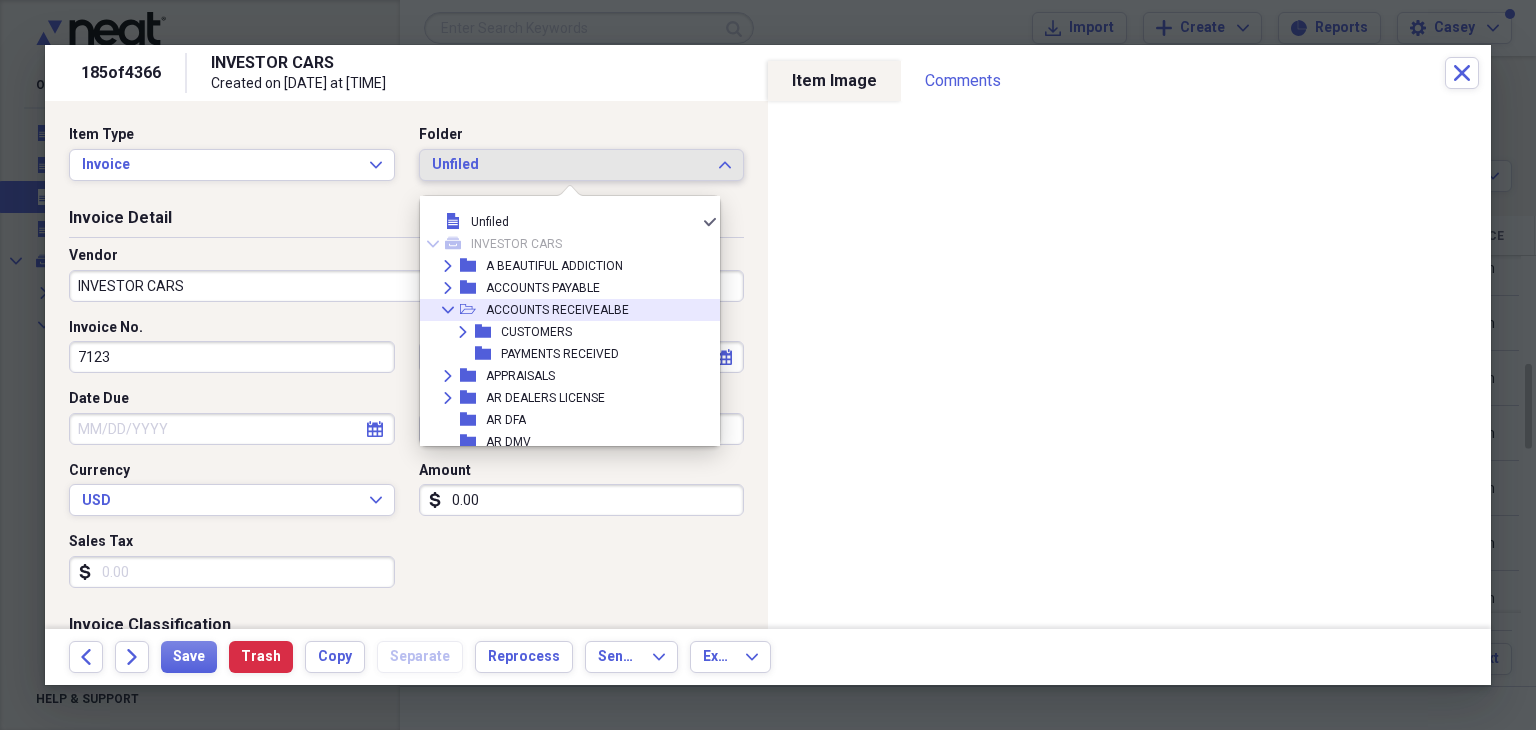 click on "ACCOUNTS RECEIVEALBE" at bounding box center [557, 310] 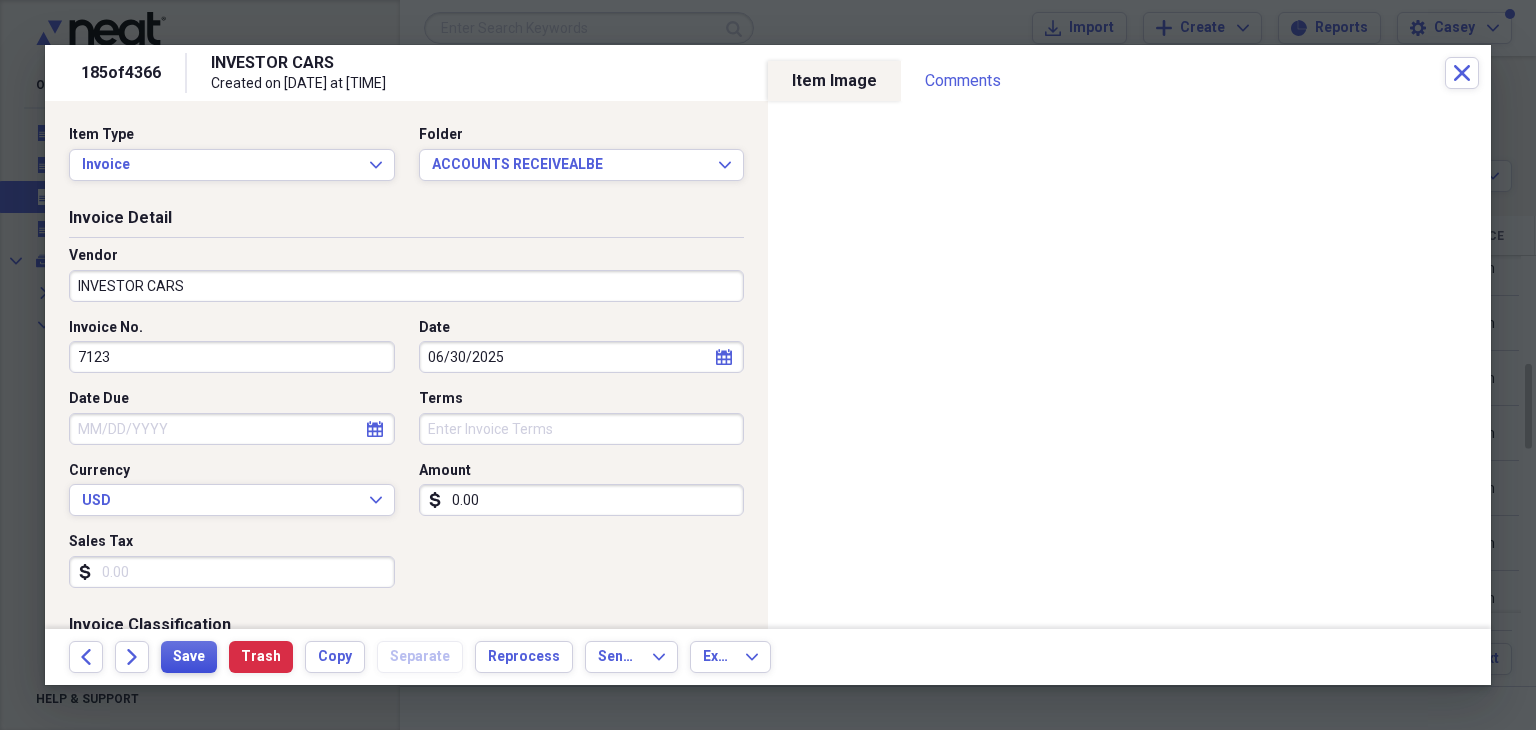 click on "Save" at bounding box center (189, 657) 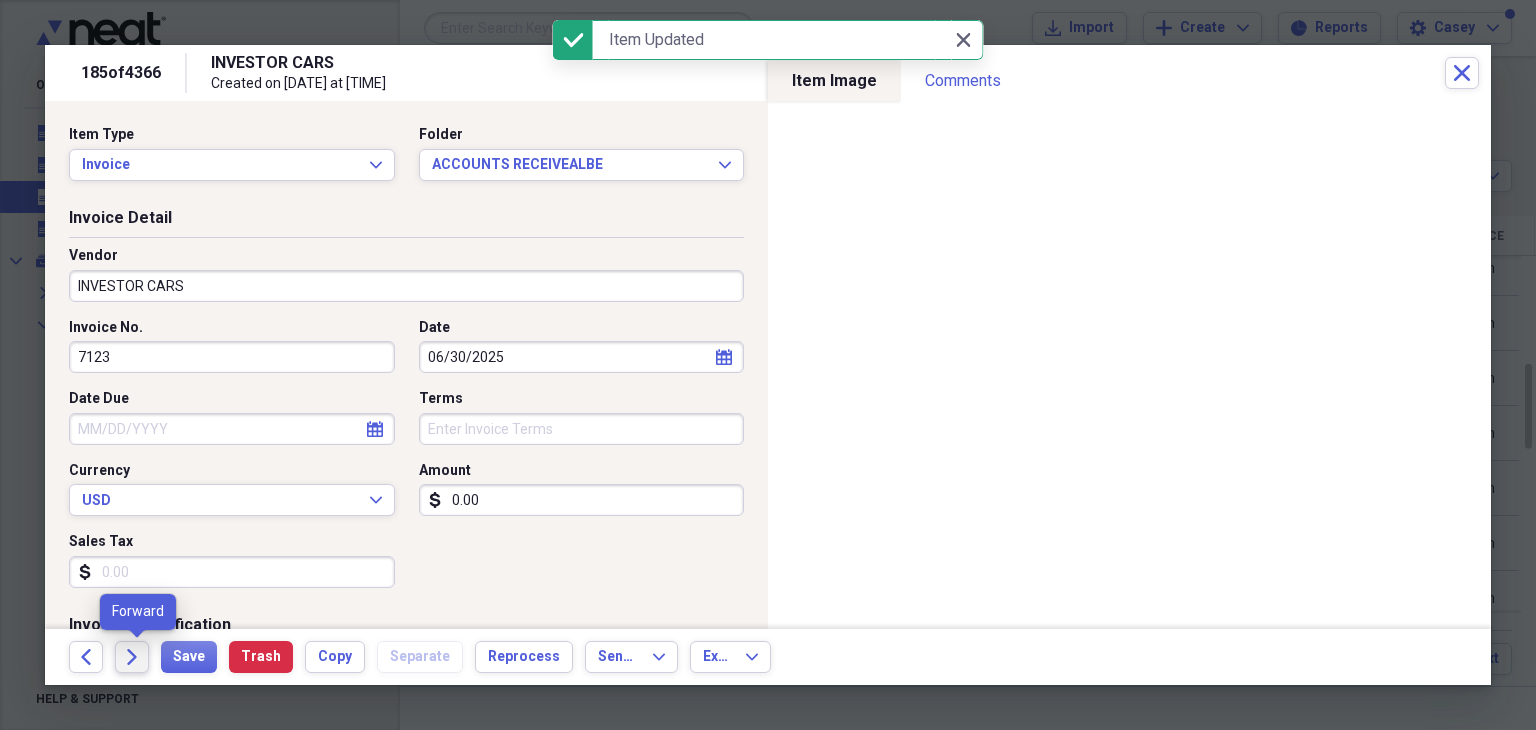 click on "Forward" 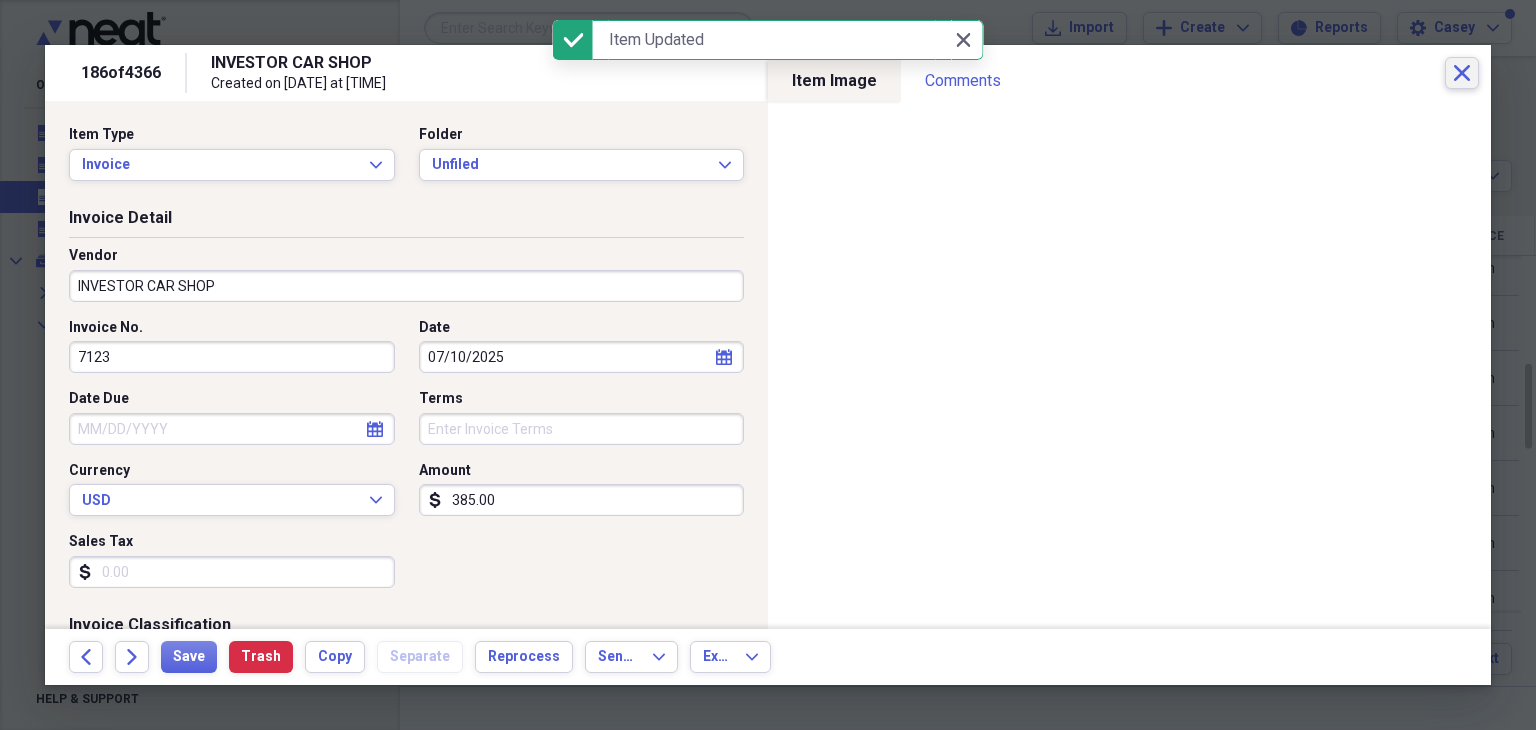click on "Close" 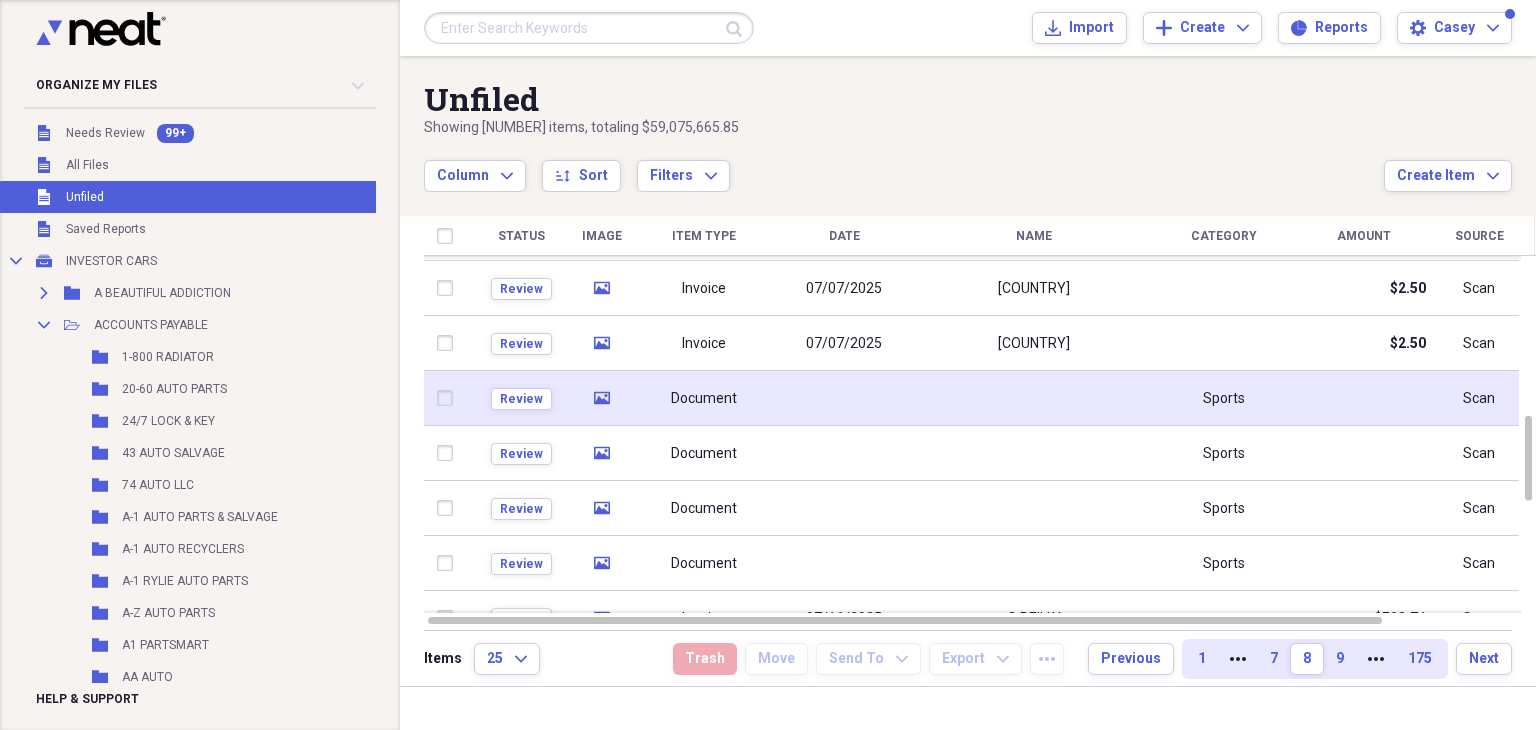 click 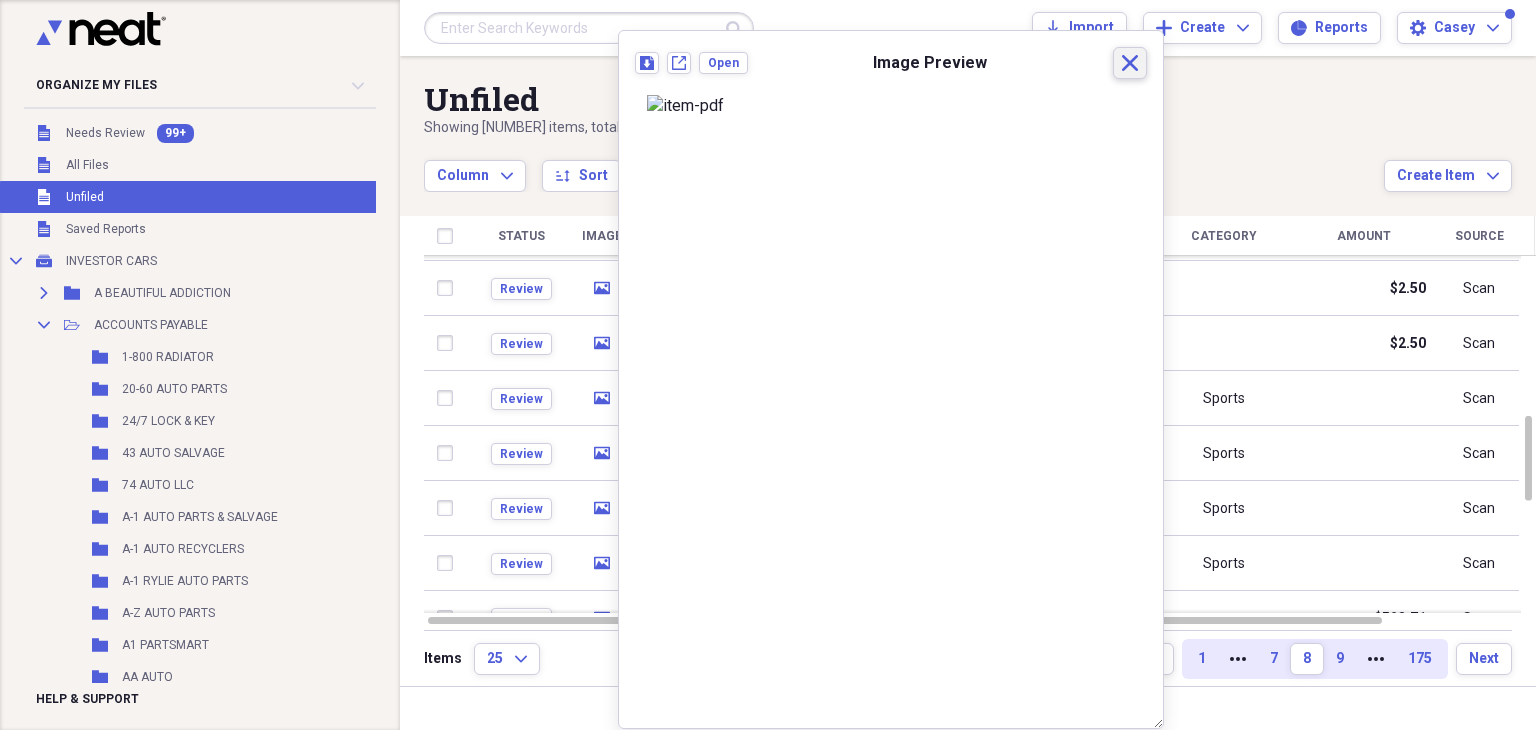 click on "Close" at bounding box center [1130, 63] 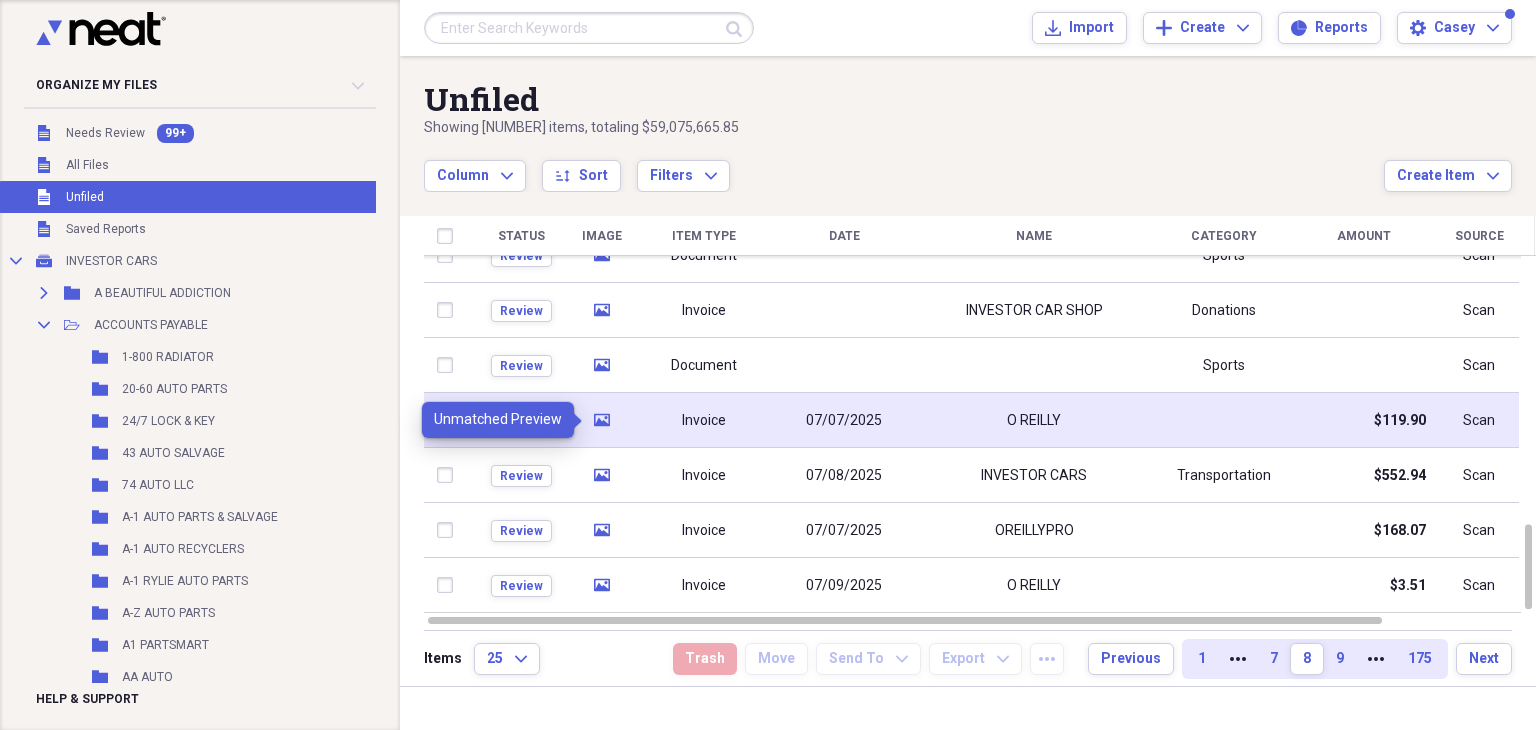 click 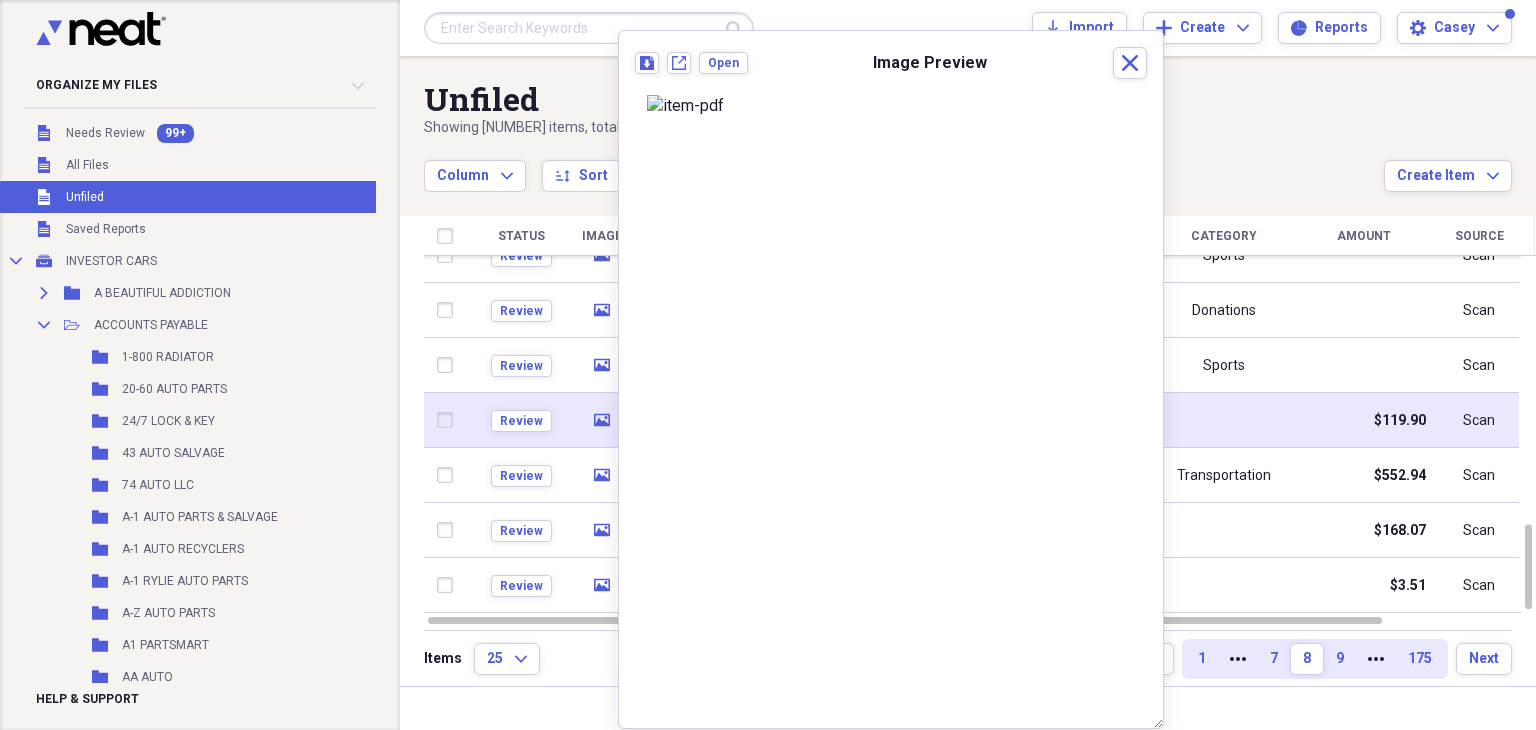 click on "media" at bounding box center (601, 420) 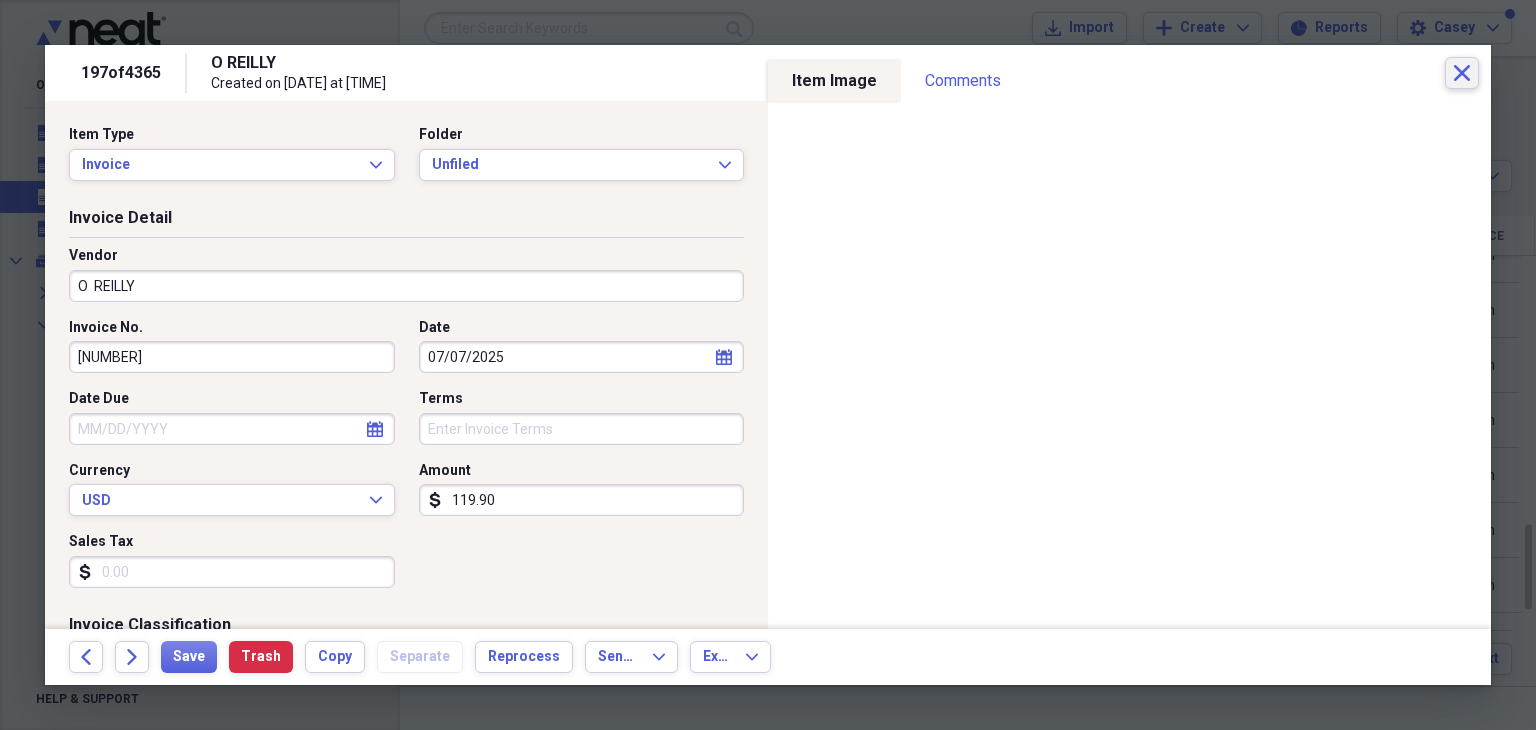 click on "Close" at bounding box center [1462, 73] 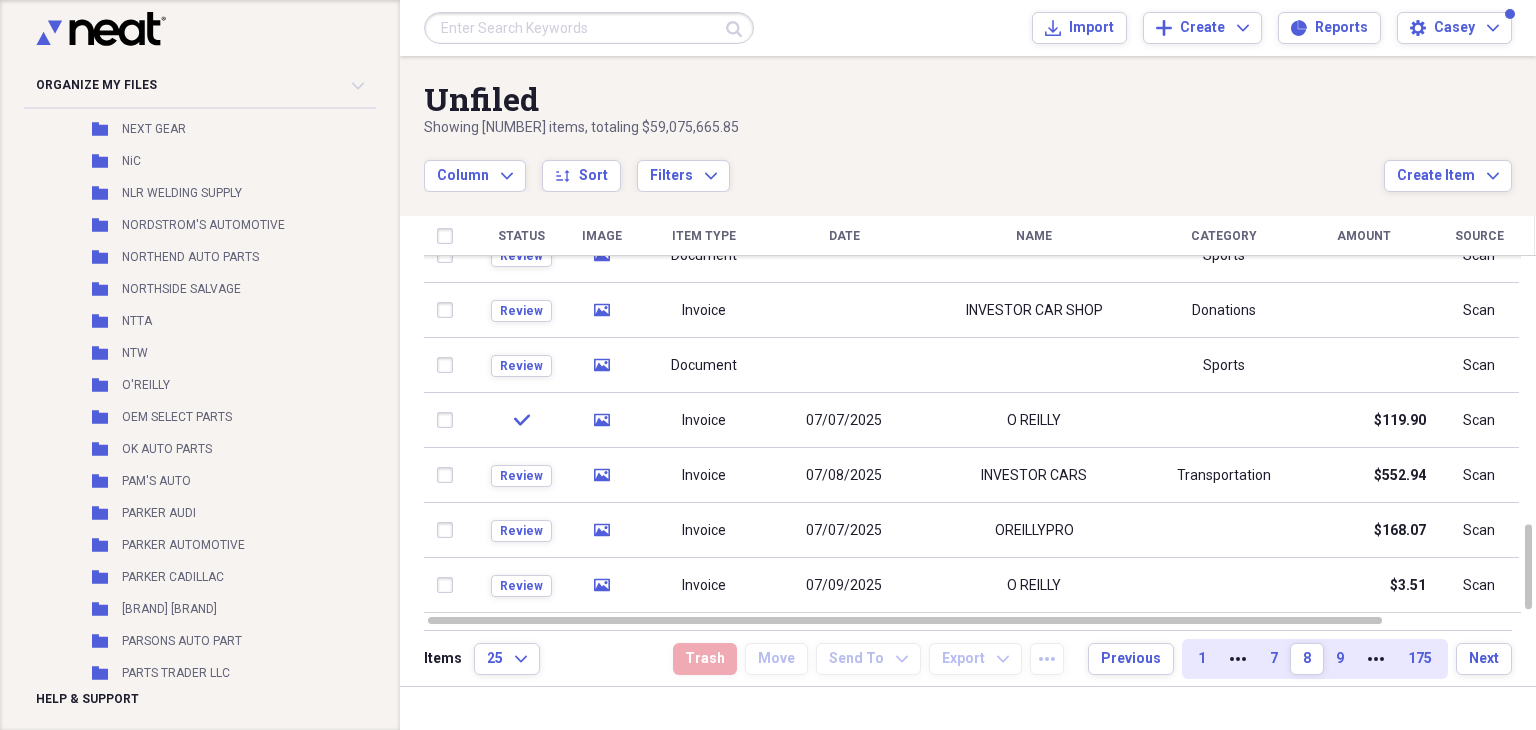 scroll, scrollTop: 7400, scrollLeft: 0, axis: vertical 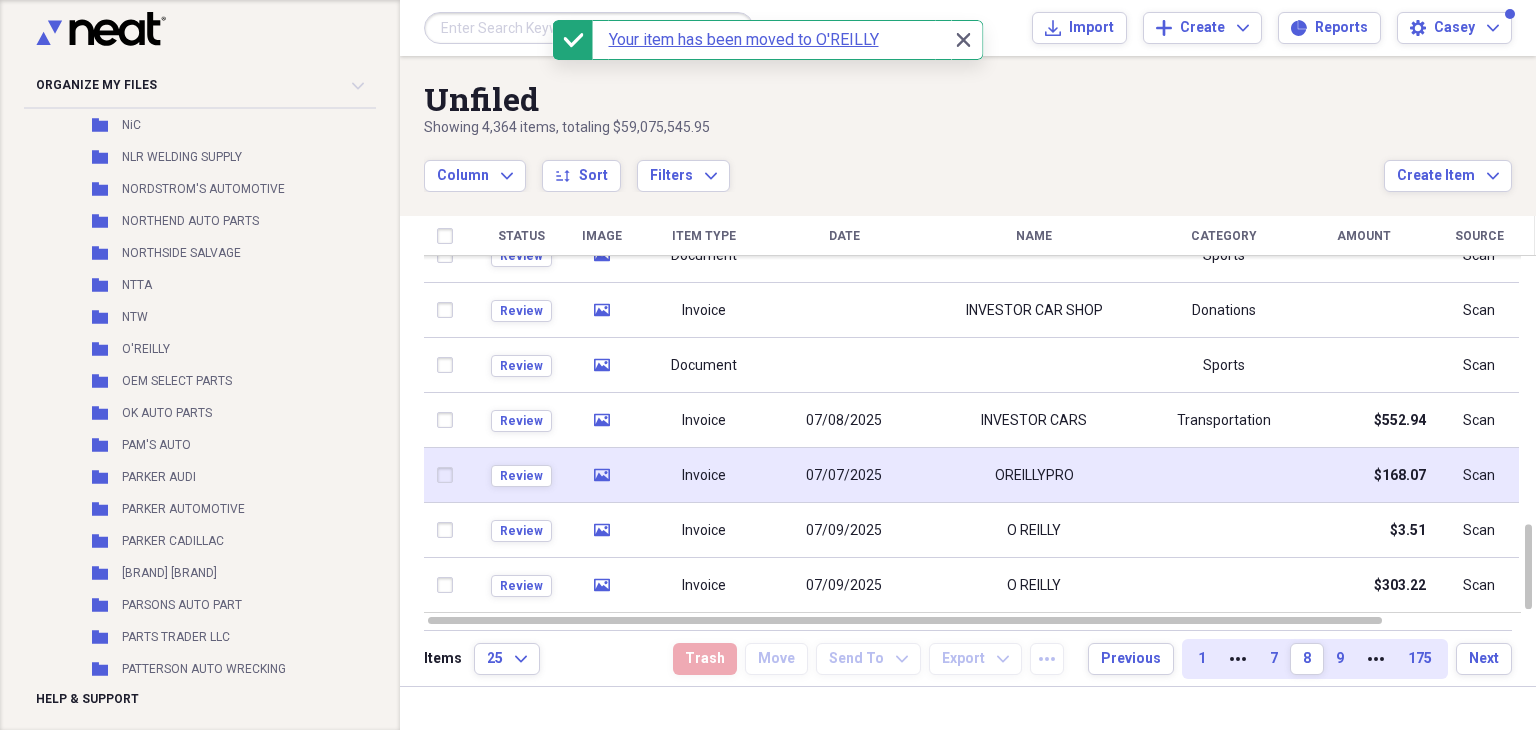 click on "media" 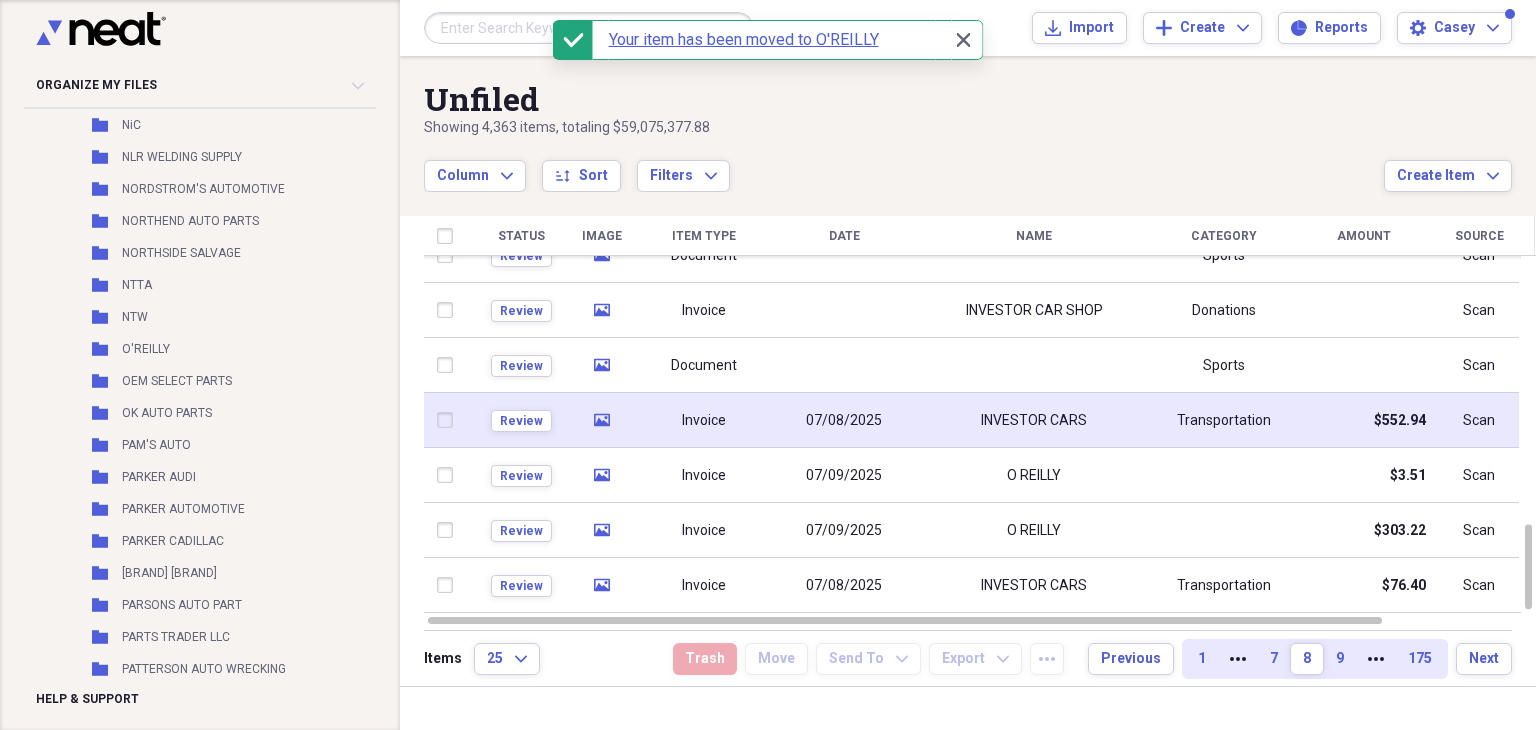 click on "media" 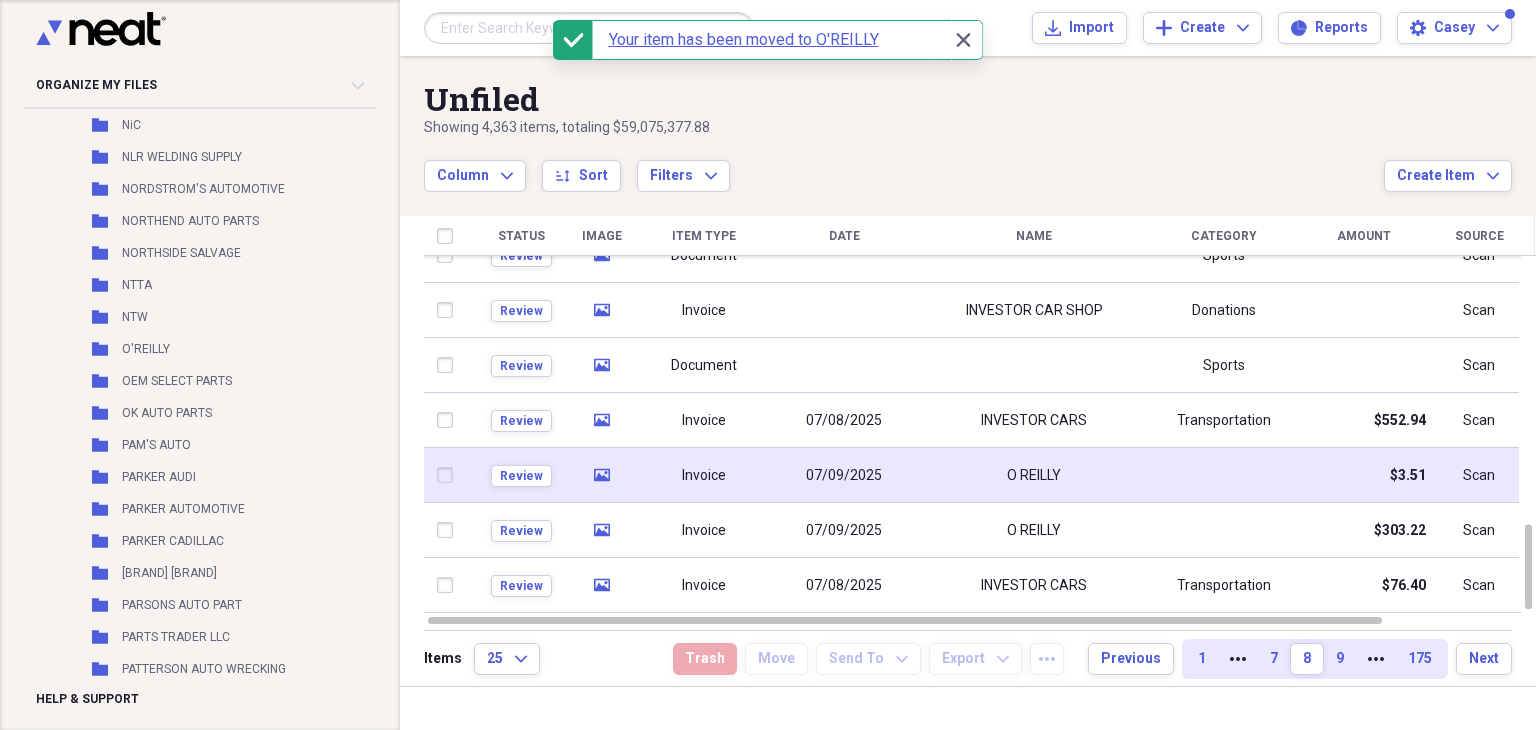 click on "media" at bounding box center (602, 475) 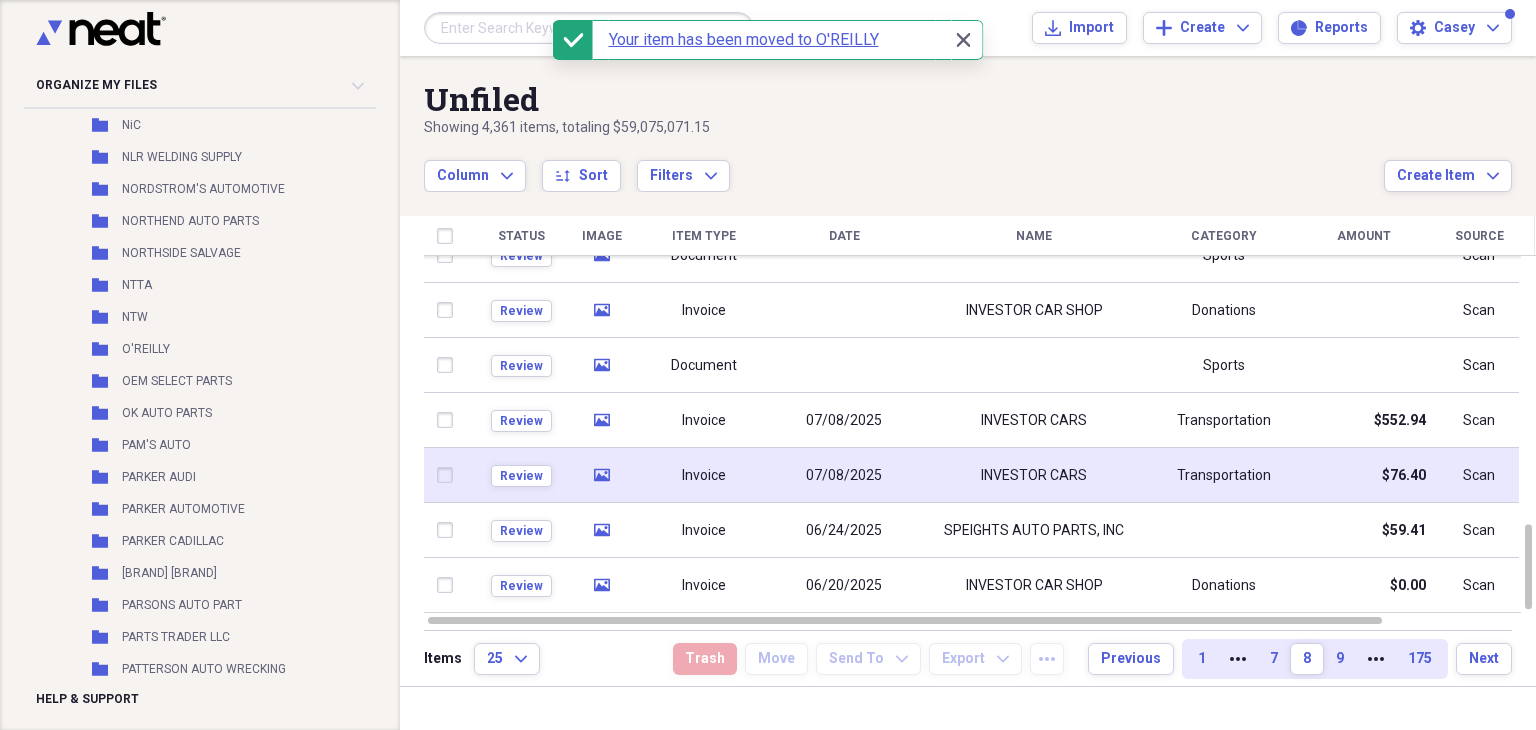 click on "media" 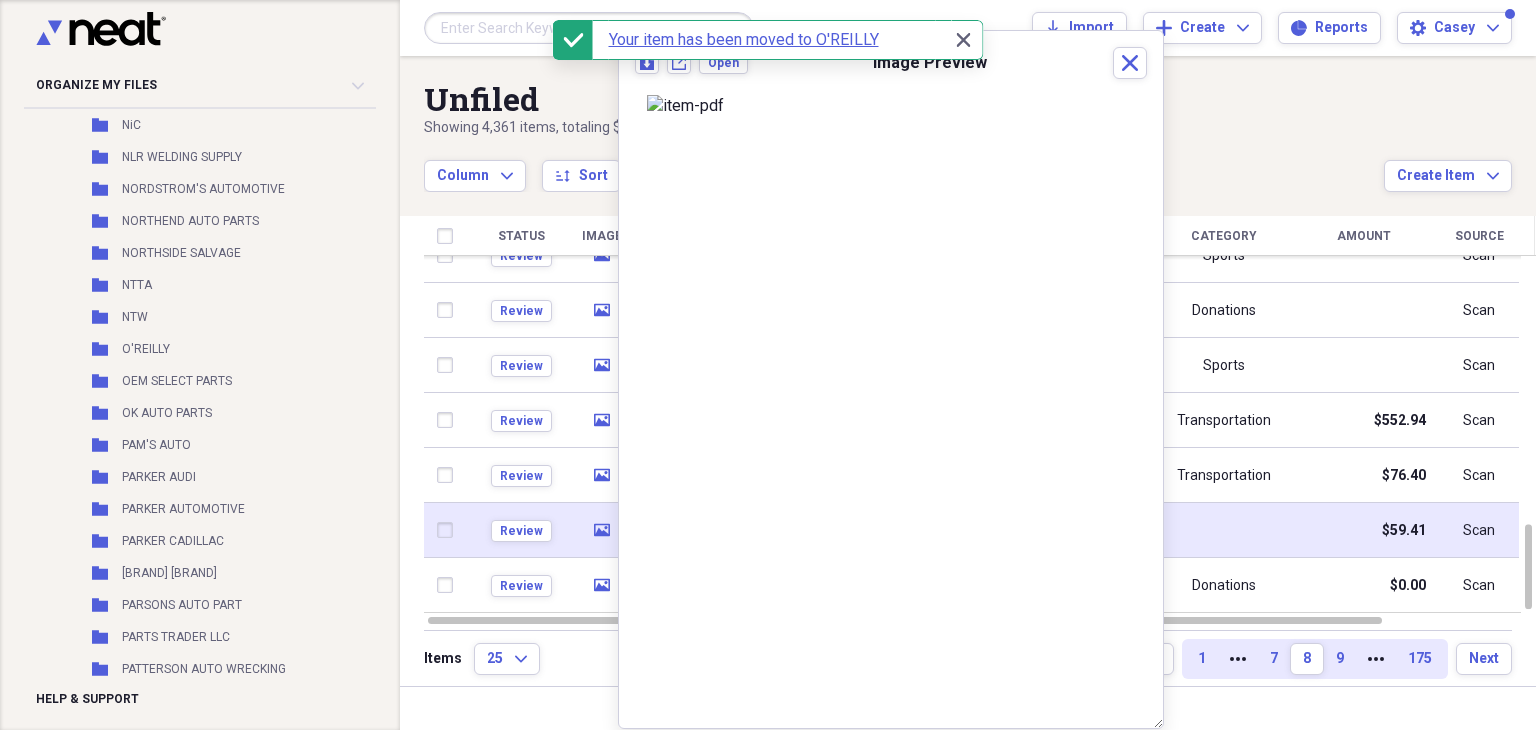 click 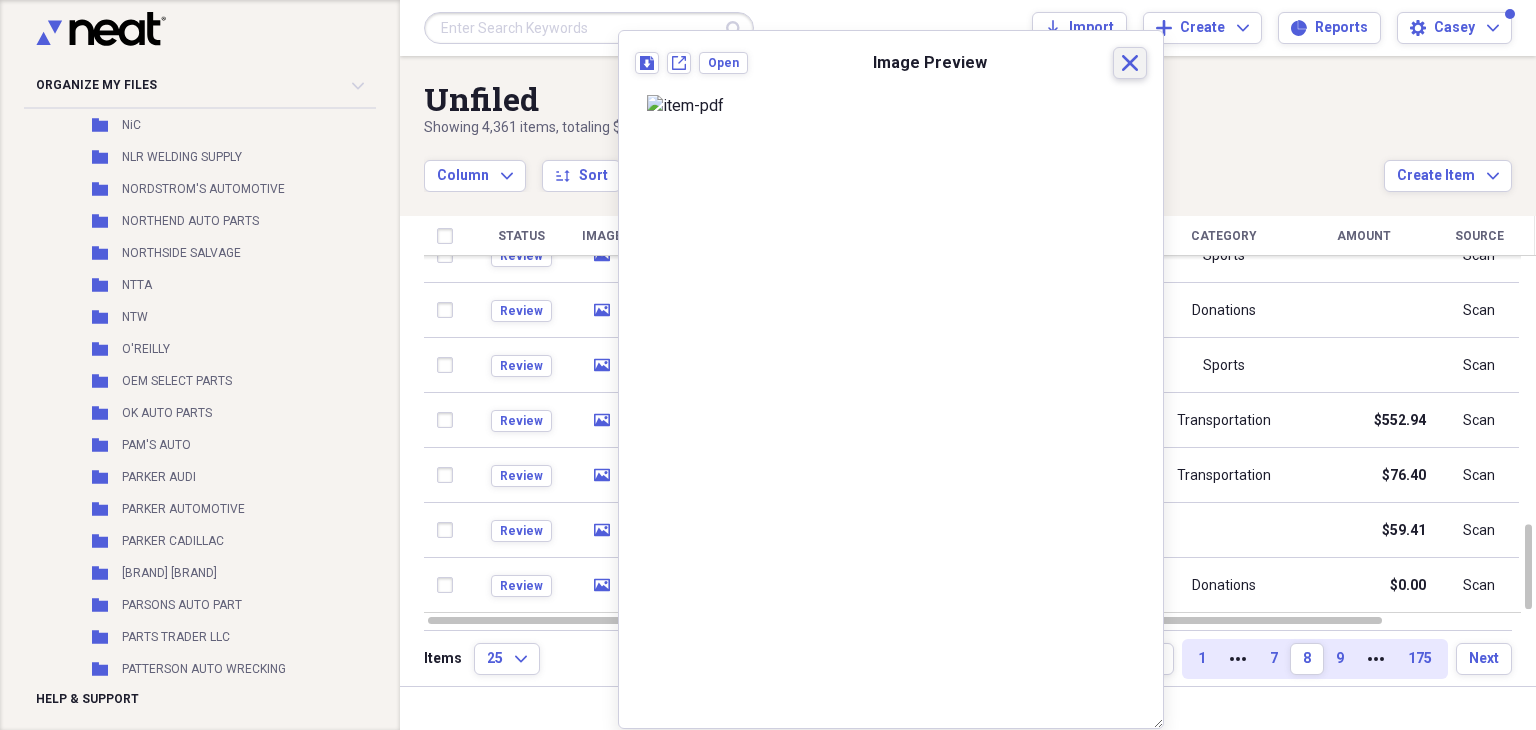 click on "Close" at bounding box center (1130, 63) 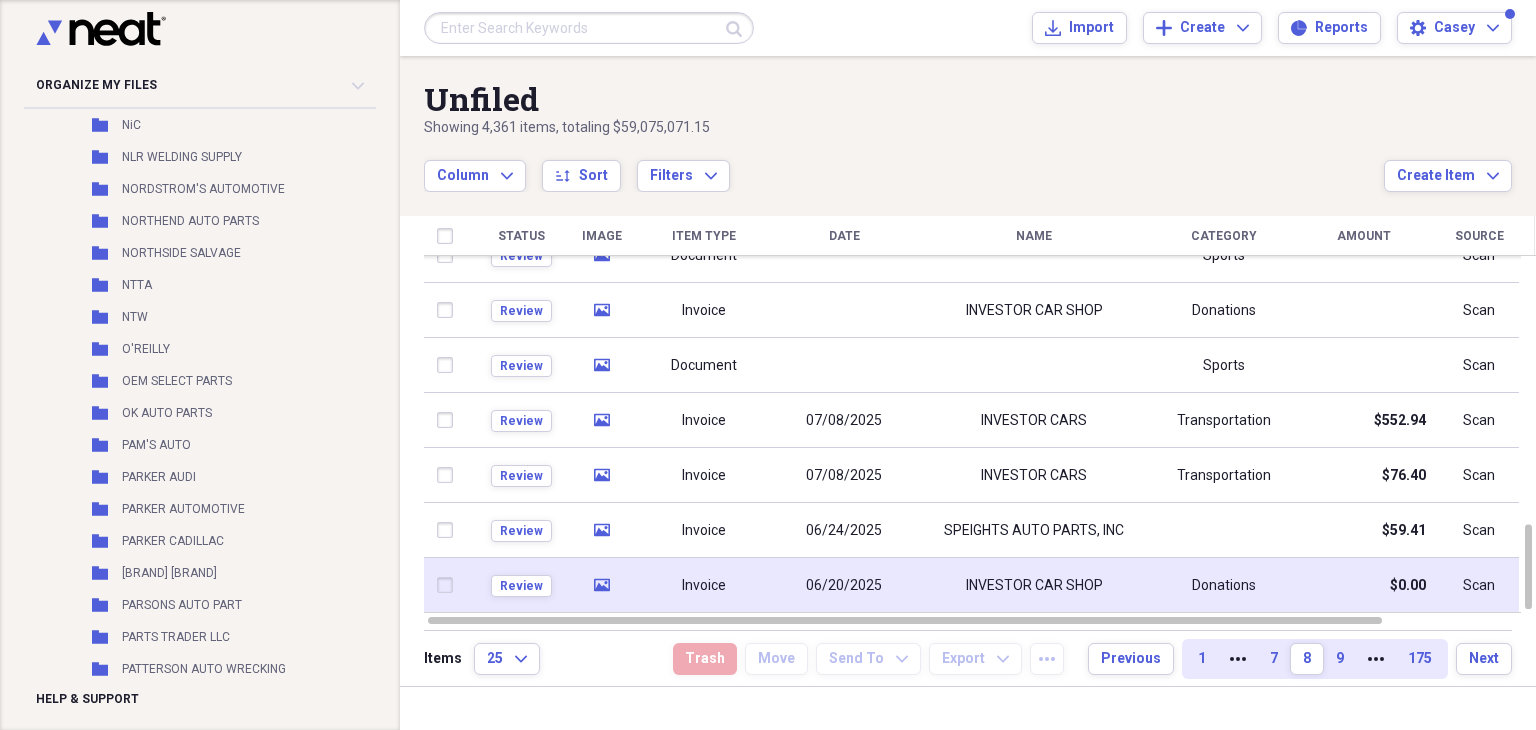 click on "media" 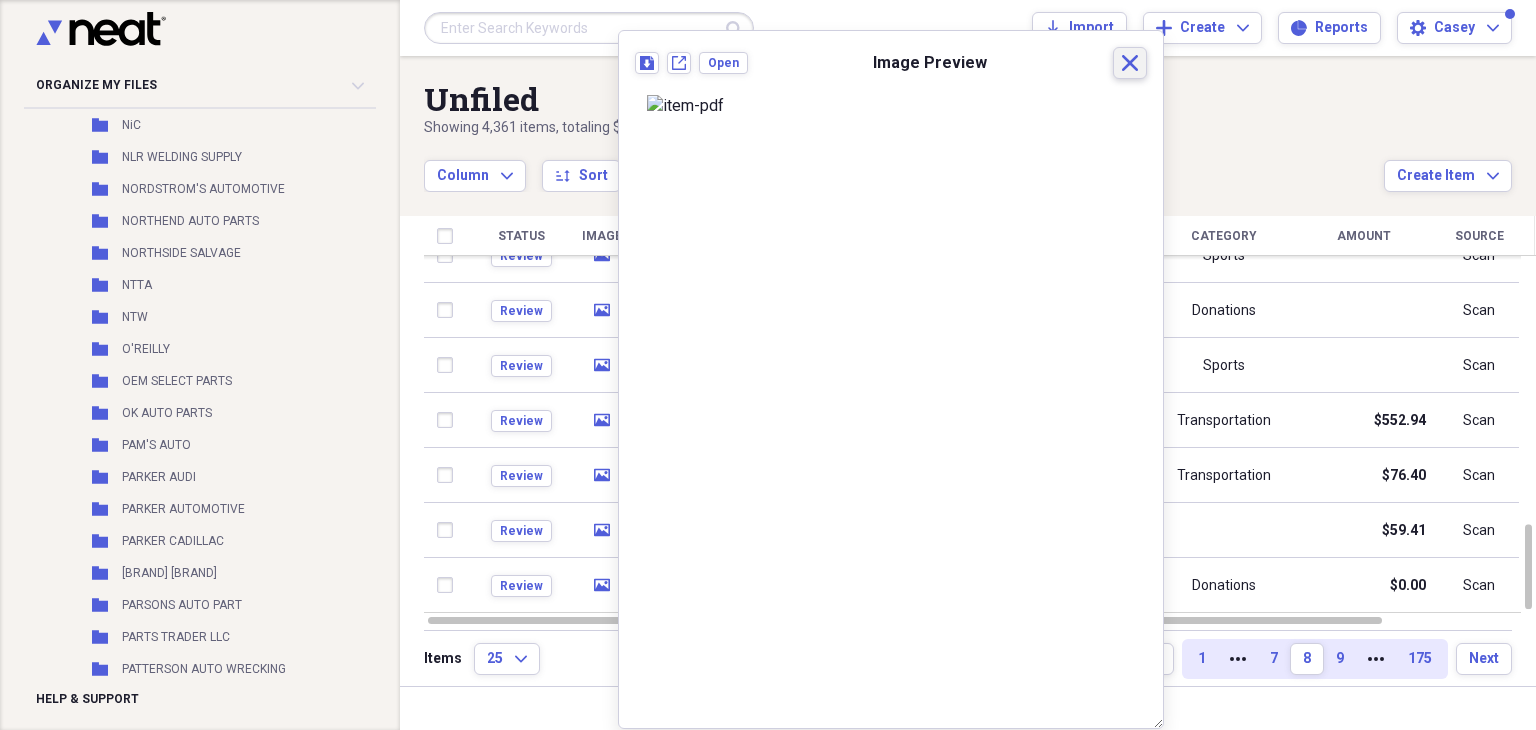click on "Close" 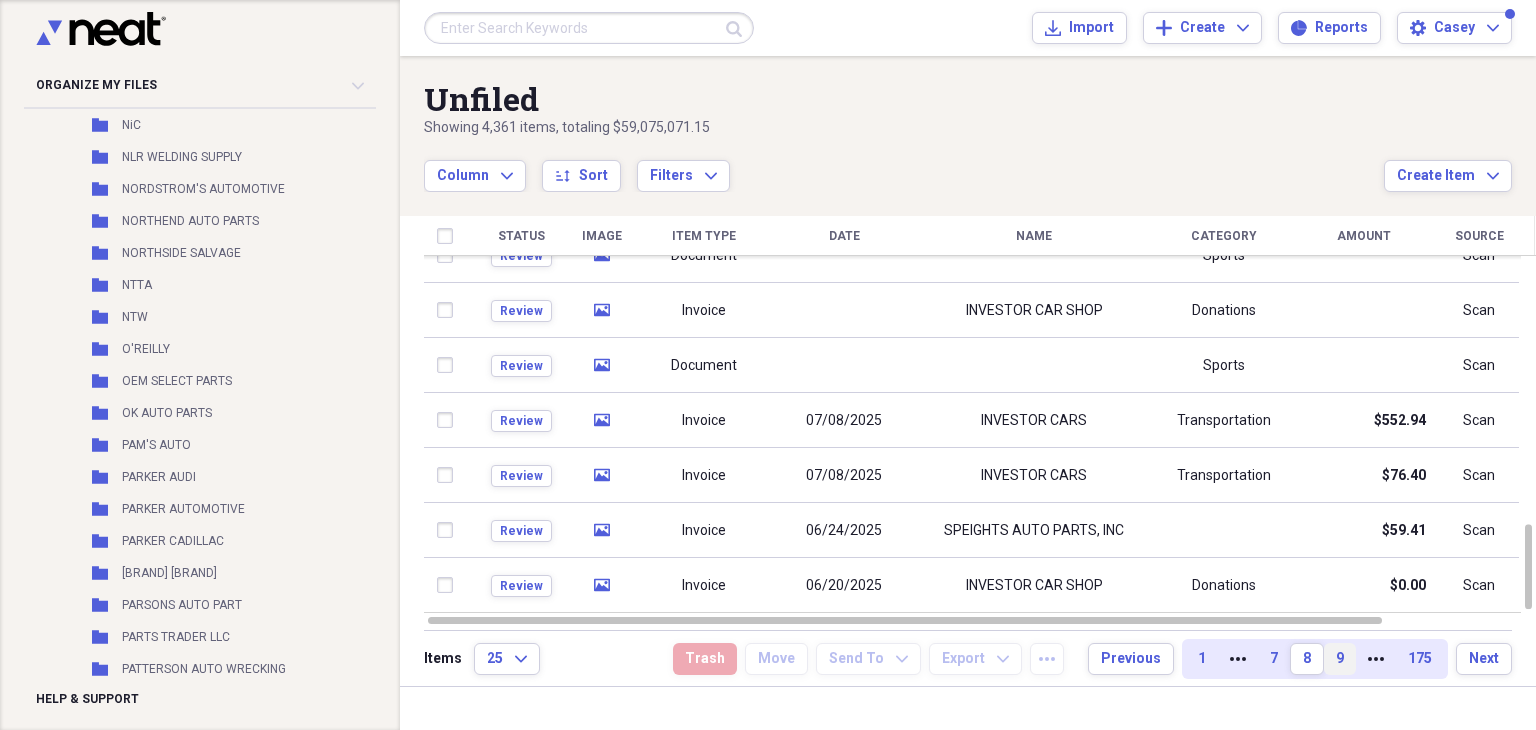 click on "9" at bounding box center [1340, 659] 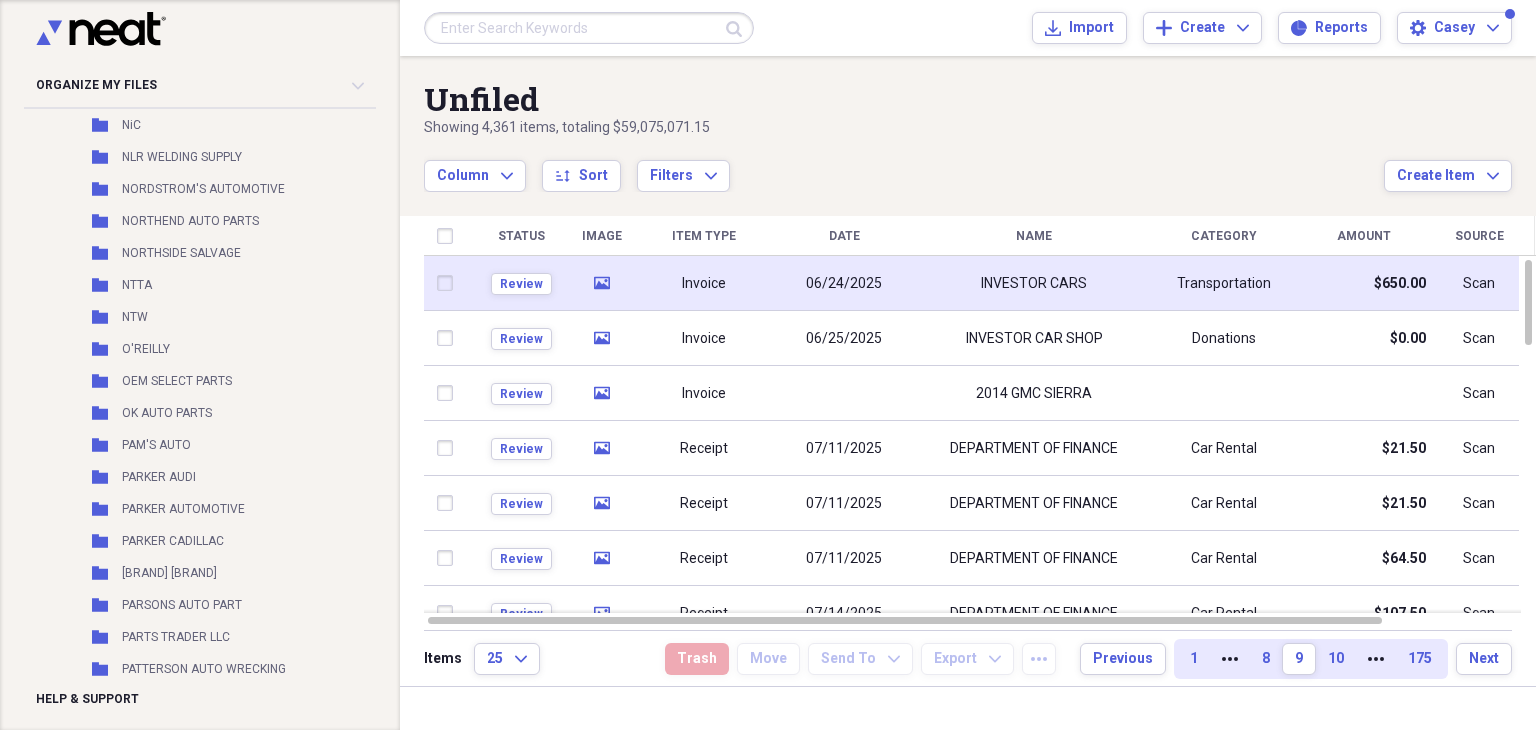 click on "media" at bounding box center (601, 283) 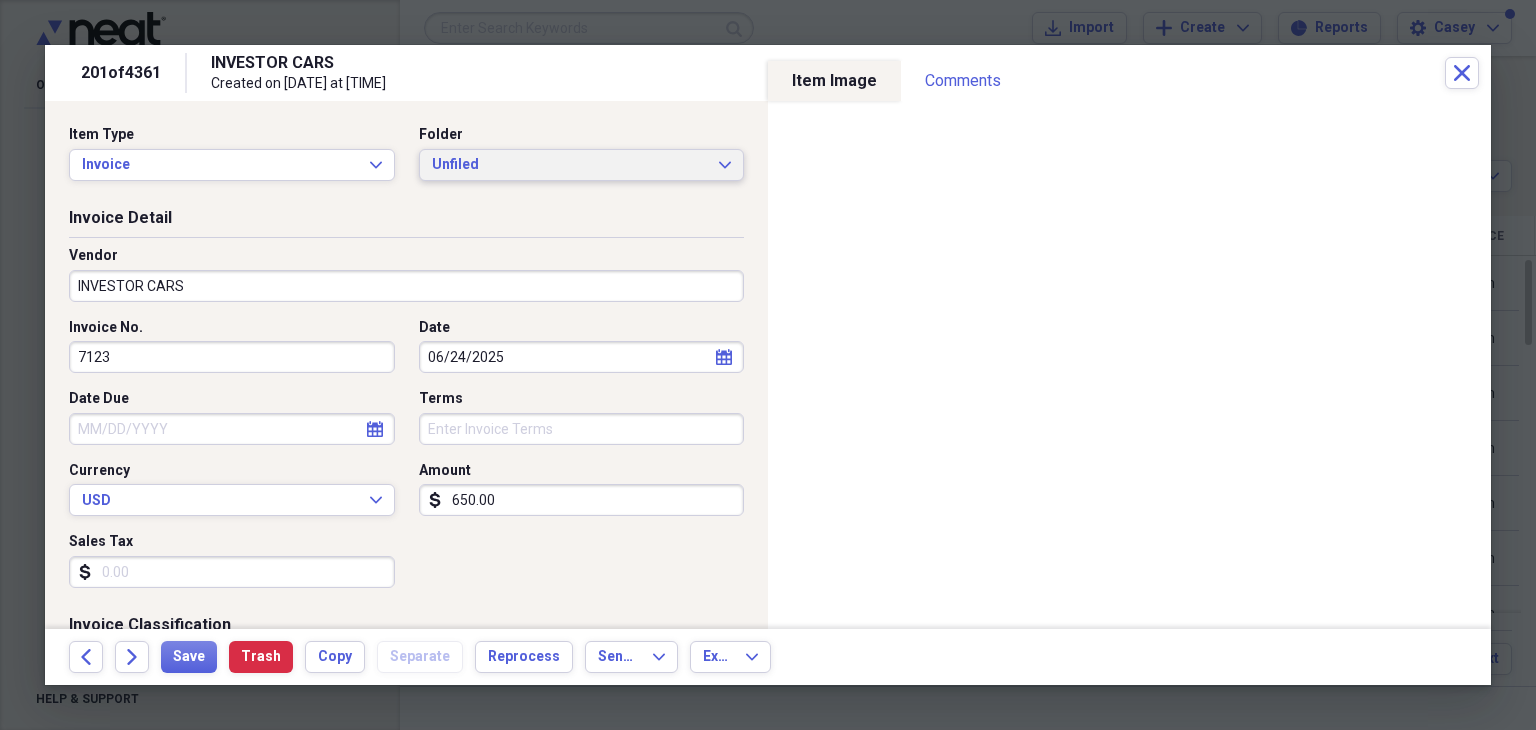 click on "Expand" 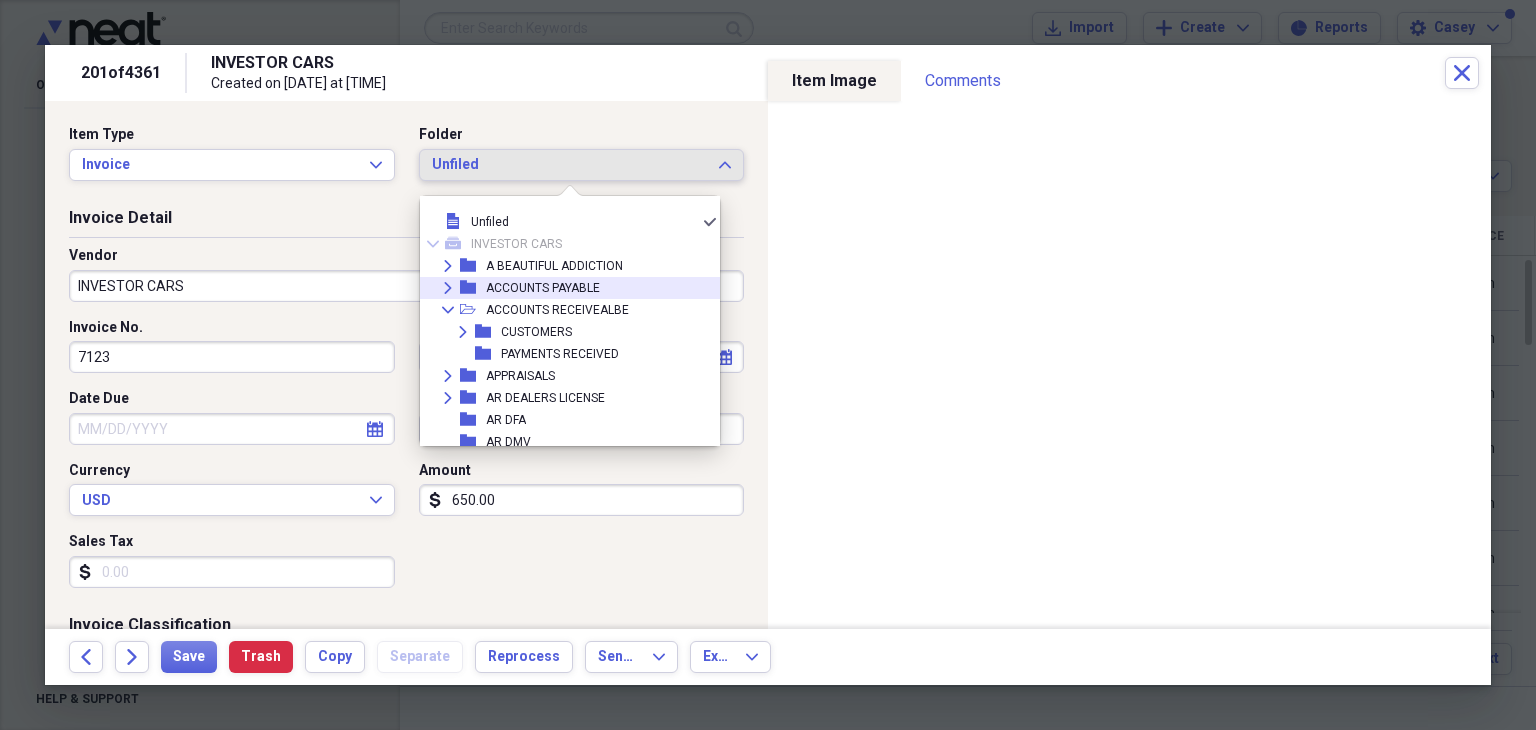 click on "Expand" 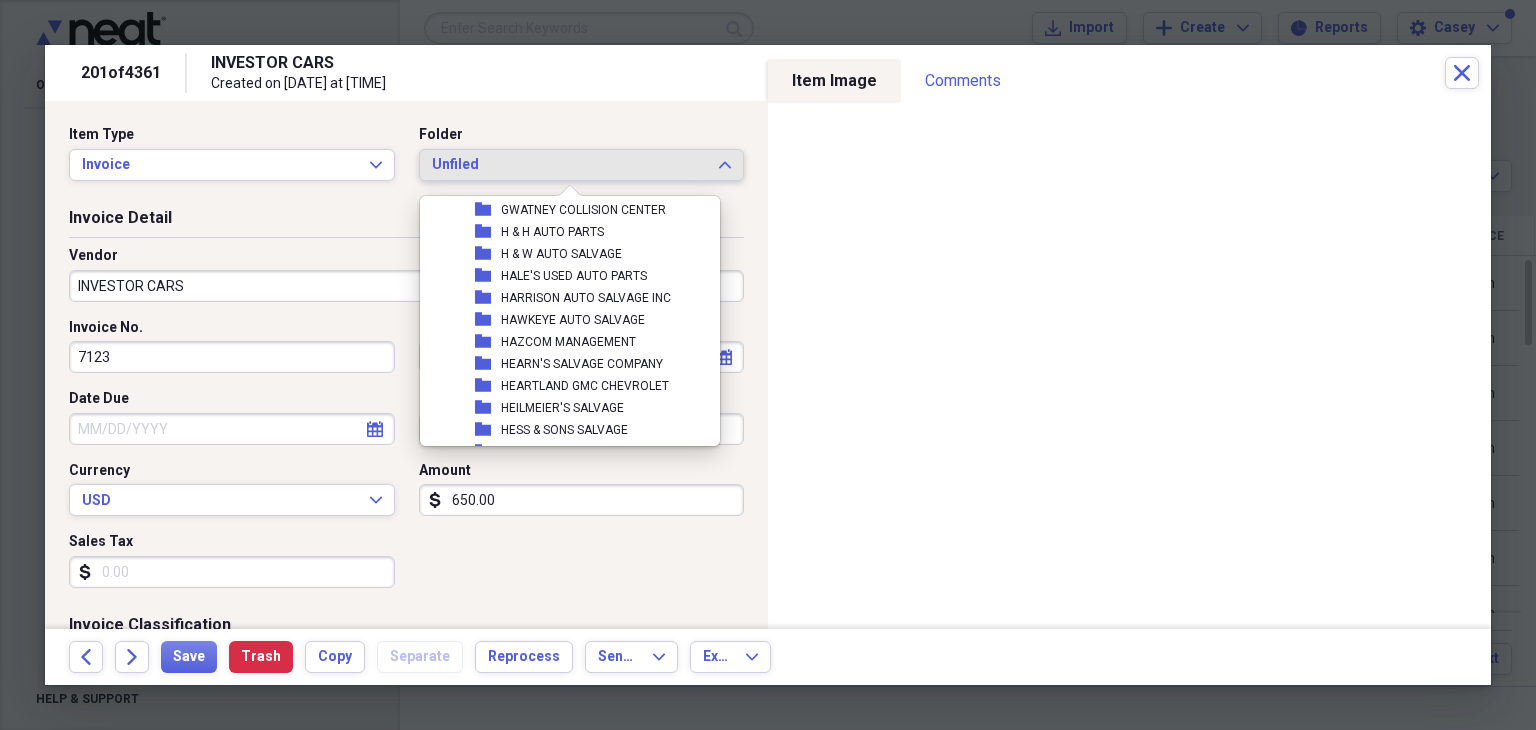 scroll, scrollTop: 3100, scrollLeft: 0, axis: vertical 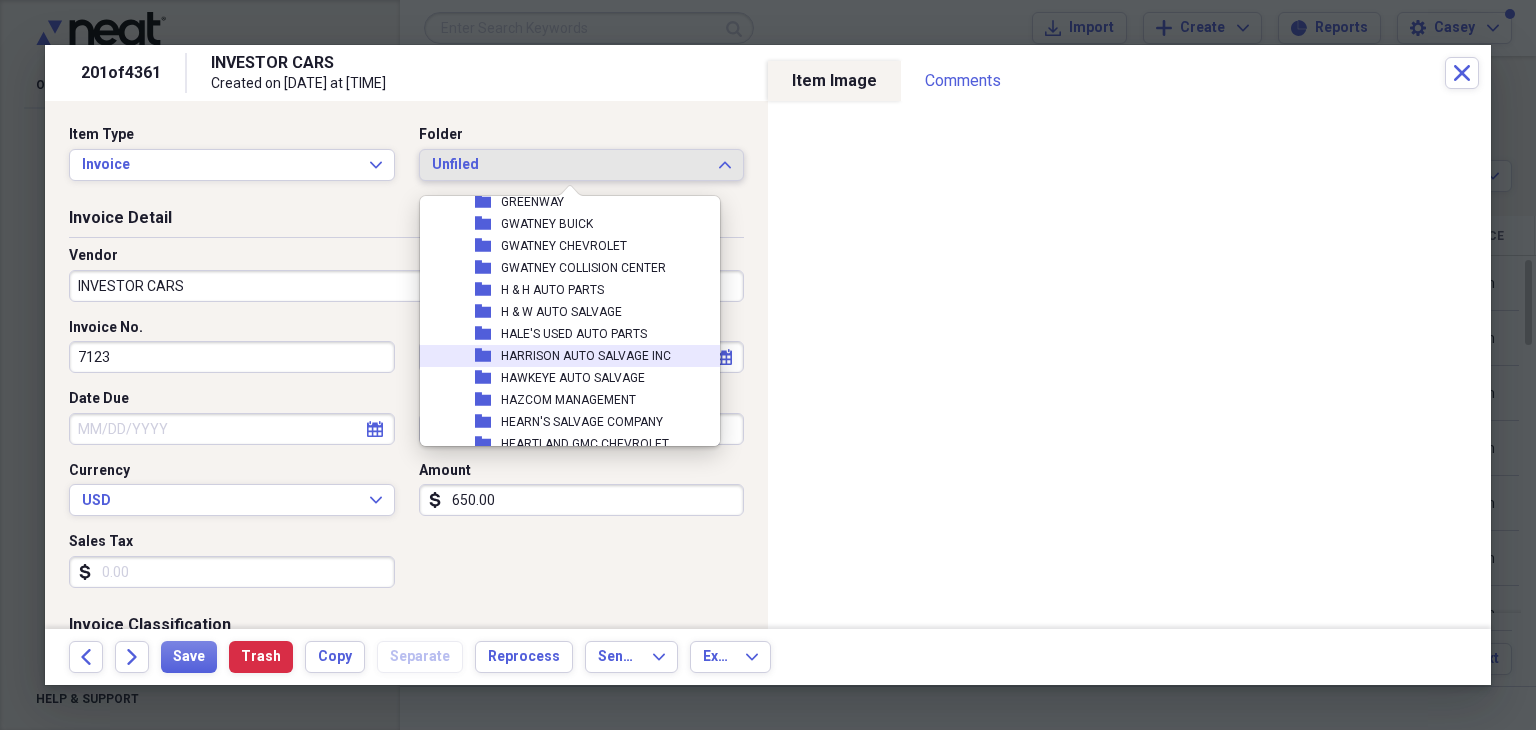 click on "HARRISON AUTO SALVAGE INC" at bounding box center [586, 356] 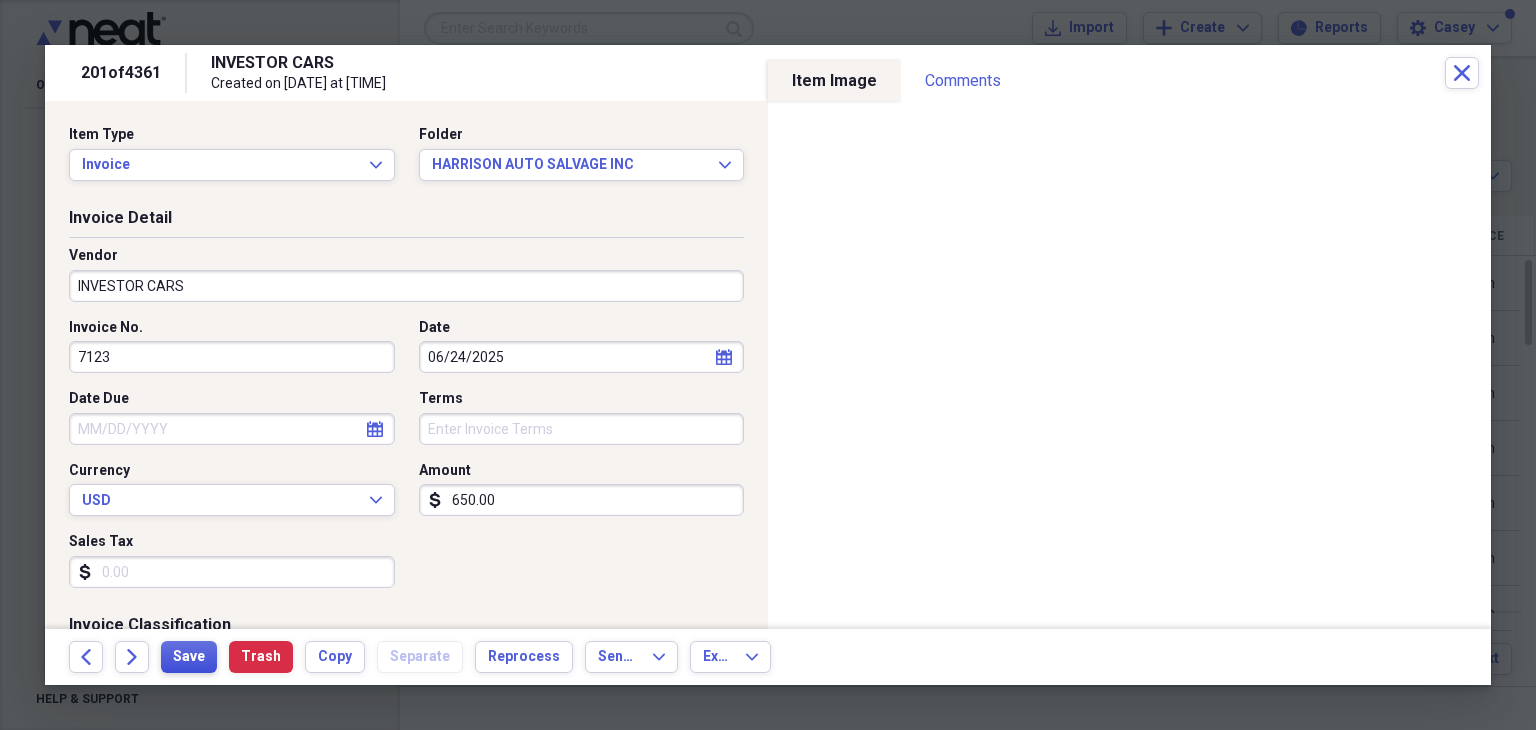 click on "Save" at bounding box center [189, 657] 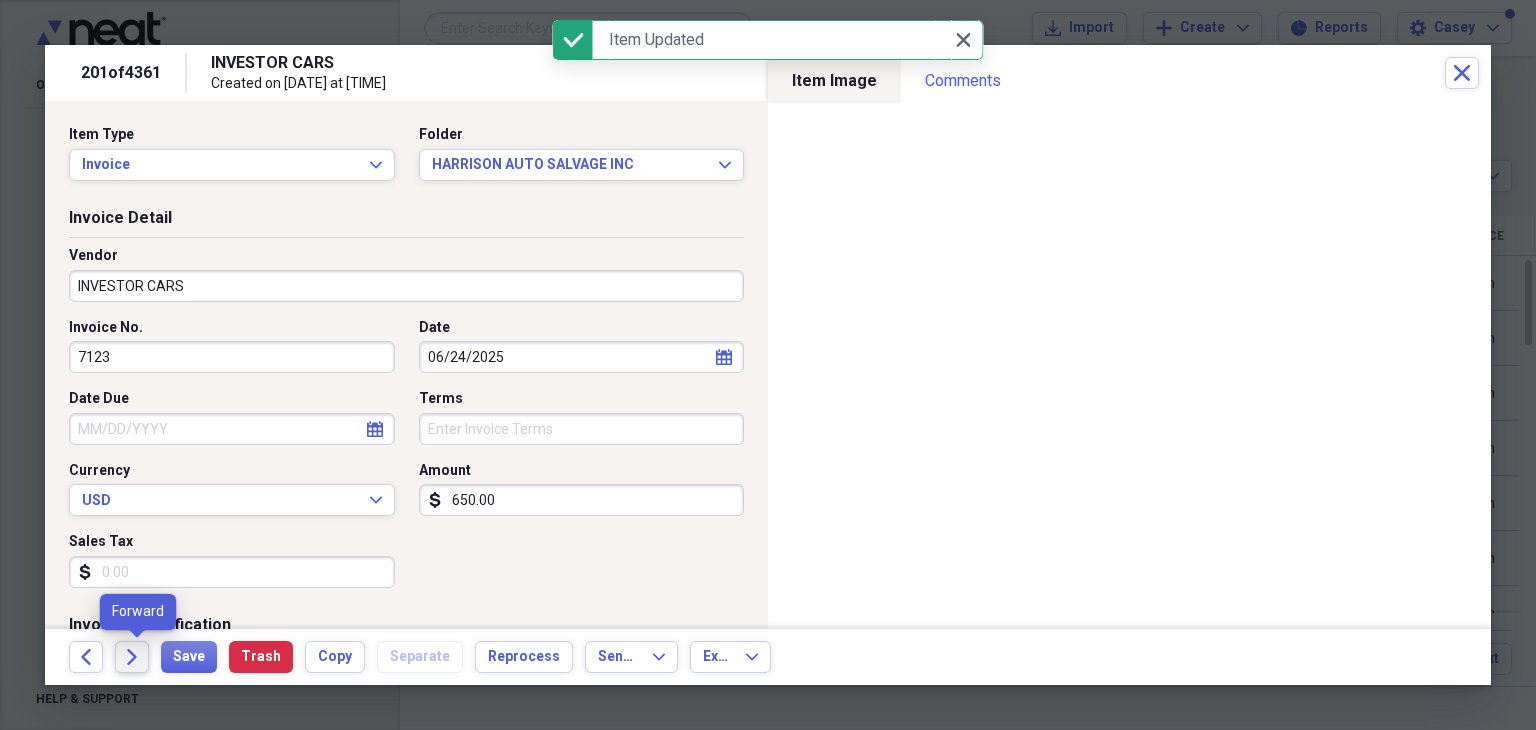 click on "Forward" at bounding box center [132, 657] 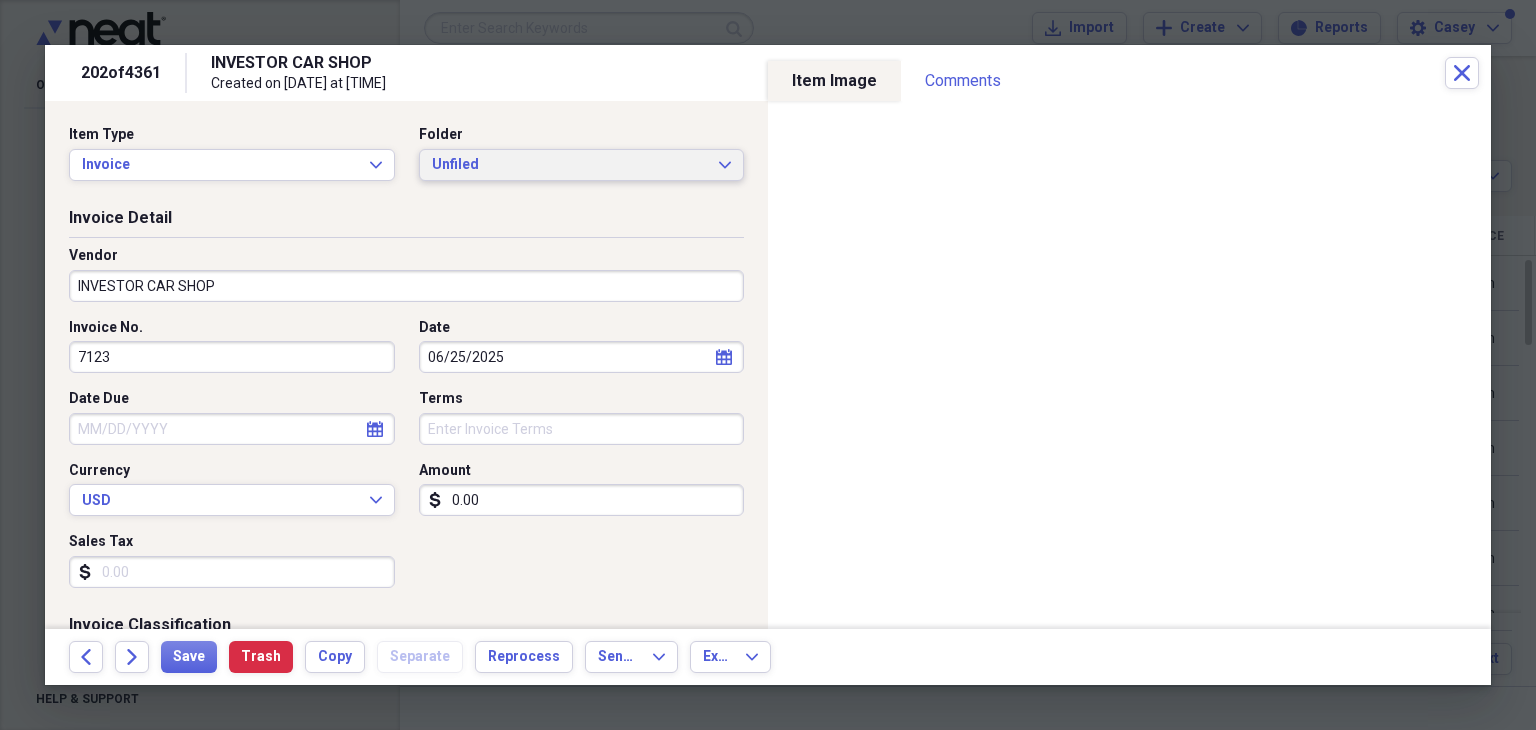 click on "Expand" 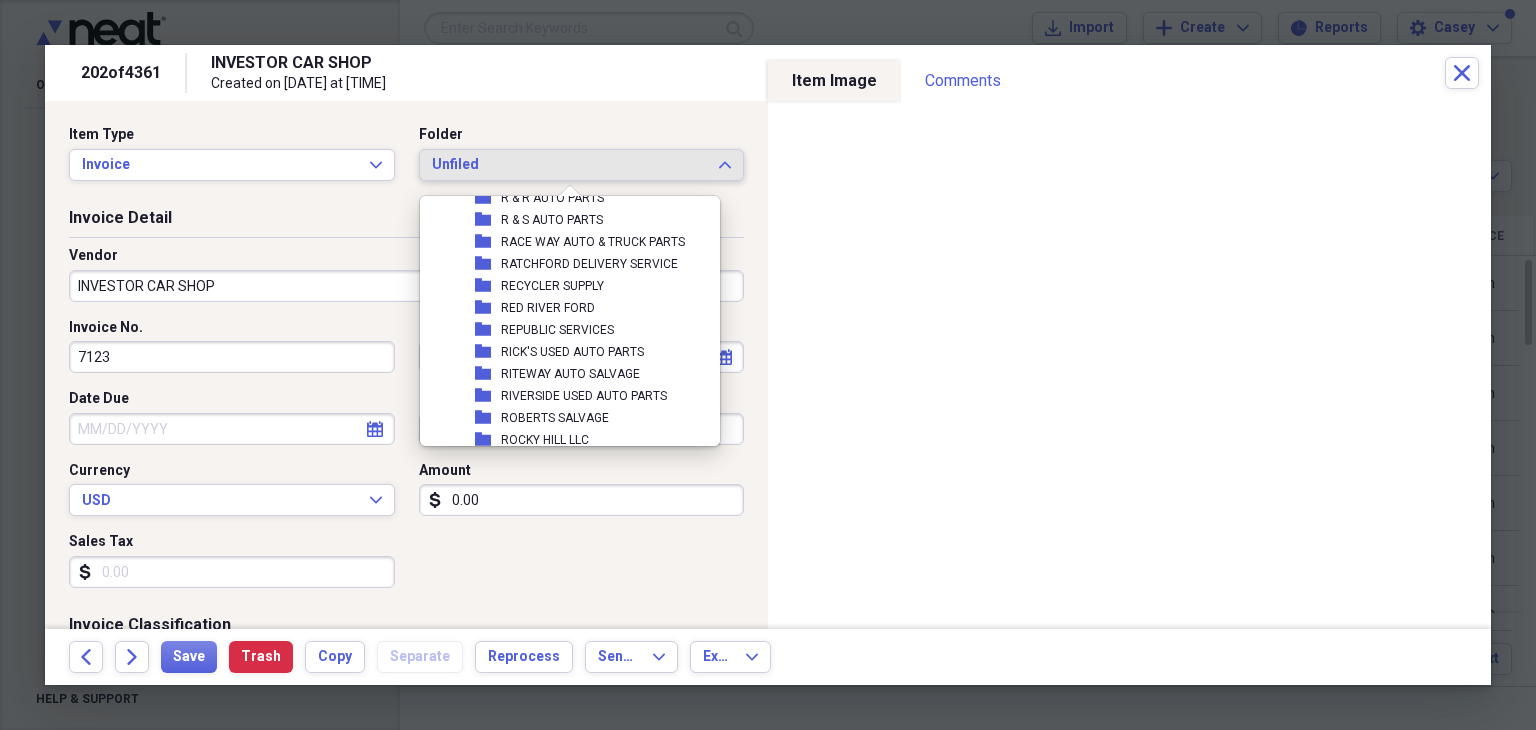 scroll, scrollTop: 5800, scrollLeft: 0, axis: vertical 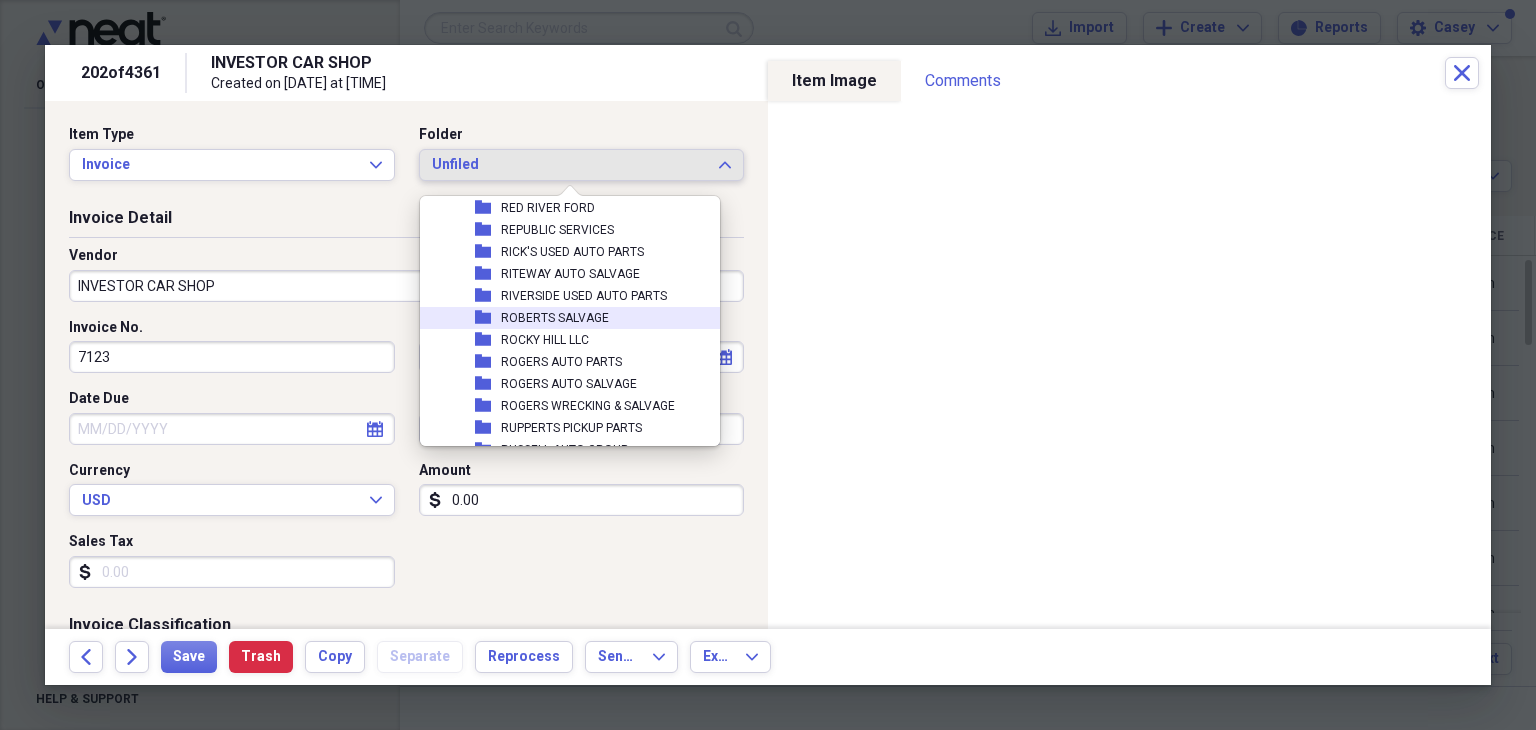 click on "ROBERTS SALVAGE" at bounding box center (555, 318) 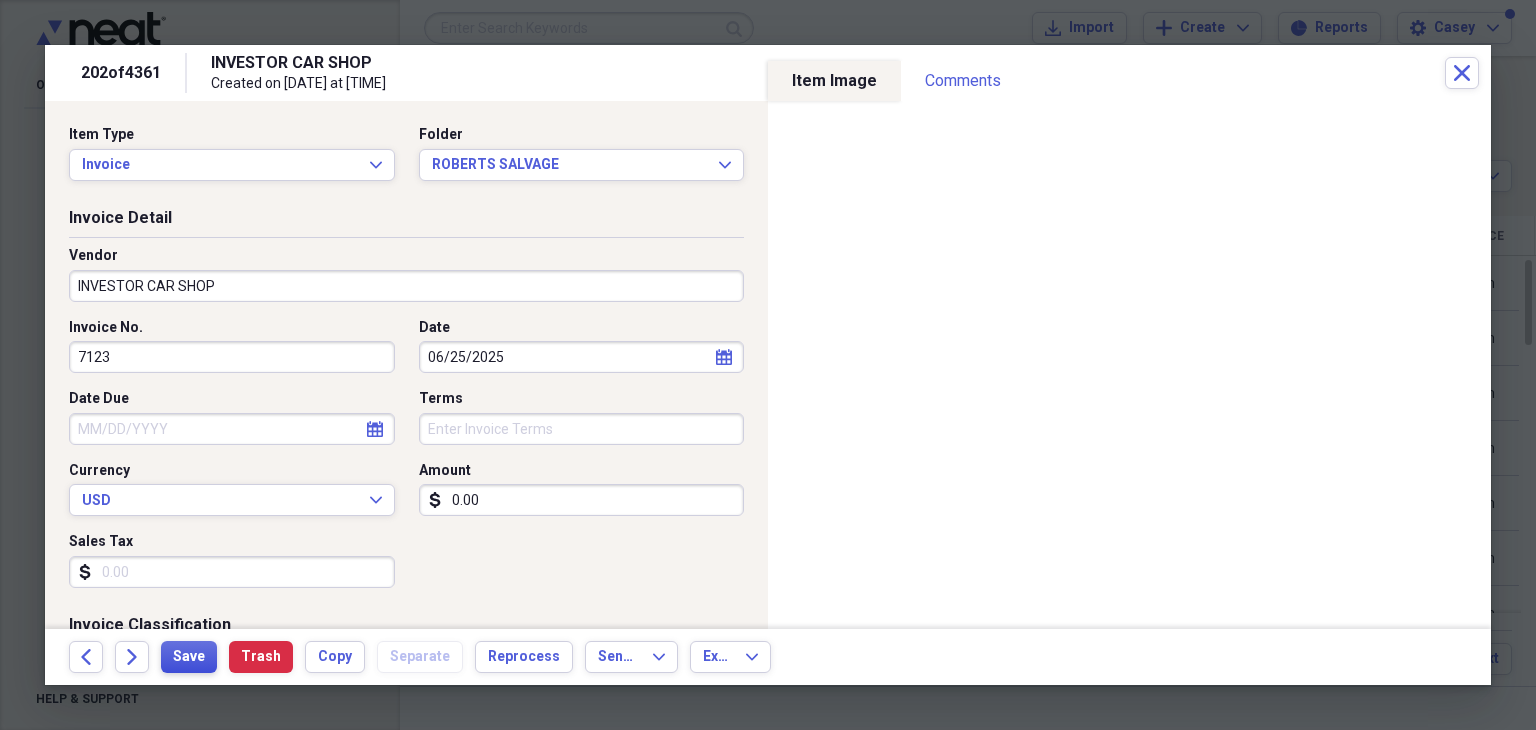 click on "Save" at bounding box center (189, 657) 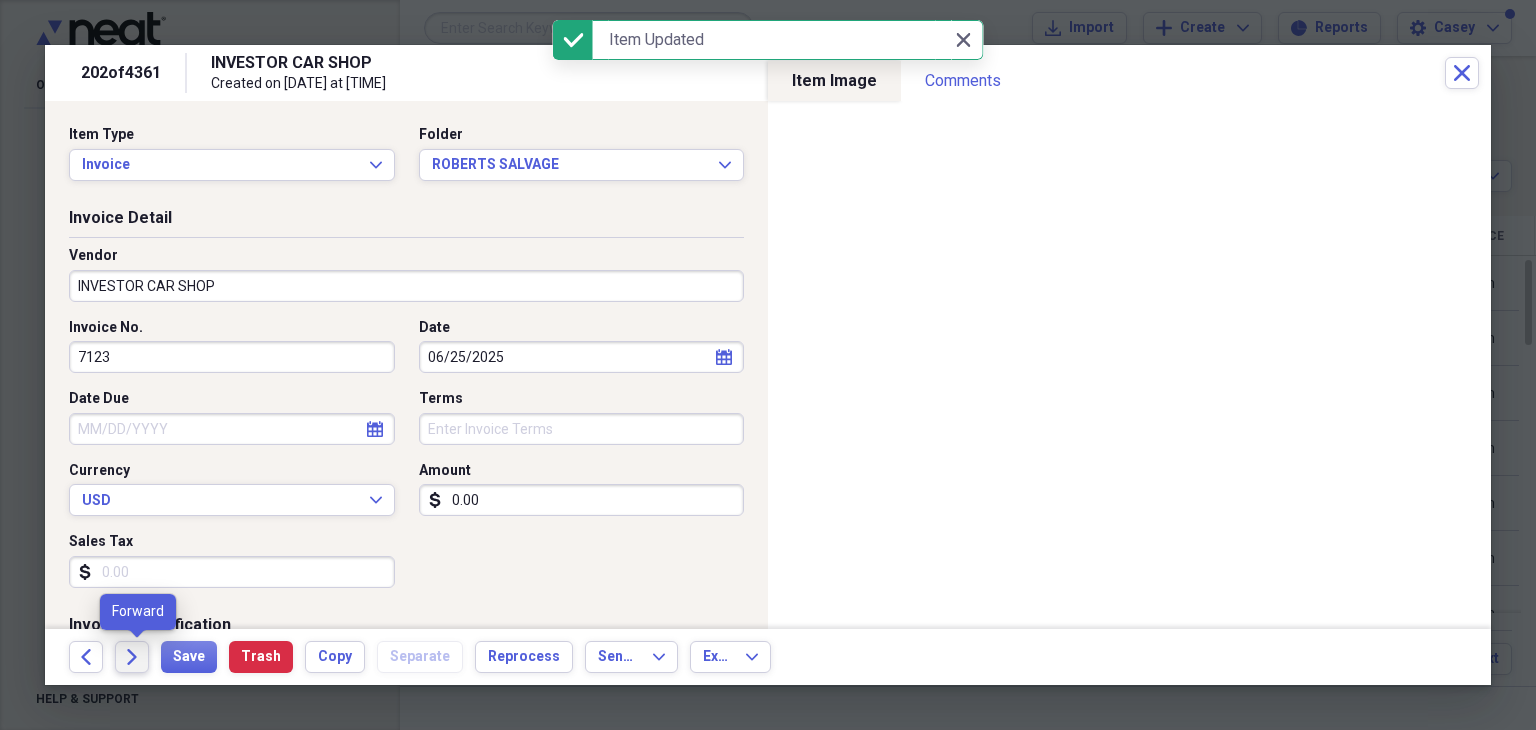 click on "Forward" 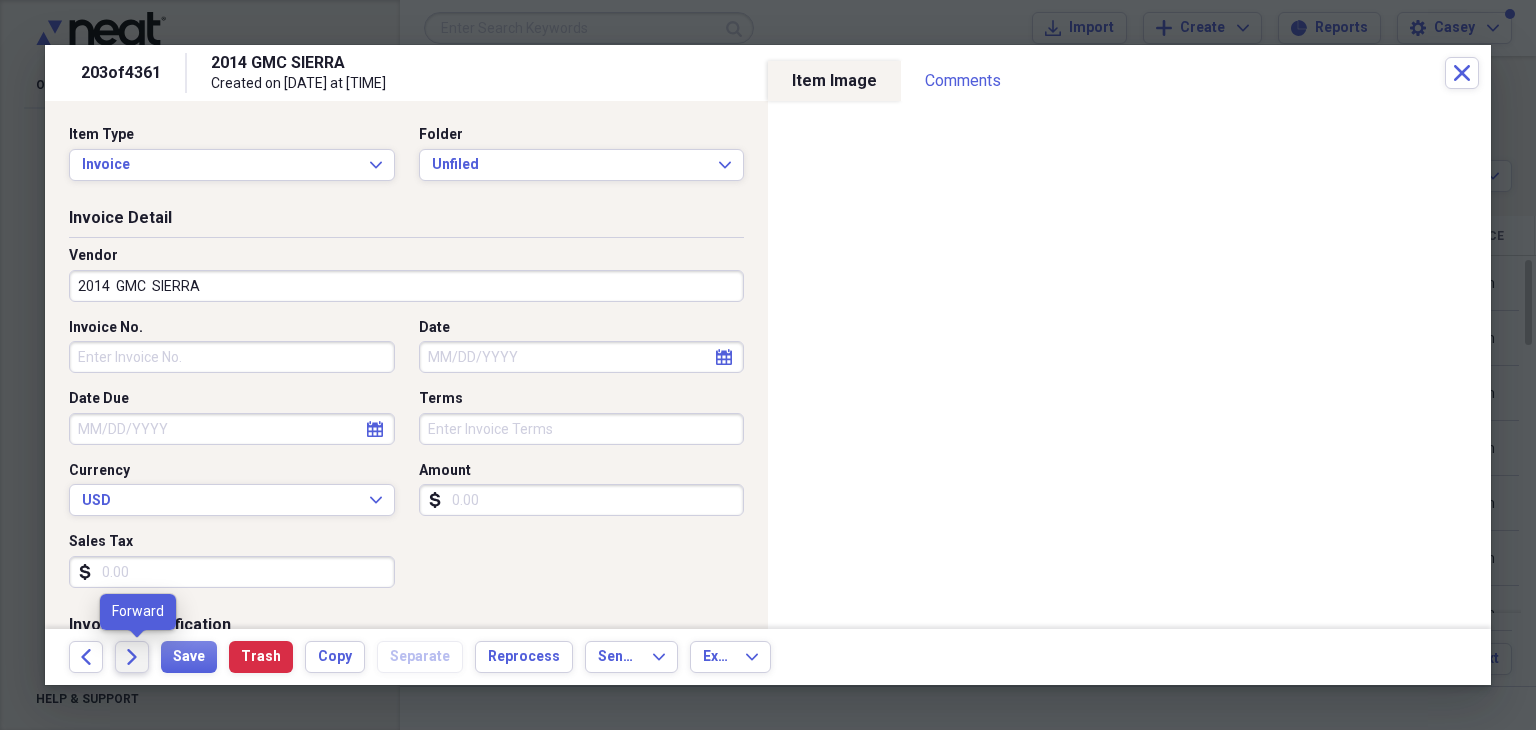 click on "Forward" 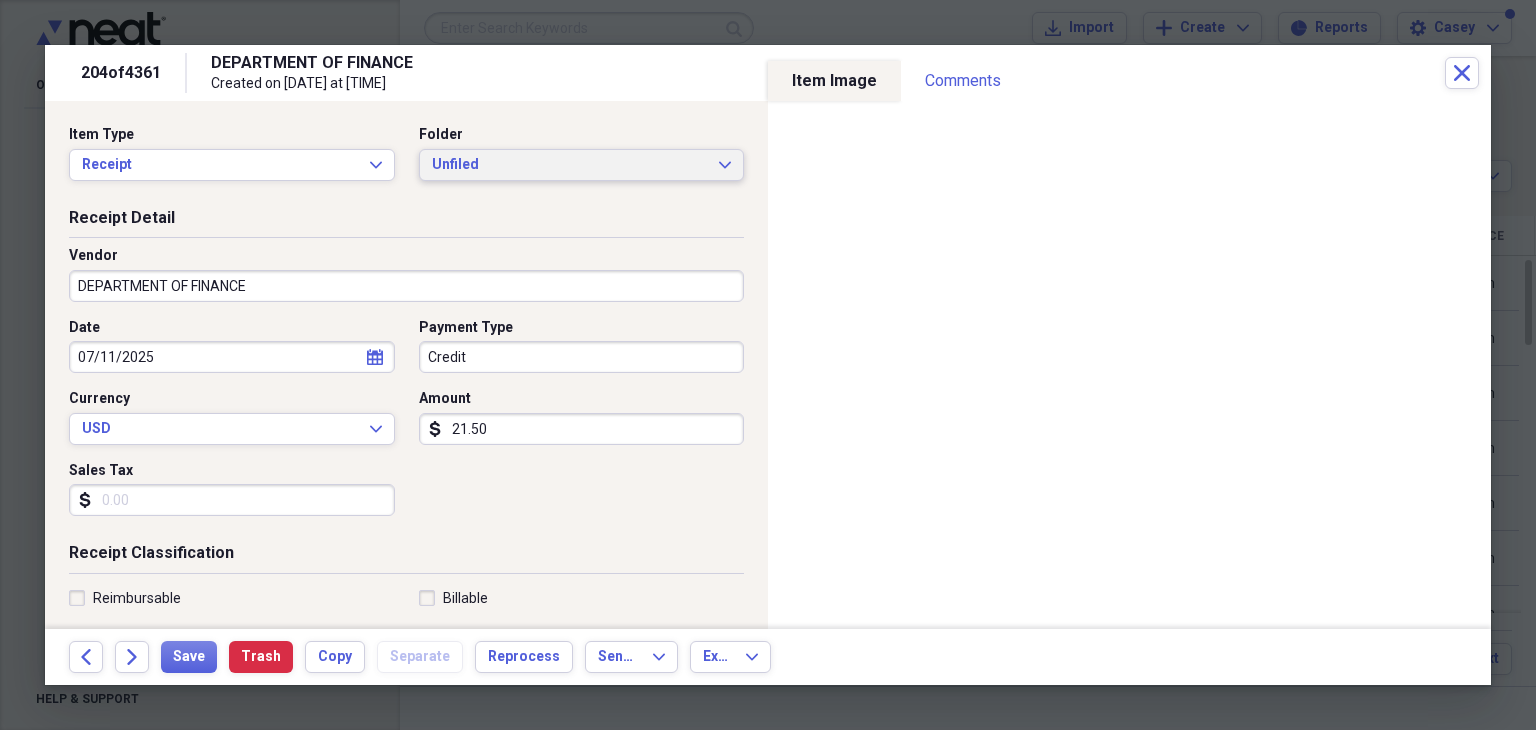 click on "Expand" 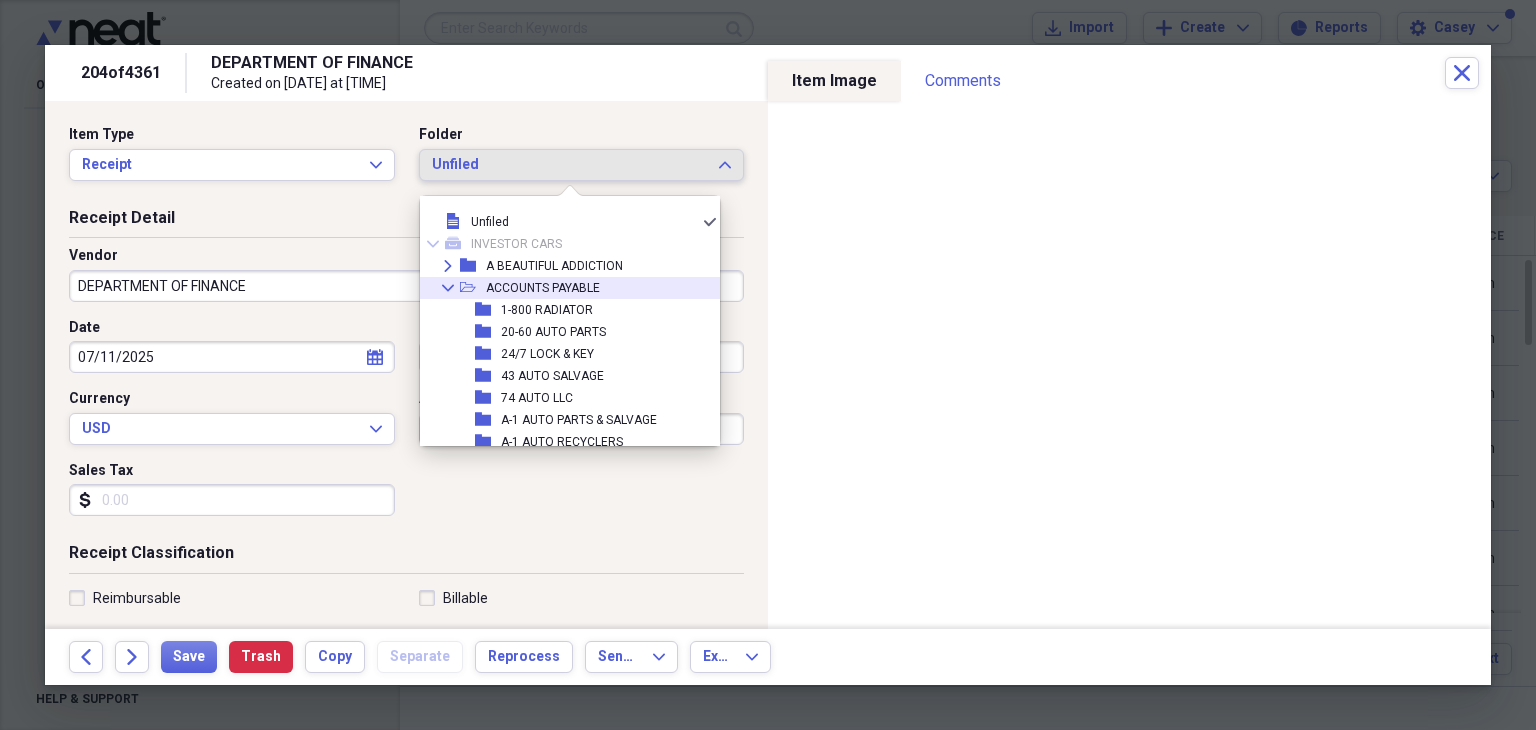 click on "Collapse" at bounding box center [448, 288] 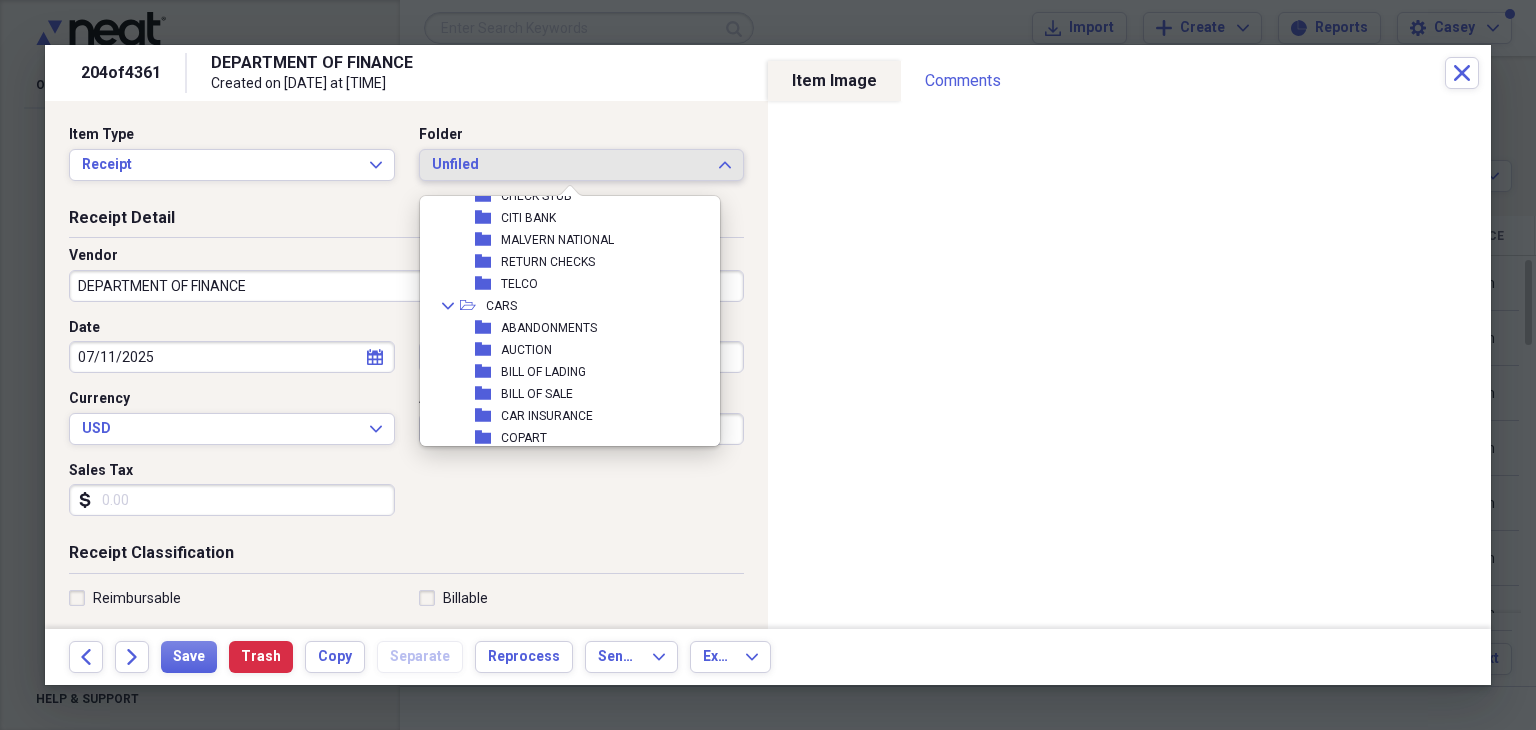 scroll, scrollTop: 200, scrollLeft: 0, axis: vertical 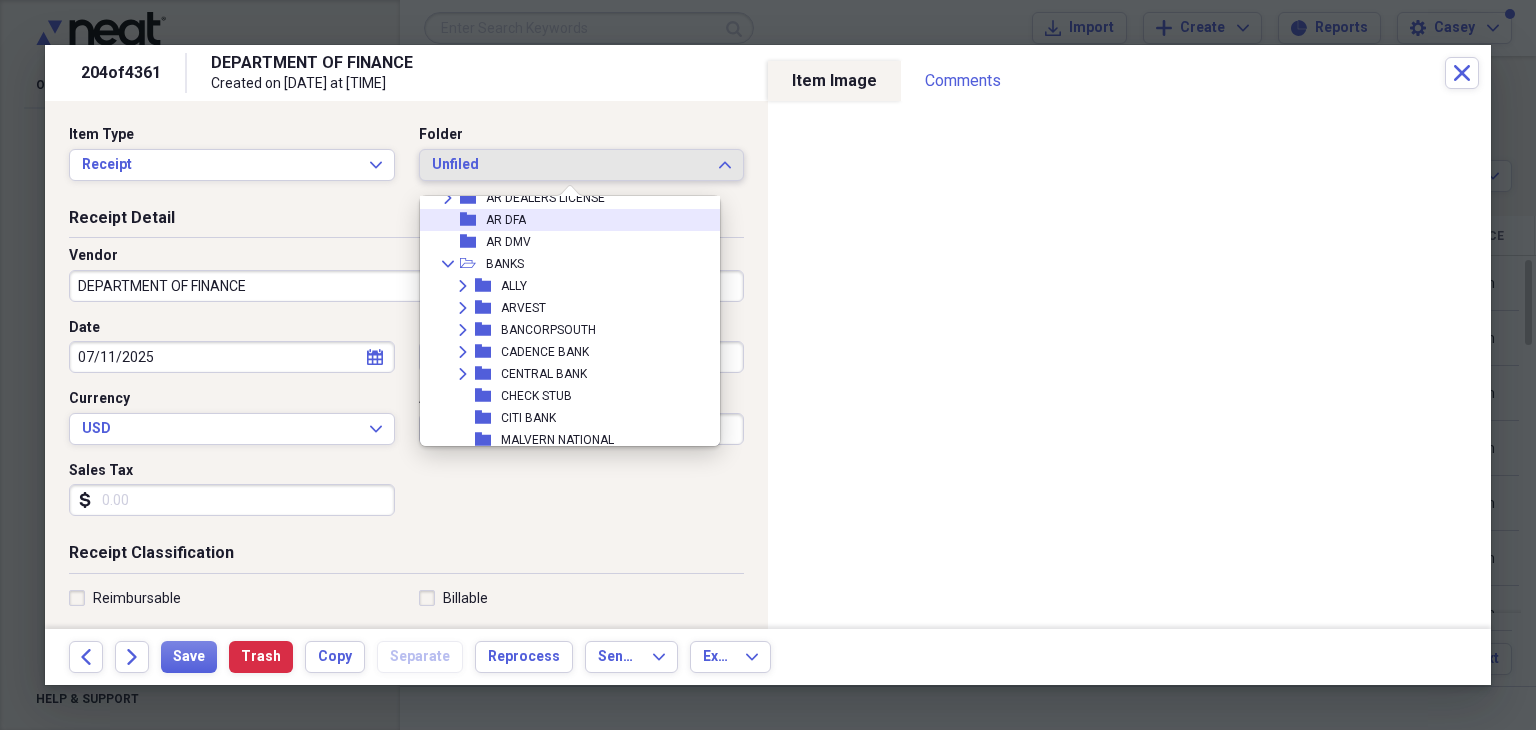 click on "folder [STATE] [BRAND]" at bounding box center [562, 220] 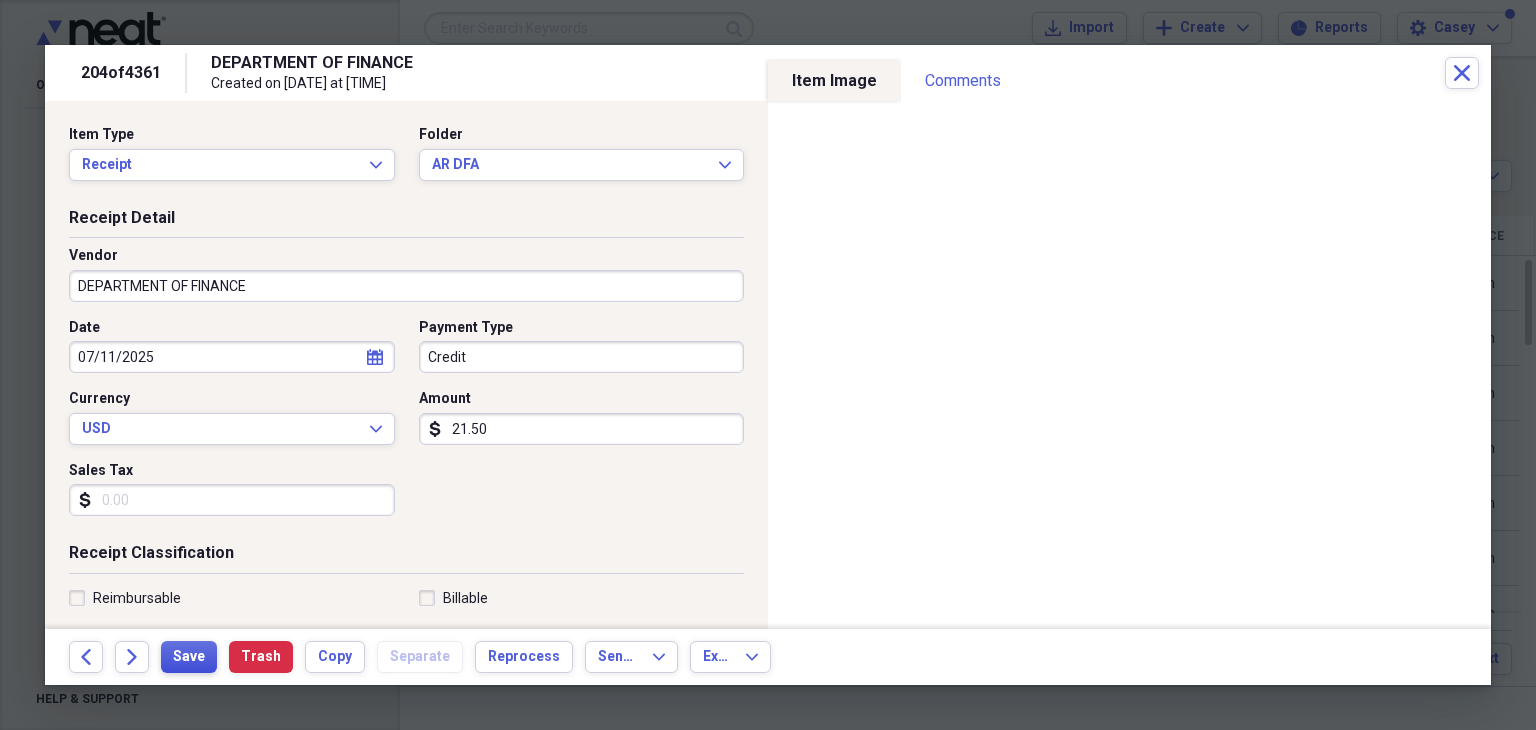 click on "Save" at bounding box center (189, 657) 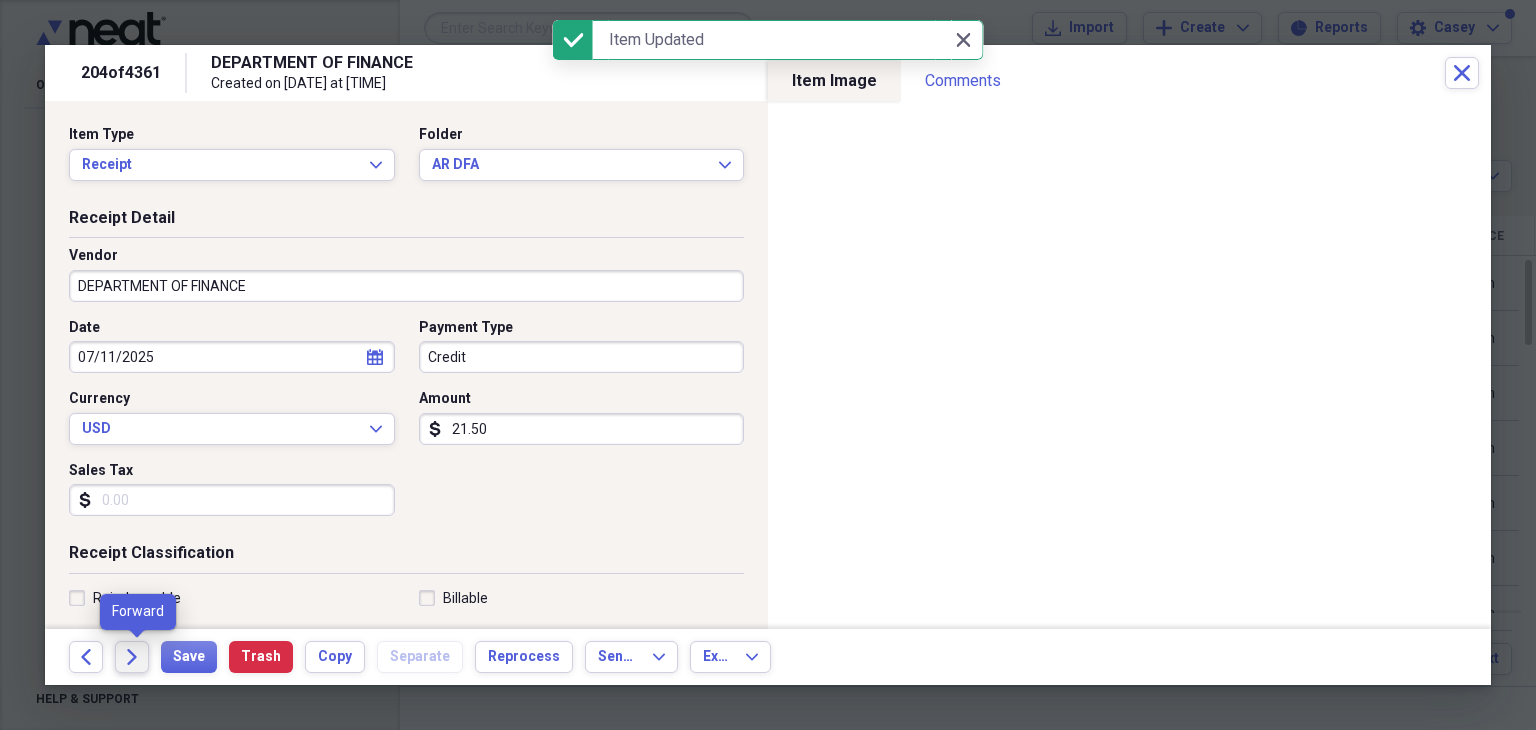 click on "Forward" 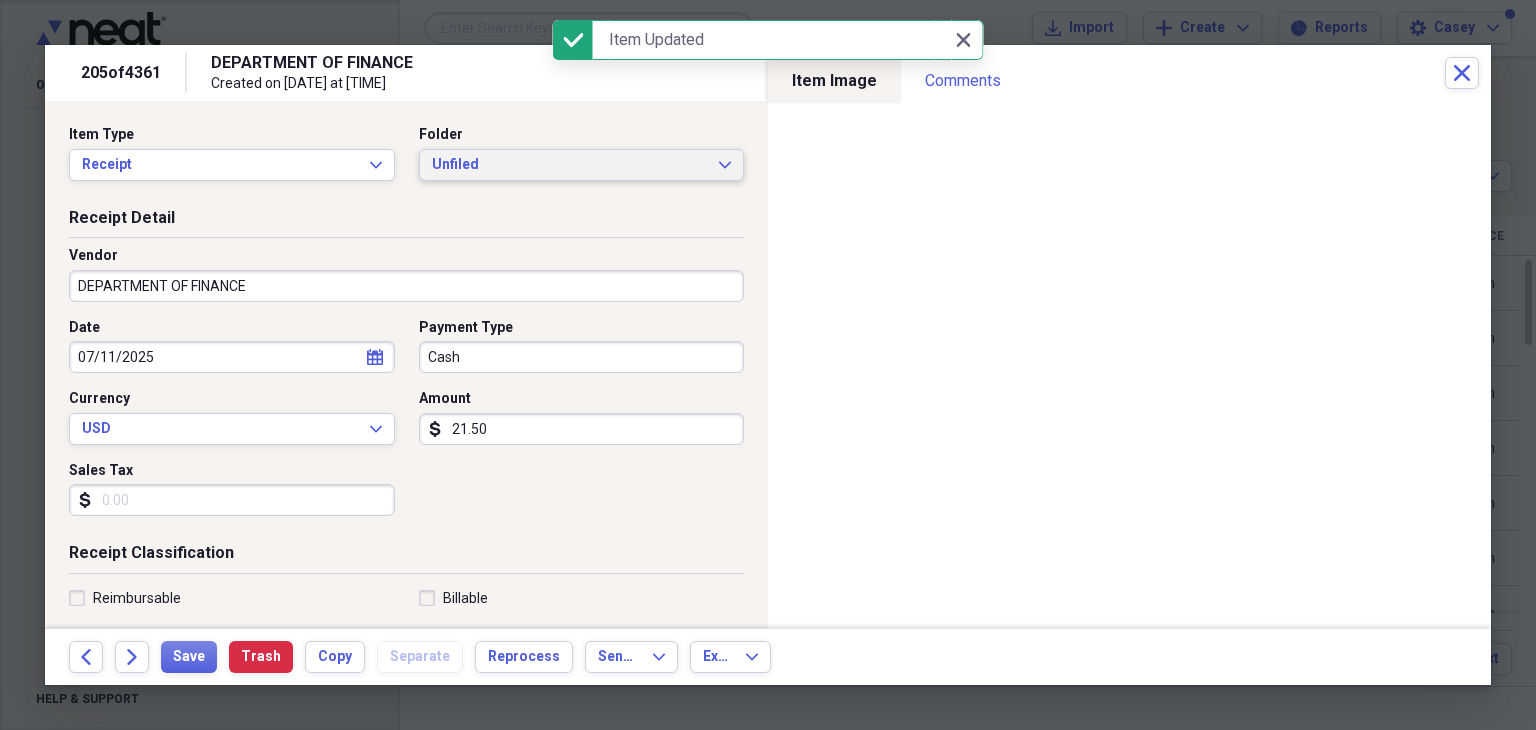 click on "Unfiled Expand" at bounding box center [582, 165] 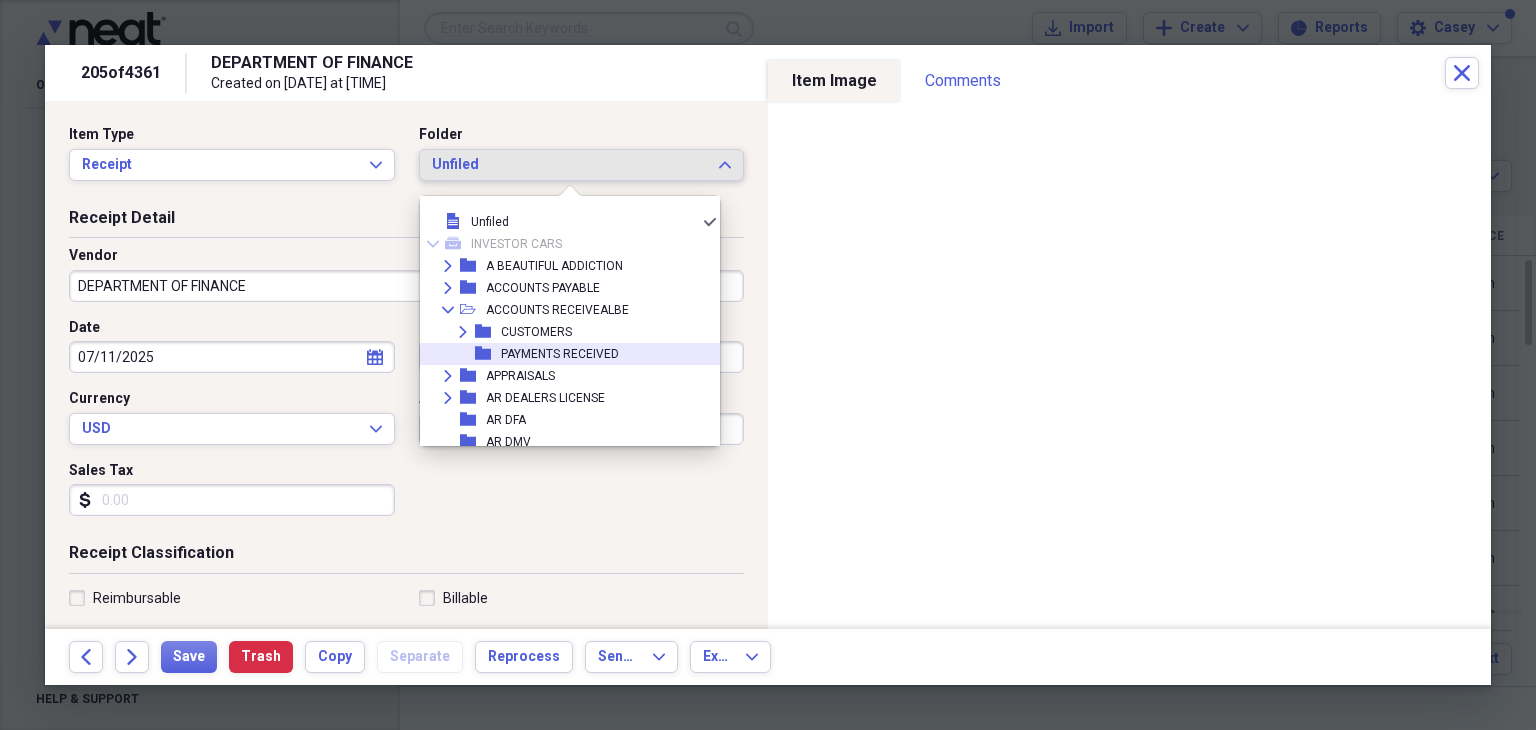 scroll, scrollTop: 100, scrollLeft: 0, axis: vertical 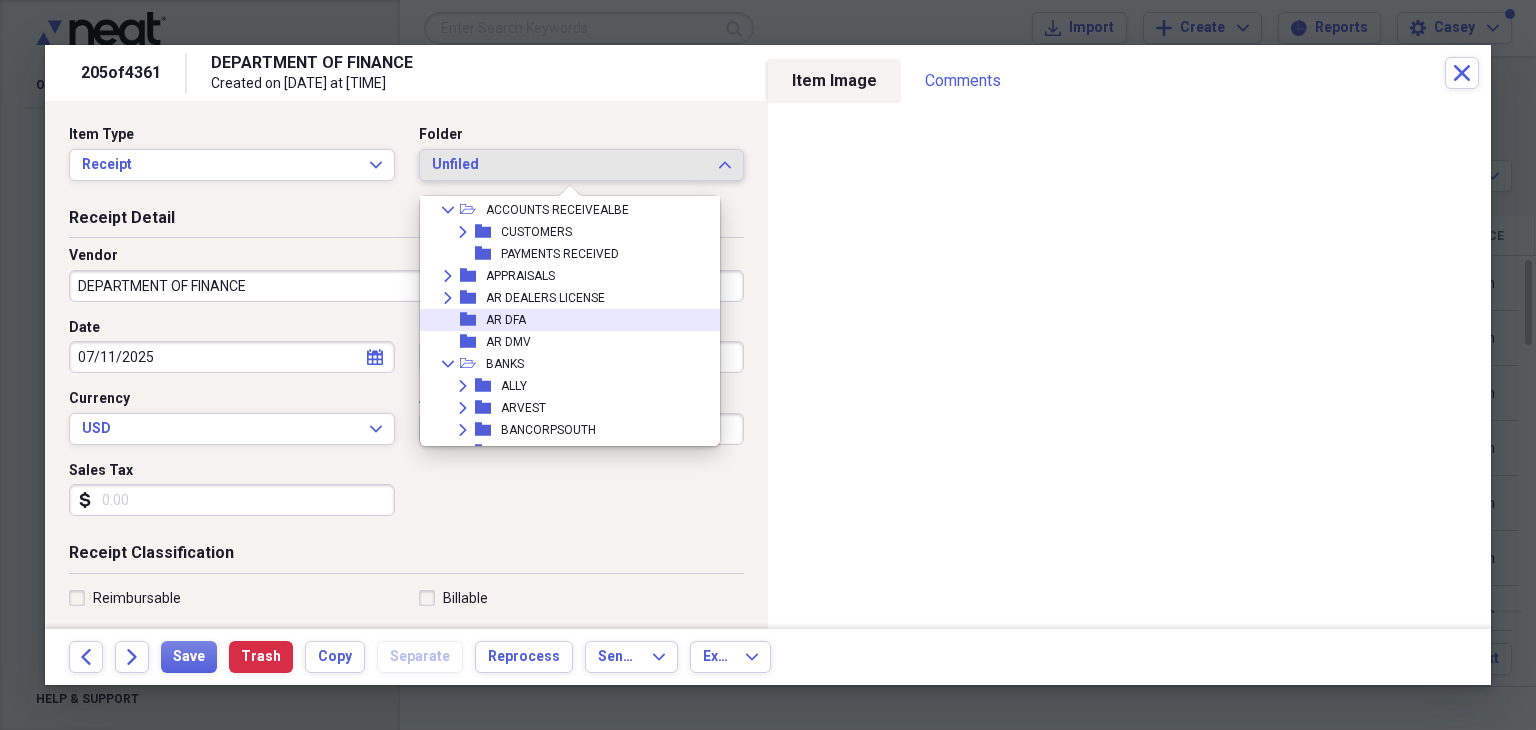 click on "folder [STATE] [BRAND]" at bounding box center [562, 320] 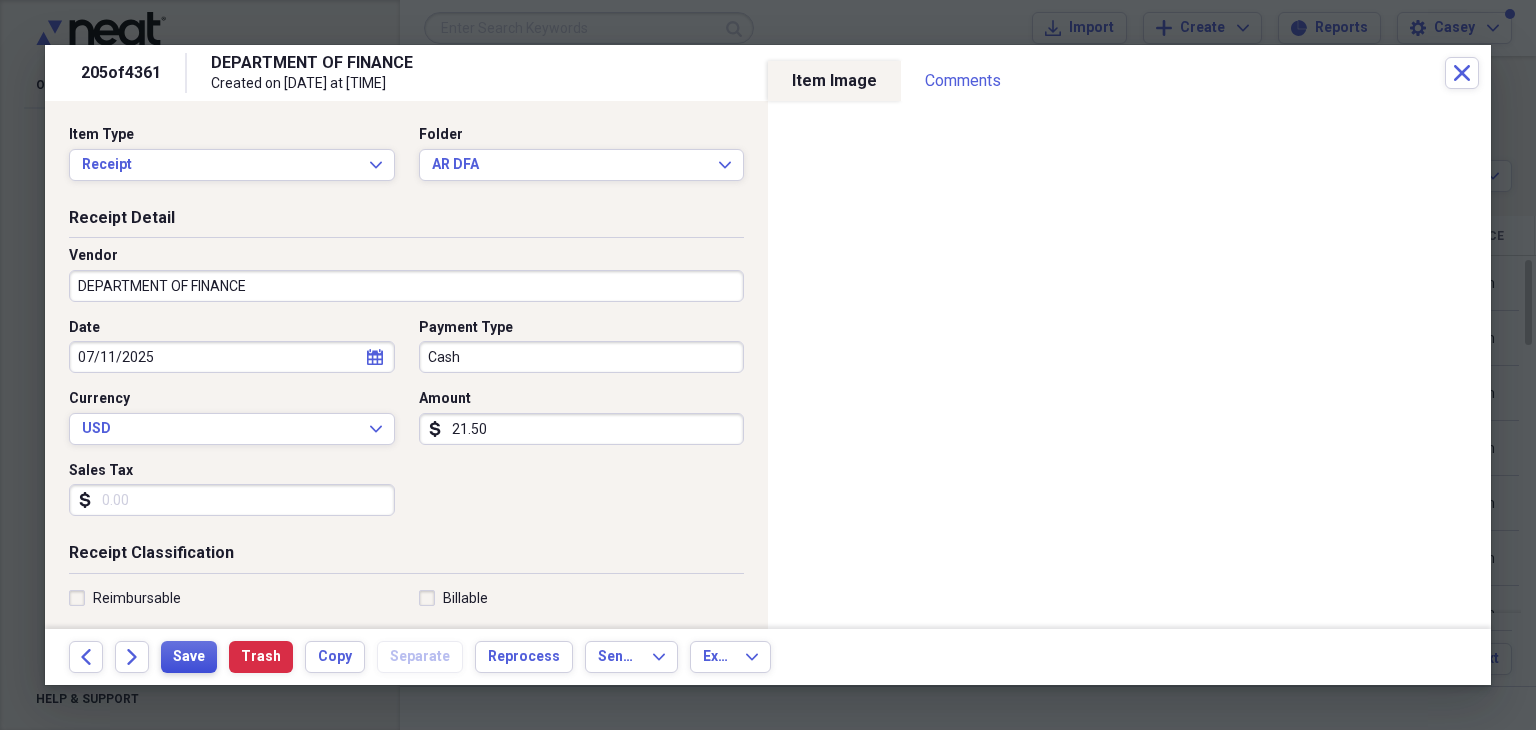 click on "Save" at bounding box center (189, 657) 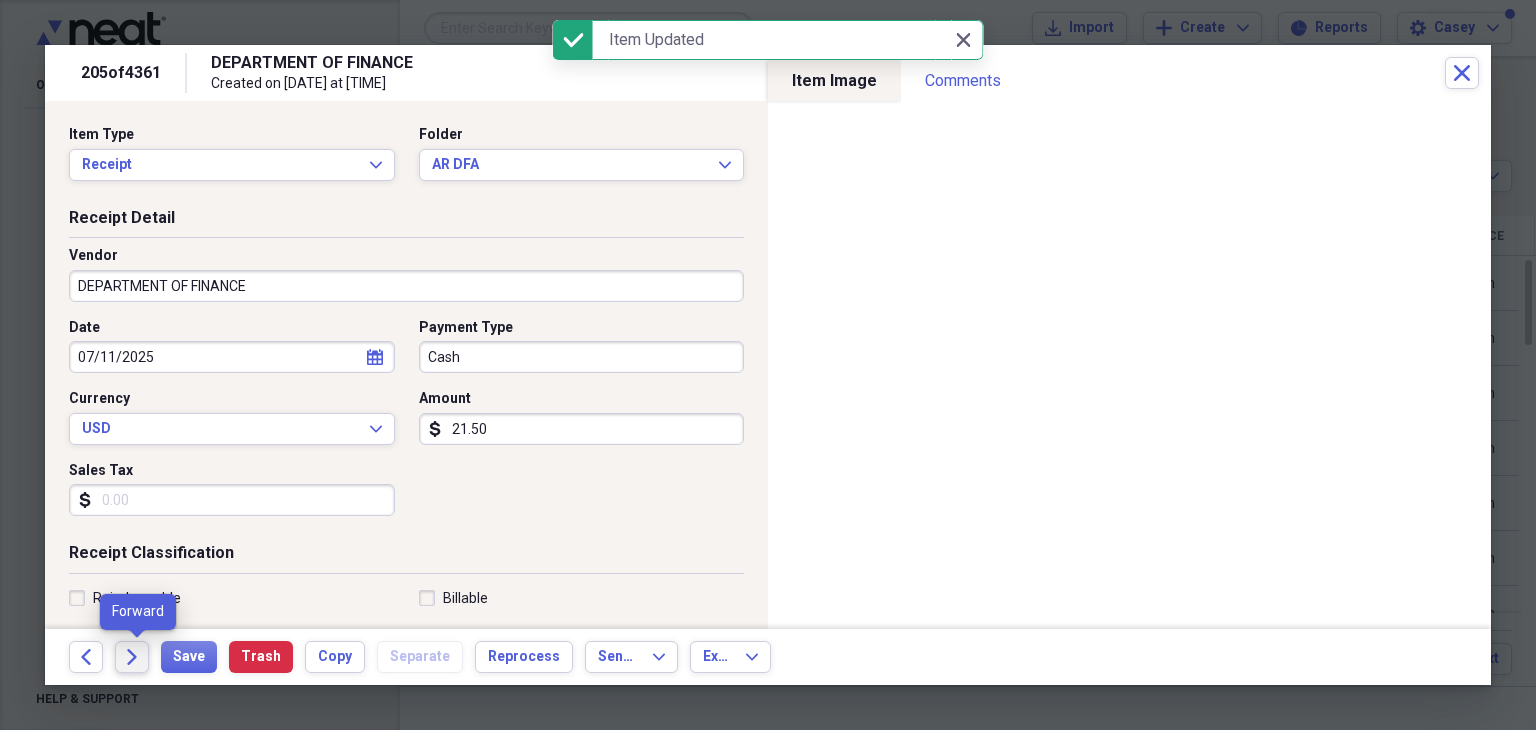 click on "Forward" at bounding box center [132, 657] 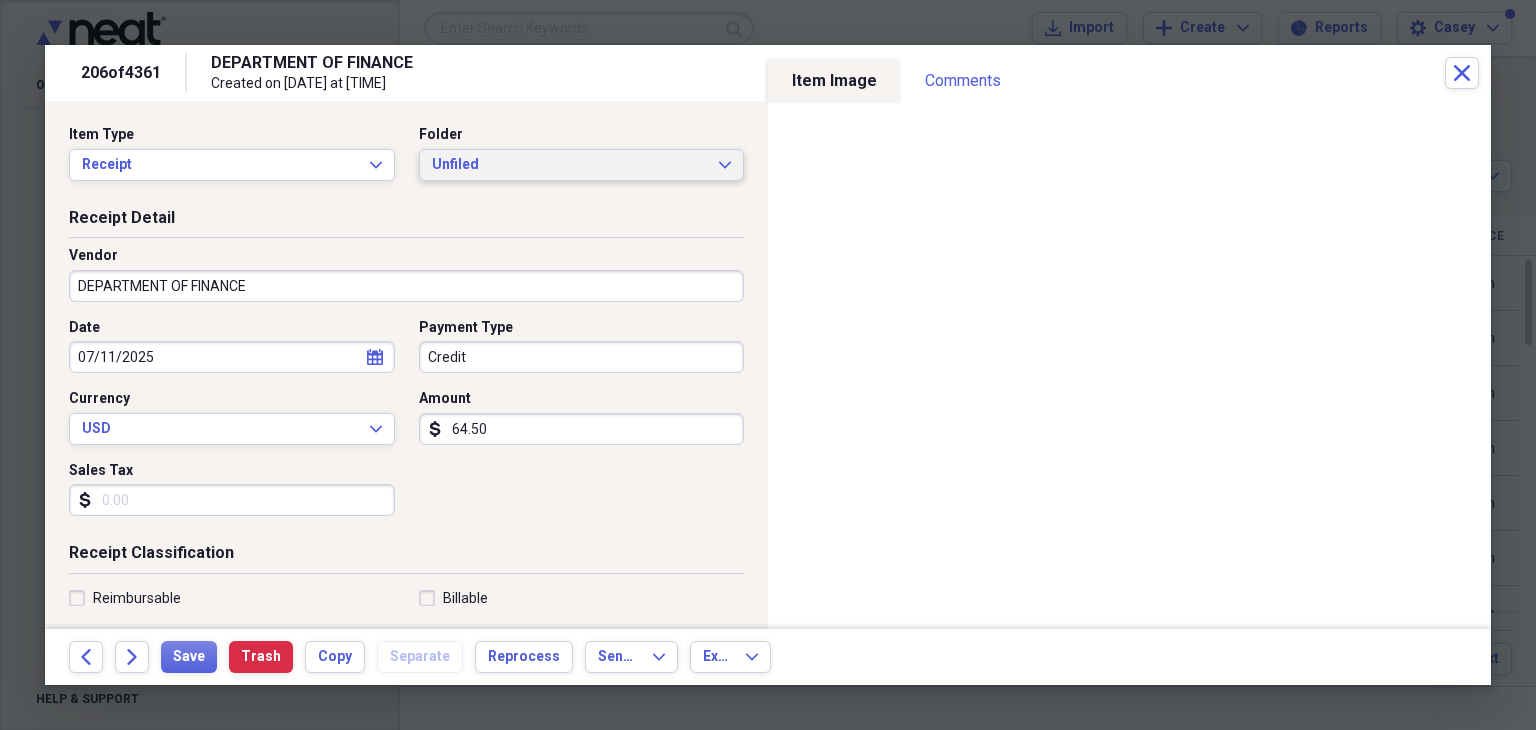 click on "Unfiled Expand" at bounding box center [582, 165] 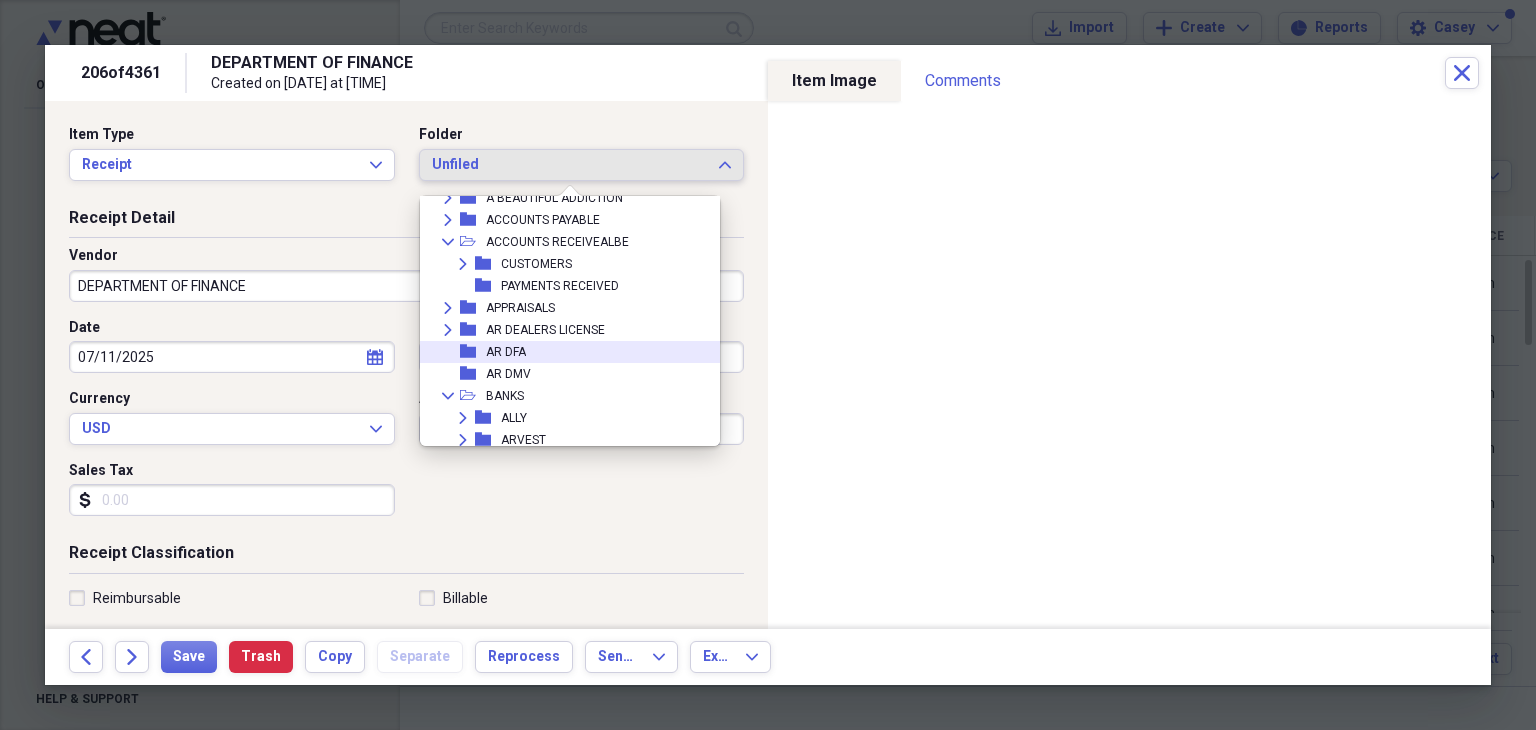 scroll, scrollTop: 100, scrollLeft: 0, axis: vertical 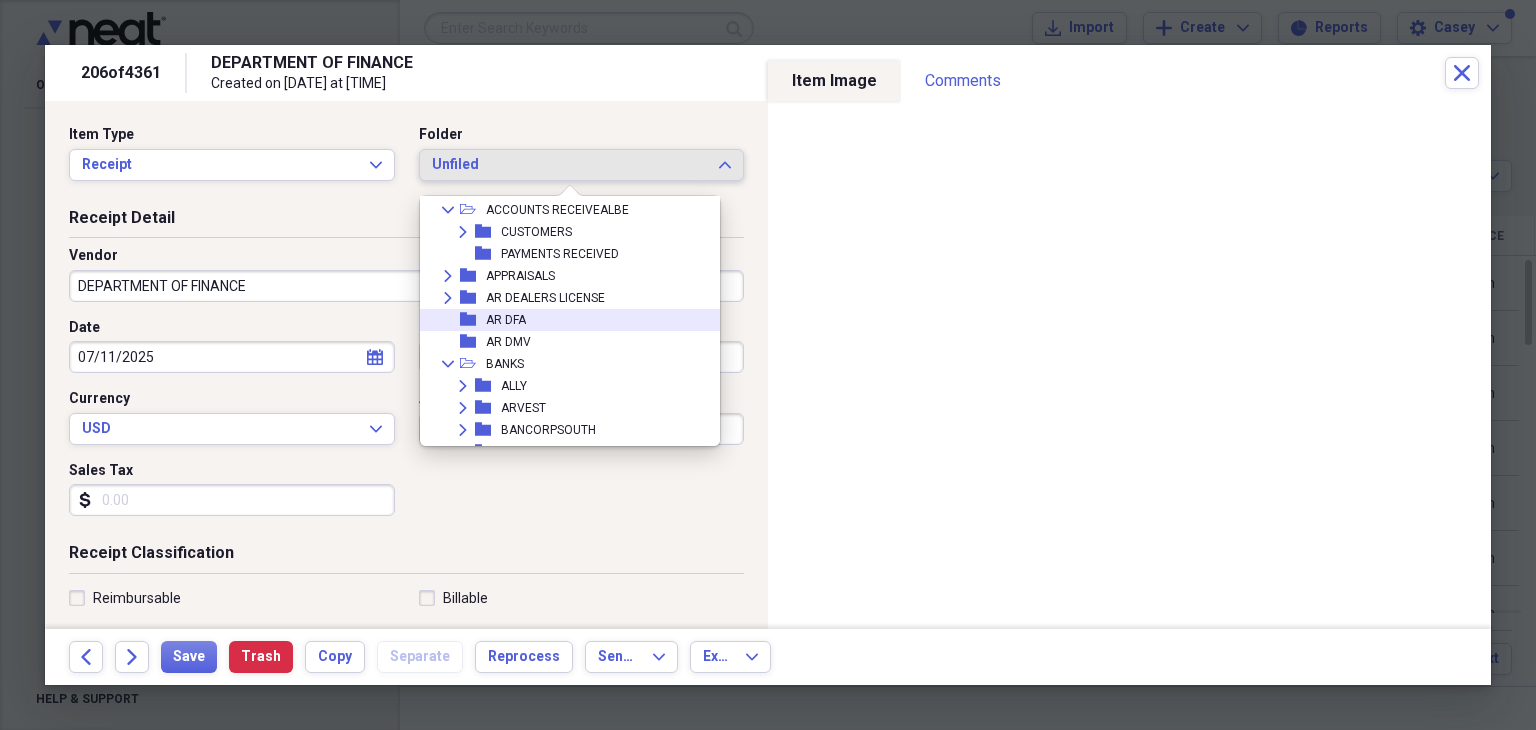click on "folder [STATE] [BRAND]" at bounding box center (562, 320) 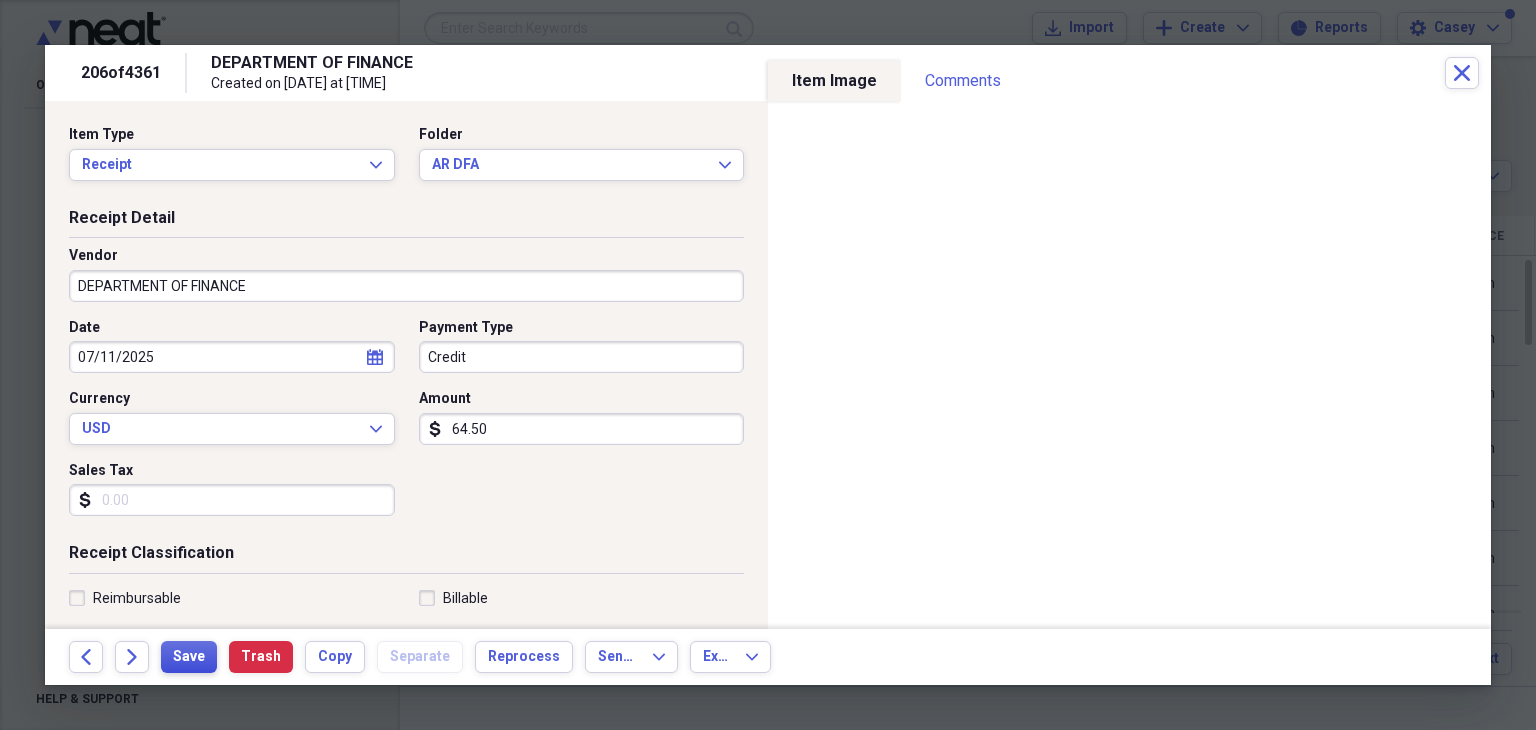 click on "Save" at bounding box center [189, 657] 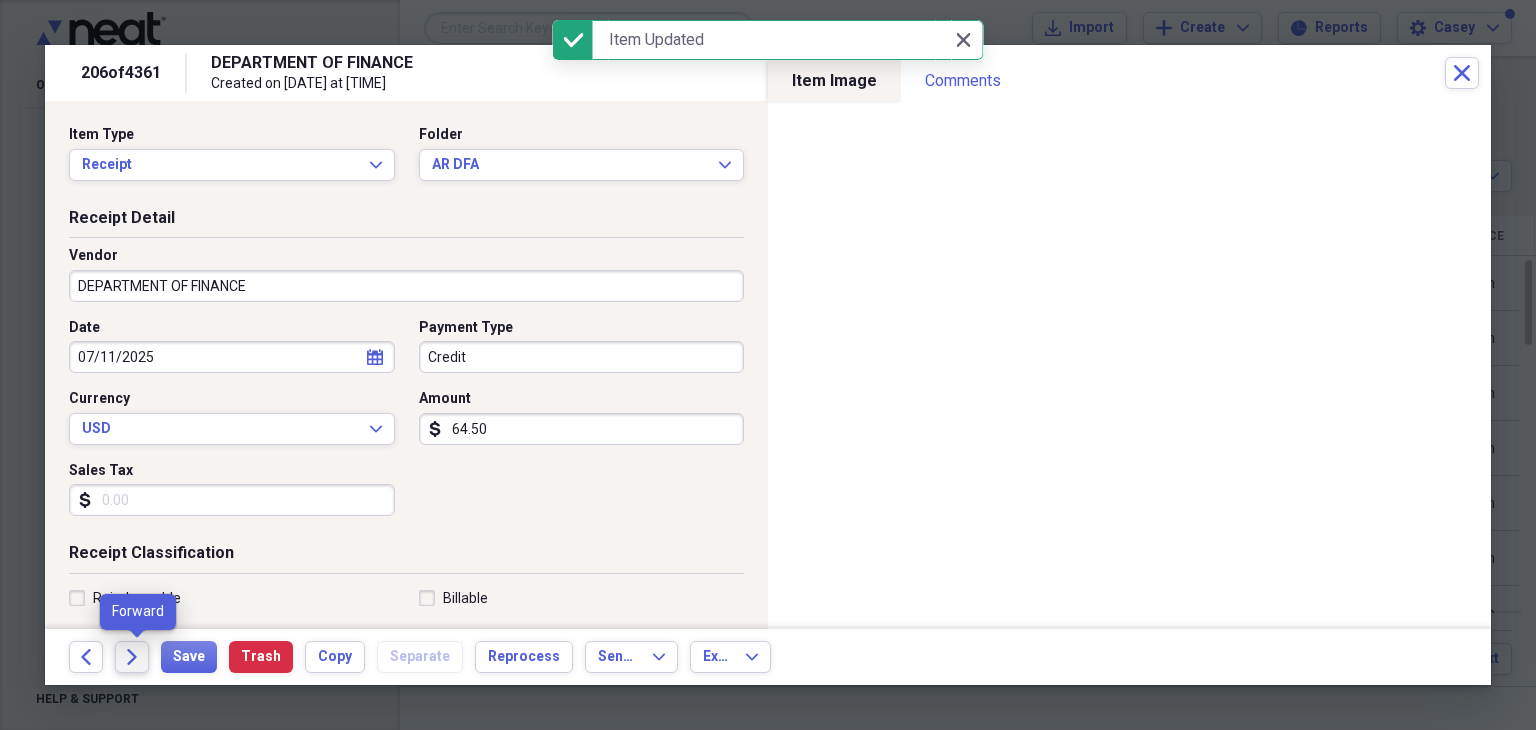click on "Forward" 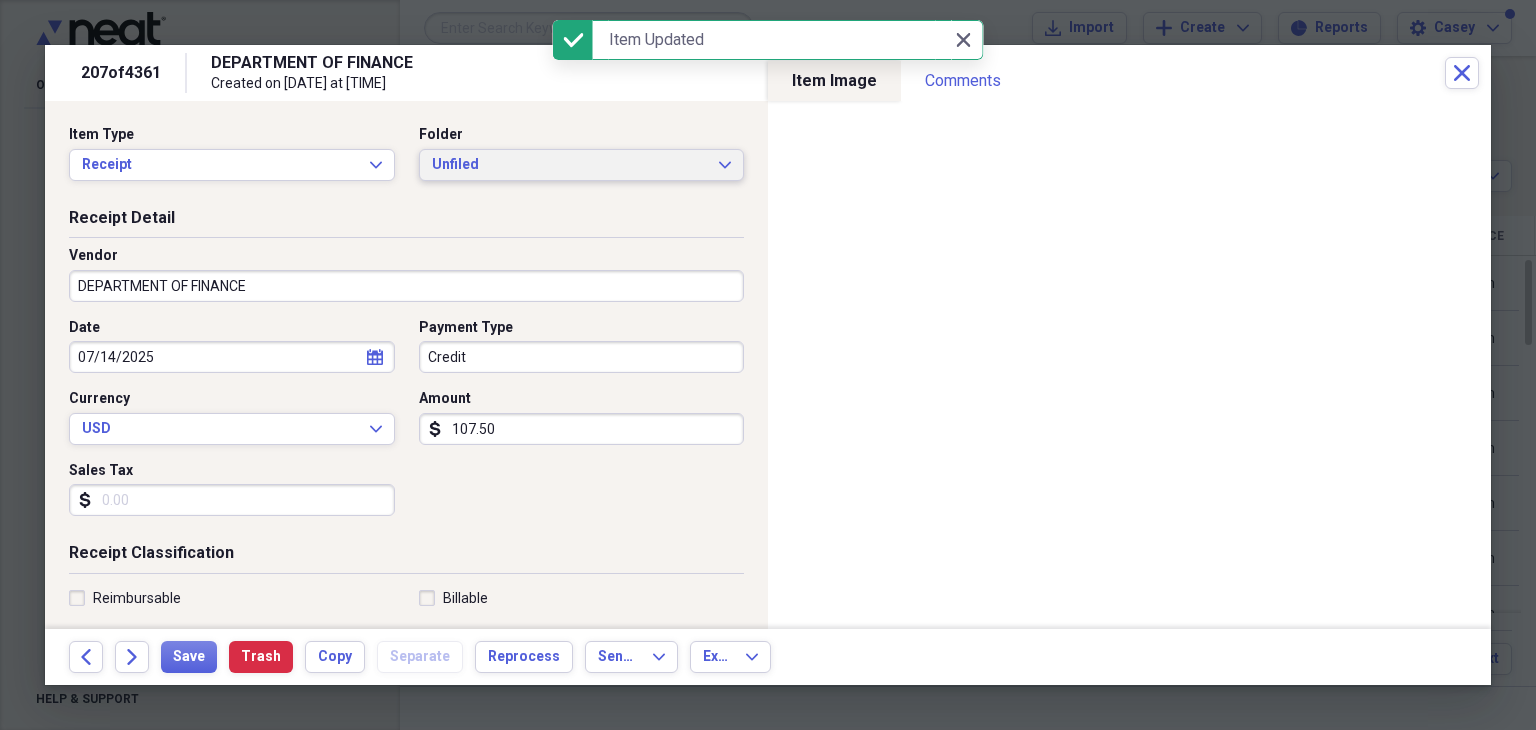 click on "Unfiled Expand" at bounding box center [582, 165] 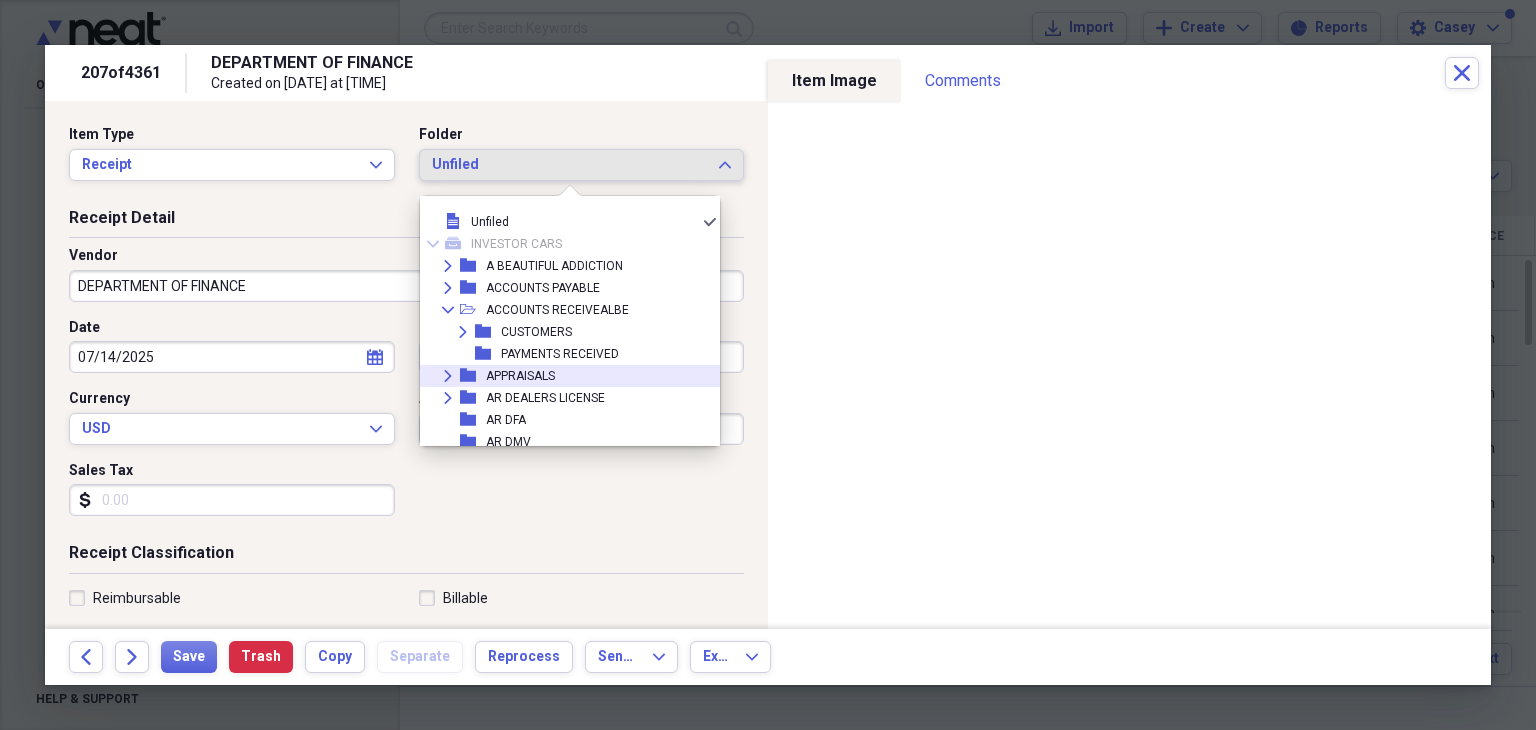 scroll, scrollTop: 100, scrollLeft: 0, axis: vertical 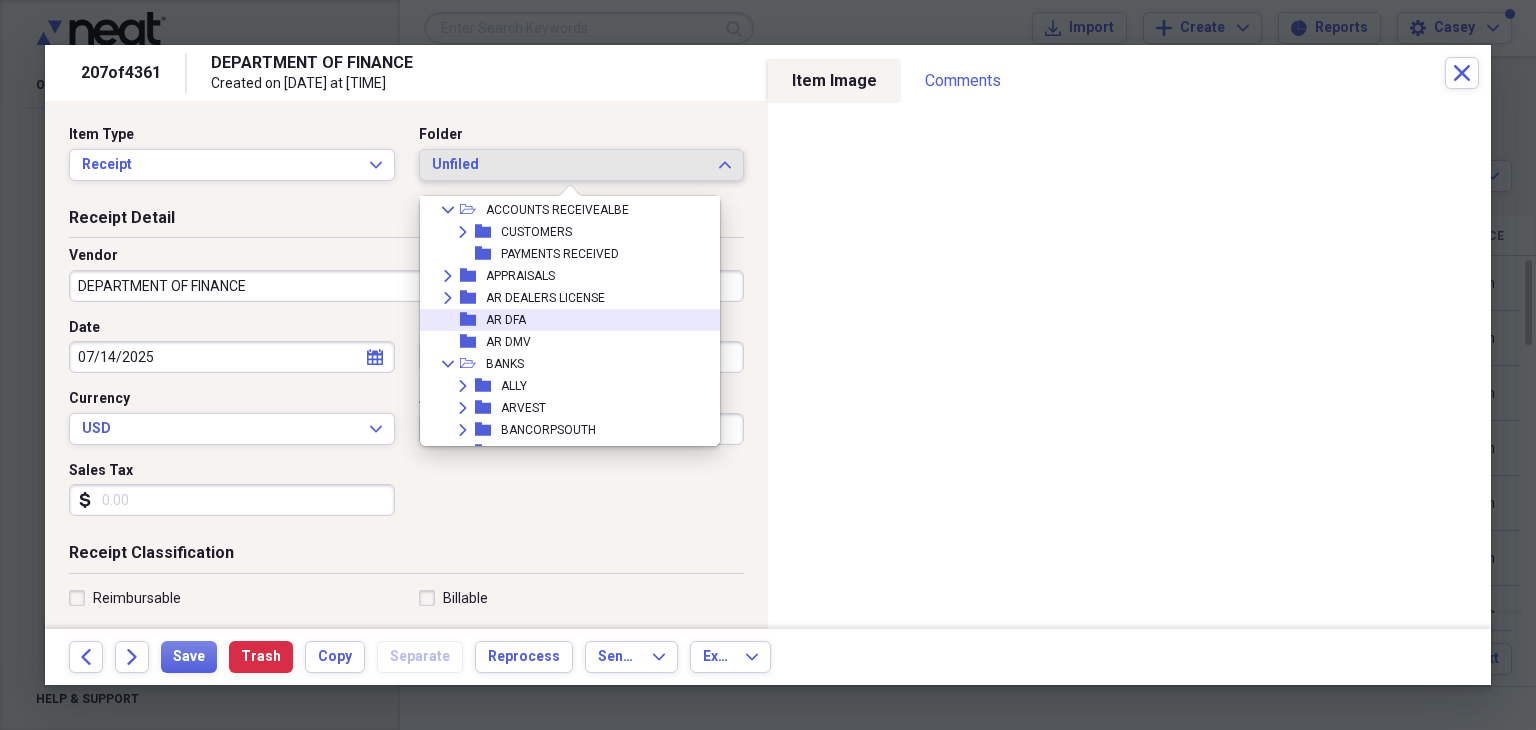 click on "folder [STATE] [BRAND]" at bounding box center [562, 320] 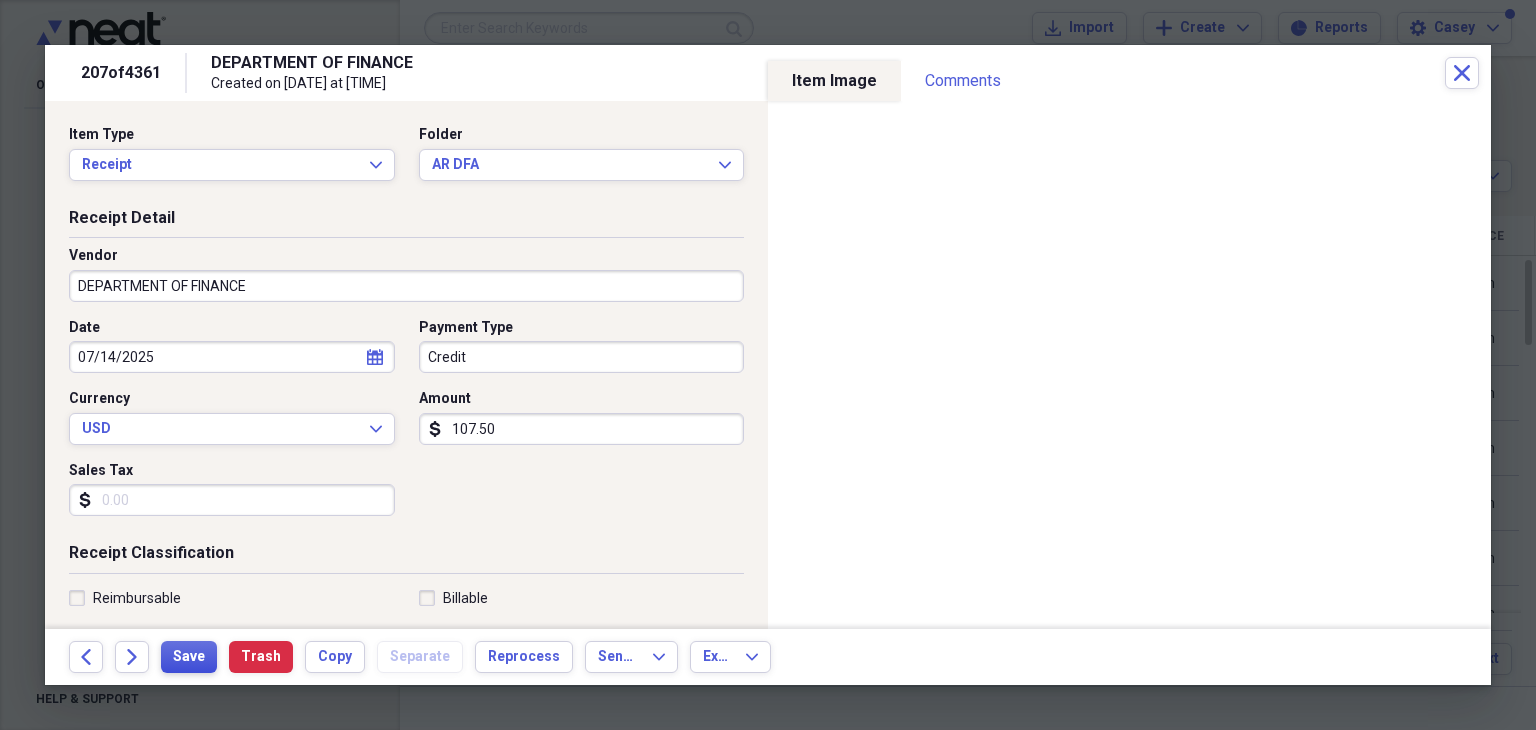 click on "Save" at bounding box center [189, 657] 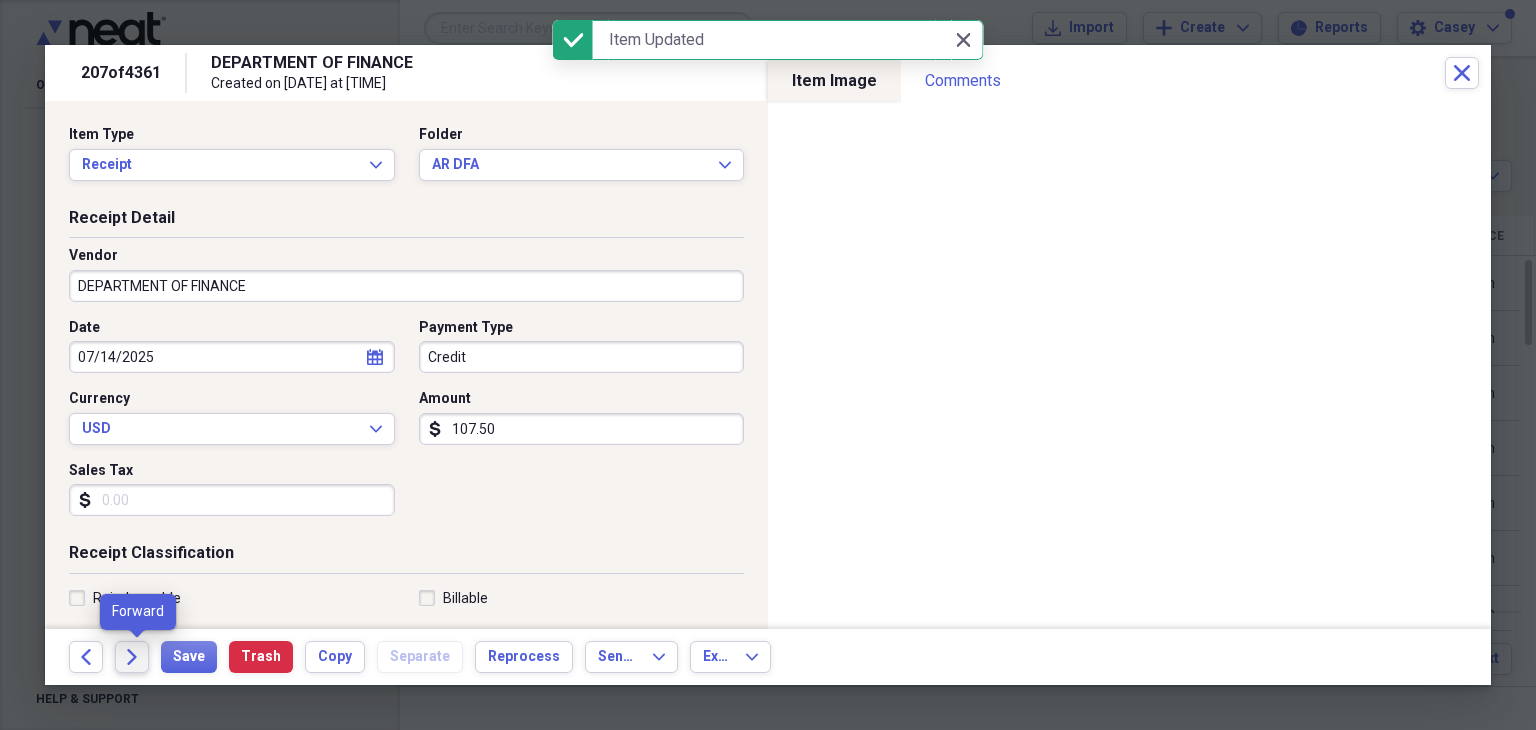 click on "Forward" 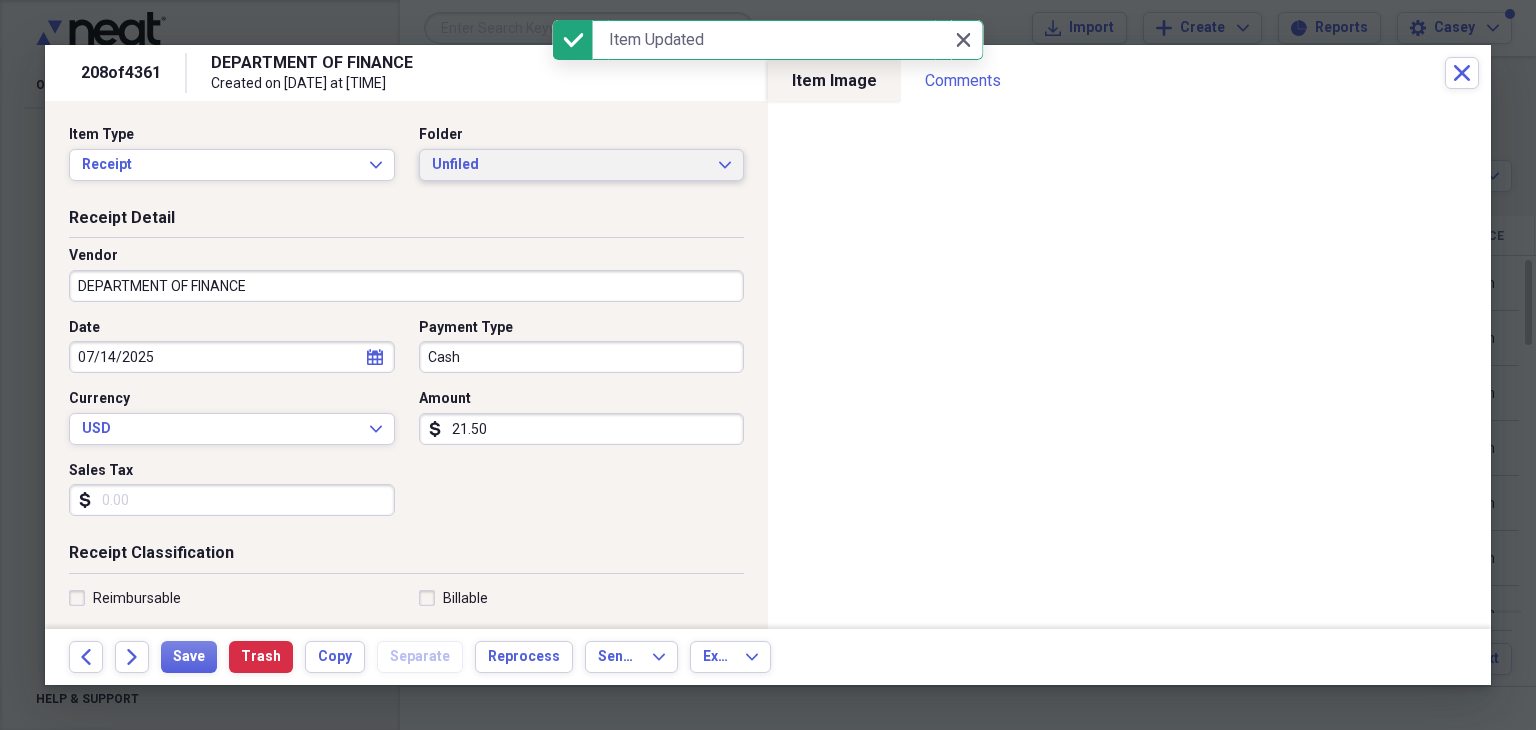 click on "Unfiled Expand" at bounding box center [582, 165] 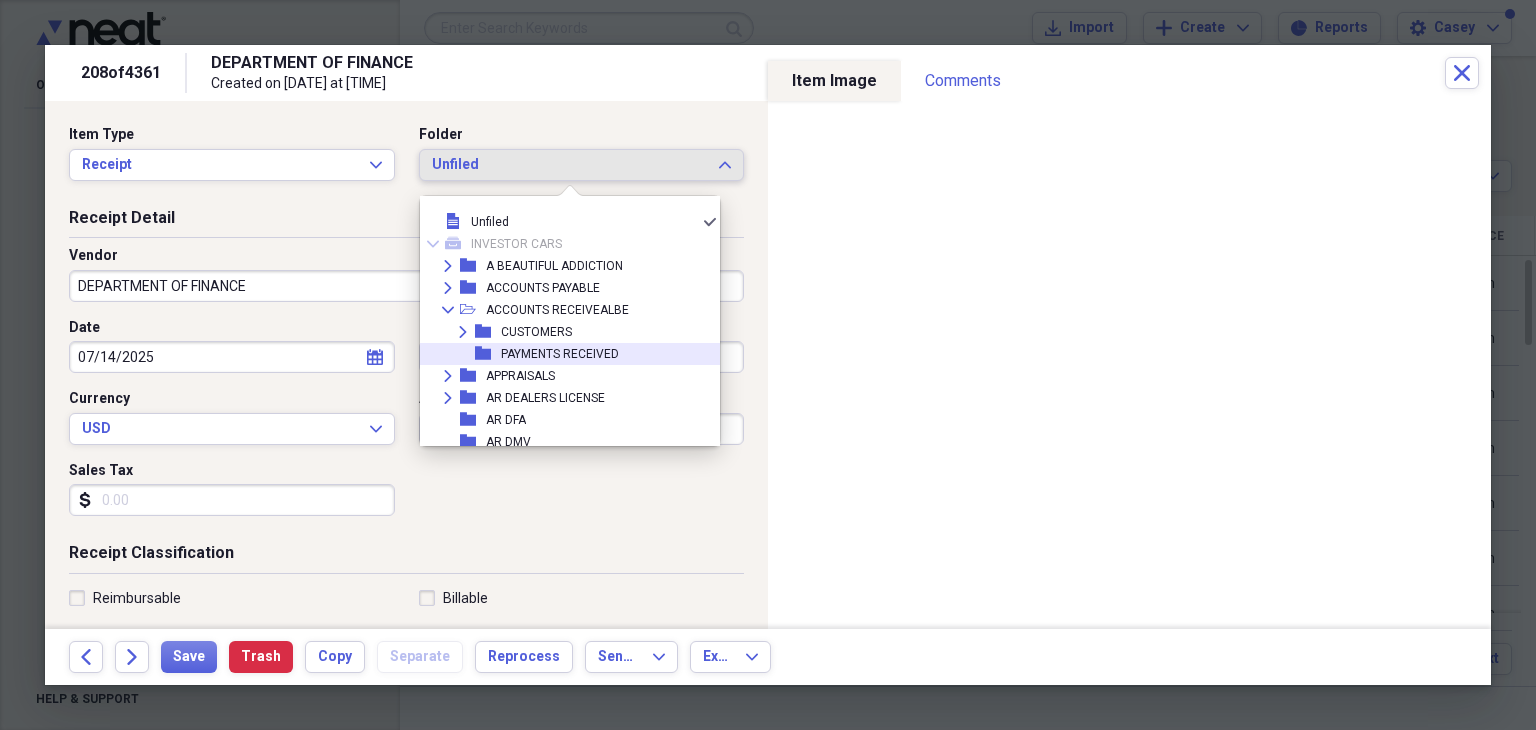 scroll, scrollTop: 100, scrollLeft: 0, axis: vertical 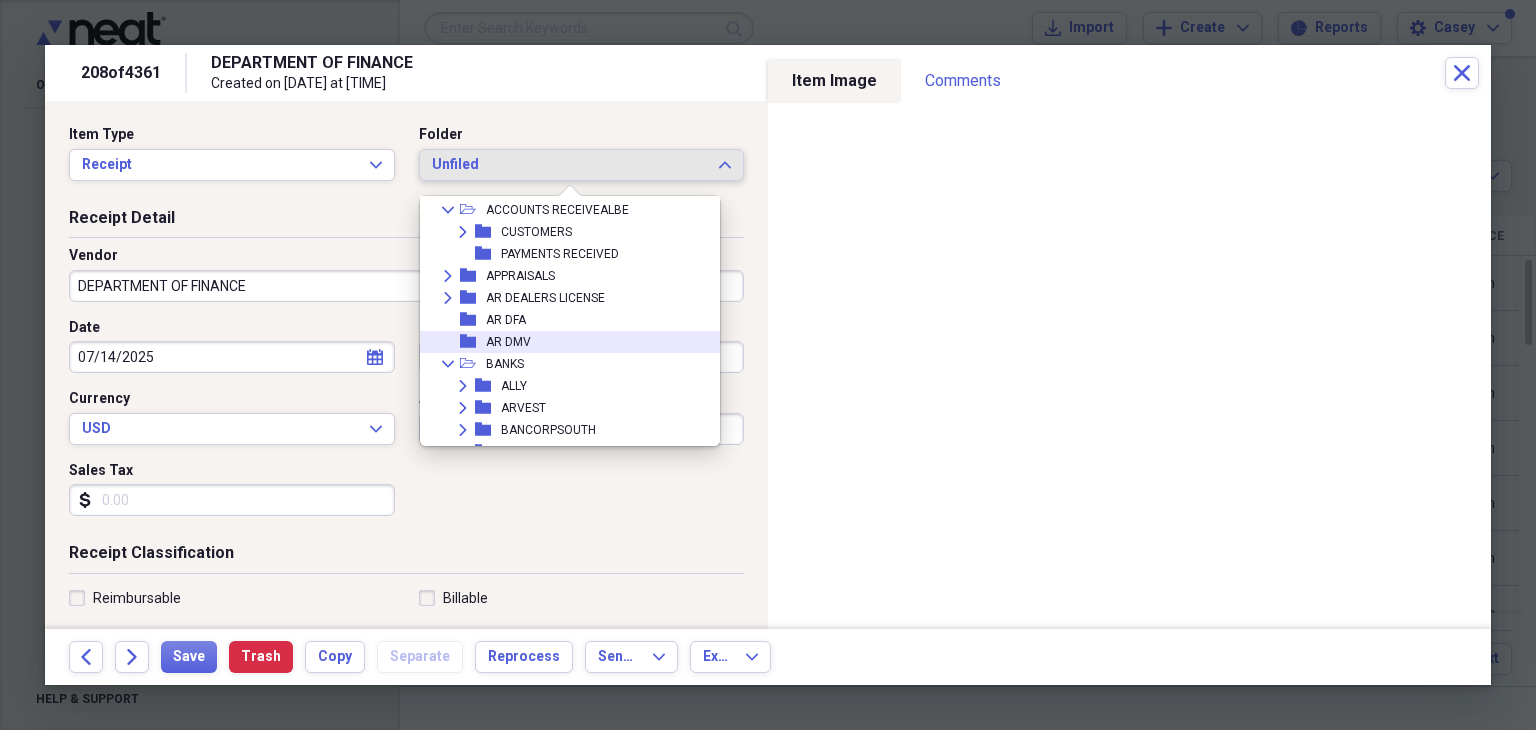 click on "folder [STATE] [BRAND]" at bounding box center [562, 342] 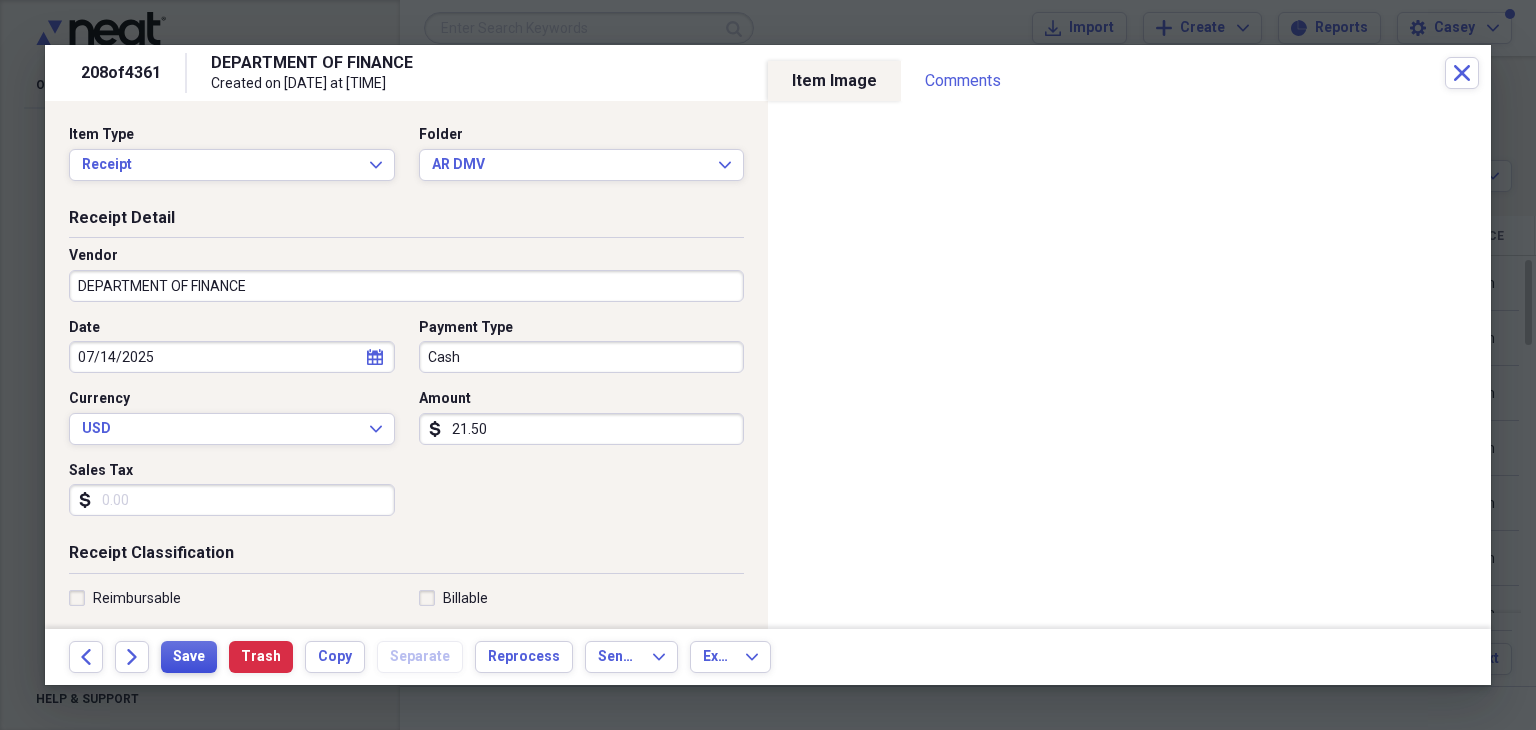 click on "Save" at bounding box center (189, 657) 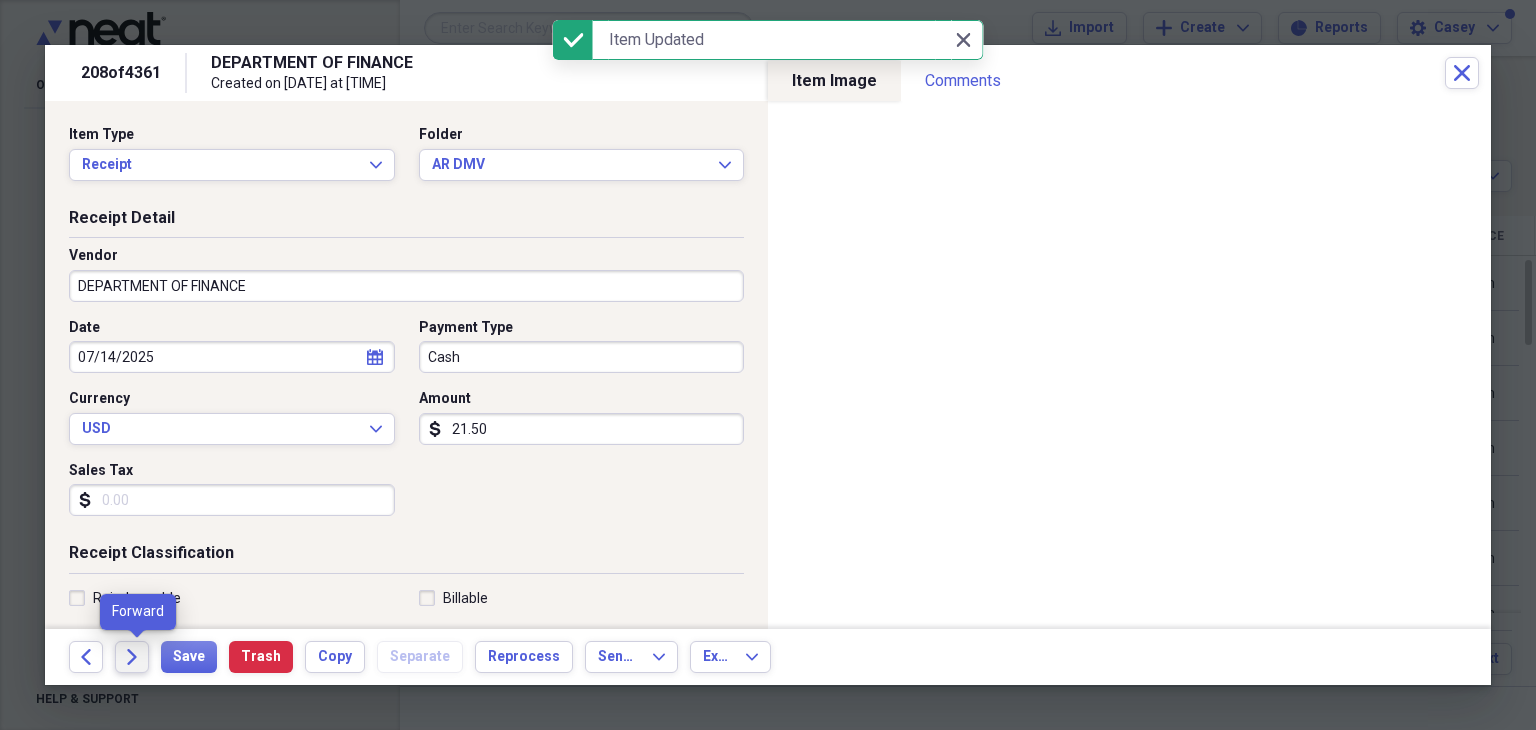 click on "Forward" 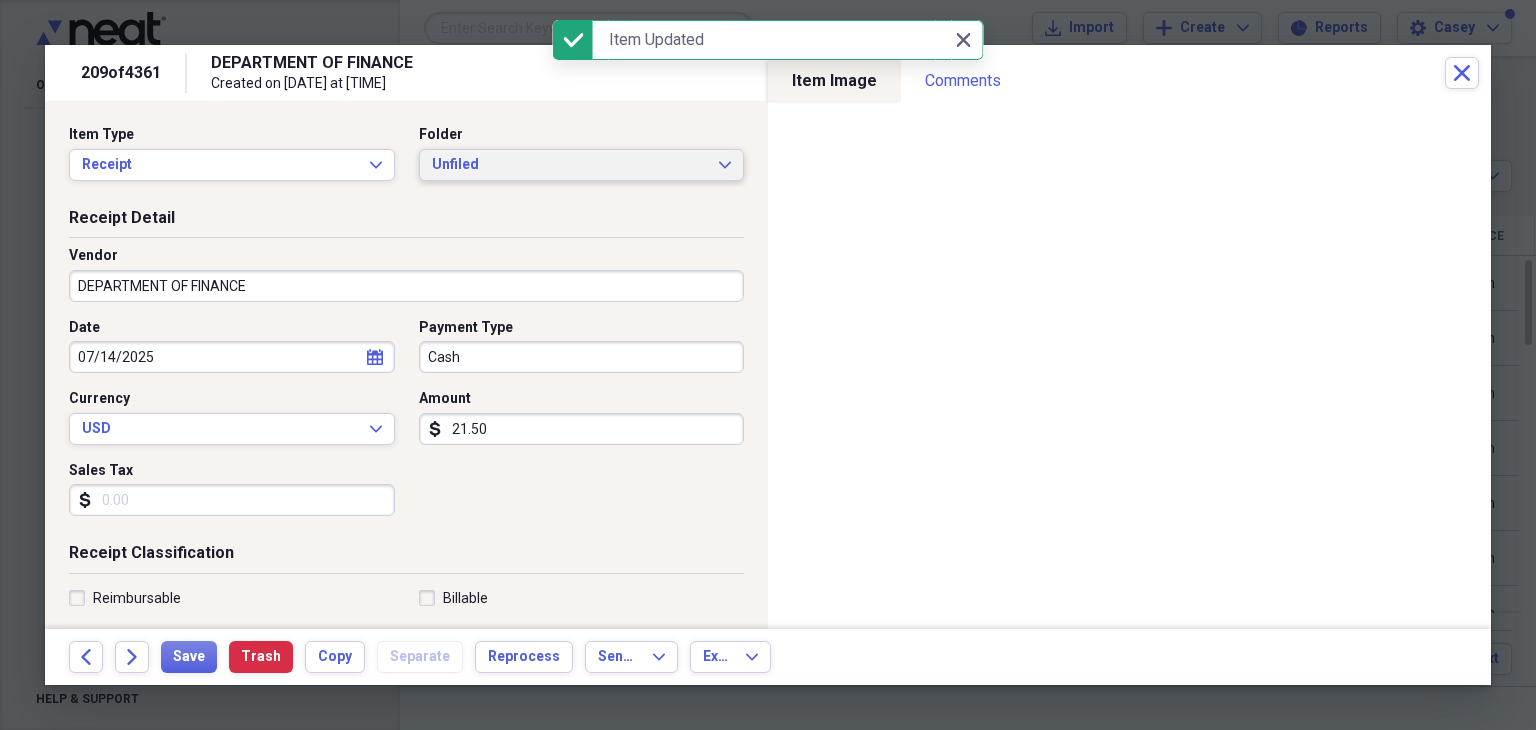 click on "Expand" 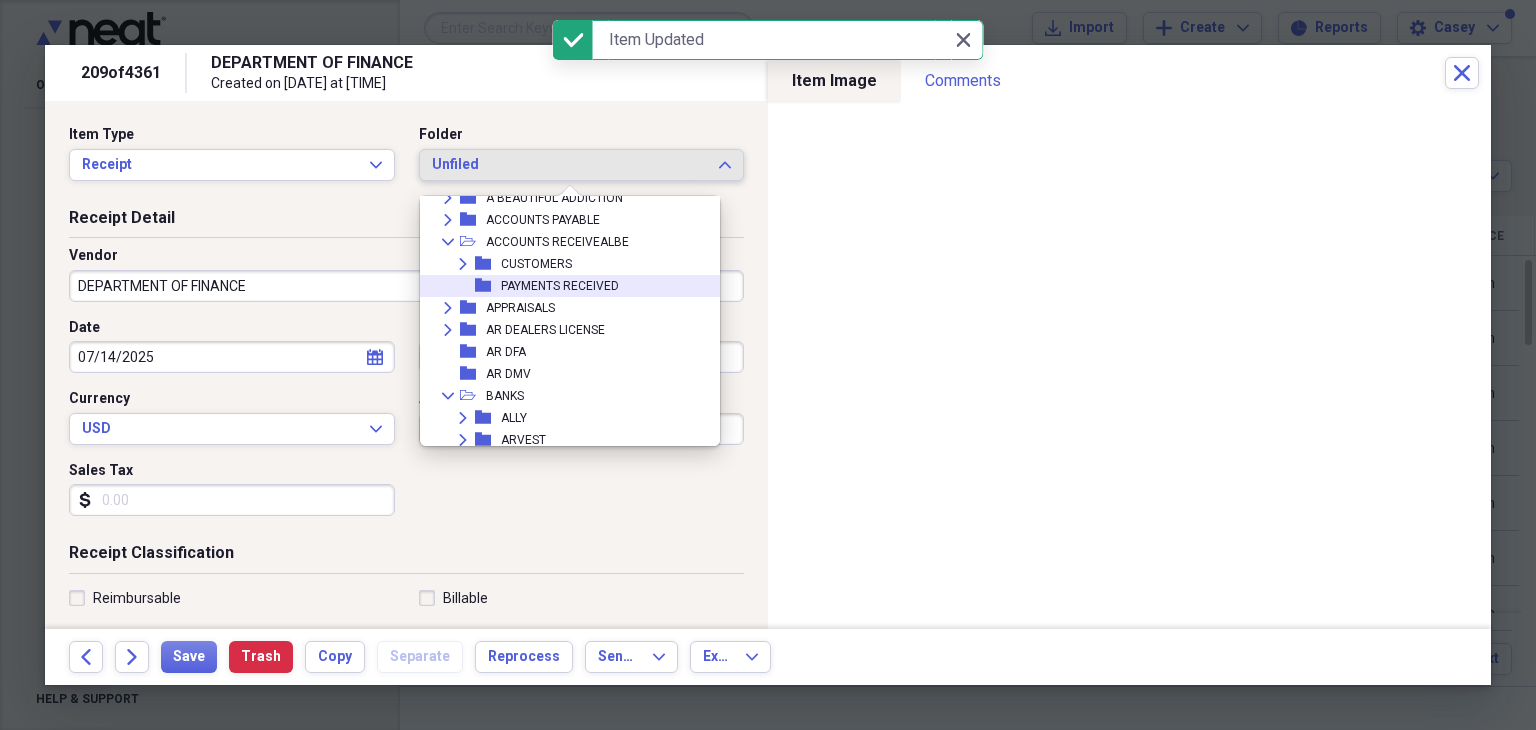 scroll, scrollTop: 100, scrollLeft: 0, axis: vertical 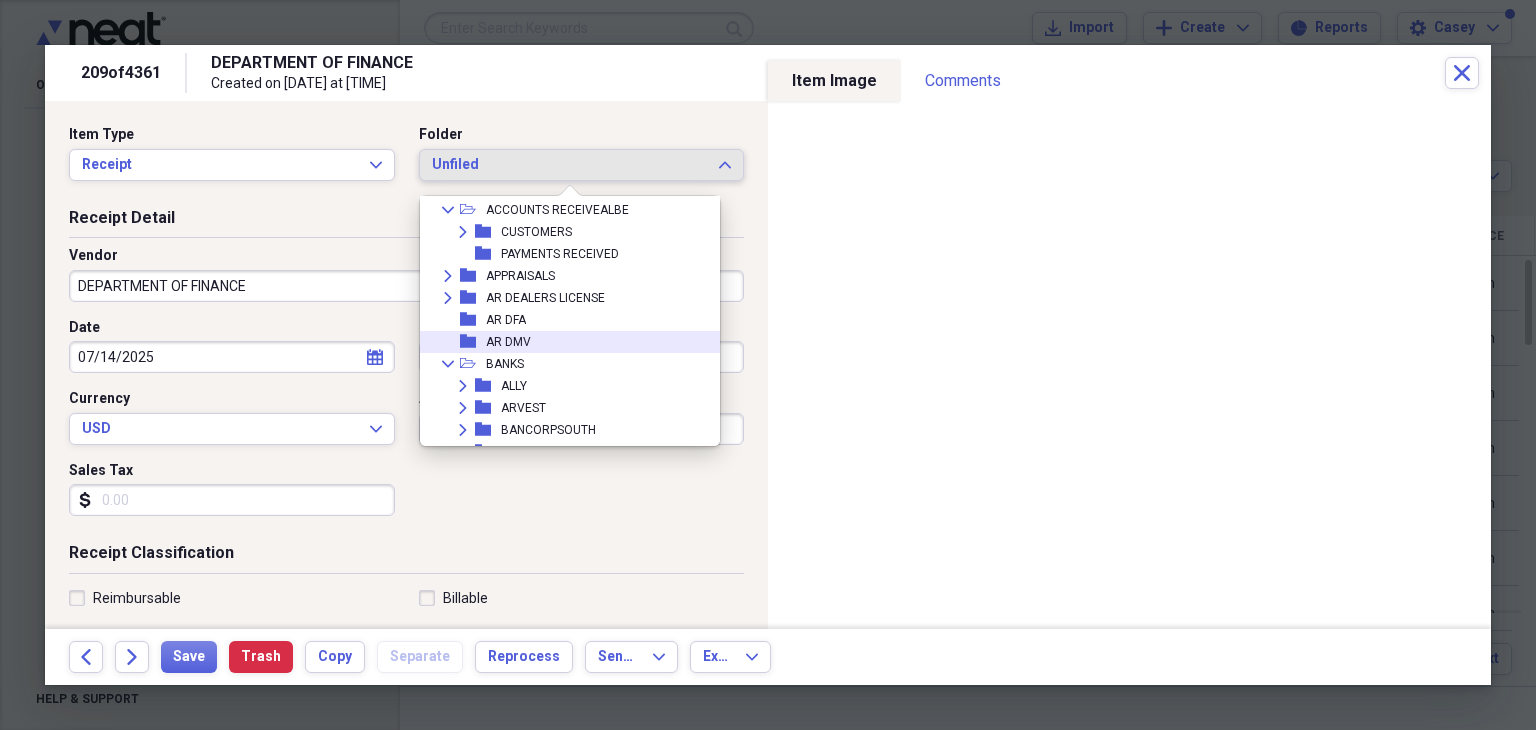click on "folder [STATE] [BRAND]" at bounding box center [562, 342] 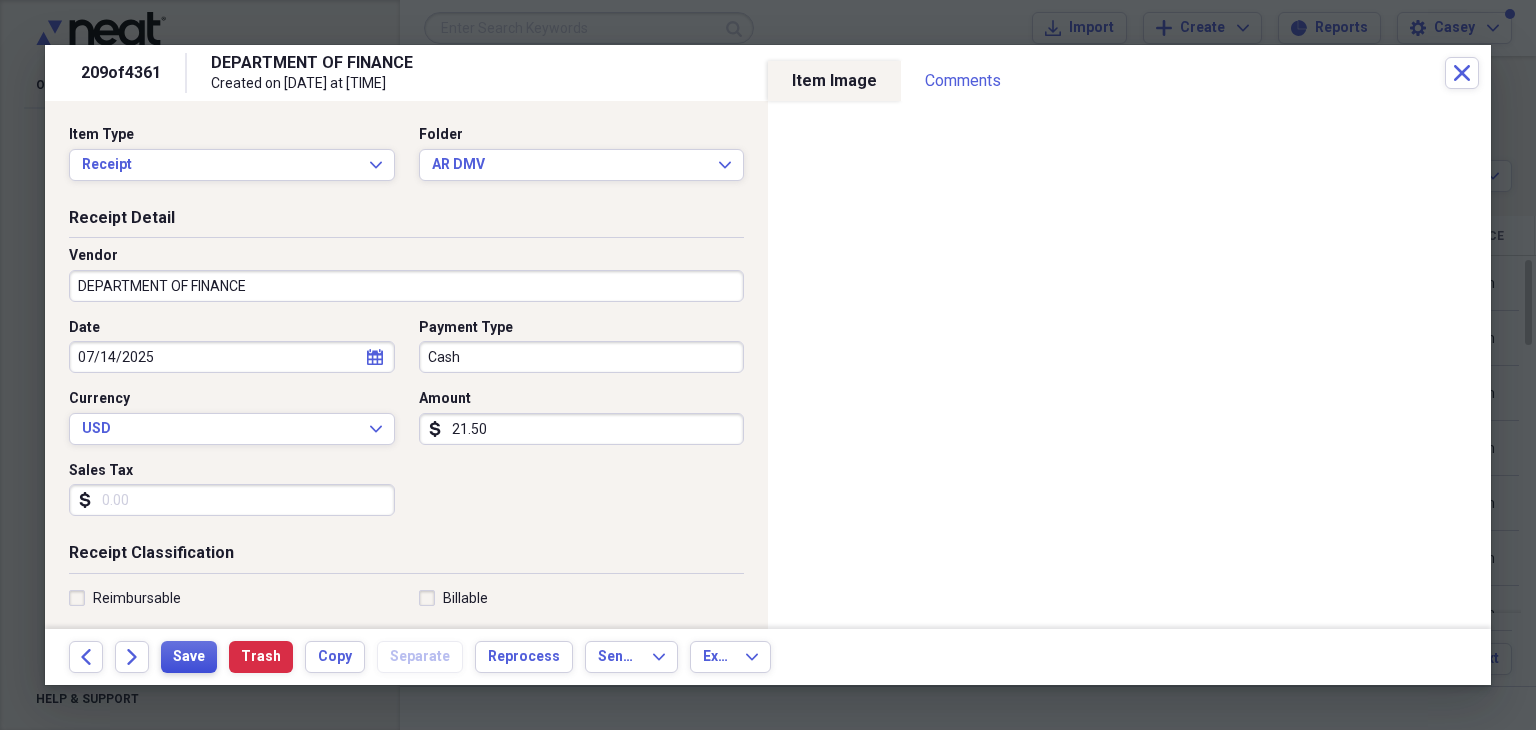 click on "Save" at bounding box center [189, 657] 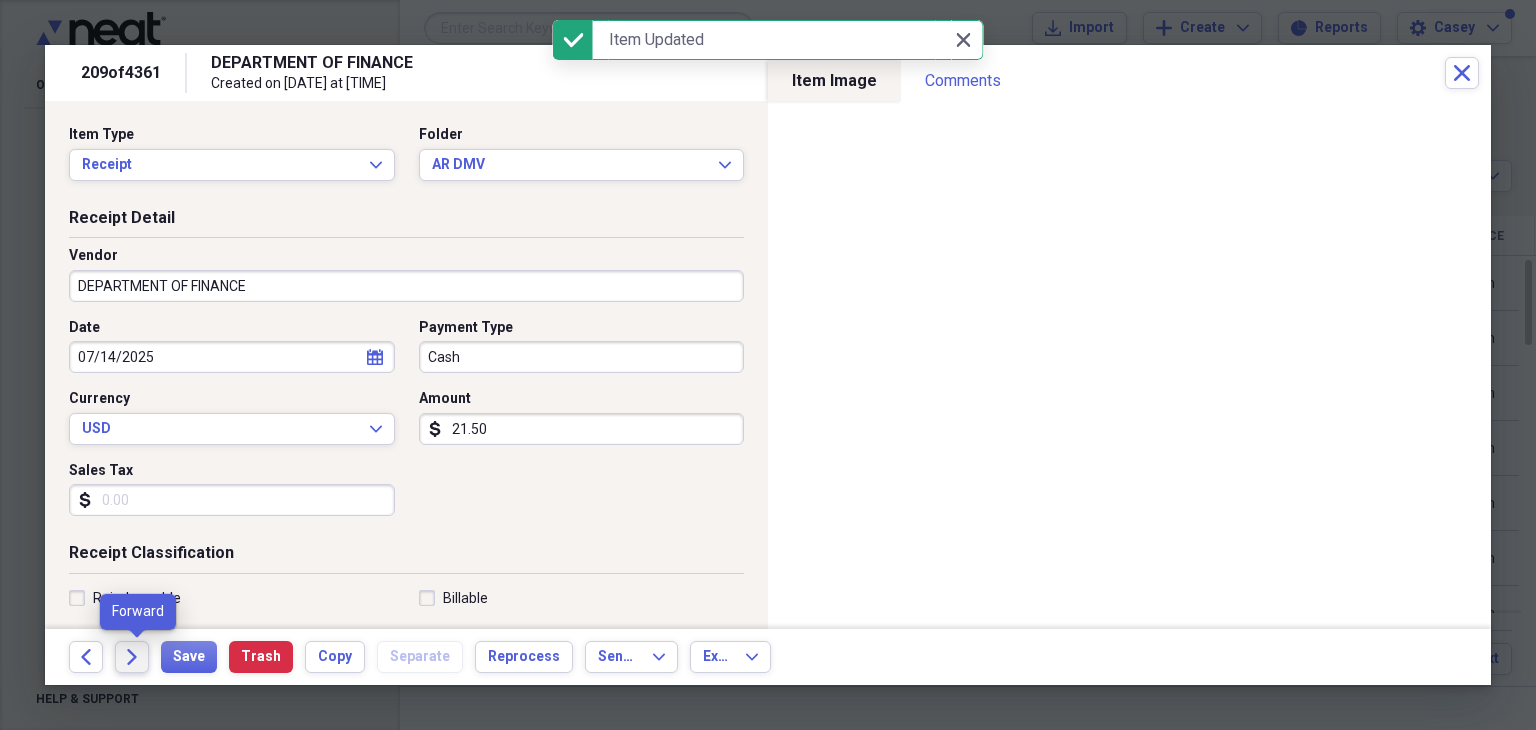 click on "Forward" at bounding box center [132, 657] 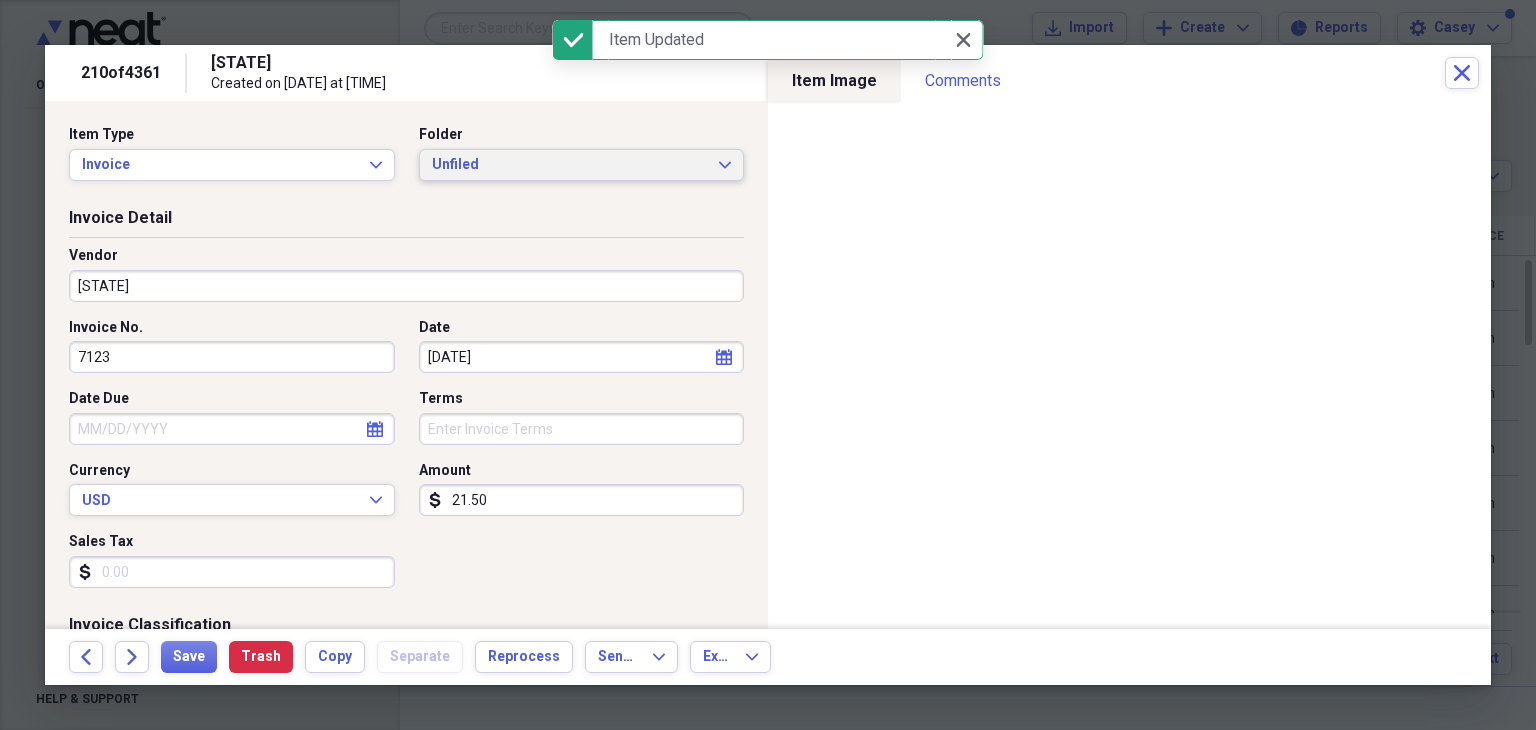 click on "Unfiled Expand" at bounding box center [582, 165] 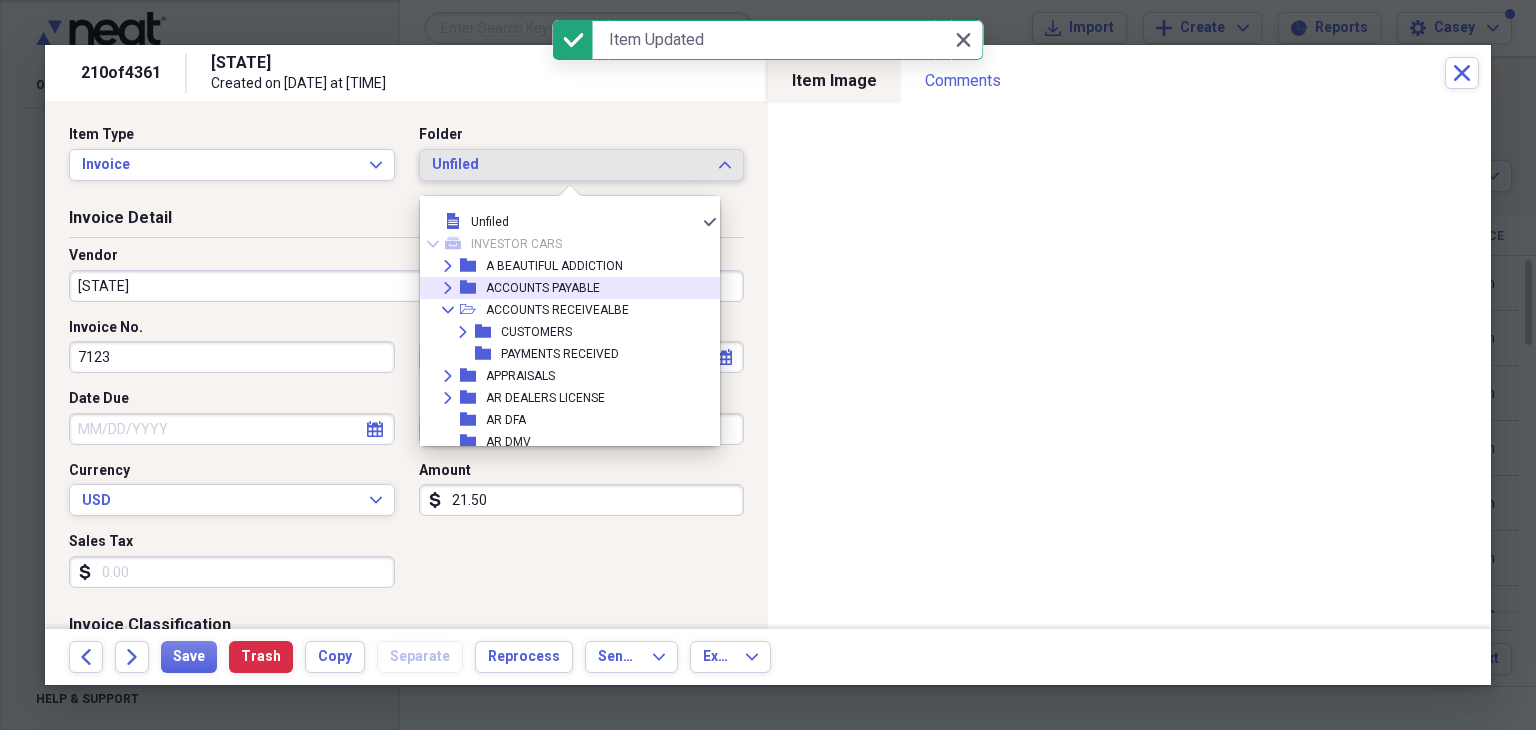 scroll, scrollTop: 100, scrollLeft: 0, axis: vertical 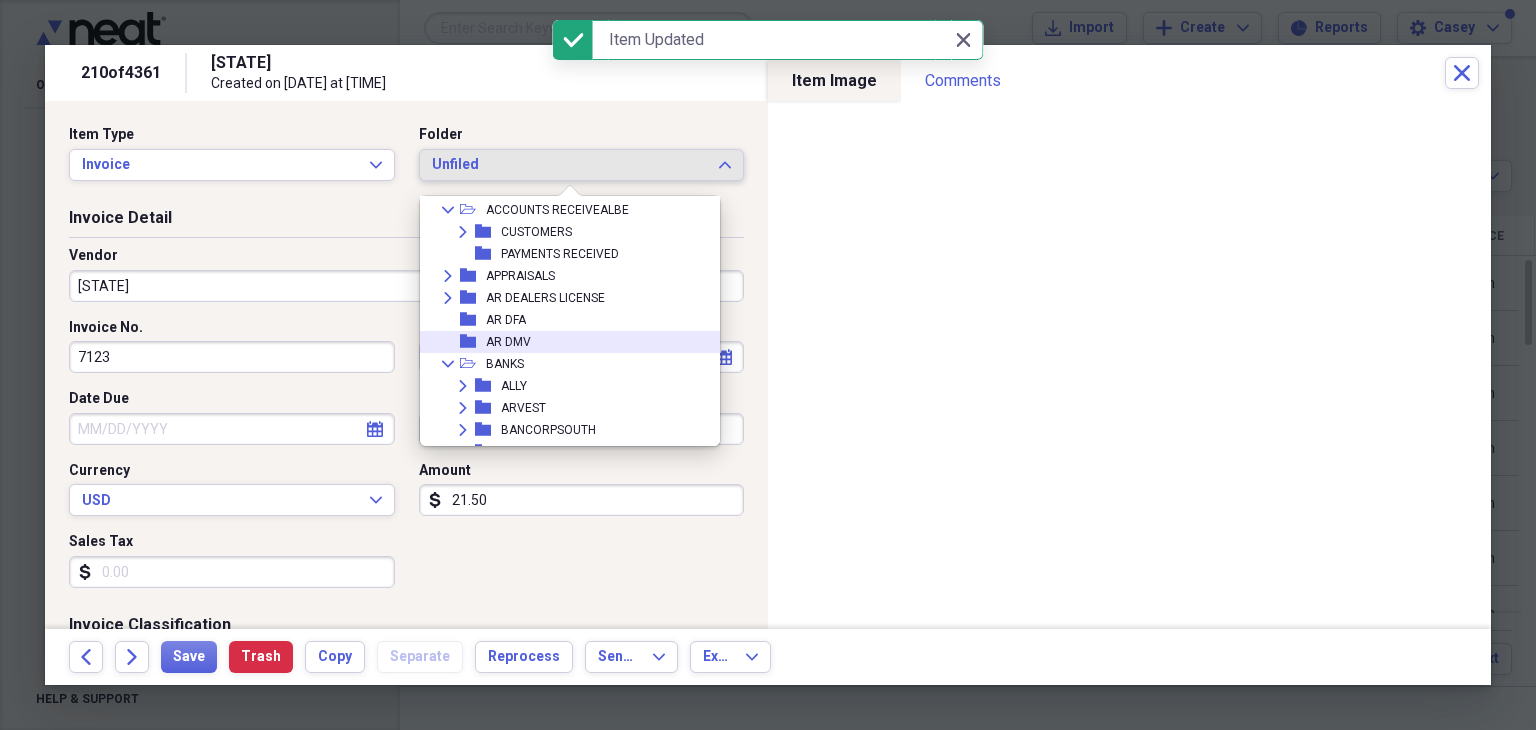 click on "AR DMV" at bounding box center [508, 342] 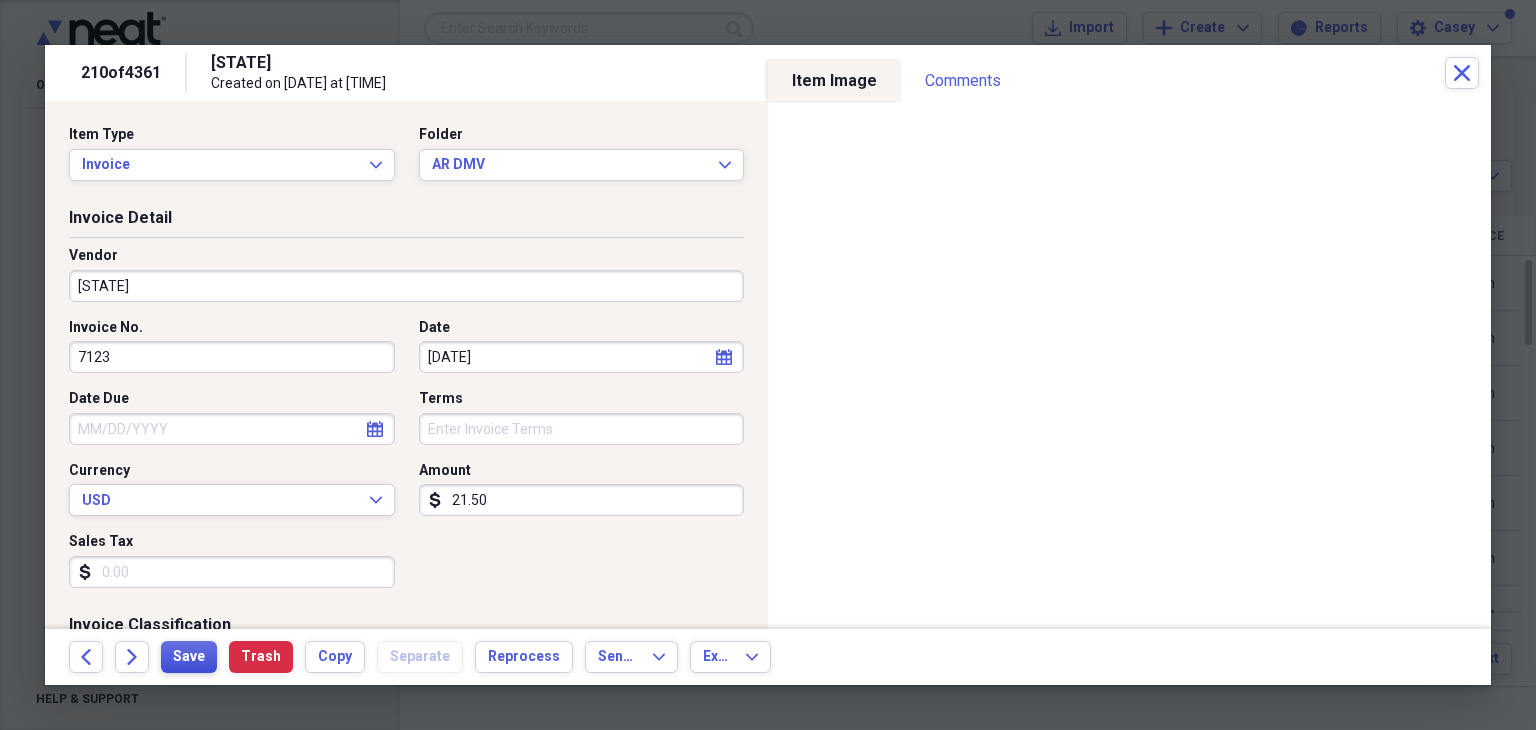 click on "Save" at bounding box center (189, 657) 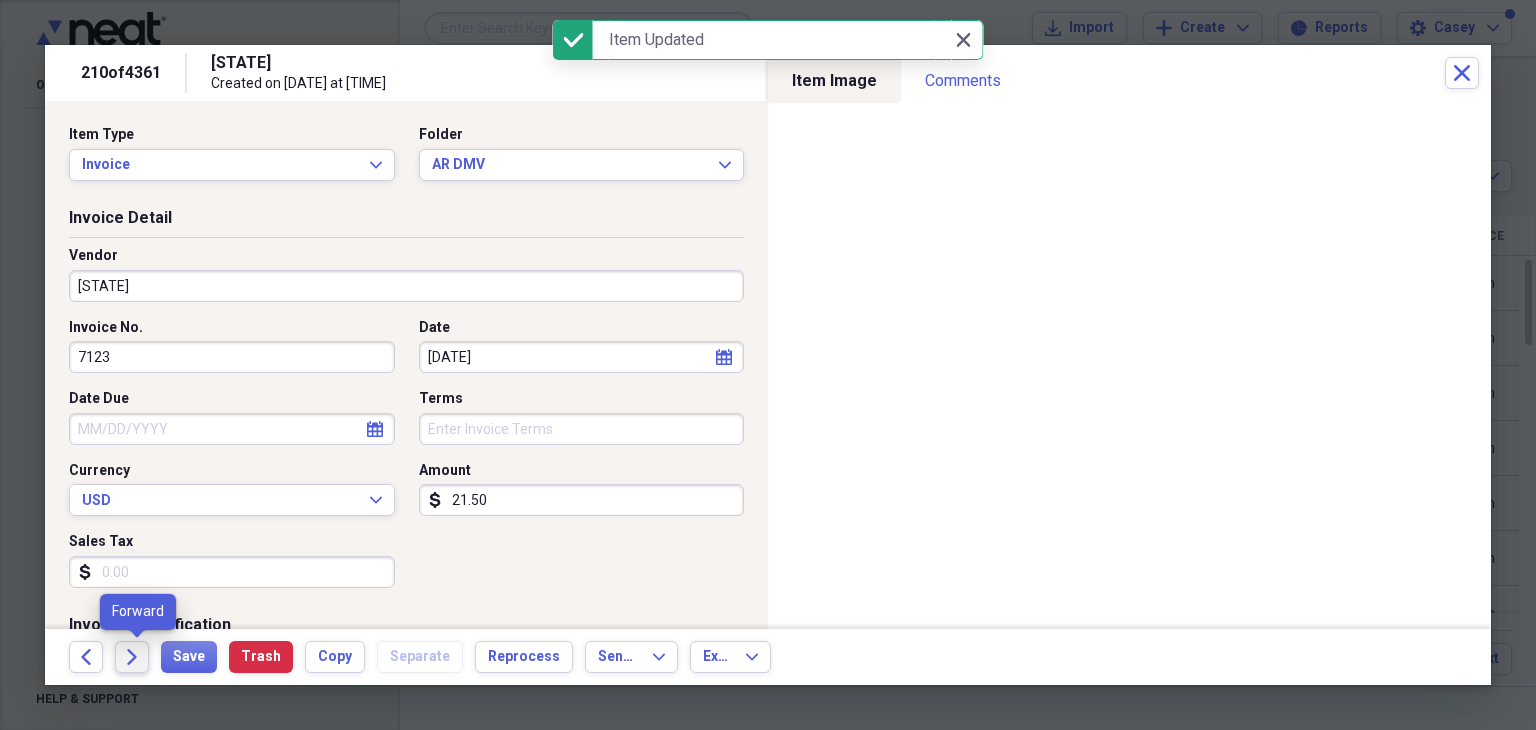 click on "Forward" 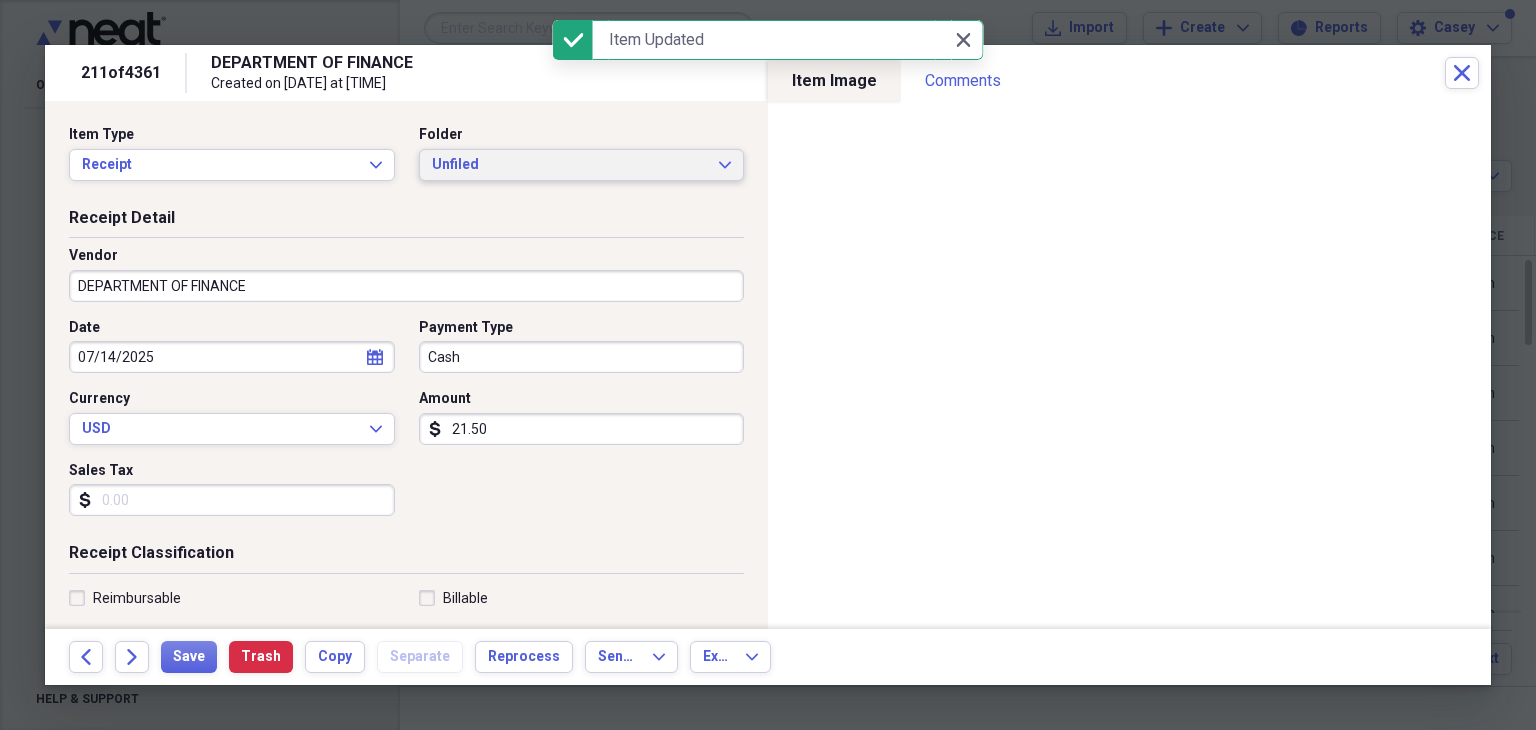 click on "Unfiled Expand" at bounding box center (582, 165) 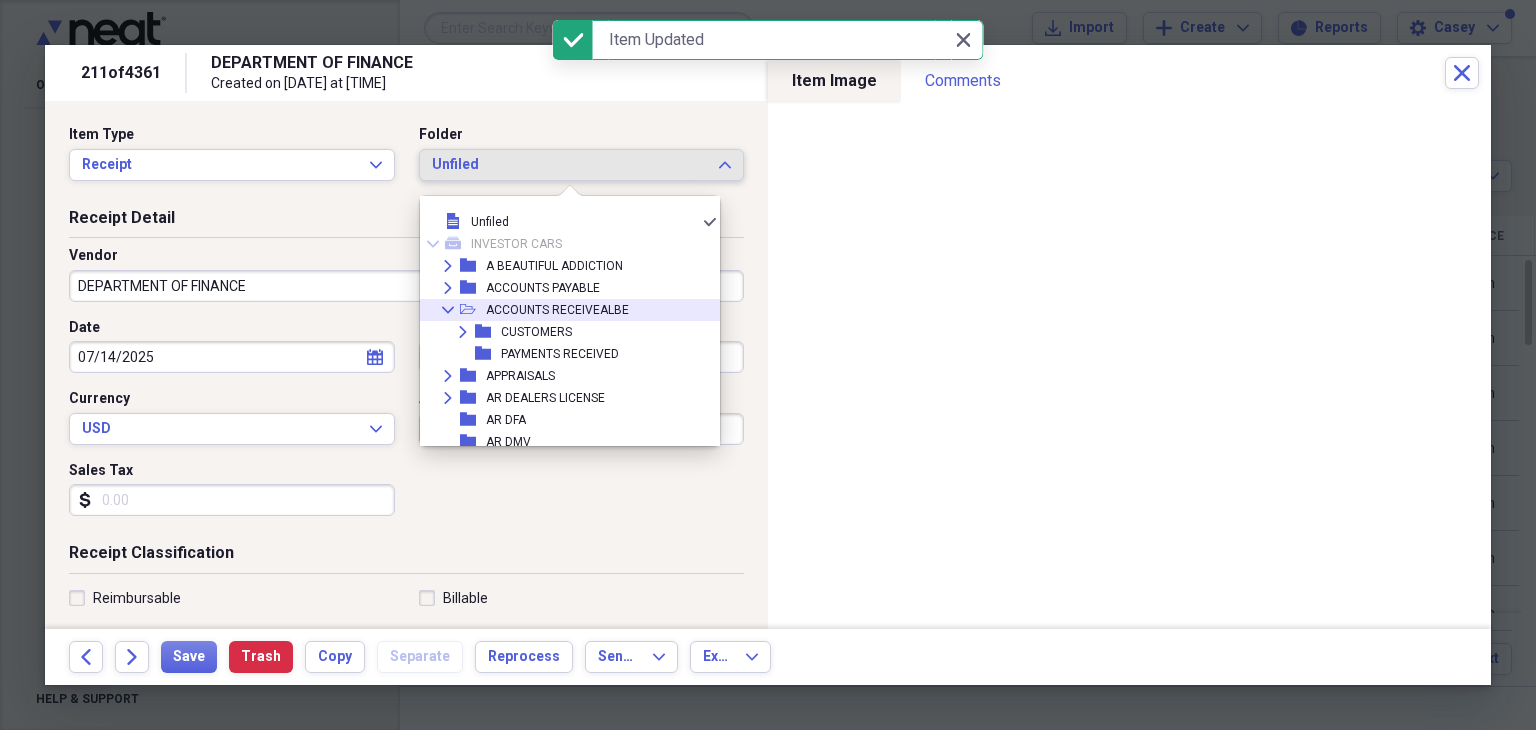 scroll, scrollTop: 100, scrollLeft: 0, axis: vertical 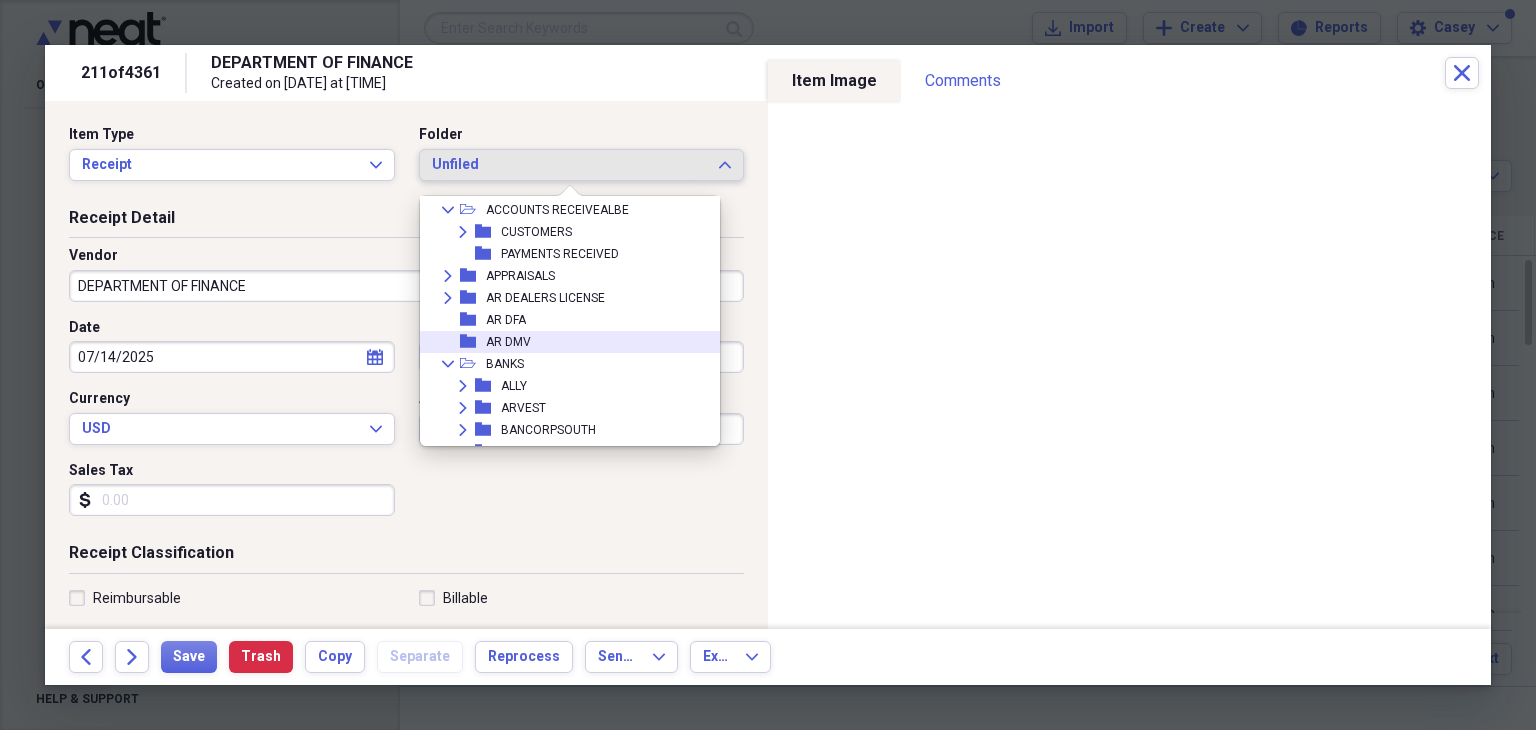 click on "folder [STATE] [BRAND]" at bounding box center (562, 342) 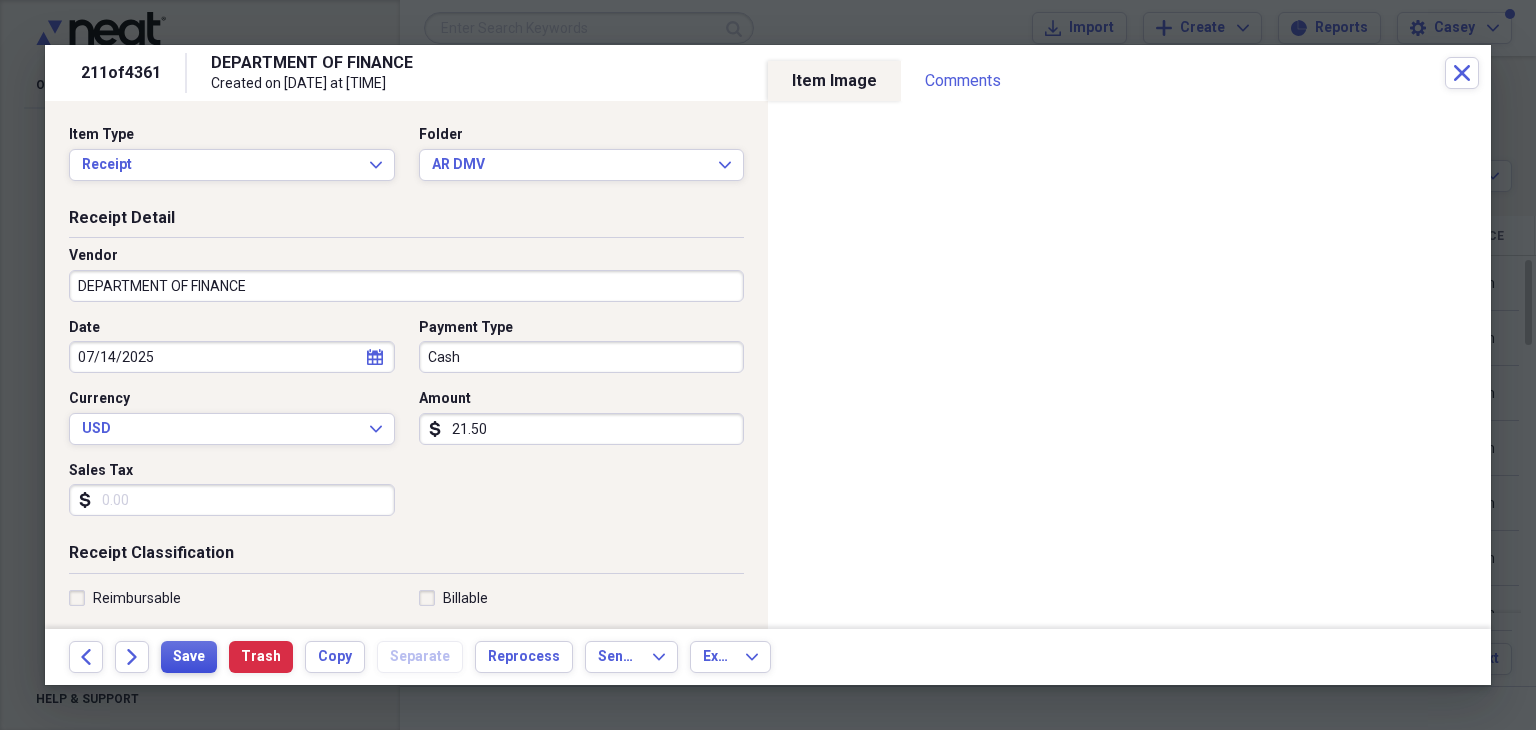 click on "Save" at bounding box center [189, 657] 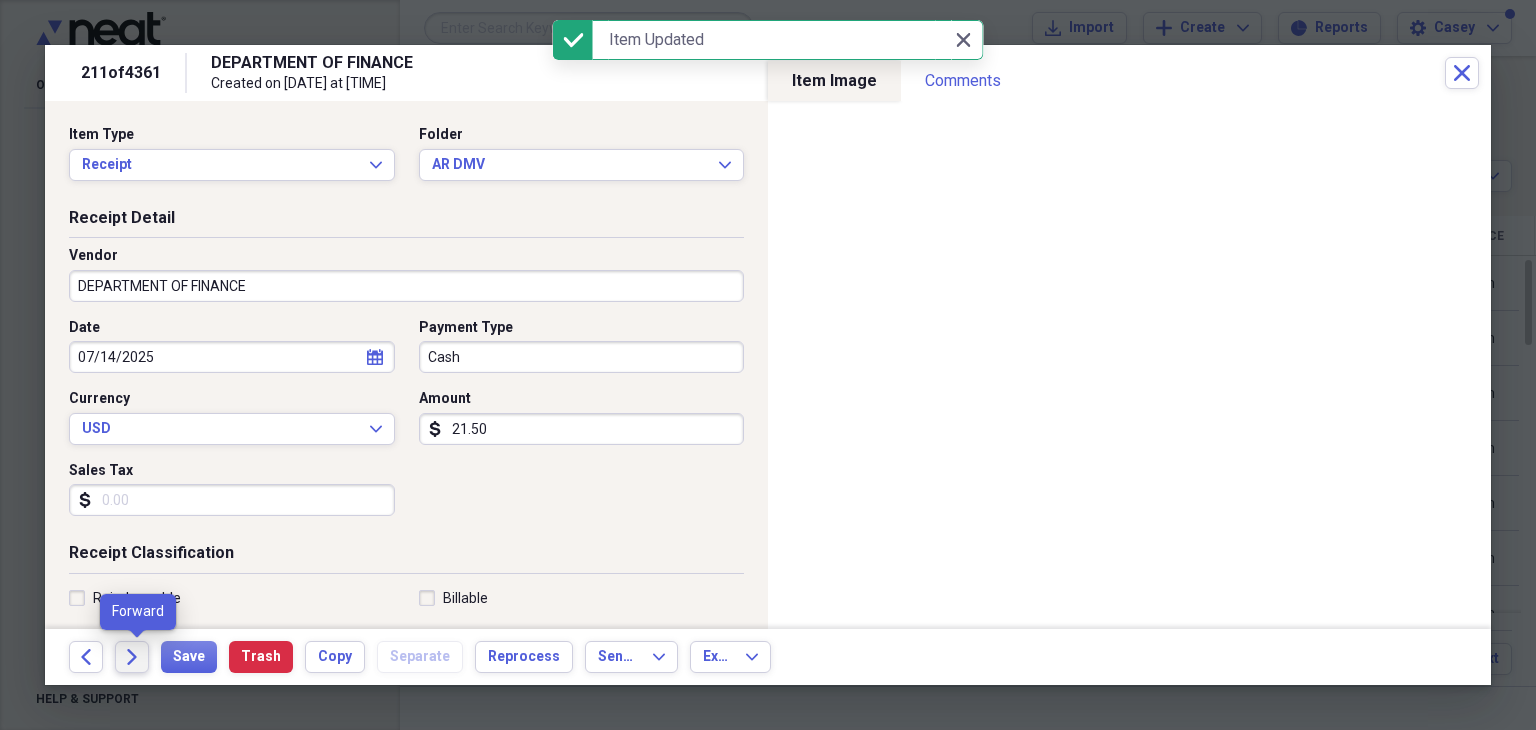 click on "Forward" at bounding box center (132, 657) 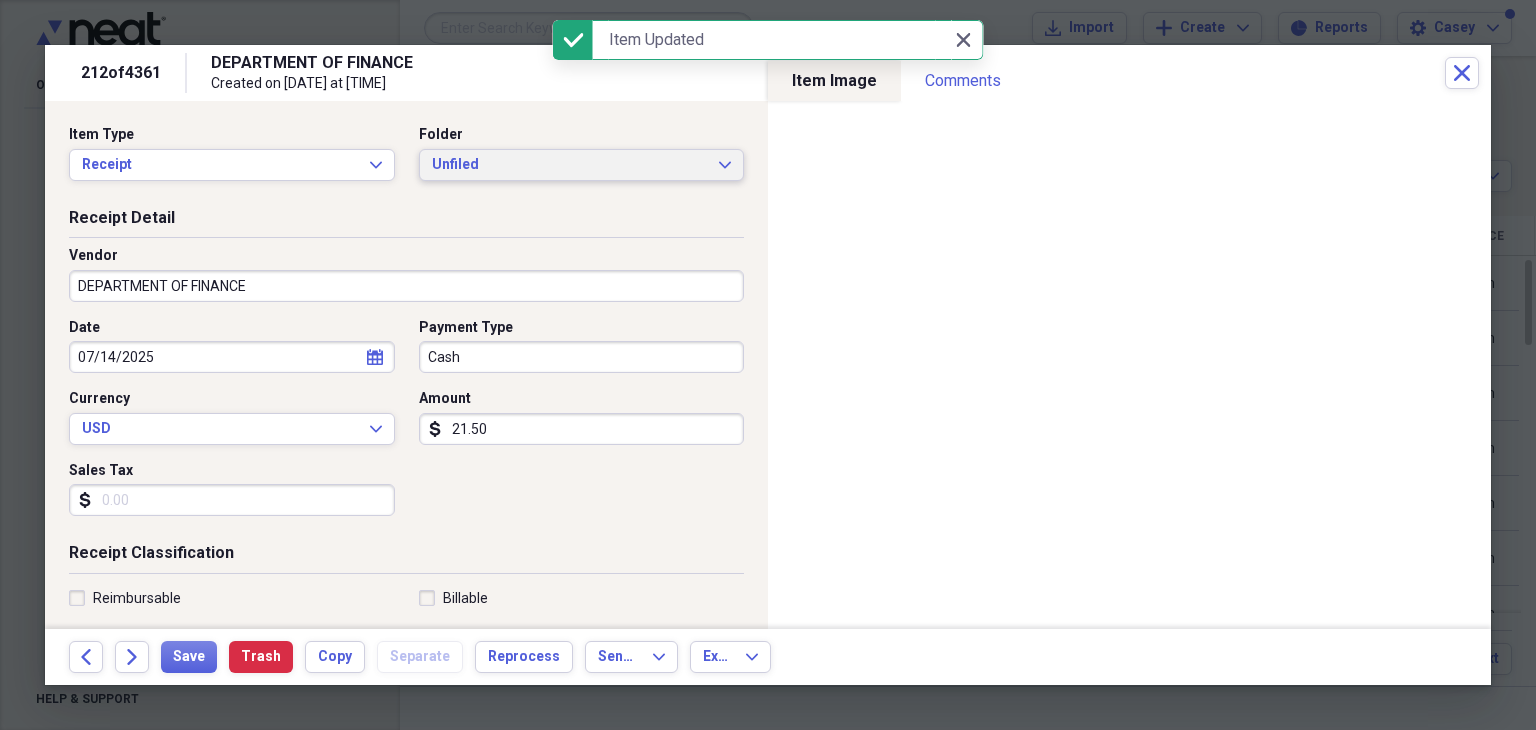 click on "Unfiled" at bounding box center [570, 165] 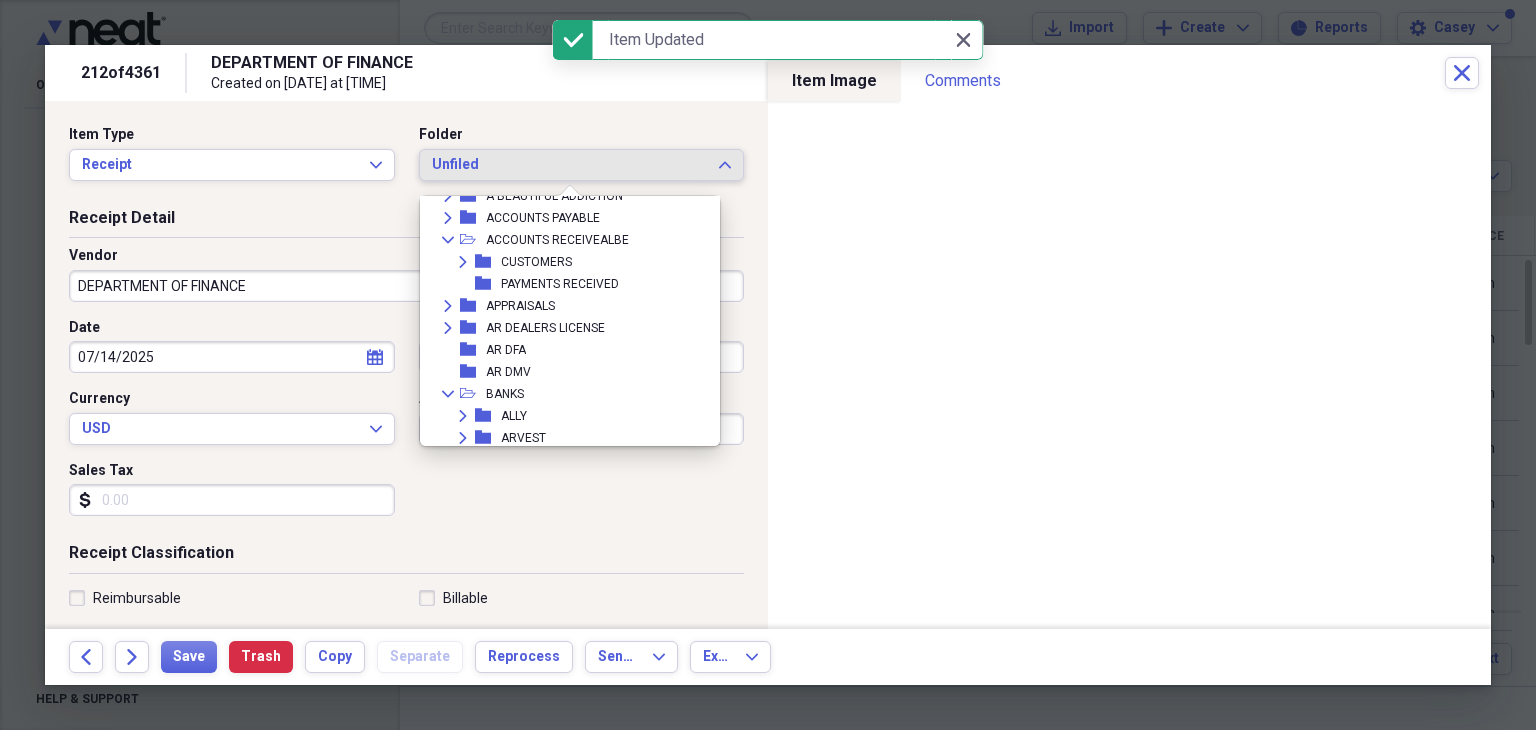 scroll, scrollTop: 100, scrollLeft: 0, axis: vertical 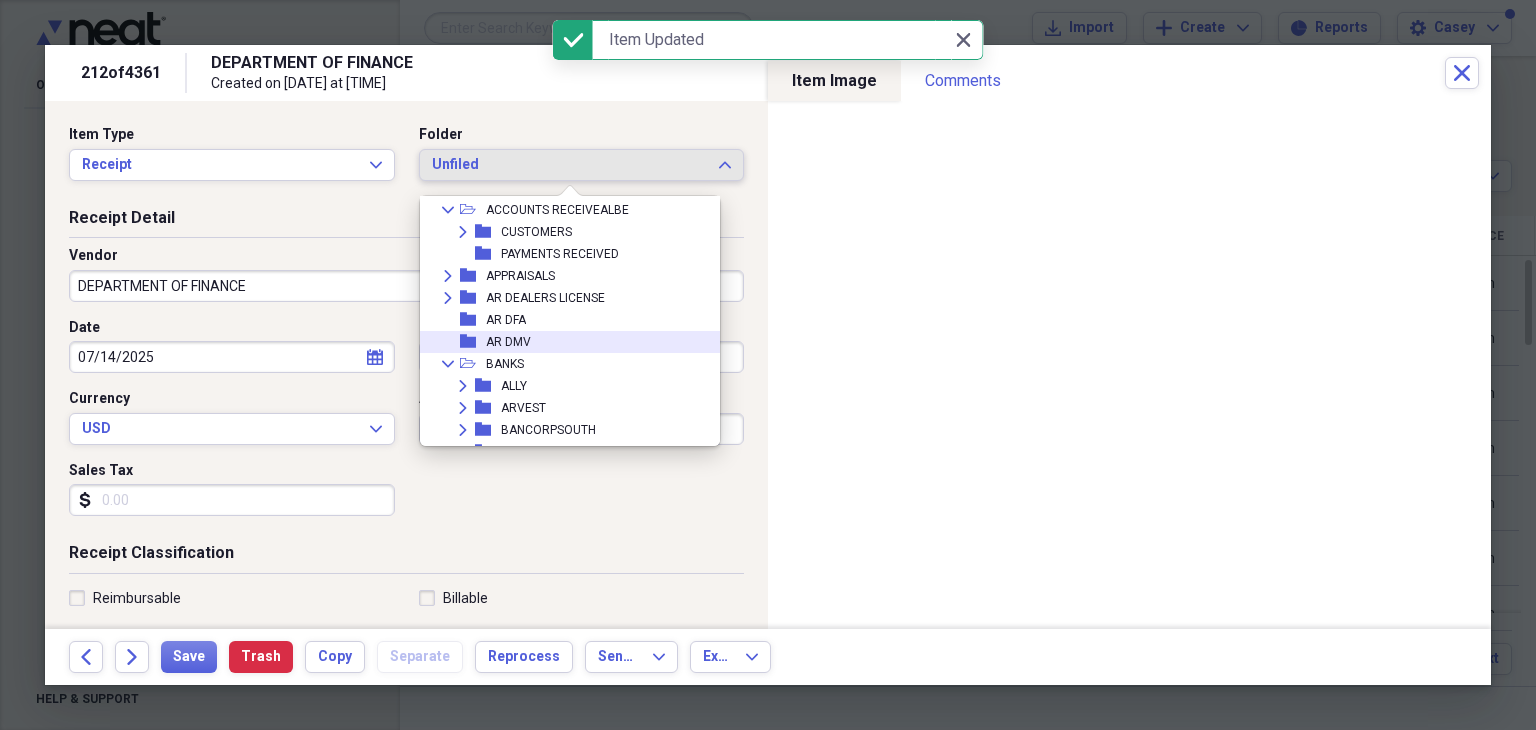 click on "folder [STATE] [BRAND]" at bounding box center [562, 342] 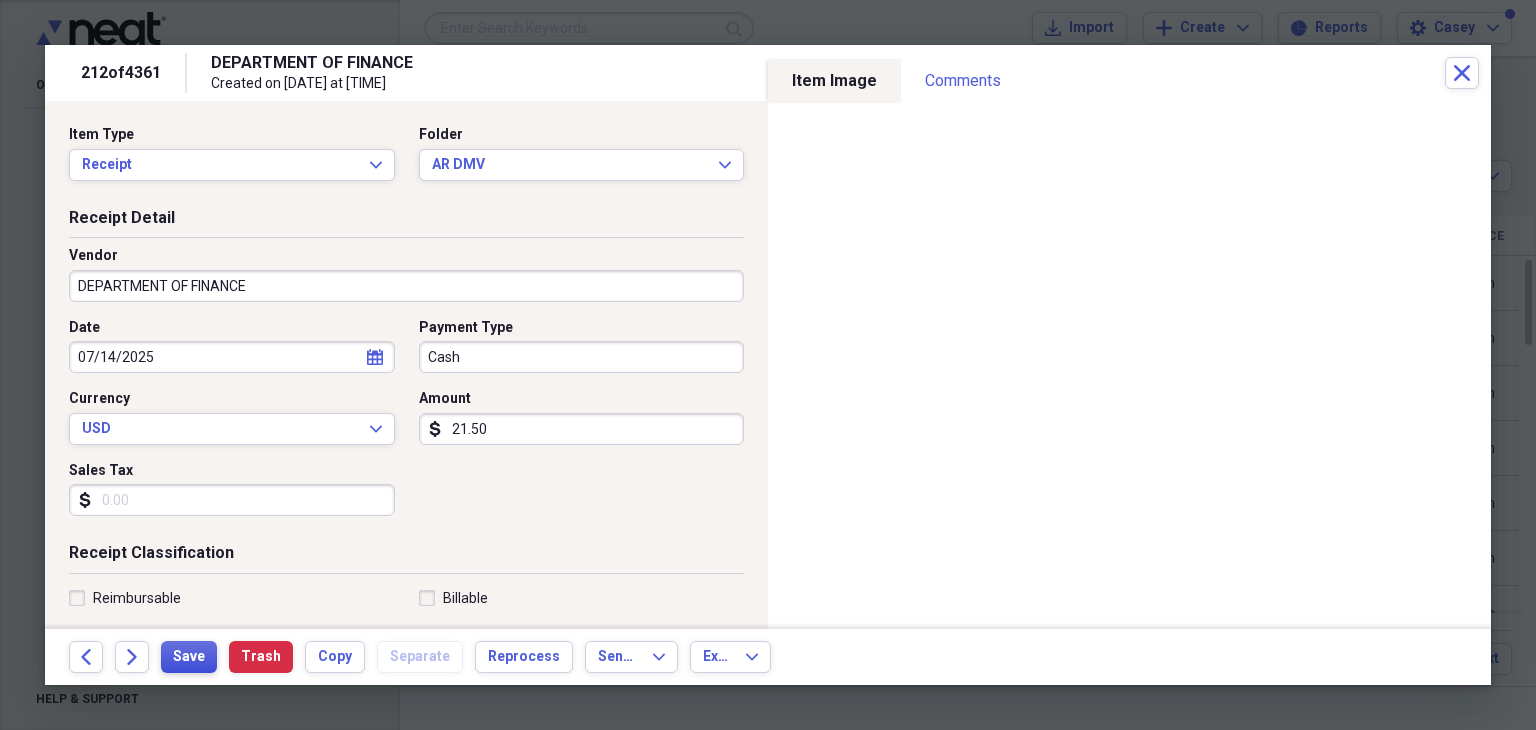 click on "Save" at bounding box center [189, 657] 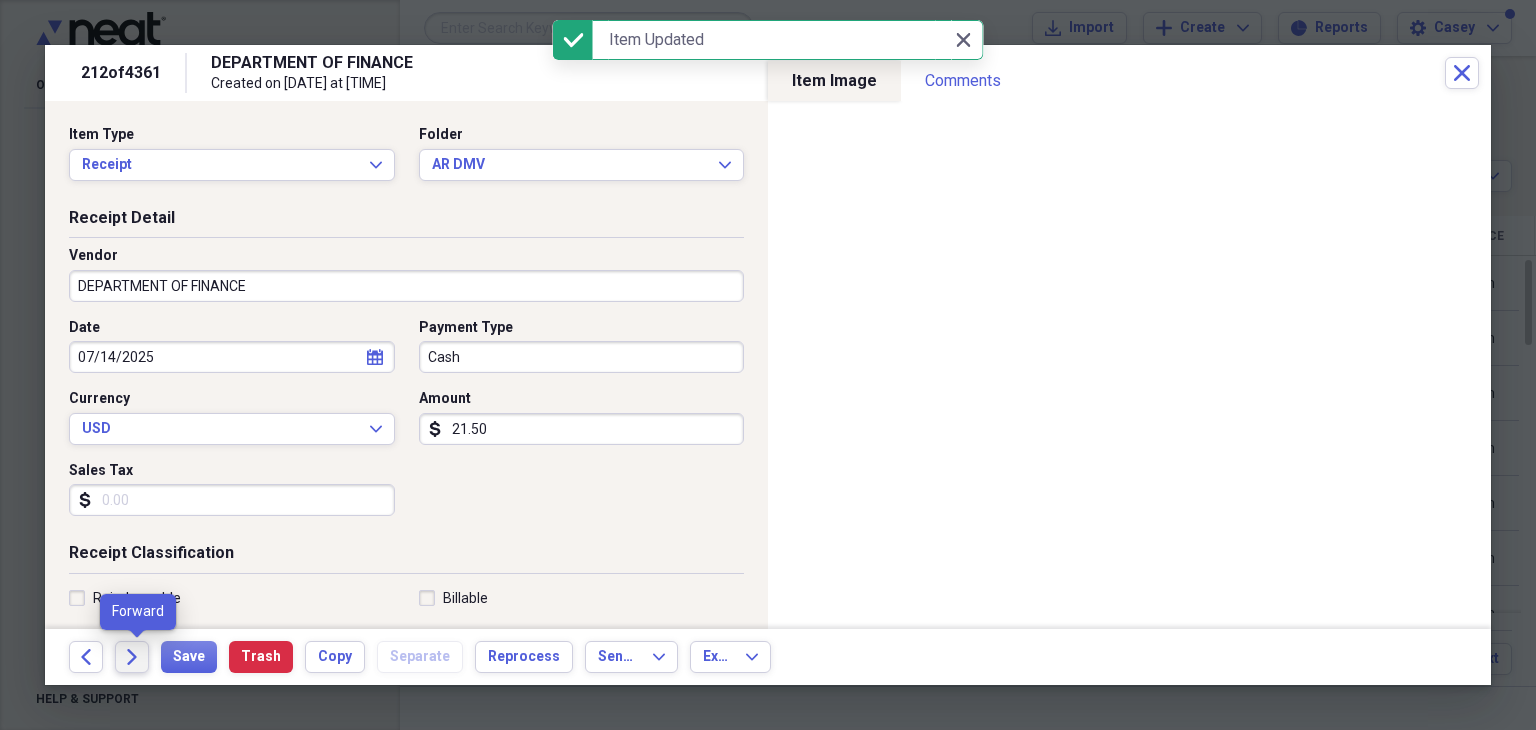 click on "Forward" 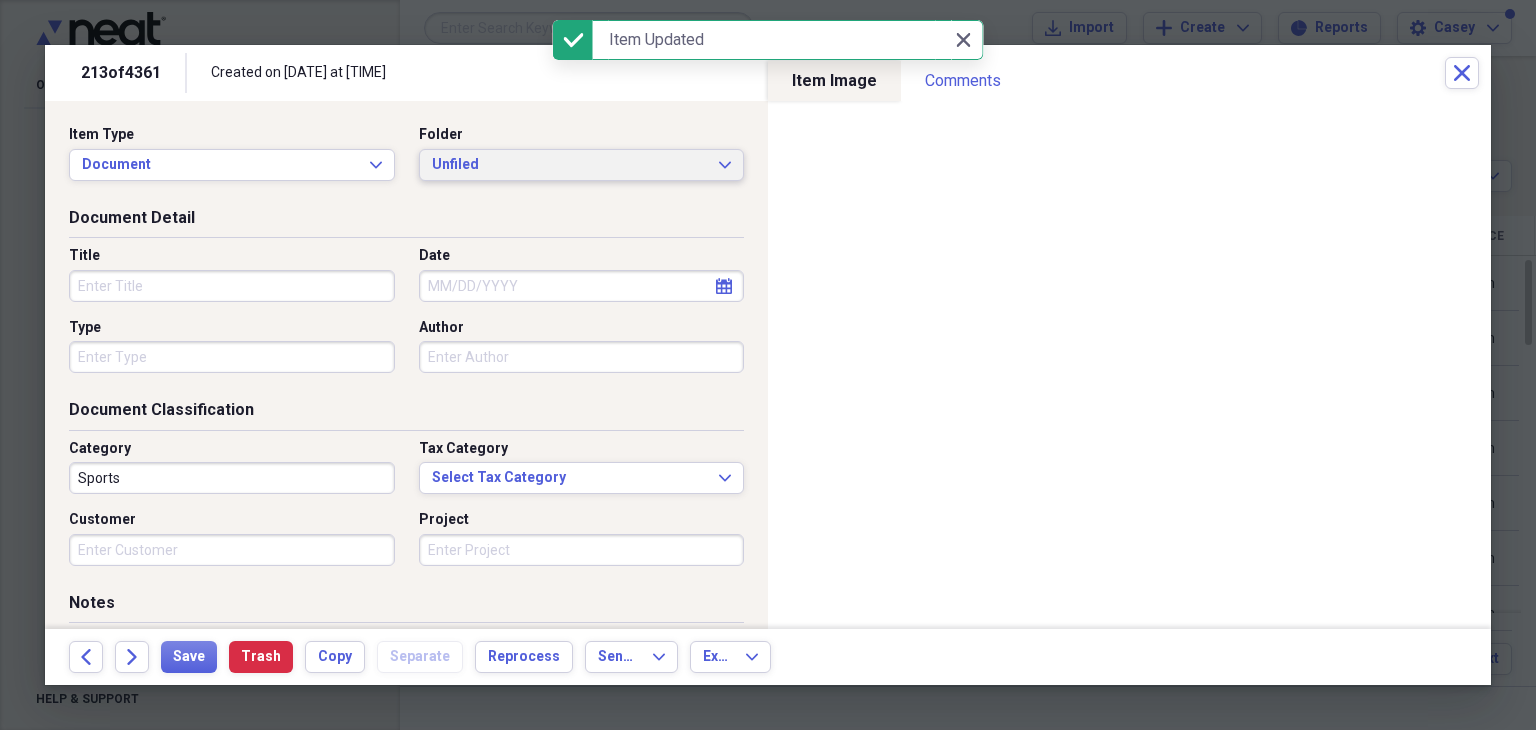 click on "Unfiled" at bounding box center (570, 165) 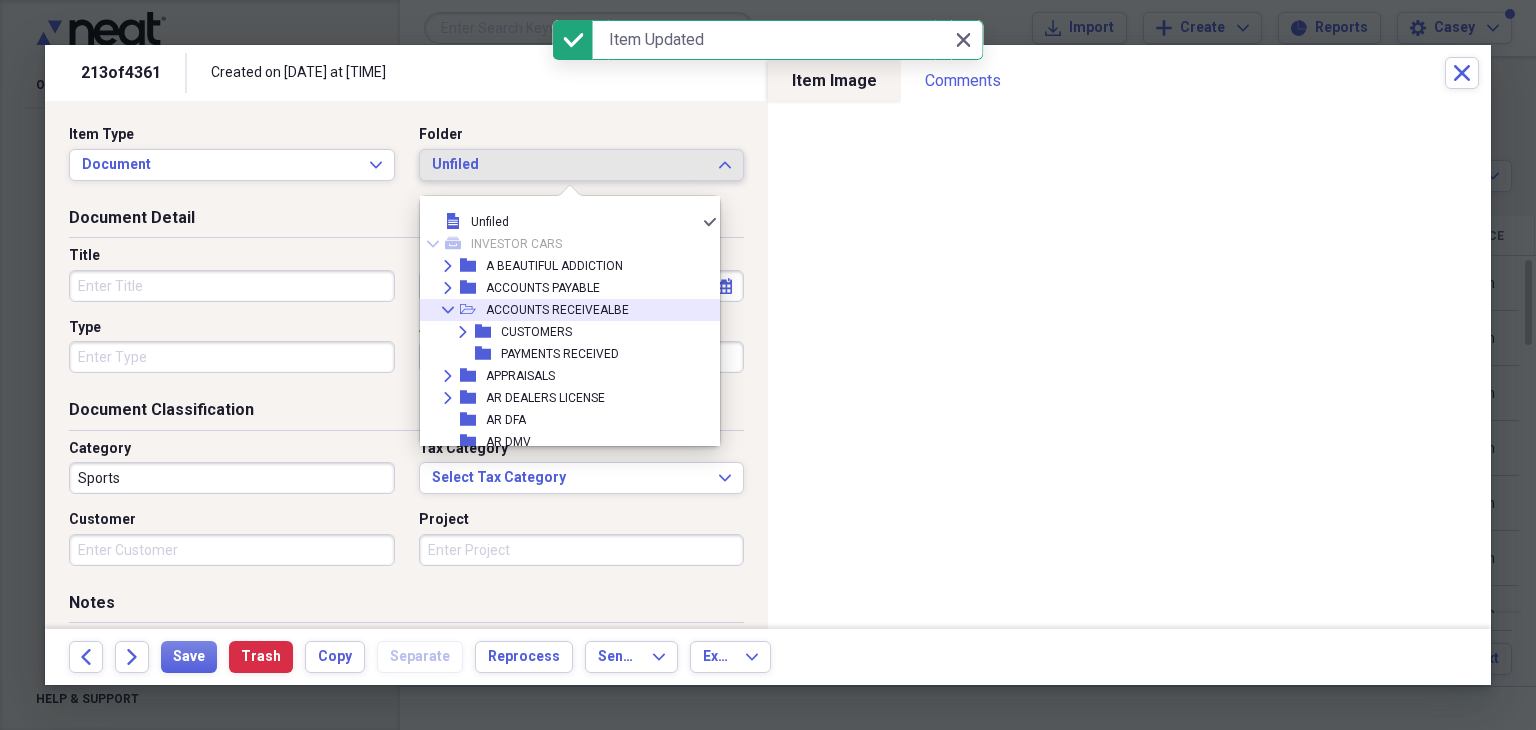 click on "ACCOUNTS RECEIVEALBE" at bounding box center (557, 310) 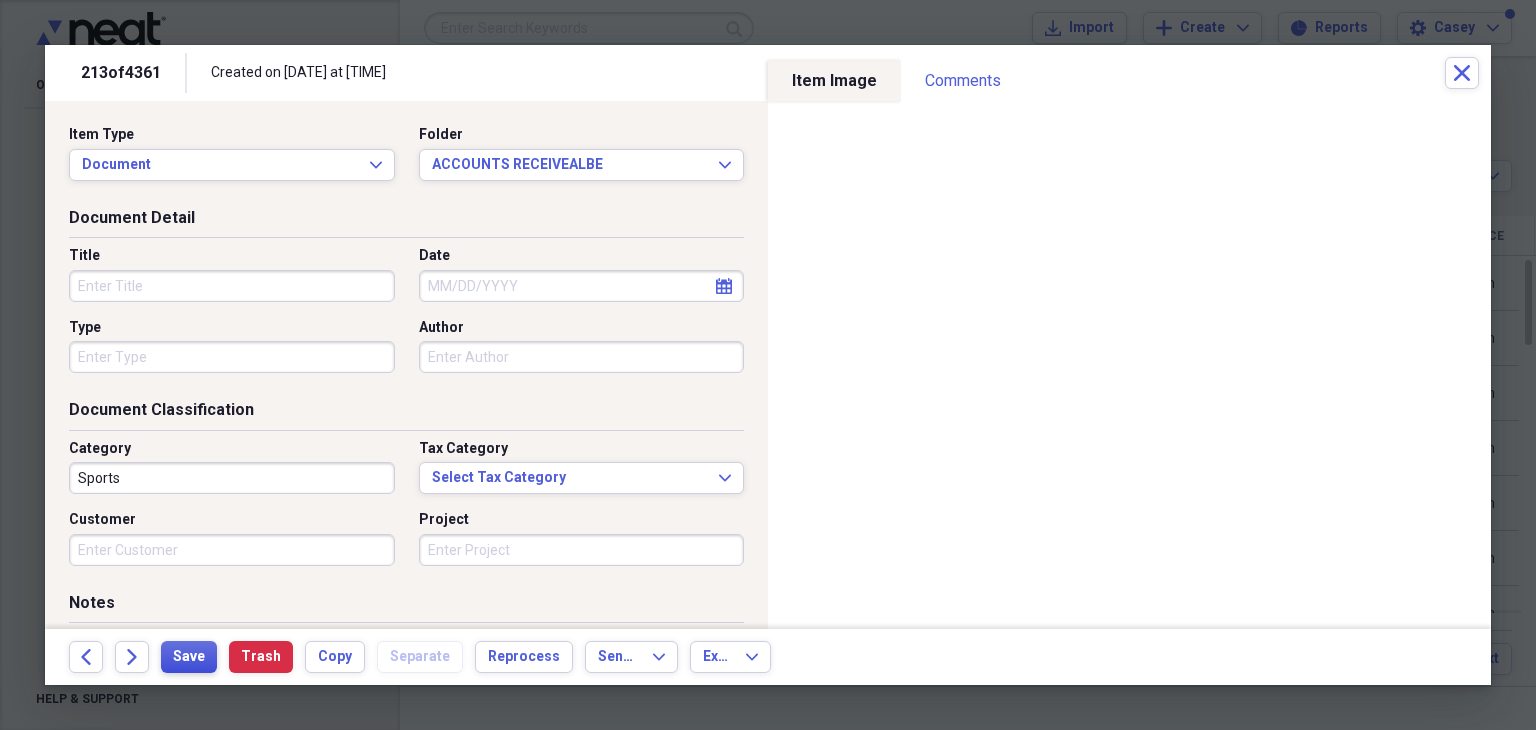 click on "Save" at bounding box center [189, 657] 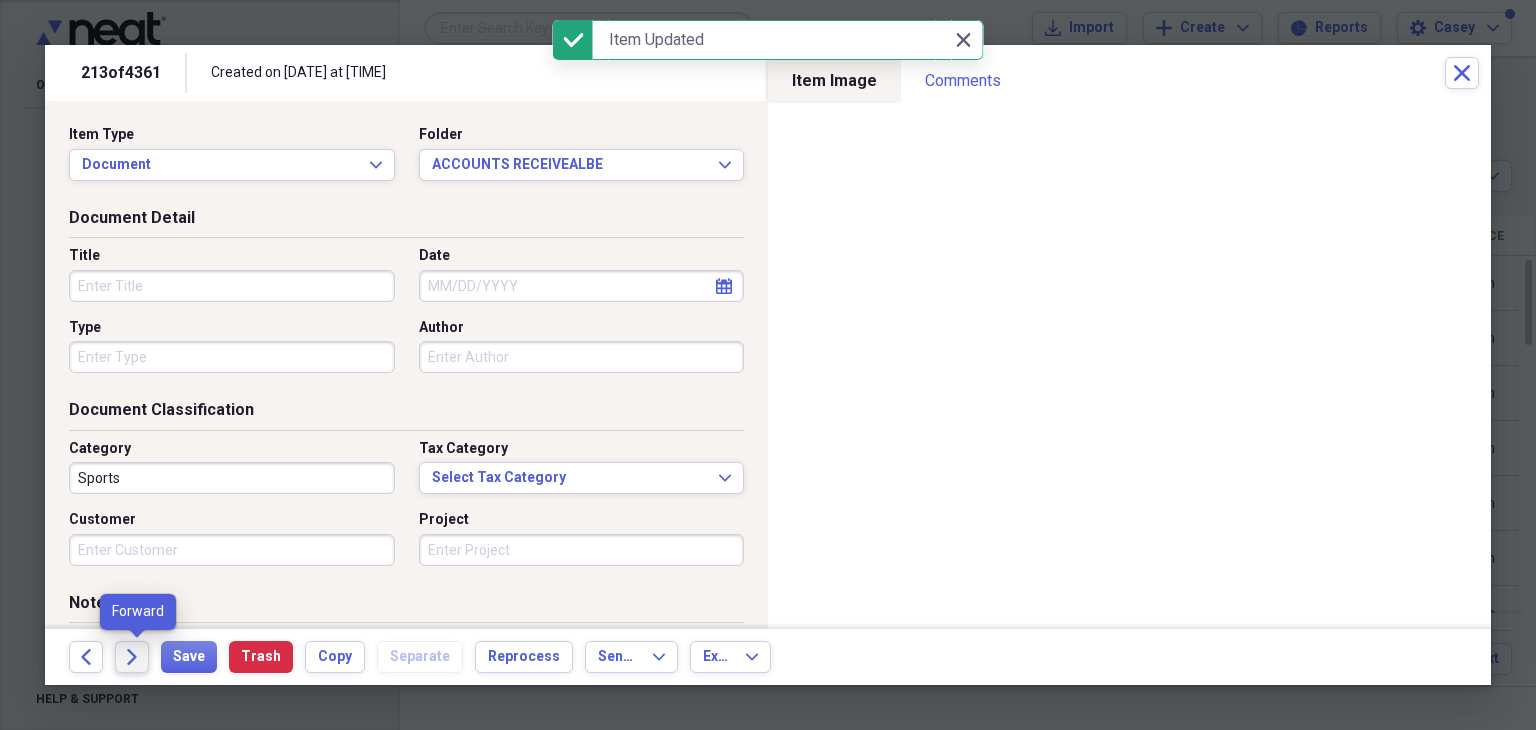 click on "Forward" at bounding box center [132, 657] 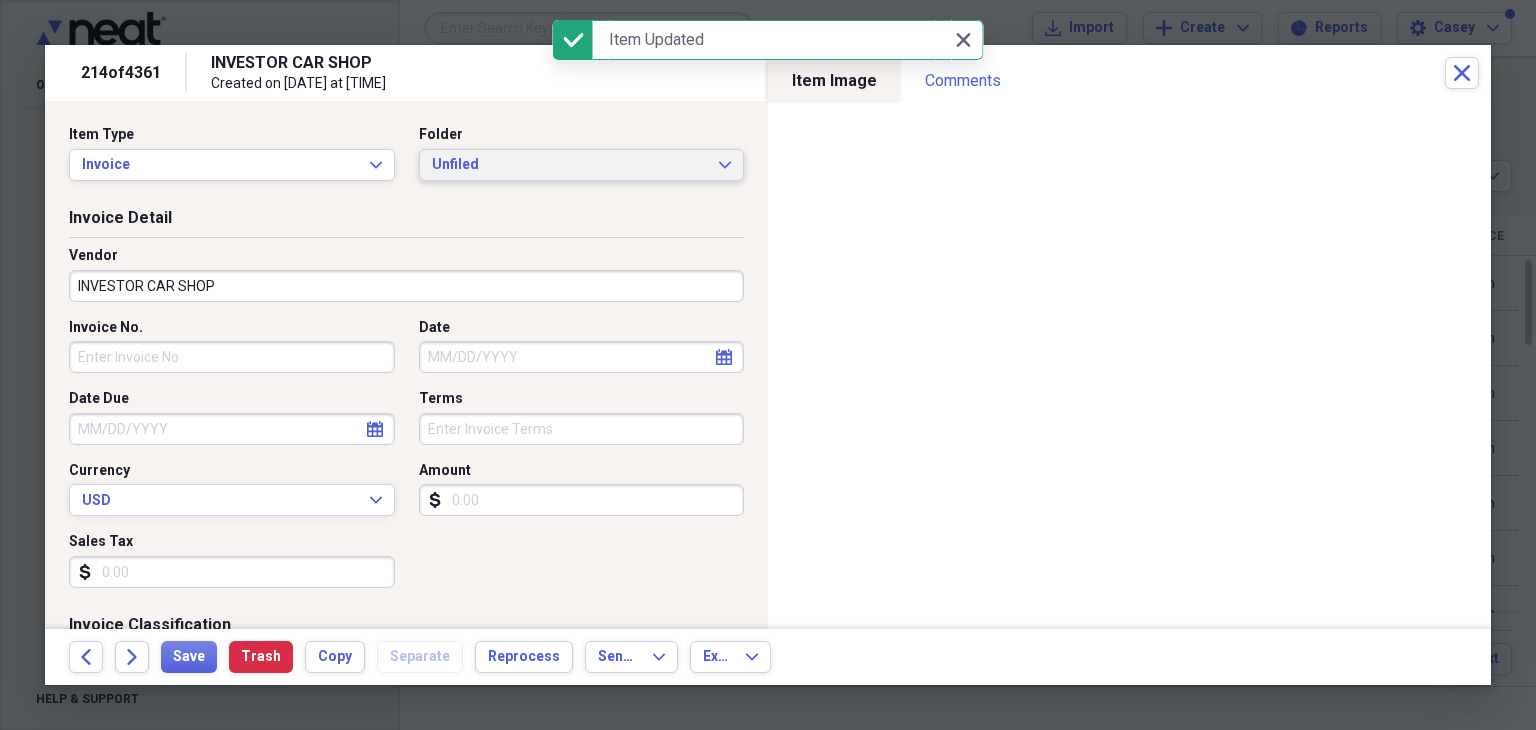 click on "Unfiled Expand" at bounding box center [582, 165] 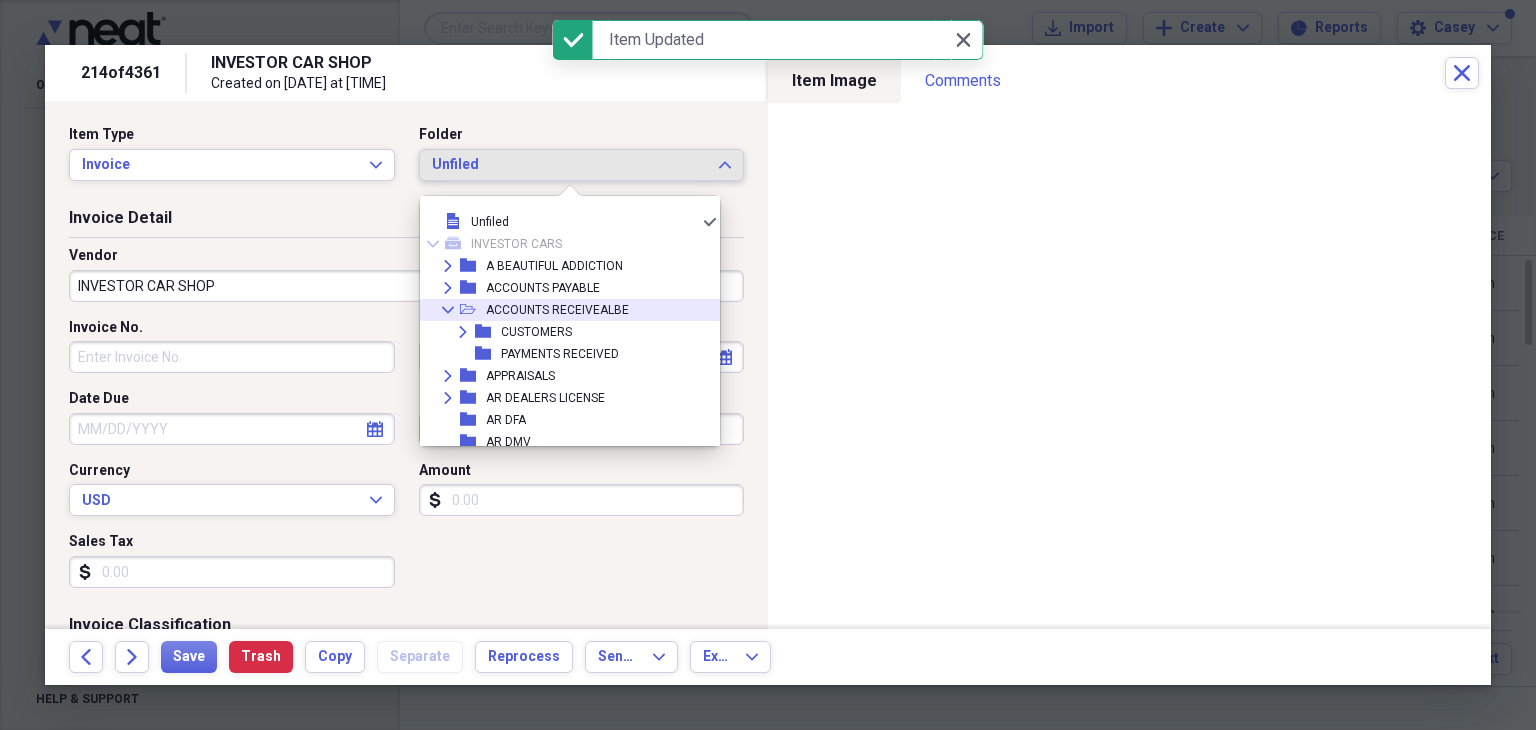 click on "ACCOUNTS RECEIVEALBE" at bounding box center (557, 310) 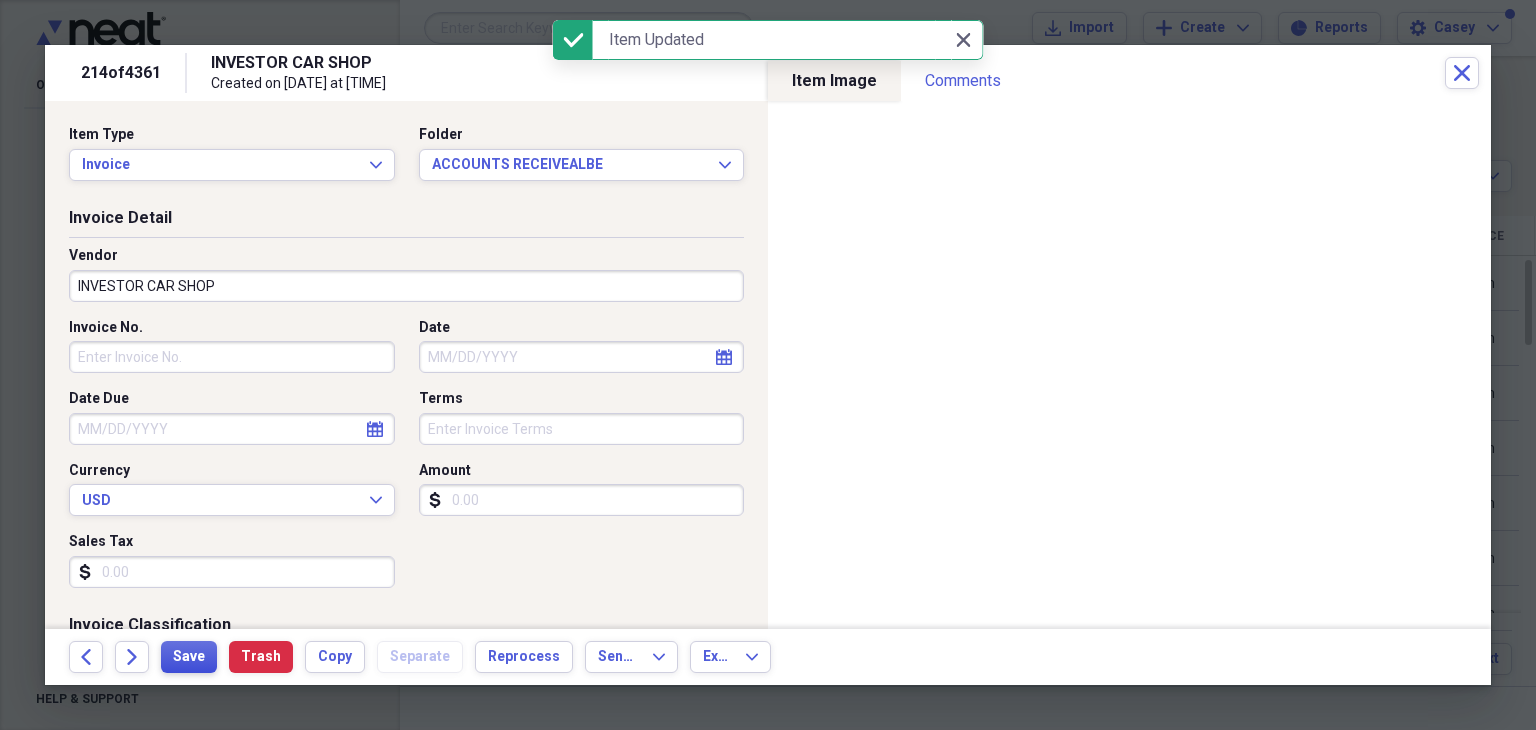 click on "Save" at bounding box center [189, 657] 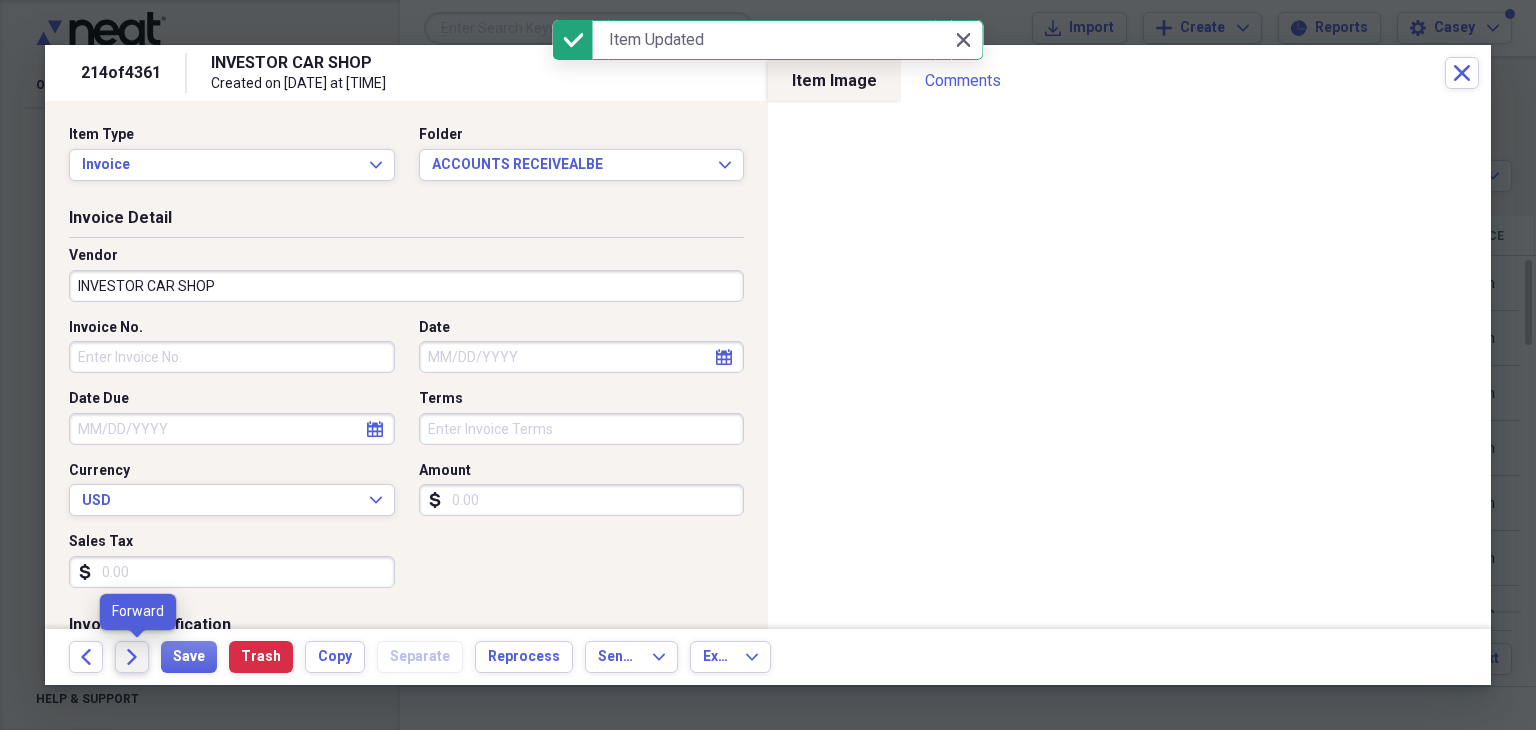 click on "Forward" at bounding box center (132, 657) 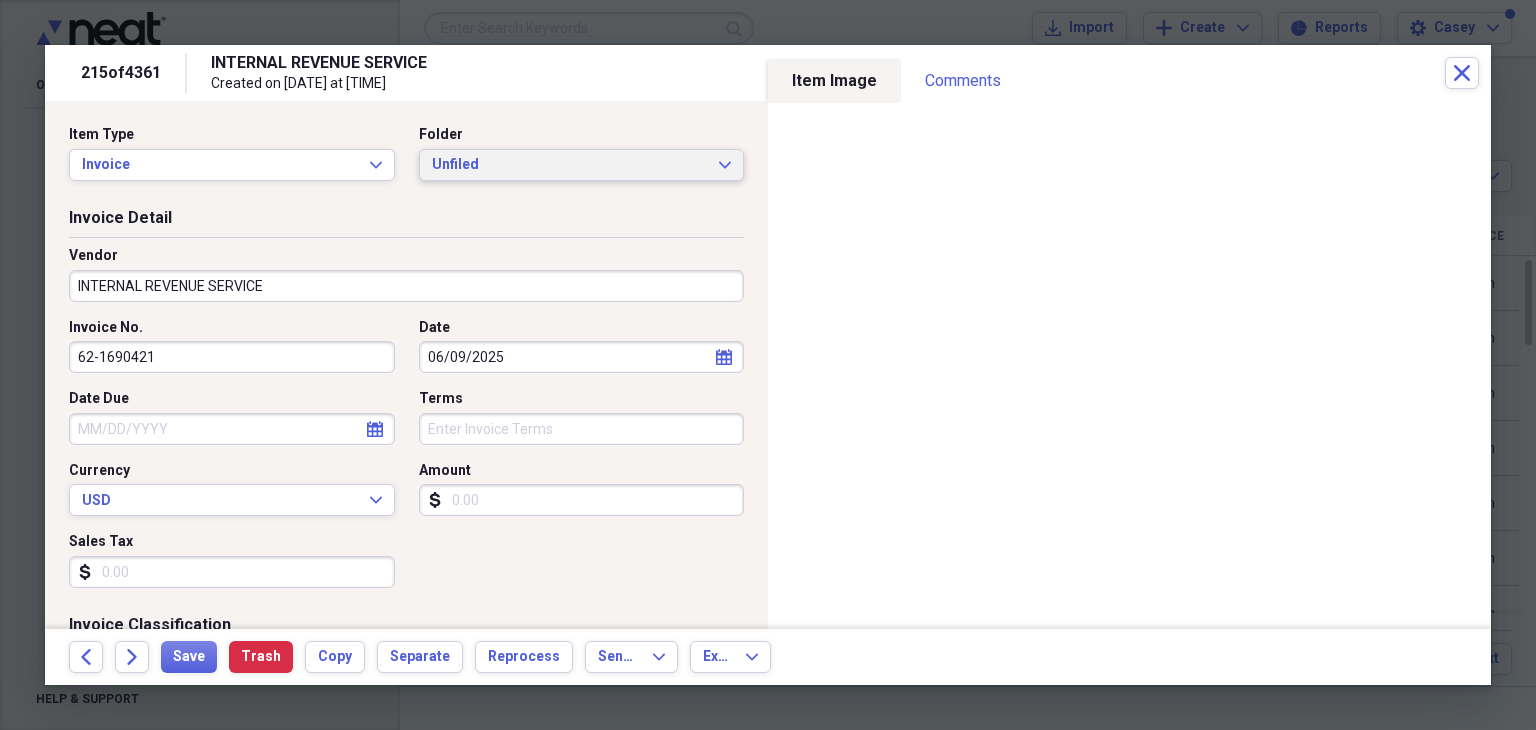 click on "Unfiled" at bounding box center [570, 165] 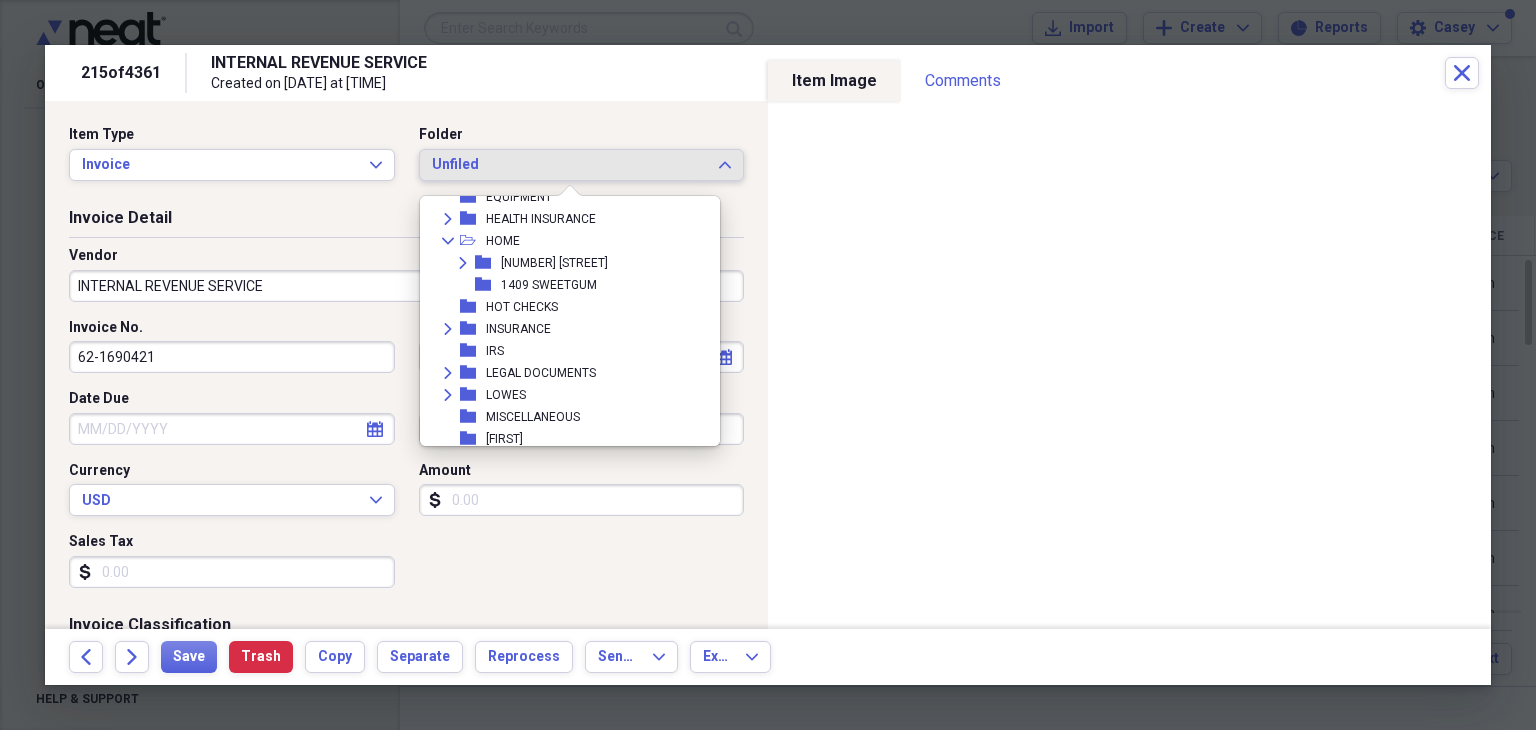 scroll, scrollTop: 1200, scrollLeft: 0, axis: vertical 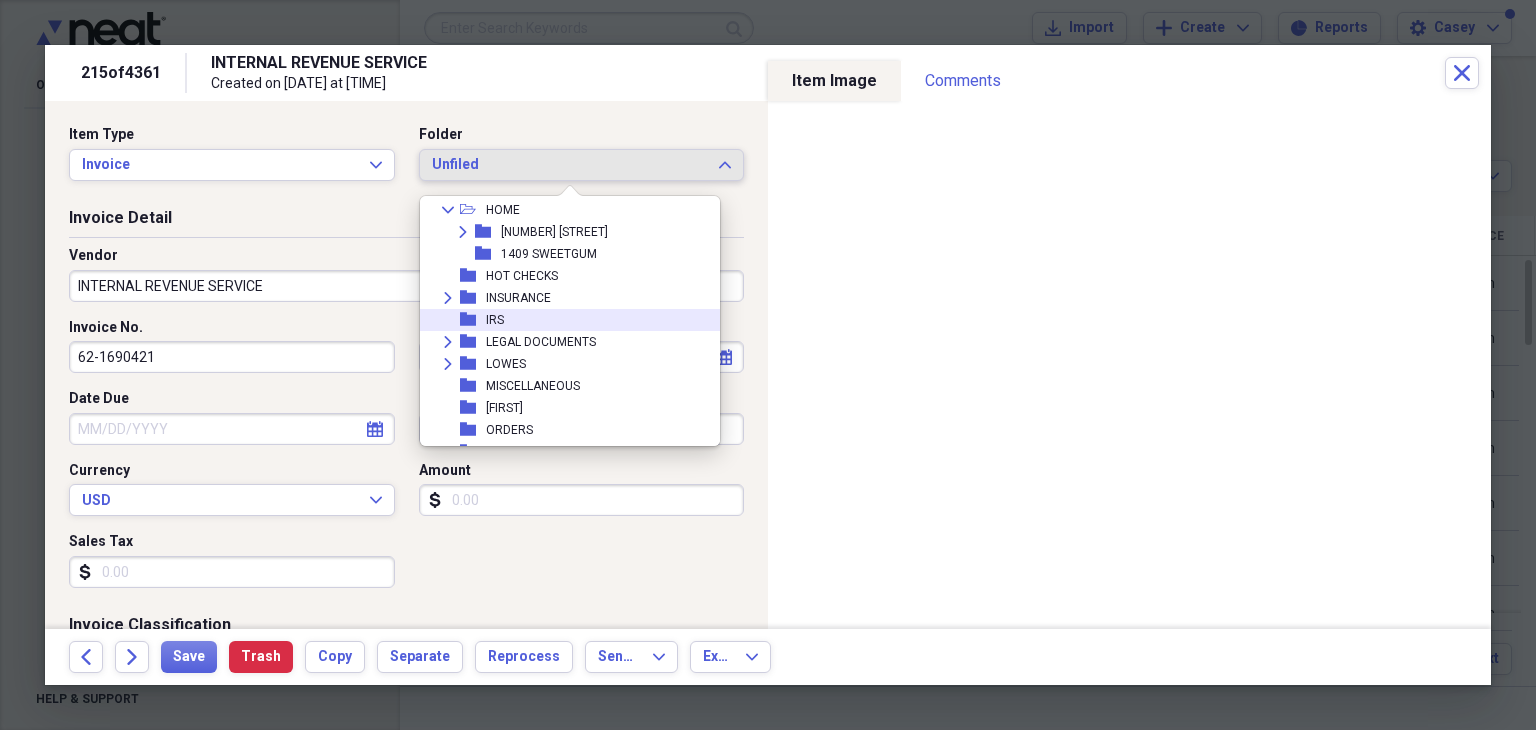 click on "folder IRS" at bounding box center (562, 320) 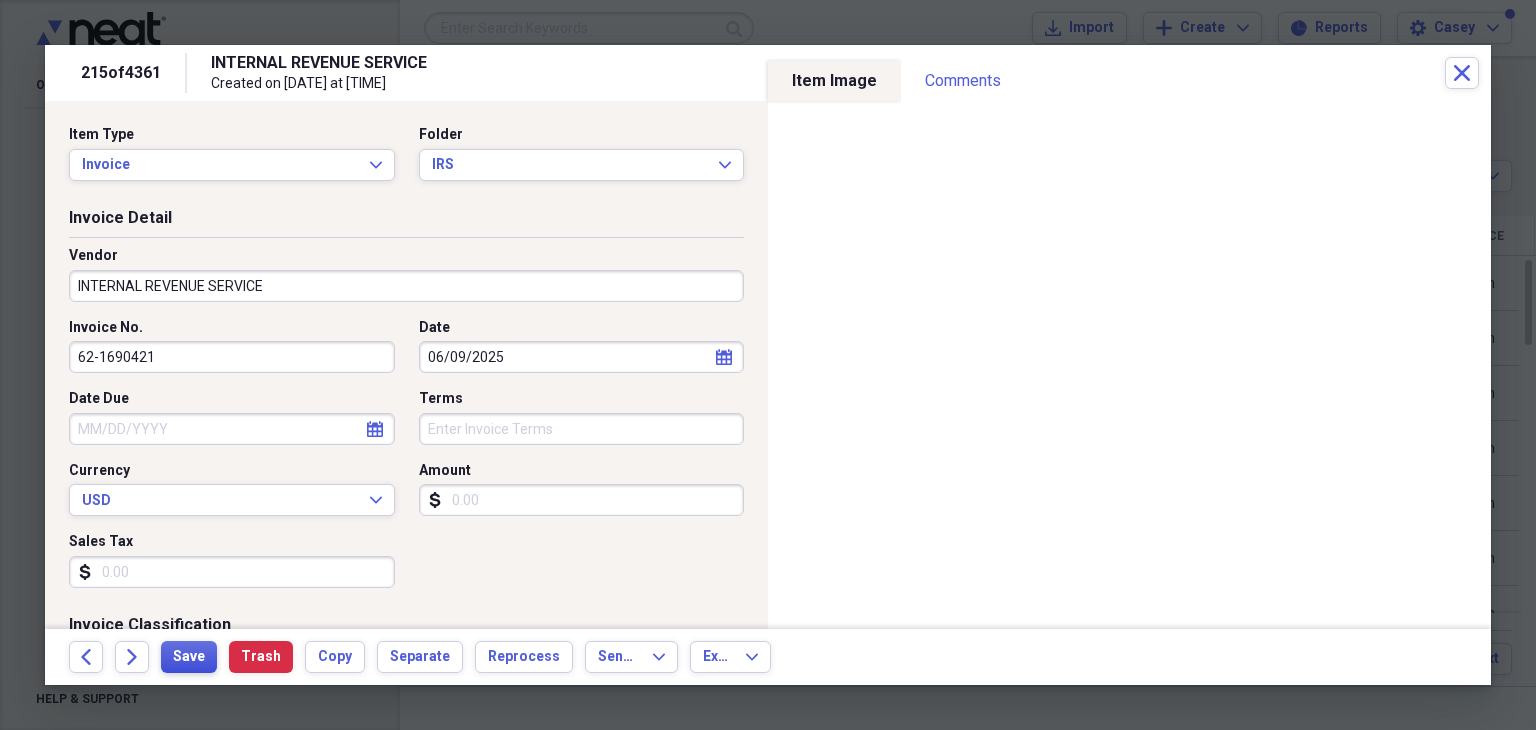 click on "Save" at bounding box center (189, 657) 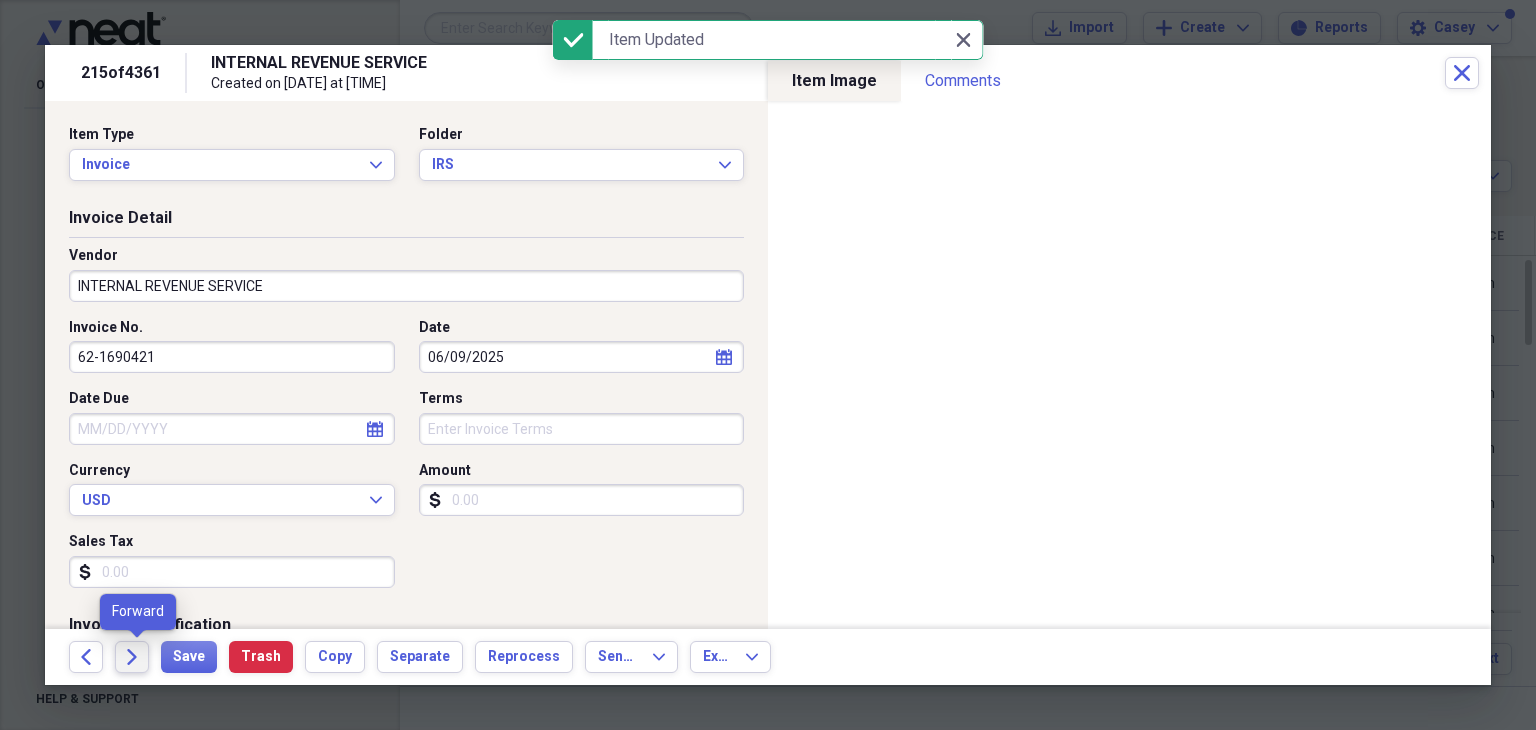 click 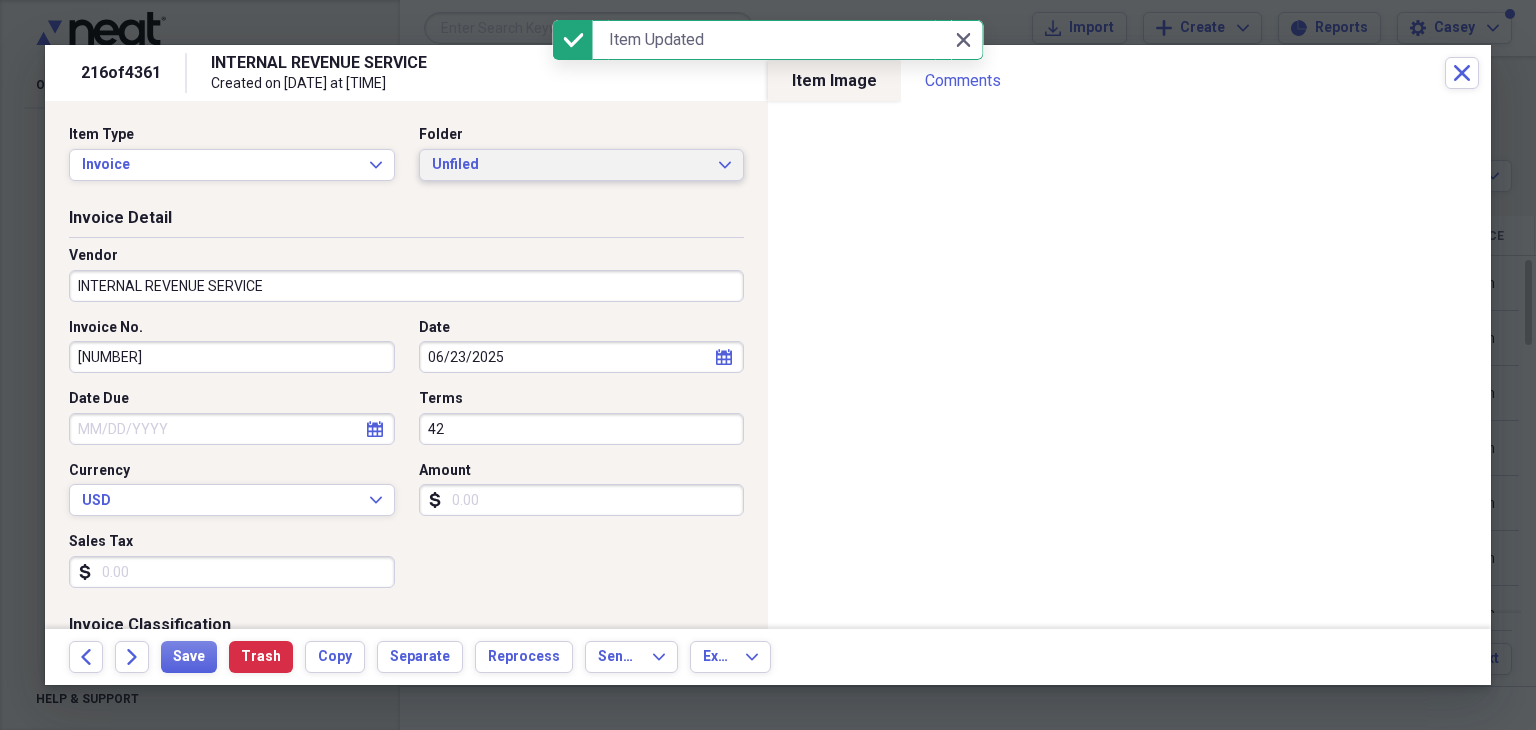 click on "Expand" 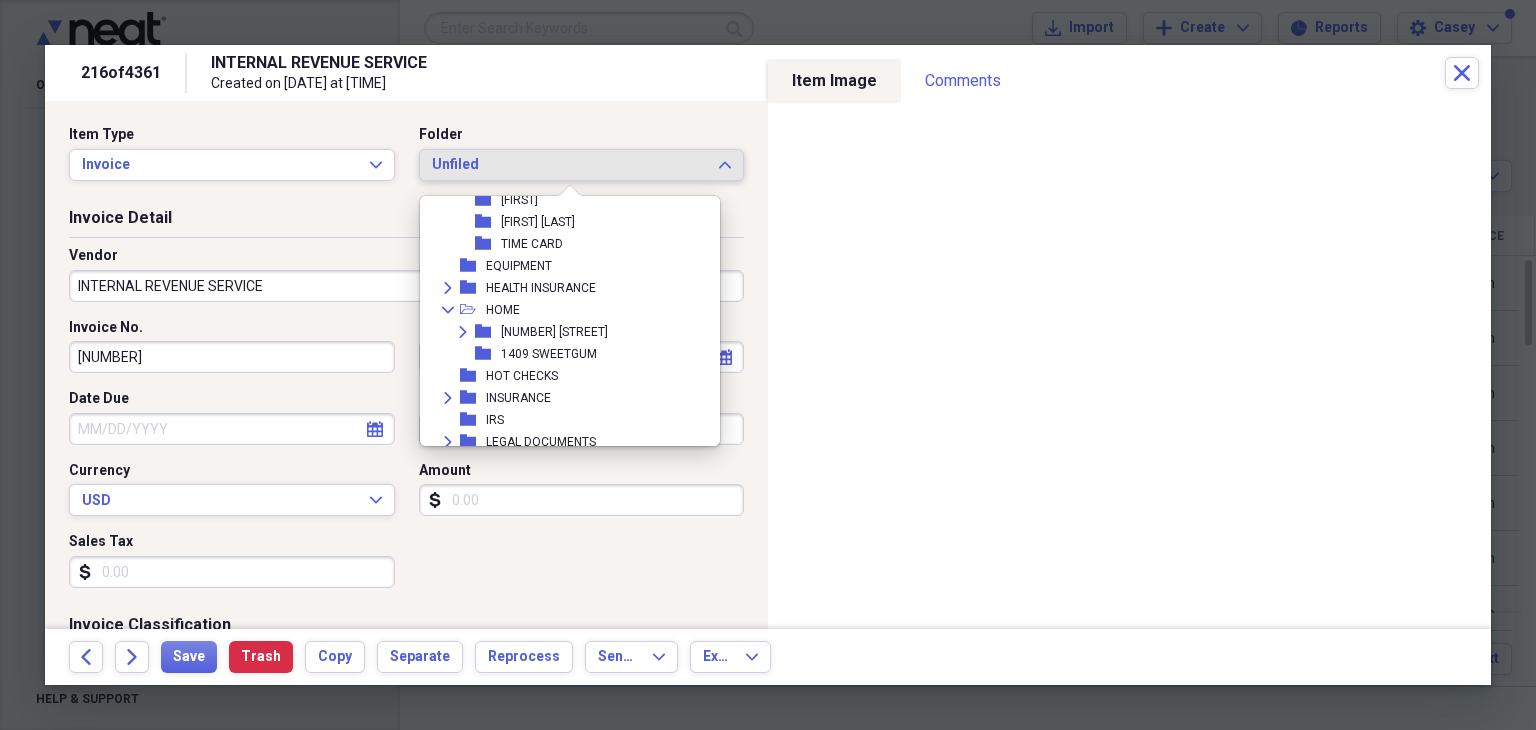 scroll, scrollTop: 1200, scrollLeft: 0, axis: vertical 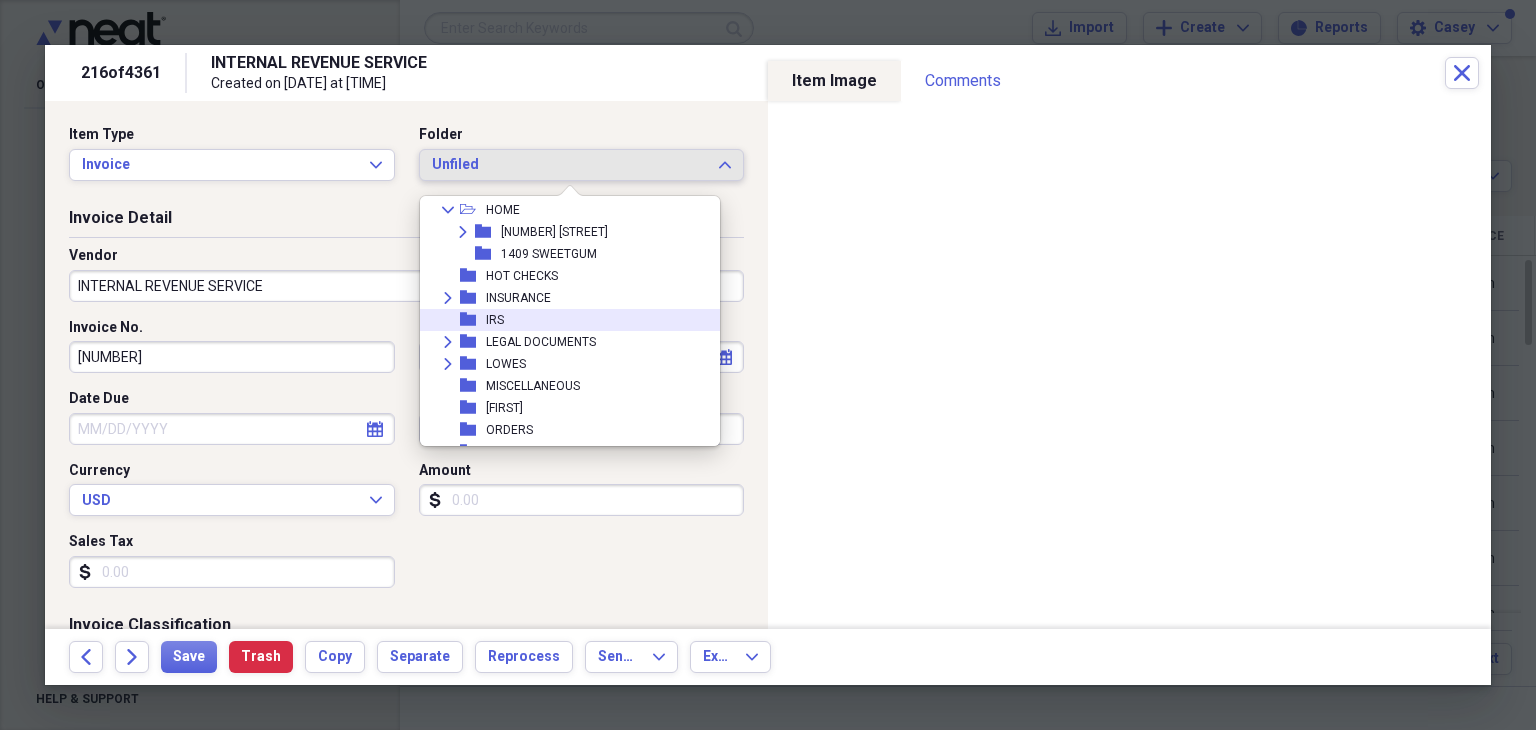 click on "folder IRS" at bounding box center [562, 320] 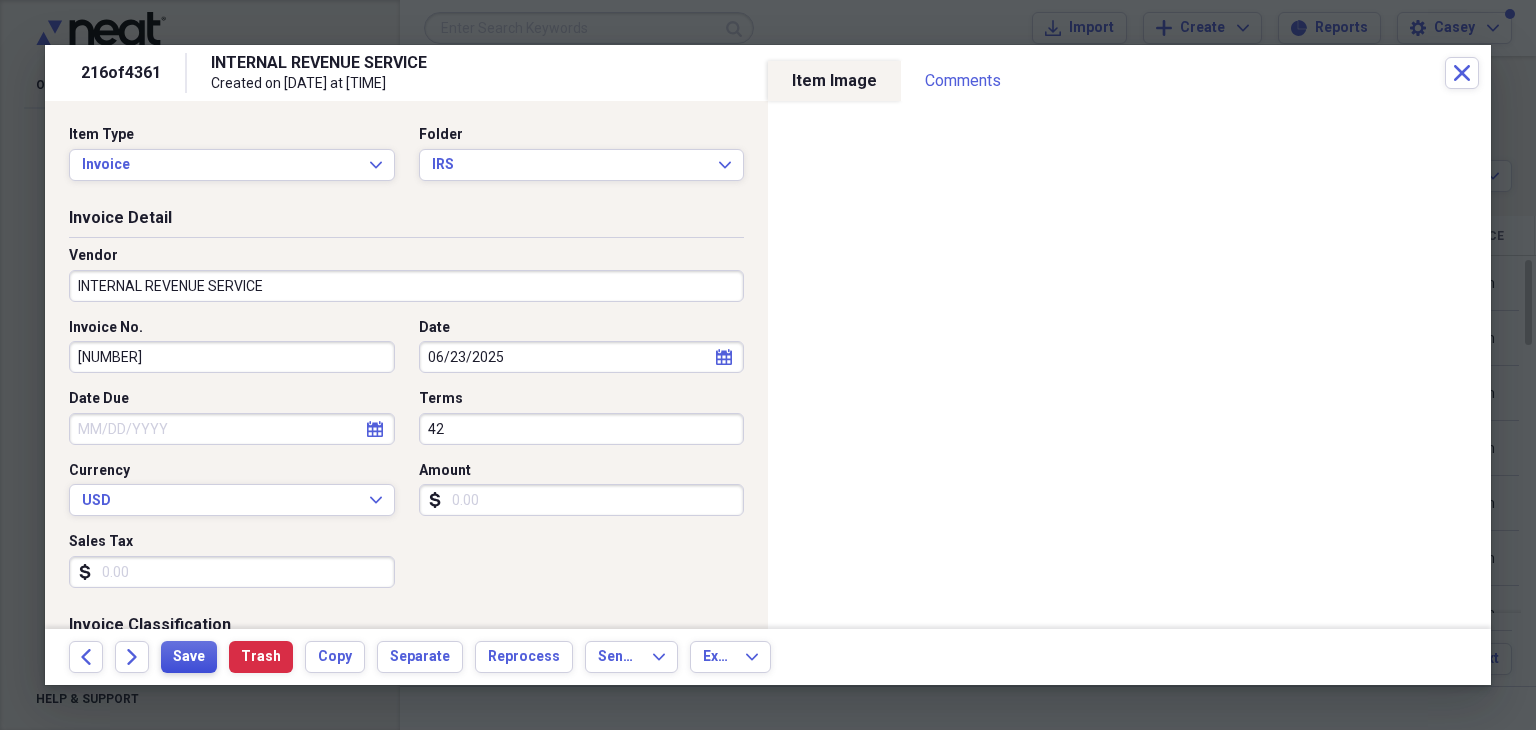 click on "Save" at bounding box center [189, 657] 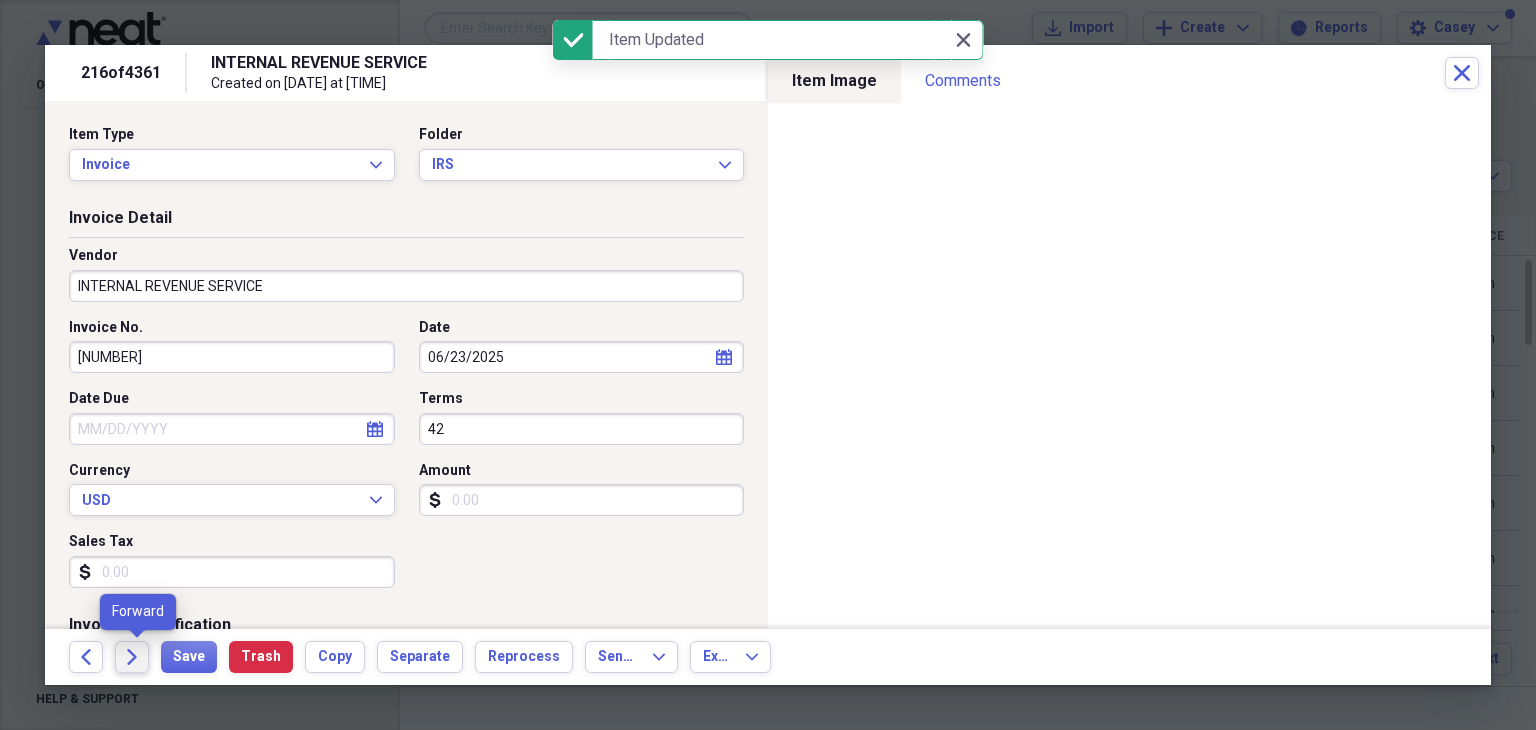 click on "Forward" at bounding box center (132, 657) 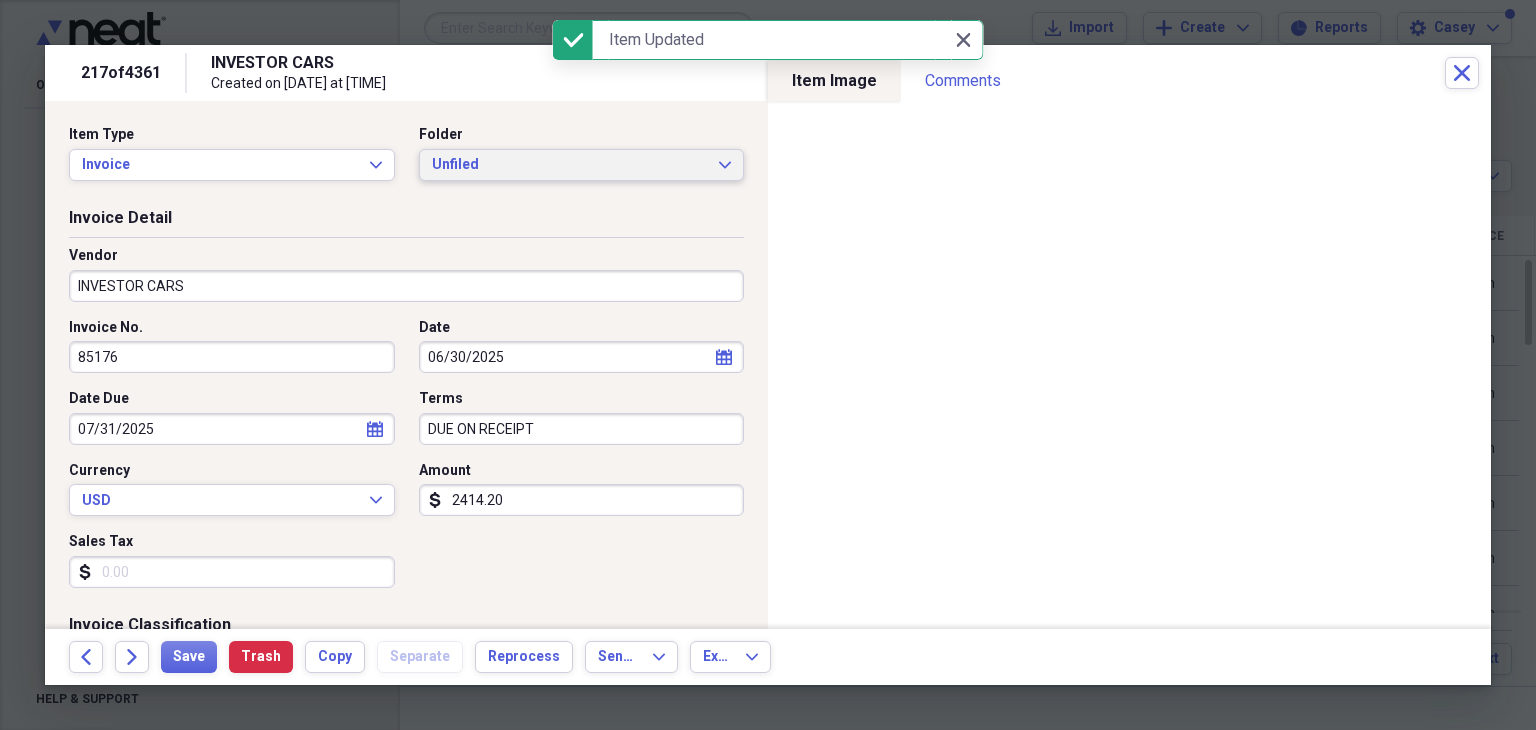 click on "Unfiled Expand" at bounding box center (582, 165) 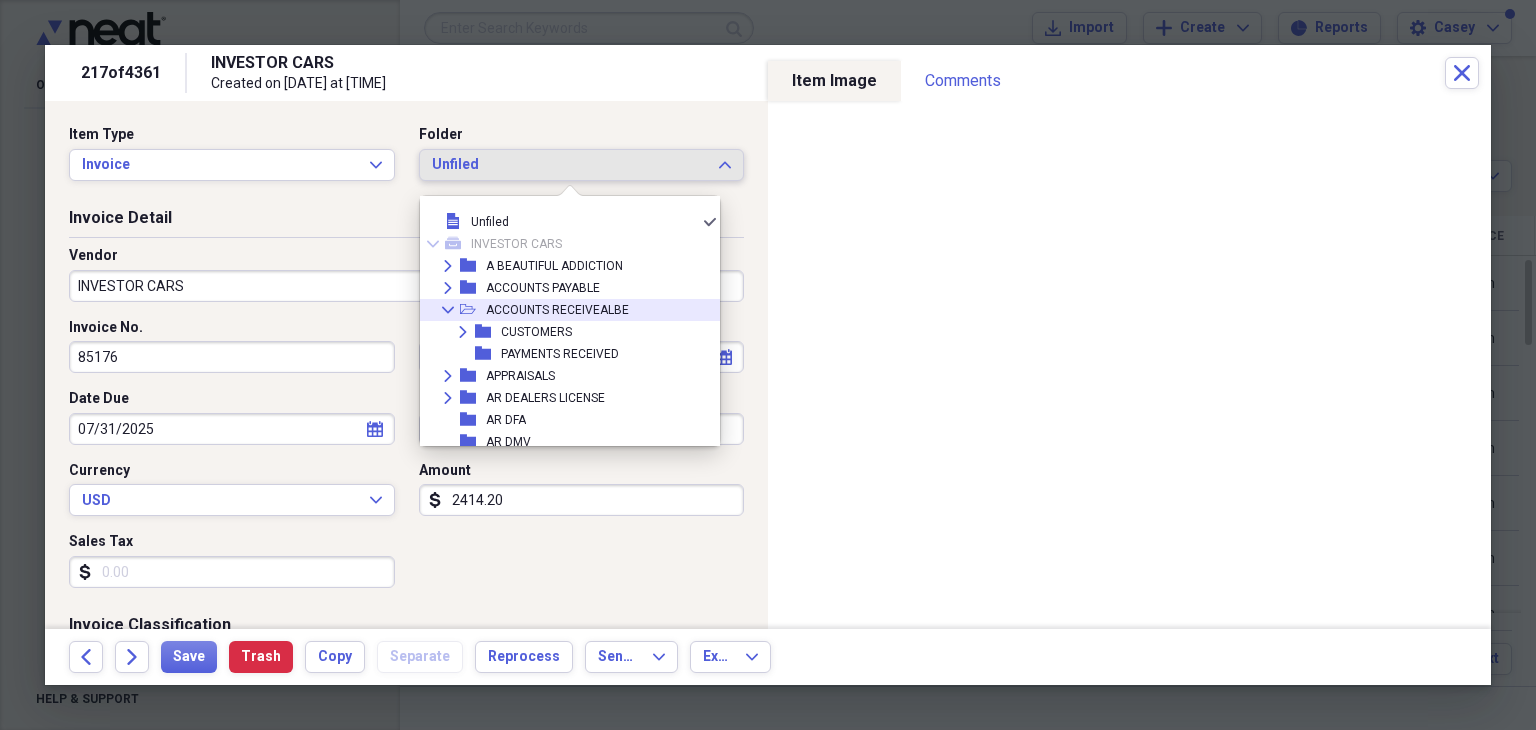 click on "ACCOUNTS RECEIVEALBE" at bounding box center [557, 310] 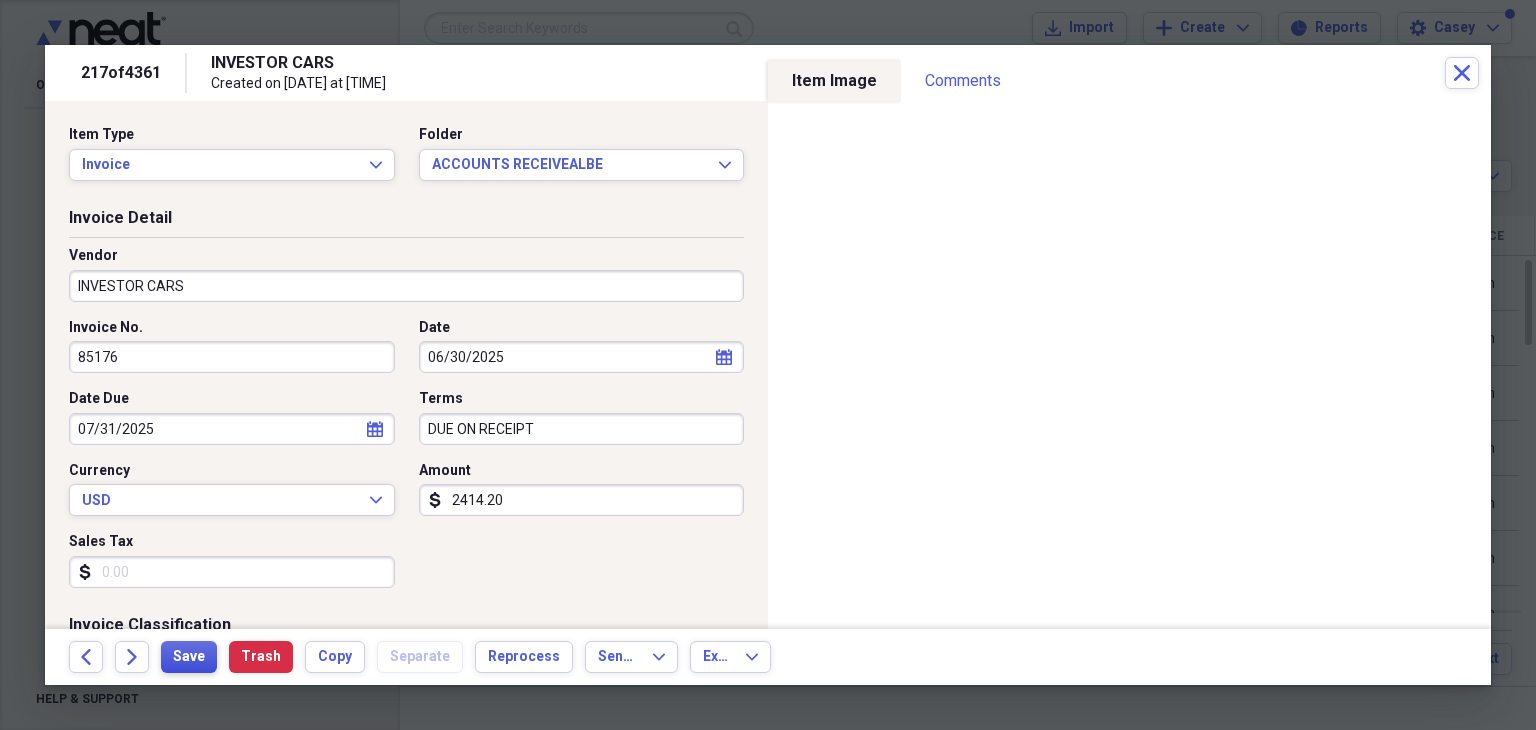 click on "Save" at bounding box center [189, 657] 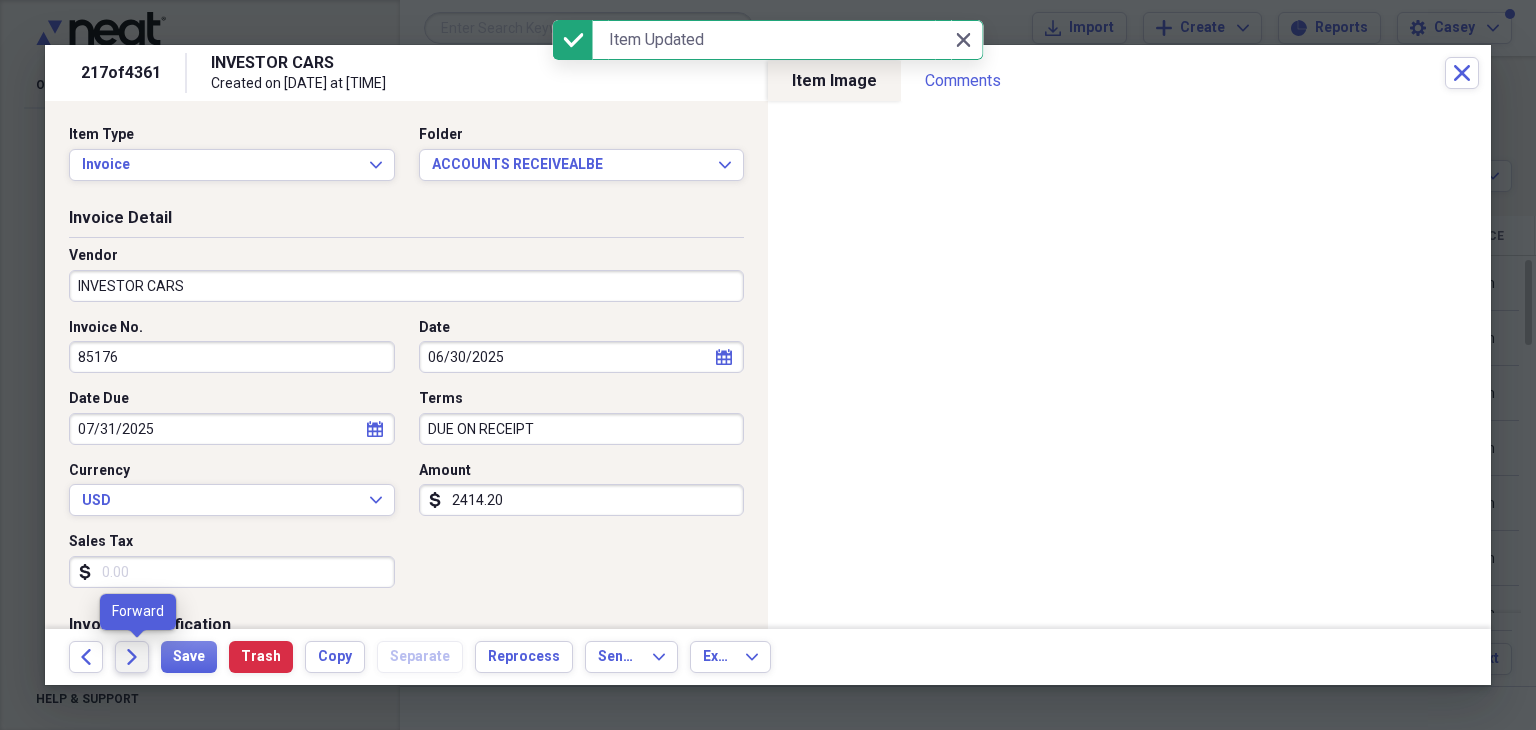 click on "Forward" 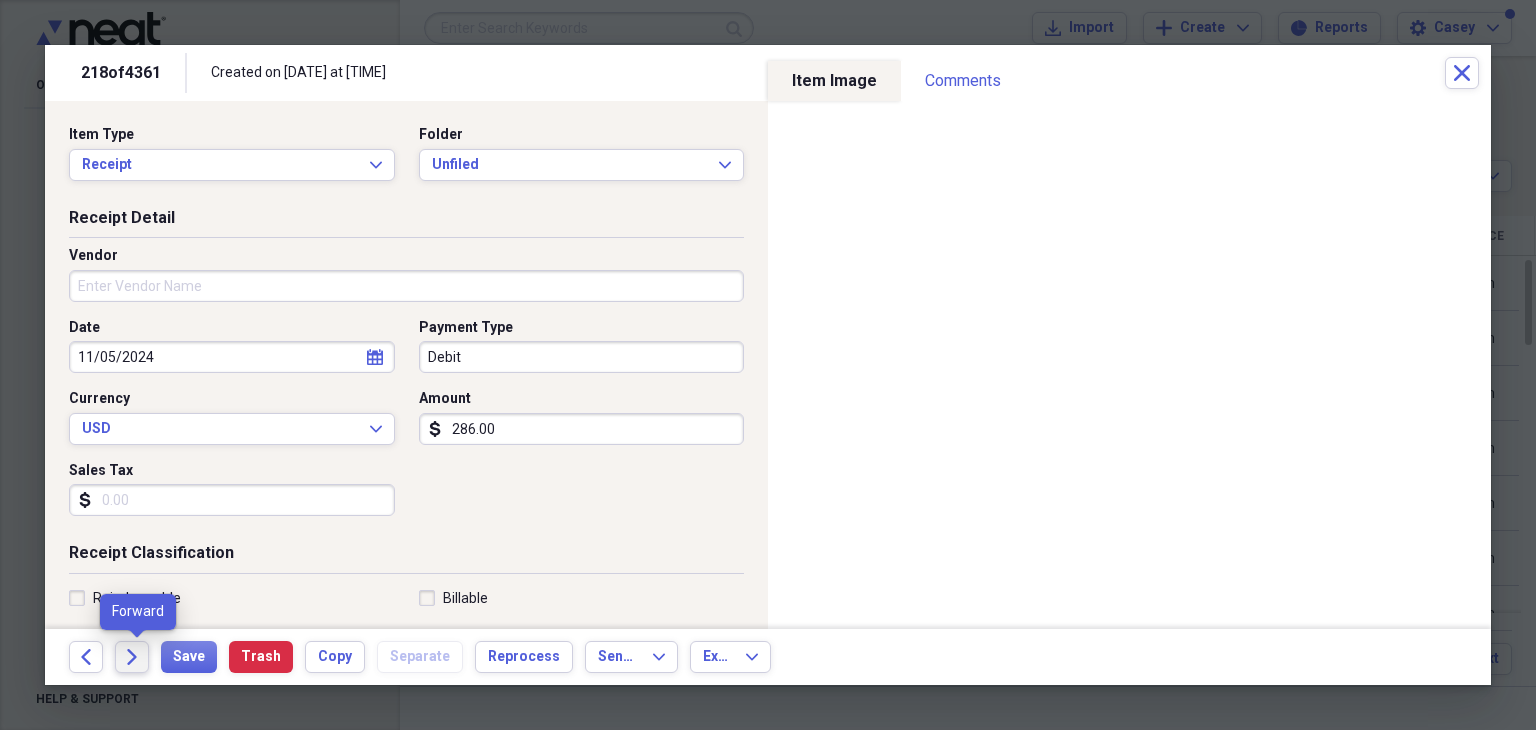 click on "Forward" at bounding box center (132, 657) 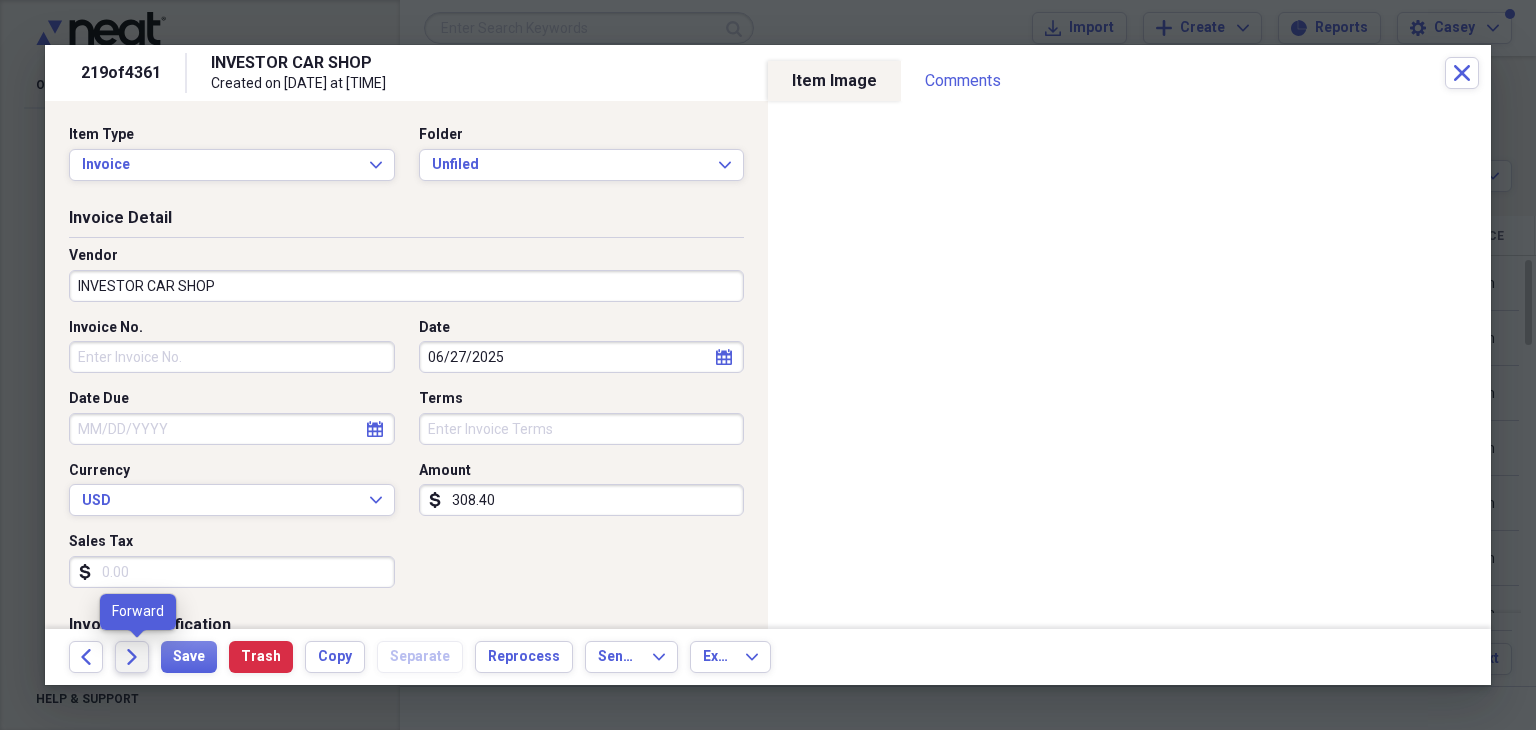 click on "Forward" at bounding box center [132, 657] 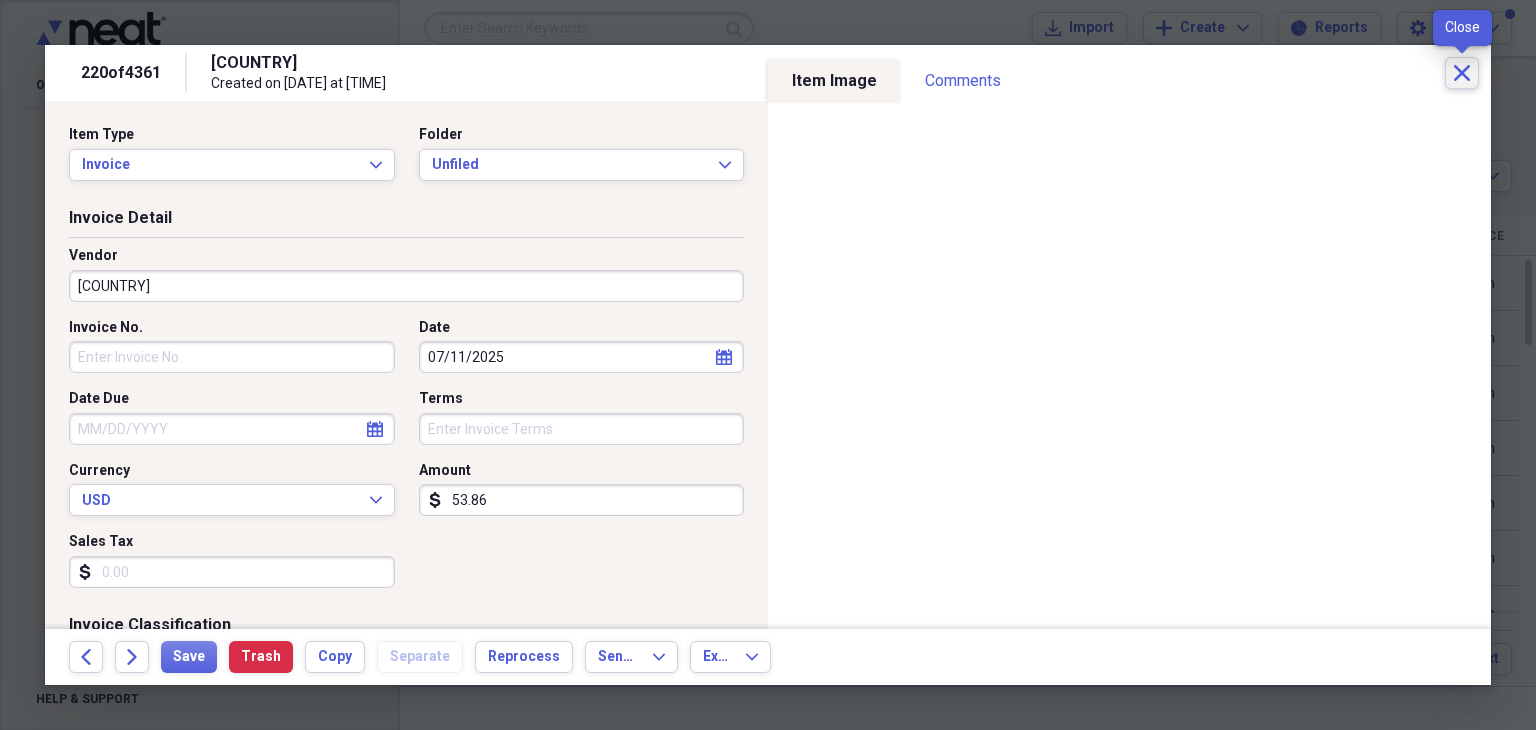 click on "Close" at bounding box center [1462, 73] 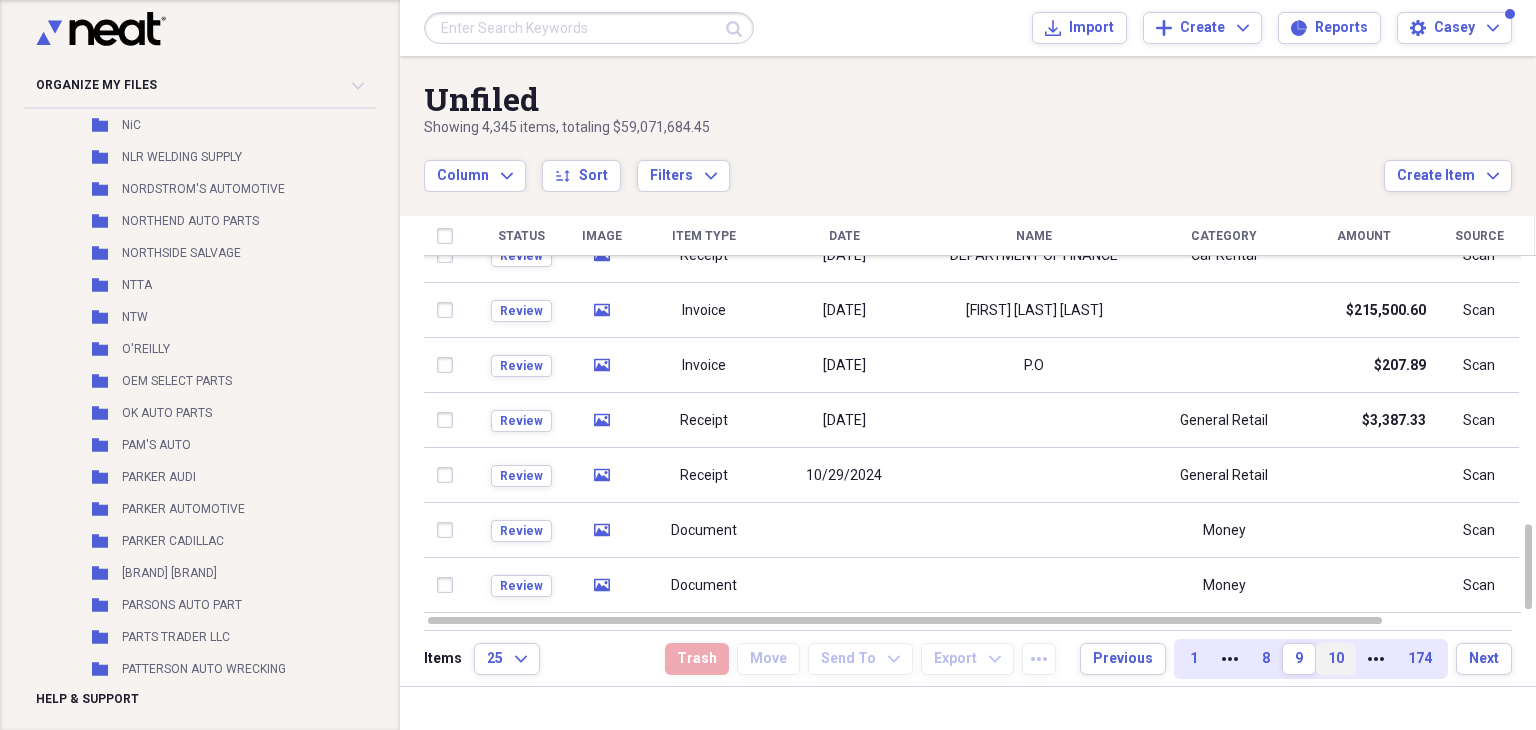 click on "10" at bounding box center (1336, 659) 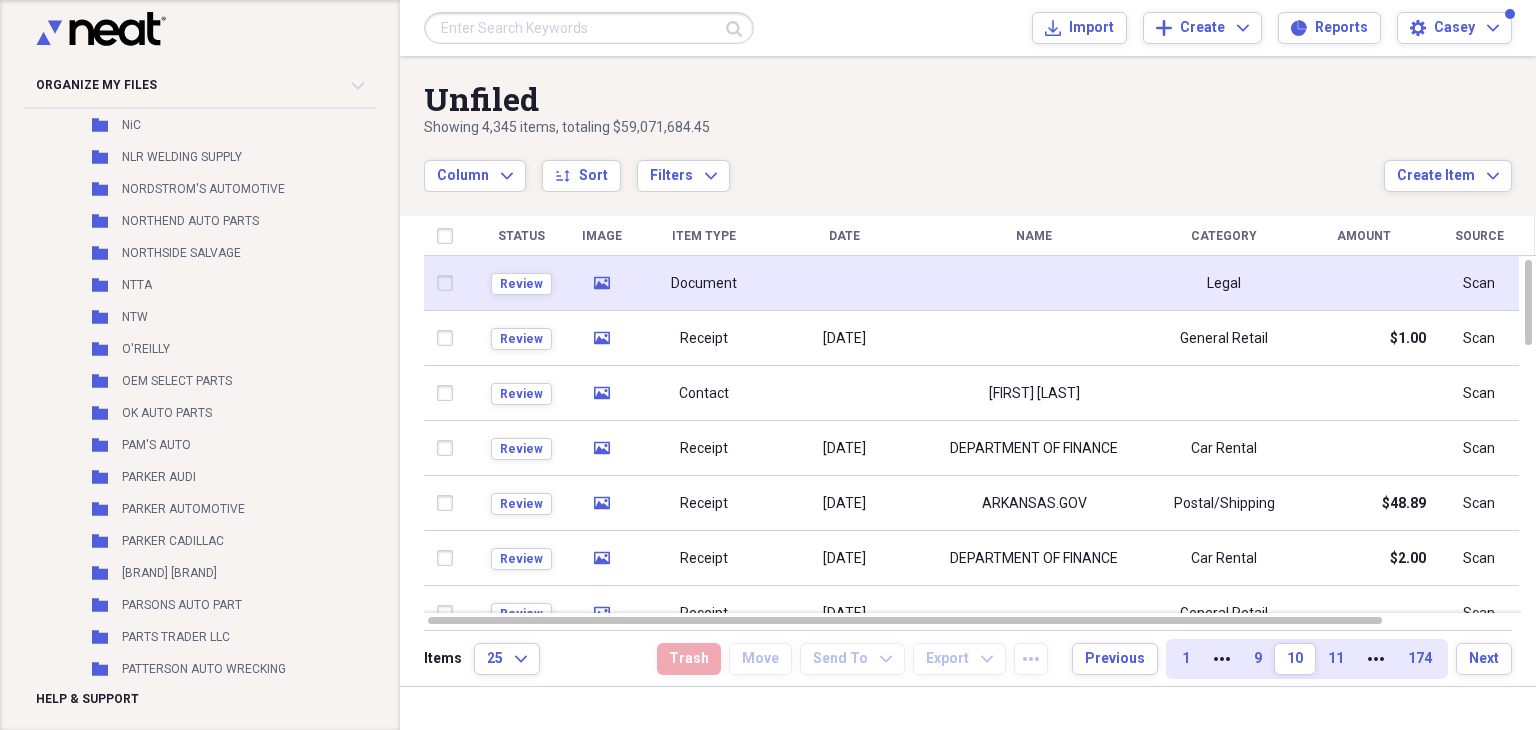click 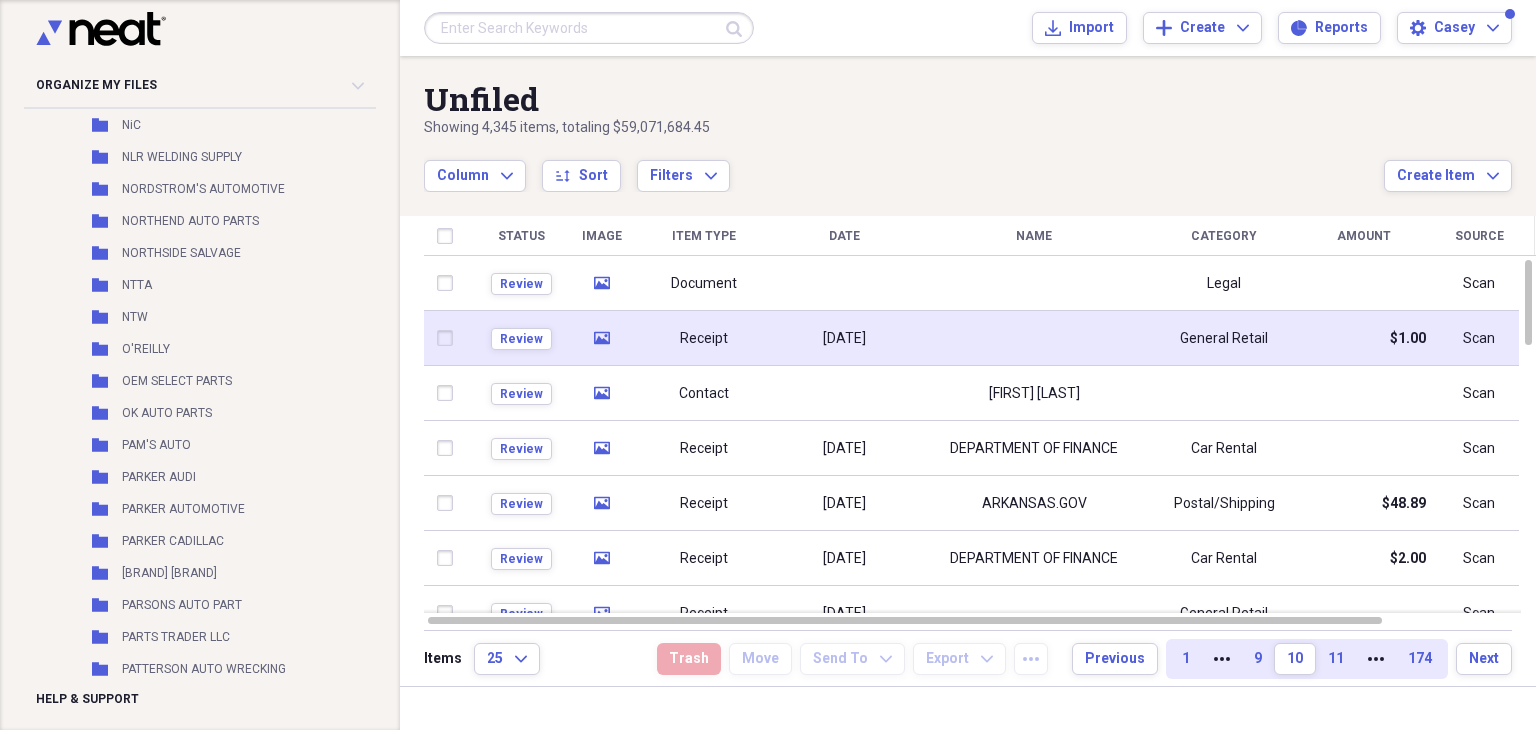 click on "media" 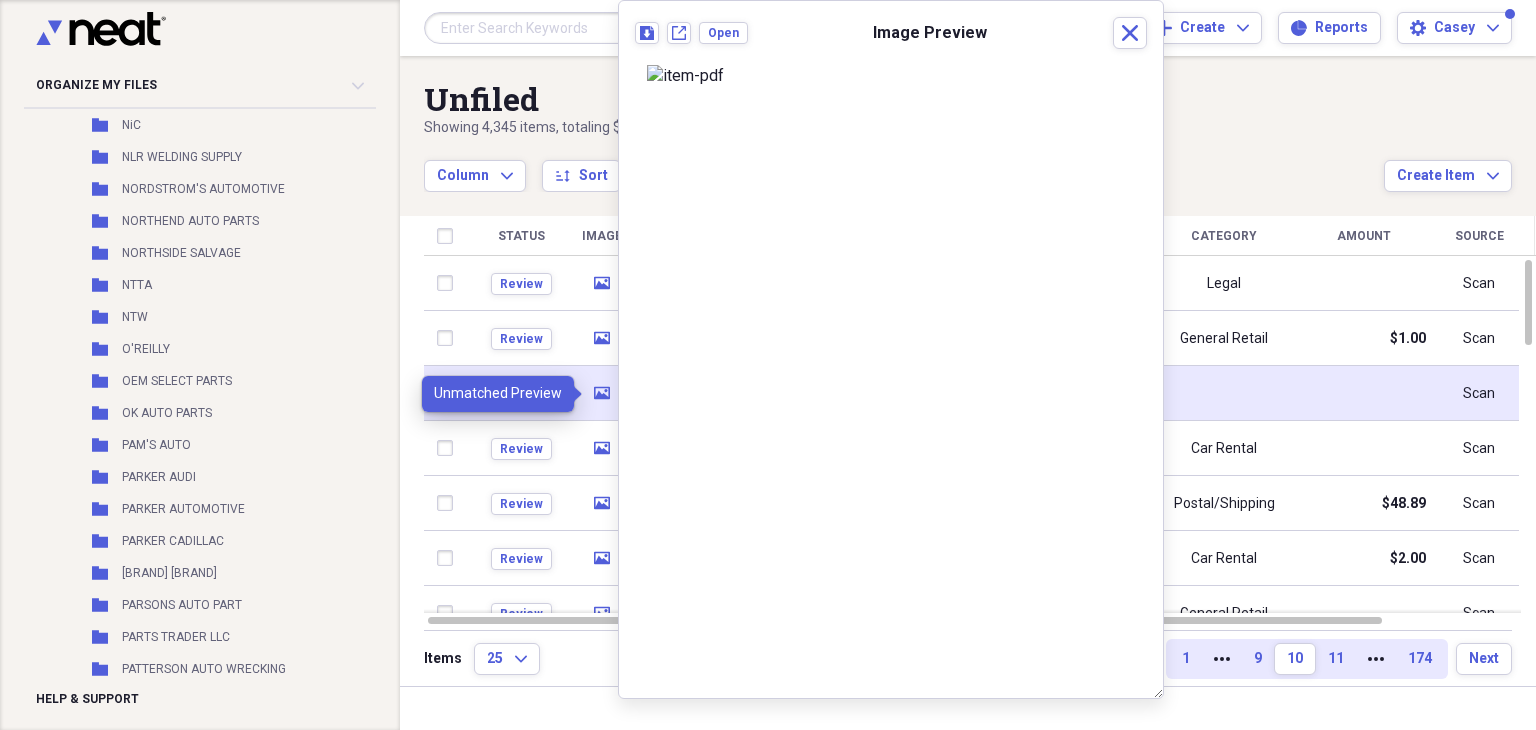 click on "media" 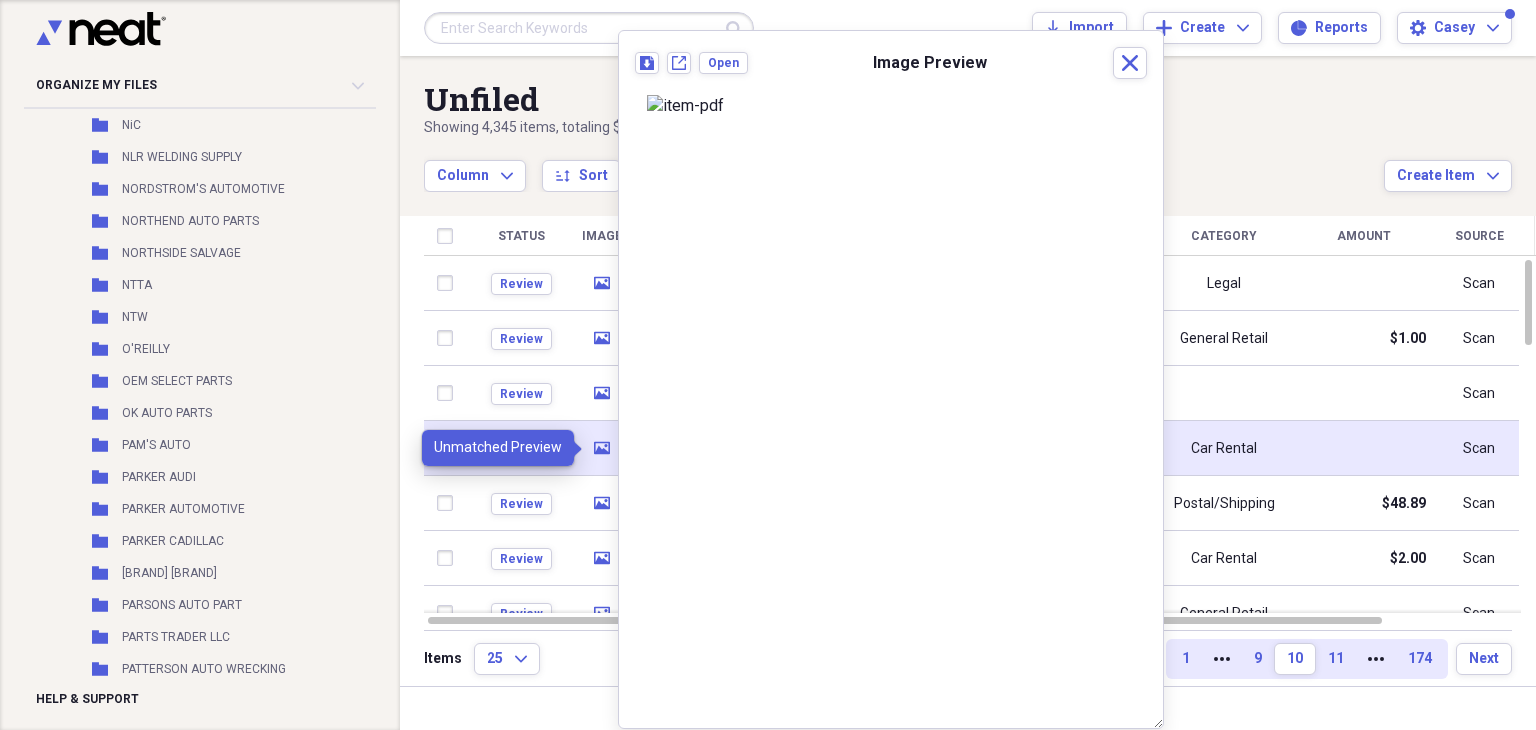 click on "media" 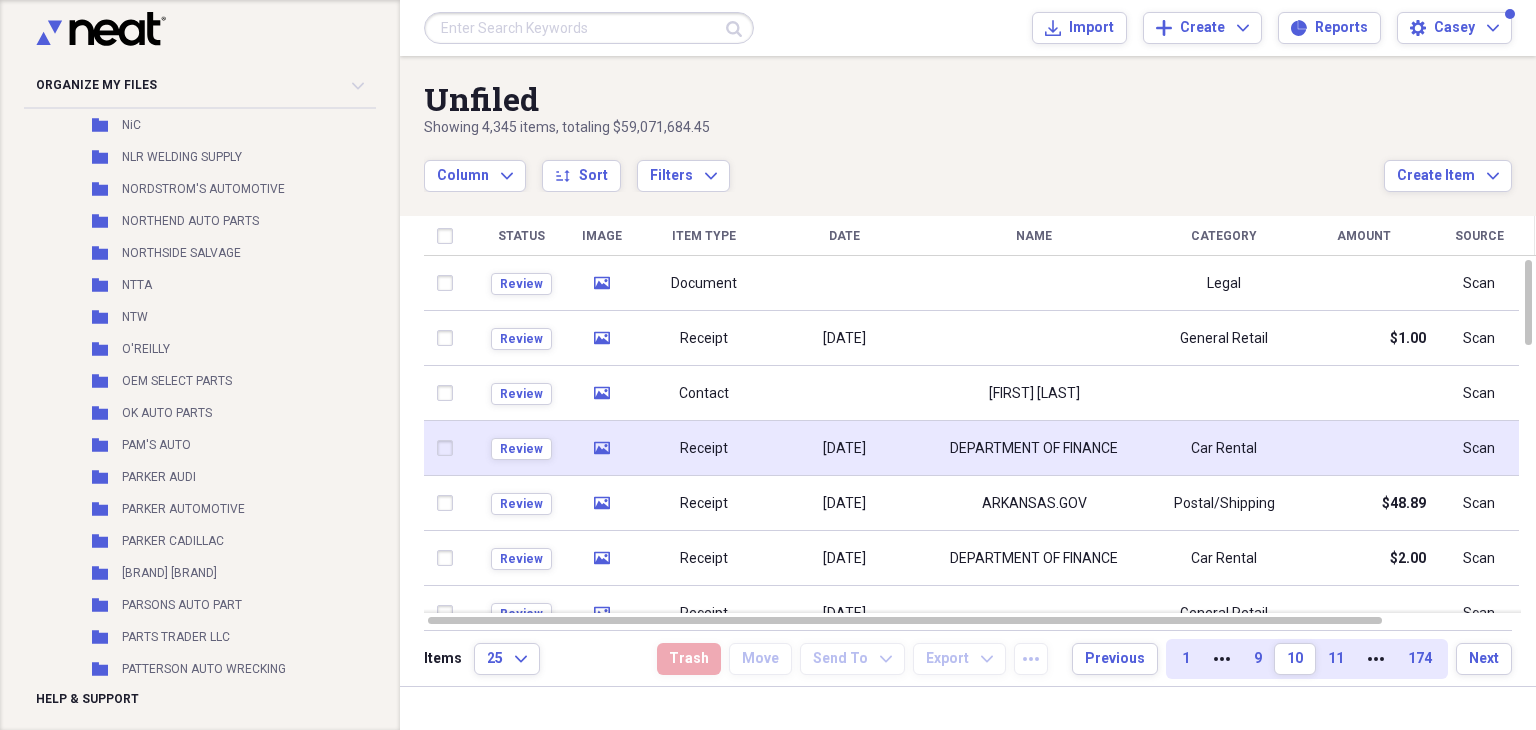 click on "media" at bounding box center (601, 448) 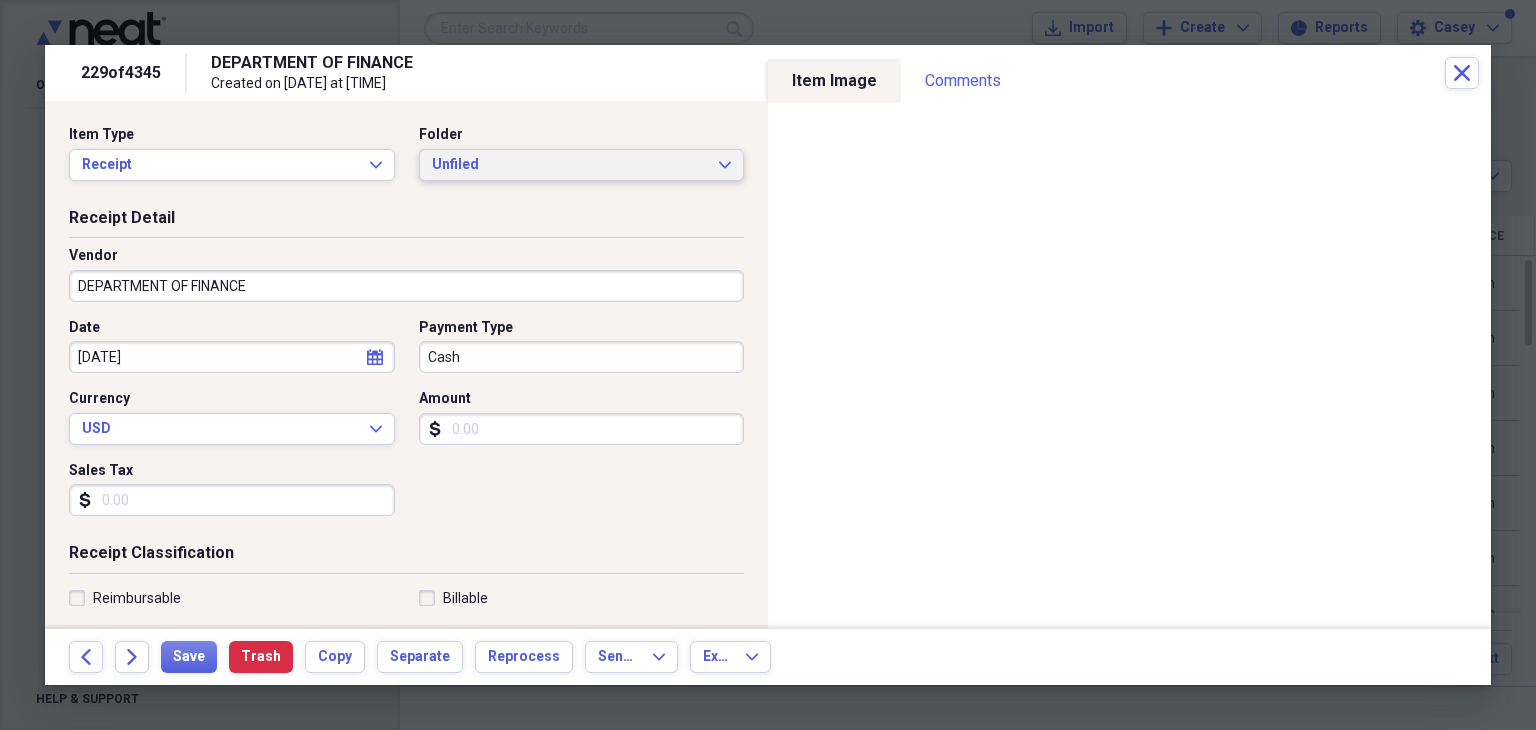 click on "Expand" 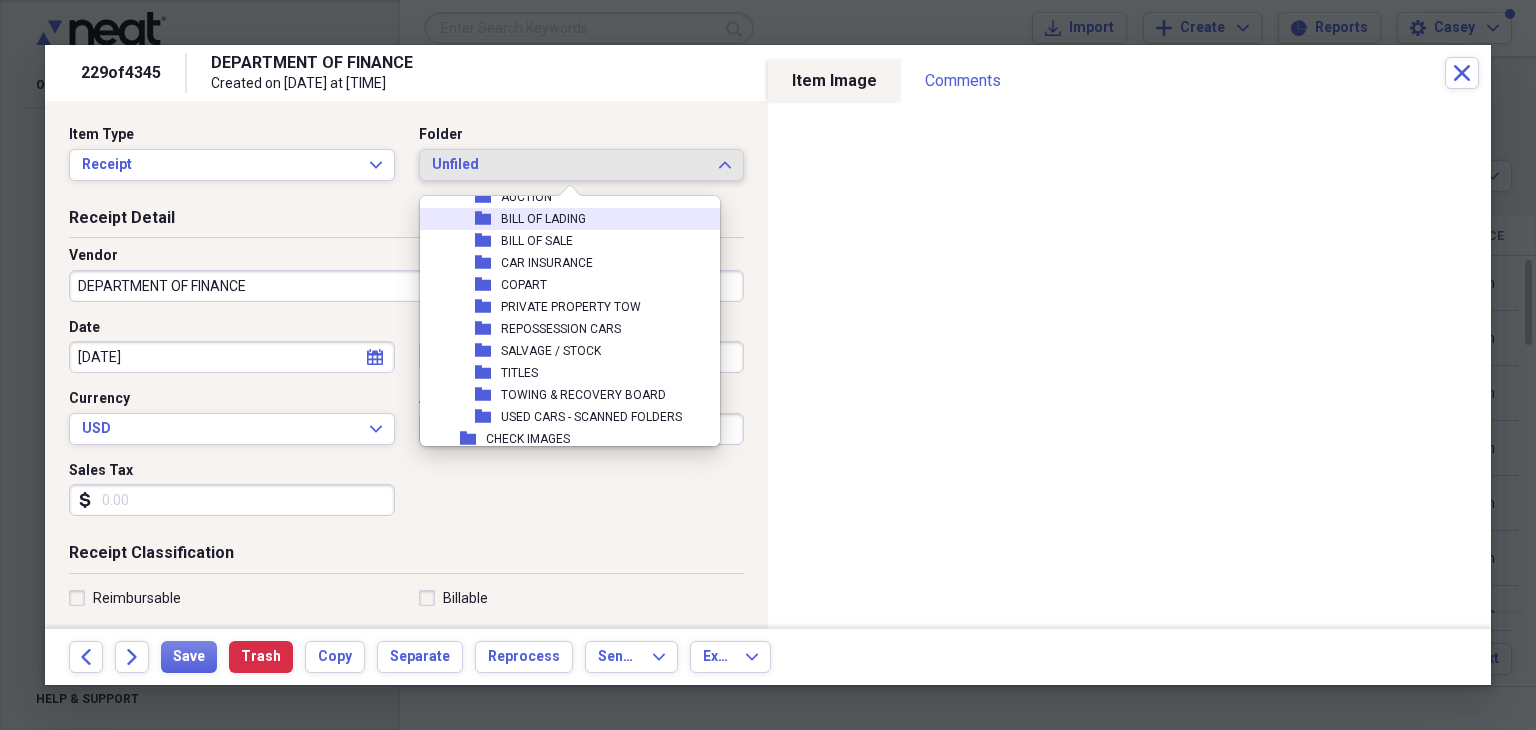 scroll, scrollTop: 600, scrollLeft: 0, axis: vertical 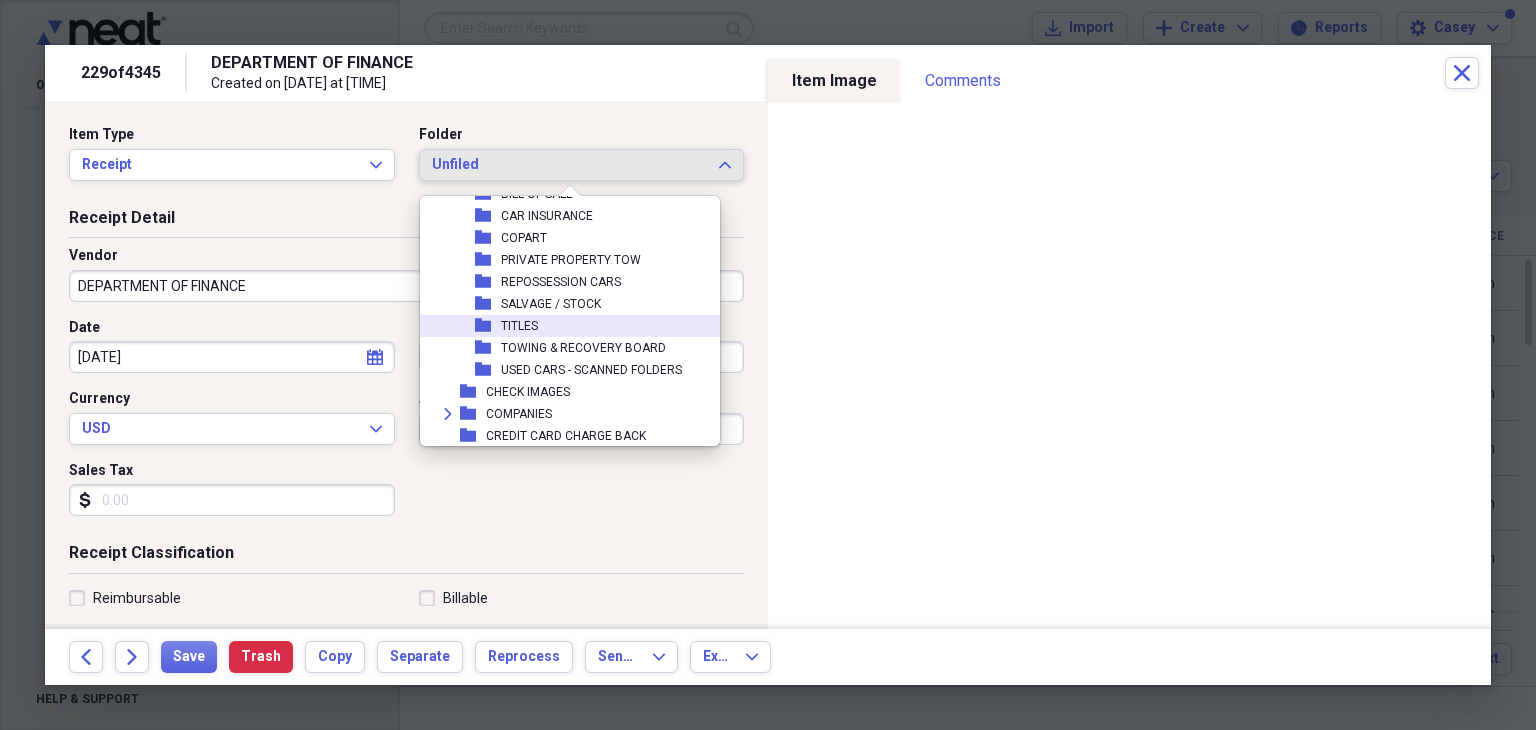 click on "folder TITLES" at bounding box center [562, 326] 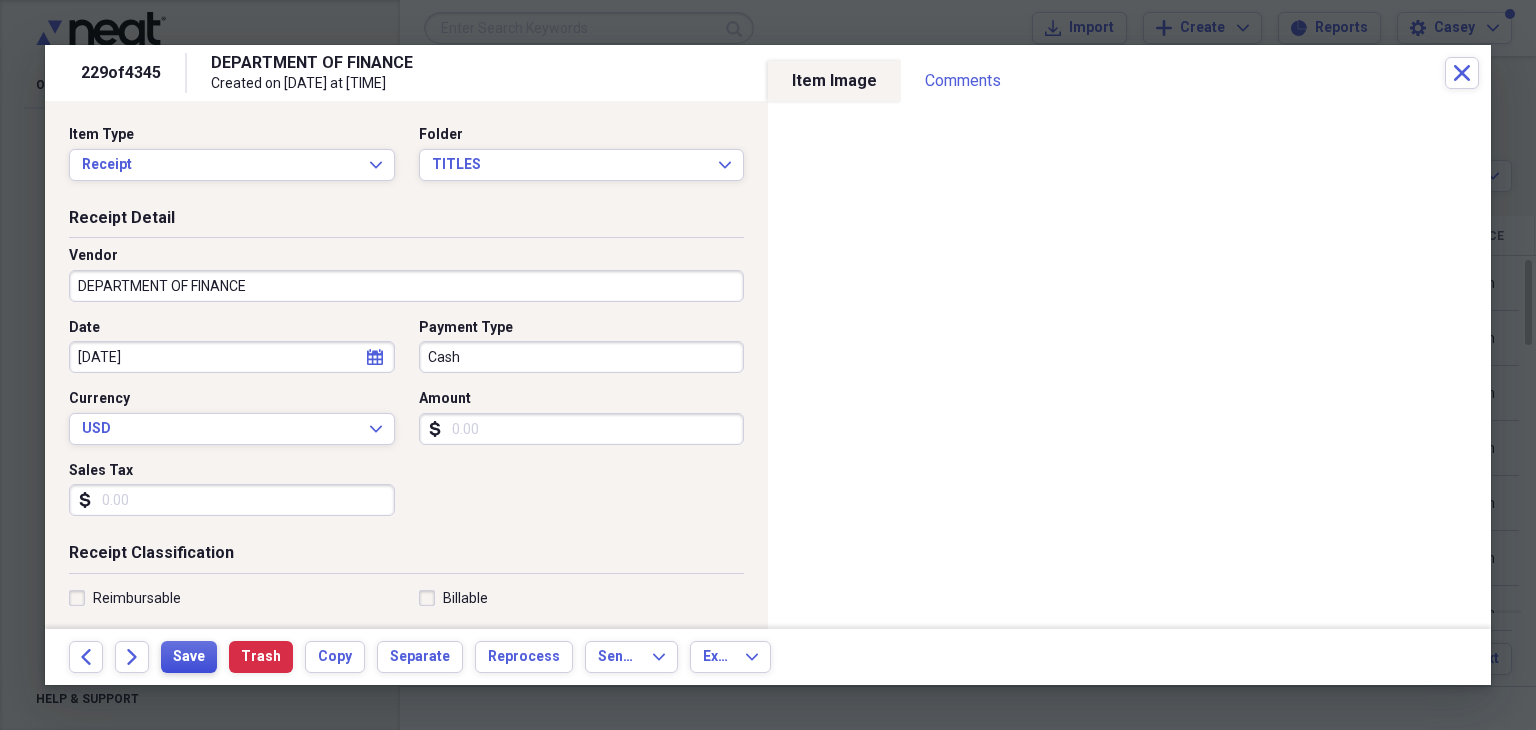 click on "Save" at bounding box center (189, 657) 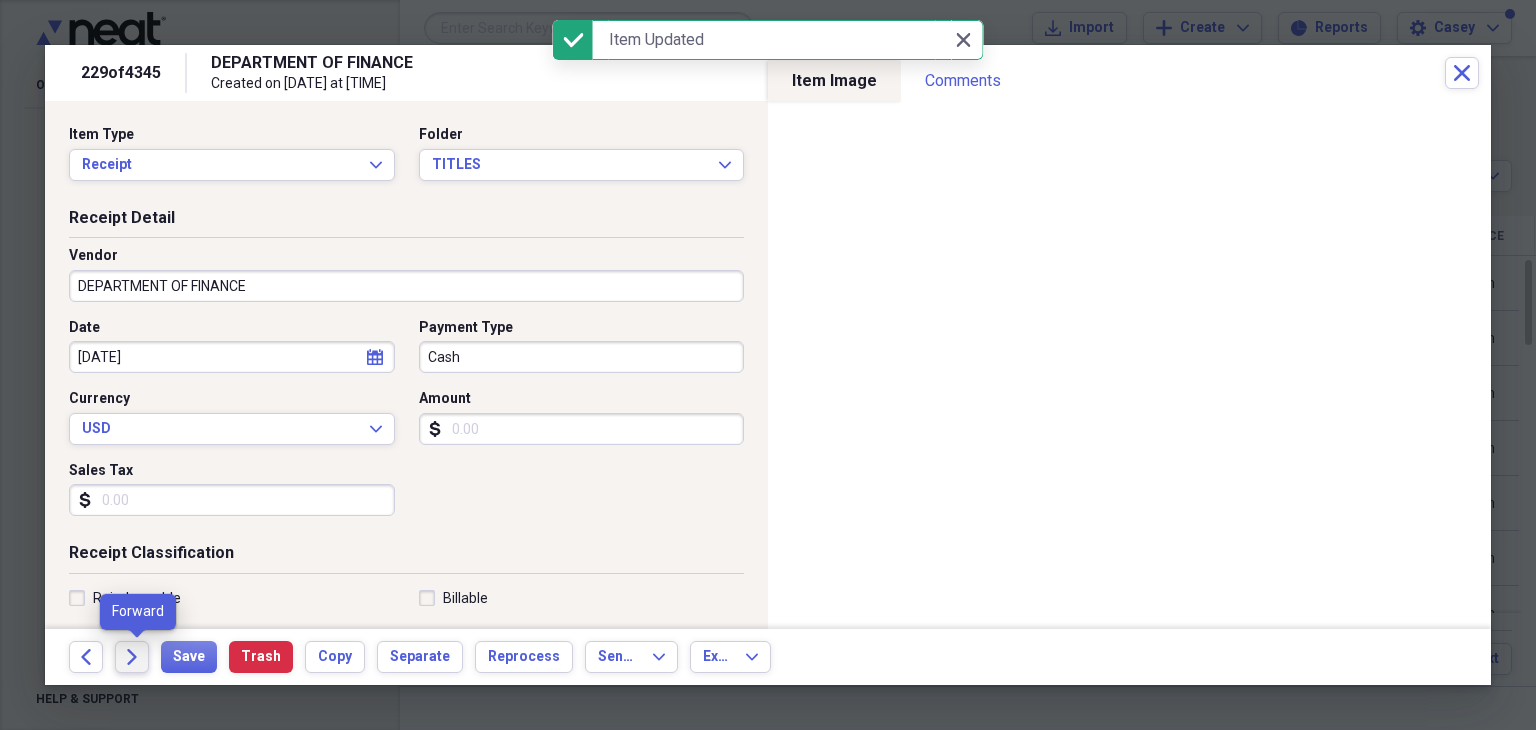 click on "Forward" 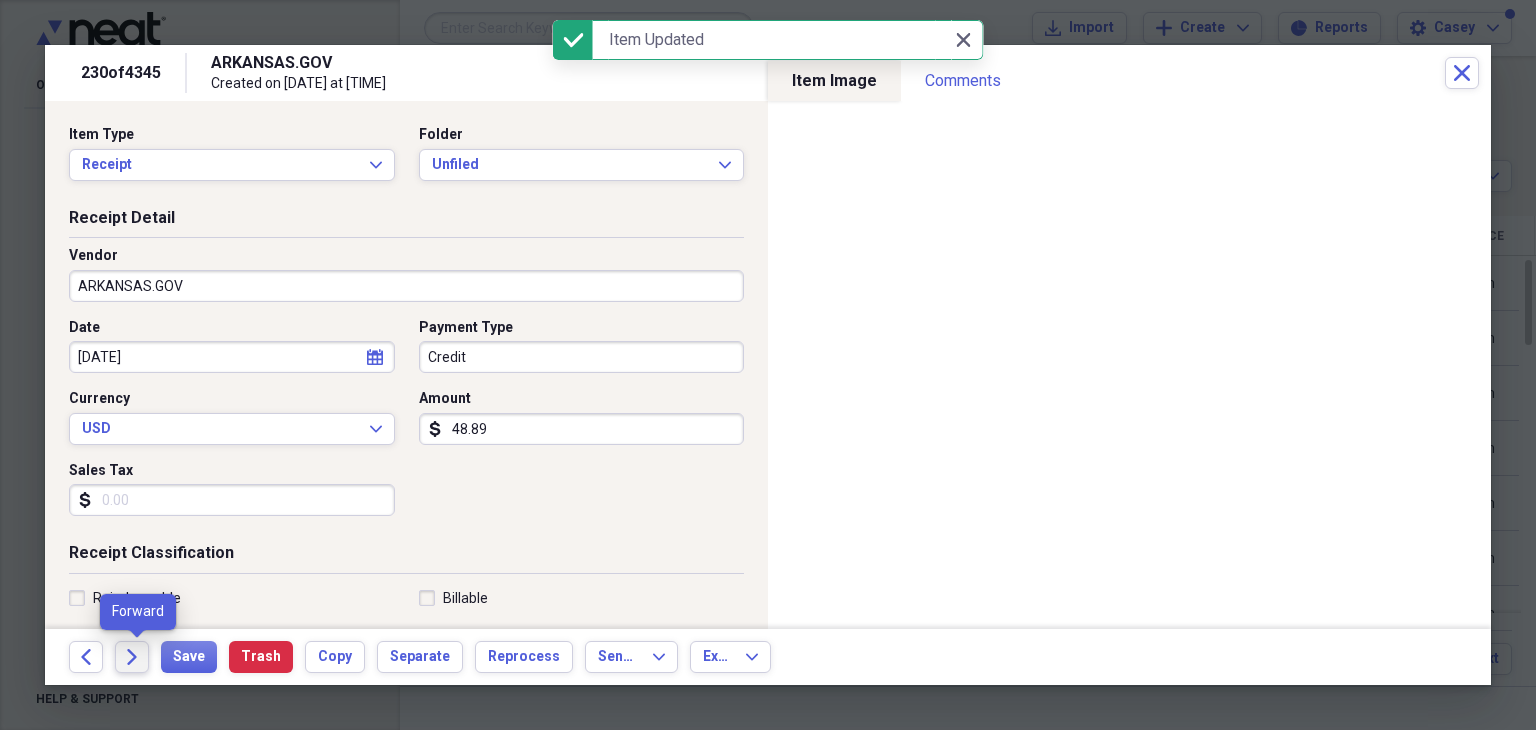 click on "Forward" 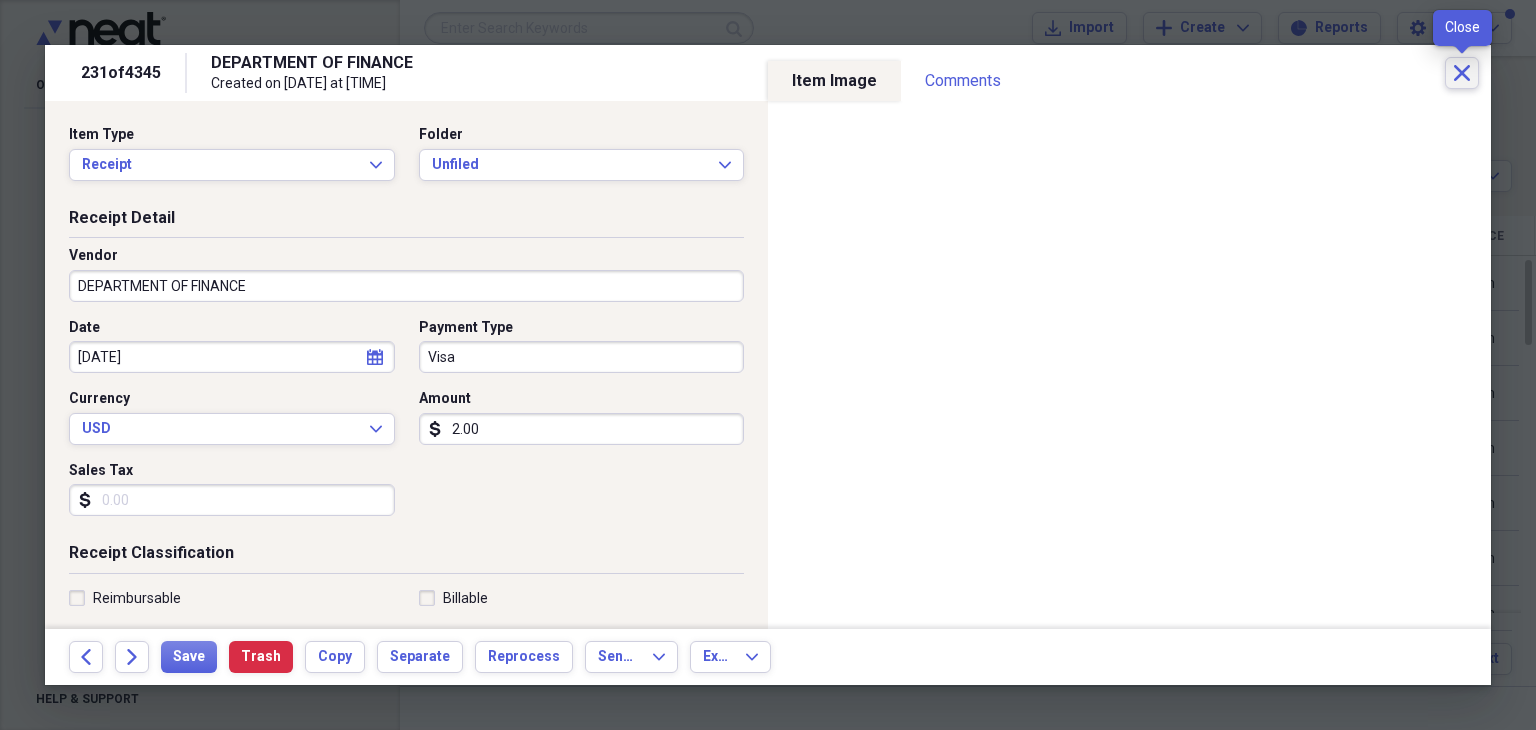 click on "Close" 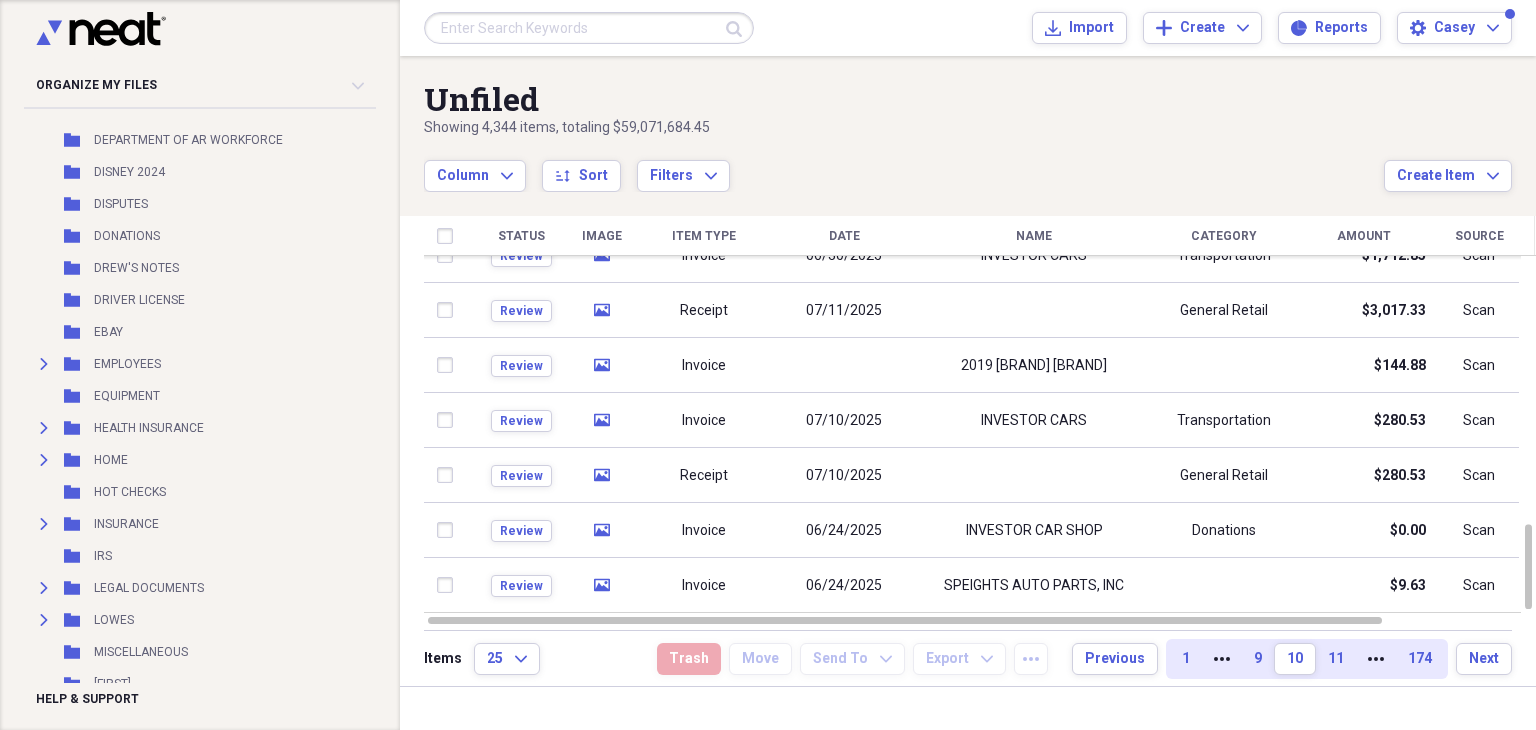 scroll, scrollTop: 12600, scrollLeft: 0, axis: vertical 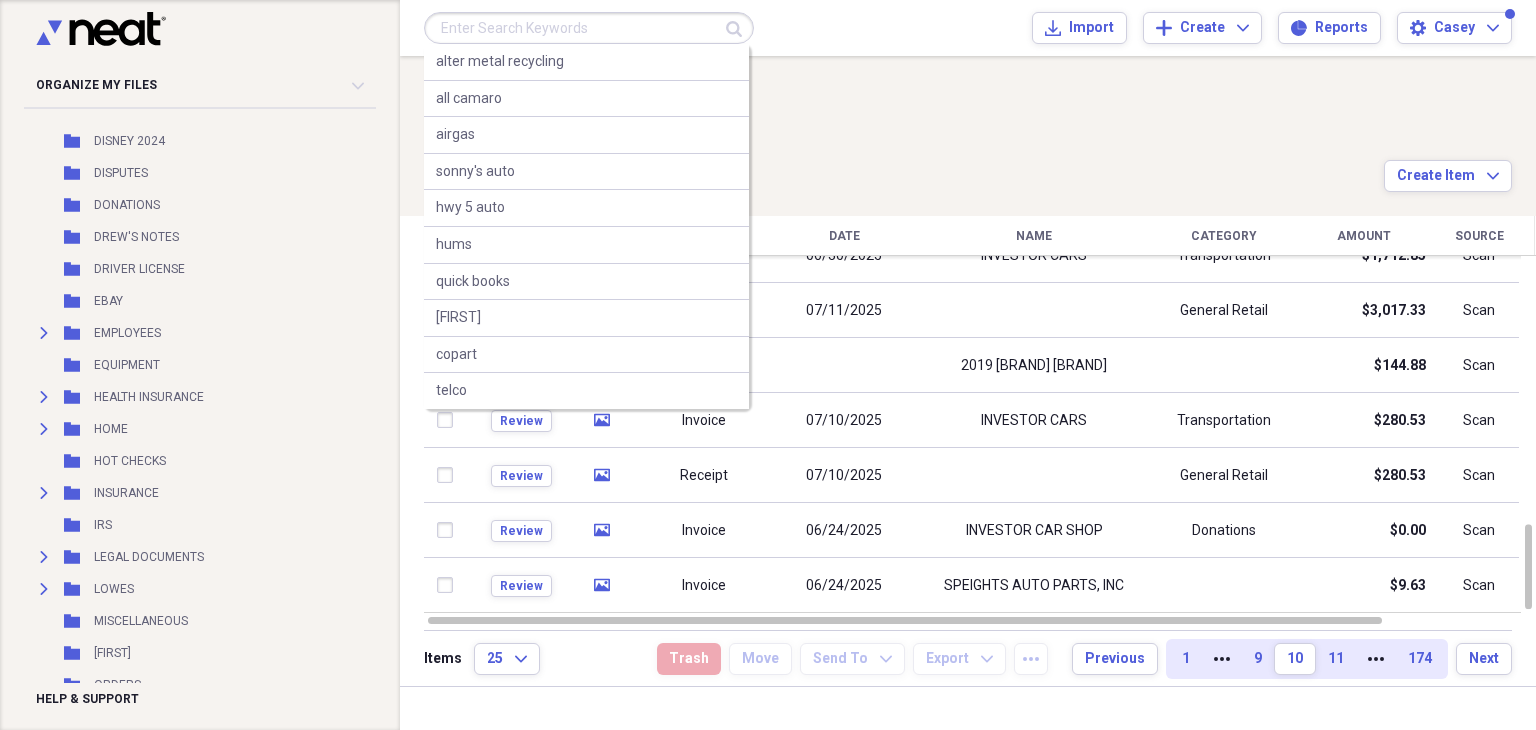 click at bounding box center [589, 28] 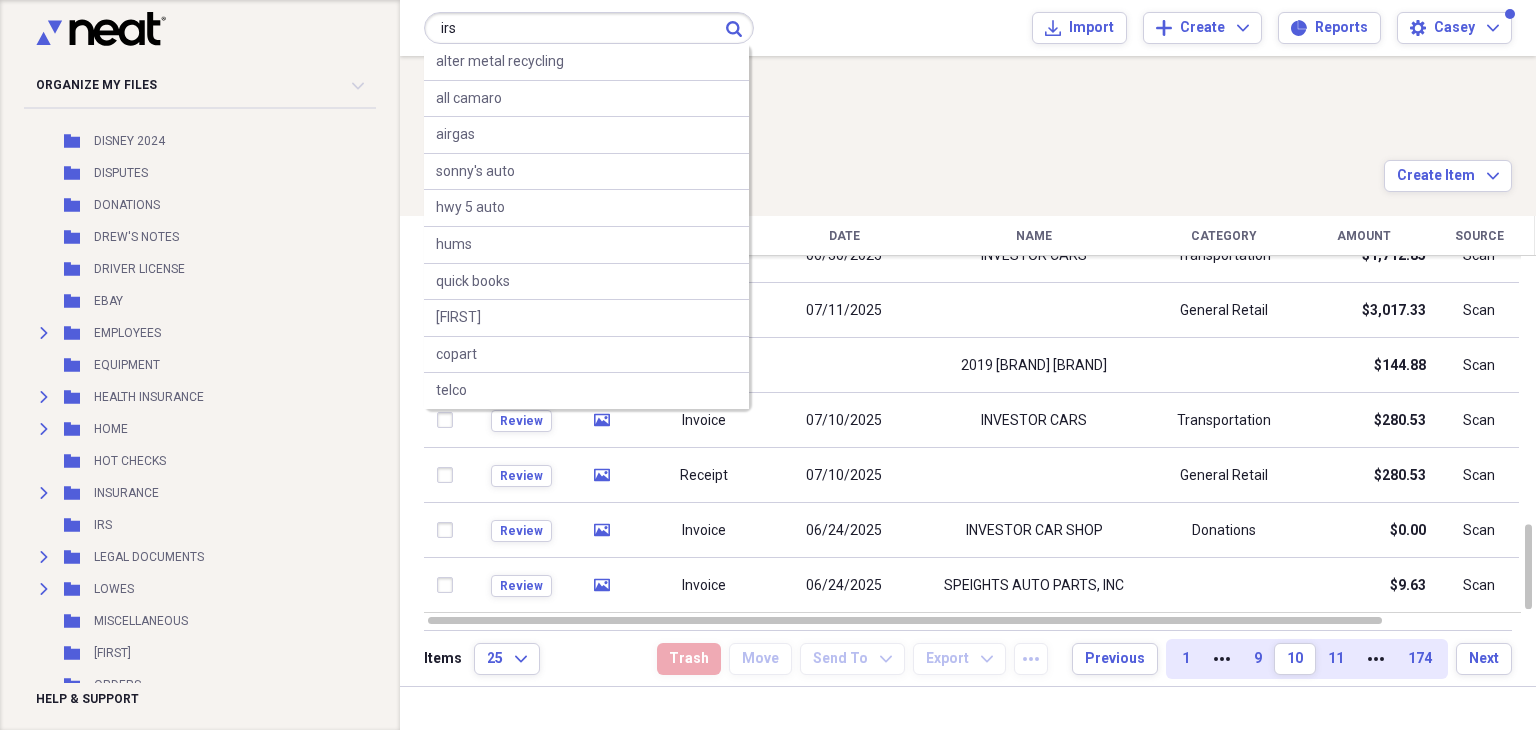 type on "irs" 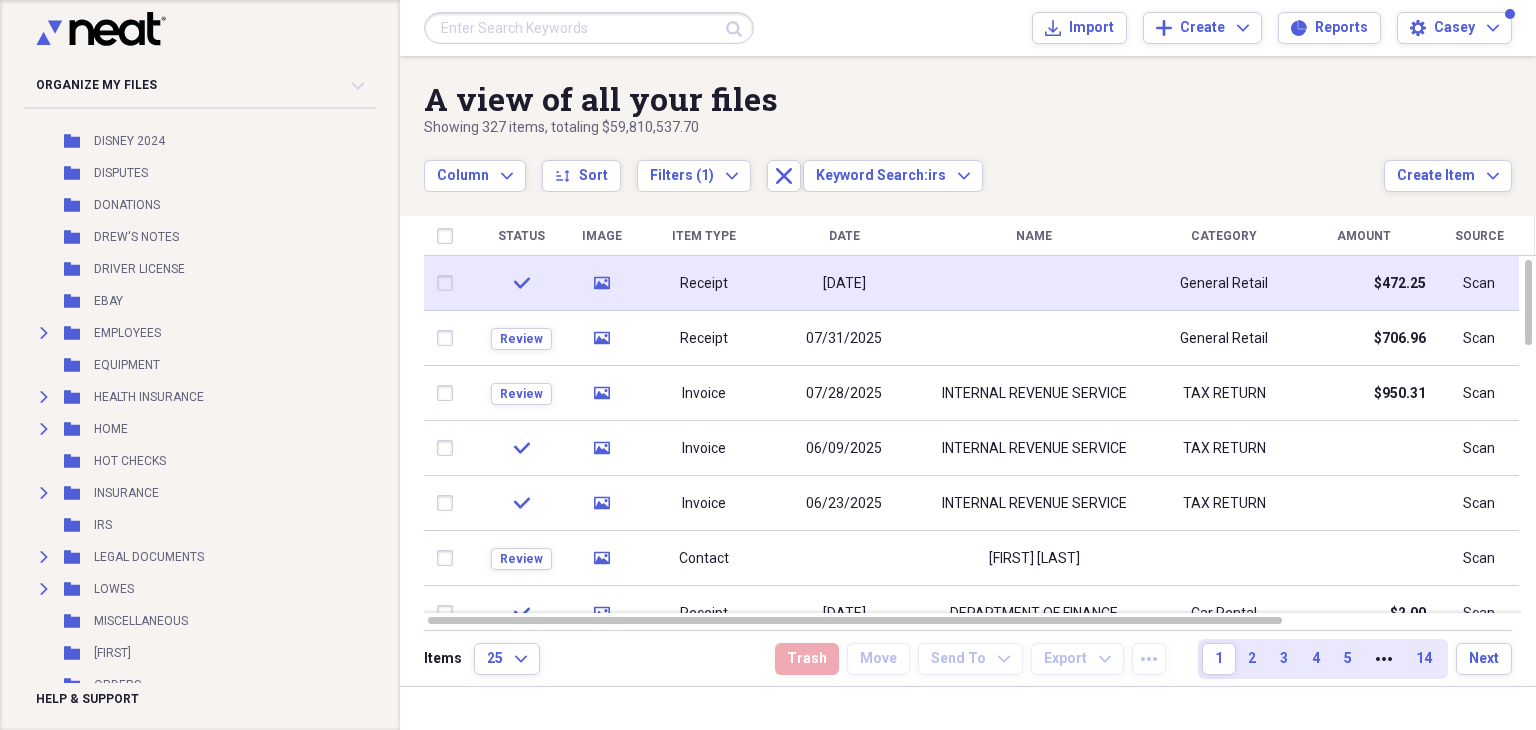 click 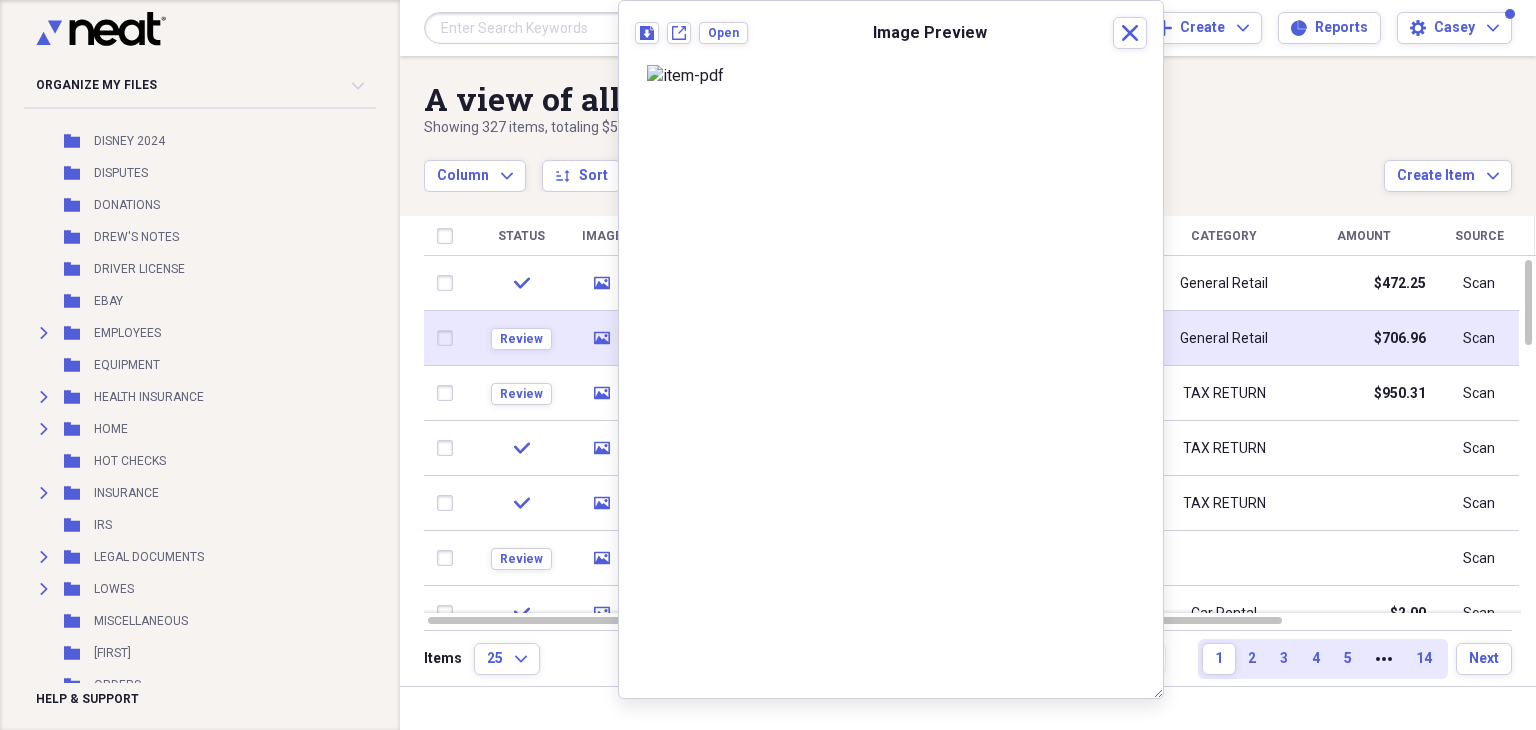 click on "media" 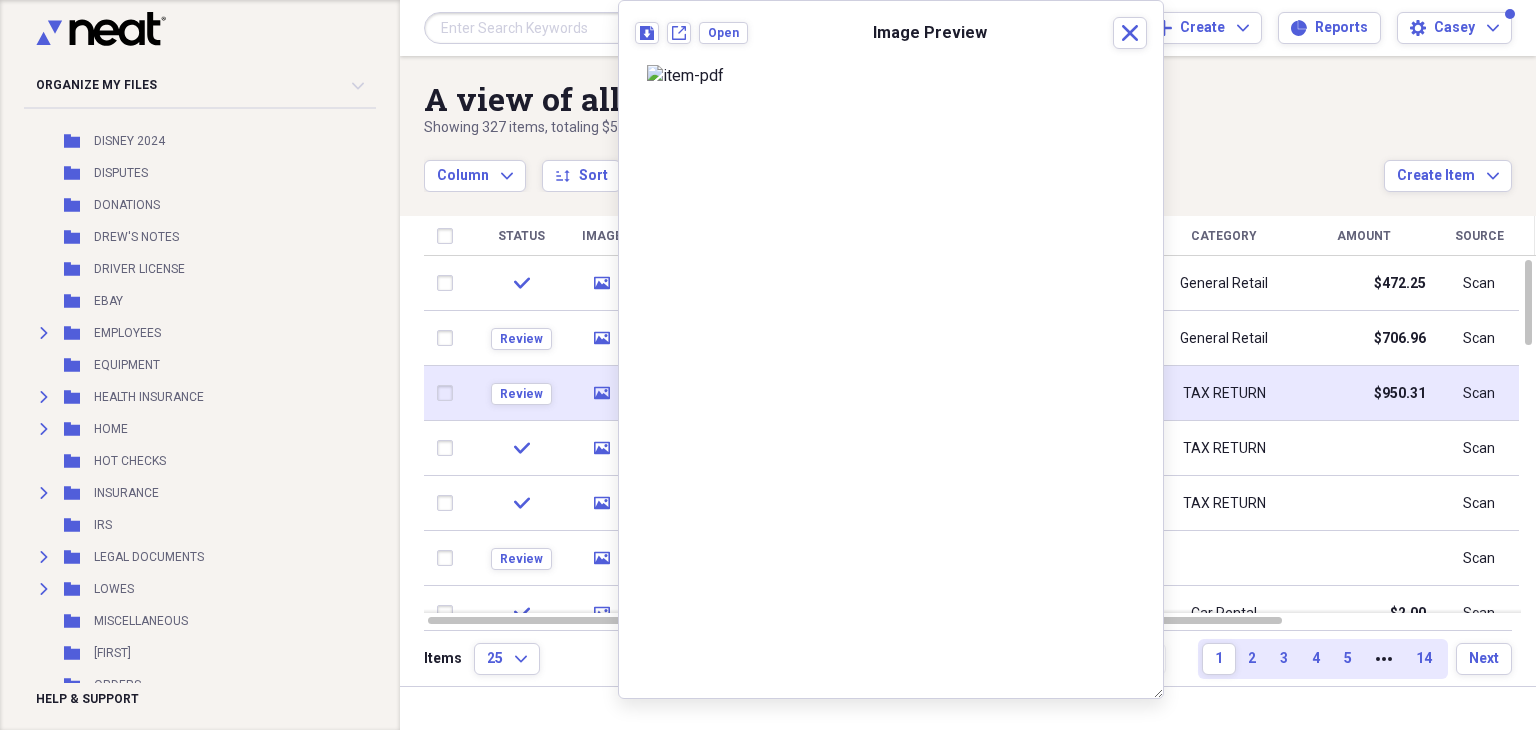 click 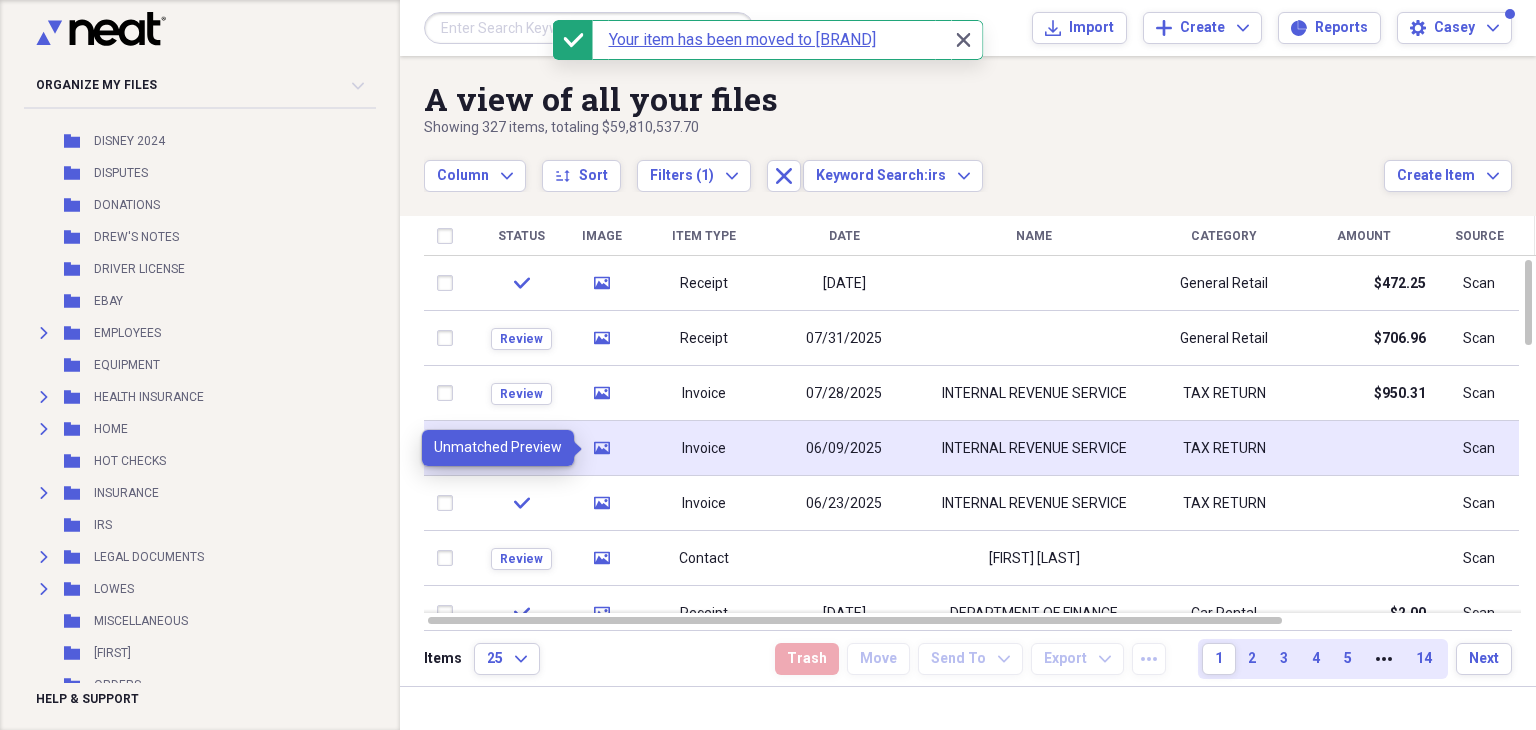 click on "media" 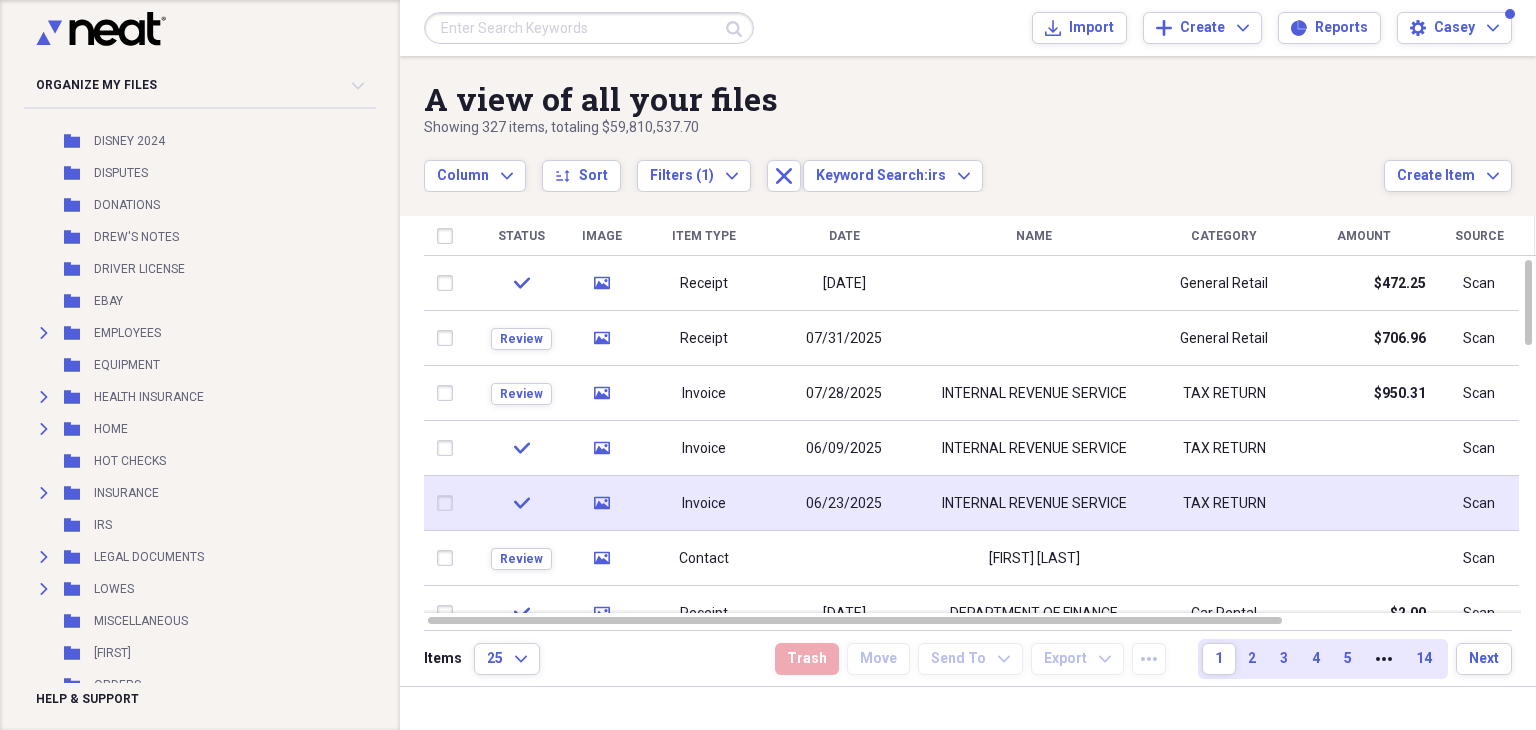click on "media" 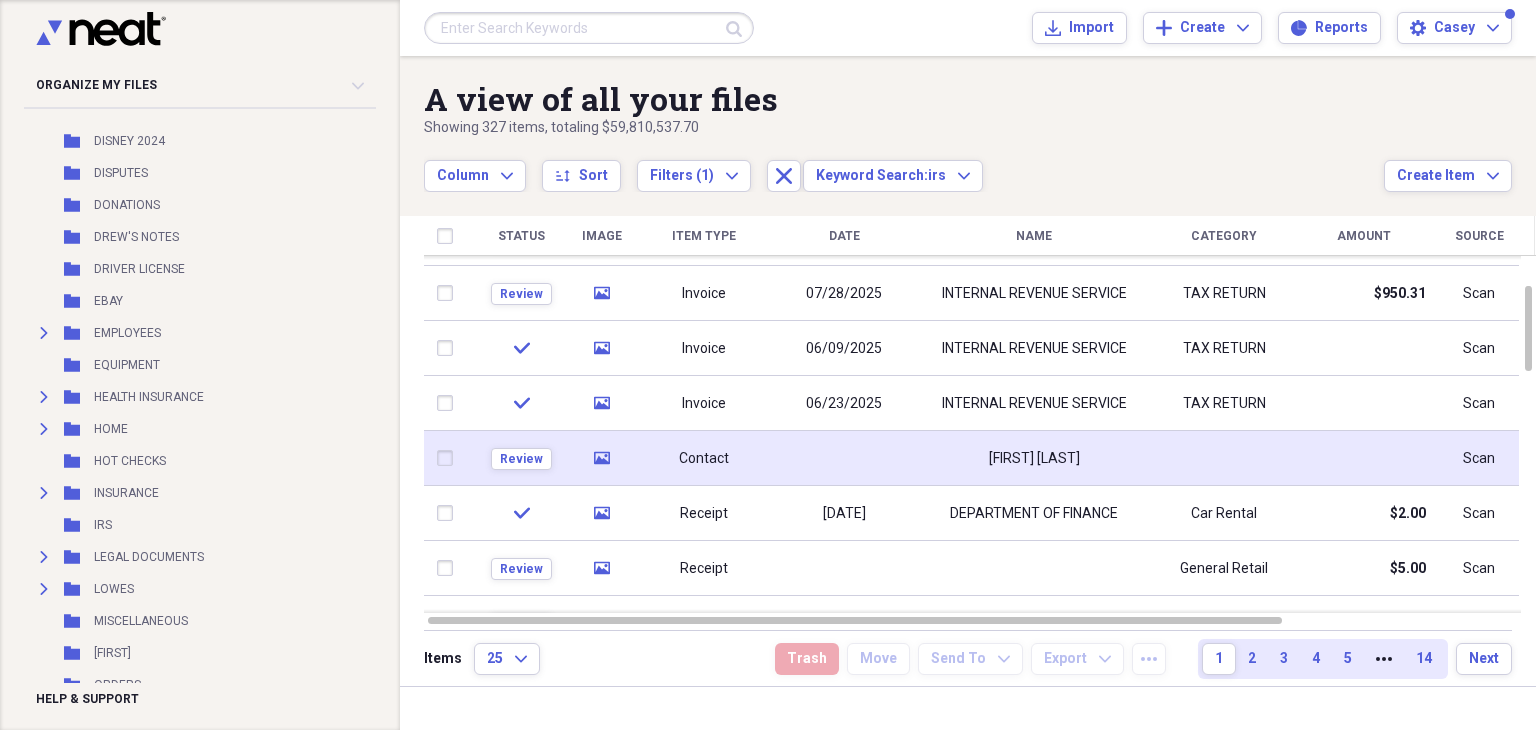click 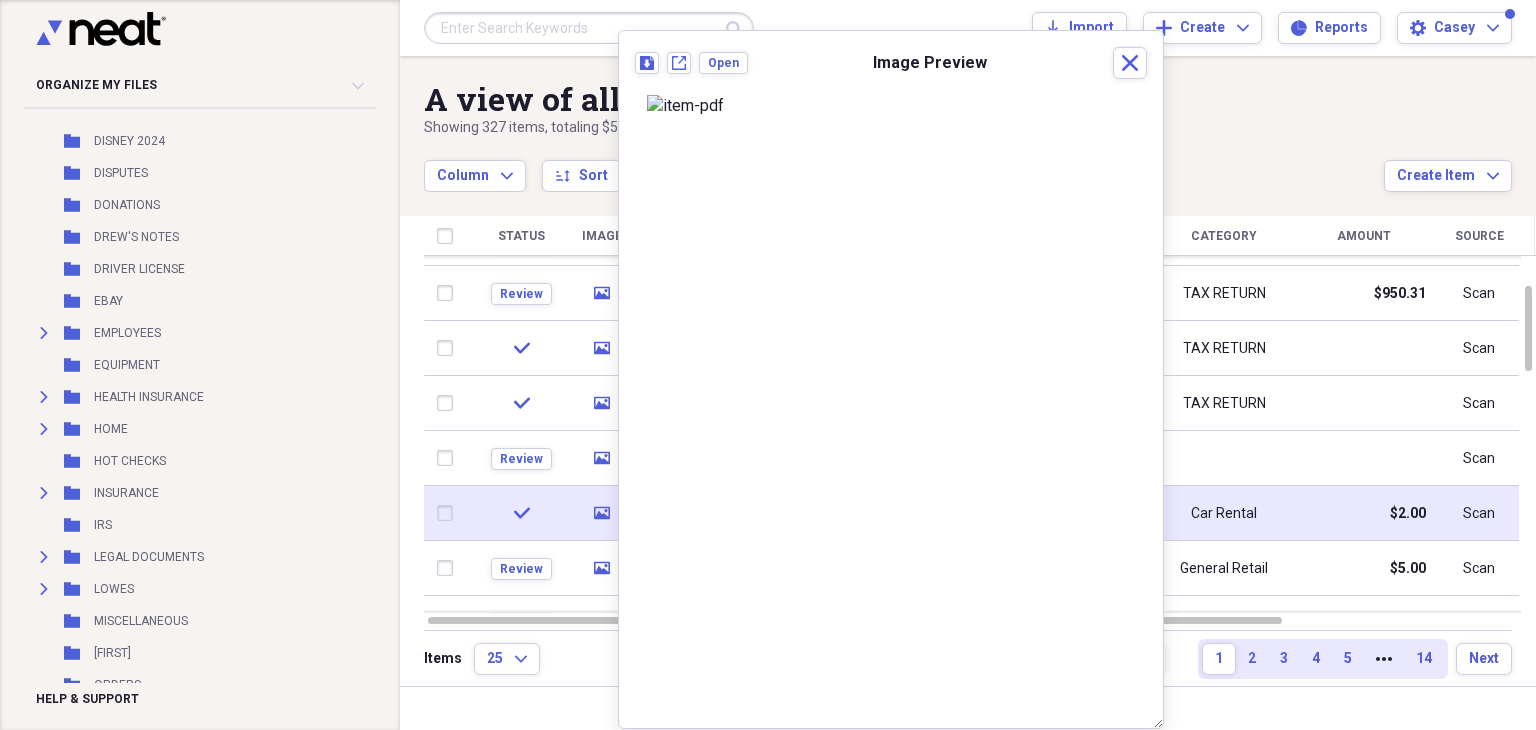 click on "media" 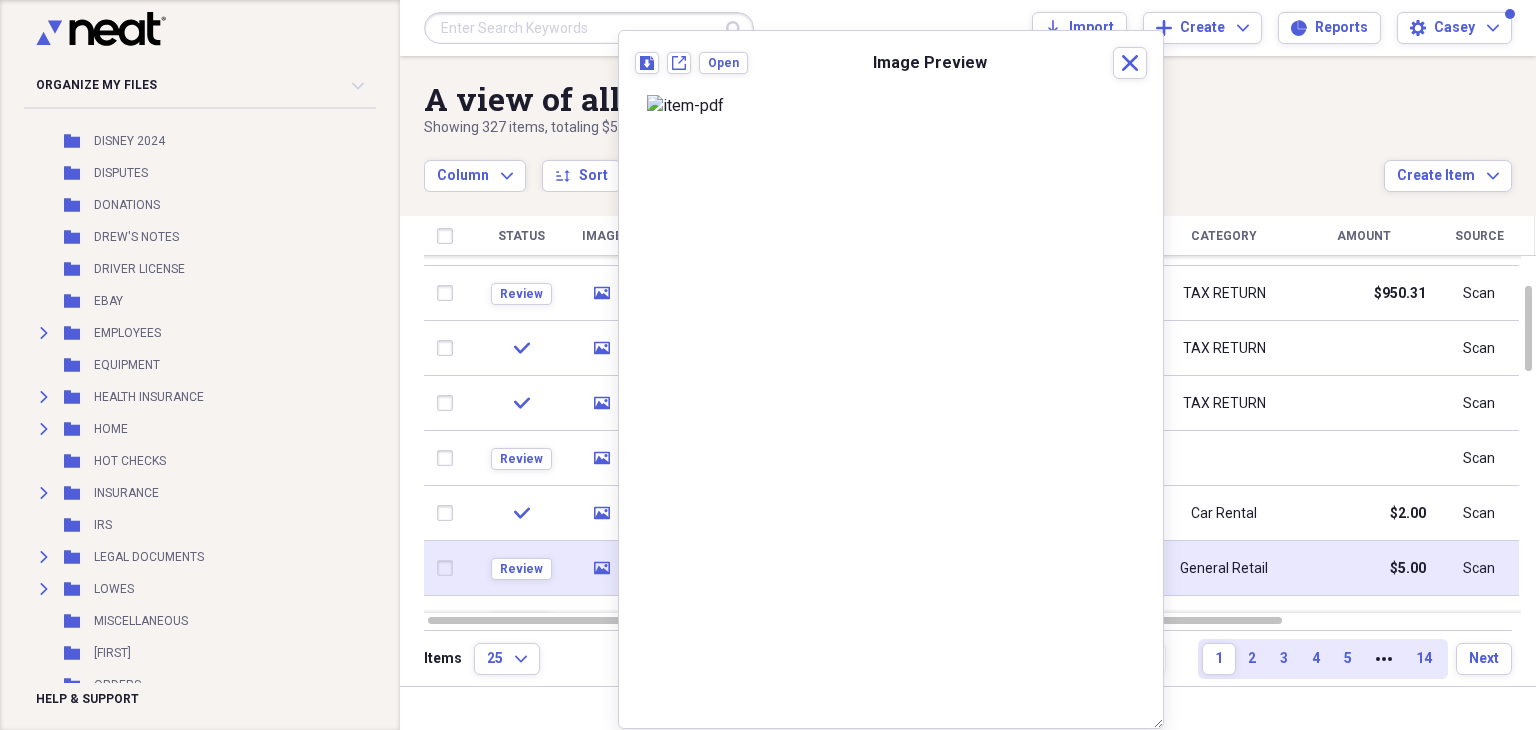 click on "media" 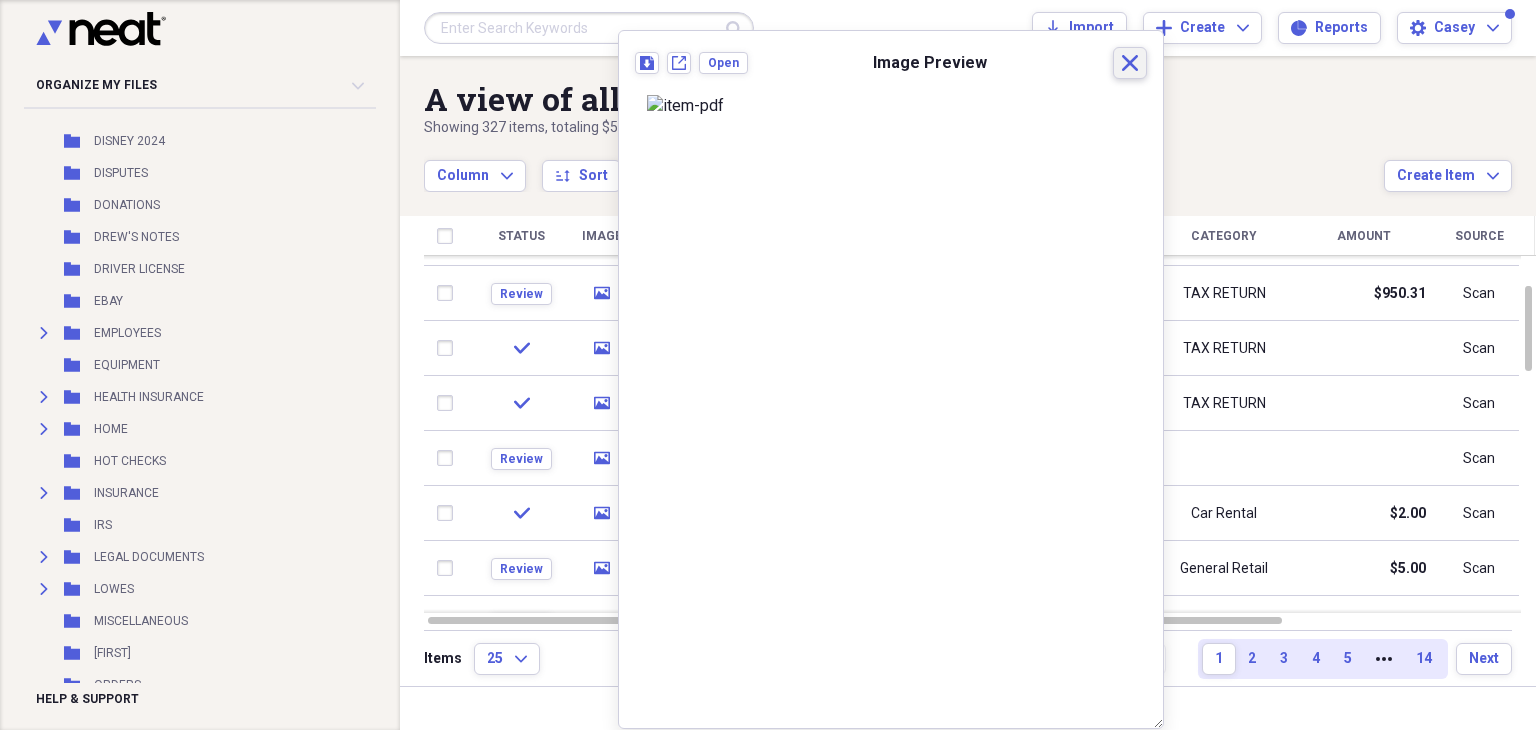 click on "Close" at bounding box center (1130, 63) 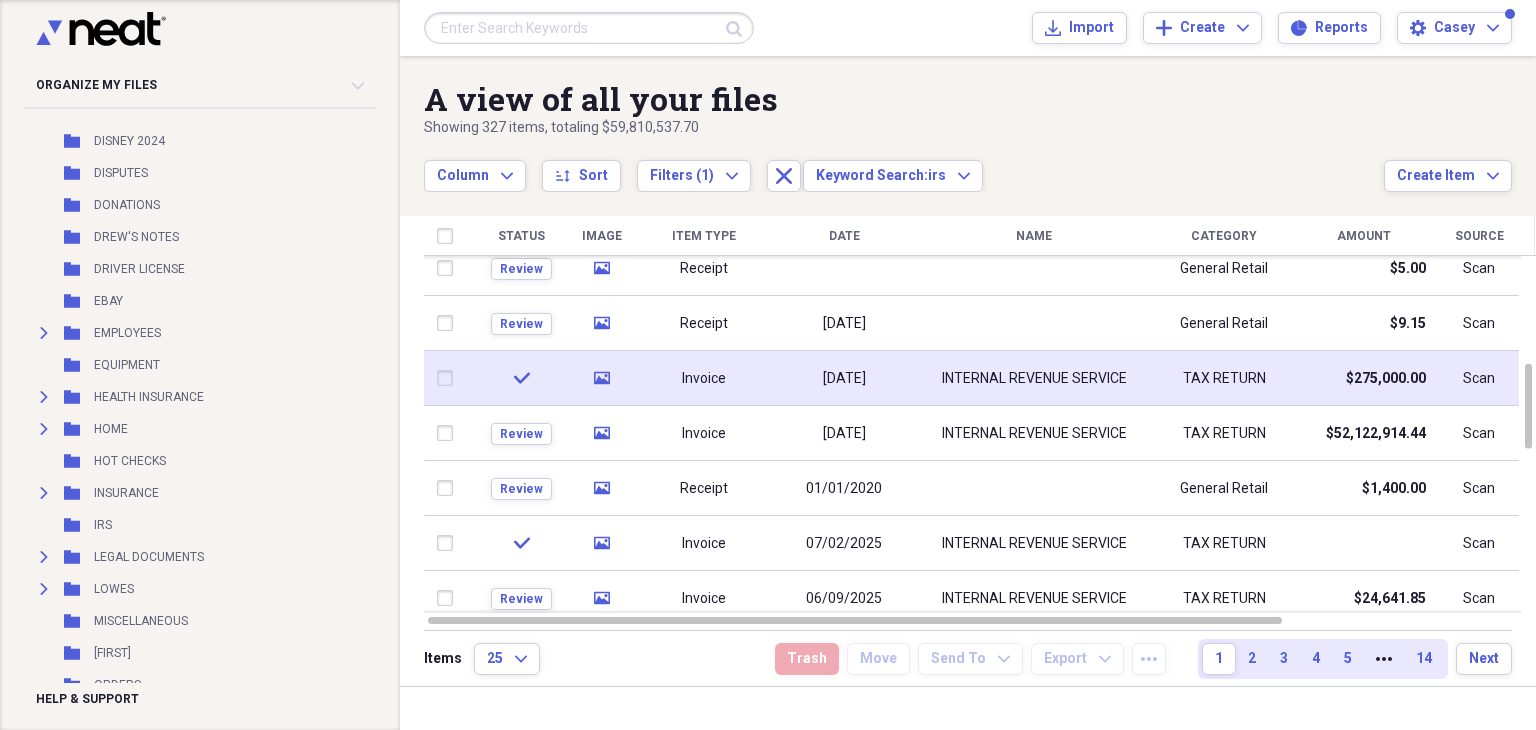 click 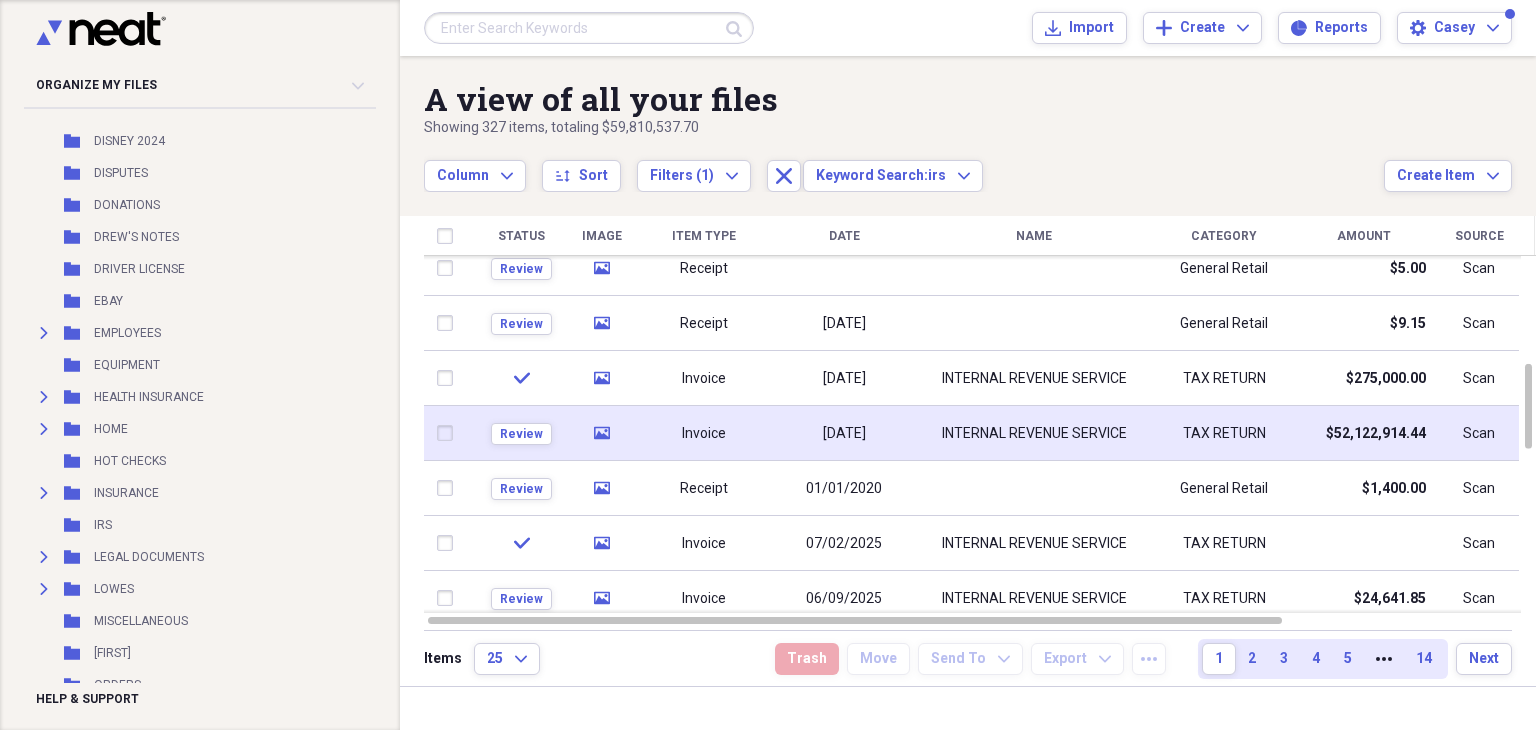 click on "media" 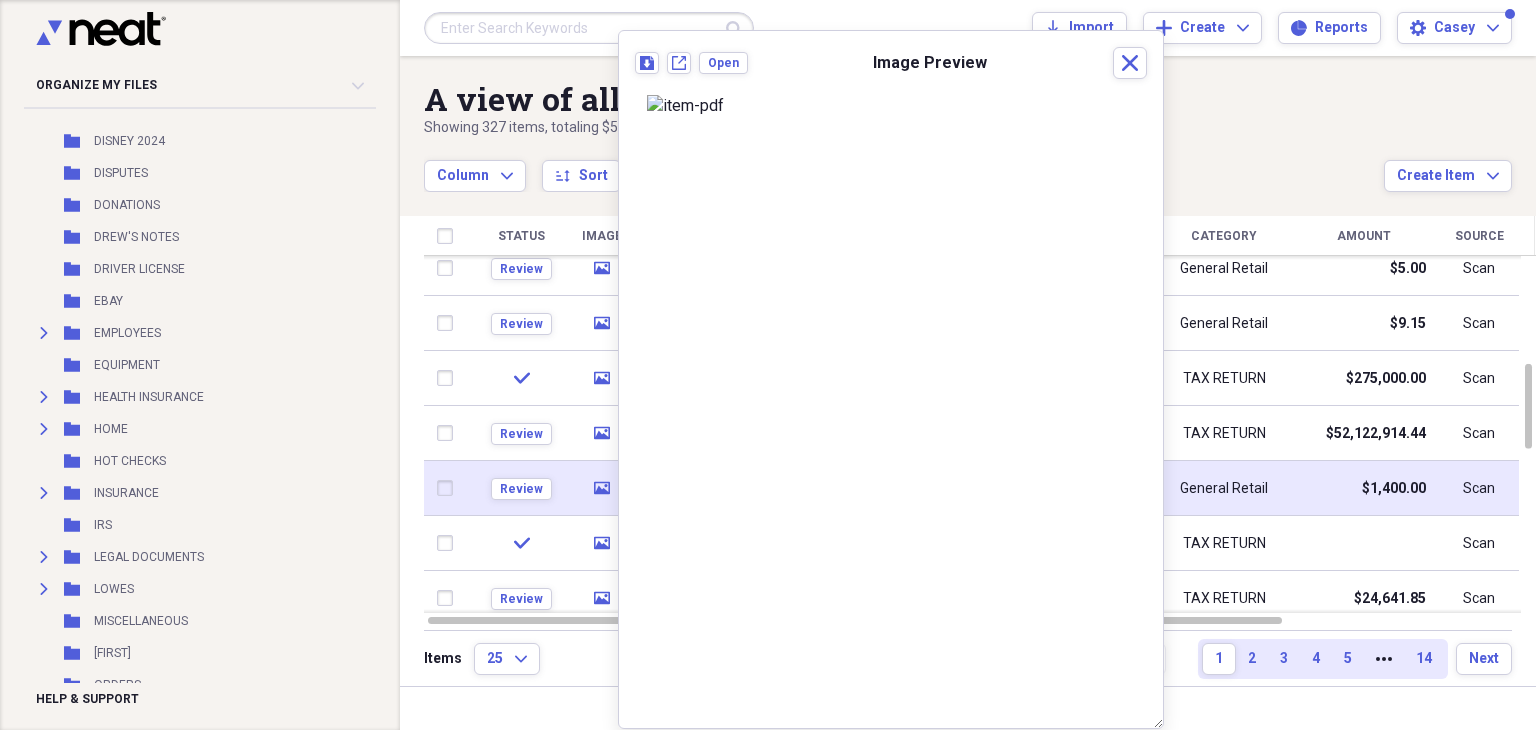 click on "media" 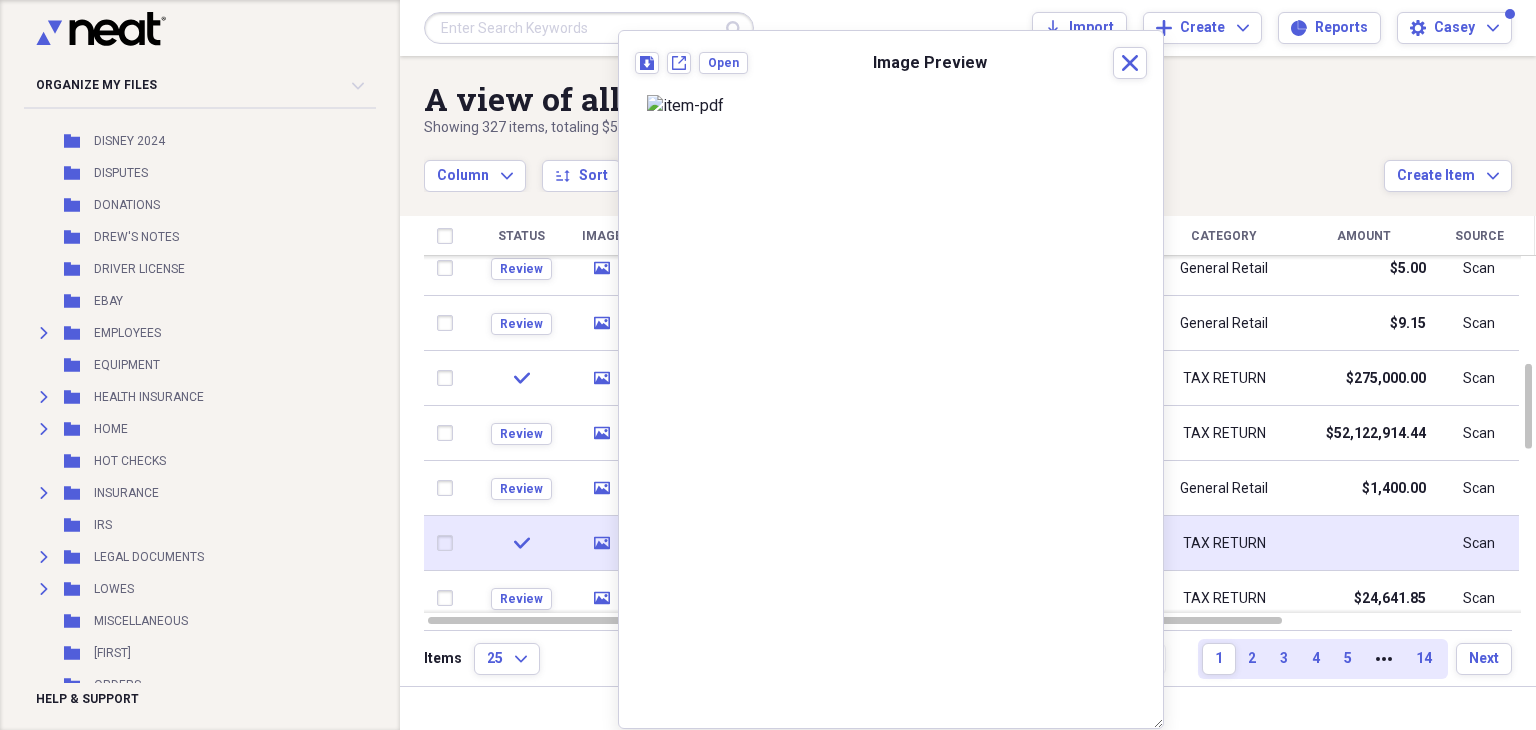 click on "media" 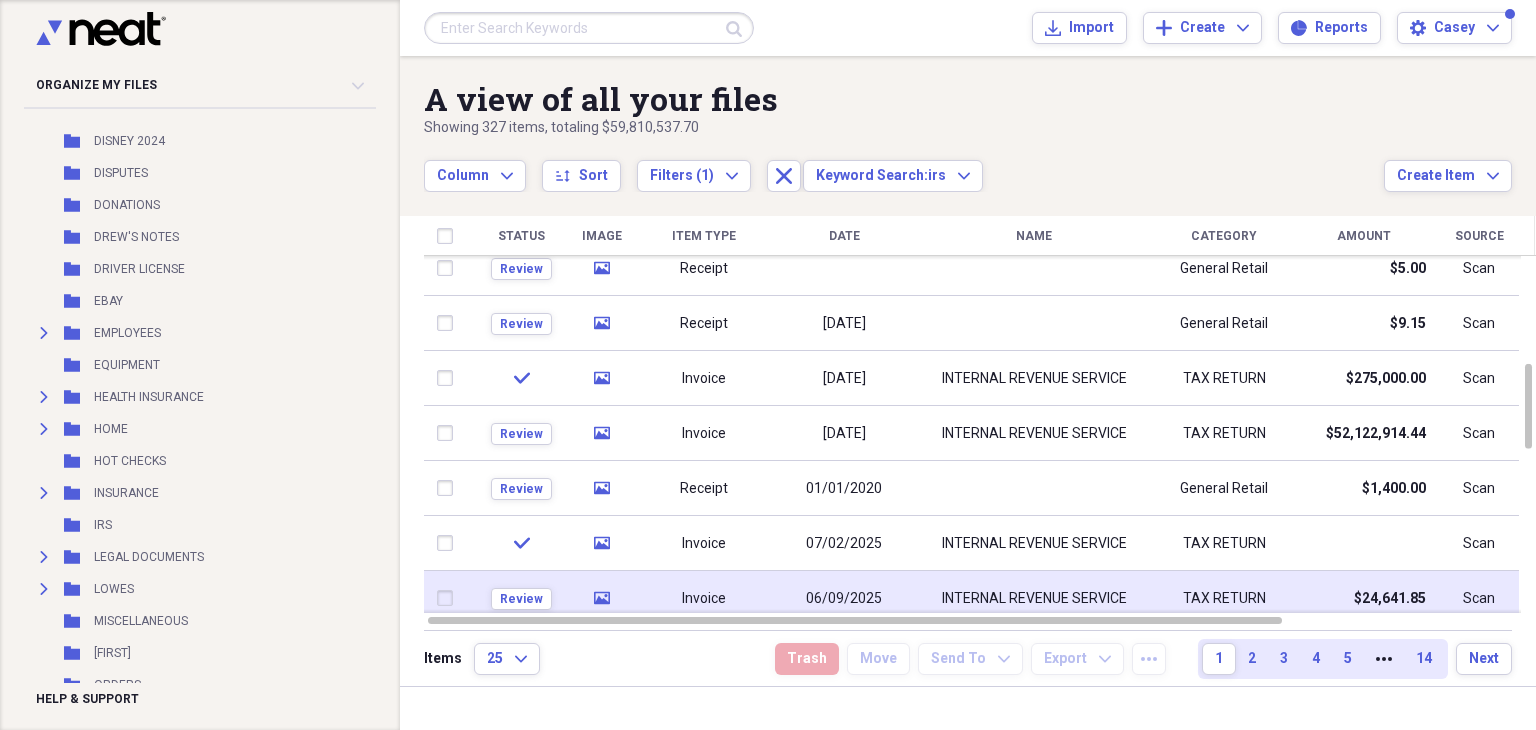 click 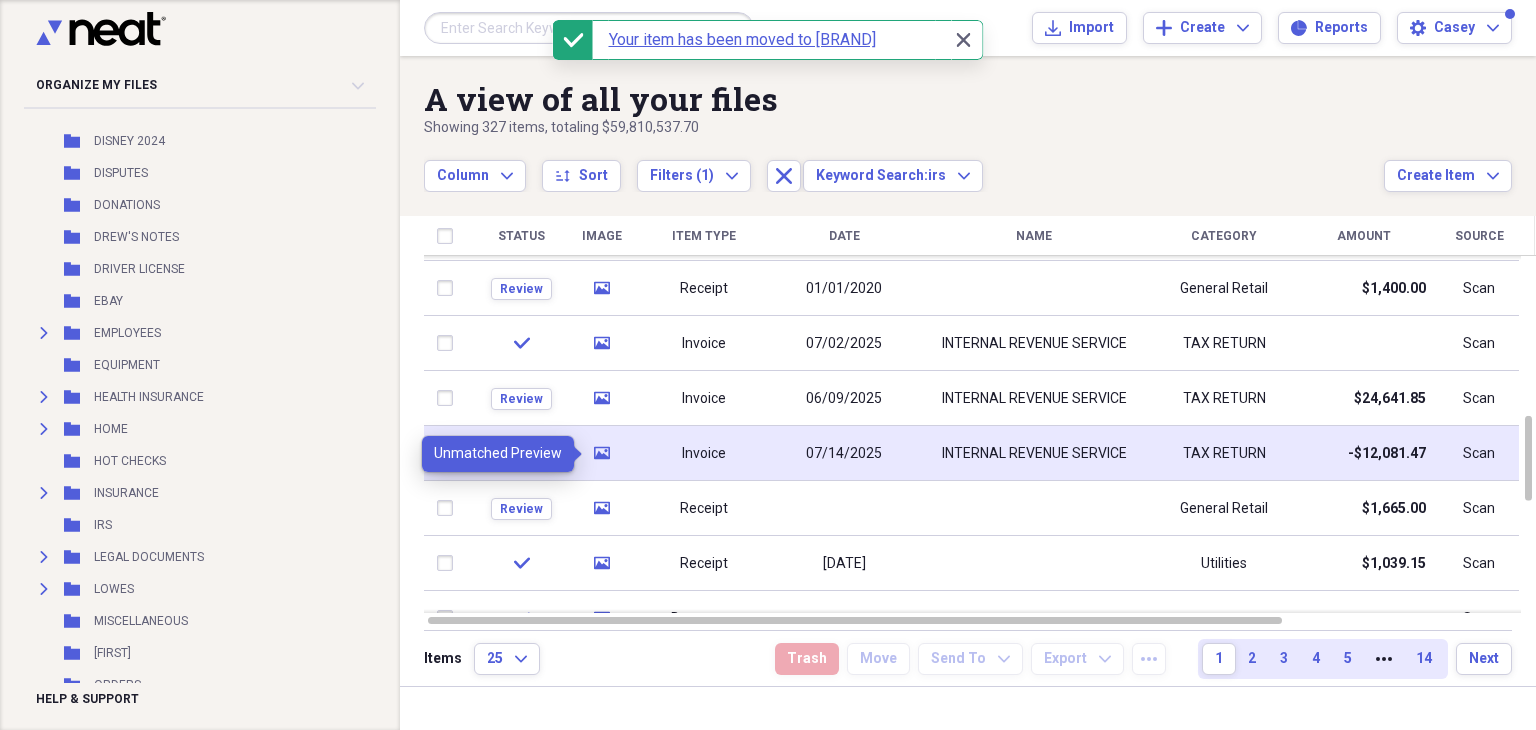 click on "media" 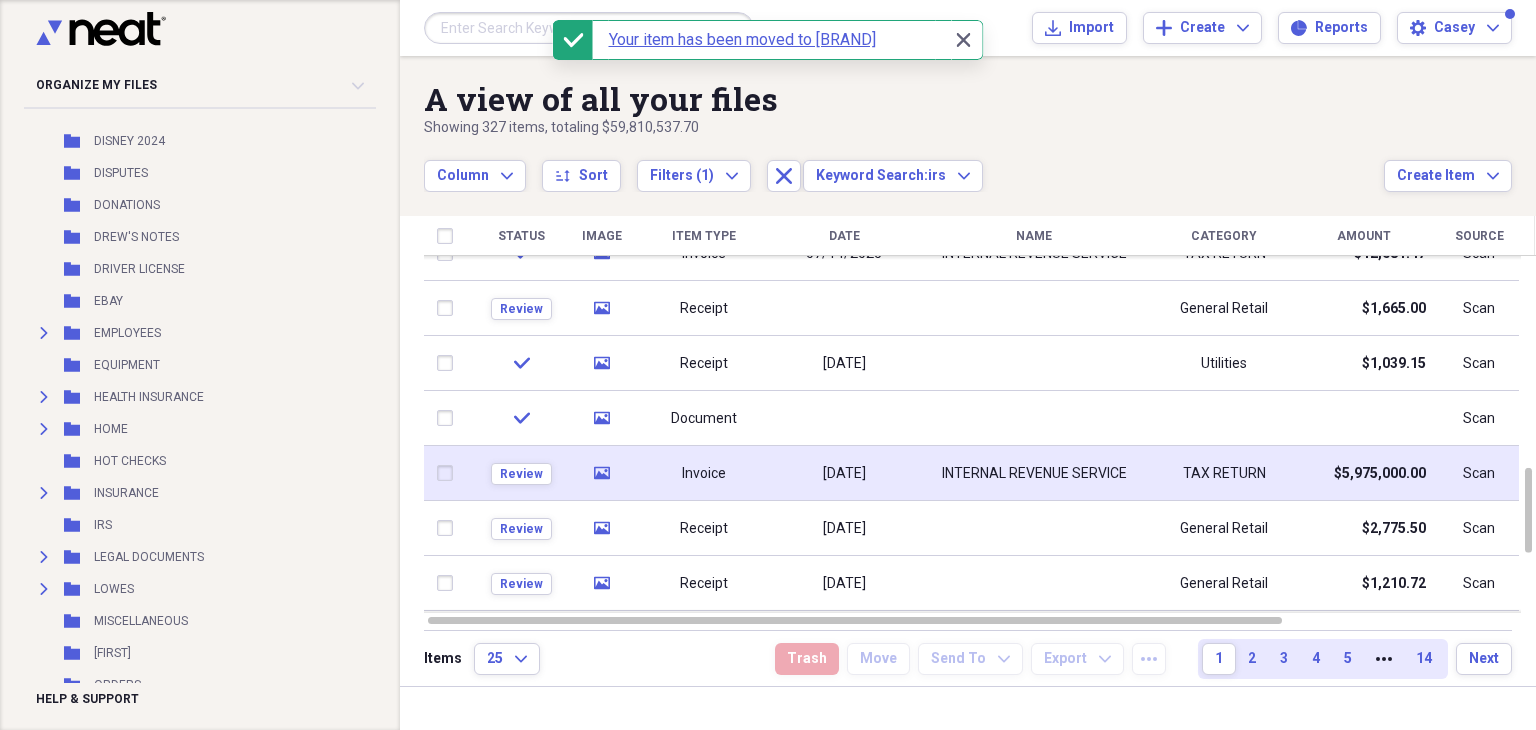 click 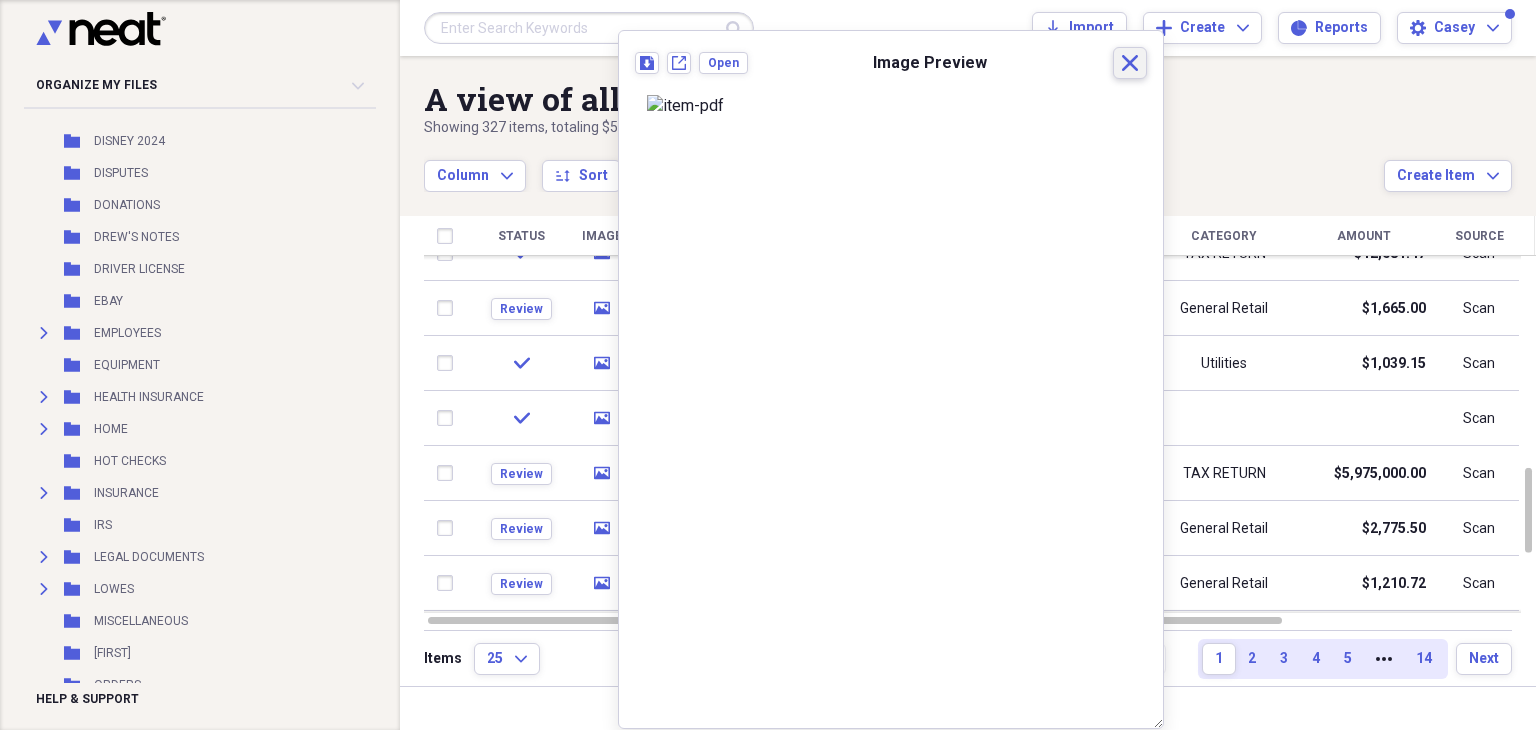 click on "Close" at bounding box center [1130, 63] 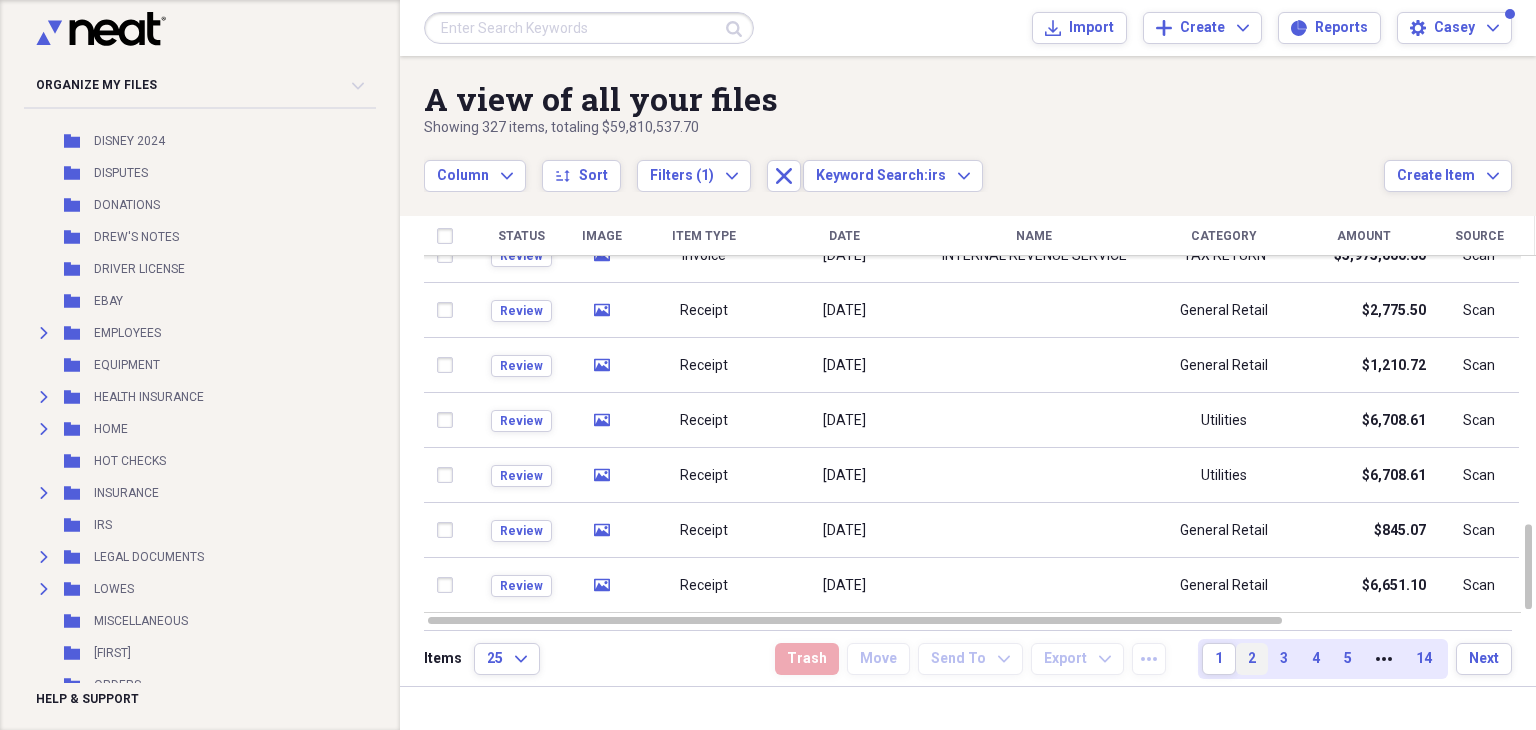 click on "2" at bounding box center [1252, 659] 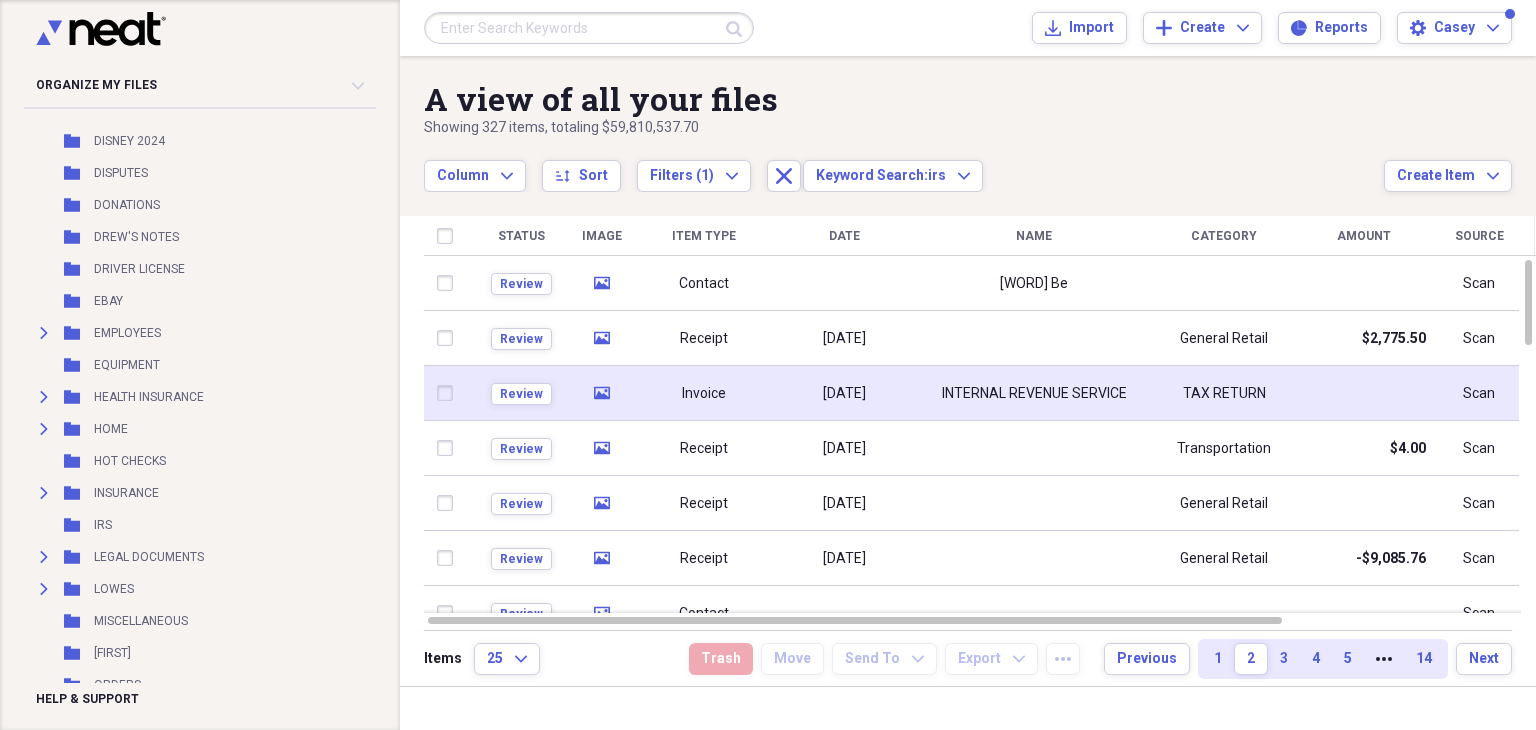 click 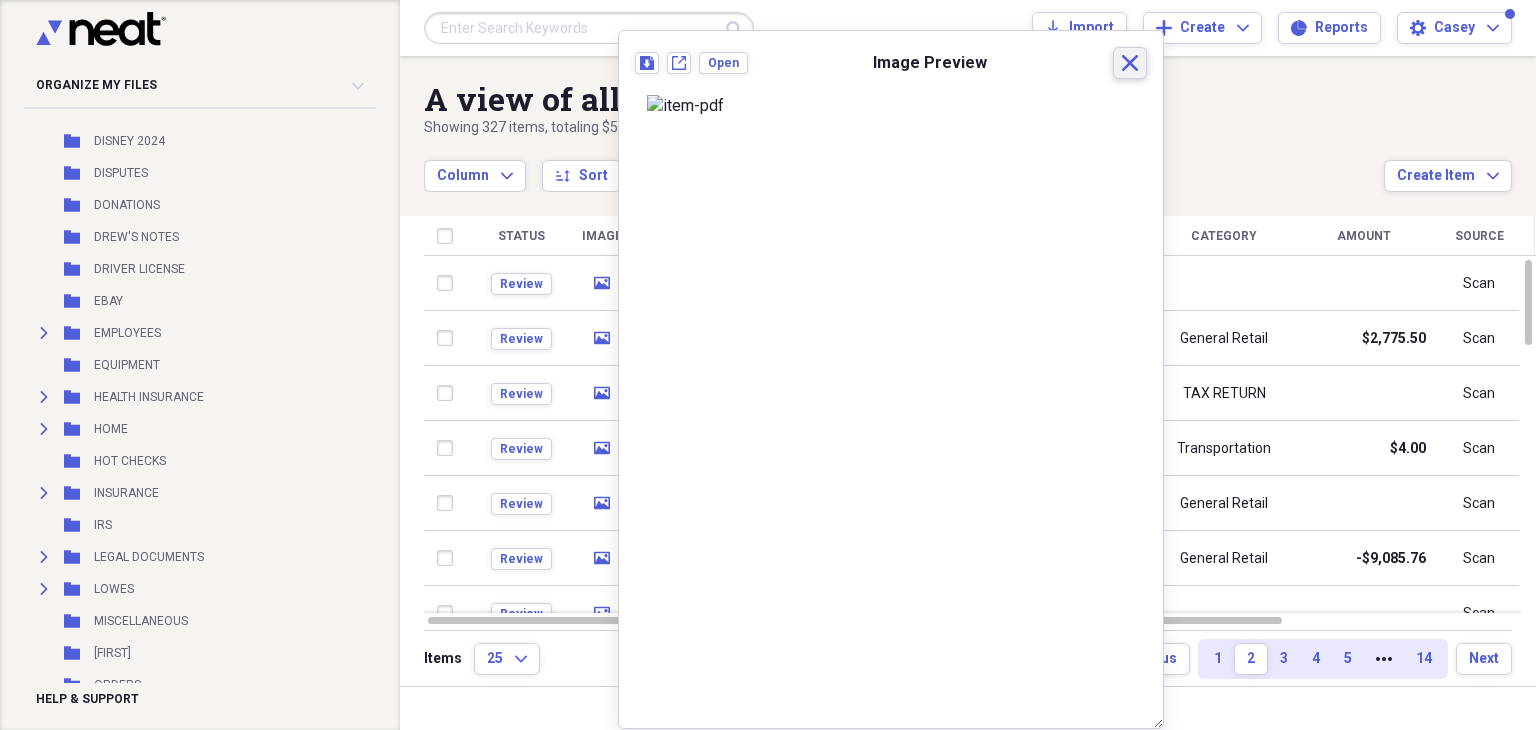 click on "Close" at bounding box center [1130, 63] 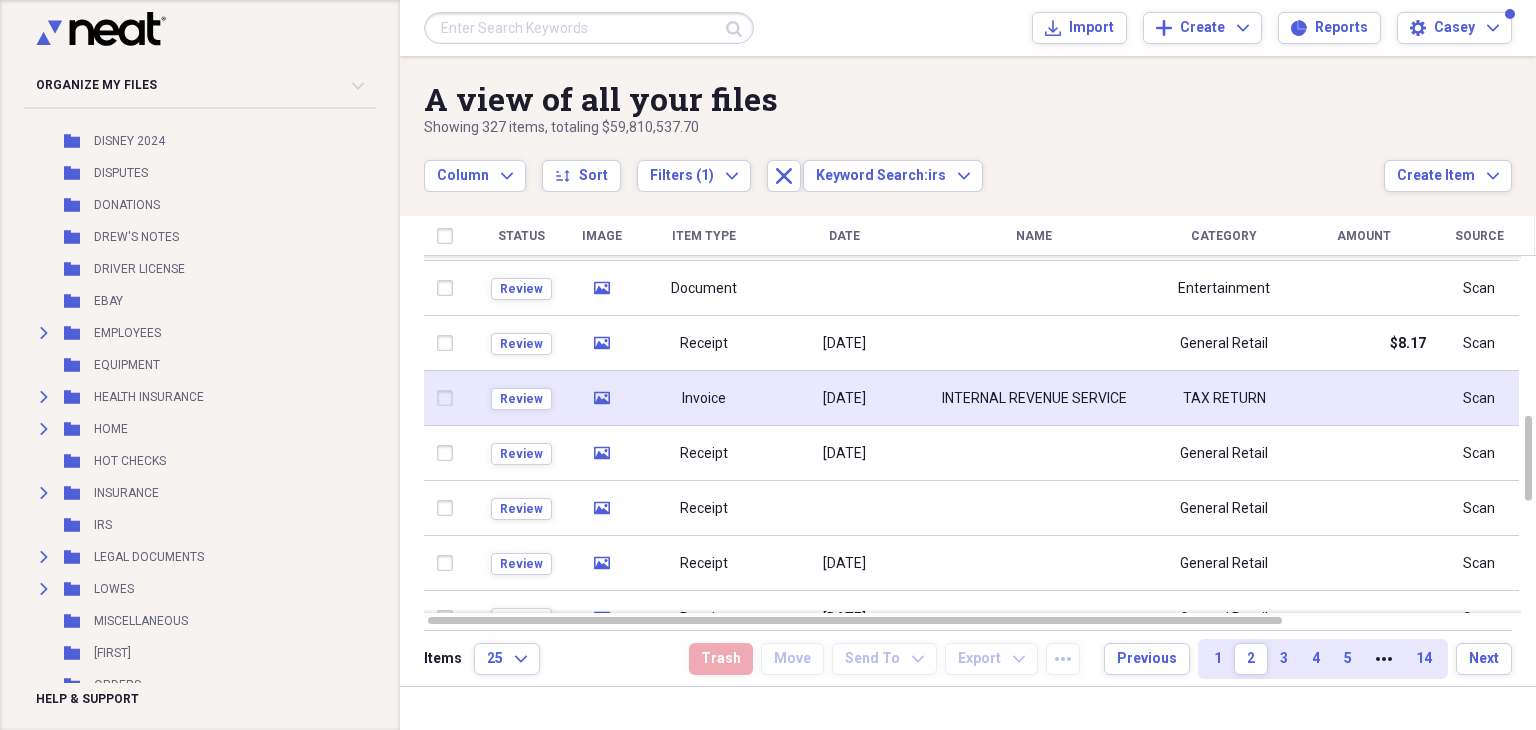 click on "media" 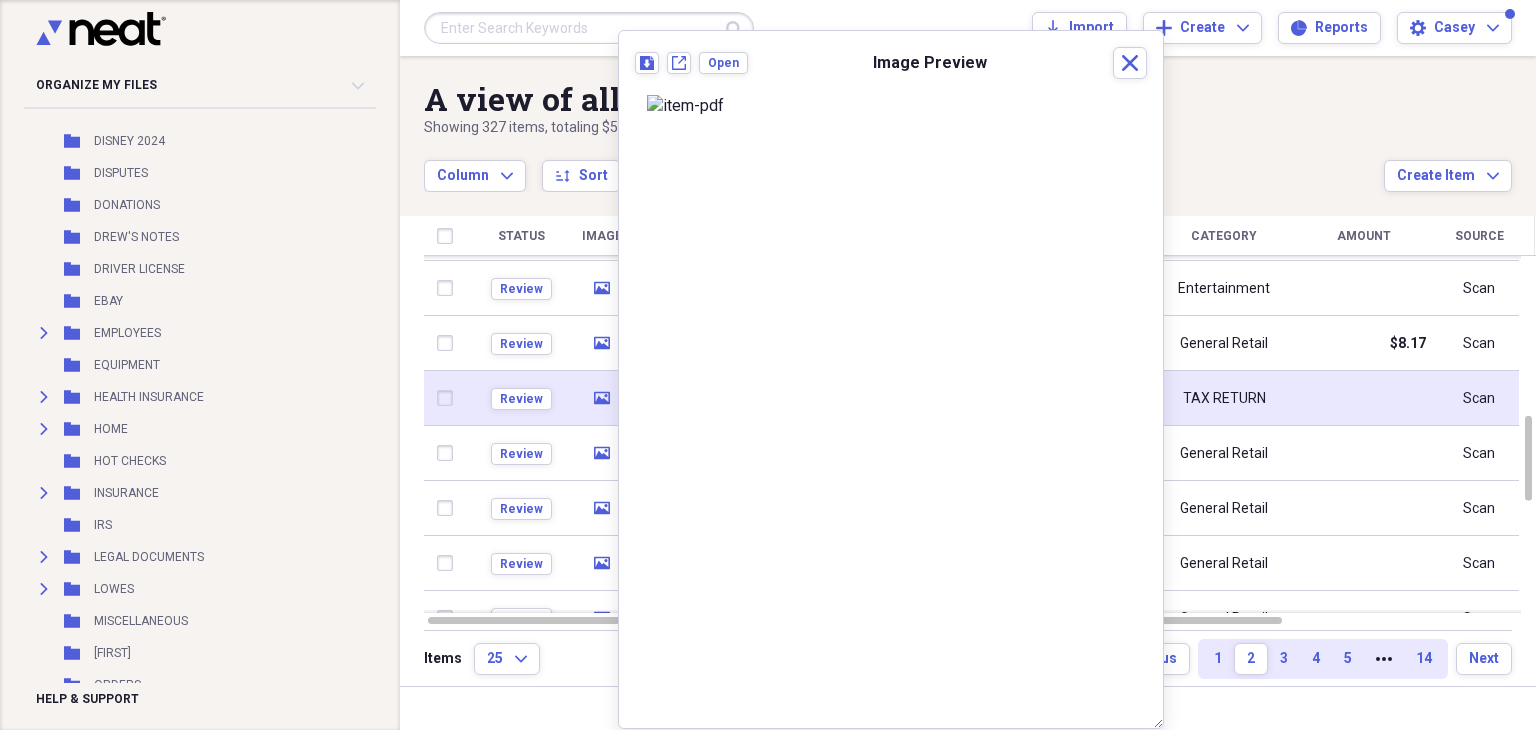 click 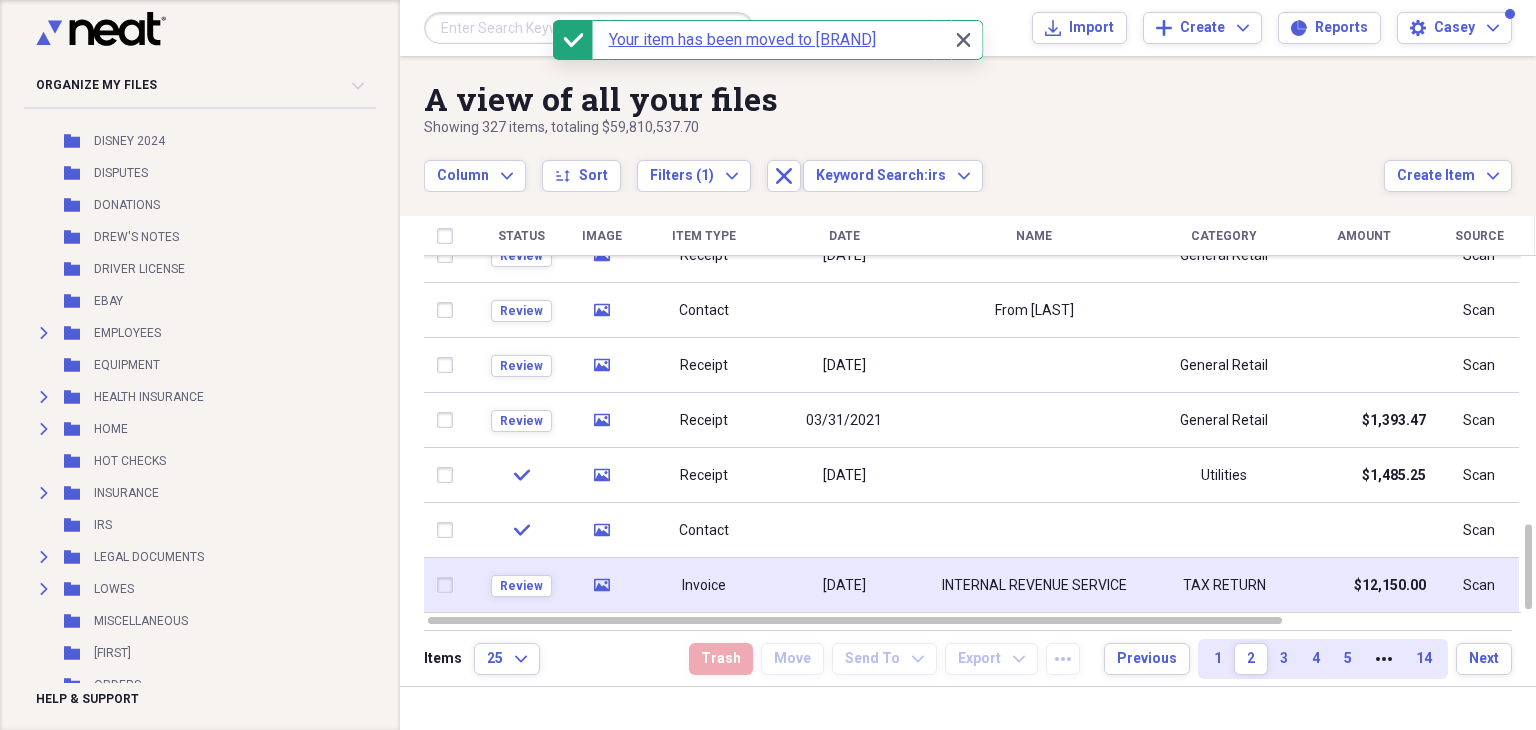 click on "media" 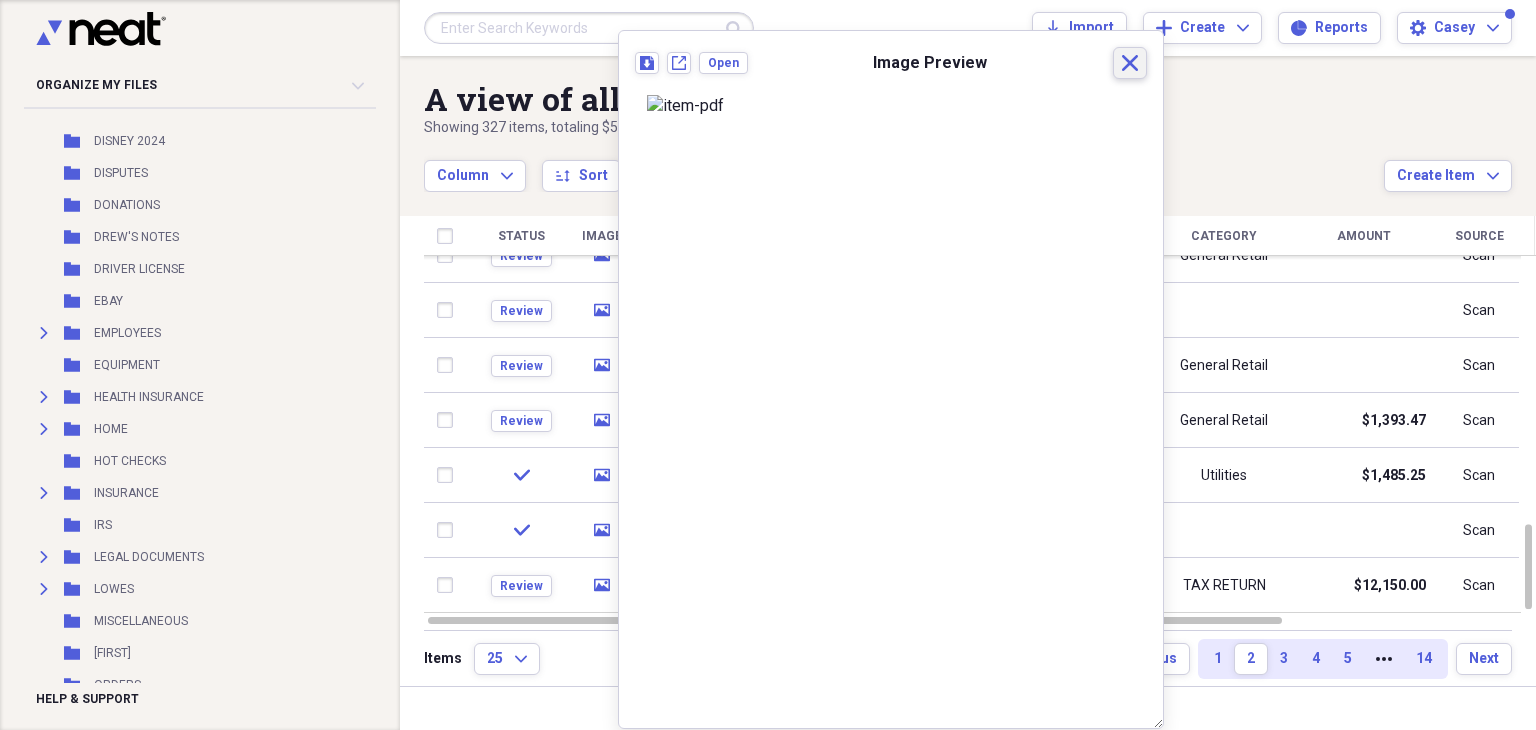 click on "Close" at bounding box center (1130, 63) 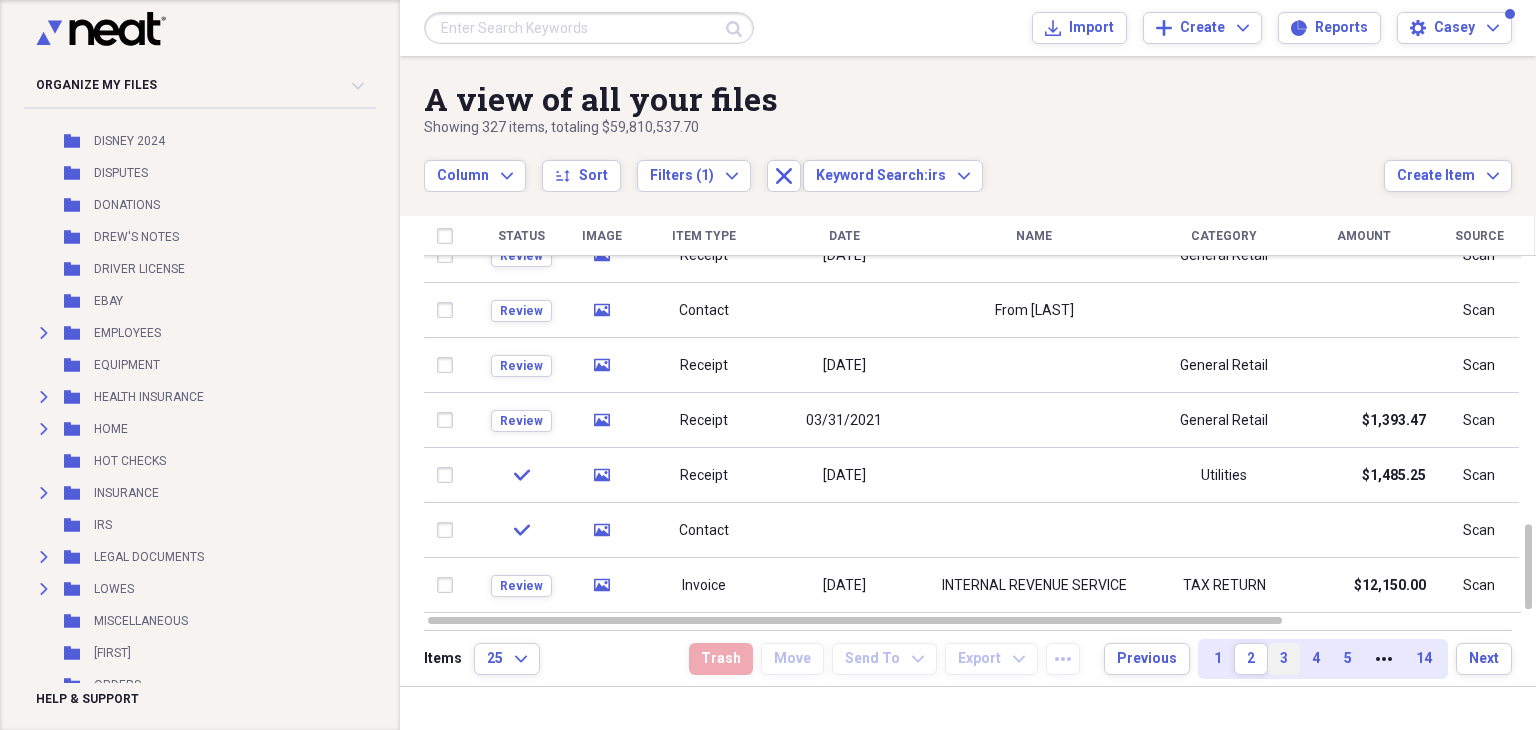 click on "3" at bounding box center [1284, 659] 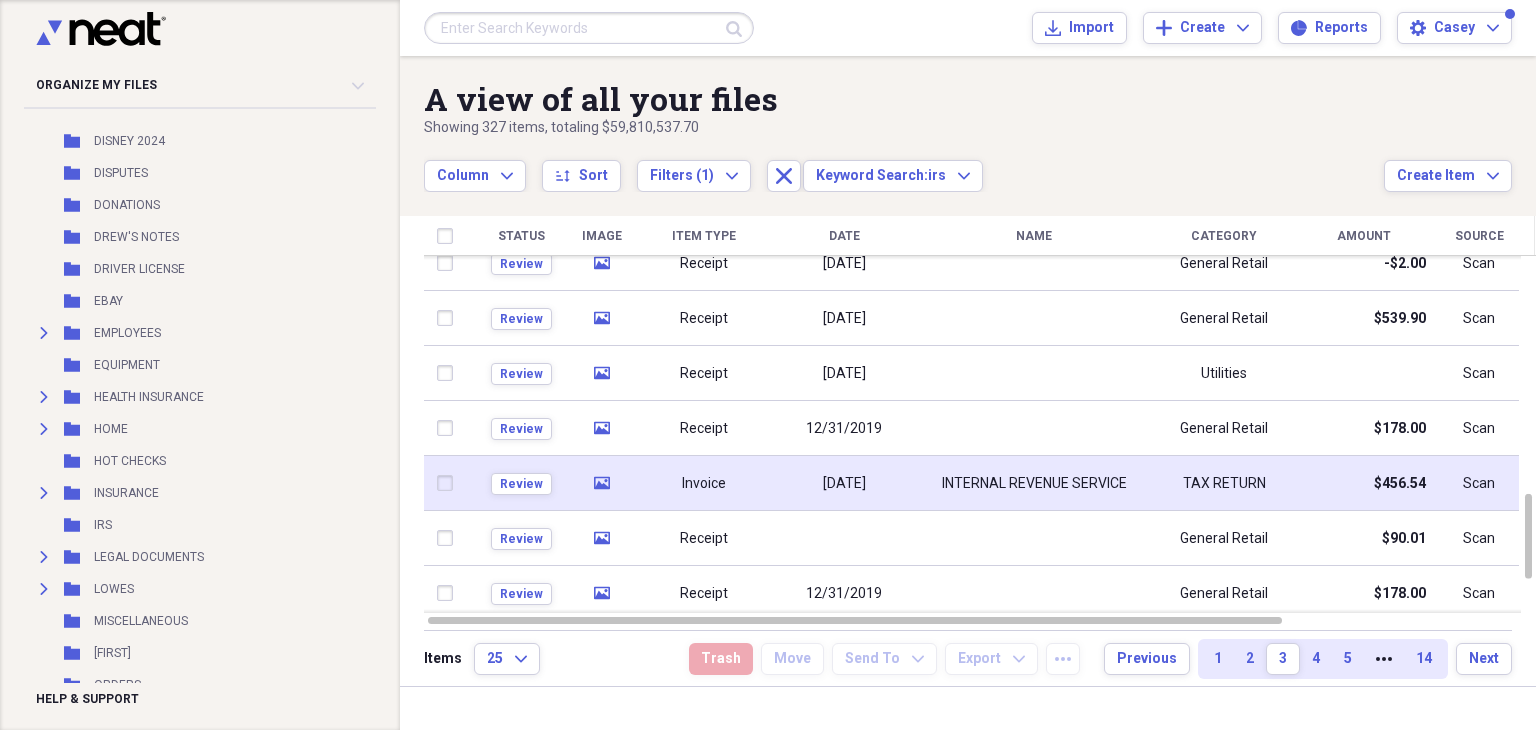 click 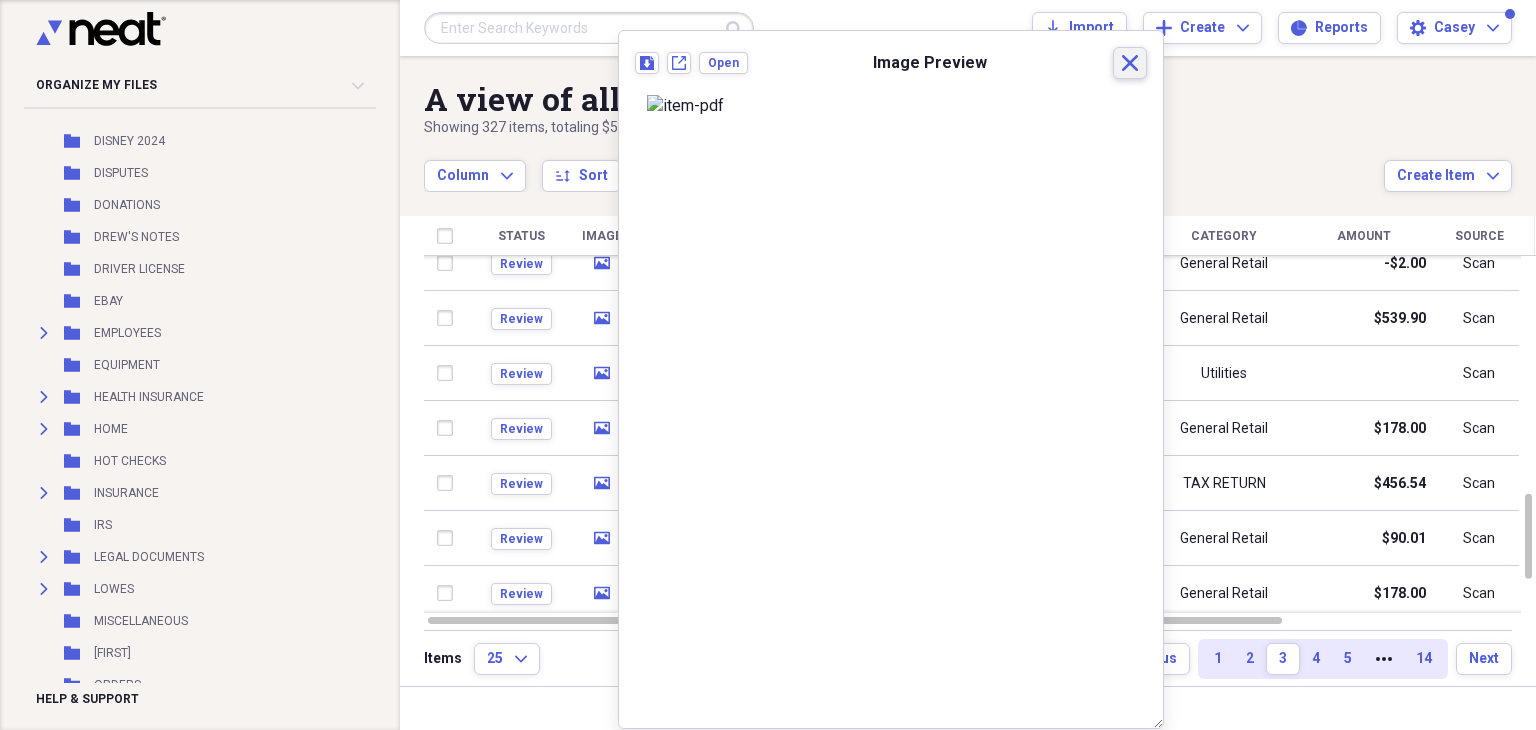 click on "Close" at bounding box center [1130, 63] 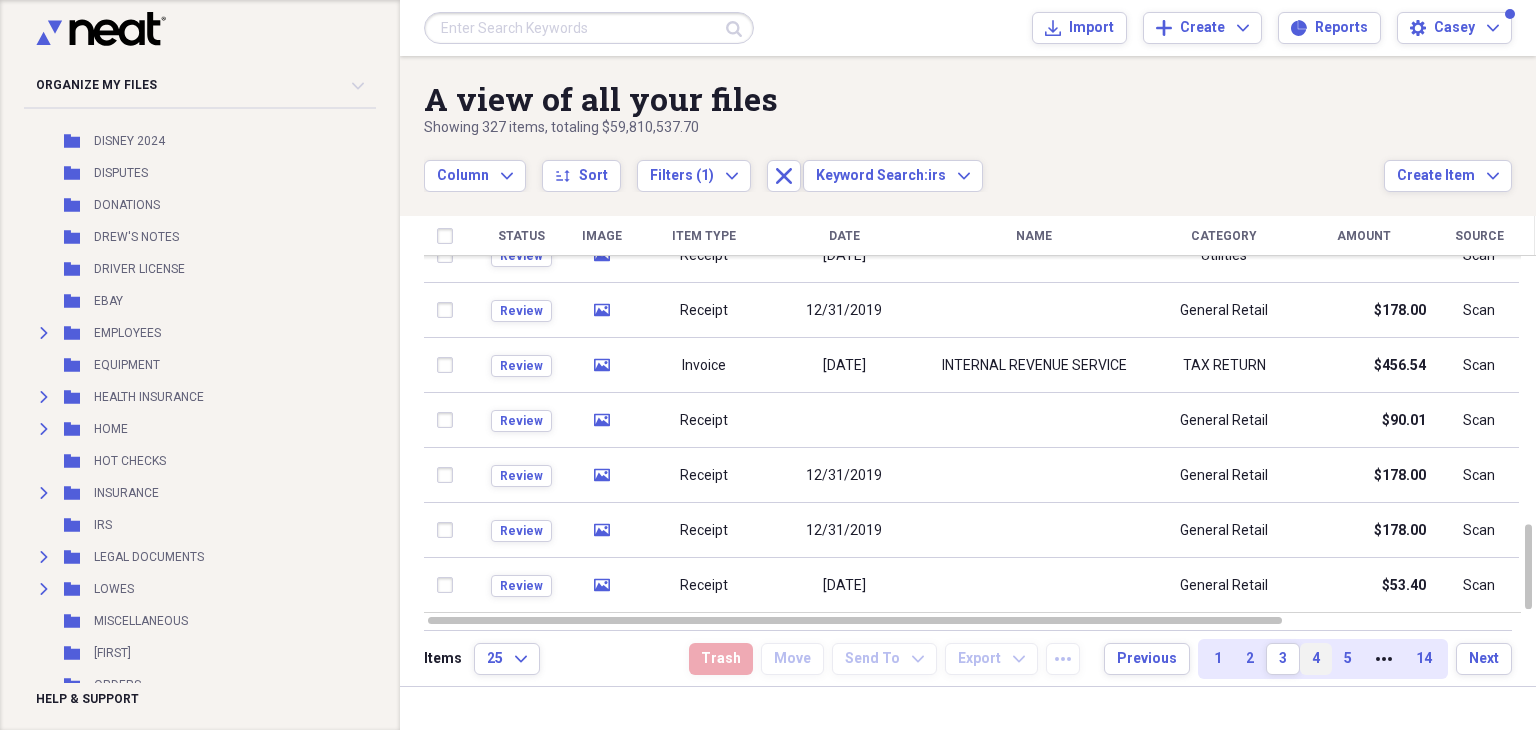 click on "4" at bounding box center (1316, 659) 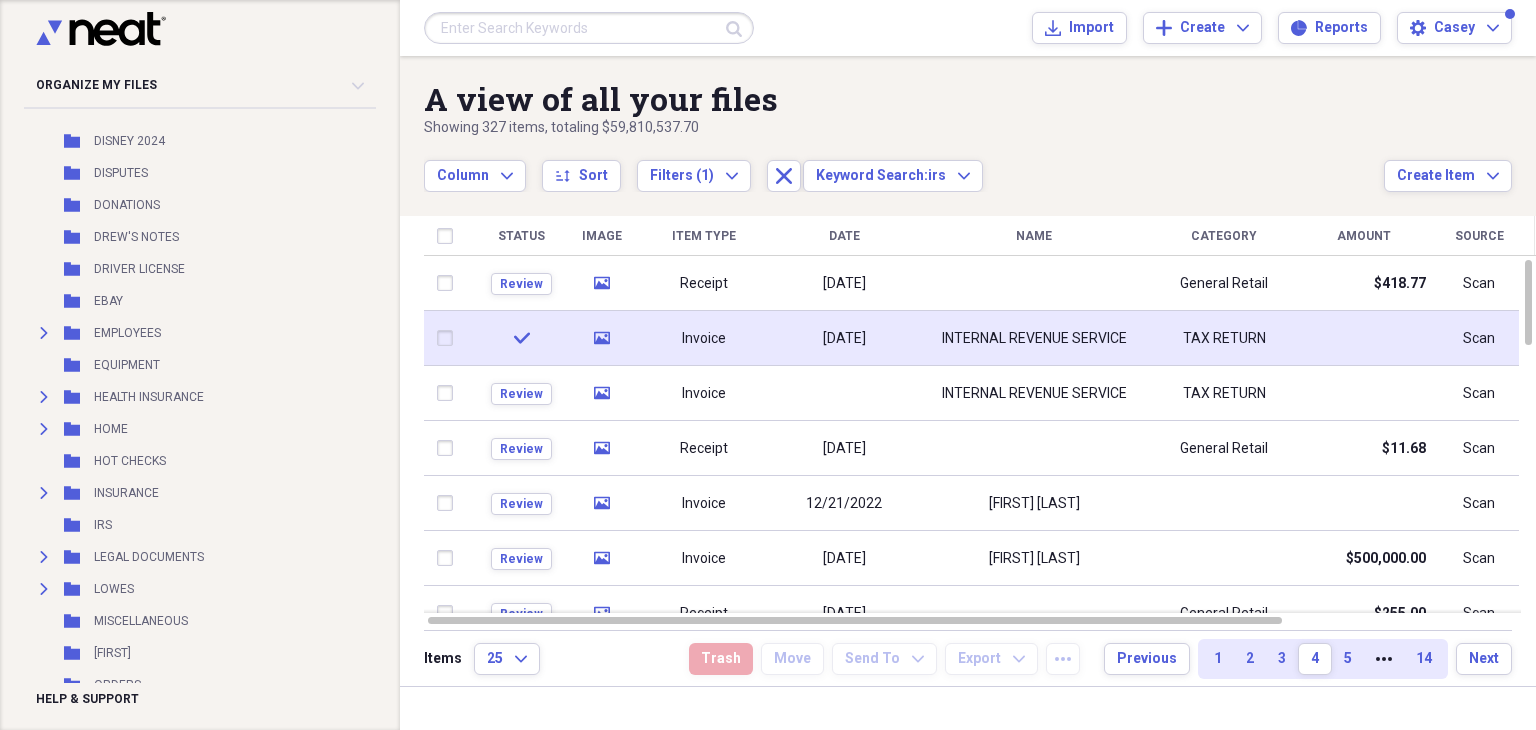 click 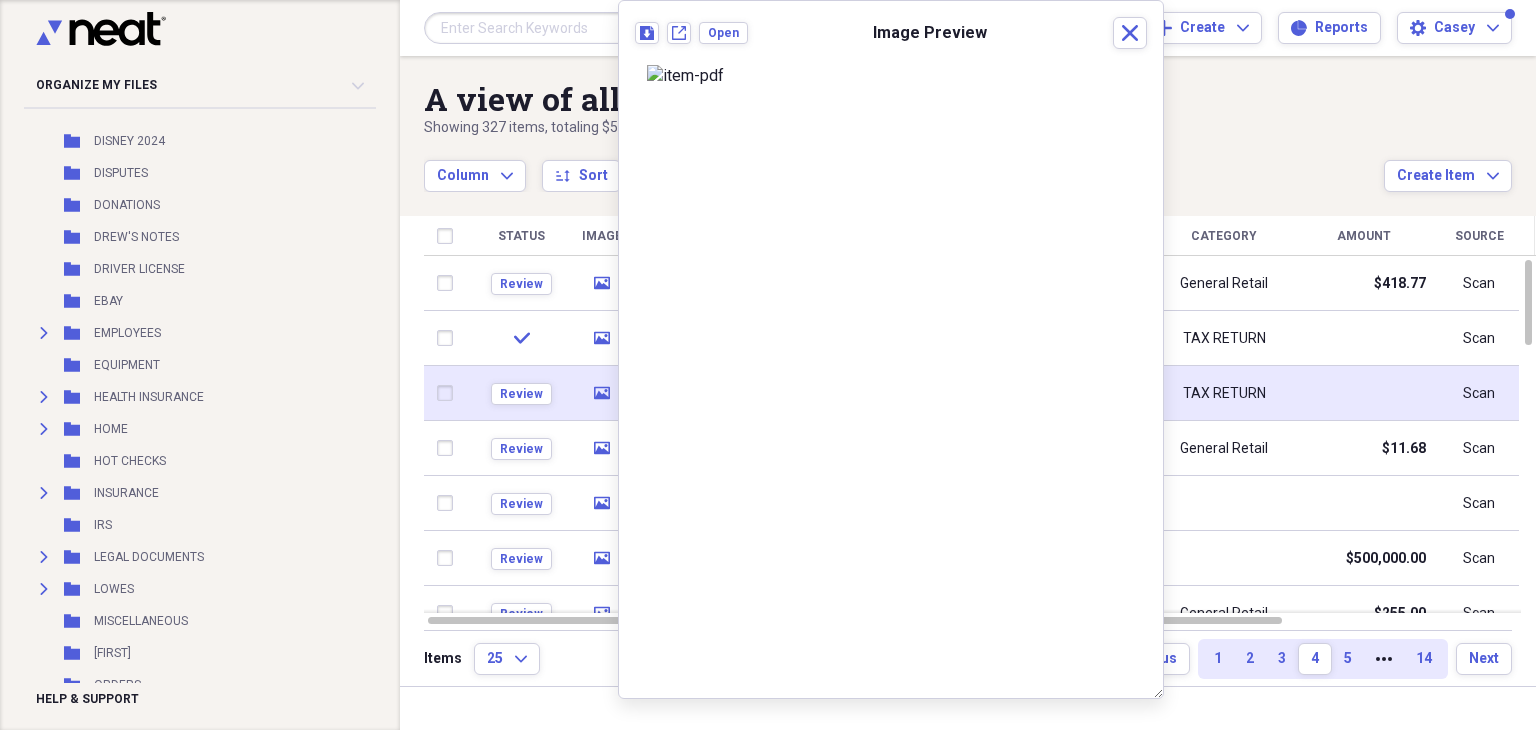 click 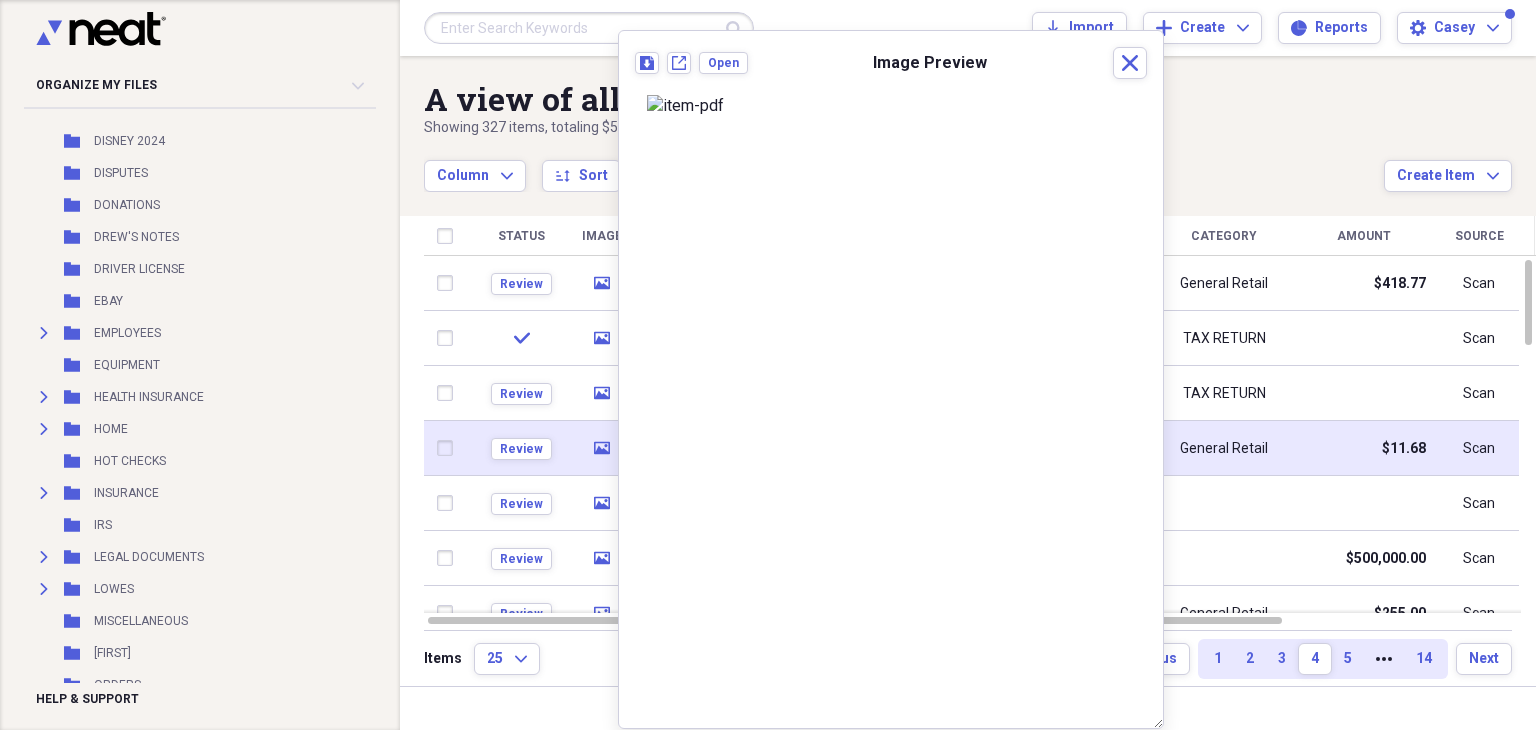 click 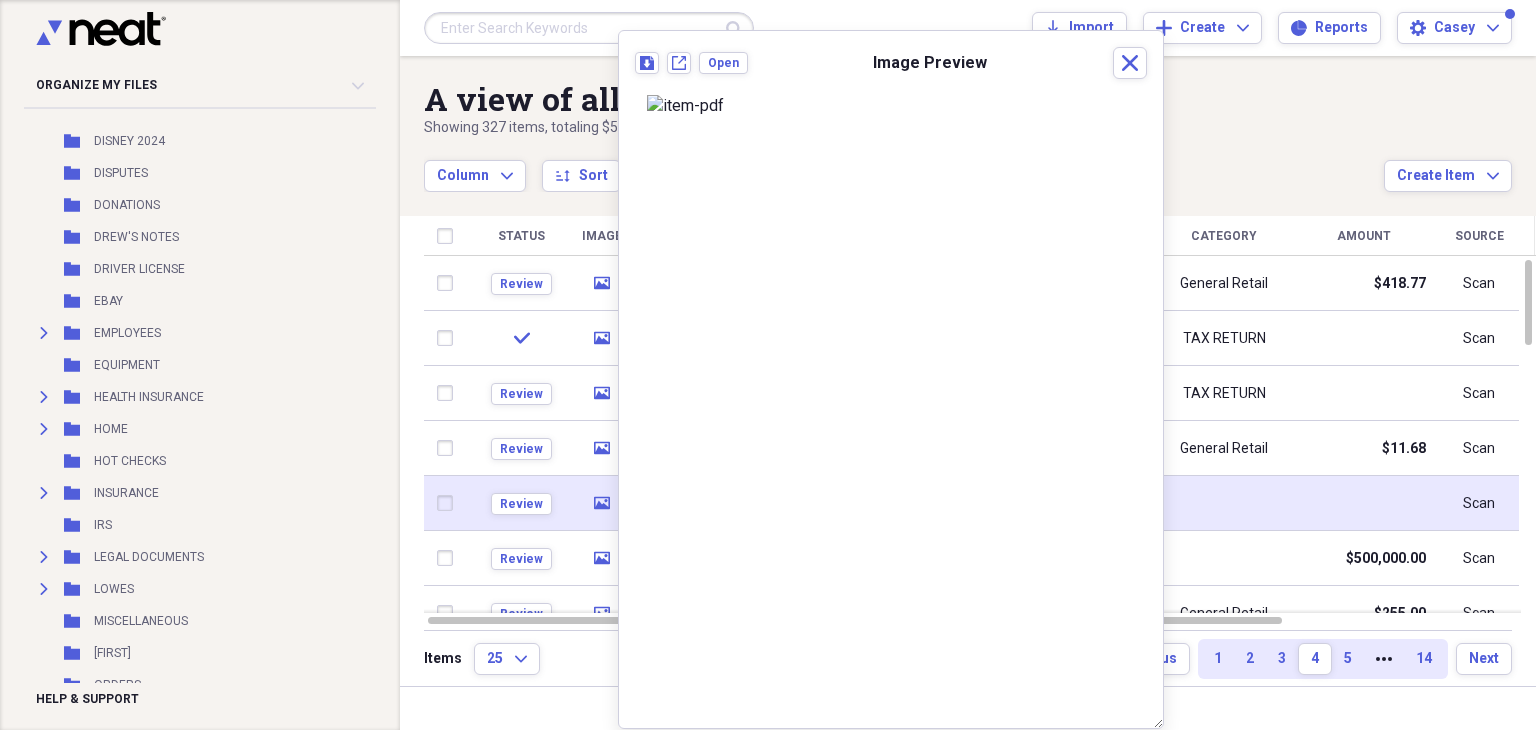 click on "media" 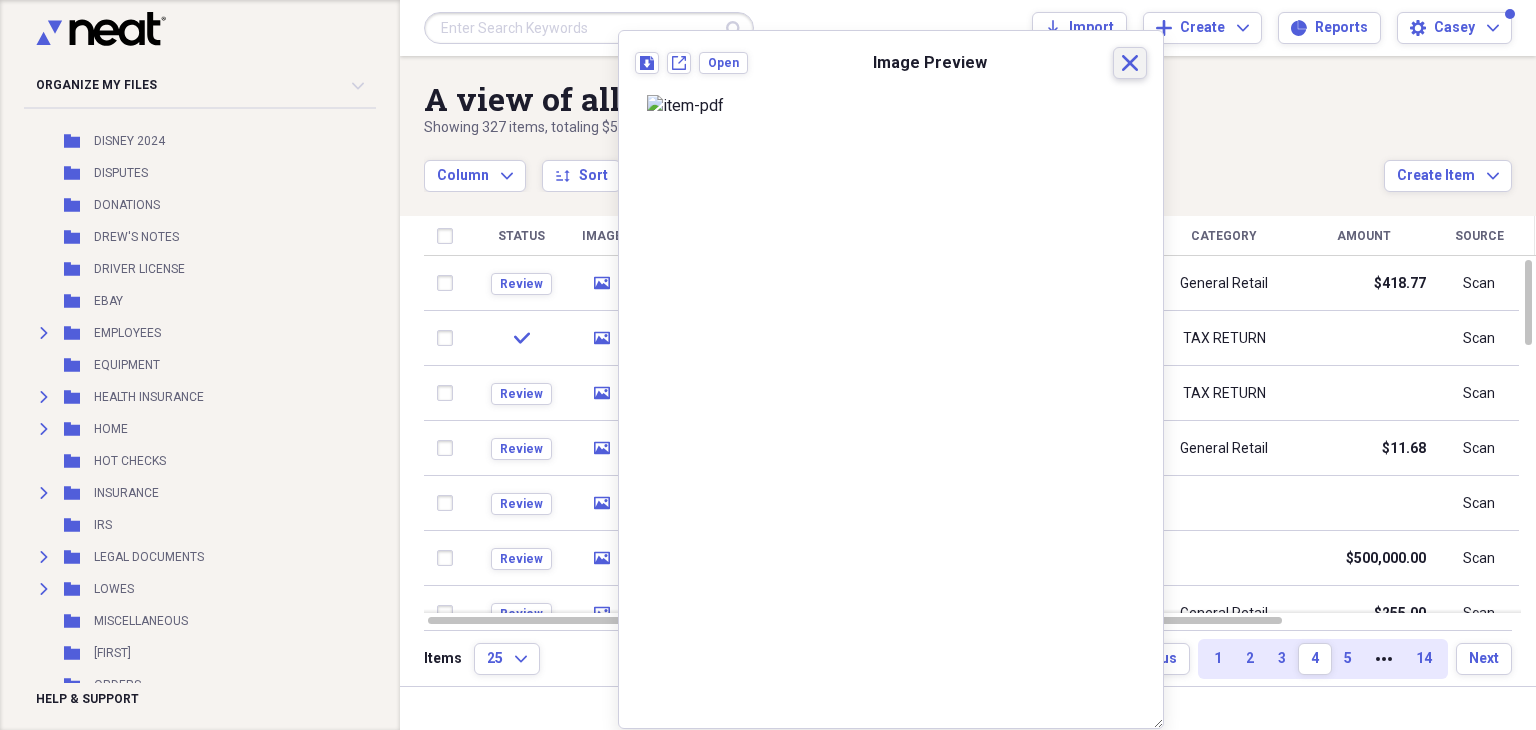 click on "Close" 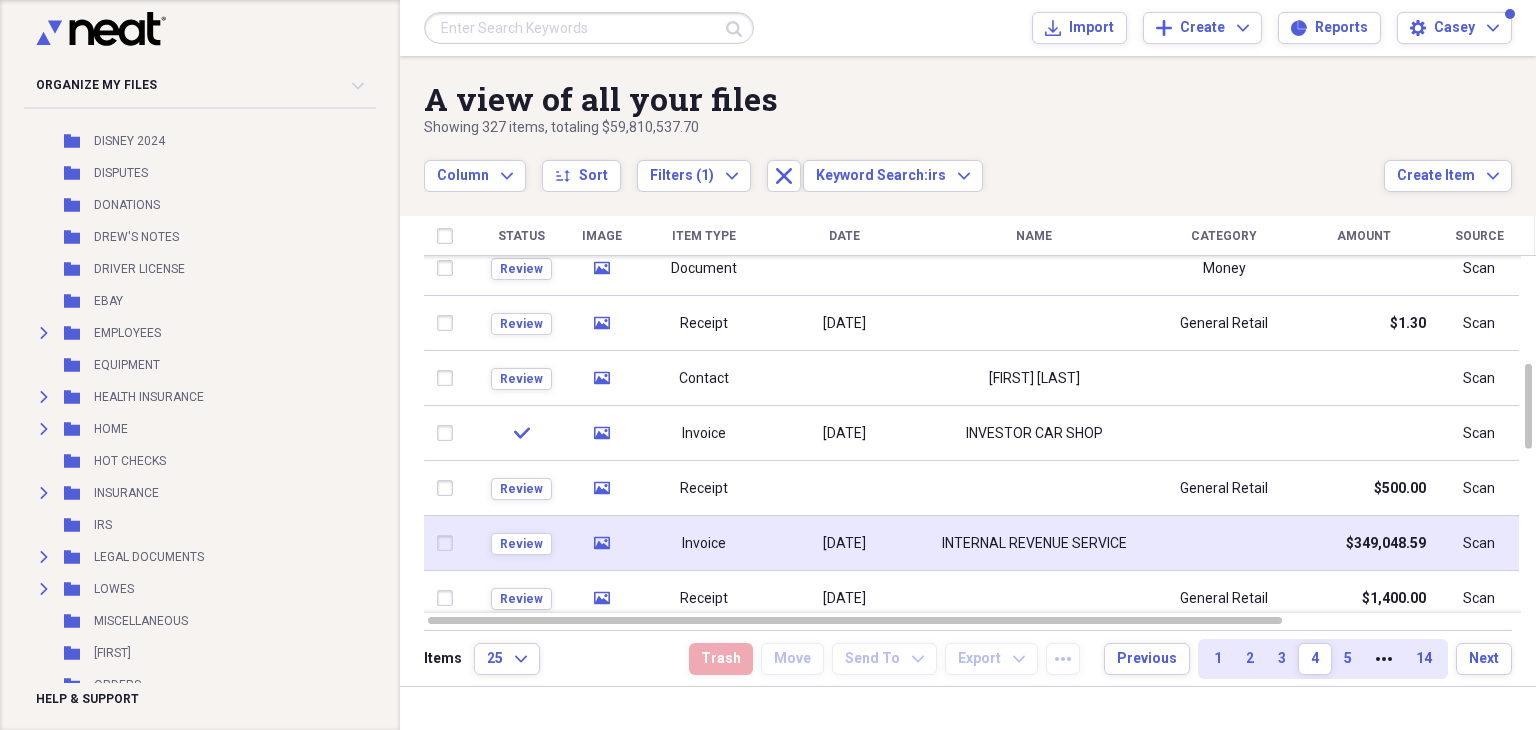 click 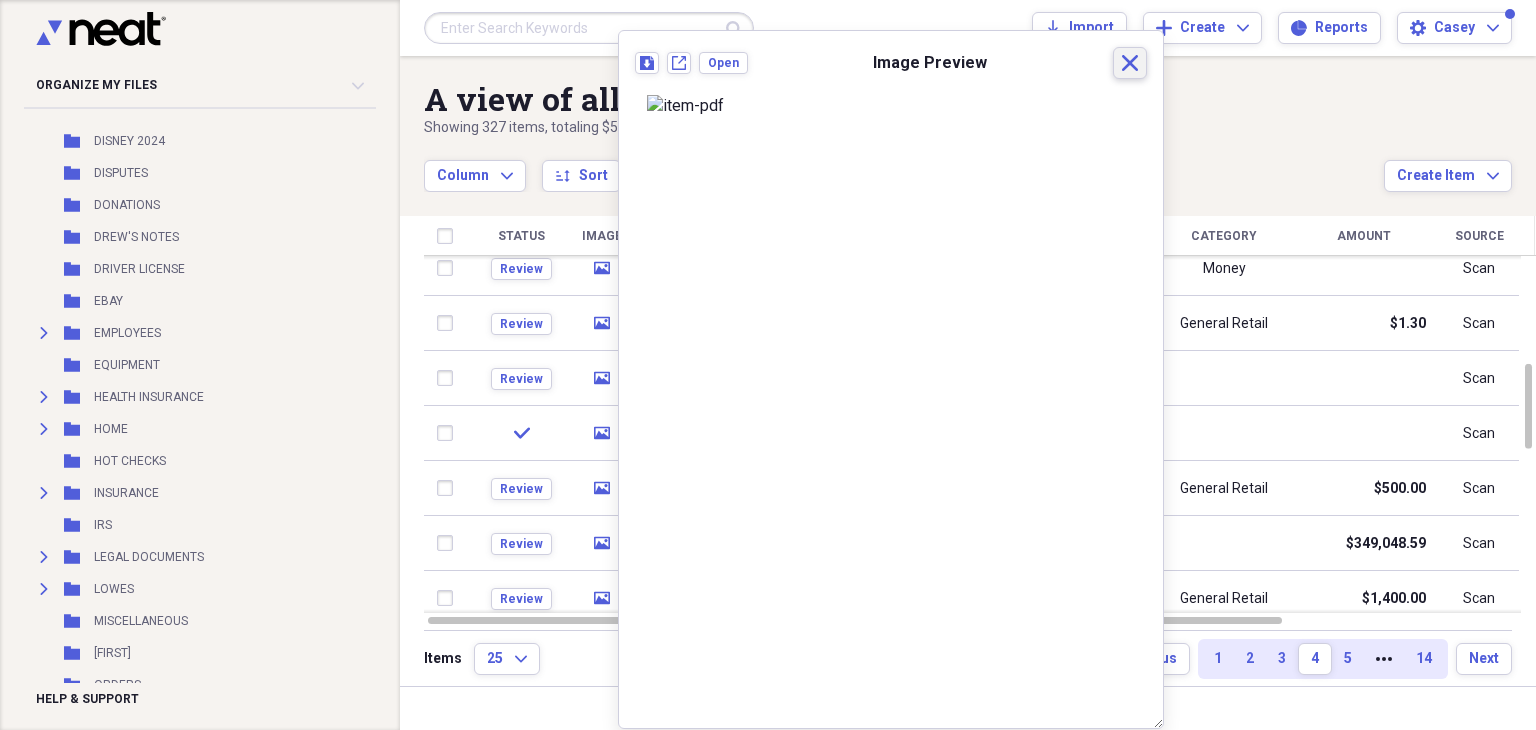 click on "Close" 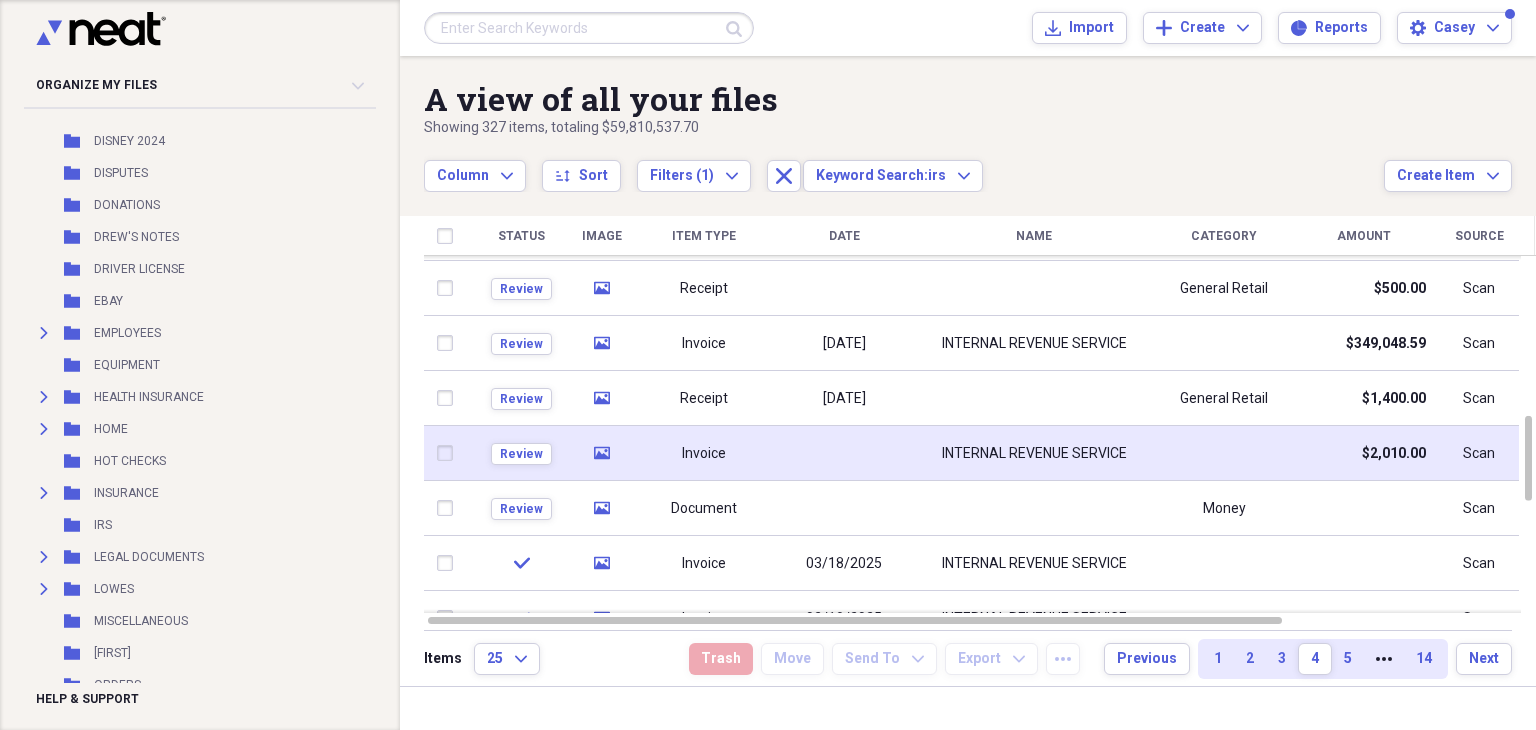 click on "media" 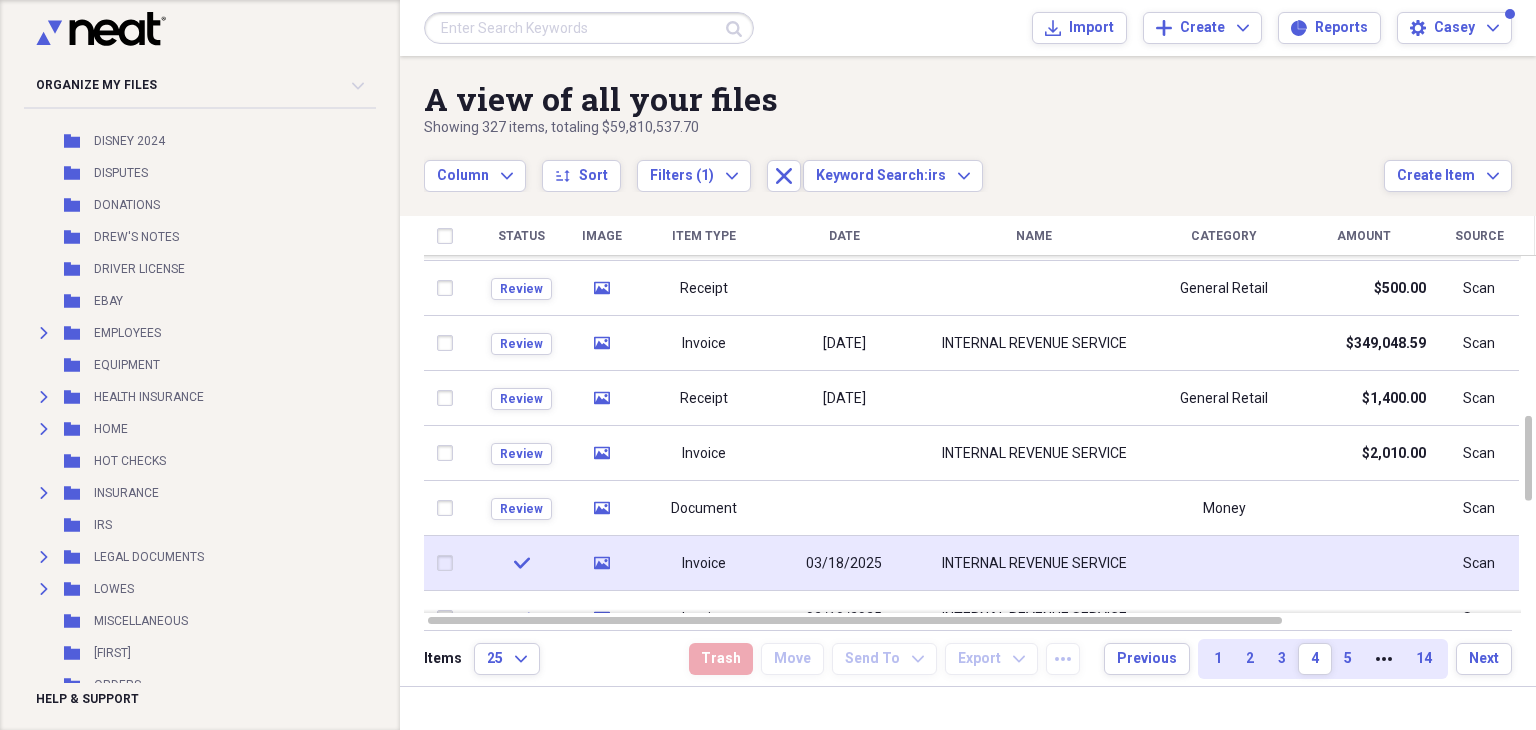 click on "media" 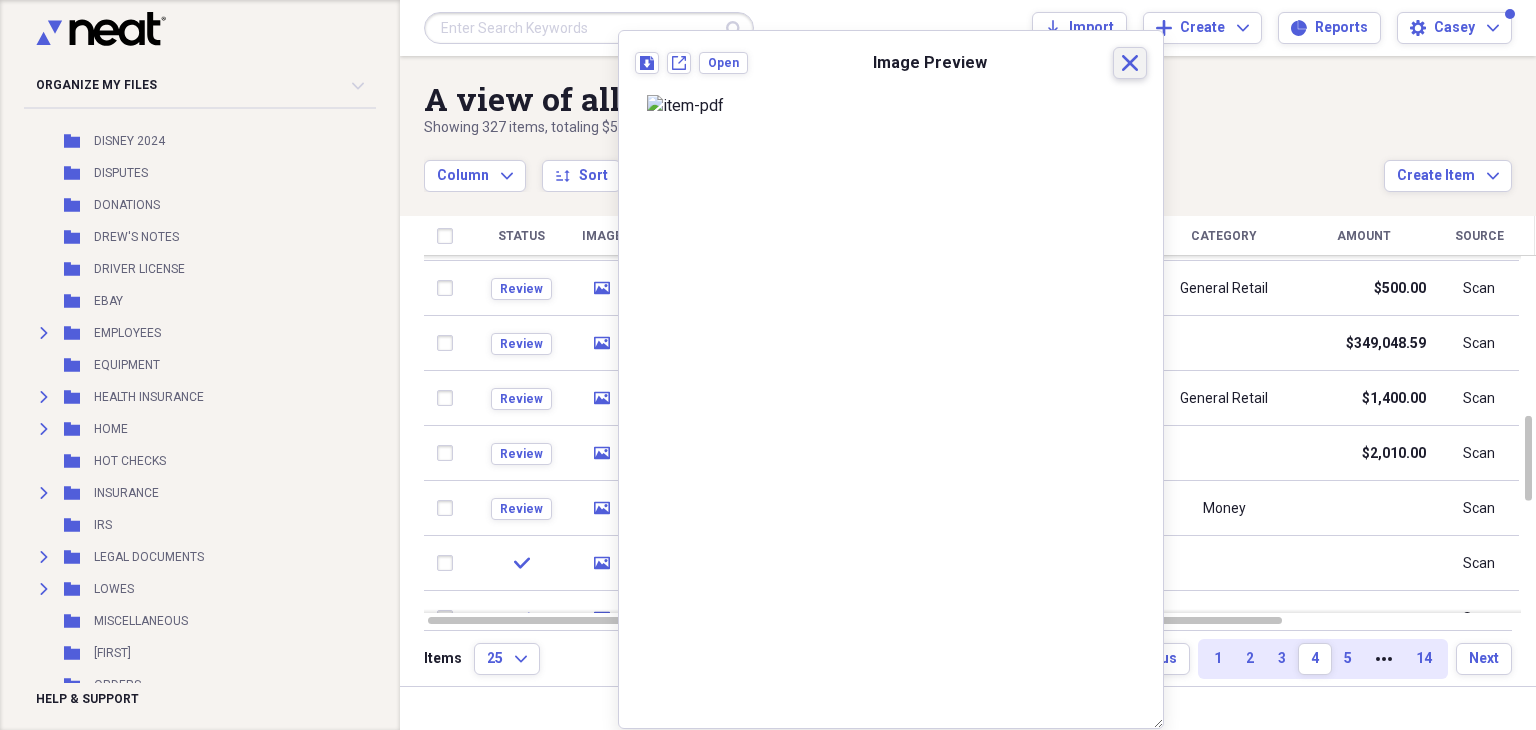 click on "Close" 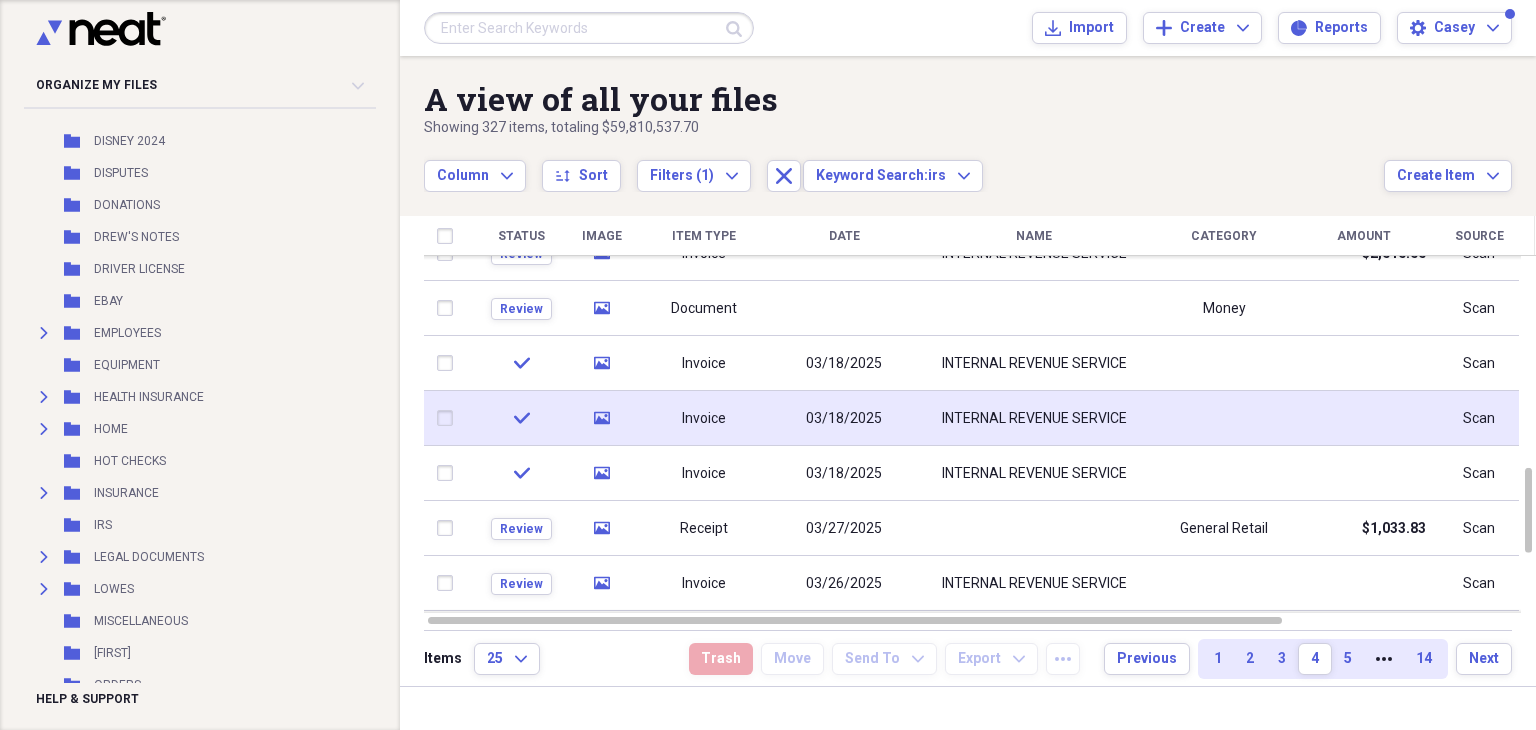 click on "media" 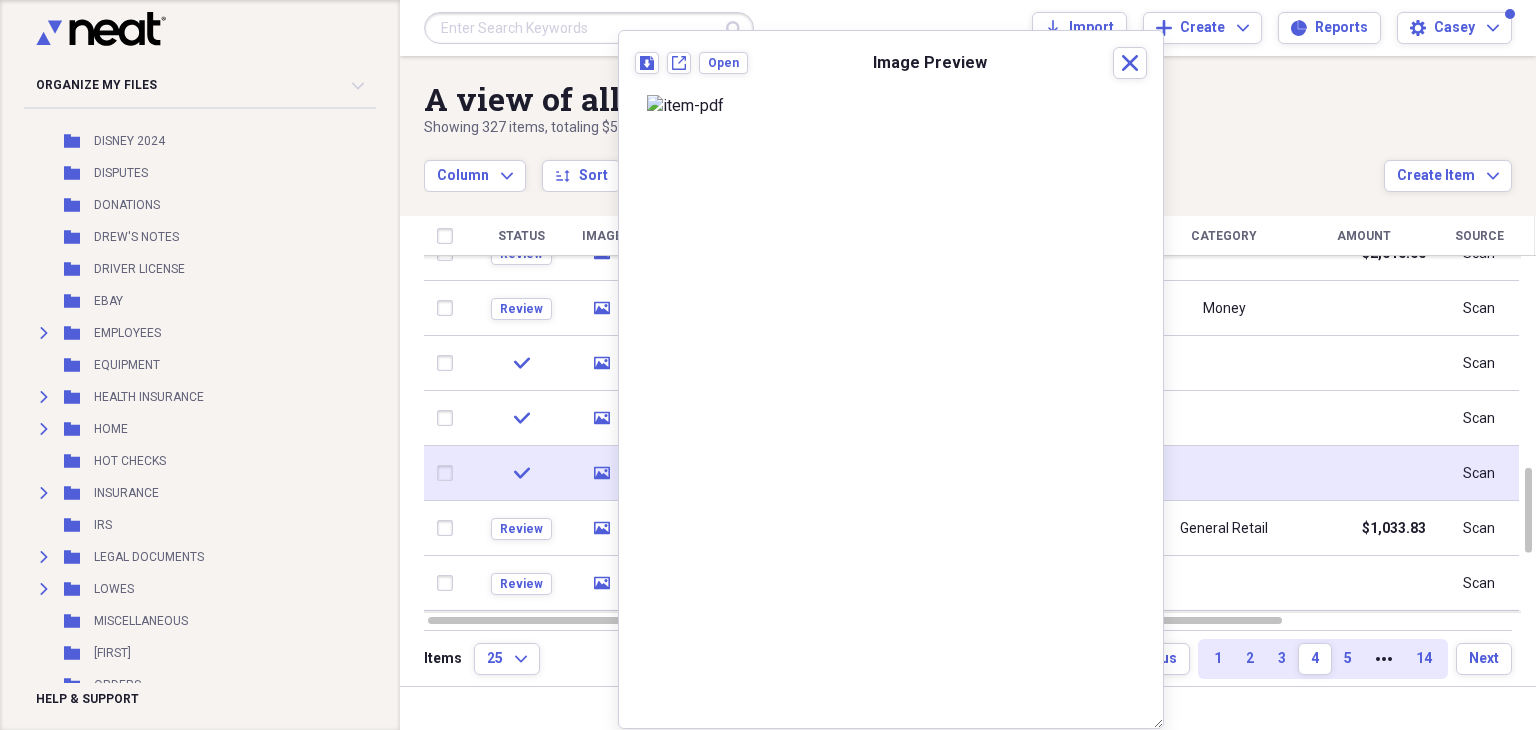 click on "media" 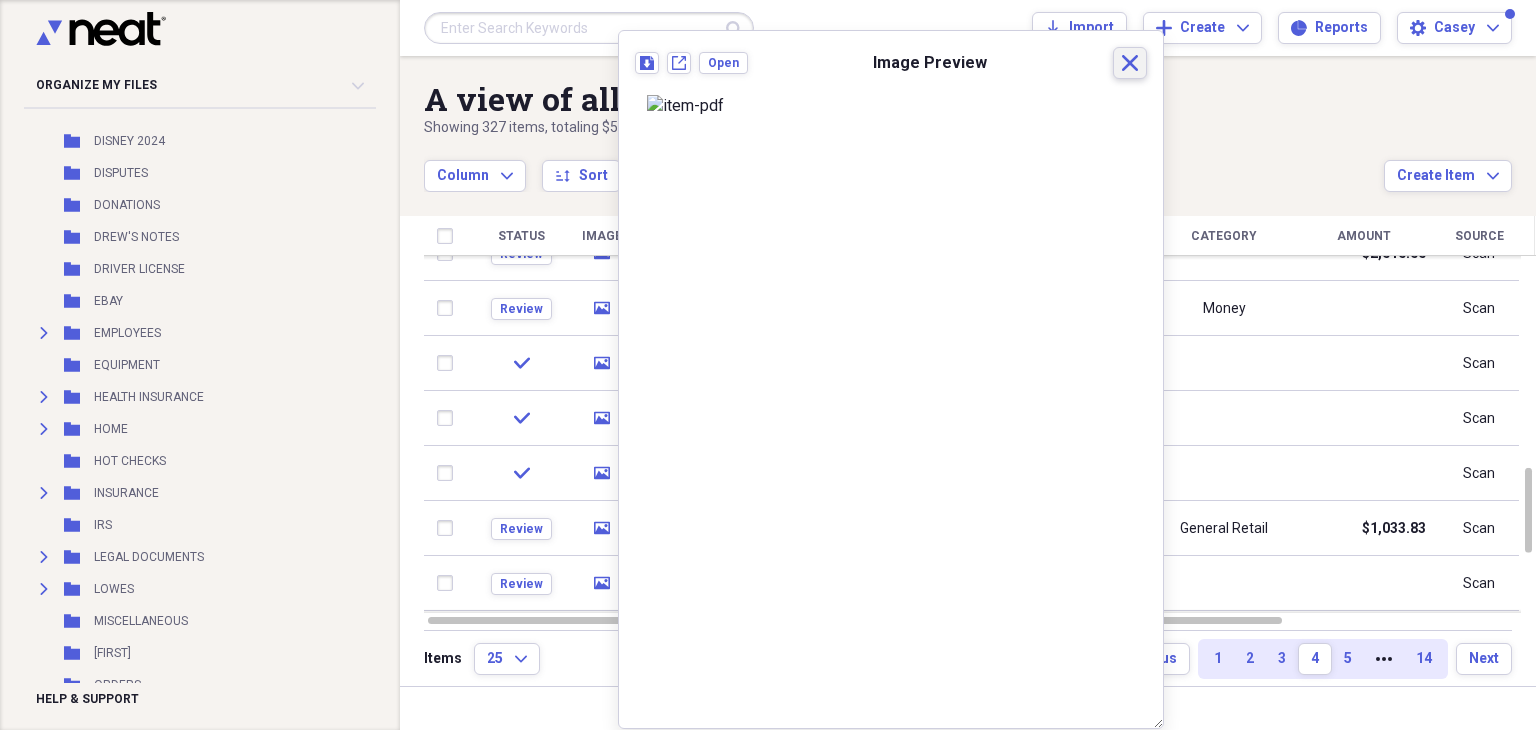 click on "Close" 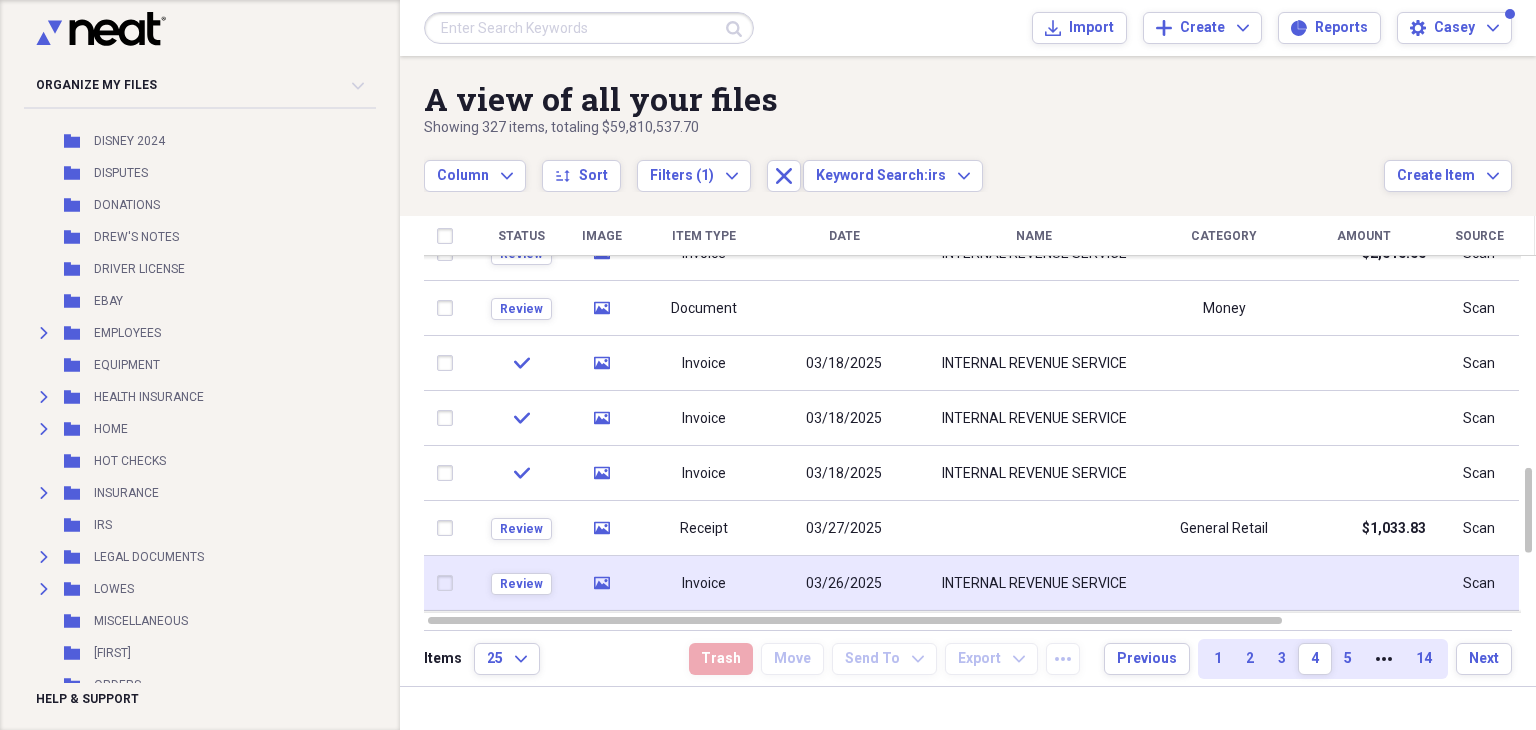 click 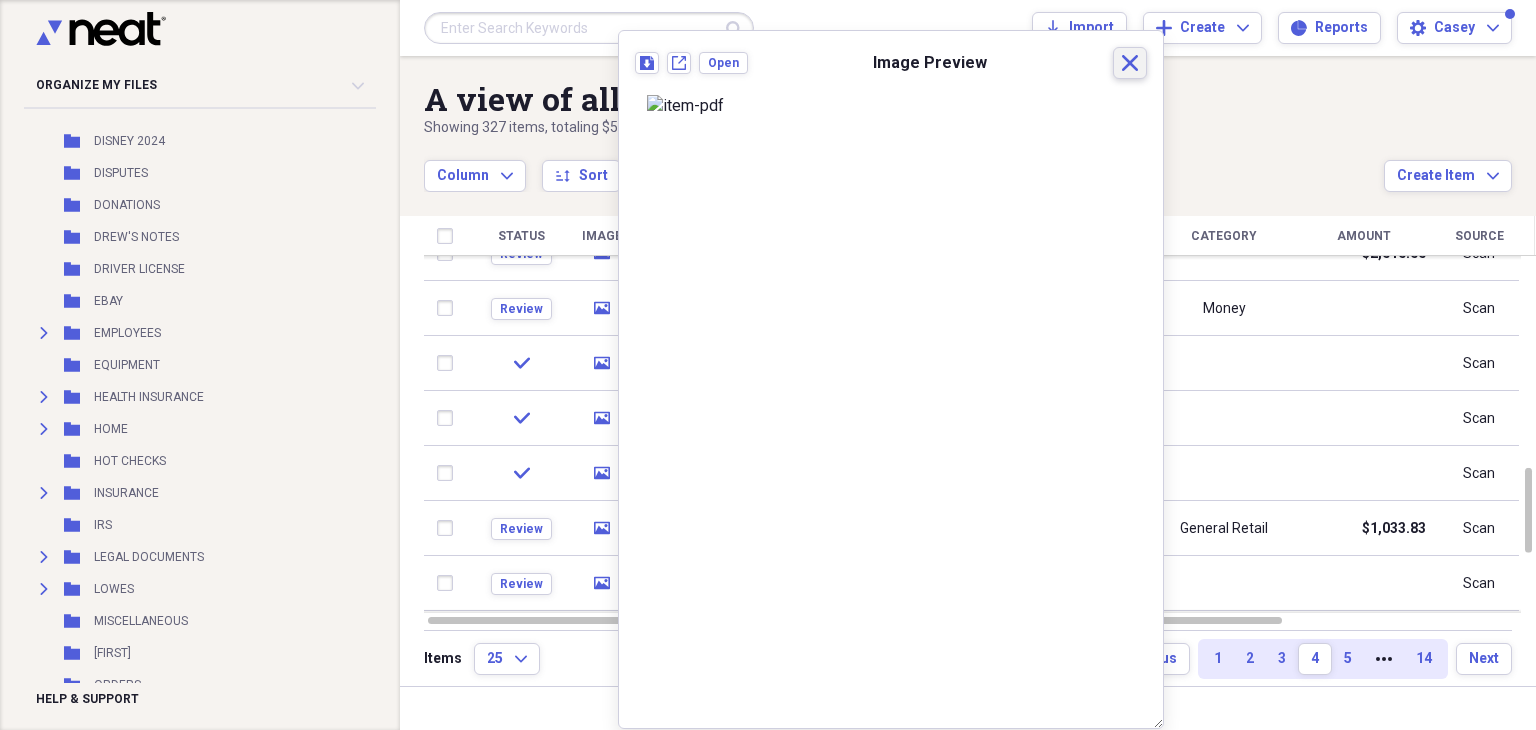 click on "Close" 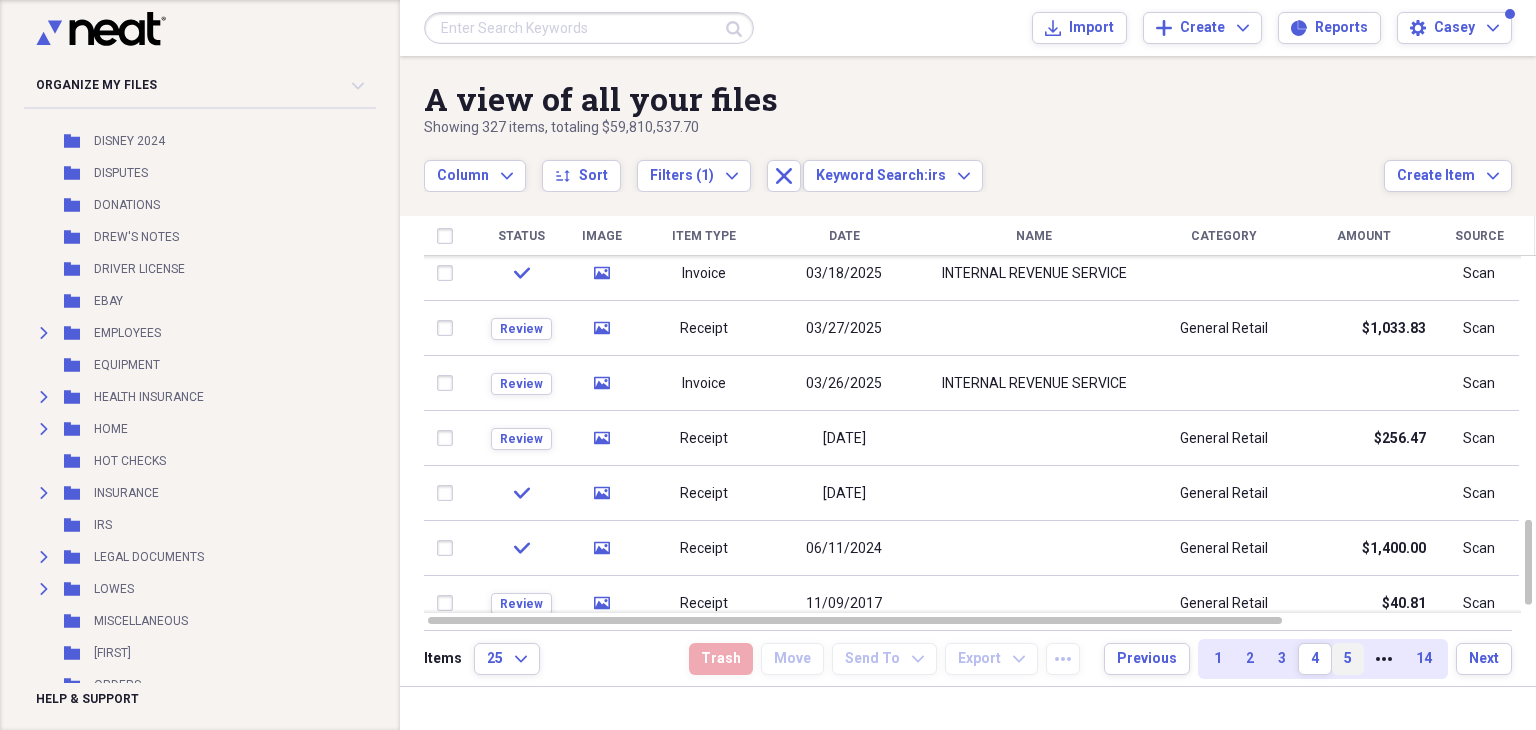 click on "5" at bounding box center [1348, 659] 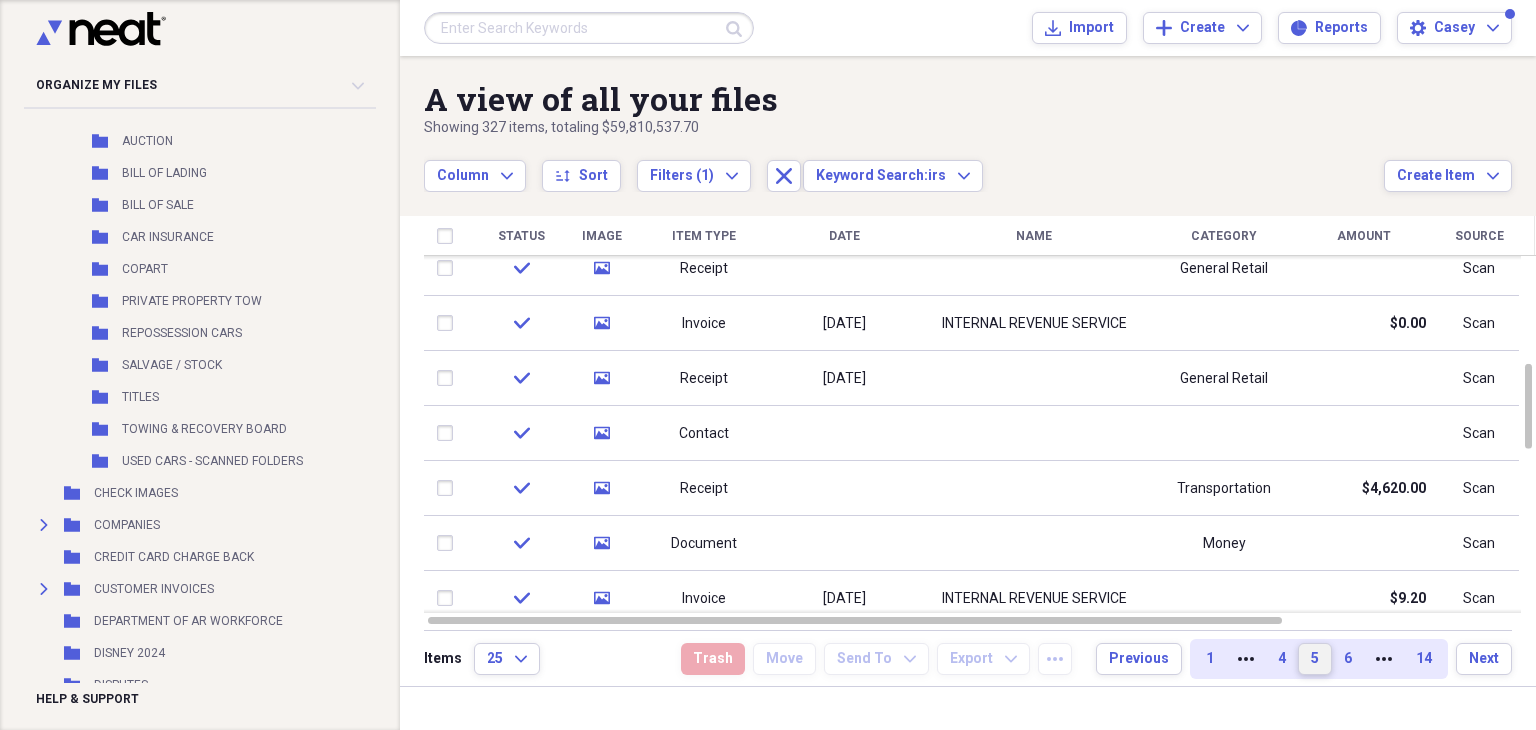 scroll, scrollTop: 12076, scrollLeft: 0, axis: vertical 